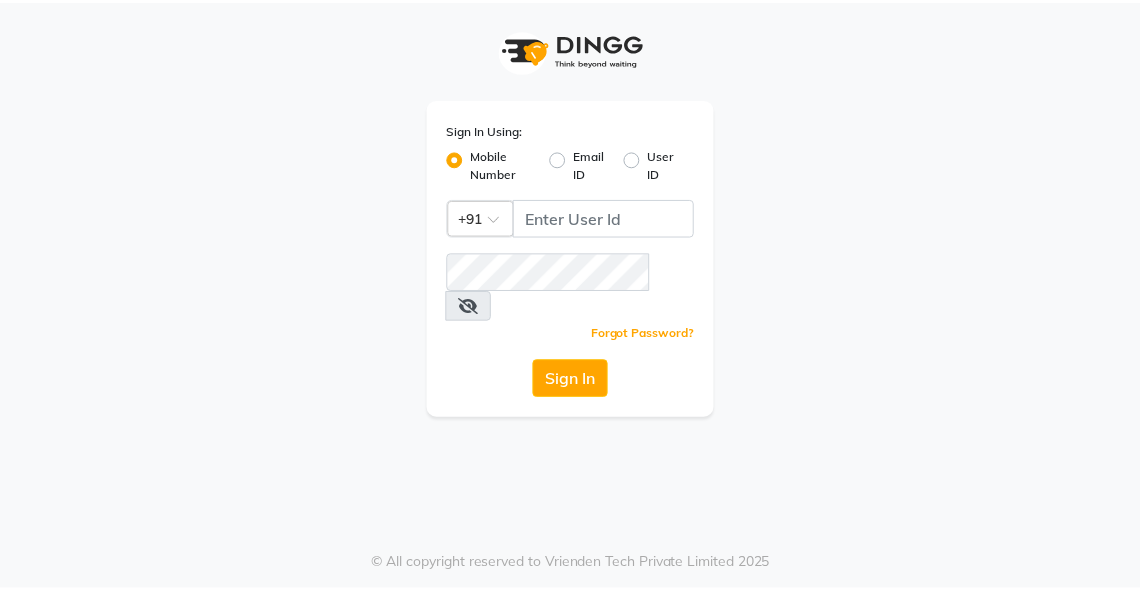 scroll, scrollTop: 0, scrollLeft: 0, axis: both 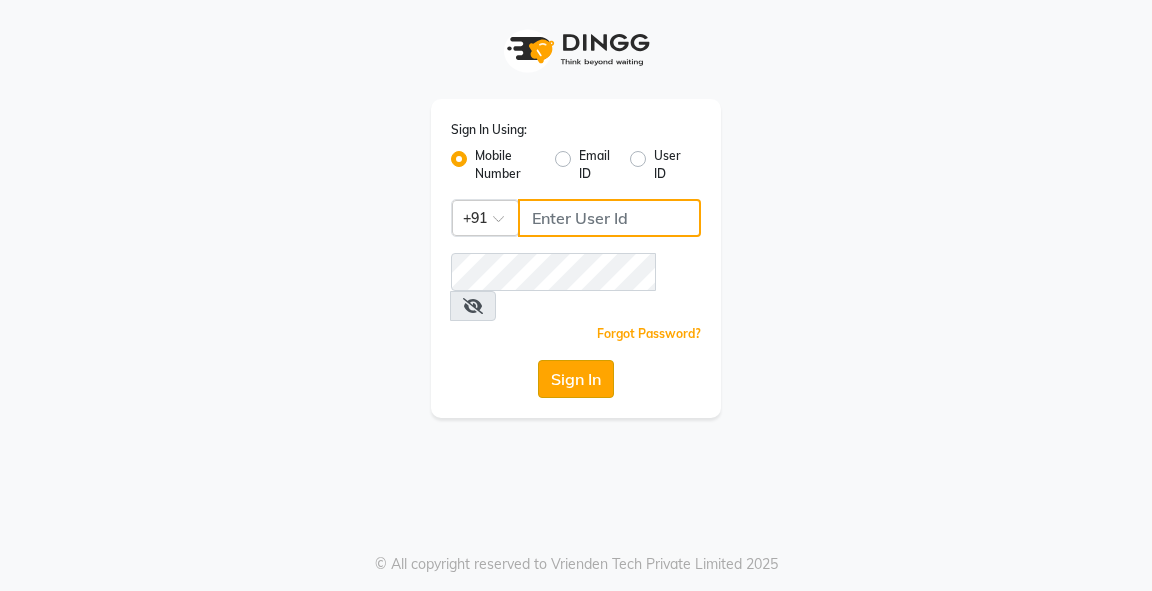 type on "9818659761" 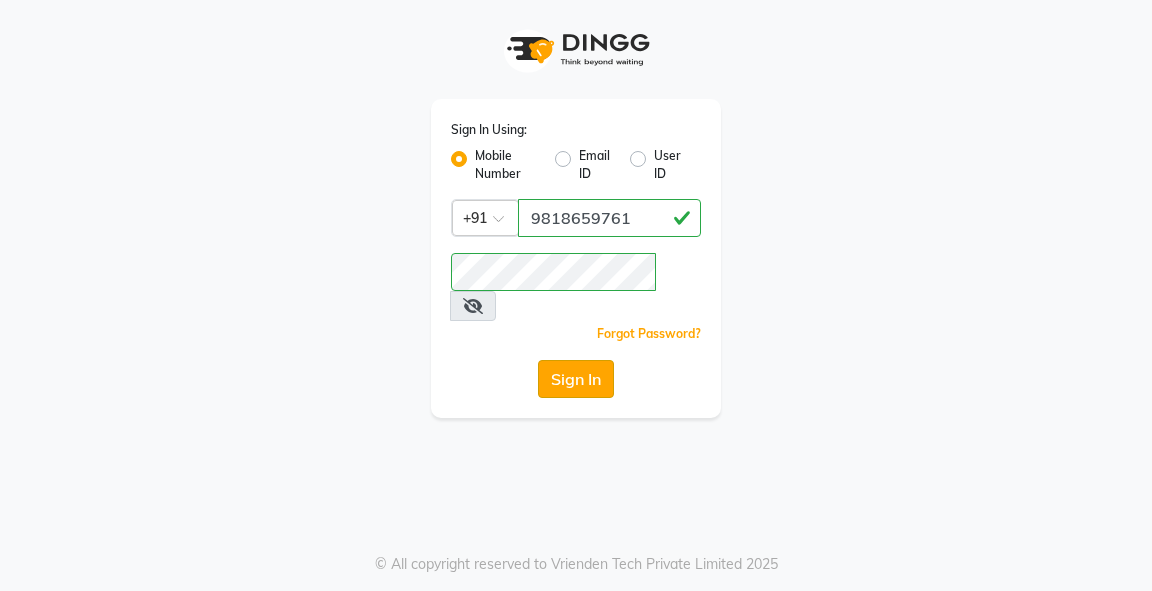 click on "Sign In" 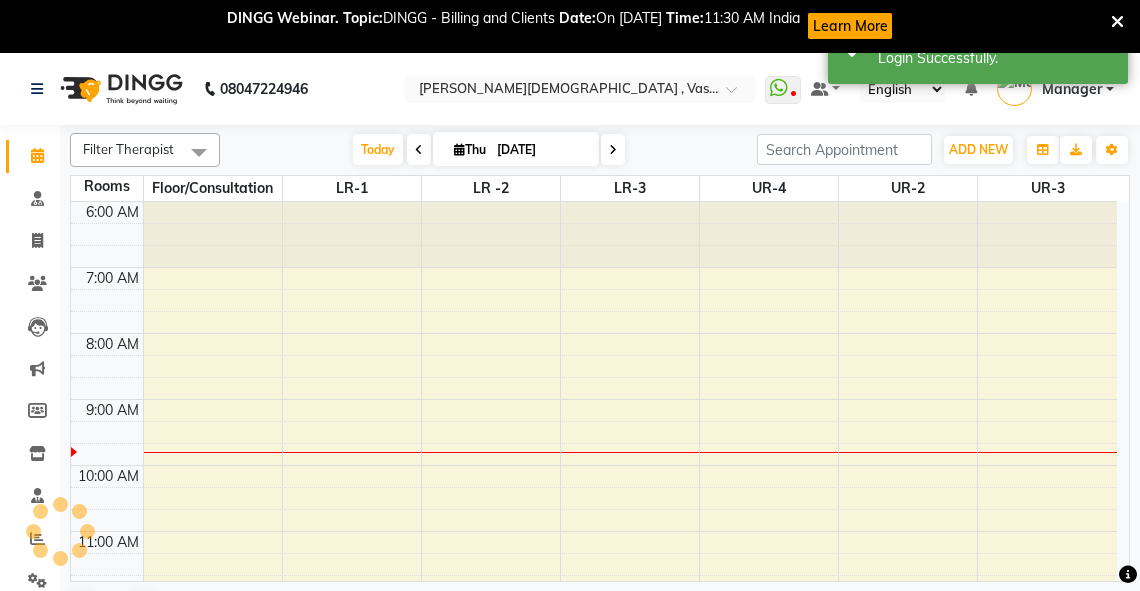 scroll, scrollTop: 0, scrollLeft: 0, axis: both 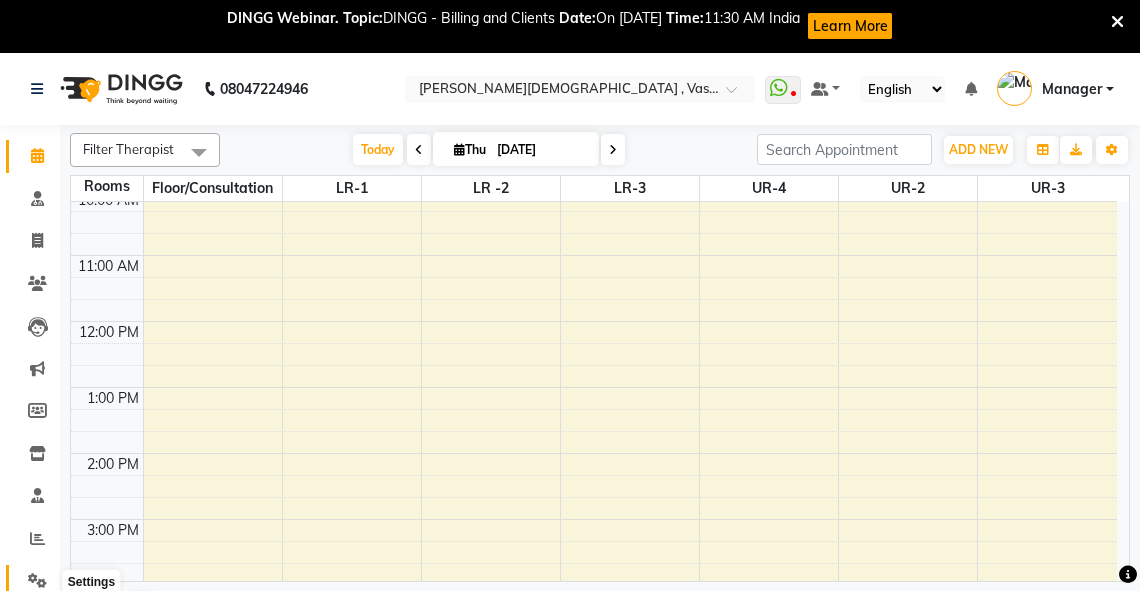 click 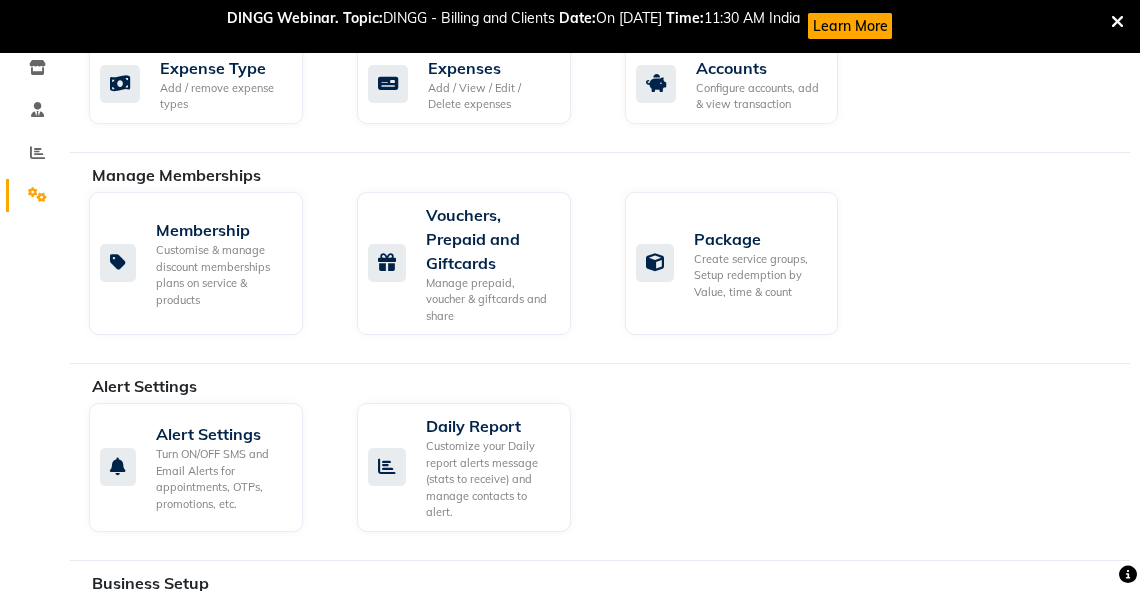 scroll, scrollTop: 403, scrollLeft: 0, axis: vertical 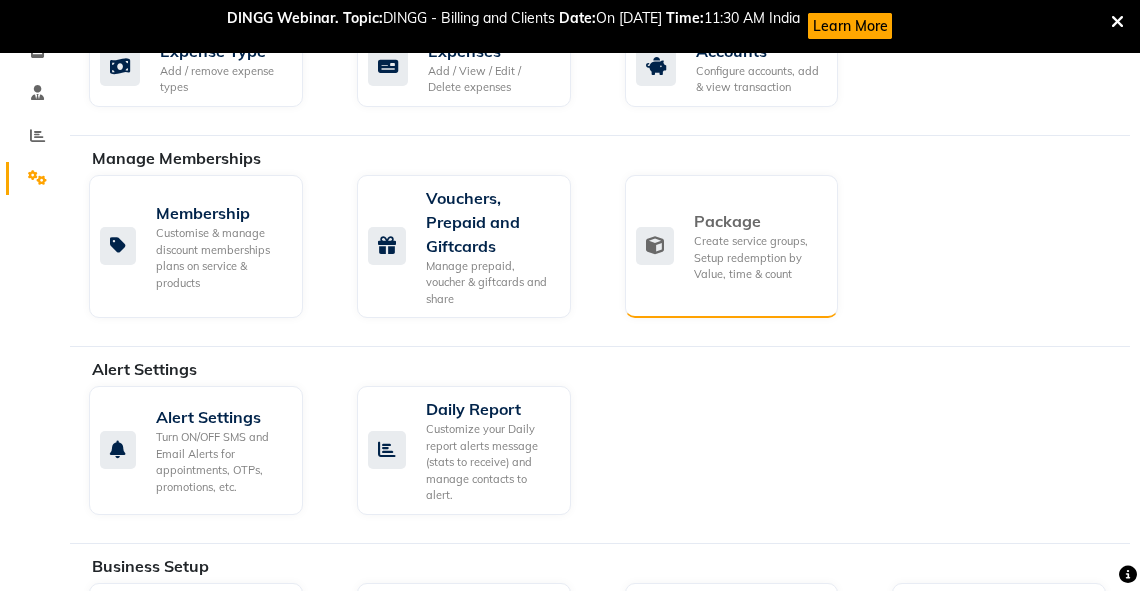 click on "Create service groups, Setup redemption by Value, time & count" 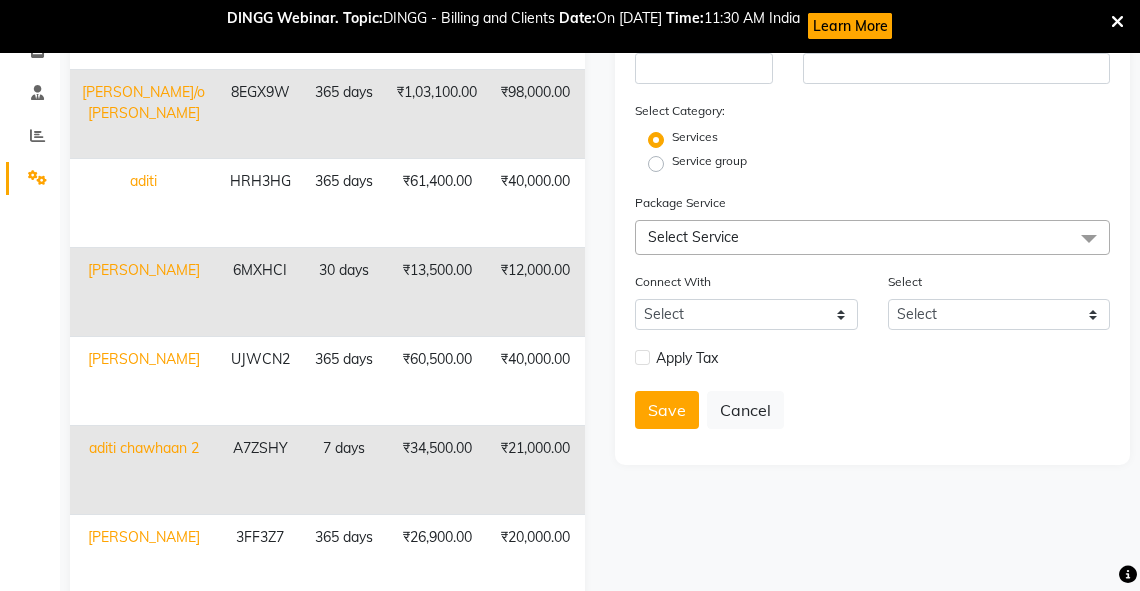 scroll, scrollTop: 32, scrollLeft: 0, axis: vertical 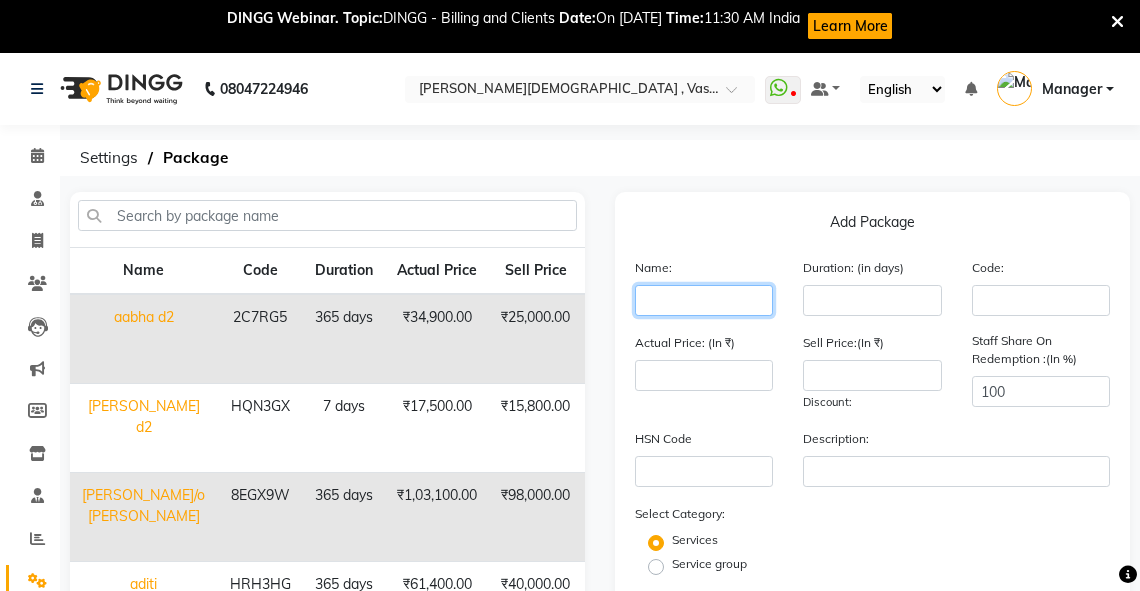 click 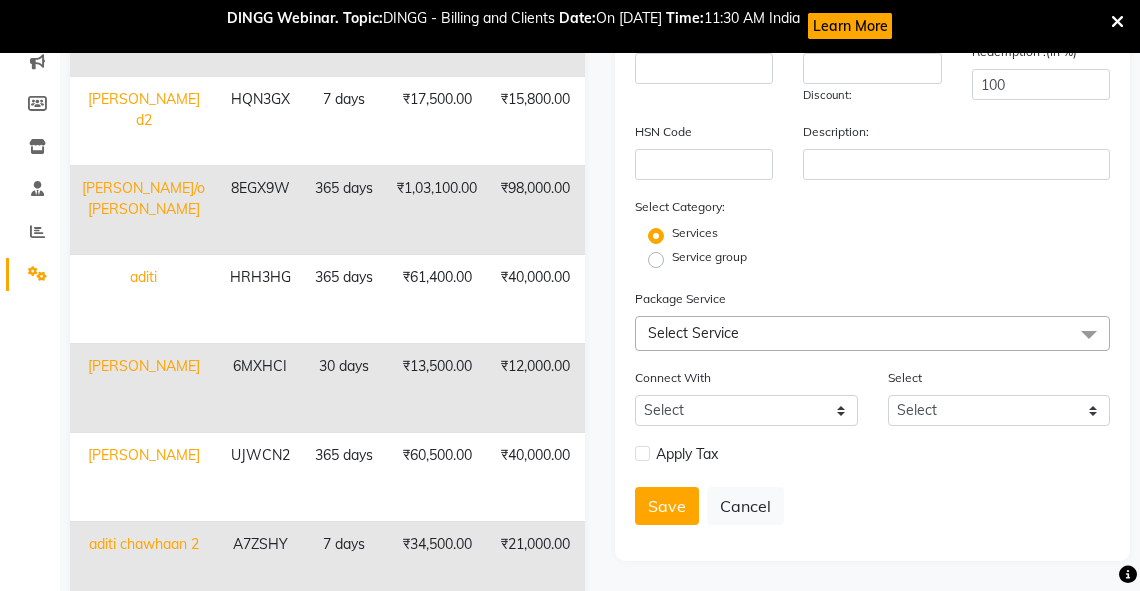 scroll, scrollTop: 387, scrollLeft: 0, axis: vertical 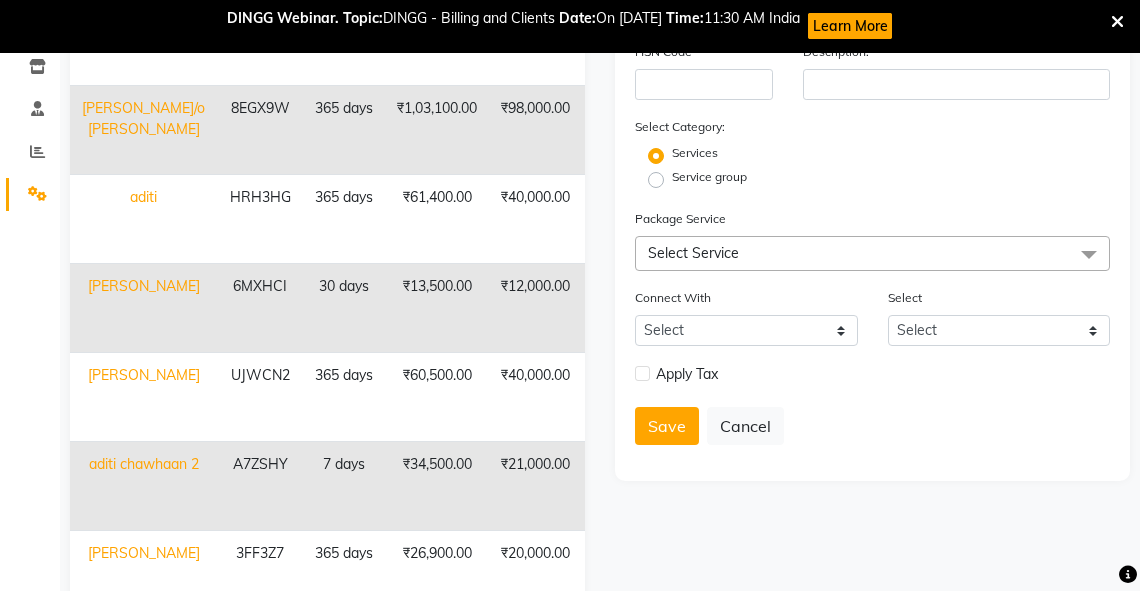 type on "Rakhi" 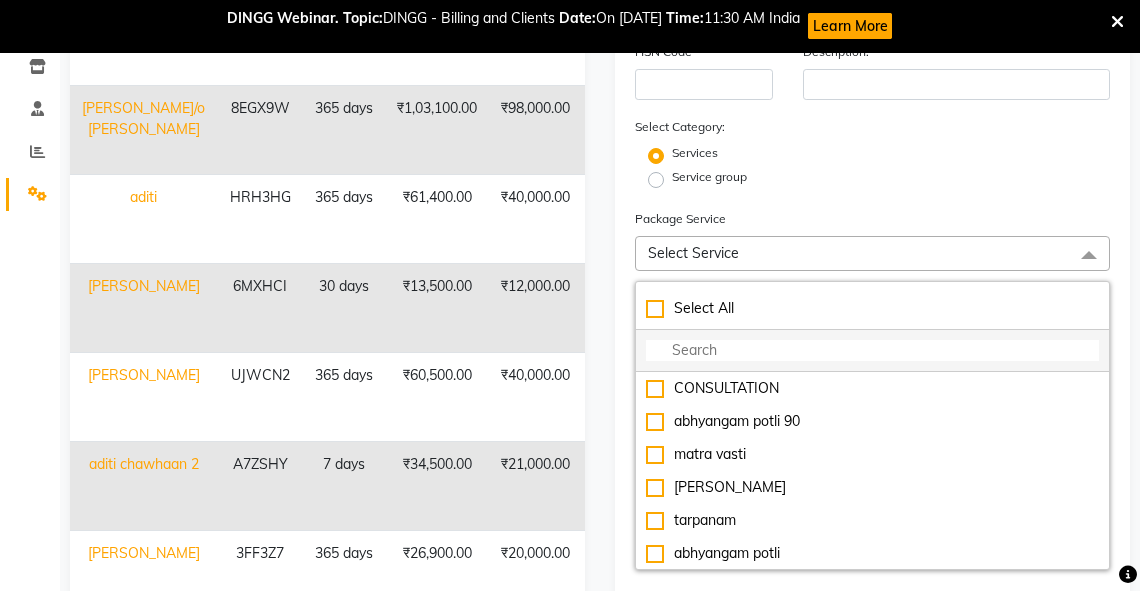 click 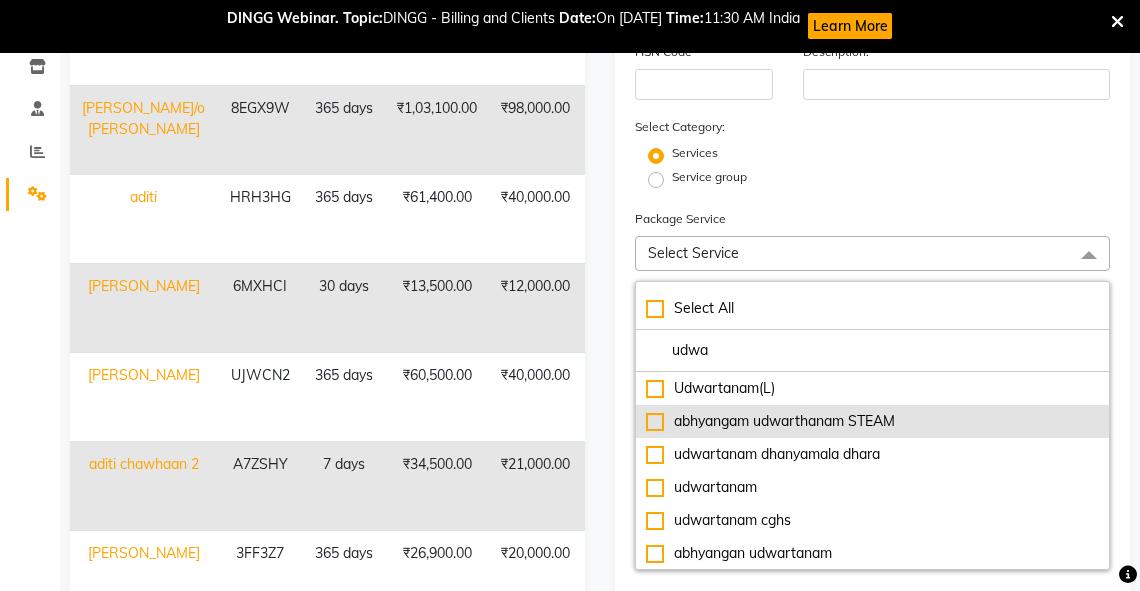 type on "udwa" 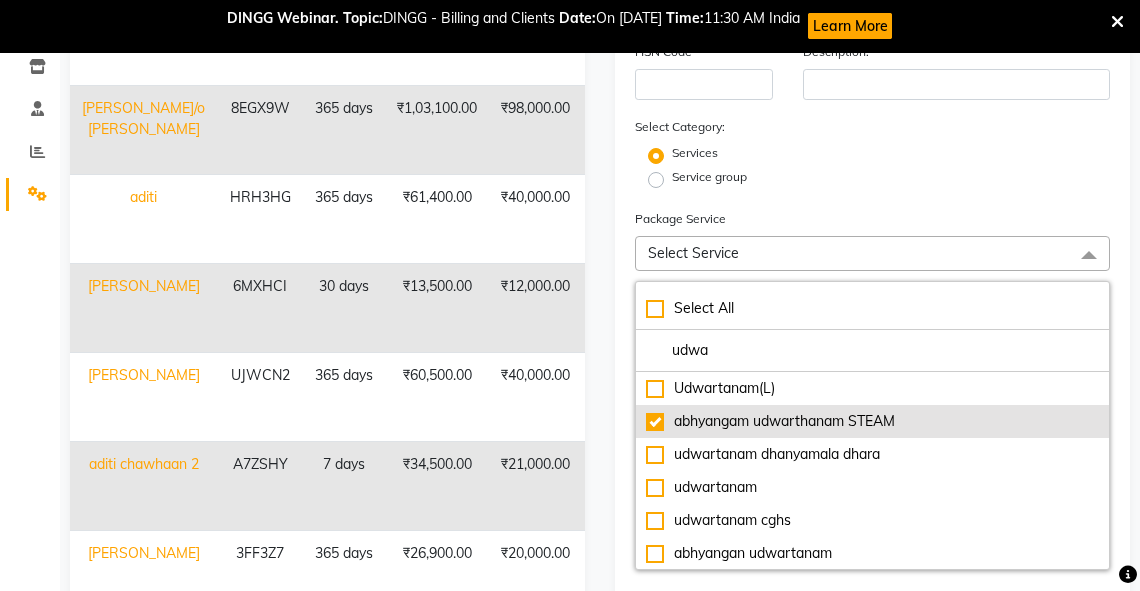 type on "3500" 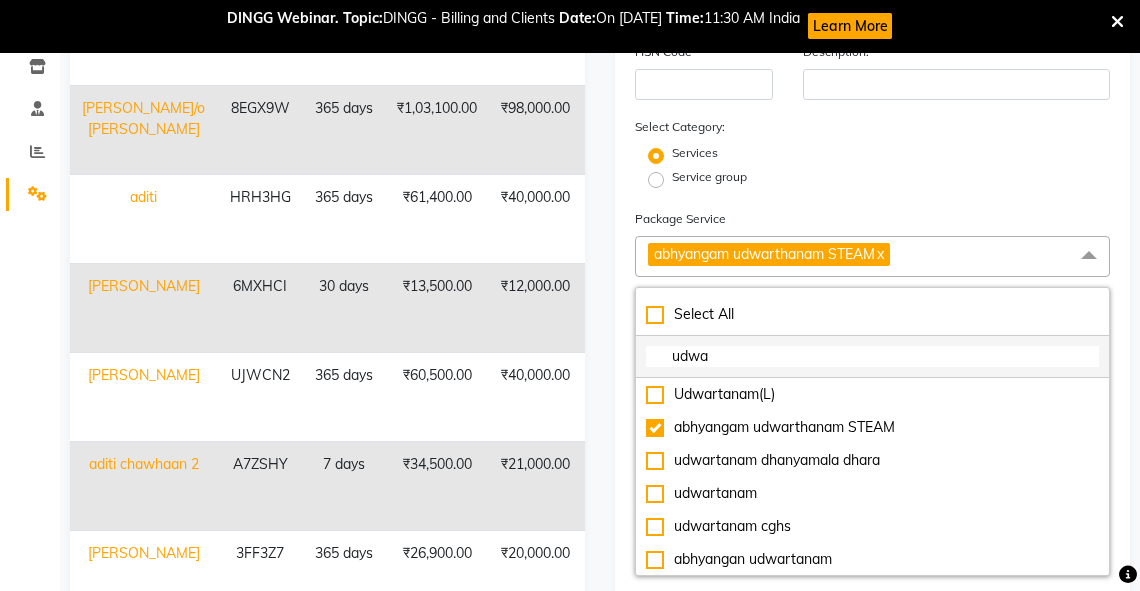 click on "udwa" 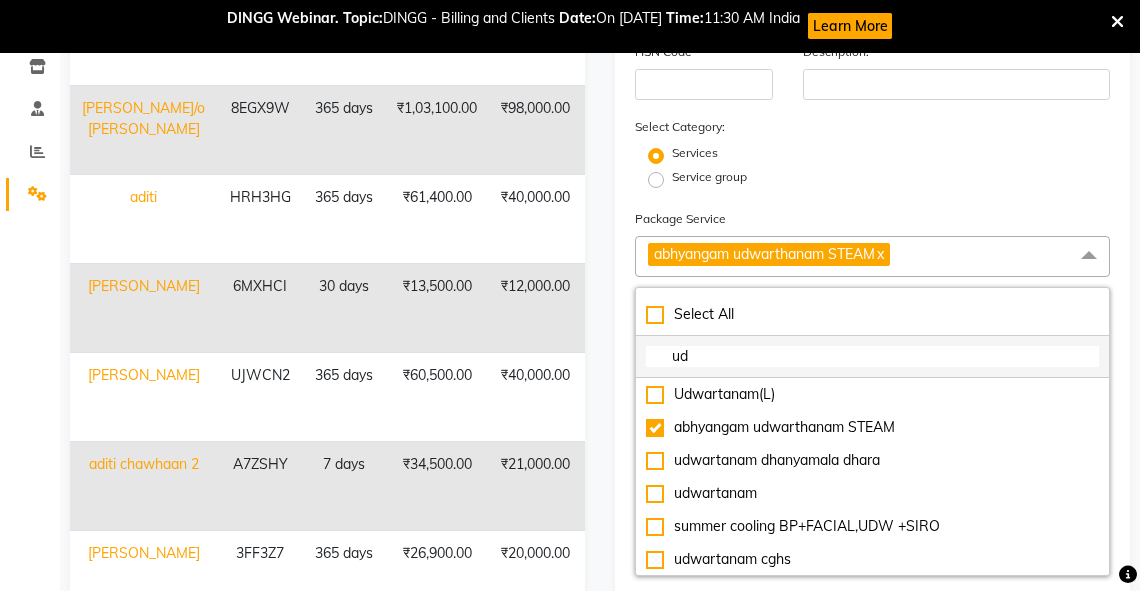 type on "u" 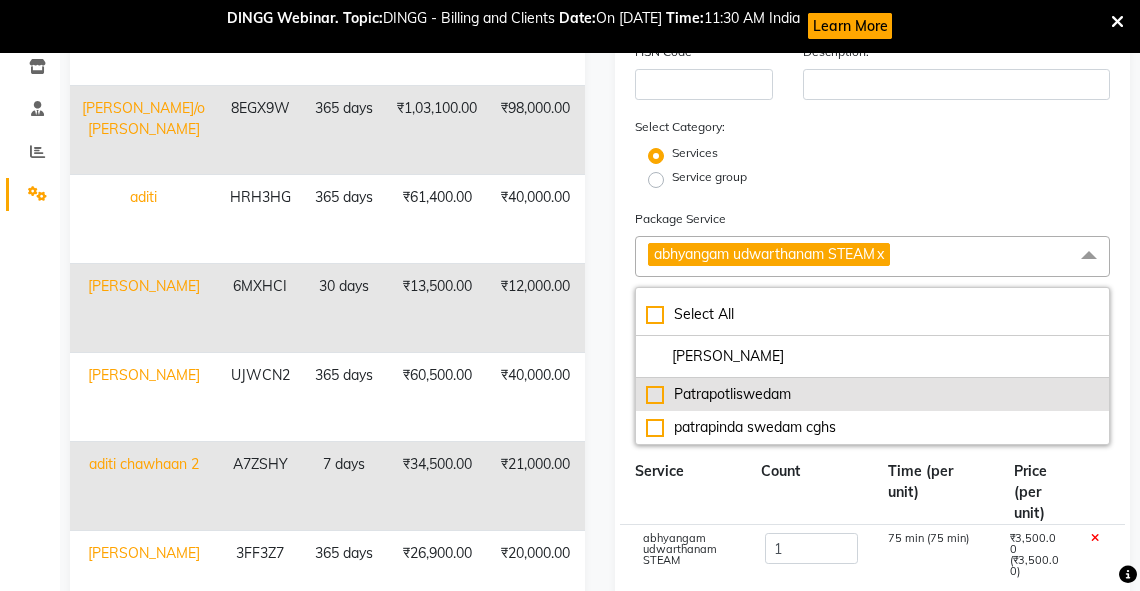 type on "patra" 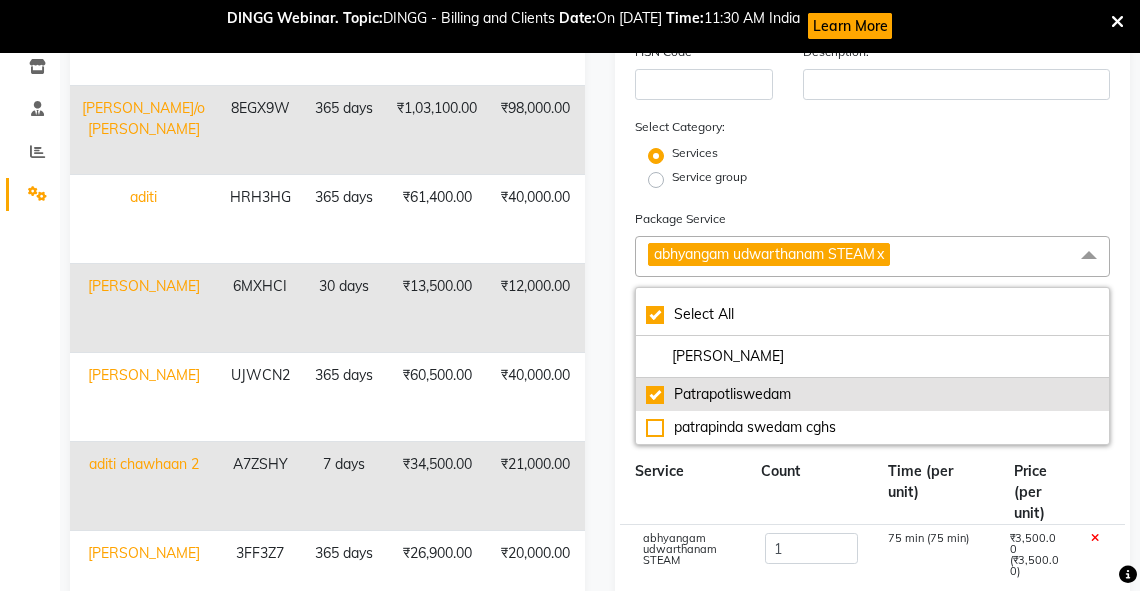 type on "6500" 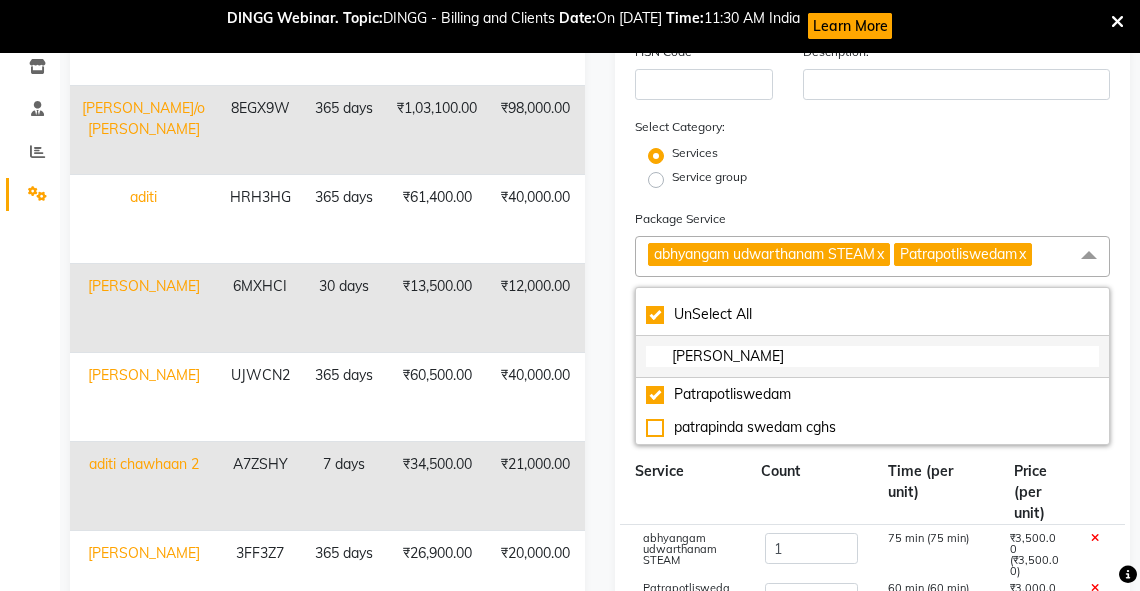 click on "patra" 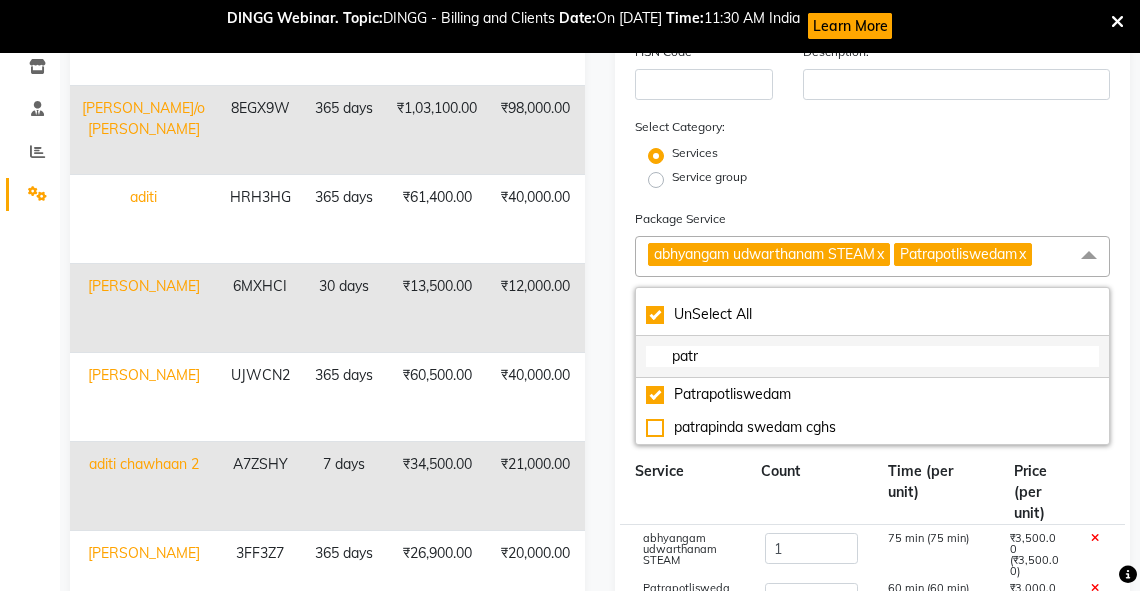 type on "pat" 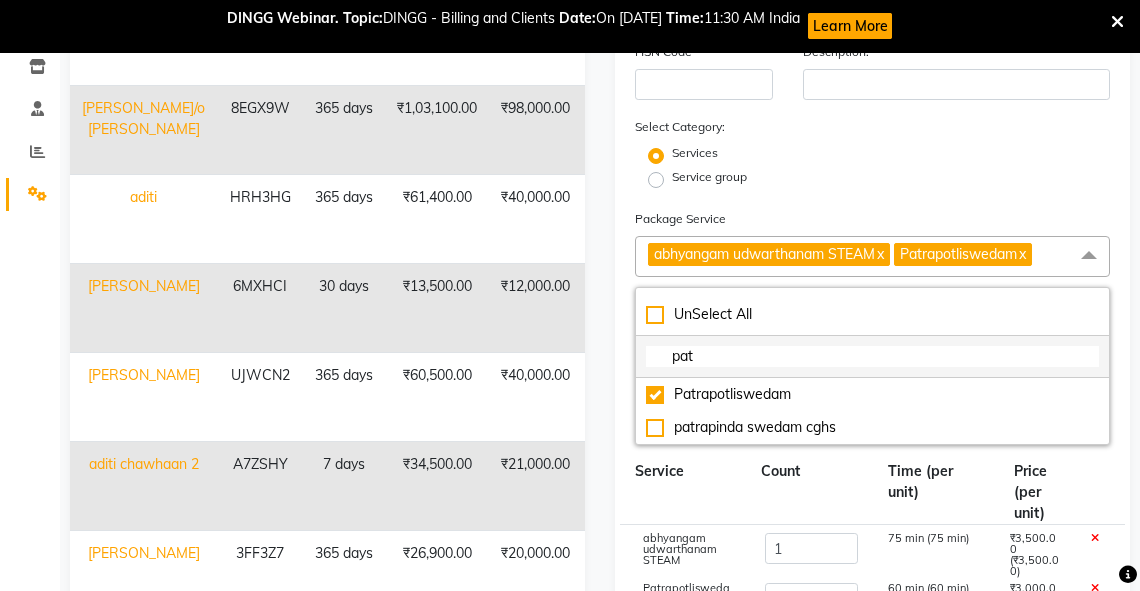 checkbox on "false" 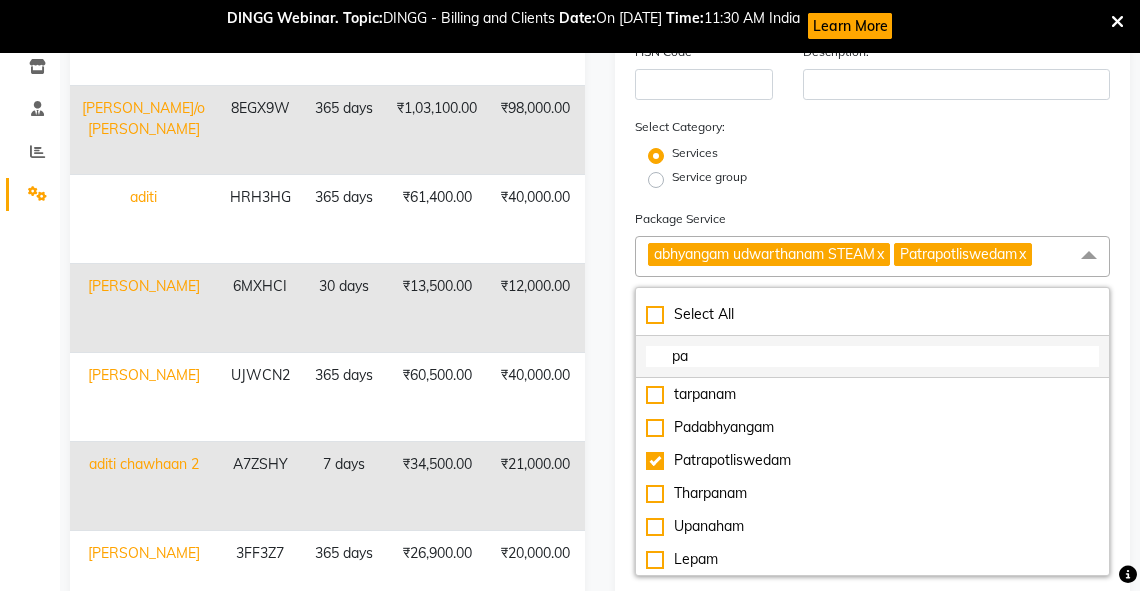type on "p" 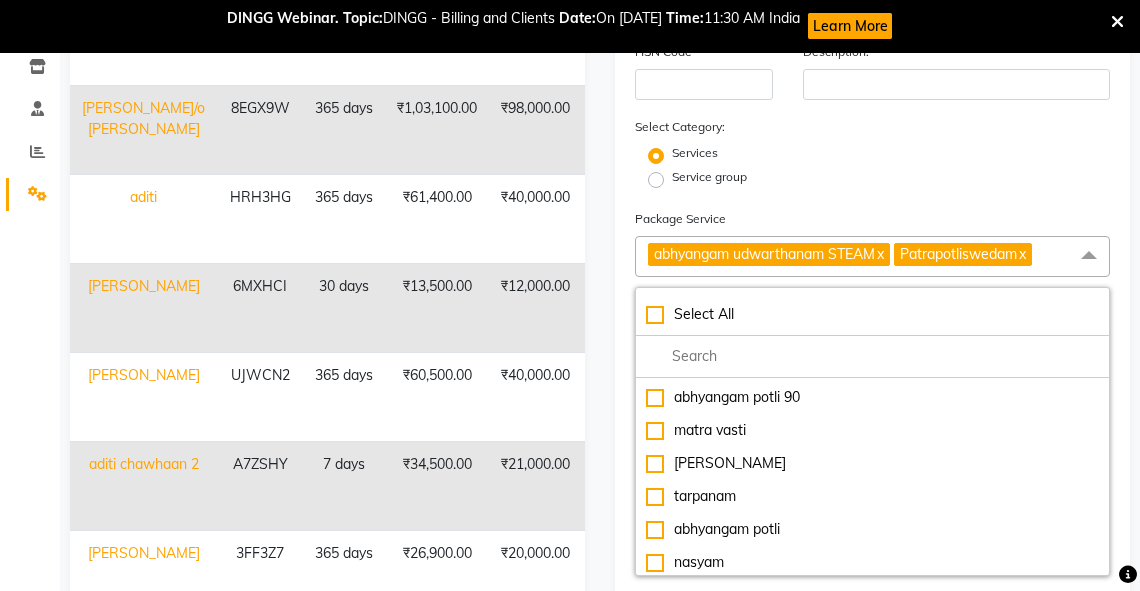 scroll, scrollTop: 0, scrollLeft: 0, axis: both 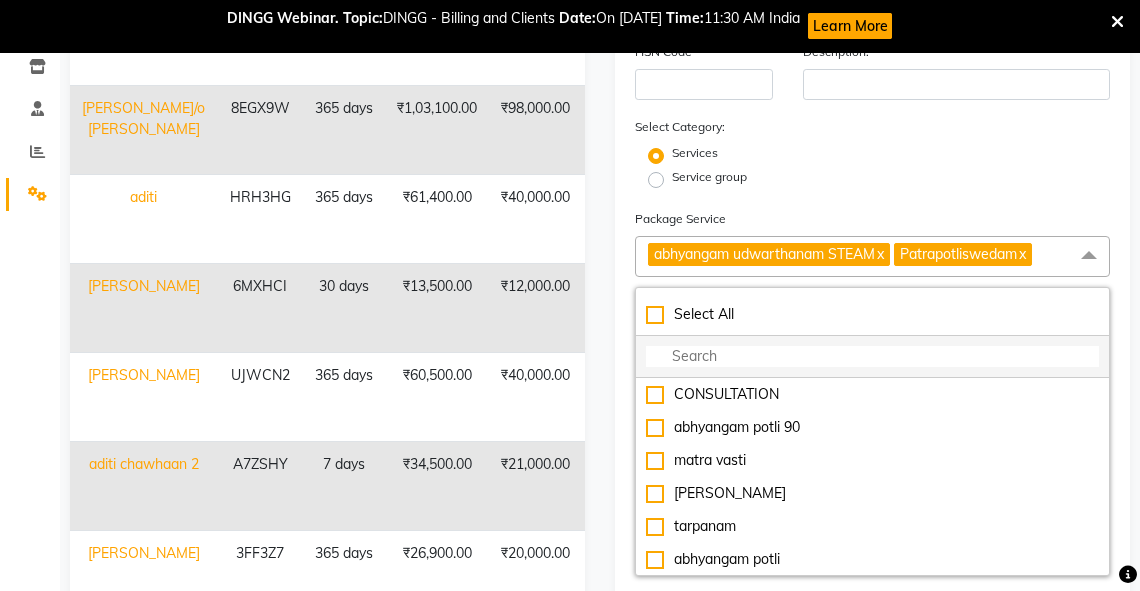 click 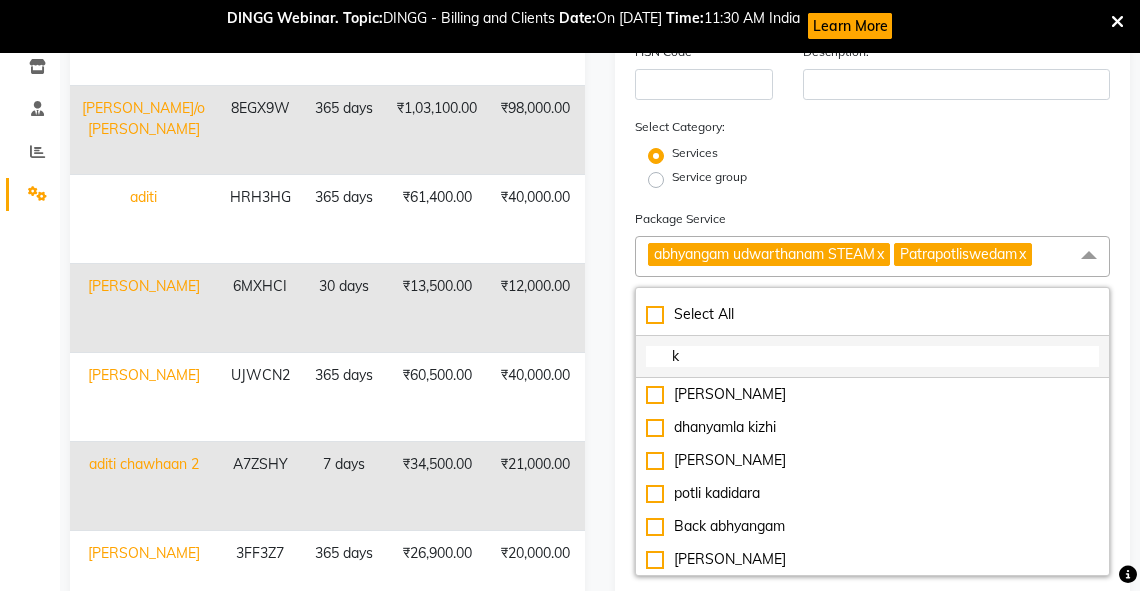 type on "ka" 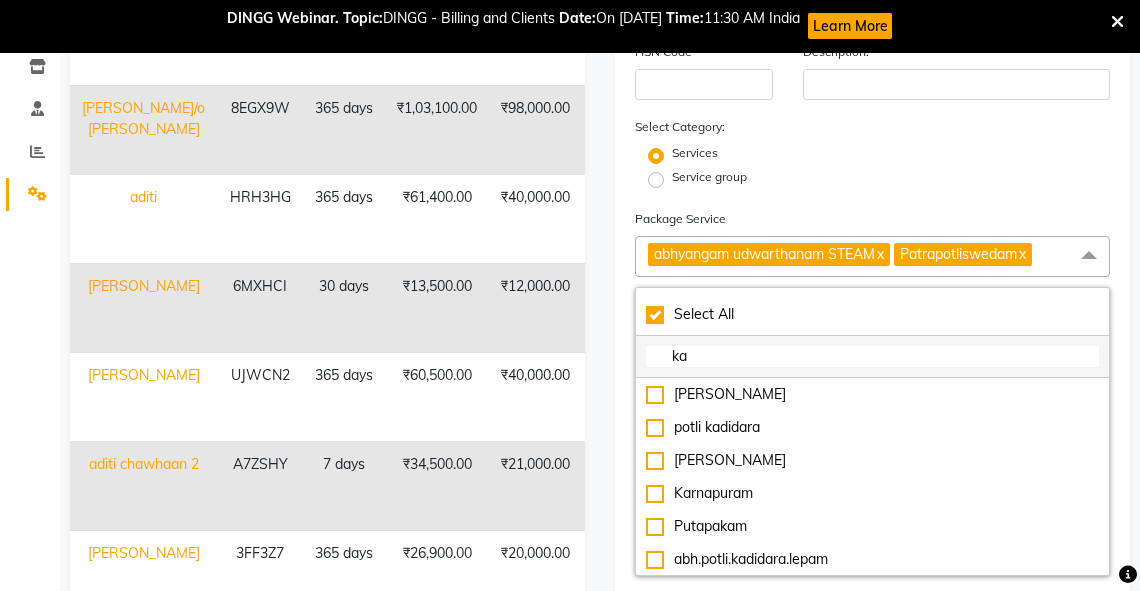 checkbox on "true" 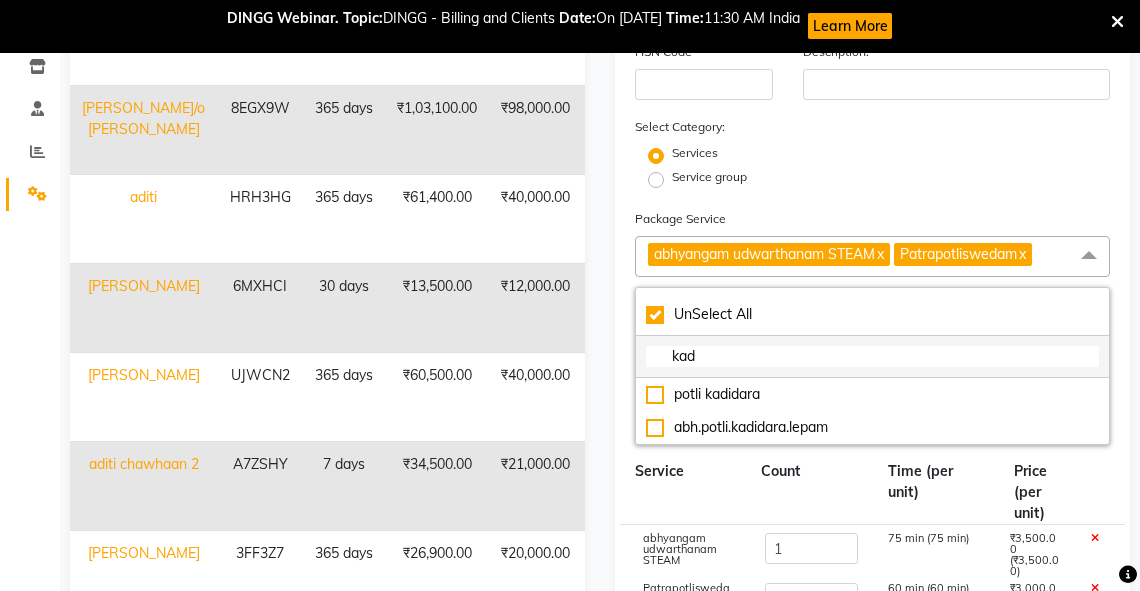 type on "kadi" 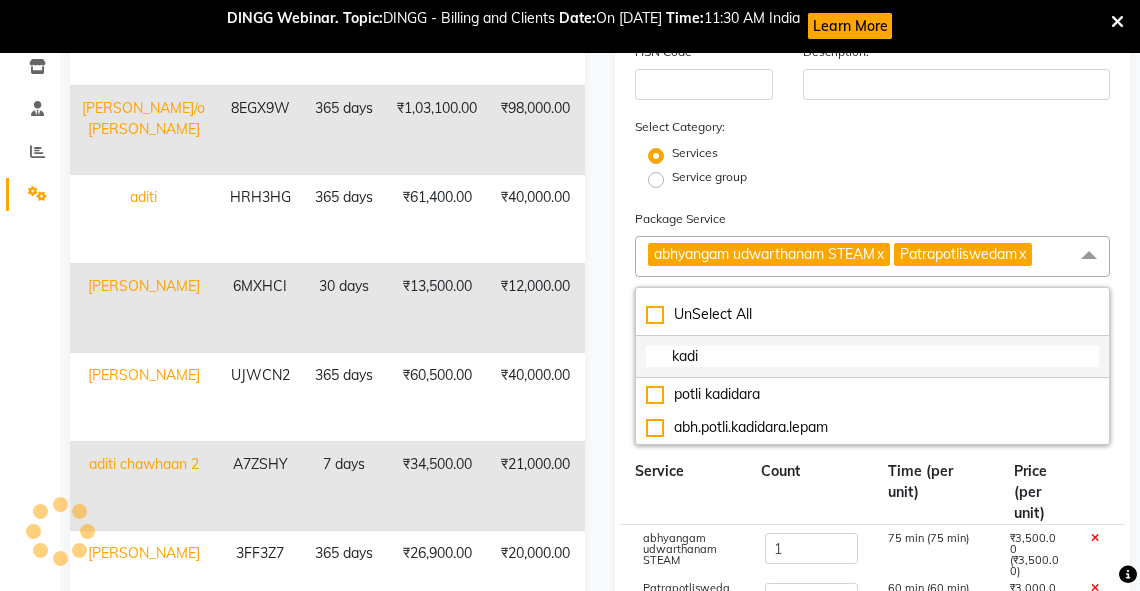 checkbox on "false" 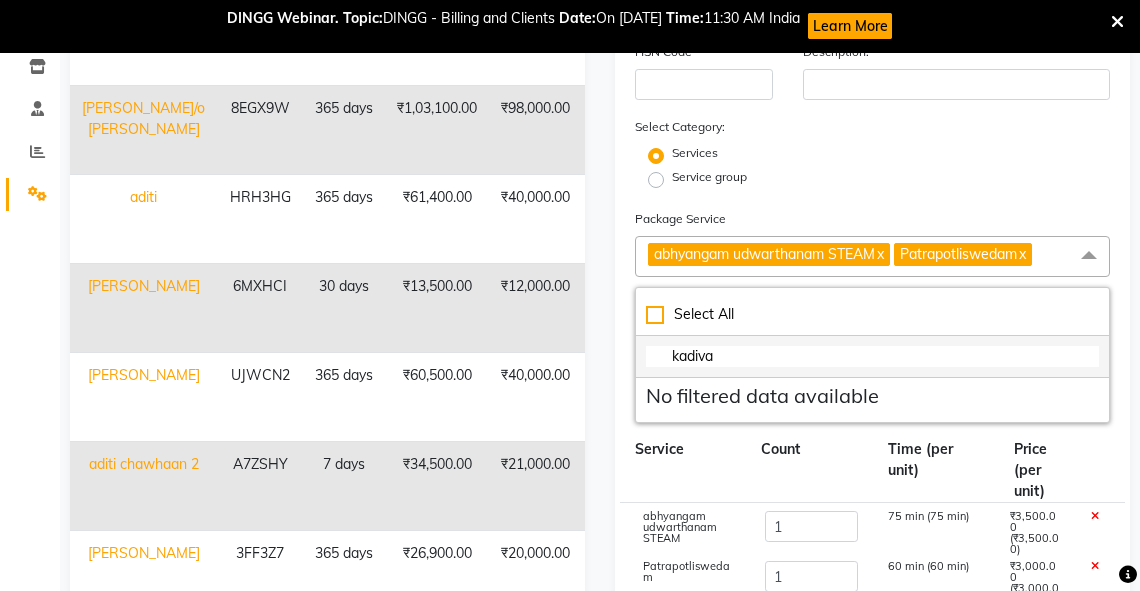 type on "kadiv" 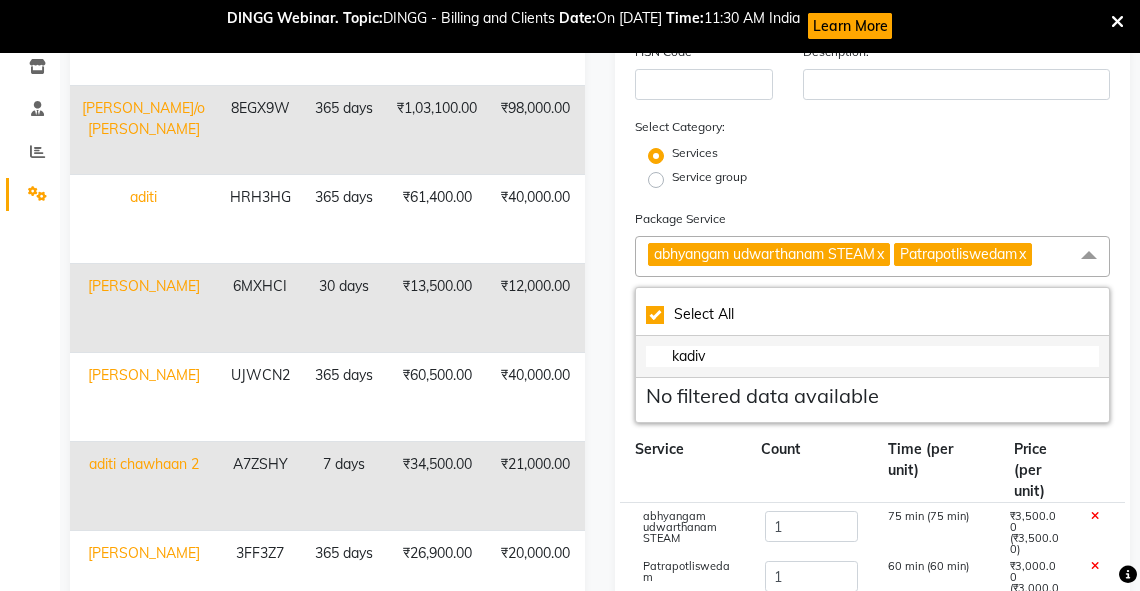 checkbox on "true" 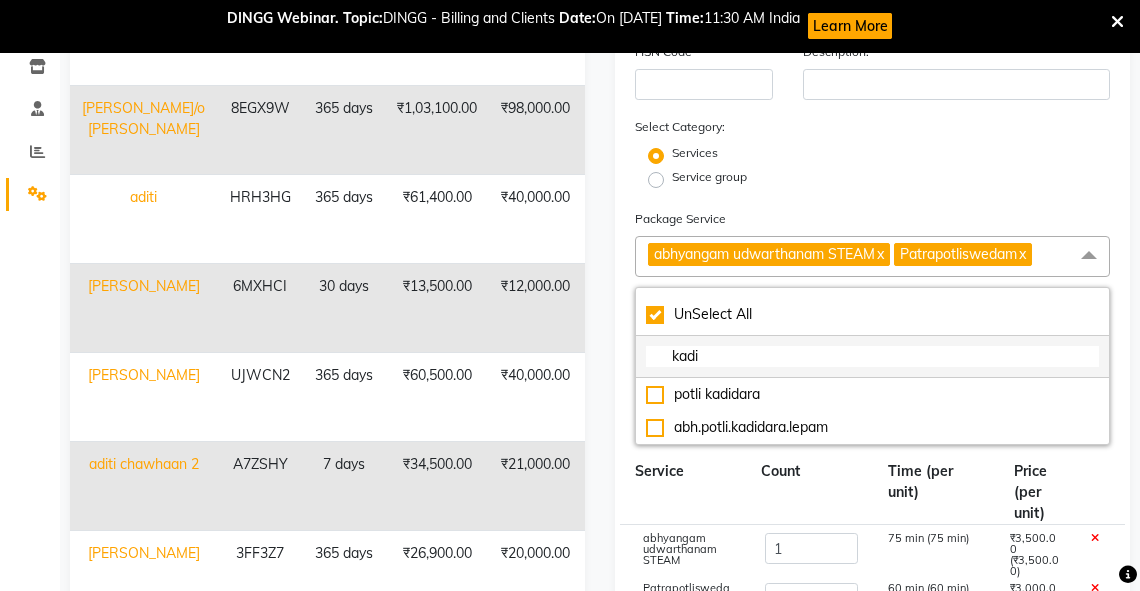 type on "kad" 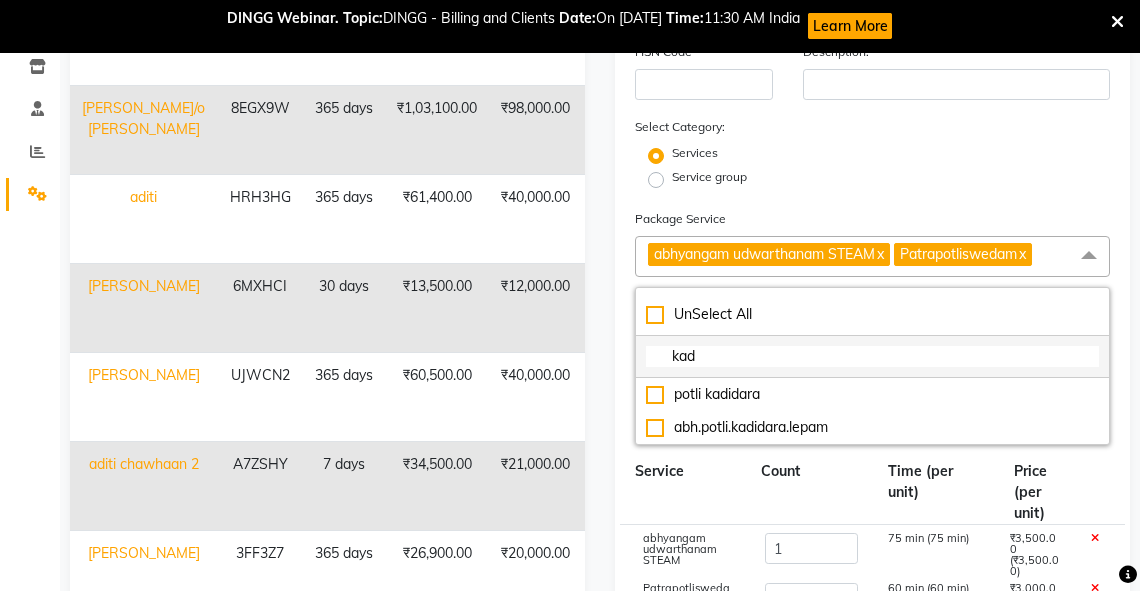 checkbox on "false" 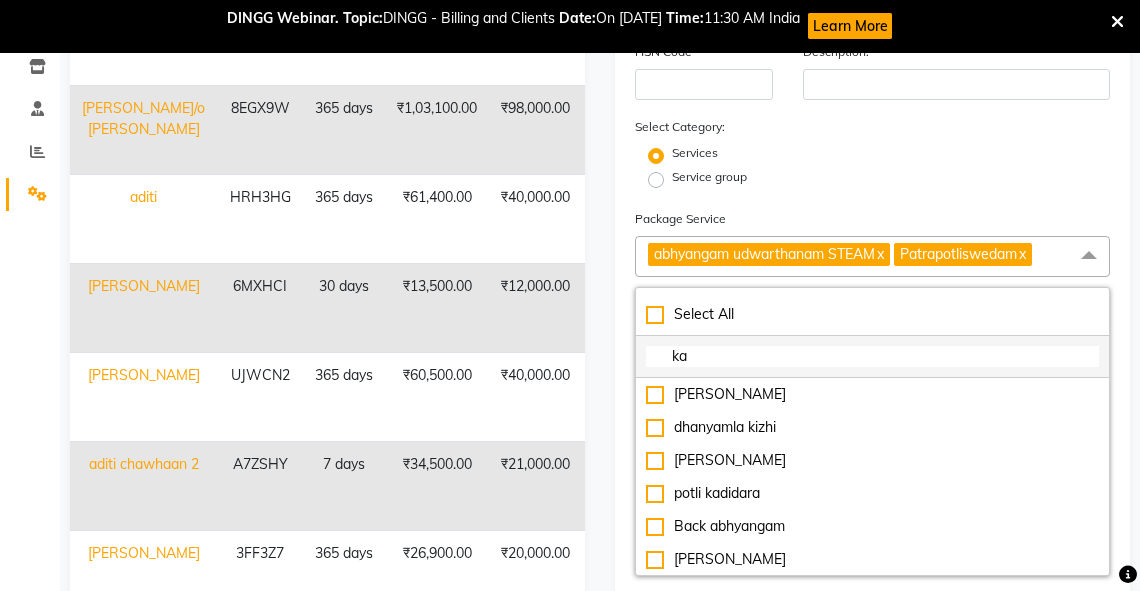 type on "k" 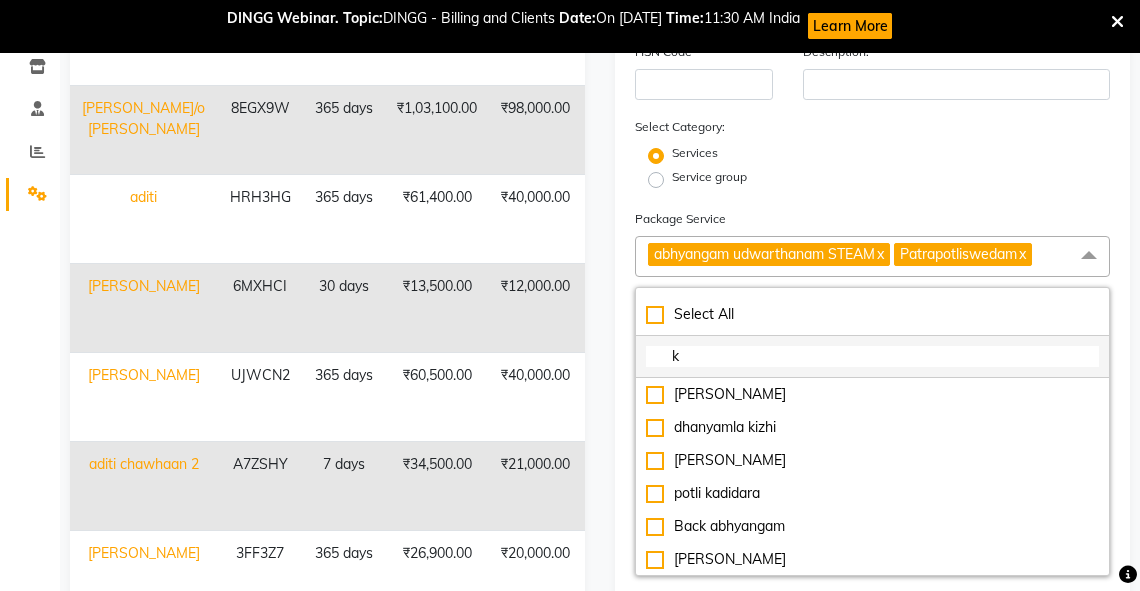 type on "ka" 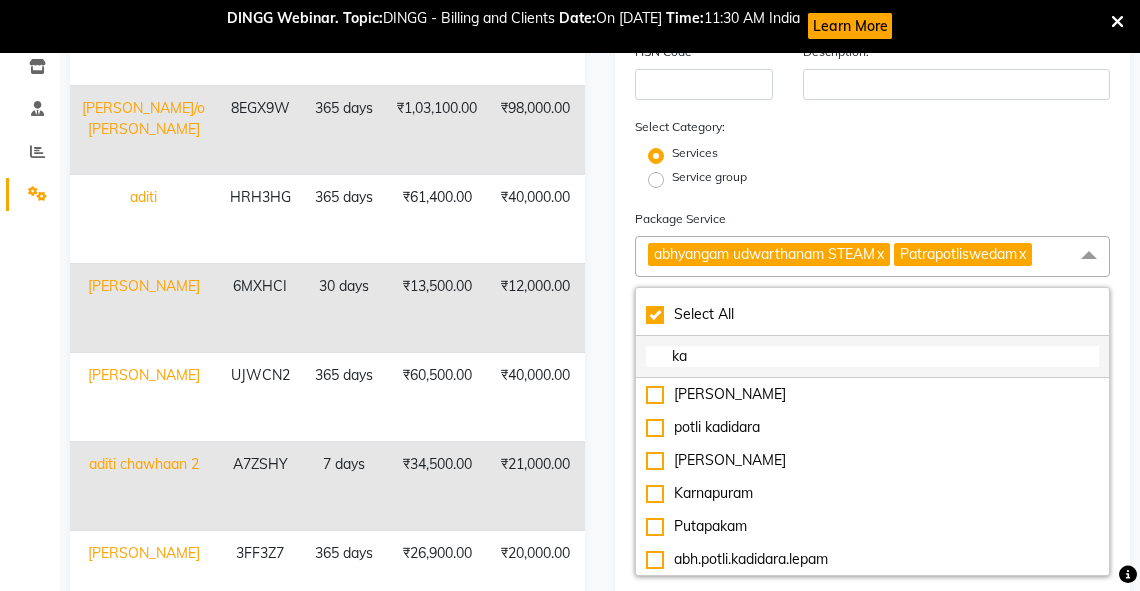 checkbox on "true" 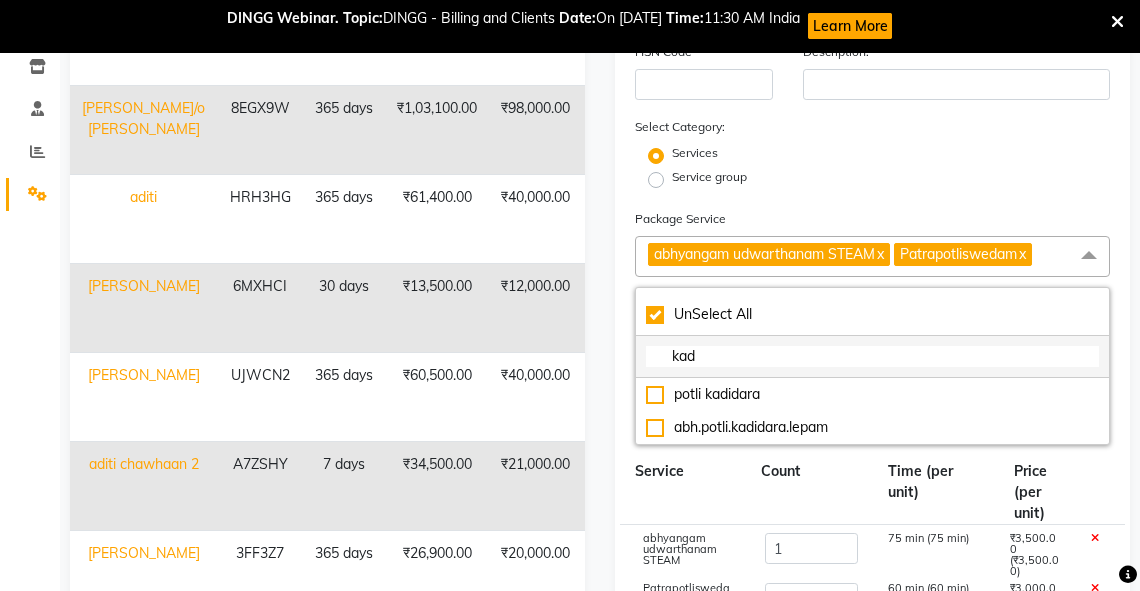checkbox on "false" 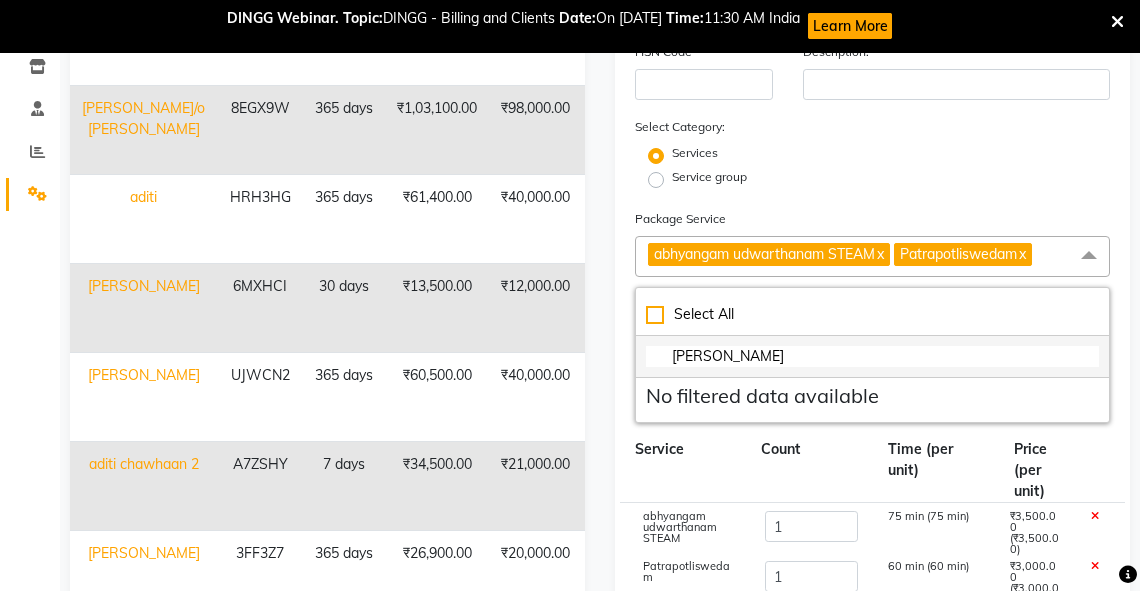 type on "ka" 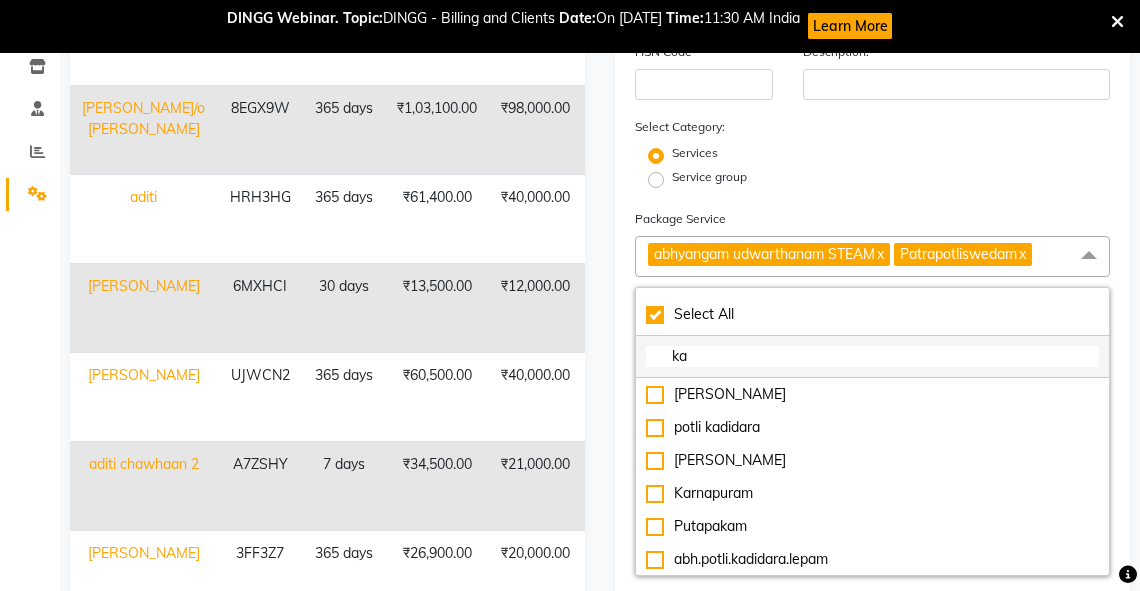 checkbox on "true" 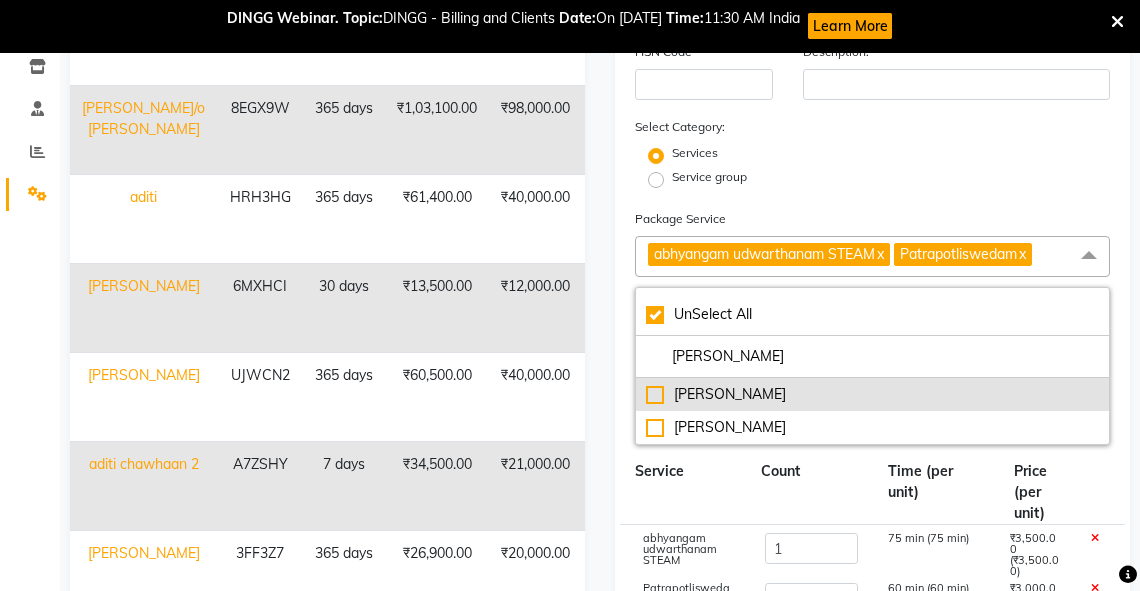 type on "kati" 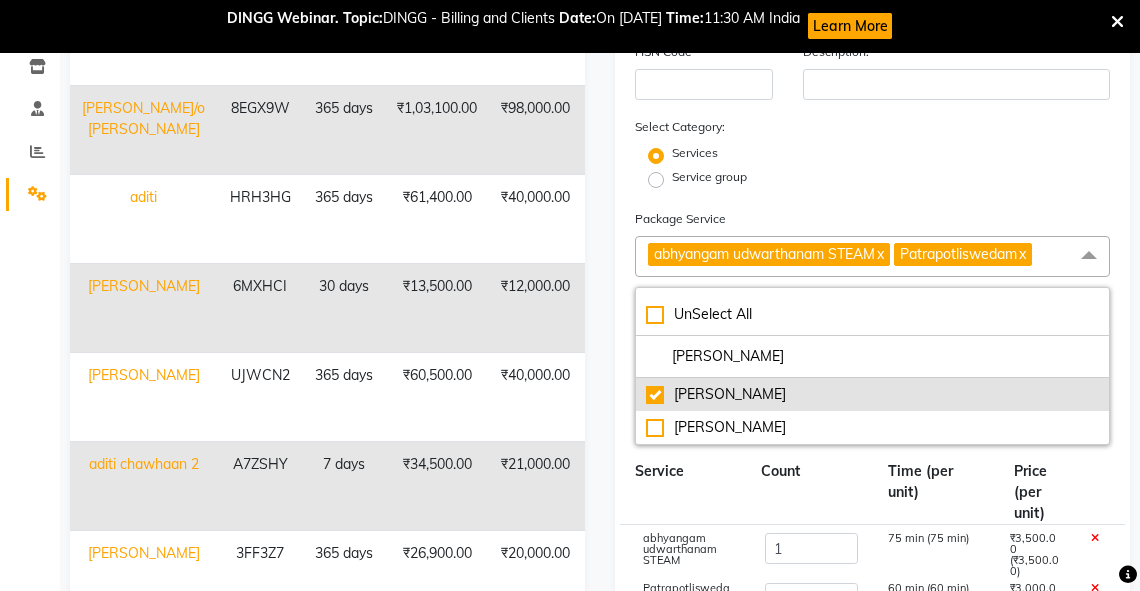 type on "8500" 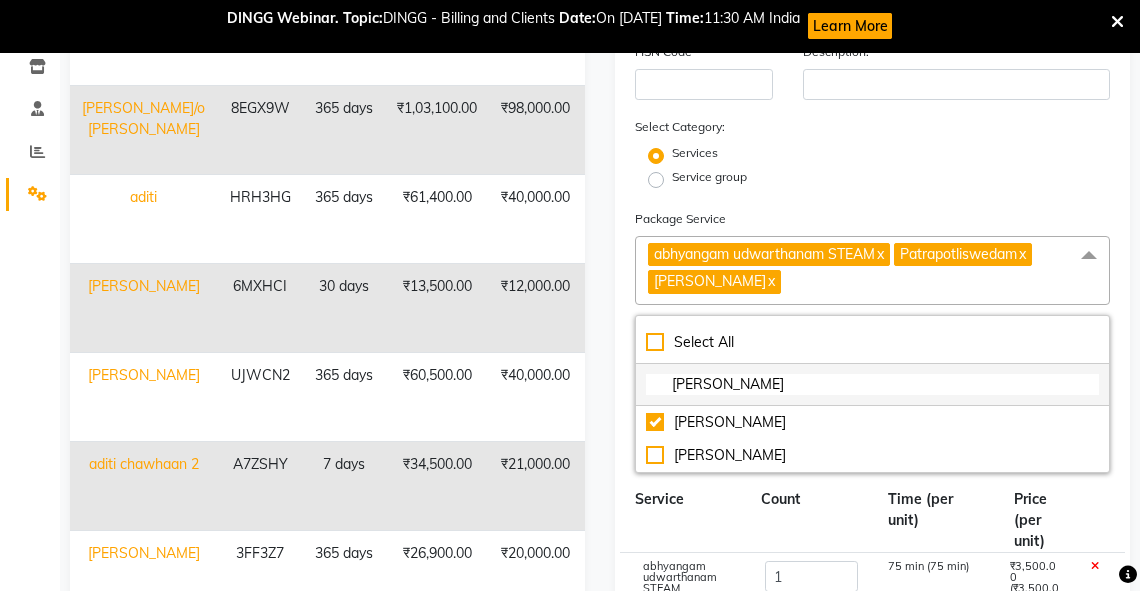 click on "kati" 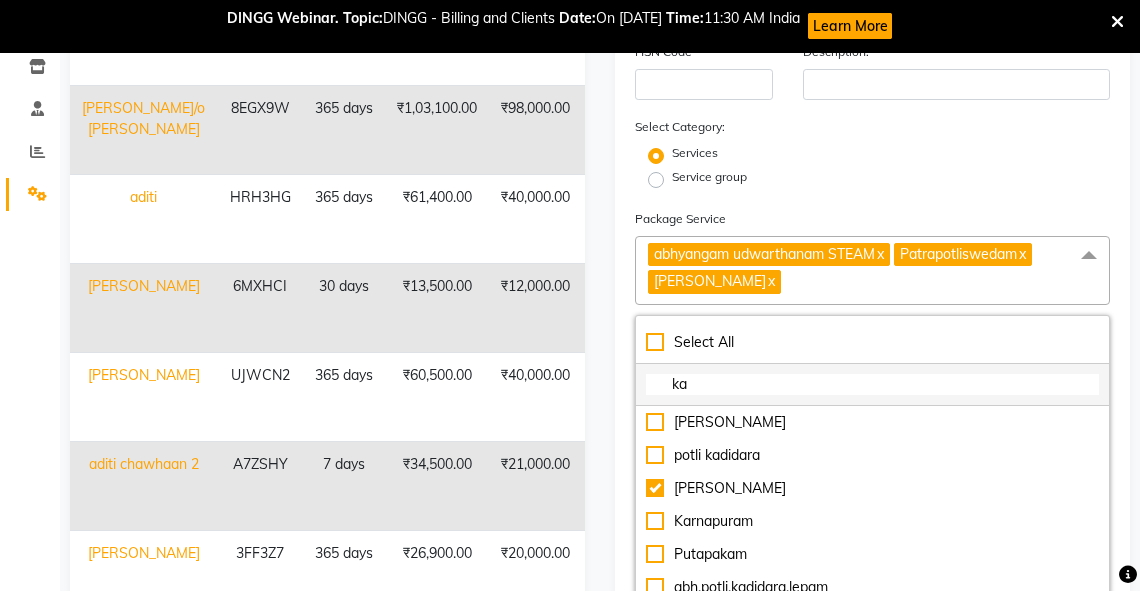 type on "k" 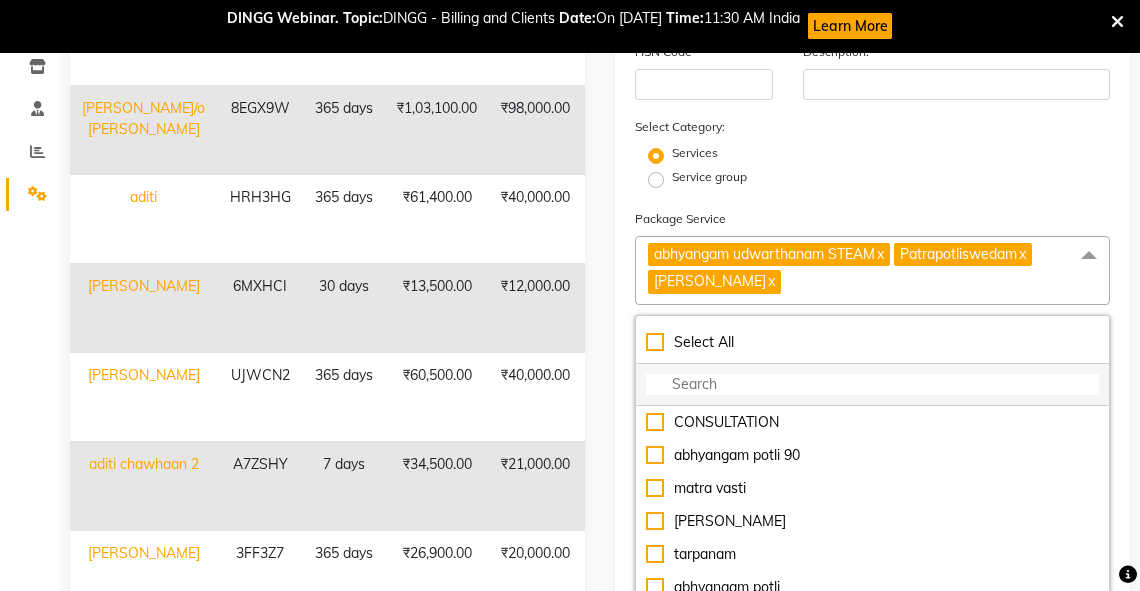 click 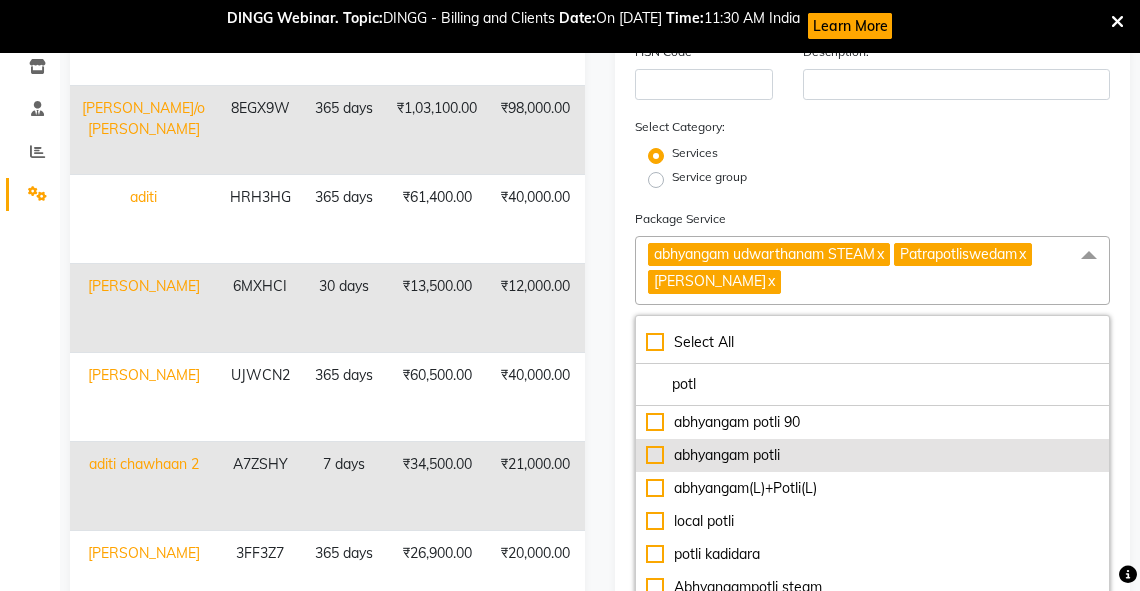type on "potl" 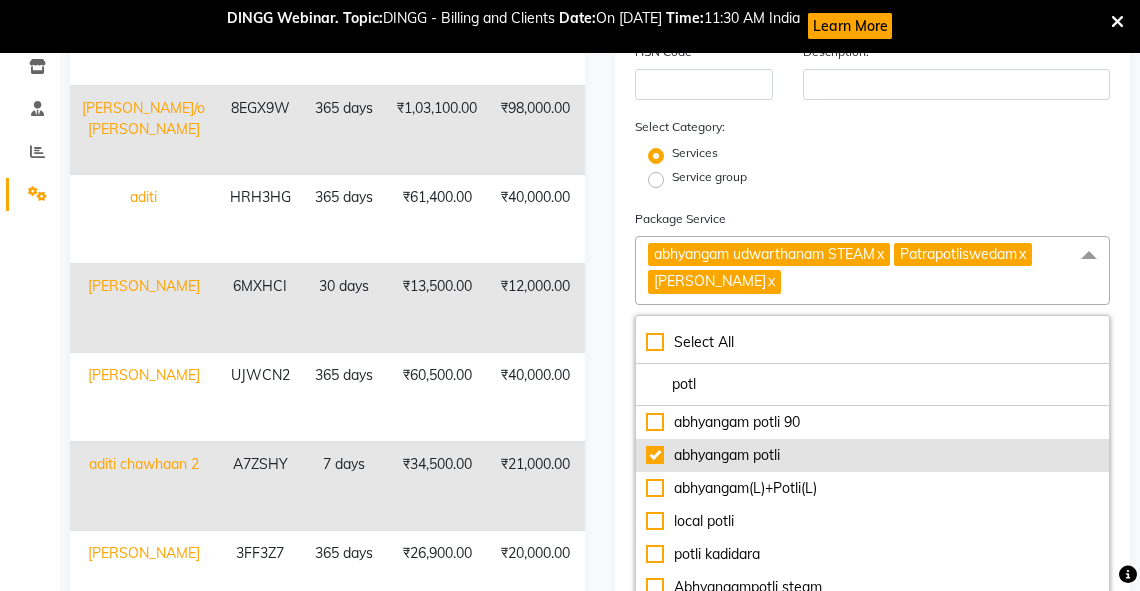 type on "11500" 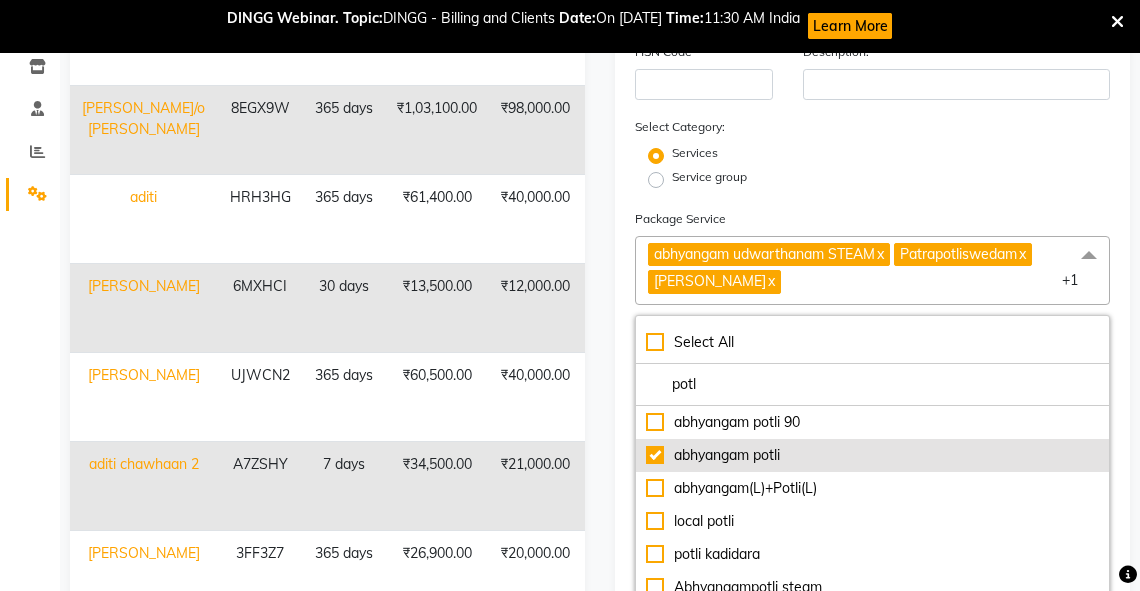 click on "abhyangam potli" 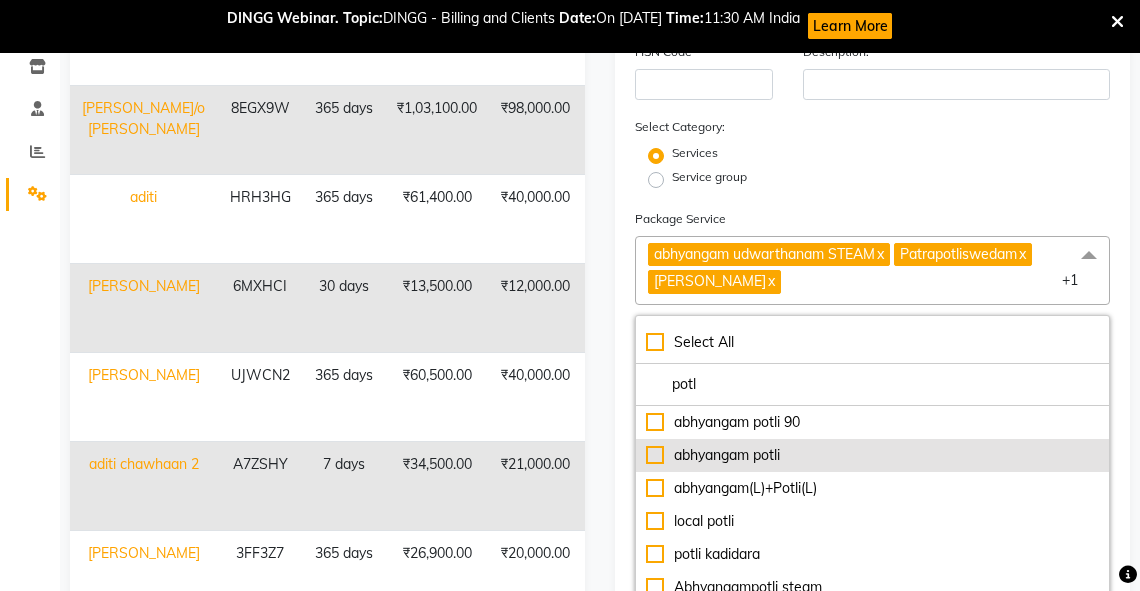 type on "8500" 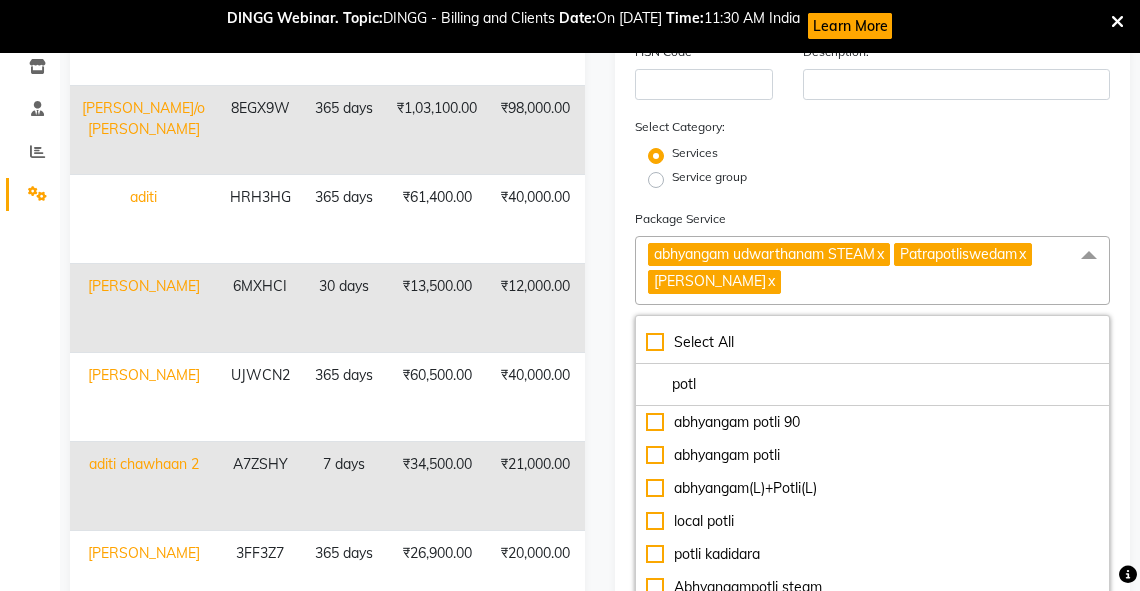 click on "x" 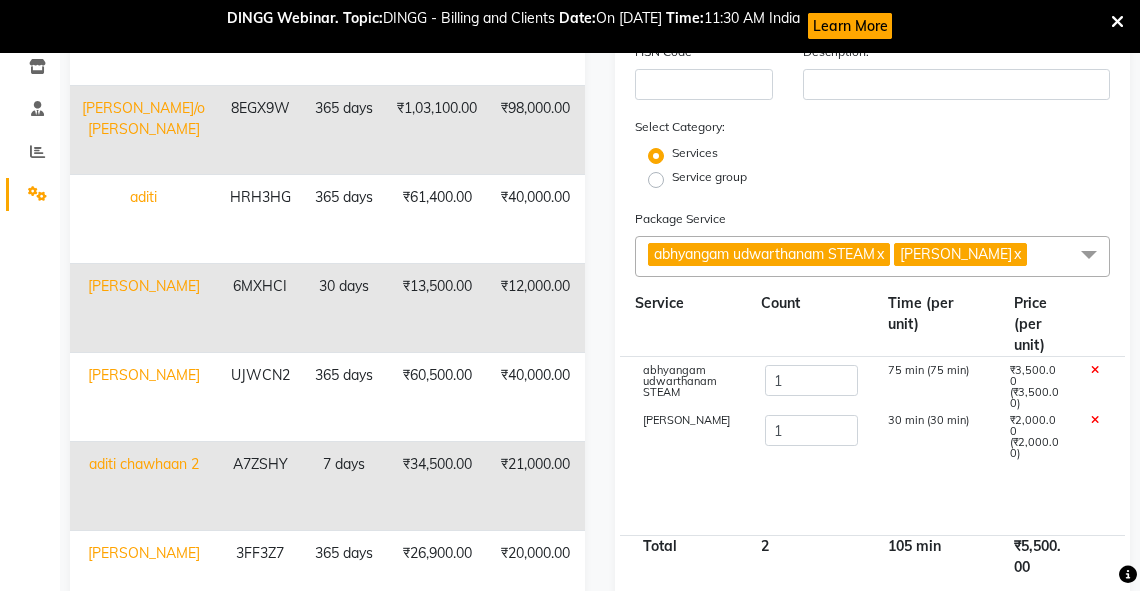 click on "abhyangam udwarthanam STEAM  x Kati vasti  x" 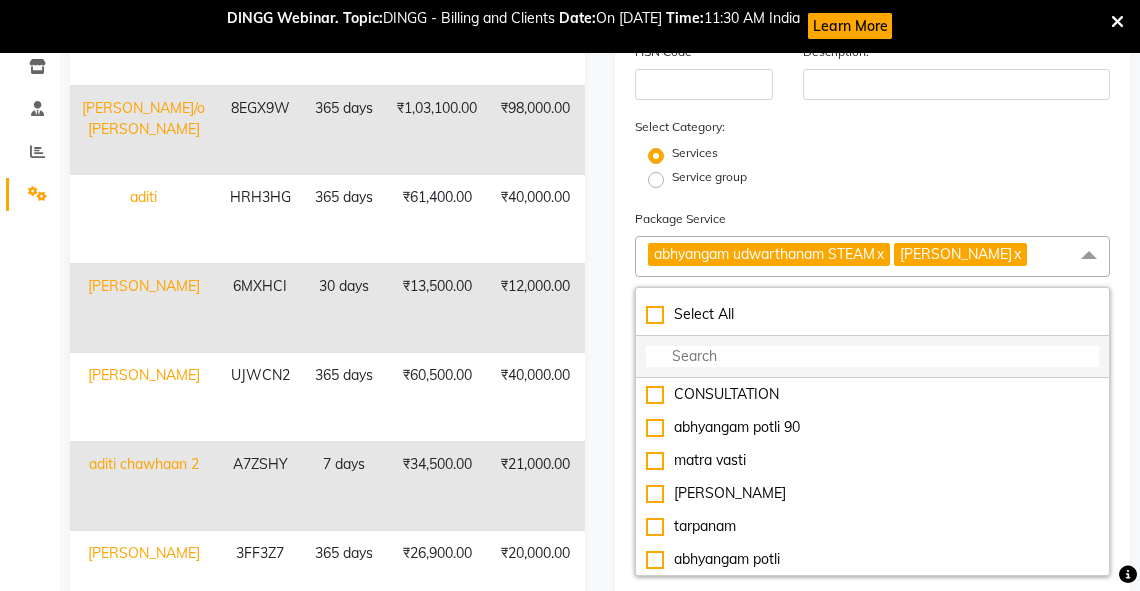 click 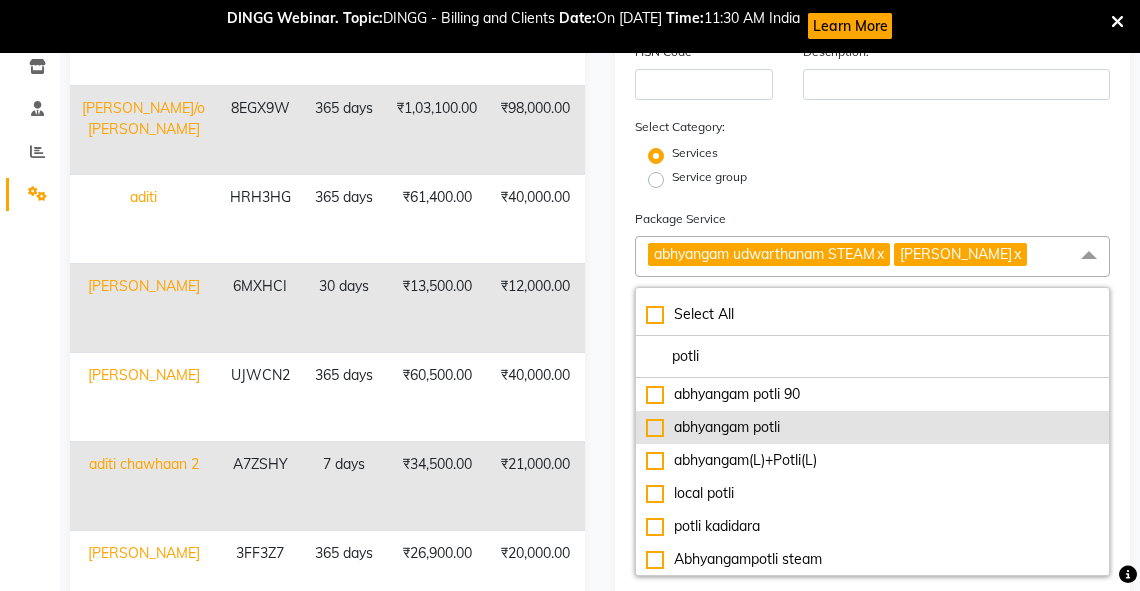 type on "potli" 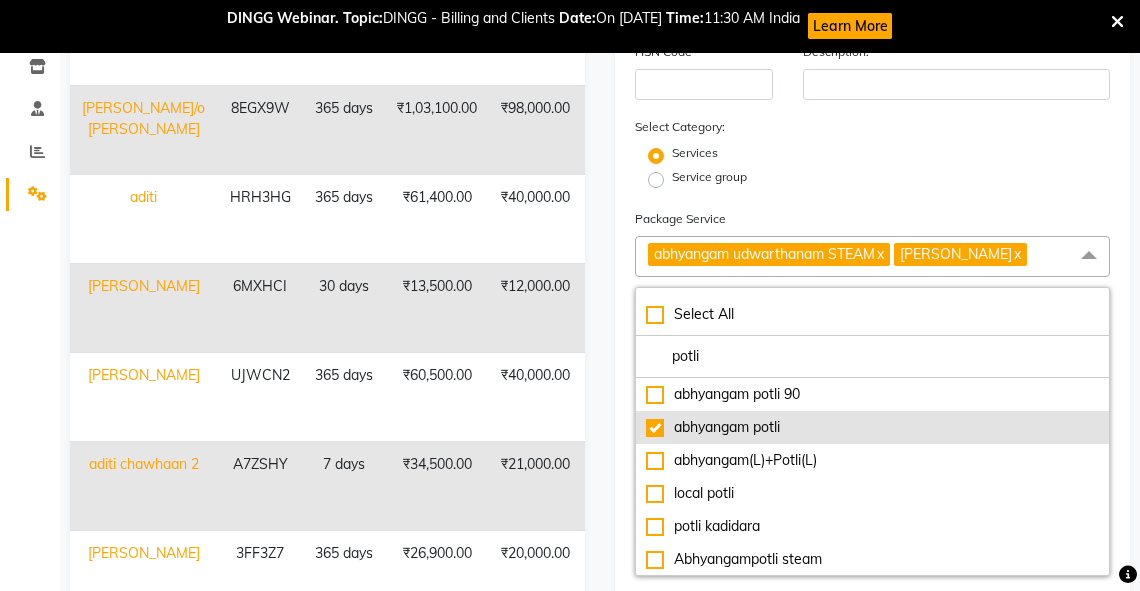 type on "8500" 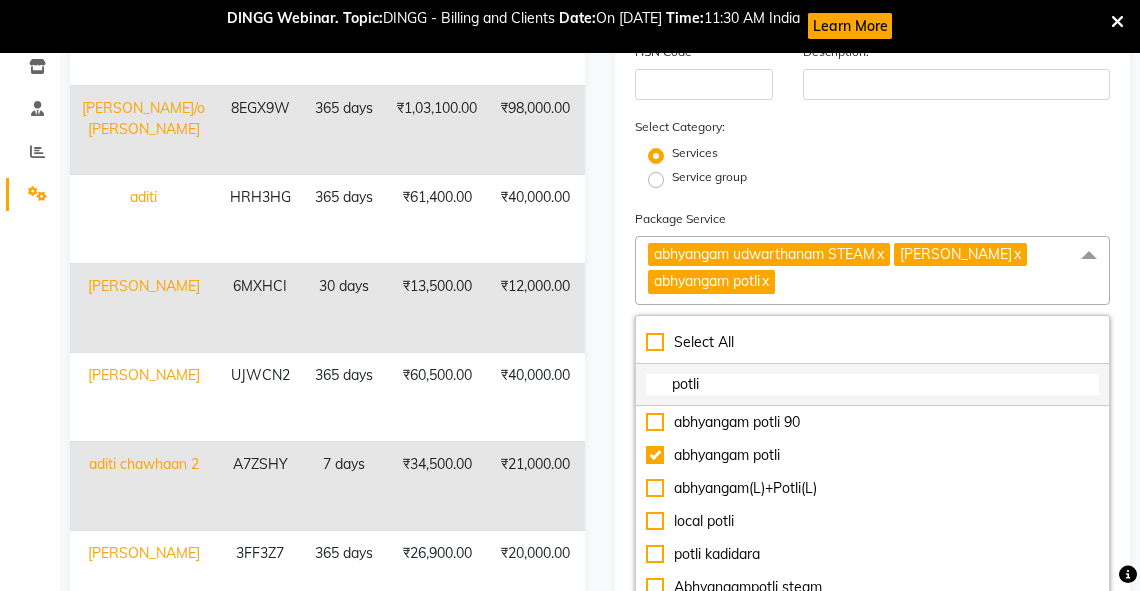 click on "potli" 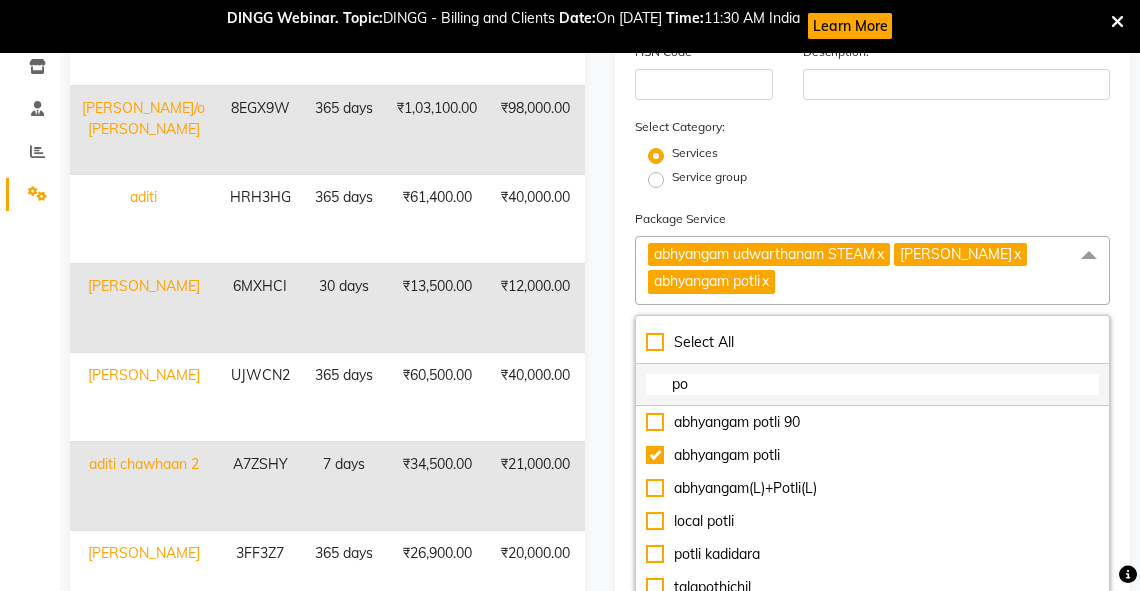 type on "p" 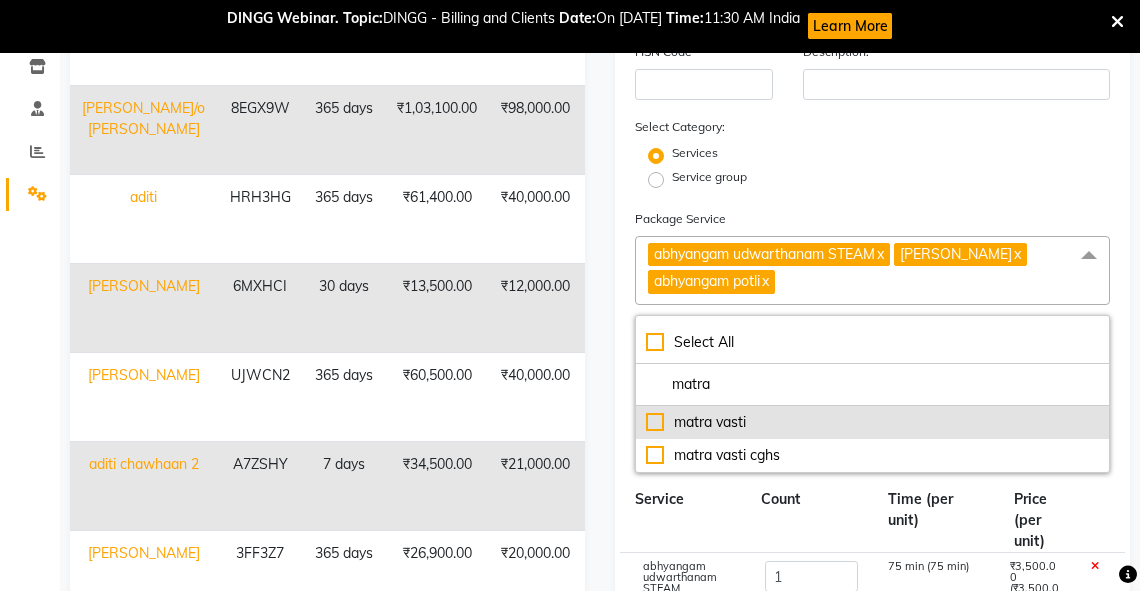 type on "matra" 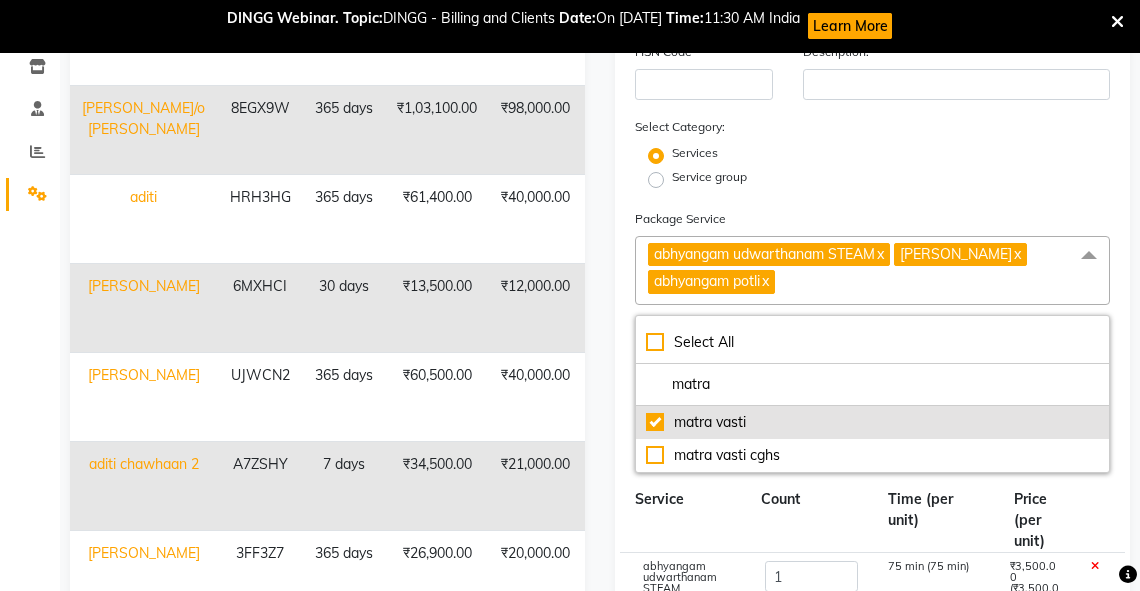 type on "9500" 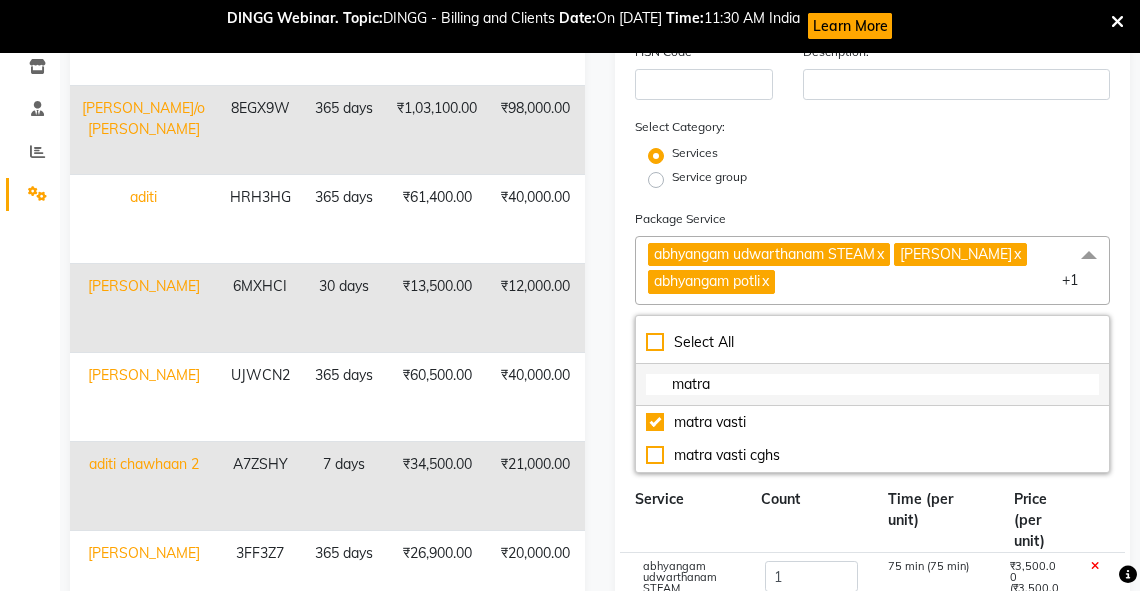 click on "matra" 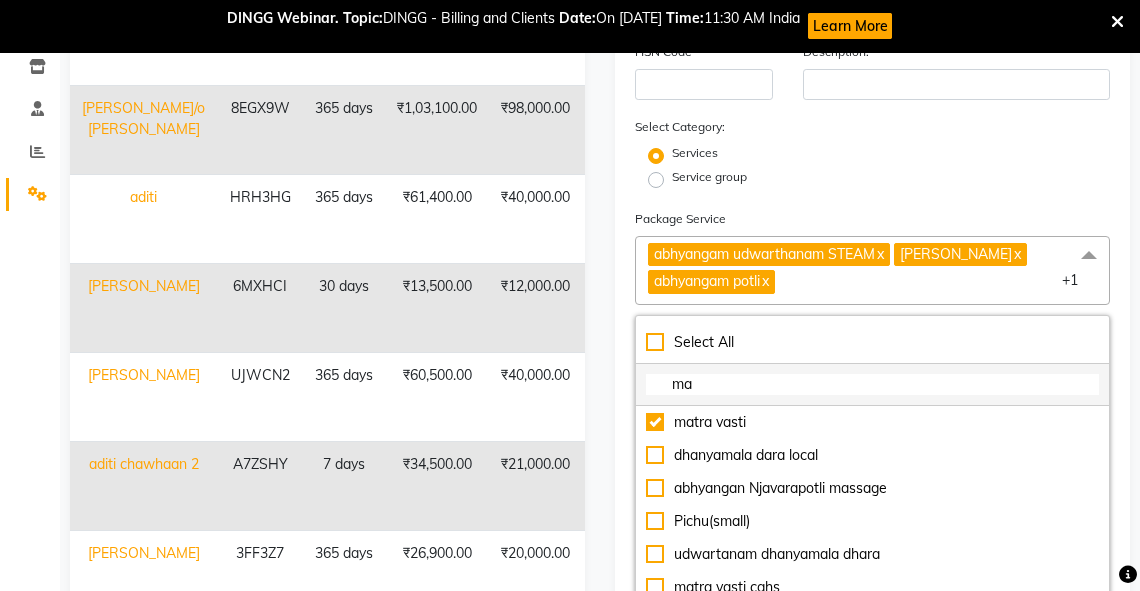 type on "m" 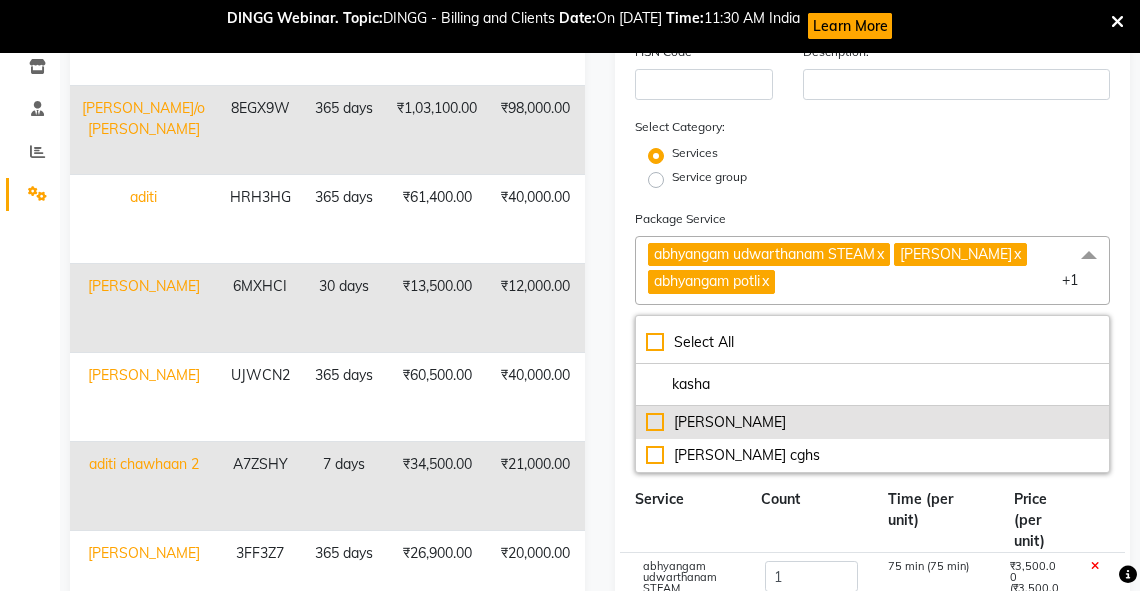 type on "kasha" 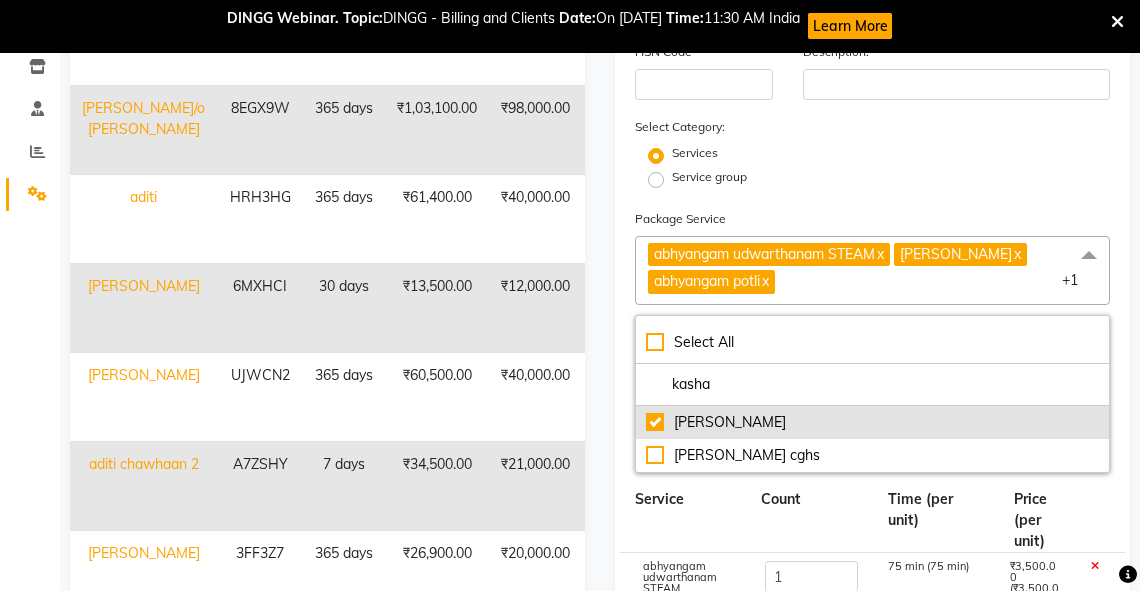type on "11500" 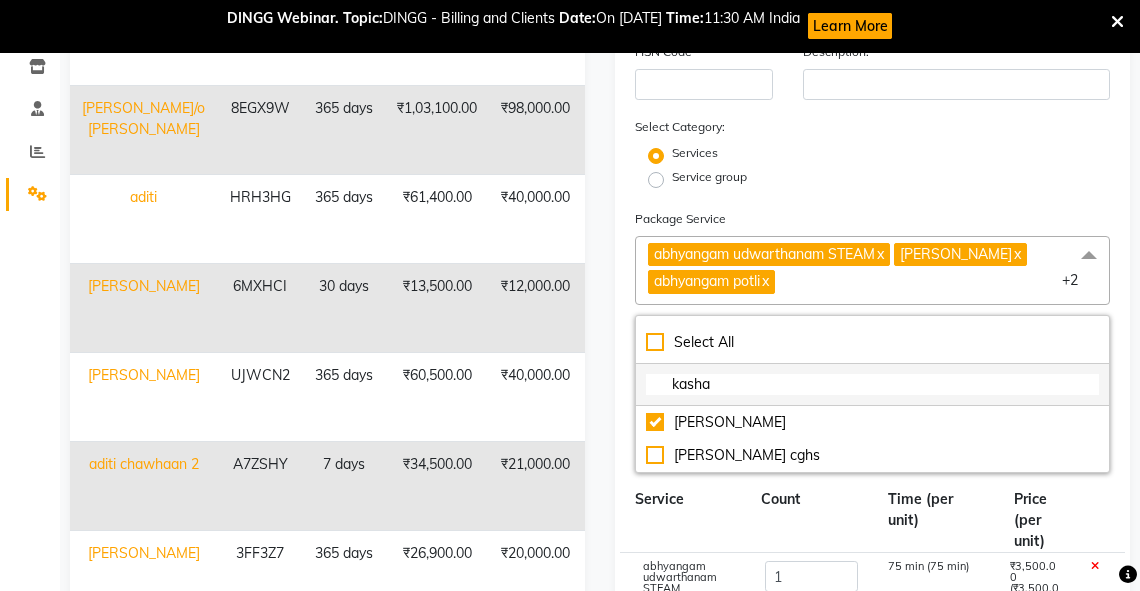 click on "kasha" 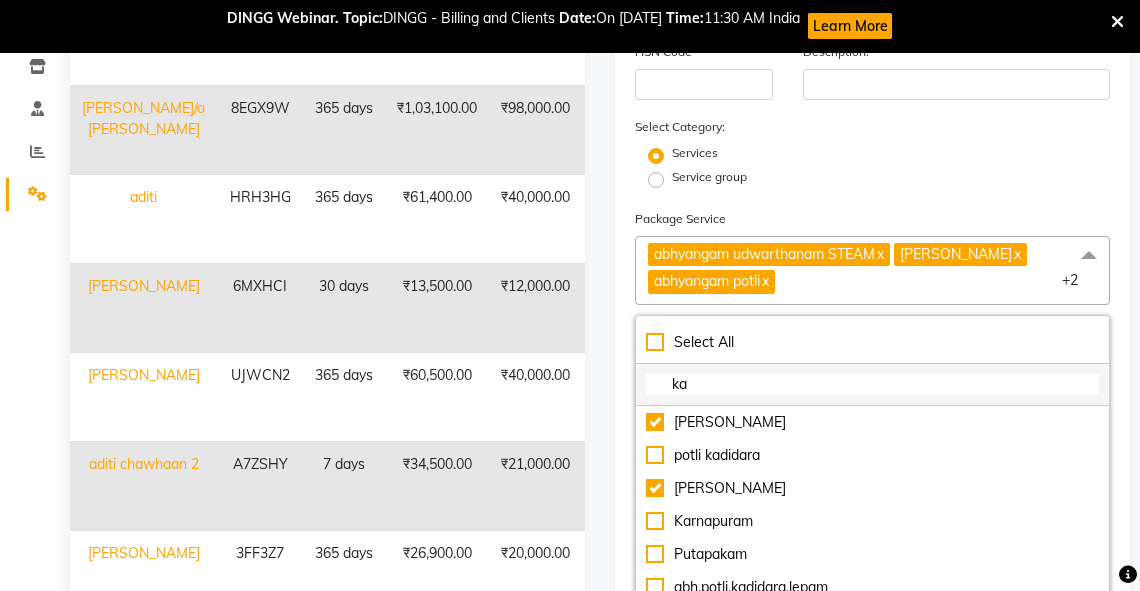 type on "k" 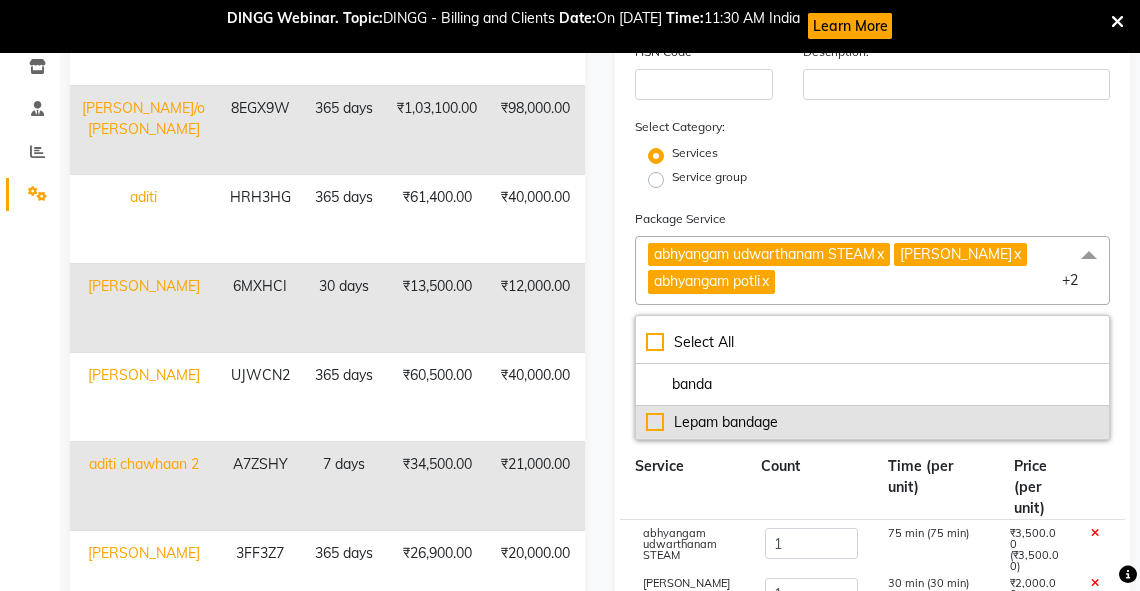 type on "banda" 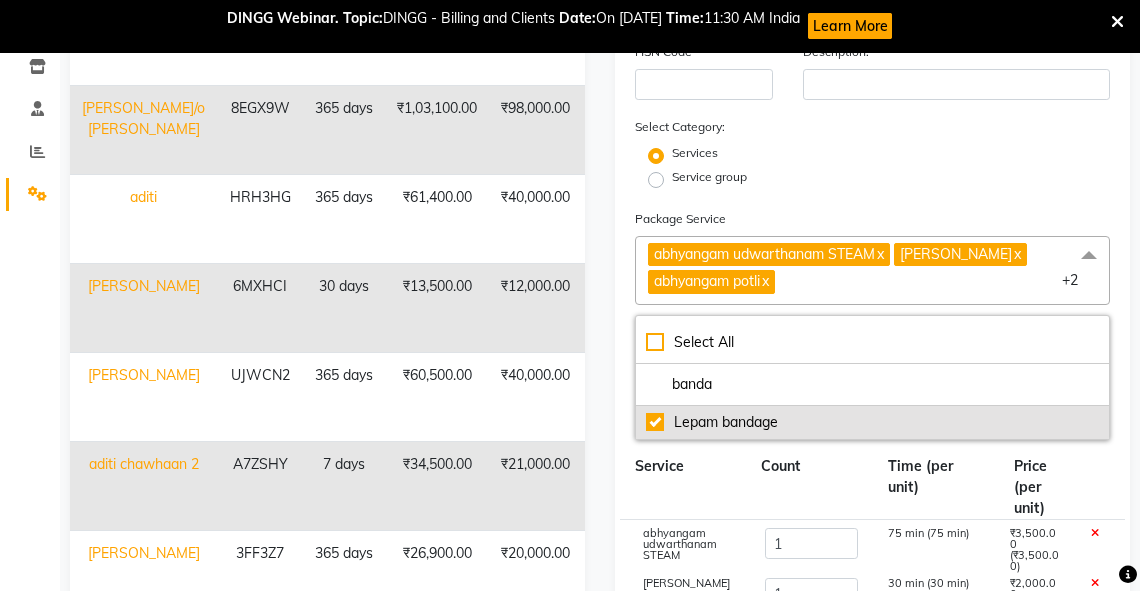type on "12500" 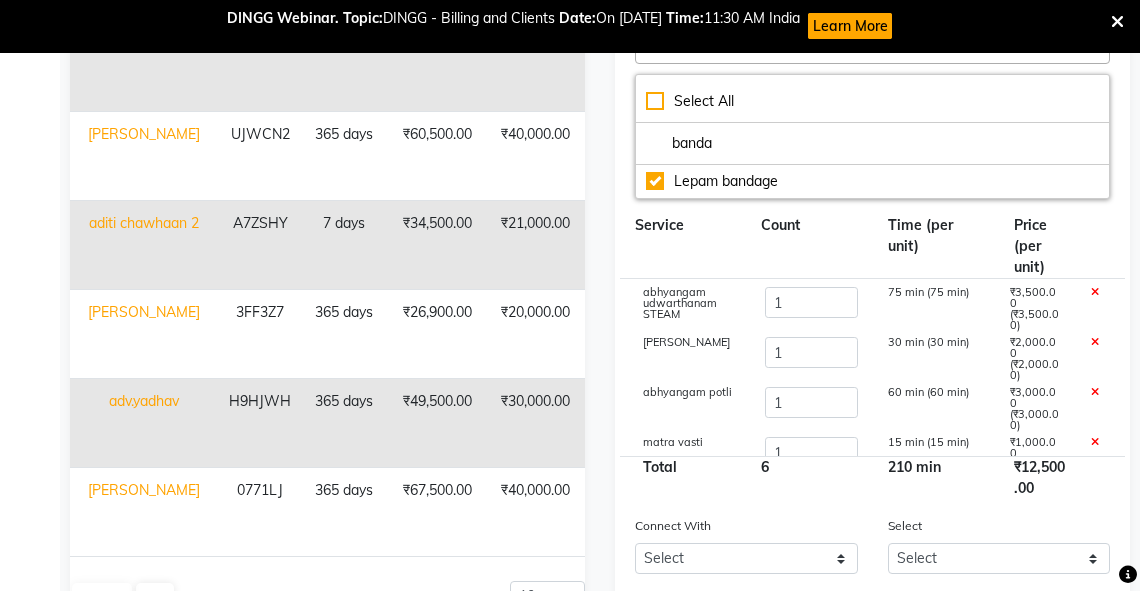 scroll, scrollTop: 631, scrollLeft: 0, axis: vertical 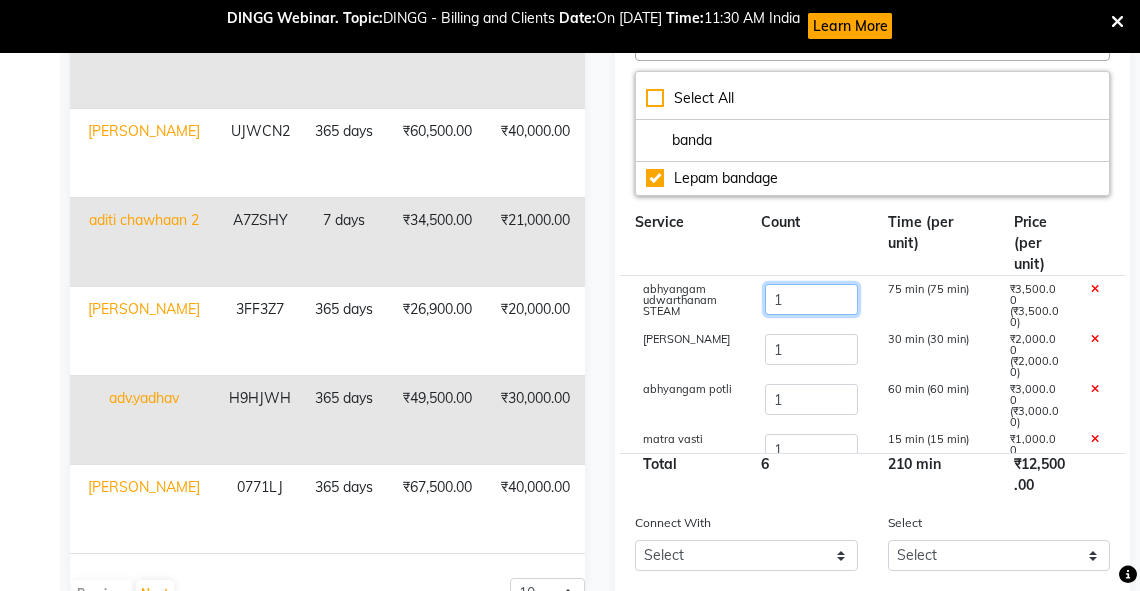 click on "1" 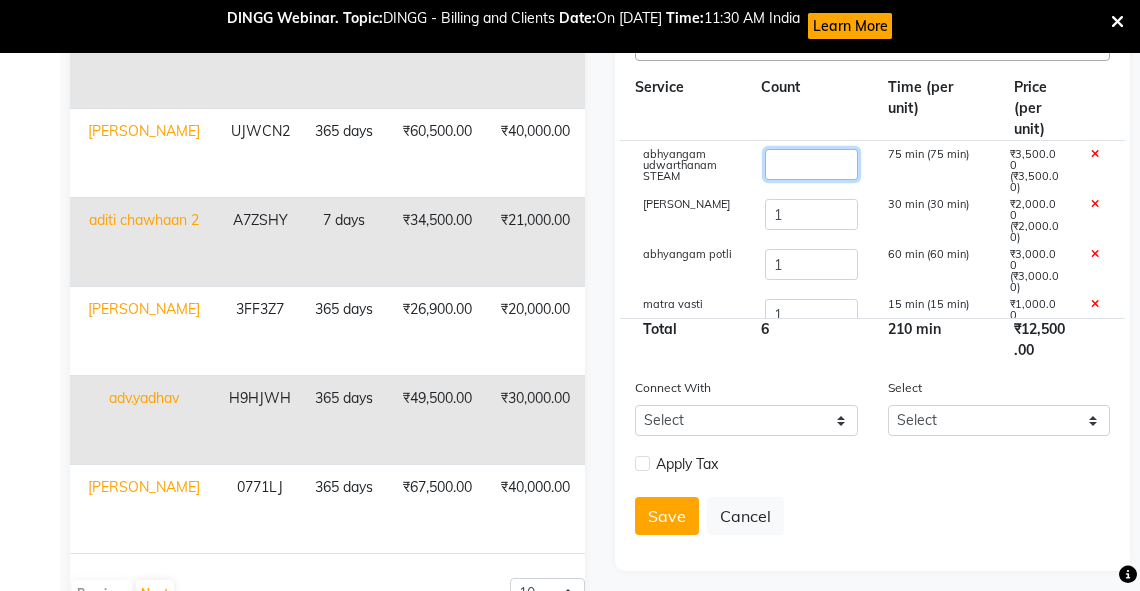 type on "7" 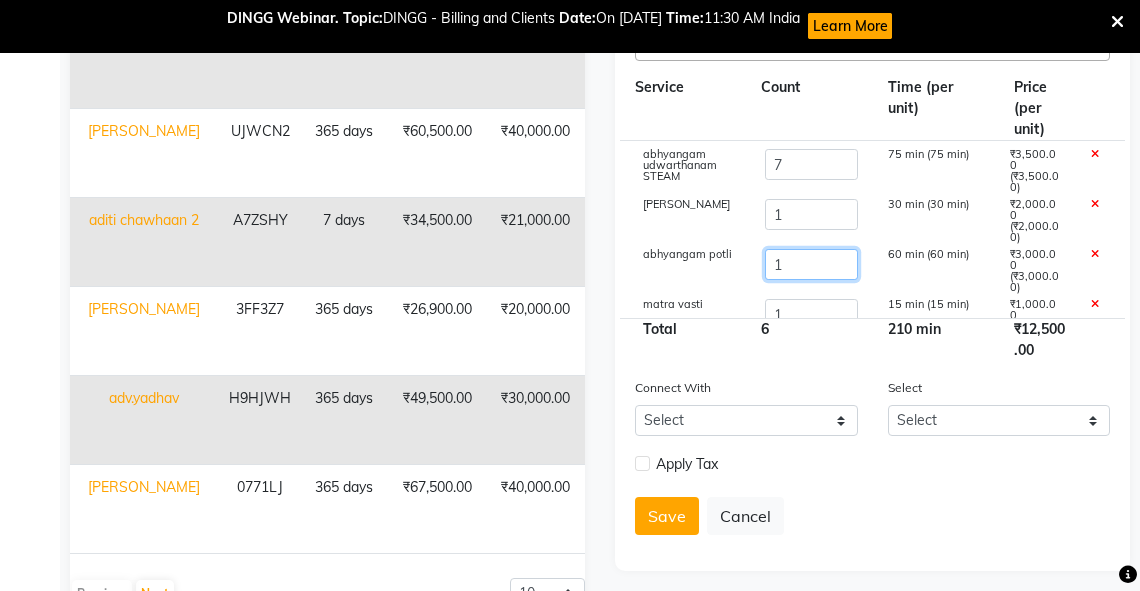 type on "33500" 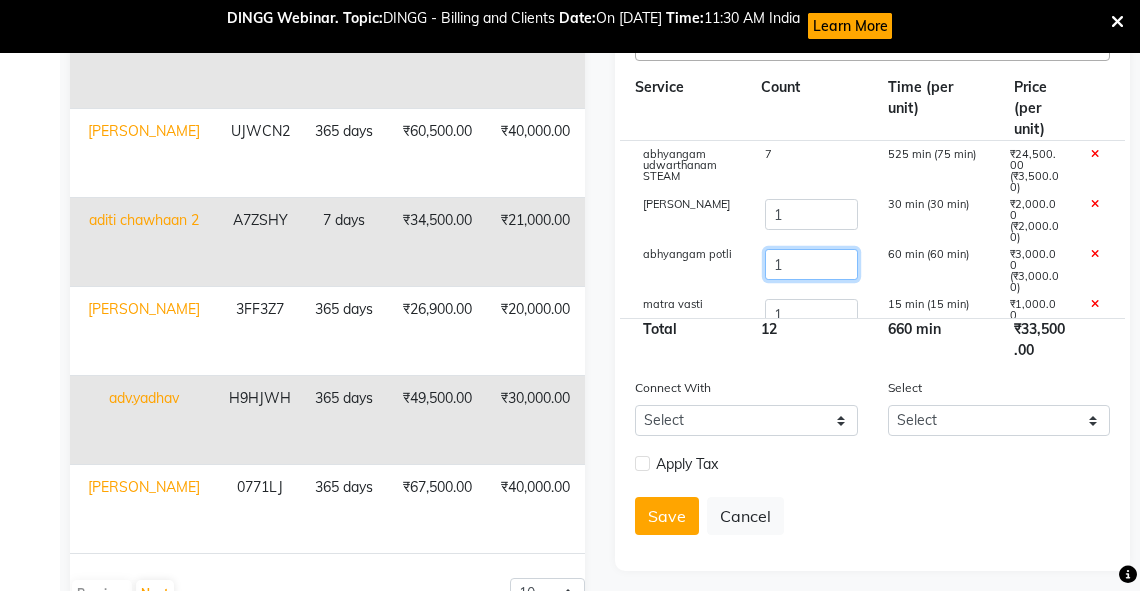 type on "14" 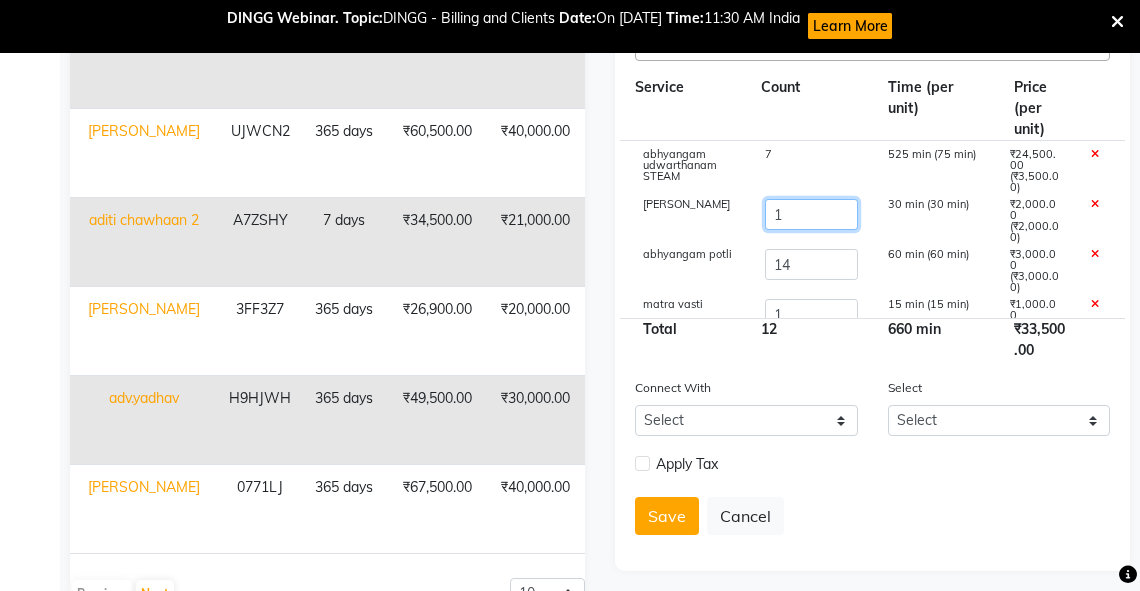 type on "72500" 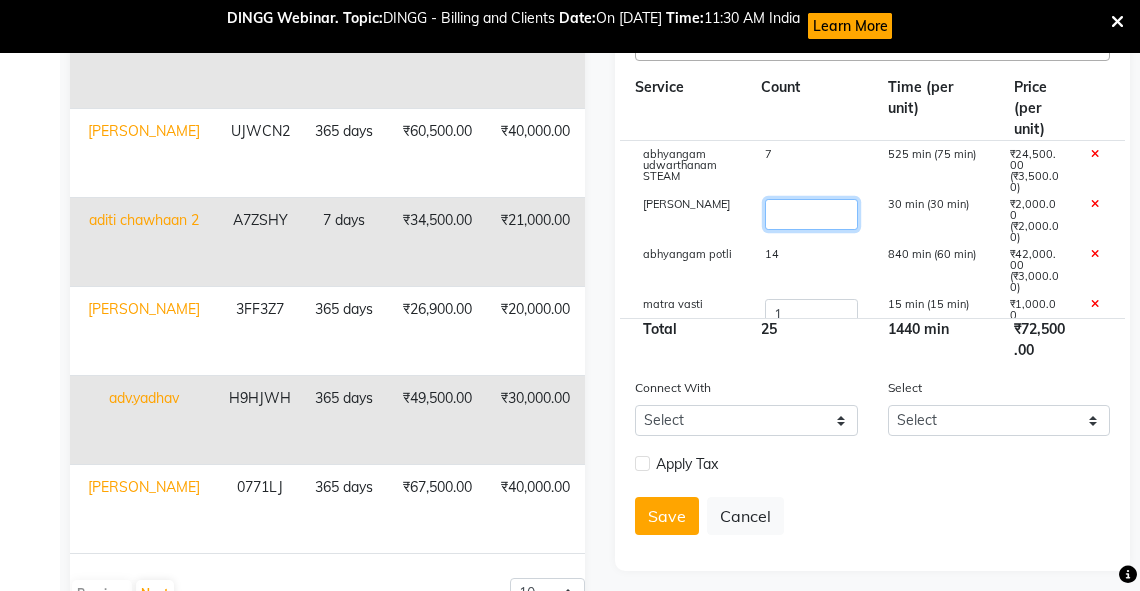 type on "7" 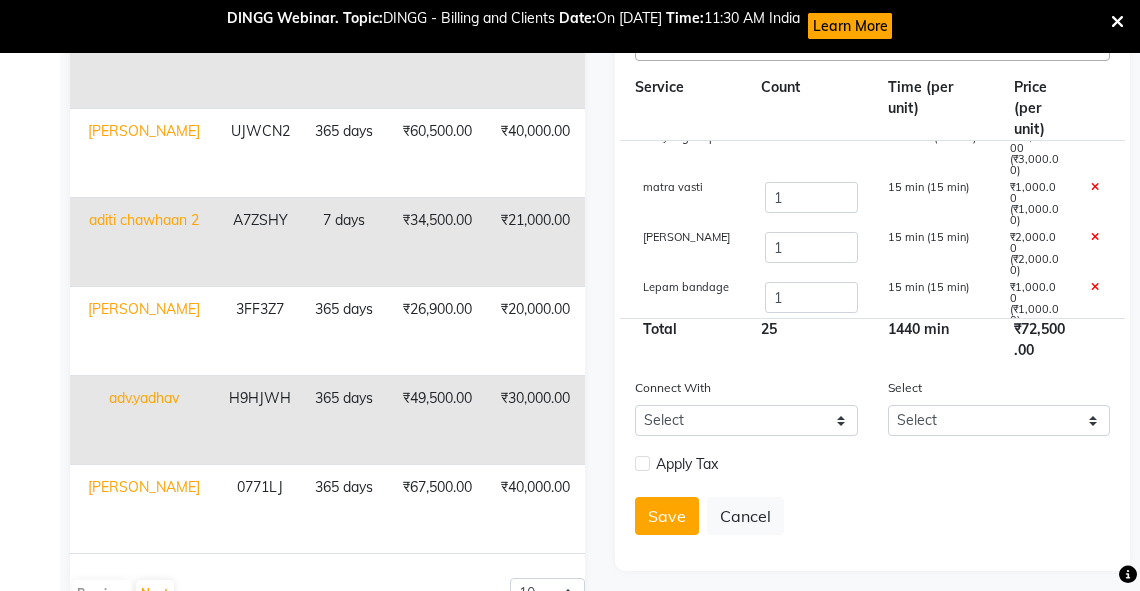 scroll, scrollTop: 125, scrollLeft: 0, axis: vertical 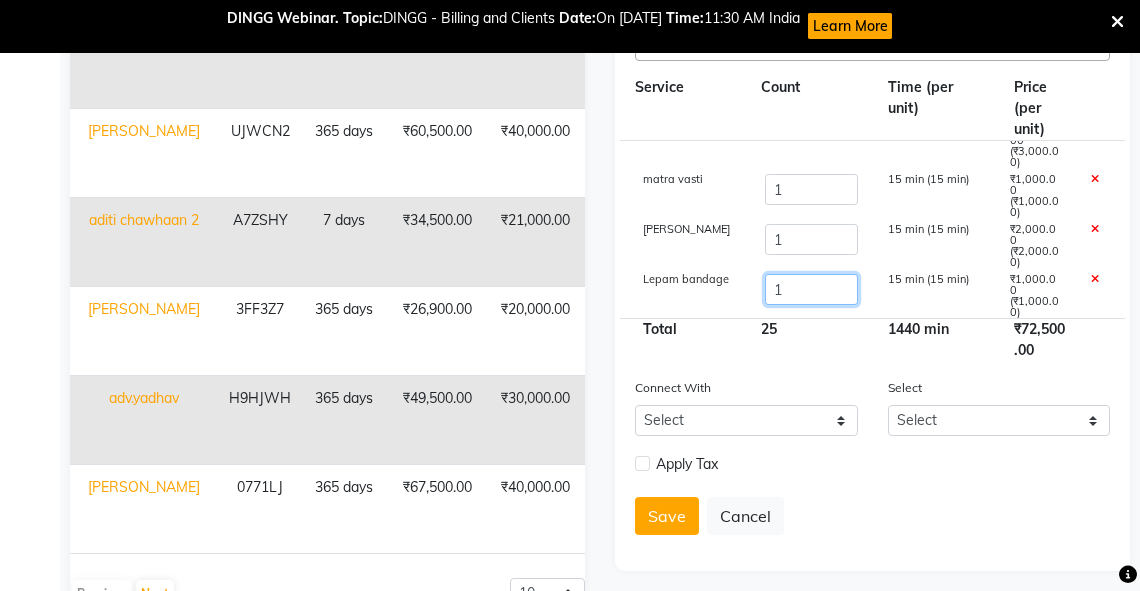 type on "84500" 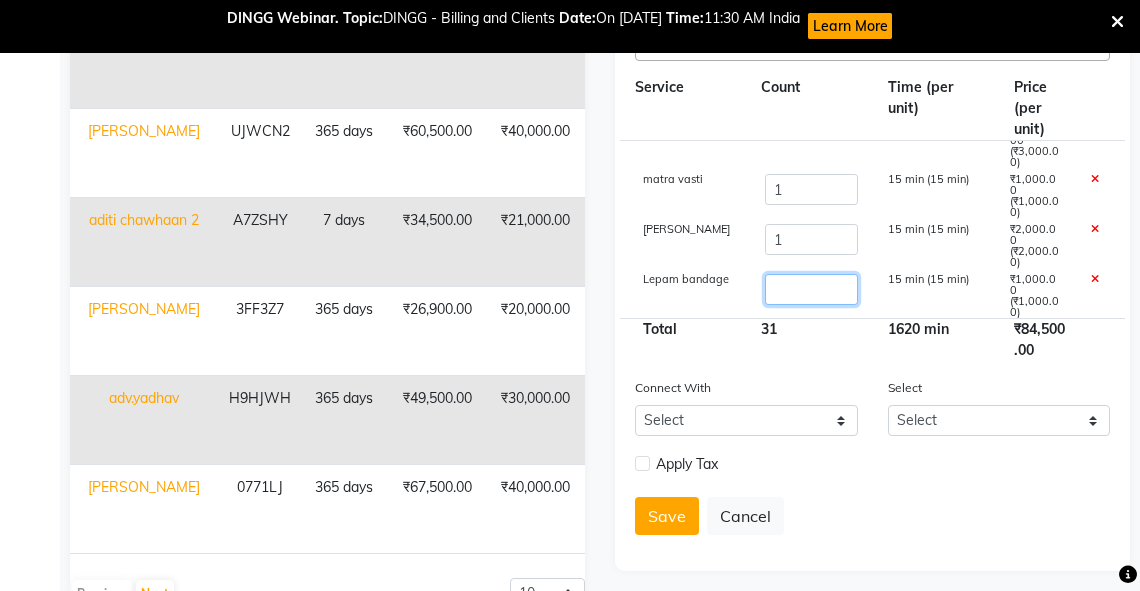 type on "7" 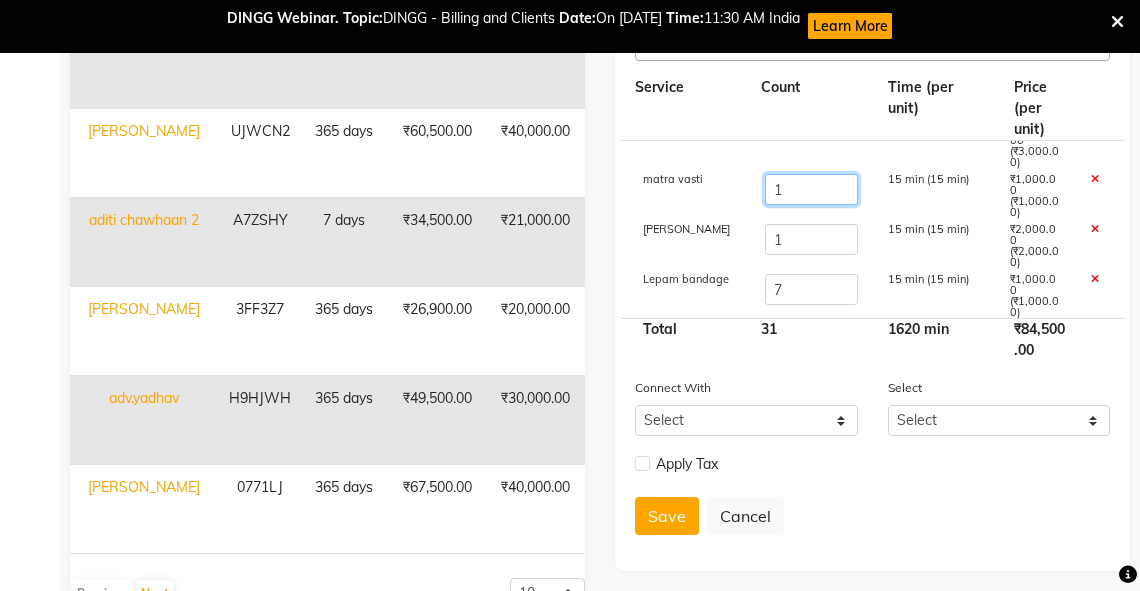 type on "90500" 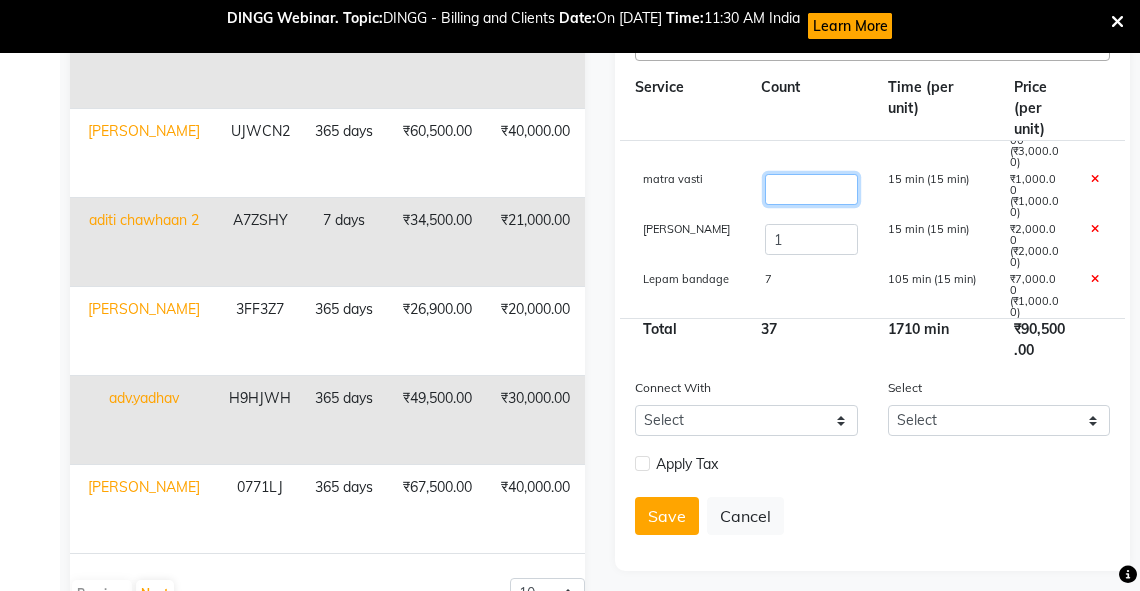 type on "8" 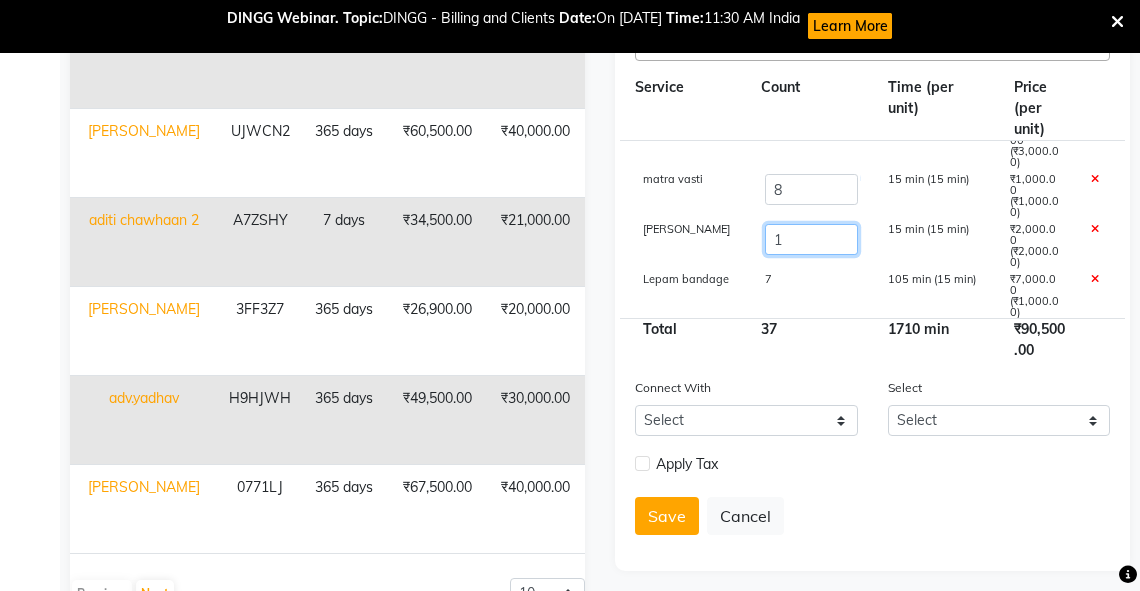 type on "97500" 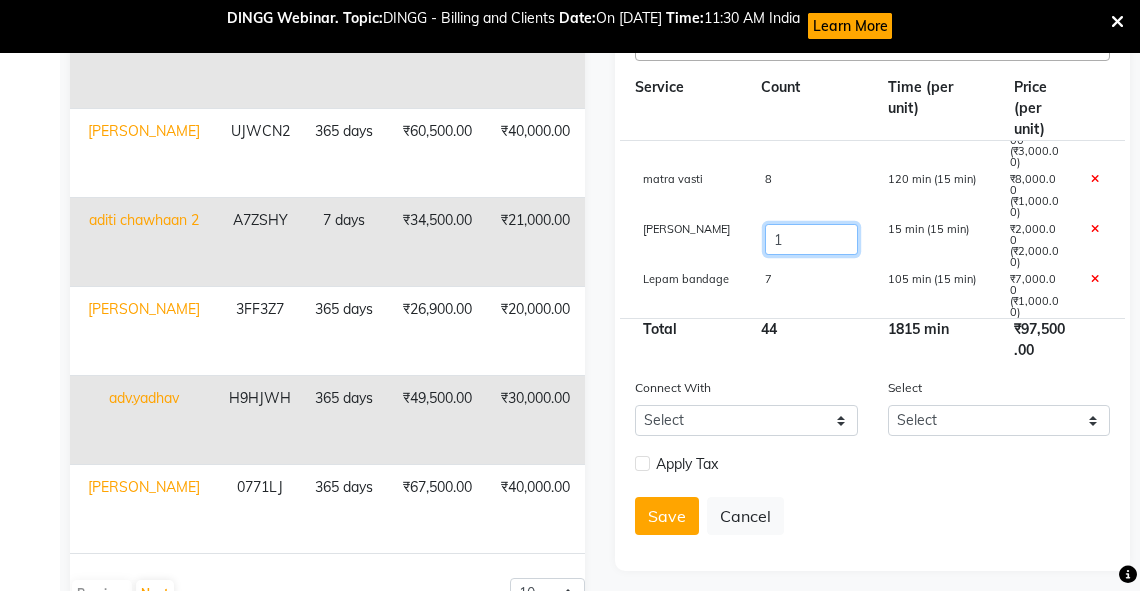 click on "1" 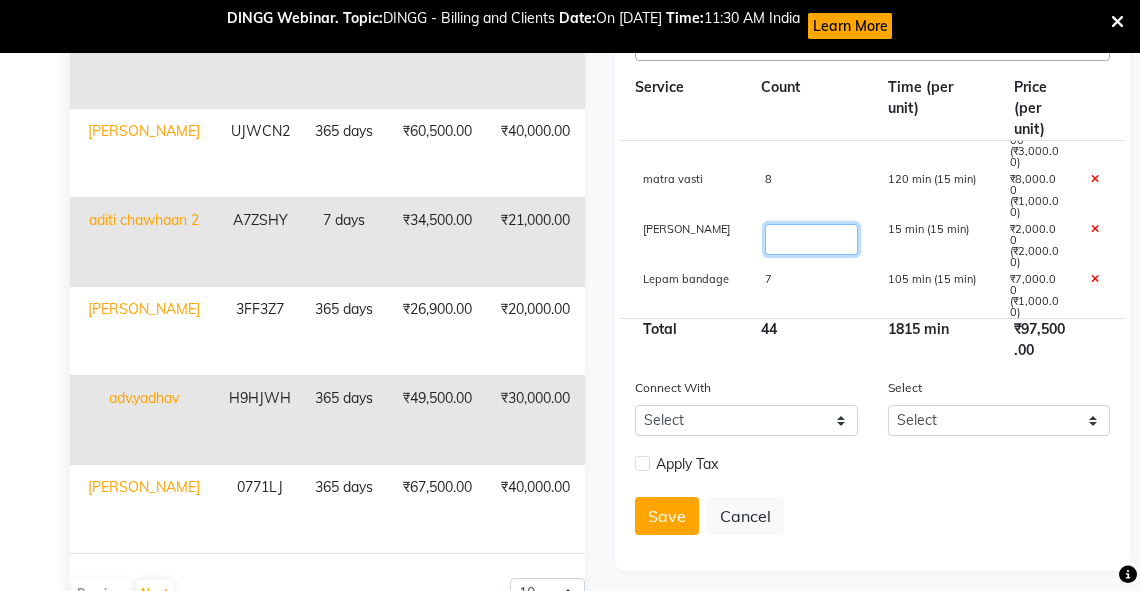 type on "5" 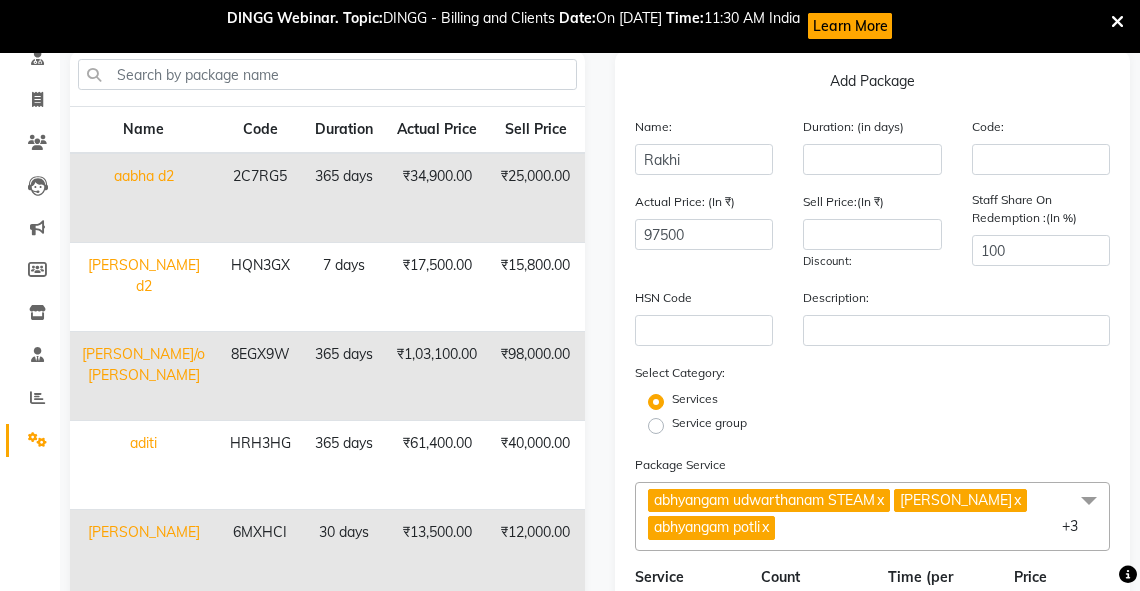 scroll, scrollTop: 136, scrollLeft: 0, axis: vertical 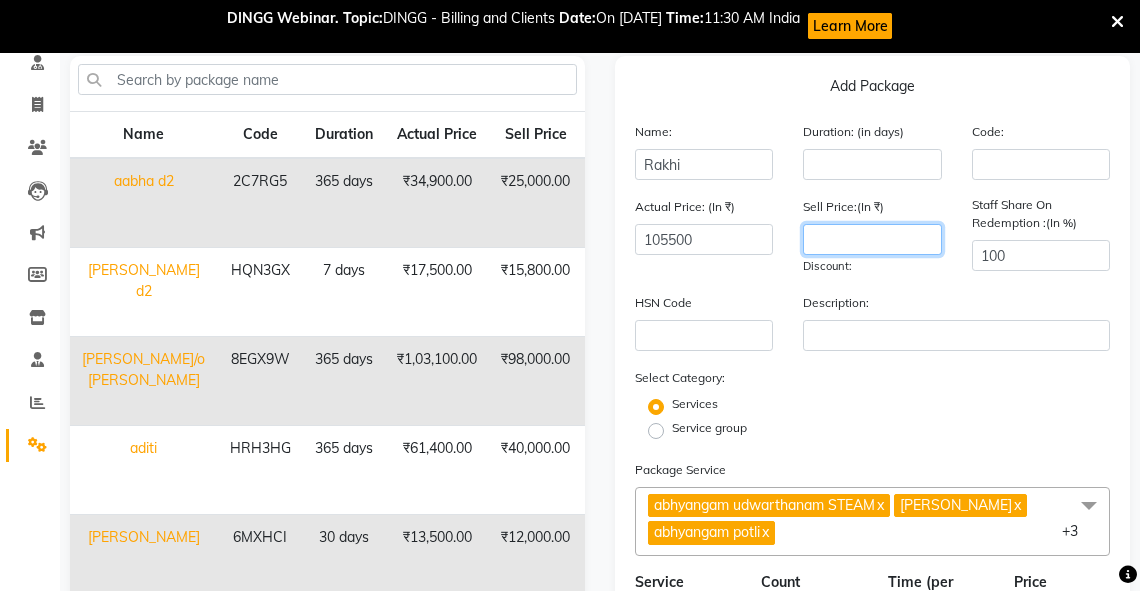 click 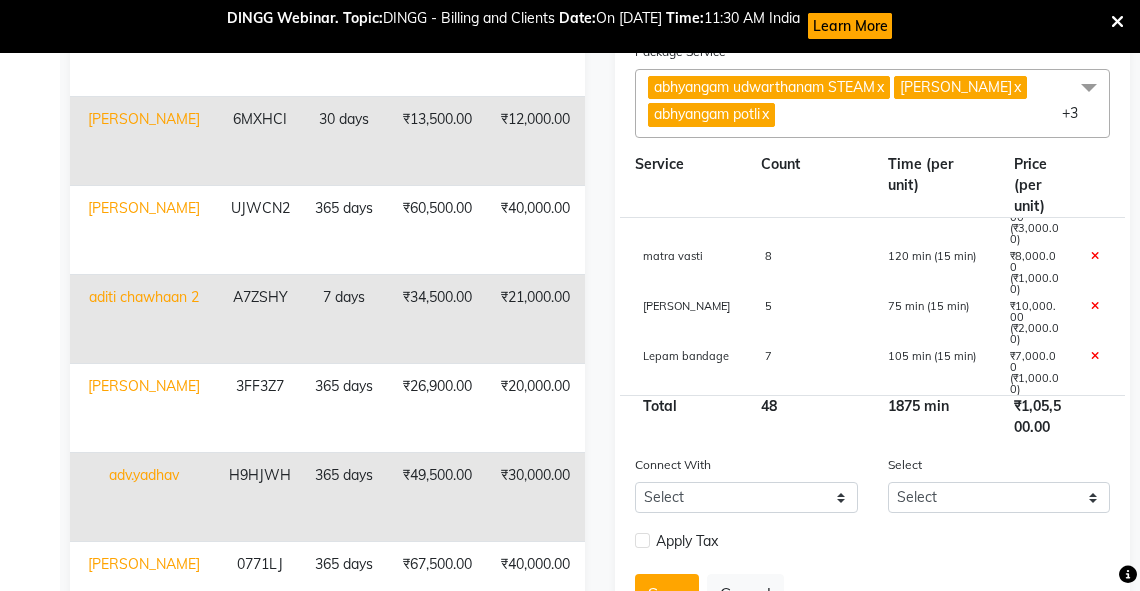 scroll, scrollTop: 529, scrollLeft: 0, axis: vertical 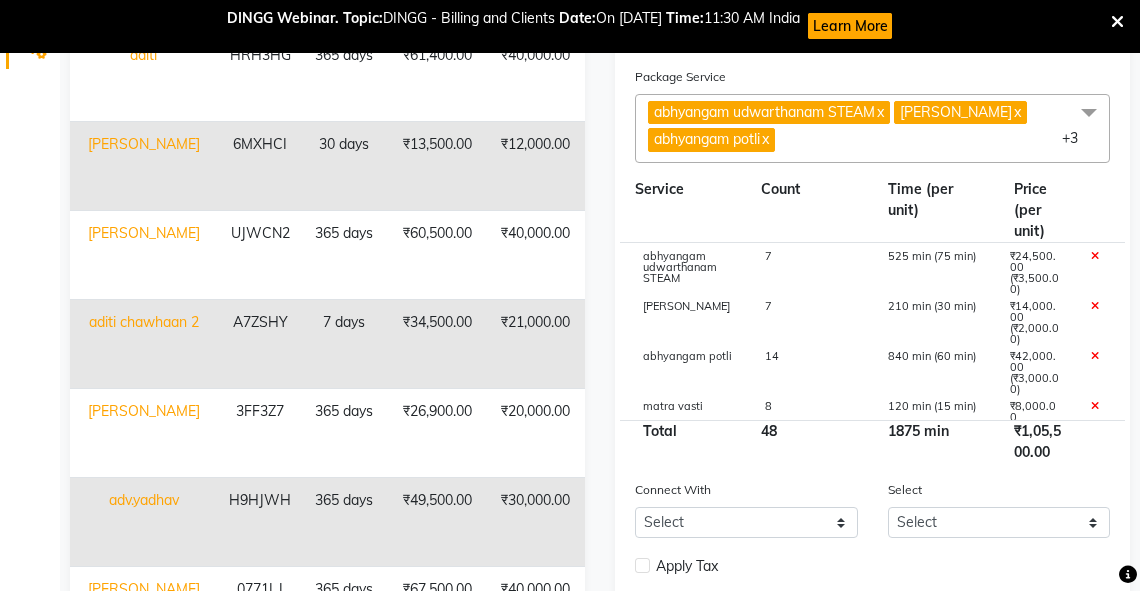 click on "abhyangam potli" 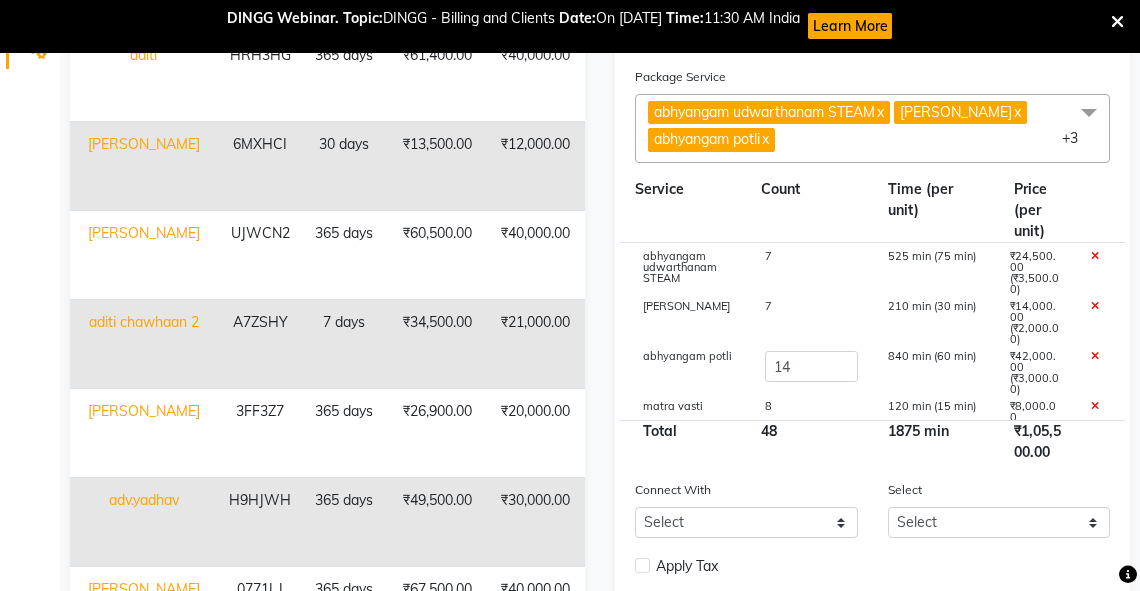 click on "x" 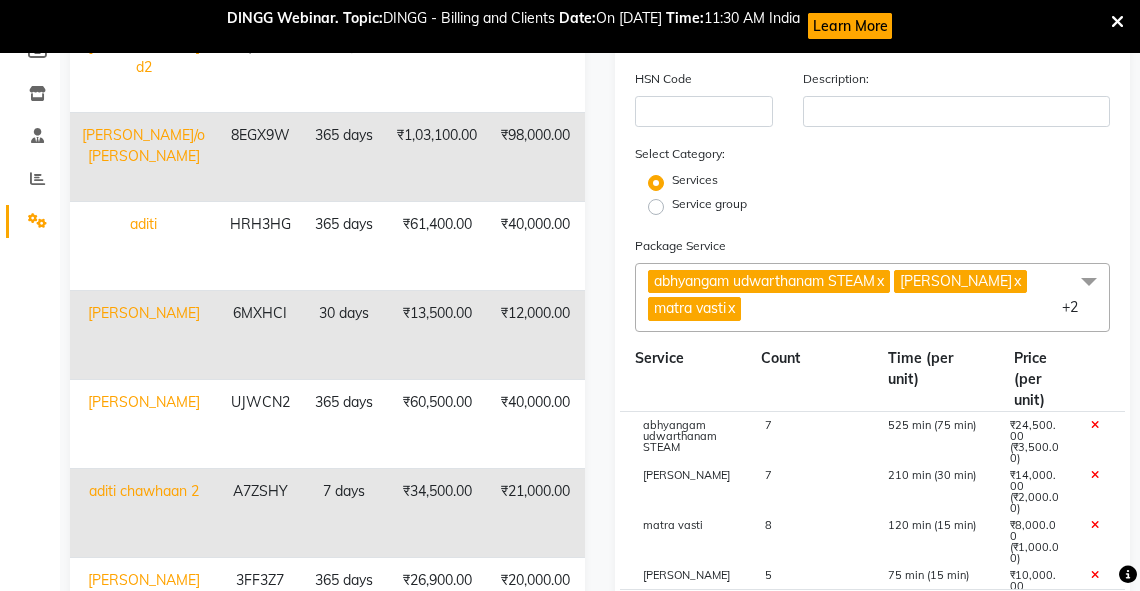 scroll, scrollTop: 347, scrollLeft: 0, axis: vertical 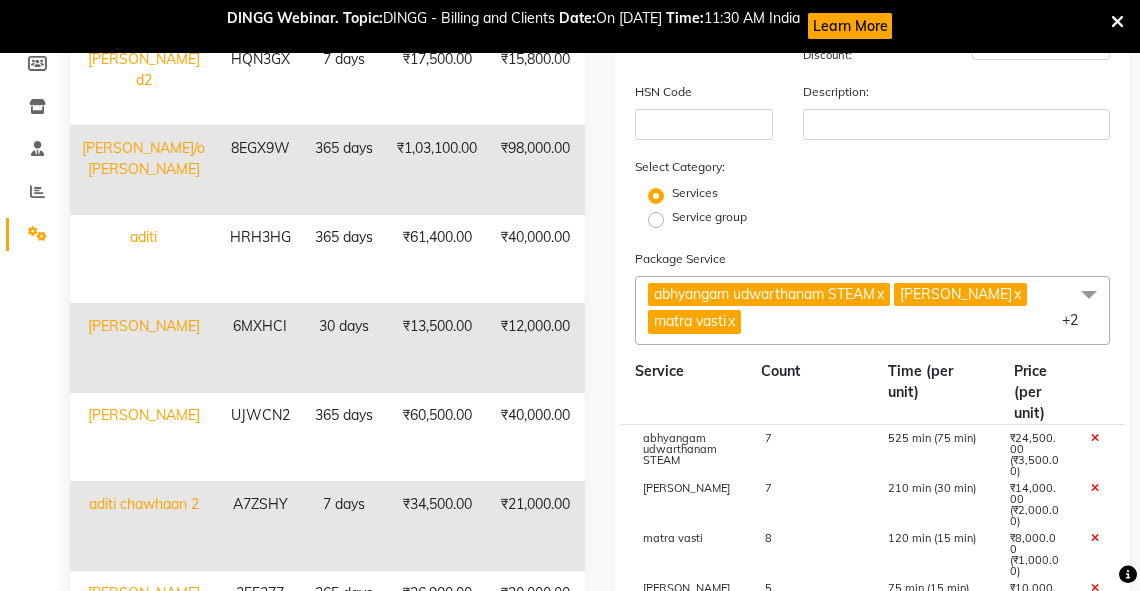 click on "Service" 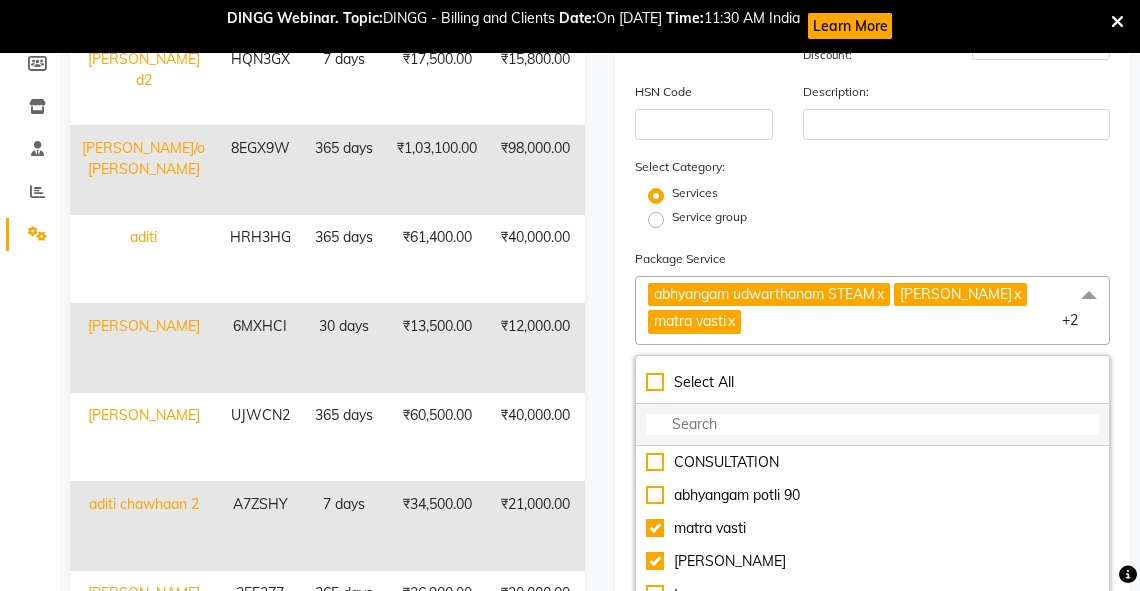 click 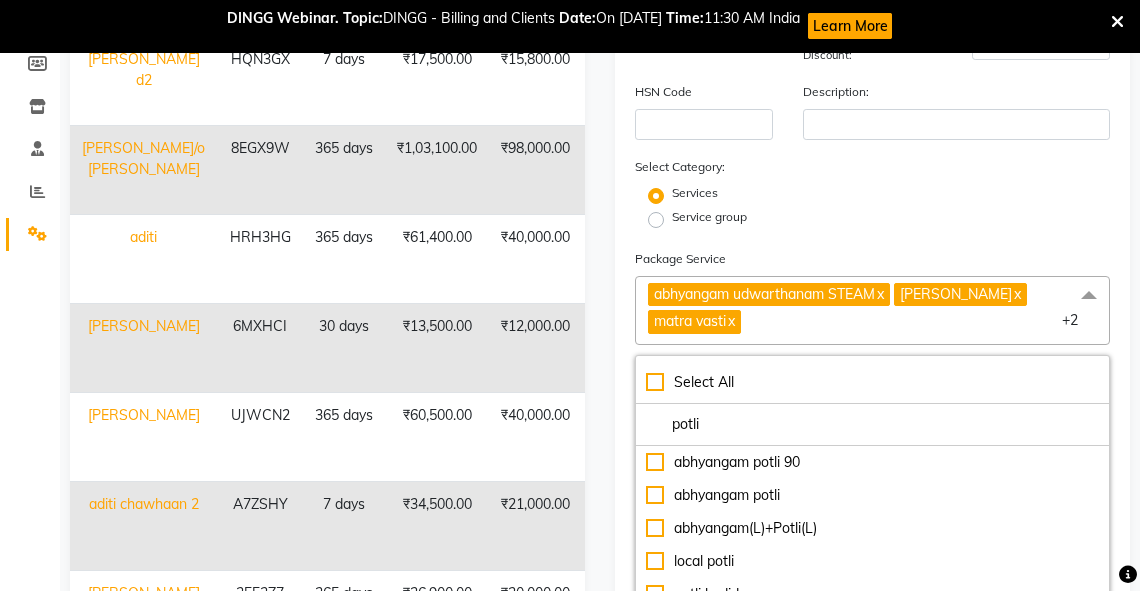 type on "potli" 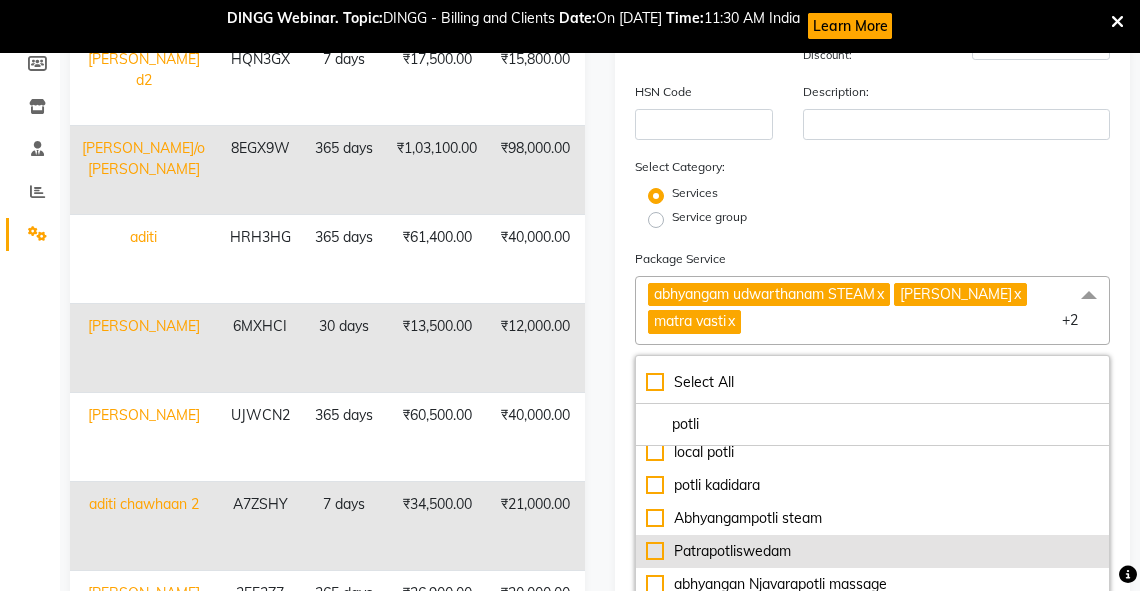 scroll, scrollTop: 112, scrollLeft: 0, axis: vertical 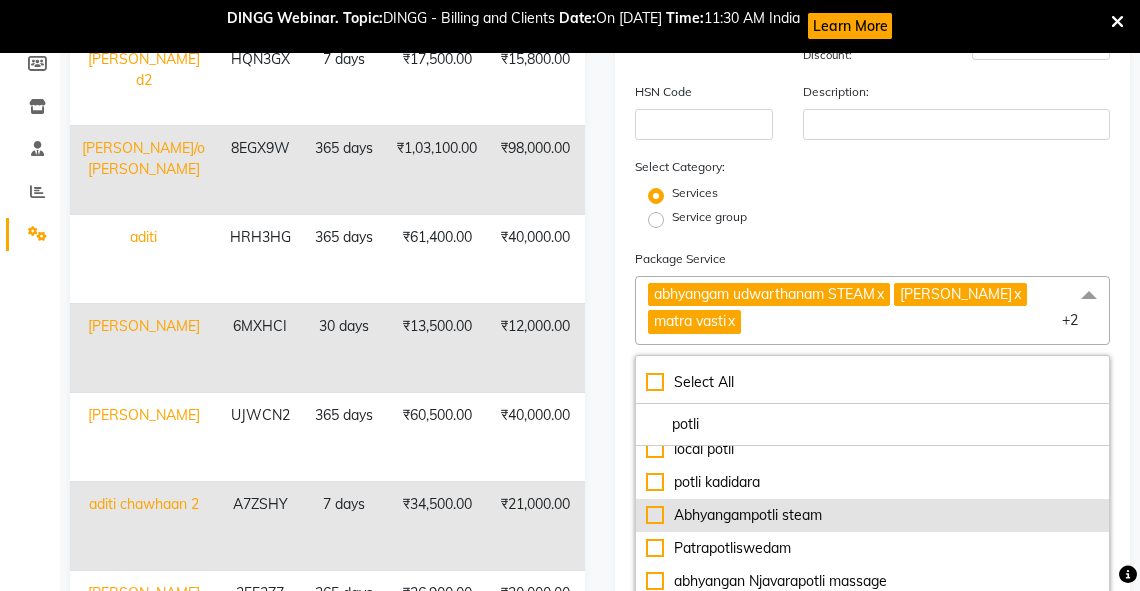 click on "Abhyangampotli steam" 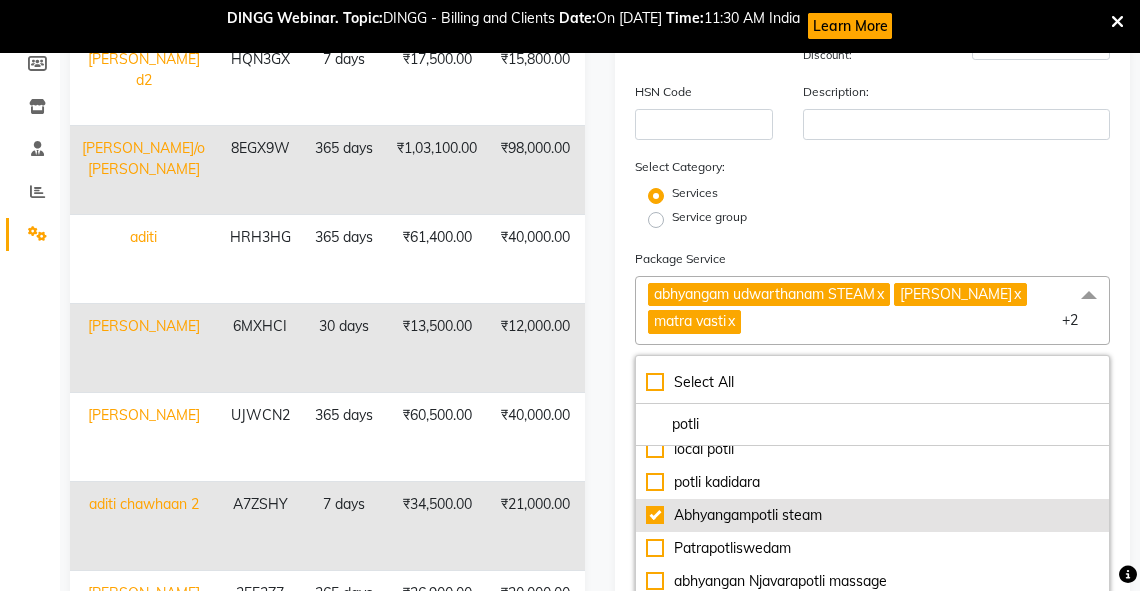 type on "67000" 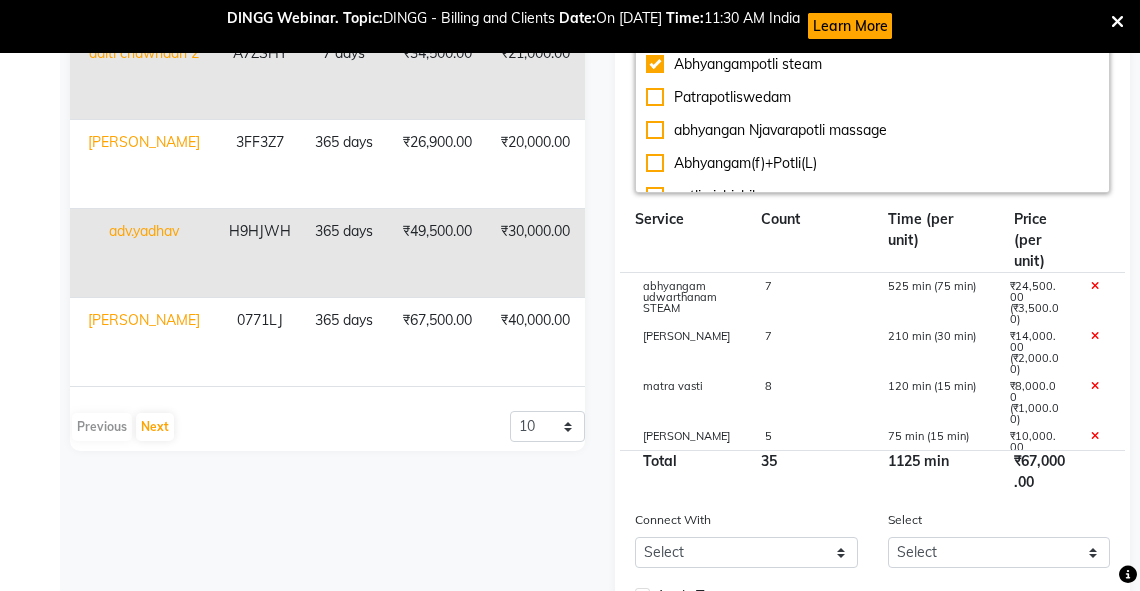 click on "7" 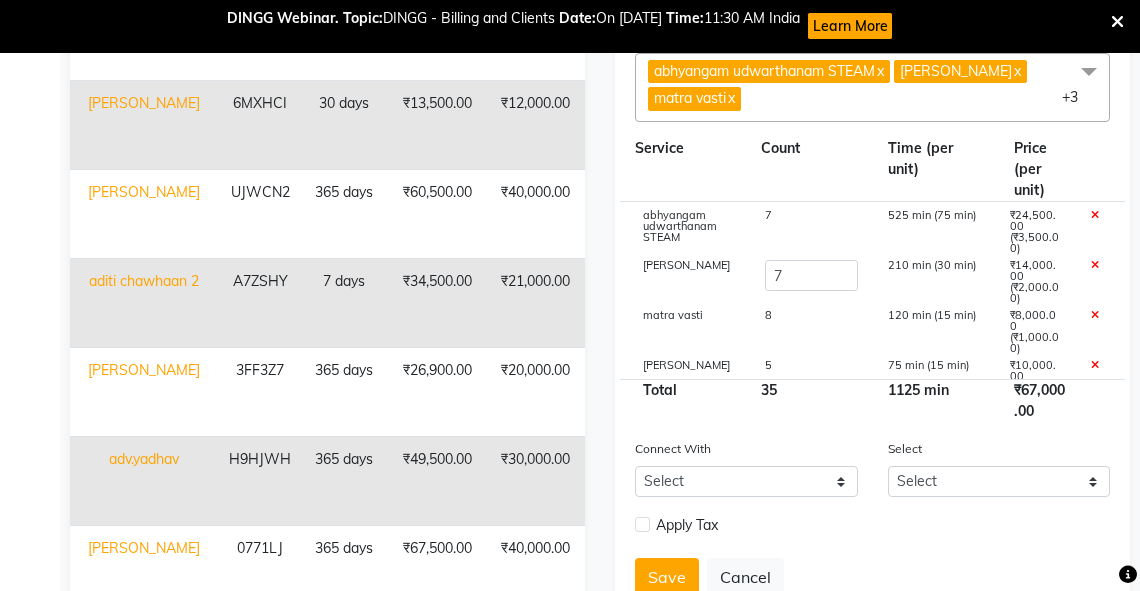 scroll, scrollTop: 556, scrollLeft: 0, axis: vertical 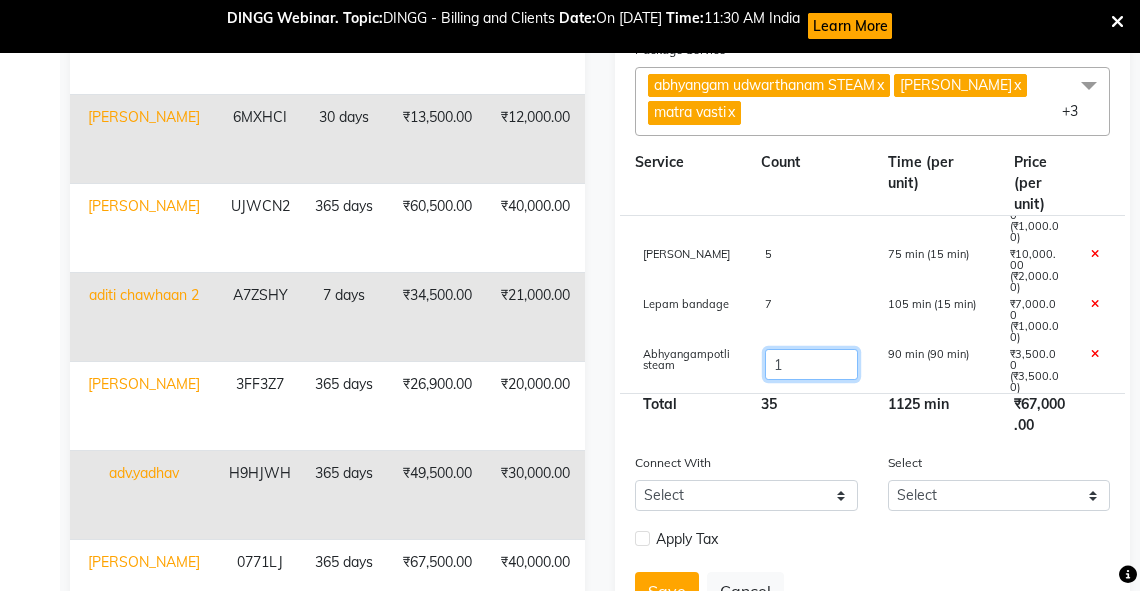 click on "1" 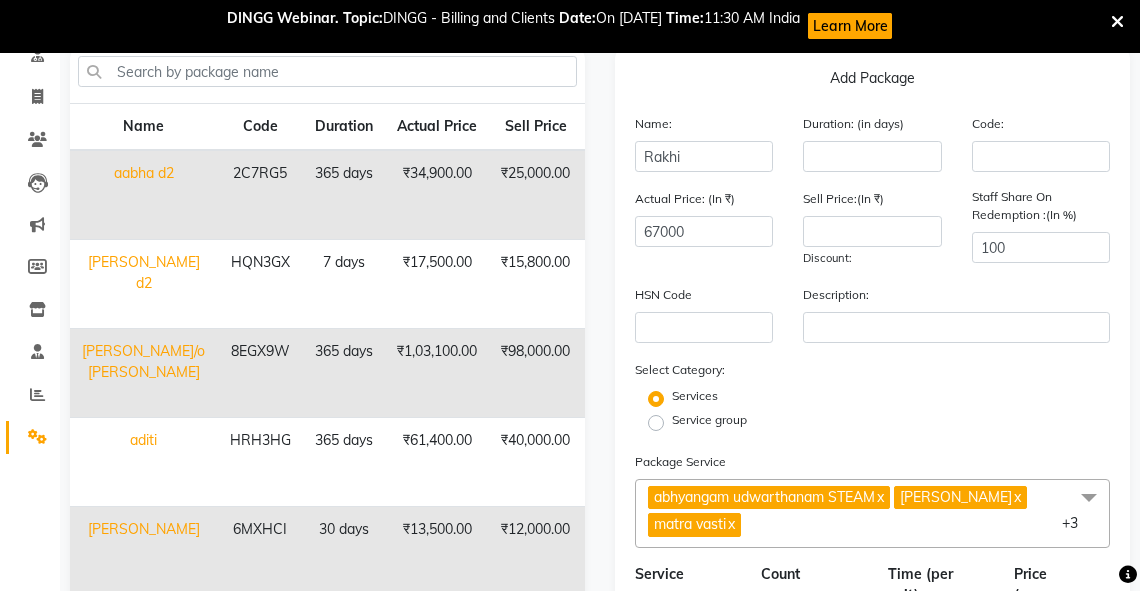 scroll, scrollTop: 116, scrollLeft: 0, axis: vertical 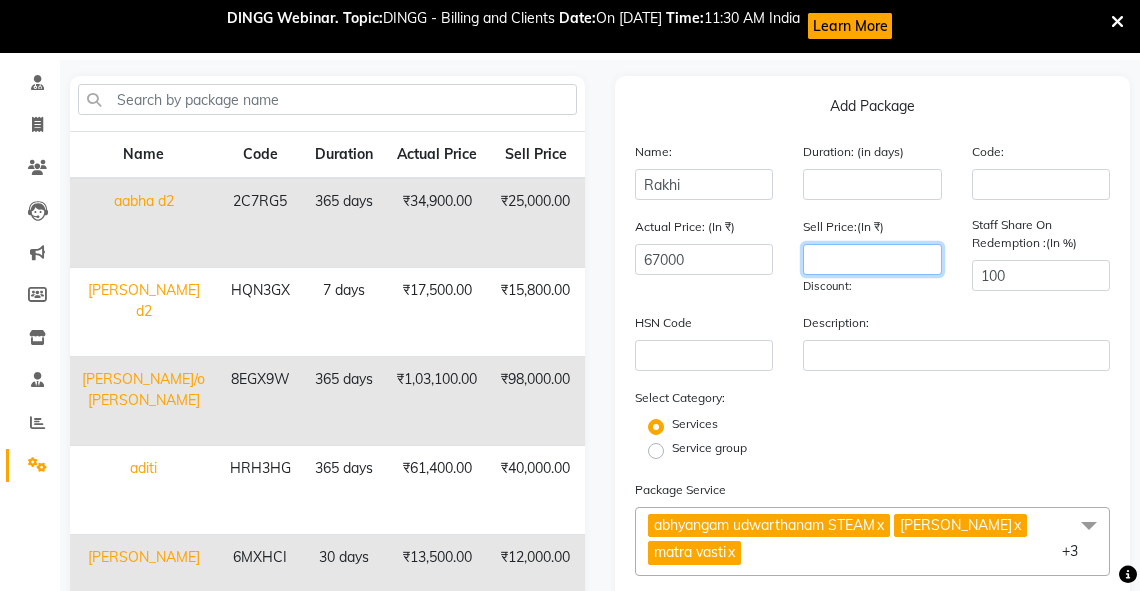 type on "112500" 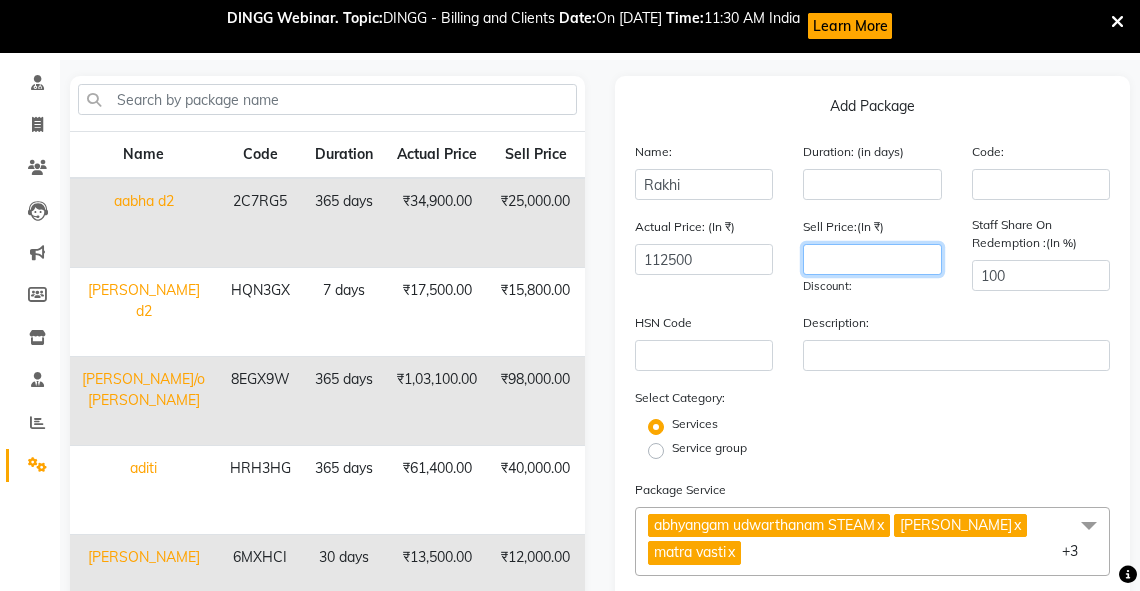 click 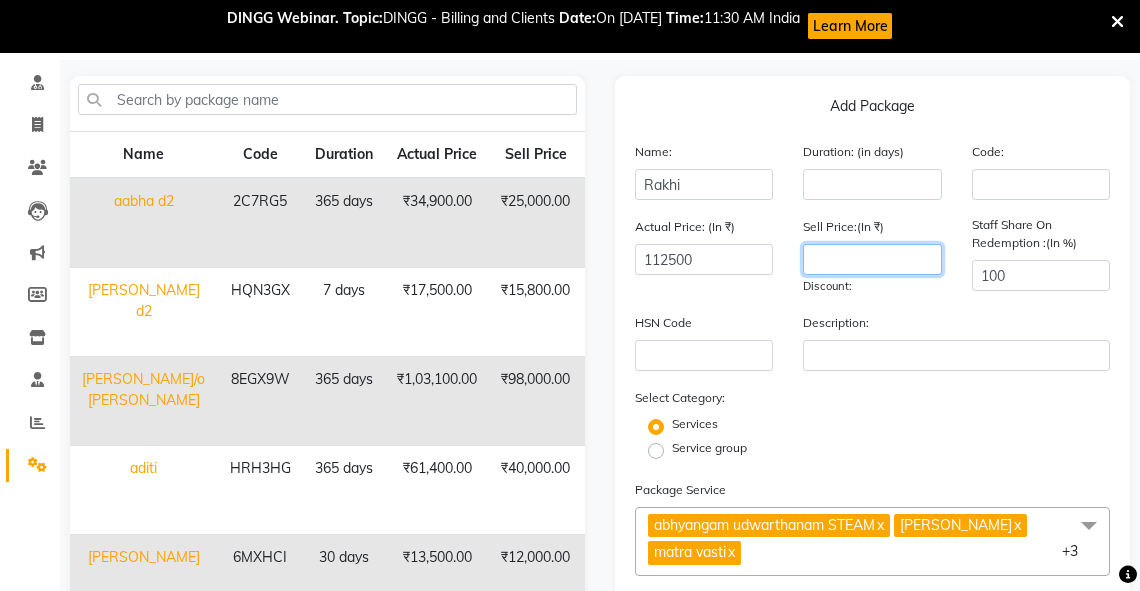 click 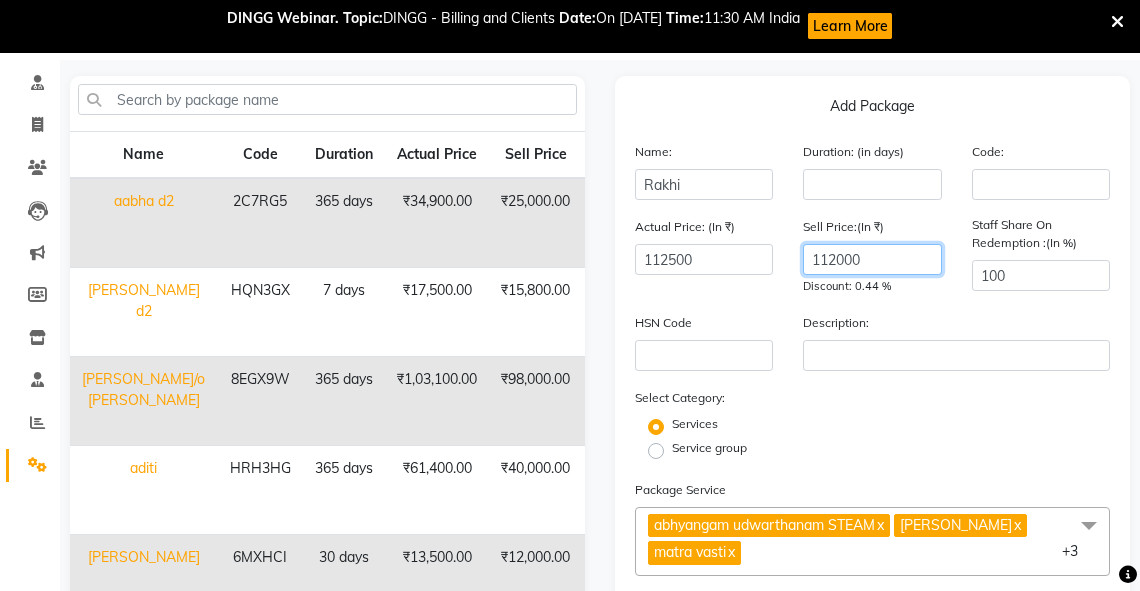 type on "112000" 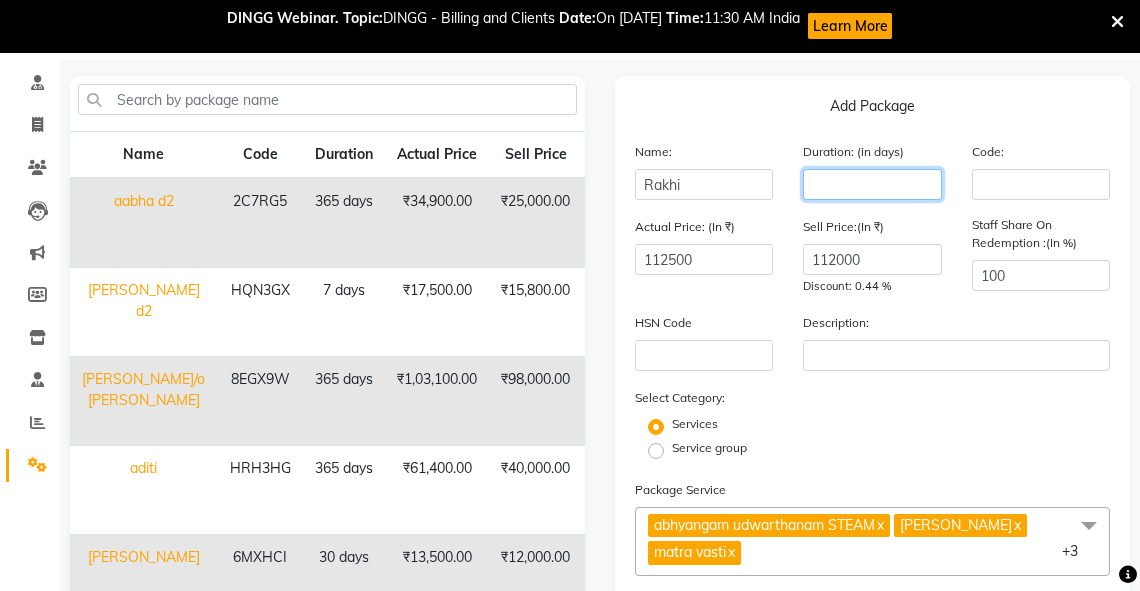 click 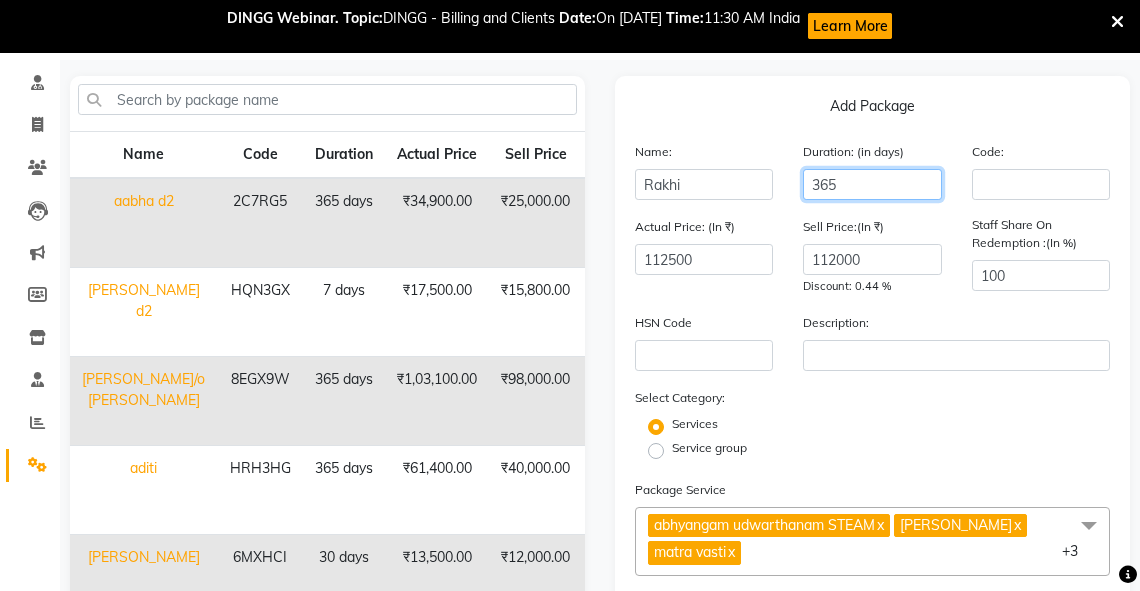 type on "365" 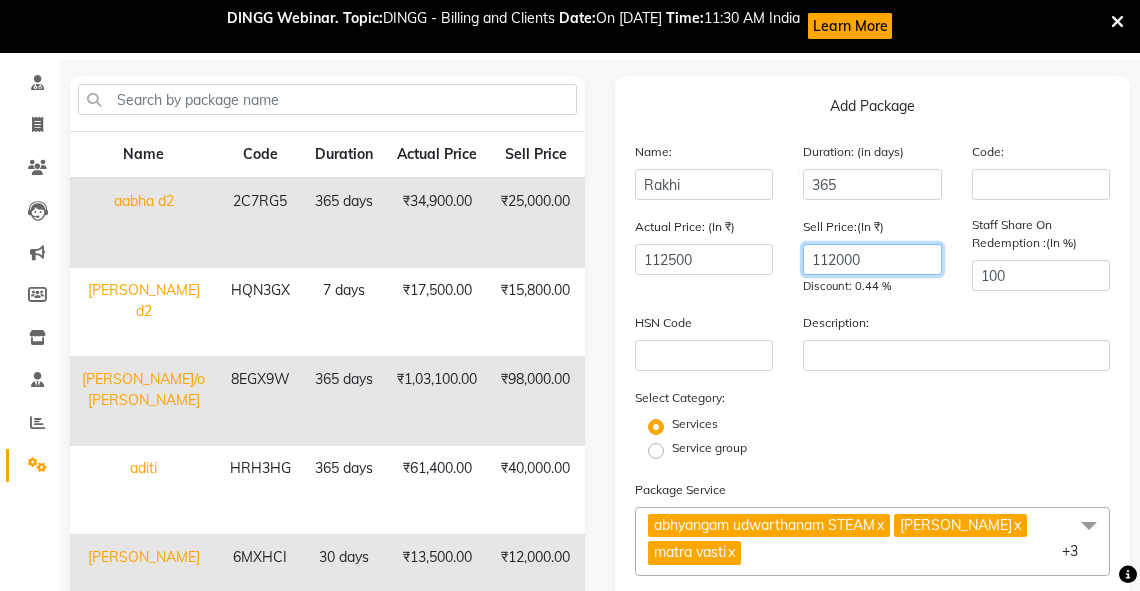 click on "112000" 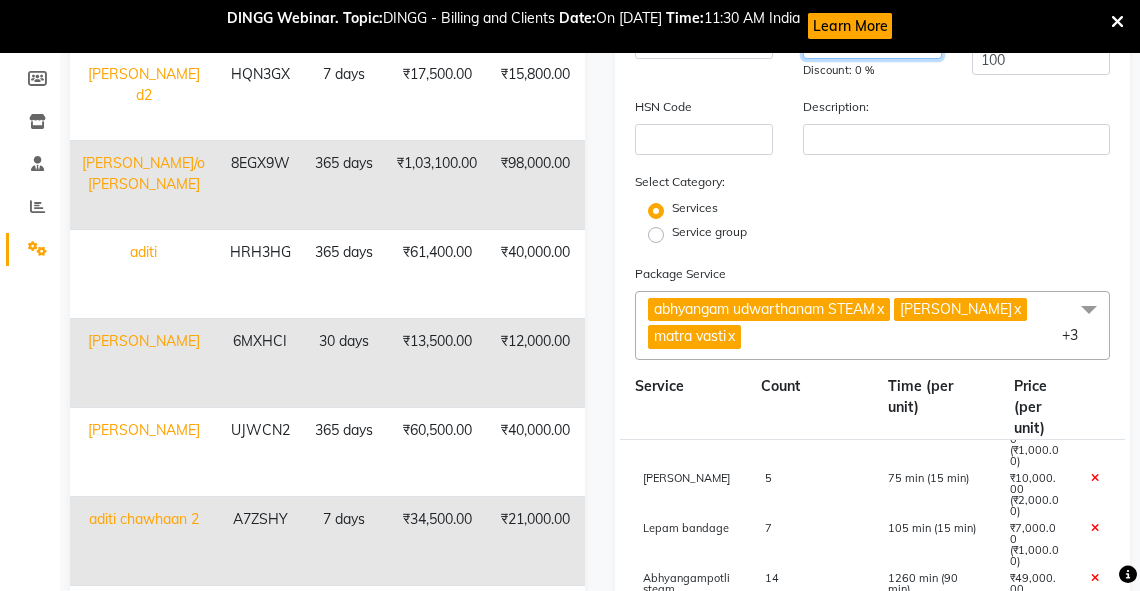 scroll, scrollTop: 685, scrollLeft: 0, axis: vertical 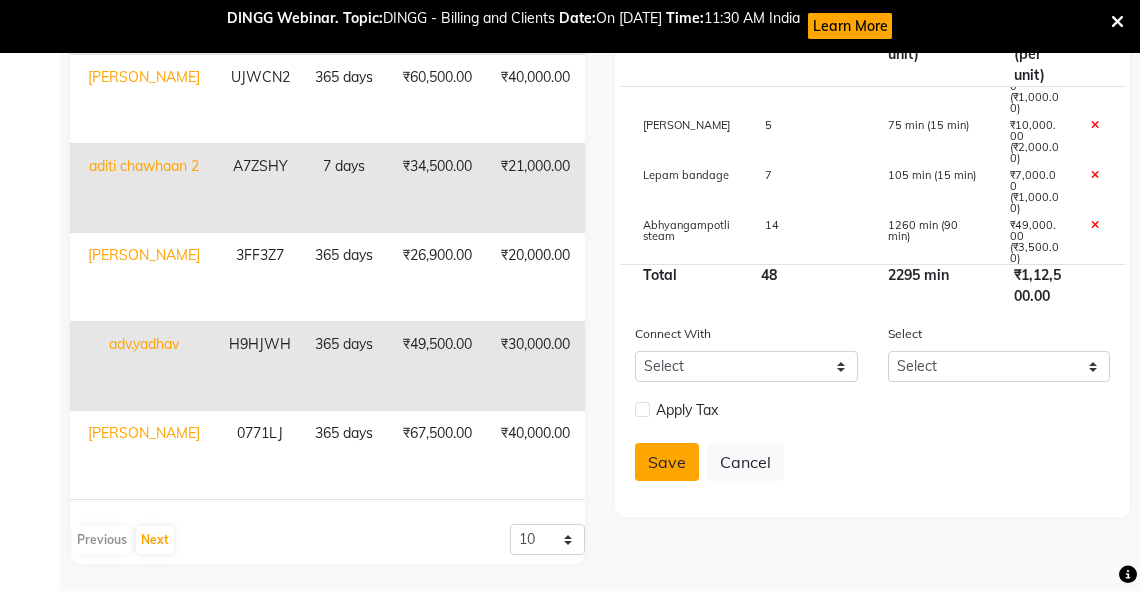 type on "112500" 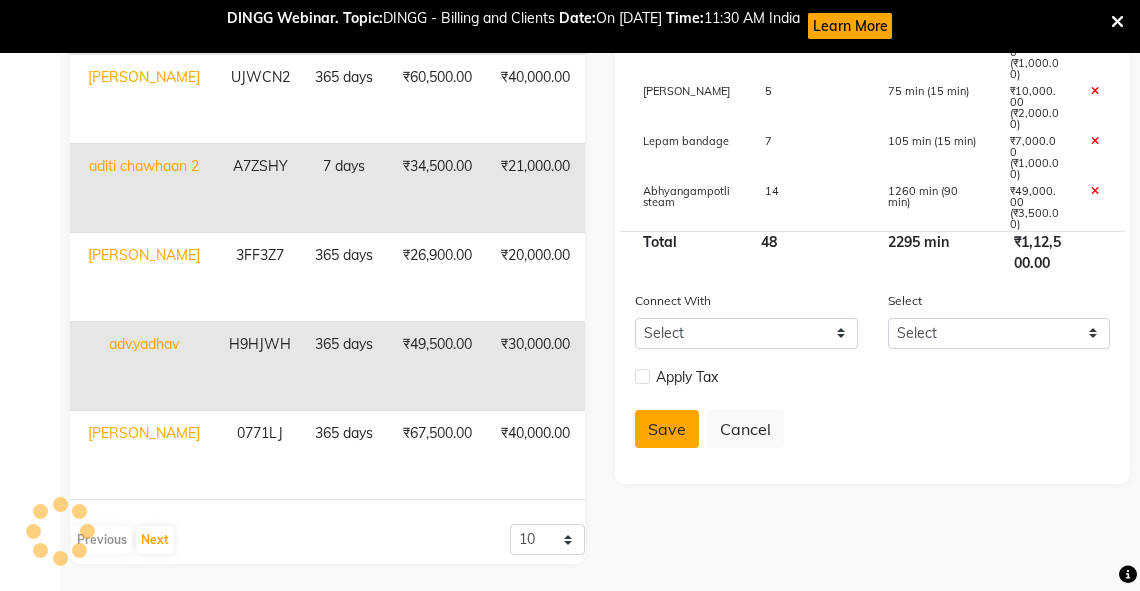 type 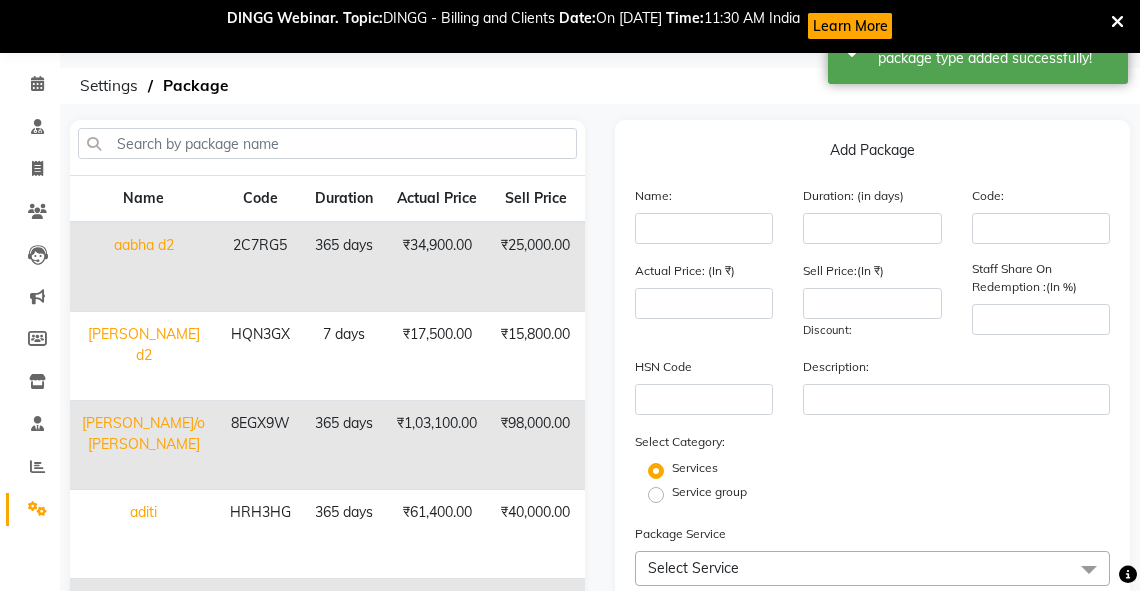 scroll, scrollTop: 0, scrollLeft: 0, axis: both 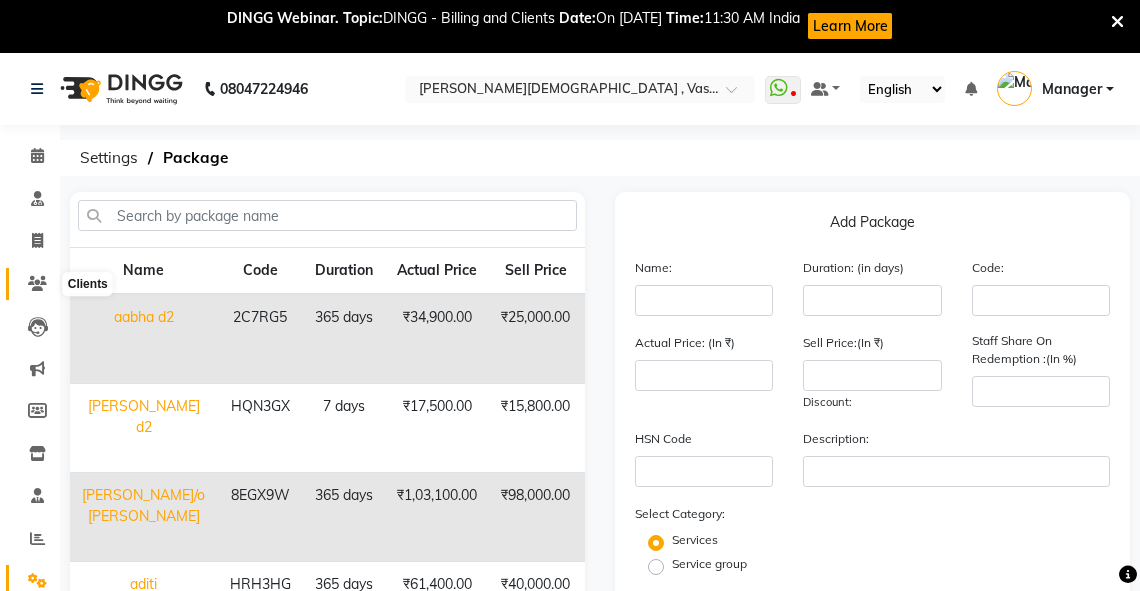 click 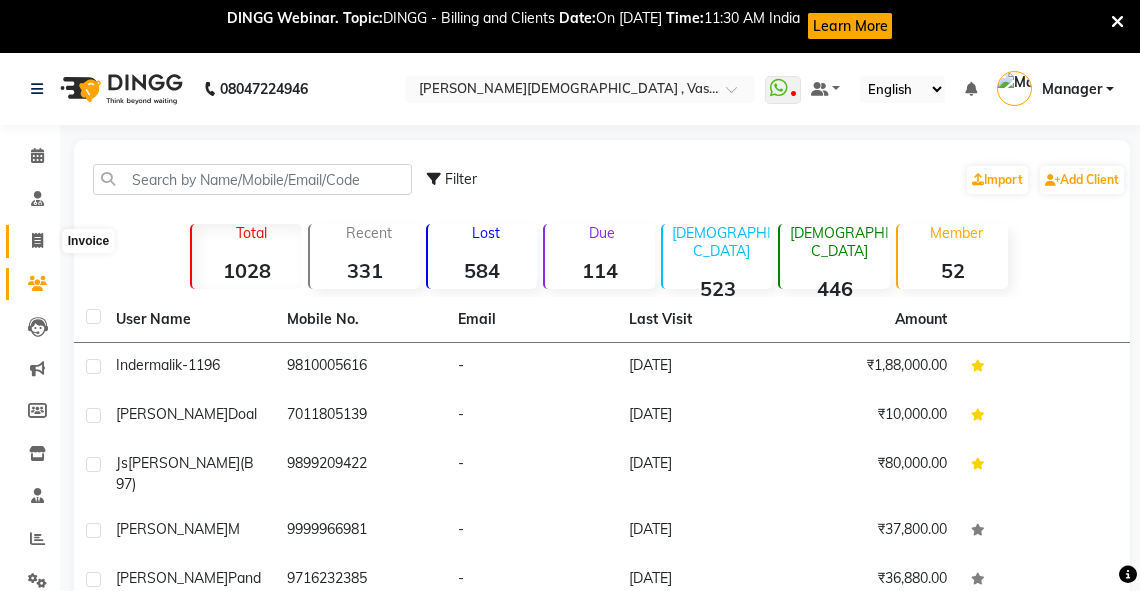 click 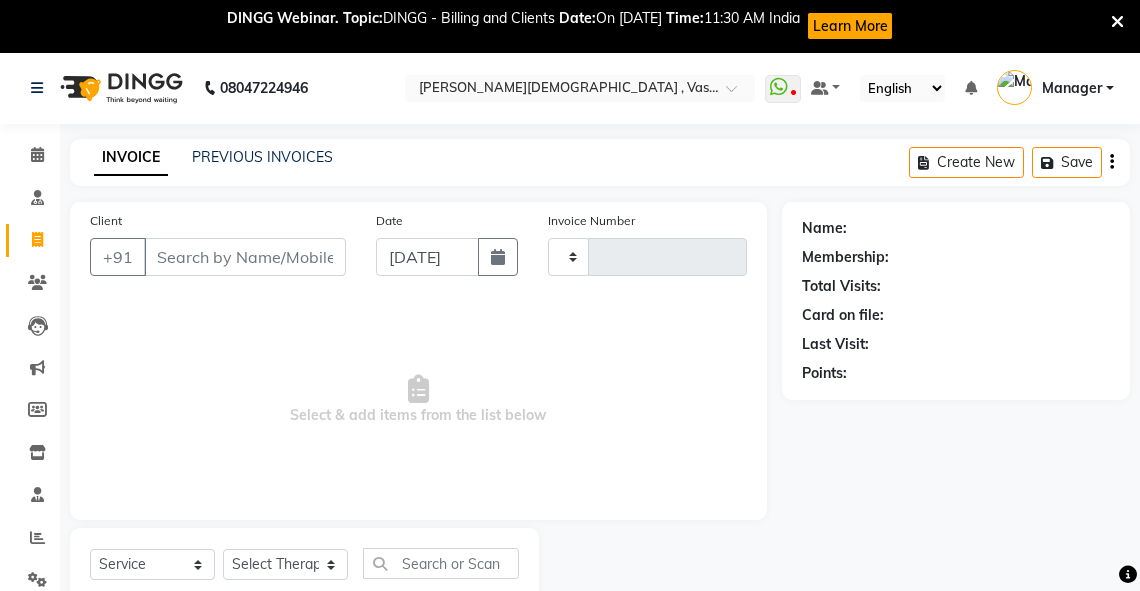 type on "1800" 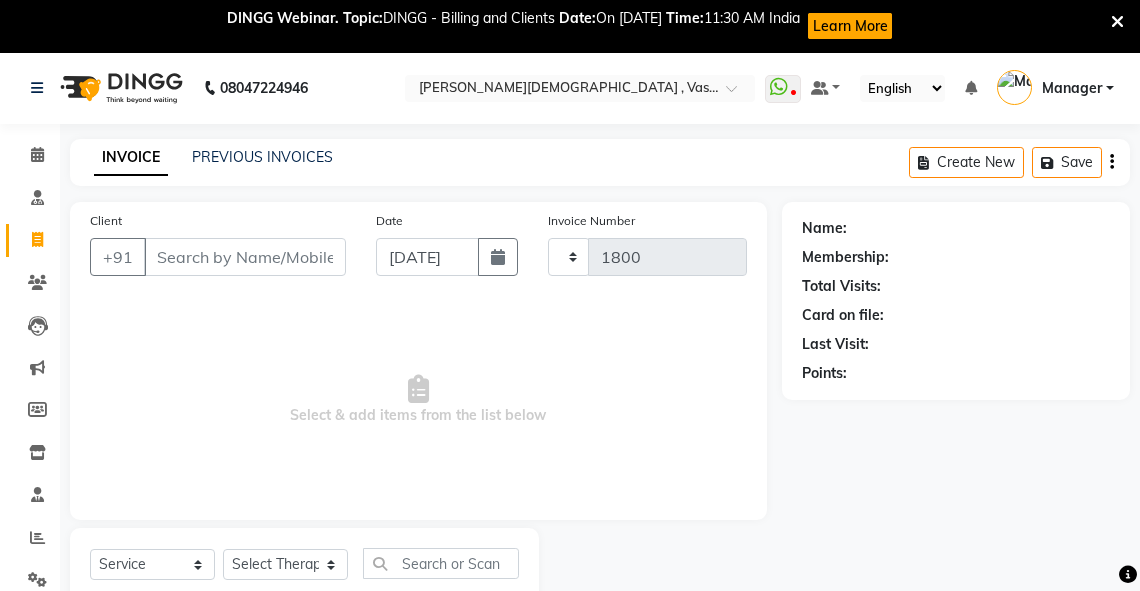 select on "5571" 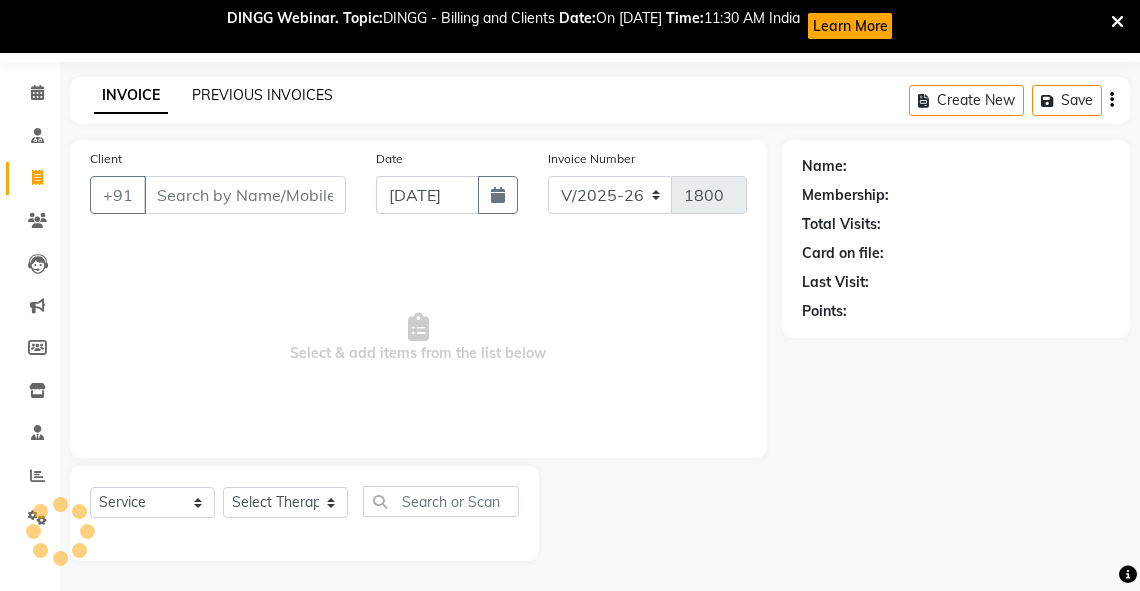 click on "PREVIOUS INVOICES" 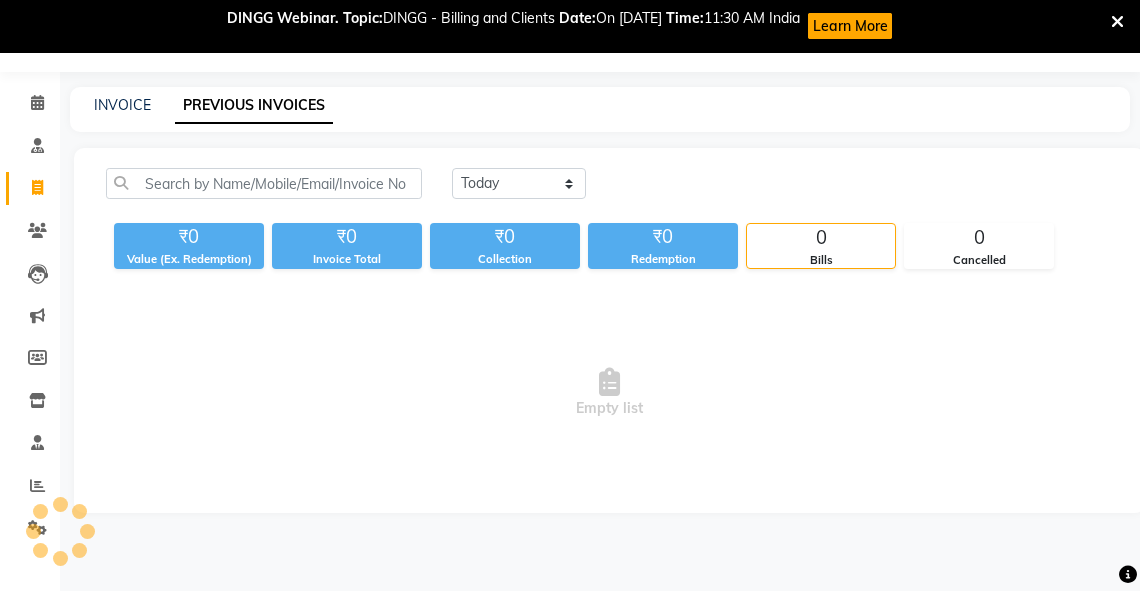 scroll, scrollTop: 52, scrollLeft: 0, axis: vertical 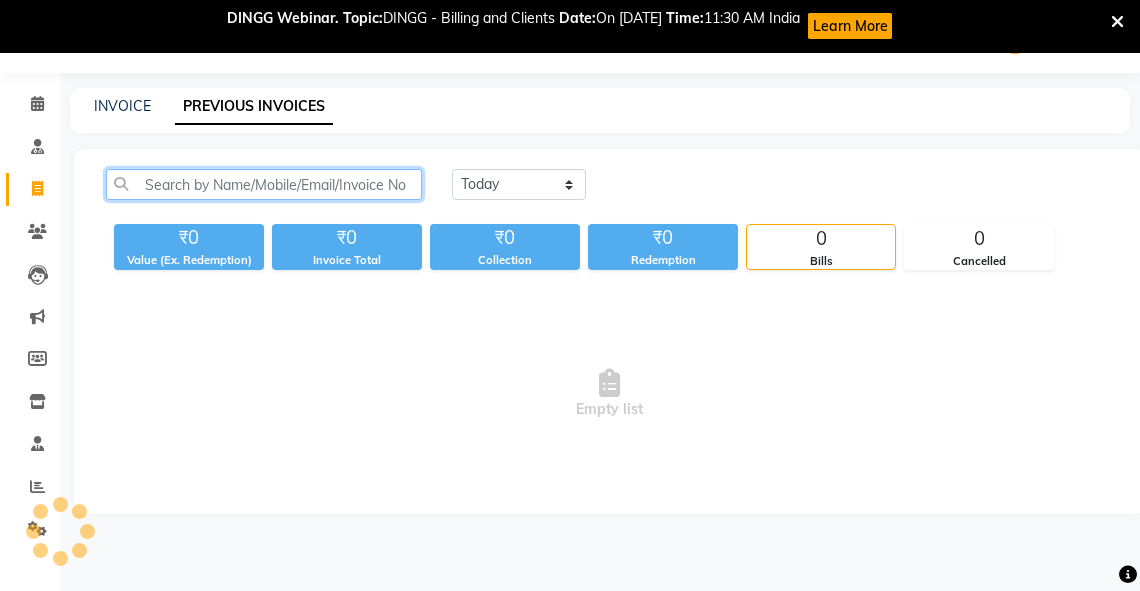 click 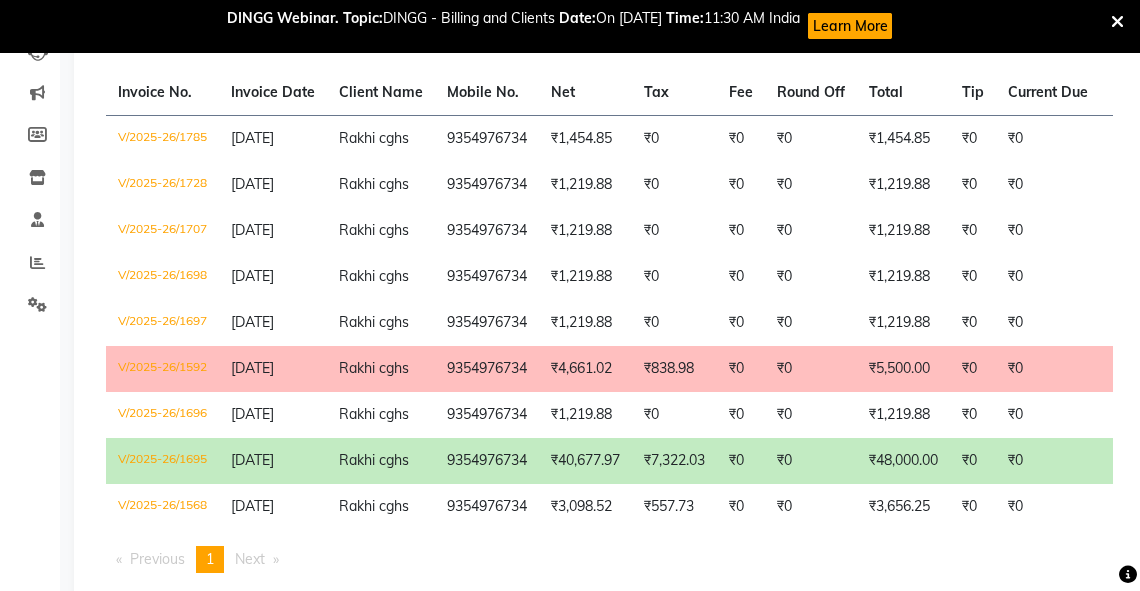 scroll, scrollTop: 288, scrollLeft: 0, axis: vertical 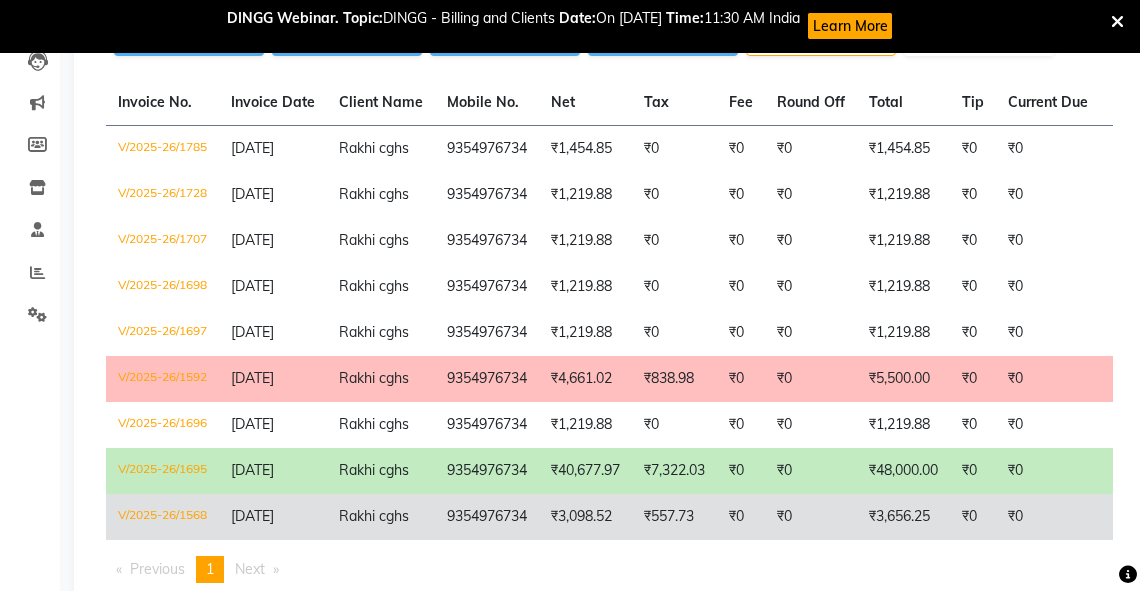 type on "rakhi cghs" 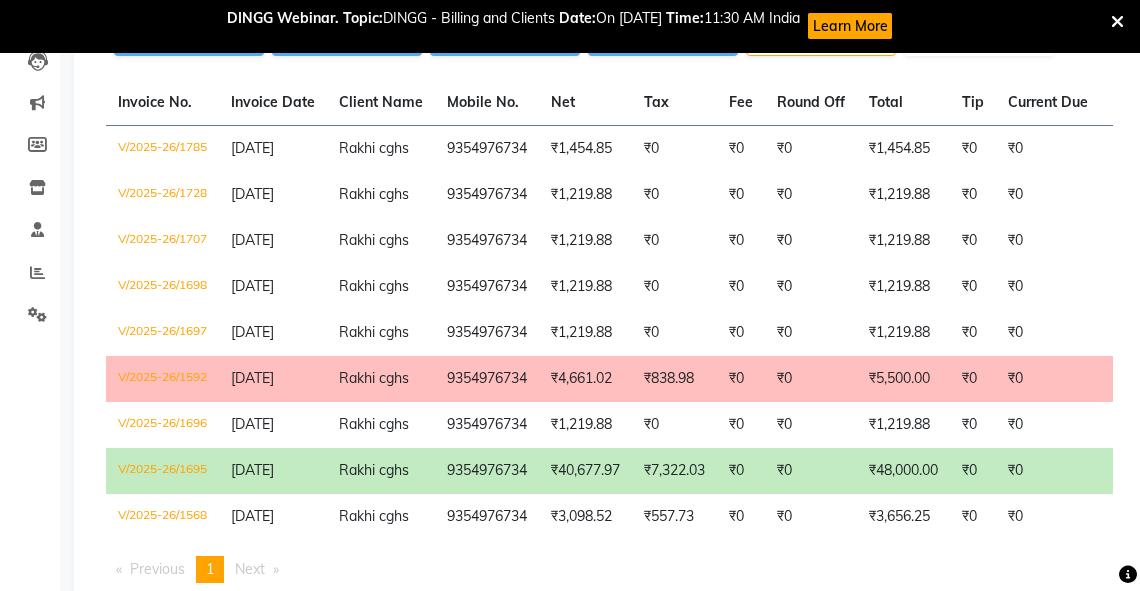 click on "₹40,677.97" 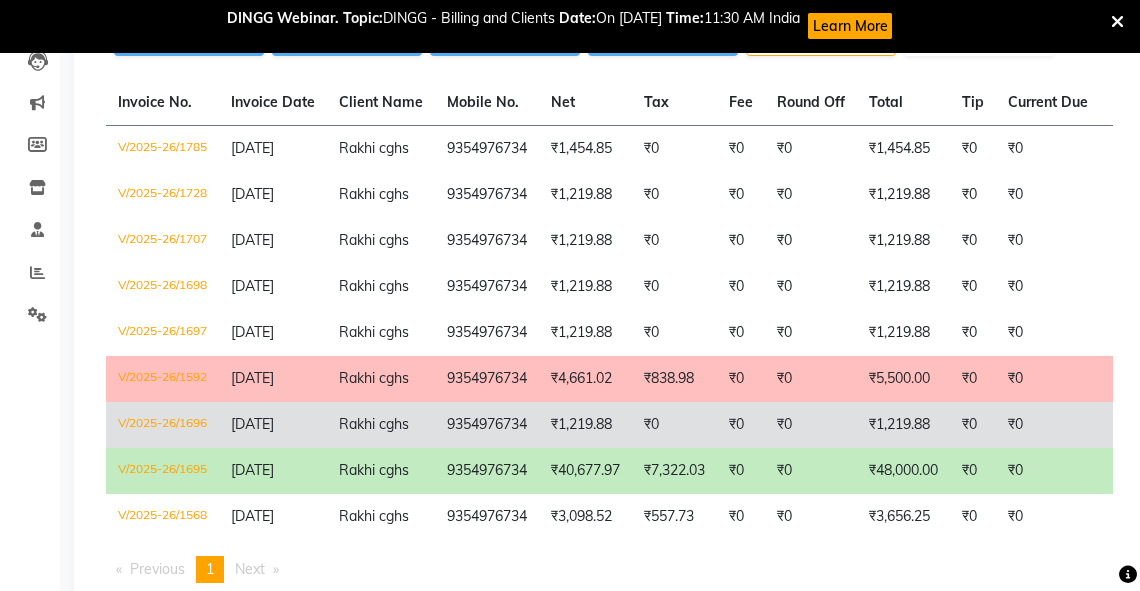 click on "₹1,219.88" 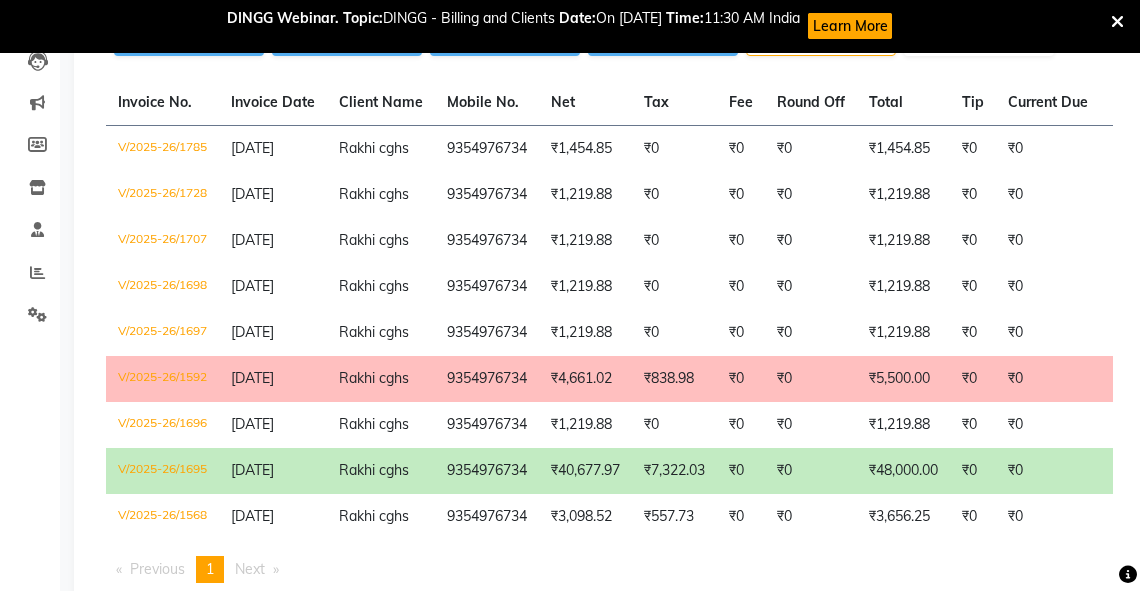 click on "₹4,661.02" 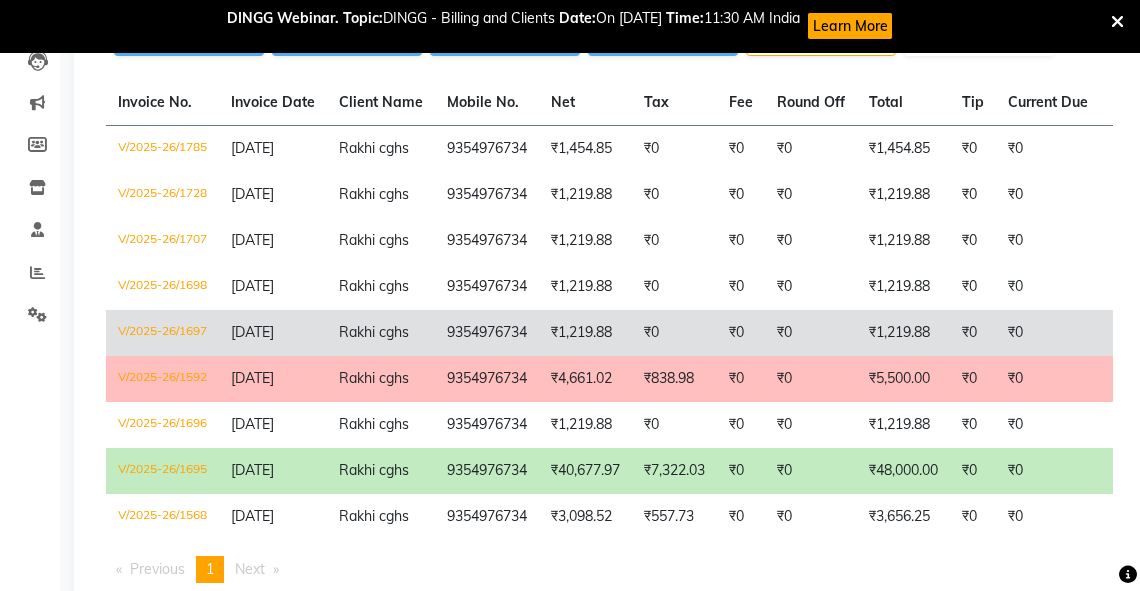 click on "₹1,219.88" 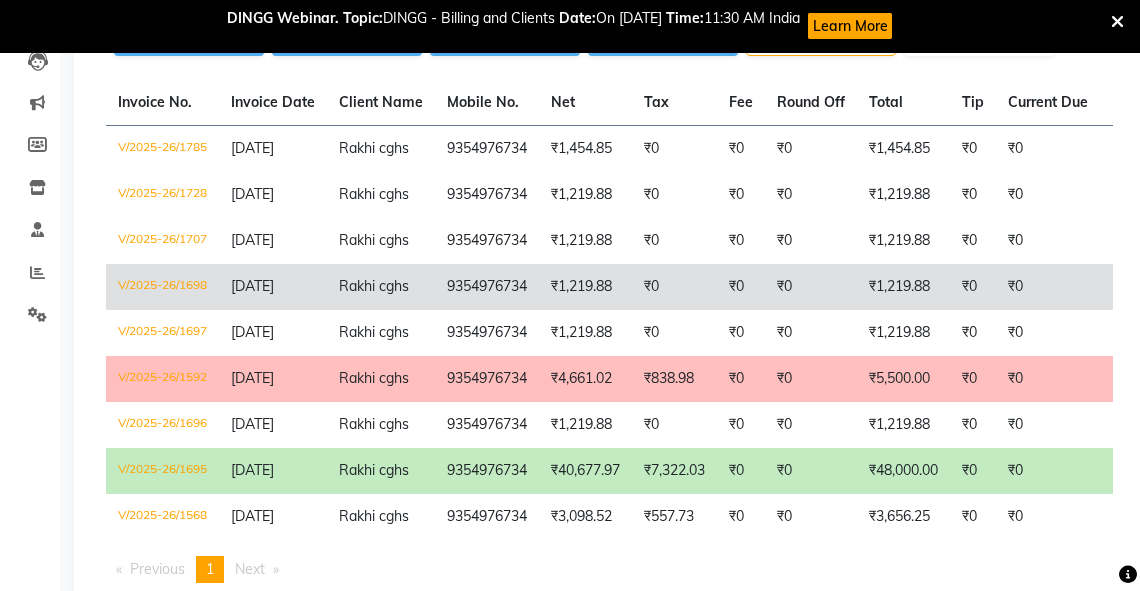 click on "₹1,219.88" 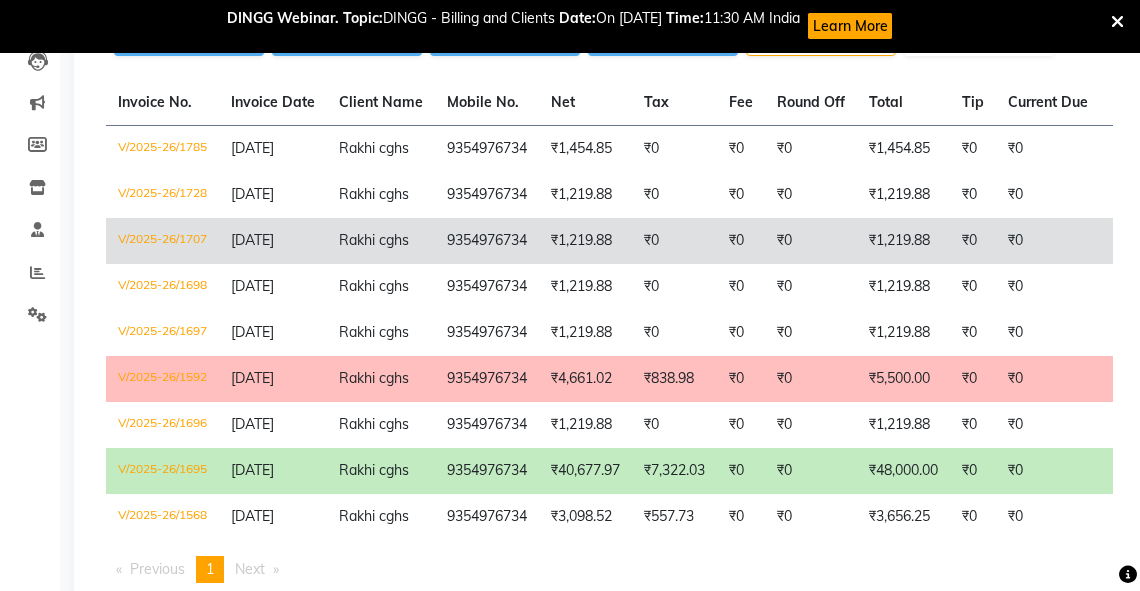 click on "9354976734" 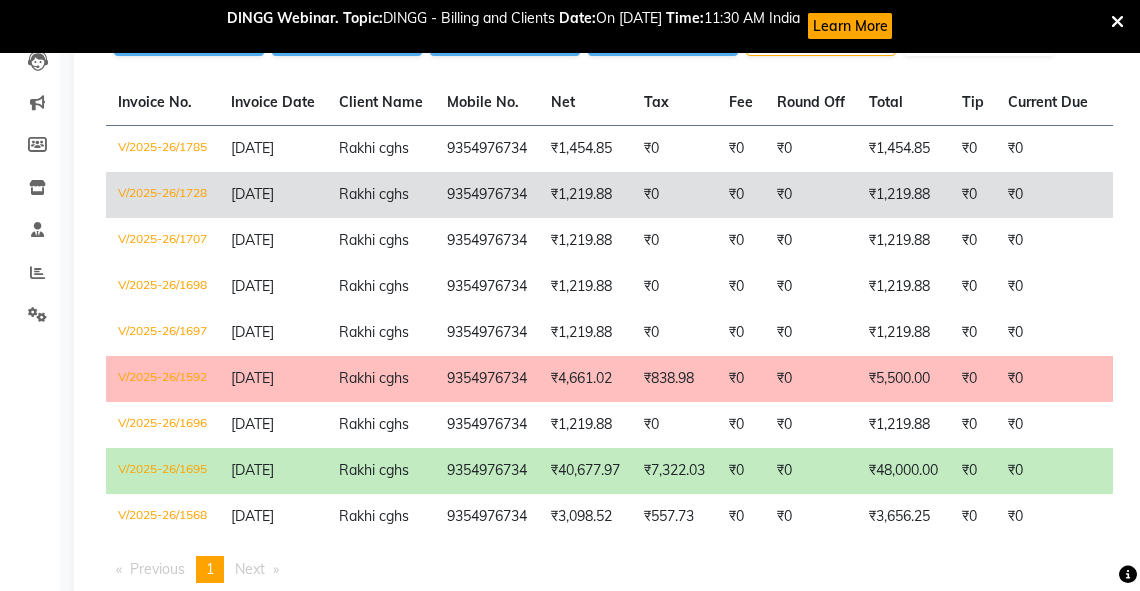 click on "₹0" 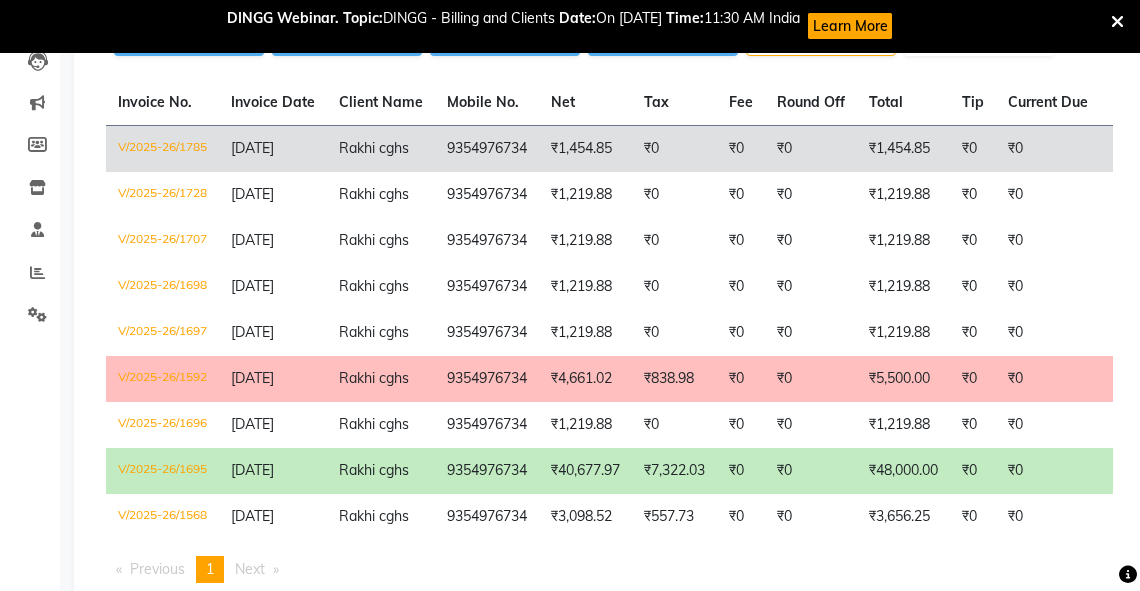 click on "₹0" 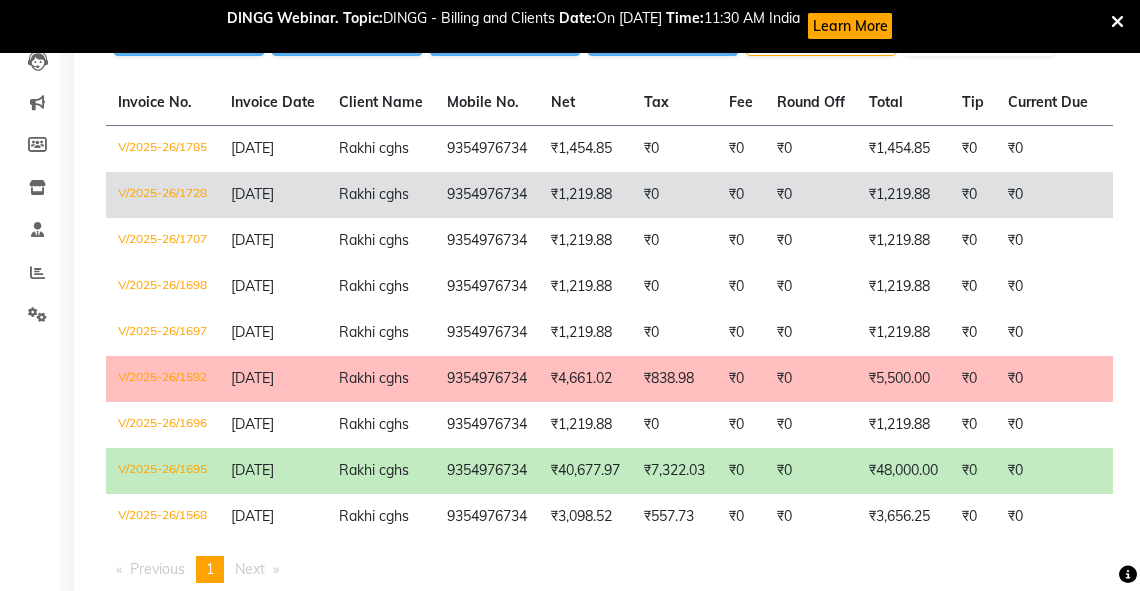 click on "₹1,219.88" 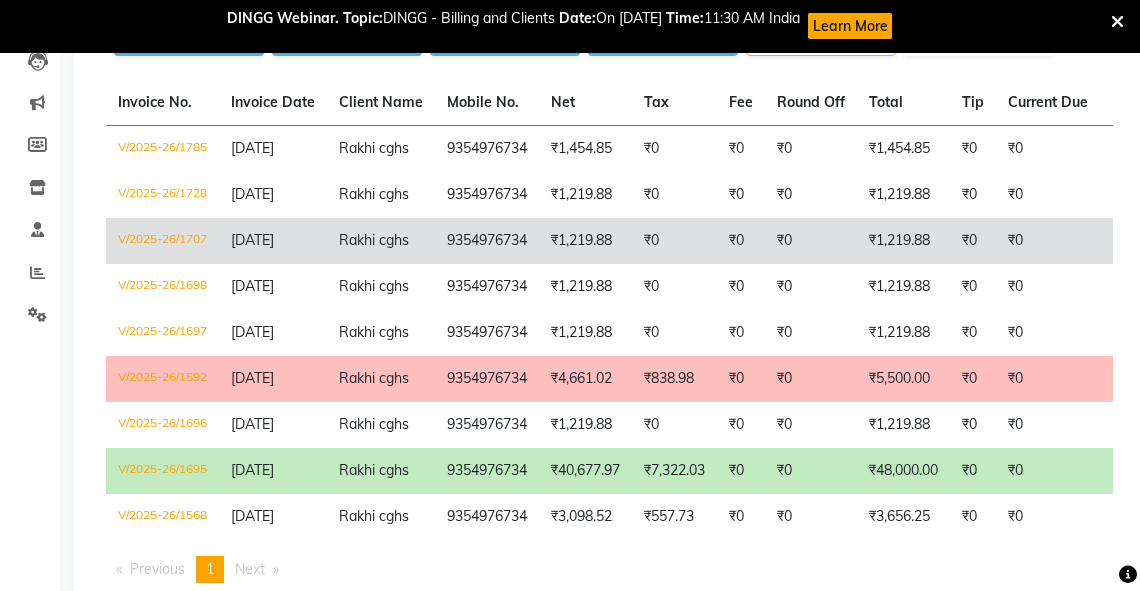 click on "9354976734" 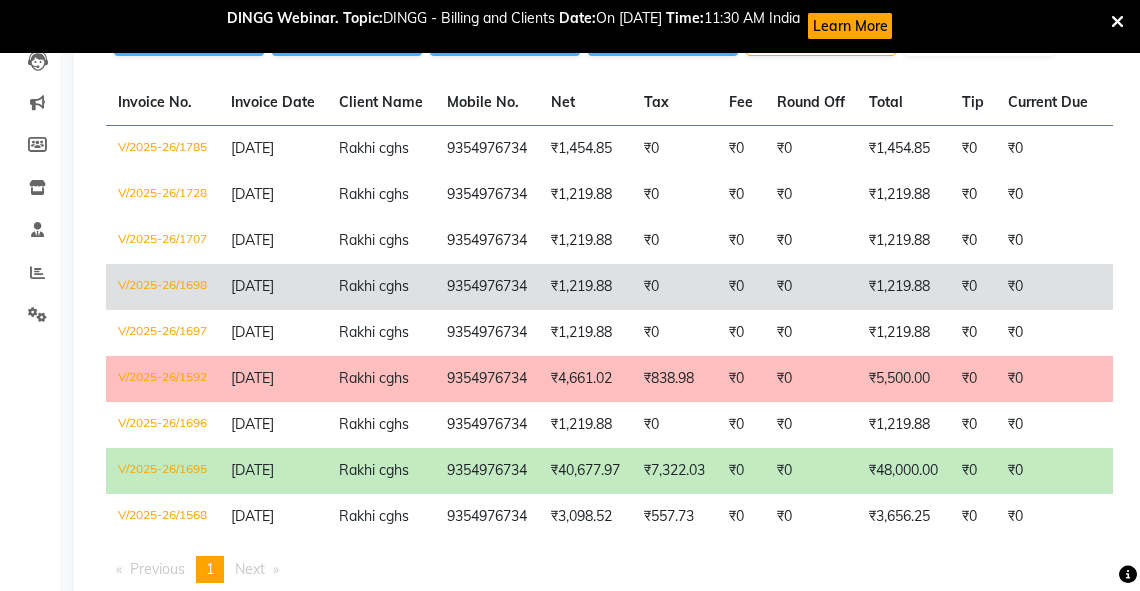 click on "Rakhi cghs" 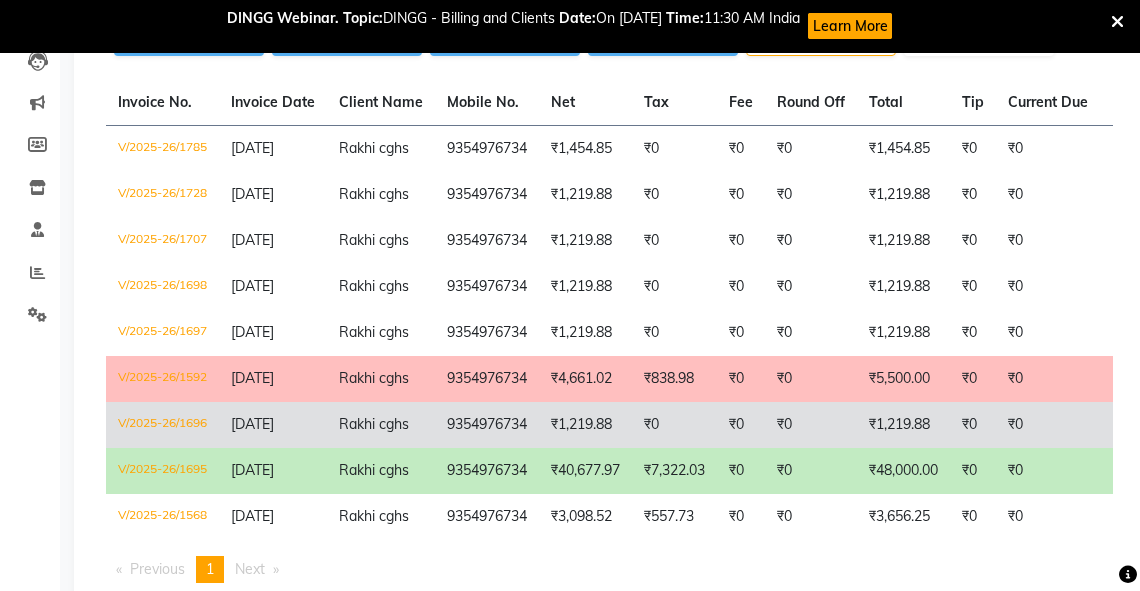 click on "9354976734" 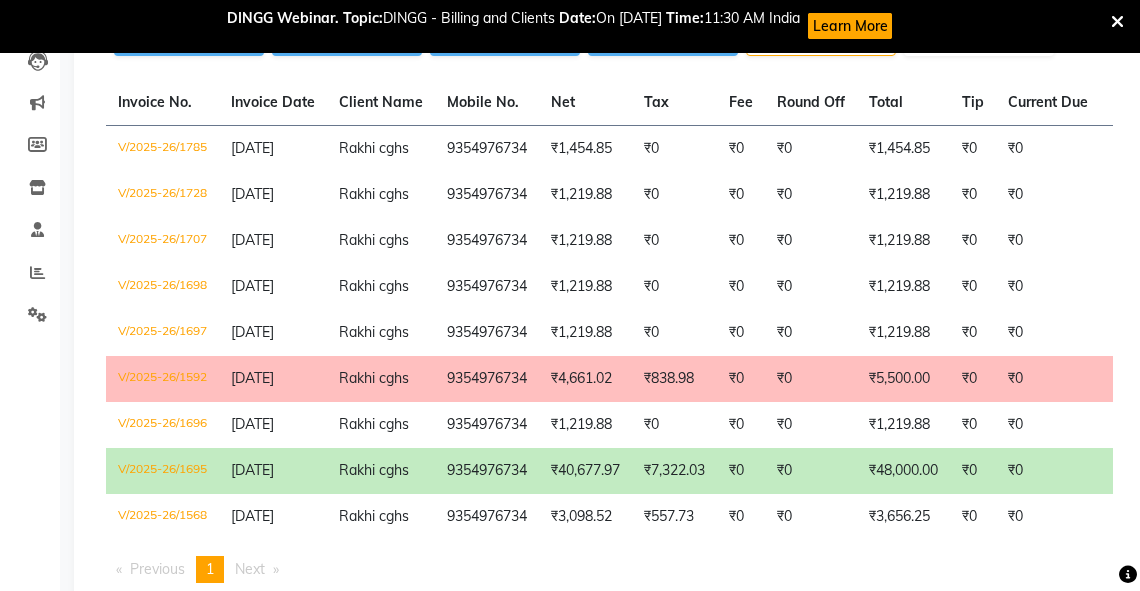 click on "Rakhi cghs" 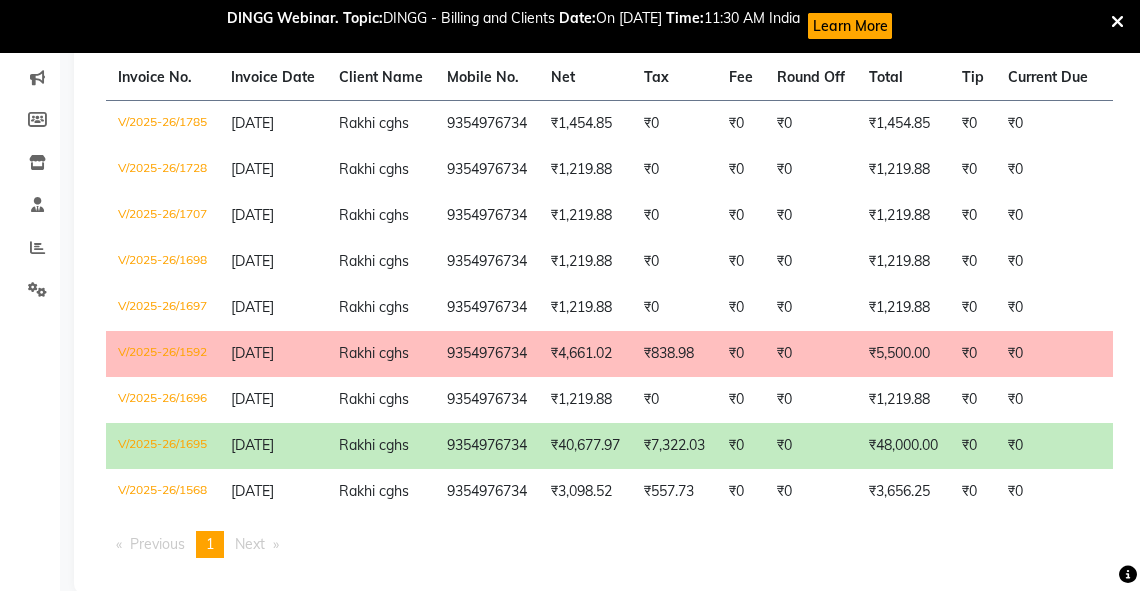 scroll, scrollTop: 337, scrollLeft: 0, axis: vertical 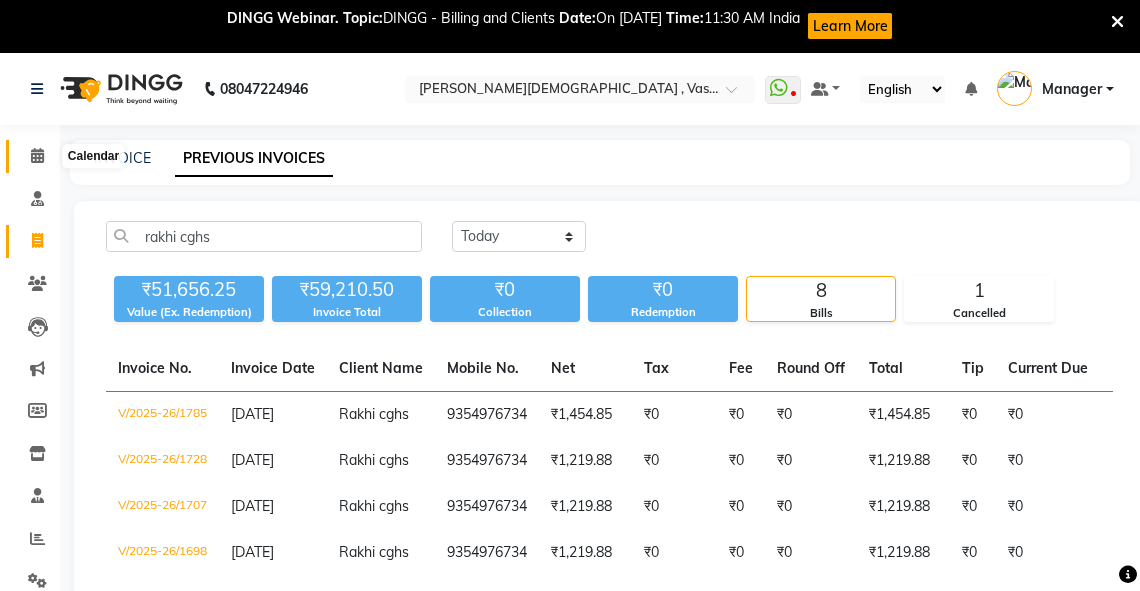 click 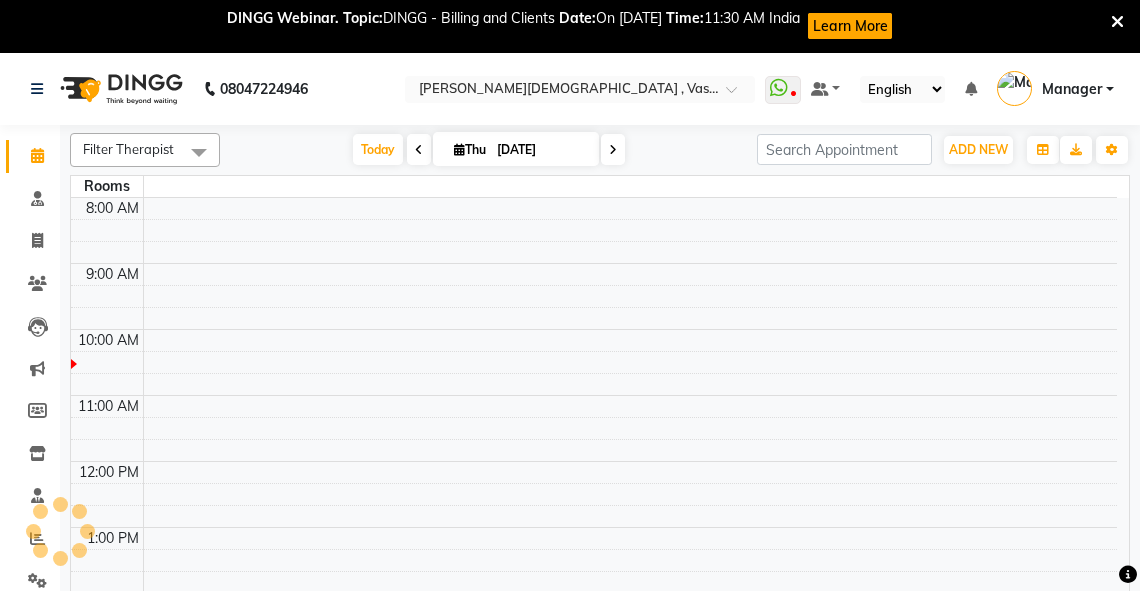 scroll, scrollTop: 0, scrollLeft: 0, axis: both 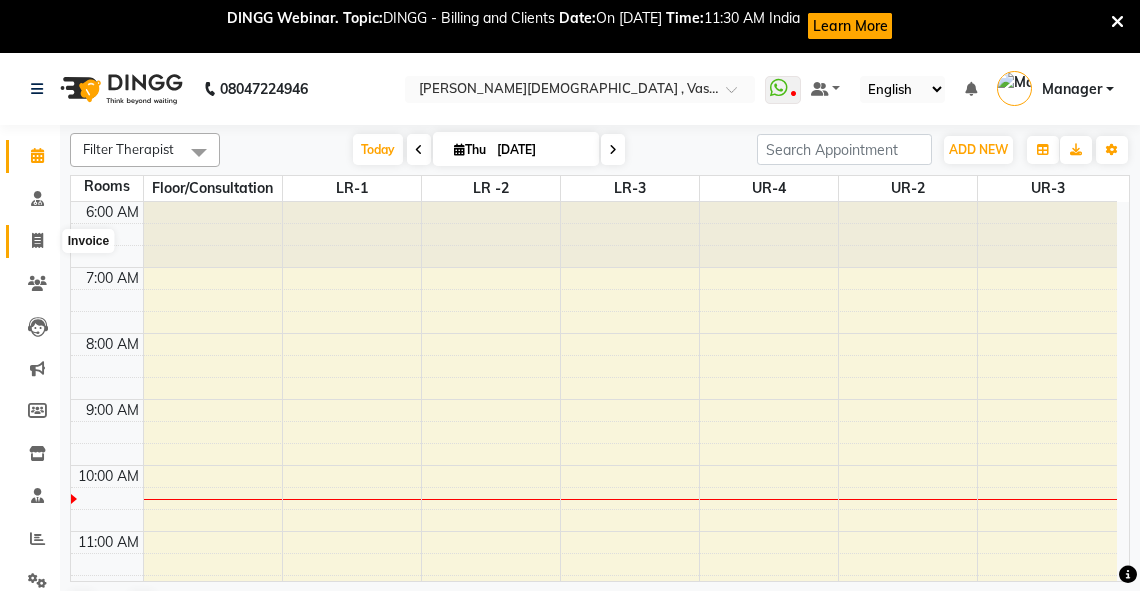 click 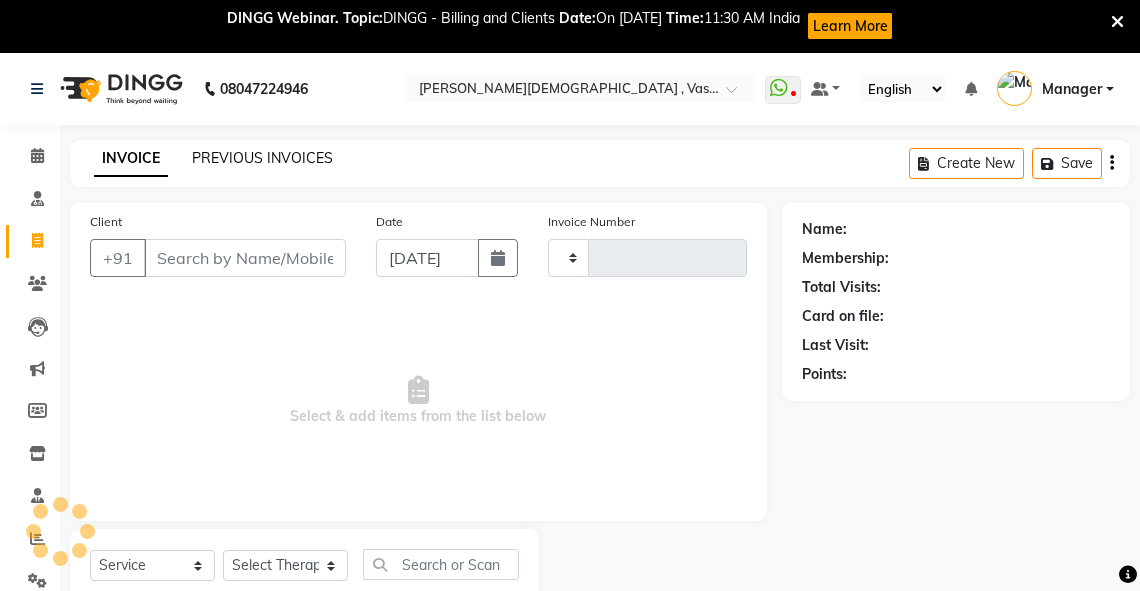 type on "1802" 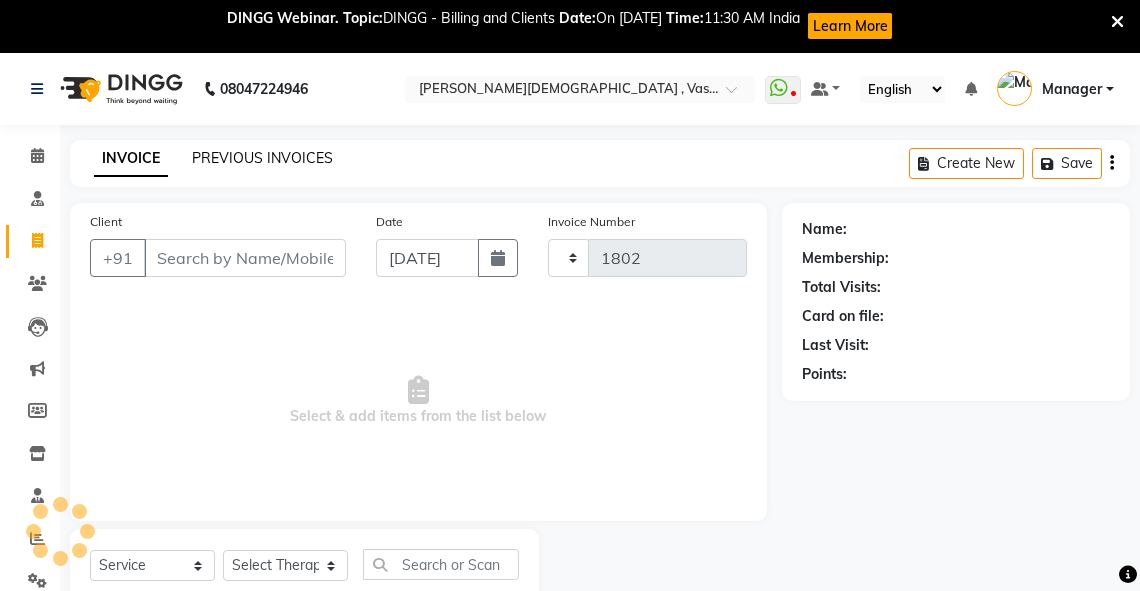 select on "5571" 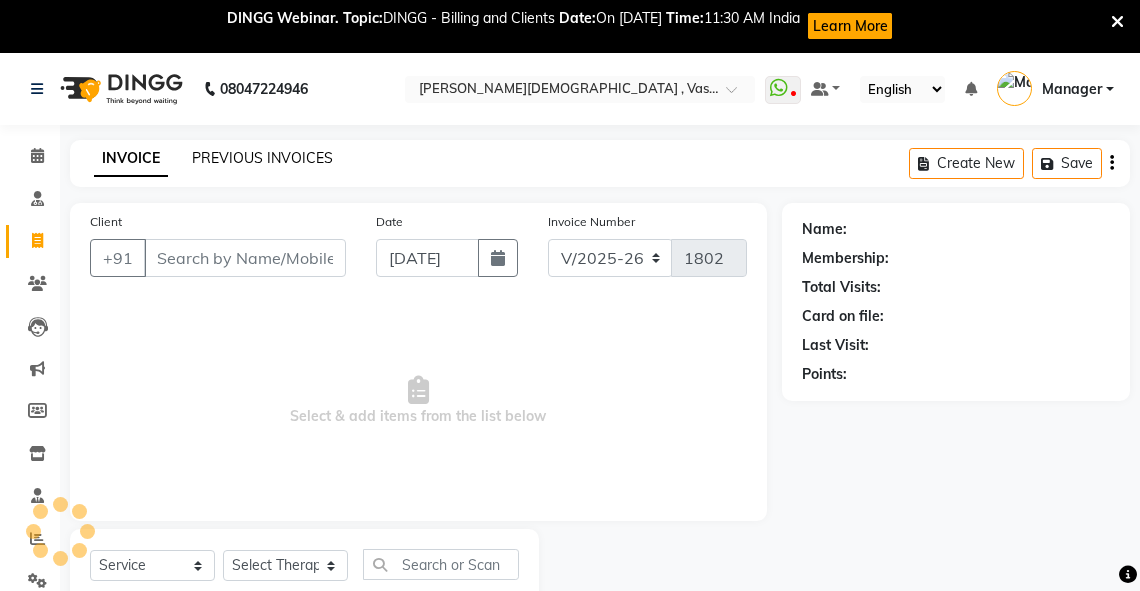 click on "PREVIOUS INVOICES" 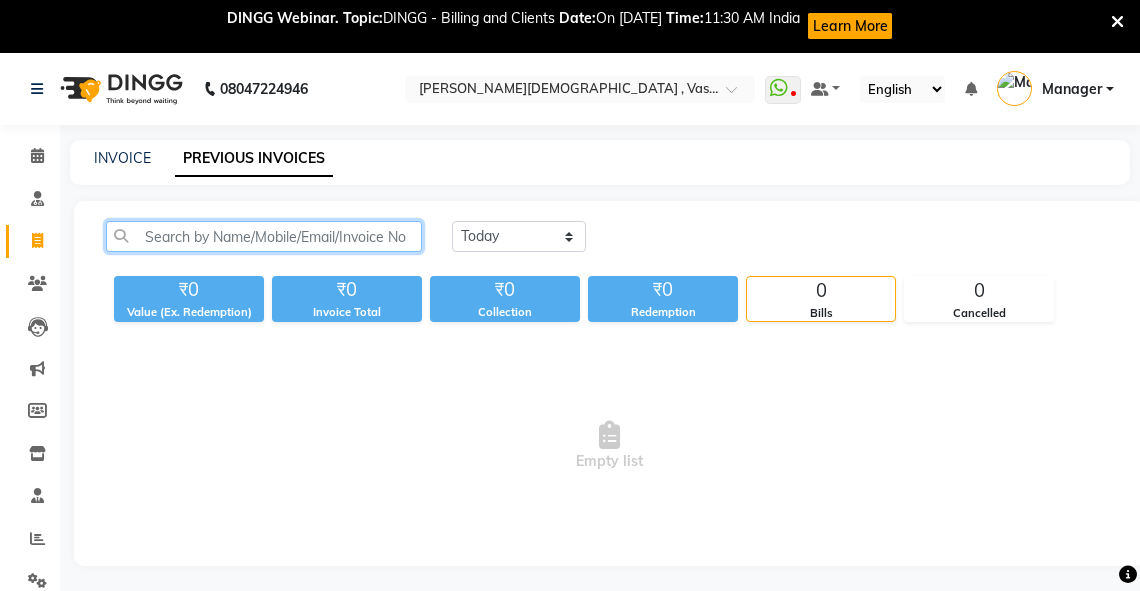 click 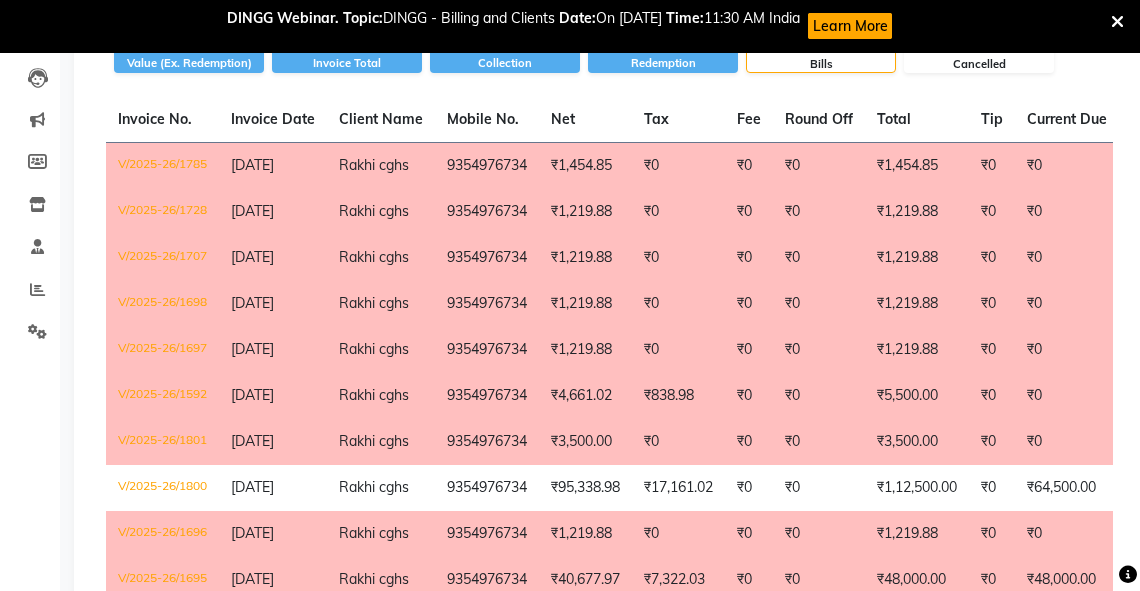 scroll, scrollTop: 258, scrollLeft: 0, axis: vertical 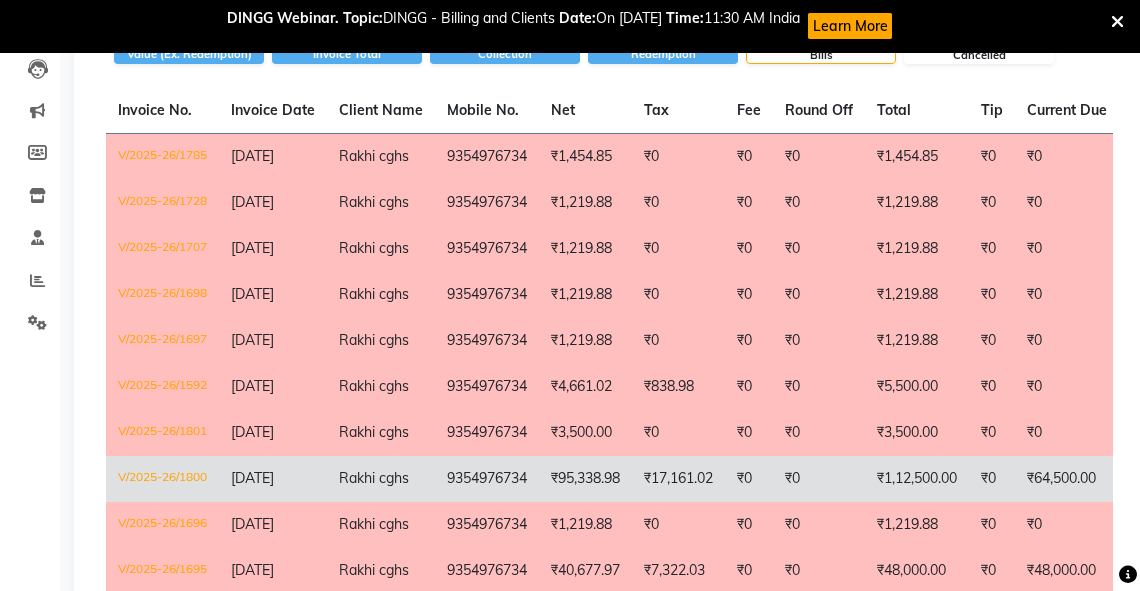 type on "rakhi" 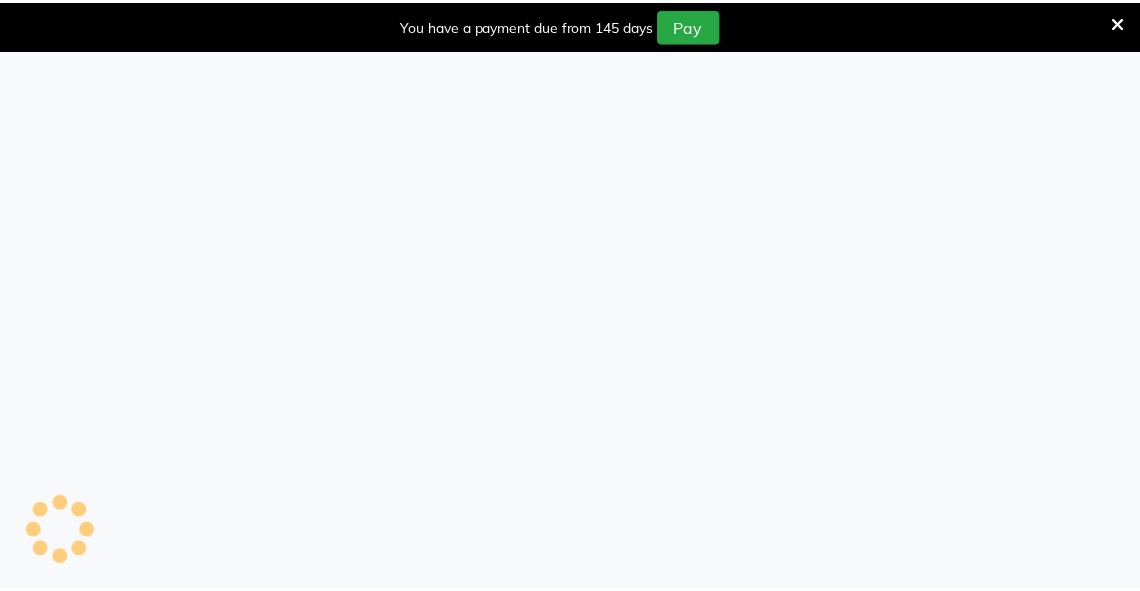 scroll, scrollTop: 0, scrollLeft: 0, axis: both 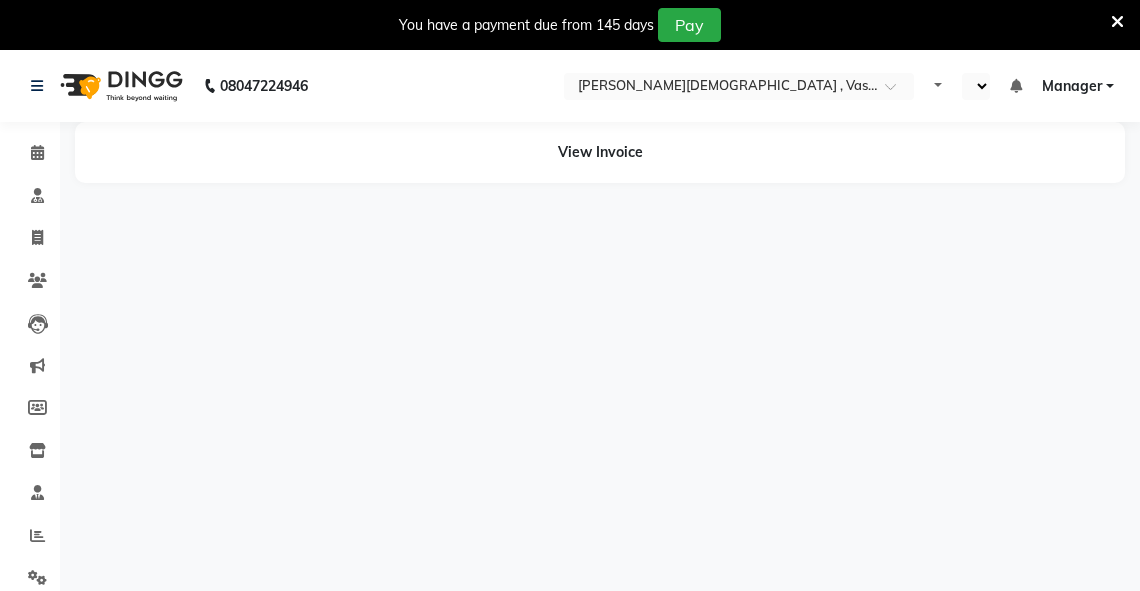 select on "en" 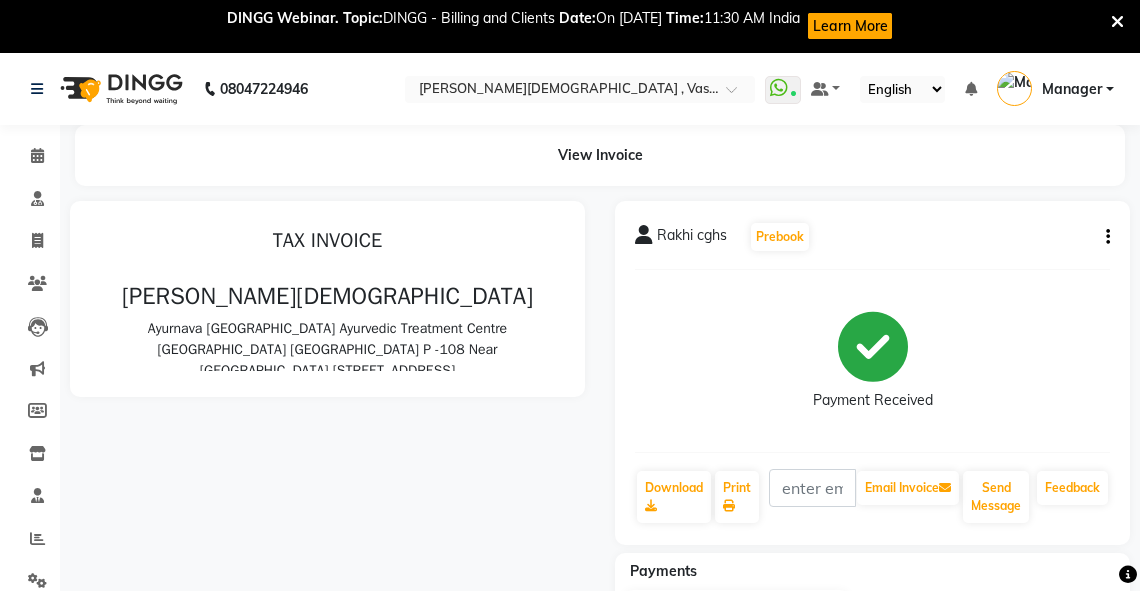 scroll, scrollTop: 0, scrollLeft: 0, axis: both 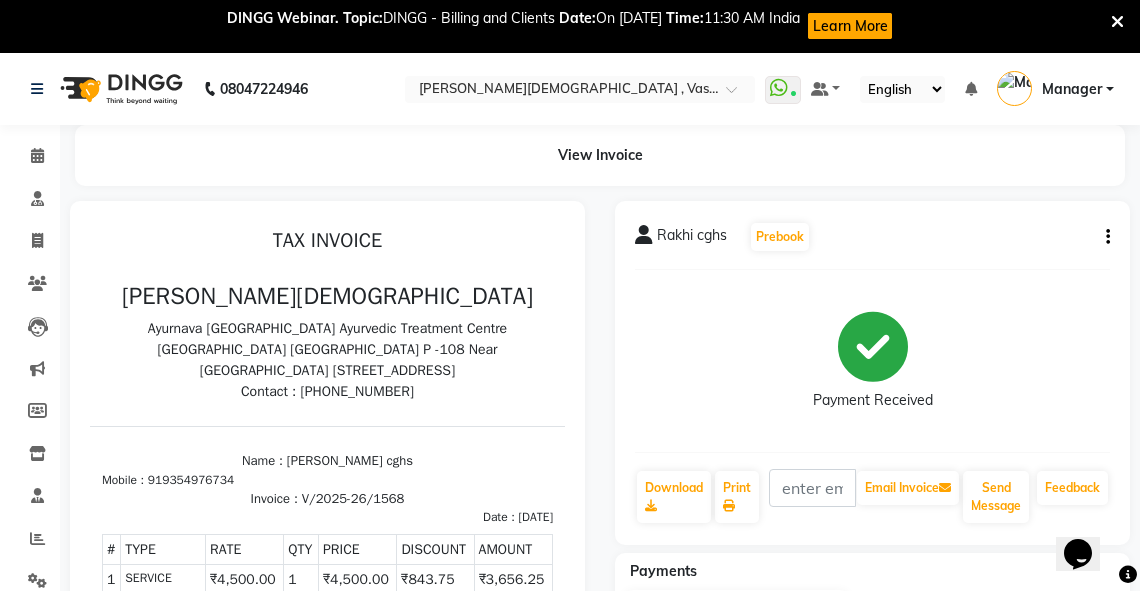 click 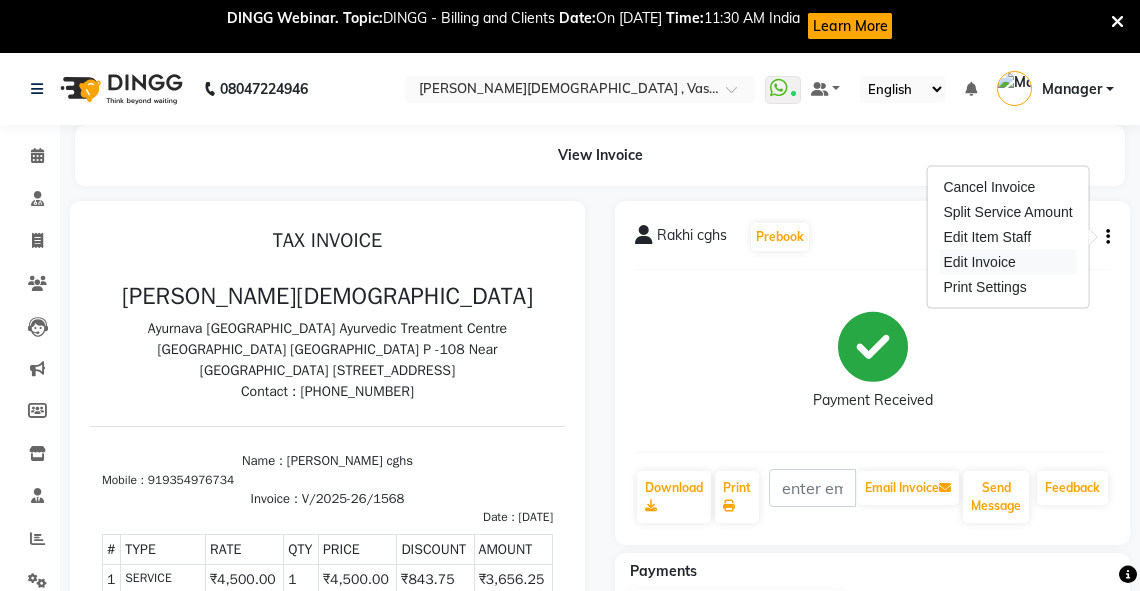 click on "Edit Invoice" at bounding box center (1007, 262) 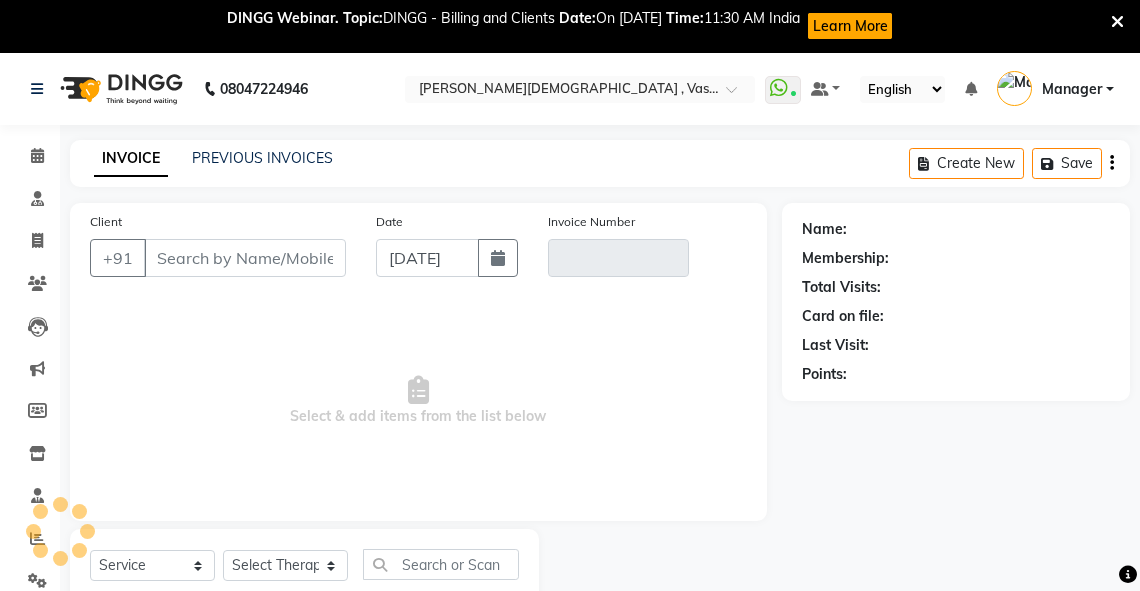 scroll, scrollTop: 64, scrollLeft: 0, axis: vertical 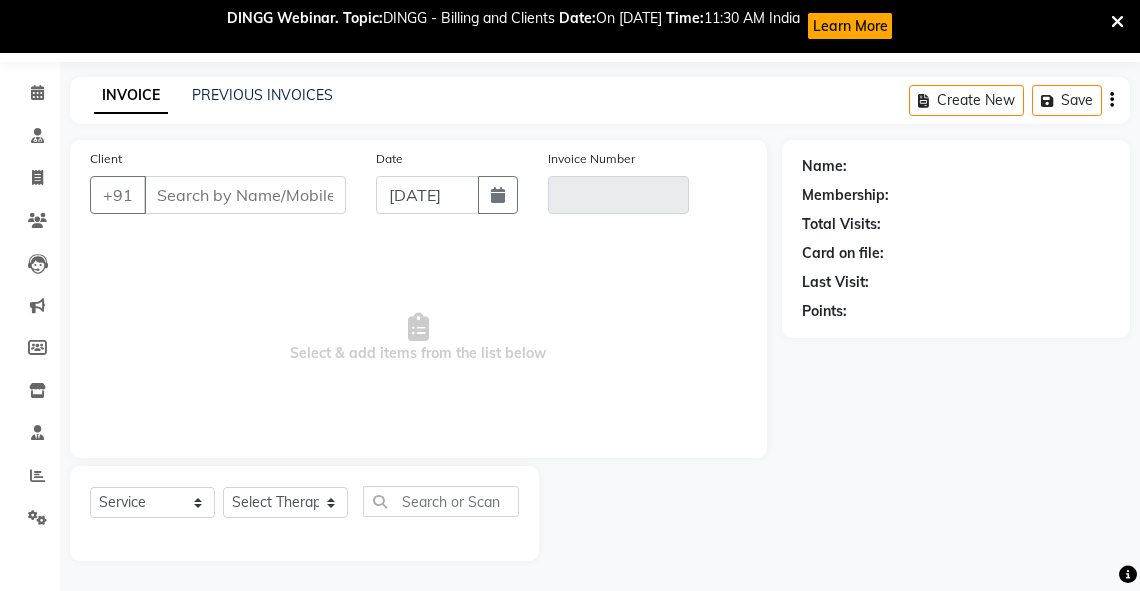 type on "9354976734" 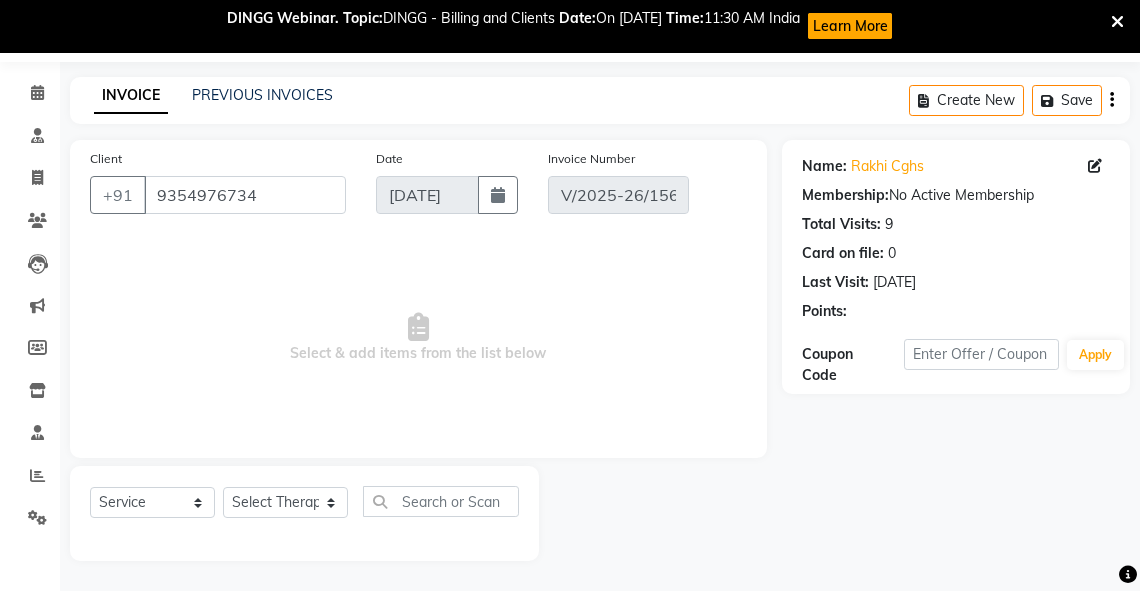 type on "[DATE]" 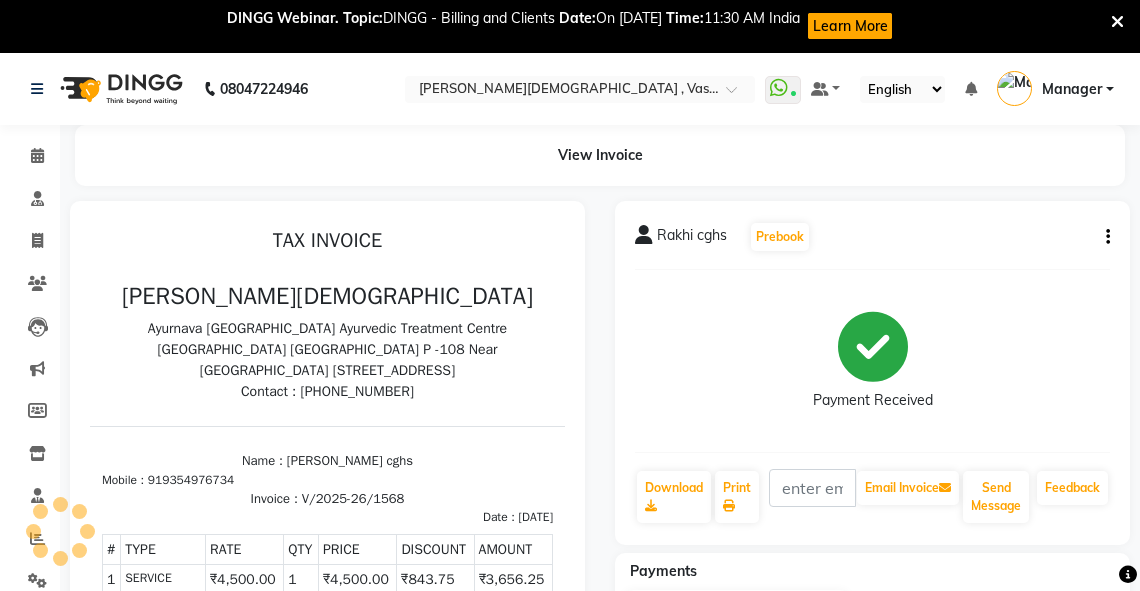 scroll, scrollTop: 0, scrollLeft: 0, axis: both 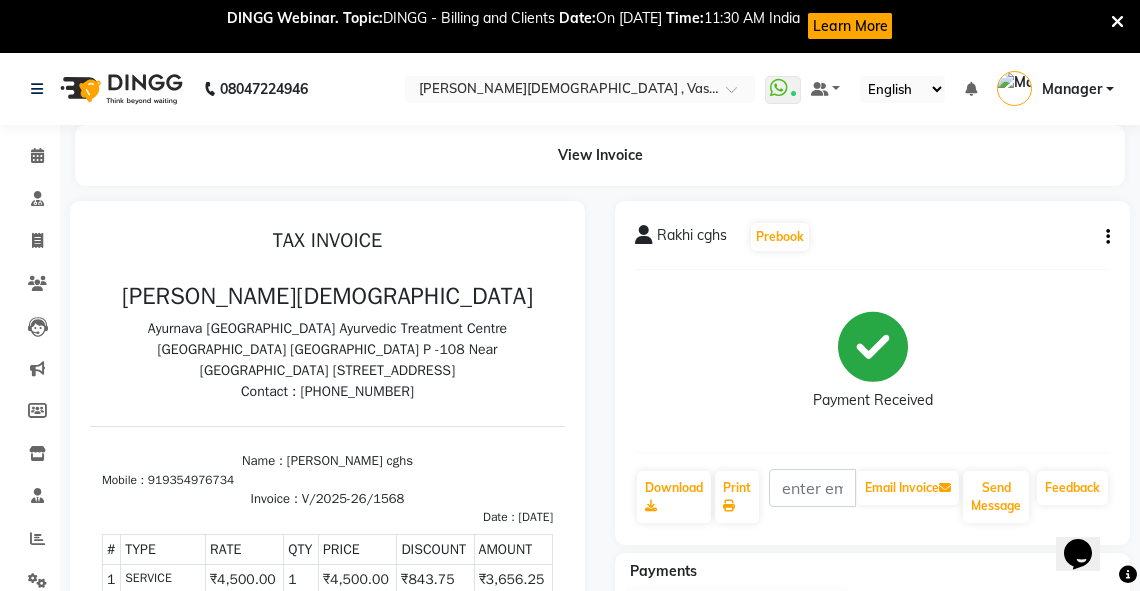 click 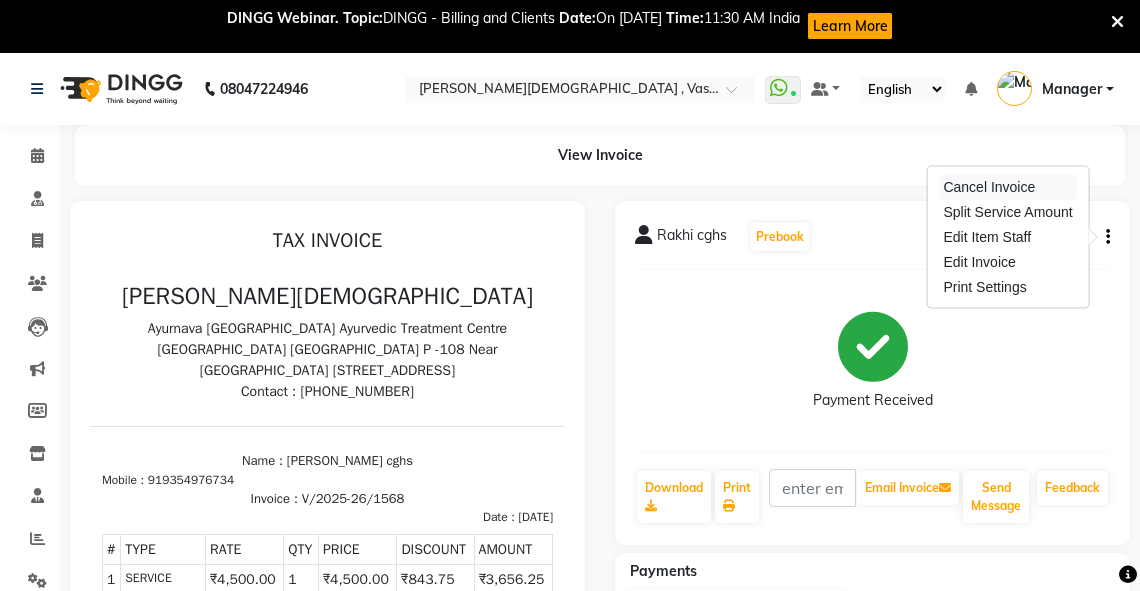 click on "Cancel Invoice" at bounding box center (1007, 187) 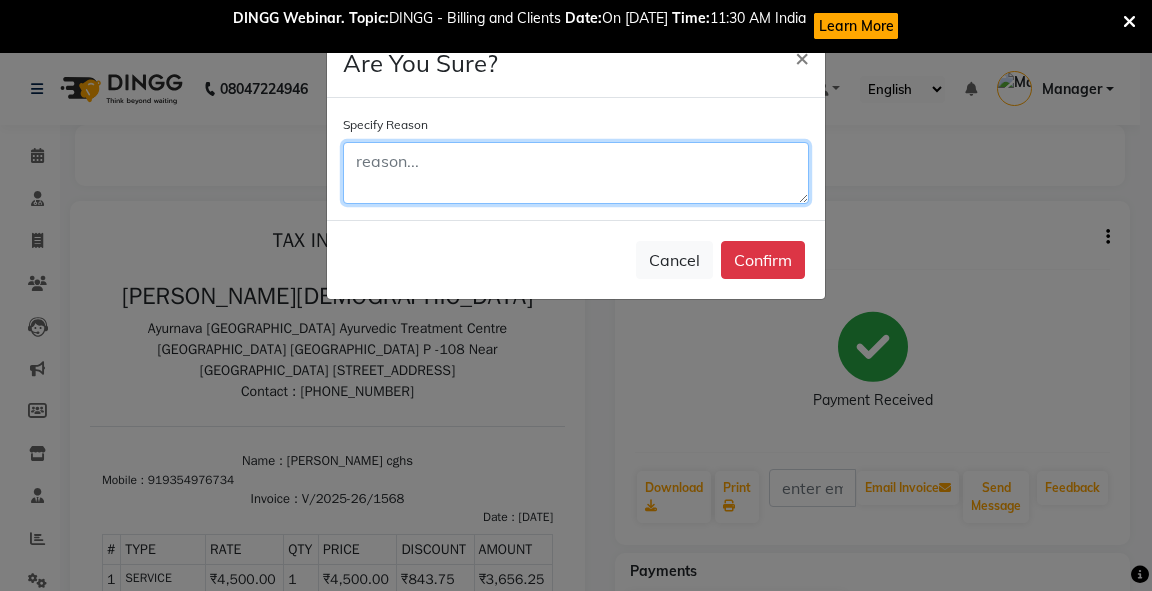click 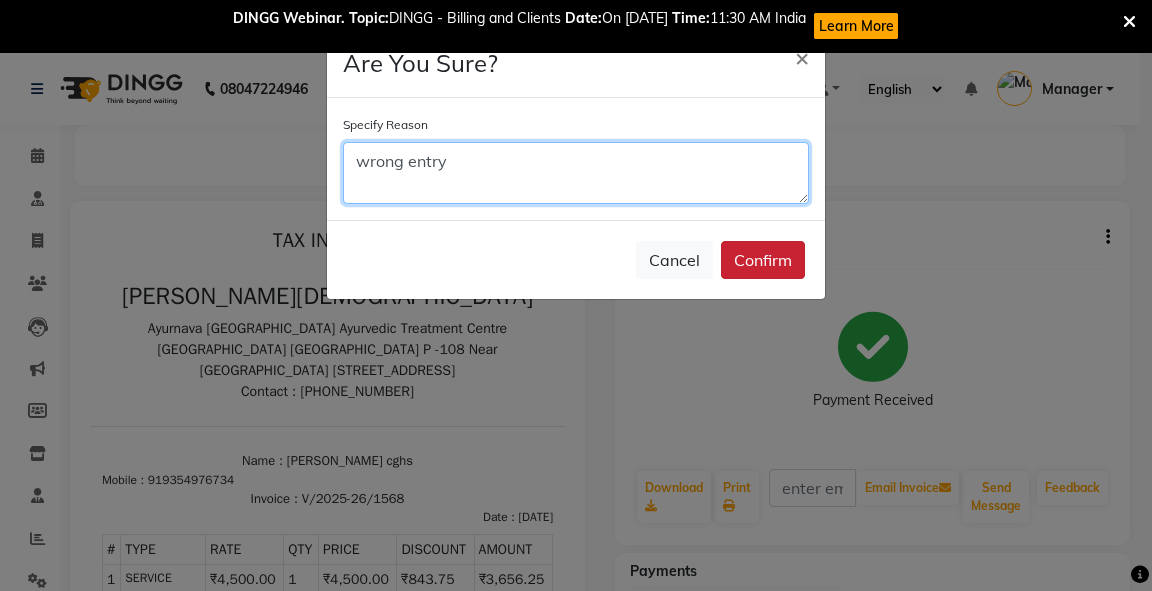 type on "wrong entry" 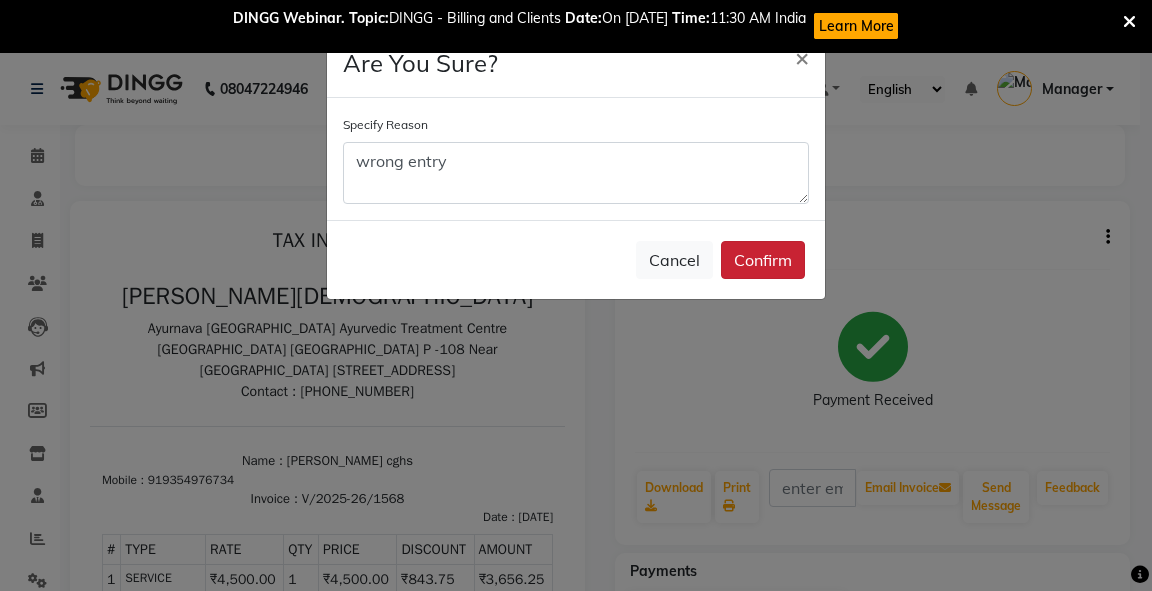 click on "Confirm" 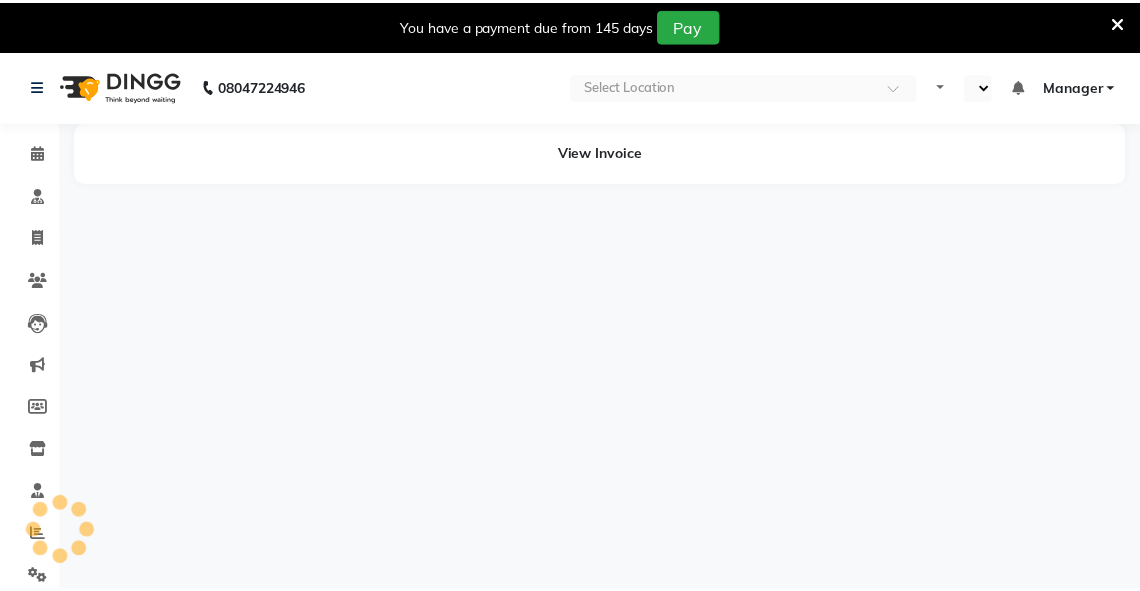 scroll, scrollTop: 0, scrollLeft: 0, axis: both 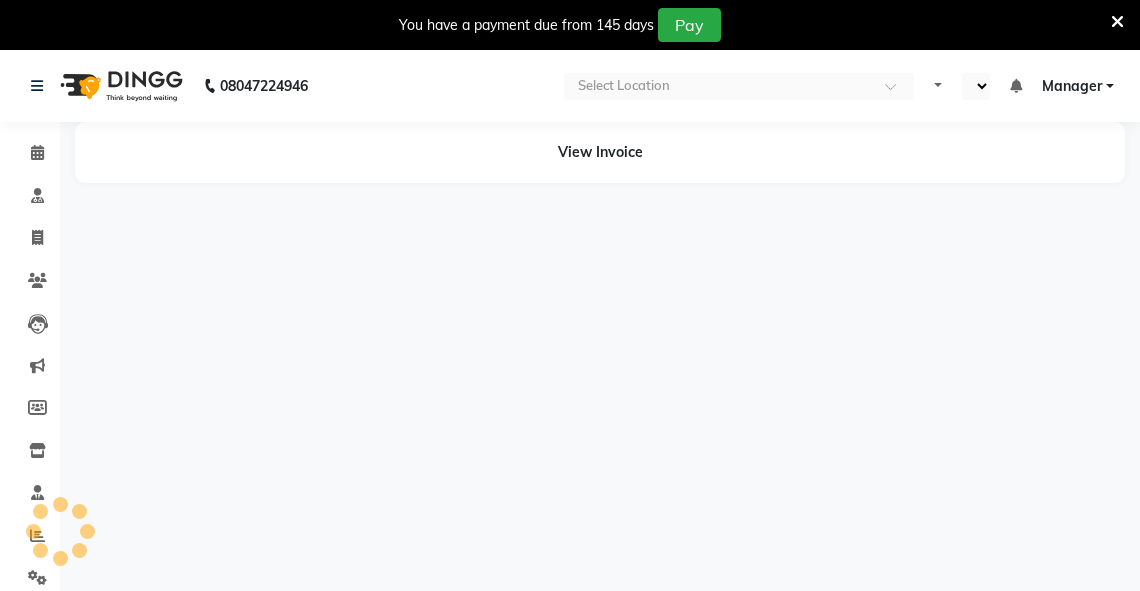 select on "en" 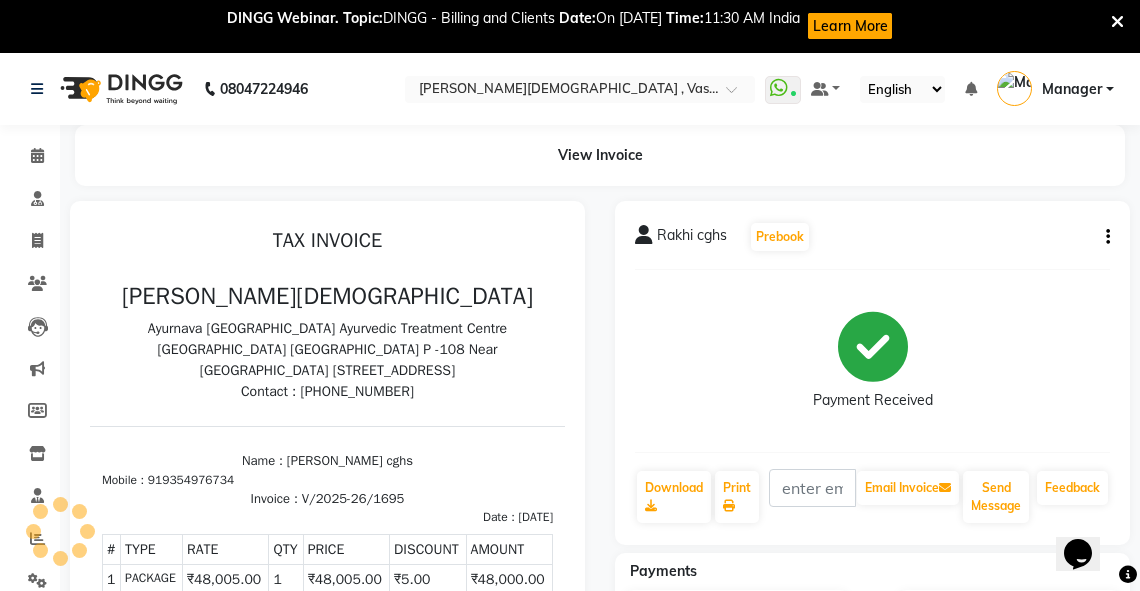 scroll, scrollTop: 0, scrollLeft: 0, axis: both 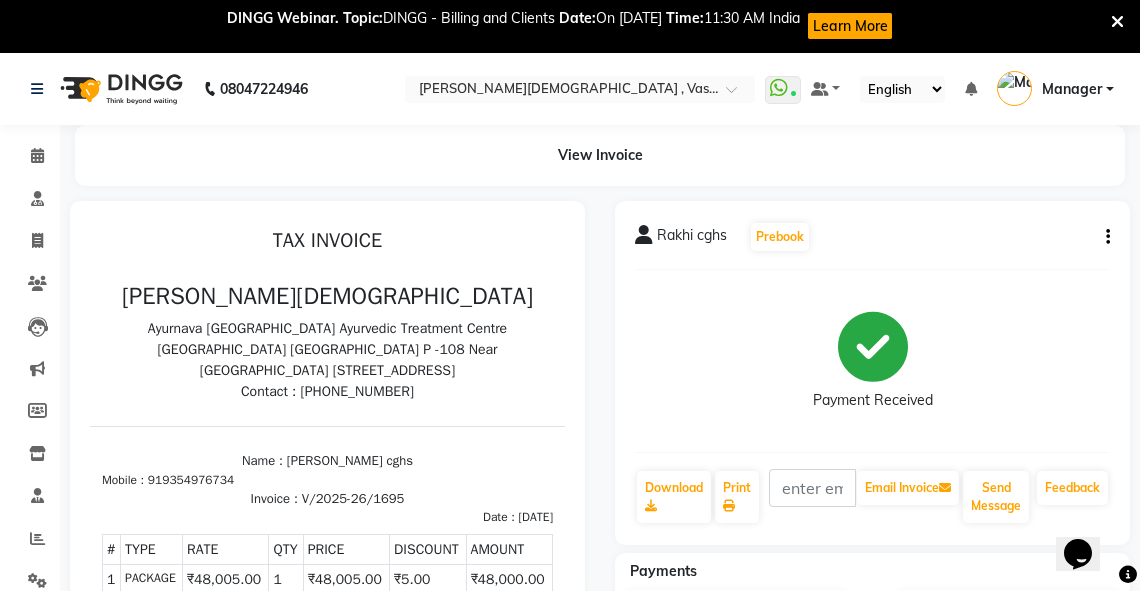 click 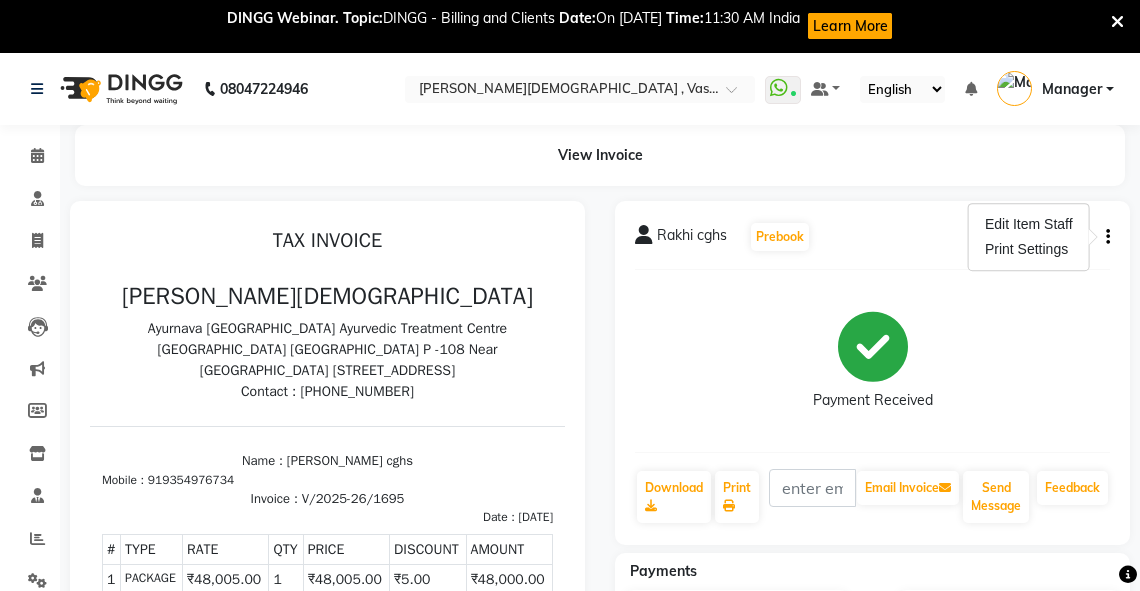 click on "Payment Received" 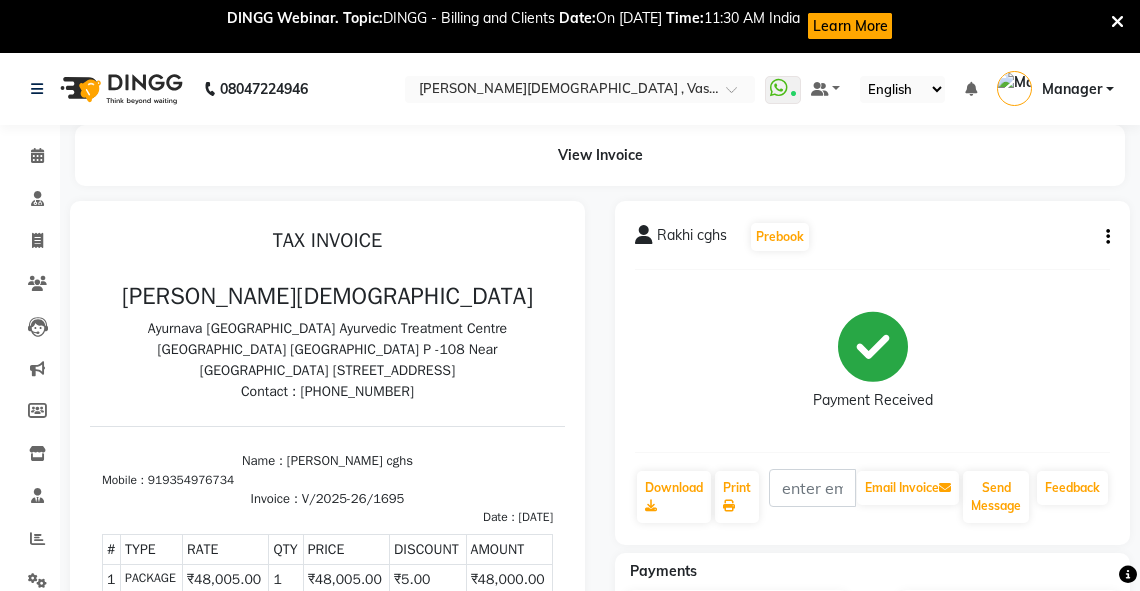 click 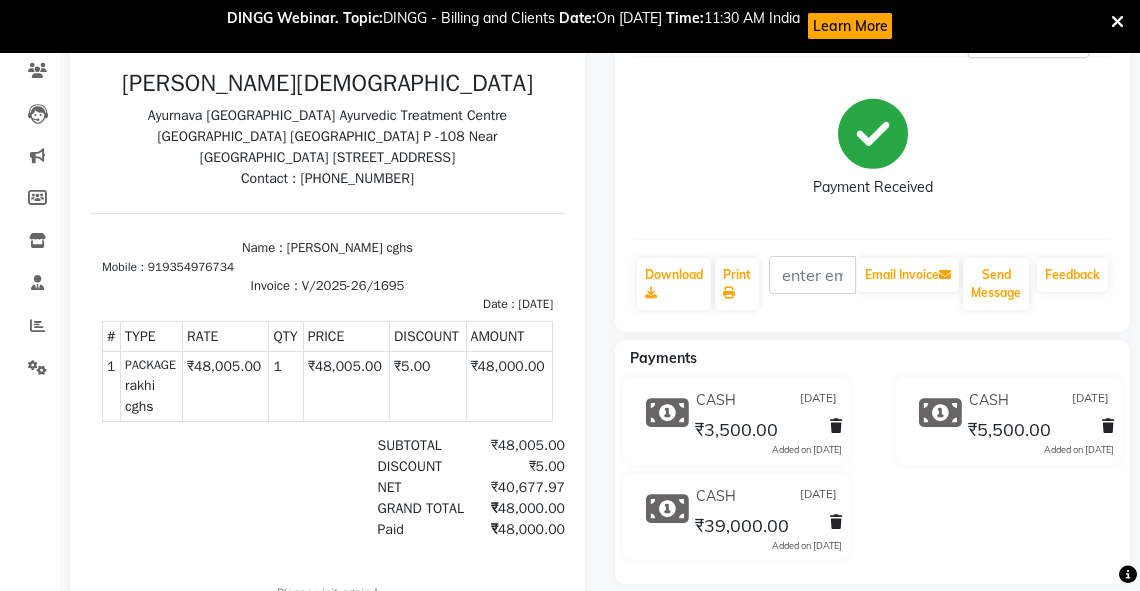 scroll, scrollTop: 212, scrollLeft: 0, axis: vertical 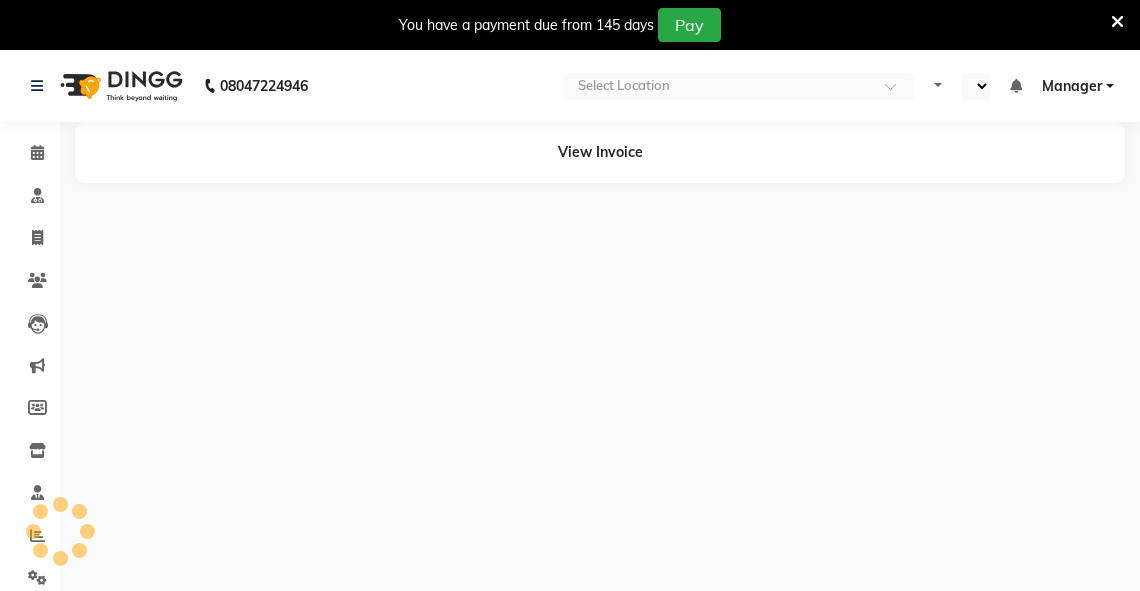select on "en" 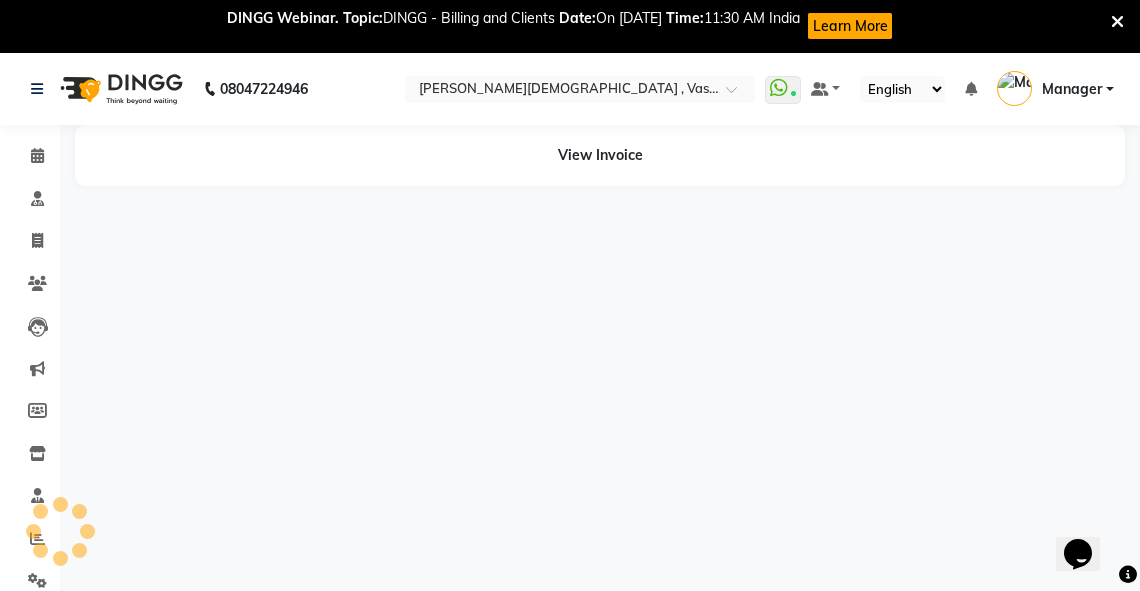 scroll, scrollTop: 0, scrollLeft: 0, axis: both 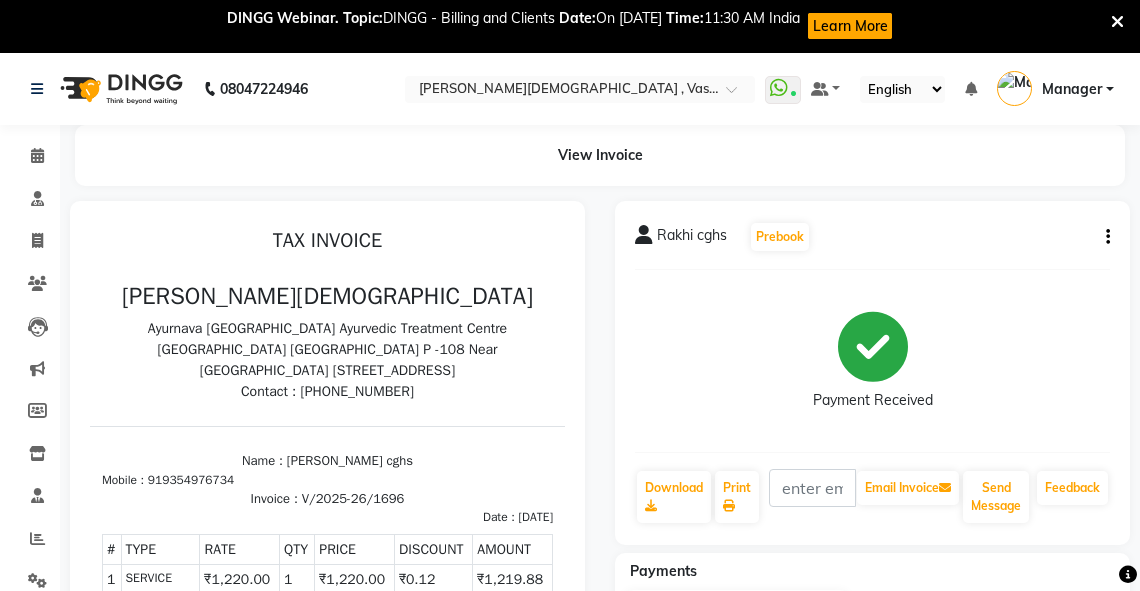 click 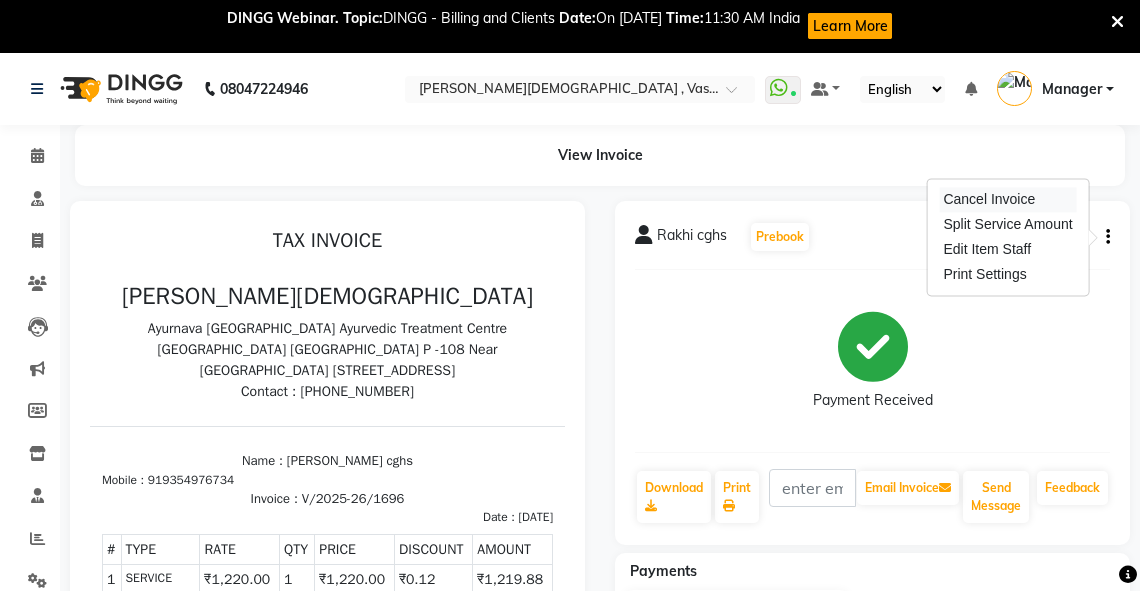 click on "Cancel Invoice" at bounding box center (1007, 199) 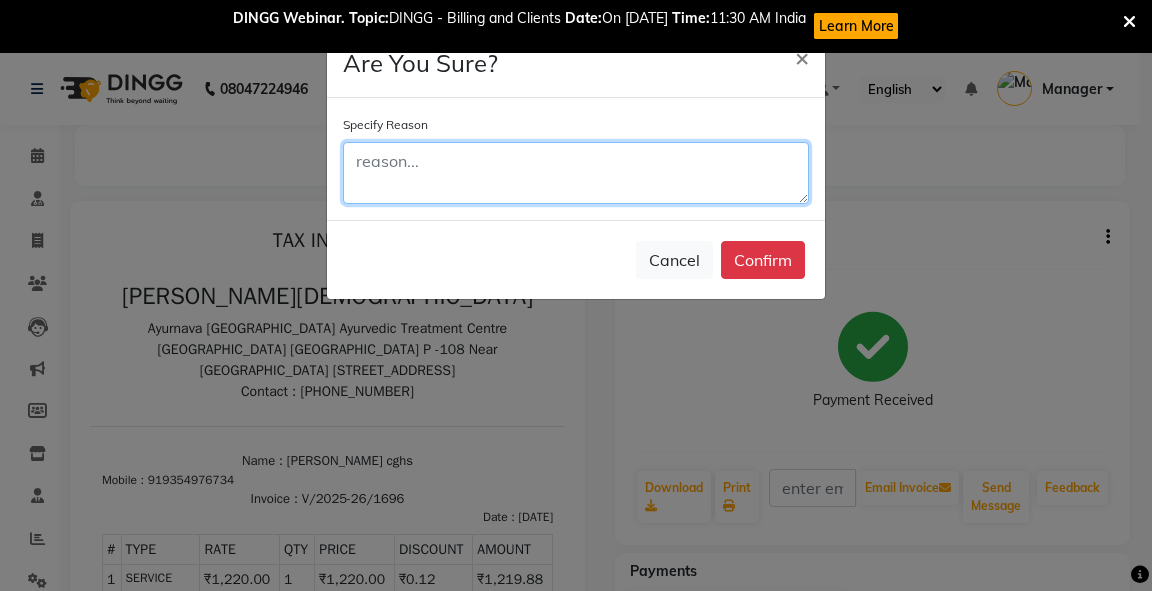click 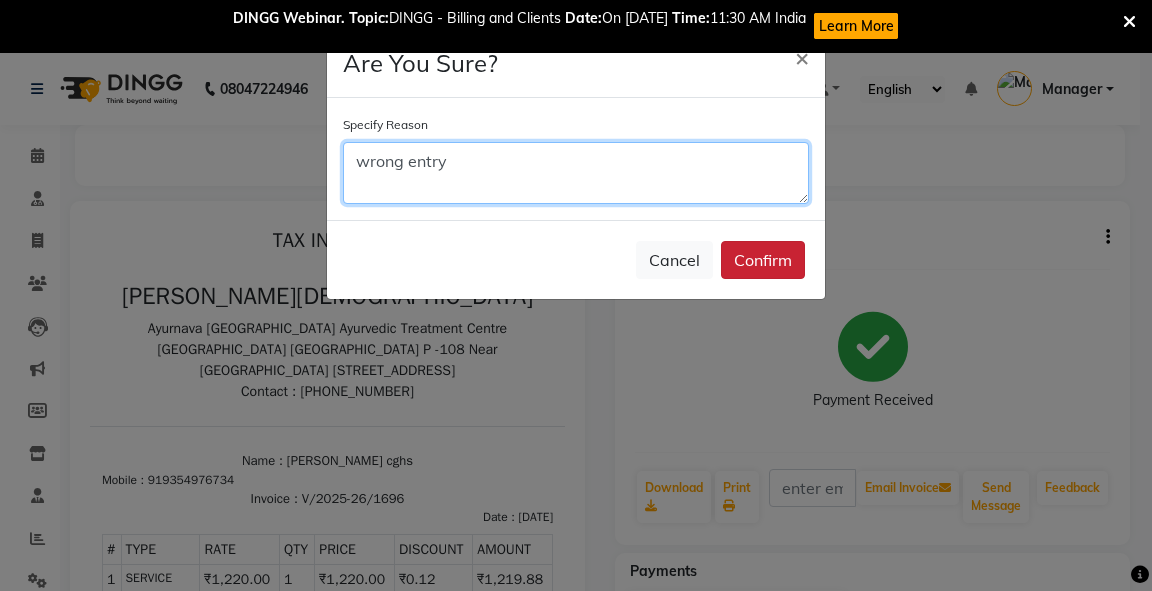 type on "wrong entry" 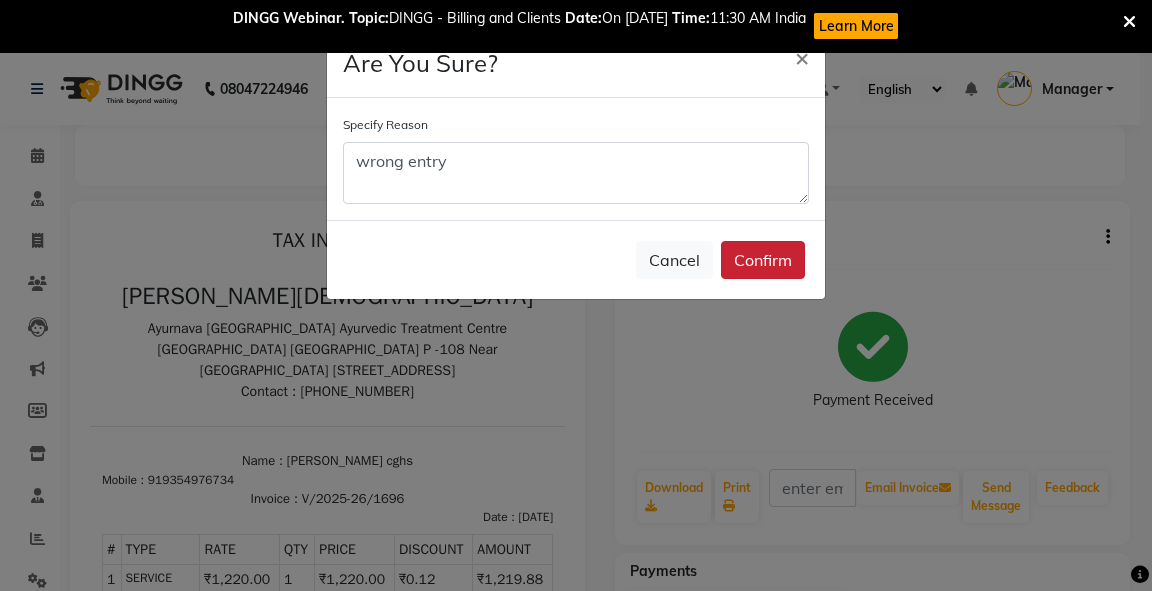 click on "Confirm" 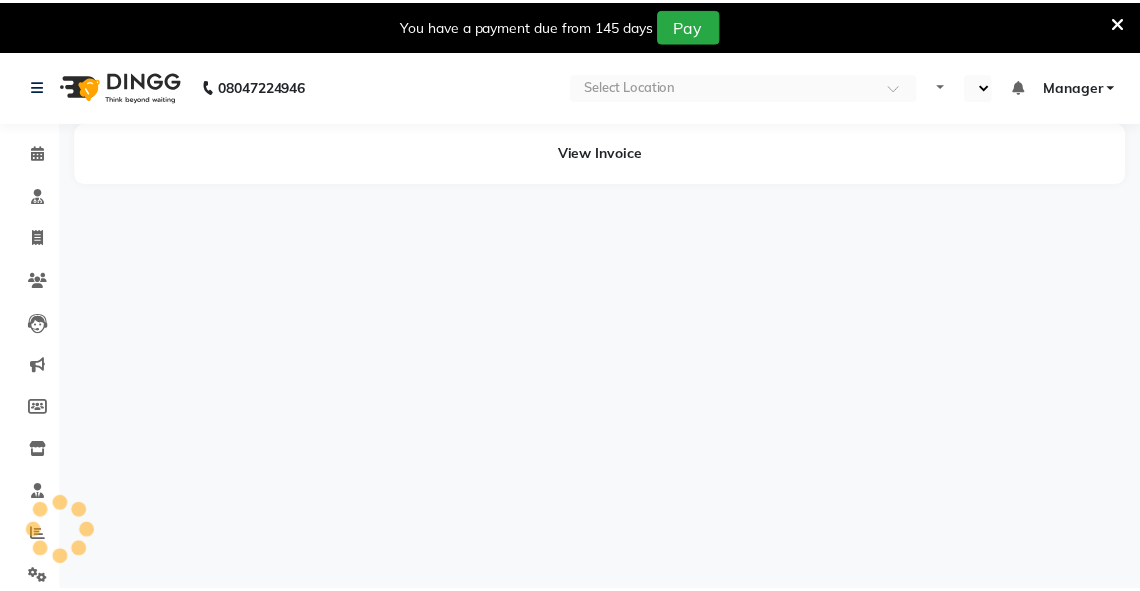 scroll, scrollTop: 0, scrollLeft: 0, axis: both 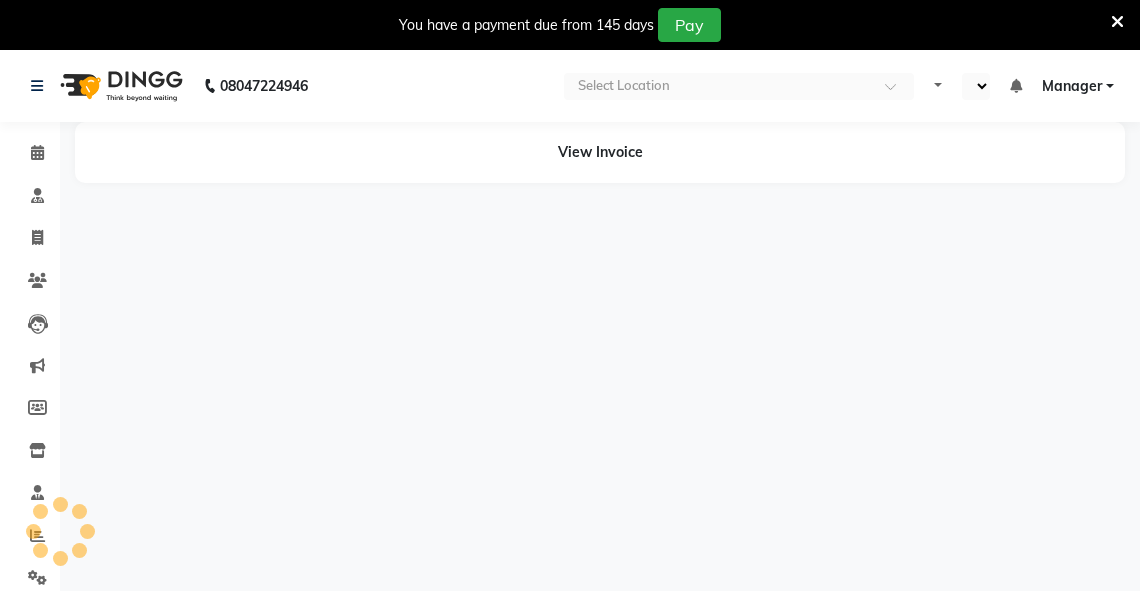select on "en" 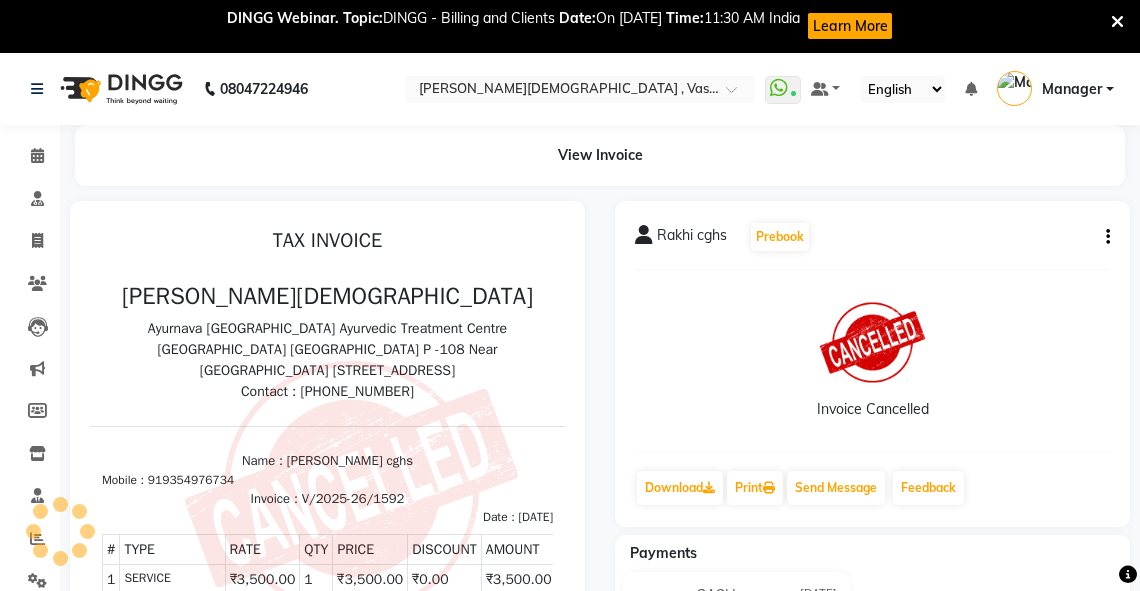scroll, scrollTop: 0, scrollLeft: 0, axis: both 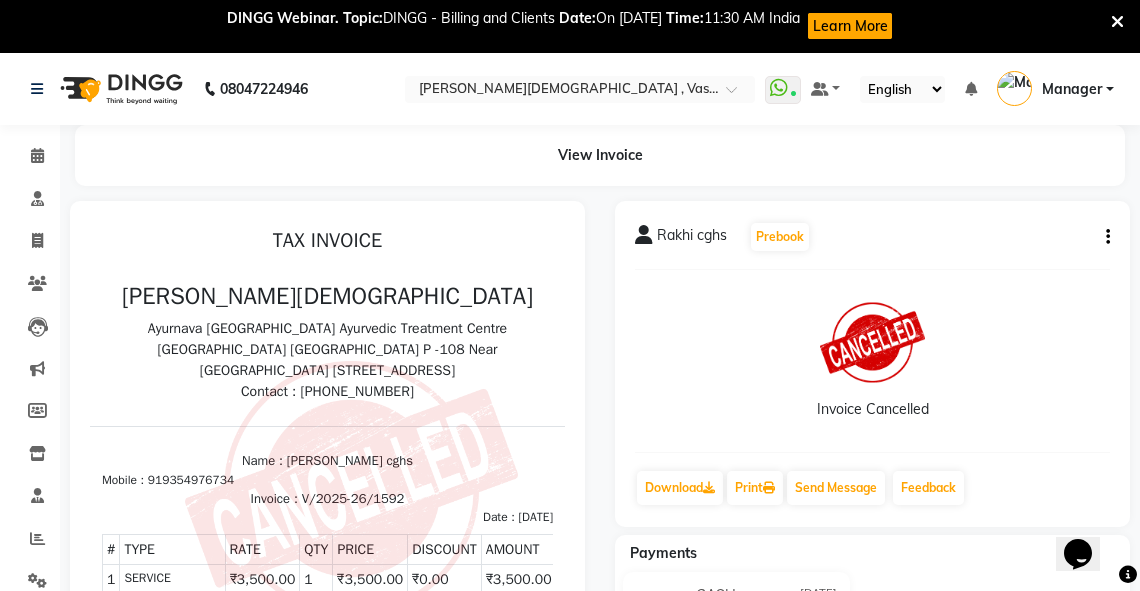 click 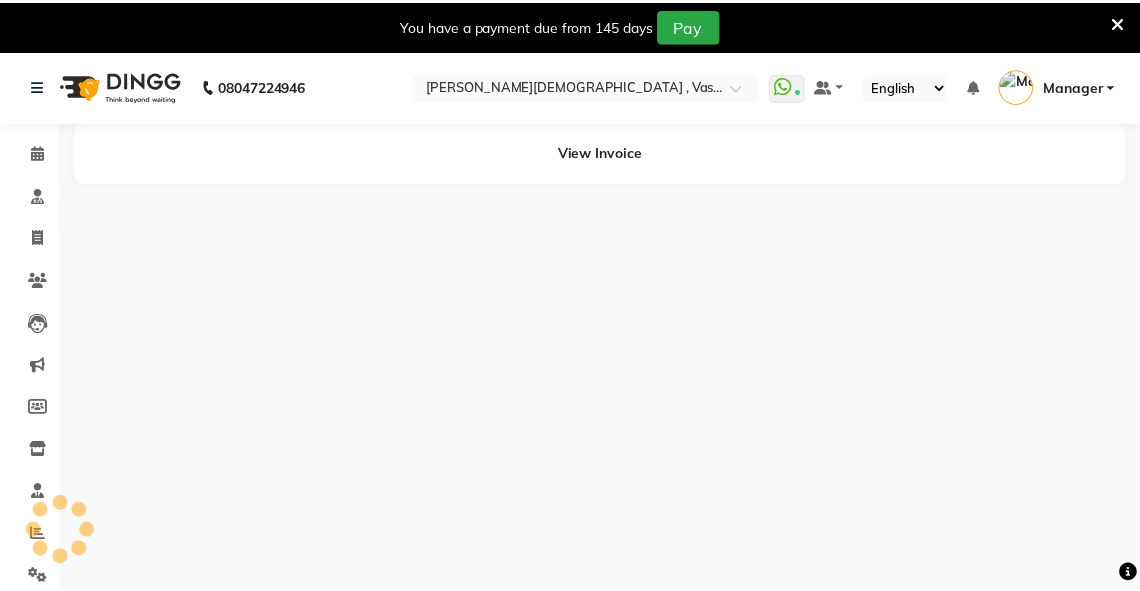 scroll, scrollTop: 0, scrollLeft: 0, axis: both 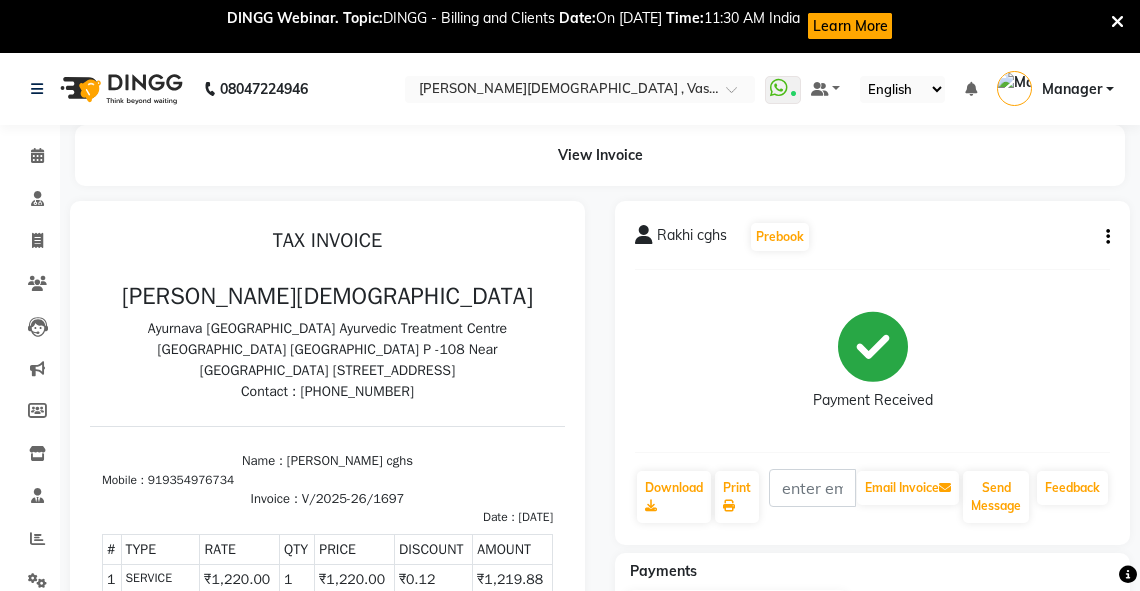click 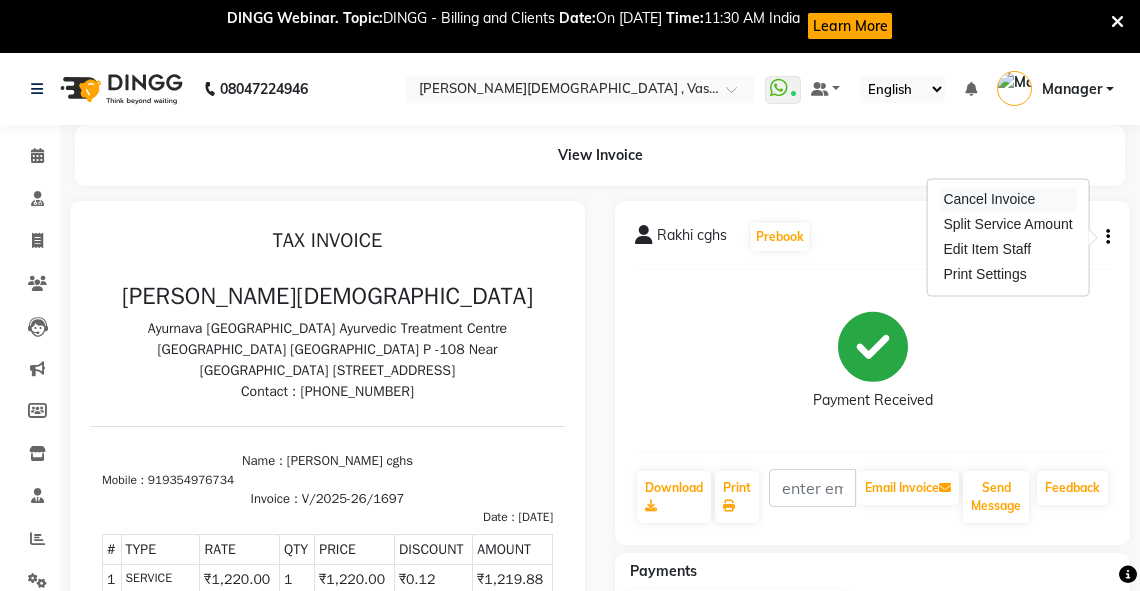 click on "Cancel Invoice" at bounding box center (1007, 199) 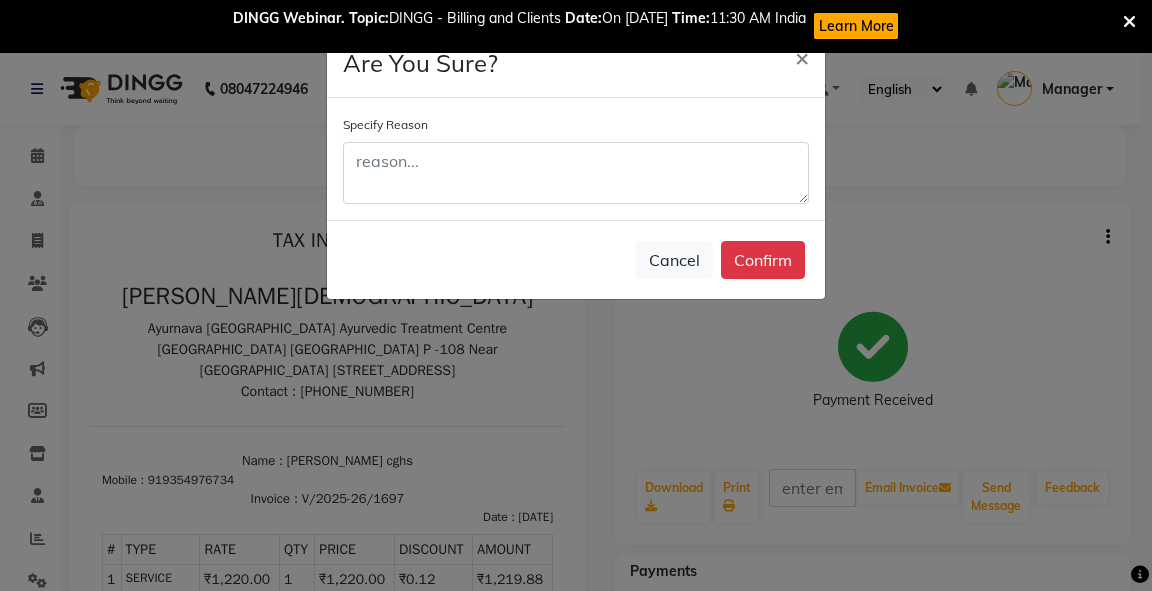 type 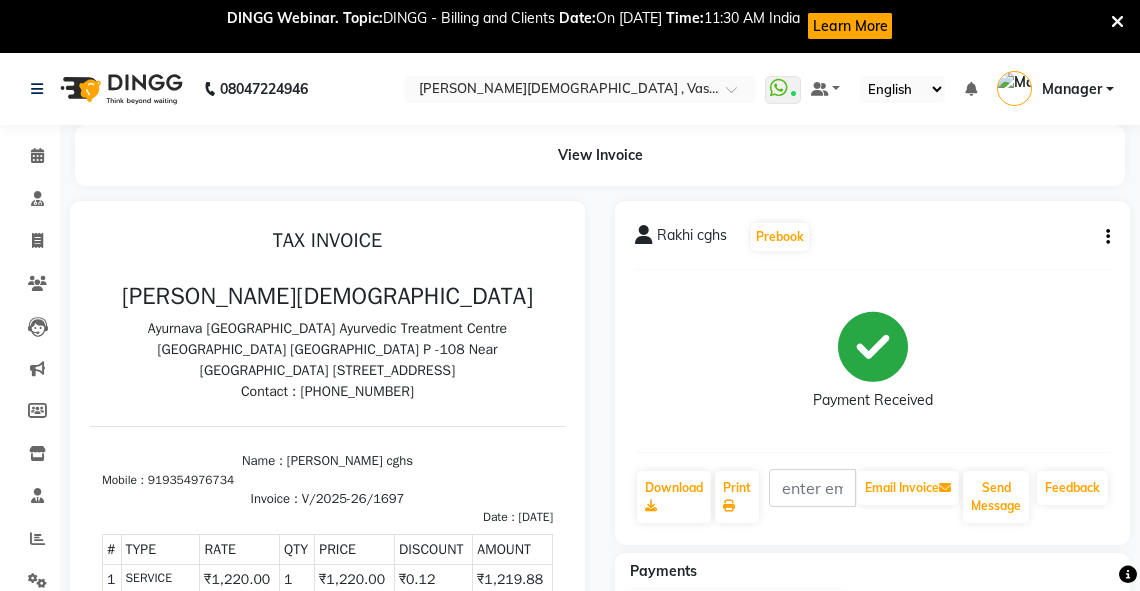 click 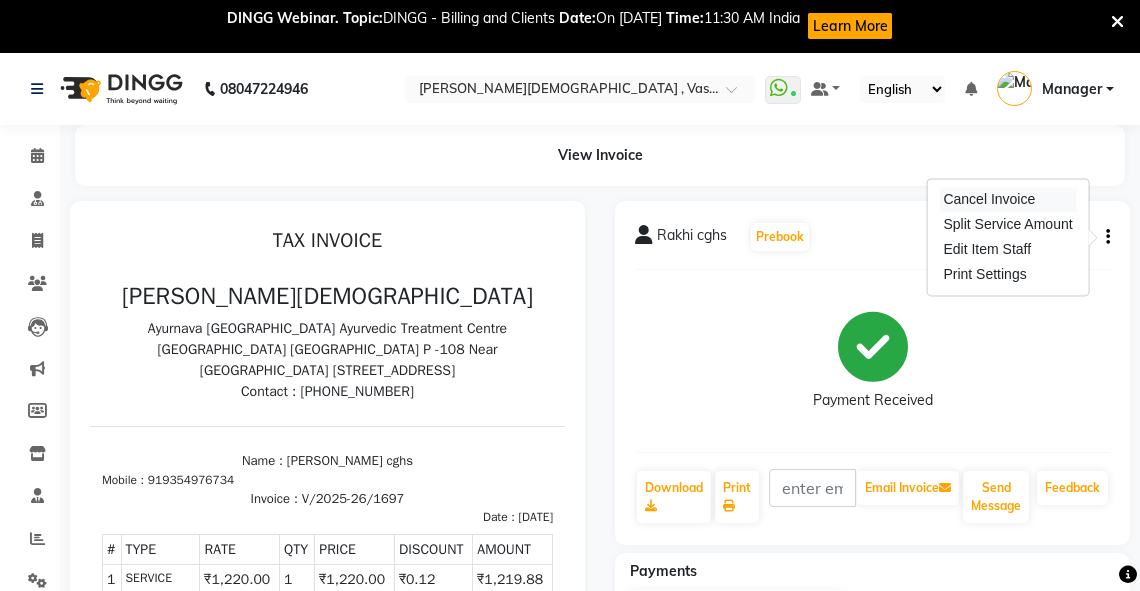 click on "Cancel Invoice" at bounding box center (1007, 199) 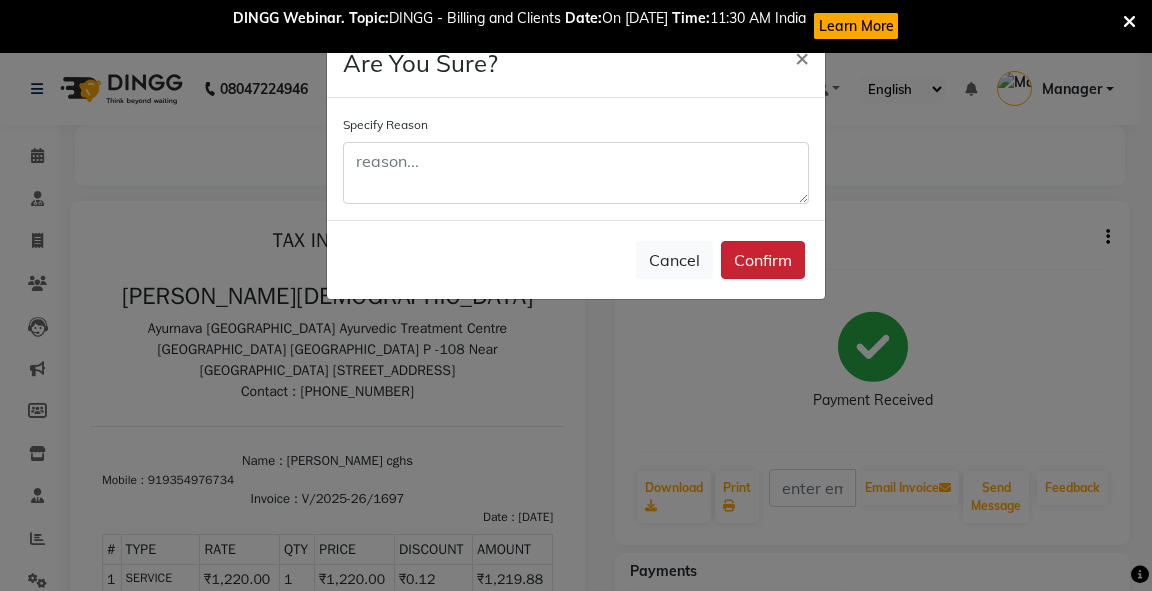 click on "Confirm" 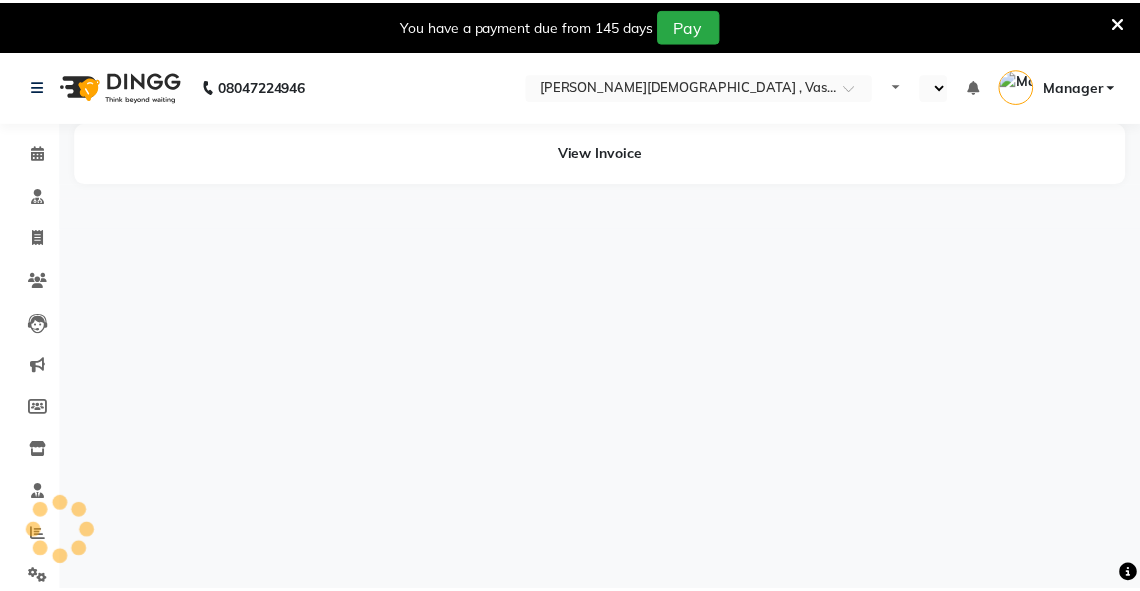 scroll, scrollTop: 0, scrollLeft: 0, axis: both 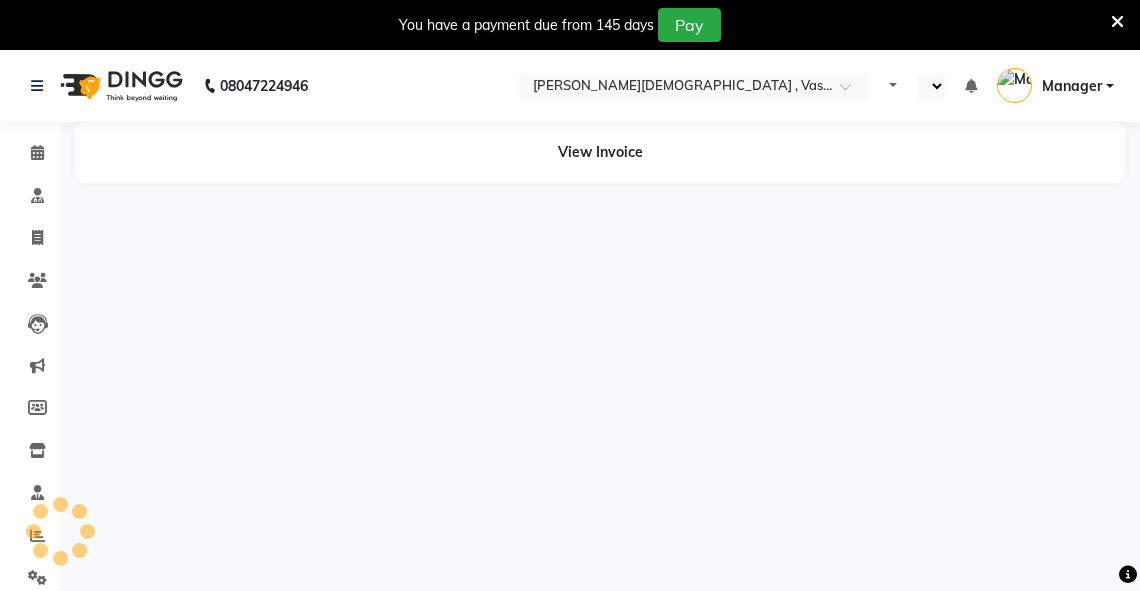 select on "en" 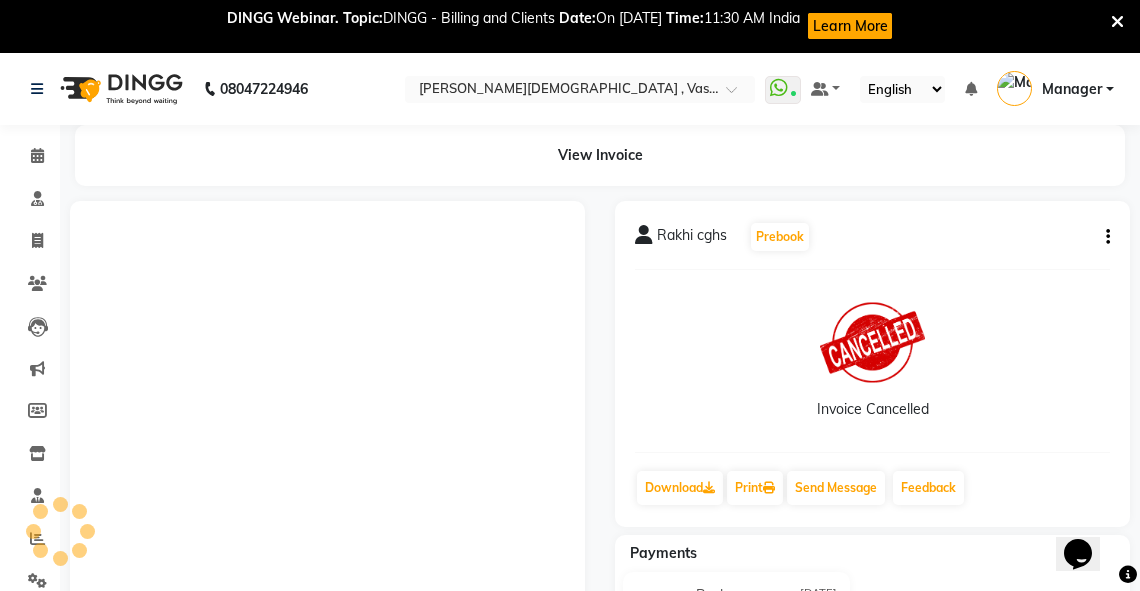 scroll, scrollTop: 0, scrollLeft: 0, axis: both 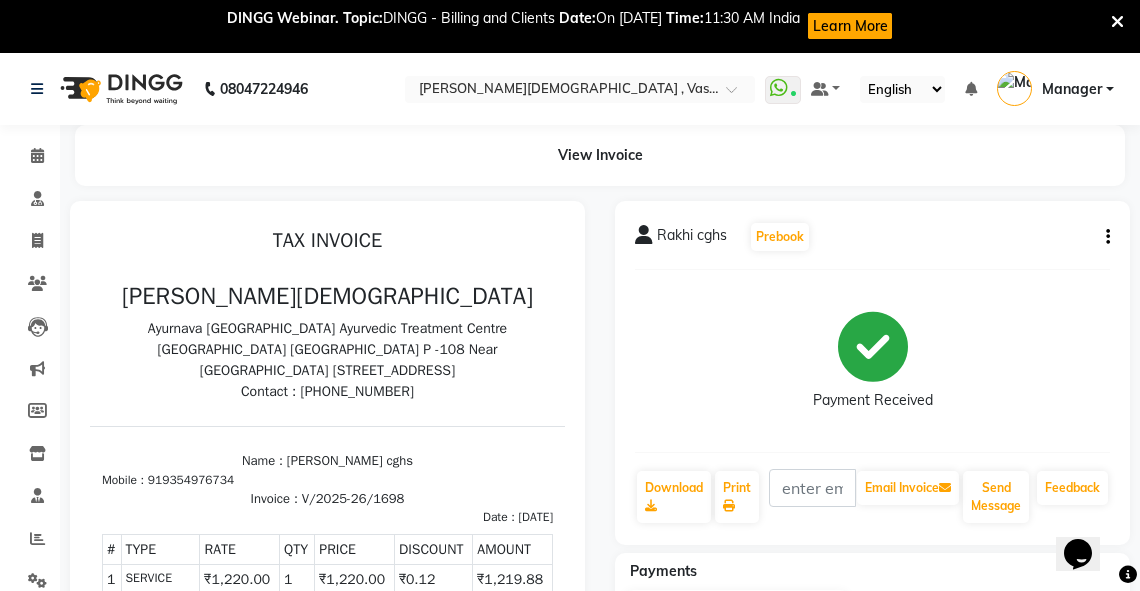 click 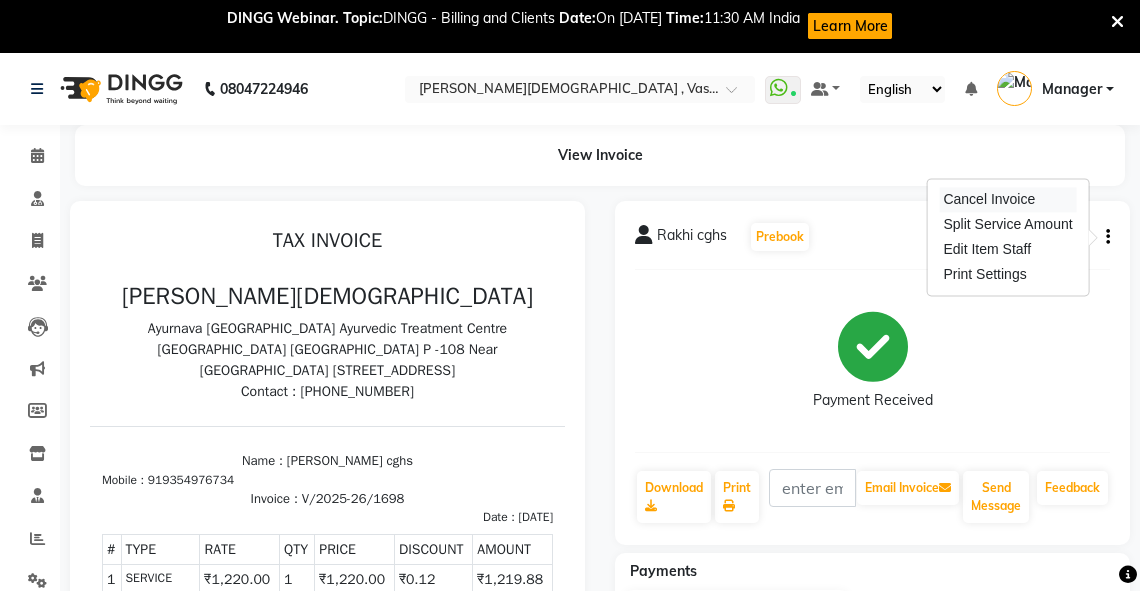 click on "Cancel Invoice" at bounding box center [1007, 199] 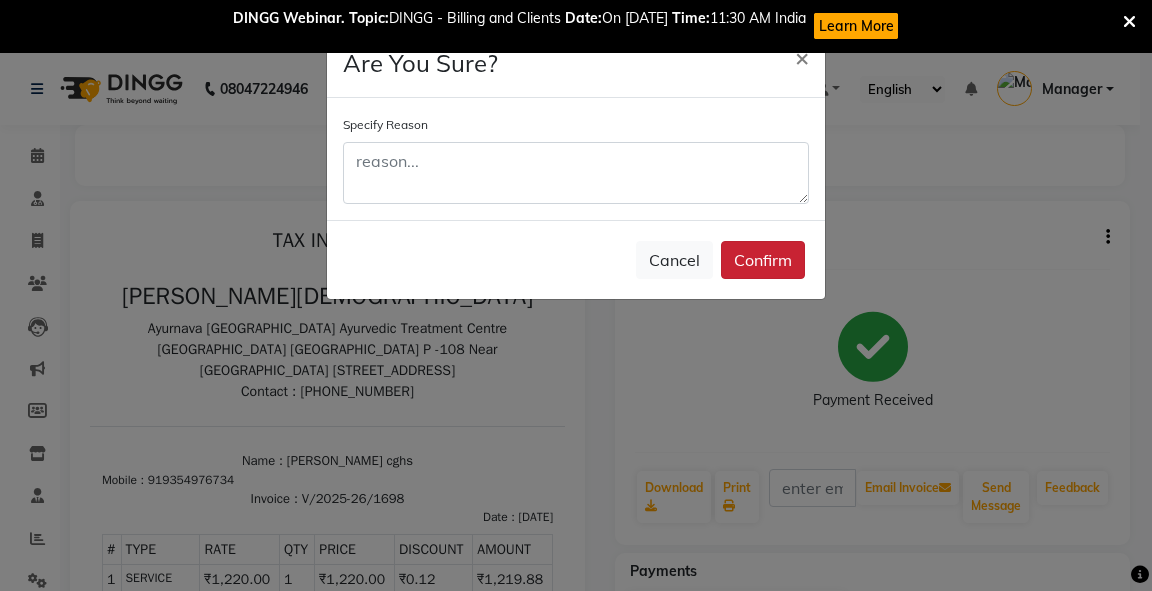 click on "Confirm" 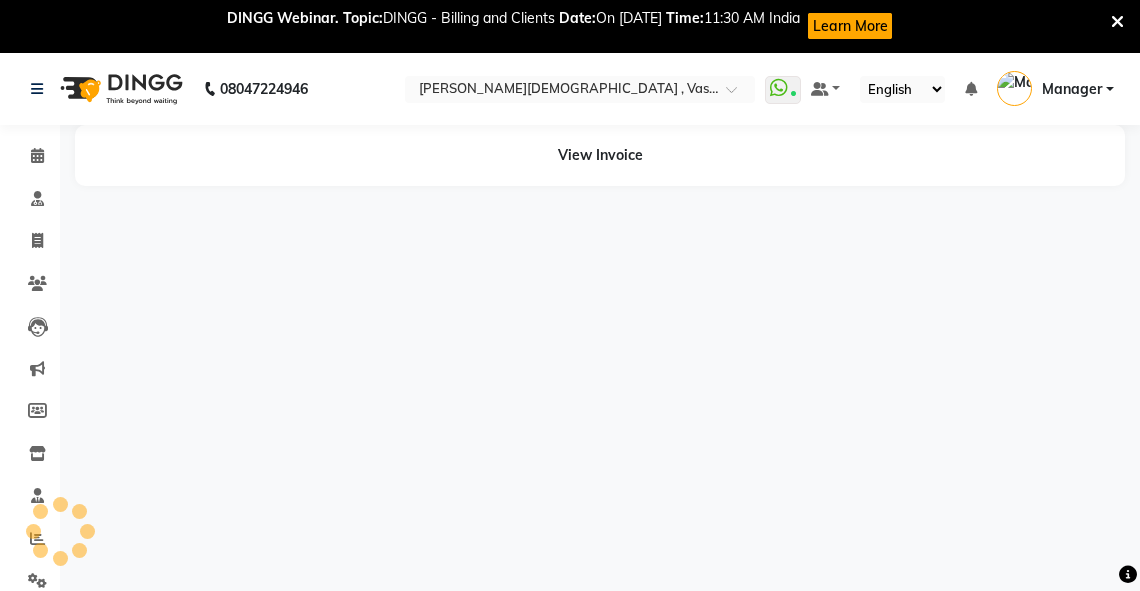 scroll, scrollTop: 0, scrollLeft: 0, axis: both 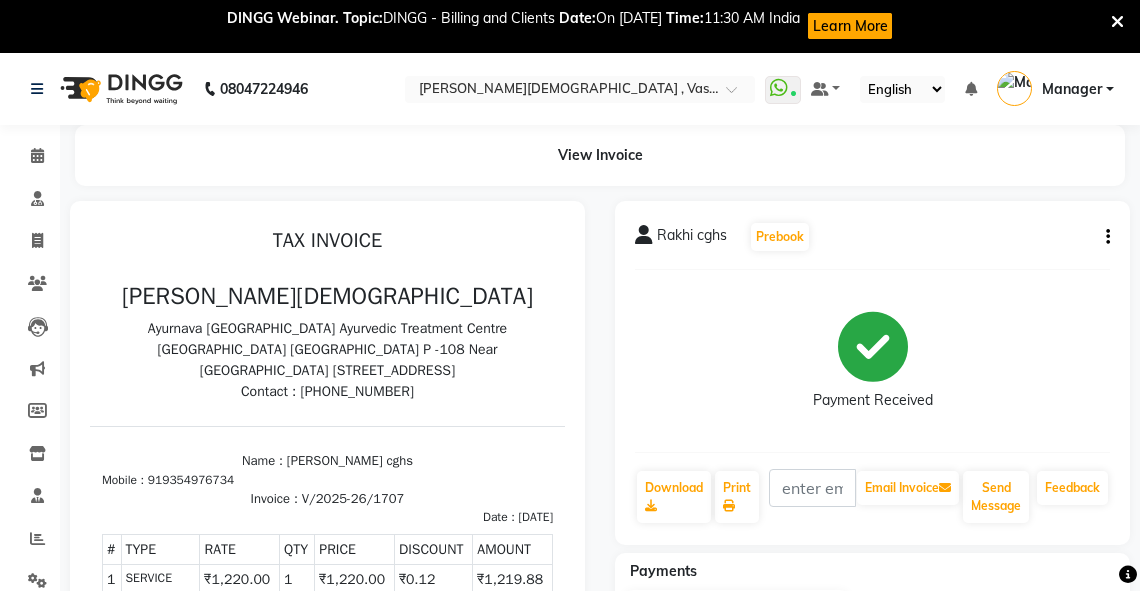 click 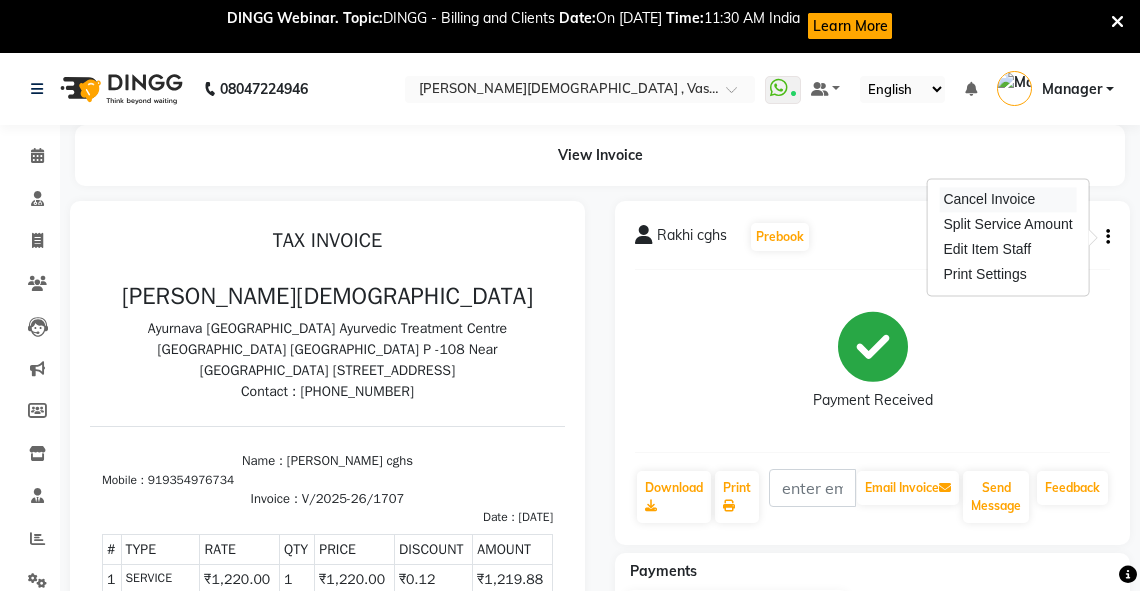 click on "Cancel Invoice" at bounding box center [1007, 199] 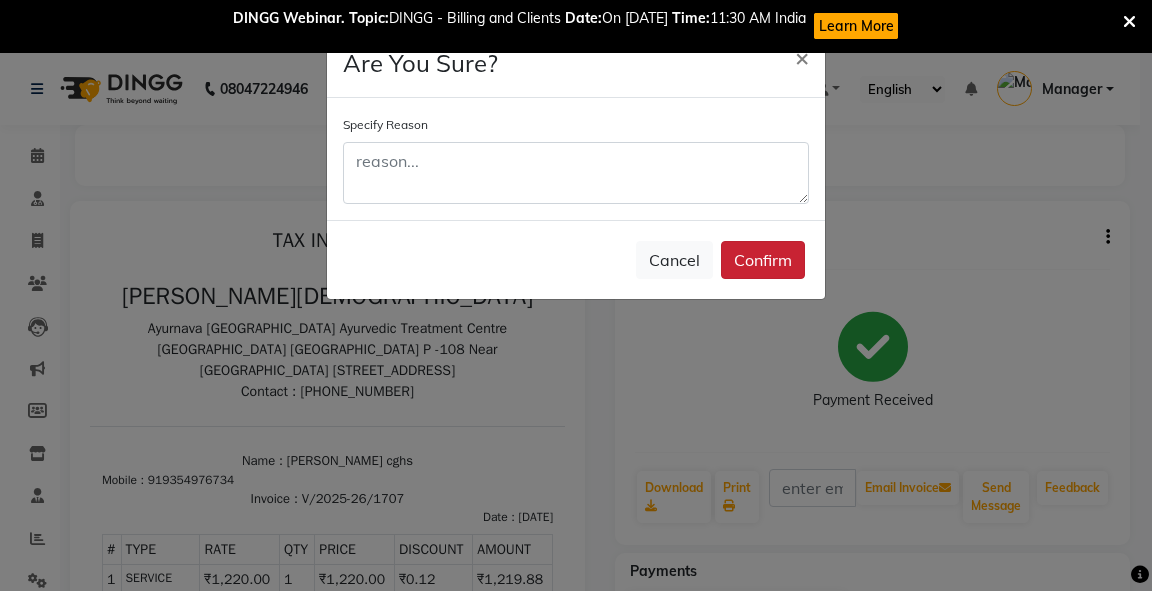 click on "Confirm" 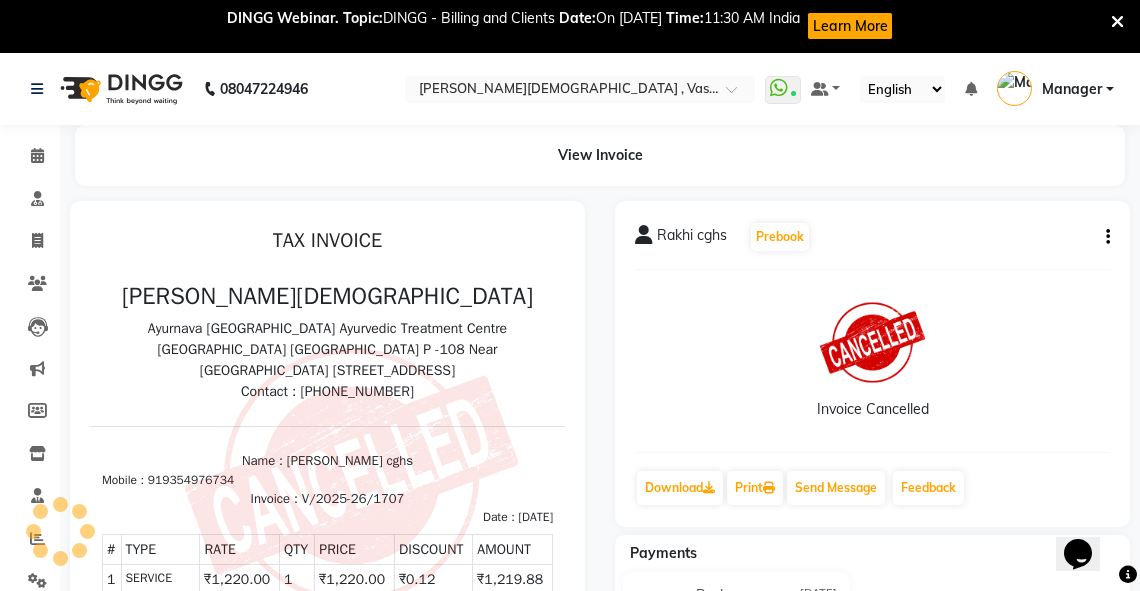 scroll, scrollTop: 0, scrollLeft: 0, axis: both 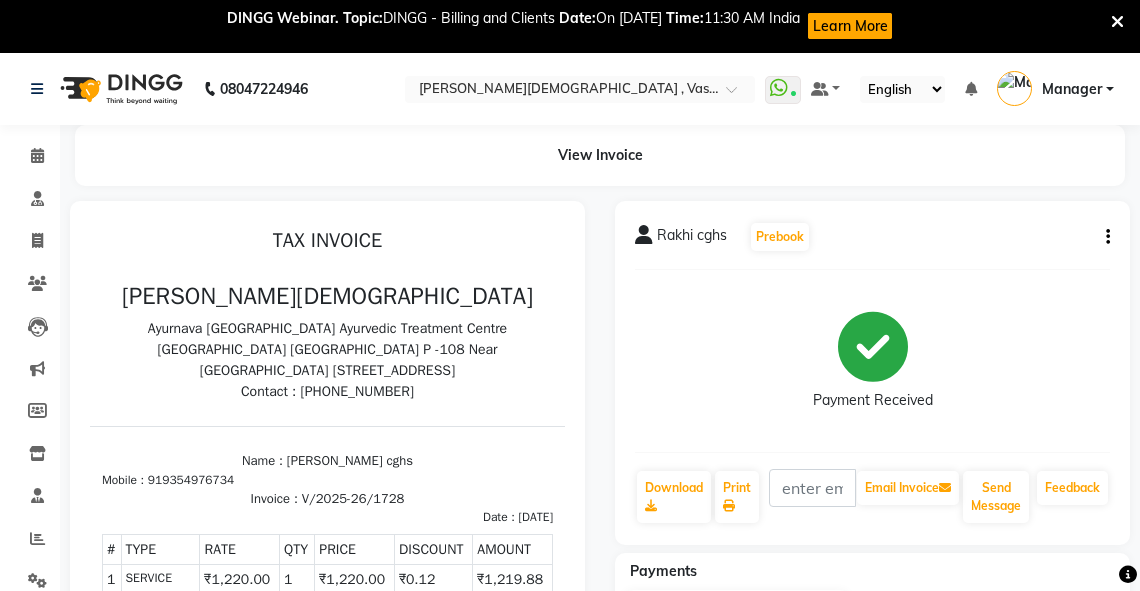 click 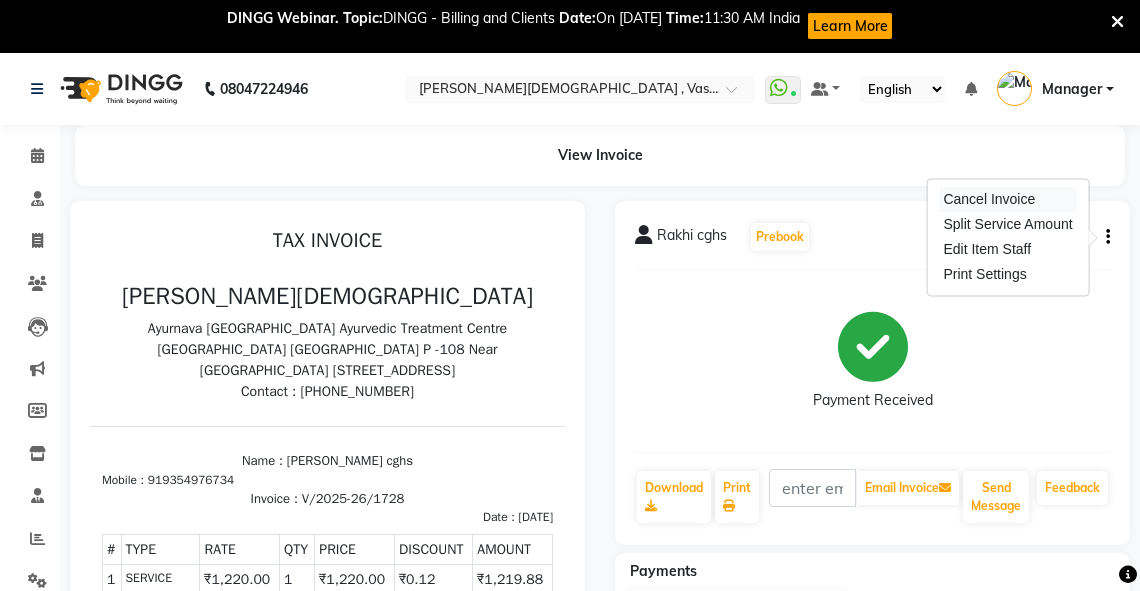 click on "Cancel Invoice" at bounding box center [1007, 199] 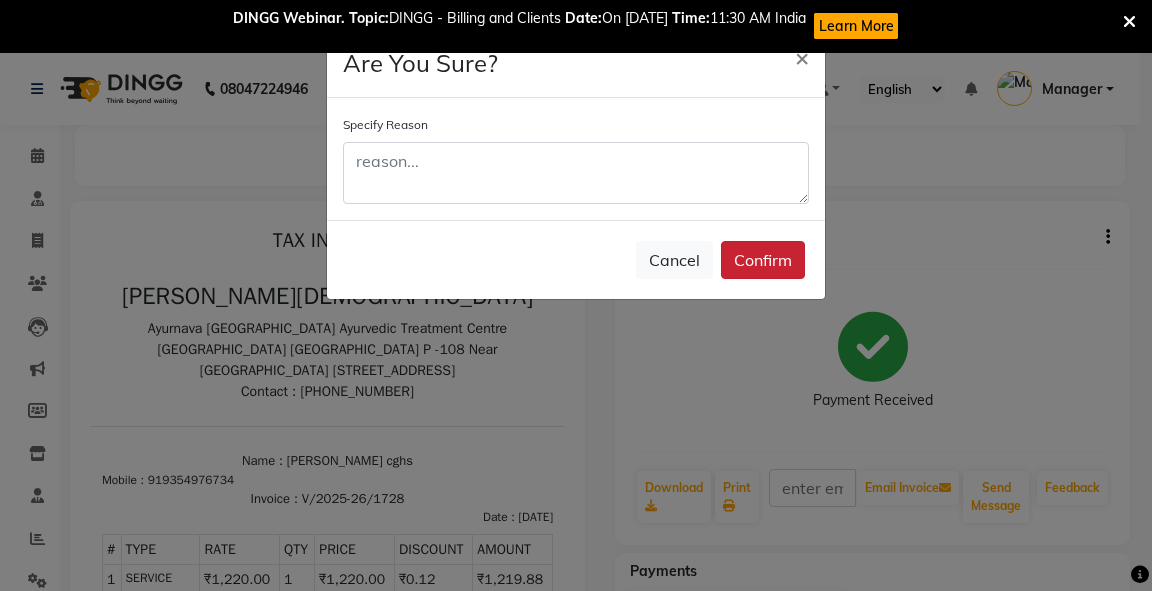 click on "Confirm" 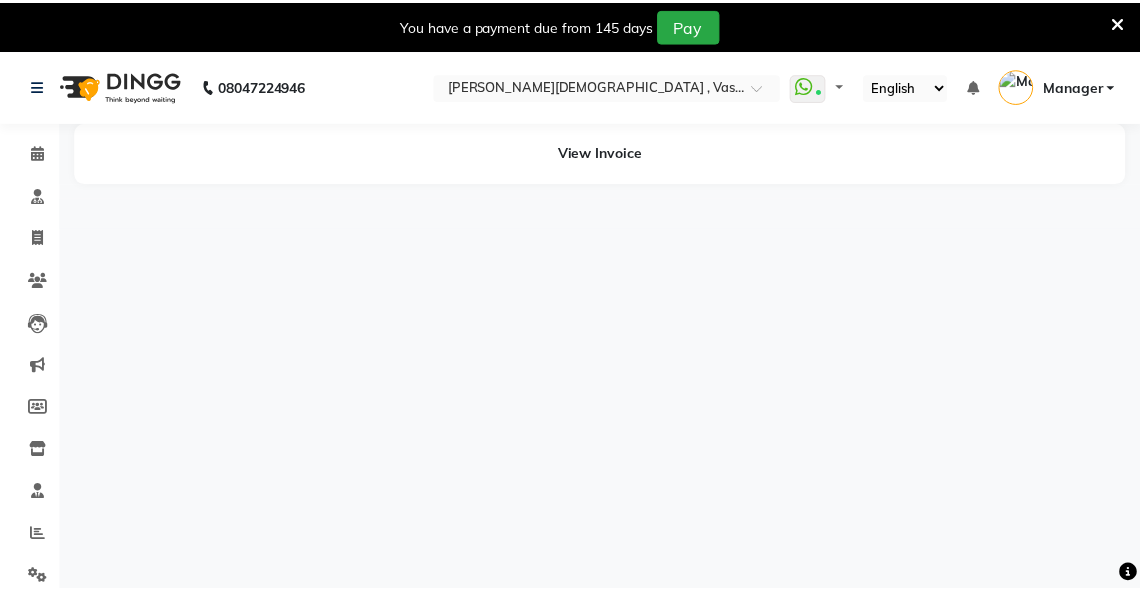 scroll, scrollTop: 0, scrollLeft: 0, axis: both 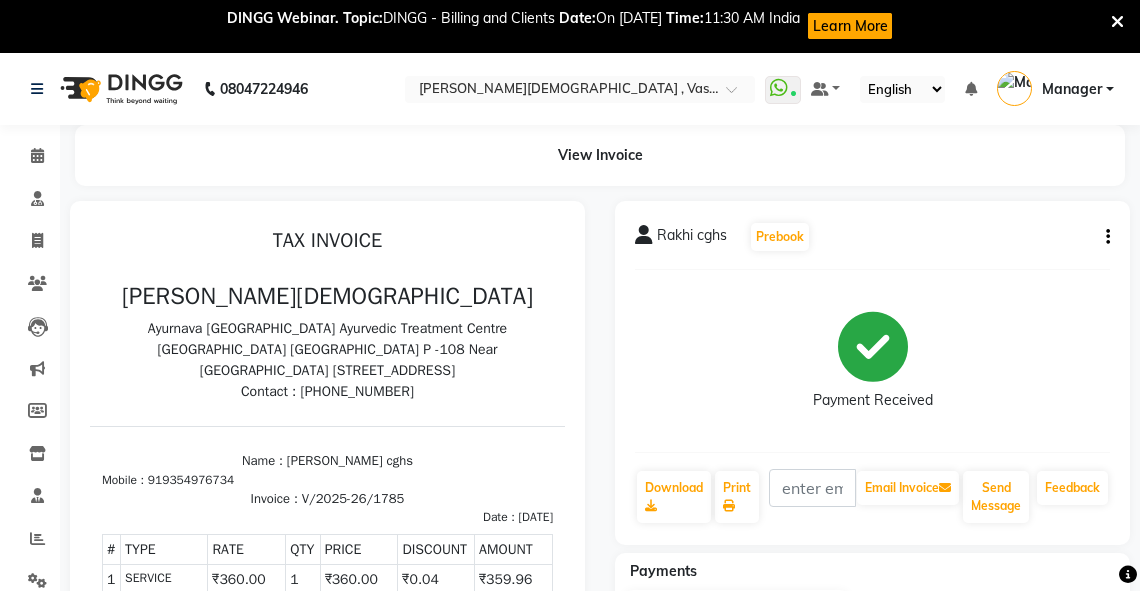 click 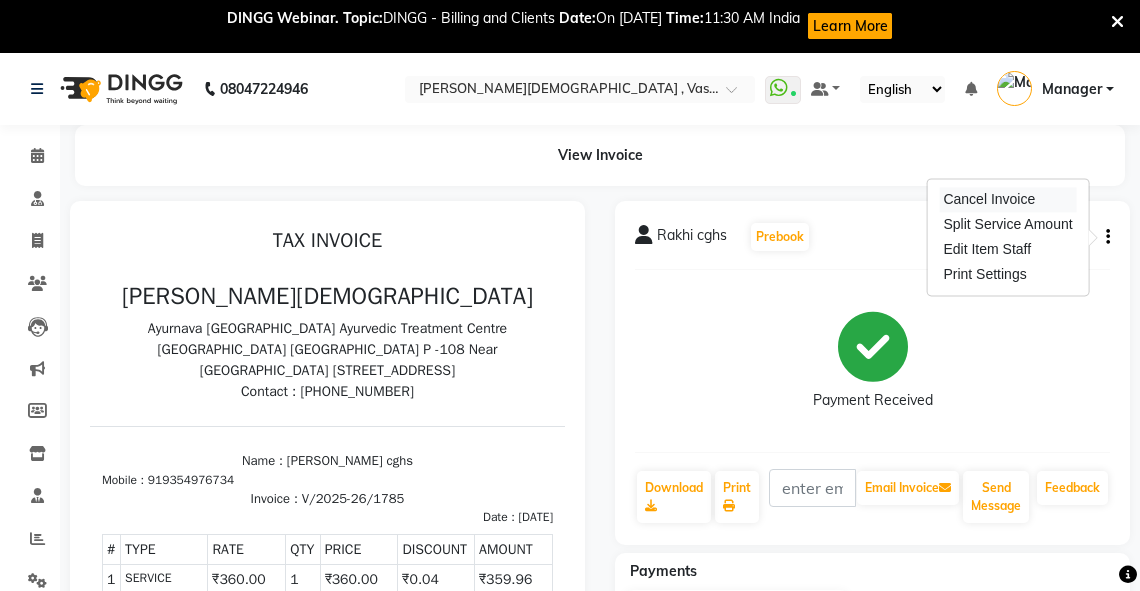 click on "Cancel Invoice" at bounding box center (1007, 199) 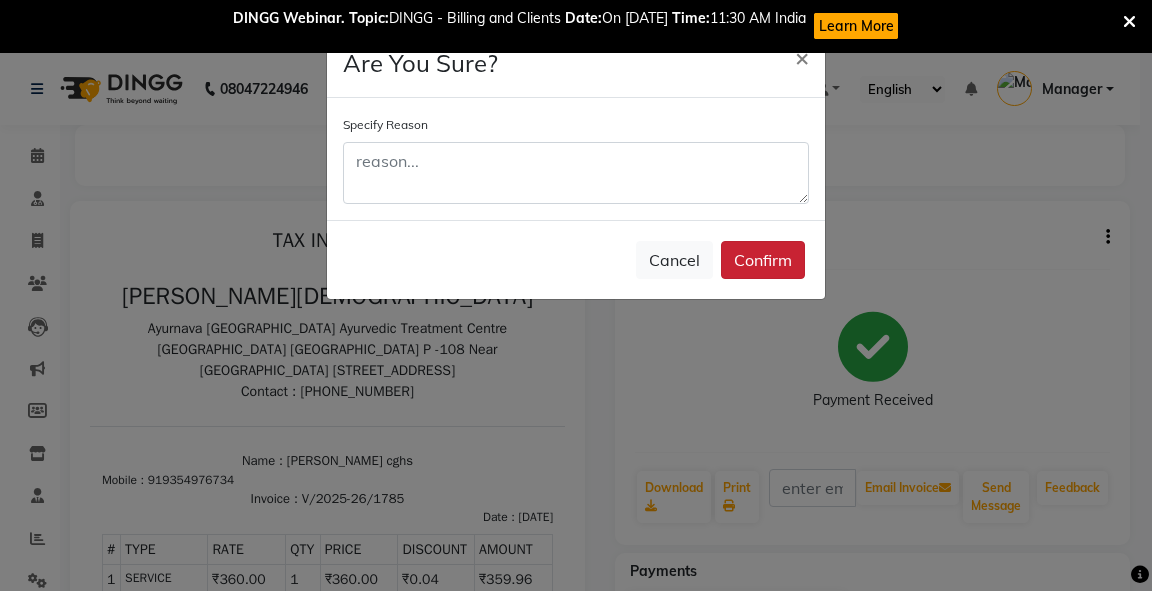 click on "Confirm" 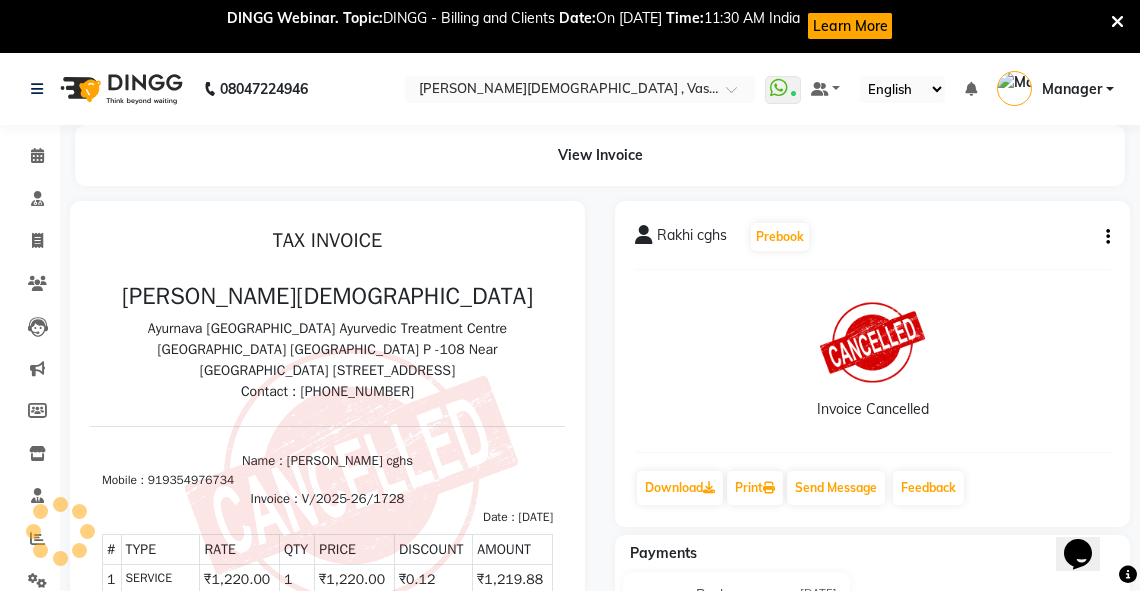 scroll, scrollTop: 0, scrollLeft: 0, axis: both 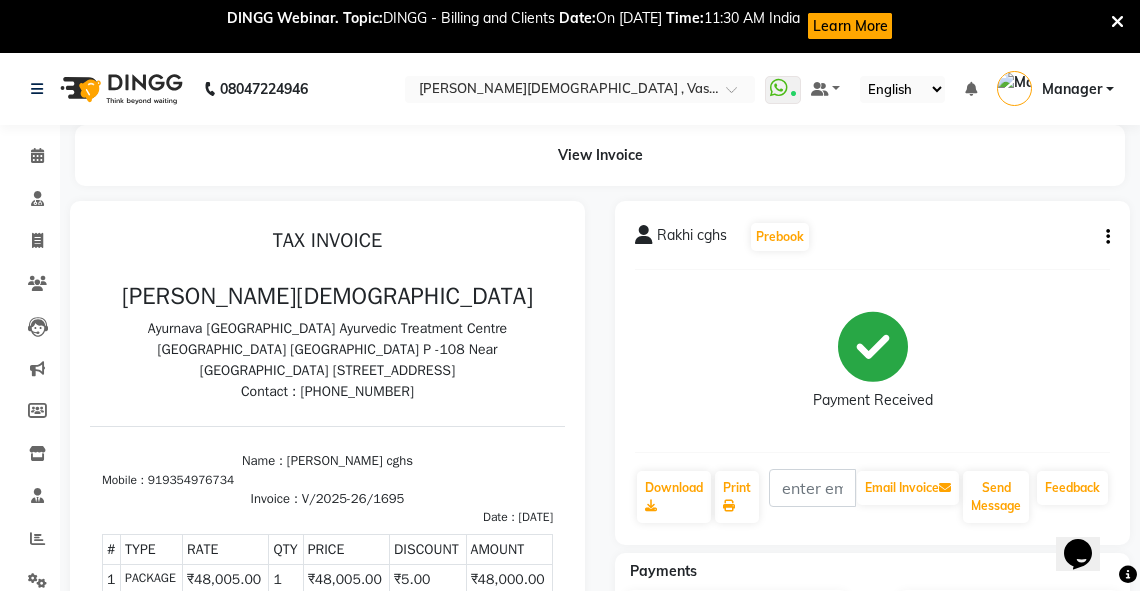 click 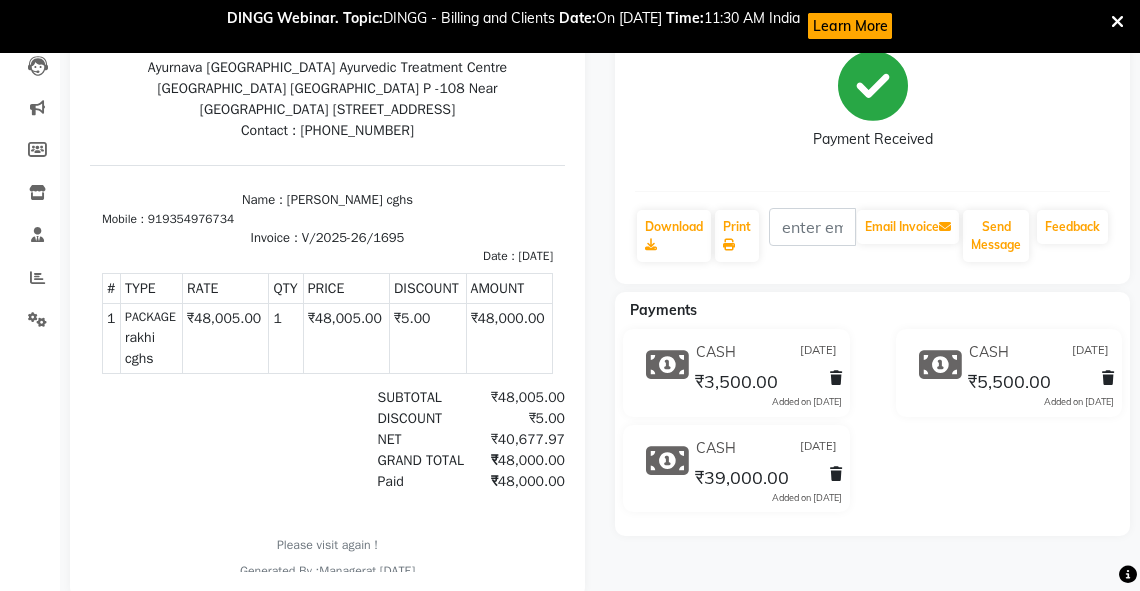 scroll, scrollTop: 238, scrollLeft: 0, axis: vertical 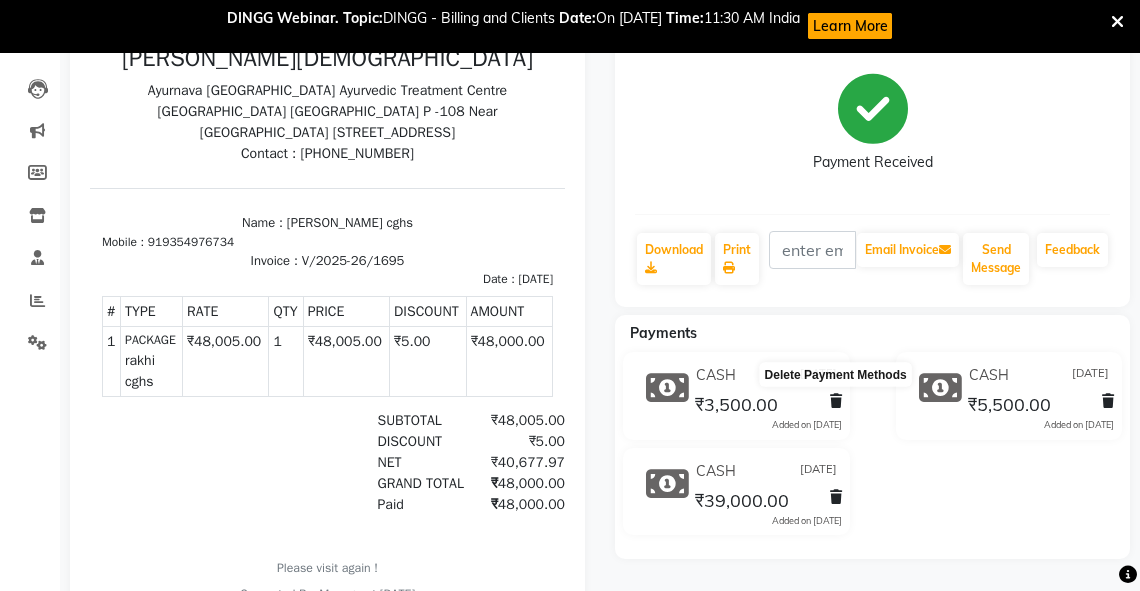 click 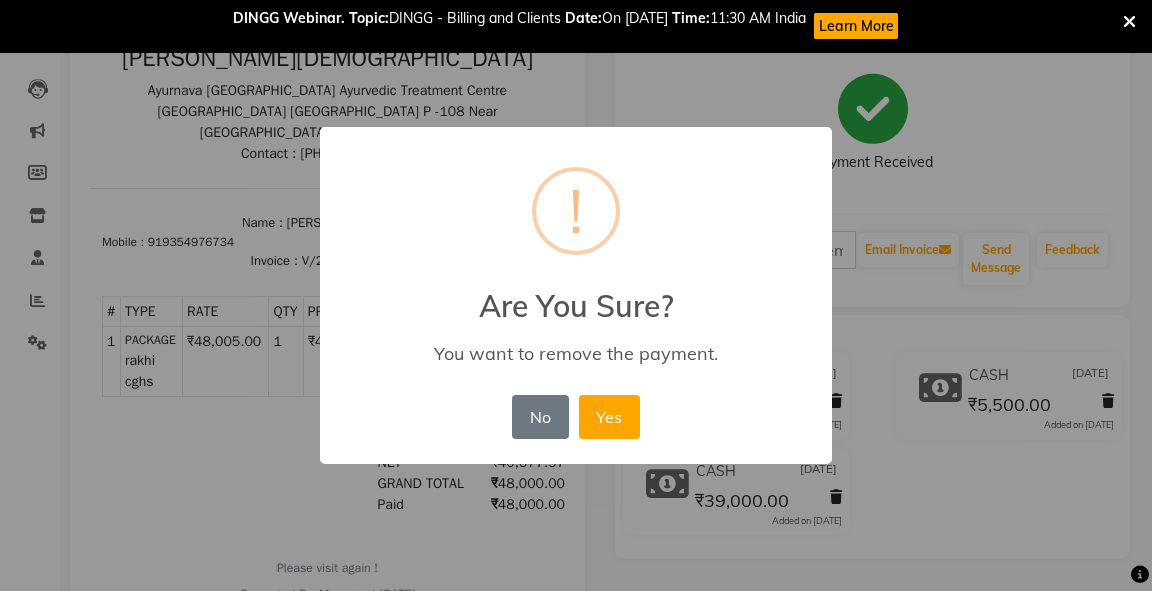 click on "× ! Are You Sure? You want to remove the payment. No No Yes" at bounding box center [576, 295] 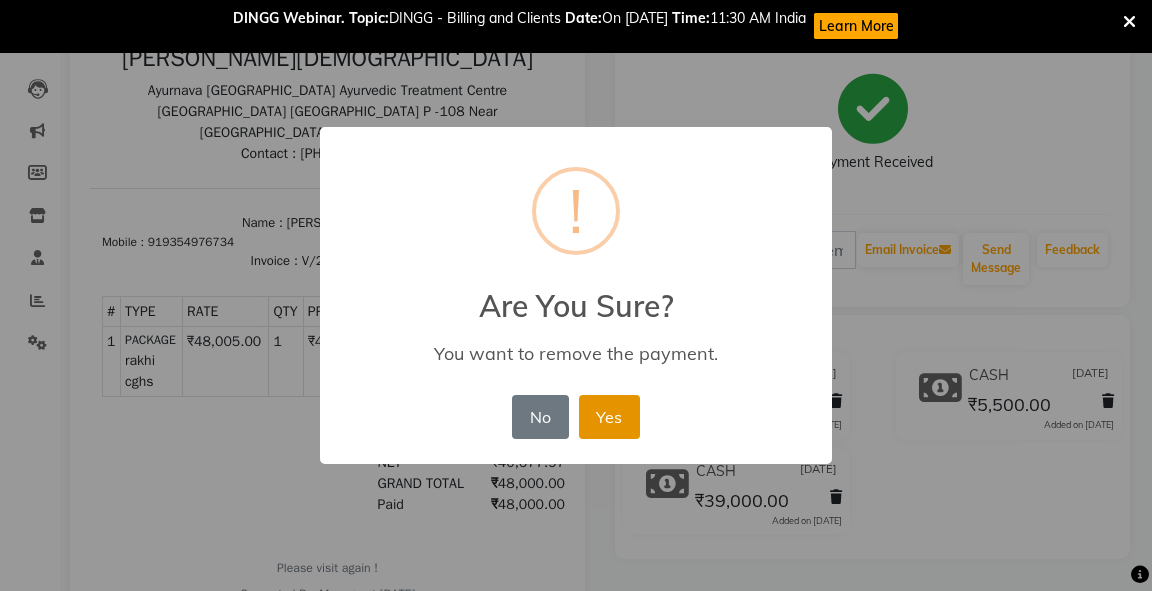 click on "Yes" at bounding box center (609, 417) 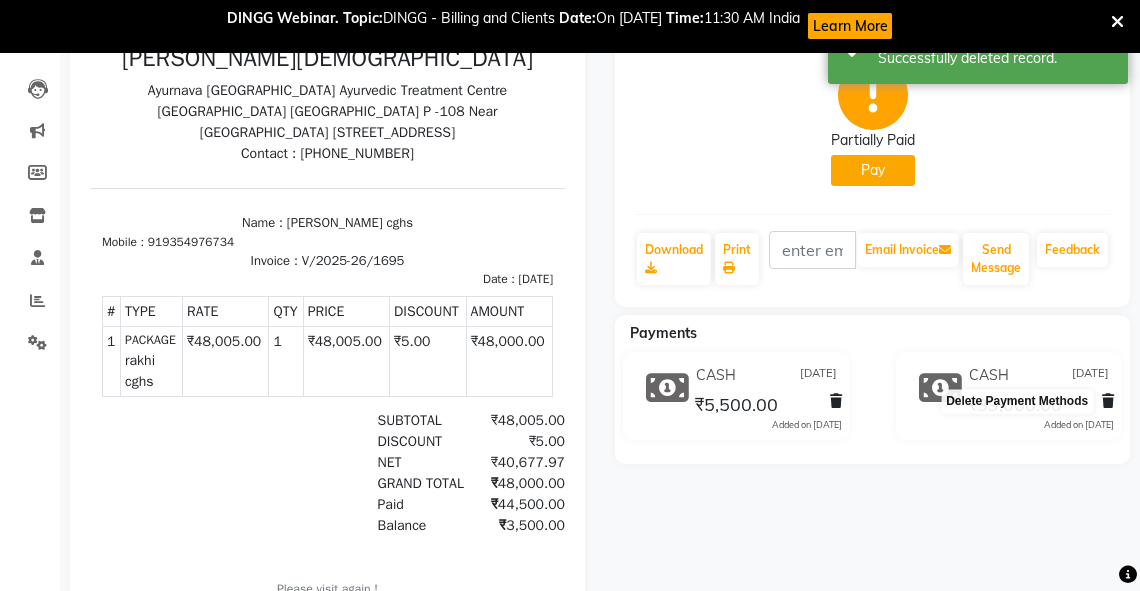 click 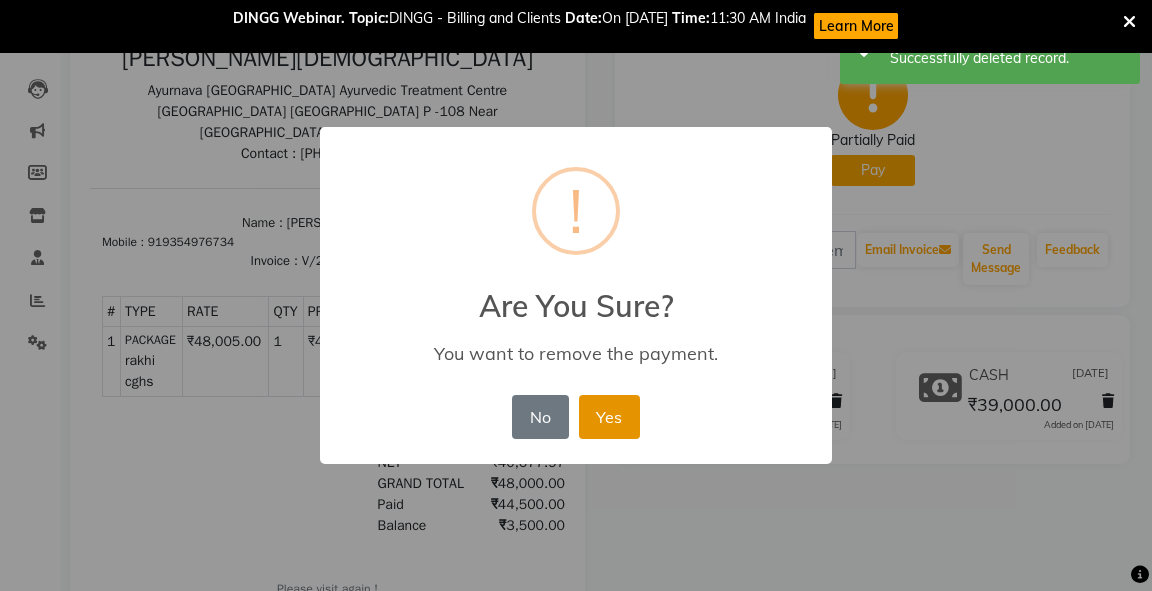 click on "Yes" at bounding box center (609, 417) 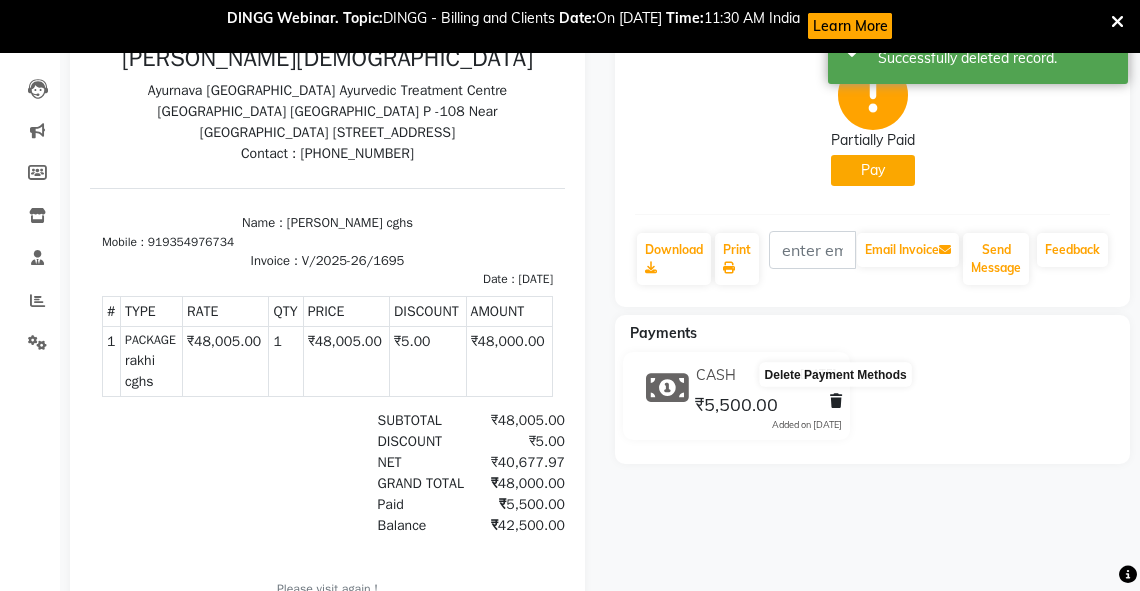 click 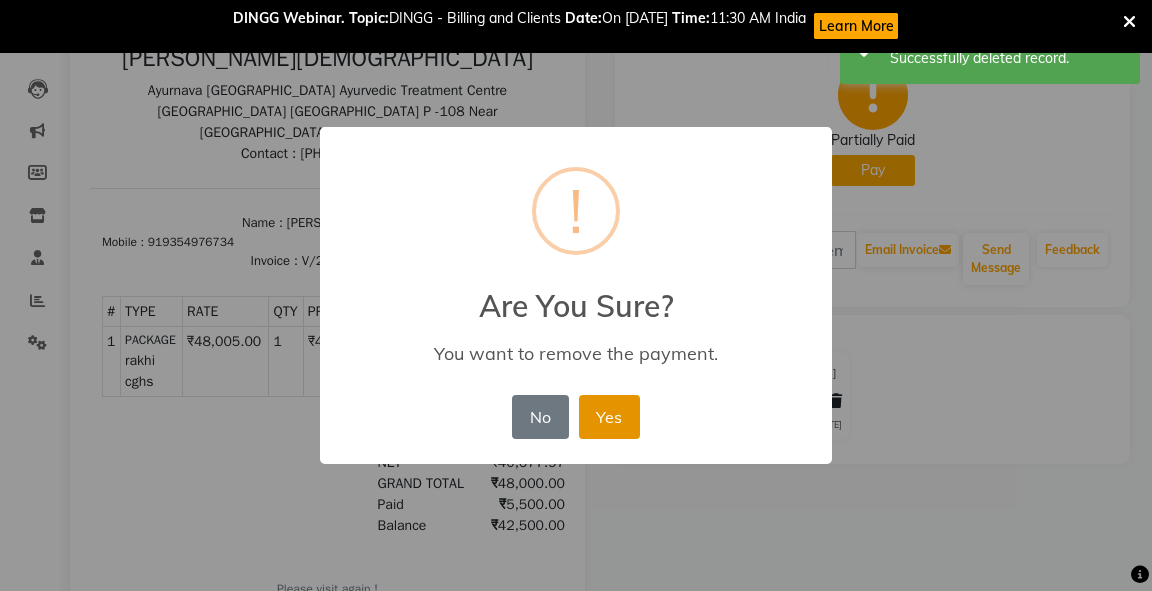 click on "Yes" at bounding box center [609, 417] 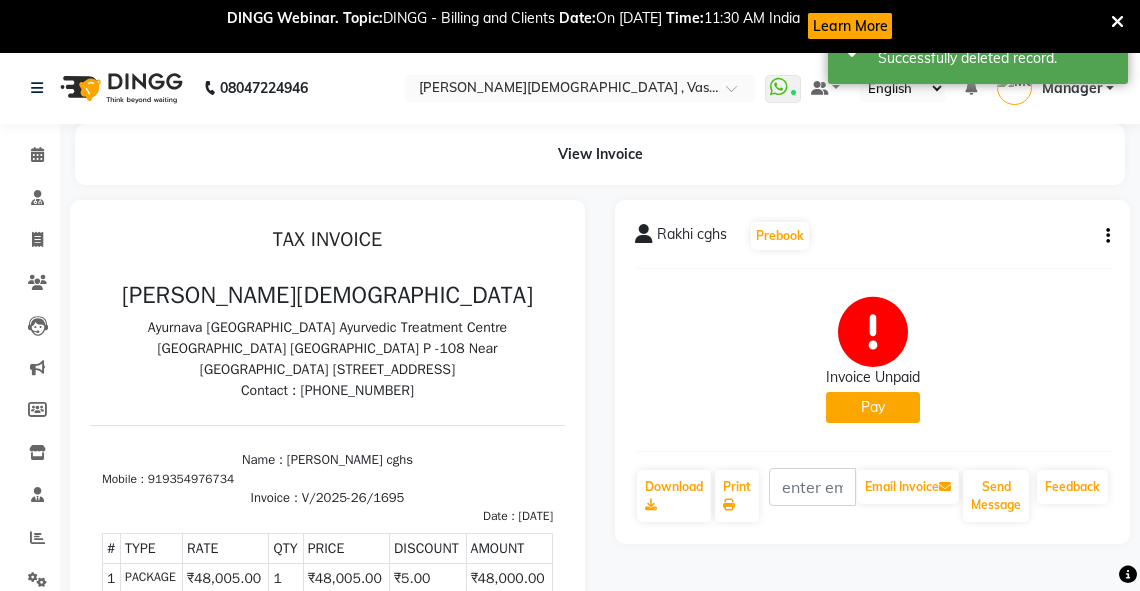 scroll, scrollTop: 0, scrollLeft: 0, axis: both 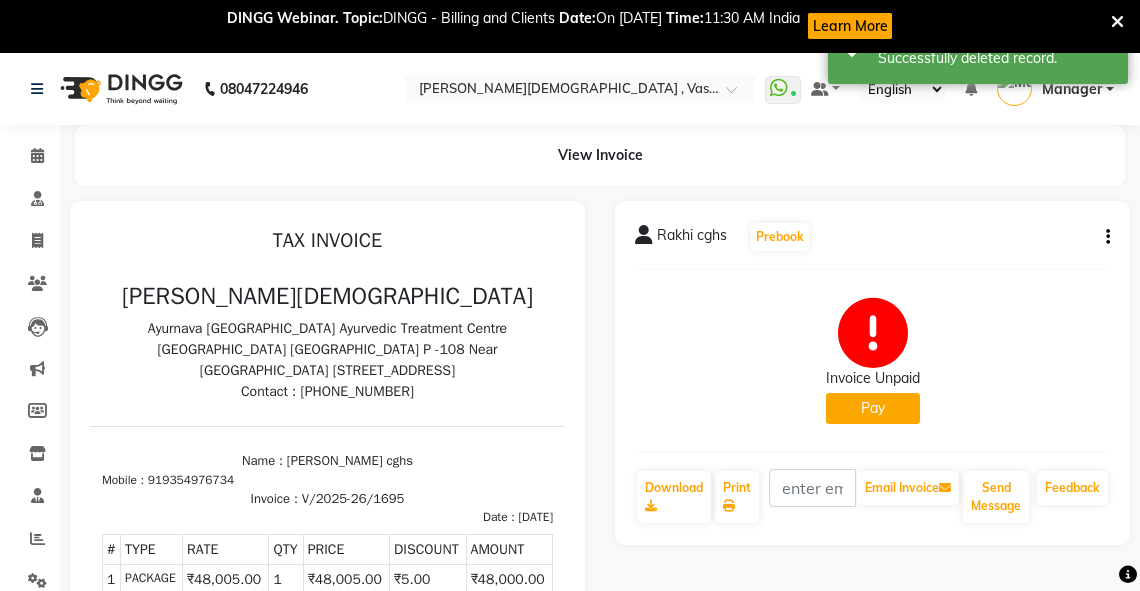 click 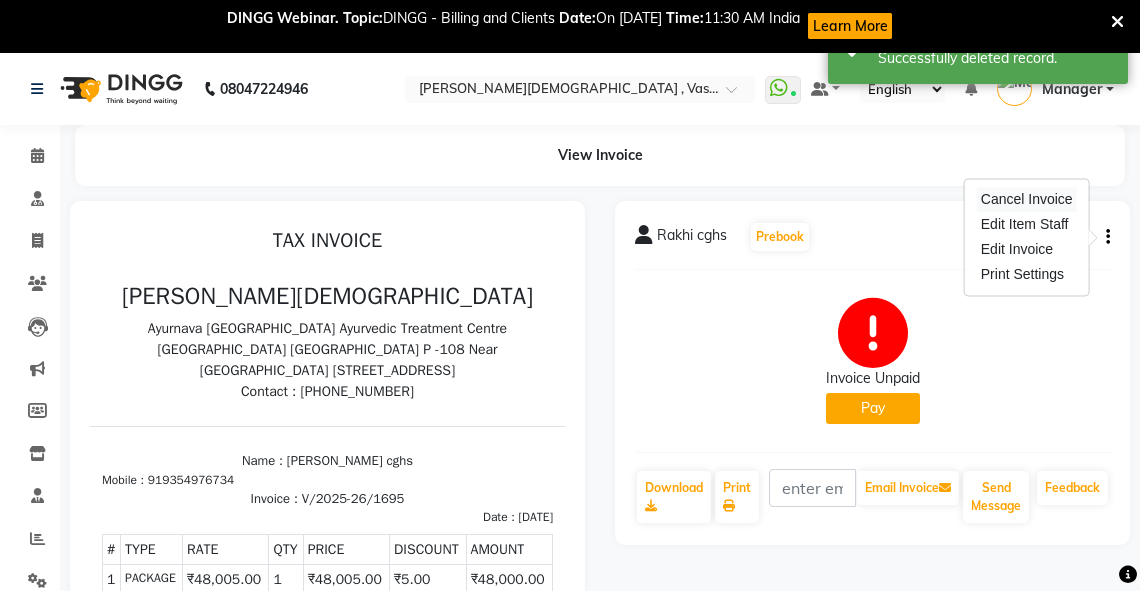 click on "Cancel Invoice" at bounding box center [1027, 199] 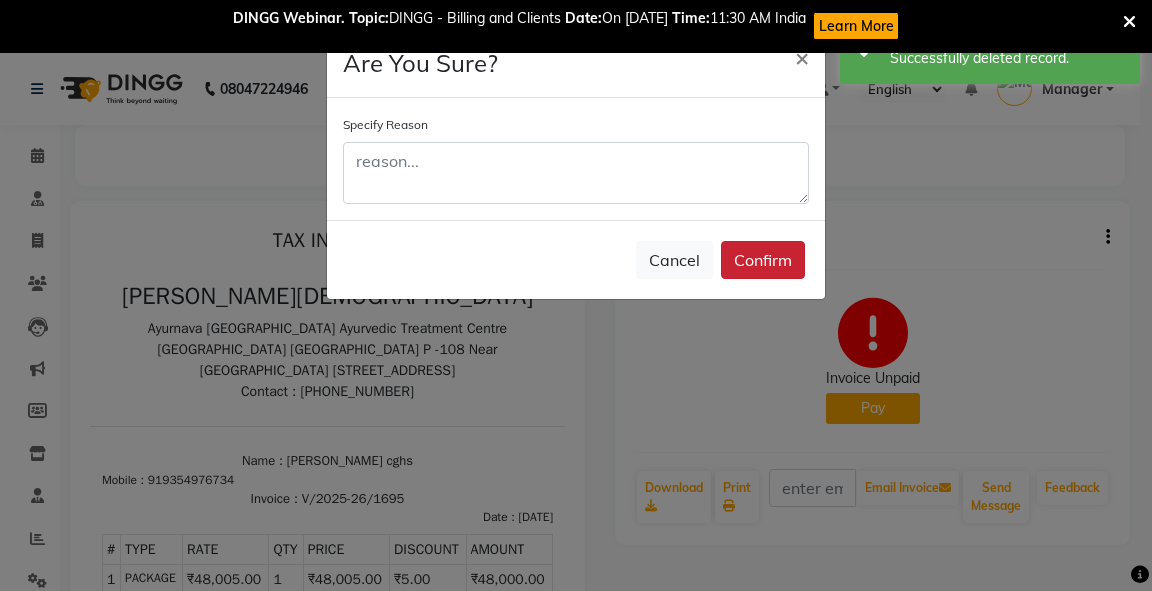 click on "Confirm" 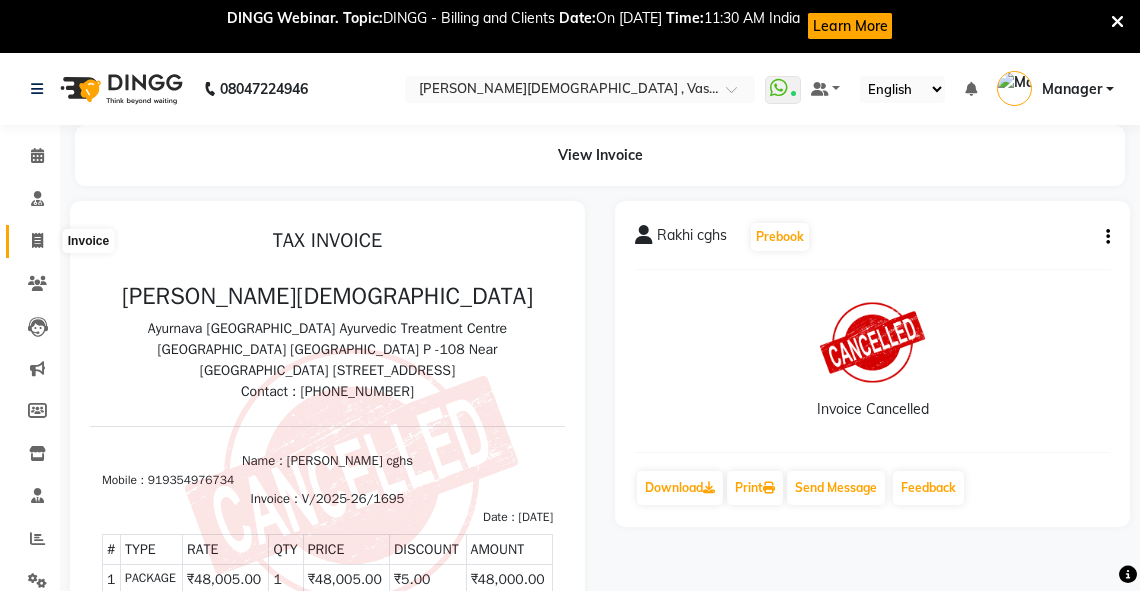 click 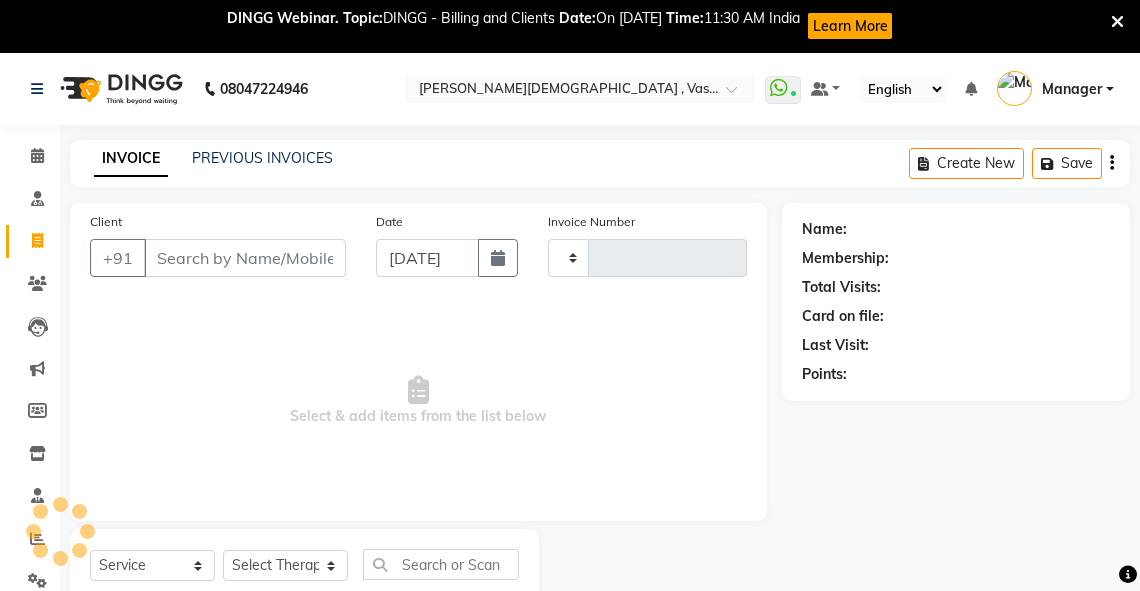 type on "1800" 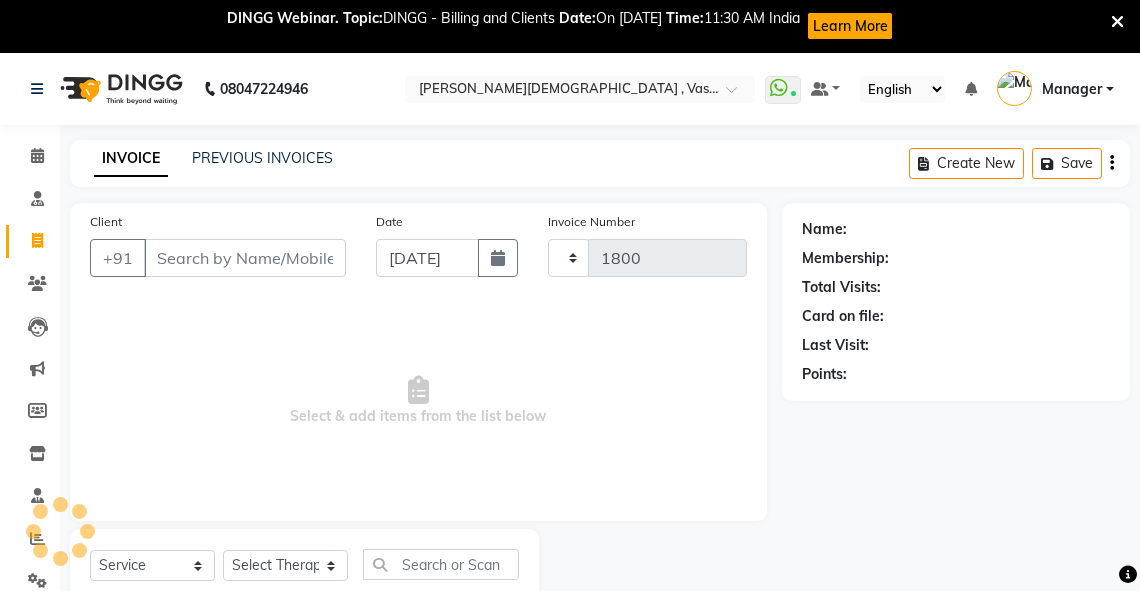 scroll, scrollTop: 64, scrollLeft: 0, axis: vertical 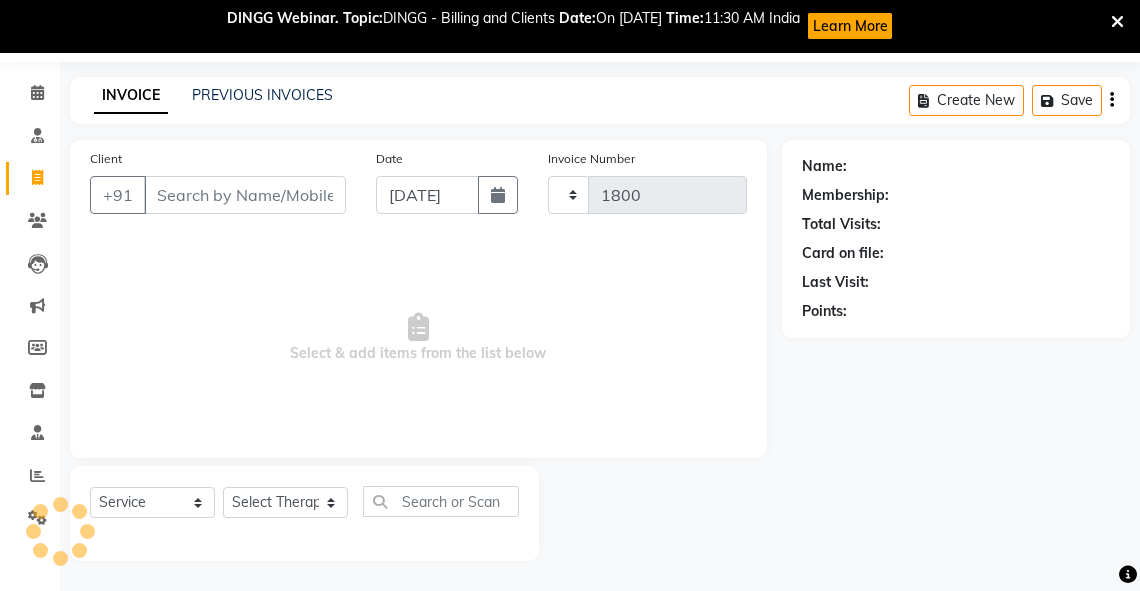 select on "5571" 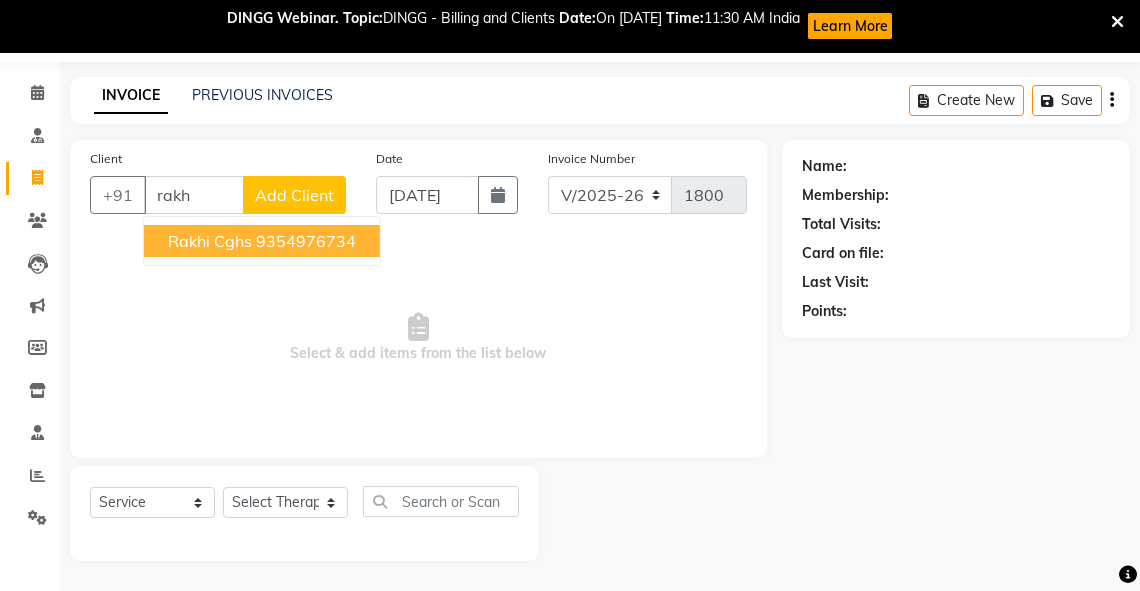 click on "Rakhi cghs" at bounding box center [210, 241] 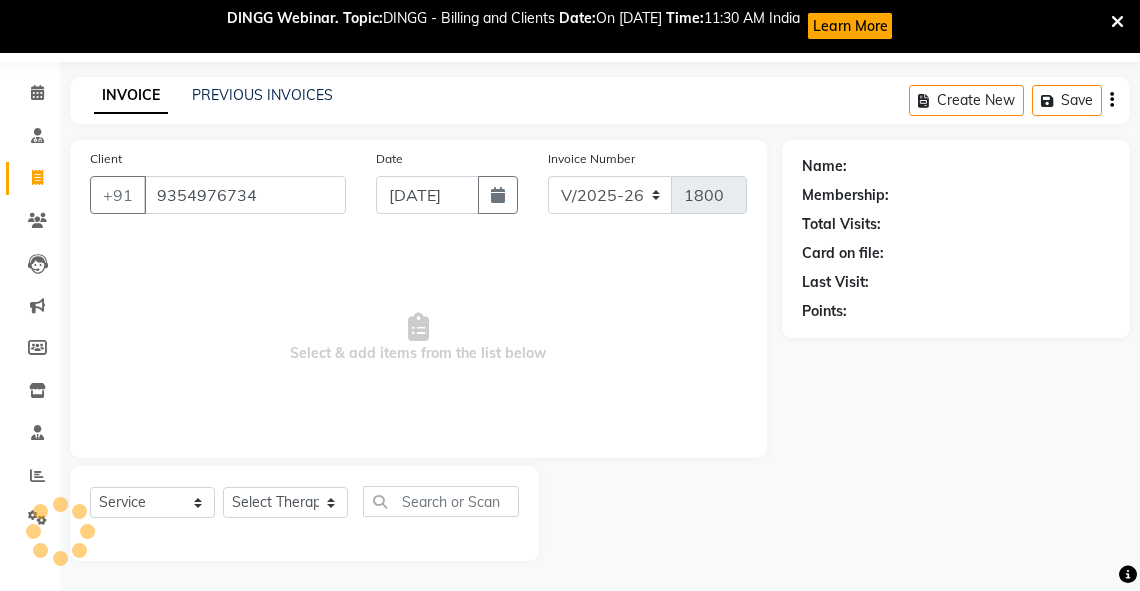 type on "9354976734" 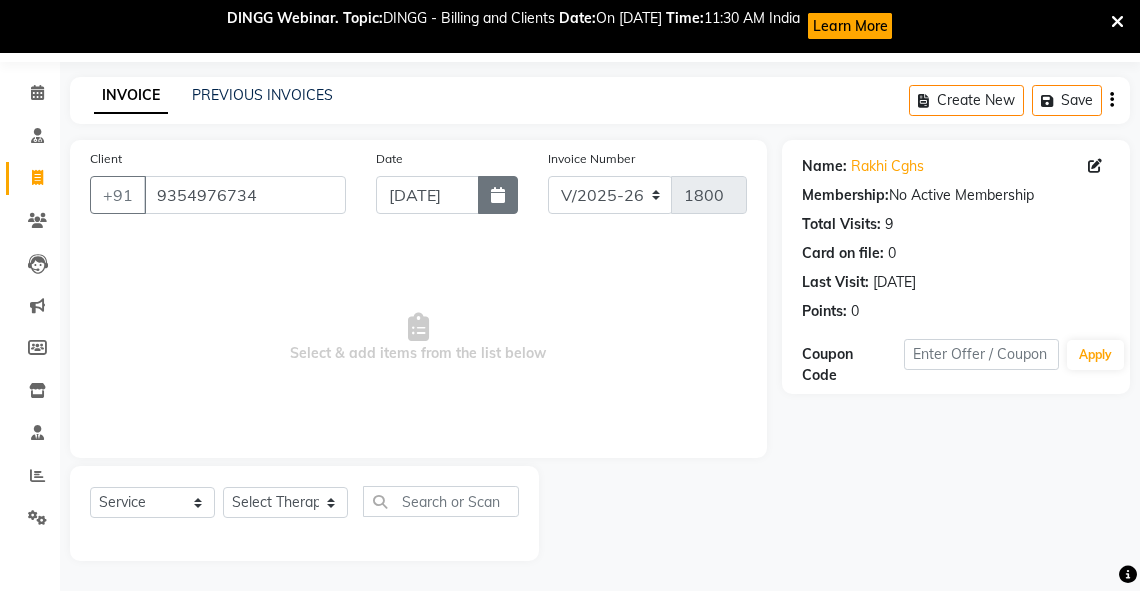 click 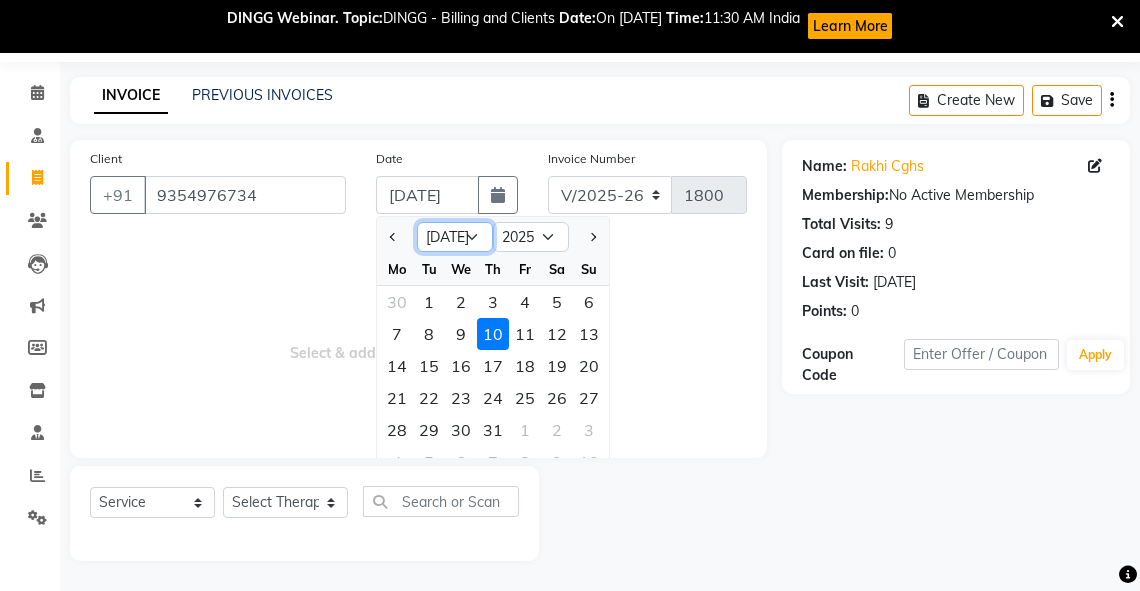 click on "Jan Feb Mar Apr May Jun Jul Aug Sep Oct Nov Dec" 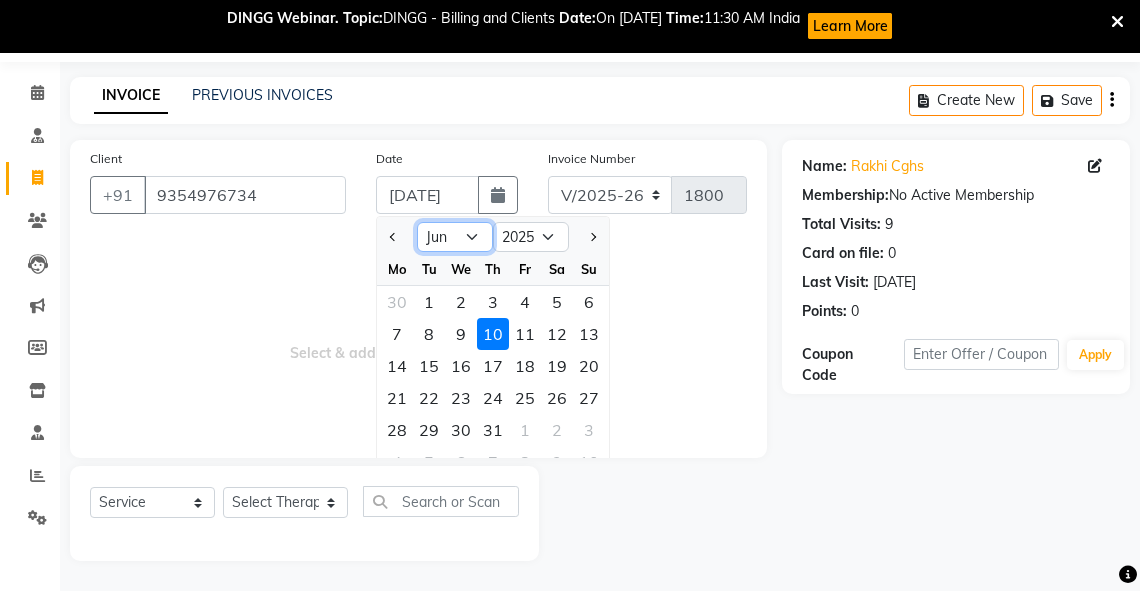 click on "Jan Feb Mar Apr May Jun Jul Aug Sep Oct Nov Dec" 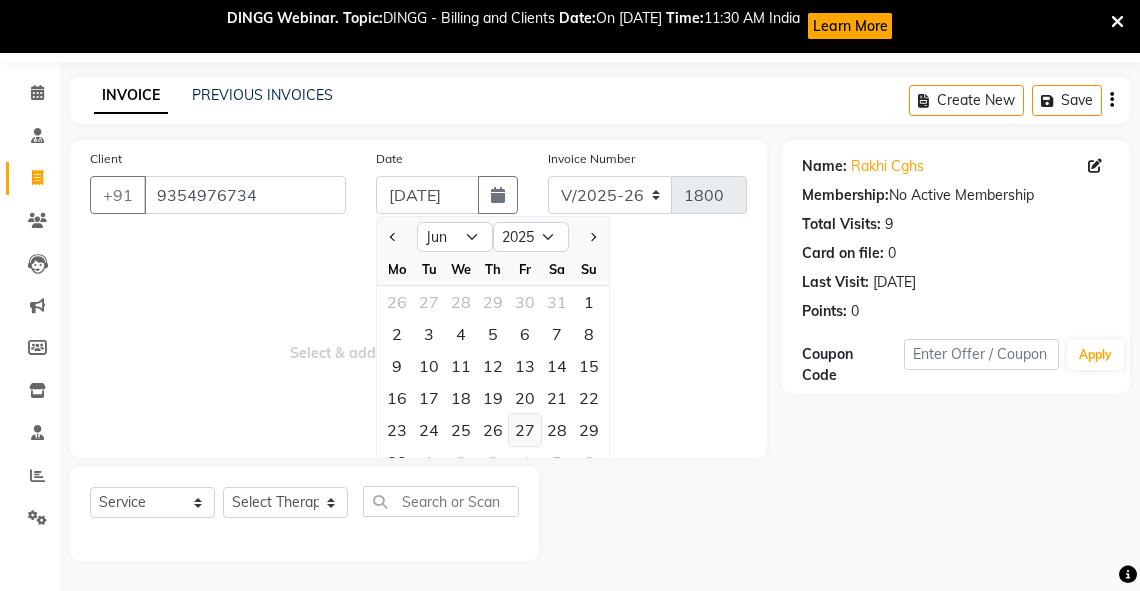 click on "27" 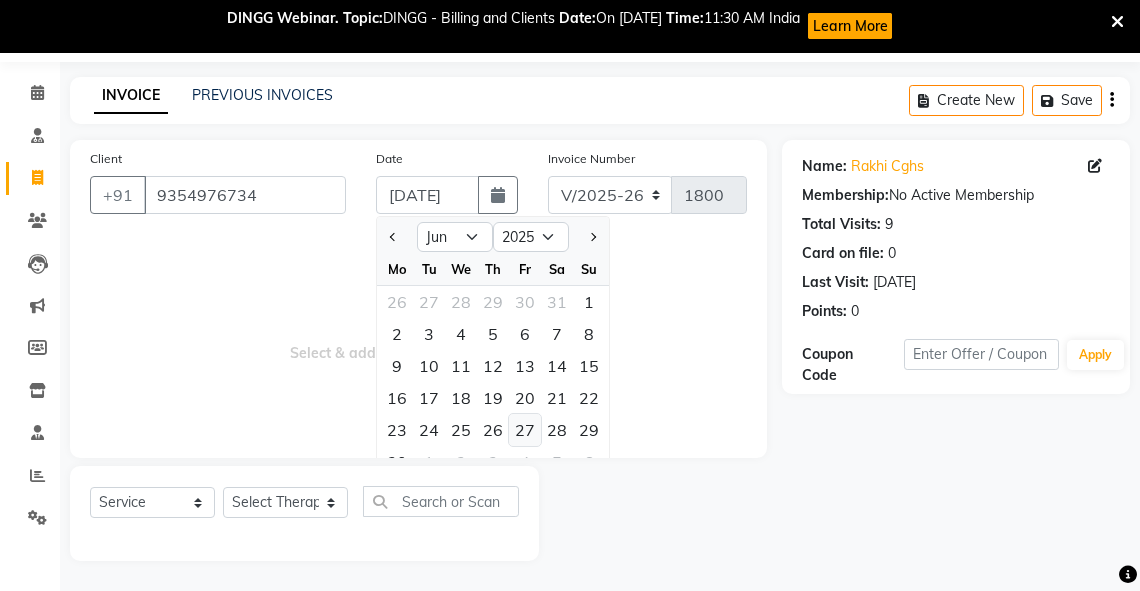type on "27-06-2025" 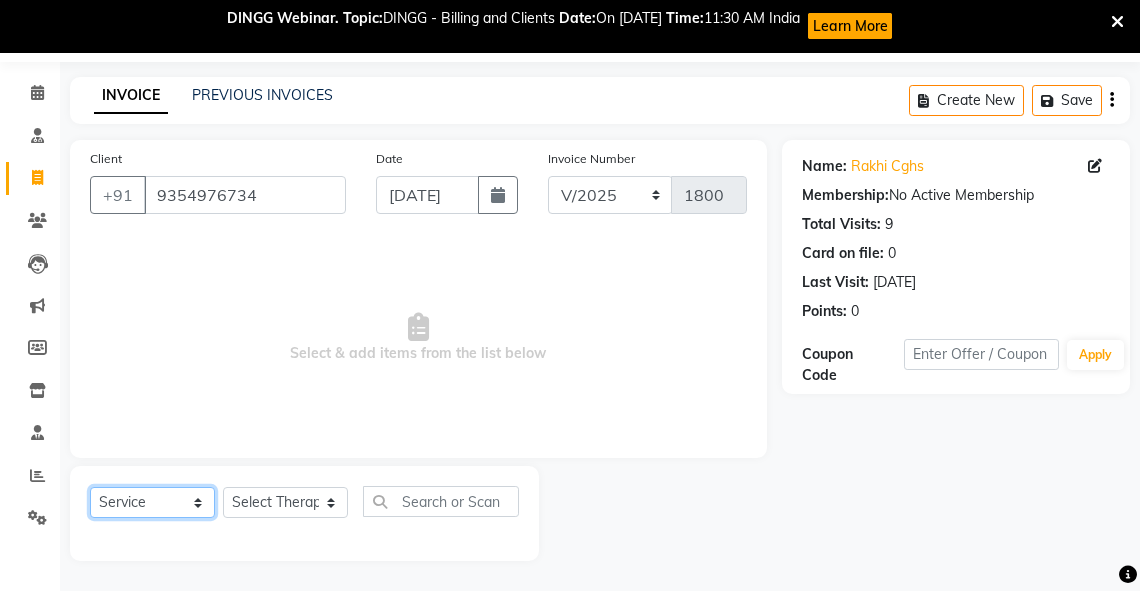 click on "Select  Service  Product  Membership  Package Voucher Prepaid Gift Card" 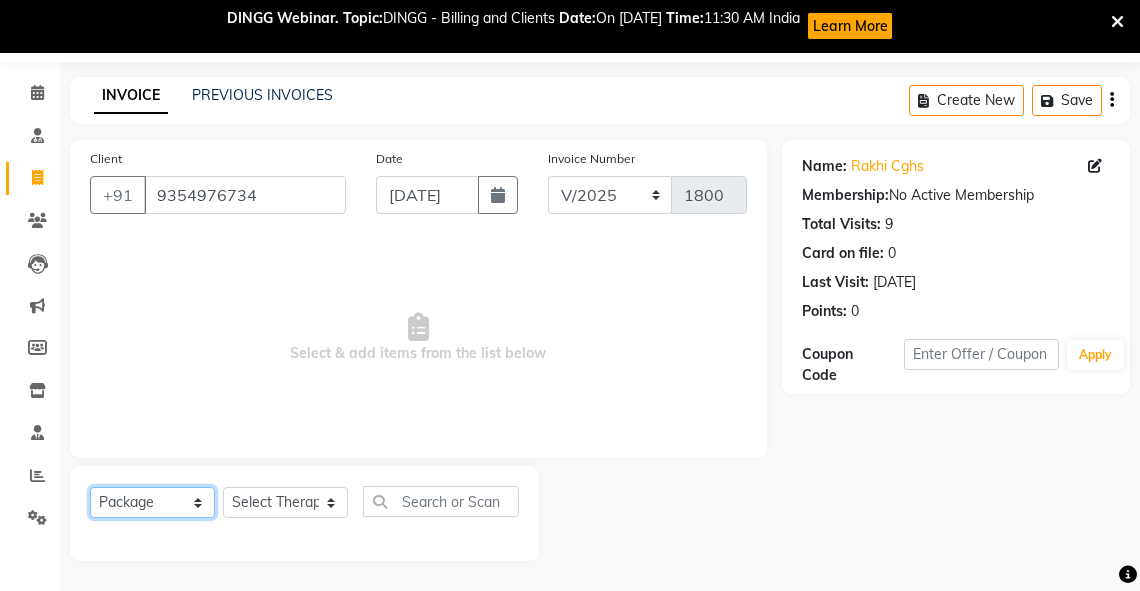click on "Select  Service  Product  Membership  Package Voucher Prepaid Gift Card" 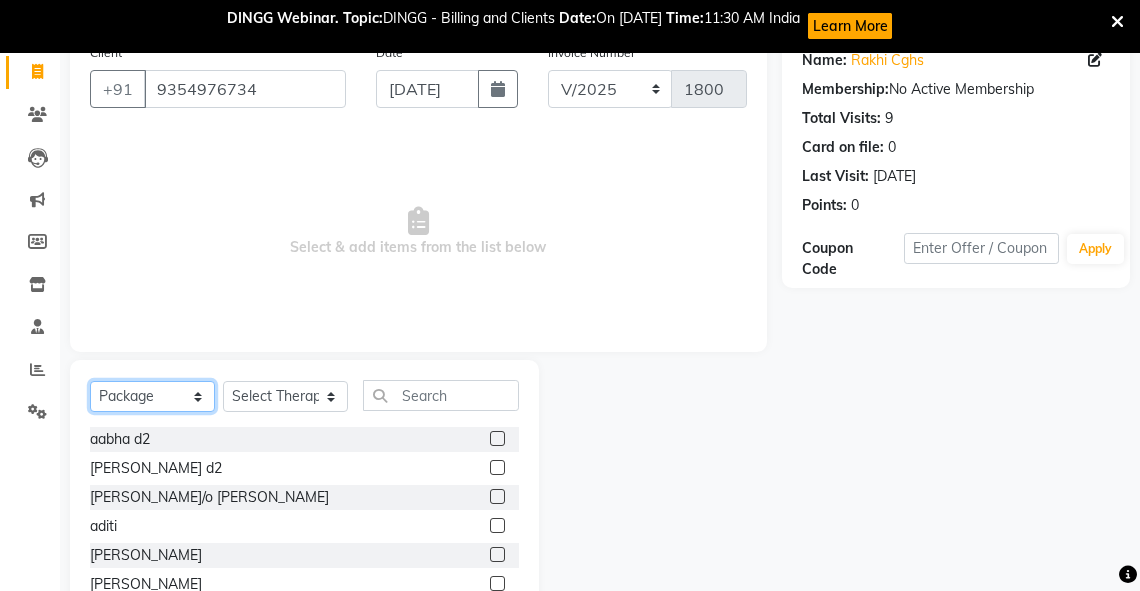 scroll, scrollTop: 167, scrollLeft: 0, axis: vertical 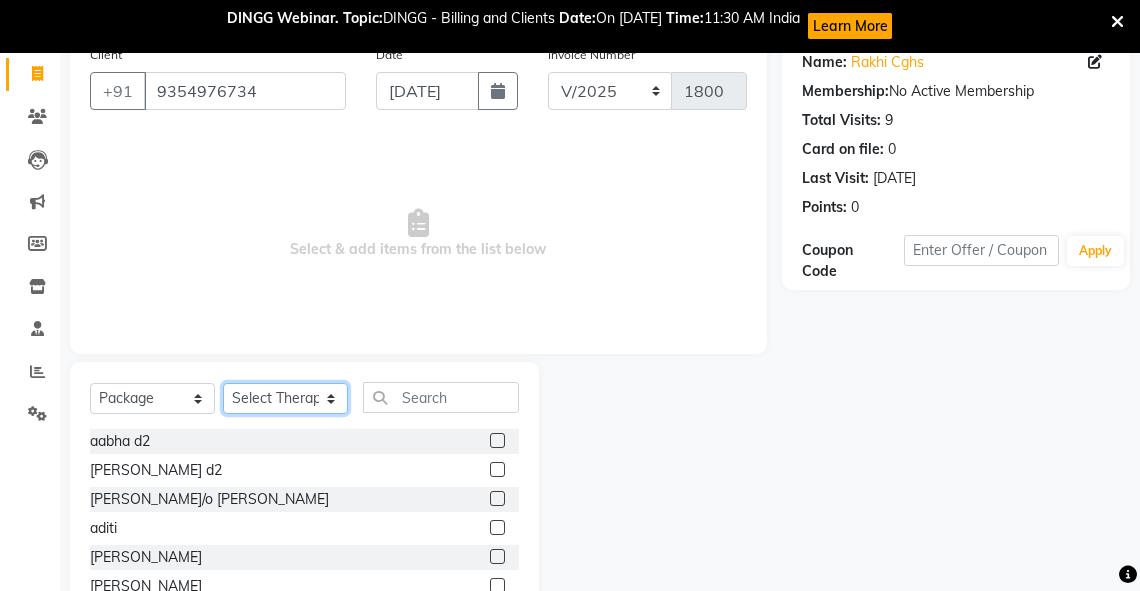 click on "Select Therapist Adarsh Akshaya V Aleena Thankachan Anakha A K Anaswara N anusha  Dhaneesha Dr JIJI K P elizabeth gopika Guddu Maurya JISHNU Manager maneesha a Manoj K M OTHER BRANCH Sardinia Shyamjith Vineeth Vijayan vishnu priya yadhu" 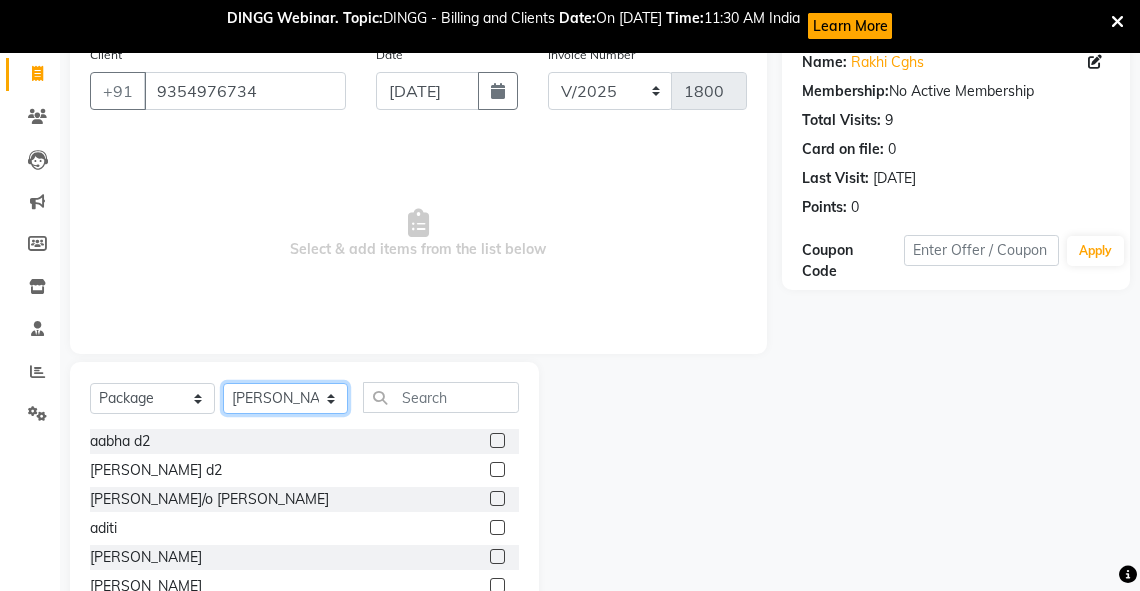 click on "Select Therapist Adarsh Akshaya V Aleena Thankachan Anakha A K Anaswara N anusha  Dhaneesha Dr JIJI K P elizabeth gopika Guddu Maurya JISHNU Manager maneesha a Manoj K M OTHER BRANCH Sardinia Shyamjith Vineeth Vijayan vishnu priya yadhu" 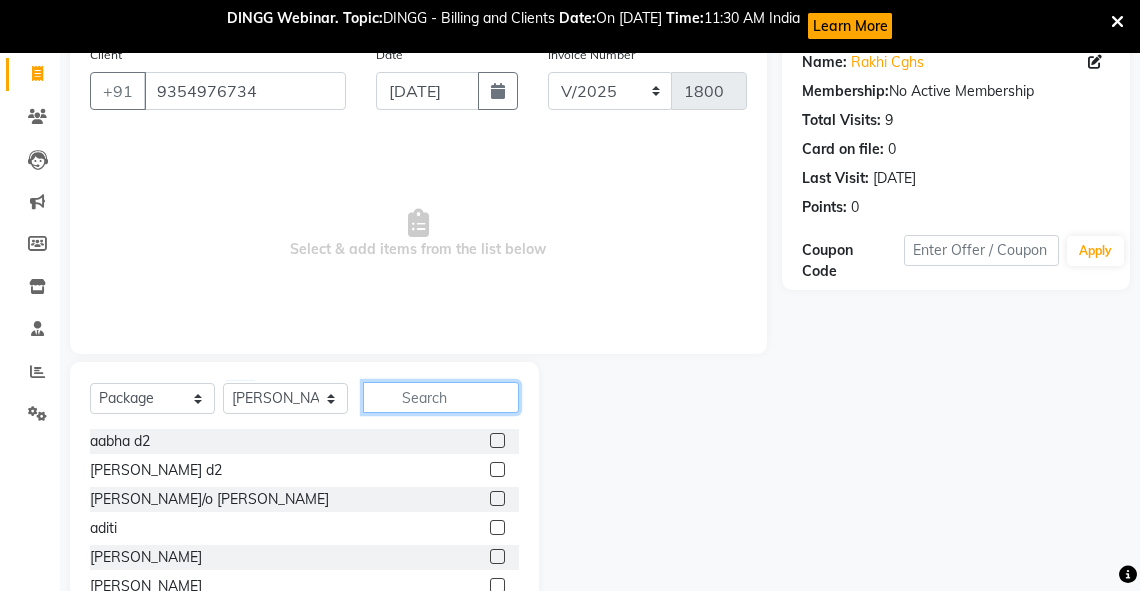 click 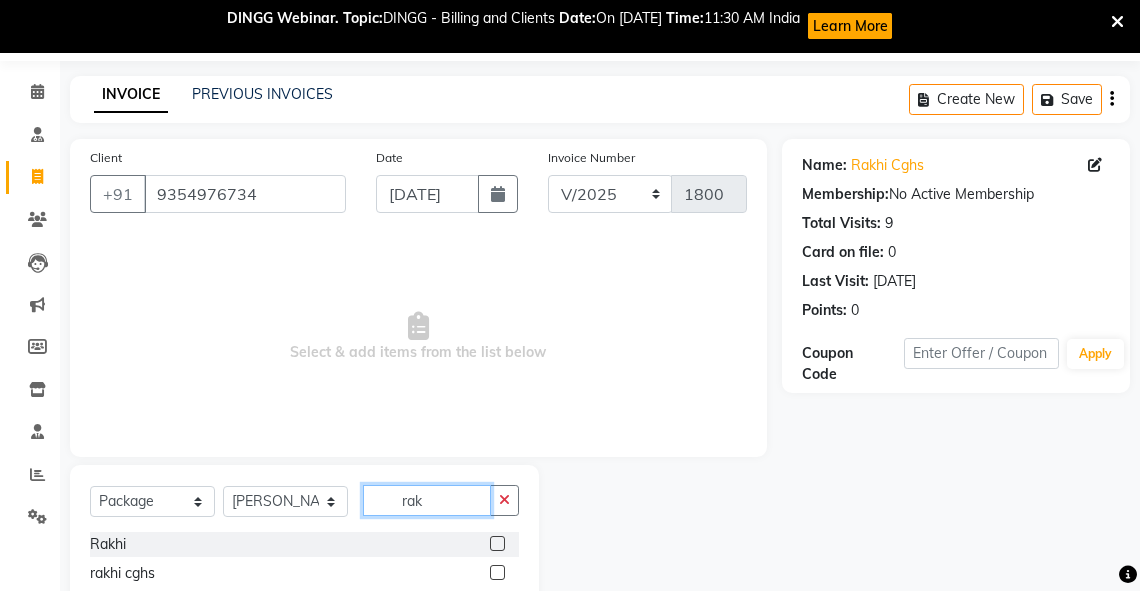 scroll, scrollTop: 121, scrollLeft: 0, axis: vertical 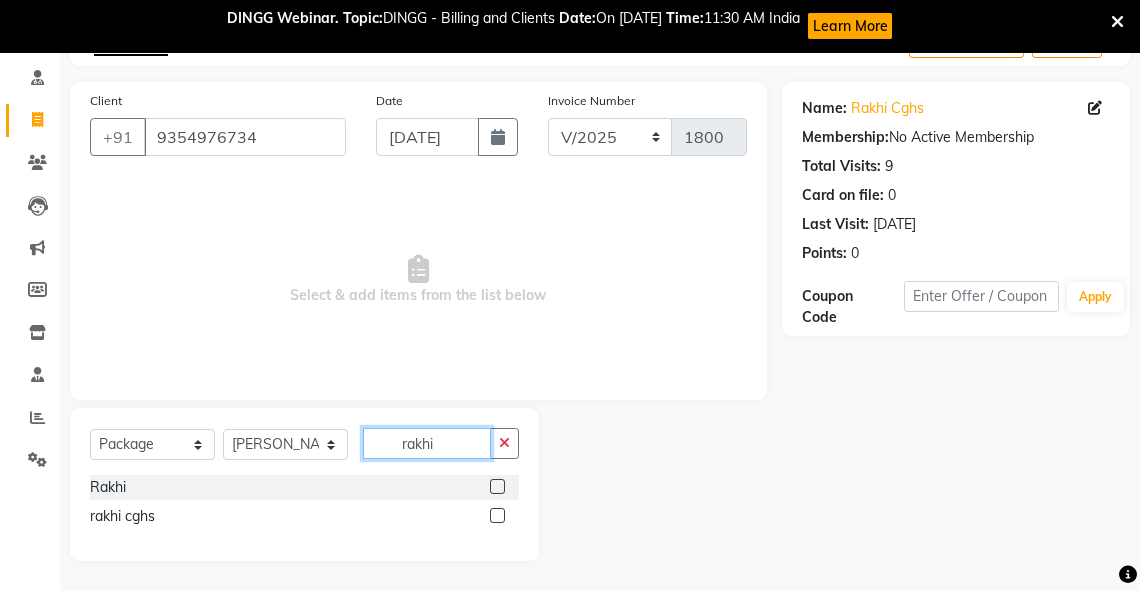 type on "rakhi" 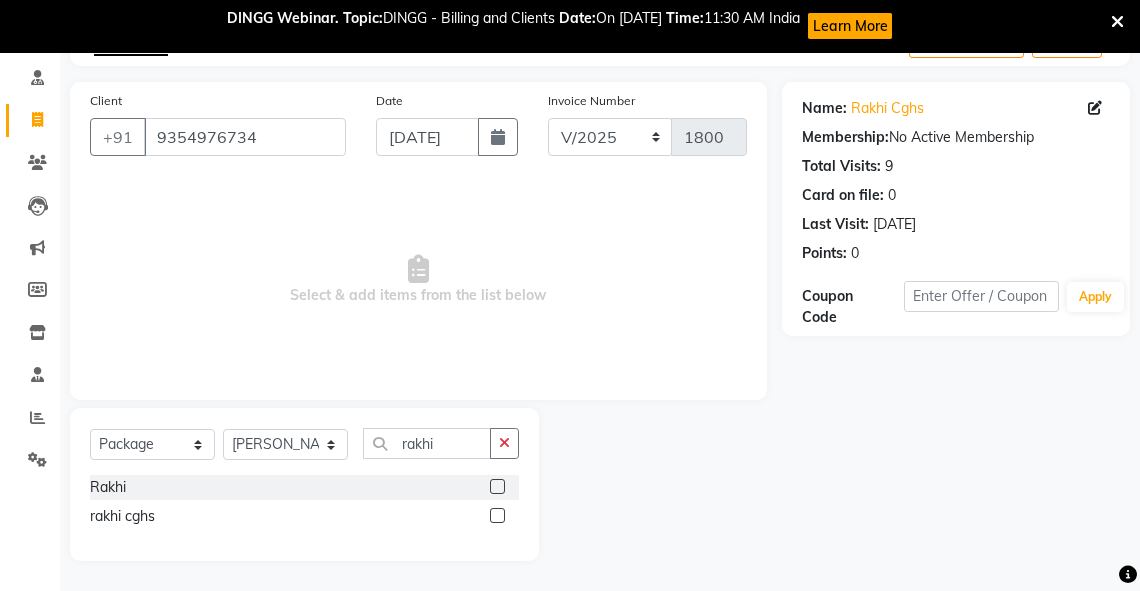 click 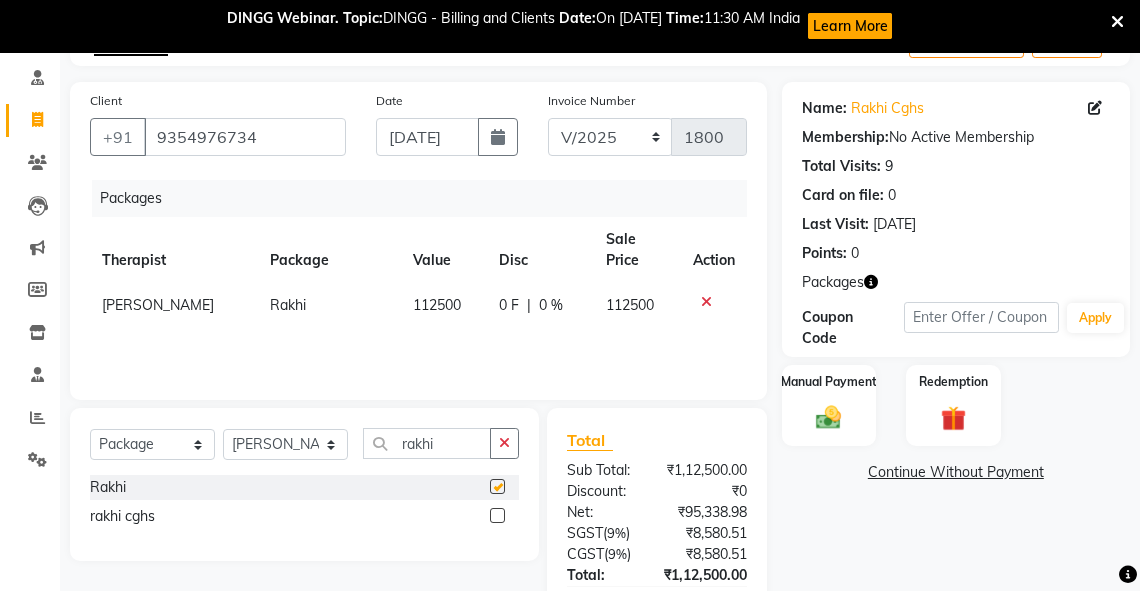 checkbox on "false" 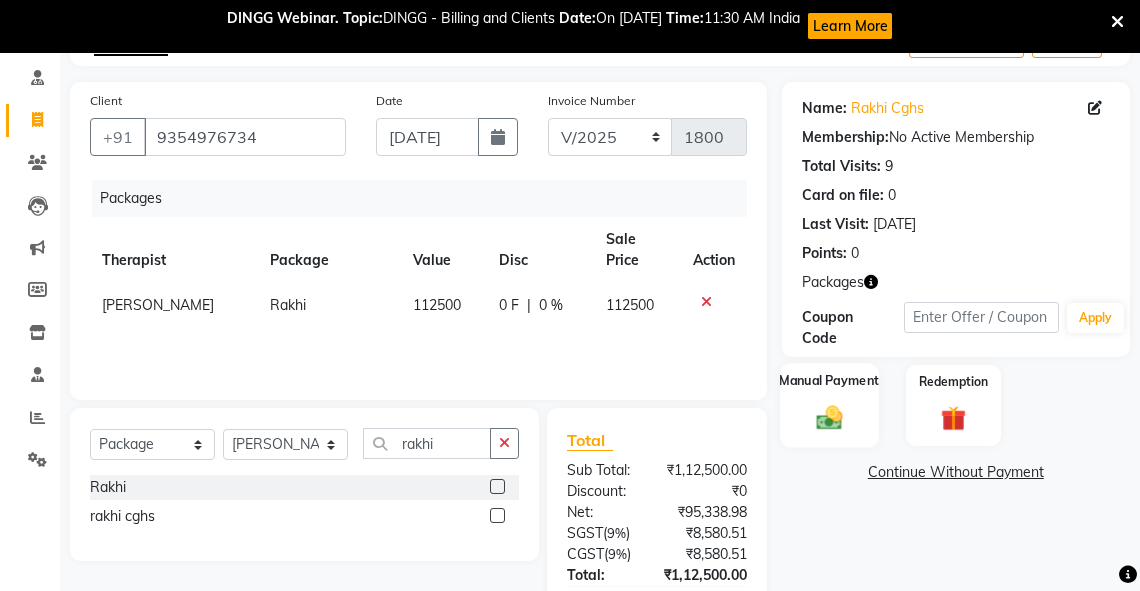 click 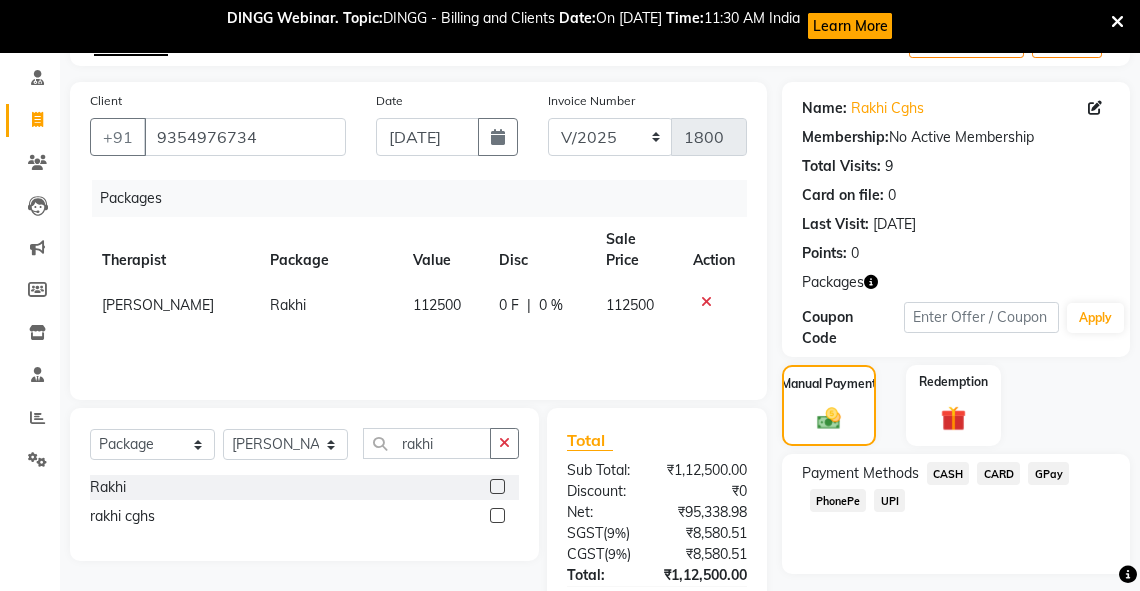 click on "CASH" 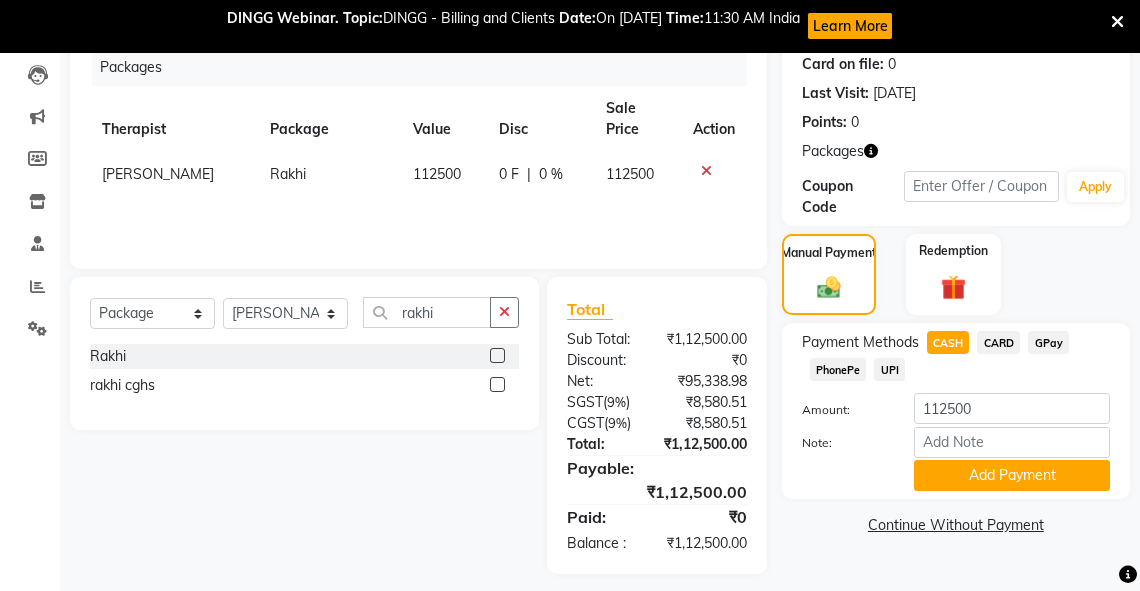 scroll, scrollTop: 307, scrollLeft: 0, axis: vertical 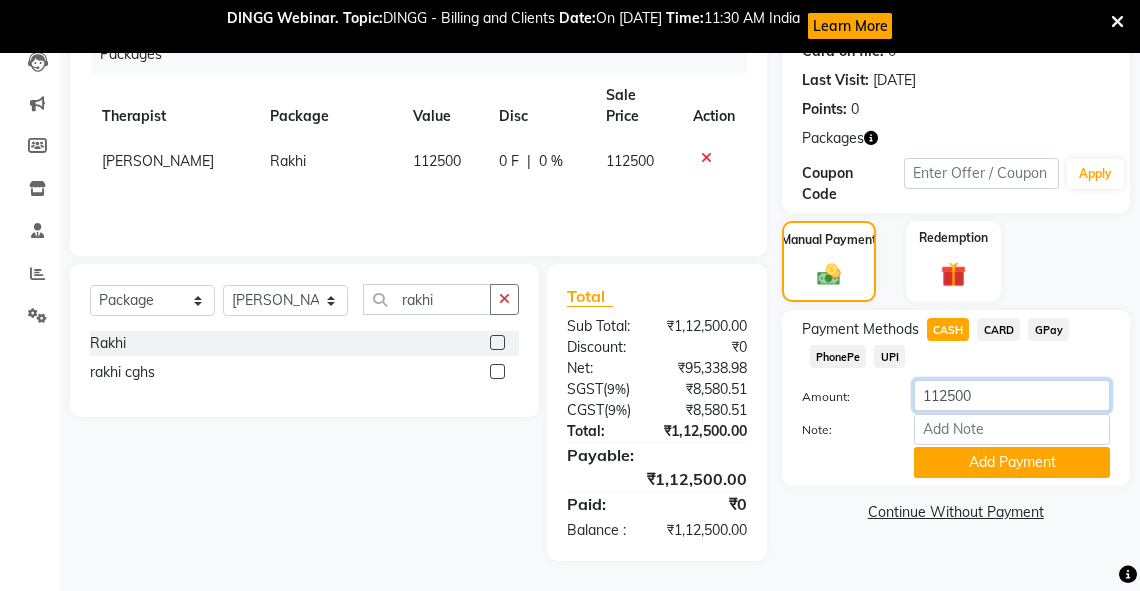 drag, startPoint x: 988, startPoint y: 353, endPoint x: 895, endPoint y: 357, distance: 93.08598 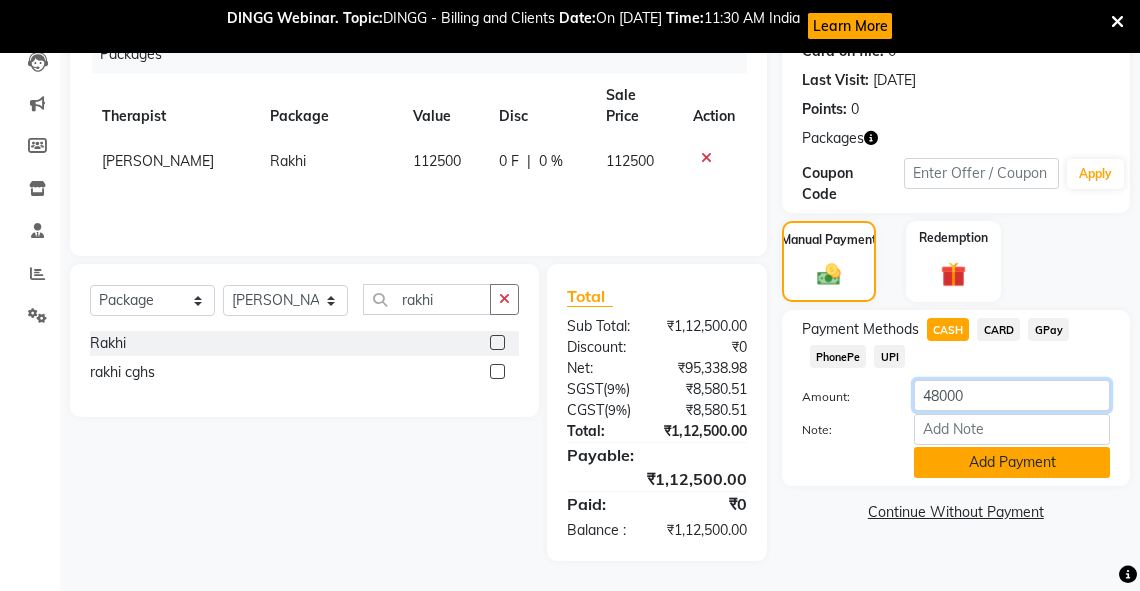 type on "48000" 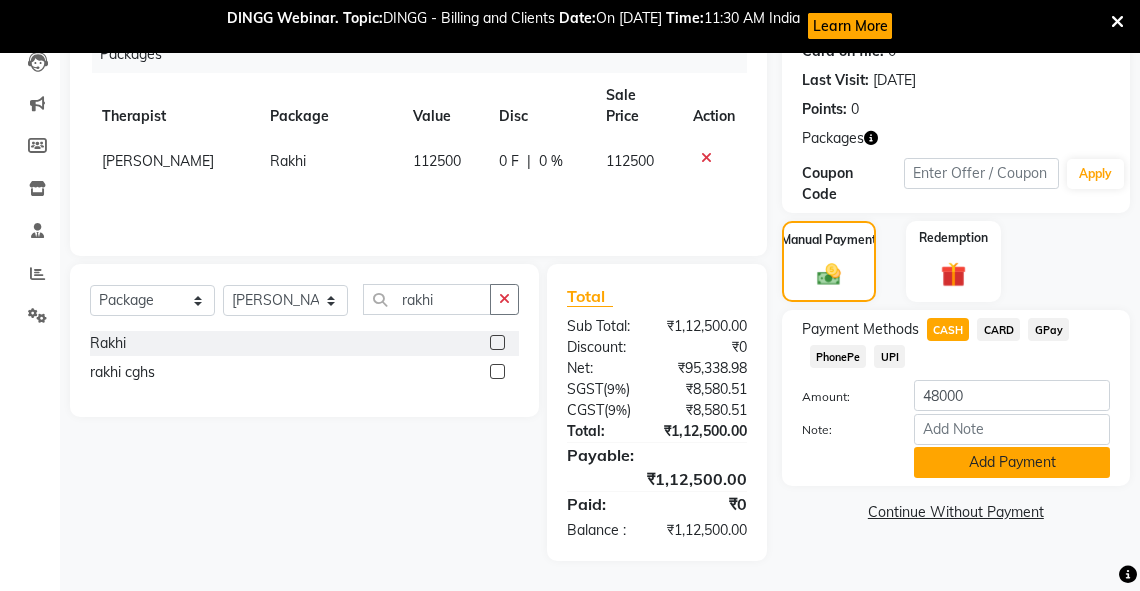 click on "Add Payment" 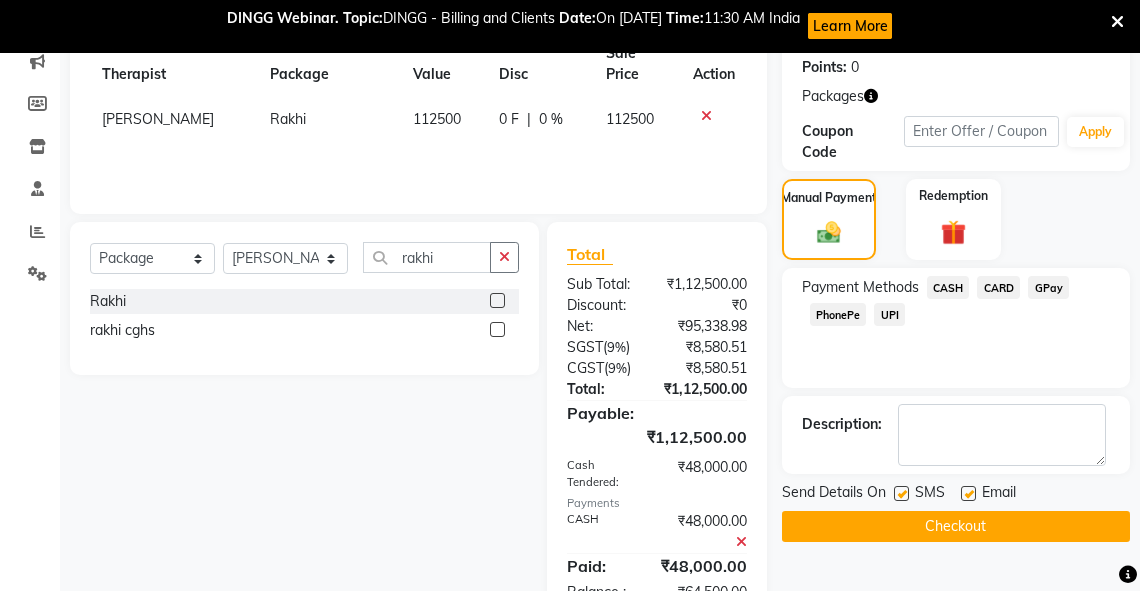 scroll, scrollTop: 391, scrollLeft: 0, axis: vertical 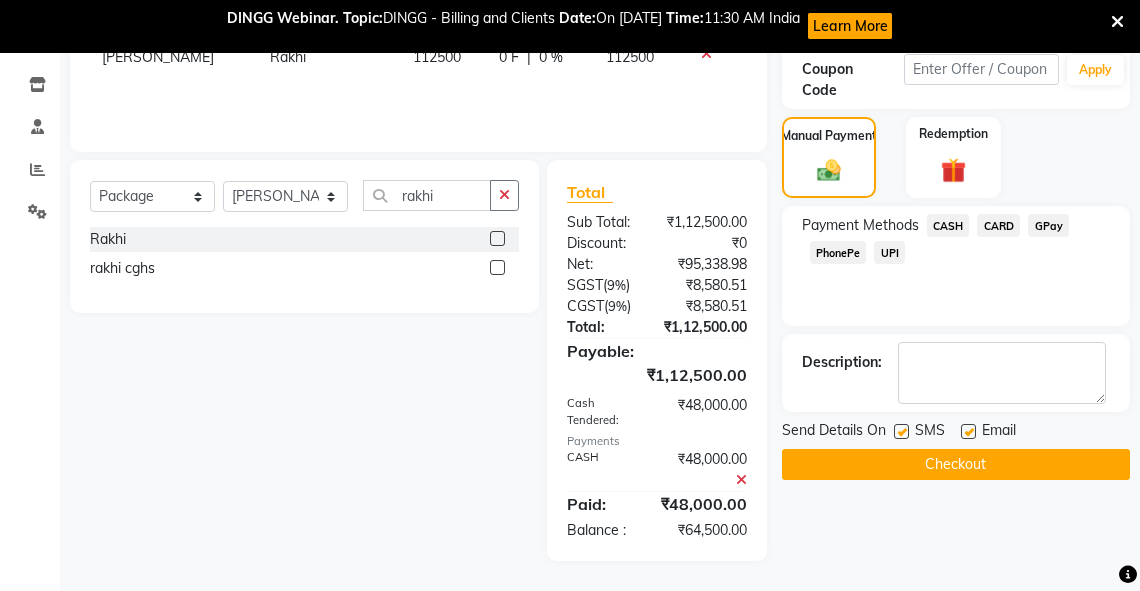 drag, startPoint x: 964, startPoint y: 407, endPoint x: 900, endPoint y: 408, distance: 64.00781 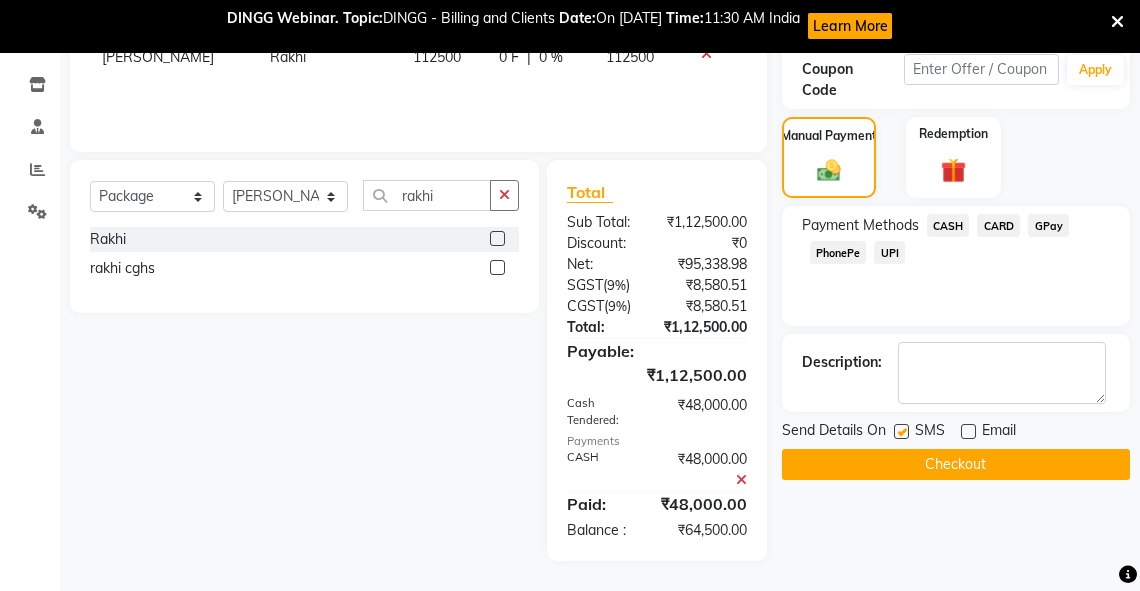 click 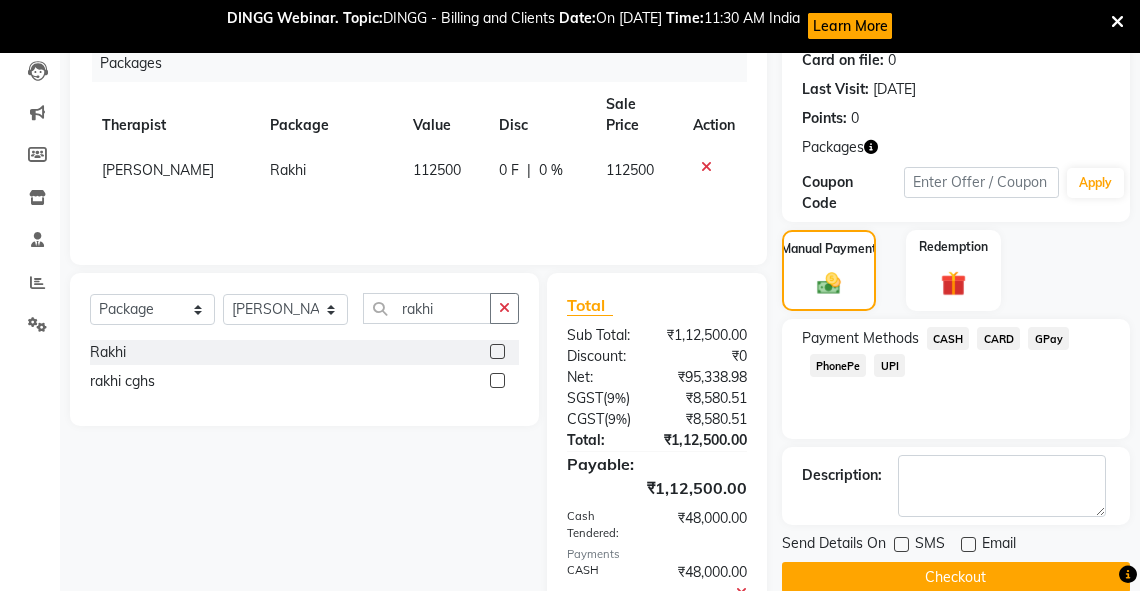 scroll, scrollTop: 391, scrollLeft: 0, axis: vertical 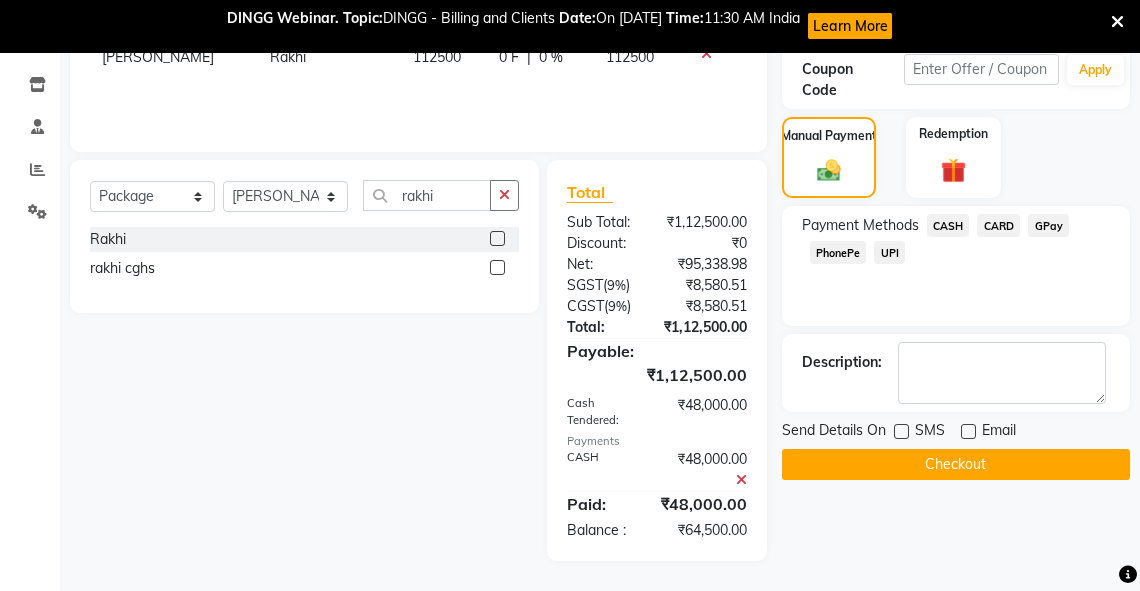 click on "Checkout" 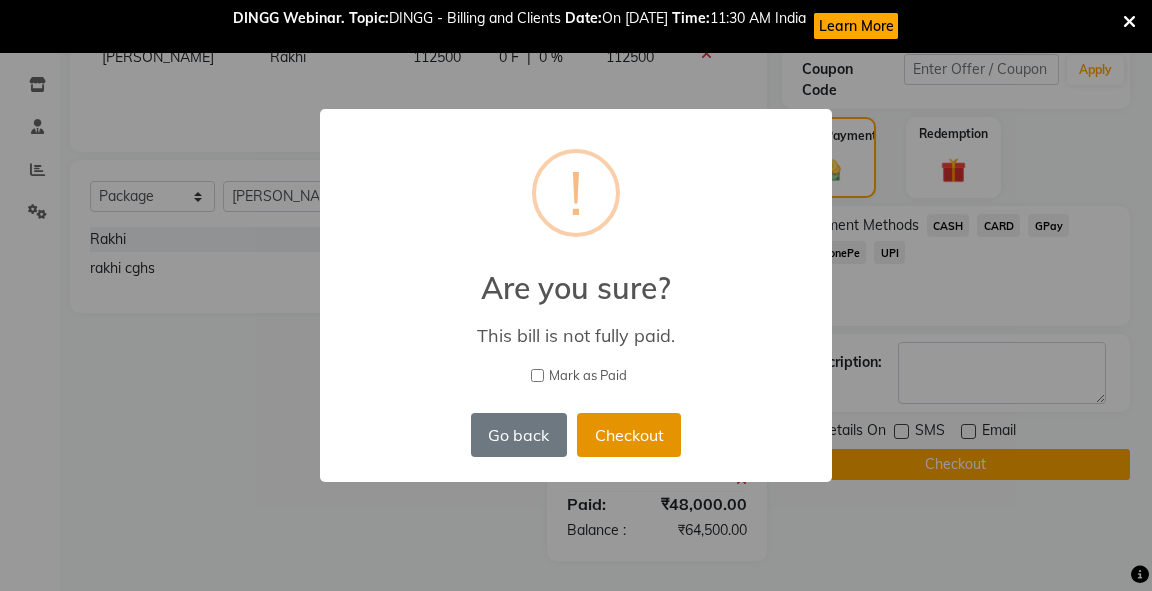 click on "Checkout" at bounding box center (629, 435) 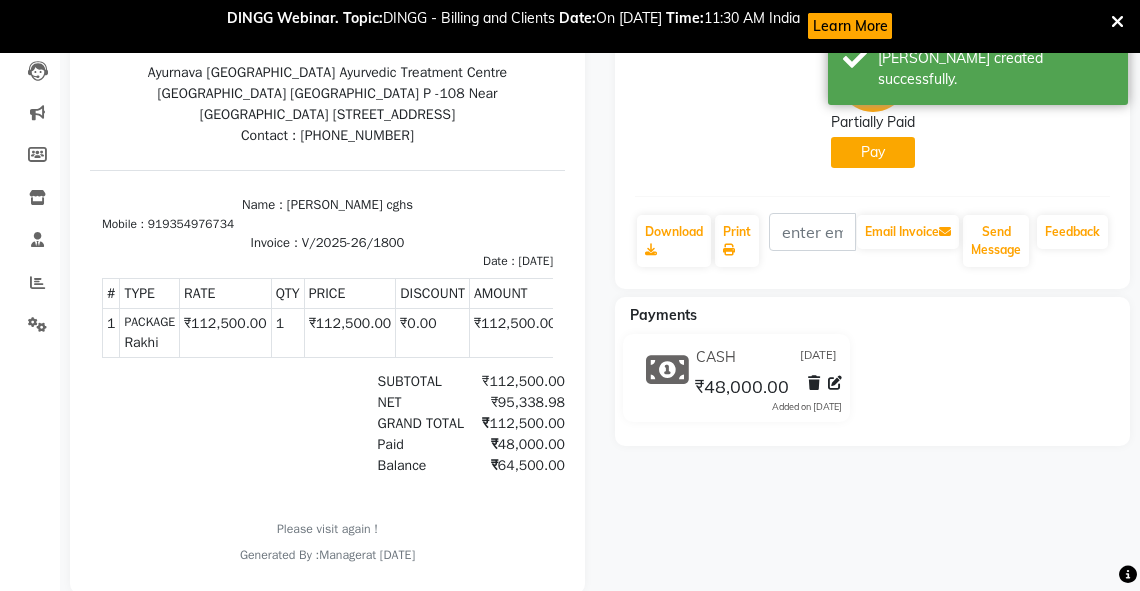 scroll, scrollTop: 0, scrollLeft: 0, axis: both 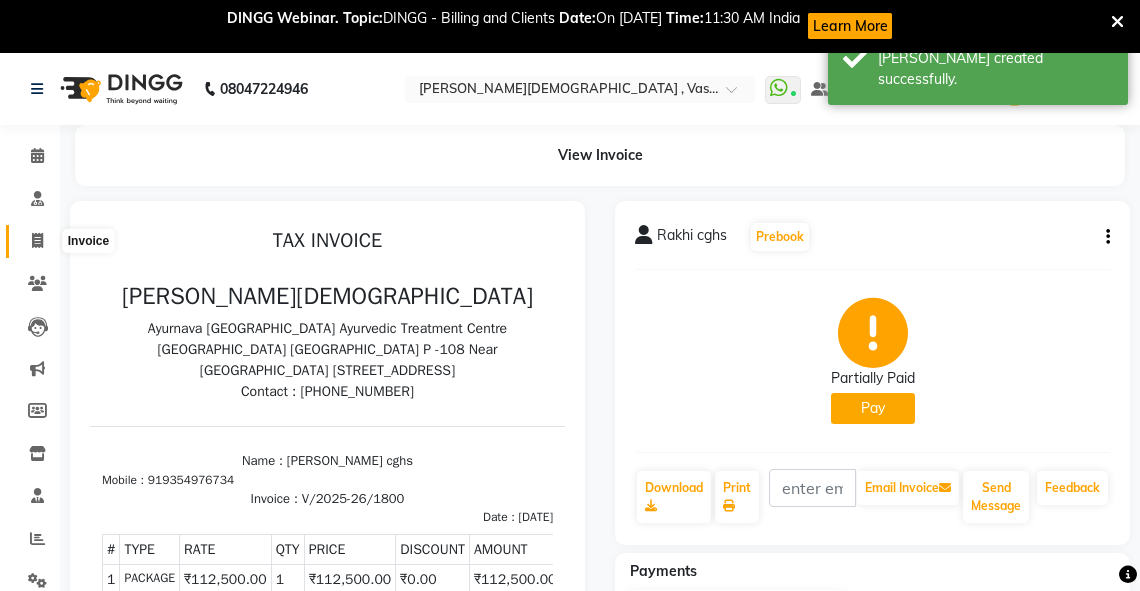 drag, startPoint x: 42, startPoint y: 241, endPoint x: 46, endPoint y: 213, distance: 28.284271 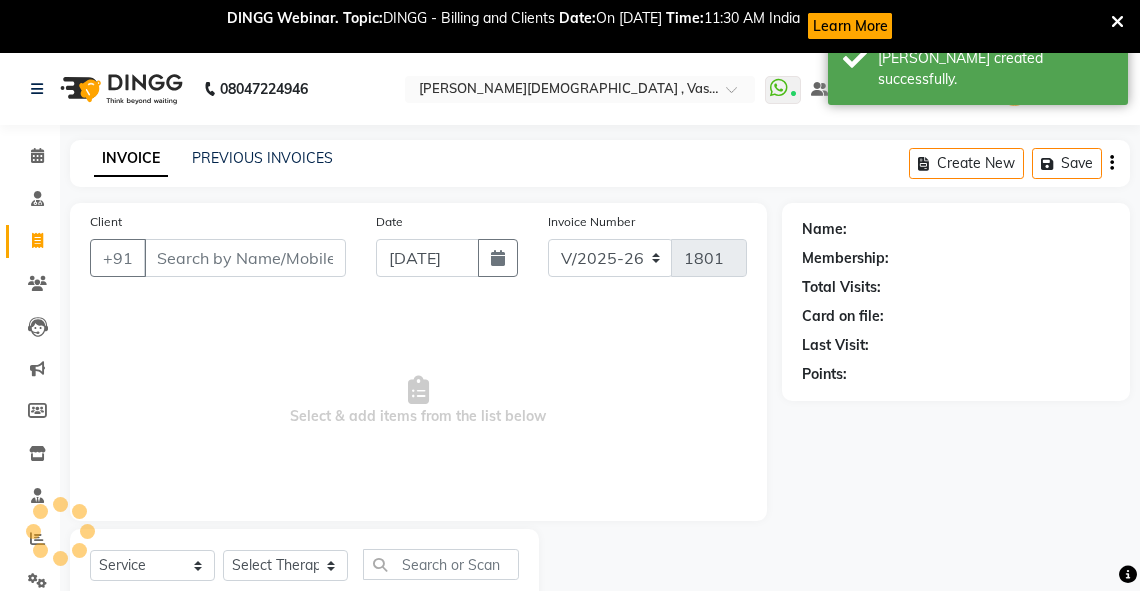 scroll, scrollTop: 64, scrollLeft: 0, axis: vertical 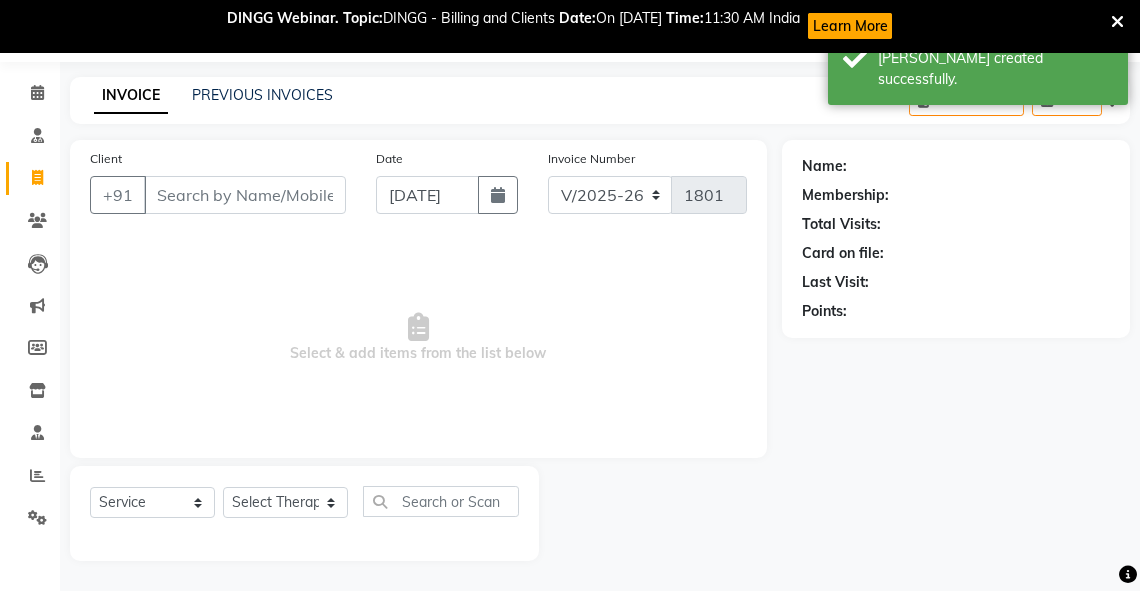 click on "Client" at bounding box center [245, 195] 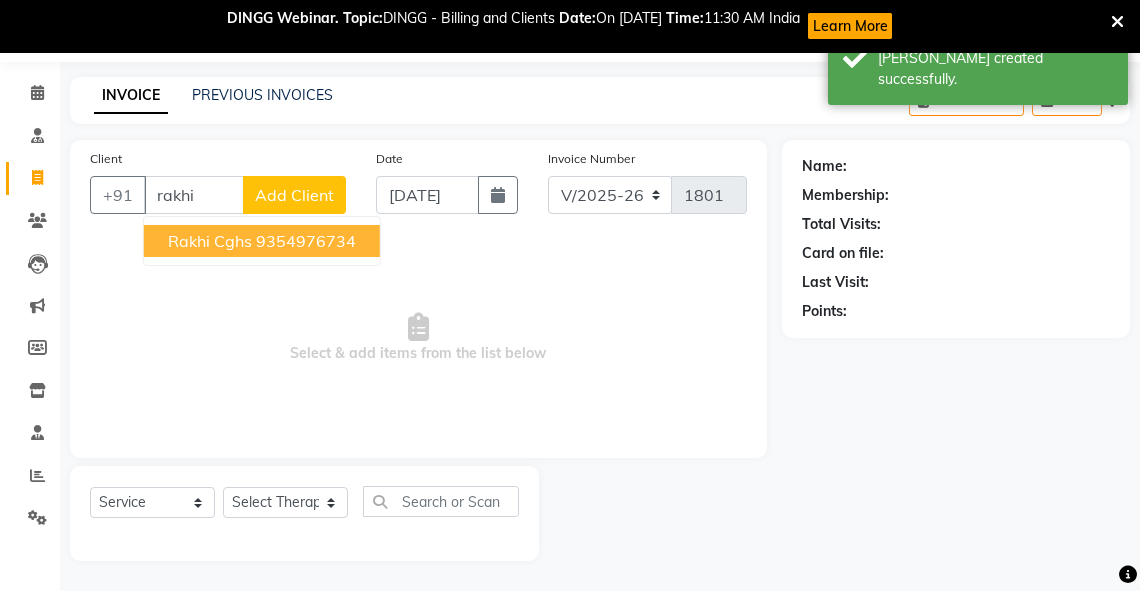 click on "Rakhi cghs" at bounding box center [210, 241] 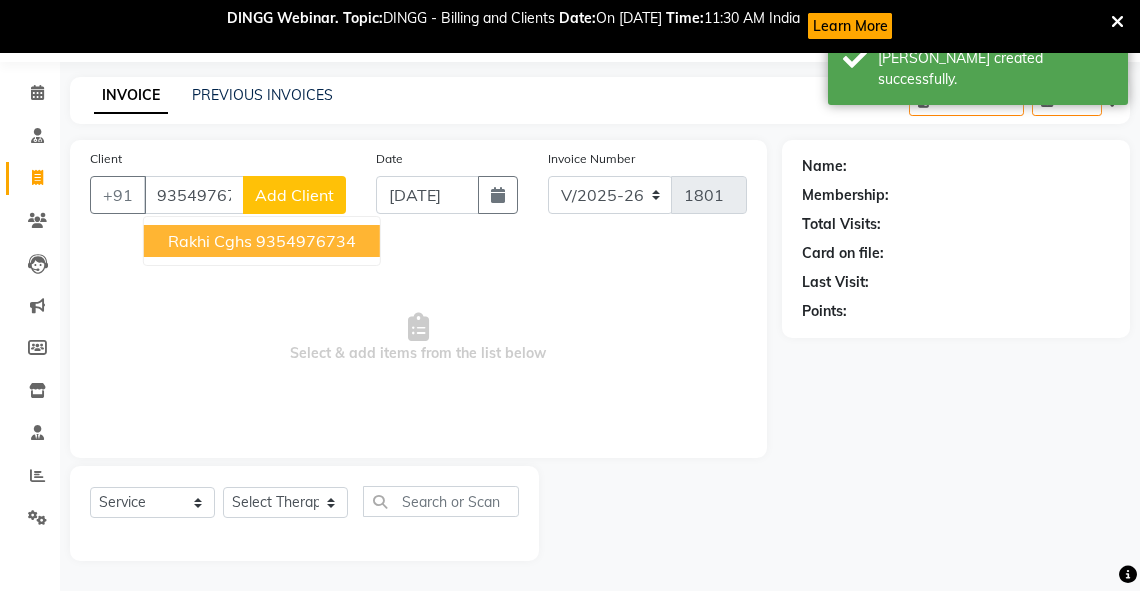type on "9354976734" 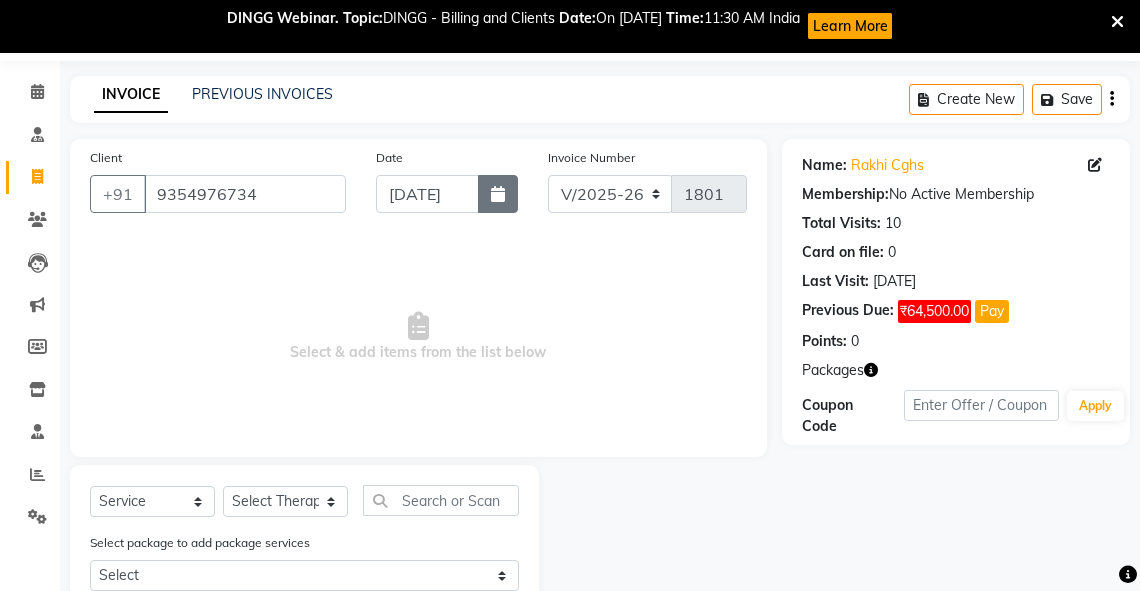 click 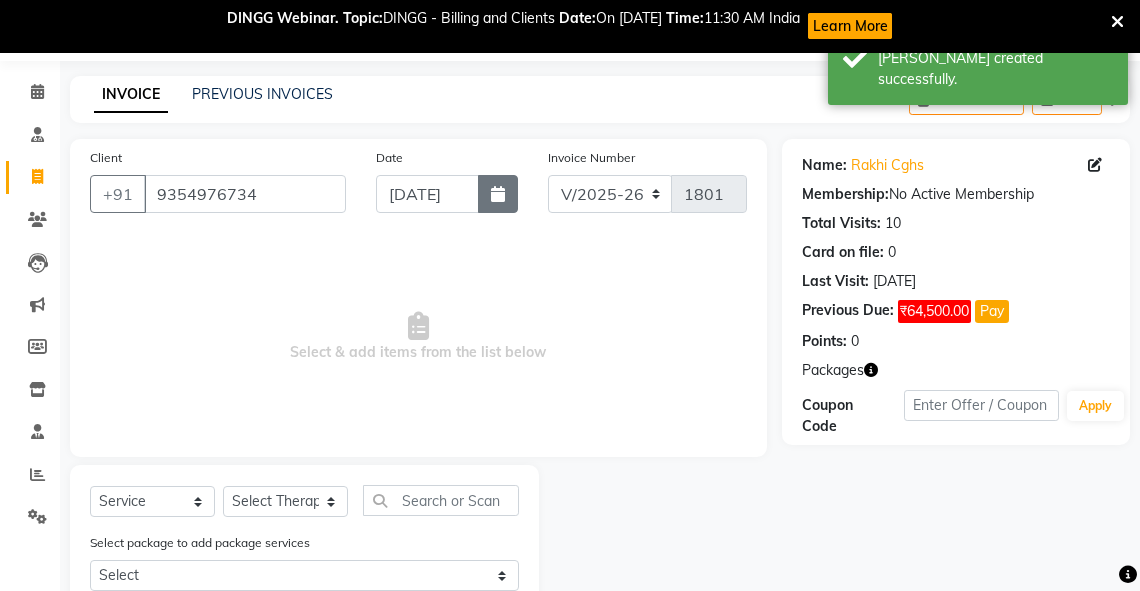 select on "7" 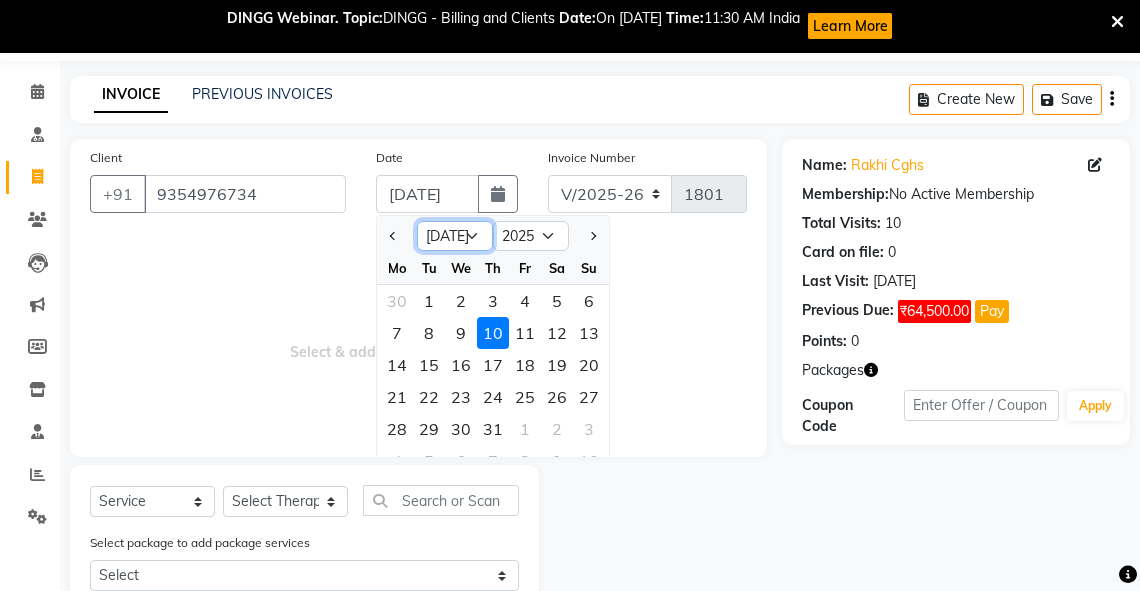 click on "Jan Feb Mar Apr May Jun Jul Aug Sep Oct Nov Dec" 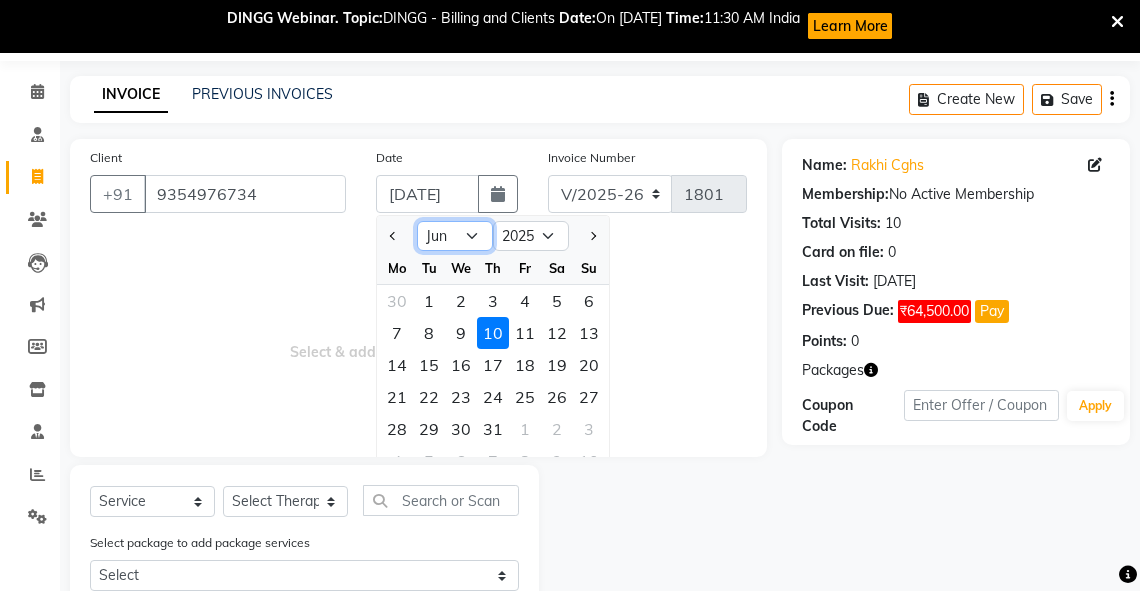 click on "Jan Feb Mar Apr May Jun Jul Aug Sep Oct Nov Dec" 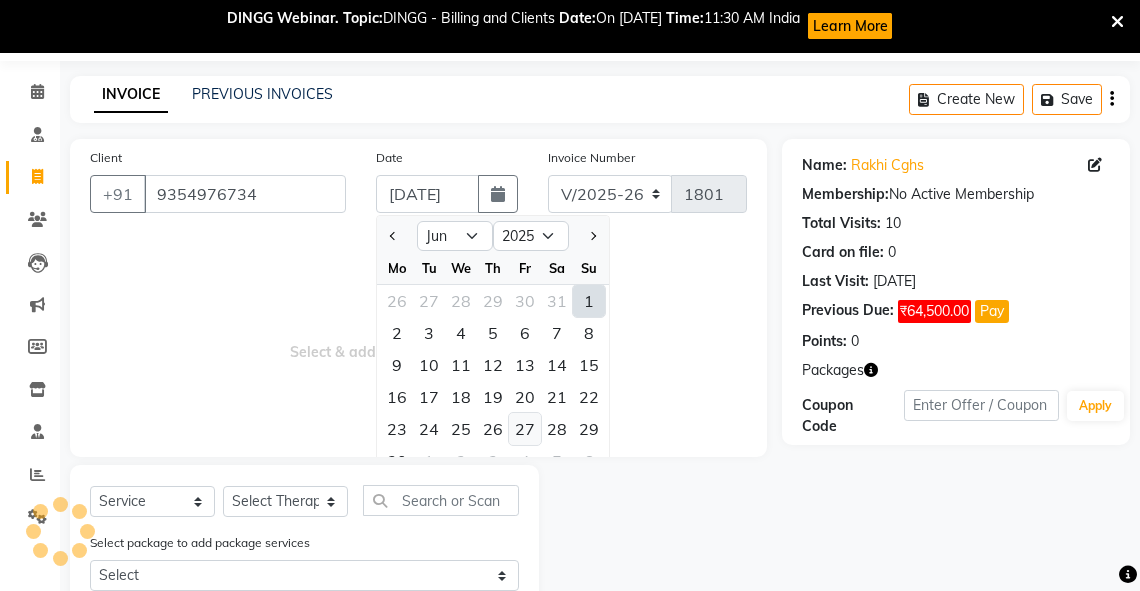 click on "27" 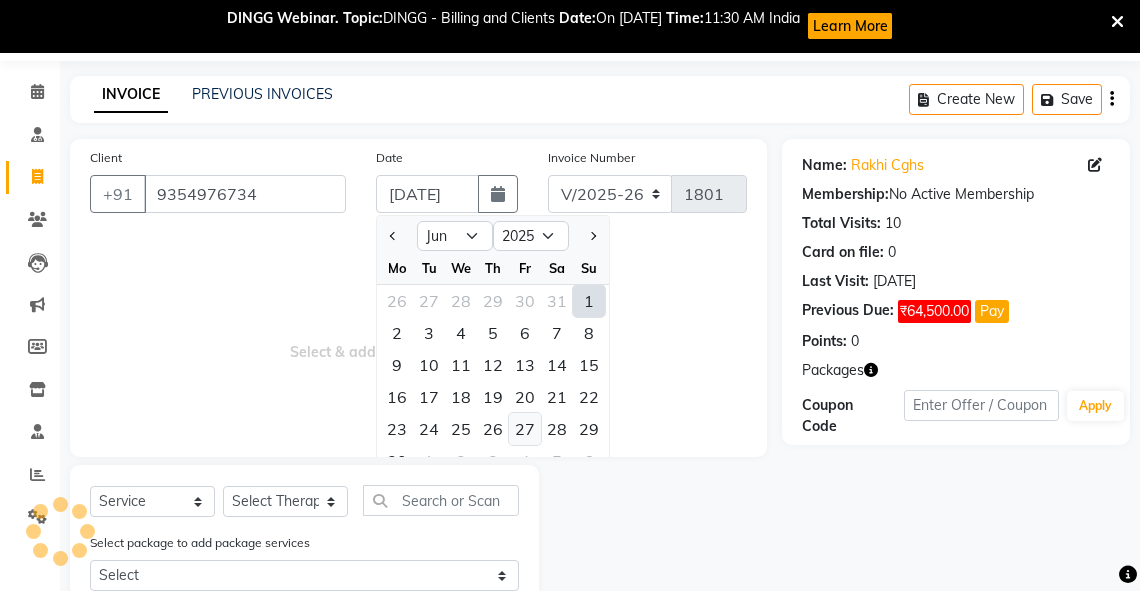type on "27-06-2025" 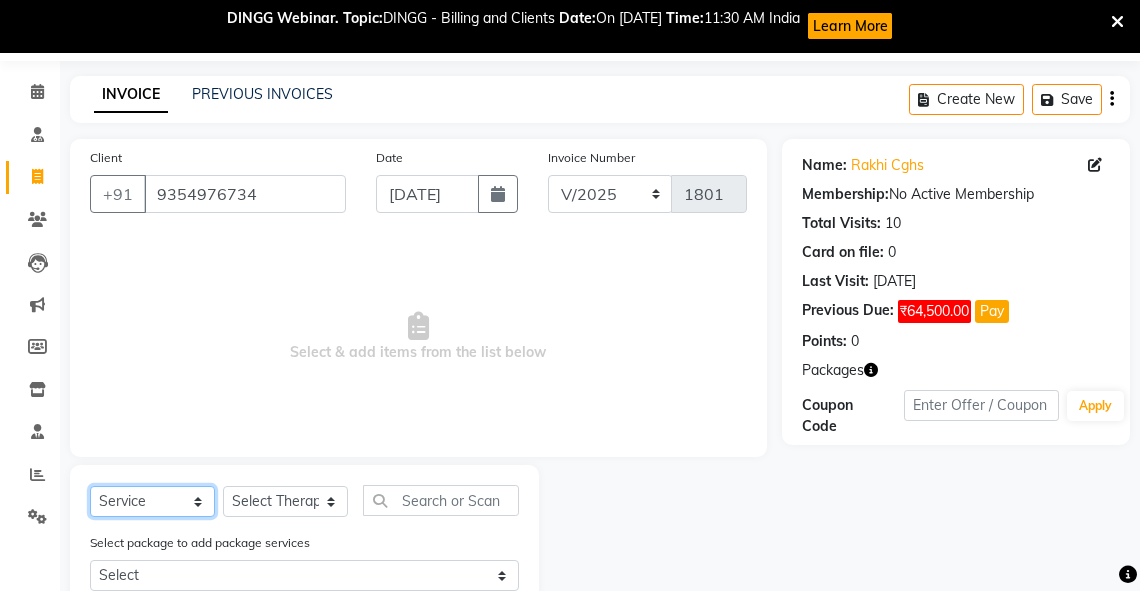 drag, startPoint x: 201, startPoint y: 504, endPoint x: 200, endPoint y: 492, distance: 12.0415945 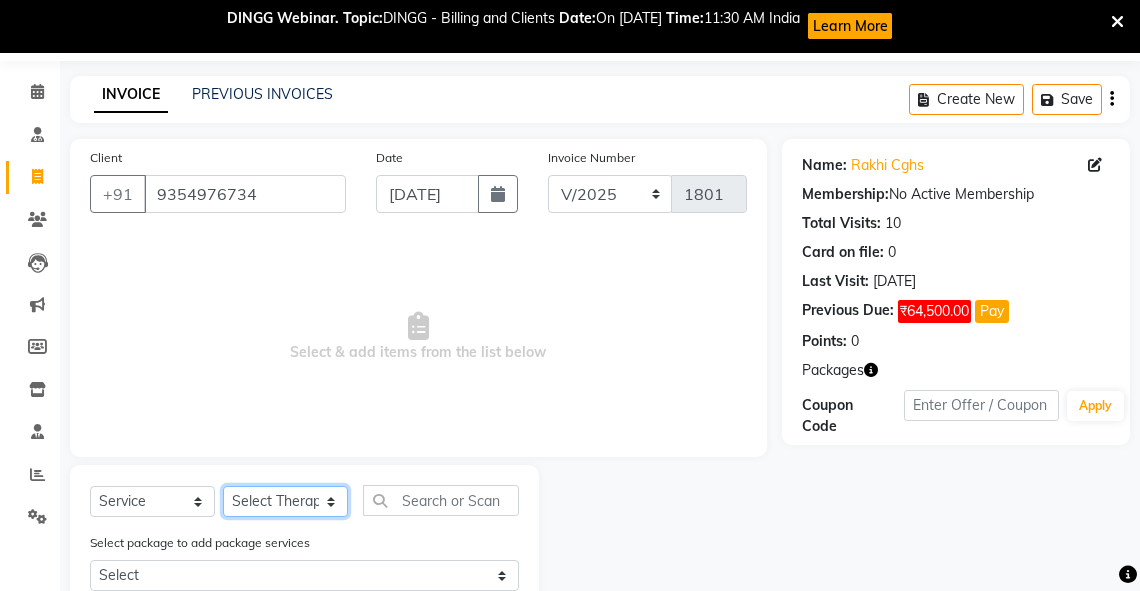 click on "Select Therapist Adarsh Akshaya V Aleena Thankachan Anakha A K Anaswara N anusha  Dhaneesha Dr JIJI K P elizabeth gopika Guddu Maurya JISHNU Manager maneesha a Manoj K M OTHER BRANCH Sardinia Shyamjith Vineeth Vijayan vishnu priya yadhu" 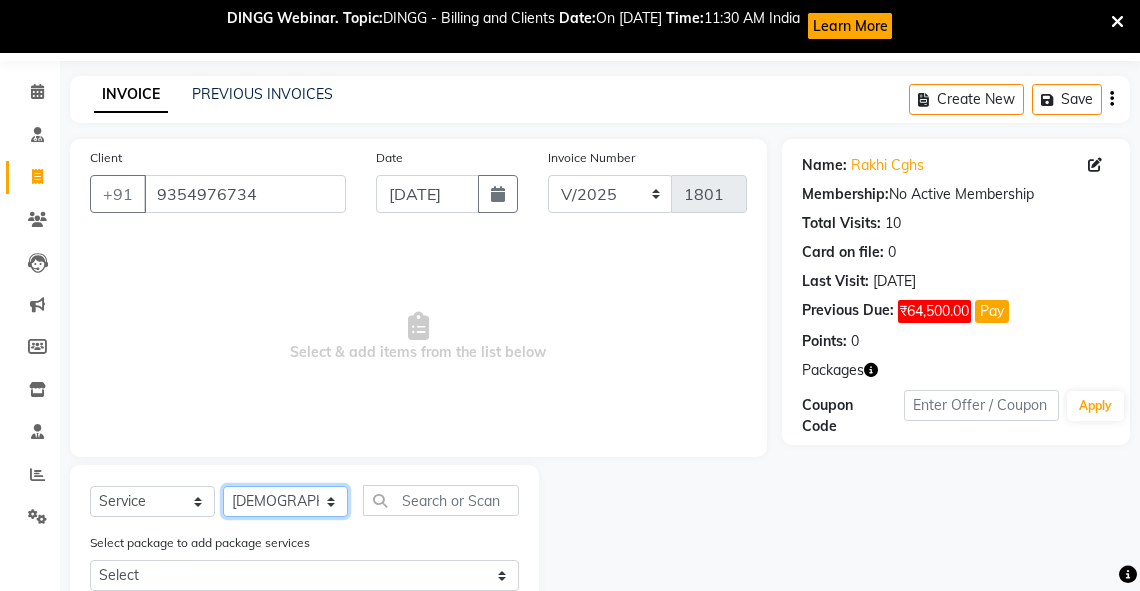 click on "Select Therapist [PERSON_NAME] V [PERSON_NAME] [PERSON_NAME] A K [PERSON_NAME] N [PERSON_NAME] [PERSON_NAME] K P [PERSON_NAME] [PERSON_NAME] [PERSON_NAME] [PERSON_NAME] Manager [PERSON_NAME] a [PERSON_NAME] K M OTHER BRANCH Sardinia [PERSON_NAME] [PERSON_NAME] [PERSON_NAME] [PERSON_NAME]" 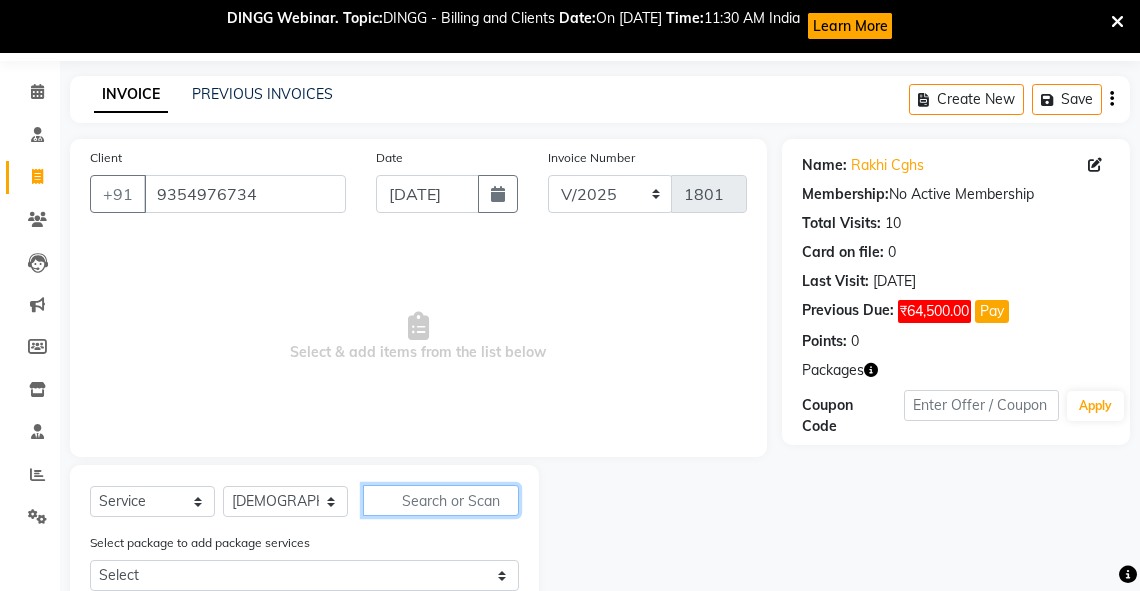 click 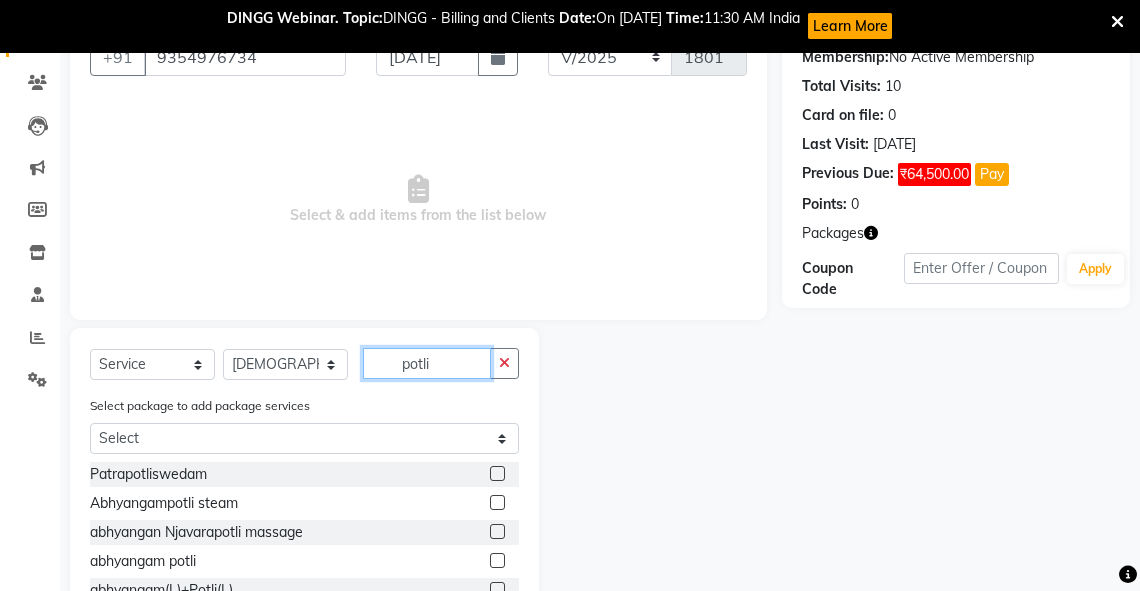 scroll, scrollTop: 203, scrollLeft: 0, axis: vertical 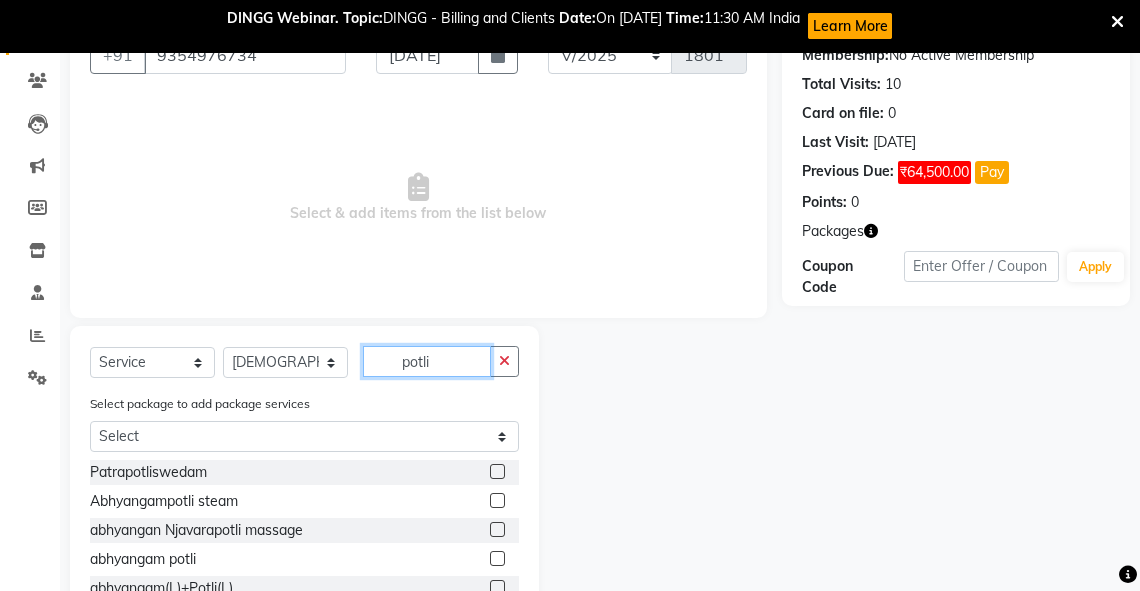 type on "potli" 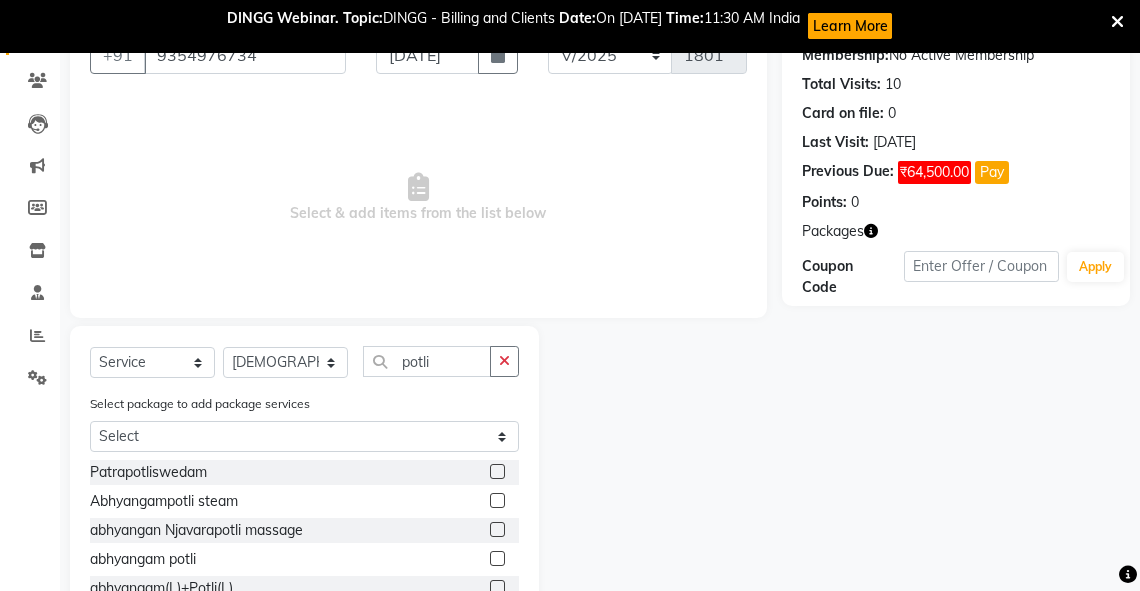 click 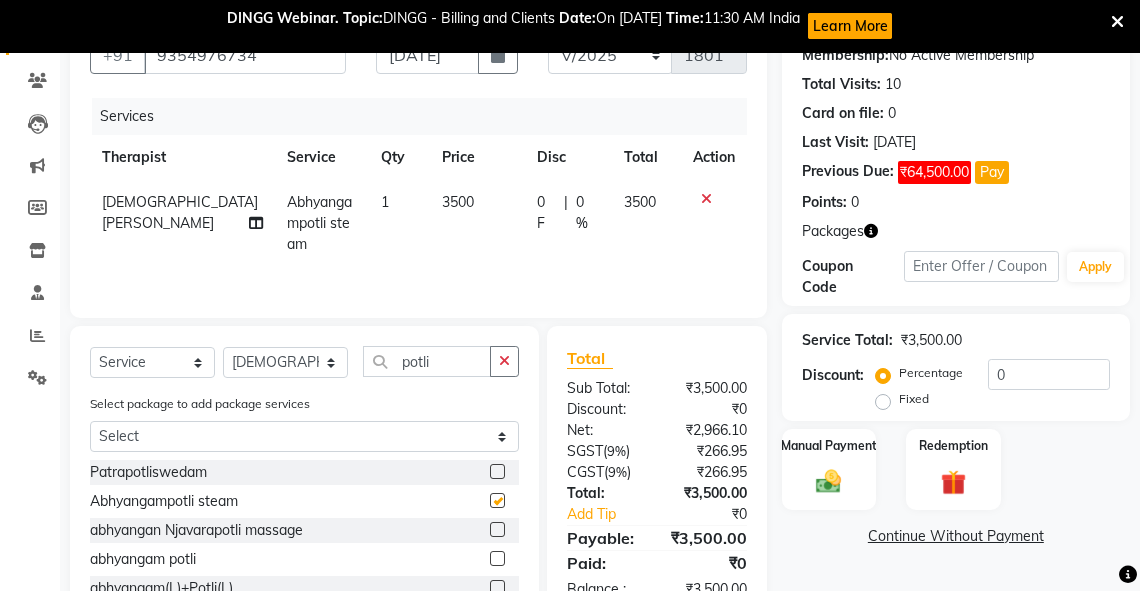 checkbox on "false" 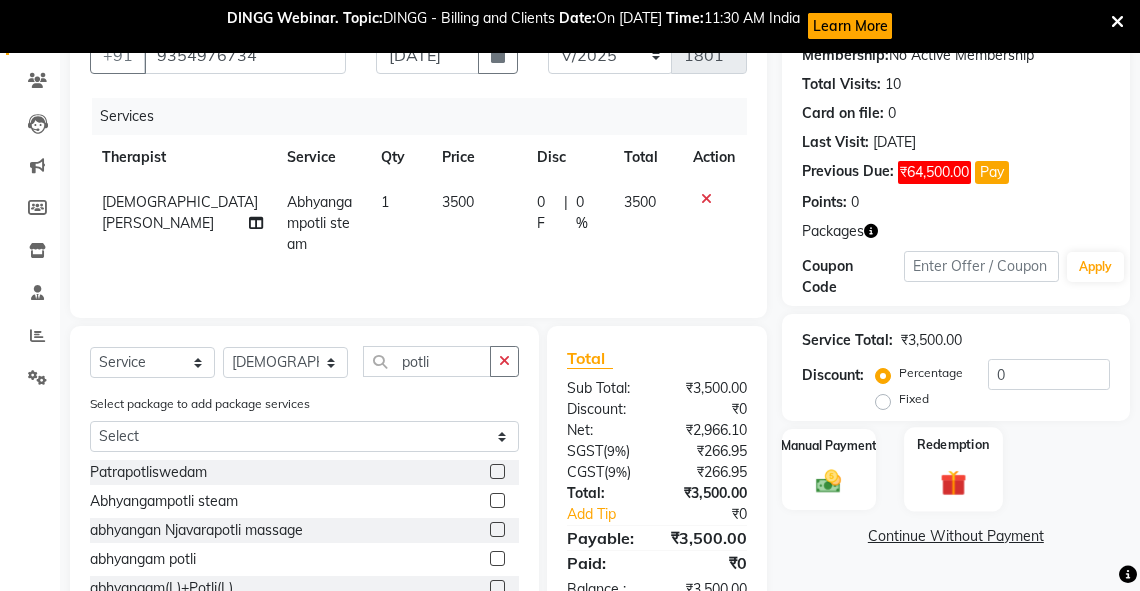 click 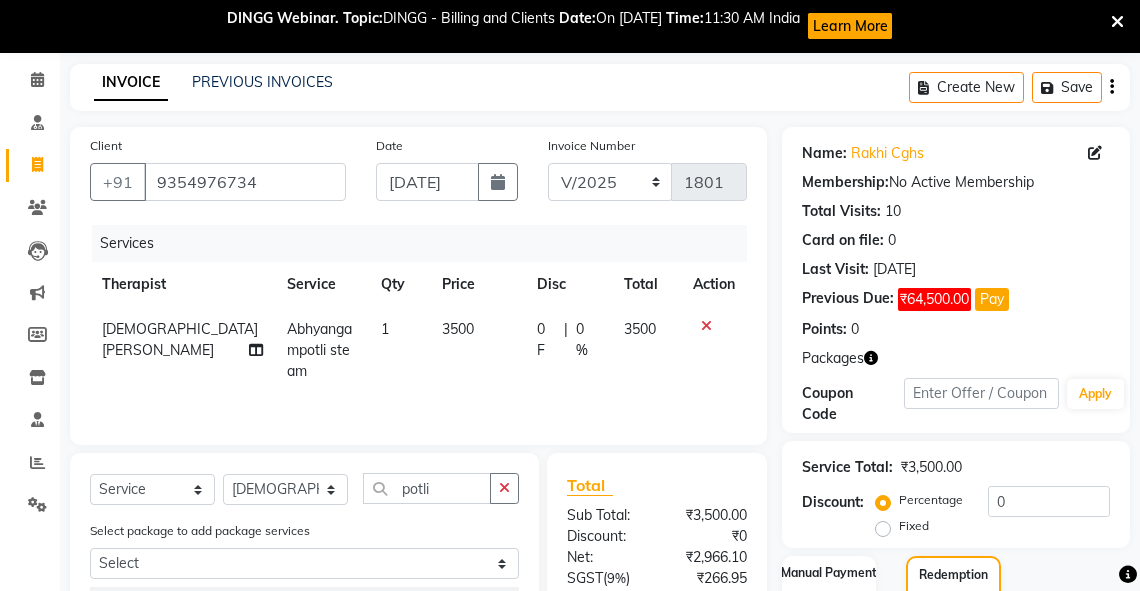 scroll, scrollTop: 0, scrollLeft: 0, axis: both 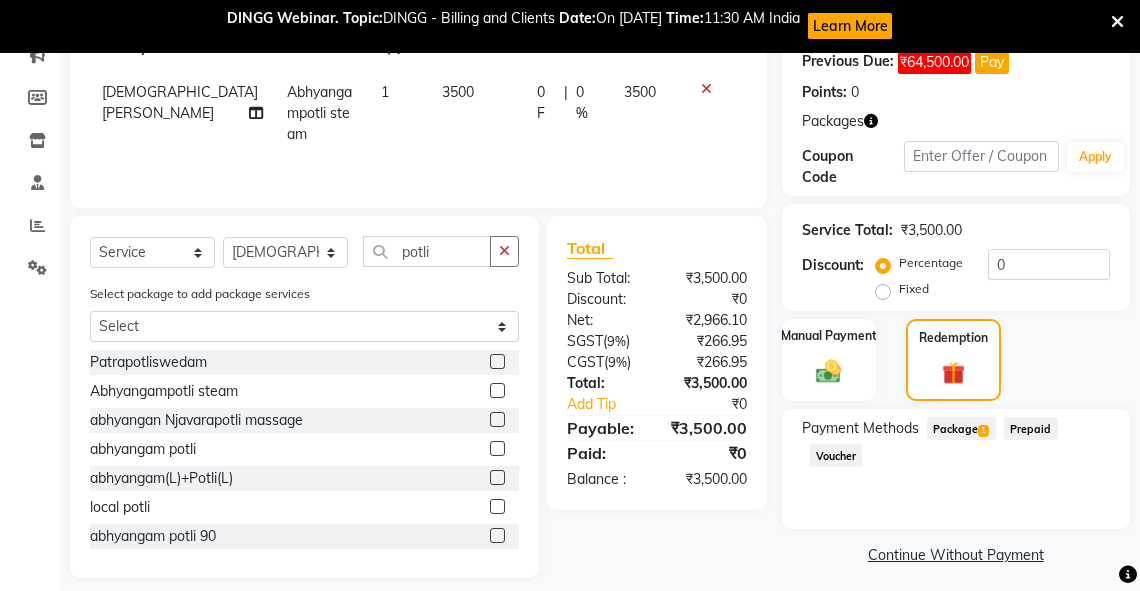 drag, startPoint x: 946, startPoint y: 424, endPoint x: 1064, endPoint y: 470, distance: 126.649124 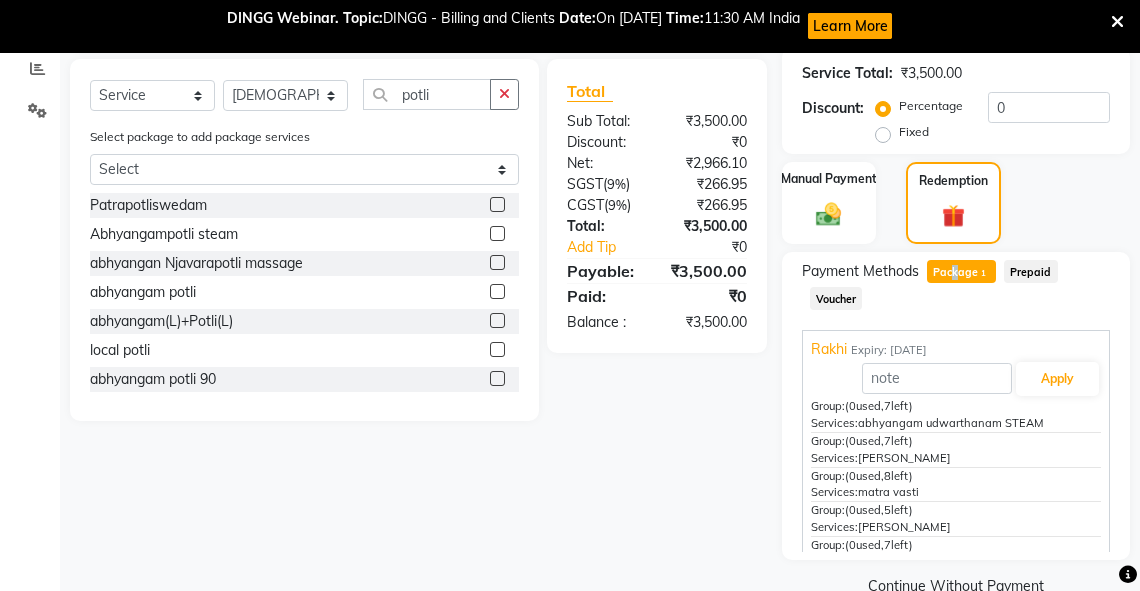 scroll, scrollTop: 486, scrollLeft: 0, axis: vertical 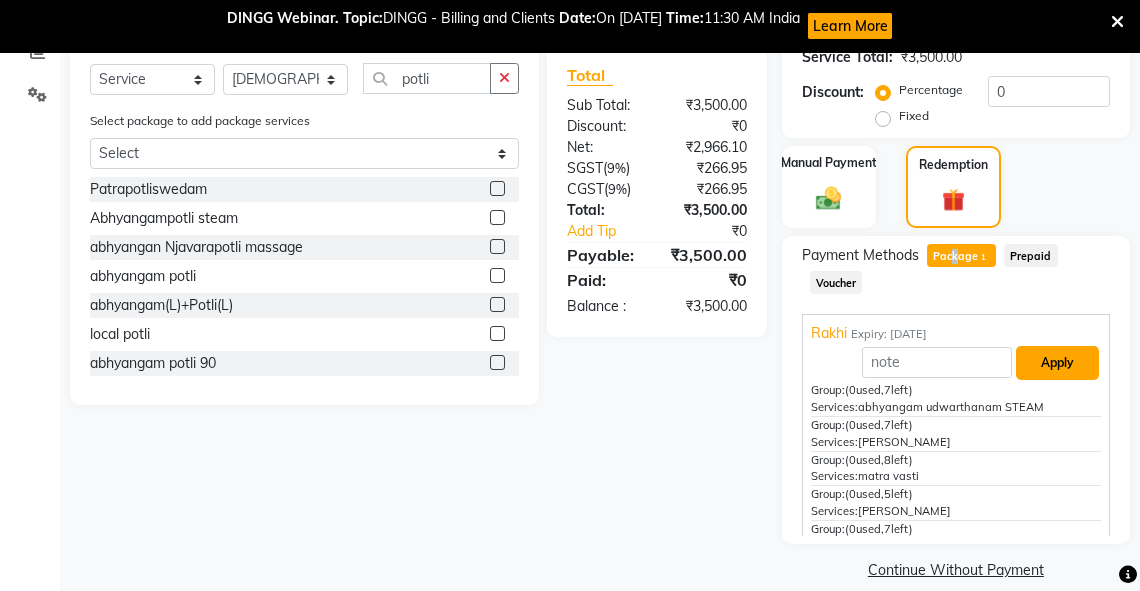 drag, startPoint x: 1034, startPoint y: 360, endPoint x: 1104, endPoint y: 375, distance: 71.5891 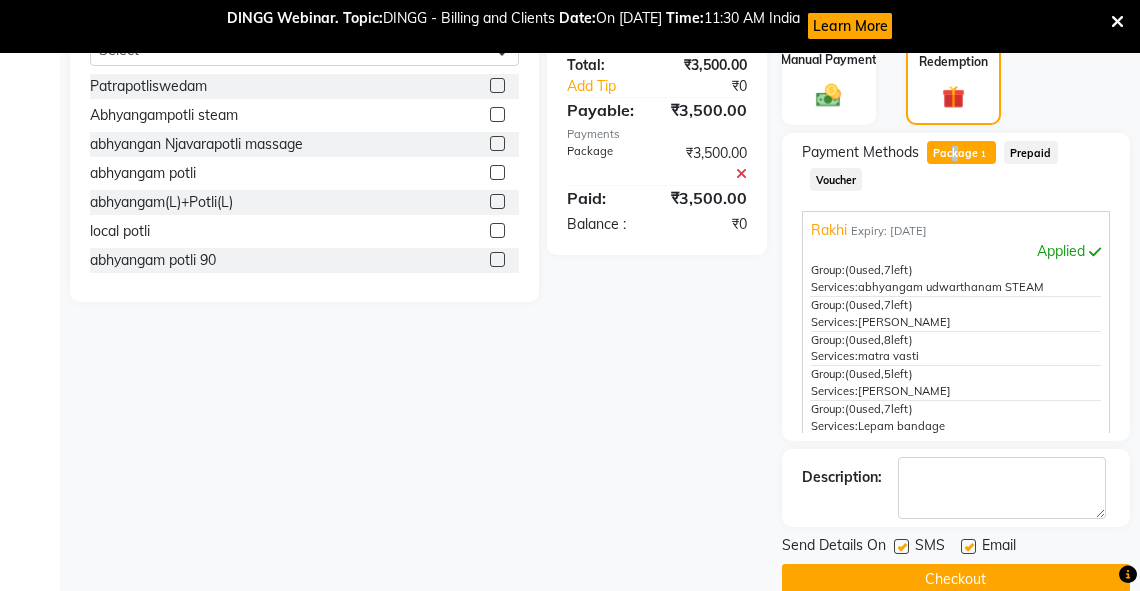 scroll, scrollTop: 623, scrollLeft: 0, axis: vertical 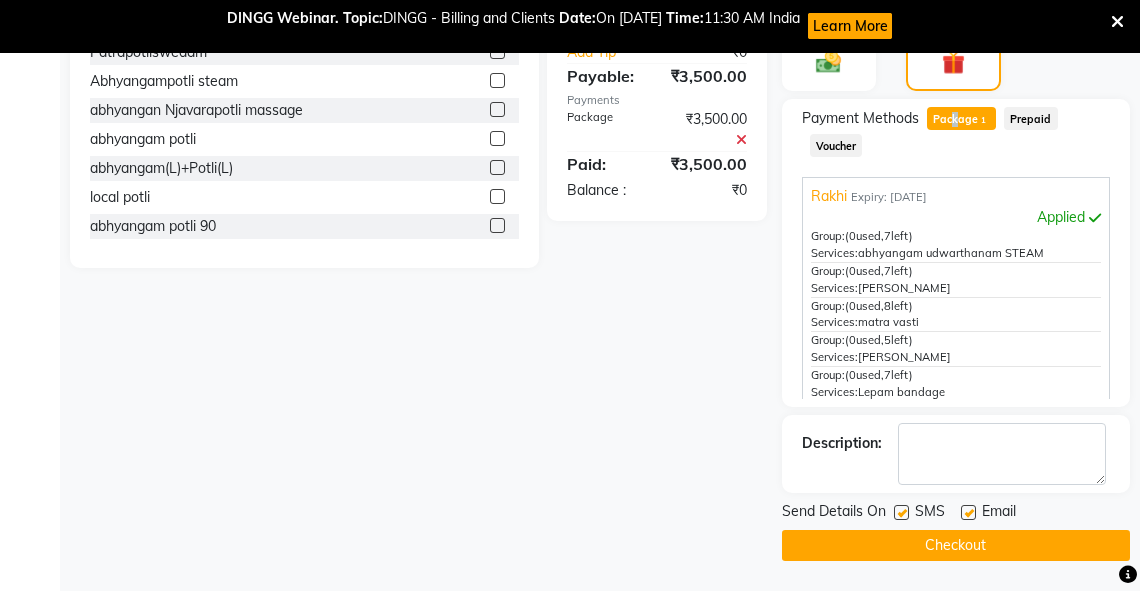 click on "Checkout" 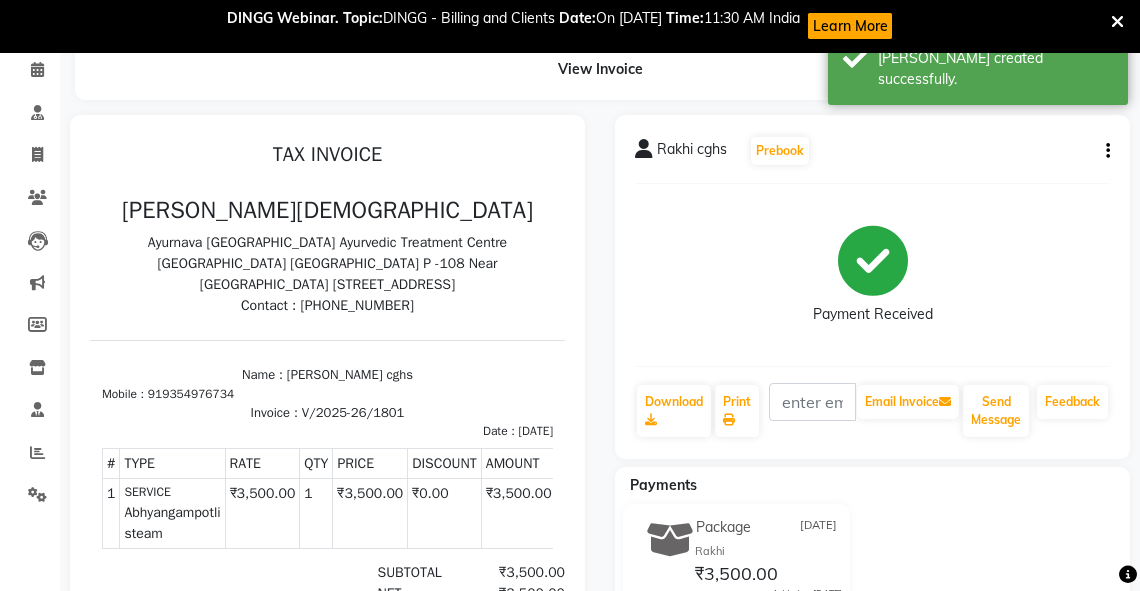 scroll, scrollTop: 0, scrollLeft: 0, axis: both 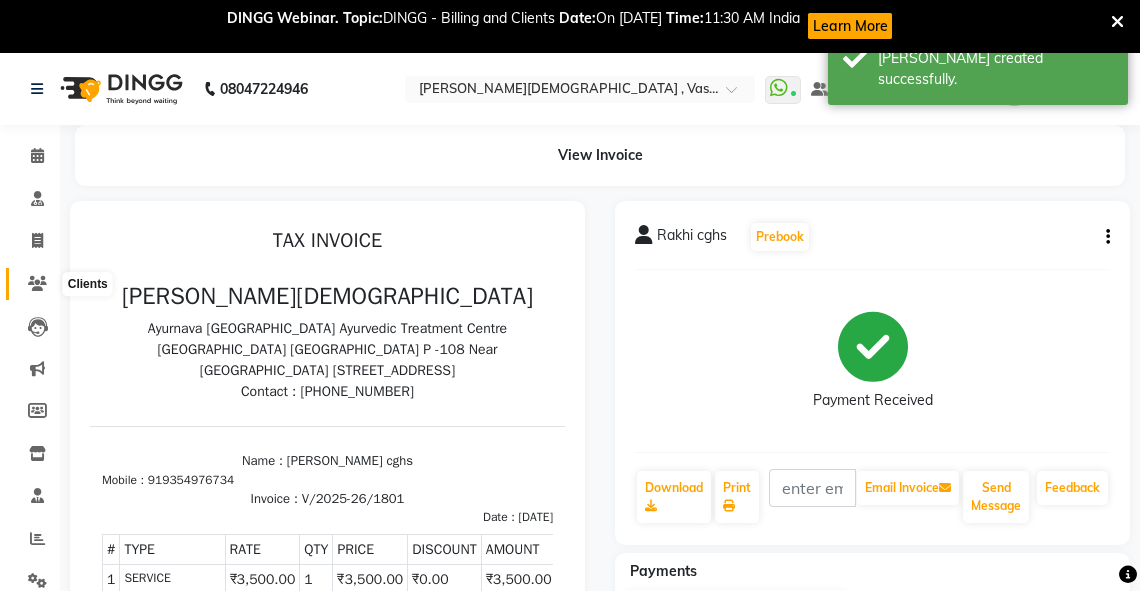 click 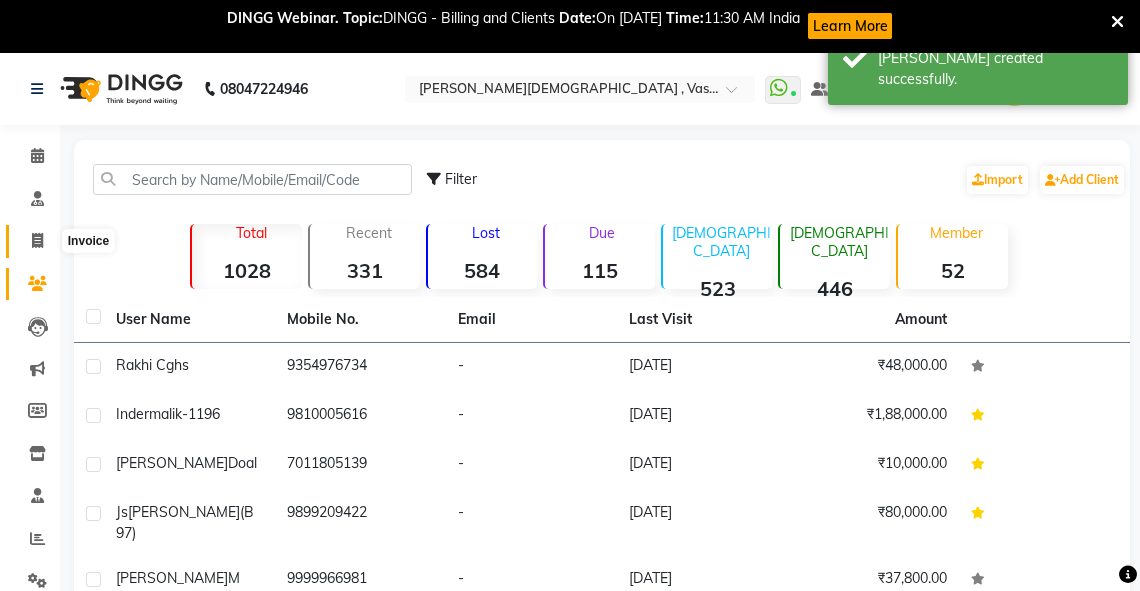 click 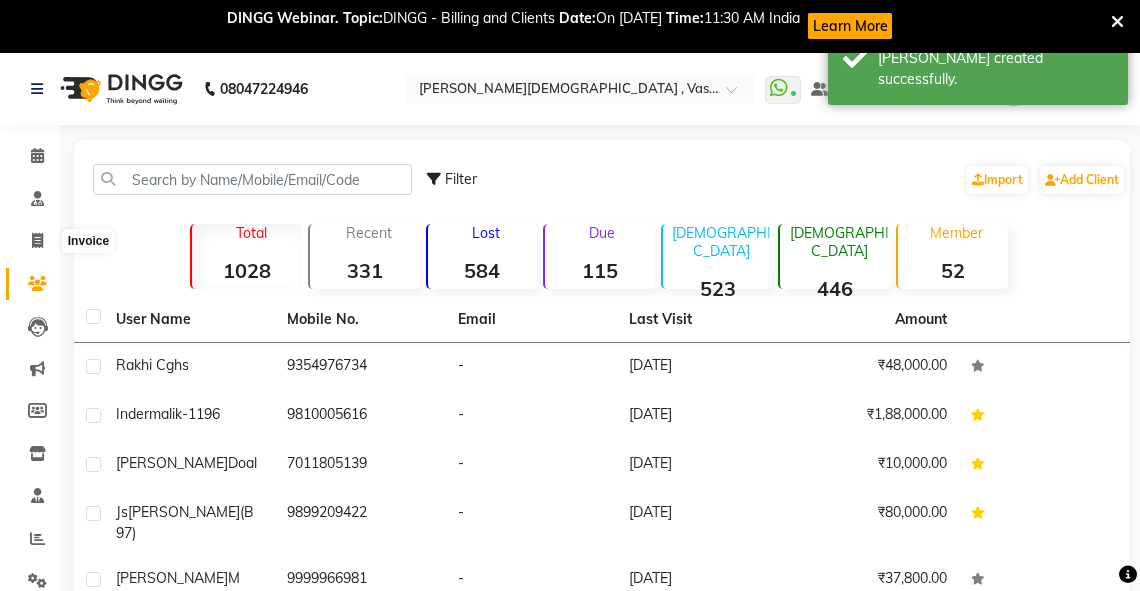 select on "5571" 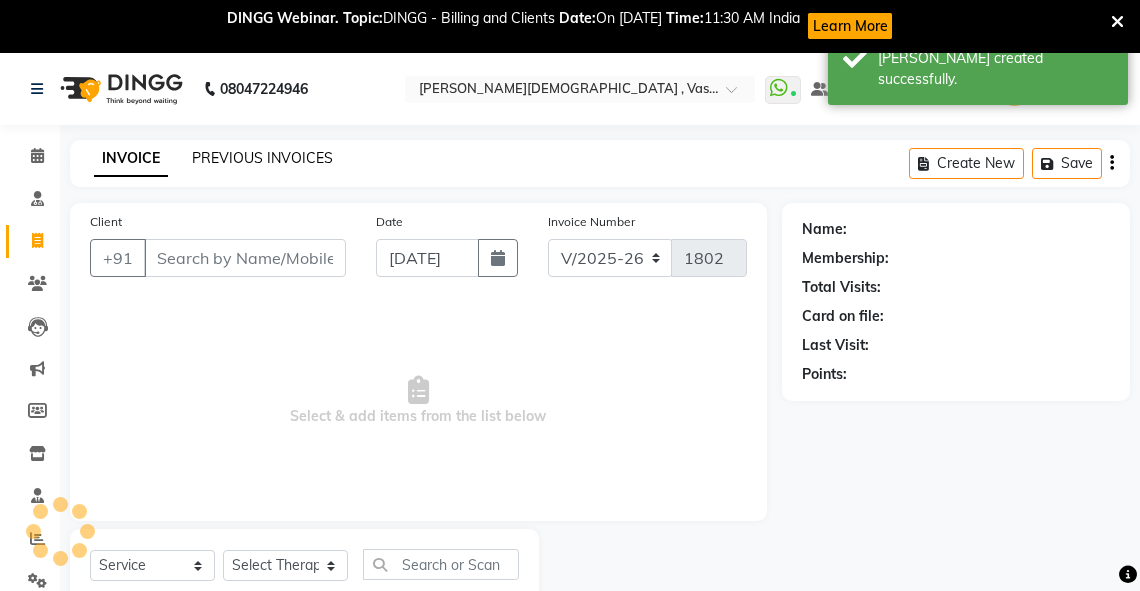 scroll, scrollTop: 64, scrollLeft: 0, axis: vertical 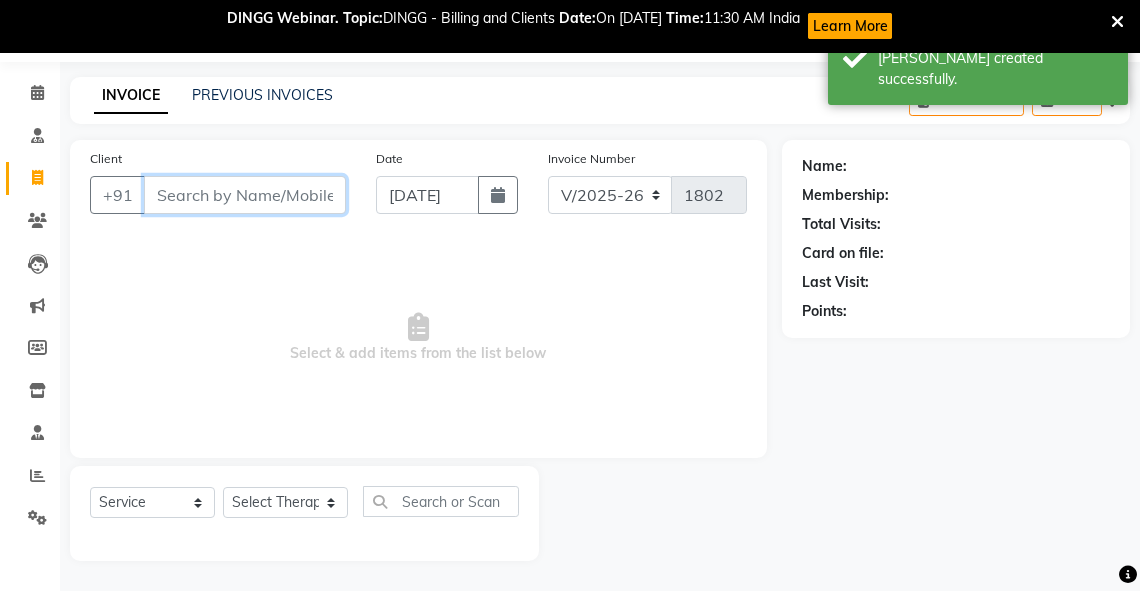 click on "Client" at bounding box center (245, 195) 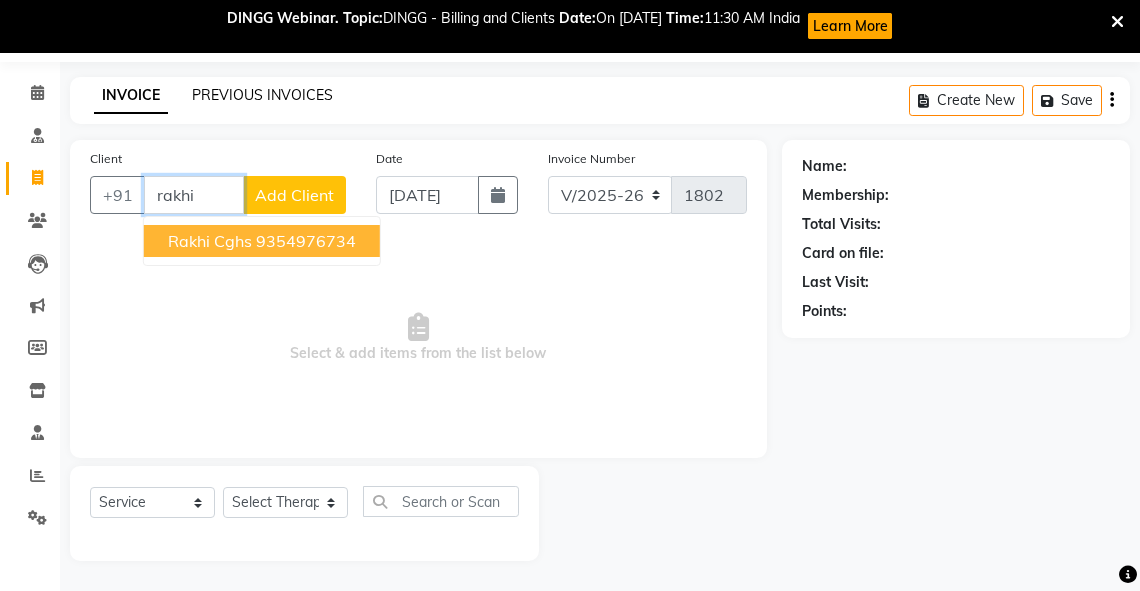 type on "rakhi" 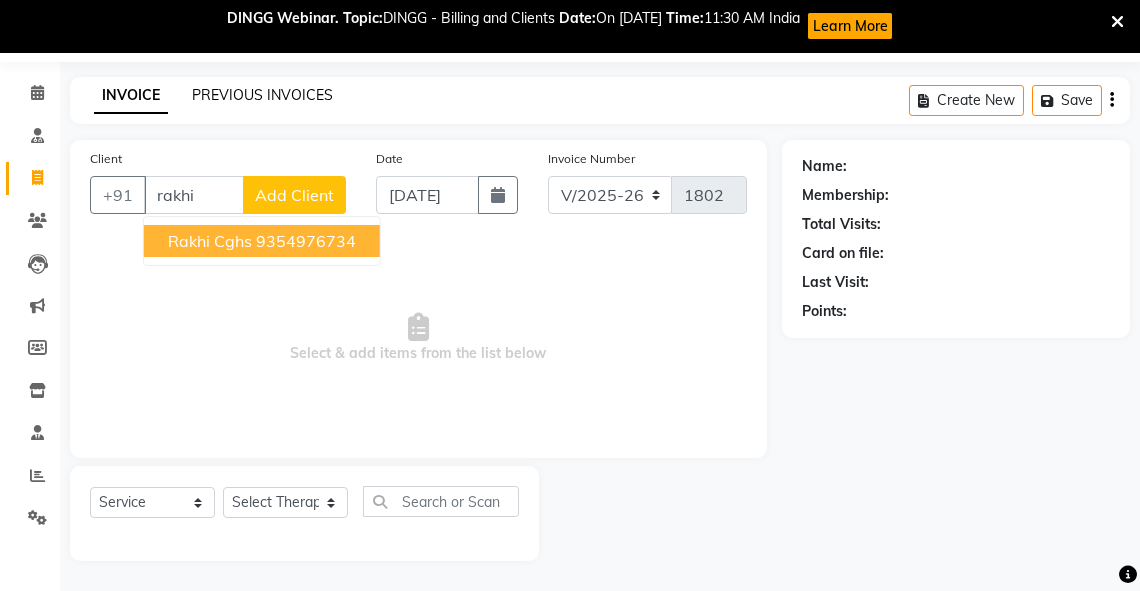 click on "PREVIOUS INVOICES" 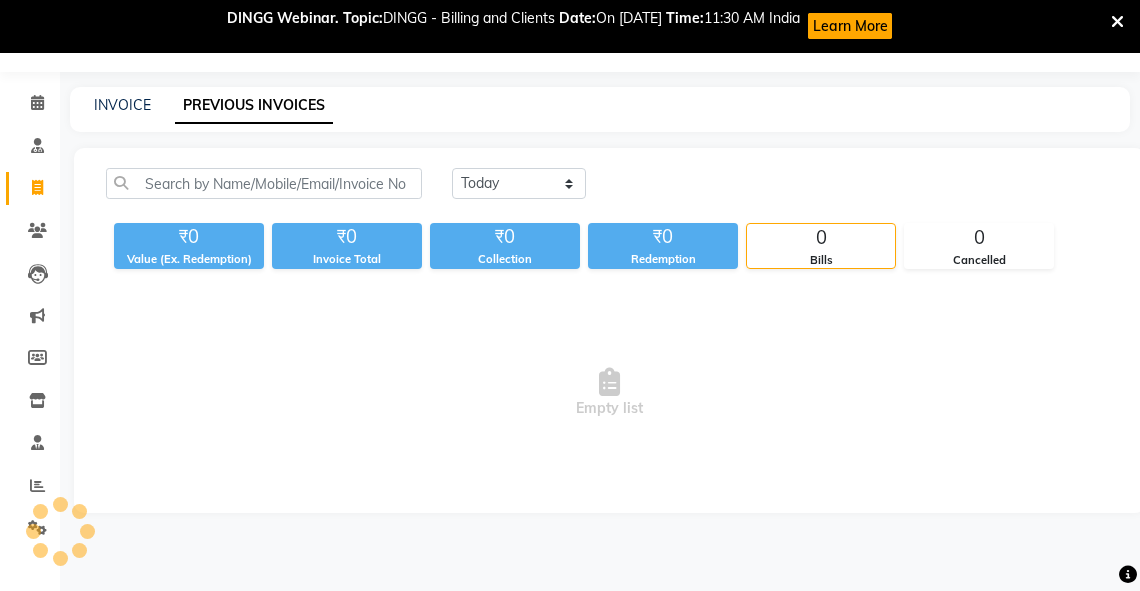 scroll, scrollTop: 52, scrollLeft: 0, axis: vertical 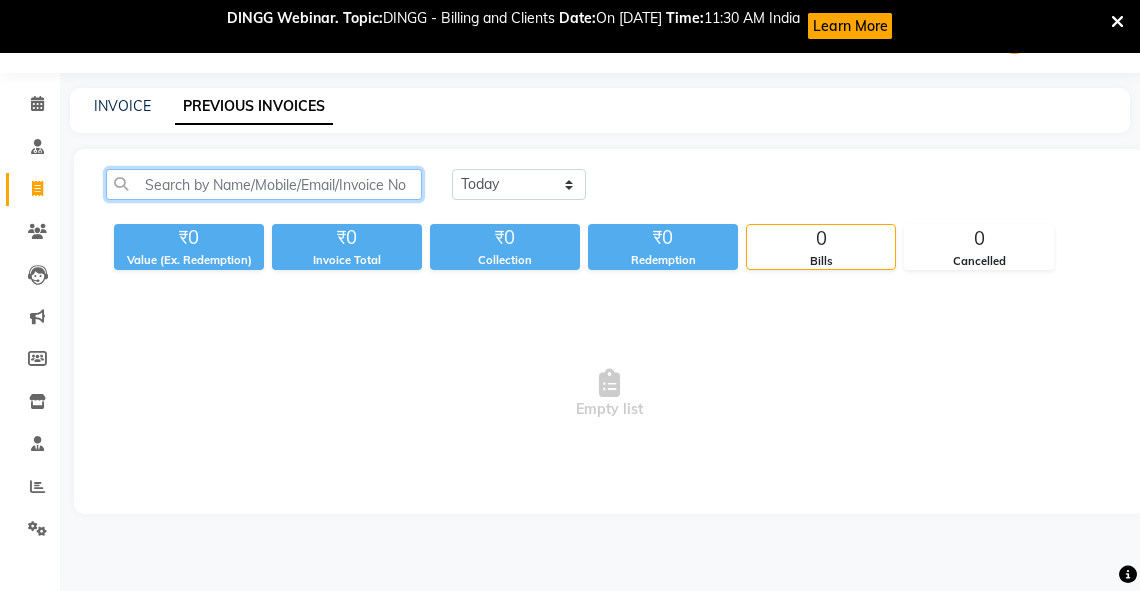 click 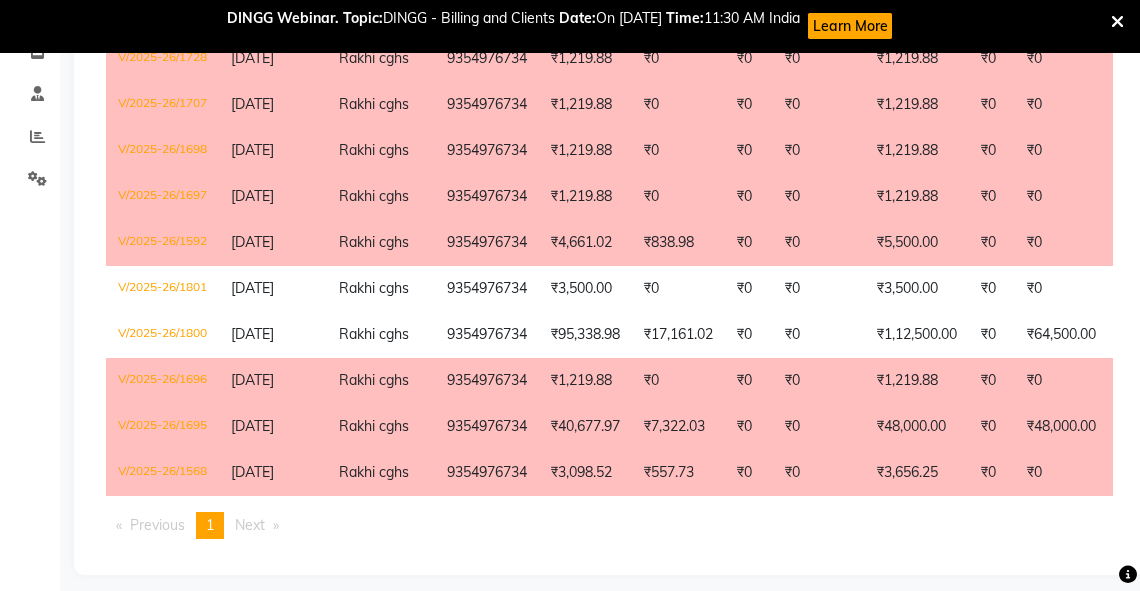scroll, scrollTop: 412, scrollLeft: 0, axis: vertical 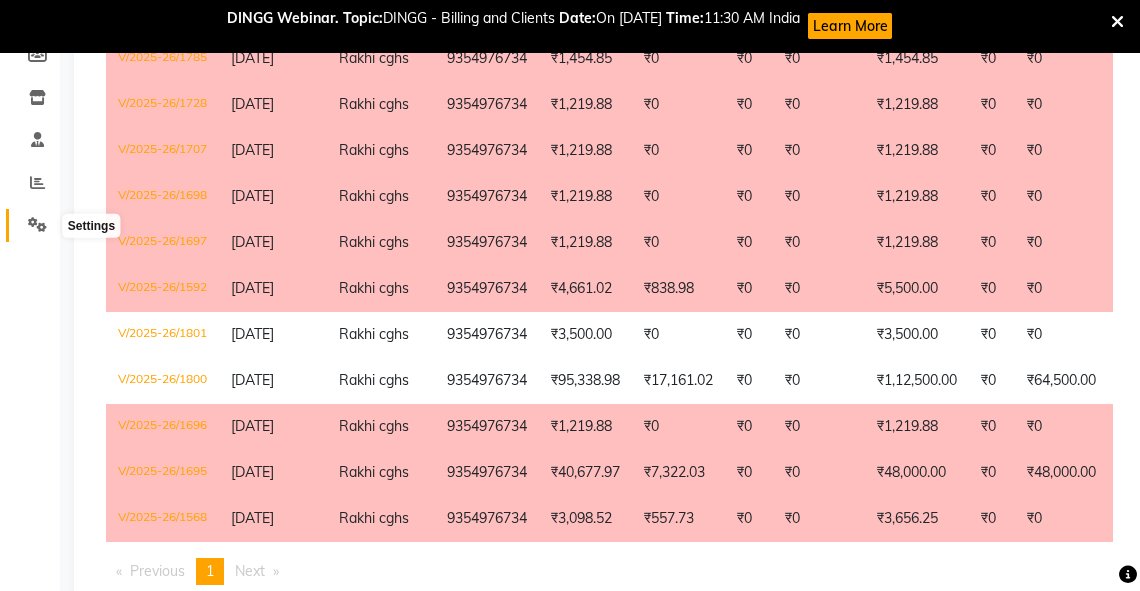 type on "rakhi c" 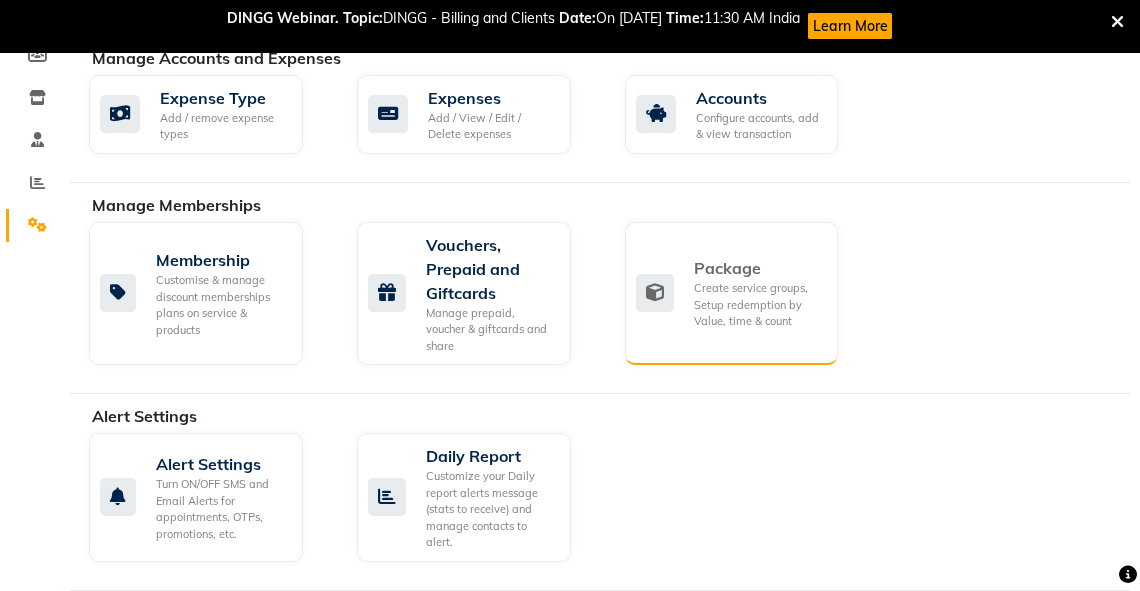 click on "Package" 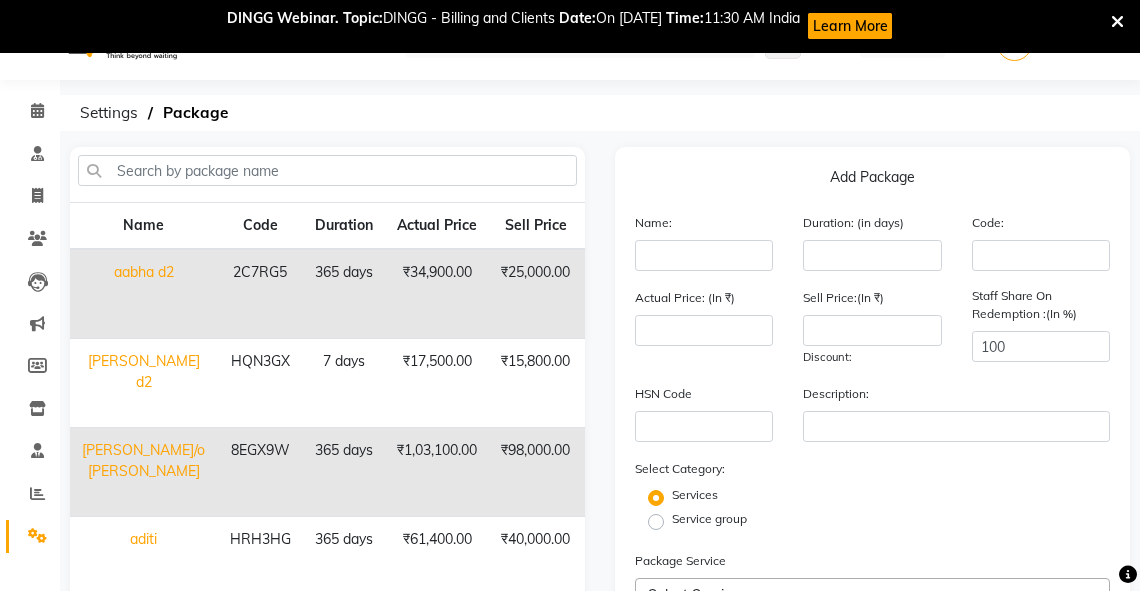 scroll, scrollTop: 0, scrollLeft: 0, axis: both 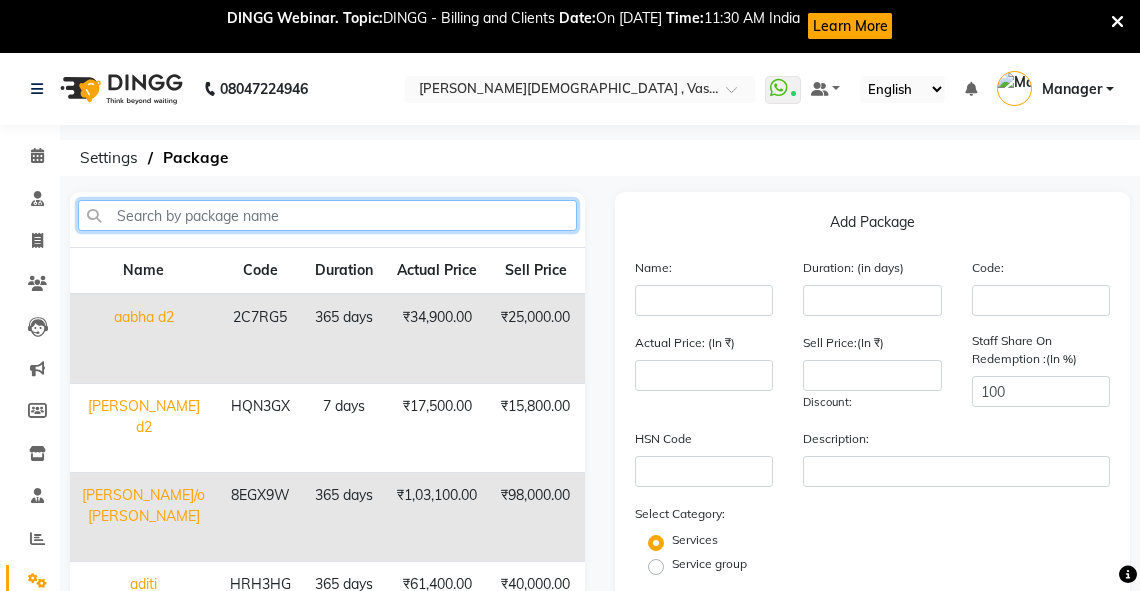 click 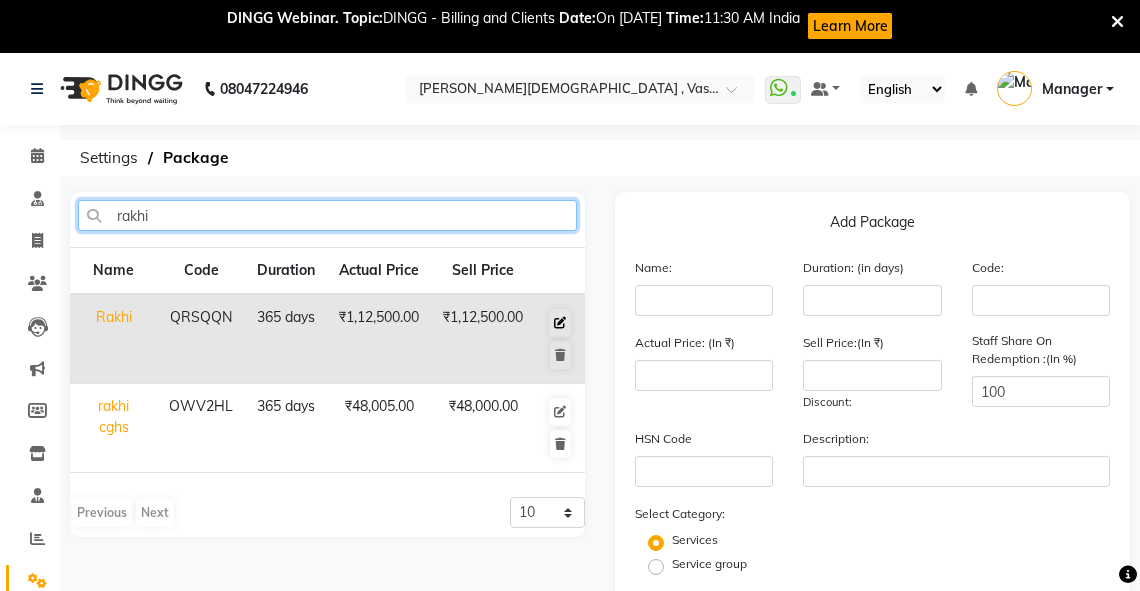type on "rakhi" 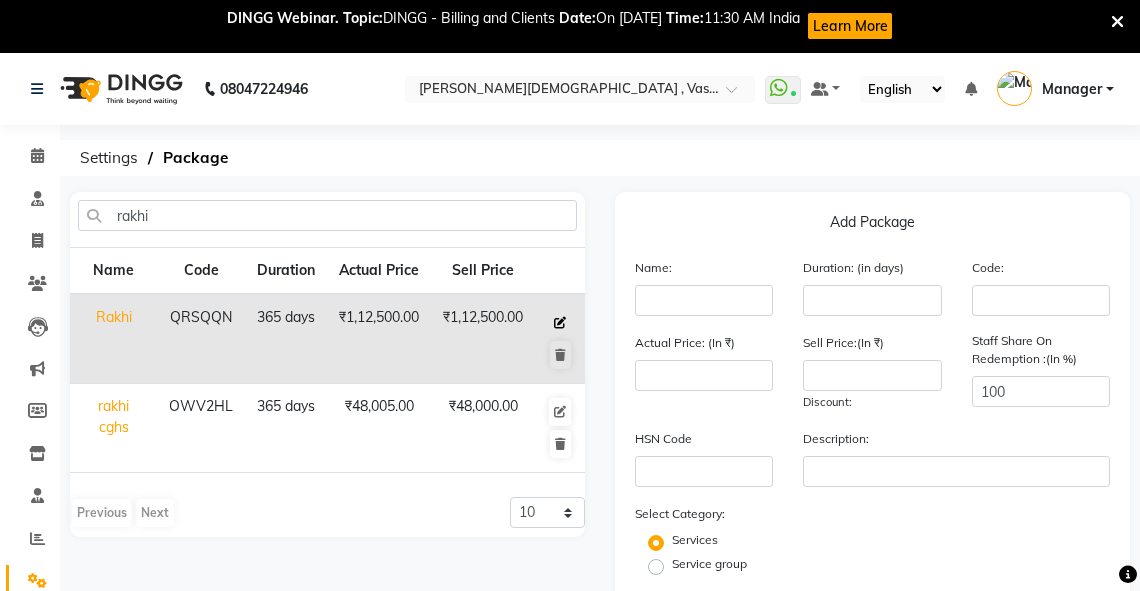click 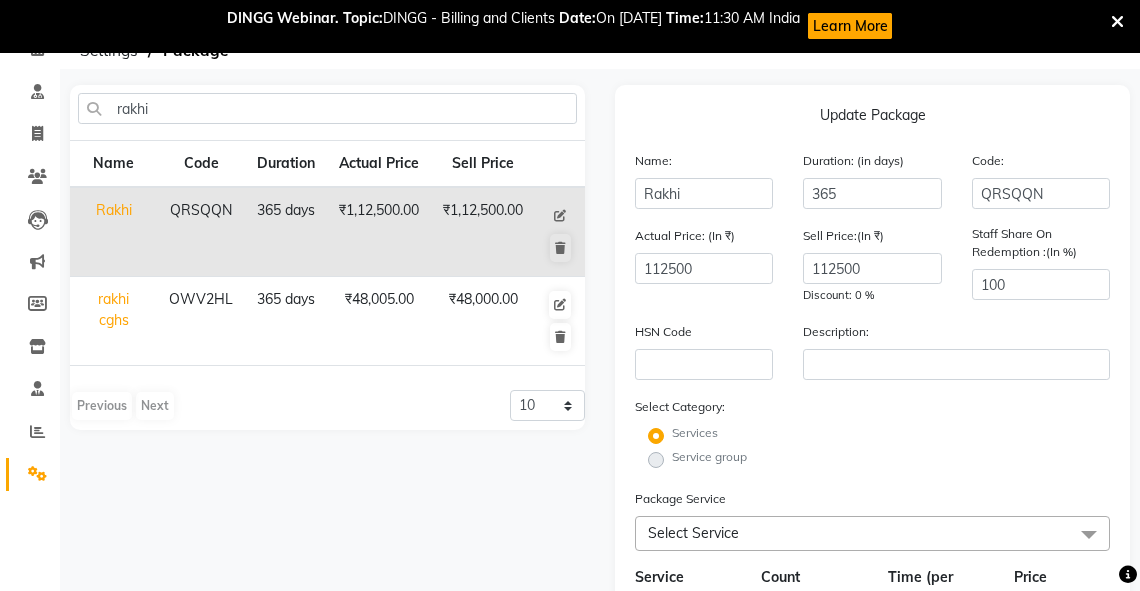 scroll, scrollTop: 128, scrollLeft: 0, axis: vertical 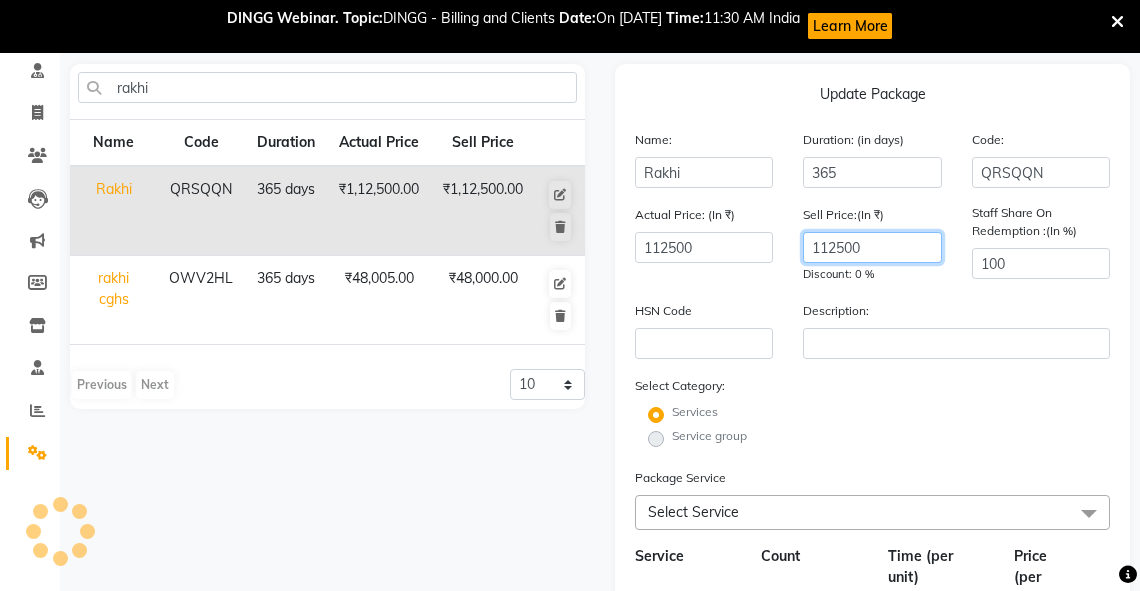 click on "112500" 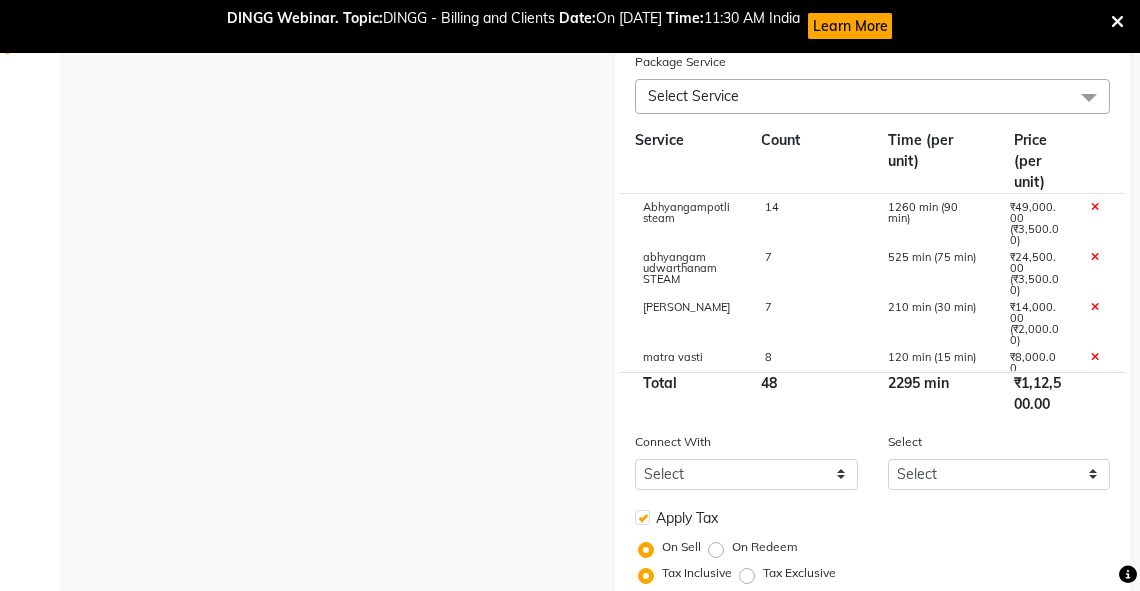 scroll, scrollTop: 547, scrollLeft: 0, axis: vertical 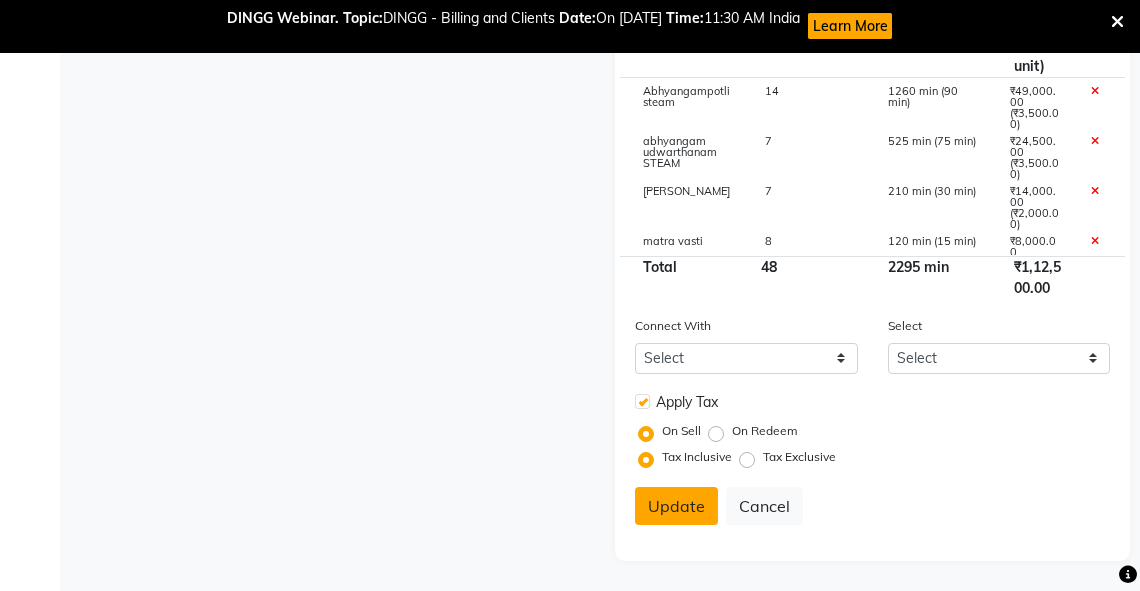 type on "102500" 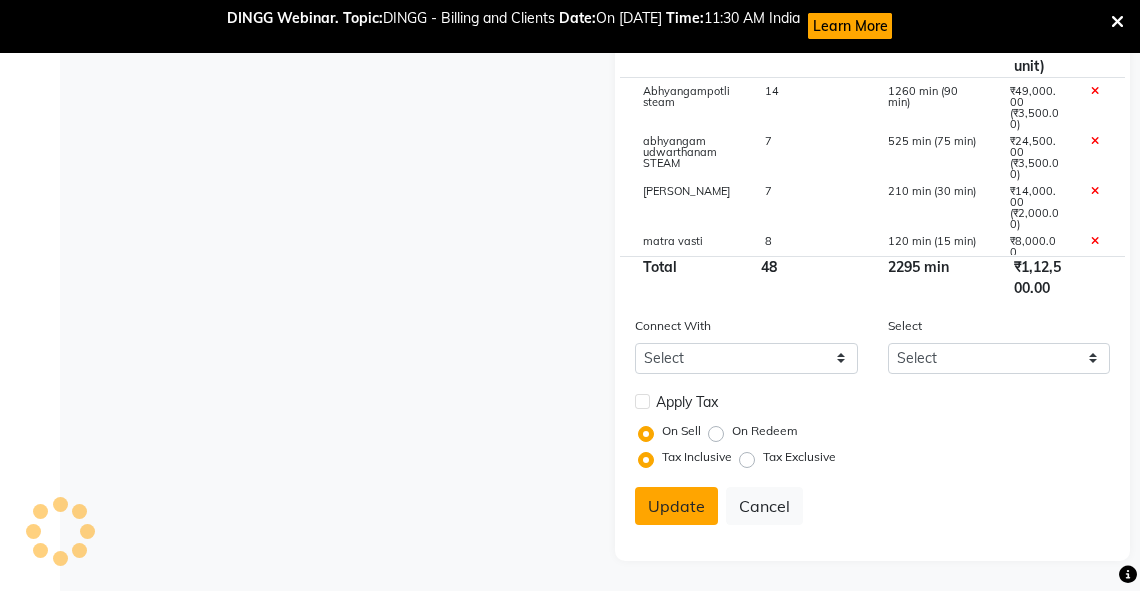 type 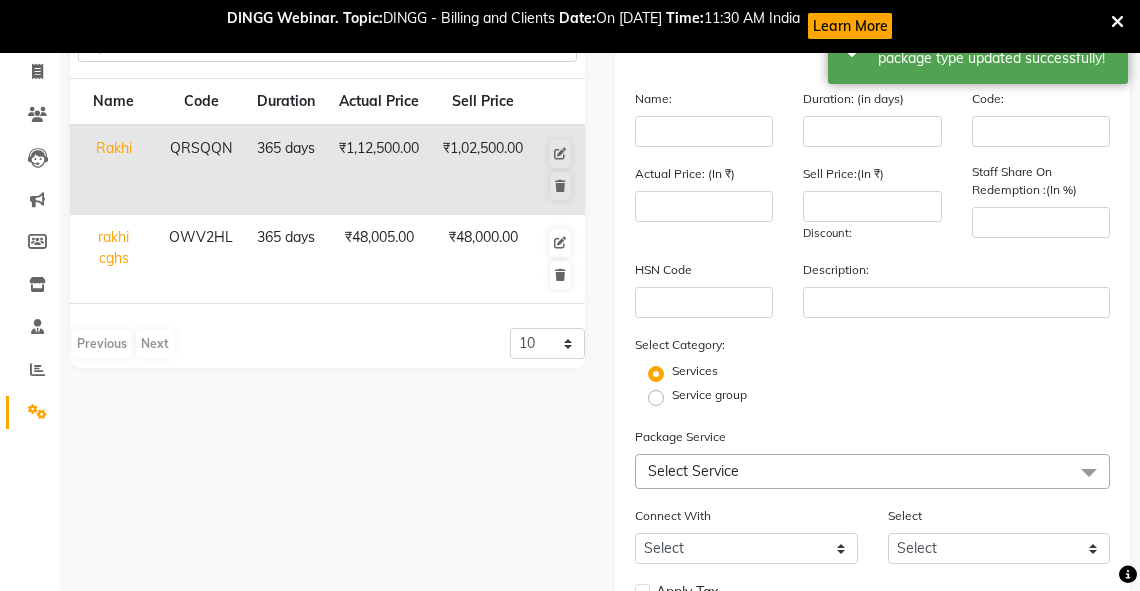 scroll, scrollTop: 0, scrollLeft: 0, axis: both 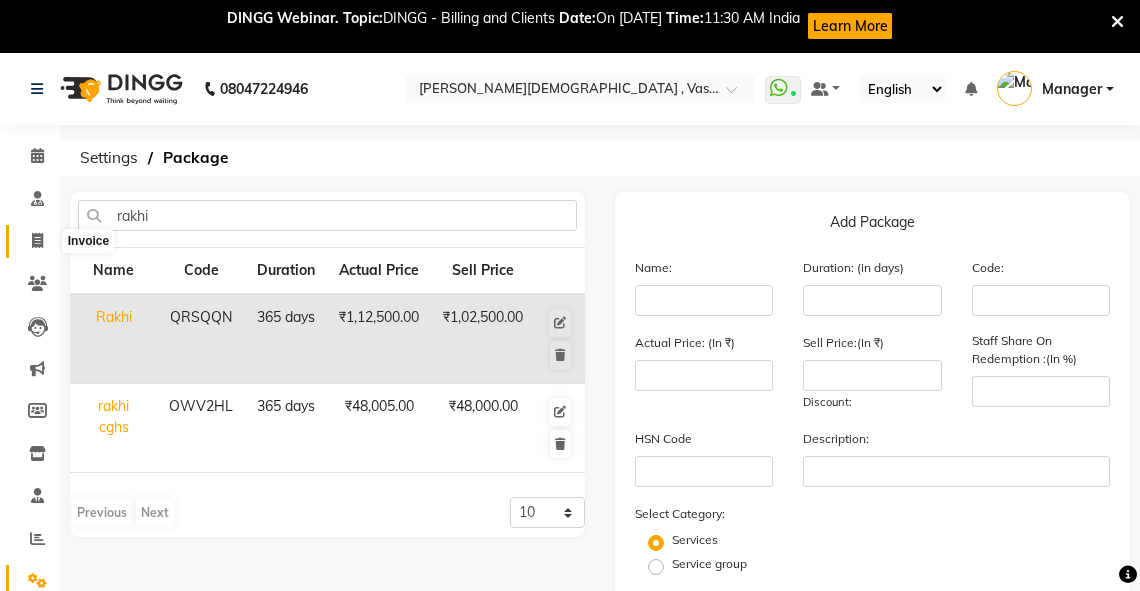 click 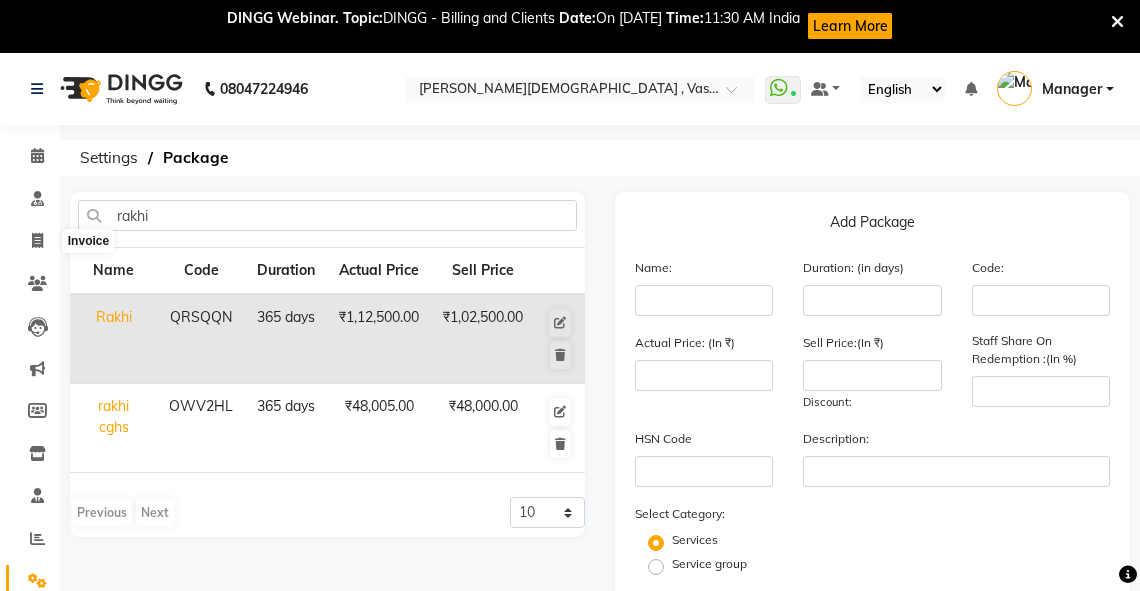 select on "service" 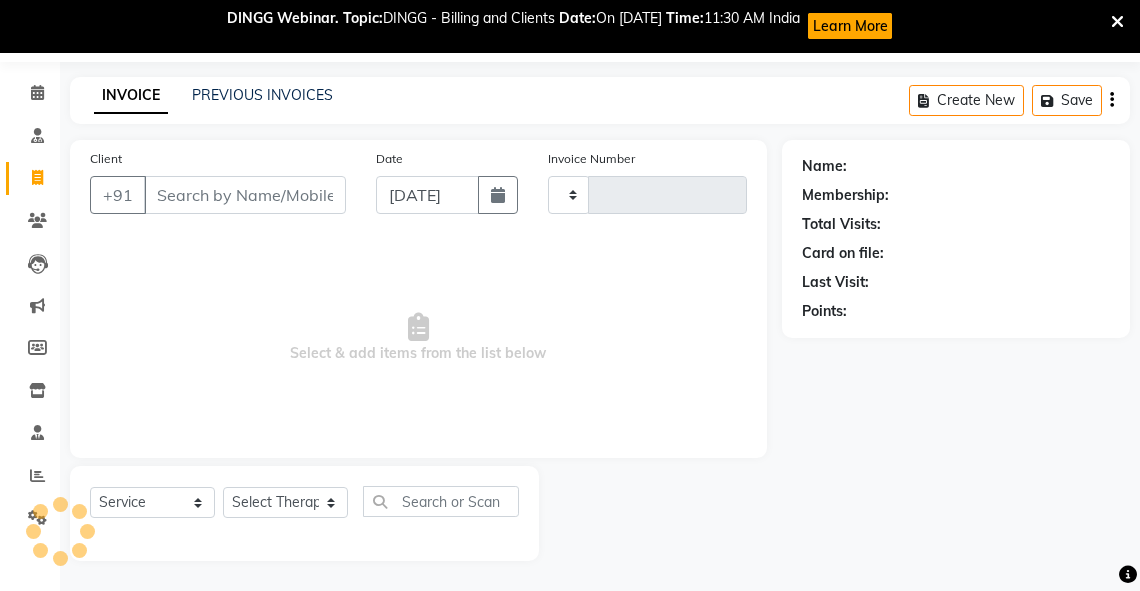 type on "1802" 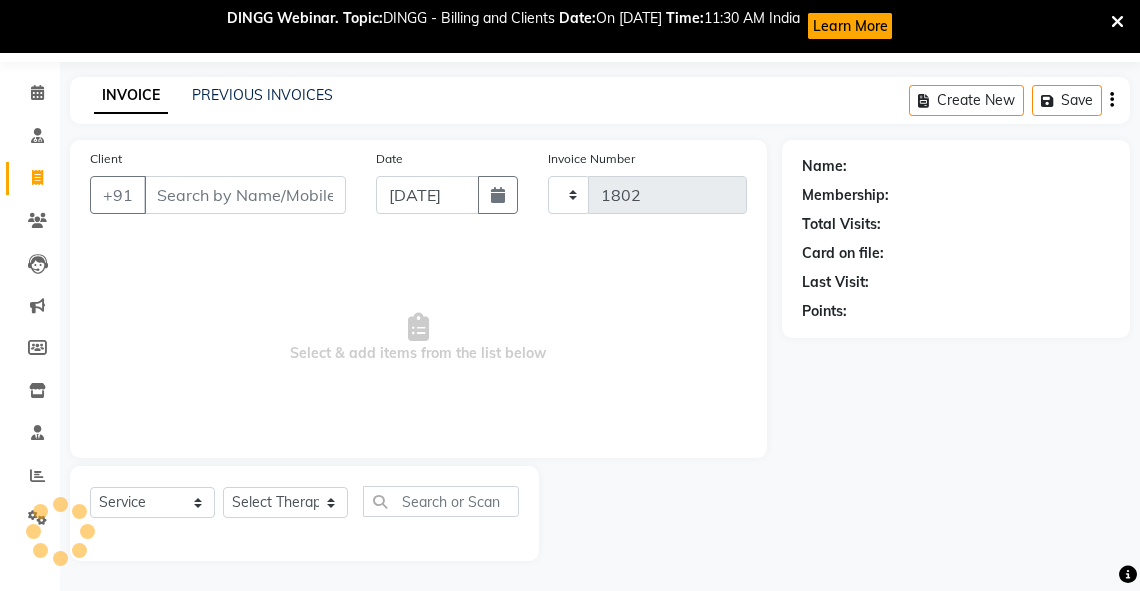 select on "5571" 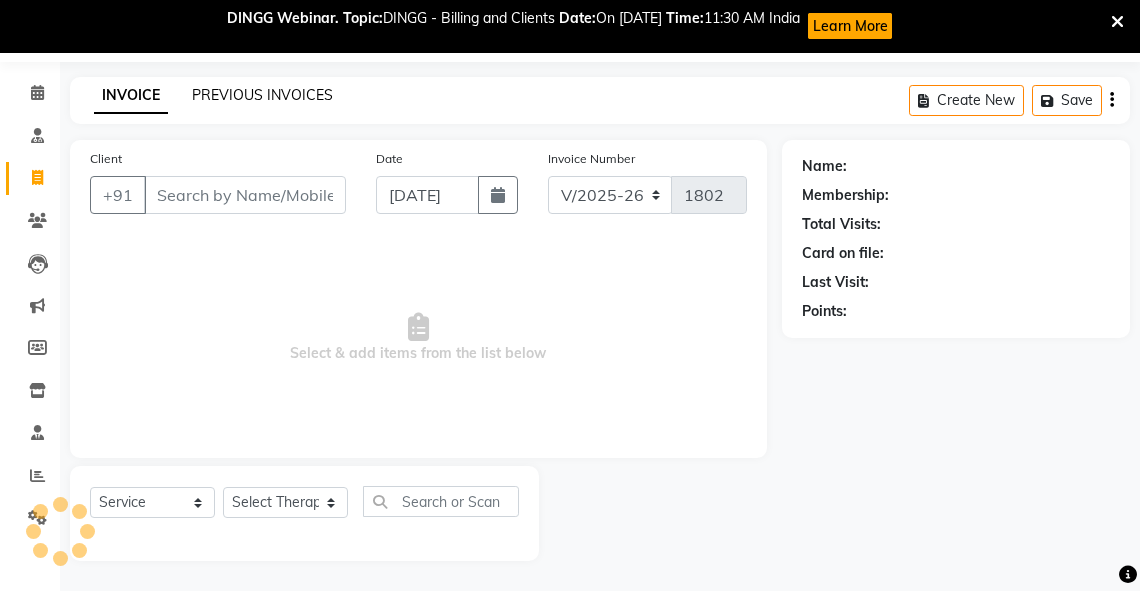 click on "PREVIOUS INVOICES" 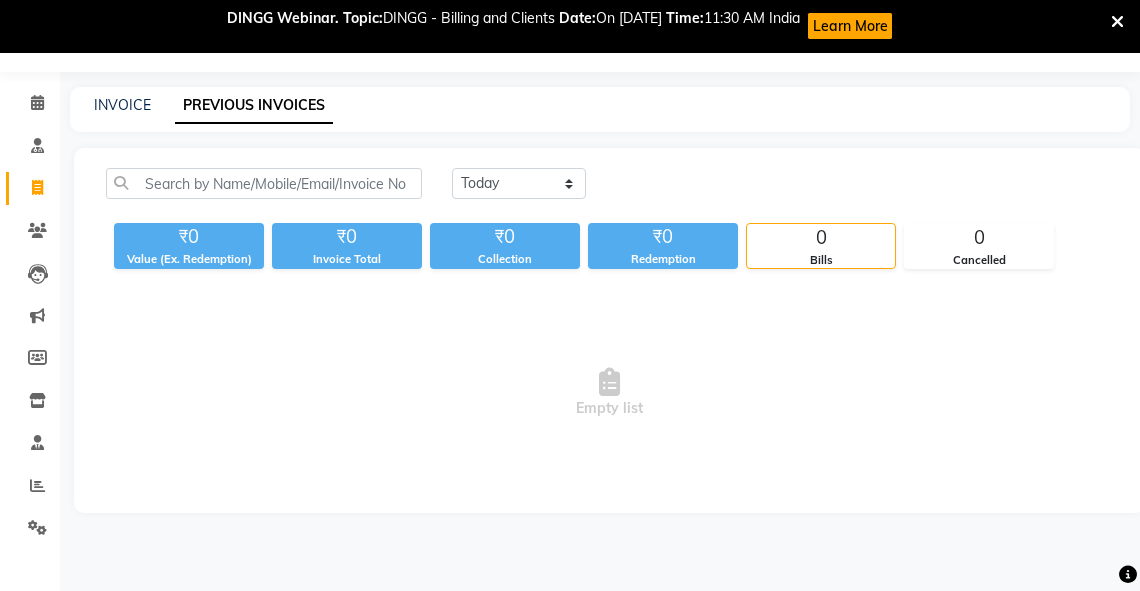 scroll, scrollTop: 52, scrollLeft: 0, axis: vertical 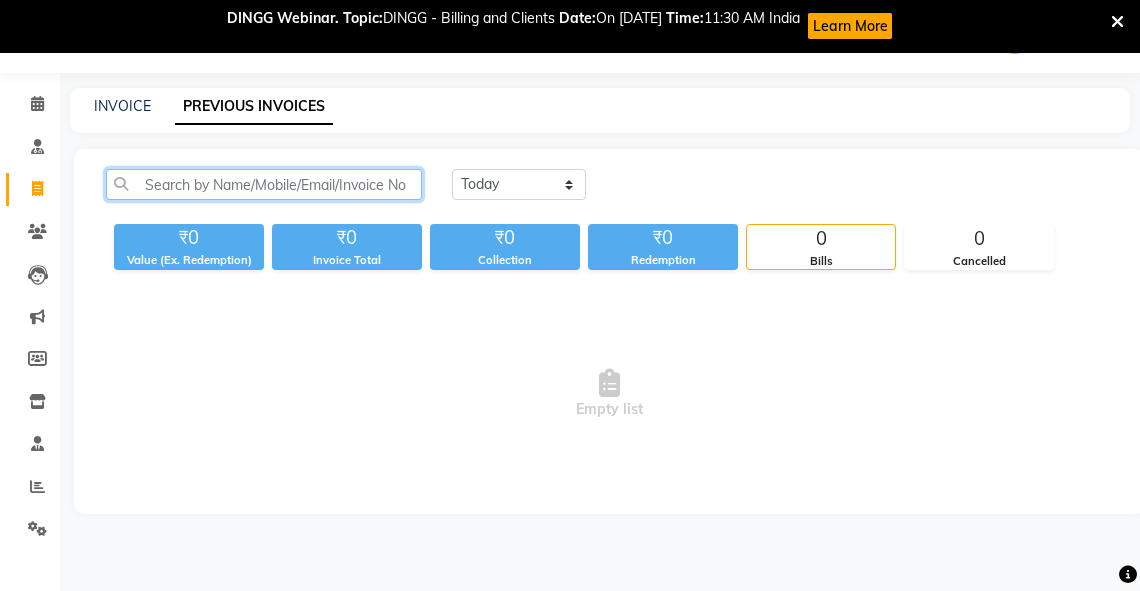 click 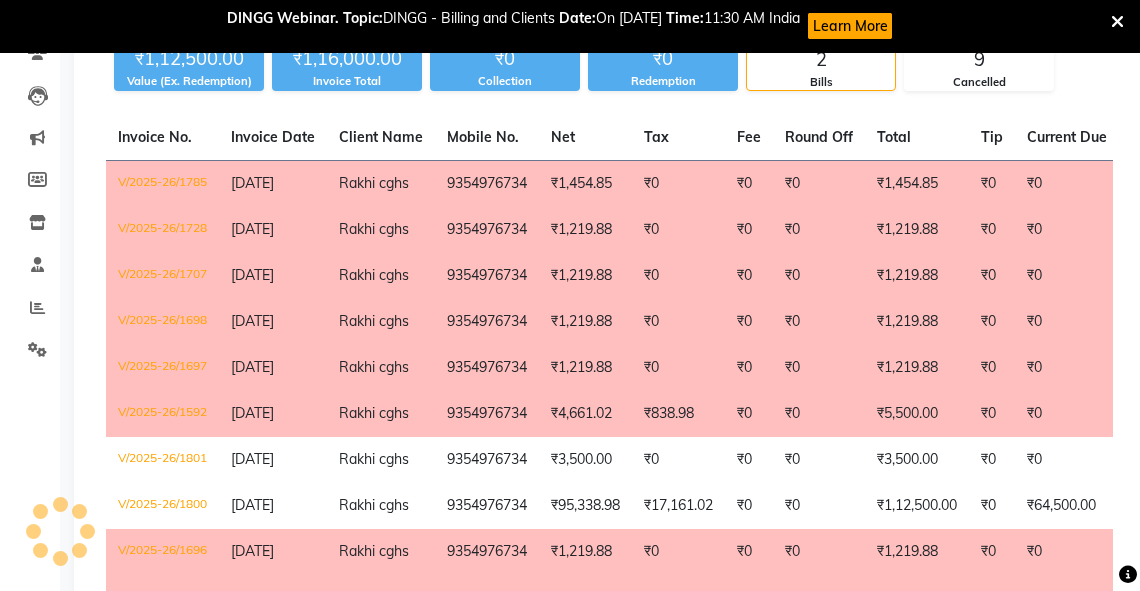 scroll, scrollTop: 344, scrollLeft: 0, axis: vertical 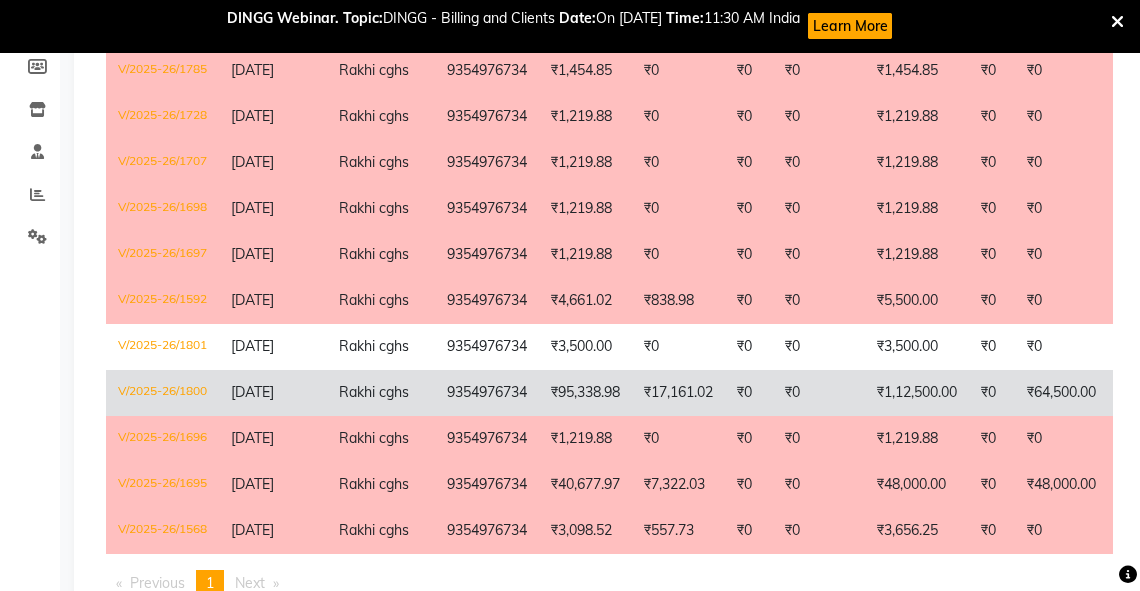 type on "rakhi" 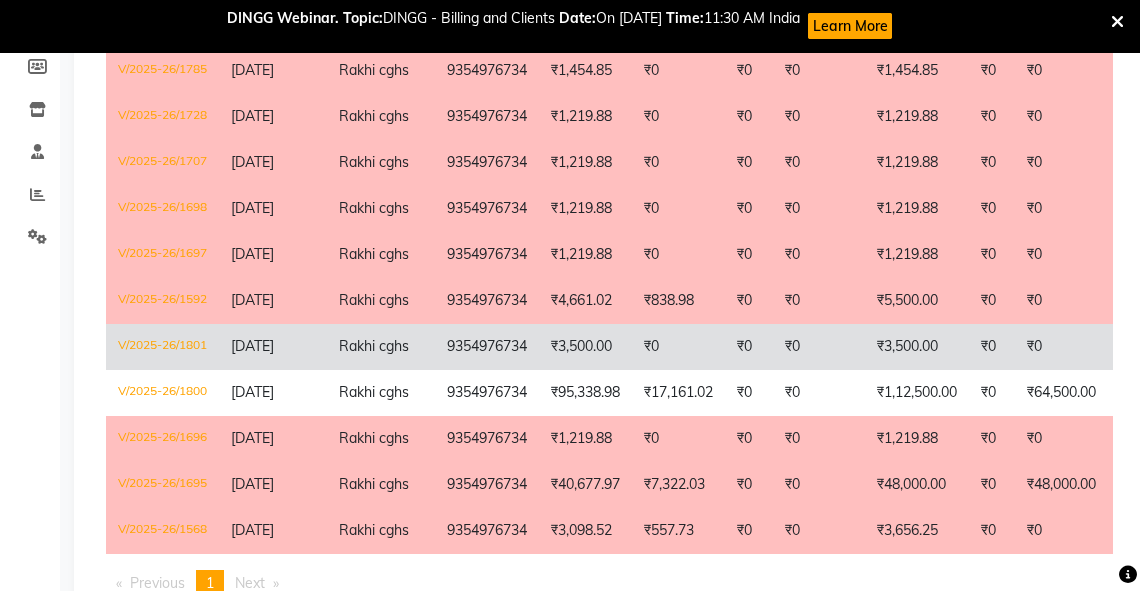 click on "₹0" 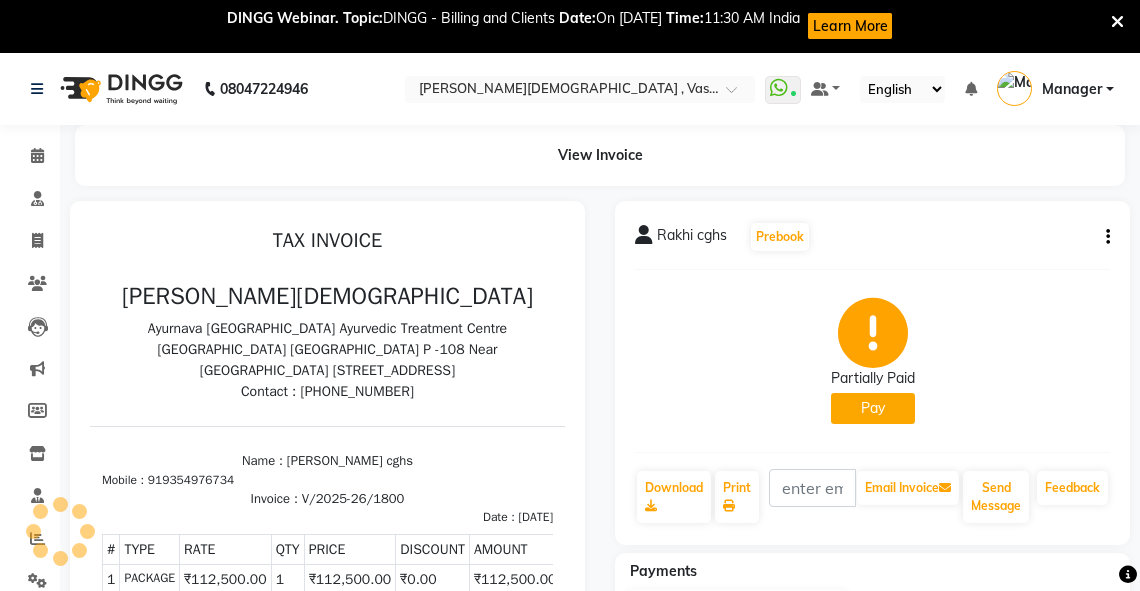 scroll, scrollTop: 0, scrollLeft: 0, axis: both 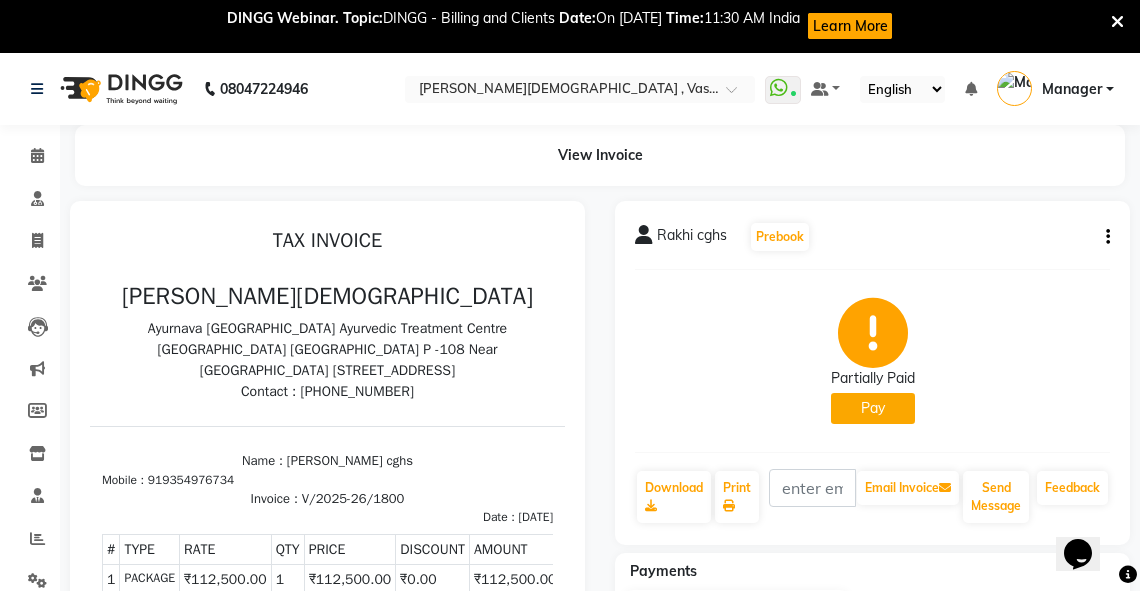 click 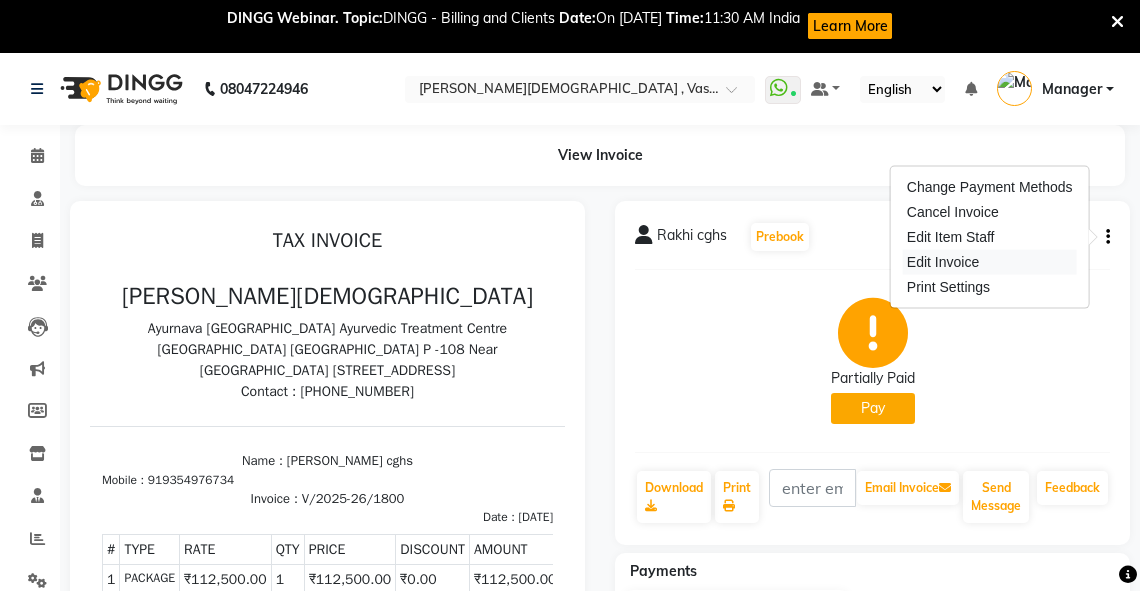 click on "Edit Invoice" at bounding box center [990, 262] 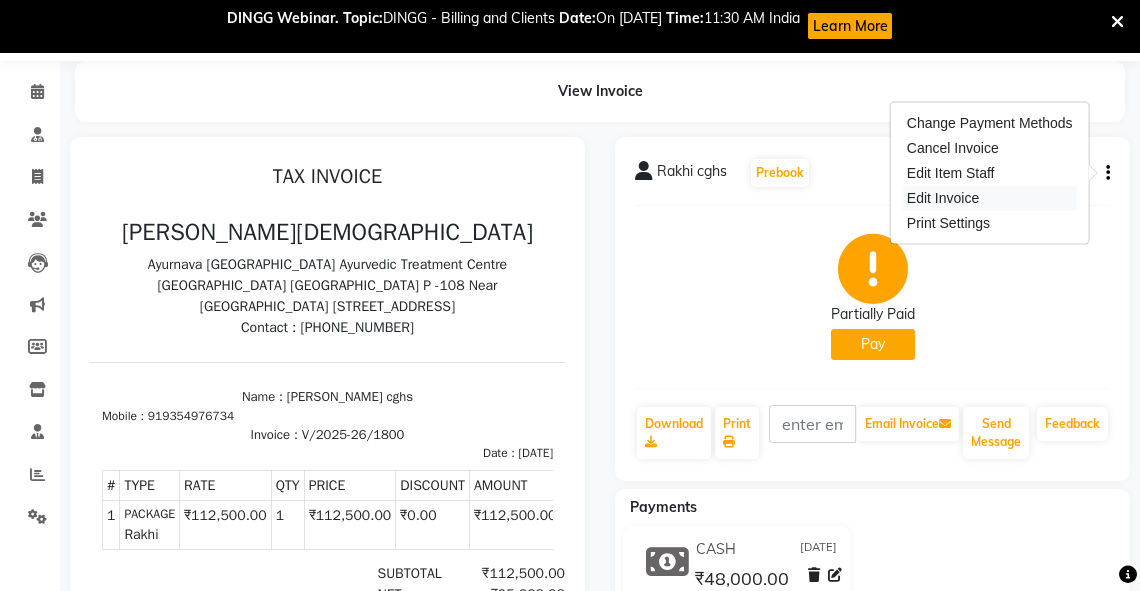 select on "service" 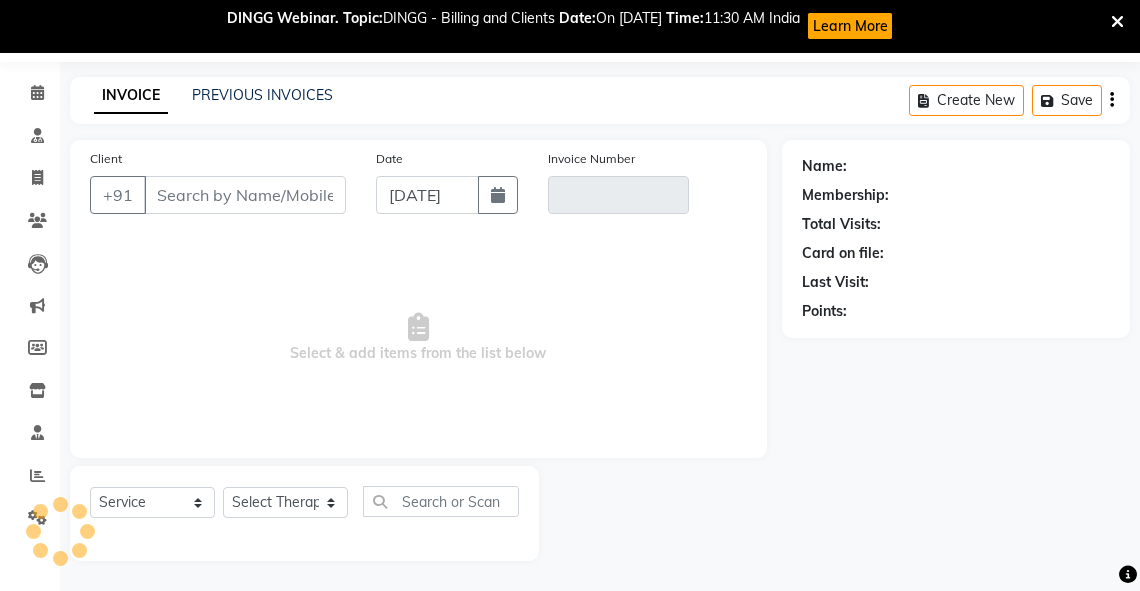 type on "9354976734" 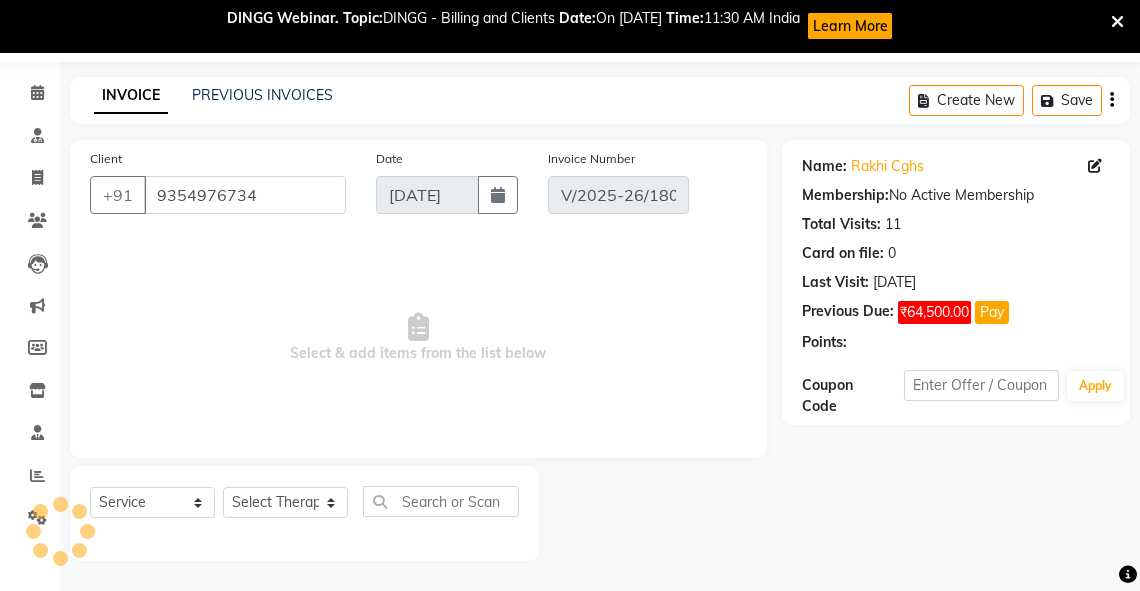 type on "[DATE]" 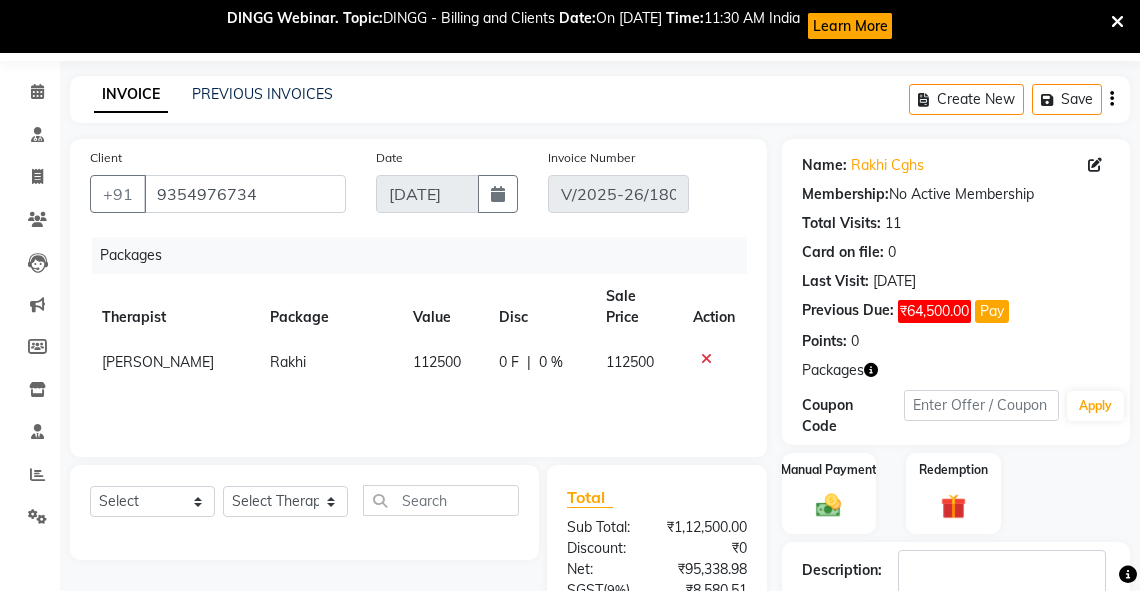 scroll, scrollTop: 155, scrollLeft: 0, axis: vertical 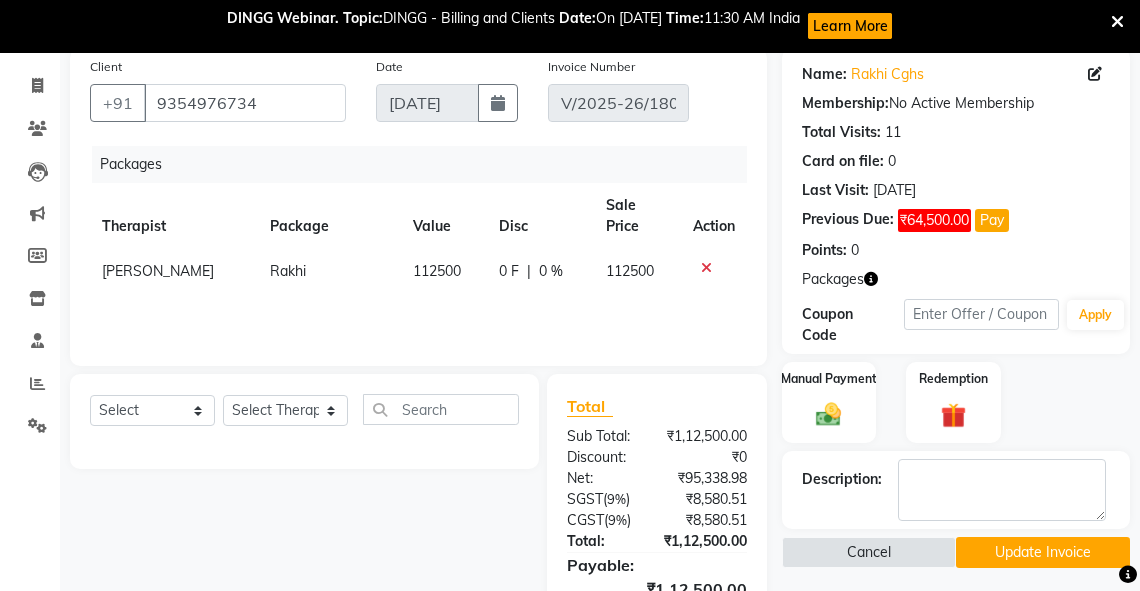 click 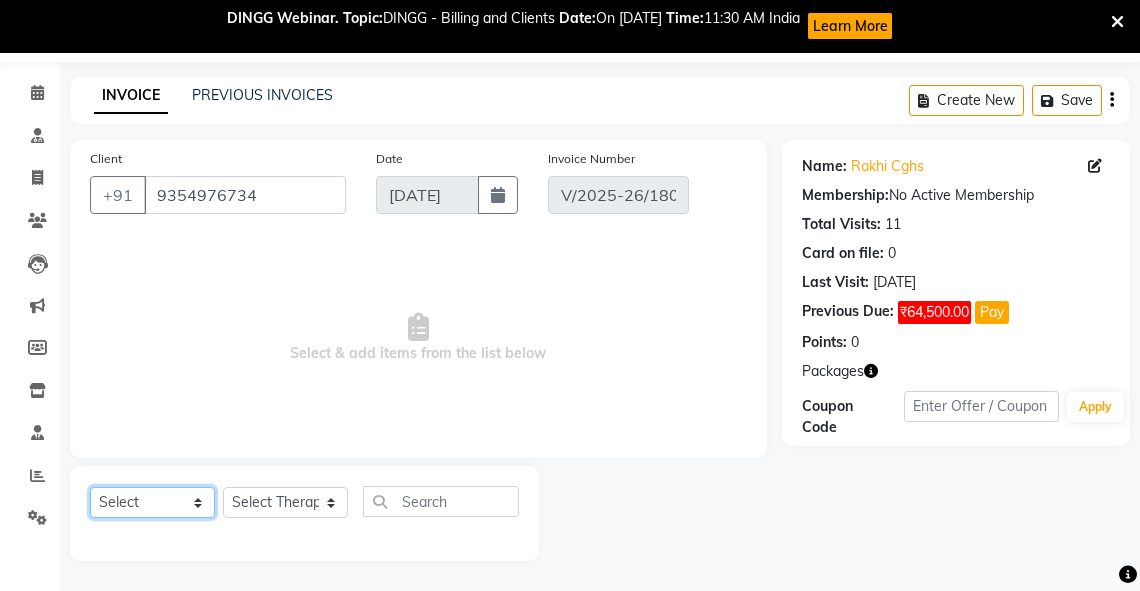 click on "Select  Service  Product  Membership  Package Voucher Prepaid Gift Card" 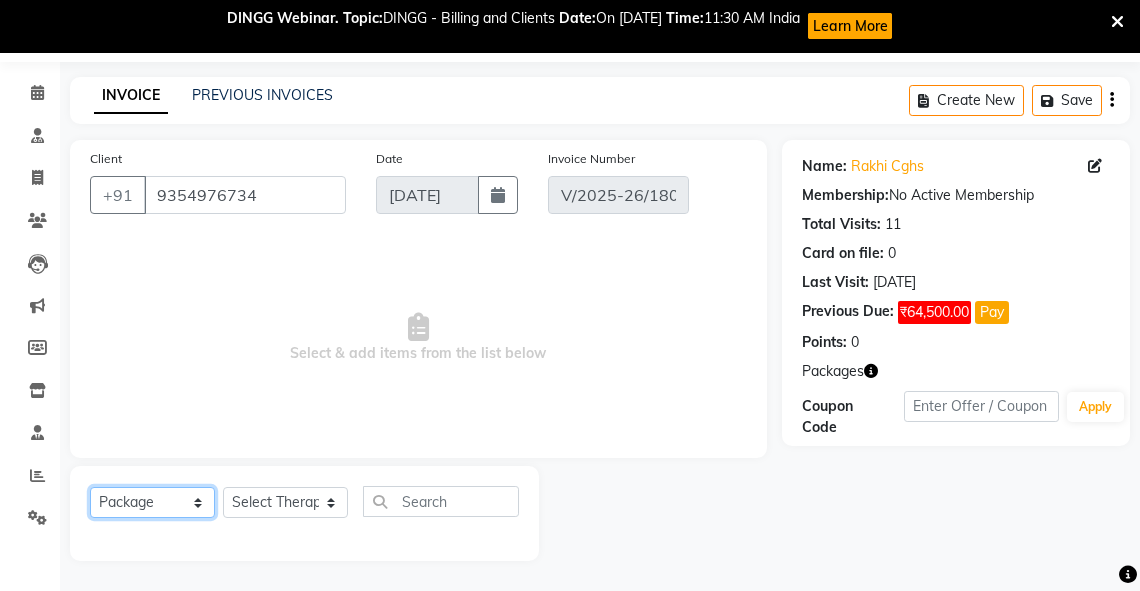 click on "Select  Service  Product  Membership  Package Voucher Prepaid Gift Card" 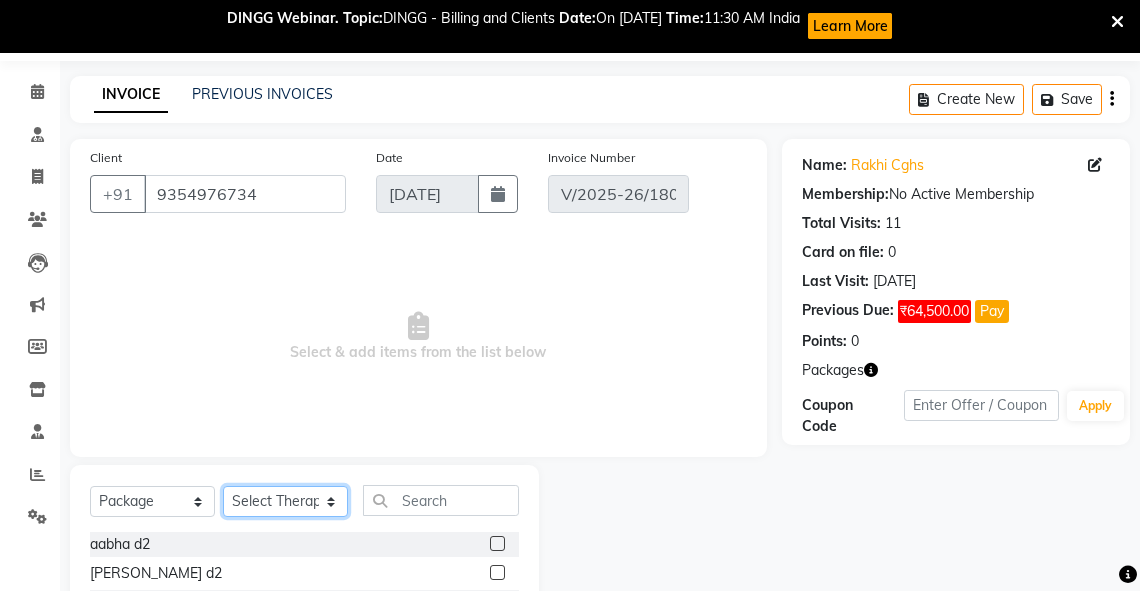 click on "Select Therapist [PERSON_NAME] V [PERSON_NAME] [PERSON_NAME] A K [PERSON_NAME] N [PERSON_NAME] [PERSON_NAME] K P [PERSON_NAME] [PERSON_NAME] [PERSON_NAME] [PERSON_NAME] Manager [PERSON_NAME] a [PERSON_NAME] K M OTHER BRANCH Sardinia [PERSON_NAME] [PERSON_NAME] [PERSON_NAME] [PERSON_NAME]" 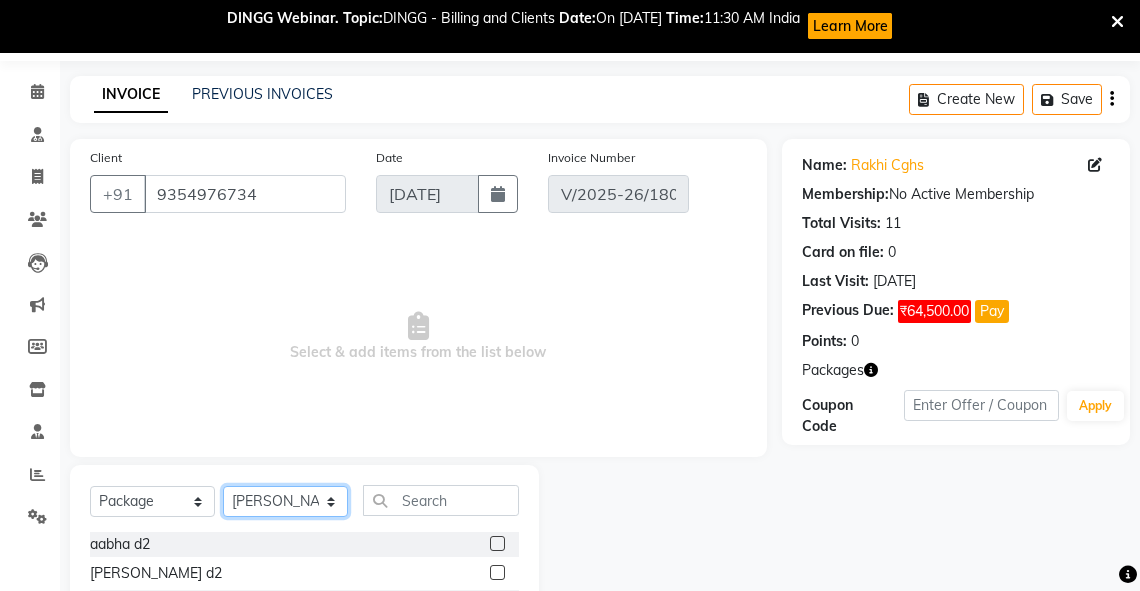 click on "Select Therapist [PERSON_NAME] V [PERSON_NAME] [PERSON_NAME] A K [PERSON_NAME] N [PERSON_NAME] [PERSON_NAME] K P [PERSON_NAME] [PERSON_NAME] [PERSON_NAME] [PERSON_NAME] Manager [PERSON_NAME] a [PERSON_NAME] K M OTHER BRANCH Sardinia [PERSON_NAME] [PERSON_NAME] [PERSON_NAME] [PERSON_NAME]" 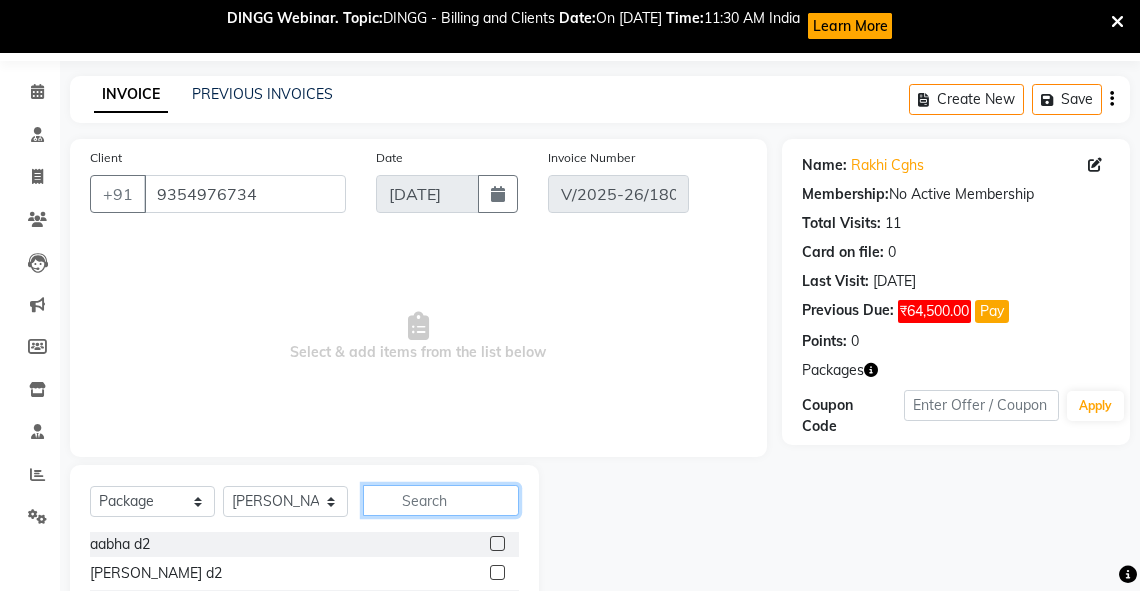 click 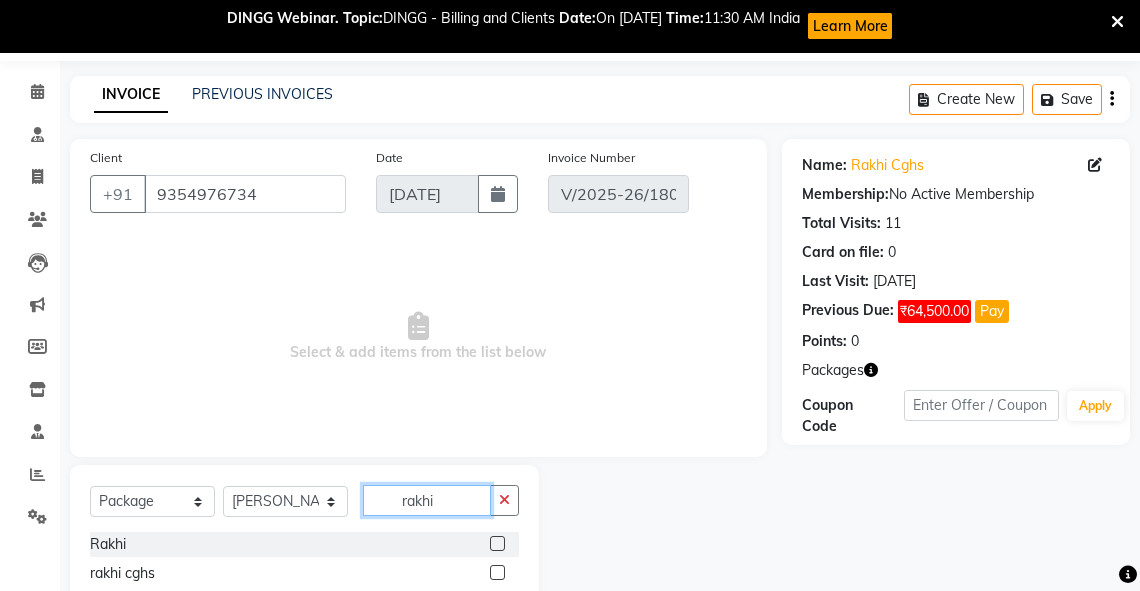 type on "rakhi" 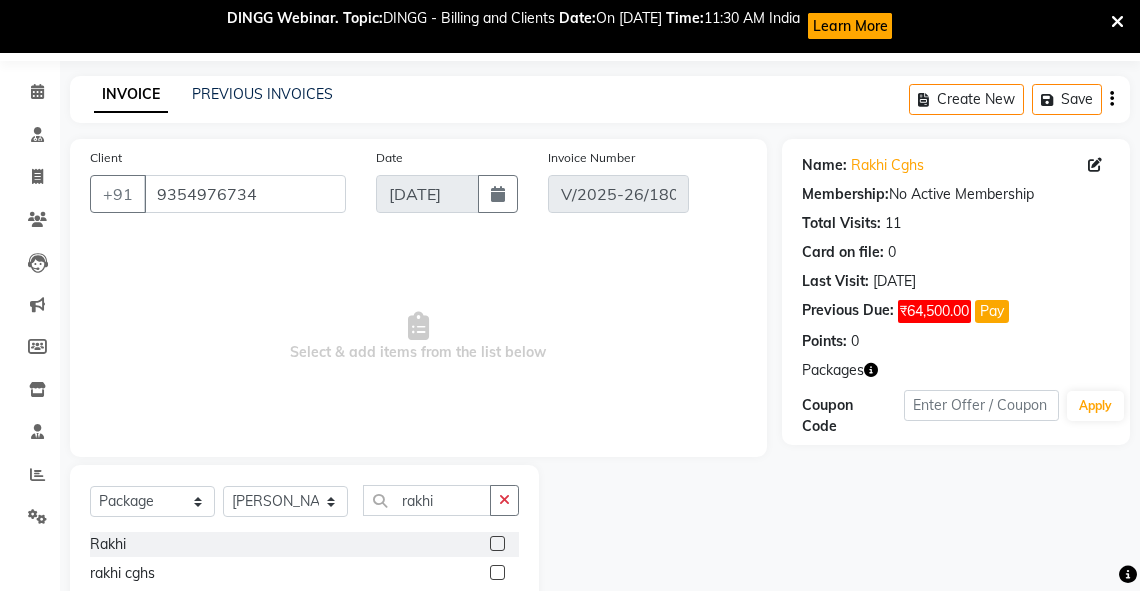 click 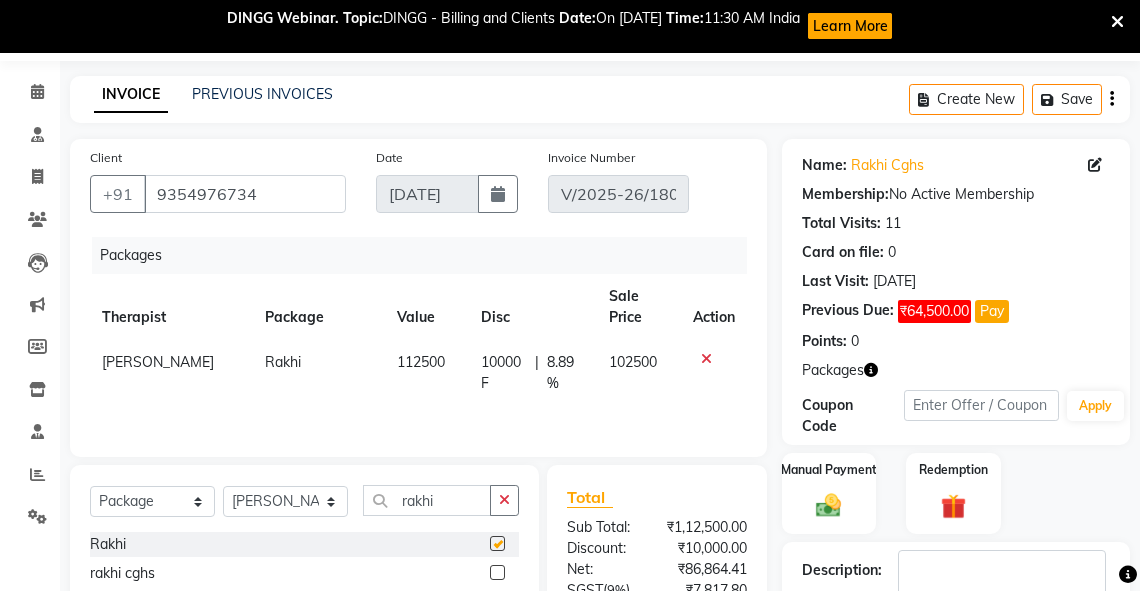 checkbox on "false" 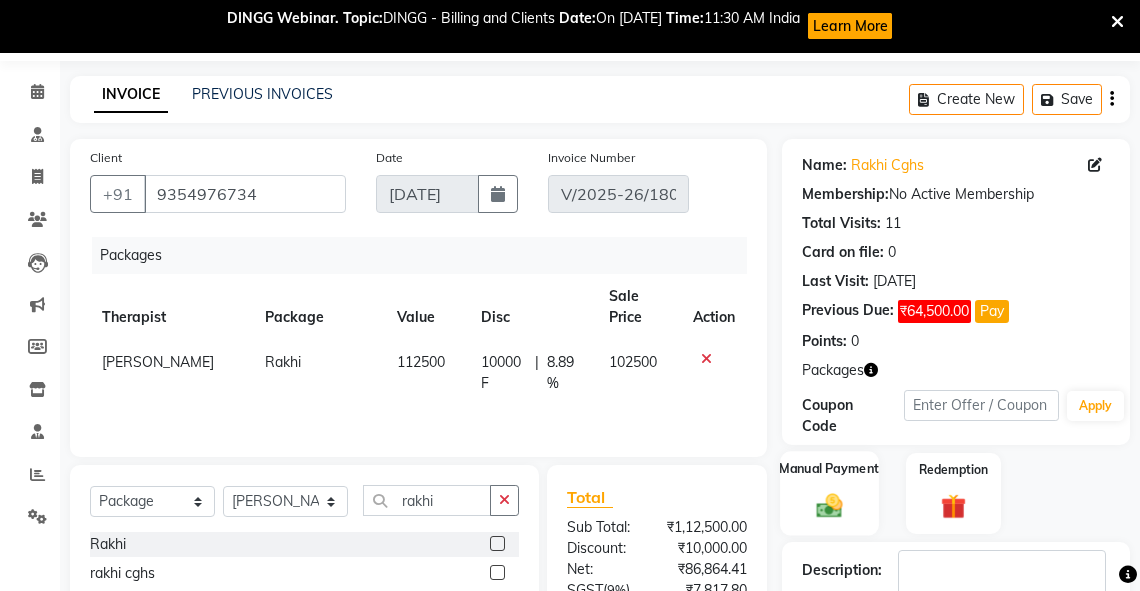 click 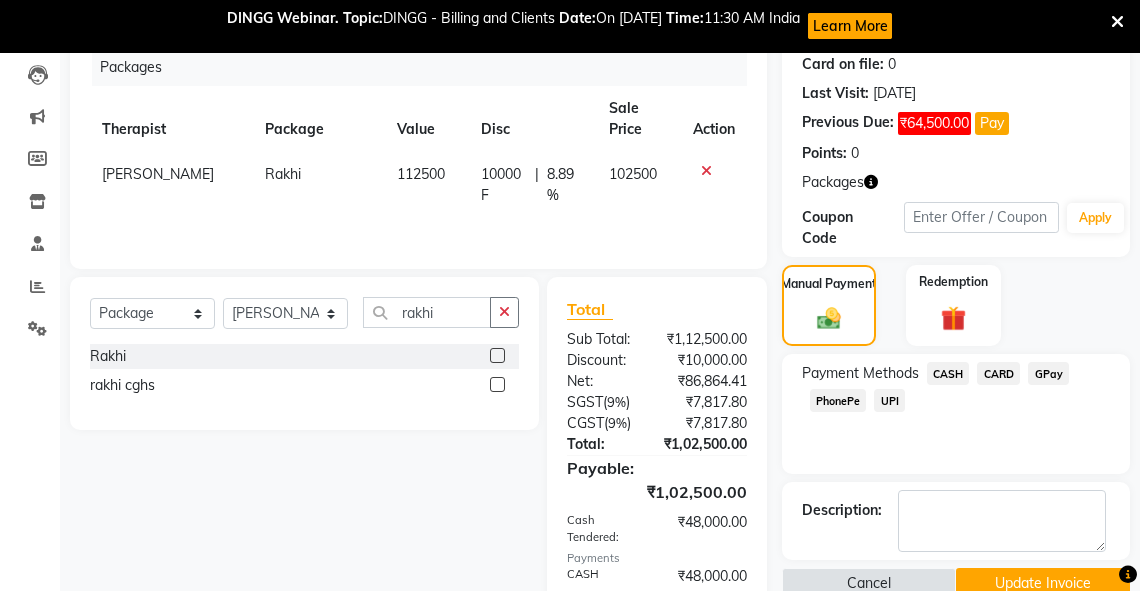 scroll, scrollTop: 263, scrollLeft: 0, axis: vertical 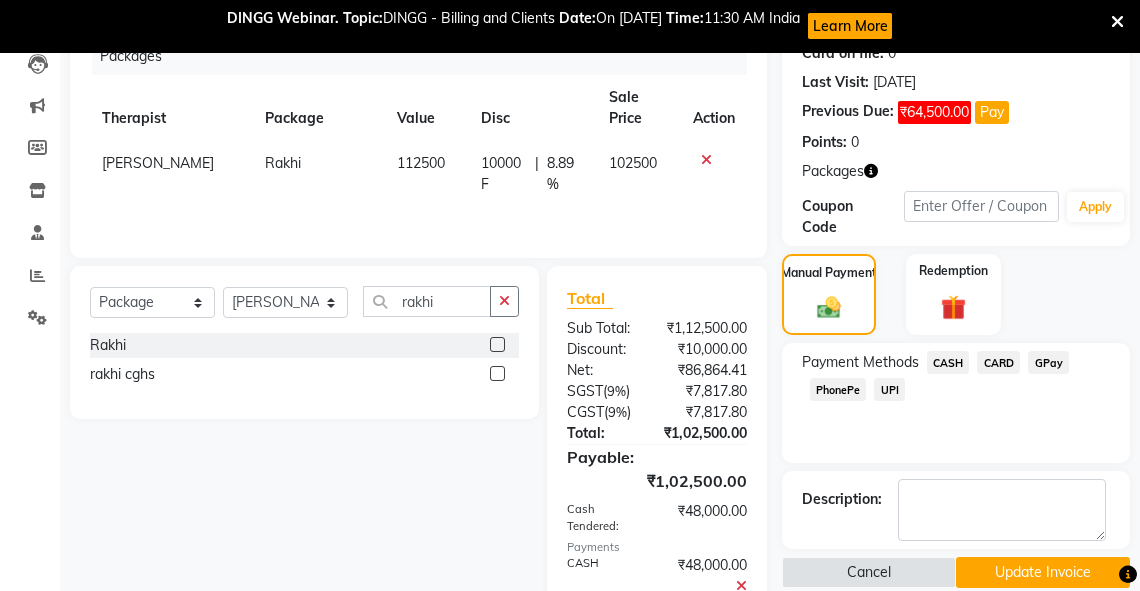 click on "CASH" 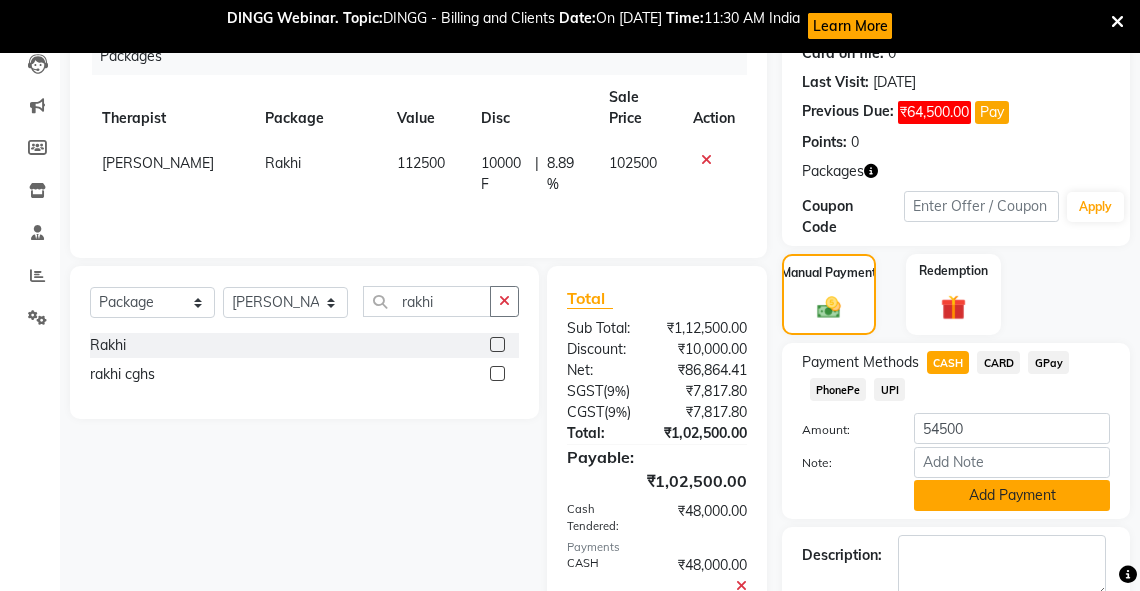 click on "Add Payment" 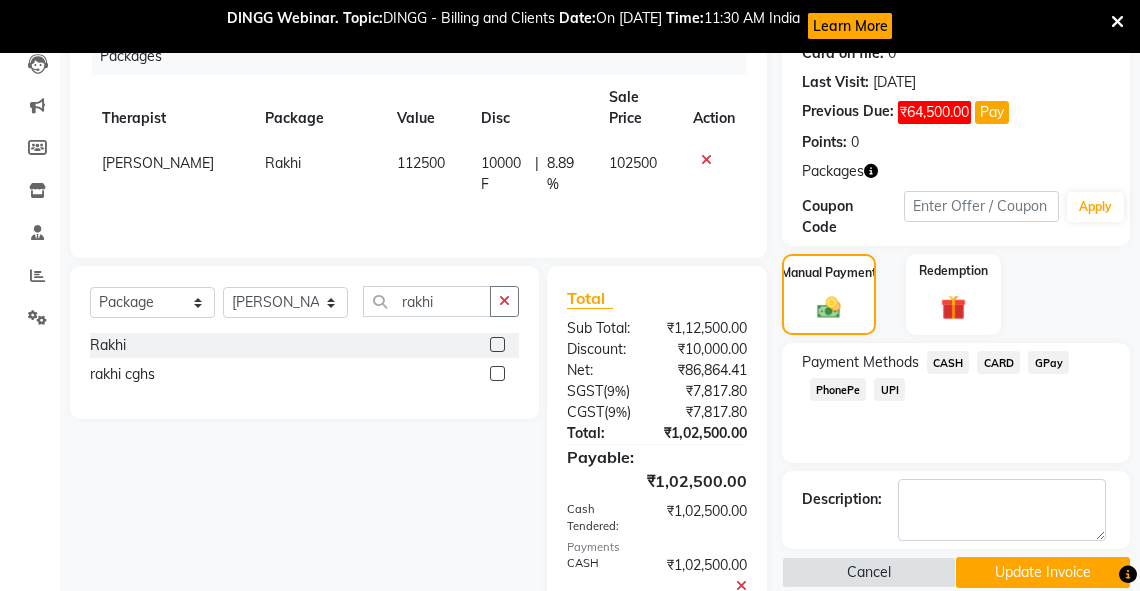scroll, scrollTop: 391, scrollLeft: 0, axis: vertical 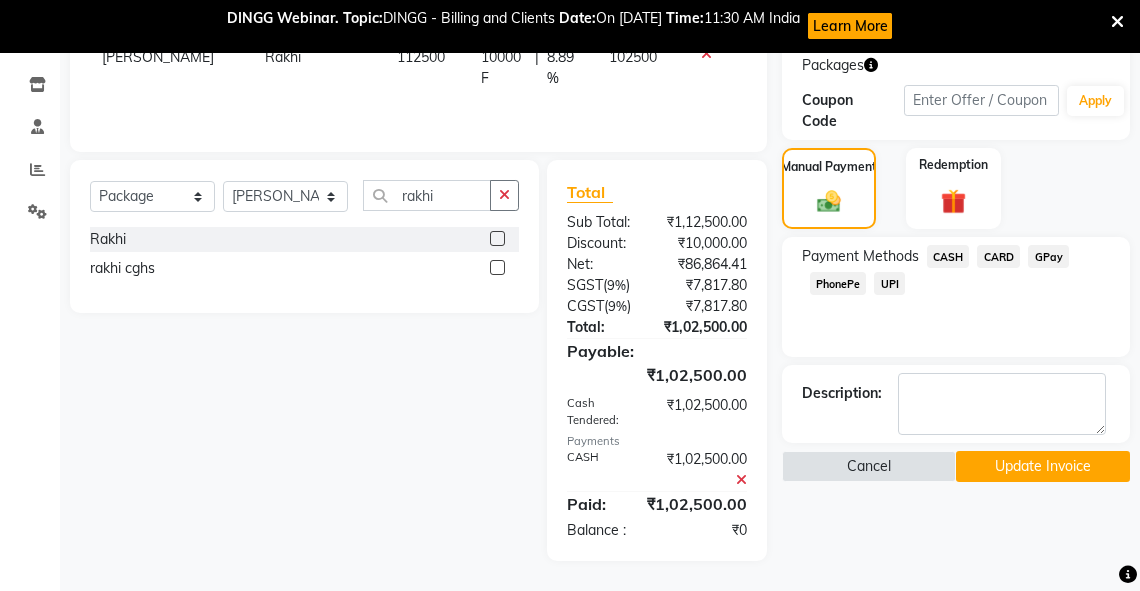 click on "Update Invoice" 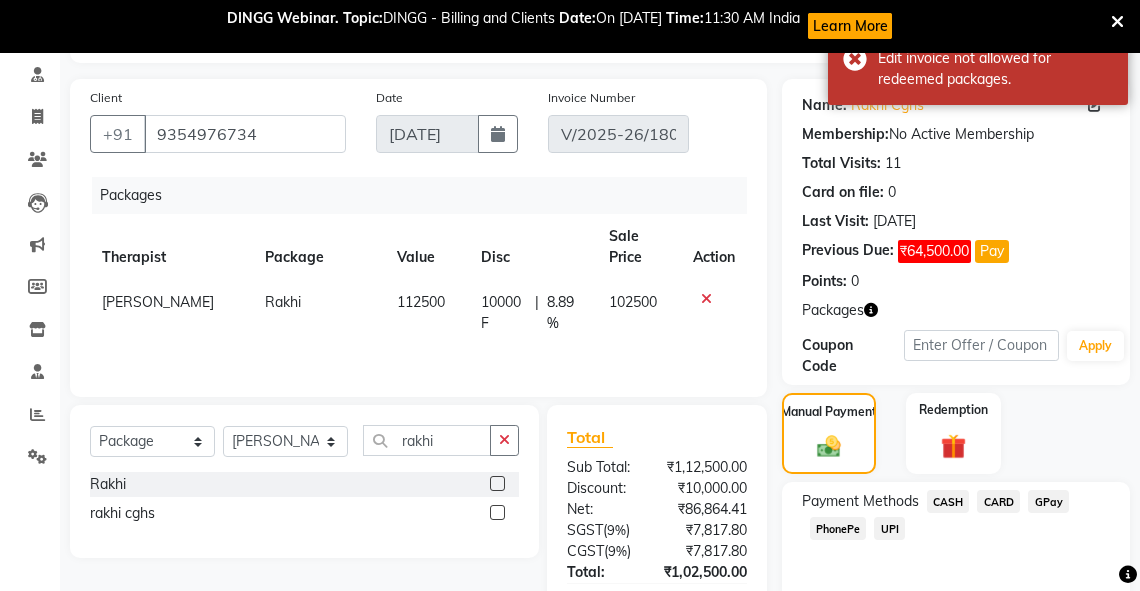 scroll, scrollTop: 0, scrollLeft: 0, axis: both 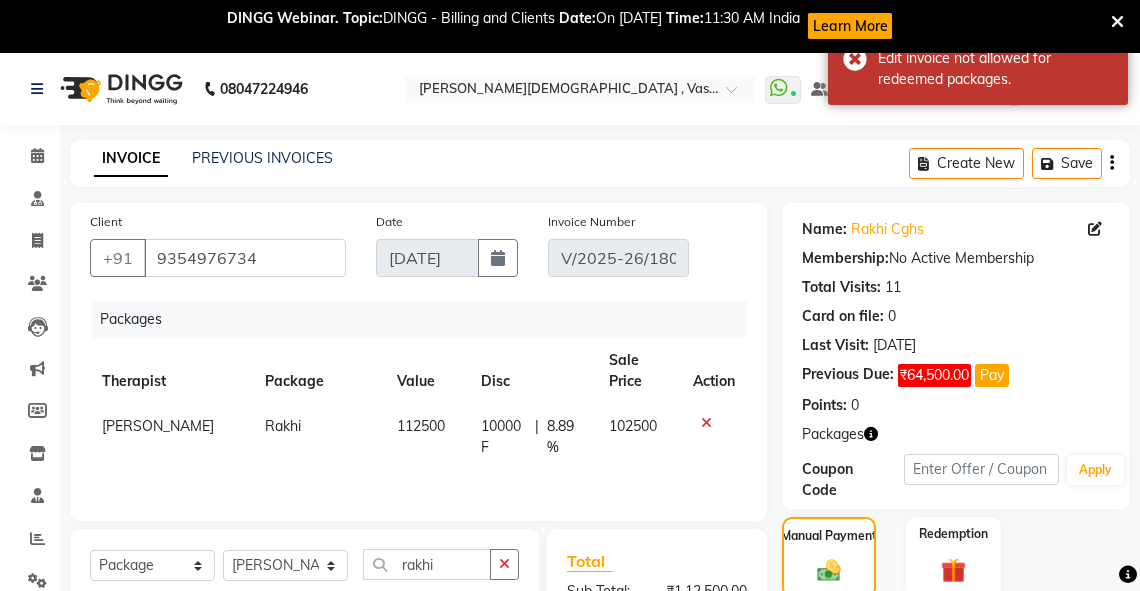 click 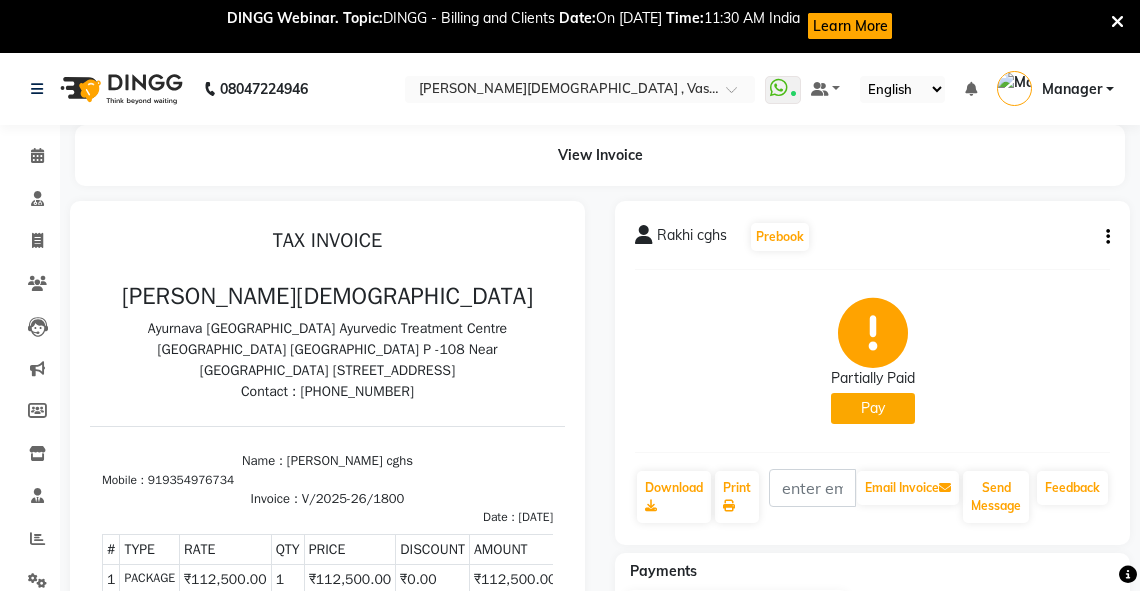 scroll, scrollTop: 0, scrollLeft: 0, axis: both 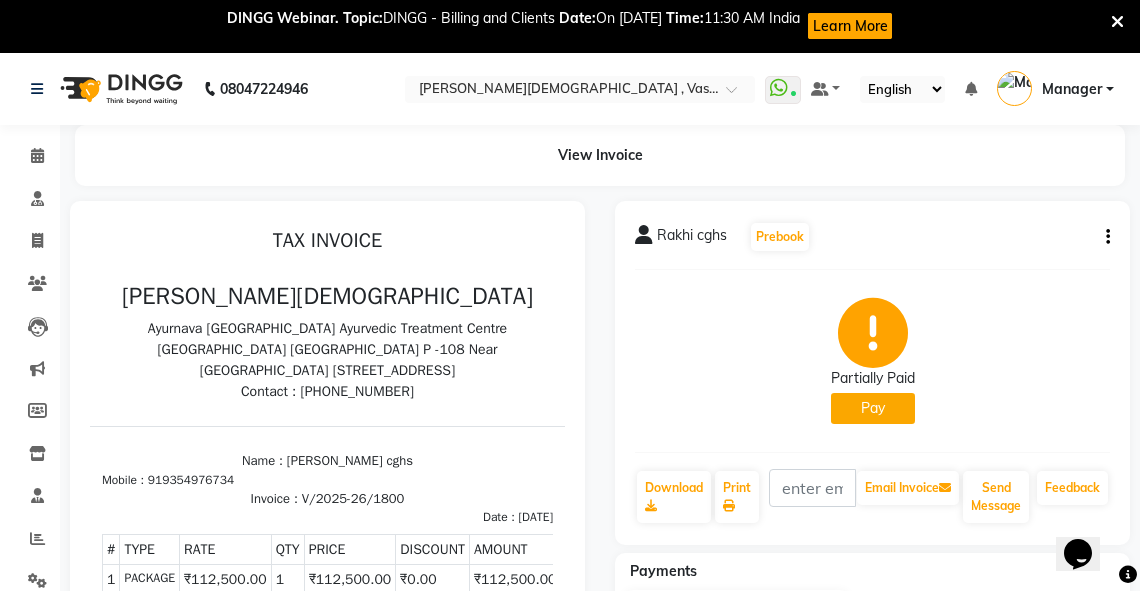 click 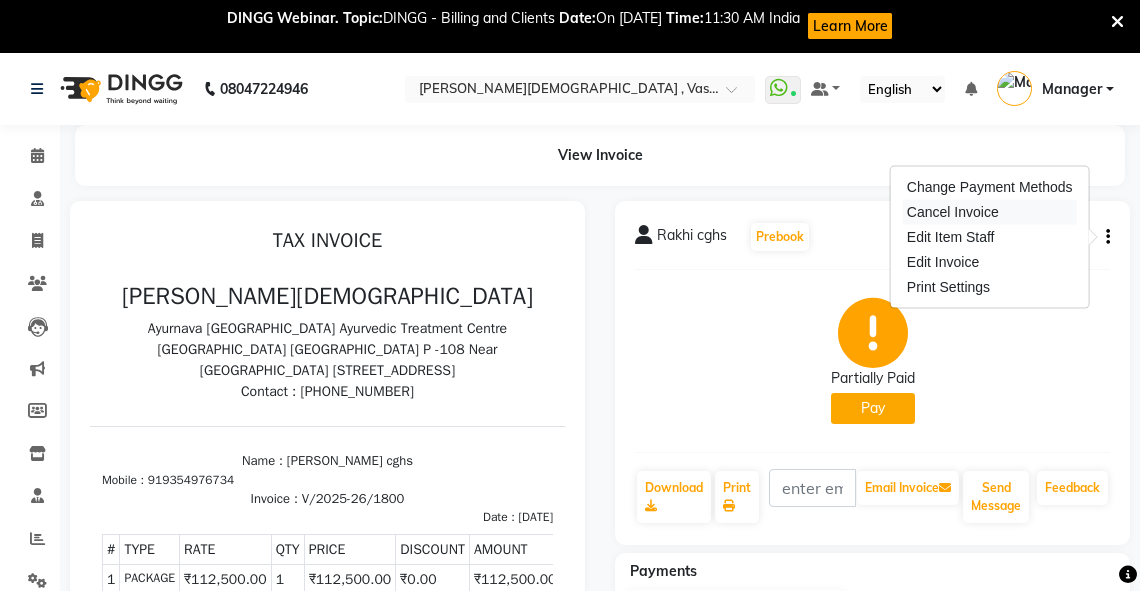 click on "Cancel Invoice" at bounding box center (990, 212) 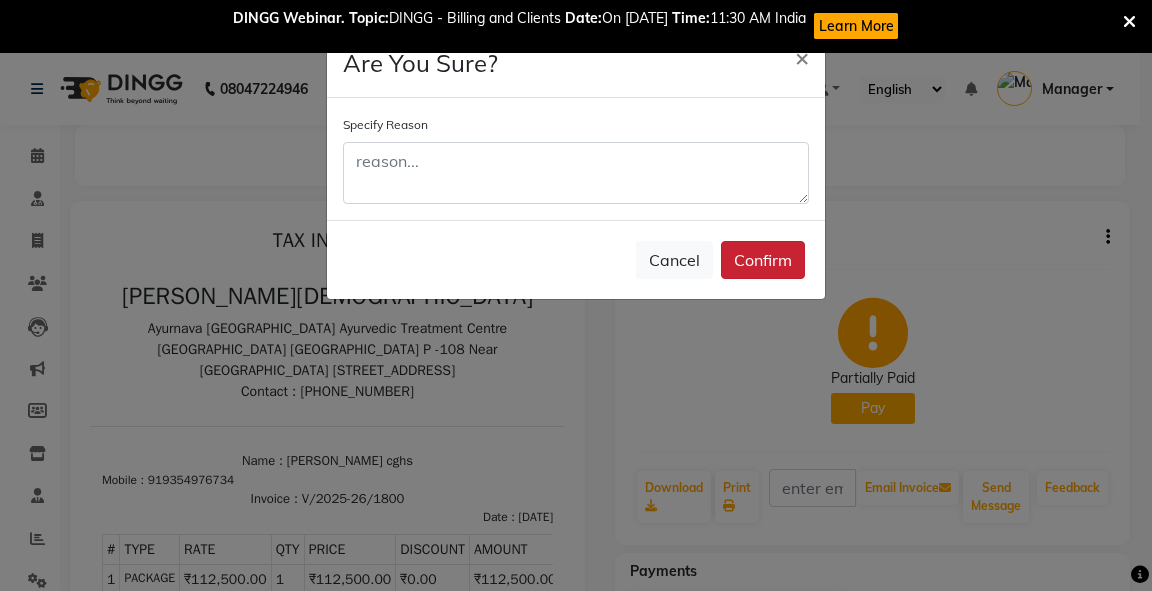 click on "Confirm" 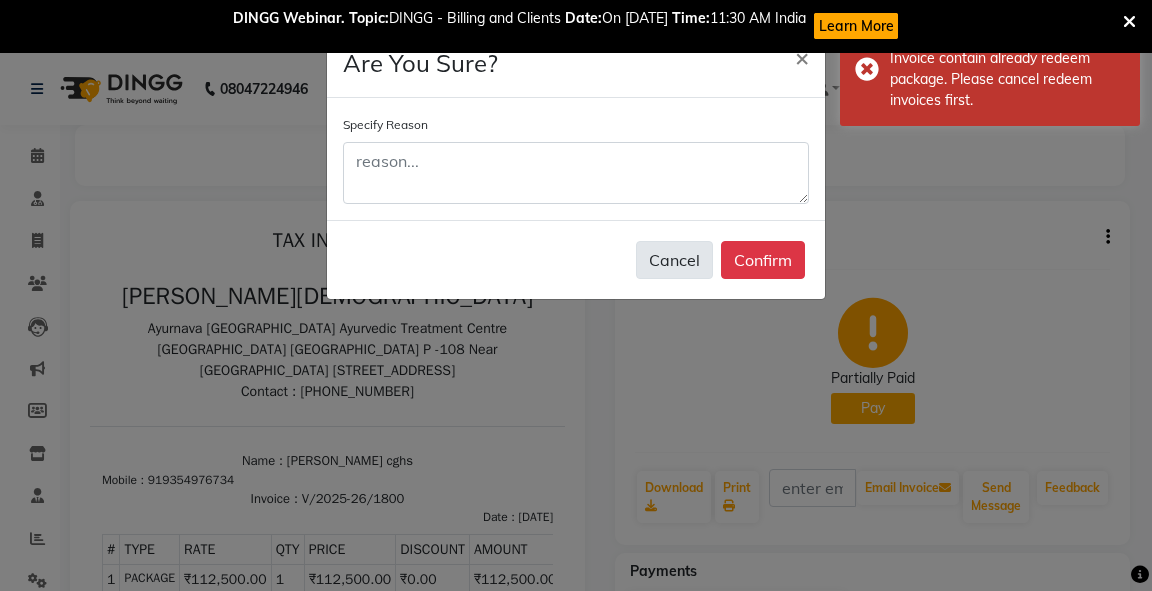 click on "Cancel" 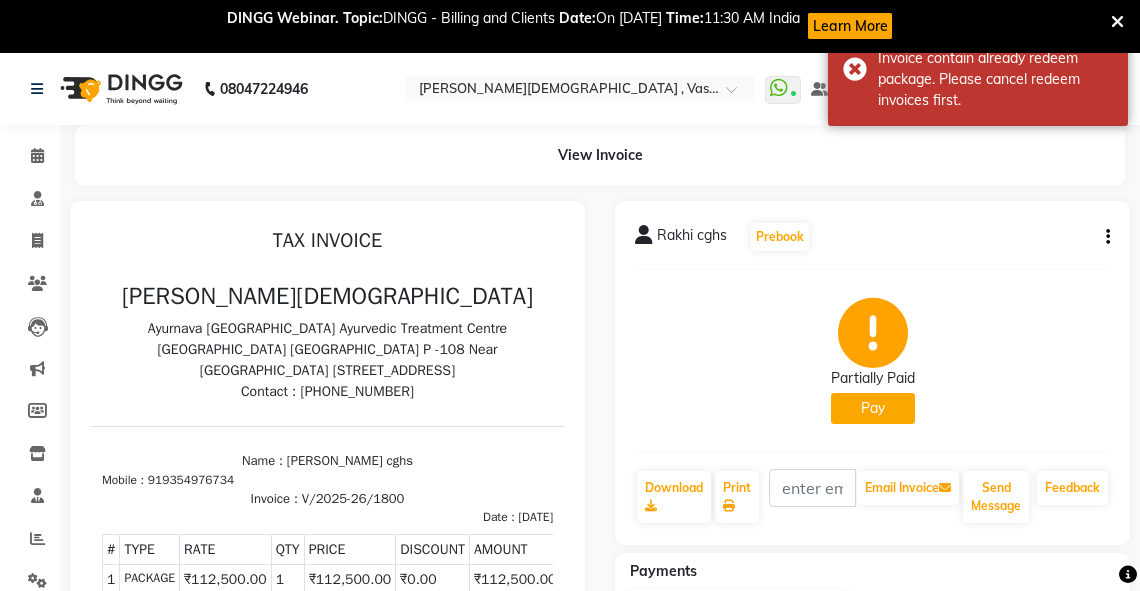 click on "Rakhi cghs   Prebook   Partially Paid   Pay  Download  Print   Email Invoice   Send Message Feedback" 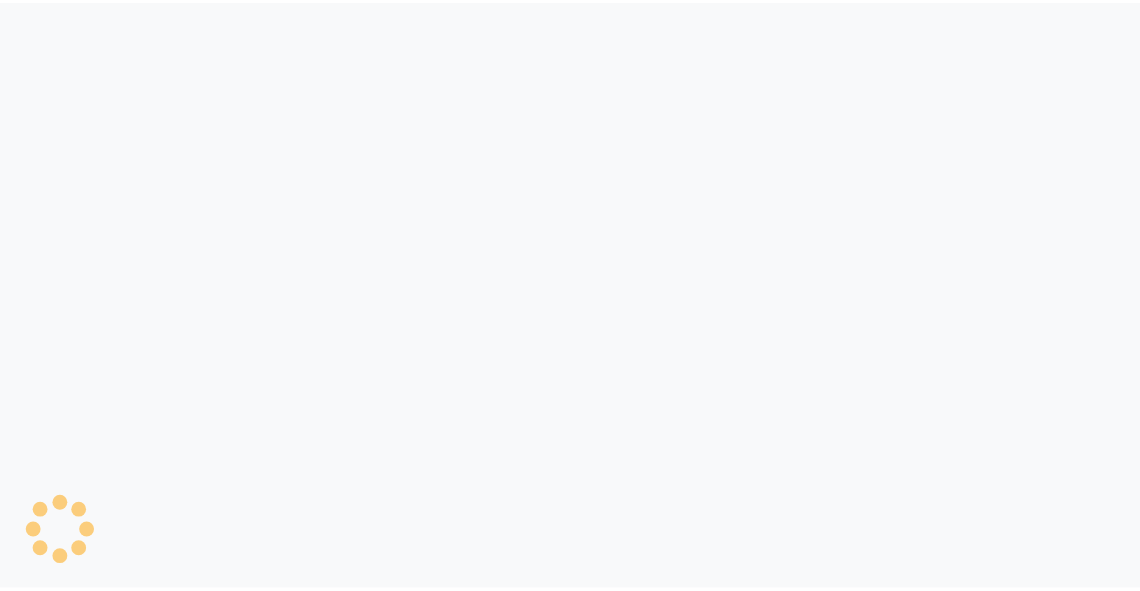 scroll, scrollTop: 0, scrollLeft: 0, axis: both 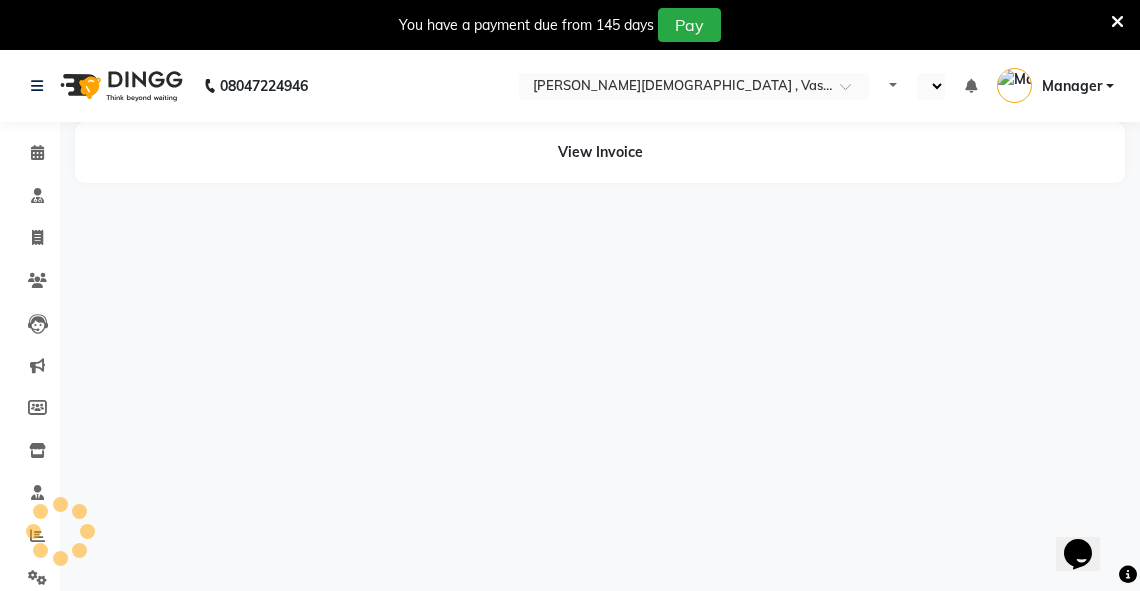 select on "en" 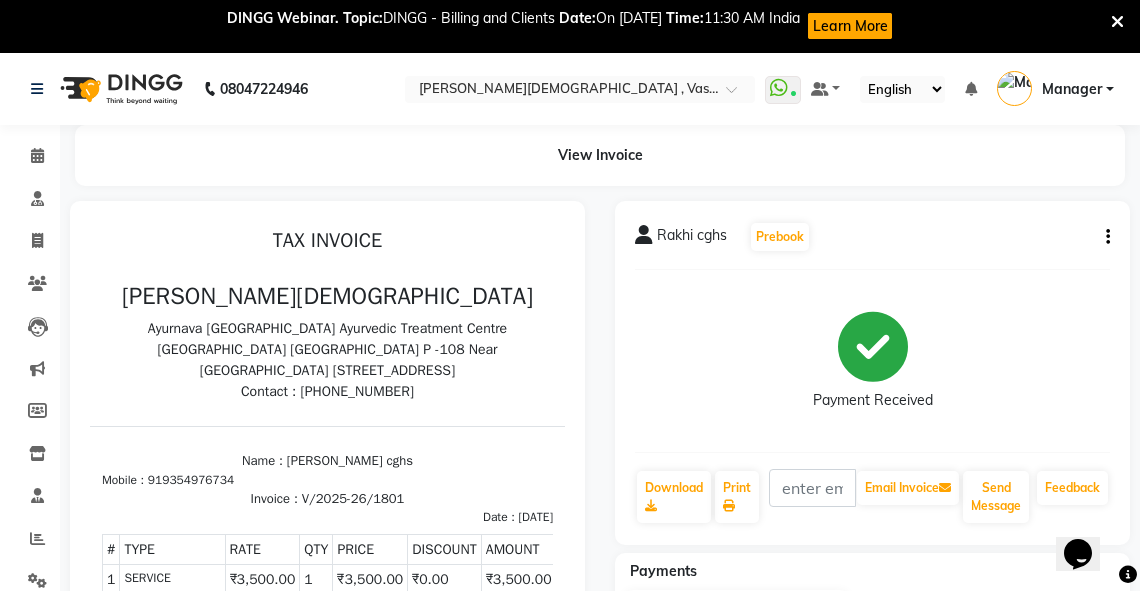 scroll, scrollTop: 0, scrollLeft: 0, axis: both 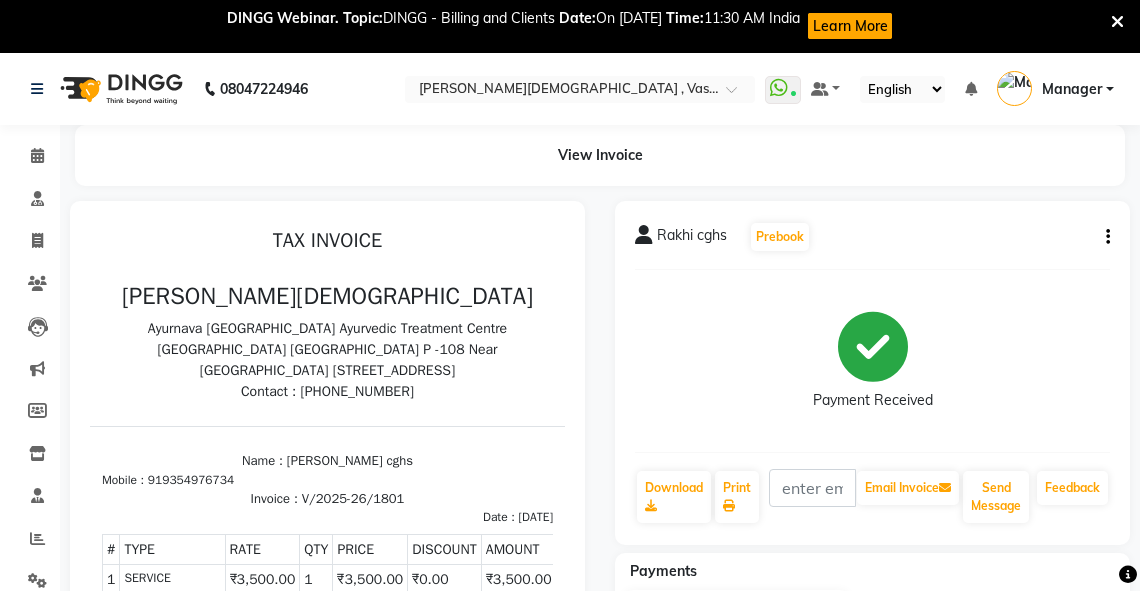 click 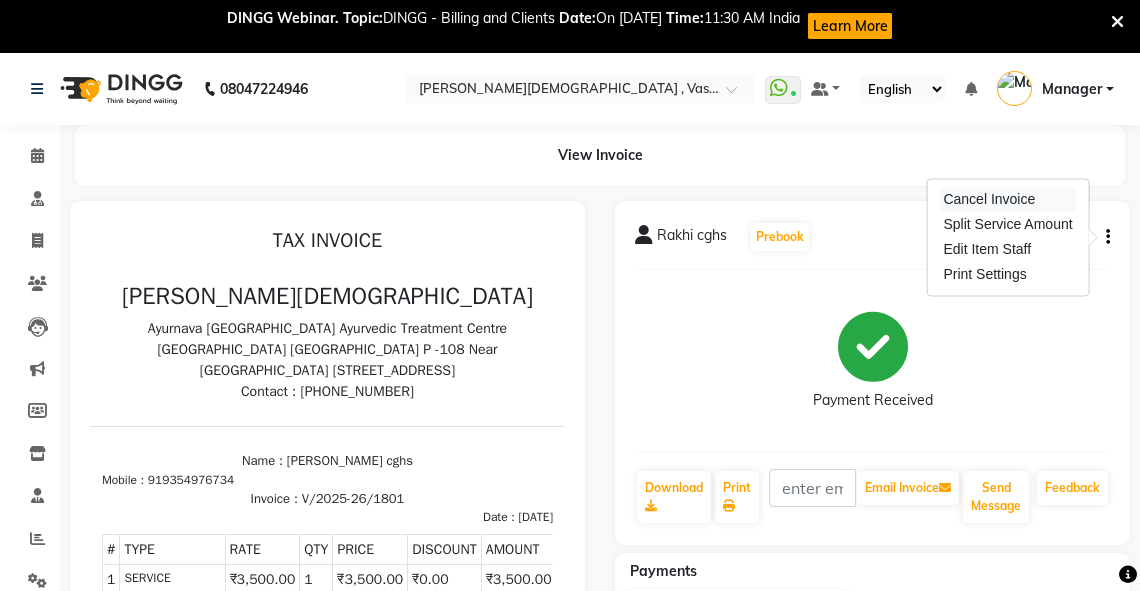 click on "Cancel Invoice" at bounding box center (1007, 199) 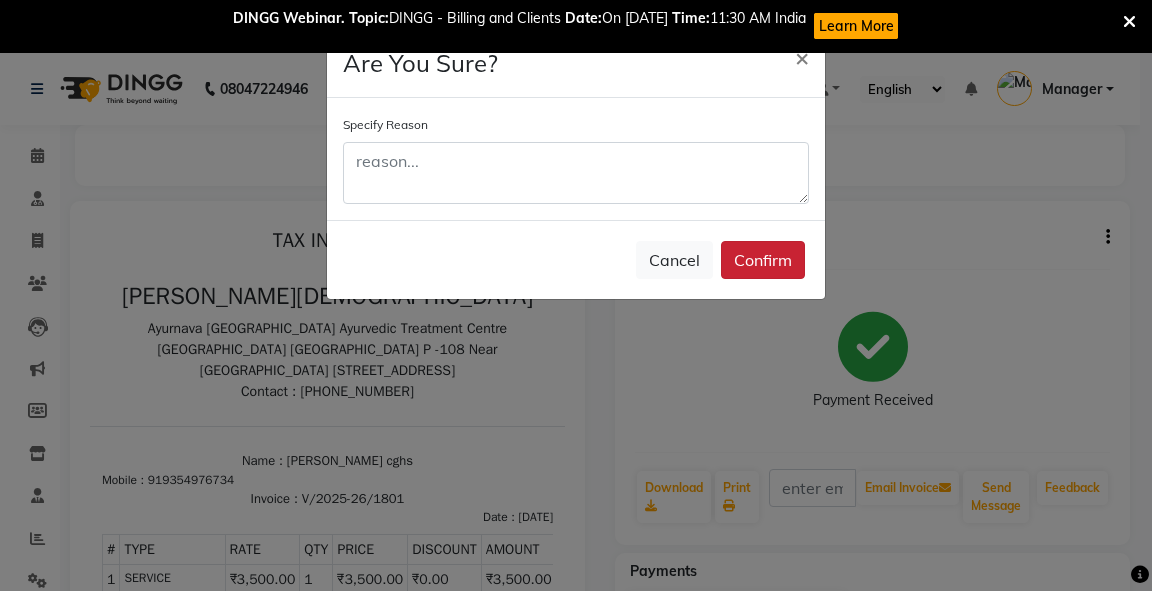 click on "Confirm" 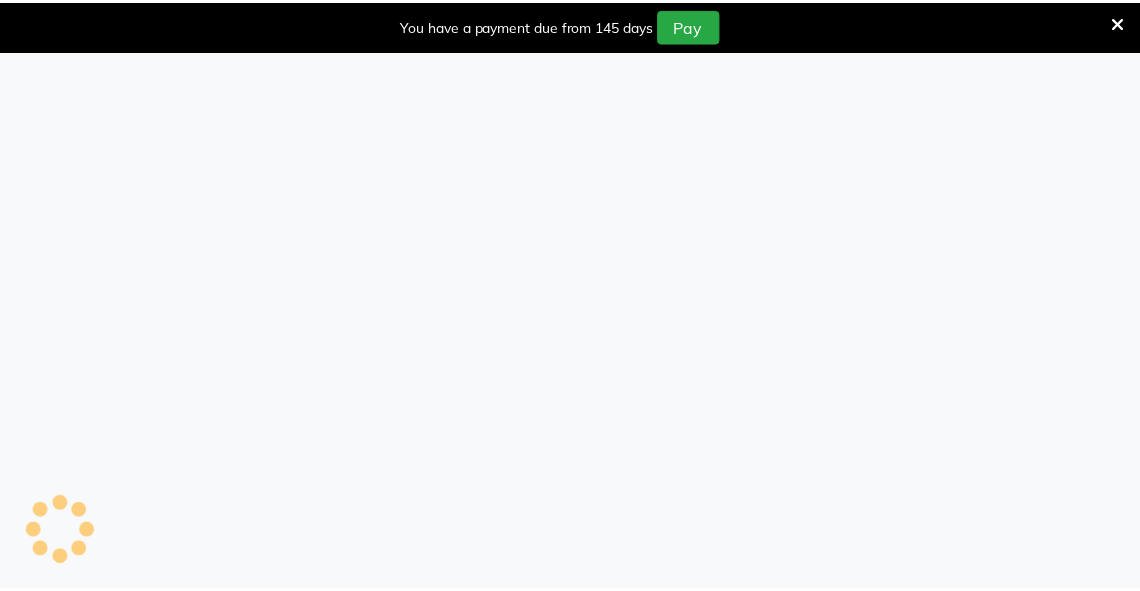 scroll, scrollTop: 0, scrollLeft: 0, axis: both 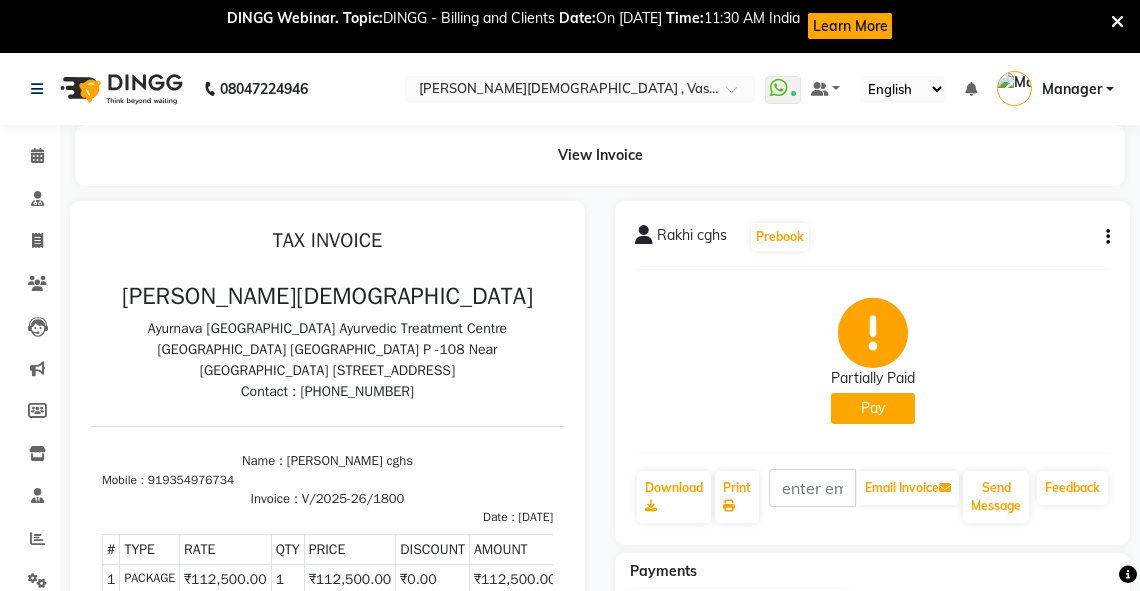 click 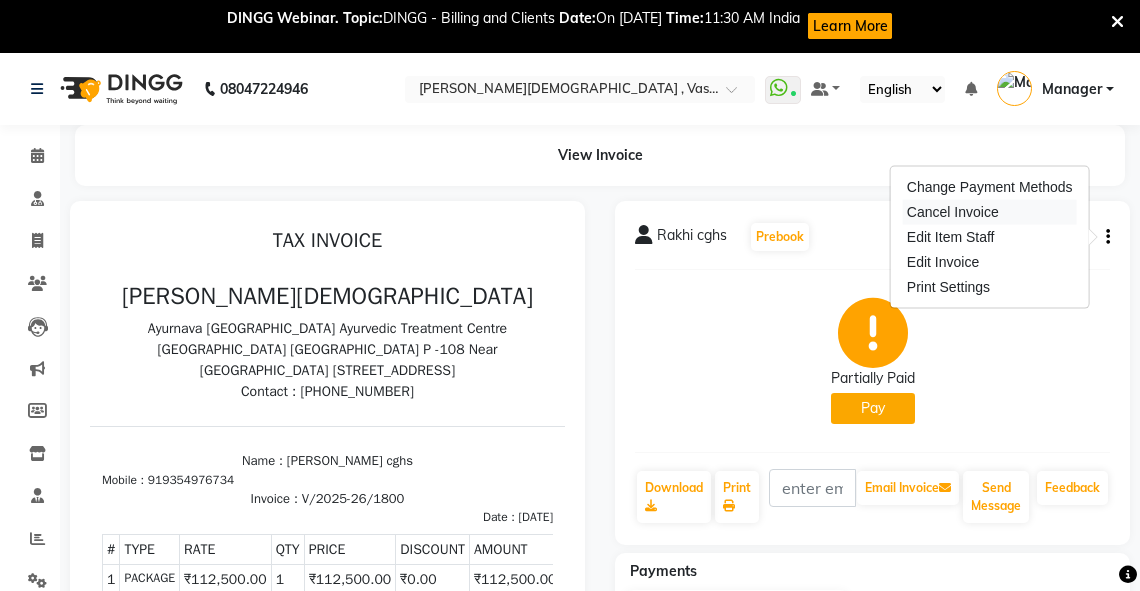 click on "Cancel Invoice" at bounding box center (990, 212) 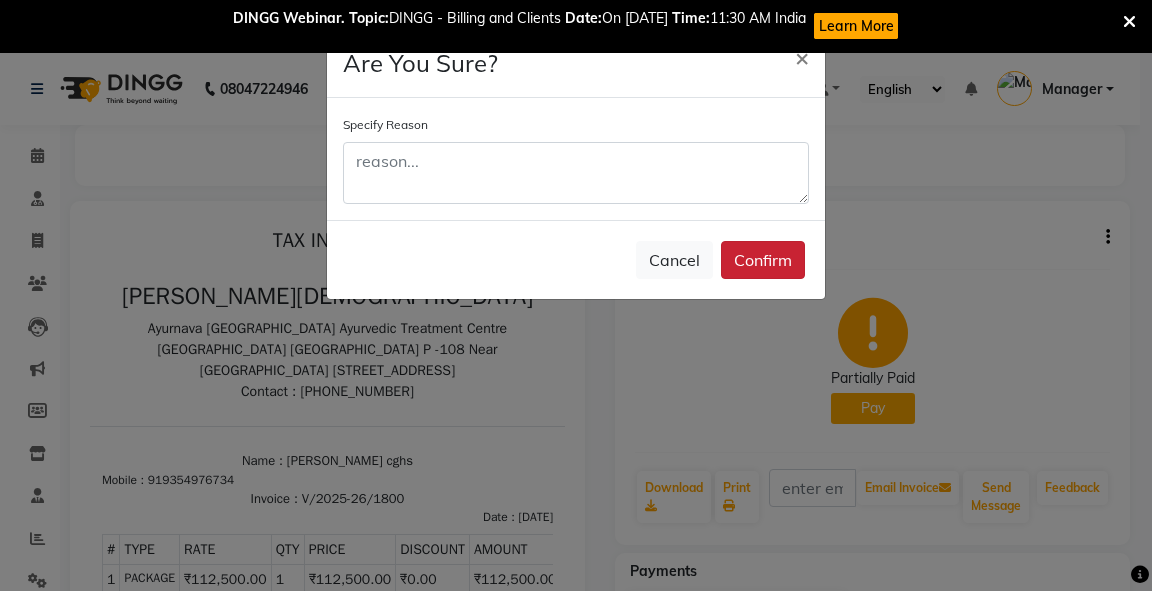 click on "Confirm" 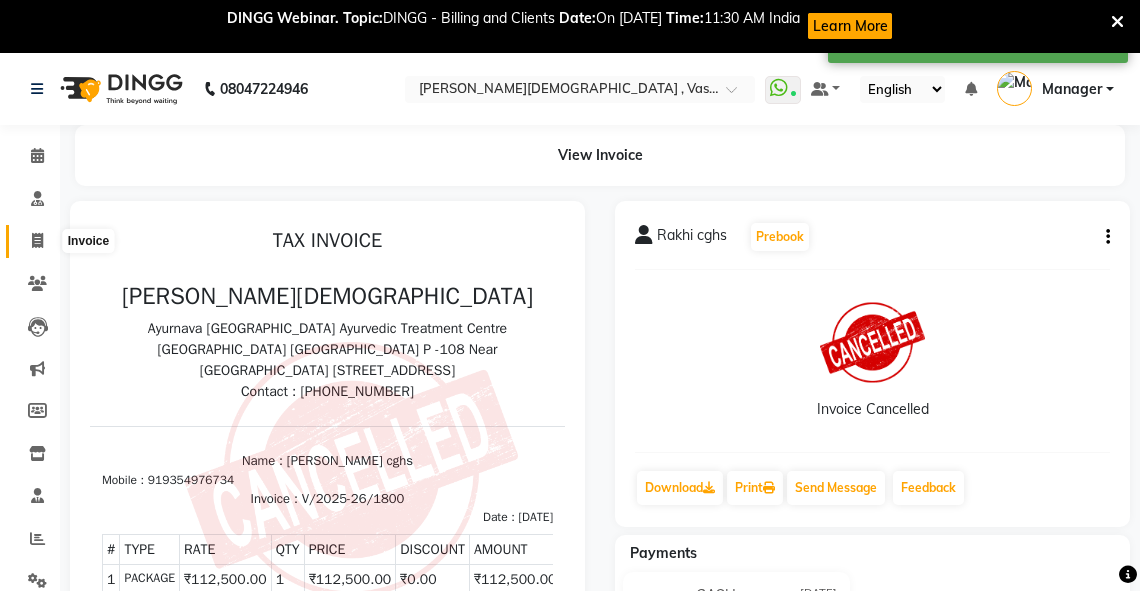click 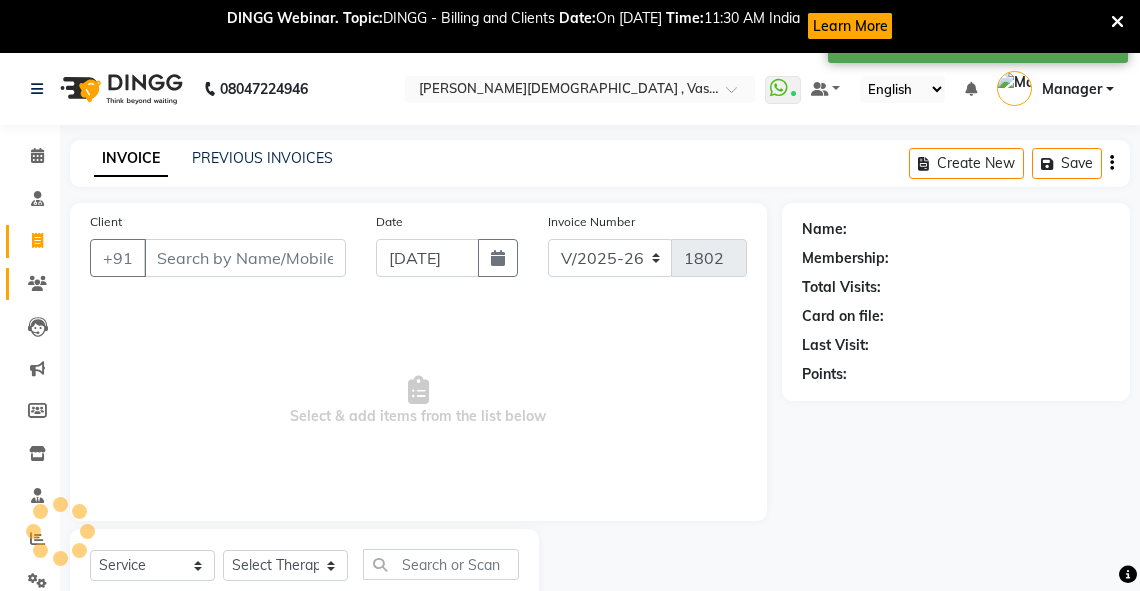 scroll, scrollTop: 64, scrollLeft: 0, axis: vertical 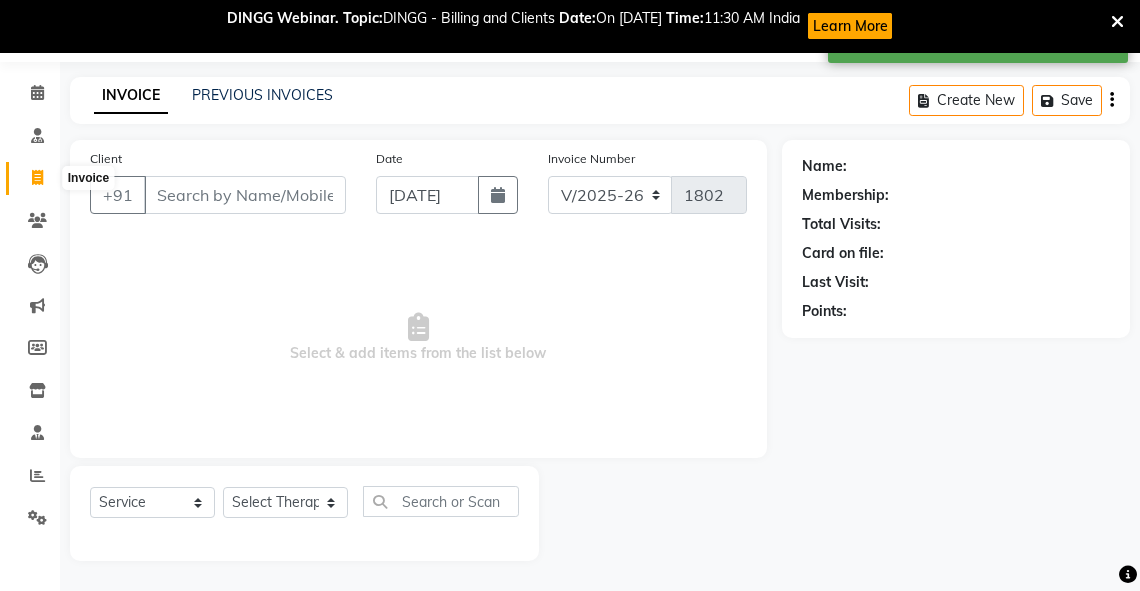 click 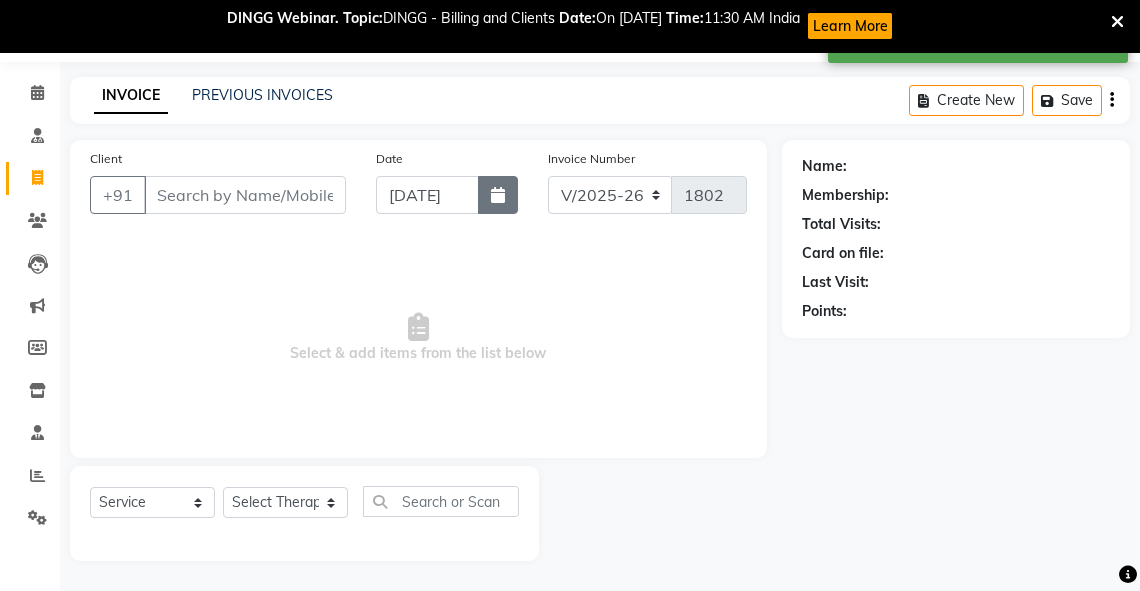 click 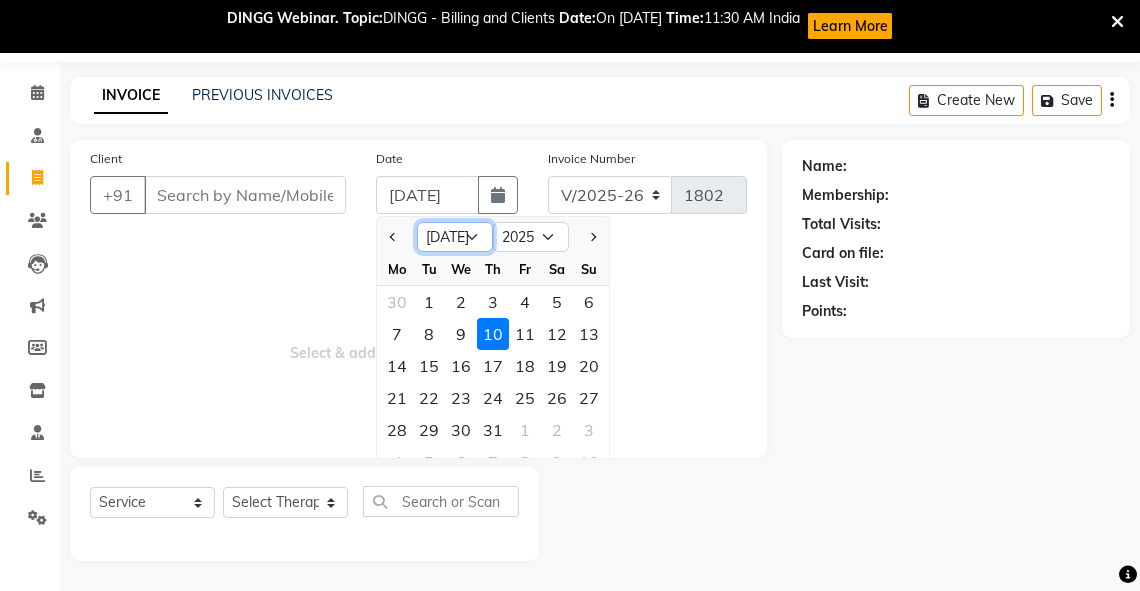 click on "Jan Feb Mar Apr May Jun Jul Aug Sep Oct Nov Dec" 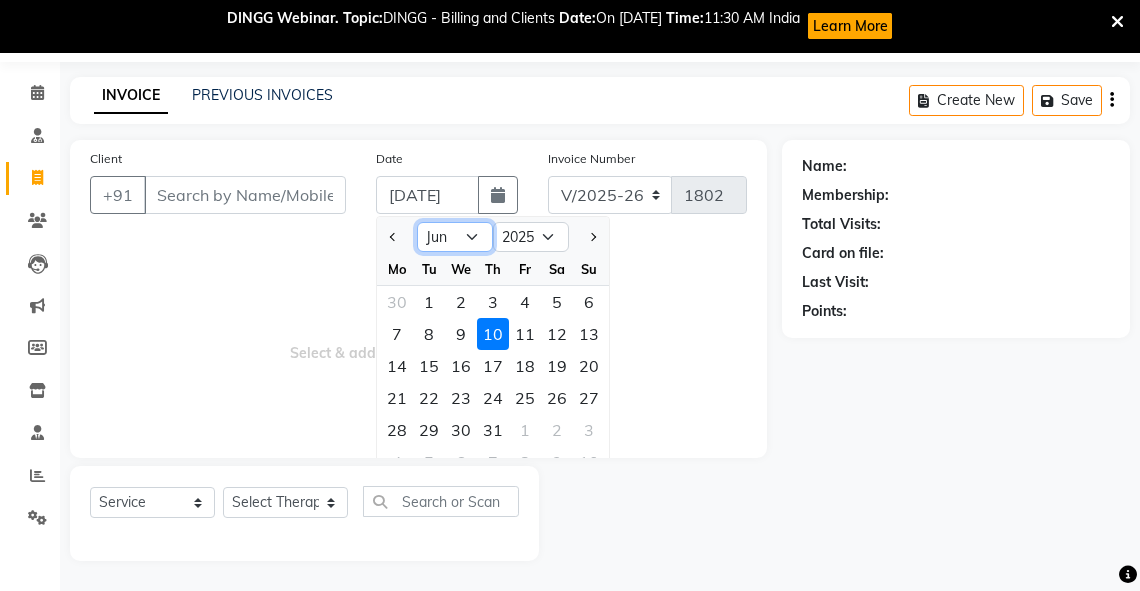click on "Jan Feb Mar Apr May Jun Jul Aug Sep Oct Nov Dec" 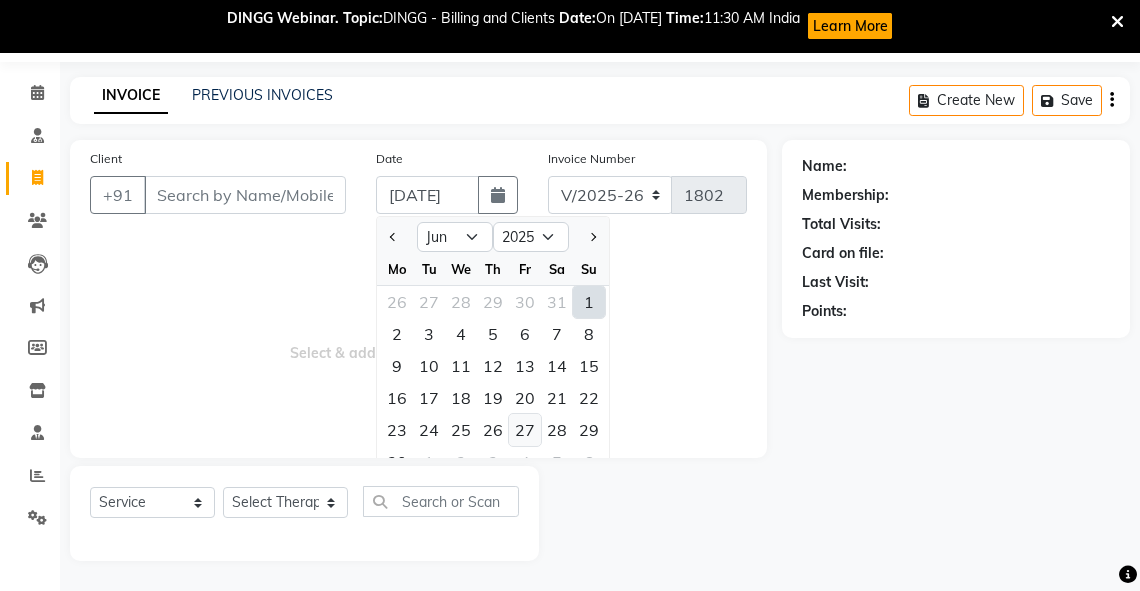click on "27" 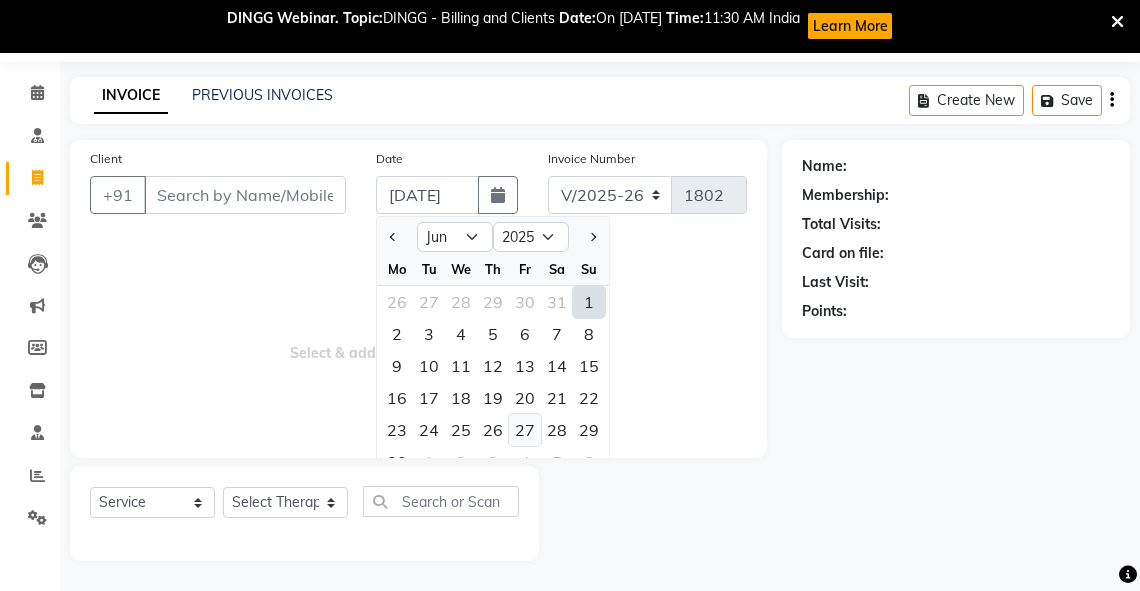 type on "27-06-2025" 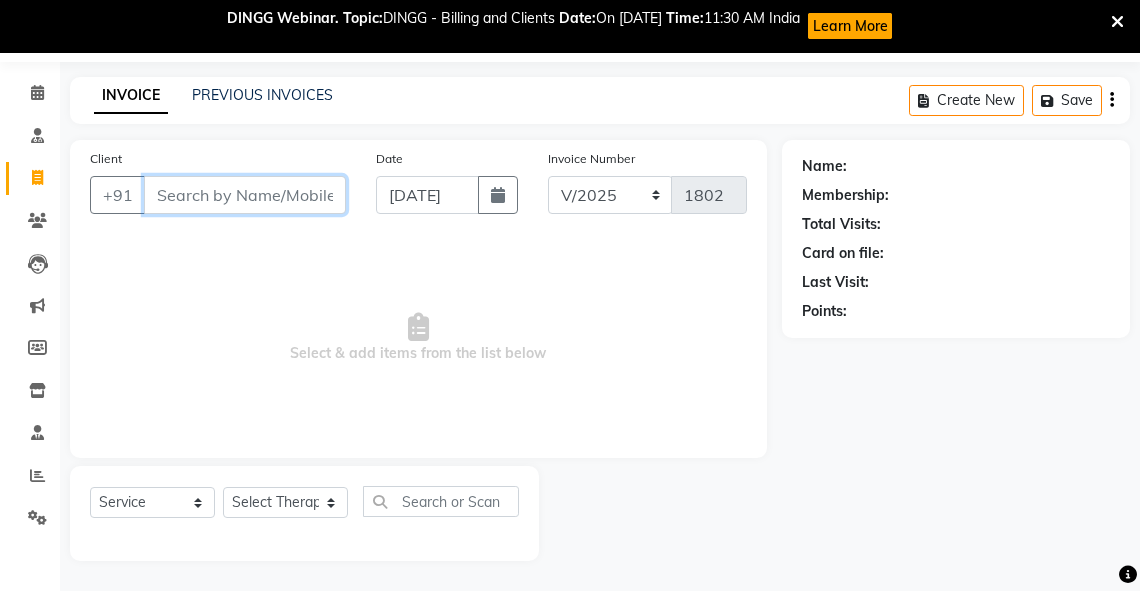 click on "Client" at bounding box center [245, 195] 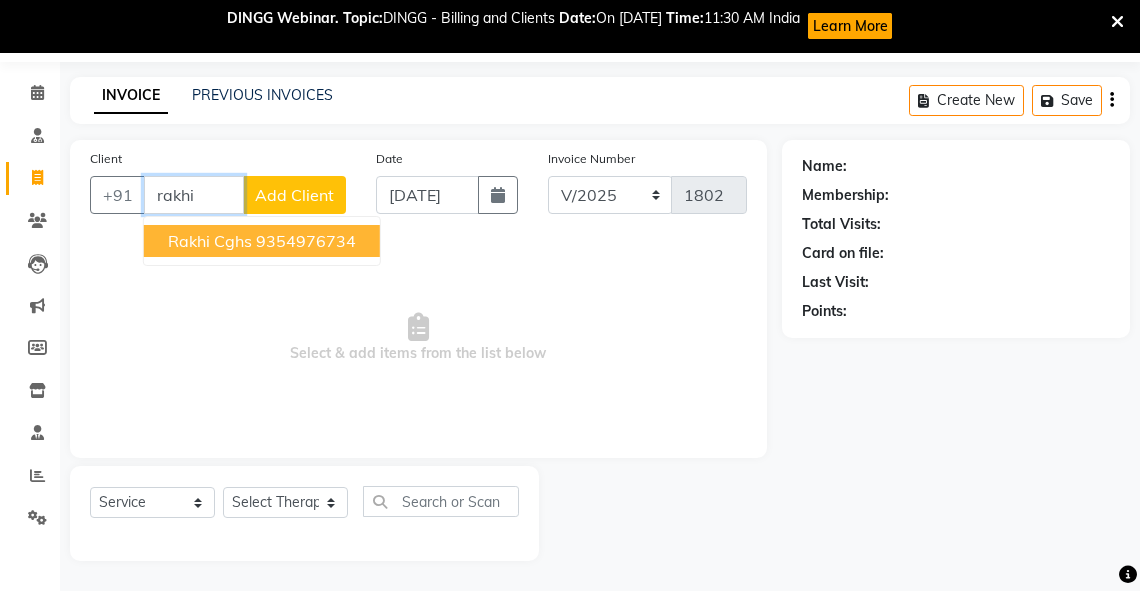 click on "Rakhi cghs" at bounding box center [210, 241] 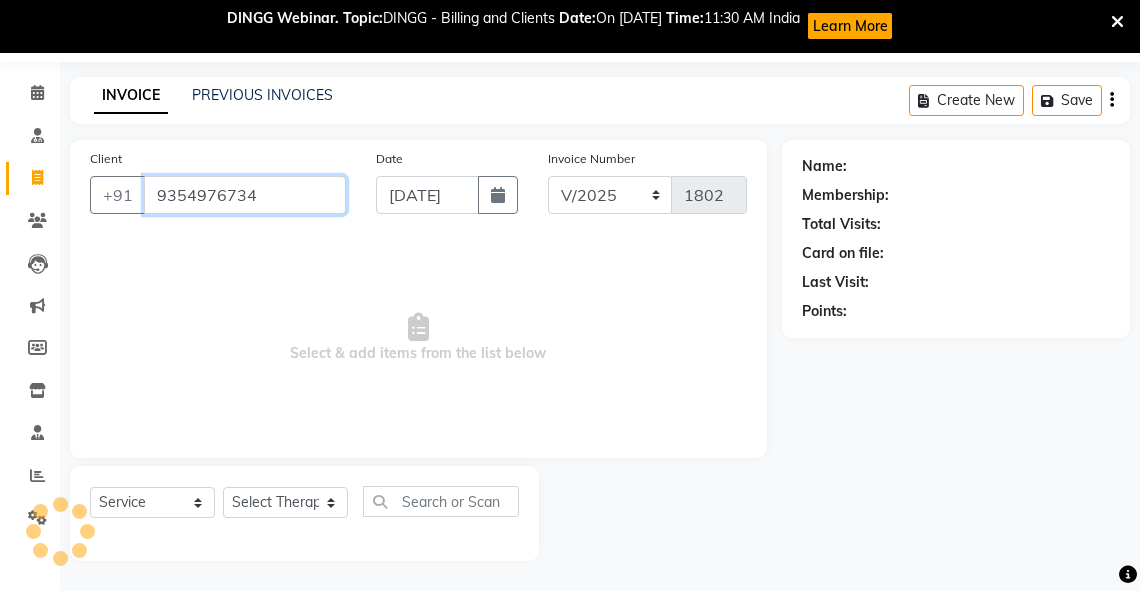 type on "9354976734" 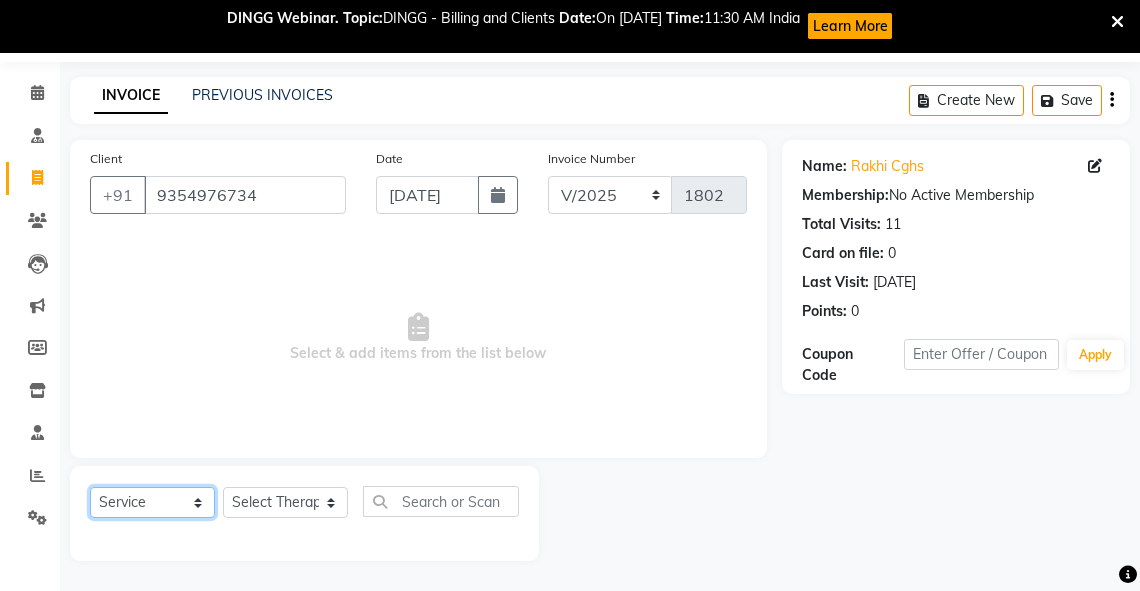 click on "Select  Service  Product  Membership  Package Voucher Prepaid Gift Card" 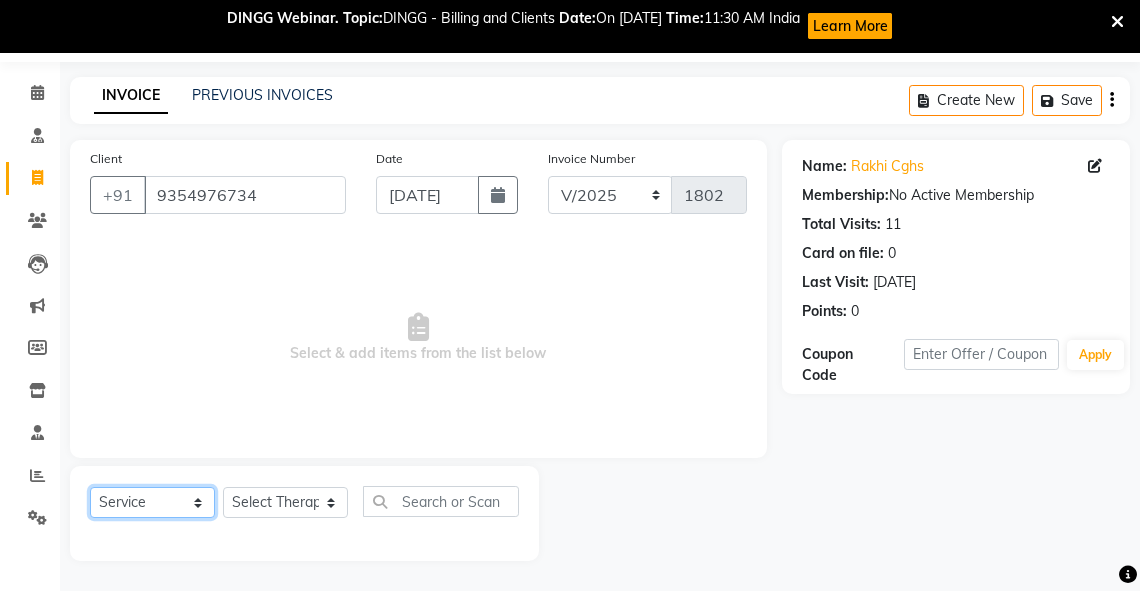 select on "package" 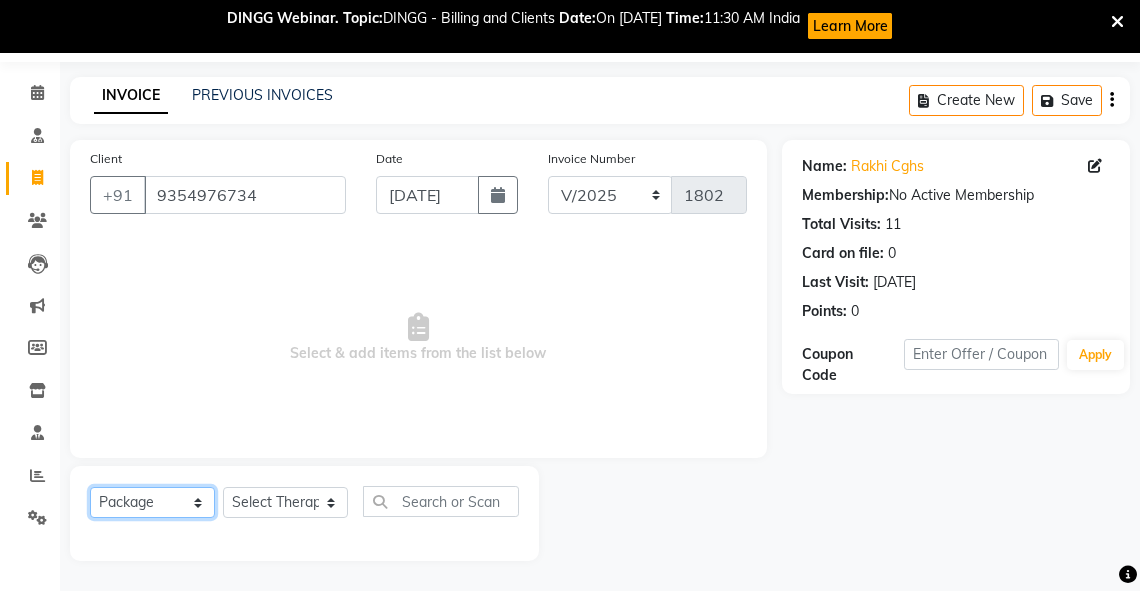 click on "Select  Service  Product  Membership  Package Voucher Prepaid Gift Card" 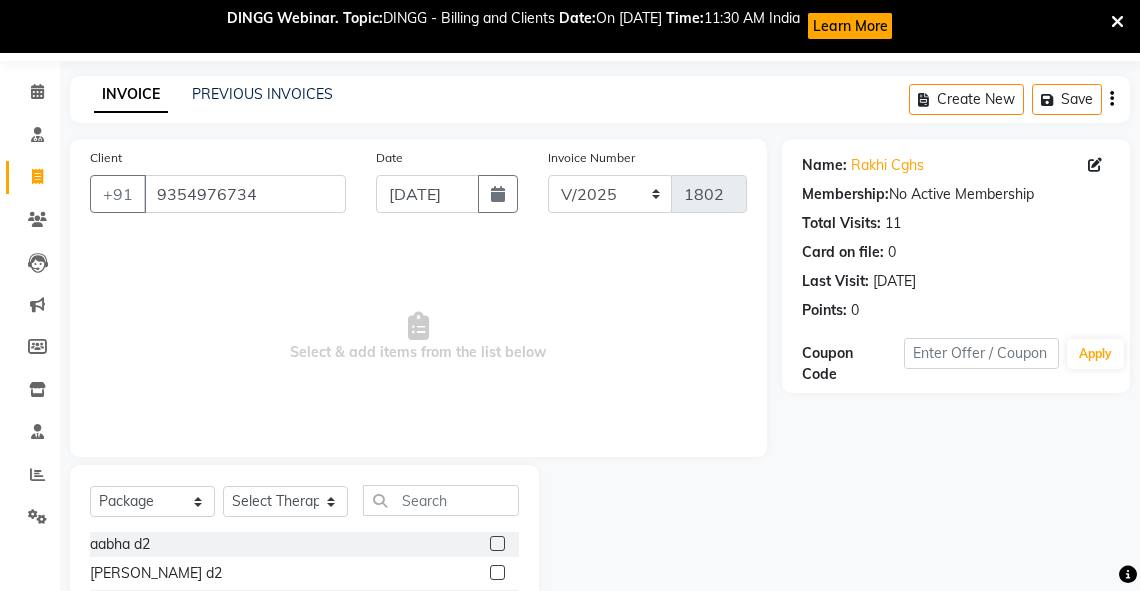 click on "08047224946 Select Location × Ayurnava Ayurveda , Vasant Kunj  WhatsApp Status  ✕ Status:  Connected Most Recent Message: 10-07-2025     09:54 AM Recent Service Activity: 10-07-2025     10:34 AM Default Panel My Panel English ENGLISH Español العربية मराठी हिंदी ગુજરાતી தமிழ் 中文 Notifications nothing to show Manager Manage Profile Change Password Sign out  Version:3.15.4  ☀ Ayurnava Ayurveda , Vasant Kunj  Calendar  Consultation  Invoice  Clients  Leads   Marketing  Members  Inventory  Staff  Reports  Settings Completed InProgress Upcoming Dropped Tentative Check-In Confirm Bookings Generate Report Segments Page Builder INVOICE PREVIOUS INVOICES Create New   Save  Client +91 9354976734 Date 27-06-2025 Invoice Number V/2025 V/2025-26 1802  Select & add items from the list below  Select  Service  Product  Membership  Package Voucher Prepaid Gift Card  Select Therapist Adarsh Akshaya V Aleena Thankachan Anakha A K Anaswara N anusha  gopika" at bounding box center [570, 231] 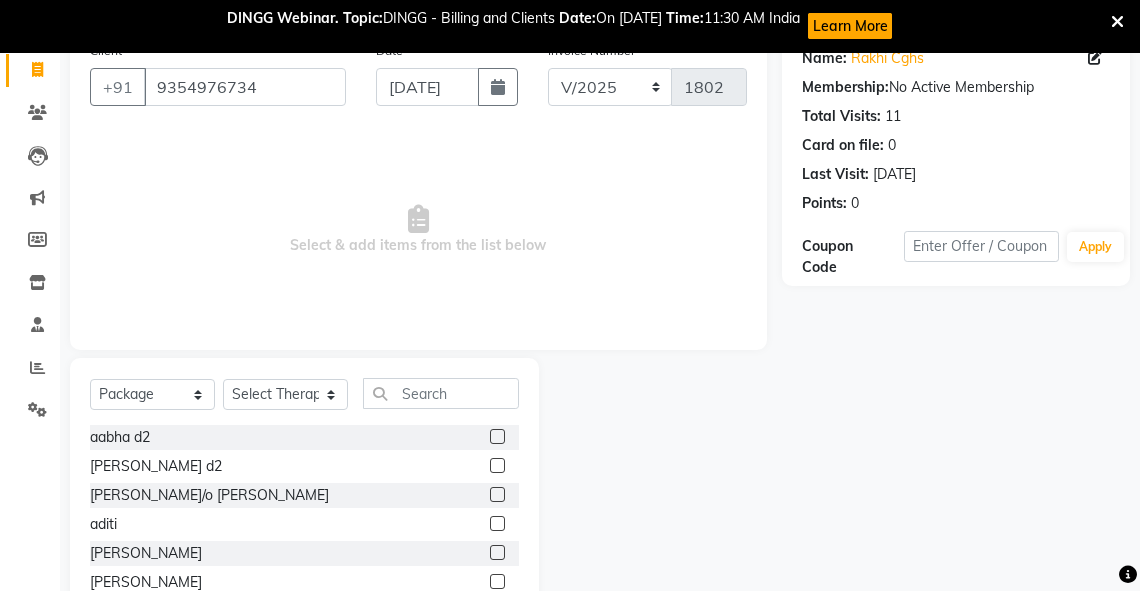 scroll, scrollTop: 188, scrollLeft: 0, axis: vertical 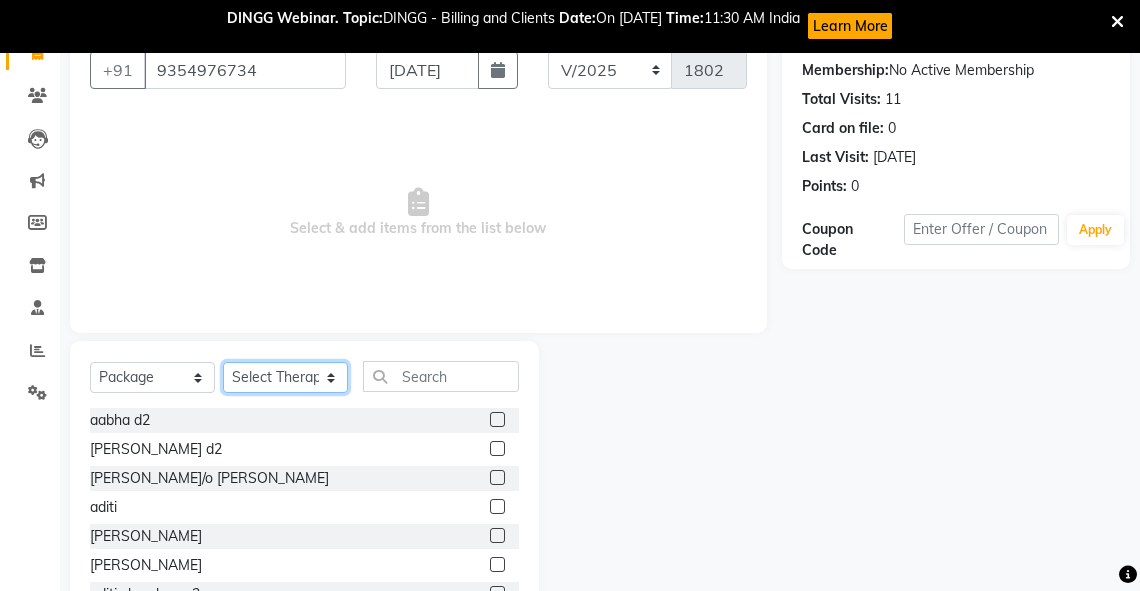 click on "Select Therapist Adarsh Akshaya V Aleena Thankachan Anakha A K Anaswara N anusha  Dhaneesha Dr JIJI K P elizabeth gopika Guddu Maurya JISHNU Manager maneesha a Manoj K M OTHER BRANCH Sardinia Shyamjith Vineeth Vijayan vishnu priya yadhu" 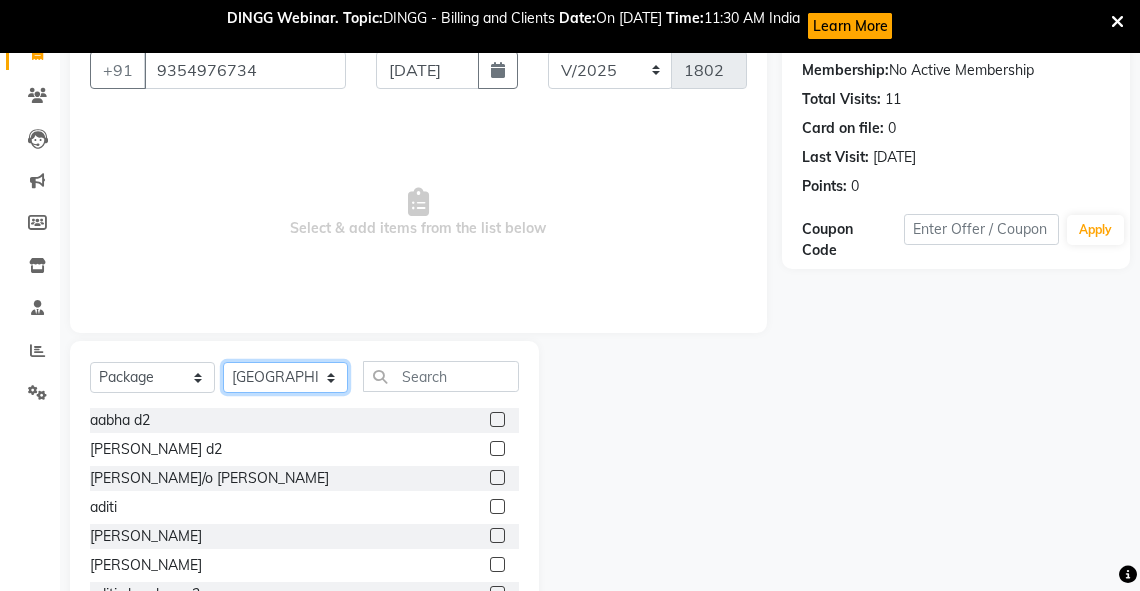 click on "Select Therapist Adarsh Akshaya V Aleena Thankachan Anakha A K Anaswara N anusha  Dhaneesha Dr JIJI K P elizabeth gopika Guddu Maurya JISHNU Manager maneesha a Manoj K M OTHER BRANCH Sardinia Shyamjith Vineeth Vijayan vishnu priya yadhu" 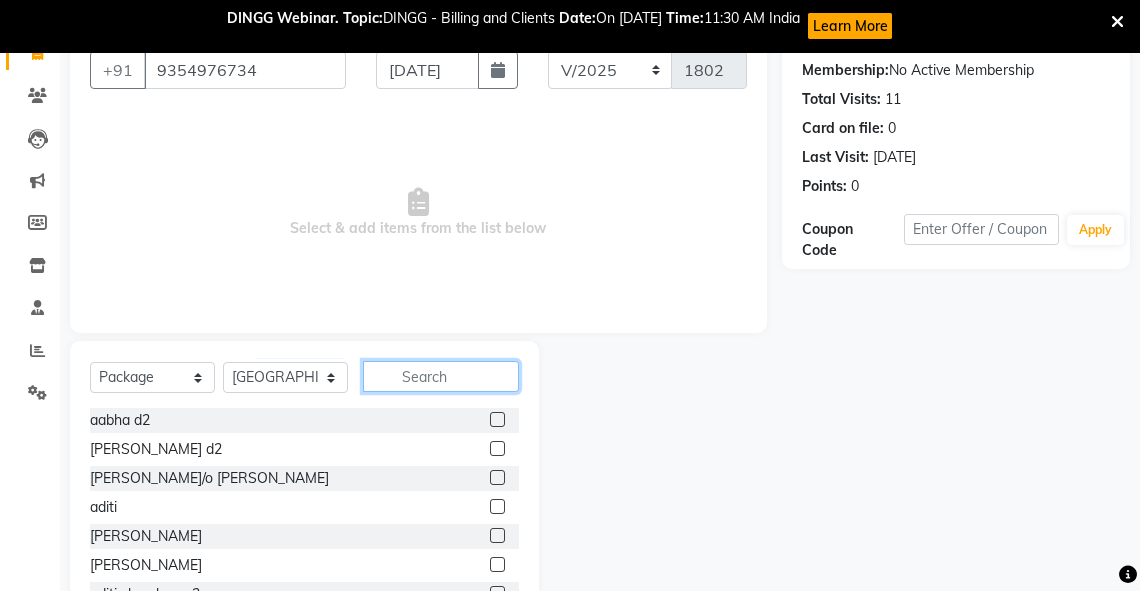 click 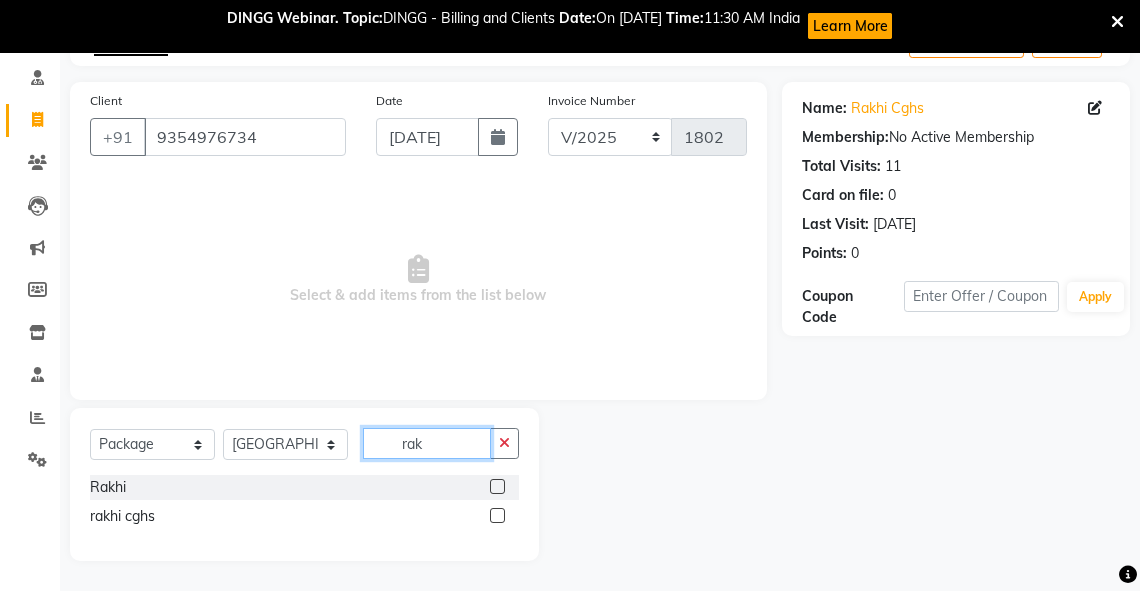 scroll, scrollTop: 121, scrollLeft: 0, axis: vertical 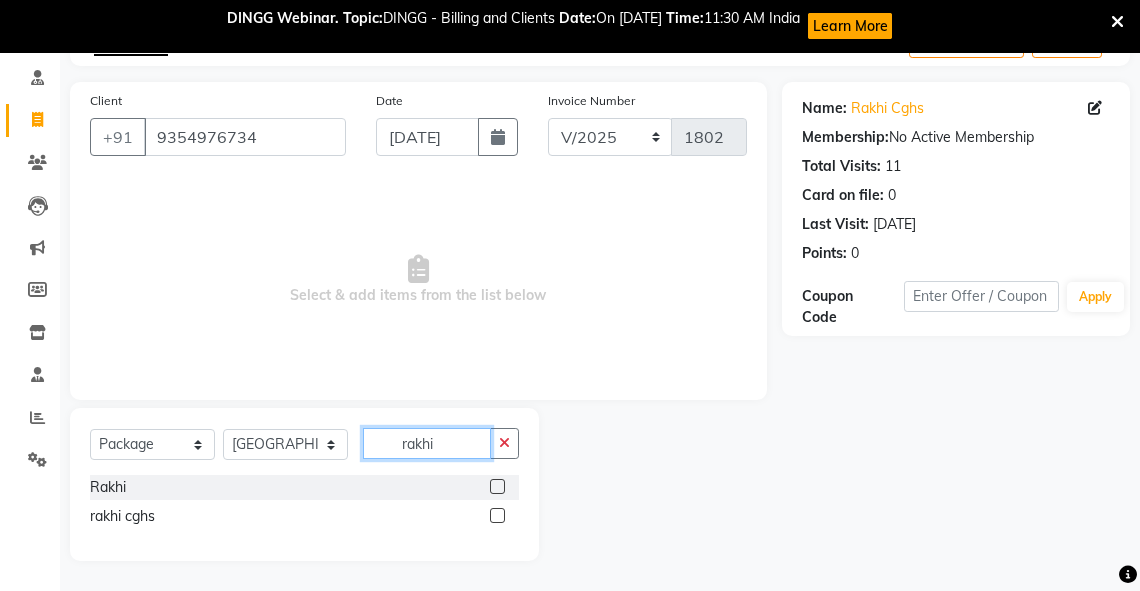 type on "rakhi" 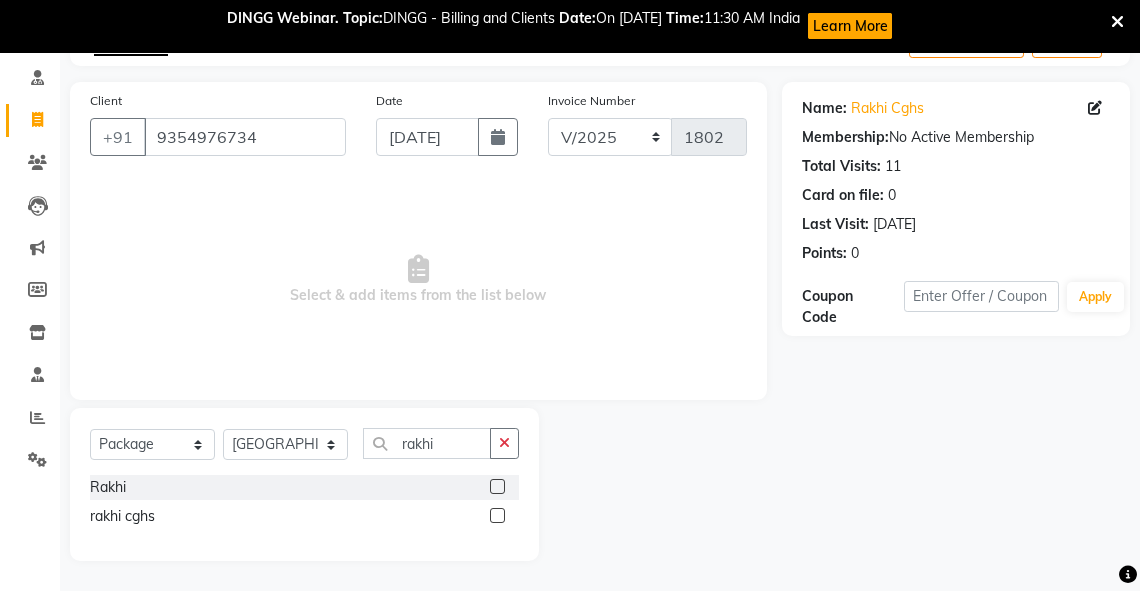 click 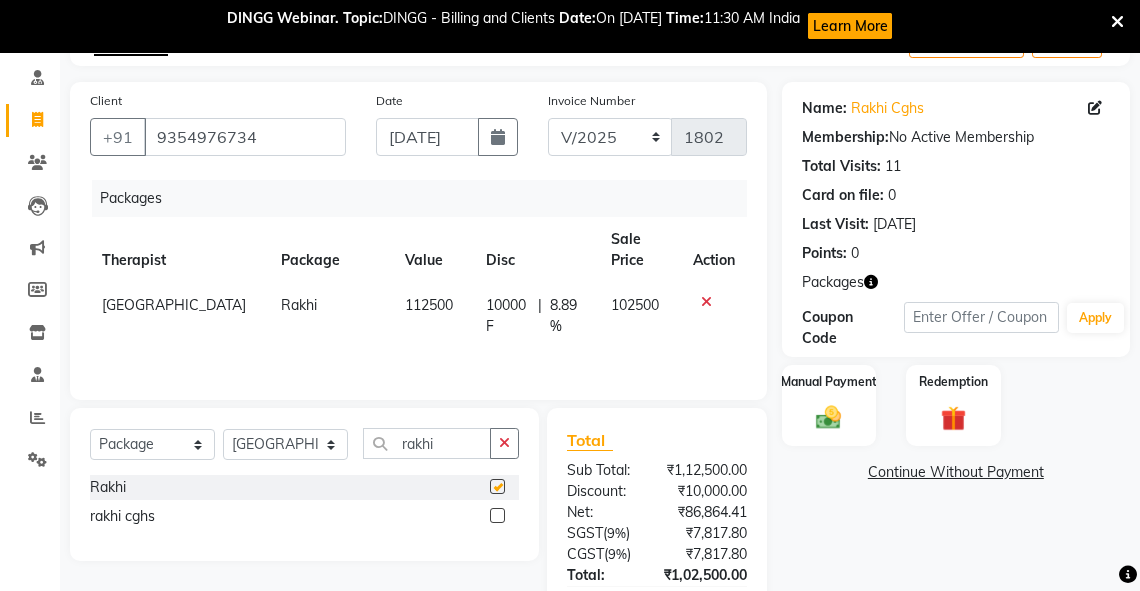 checkbox on "false" 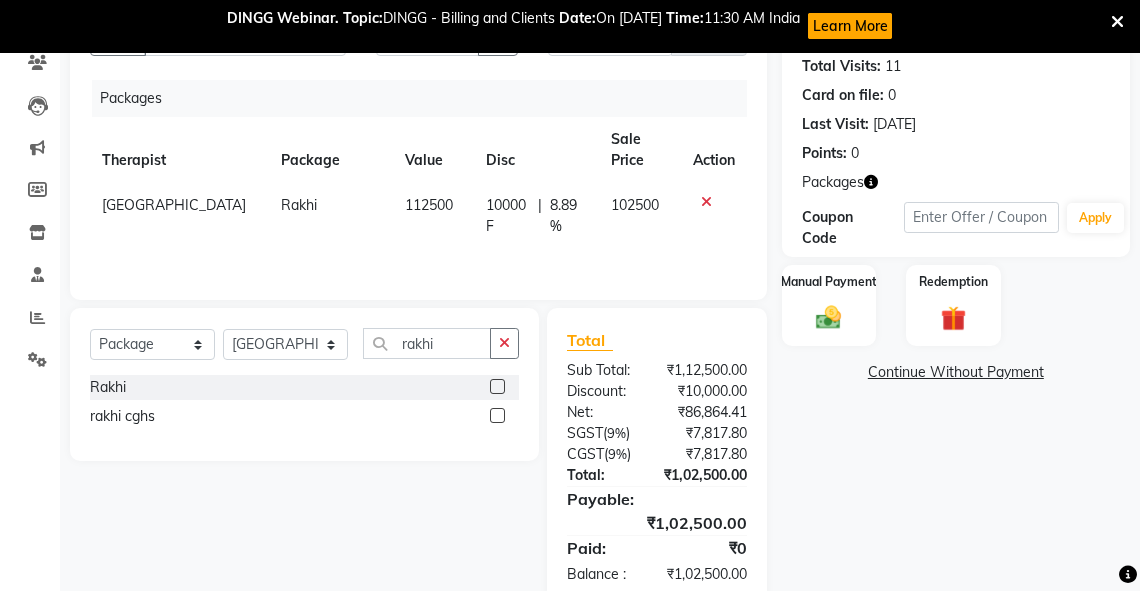 scroll, scrollTop: 236, scrollLeft: 0, axis: vertical 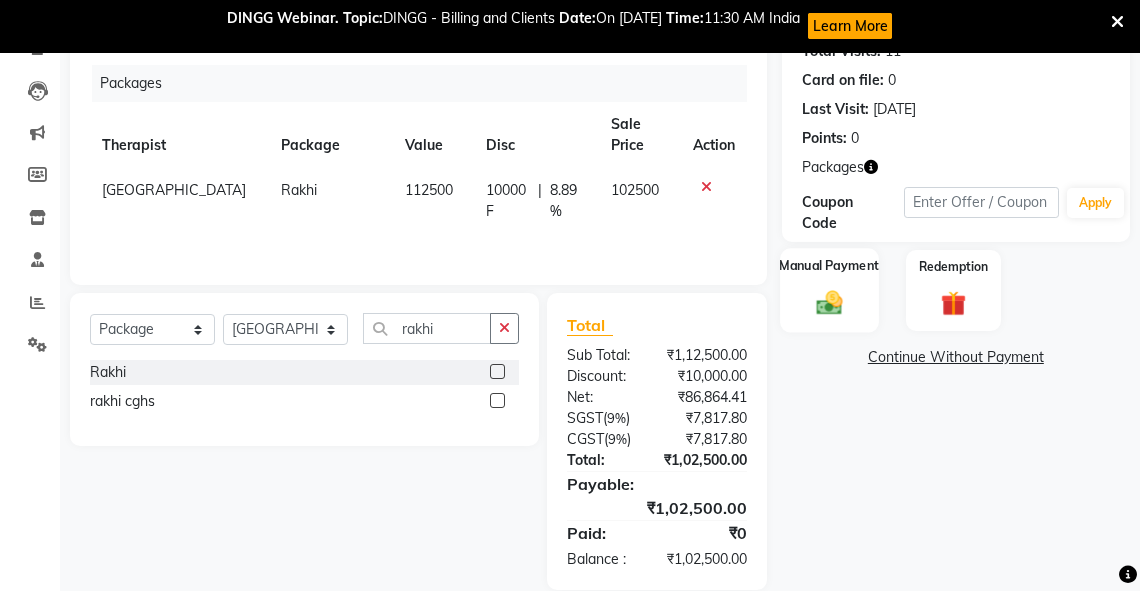 click 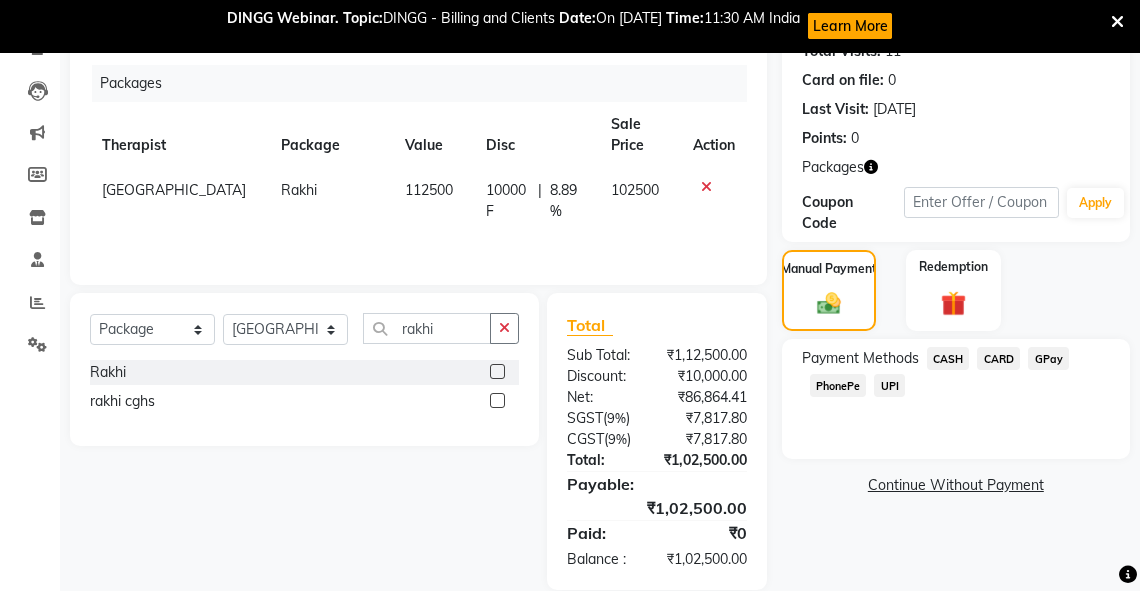 click on "CASH" 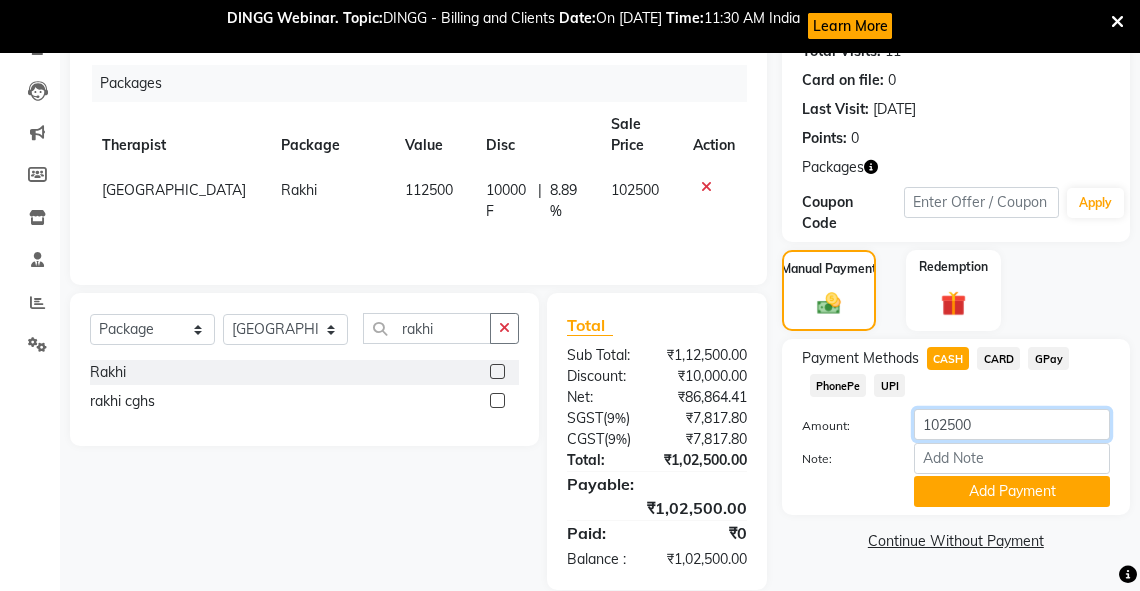 drag, startPoint x: 986, startPoint y: 416, endPoint x: 863, endPoint y: 436, distance: 124.61541 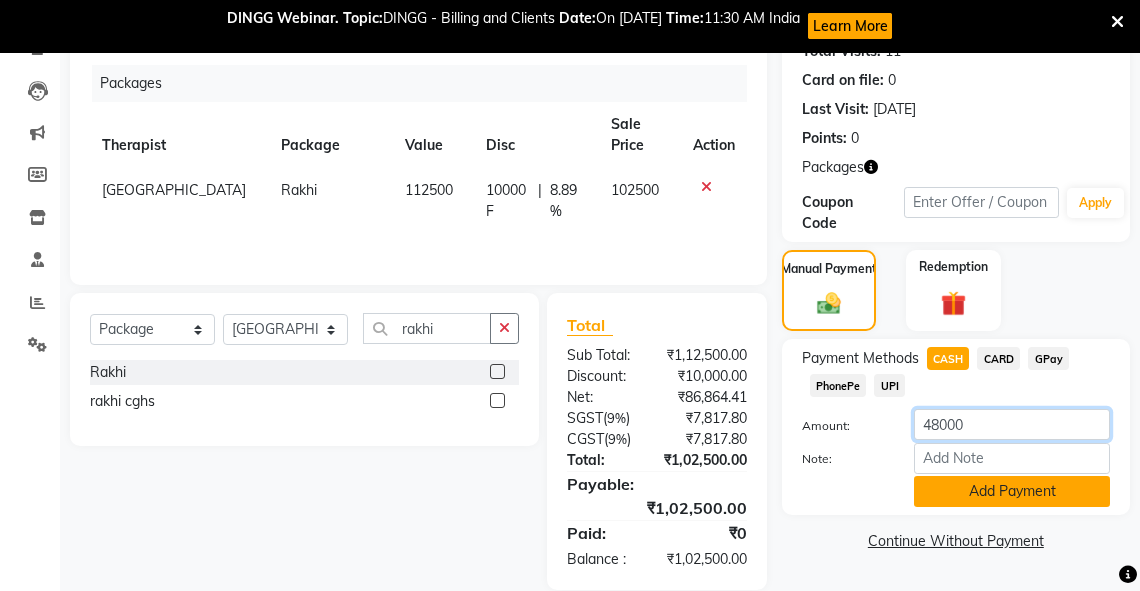 type on "48000" 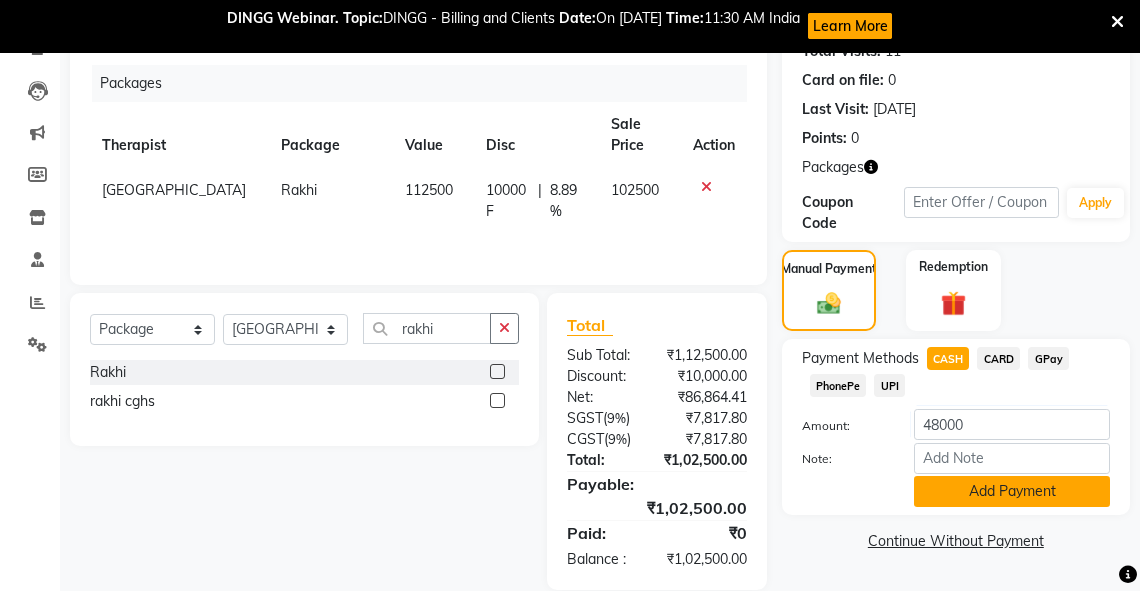 click on "Add Payment" 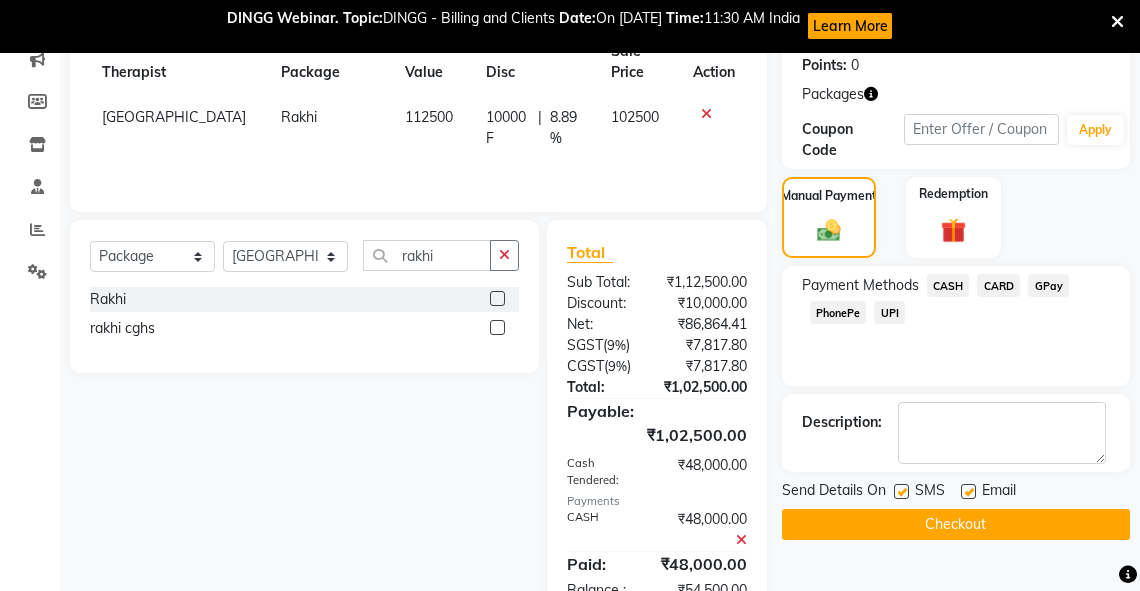 scroll, scrollTop: 391, scrollLeft: 0, axis: vertical 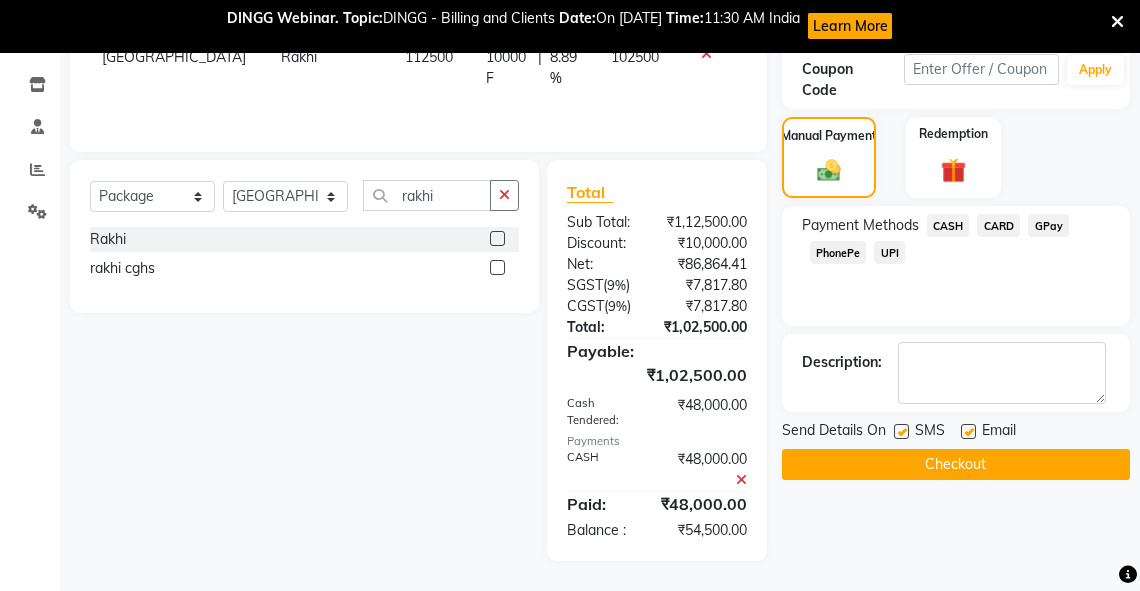 click on "Checkout" 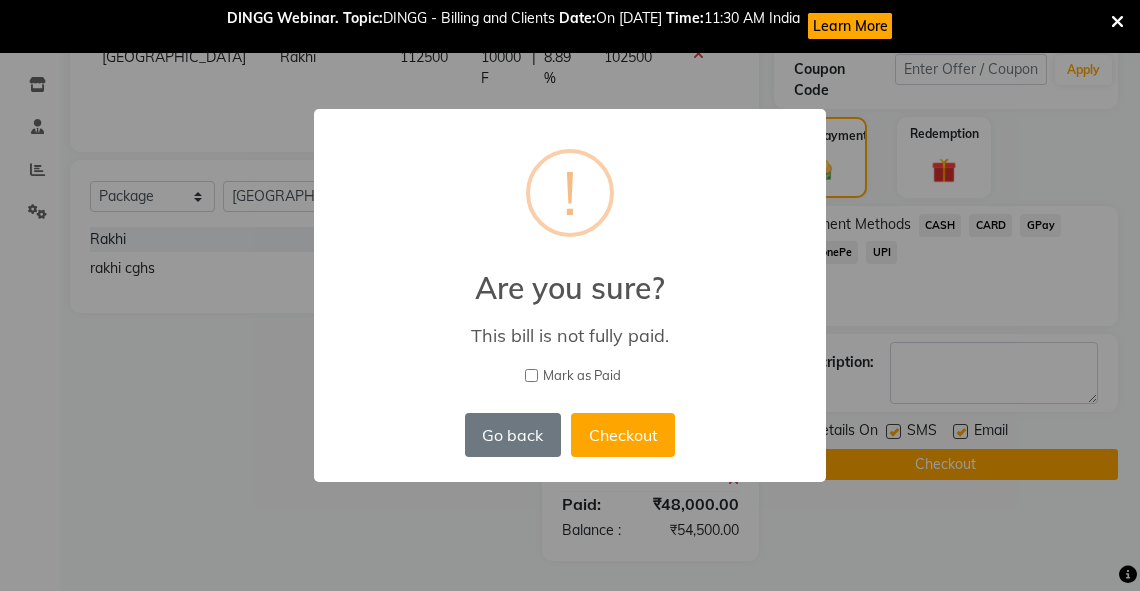 scroll, scrollTop: 369, scrollLeft: 0, axis: vertical 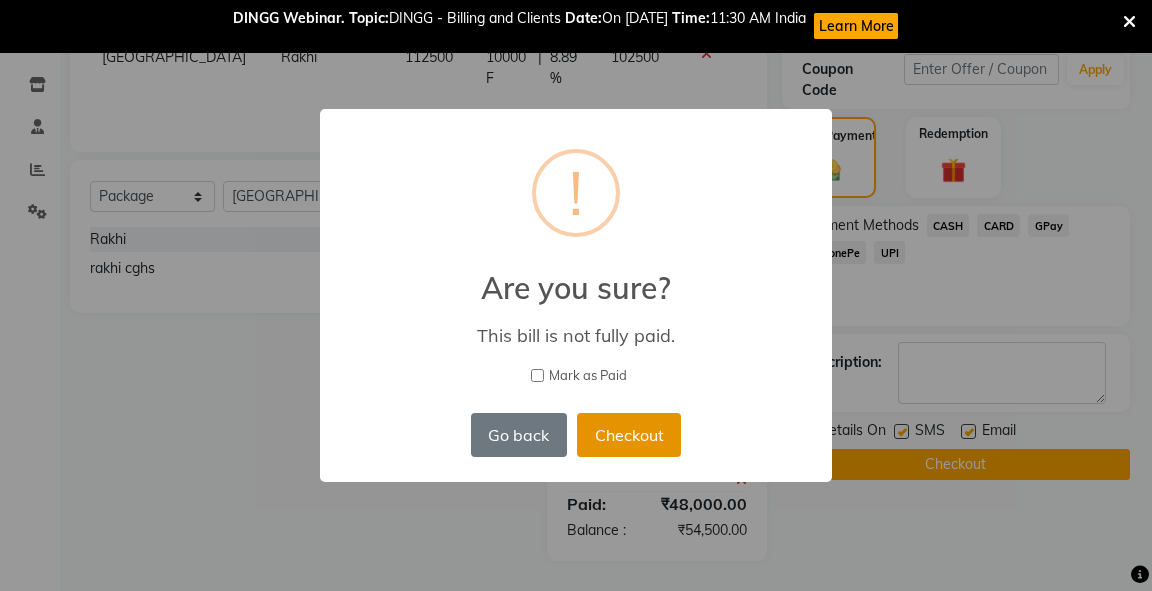 click on "Checkout" at bounding box center [629, 435] 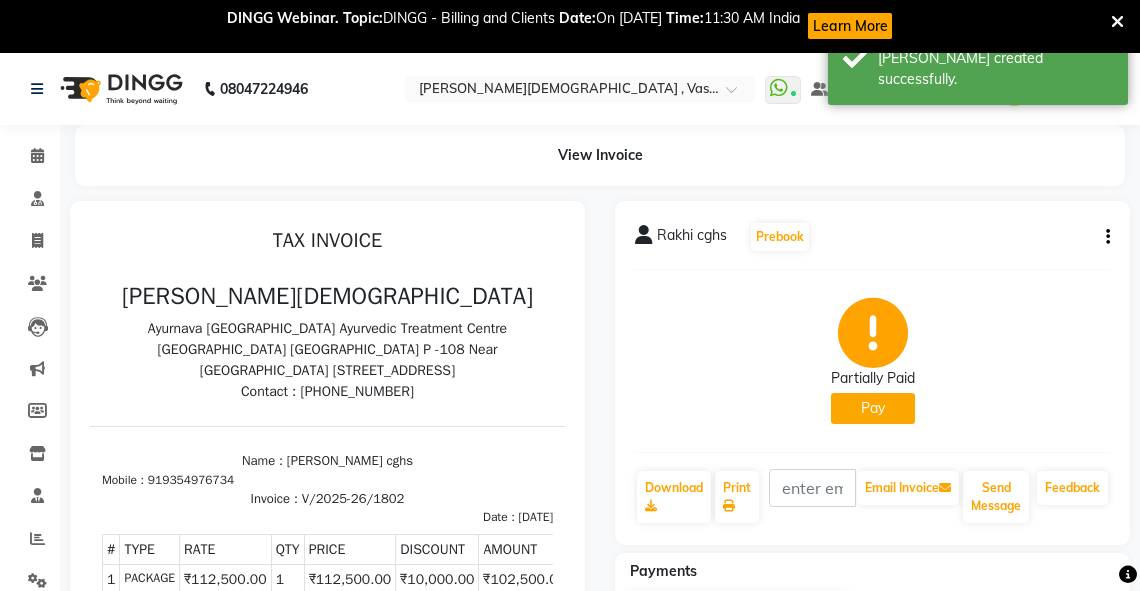 scroll, scrollTop: 0, scrollLeft: 0, axis: both 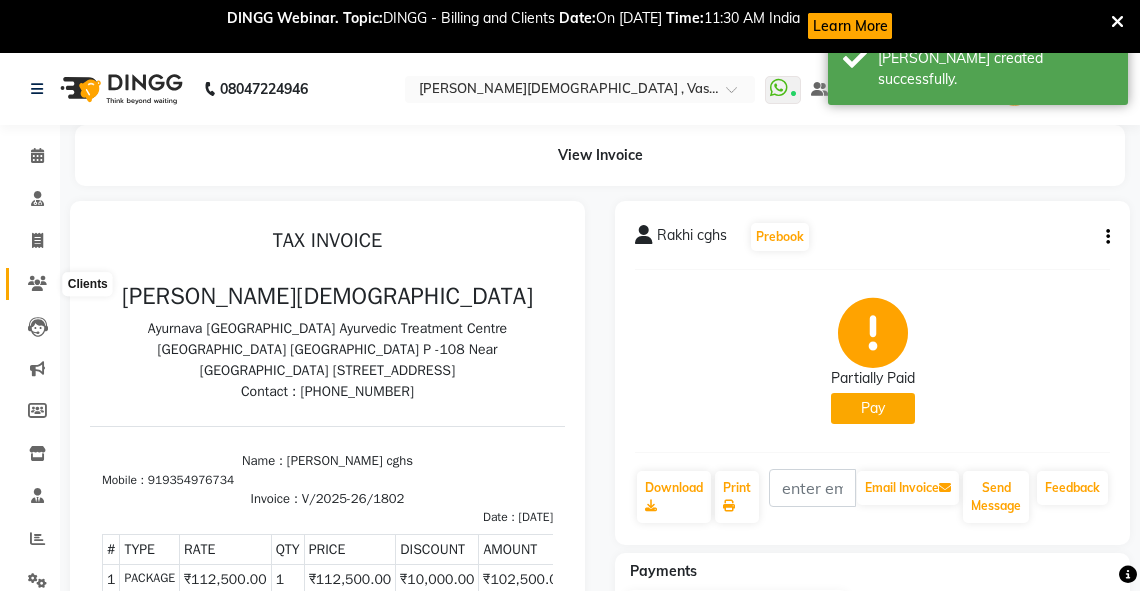click 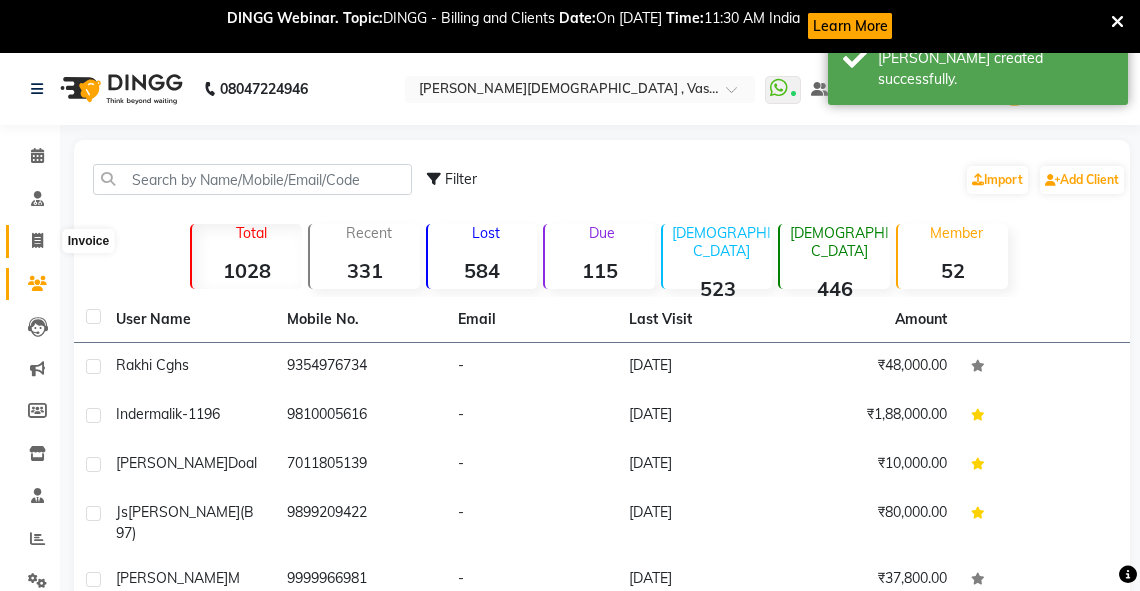 click 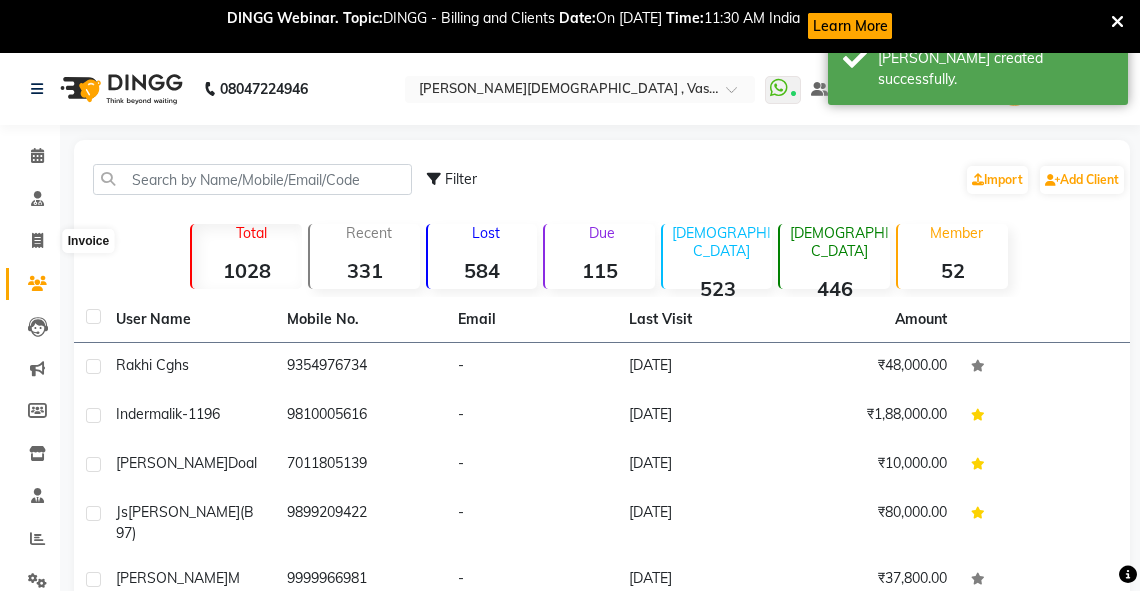 select on "service" 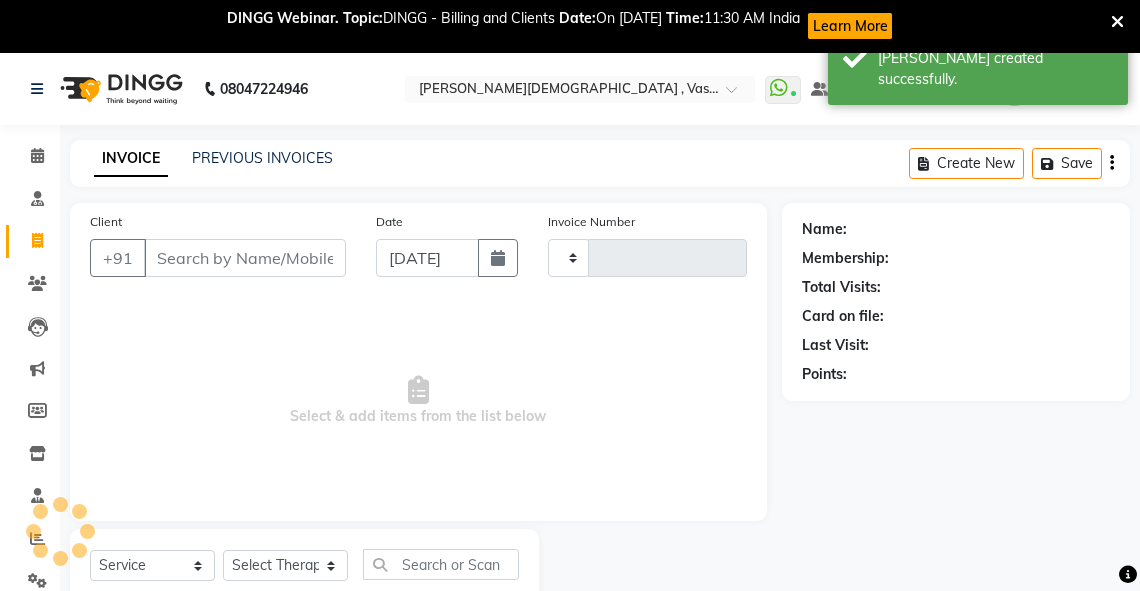 scroll, scrollTop: 64, scrollLeft: 0, axis: vertical 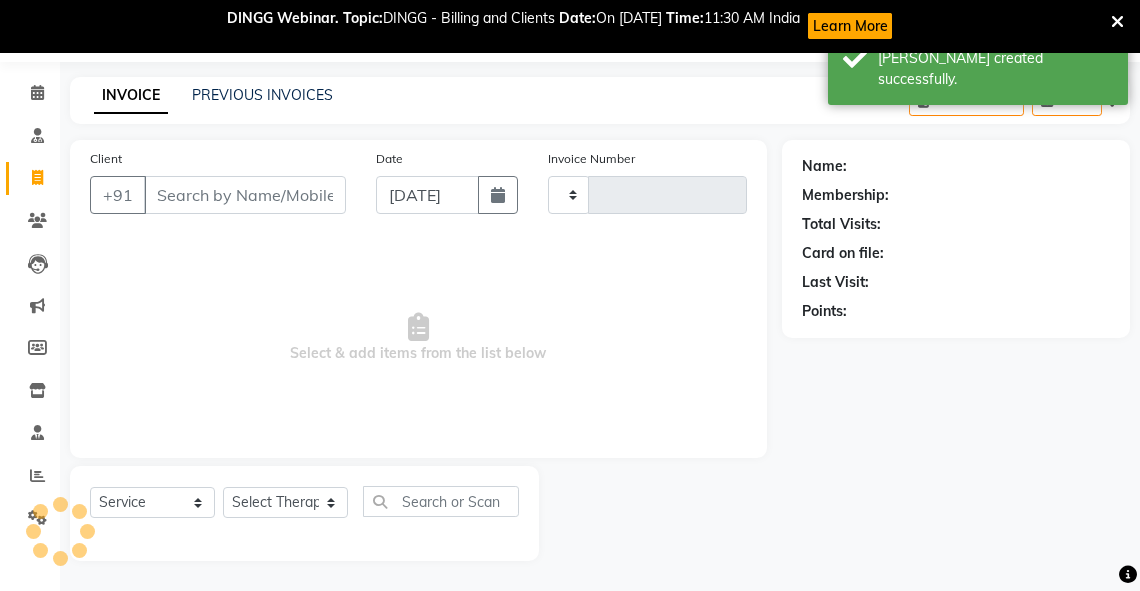type on "1803" 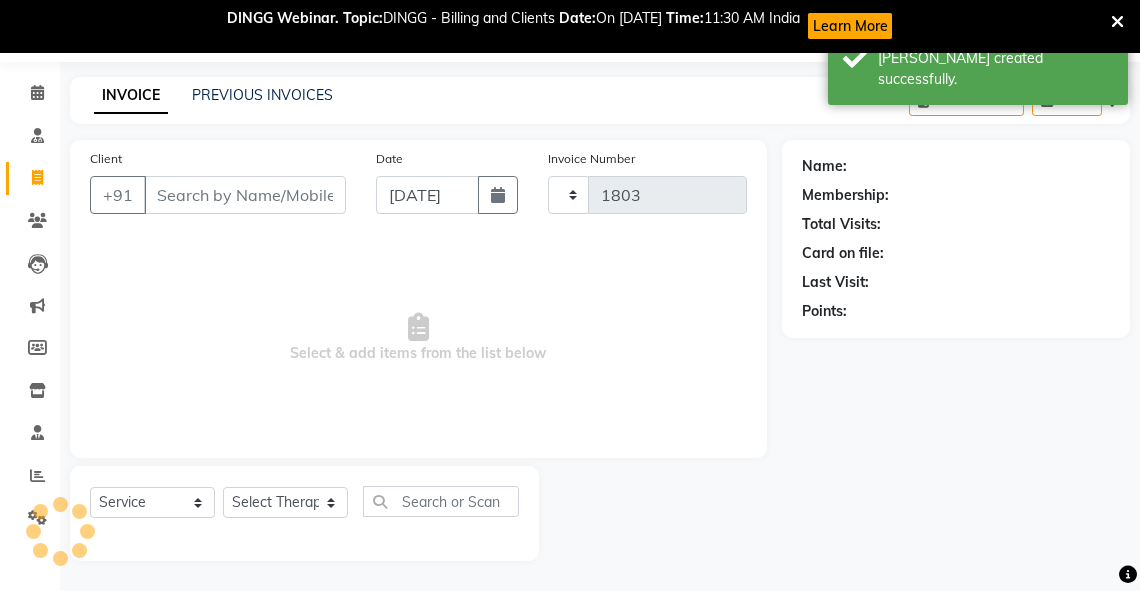 select on "5571" 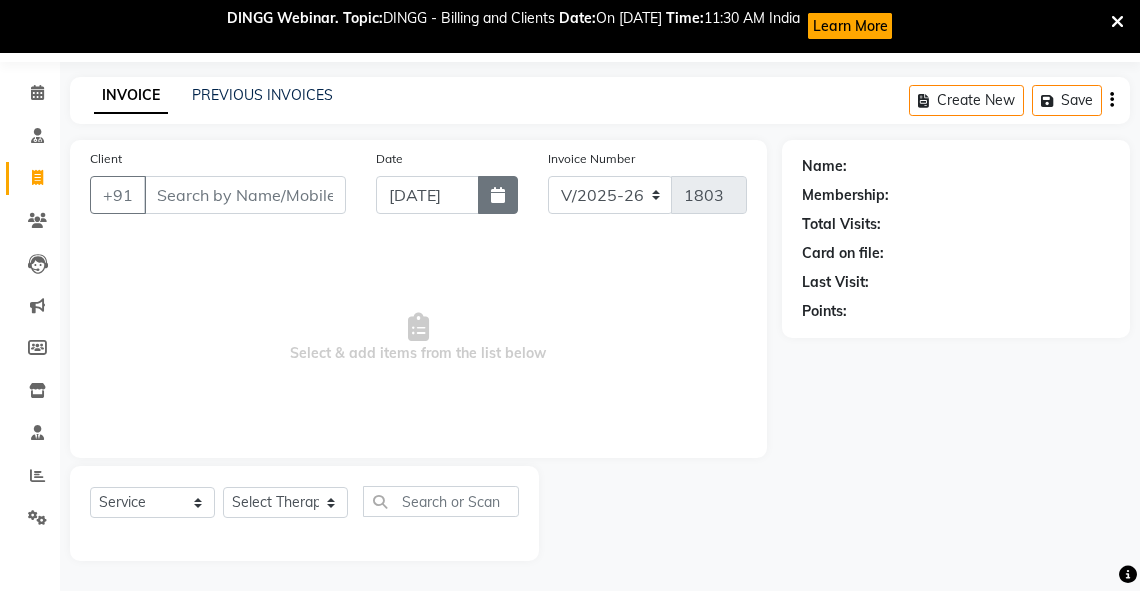 click 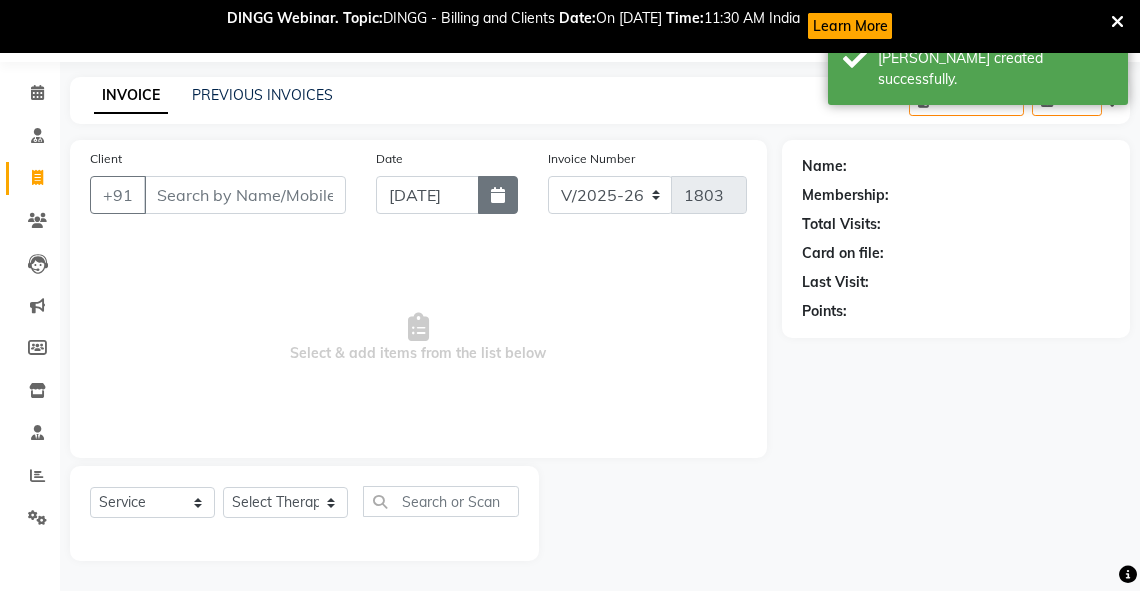 select on "7" 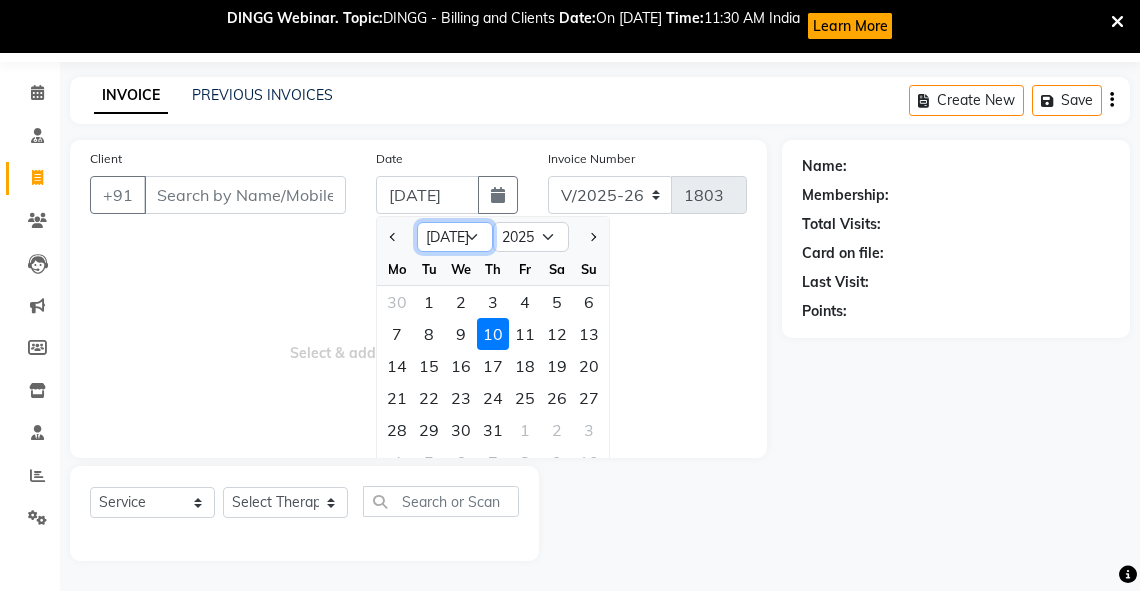 click on "Jan Feb Mar Apr May Jun Jul Aug Sep Oct Nov Dec" 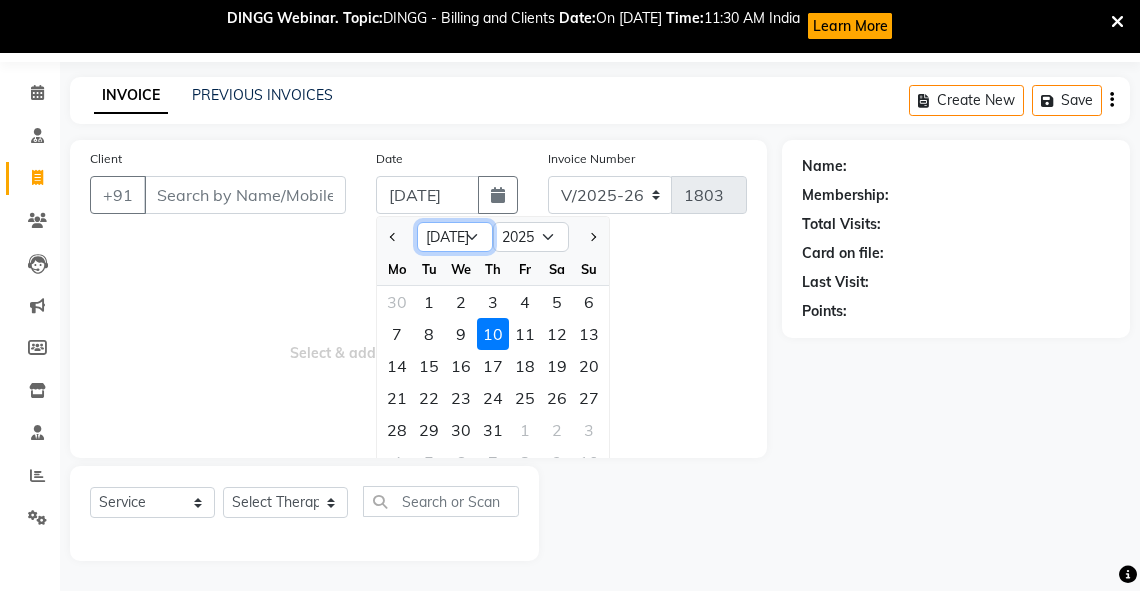 select on "6" 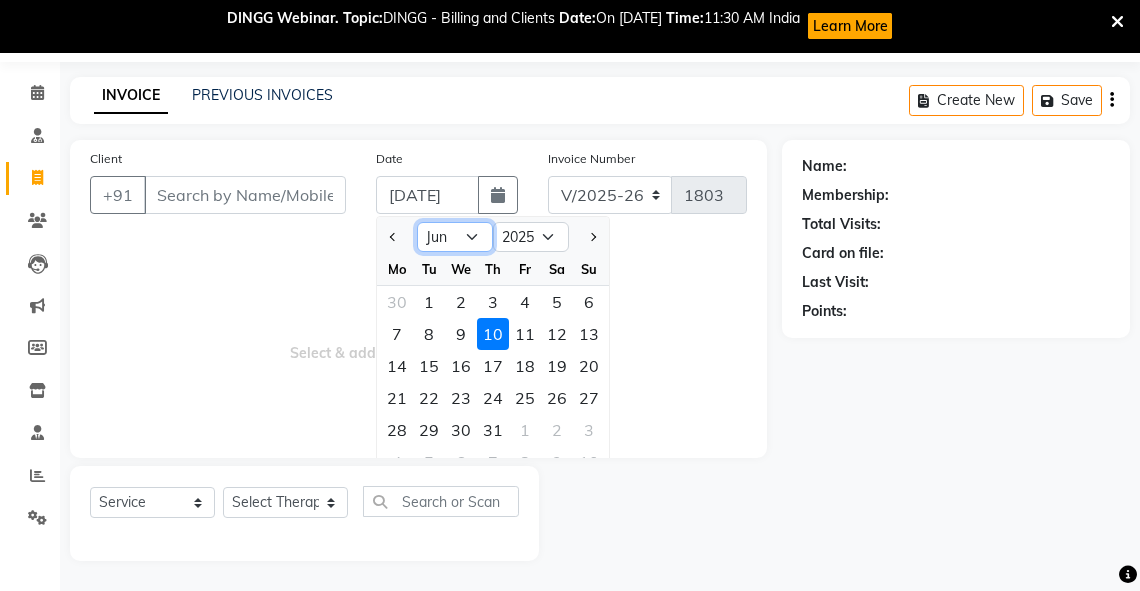 click on "Jan Feb Mar Apr May Jun Jul Aug Sep Oct Nov Dec" 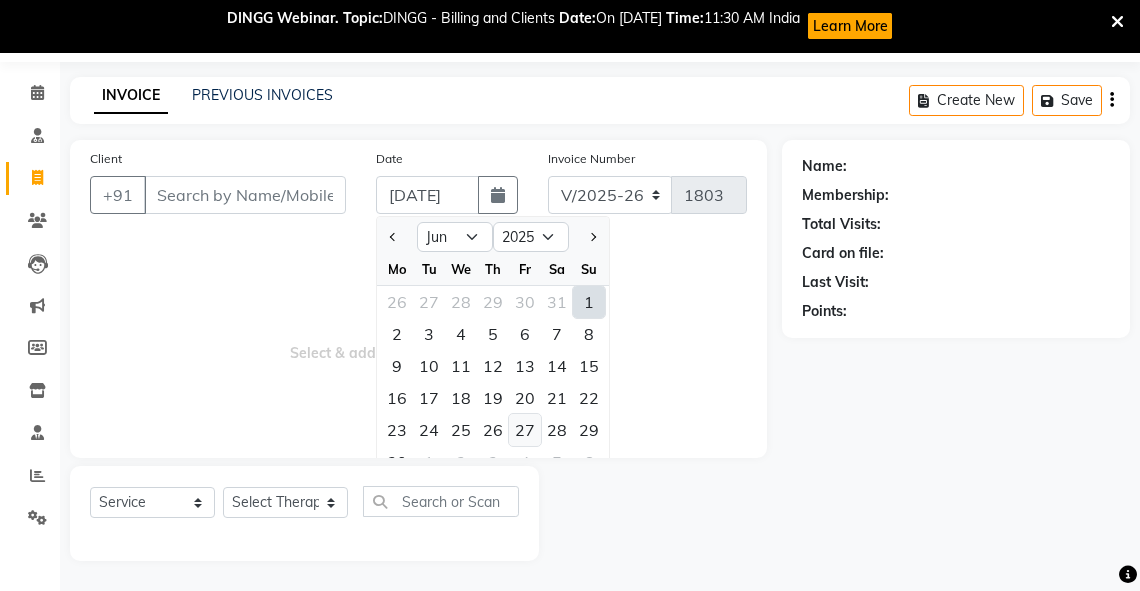 click on "27" 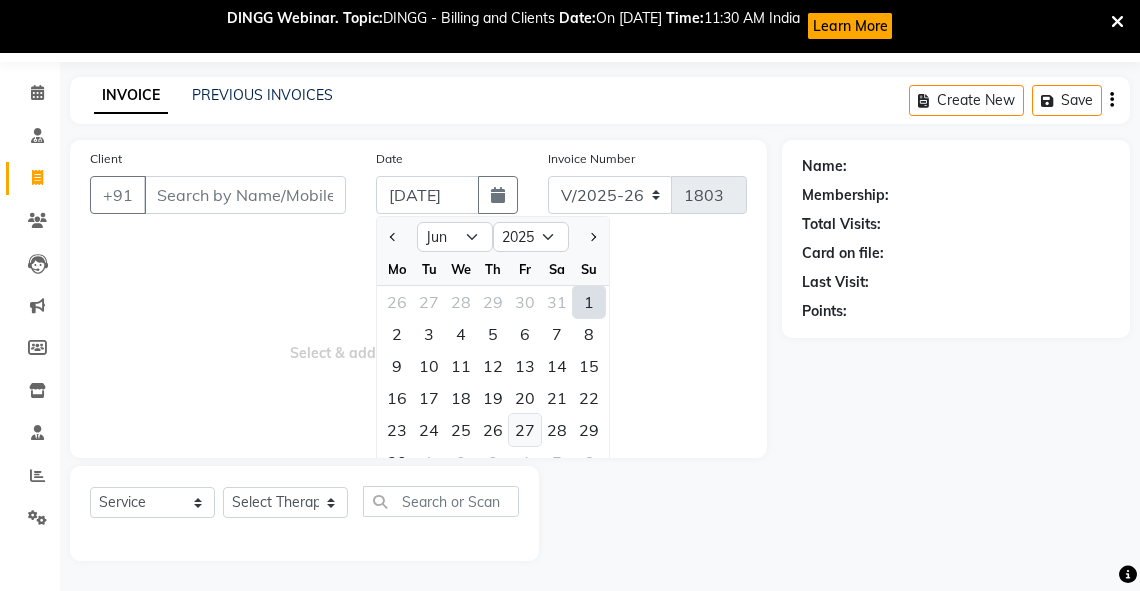 type on "27-06-2025" 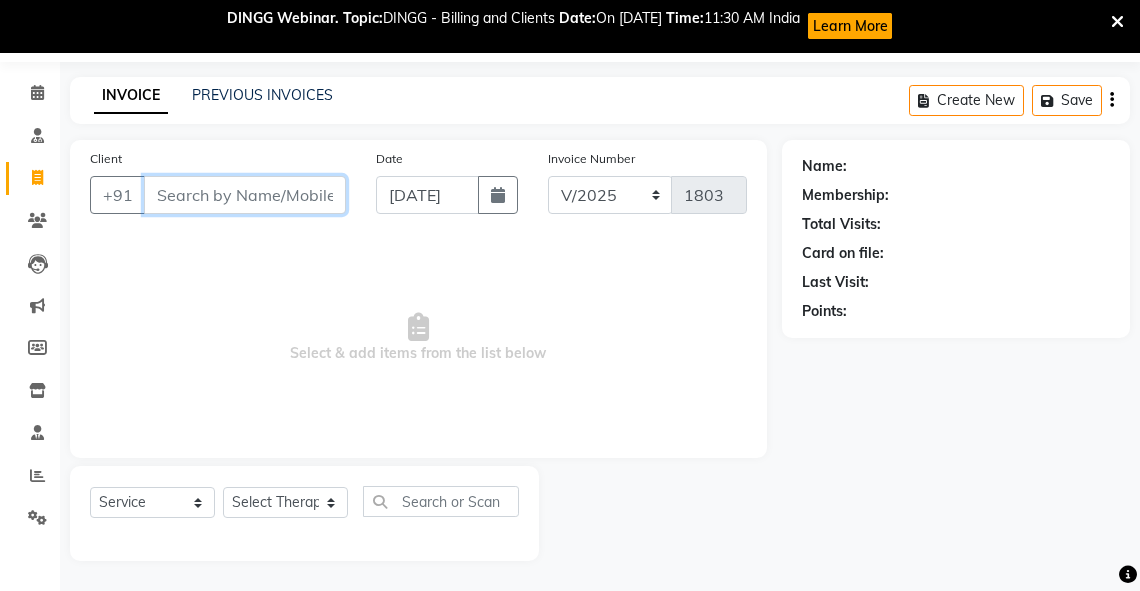 click on "Client" at bounding box center (245, 195) 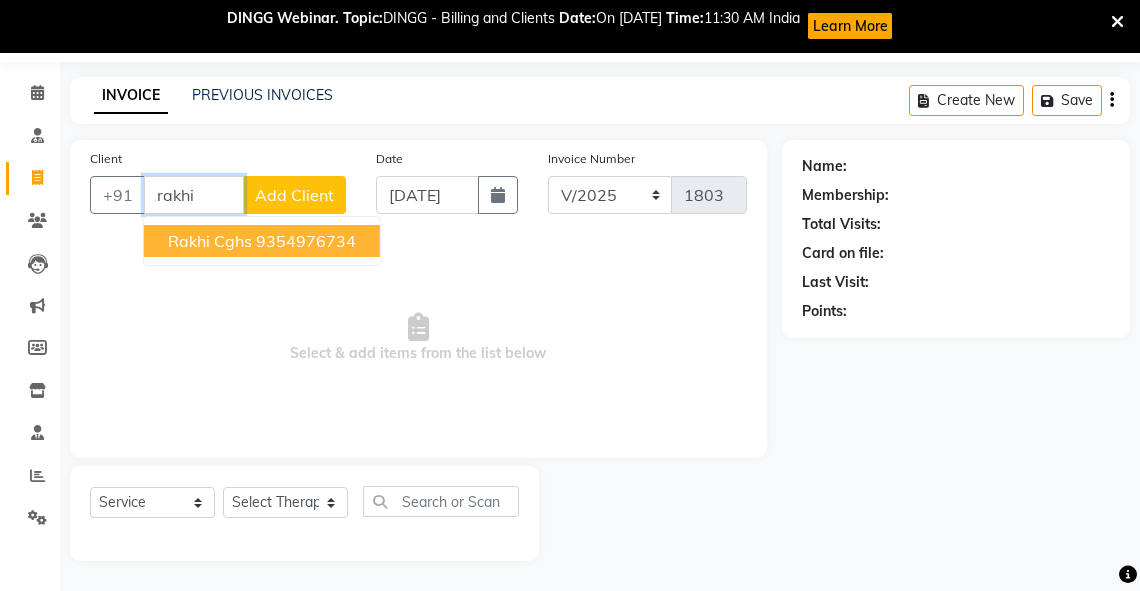click on "Rakhi cghs" at bounding box center [210, 241] 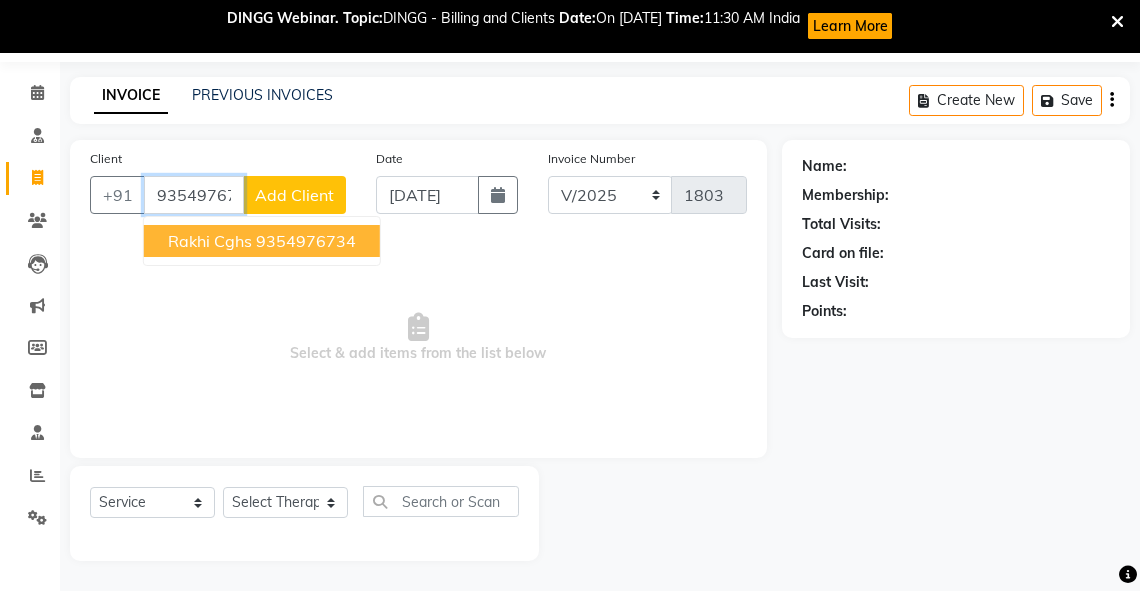 type on "9354976734" 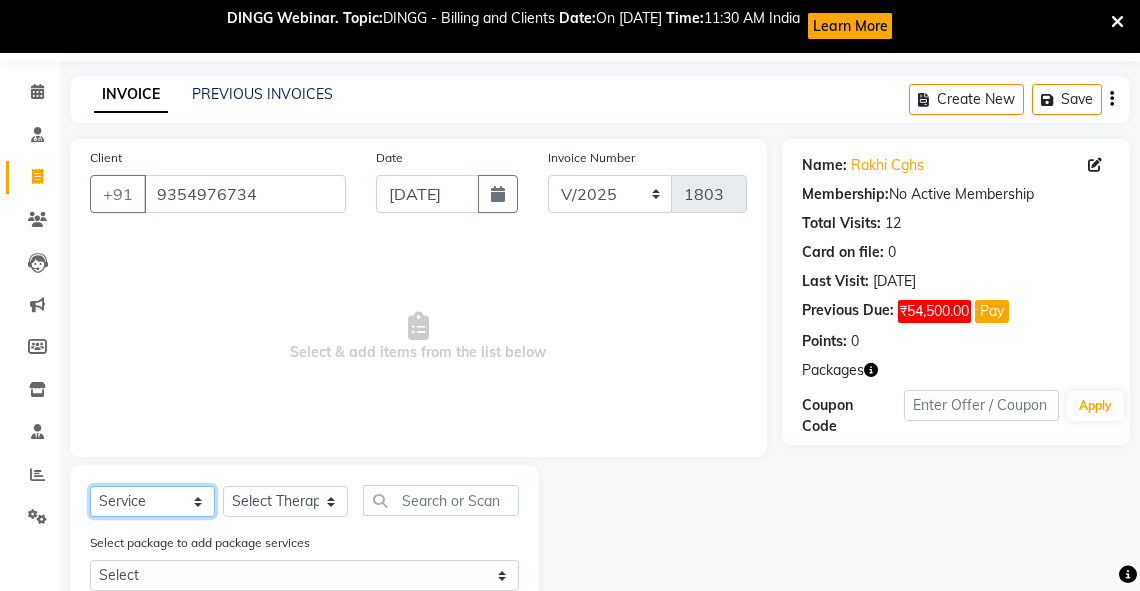 click on "Select  Service  Product  Membership  Package Voucher Prepaid Gift Card" 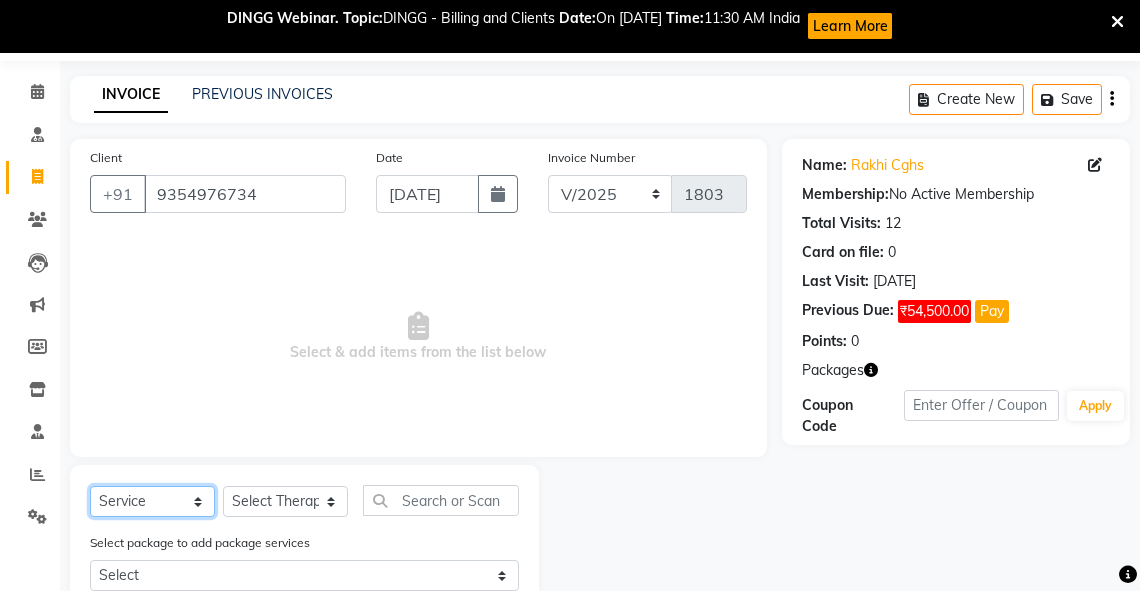 click on "Select  Service  Product  Membership  Package Voucher Prepaid Gift Card" 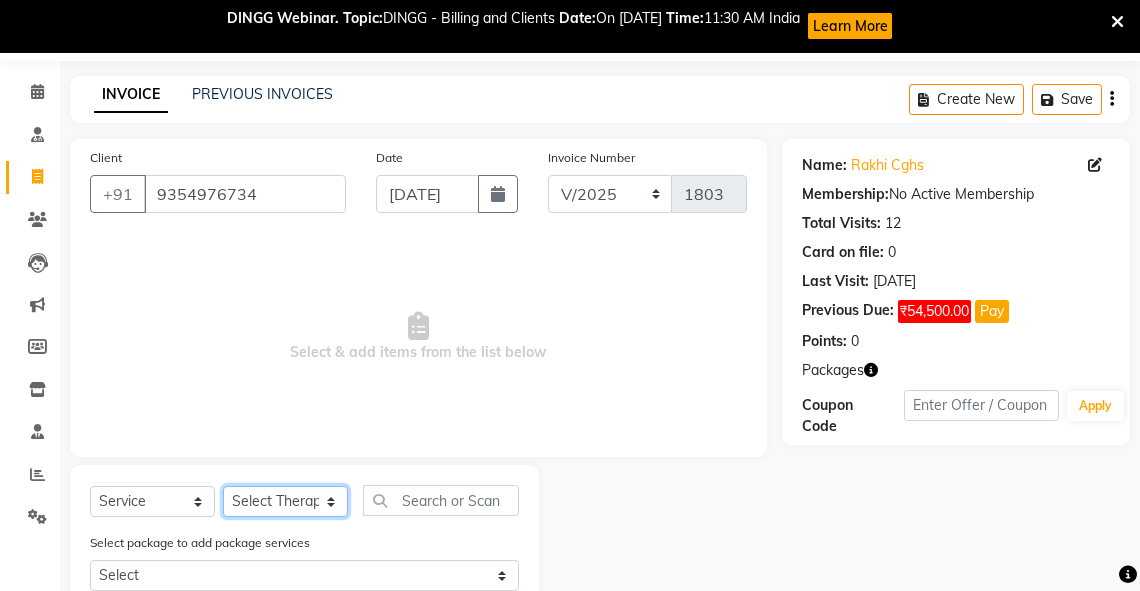 drag, startPoint x: 319, startPoint y: 504, endPoint x: 317, endPoint y: 489, distance: 15.132746 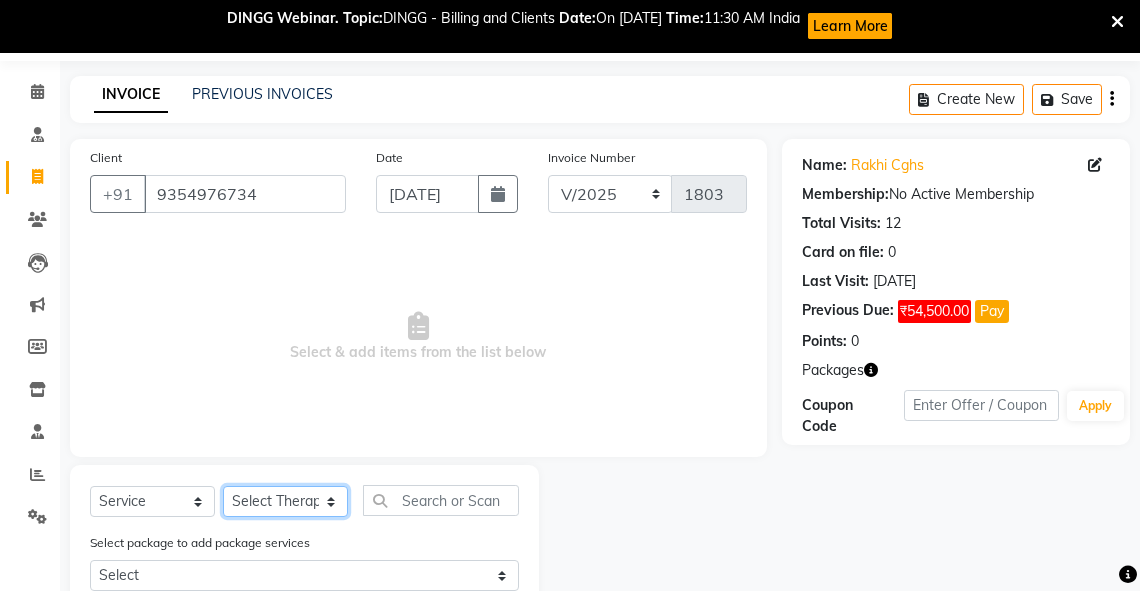 select on "41713" 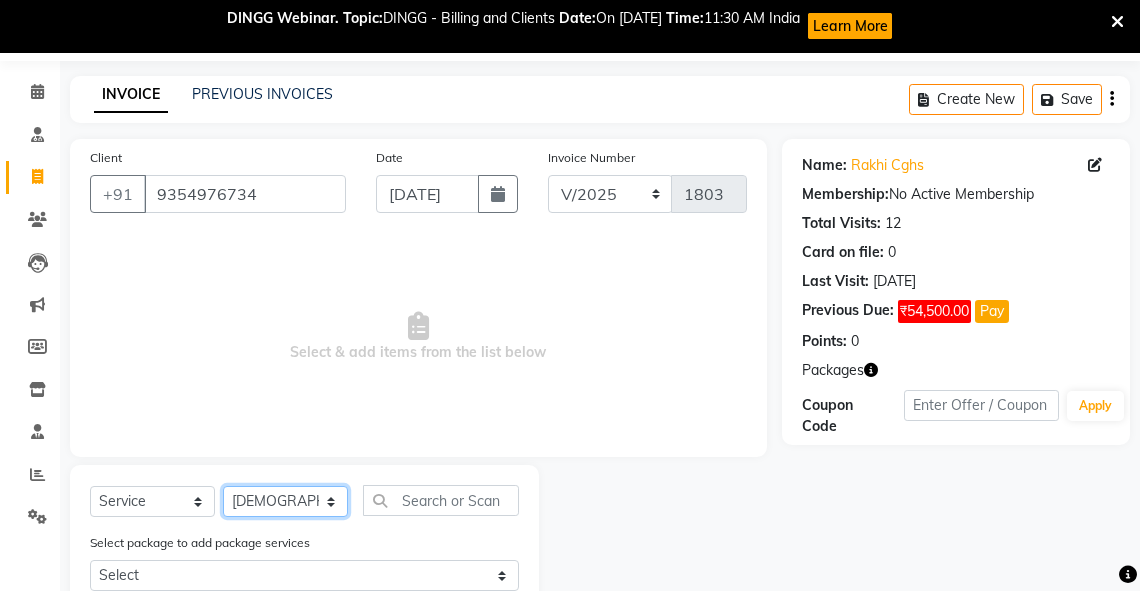 click on "Select Therapist Adarsh Akshaya V Aleena Thankachan Anakha A K Anaswara N anusha  Dhaneesha Dr JIJI K P elizabeth gopika Guddu Maurya JISHNU Manager maneesha a Manoj K M OTHER BRANCH Sardinia Shyamjith Vineeth Vijayan vishnu priya yadhu" 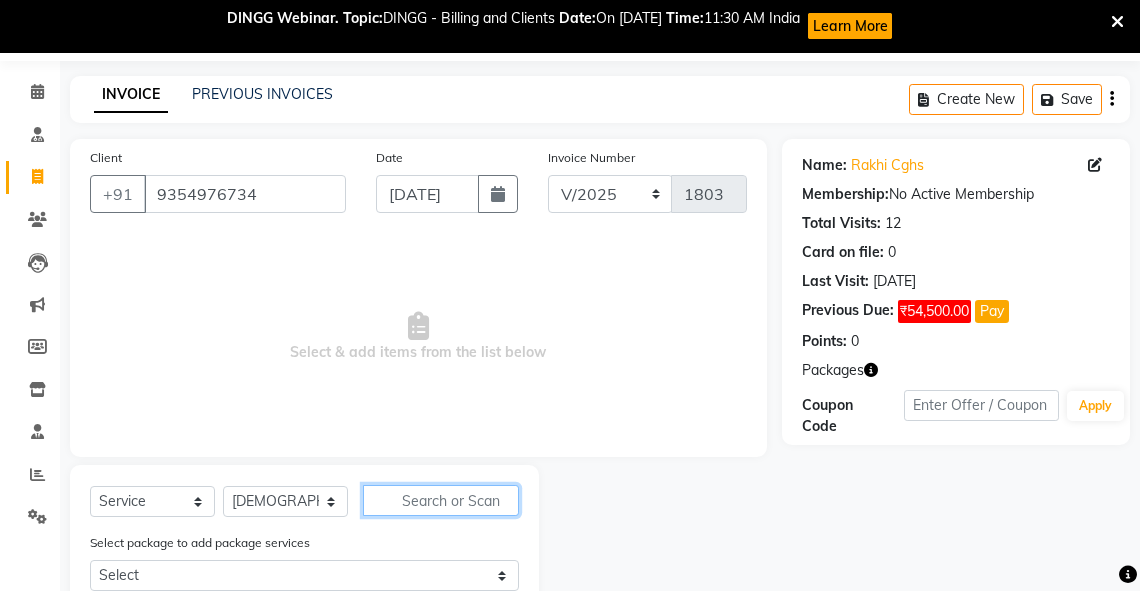 click 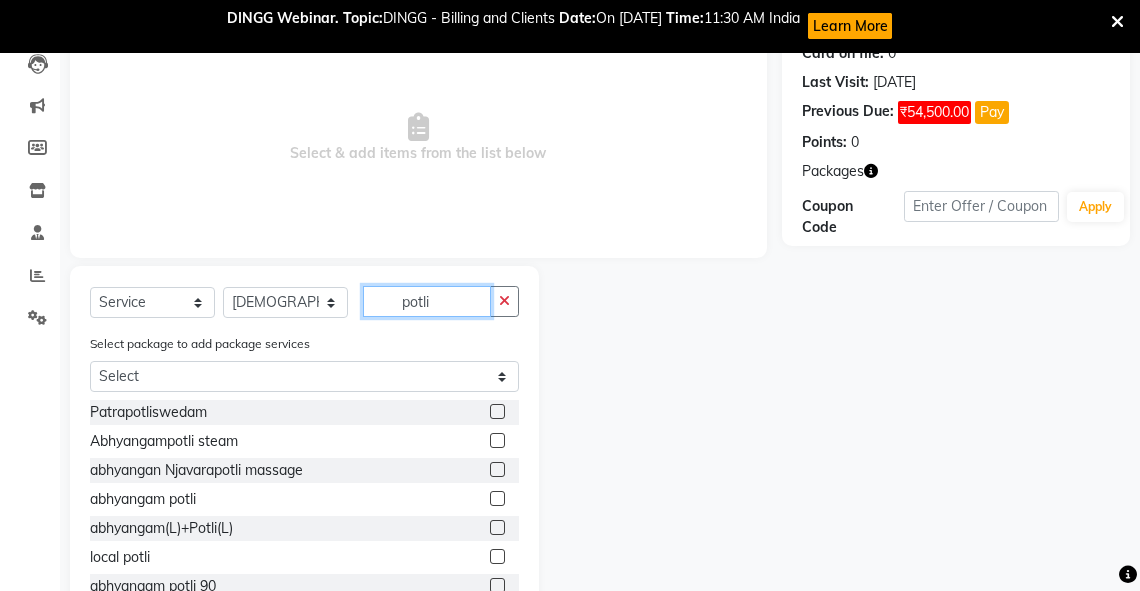 scroll, scrollTop: 270, scrollLeft: 0, axis: vertical 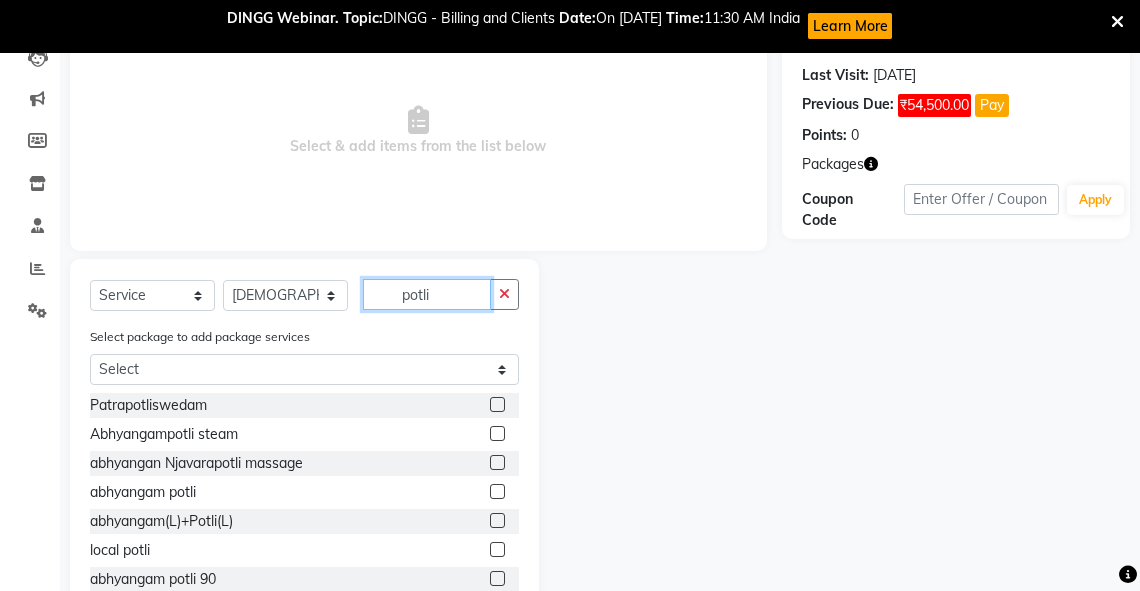 type on "potli" 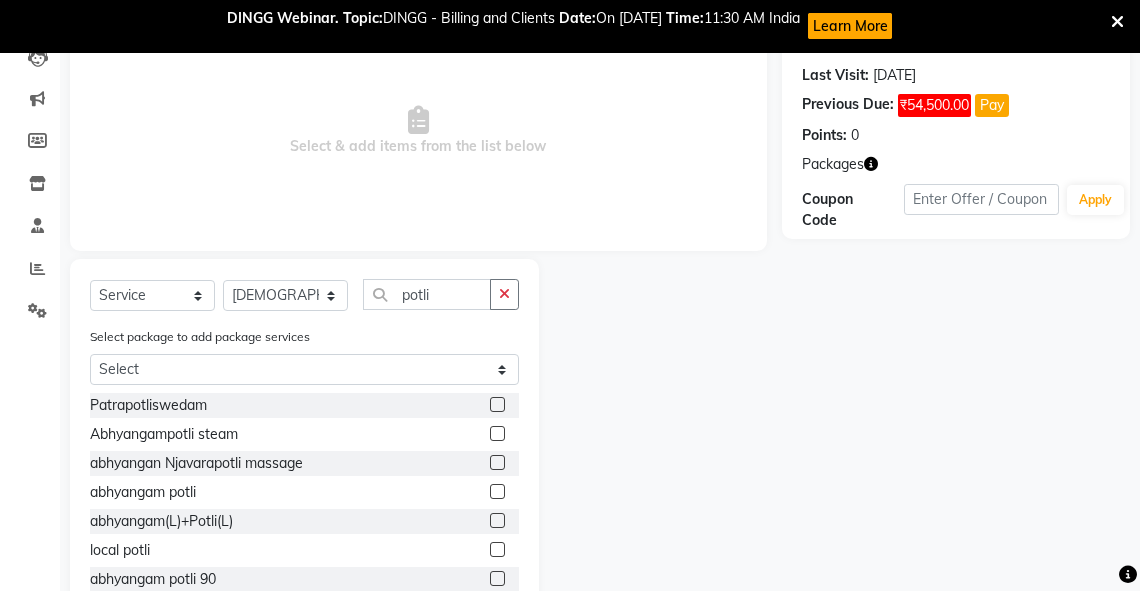 click 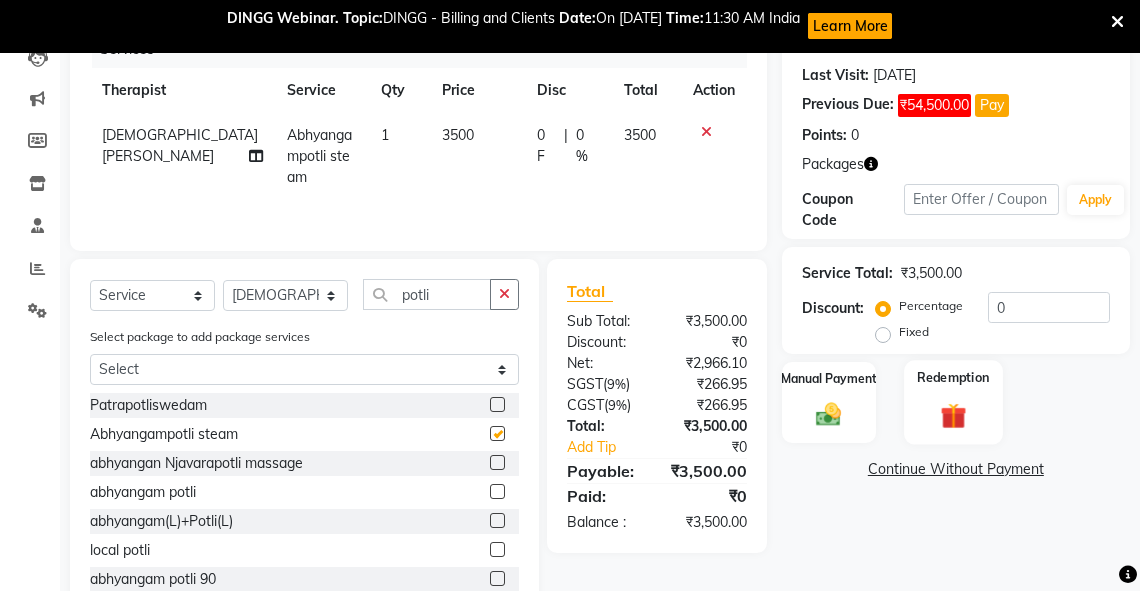 checkbox on "false" 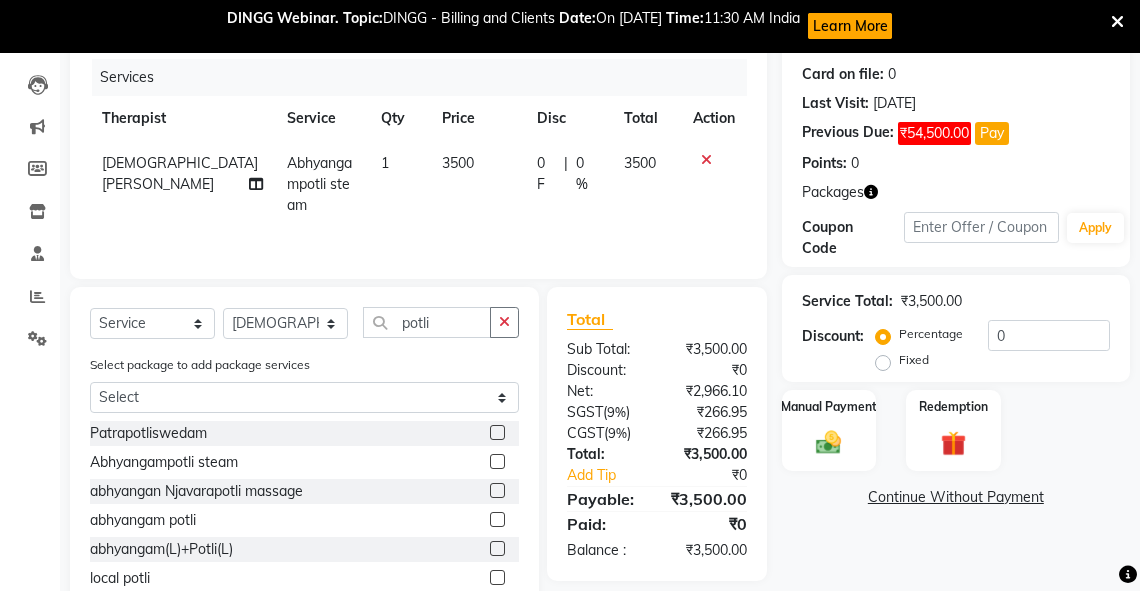 scroll, scrollTop: 287, scrollLeft: 0, axis: vertical 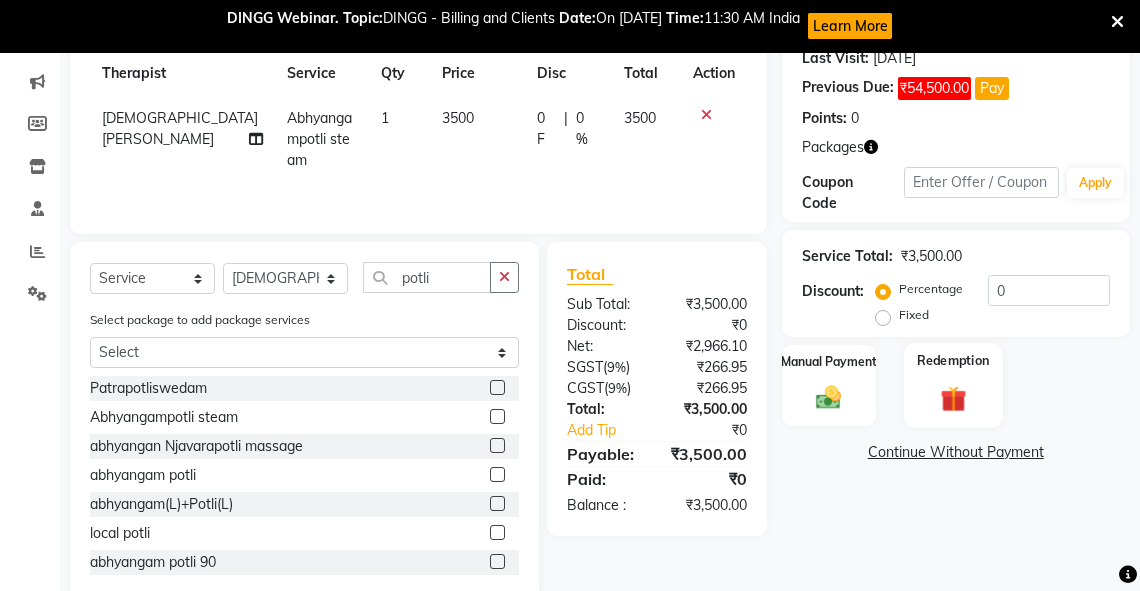 click 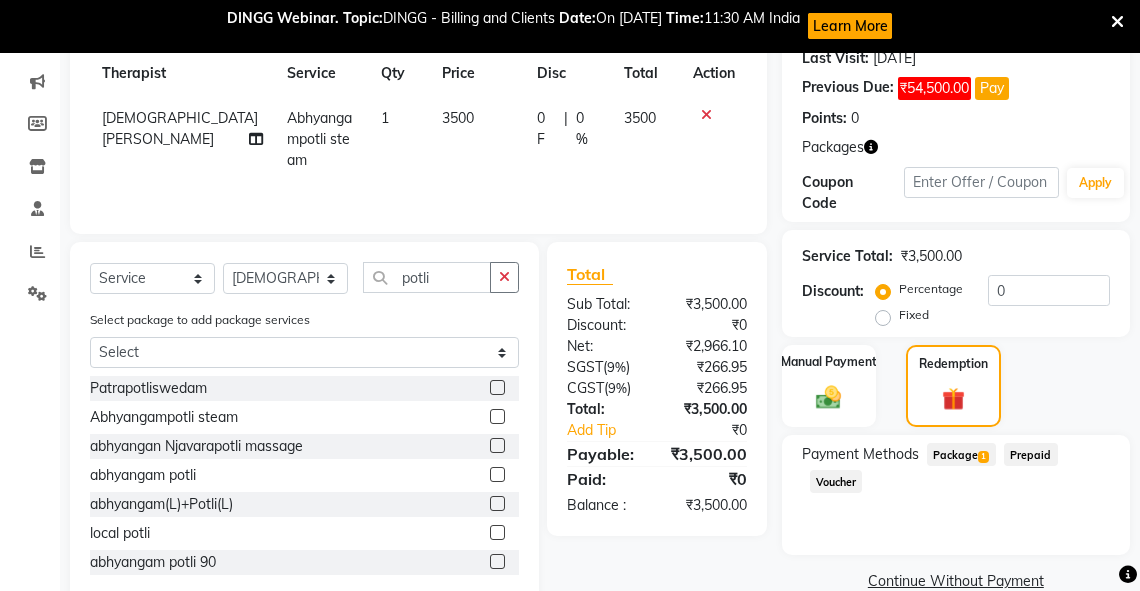 click on "Package  1" 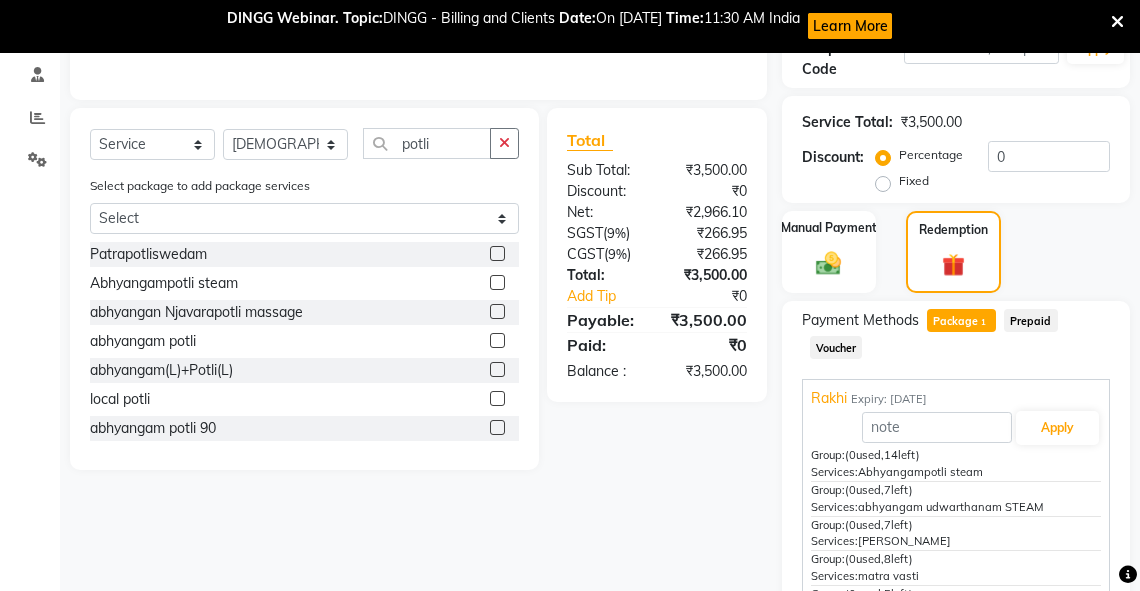 scroll, scrollTop: 459, scrollLeft: 0, axis: vertical 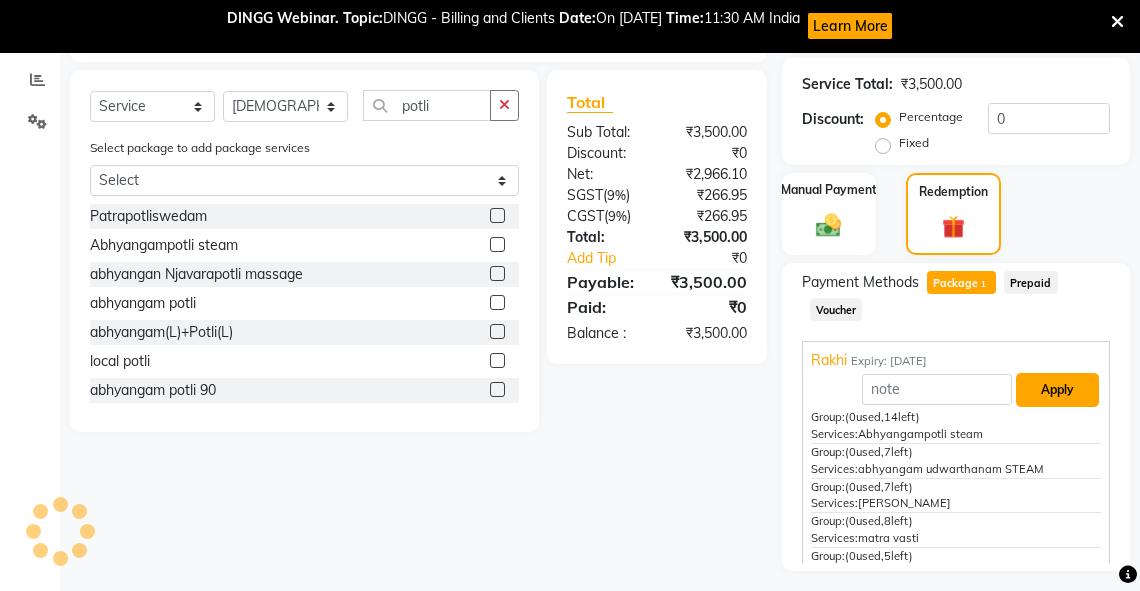 click on "Apply" at bounding box center (1057, 390) 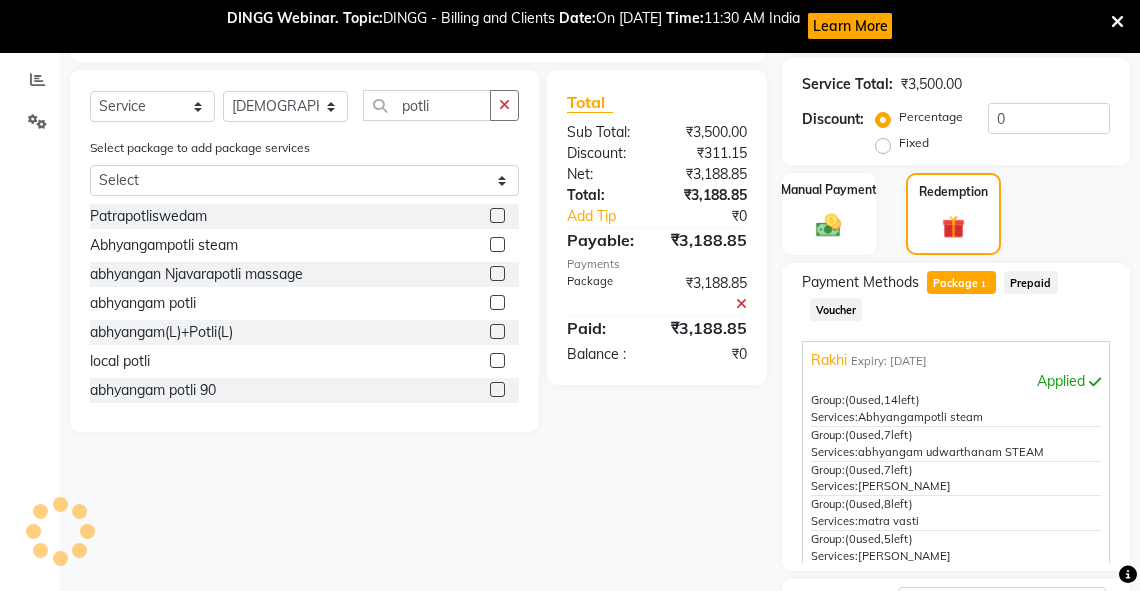 scroll, scrollTop: 623, scrollLeft: 0, axis: vertical 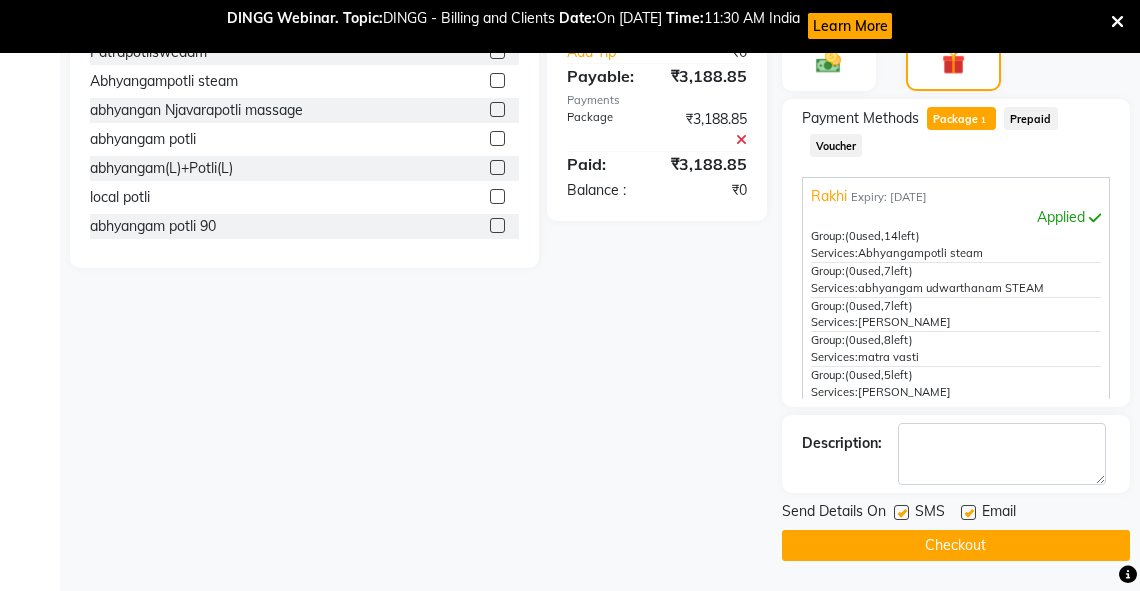 click on "Checkout" 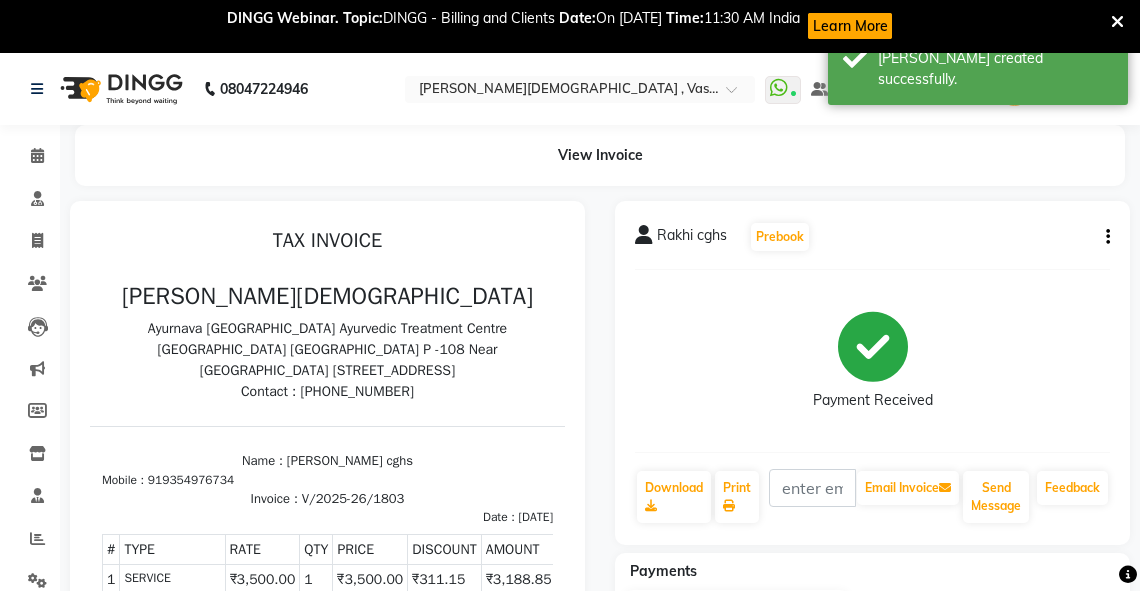 scroll, scrollTop: 0, scrollLeft: 0, axis: both 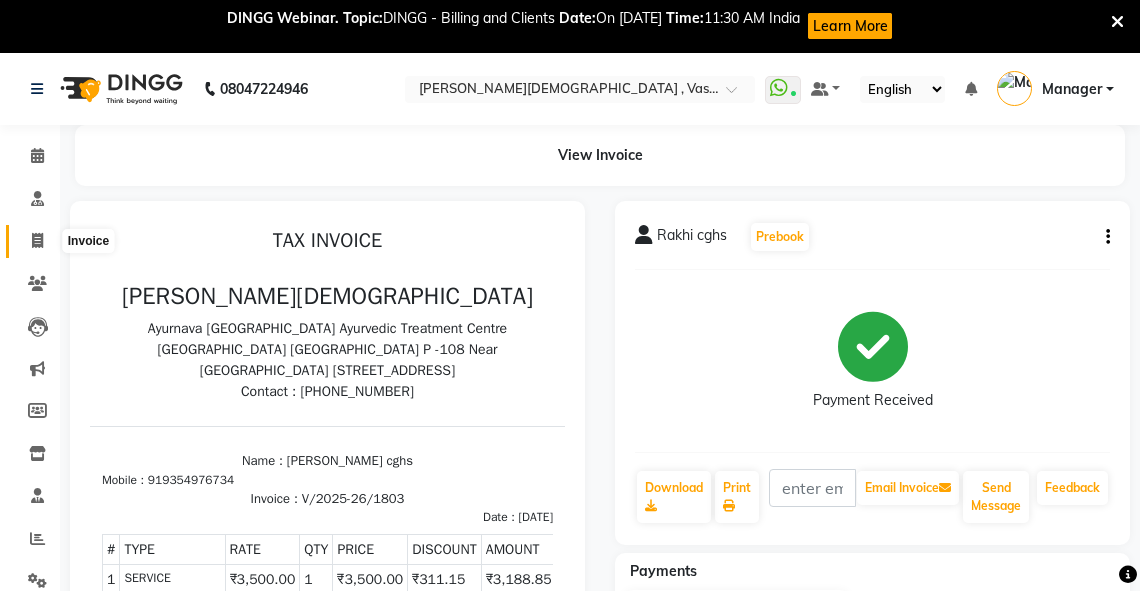 click 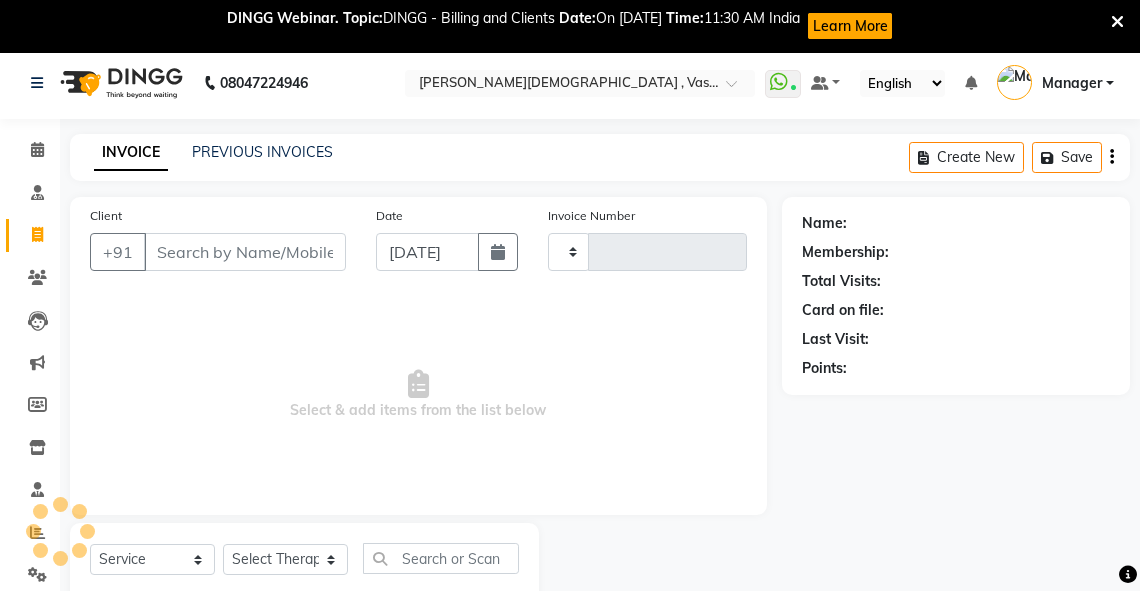 type on "1804" 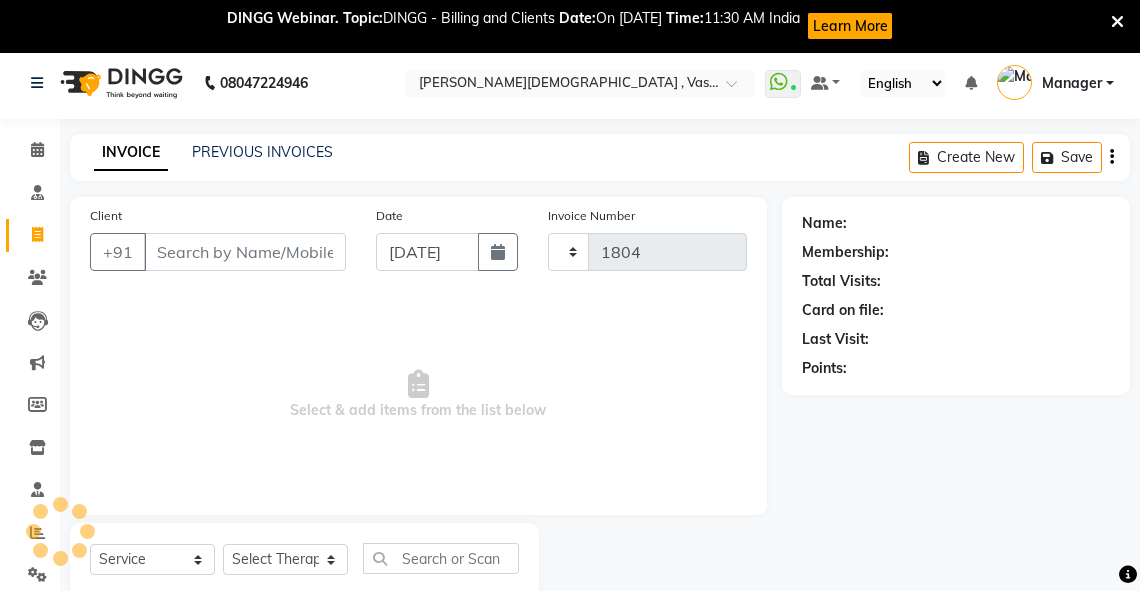 select on "5571" 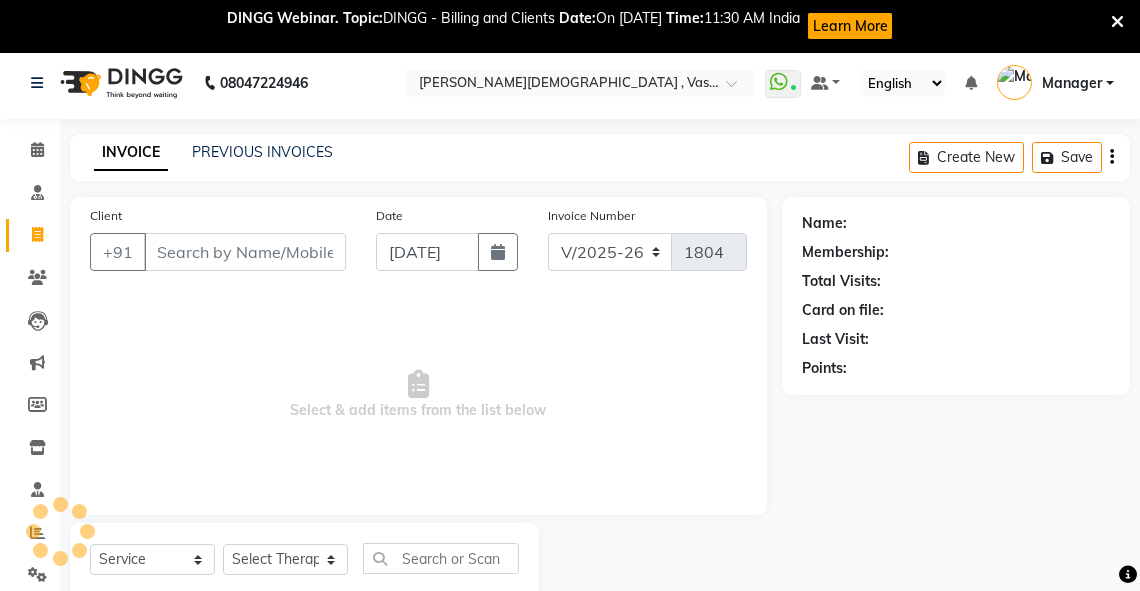 scroll, scrollTop: 64, scrollLeft: 0, axis: vertical 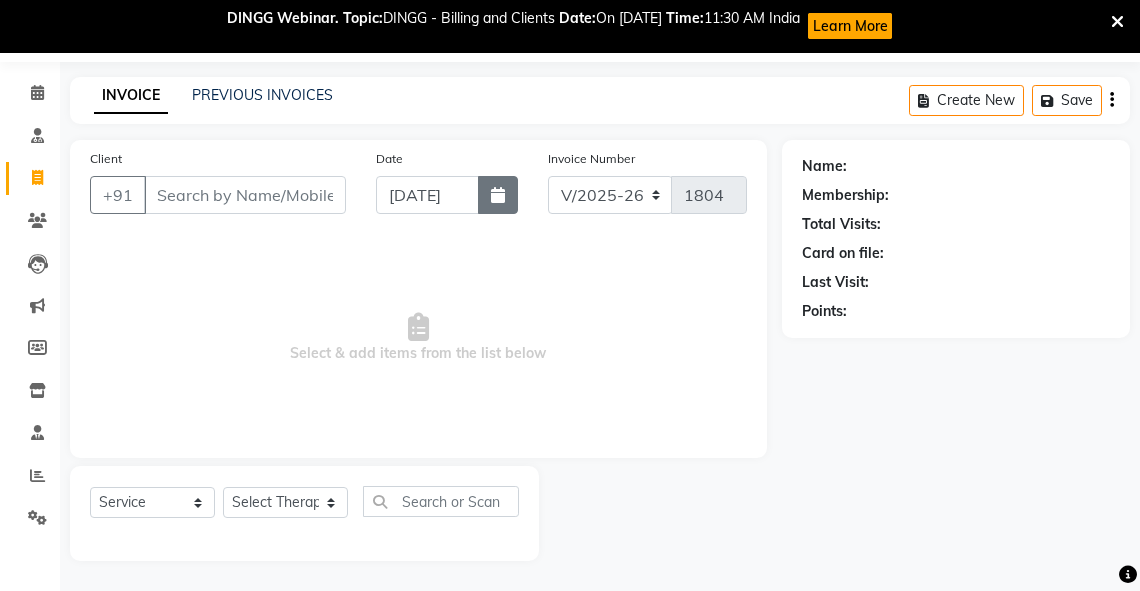 click 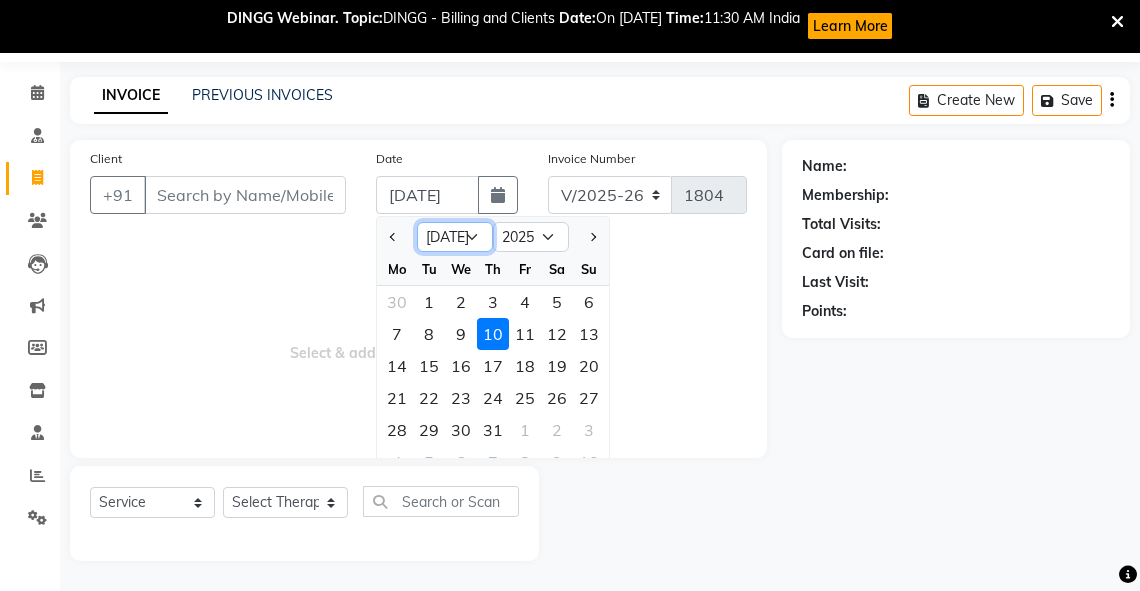 click on "Jan Feb Mar Apr May Jun Jul Aug Sep Oct Nov Dec" 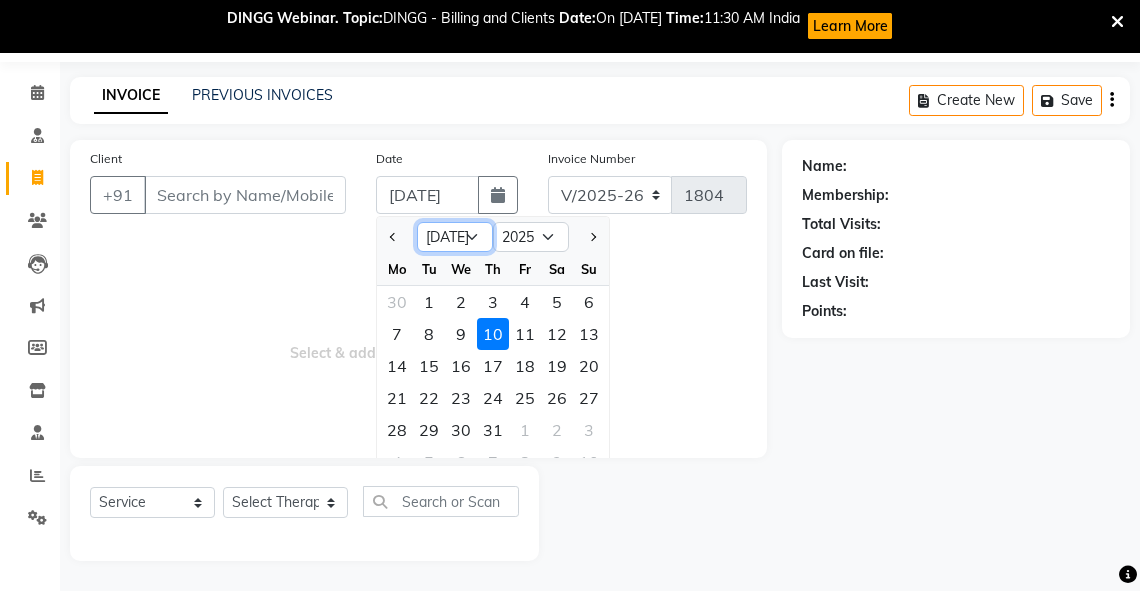 select on "6" 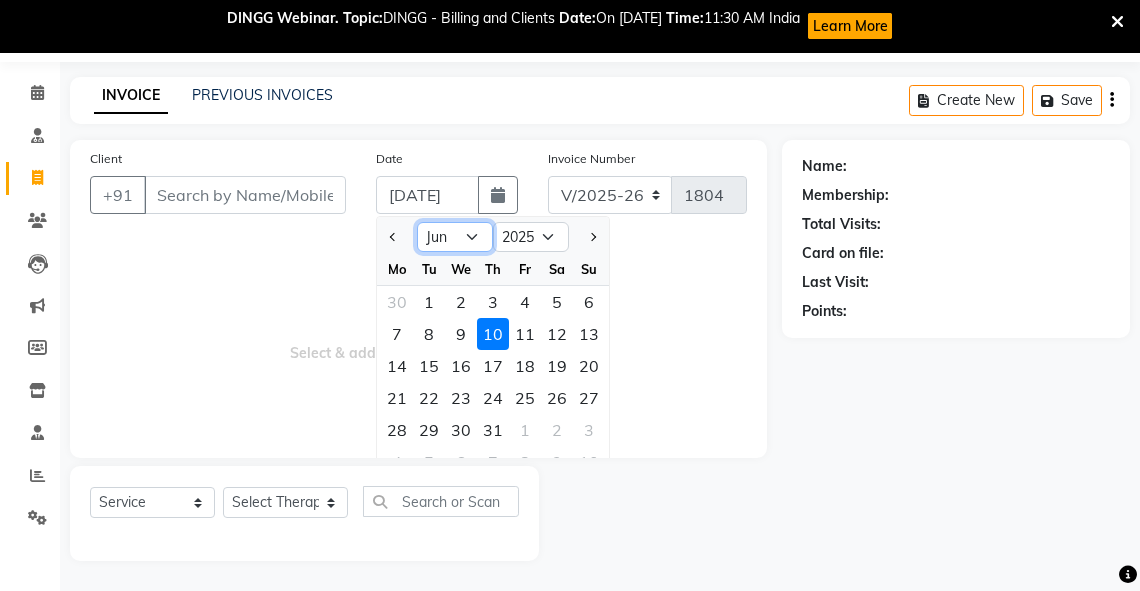 click on "Jan Feb Mar Apr May Jun Jul Aug Sep Oct Nov Dec" 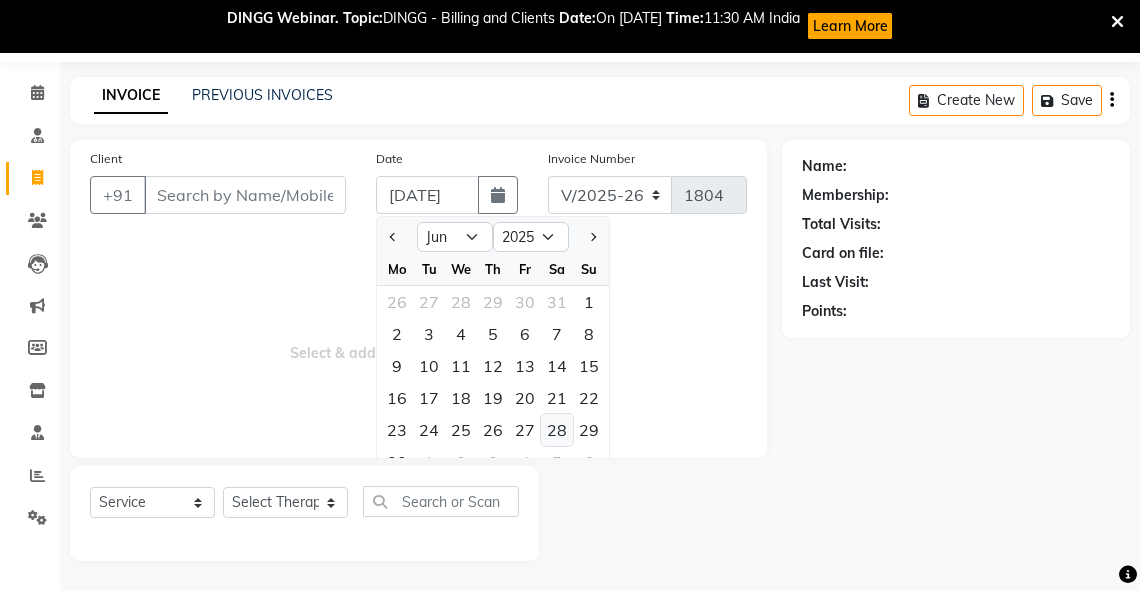 click on "28" 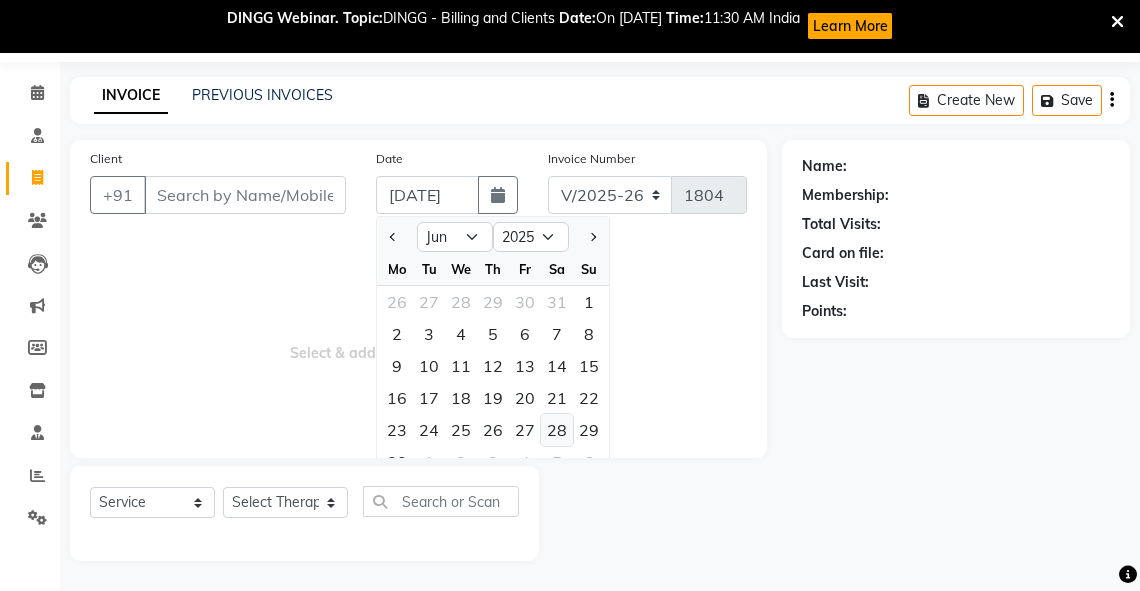 type on "28-06-2025" 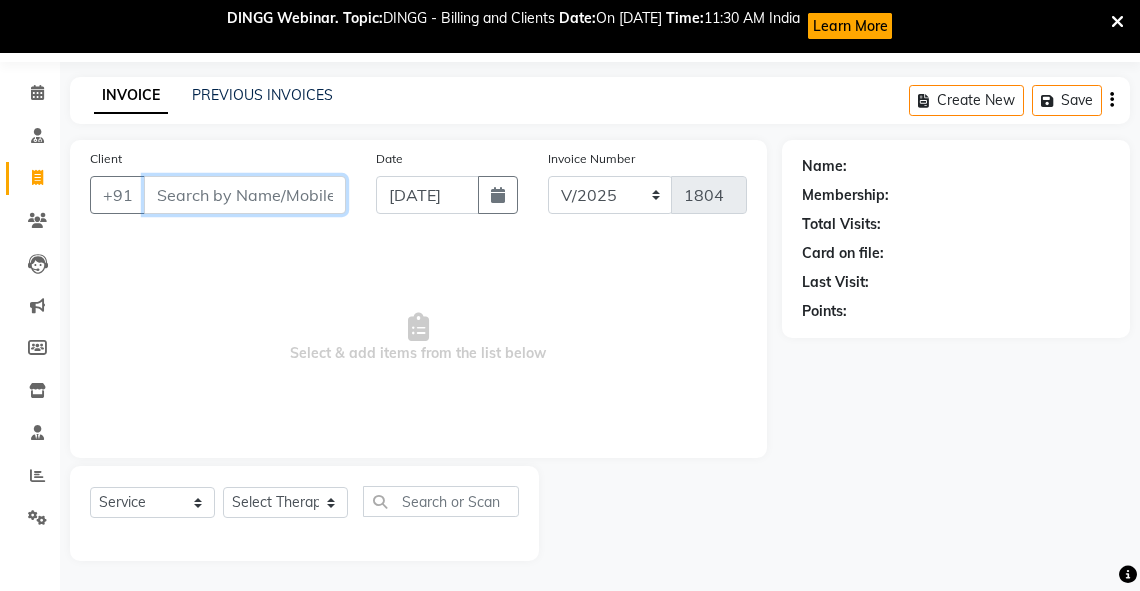 click on "Client" at bounding box center (245, 195) 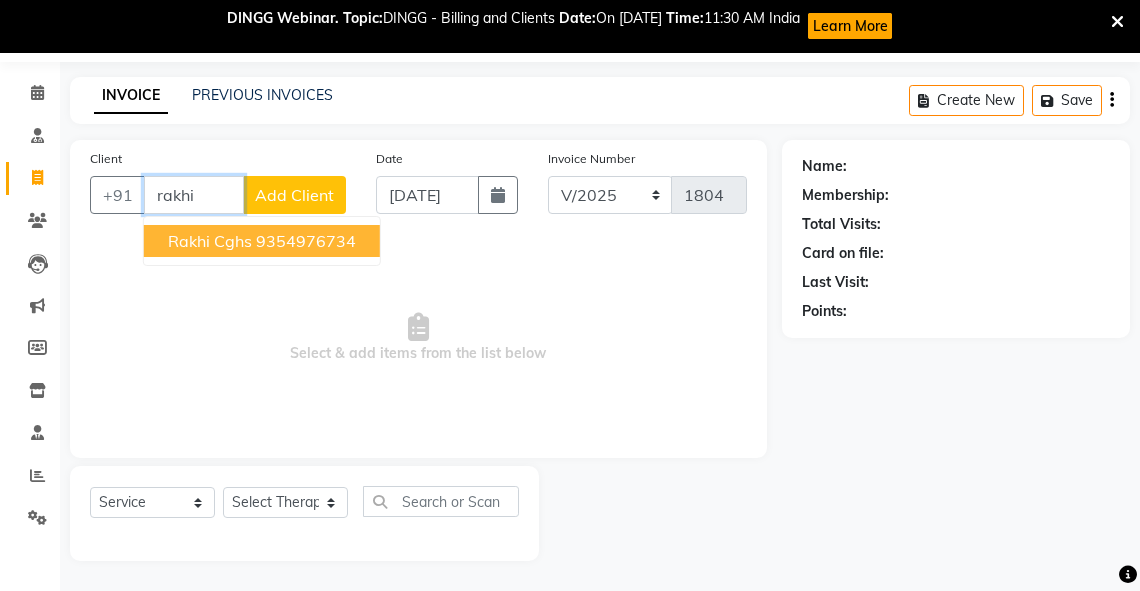 click on "Rakhi cghs" at bounding box center [210, 241] 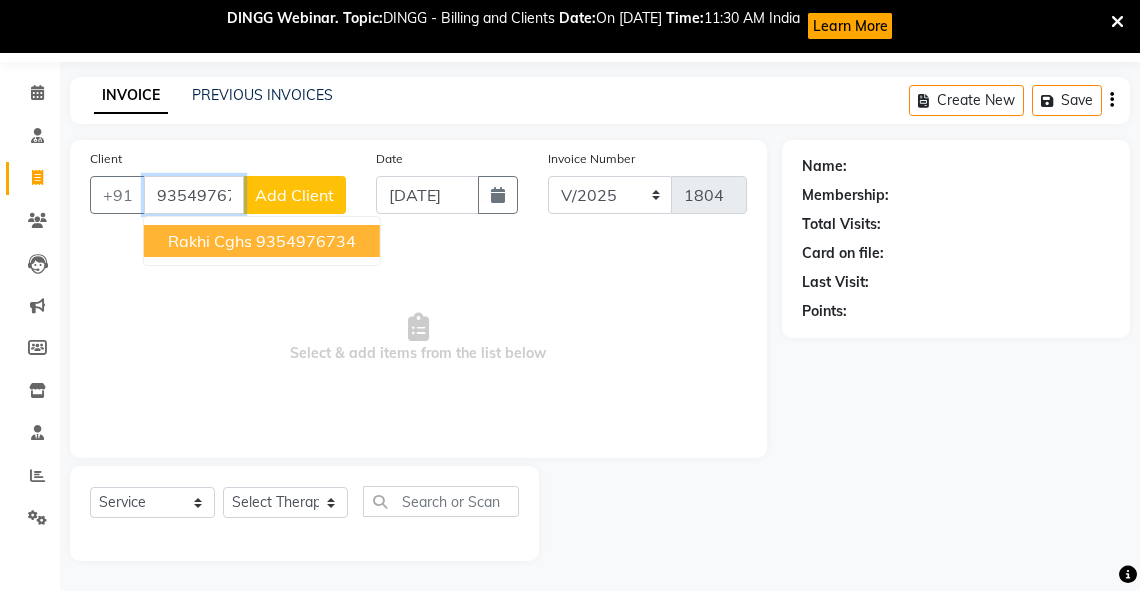 type on "9354976734" 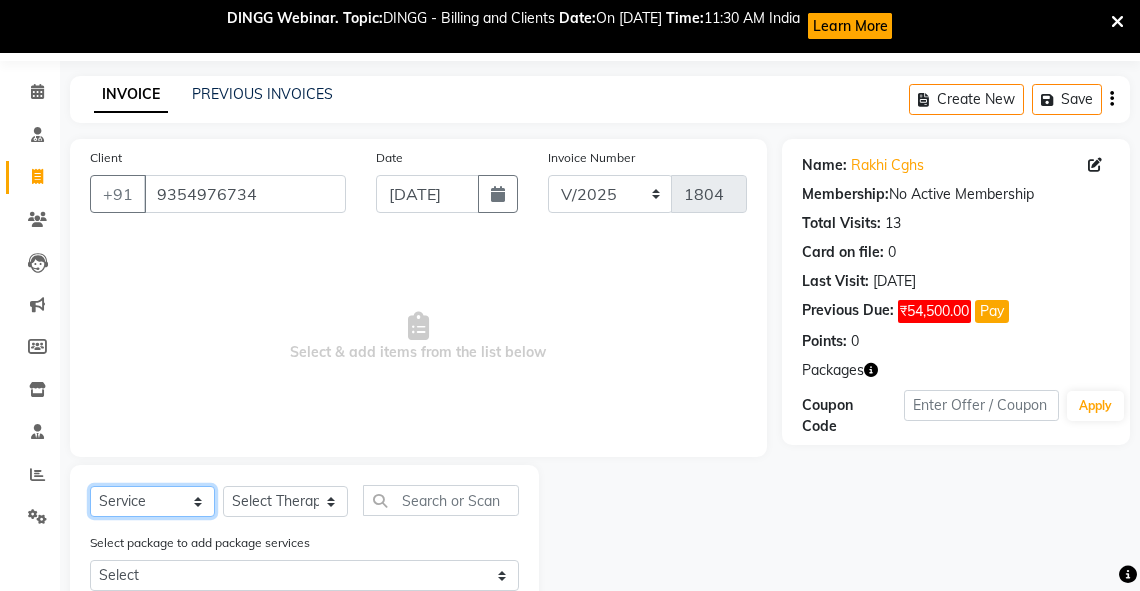 drag, startPoint x: 179, startPoint y: 508, endPoint x: 178, endPoint y: 498, distance: 10.049875 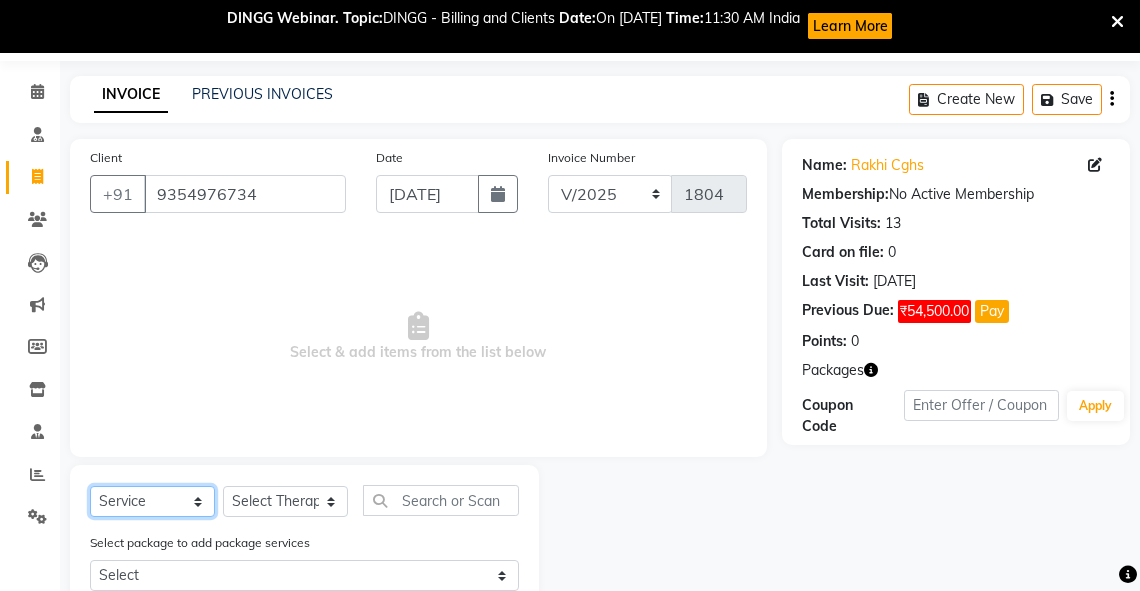 click on "Select  Service  Product  Membership  Package Voucher Prepaid Gift Card" 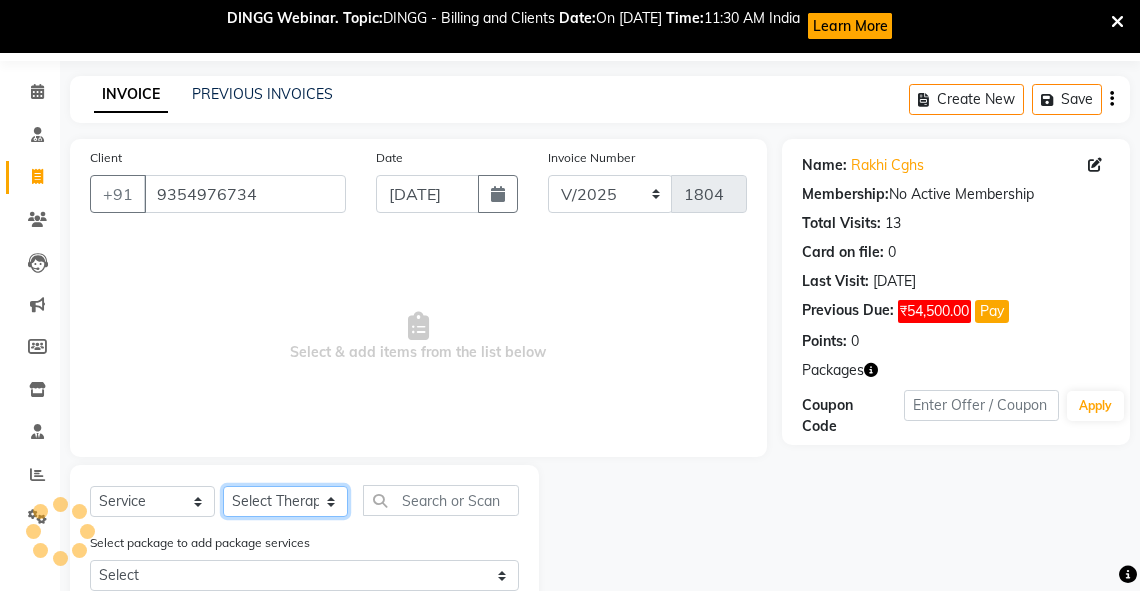 click on "Select Therapist Adarsh Akshaya V Aleena Thankachan Anakha A K Anaswara N anusha  Dhaneesha Dr JIJI K P elizabeth gopika Guddu Maurya JISHNU Manager maneesha a Manoj K M OTHER BRANCH Sardinia Shyamjith Vineeth Vijayan vishnu priya yadhu" 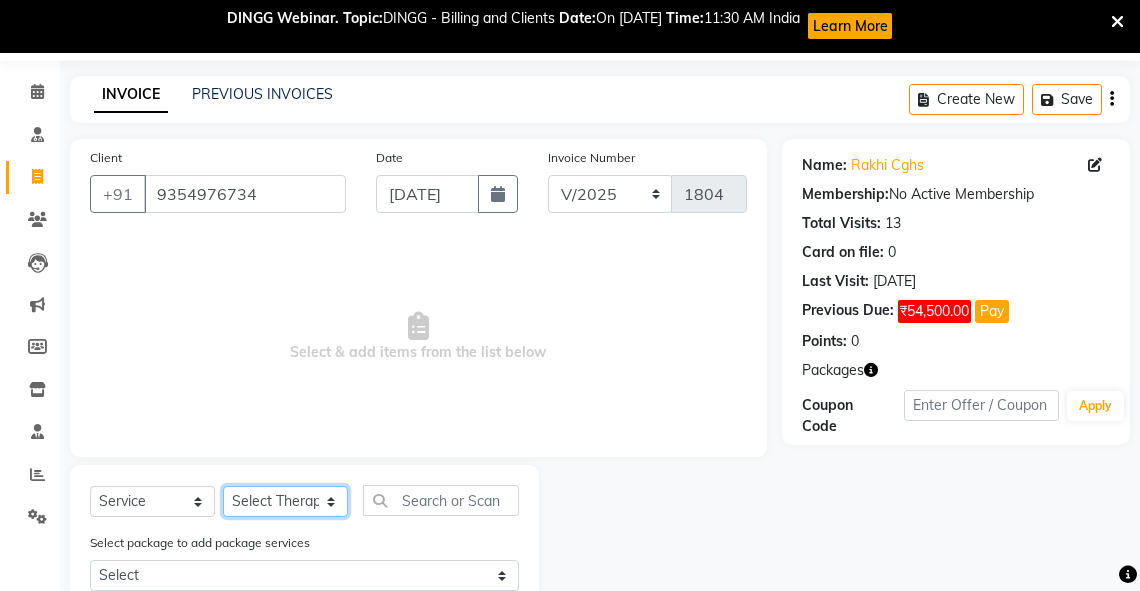 select on "41713" 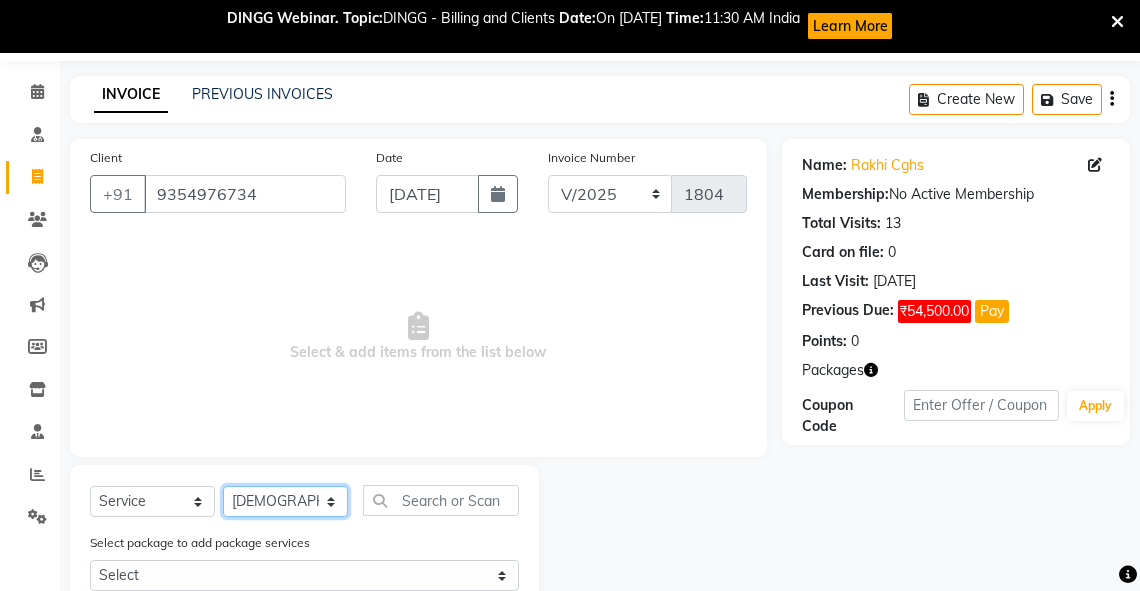 click on "Select Therapist Adarsh Akshaya V Aleena Thankachan Anakha A K Anaswara N anusha  Dhaneesha Dr JIJI K P elizabeth gopika Guddu Maurya JISHNU Manager maneesha a Manoj K M OTHER BRANCH Sardinia Shyamjith Vineeth Vijayan vishnu priya yadhu" 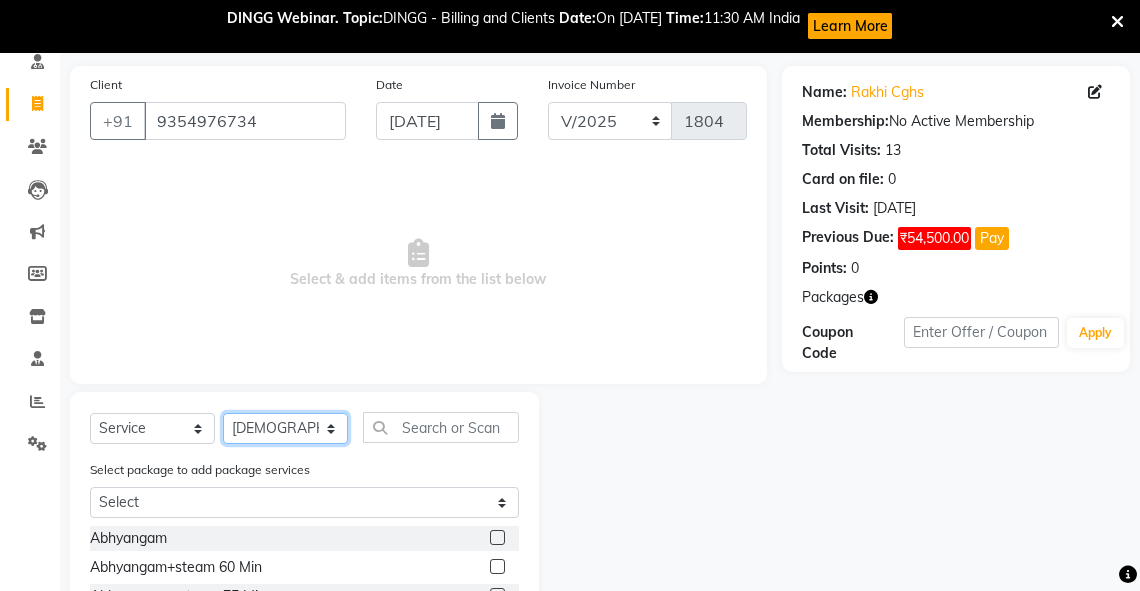 scroll, scrollTop: 138, scrollLeft: 0, axis: vertical 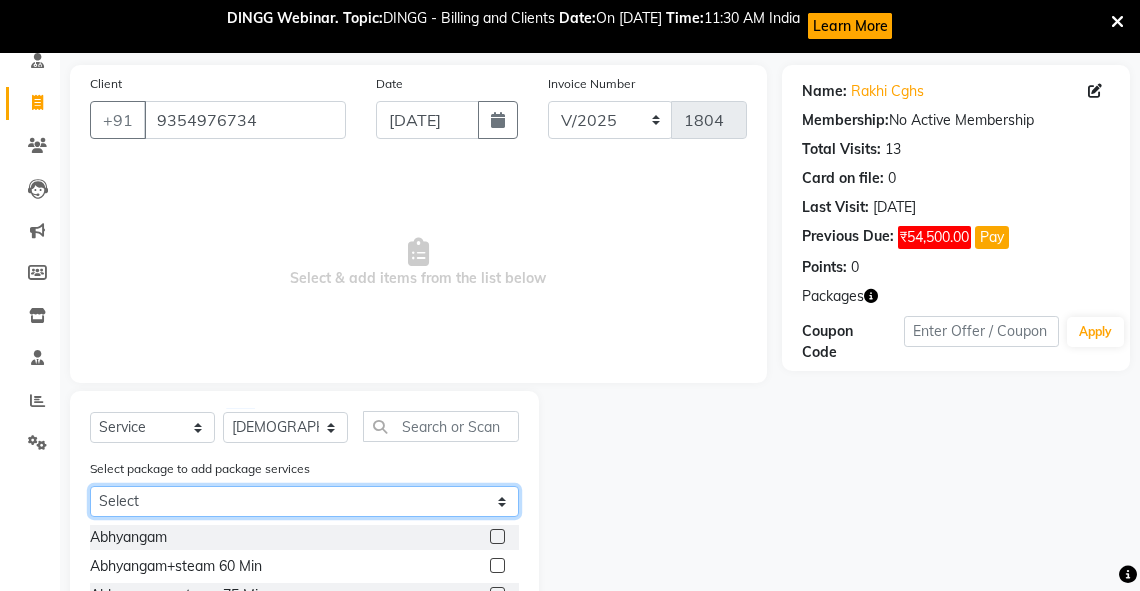 click on "Select Rakhi" 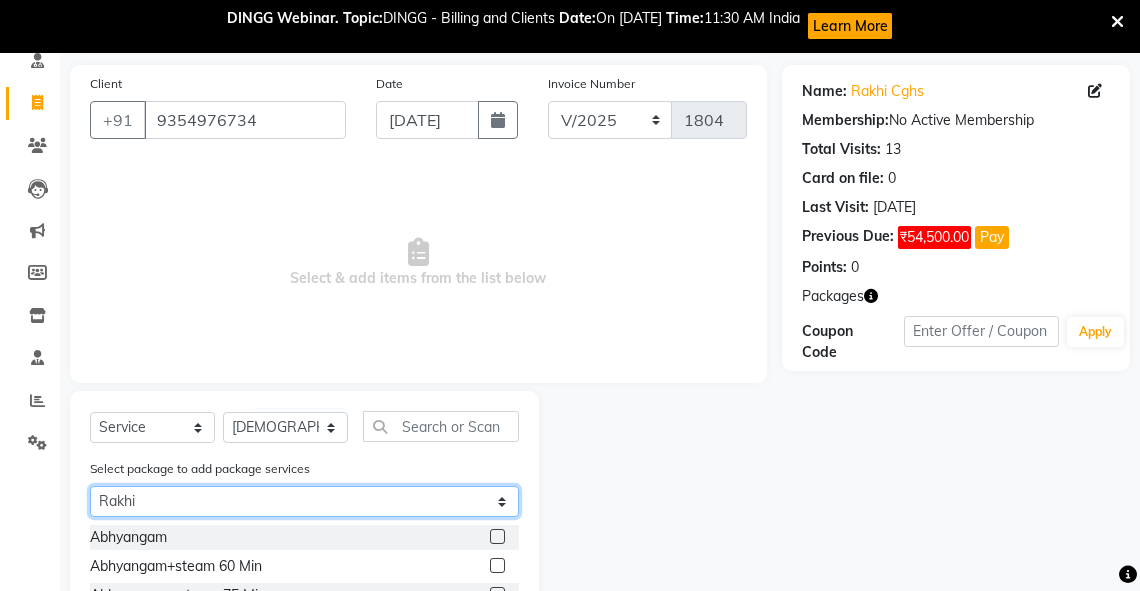 click on "Select Rakhi" 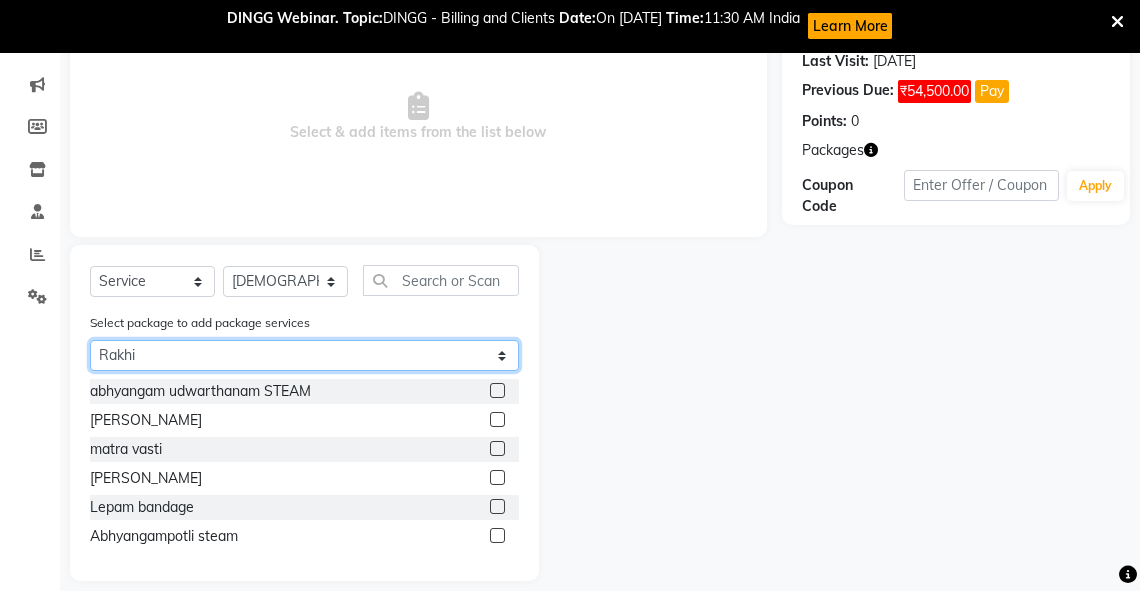 scroll, scrollTop: 305, scrollLeft: 0, axis: vertical 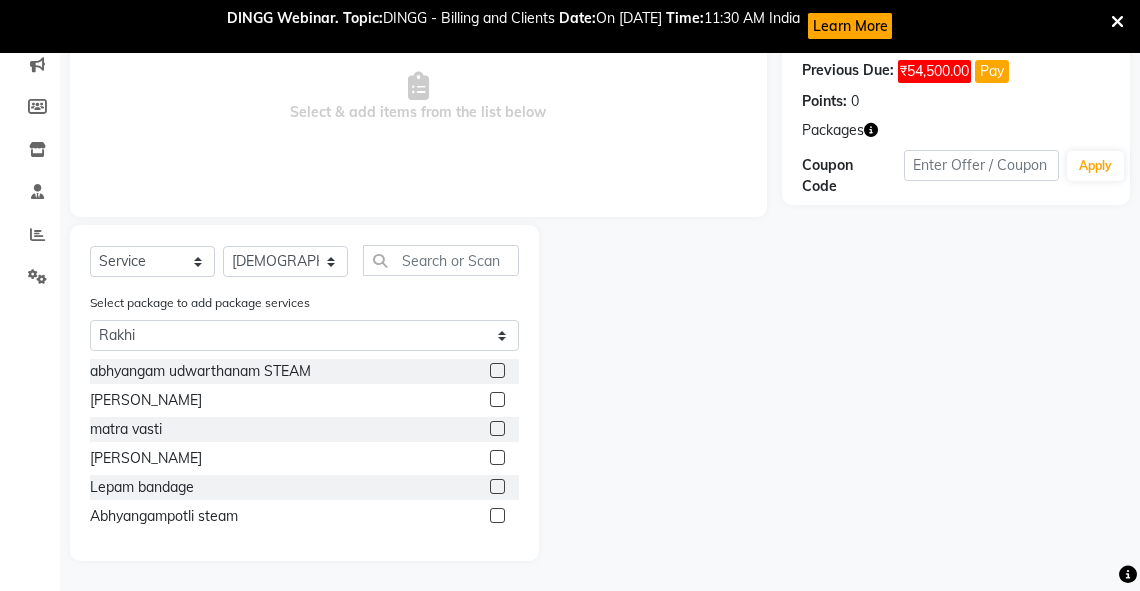 click 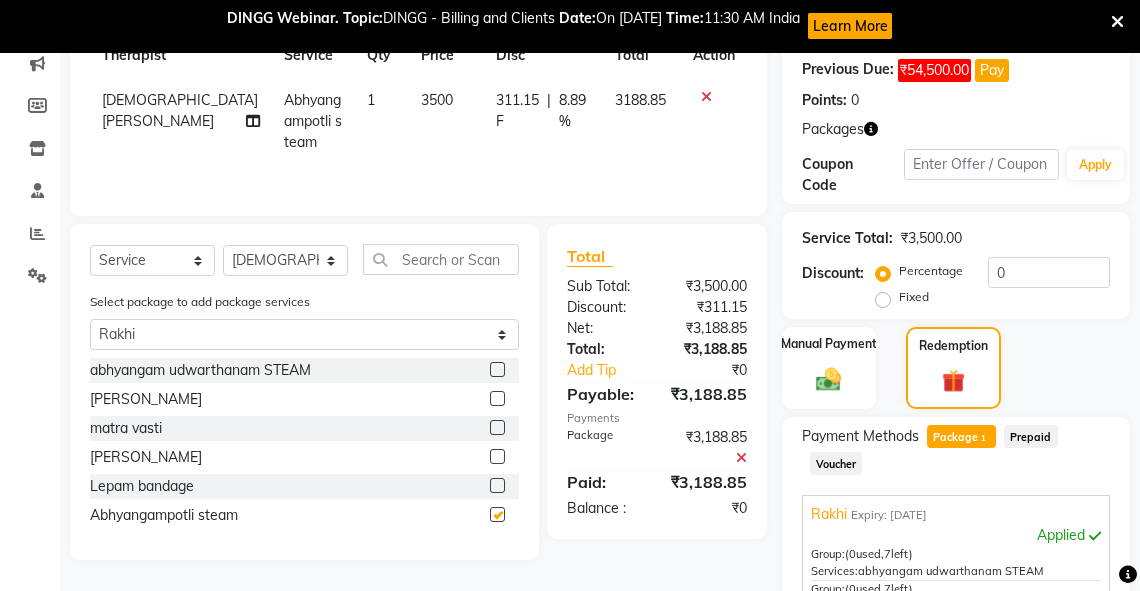 checkbox on "false" 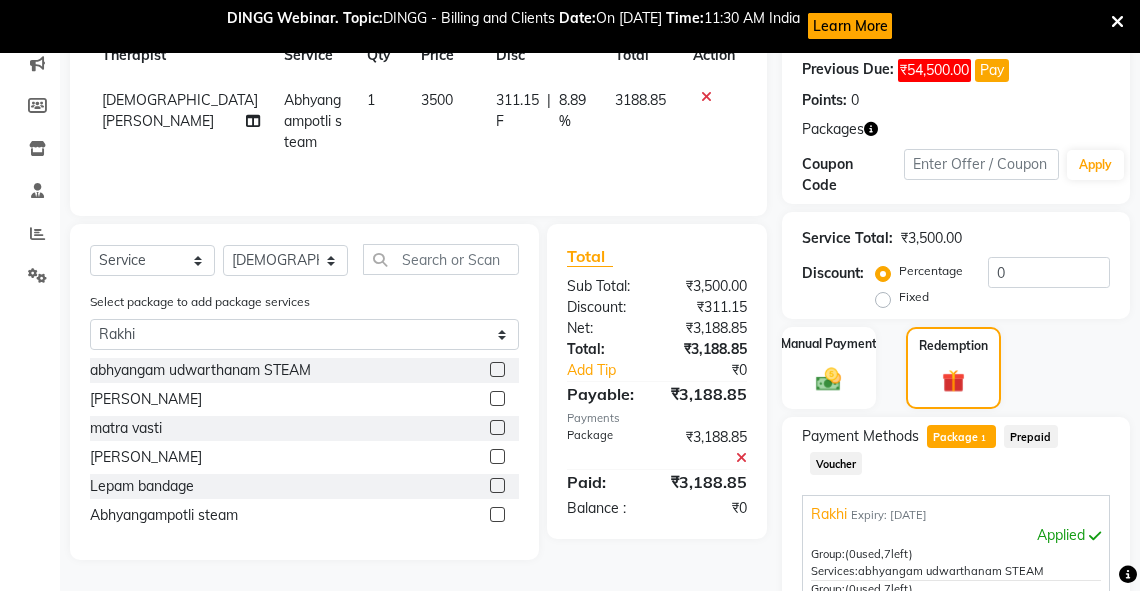click 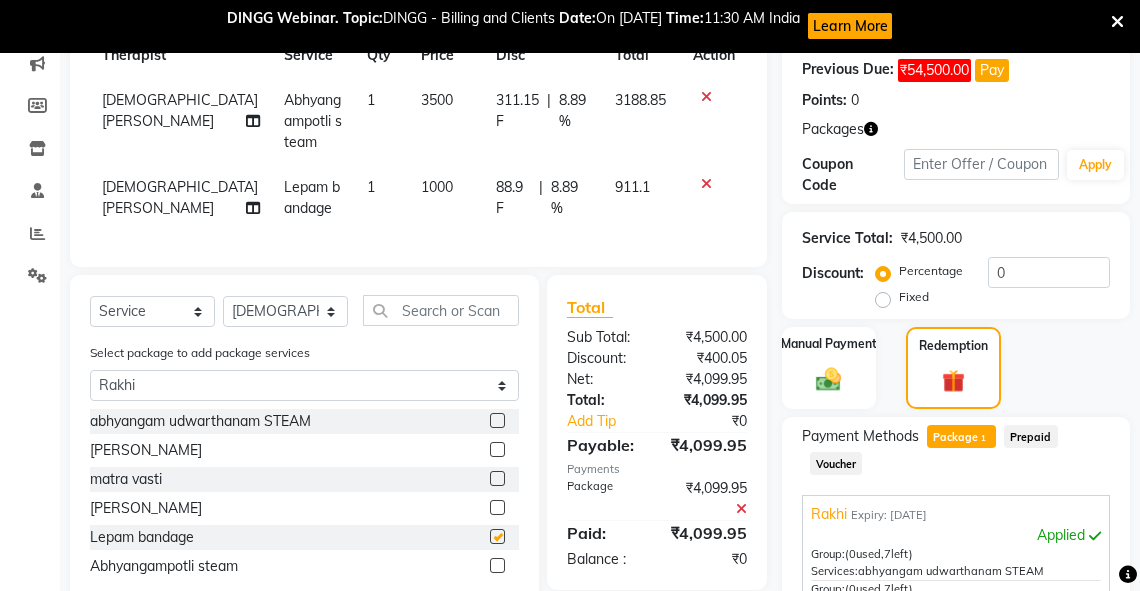checkbox on "false" 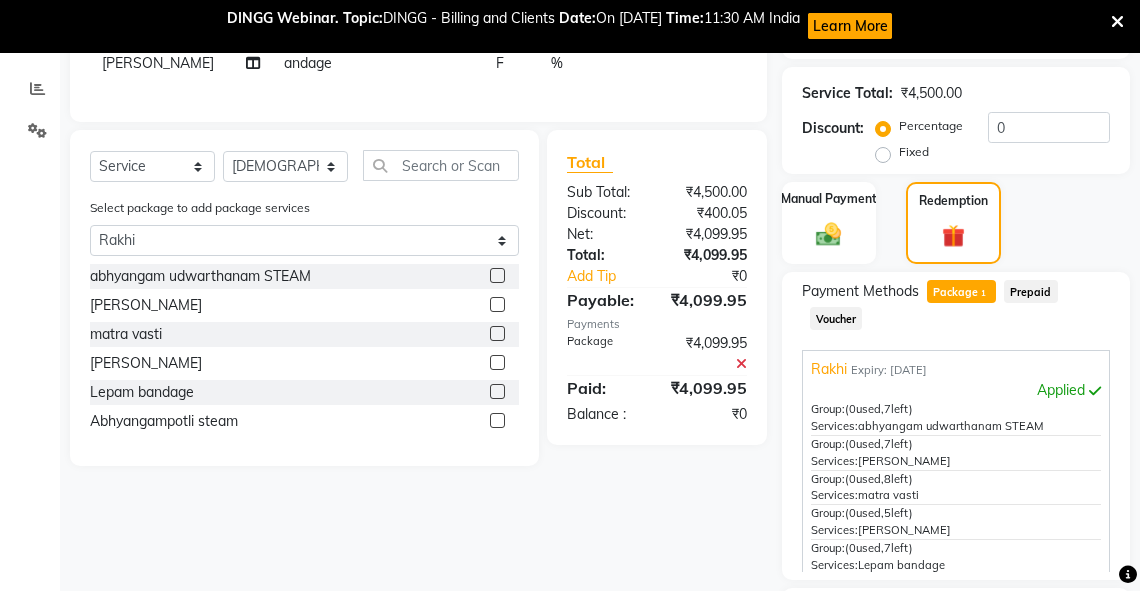 scroll, scrollTop: 623, scrollLeft: 0, axis: vertical 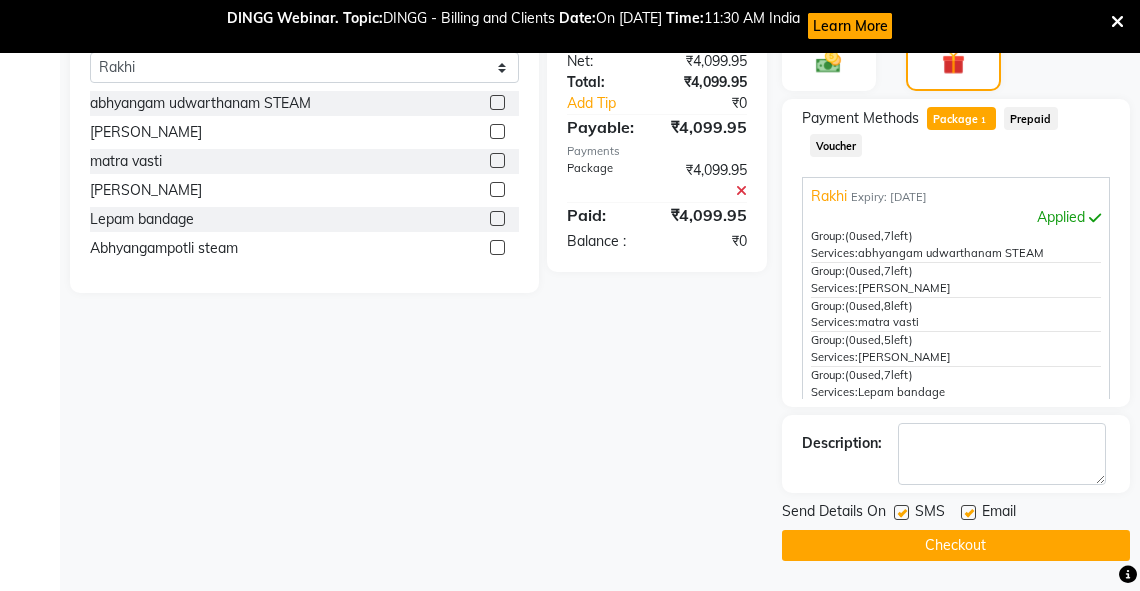 click on "Checkout" 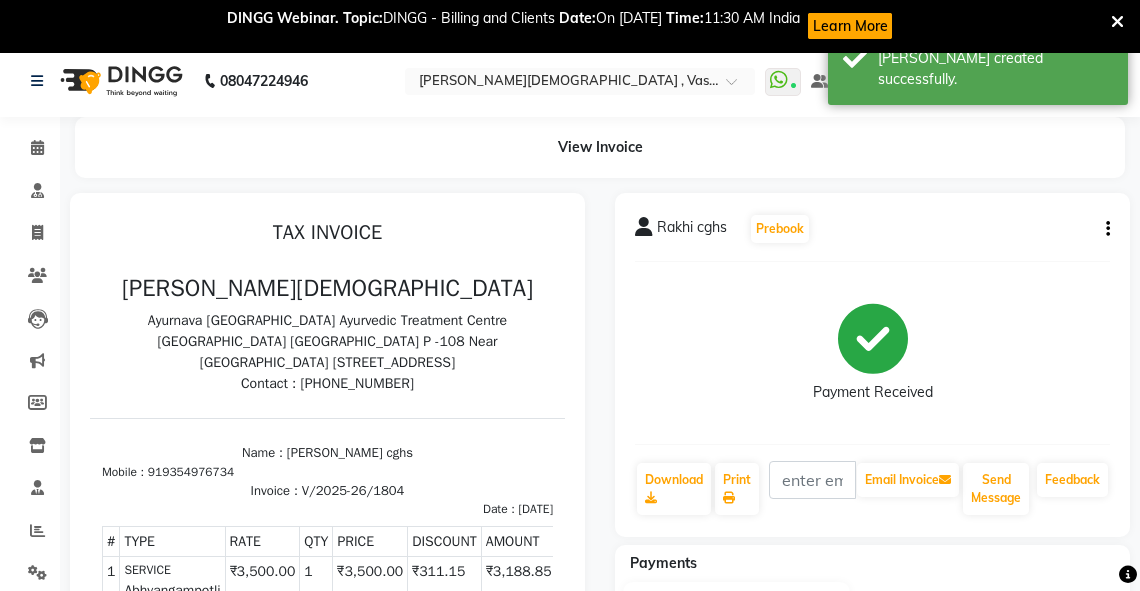 scroll, scrollTop: 0, scrollLeft: 0, axis: both 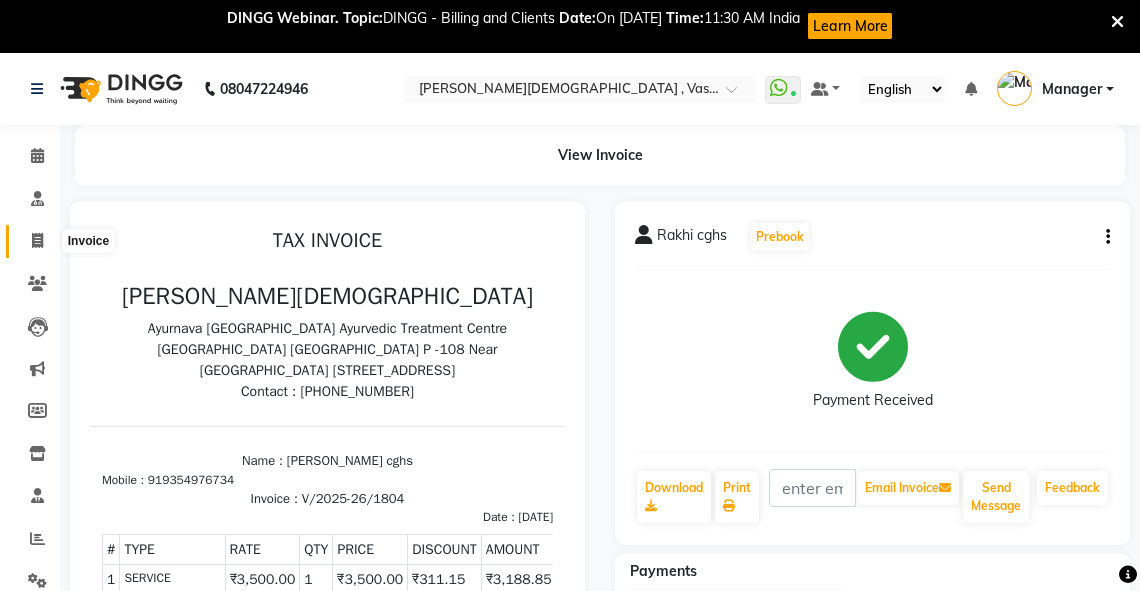 click 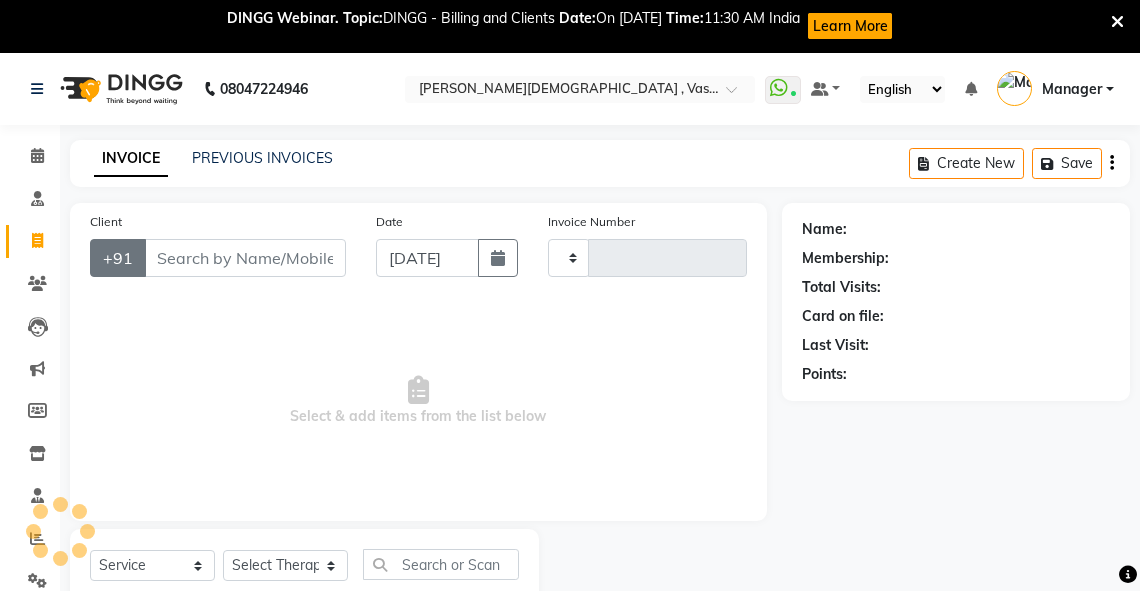 type on "1805" 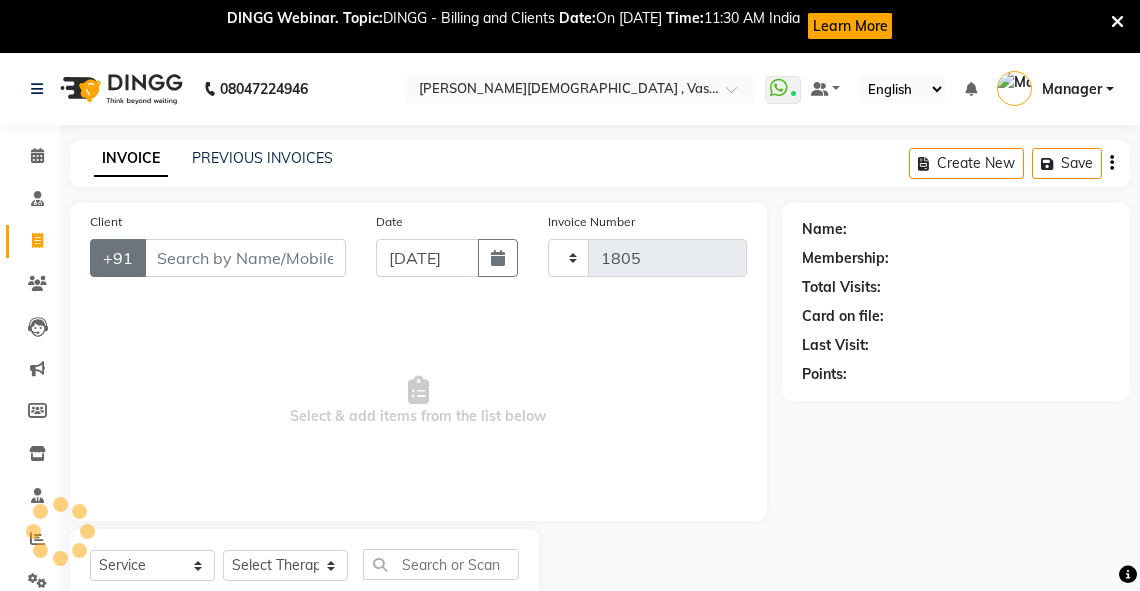 scroll, scrollTop: 64, scrollLeft: 0, axis: vertical 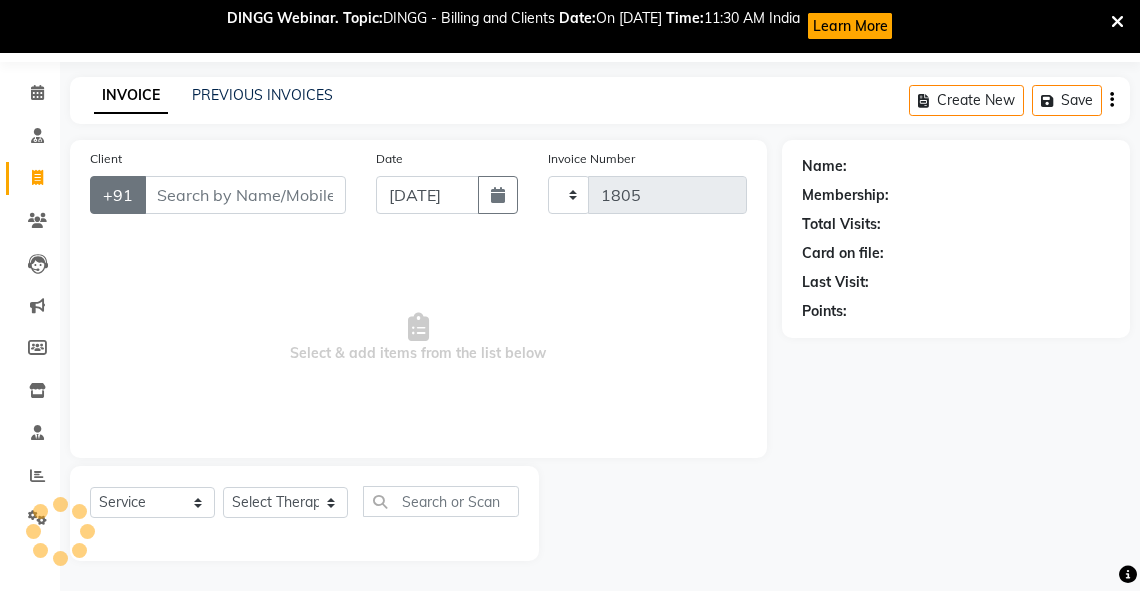 select on "5571" 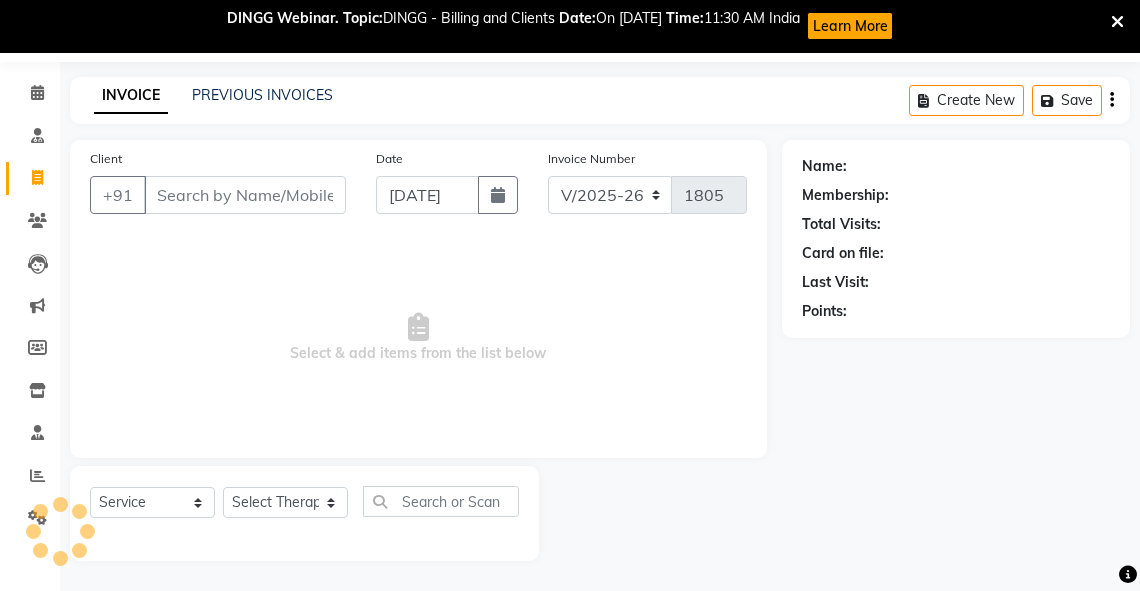 click on "Client" at bounding box center (245, 195) 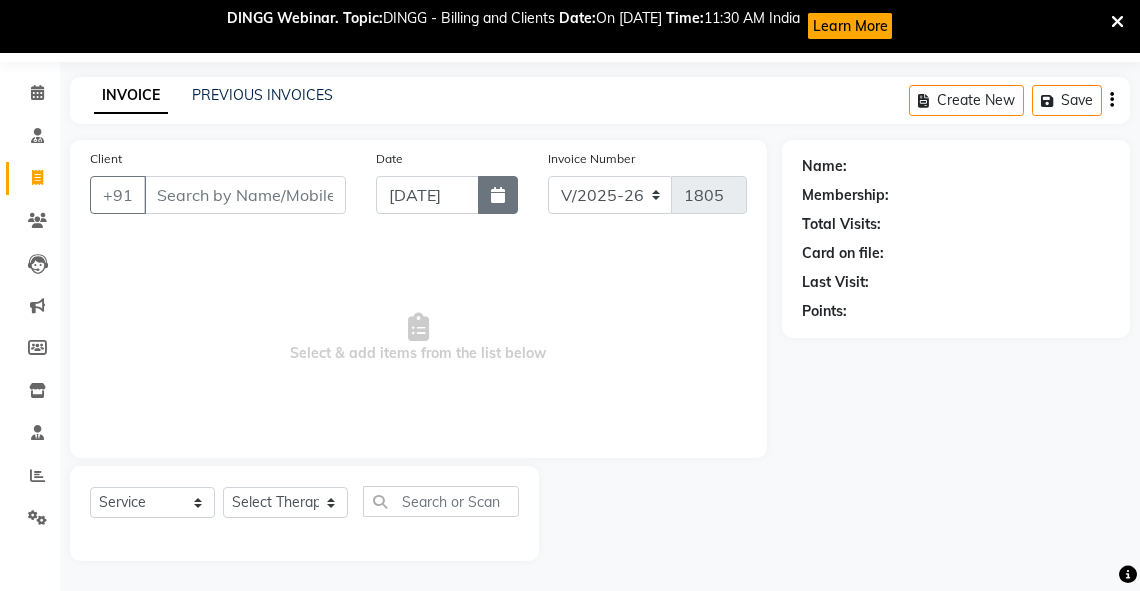 click 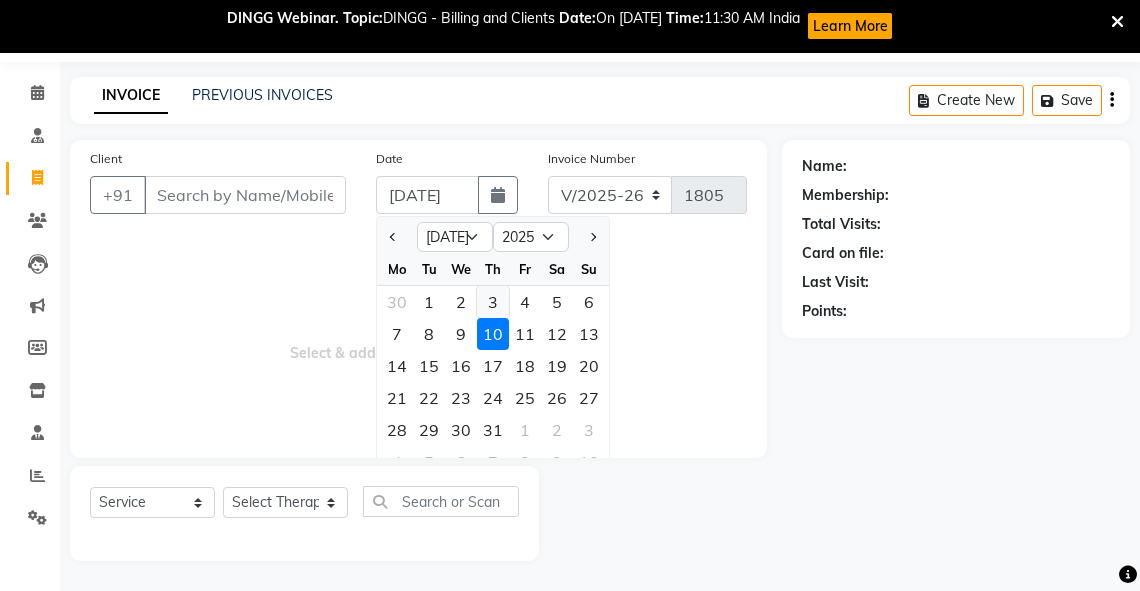click on "3" 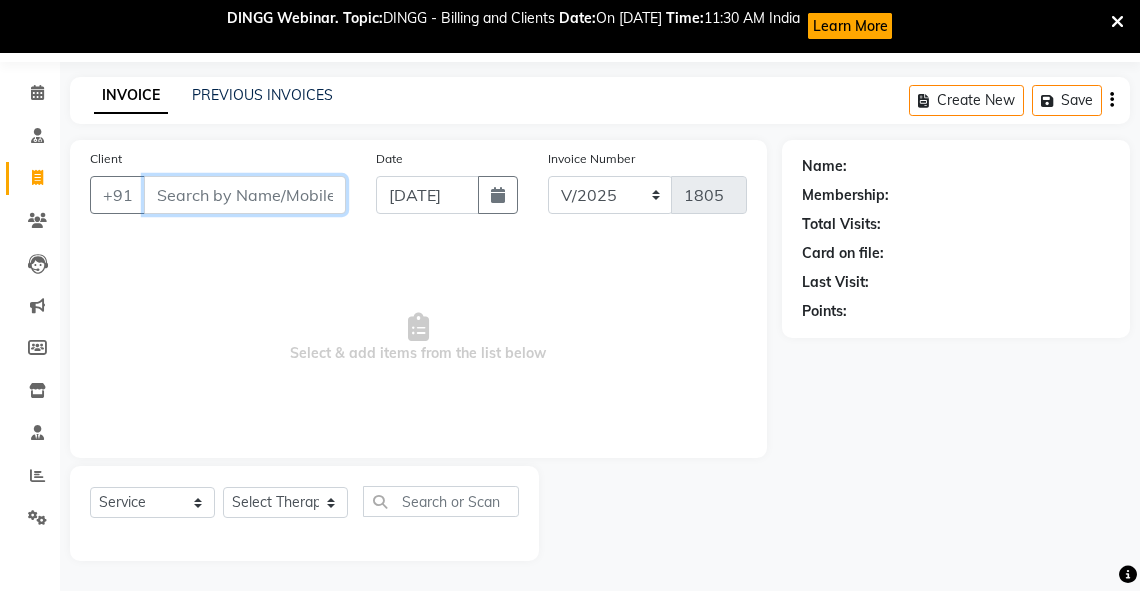click on "Client" at bounding box center (245, 195) 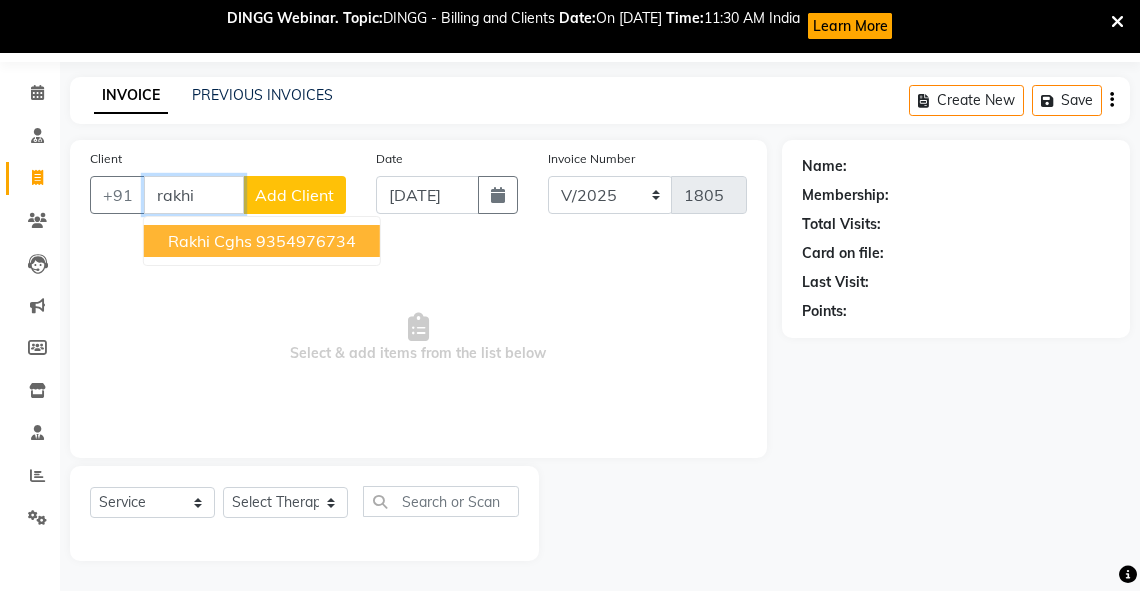 click on "Rakhi cghs" at bounding box center [210, 241] 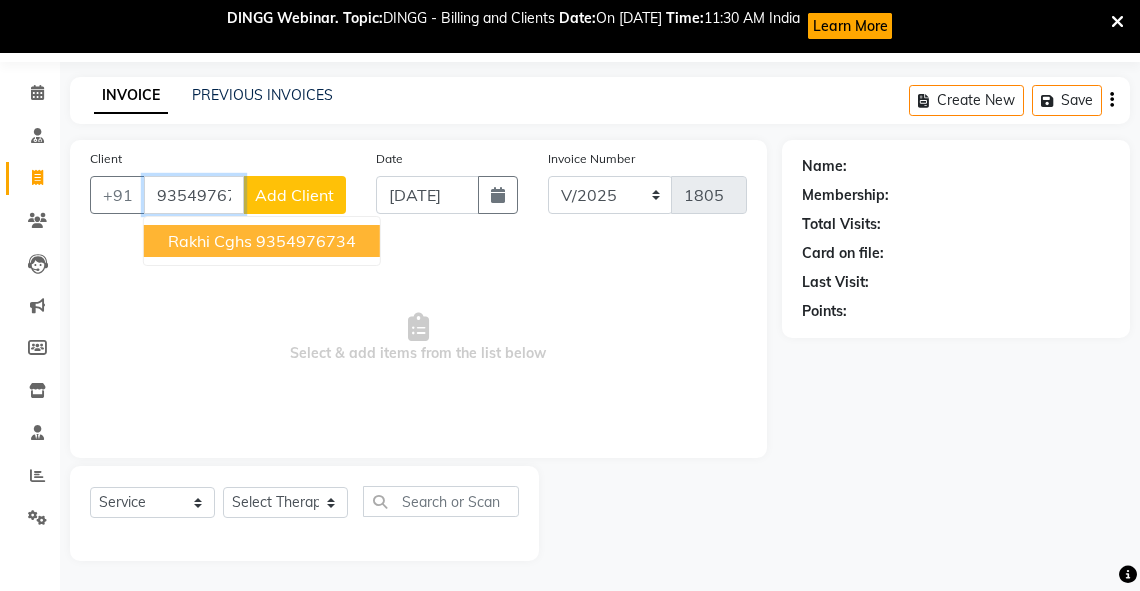 type on "9354976734" 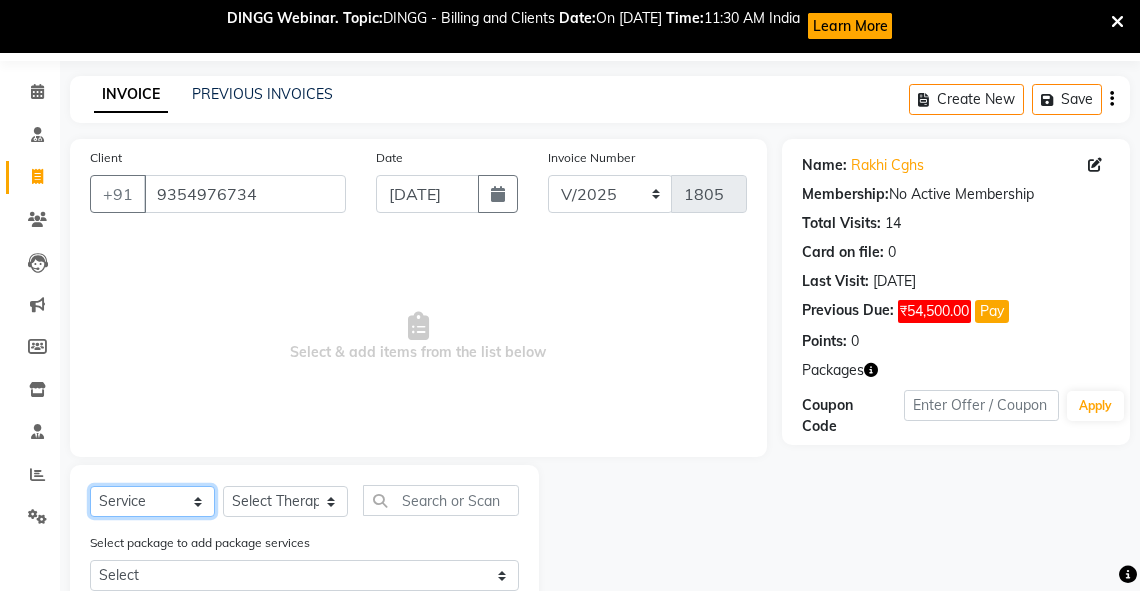 click on "Select  Service  Product  Membership  Package Voucher Prepaid Gift Card" 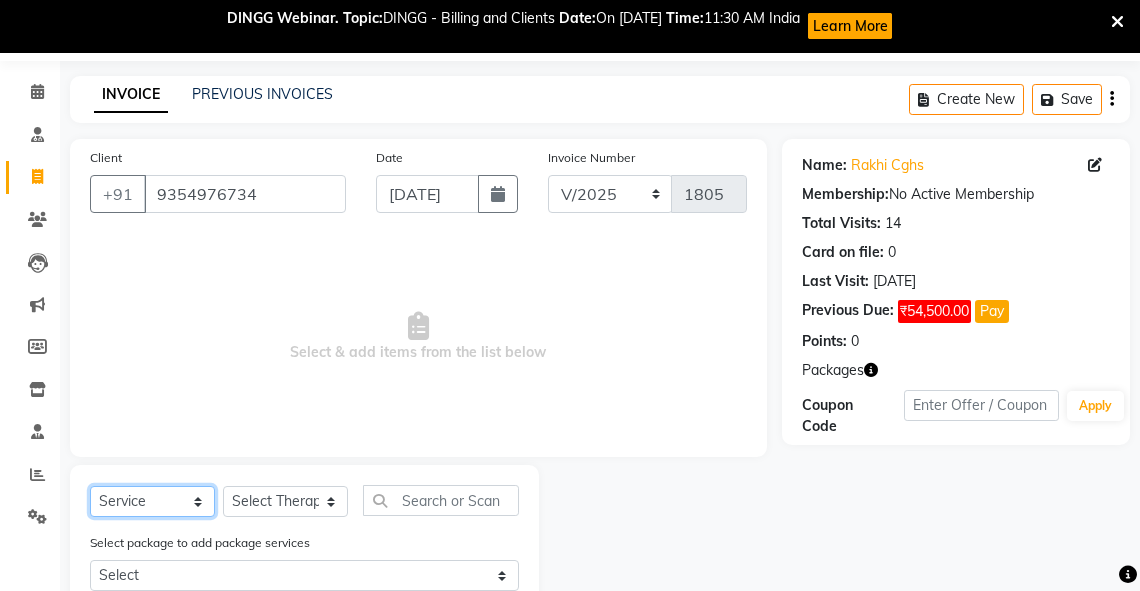 click on "Select  Service  Product  Membership  Package Voucher Prepaid Gift Card" 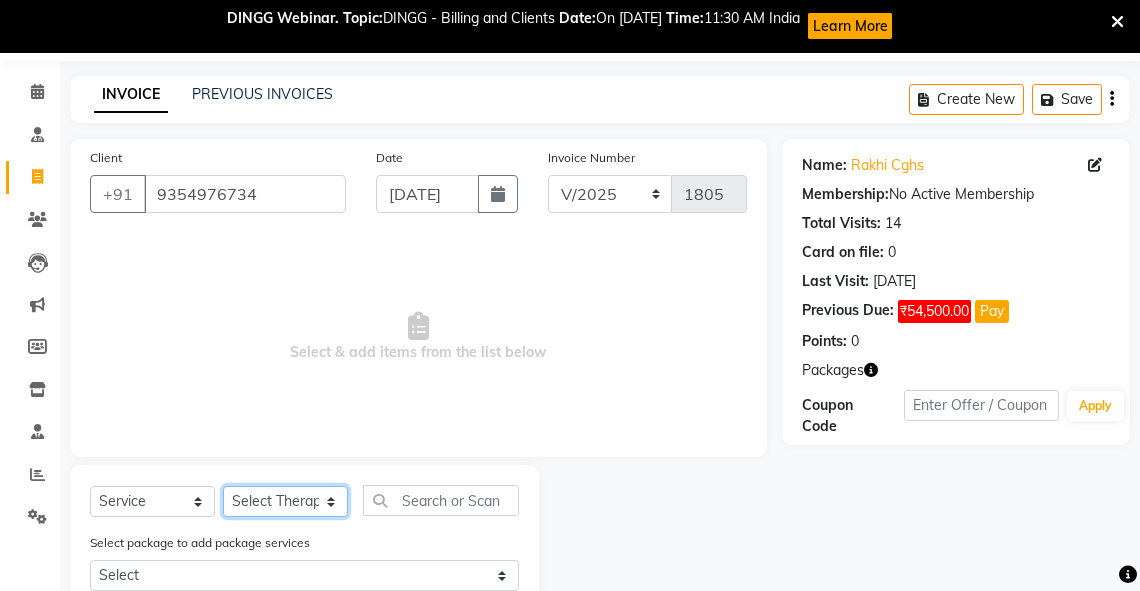 click on "Select Therapist Adarsh Akshaya V Aleena Thankachan Anakha A K Anaswara N anusha  Dhaneesha Dr JIJI K P elizabeth gopika Guddu Maurya JISHNU Manager maneesha a Manoj K M OTHER BRANCH Sardinia Shyamjith Vineeth Vijayan vishnu priya yadhu" 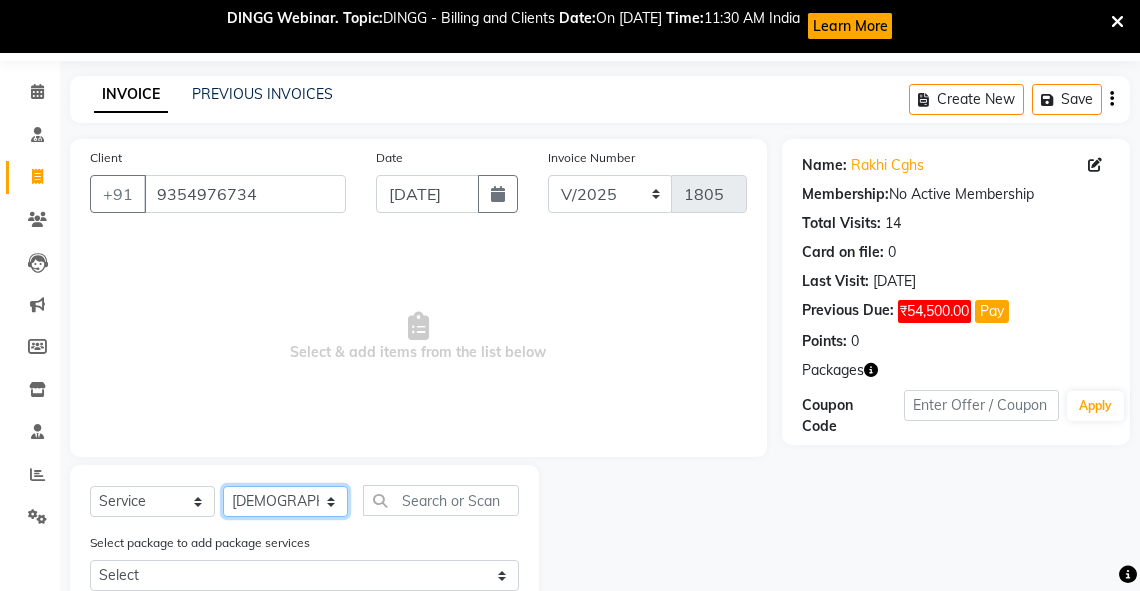 click on "Select Therapist Adarsh Akshaya V Aleena Thankachan Anakha A K Anaswara N anusha  Dhaneesha Dr JIJI K P elizabeth gopika Guddu Maurya JISHNU Manager maneesha a Manoj K M OTHER BRANCH Sardinia Shyamjith Vineeth Vijayan vishnu priya yadhu" 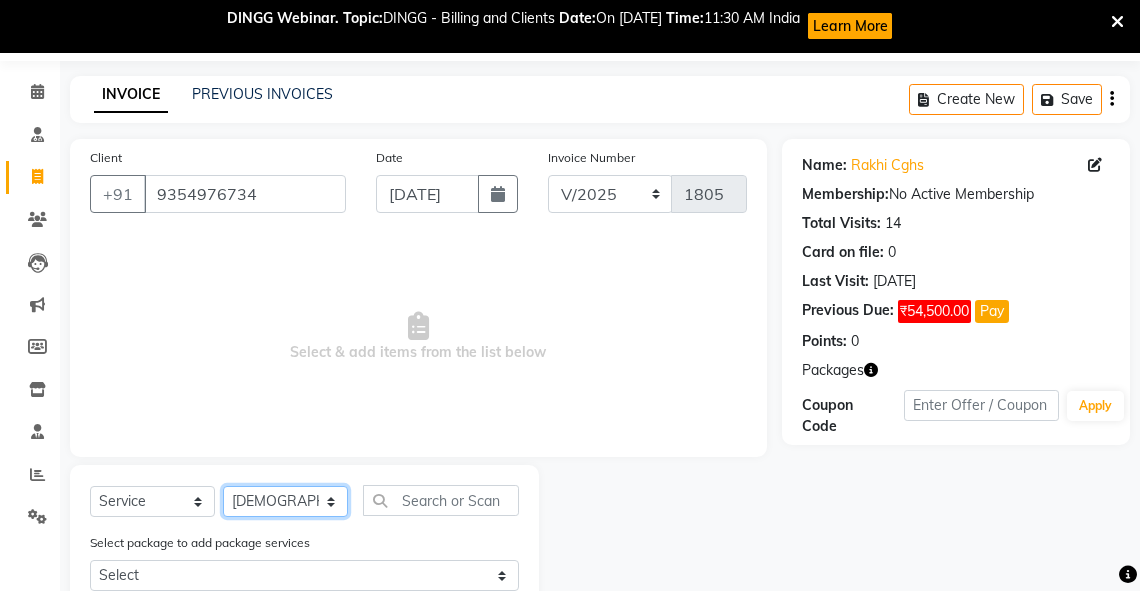 scroll, scrollTop: 332, scrollLeft: 0, axis: vertical 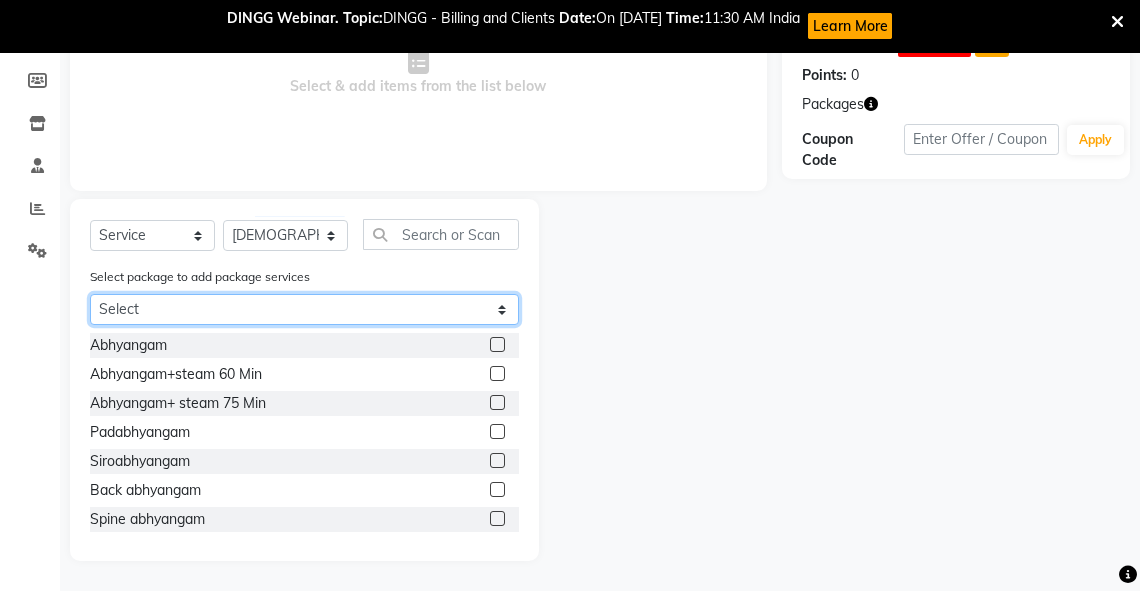 click on "Select Rakhi" 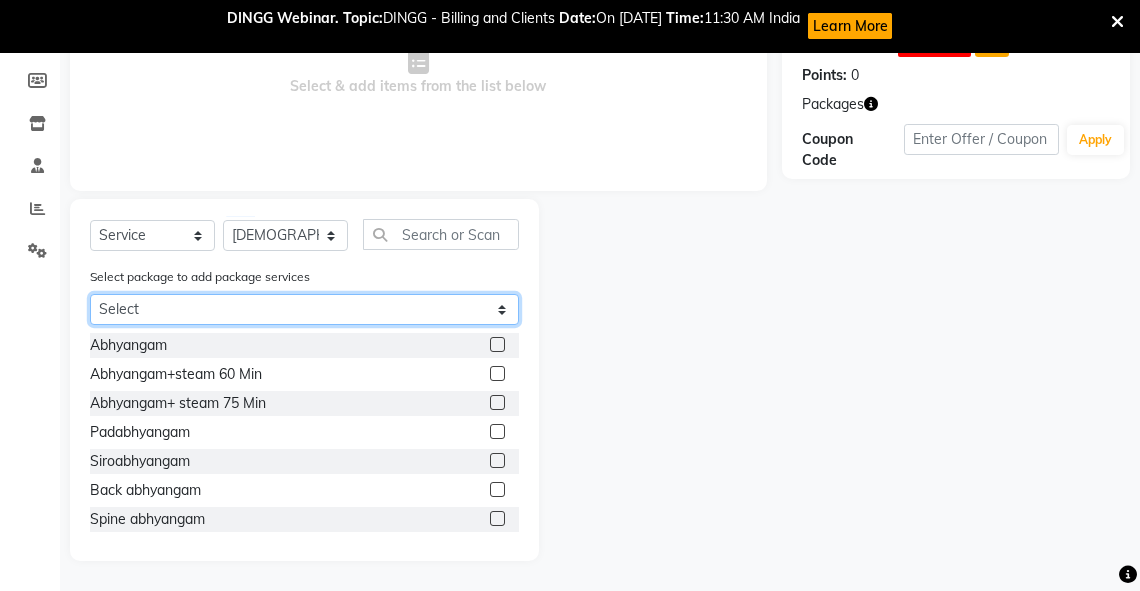 select on "1: Object" 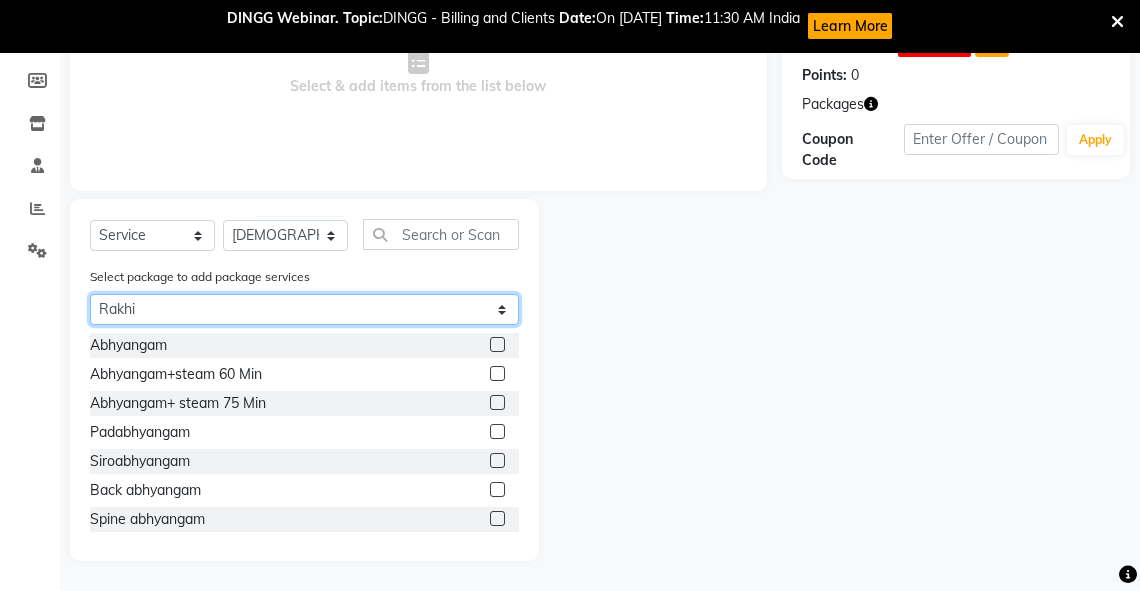 click on "Select Rakhi" 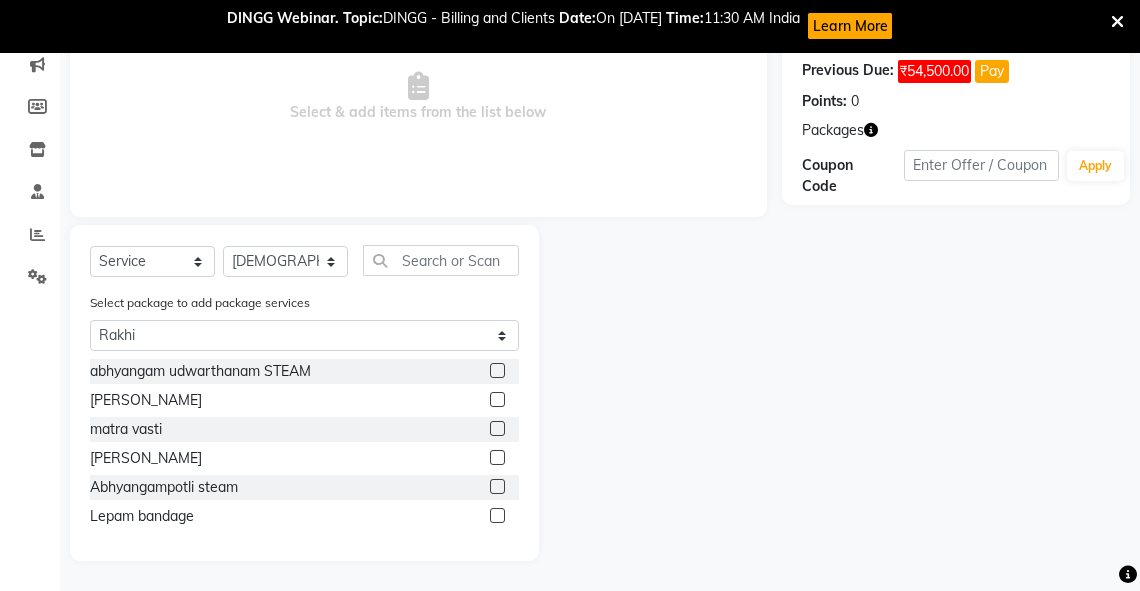 click 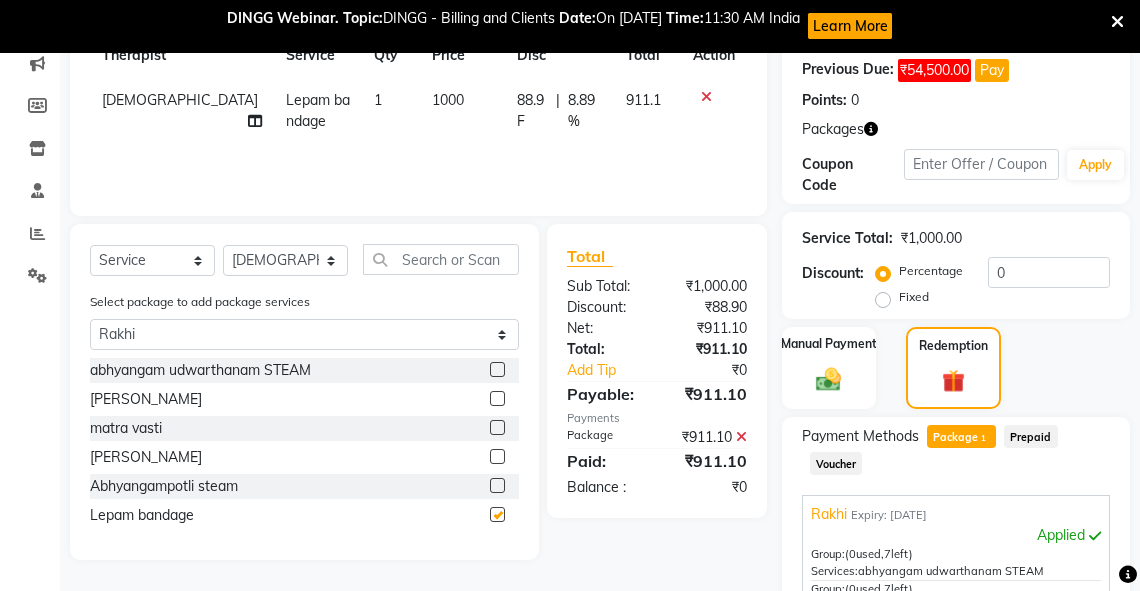 checkbox on "false" 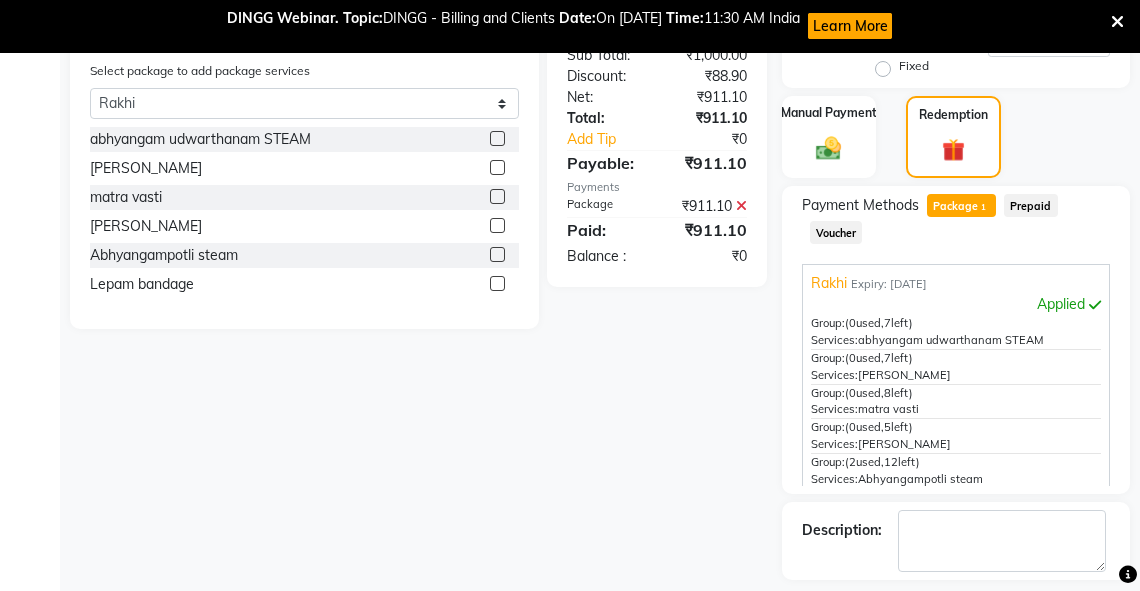 scroll, scrollTop: 623, scrollLeft: 0, axis: vertical 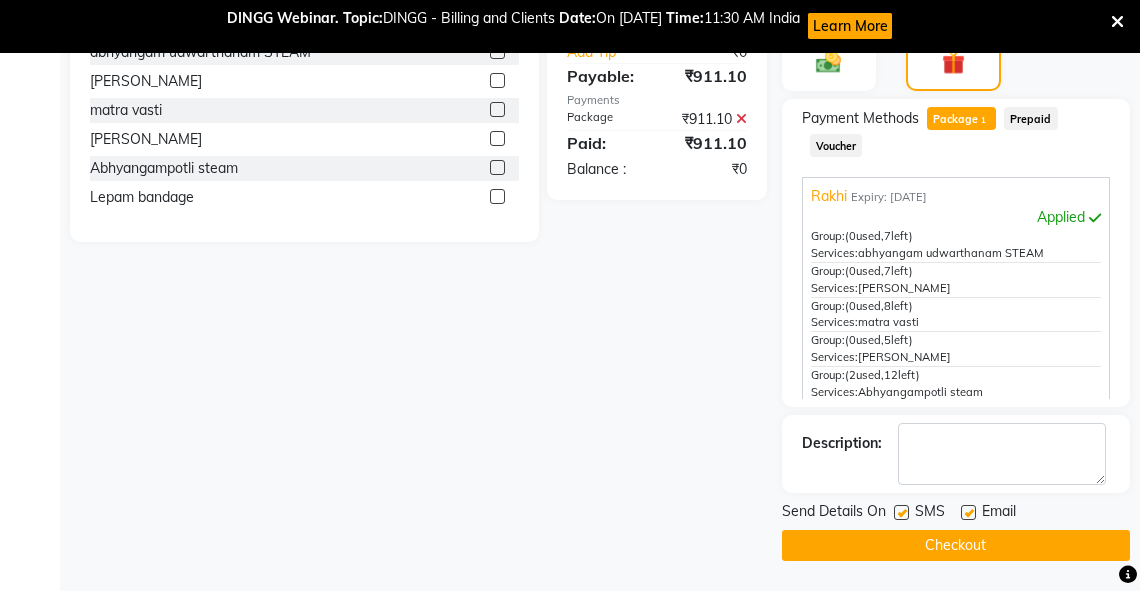 click on "Checkout" 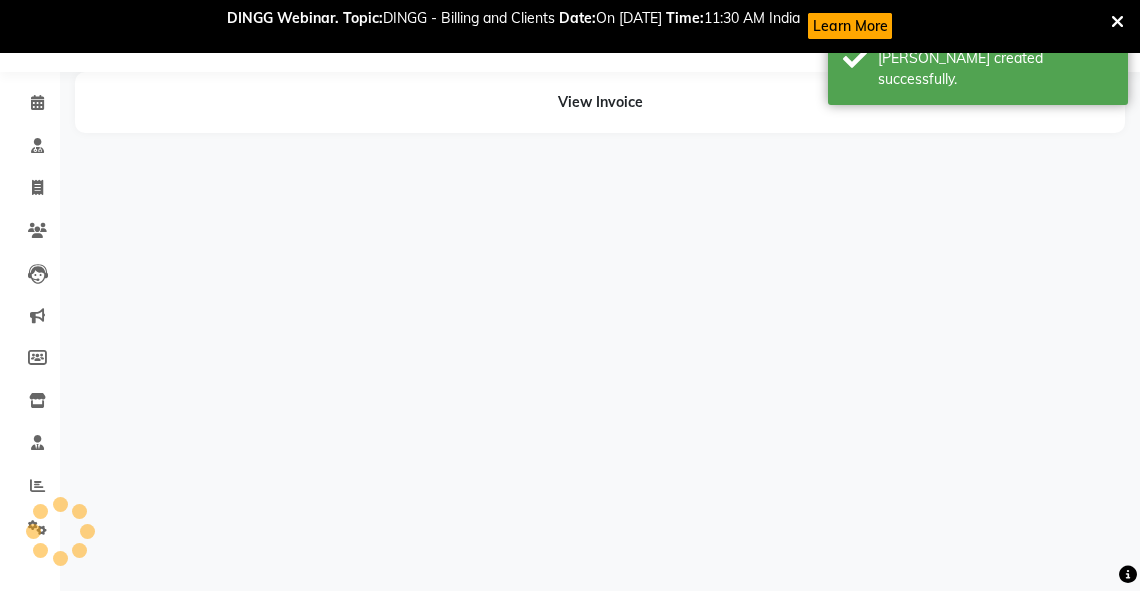 scroll, scrollTop: 52, scrollLeft: 0, axis: vertical 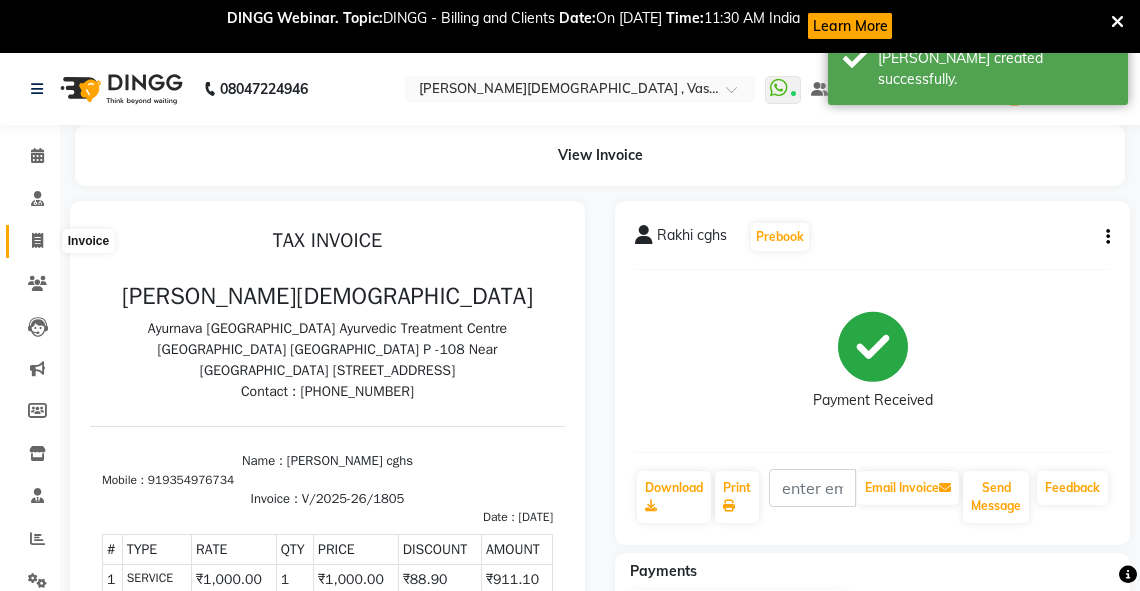 click 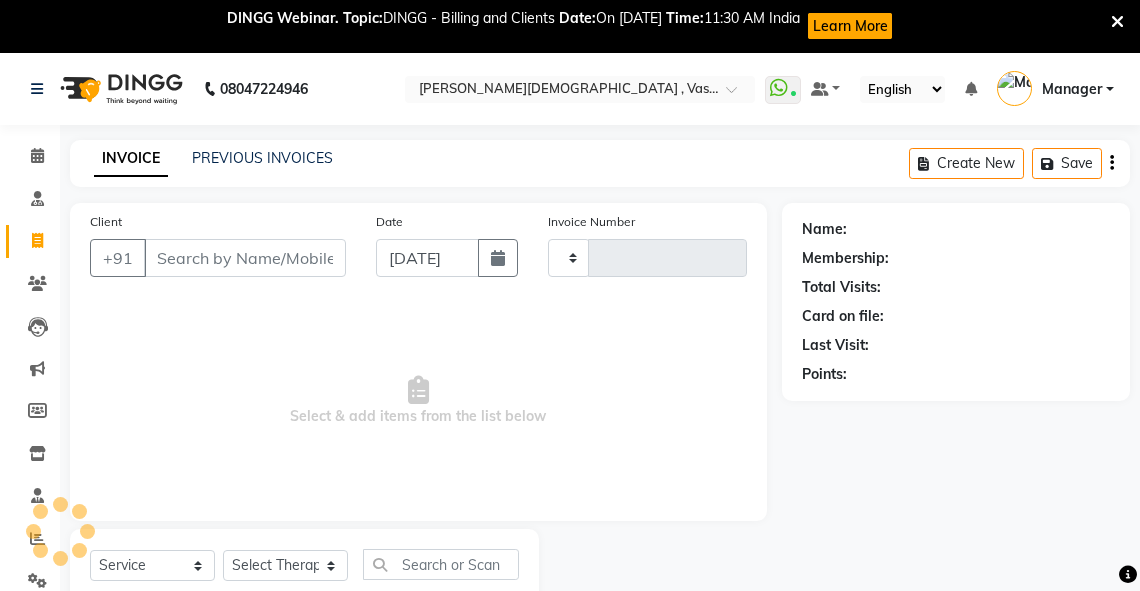 scroll, scrollTop: 64, scrollLeft: 0, axis: vertical 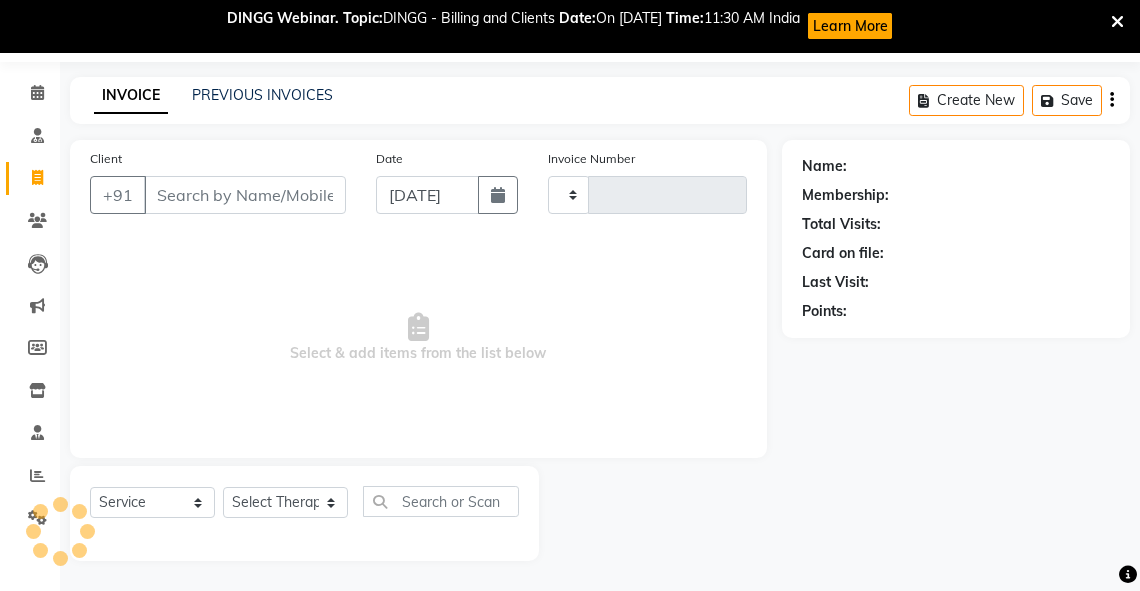 type on "1806" 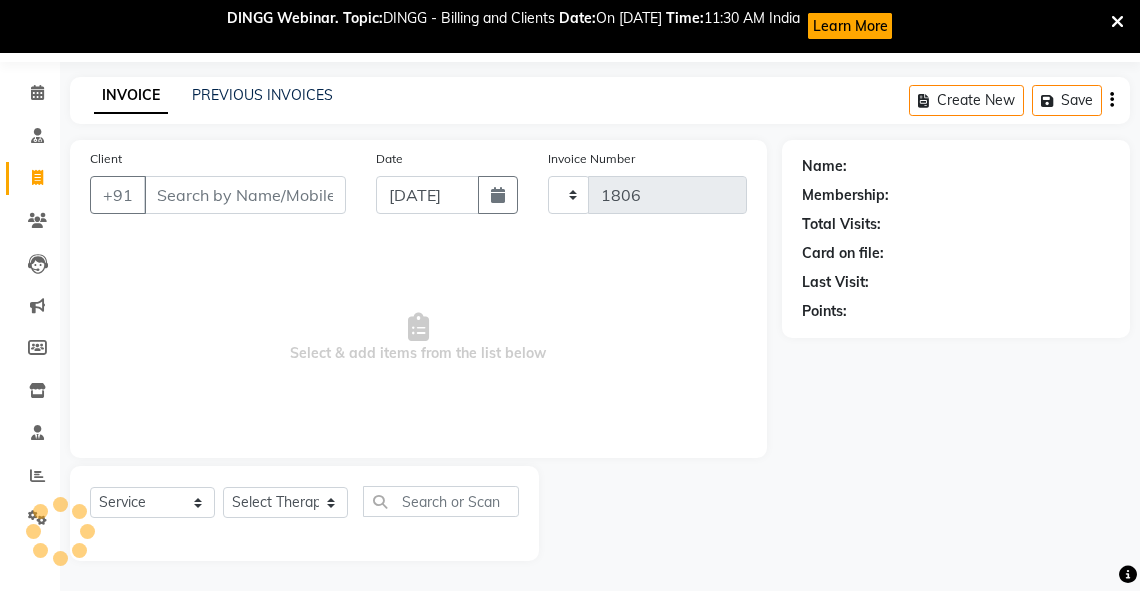select on "5571" 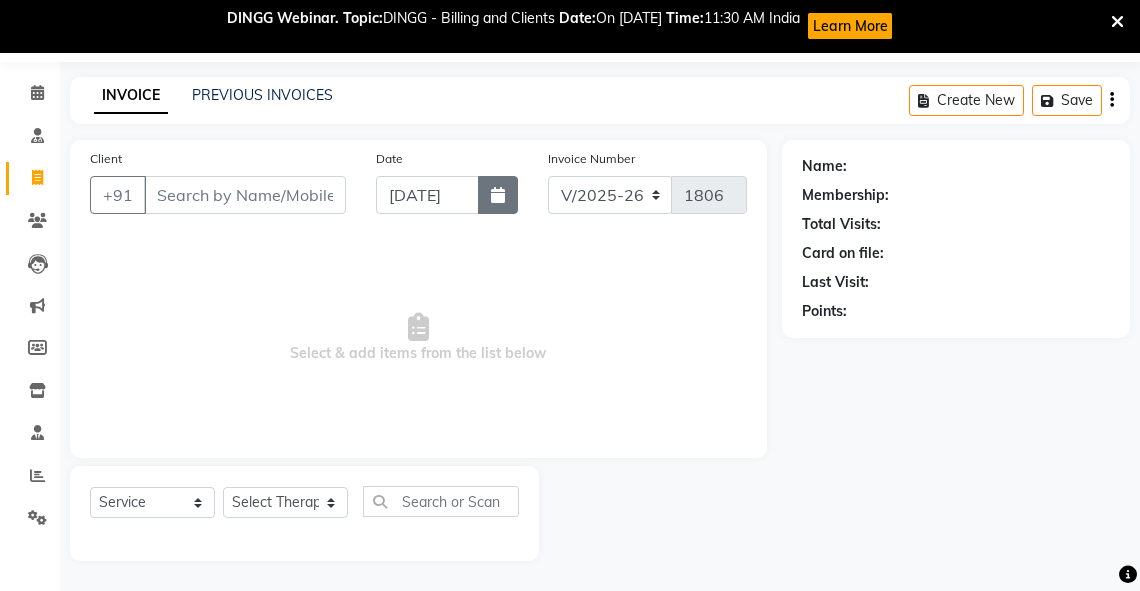 click 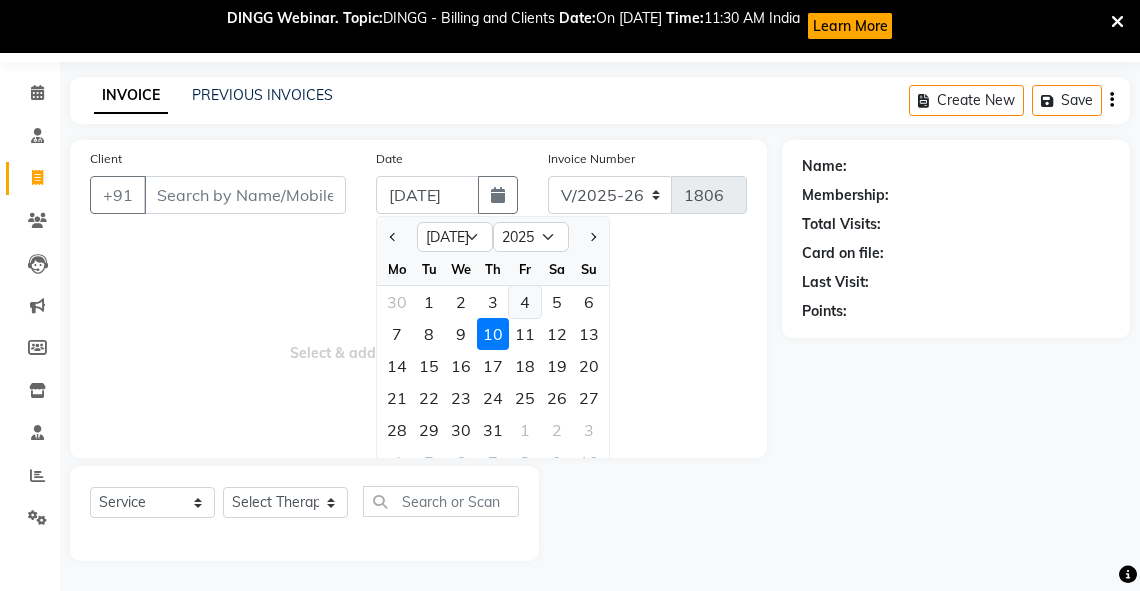 click on "4" 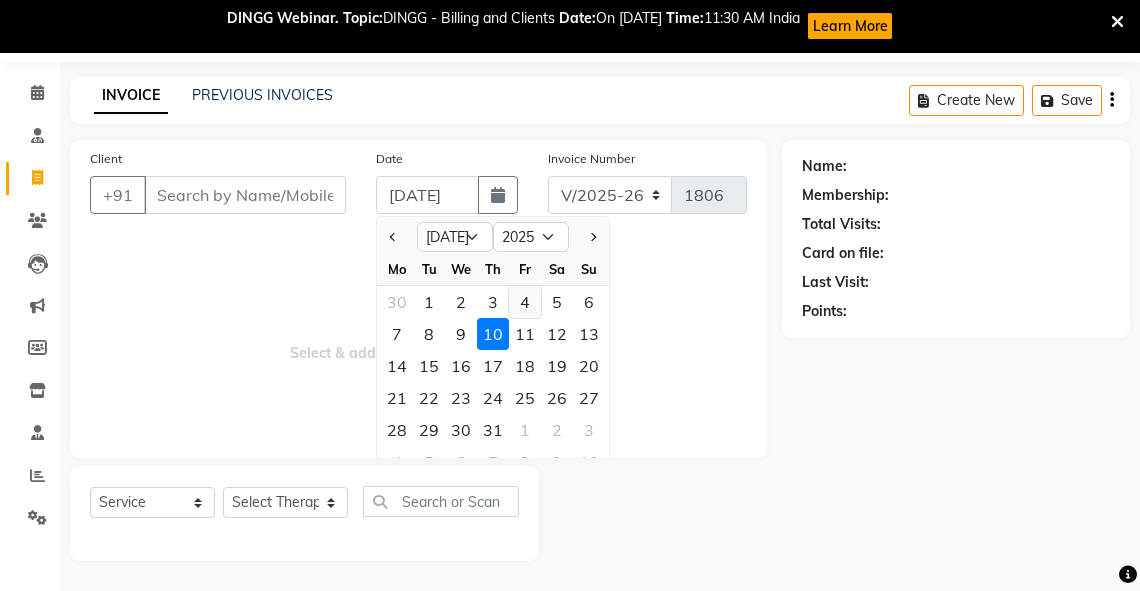type on "[DATE]" 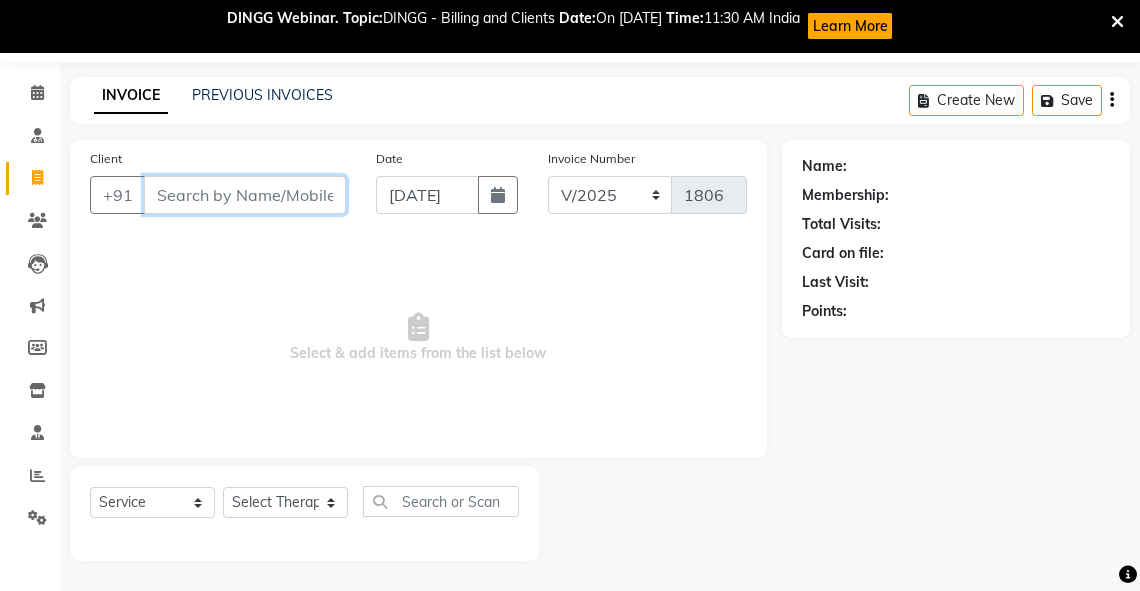 click on "Client" at bounding box center (245, 195) 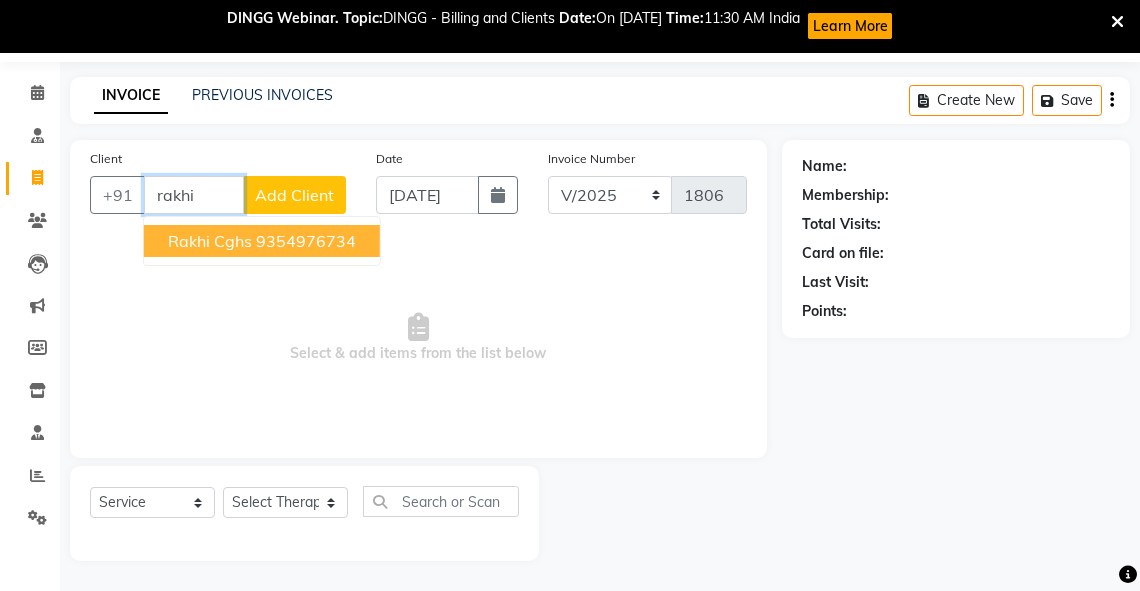 click on "Rakhi cghs" at bounding box center [210, 241] 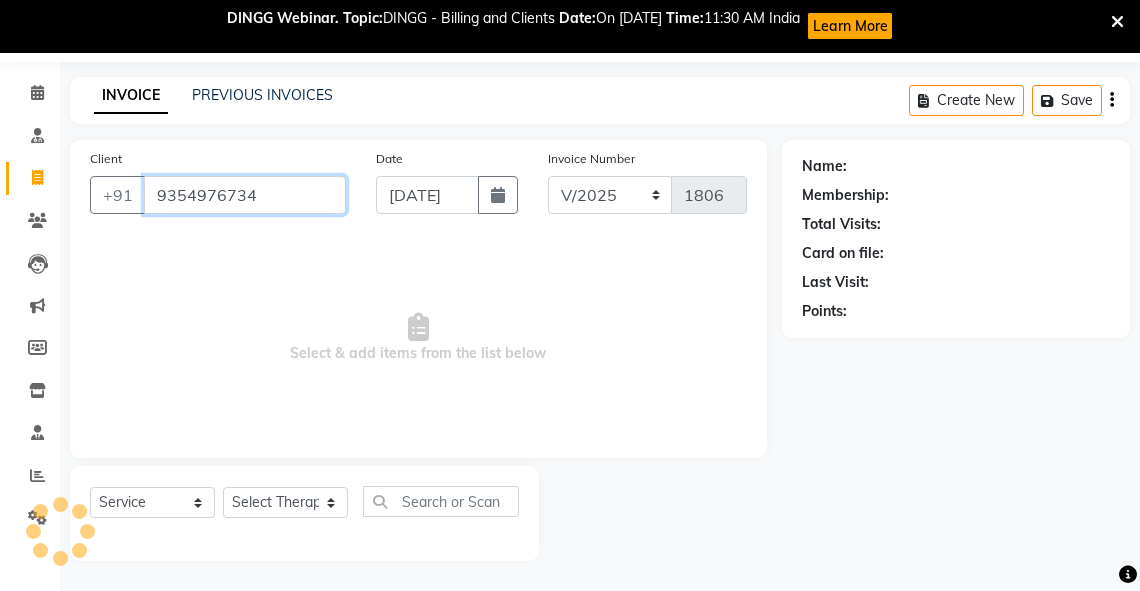 type on "9354976734" 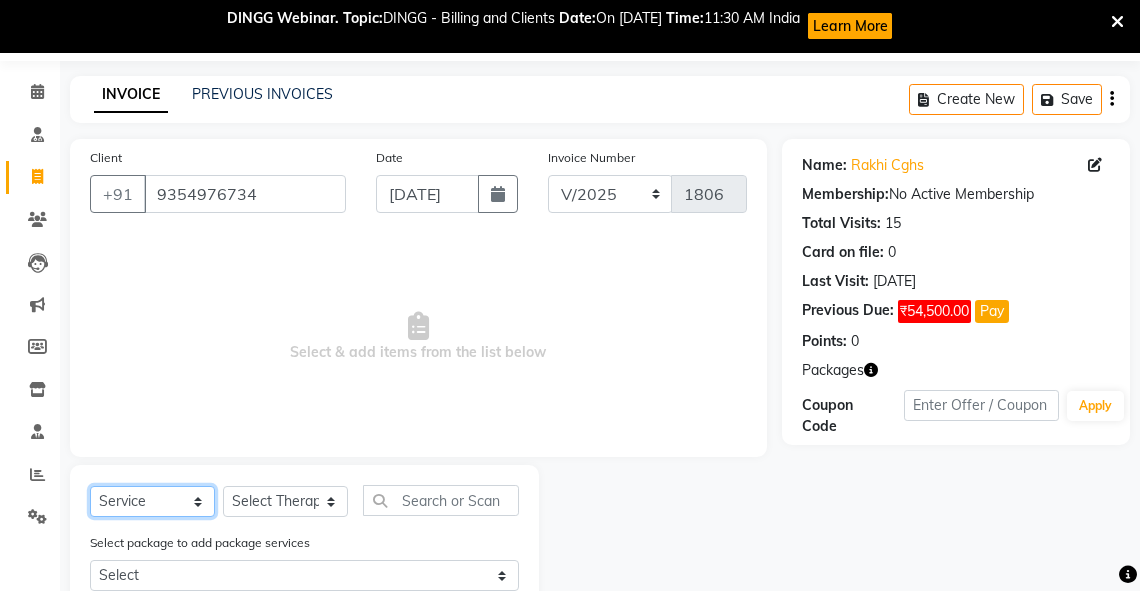 click on "Select  Service  Product  Membership  Package Voucher Prepaid Gift Card" 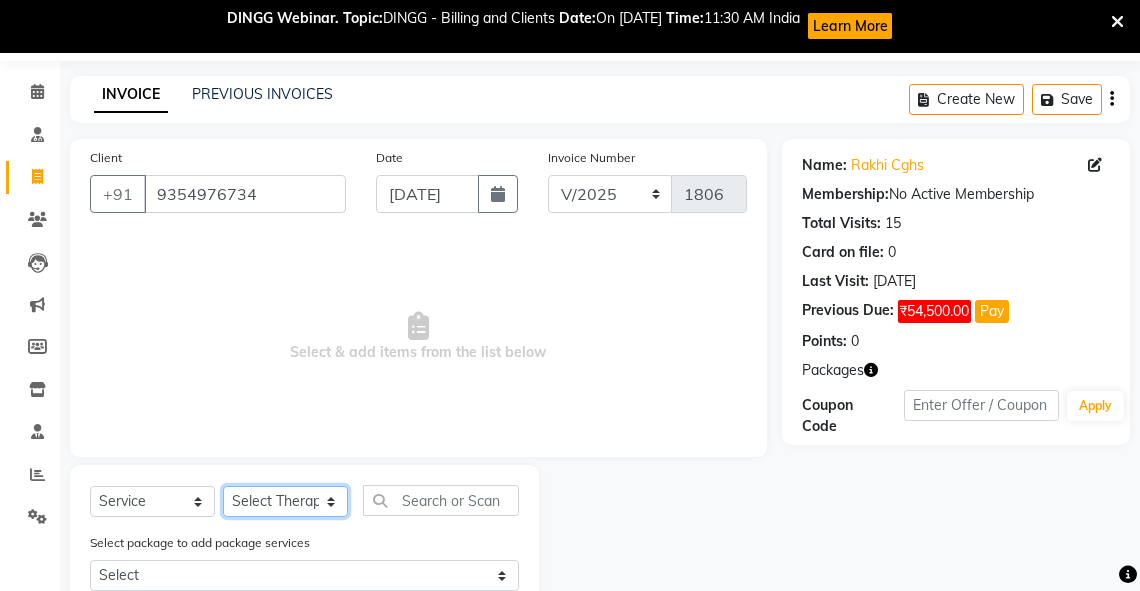 click on "Select Therapist [PERSON_NAME] V [PERSON_NAME] [PERSON_NAME] A K [PERSON_NAME] N [PERSON_NAME] [PERSON_NAME] K P [PERSON_NAME] [PERSON_NAME] [PERSON_NAME] [PERSON_NAME] Manager [PERSON_NAME] a [PERSON_NAME] K M OTHER BRANCH Sardinia [PERSON_NAME] [PERSON_NAME] [PERSON_NAME] [PERSON_NAME]" 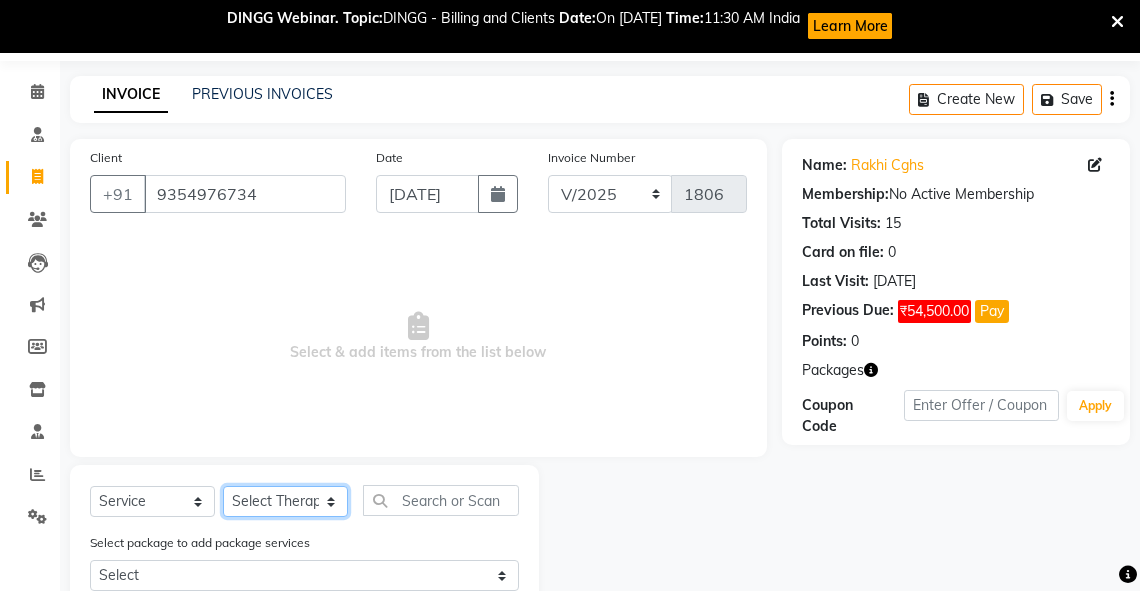 select on "71369" 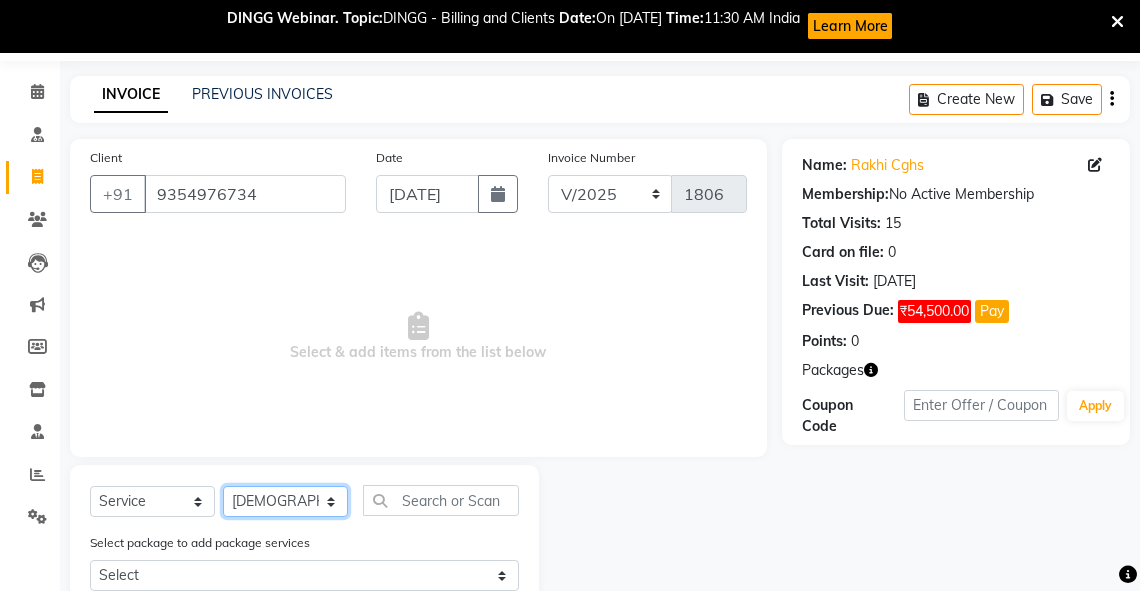 click on "Select Therapist [PERSON_NAME] V [PERSON_NAME] [PERSON_NAME] A K [PERSON_NAME] N [PERSON_NAME] [PERSON_NAME] K P [PERSON_NAME] [PERSON_NAME] [PERSON_NAME] [PERSON_NAME] Manager [PERSON_NAME] a [PERSON_NAME] K M OTHER BRANCH Sardinia [PERSON_NAME] [PERSON_NAME] [PERSON_NAME] [PERSON_NAME]" 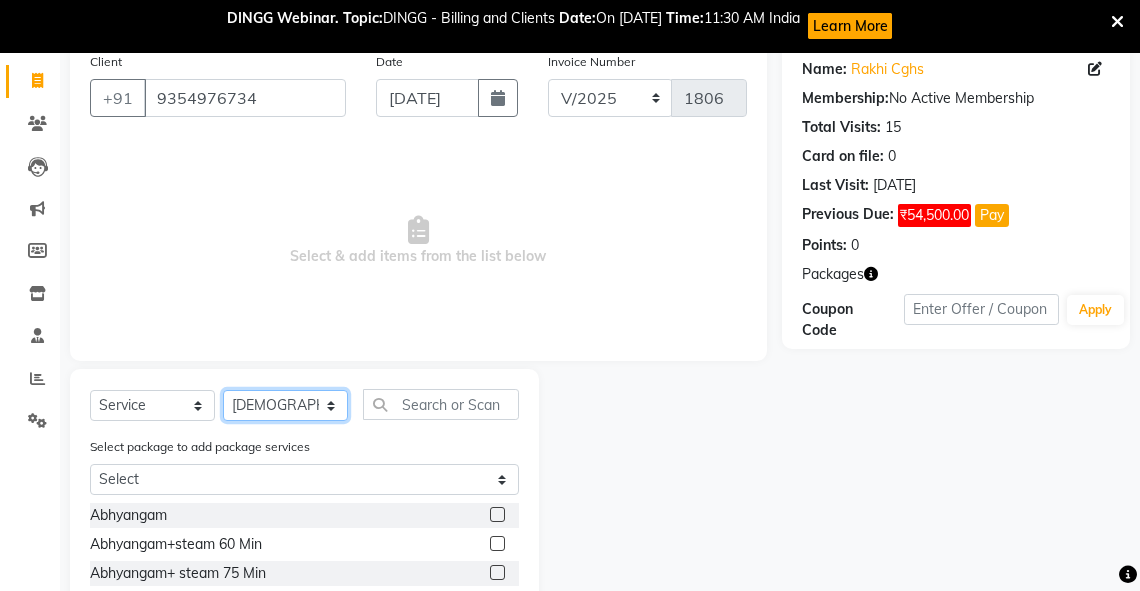 scroll, scrollTop: 217, scrollLeft: 0, axis: vertical 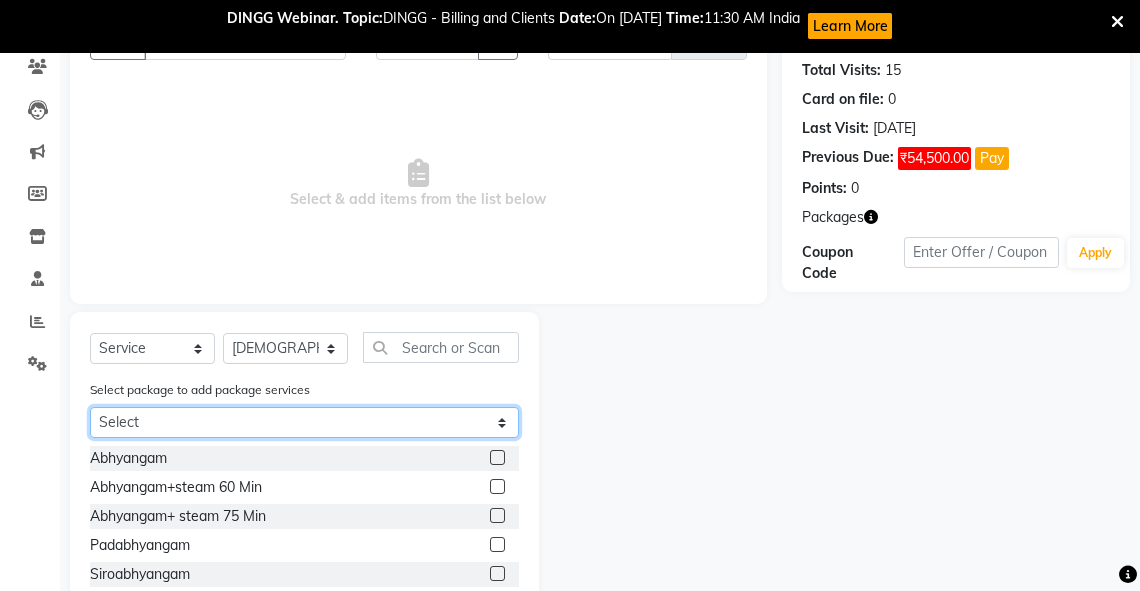 click on "Select Rakhi" 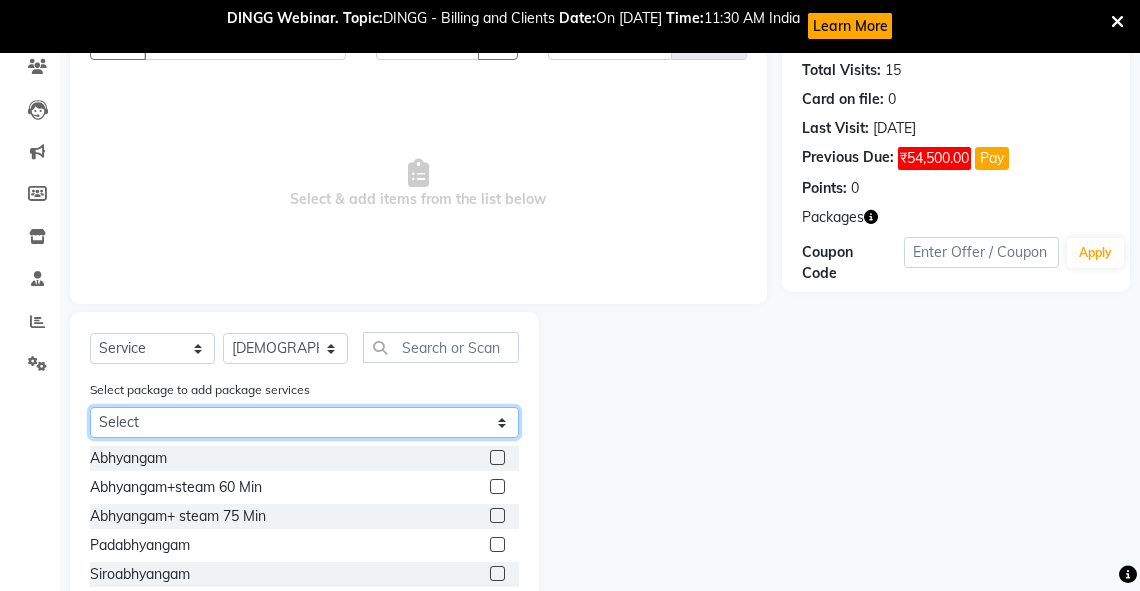 select on "1: Object" 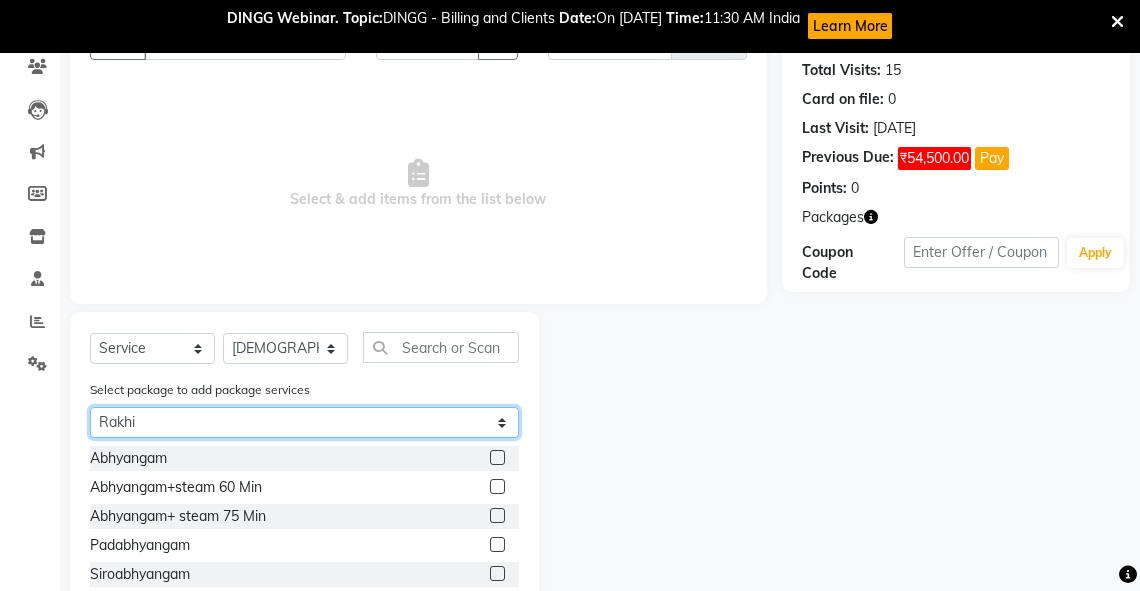 click on "Select Rakhi" 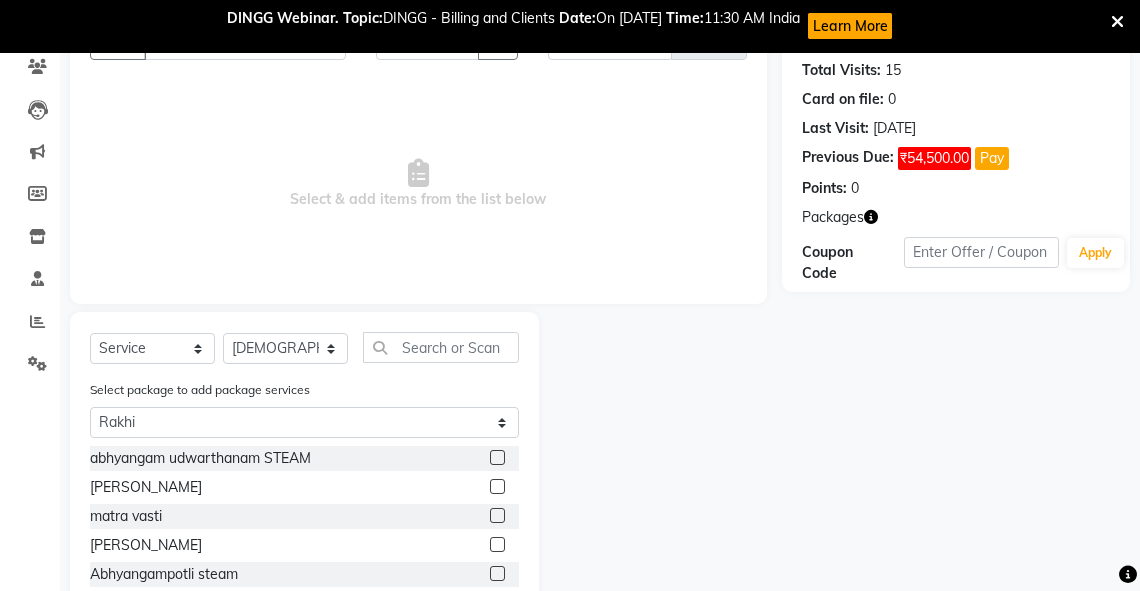 click 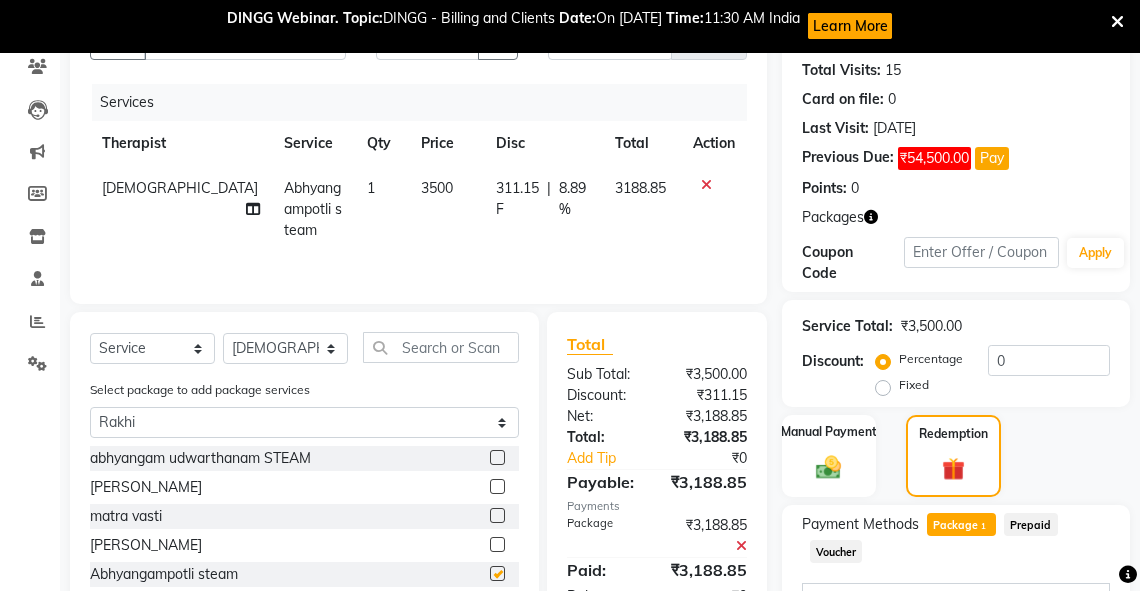 checkbox on "false" 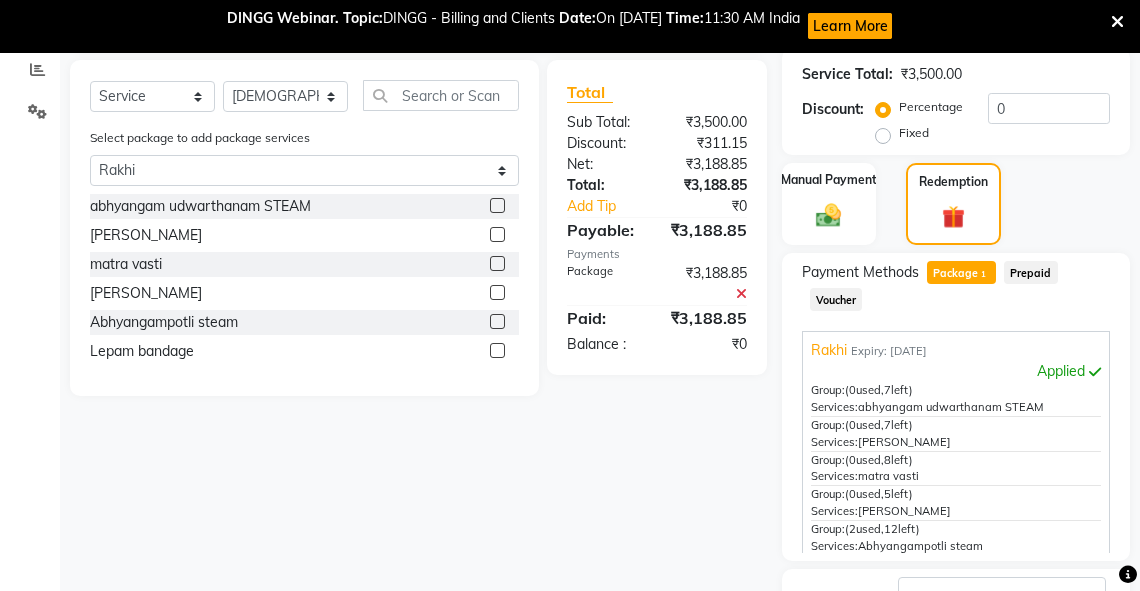 scroll, scrollTop: 623, scrollLeft: 0, axis: vertical 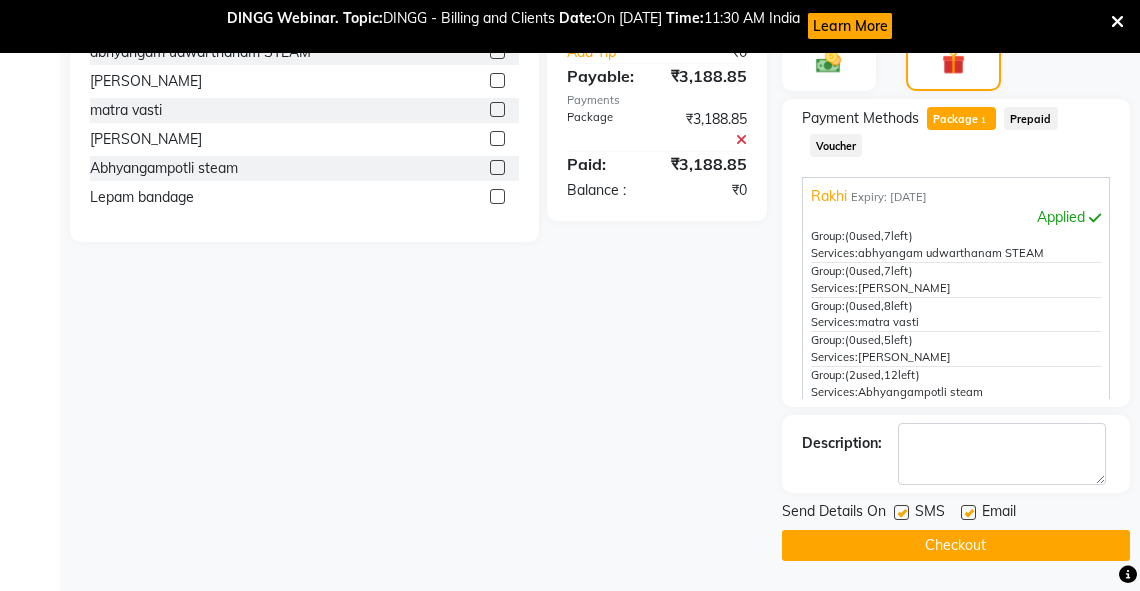 click on "Checkout" 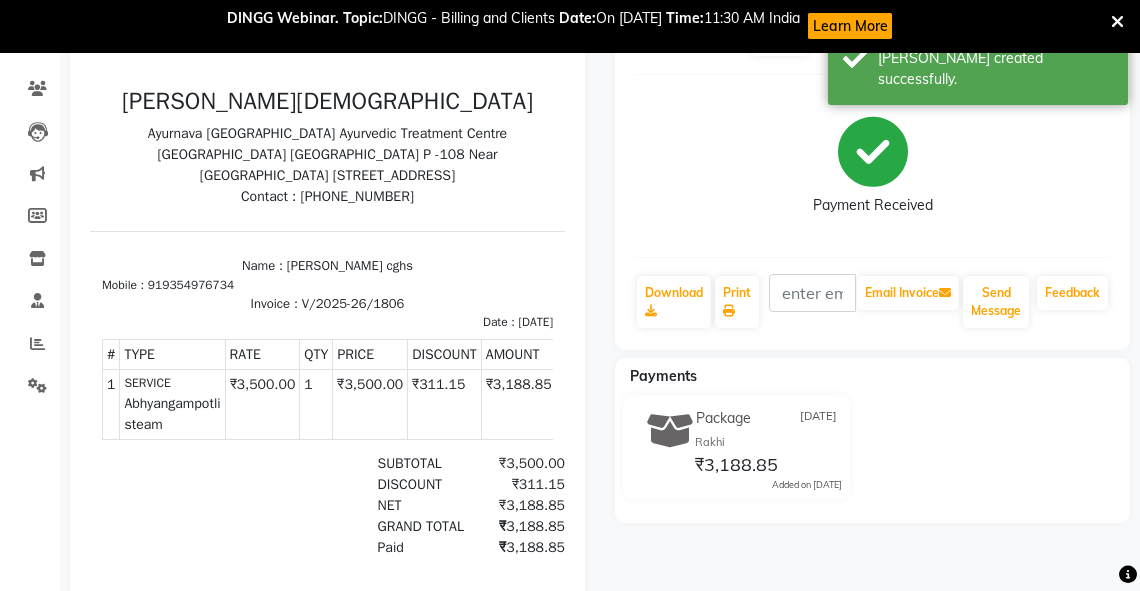 scroll, scrollTop: 0, scrollLeft: 0, axis: both 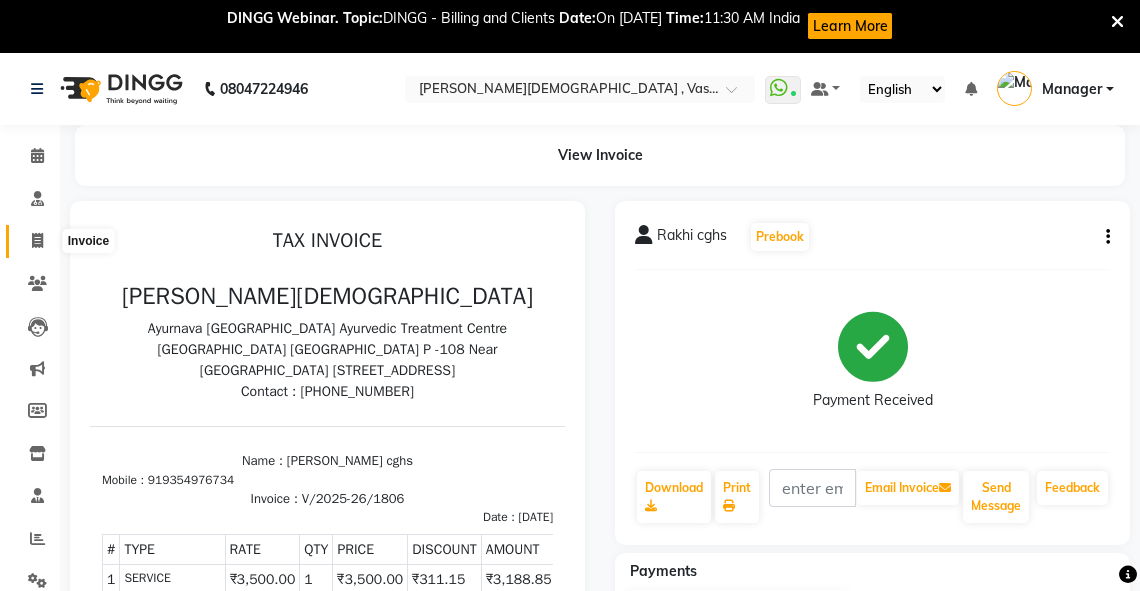 click 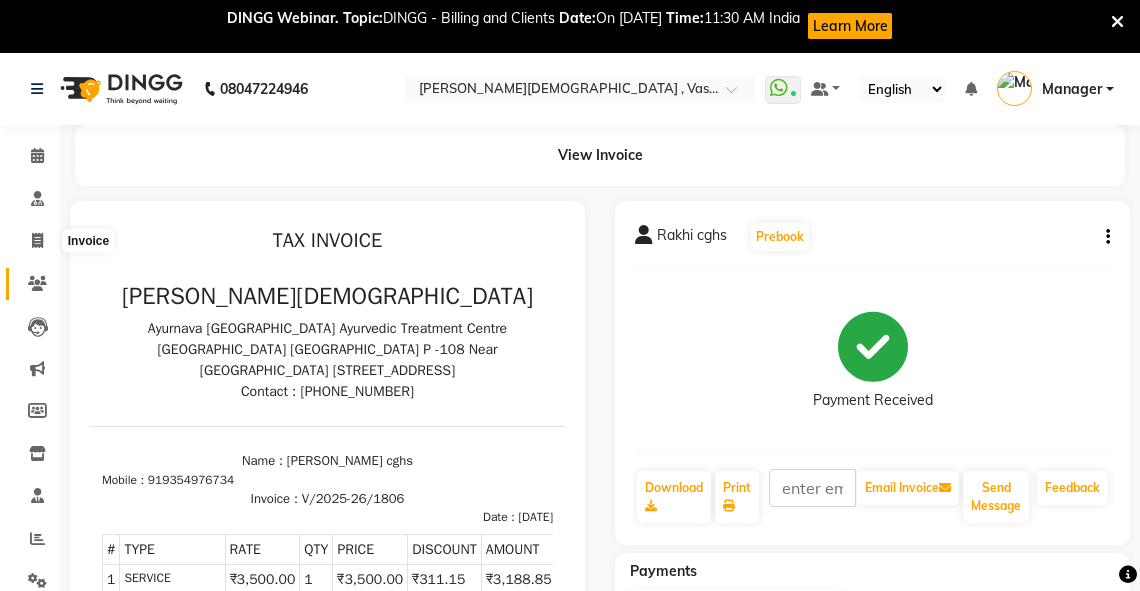 select on "service" 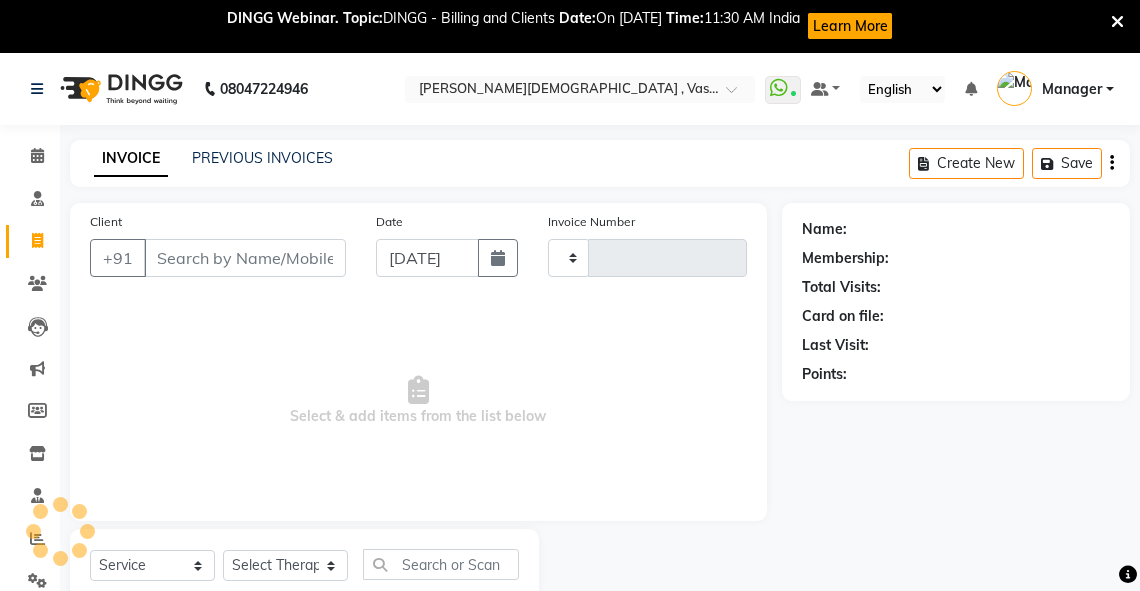 type on "1807" 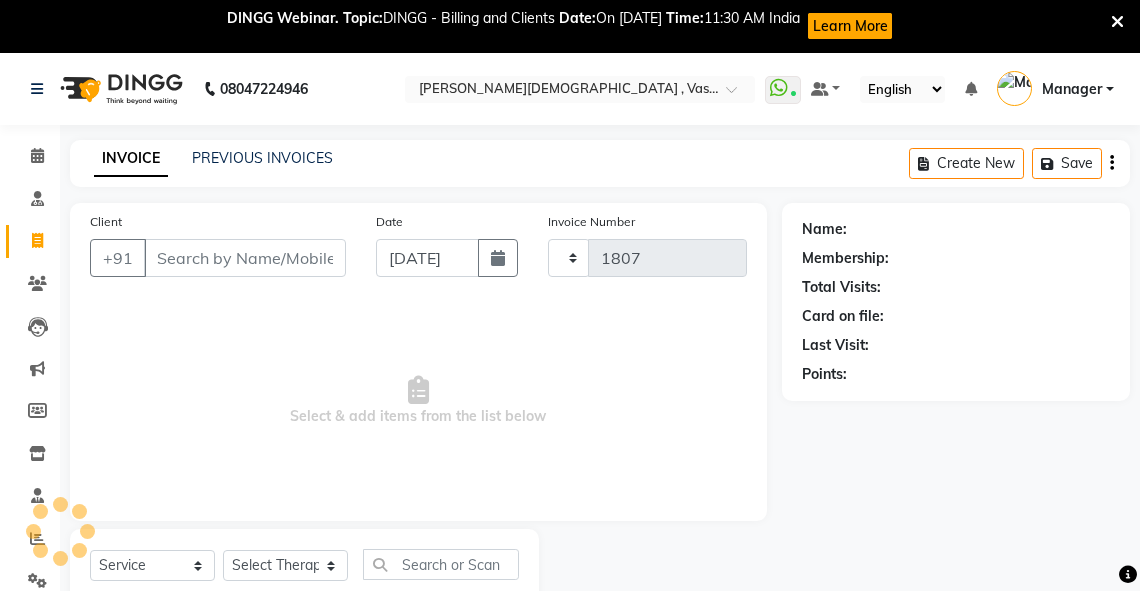 scroll, scrollTop: 64, scrollLeft: 0, axis: vertical 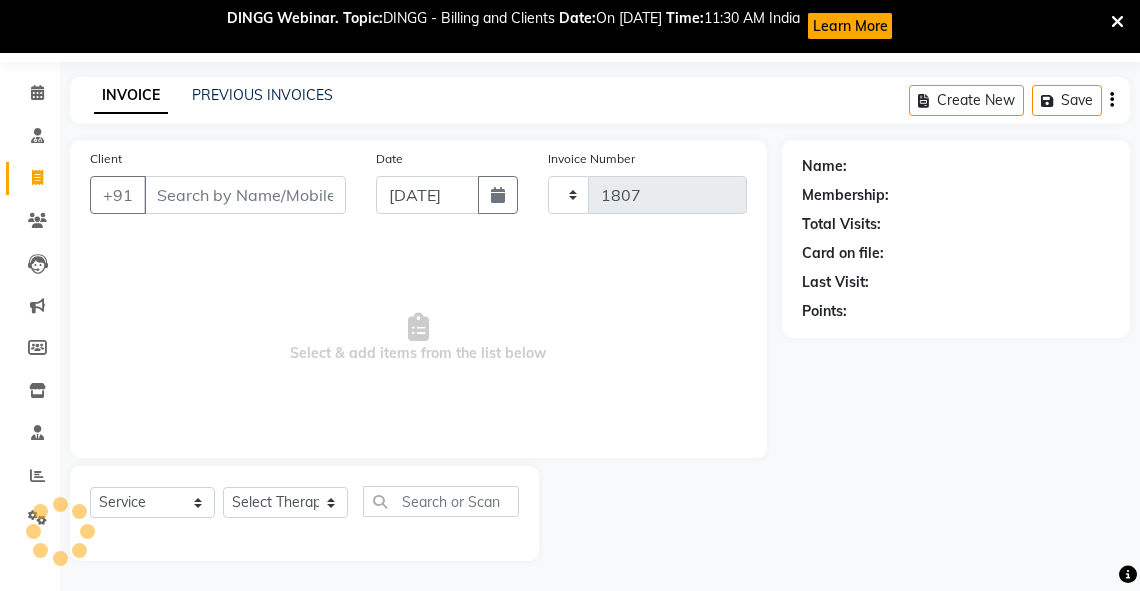 select on "5571" 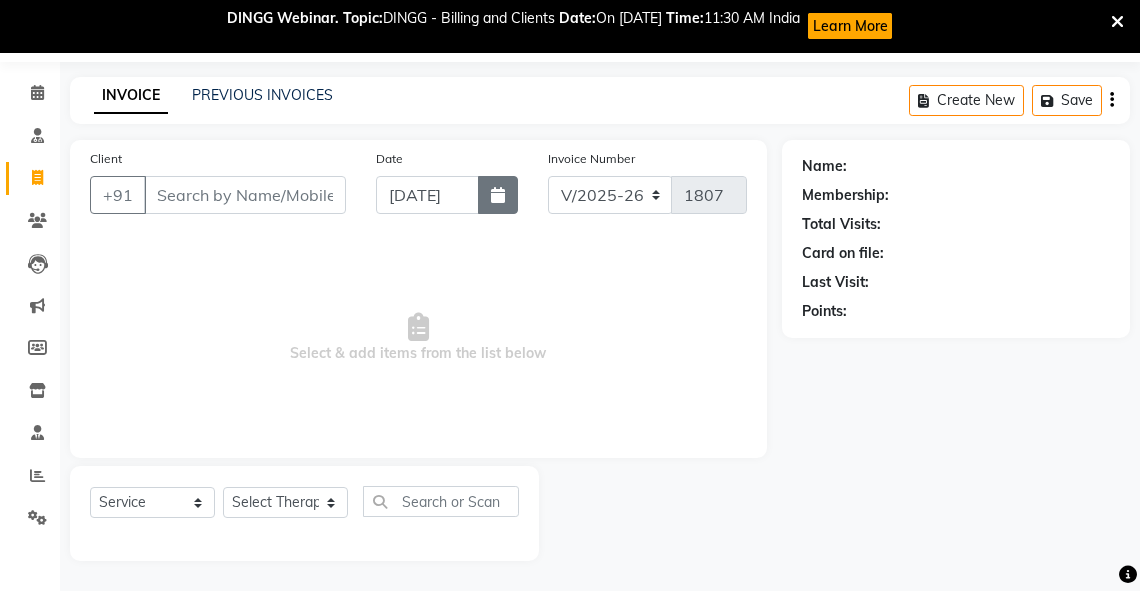 click 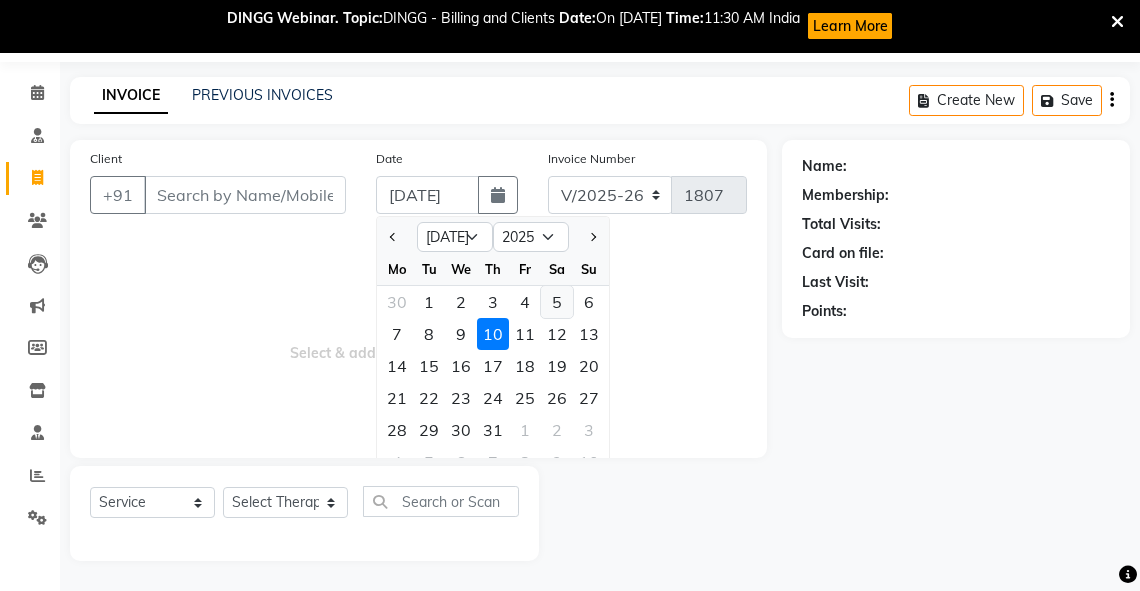 click on "5" 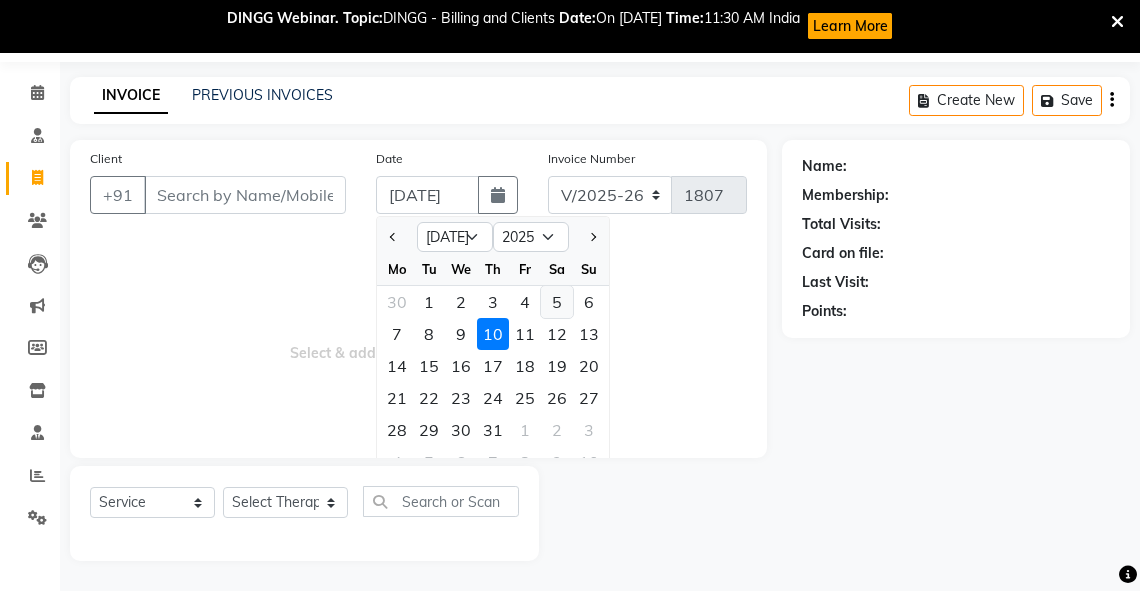 type on "[DATE]" 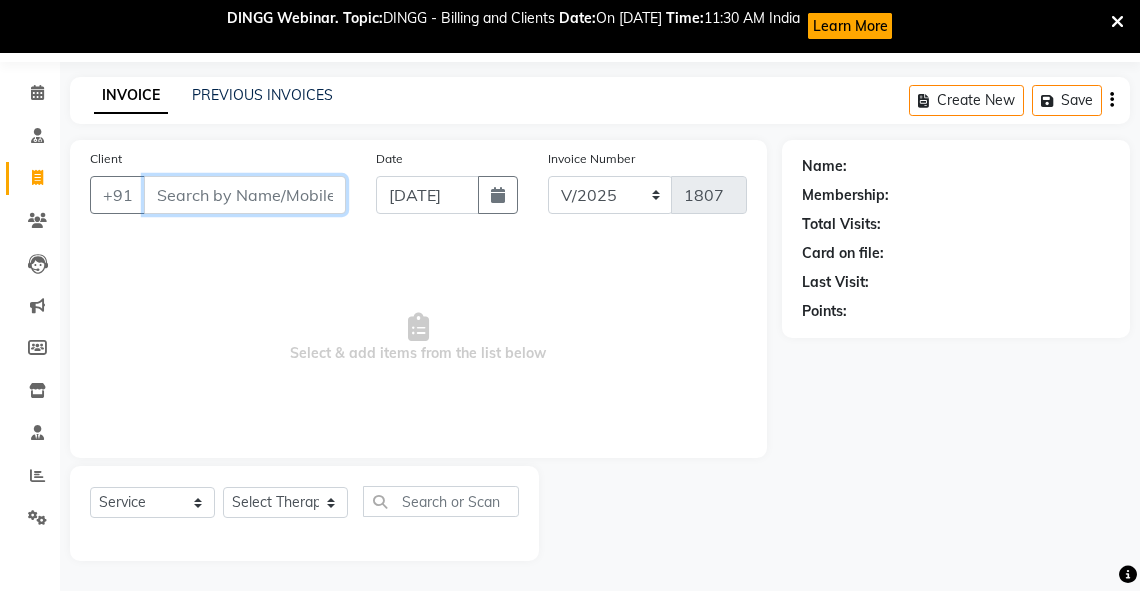 click on "Client" at bounding box center [245, 195] 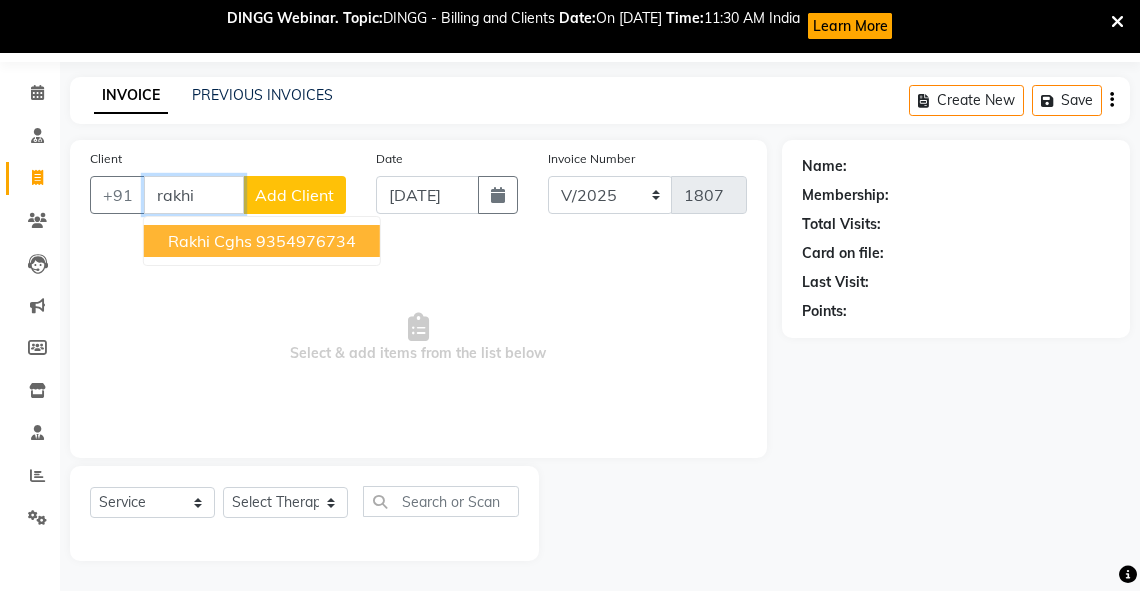 click on "Rakhi cghs" at bounding box center [210, 241] 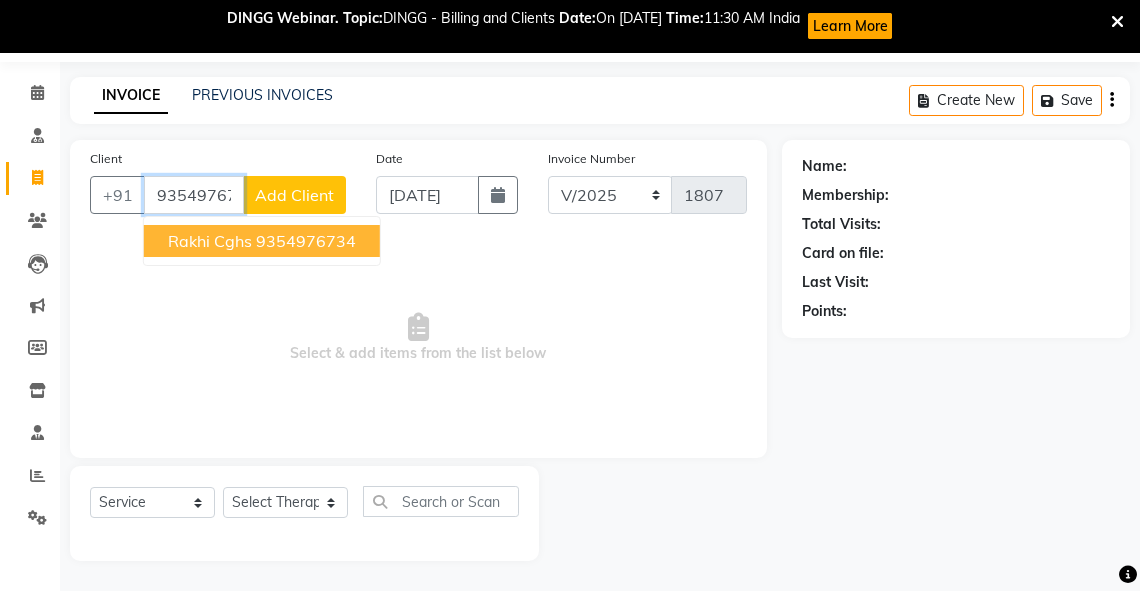 type on "9354976734" 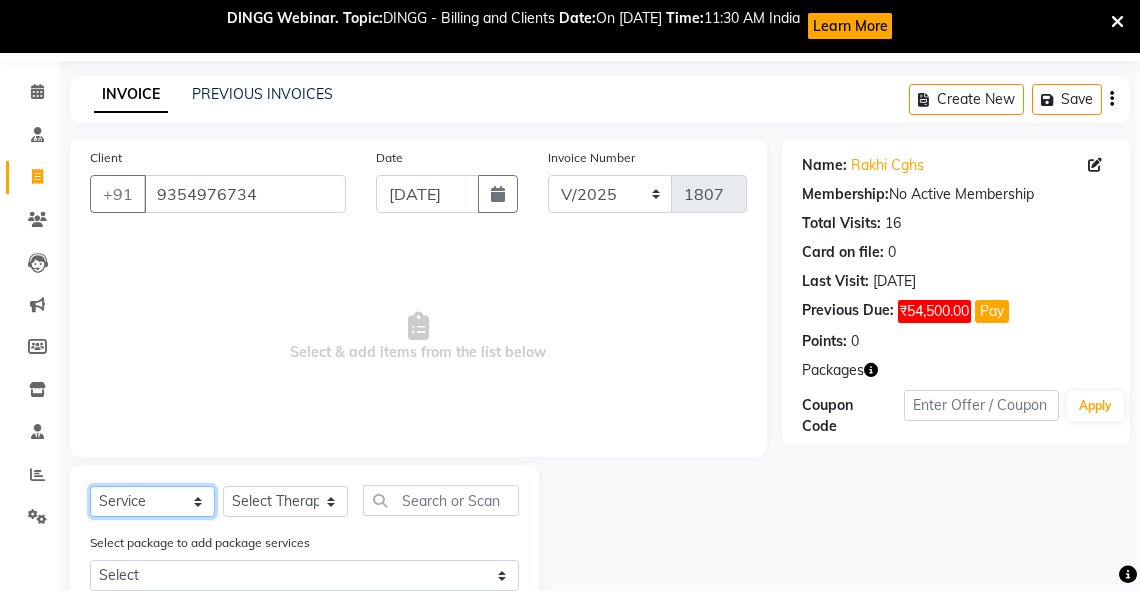 click on "Select  Service  Product  Membership  Package Voucher Prepaid Gift Card" 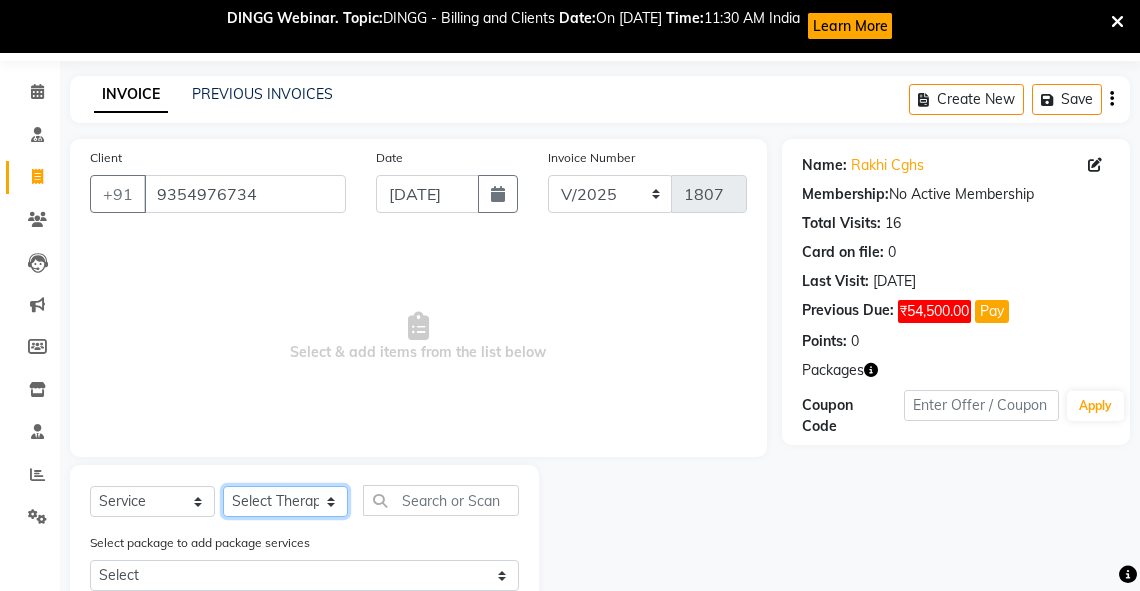 click on "Select Therapist [PERSON_NAME] V [PERSON_NAME] [PERSON_NAME] A K [PERSON_NAME] N [PERSON_NAME] [PERSON_NAME] K P [PERSON_NAME] [PERSON_NAME] [PERSON_NAME] [PERSON_NAME] Manager [PERSON_NAME] a [PERSON_NAME] K M OTHER BRANCH Sardinia [PERSON_NAME] [PERSON_NAME] [PERSON_NAME] [PERSON_NAME]" 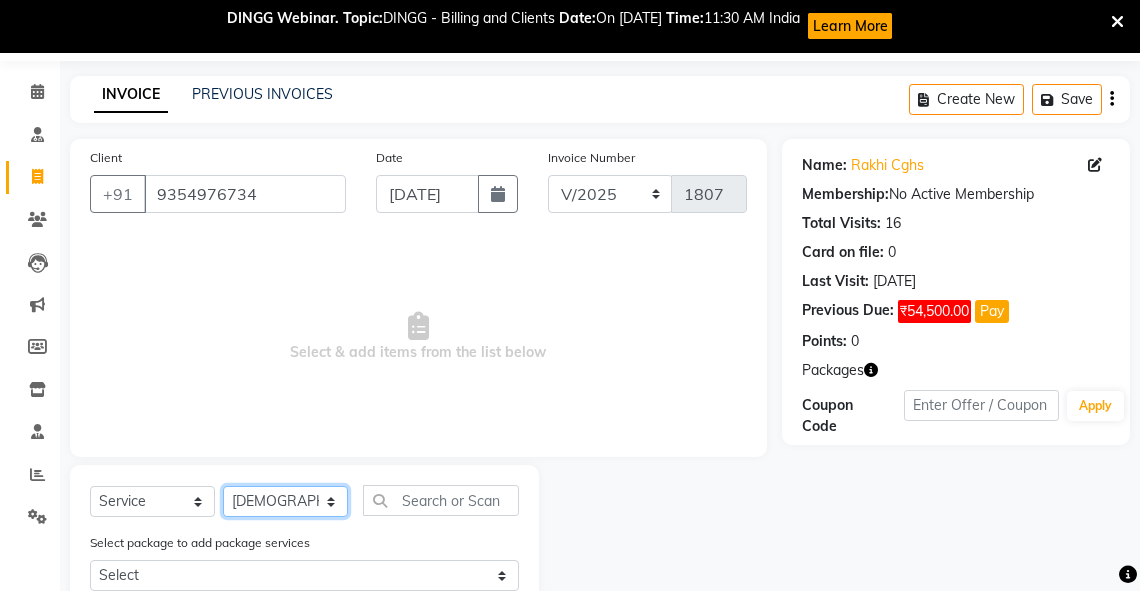 click on "Select Therapist [PERSON_NAME] V [PERSON_NAME] [PERSON_NAME] A K [PERSON_NAME] N [PERSON_NAME] [PERSON_NAME] K P [PERSON_NAME] [PERSON_NAME] [PERSON_NAME] [PERSON_NAME] Manager [PERSON_NAME] a [PERSON_NAME] K M OTHER BRANCH Sardinia [PERSON_NAME] [PERSON_NAME] [PERSON_NAME] [PERSON_NAME]" 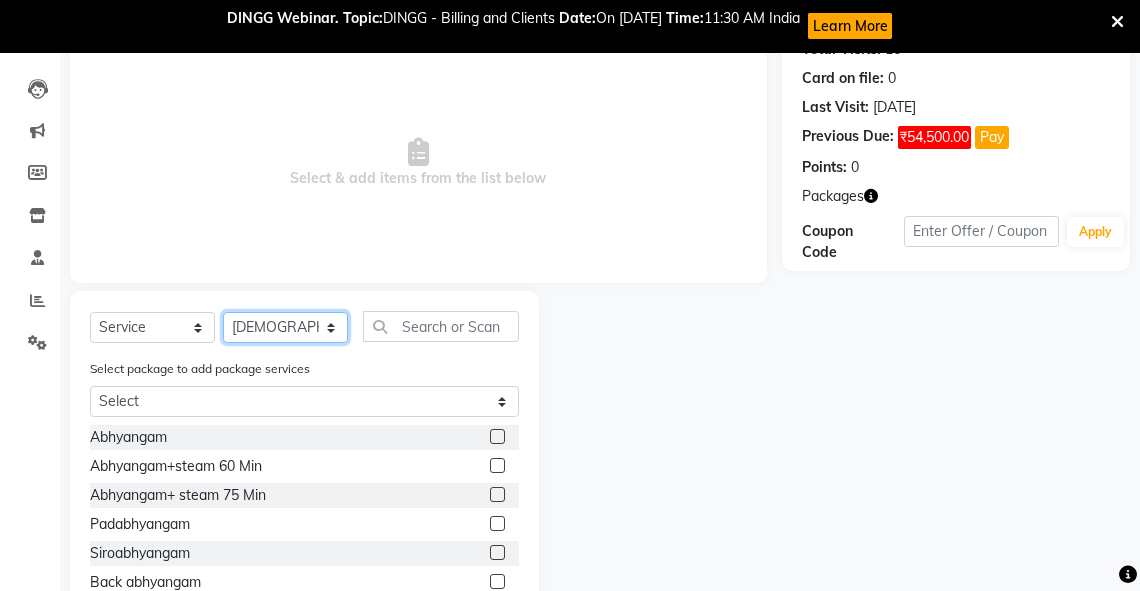 scroll, scrollTop: 248, scrollLeft: 0, axis: vertical 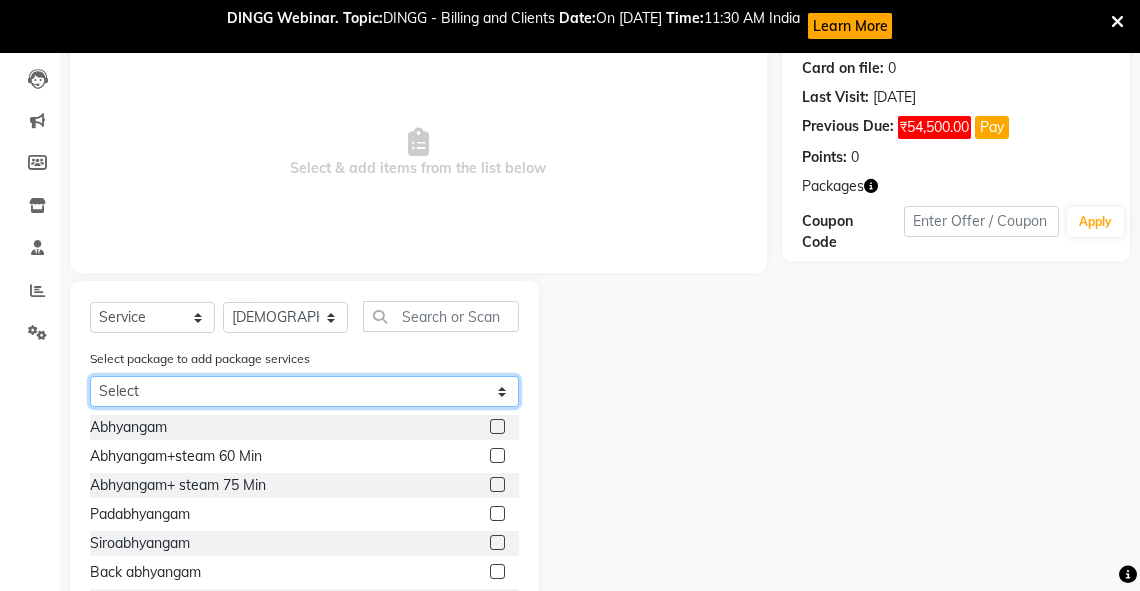 click on "Select Rakhi" 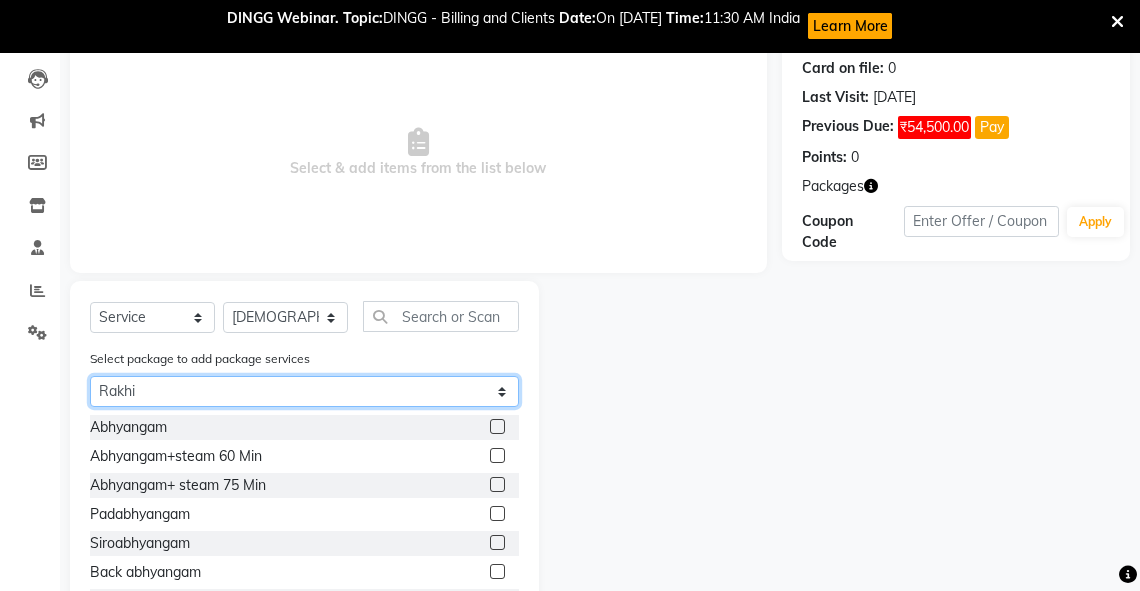 click on "Select Rakhi" 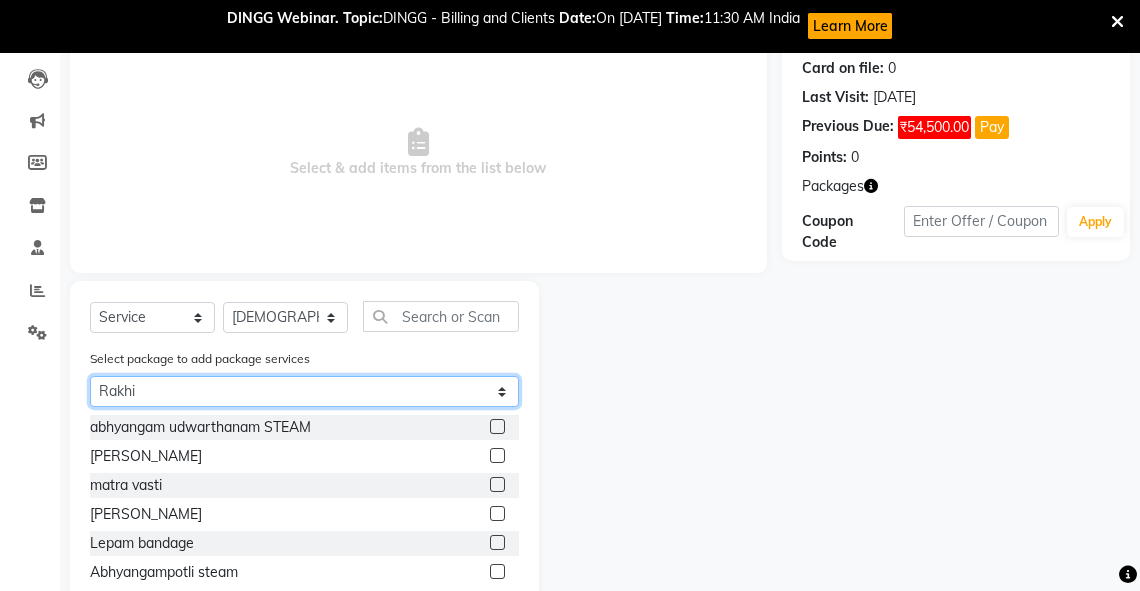 scroll, scrollTop: 305, scrollLeft: 0, axis: vertical 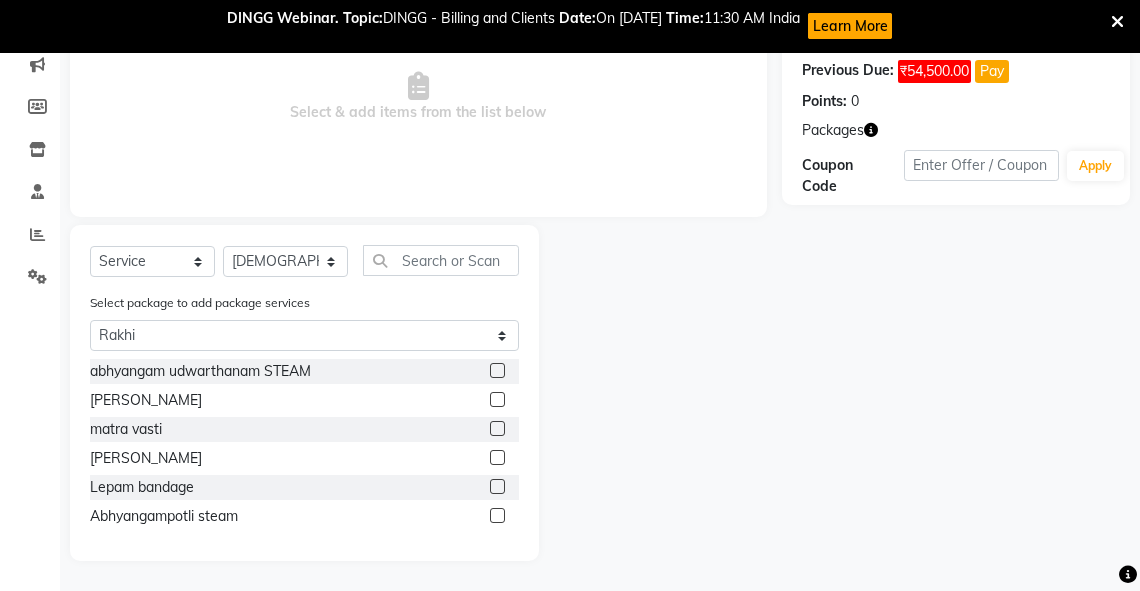 click 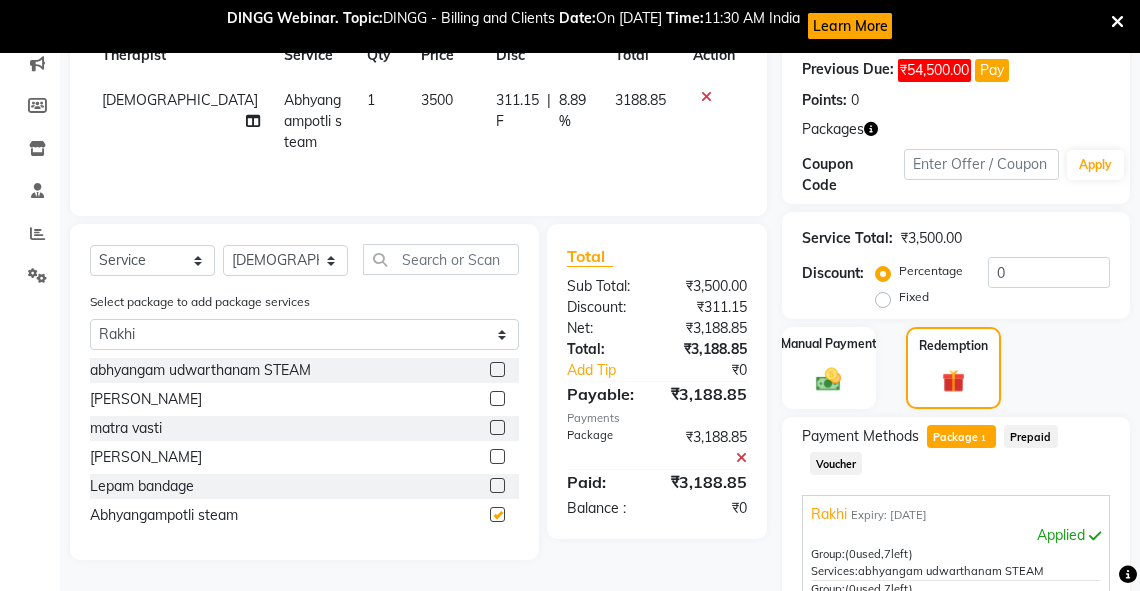 checkbox on "false" 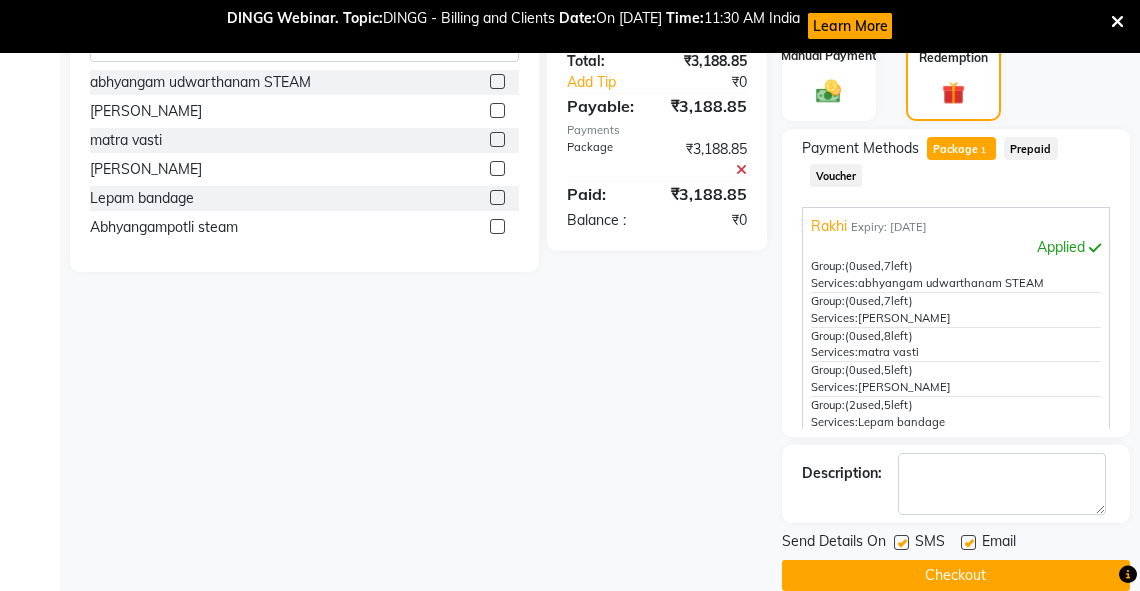 scroll, scrollTop: 623, scrollLeft: 0, axis: vertical 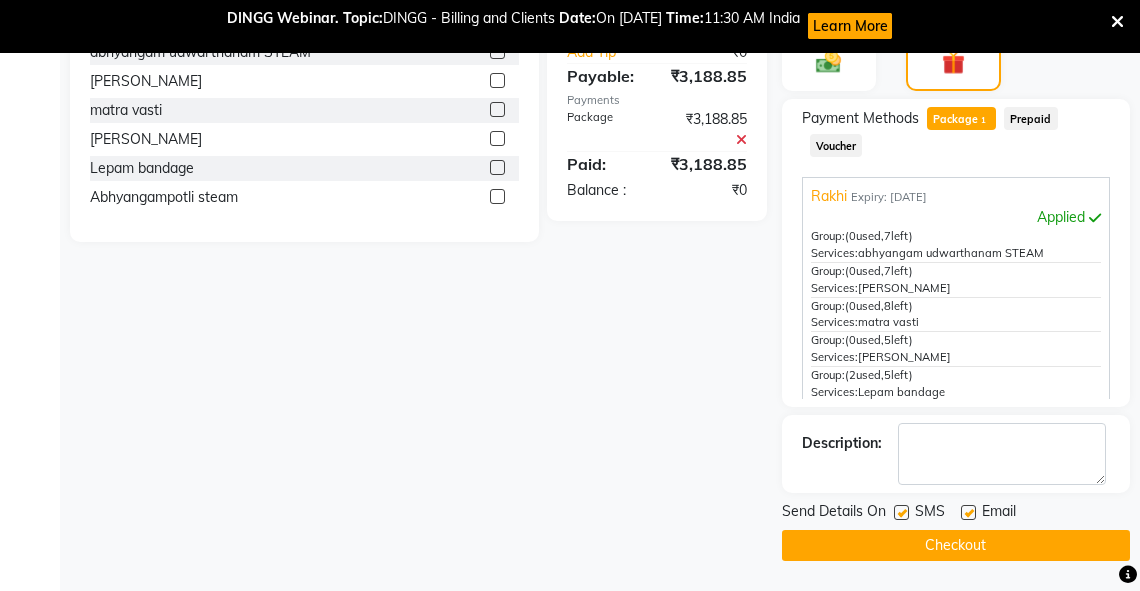 click on "Checkout" 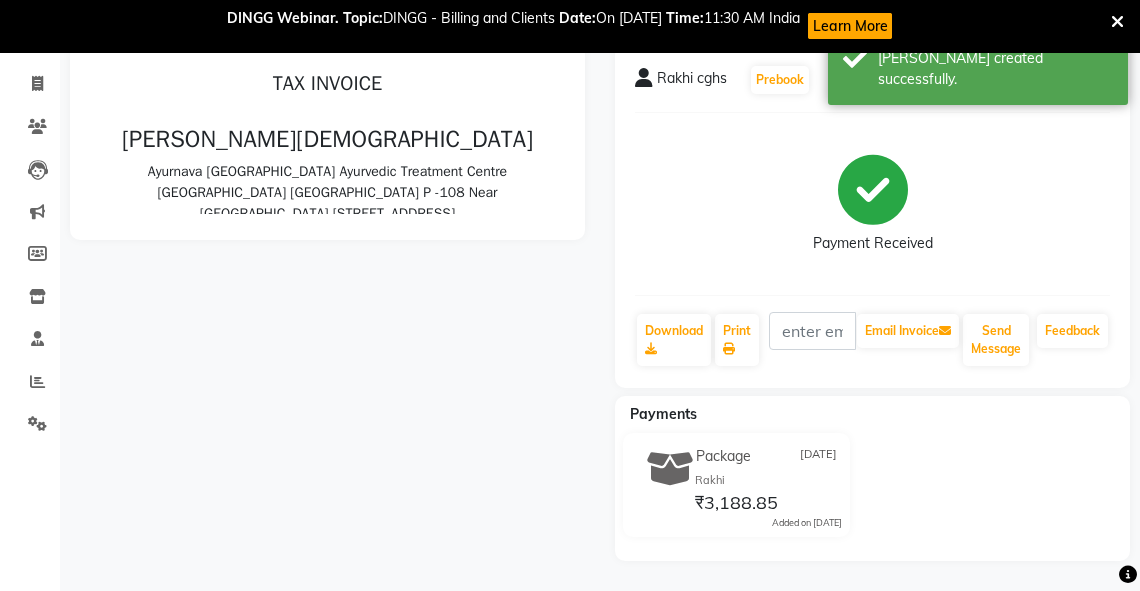 scroll, scrollTop: 0, scrollLeft: 0, axis: both 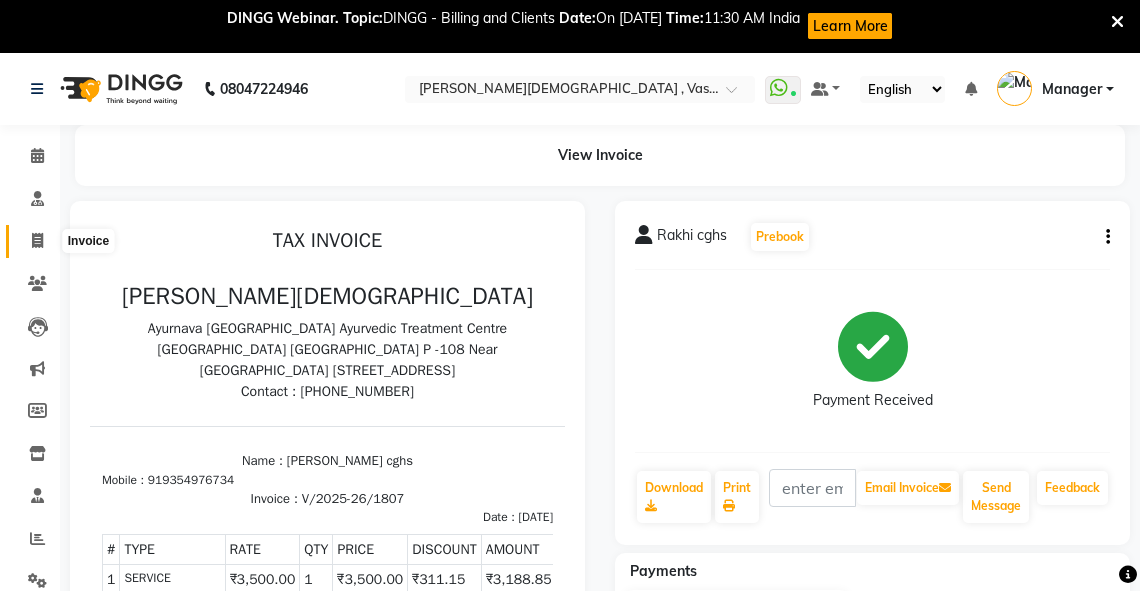 click 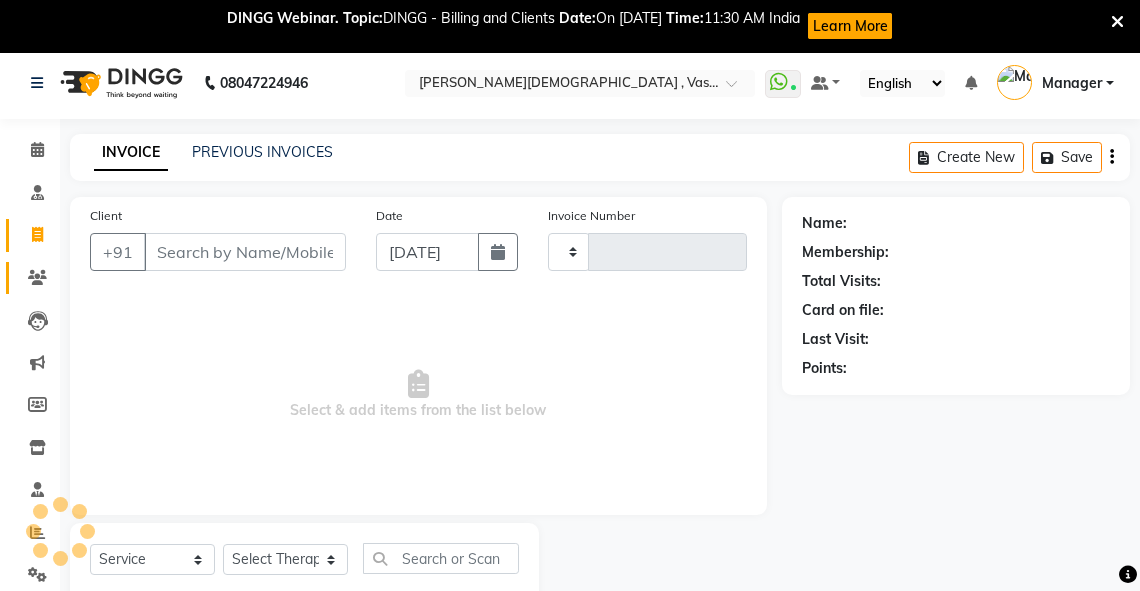 type on "1808" 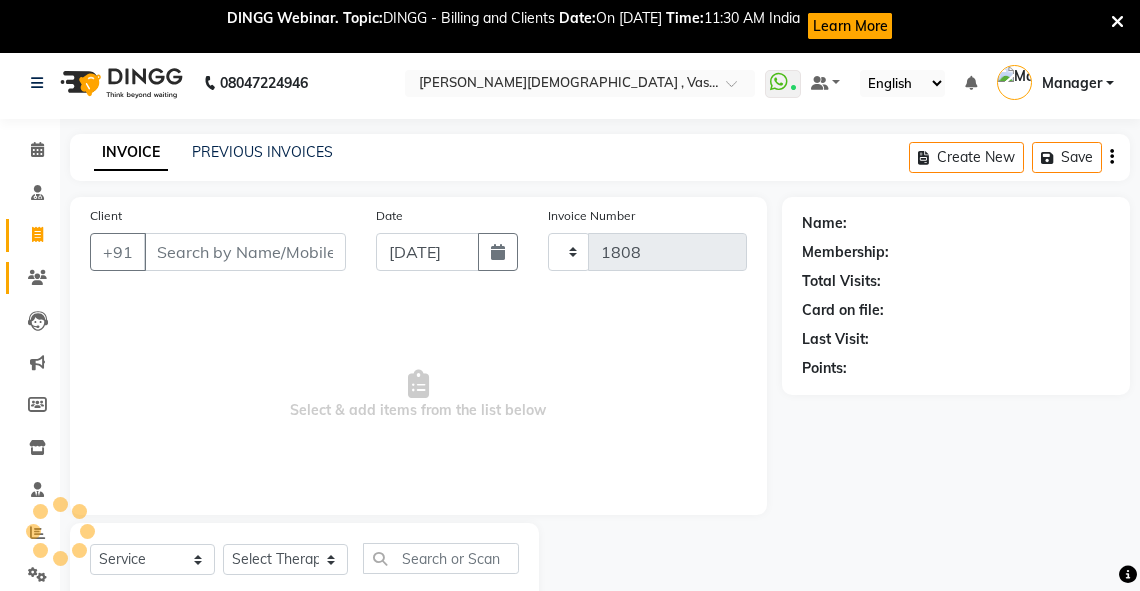 scroll, scrollTop: 64, scrollLeft: 0, axis: vertical 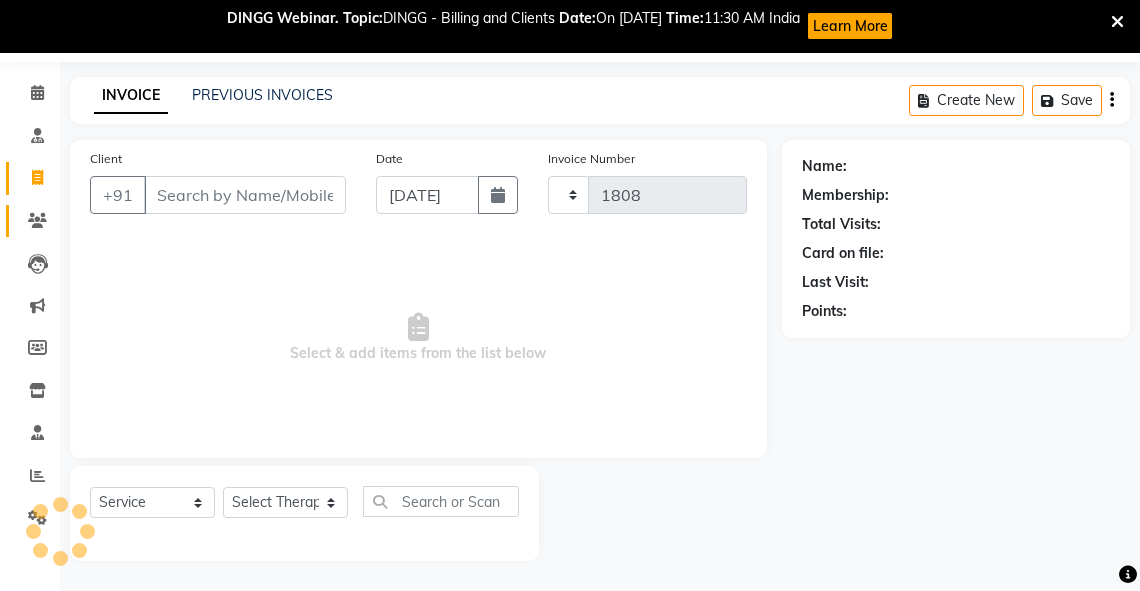 select on "5571" 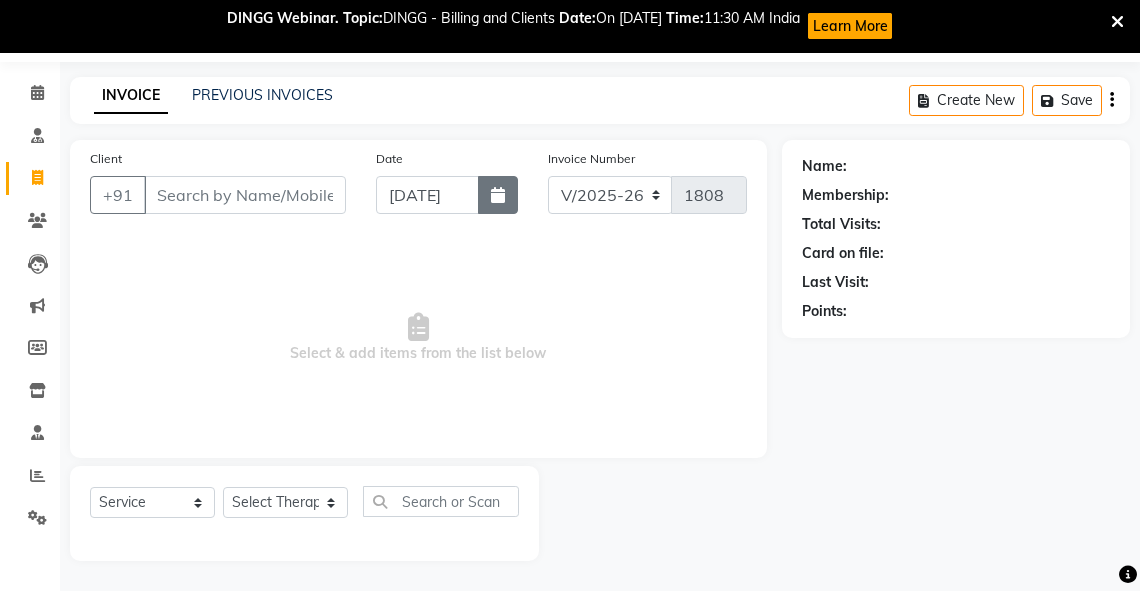click 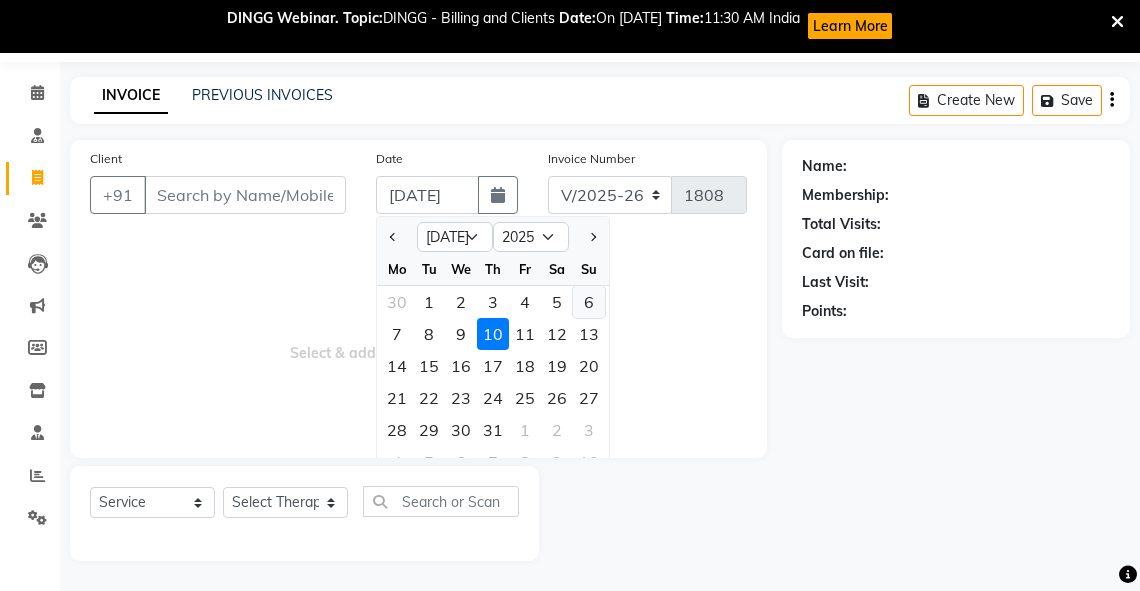 click on "6" 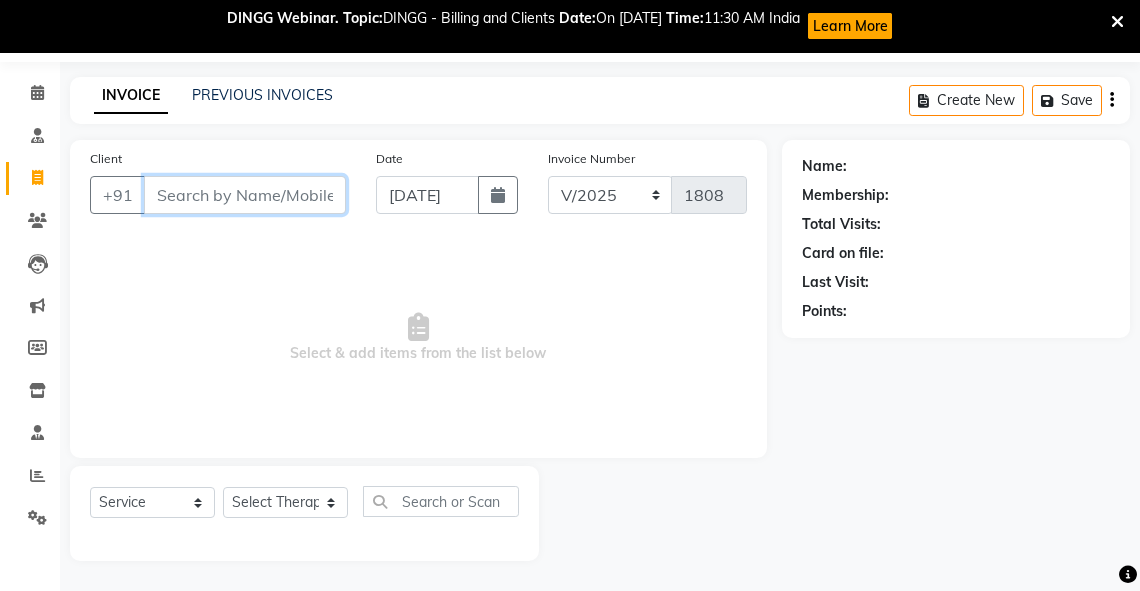 click on "Client" at bounding box center (245, 195) 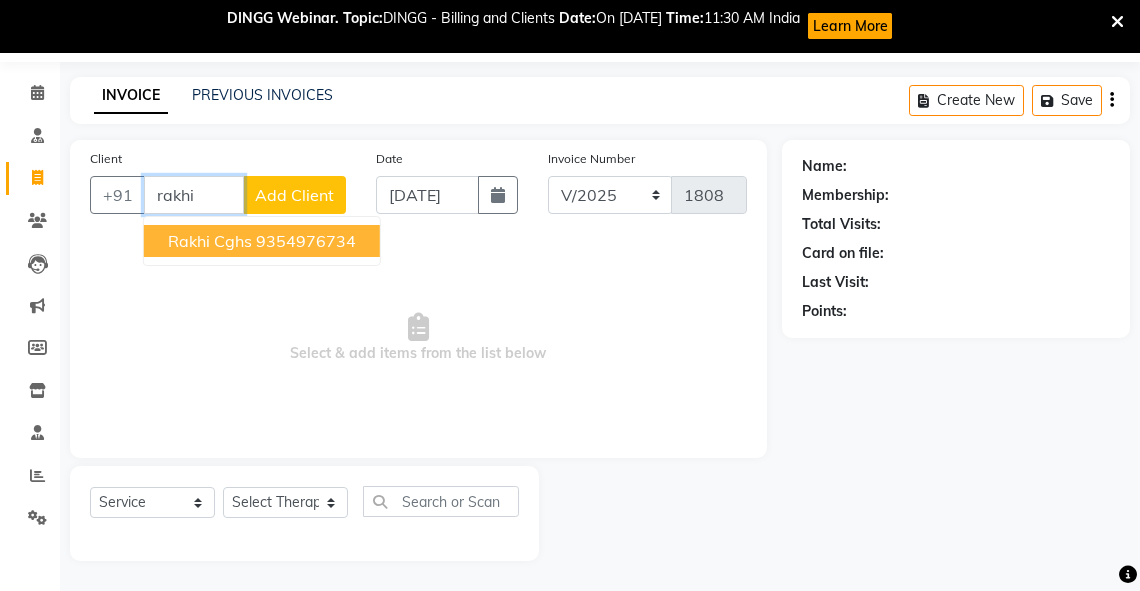 click on "Rakhi cghs" at bounding box center (210, 241) 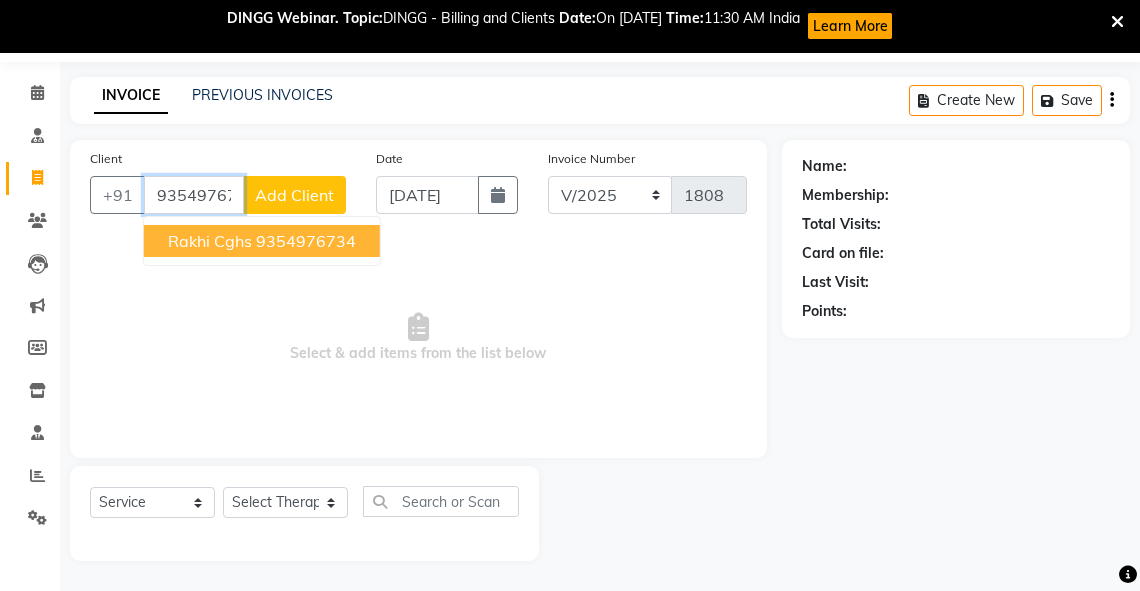 type on "9354976734" 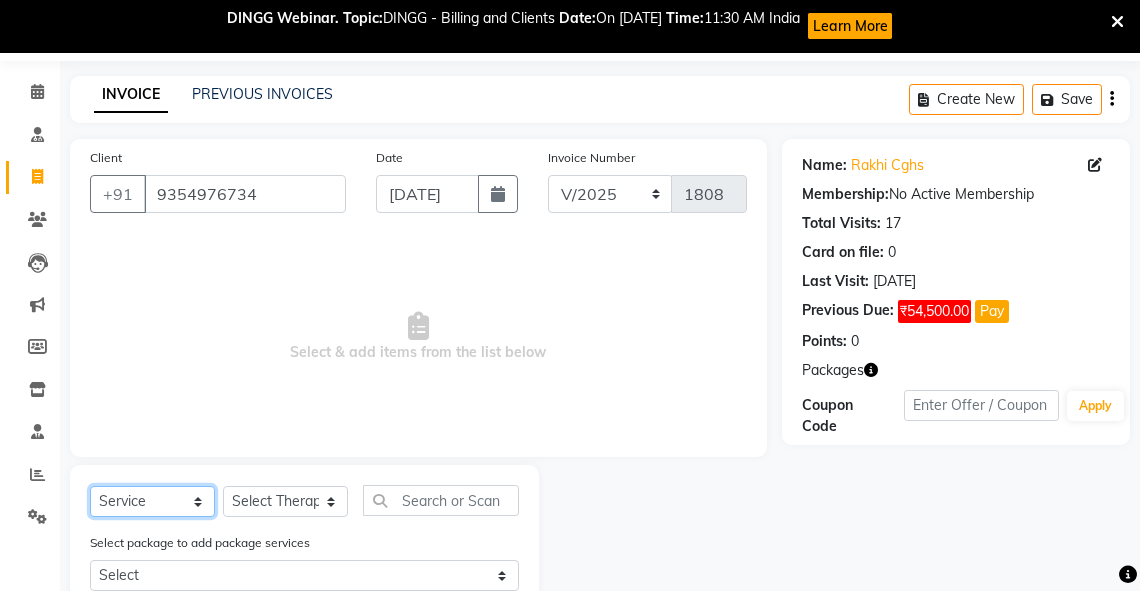 click on "Select  Service  Product  Membership  Package Voucher Prepaid Gift Card" 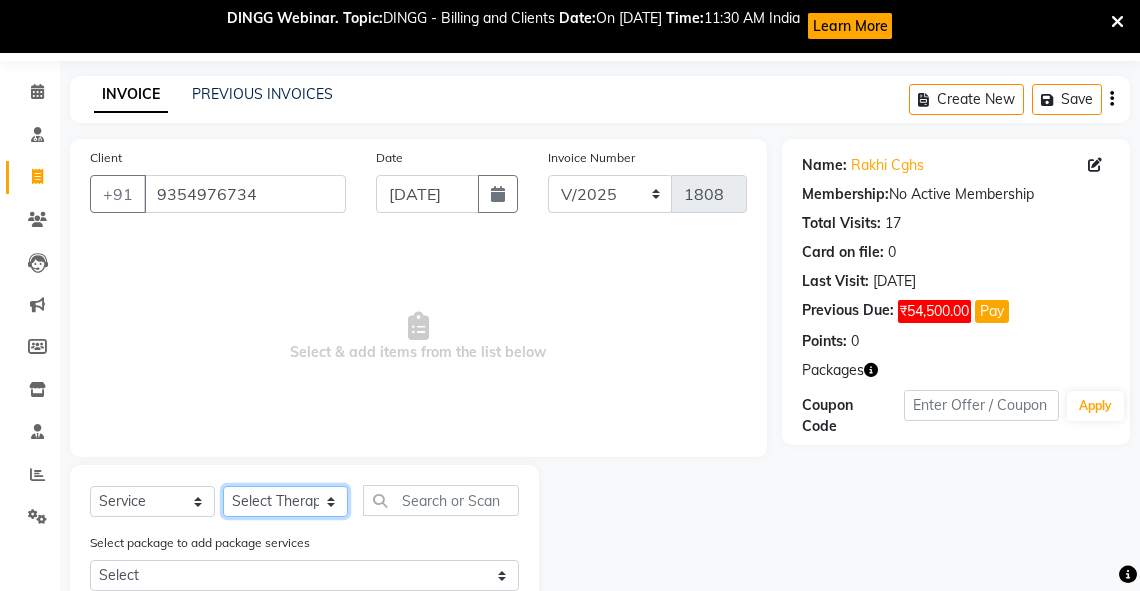 click on "Select Therapist [PERSON_NAME] V [PERSON_NAME] [PERSON_NAME] A K [PERSON_NAME] N [PERSON_NAME] [PERSON_NAME] K P [PERSON_NAME] [PERSON_NAME] [PERSON_NAME] [PERSON_NAME] Manager [PERSON_NAME] a [PERSON_NAME] K M OTHER BRANCH Sardinia [PERSON_NAME] [PERSON_NAME] [PERSON_NAME] [PERSON_NAME]" 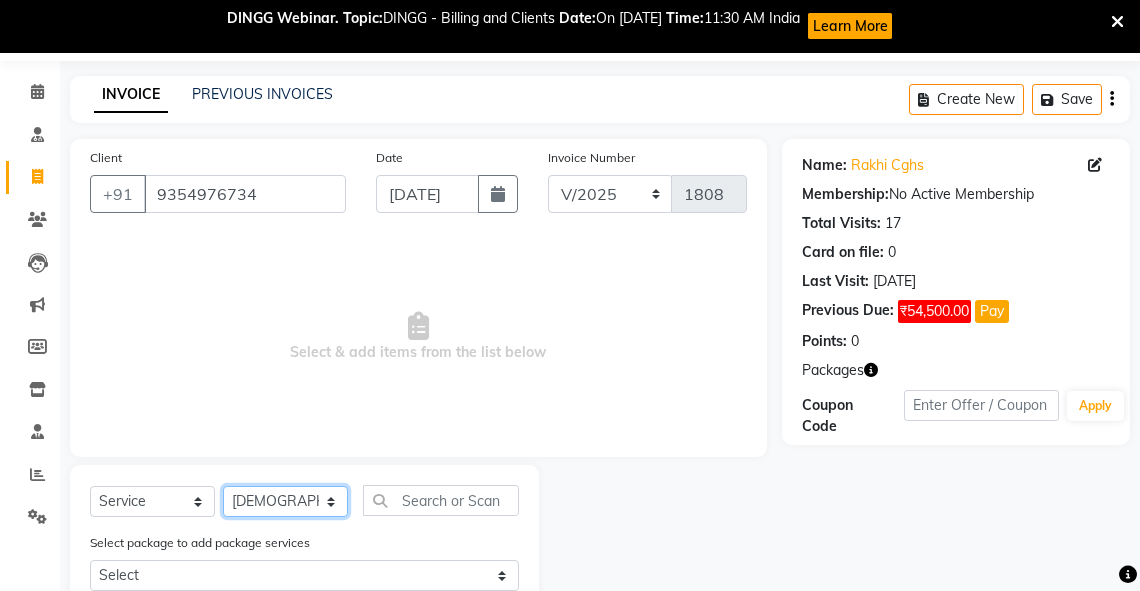 click on "Select Therapist [PERSON_NAME] V [PERSON_NAME] [PERSON_NAME] A K [PERSON_NAME] N [PERSON_NAME] [PERSON_NAME] K P [PERSON_NAME] [PERSON_NAME] [PERSON_NAME] [PERSON_NAME] Manager [PERSON_NAME] a [PERSON_NAME] K M OTHER BRANCH Sardinia [PERSON_NAME] [PERSON_NAME] [PERSON_NAME] [PERSON_NAME]" 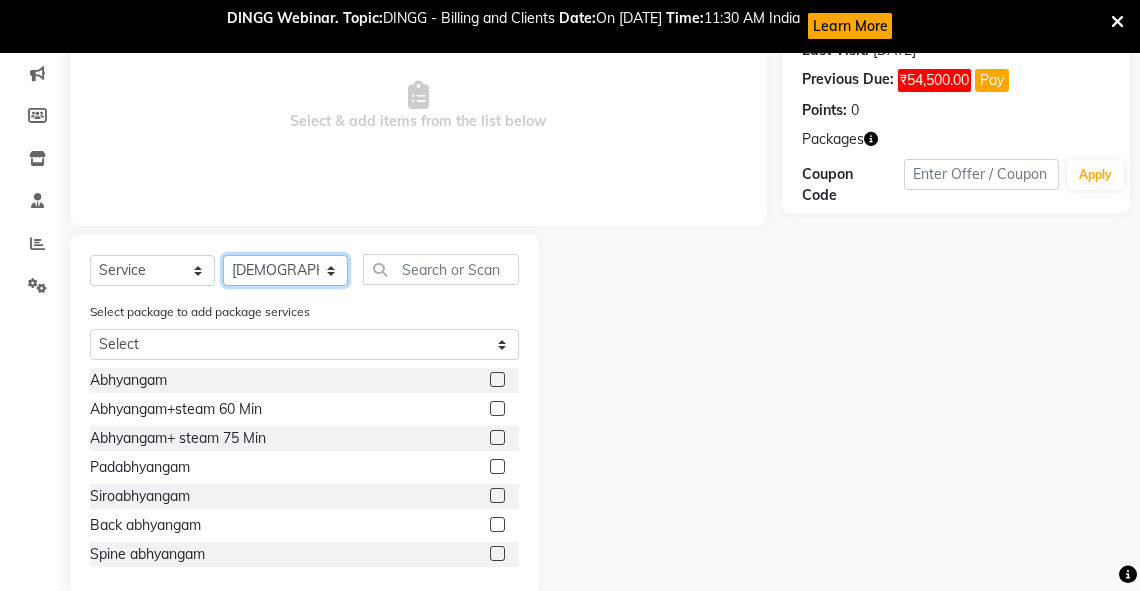 scroll, scrollTop: 332, scrollLeft: 0, axis: vertical 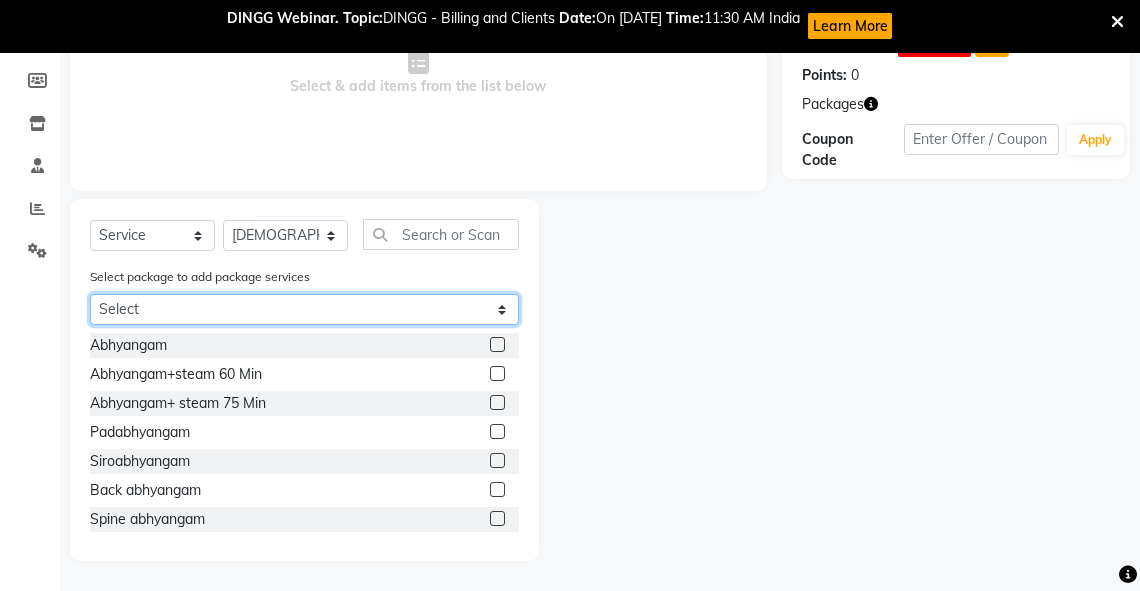 click on "Select Rakhi" 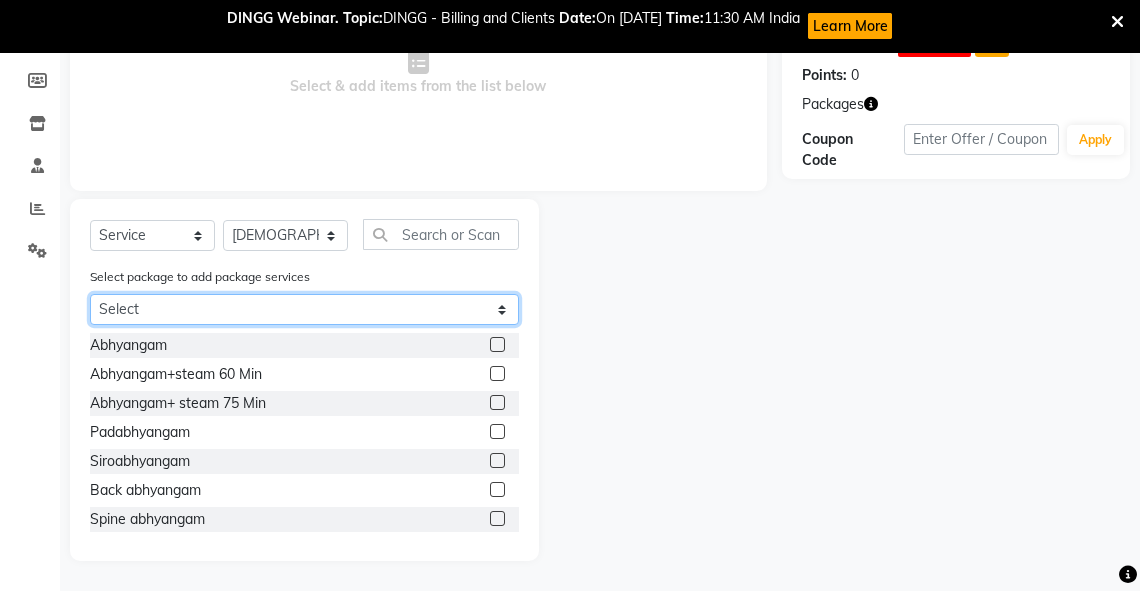 select on "1: Object" 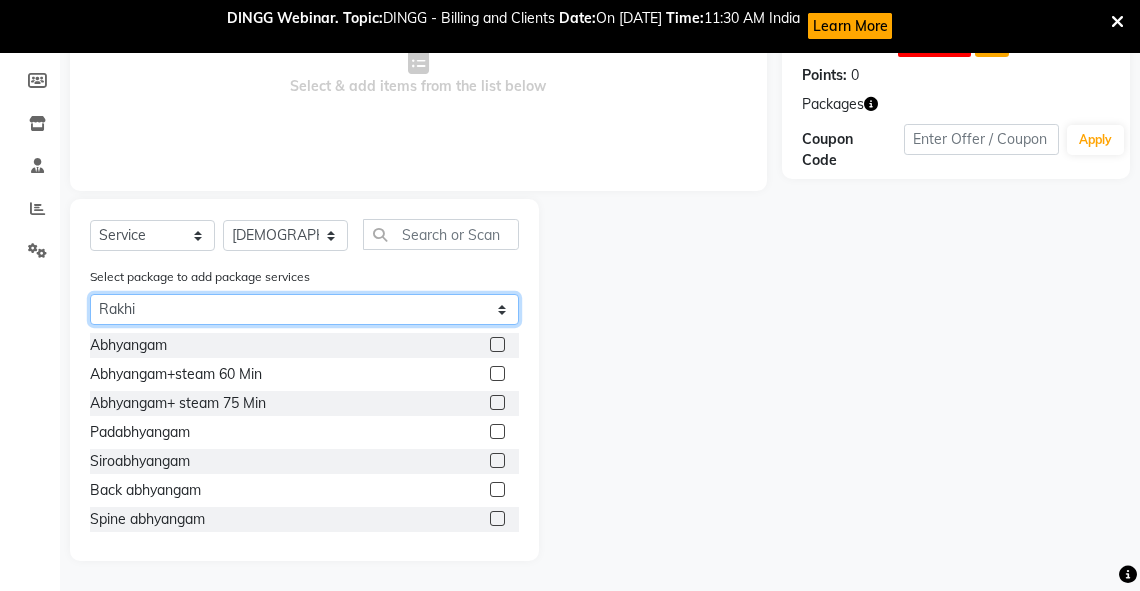 click on "Select Rakhi" 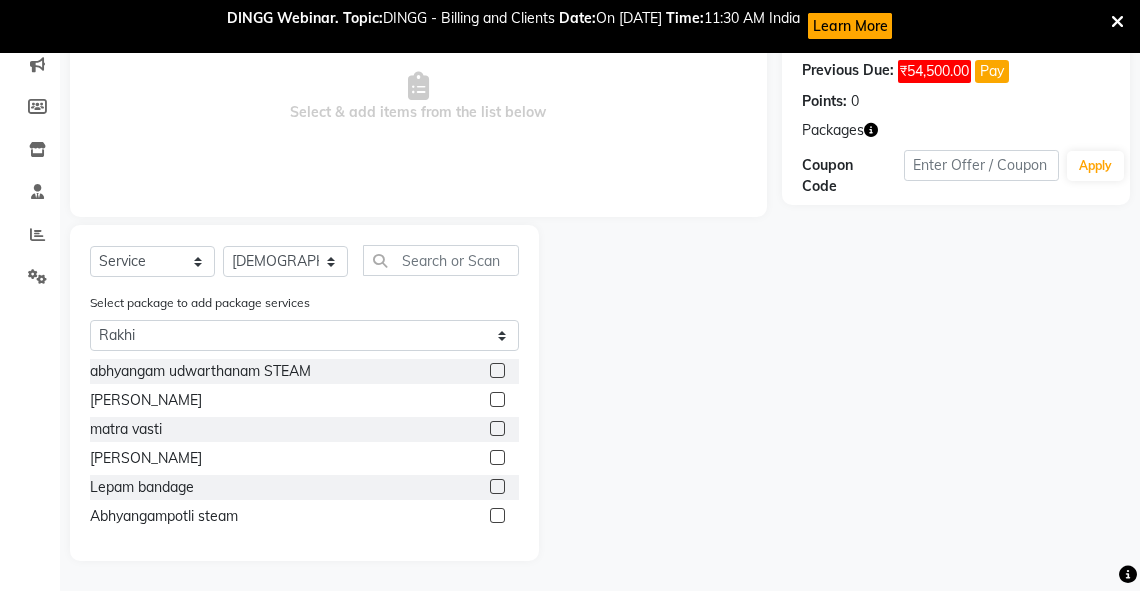 click 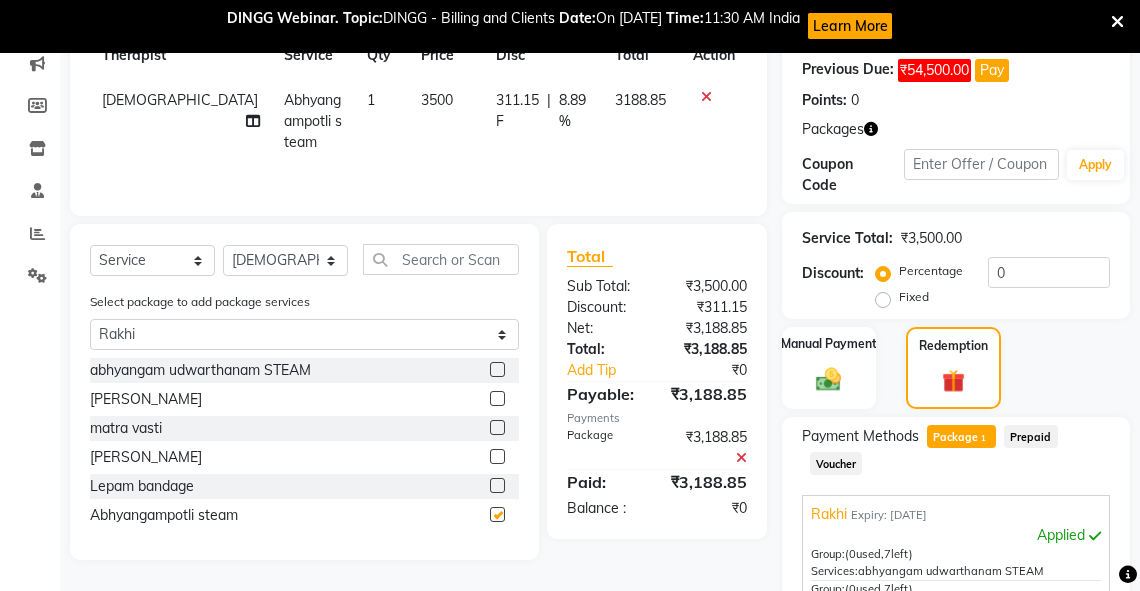 checkbox on "false" 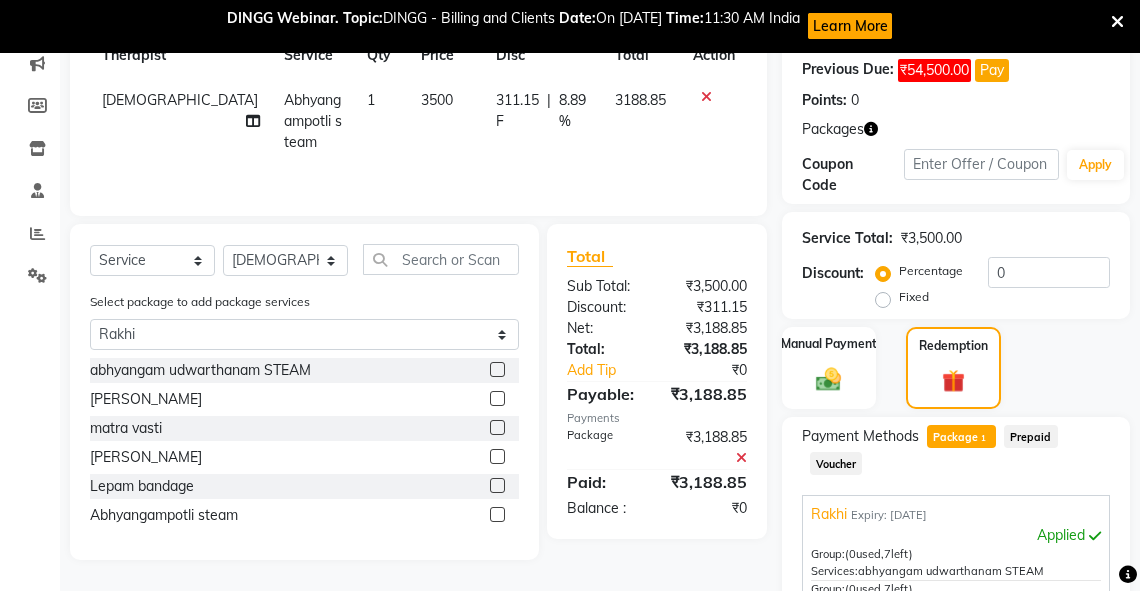click 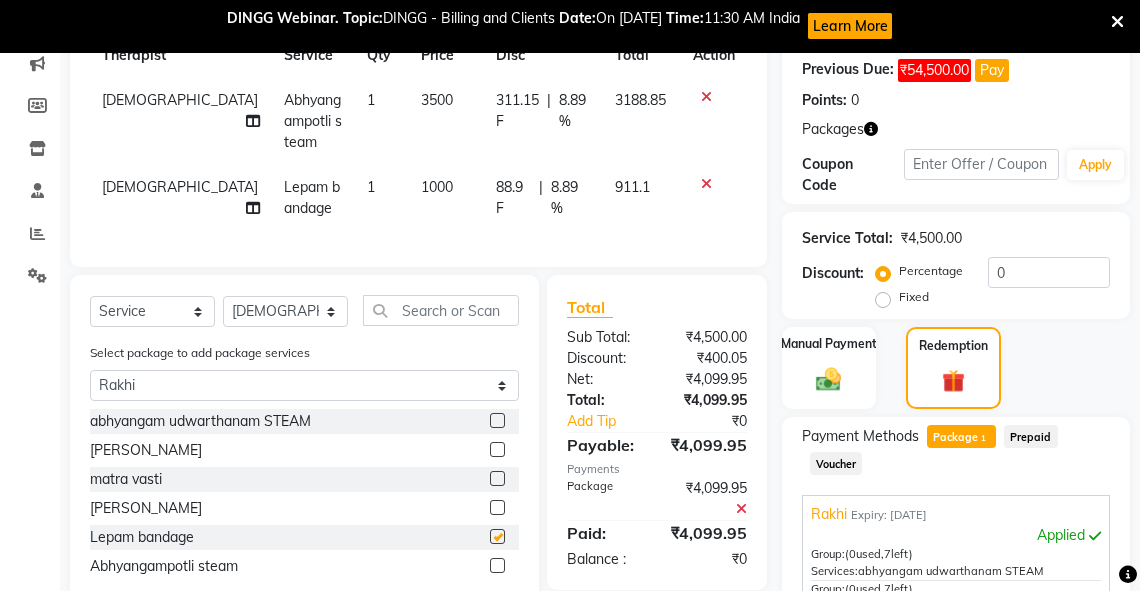 checkbox on "false" 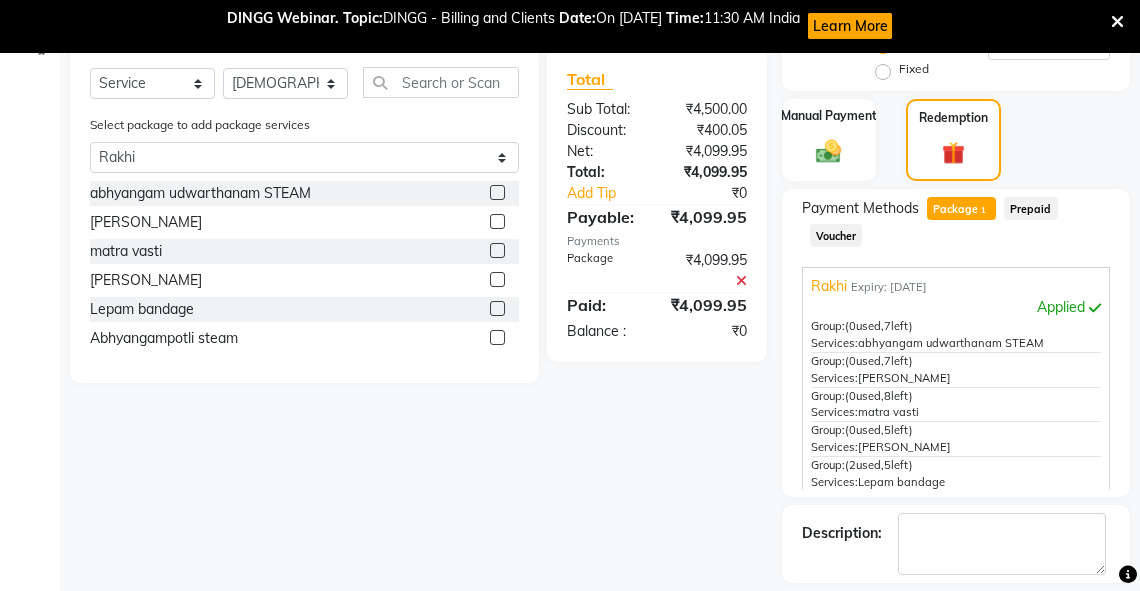 scroll, scrollTop: 623, scrollLeft: 0, axis: vertical 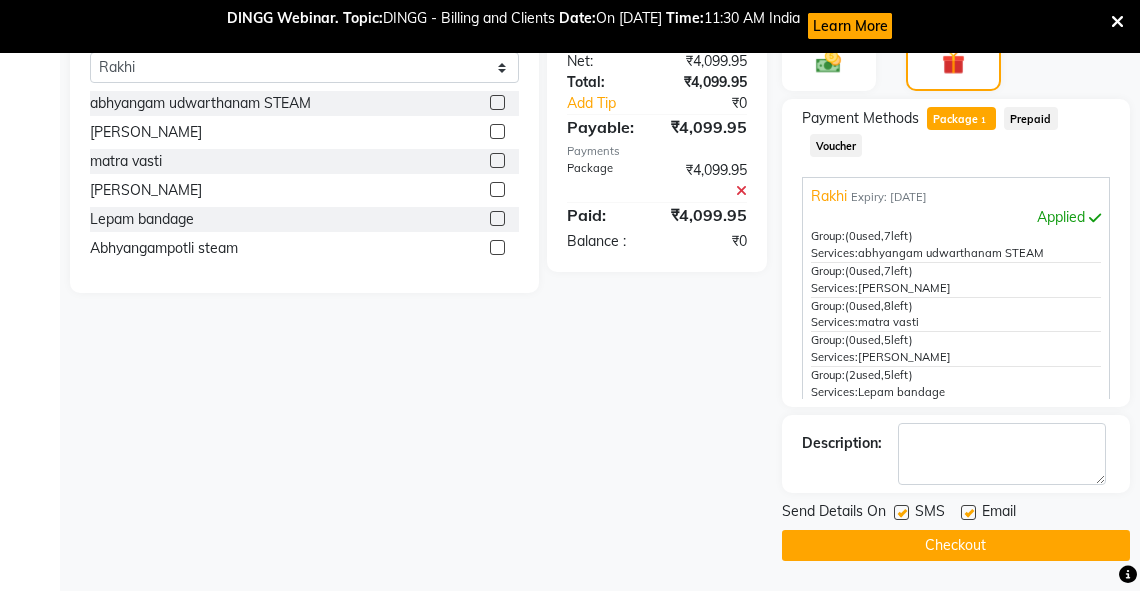 click on "Checkout" 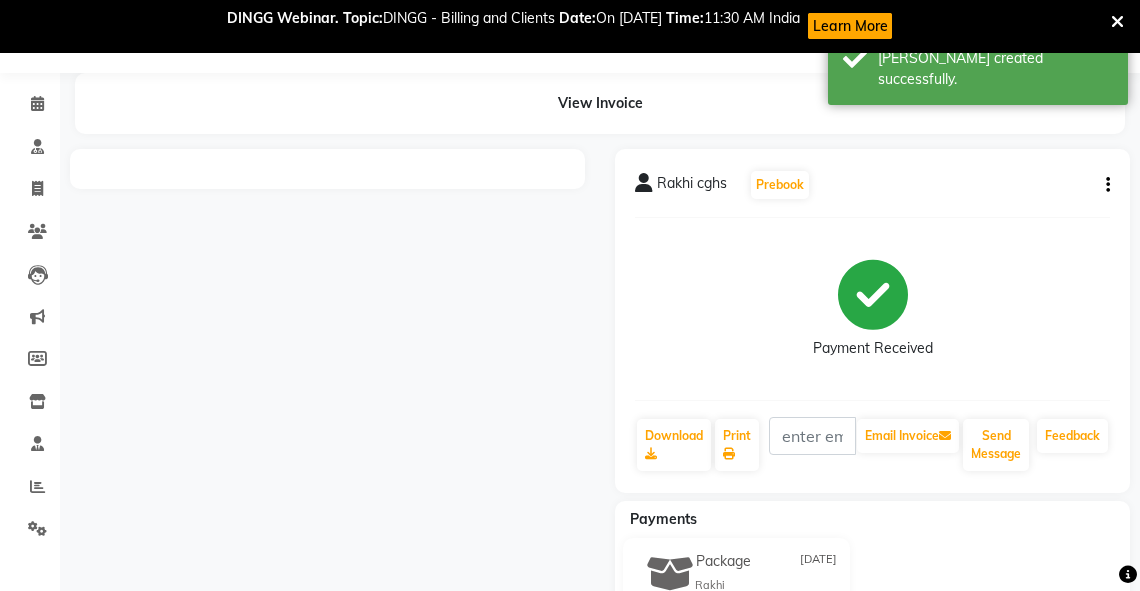 scroll, scrollTop: 156, scrollLeft: 0, axis: vertical 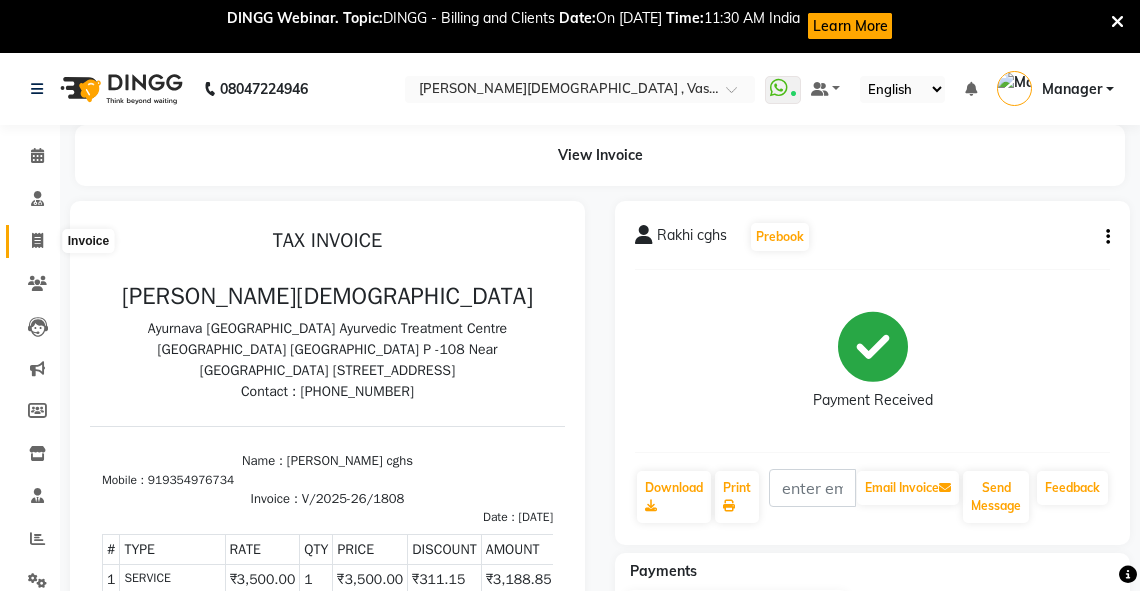 click 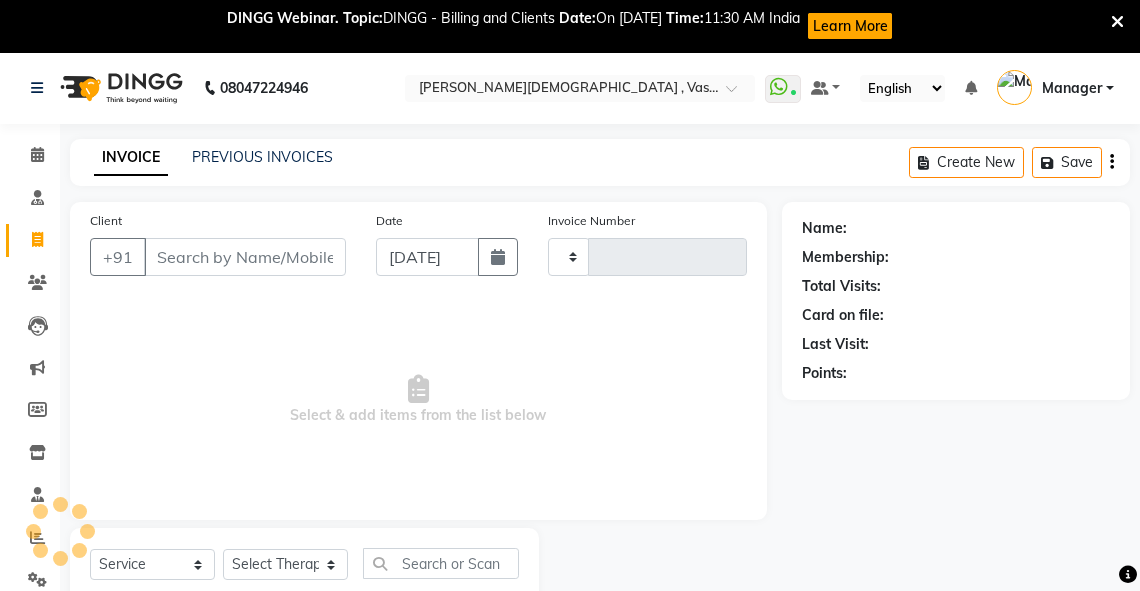 type on "1809" 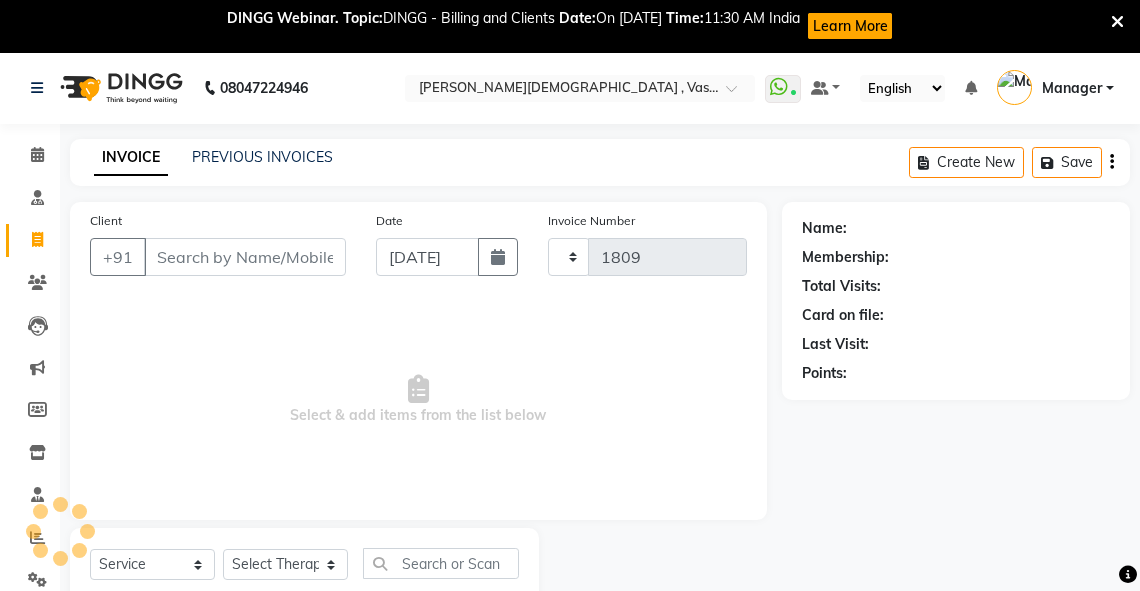 scroll, scrollTop: 64, scrollLeft: 0, axis: vertical 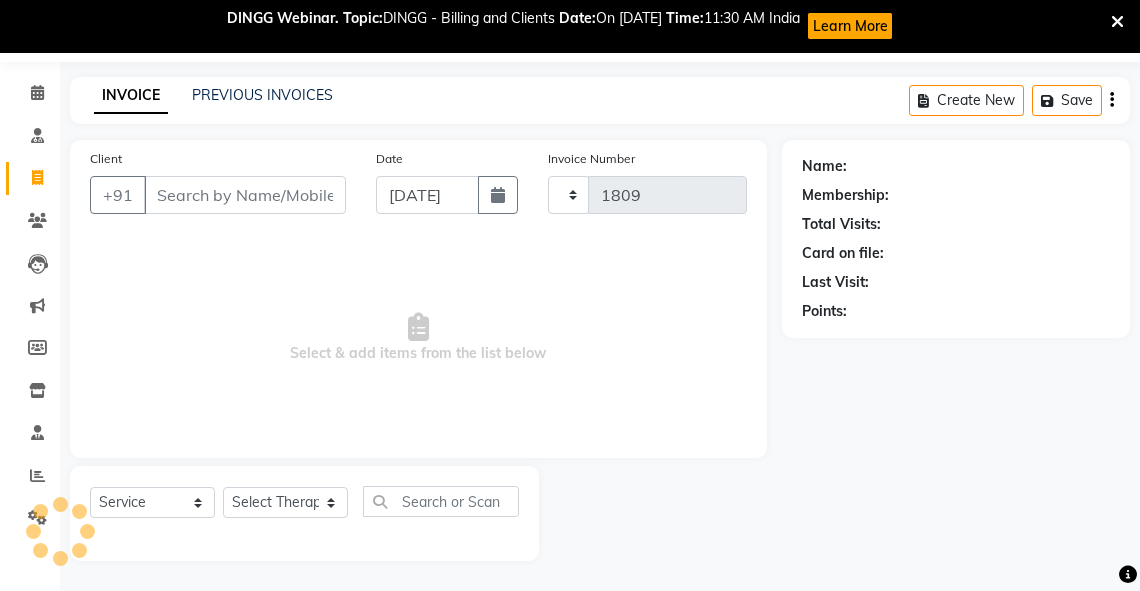select on "5571" 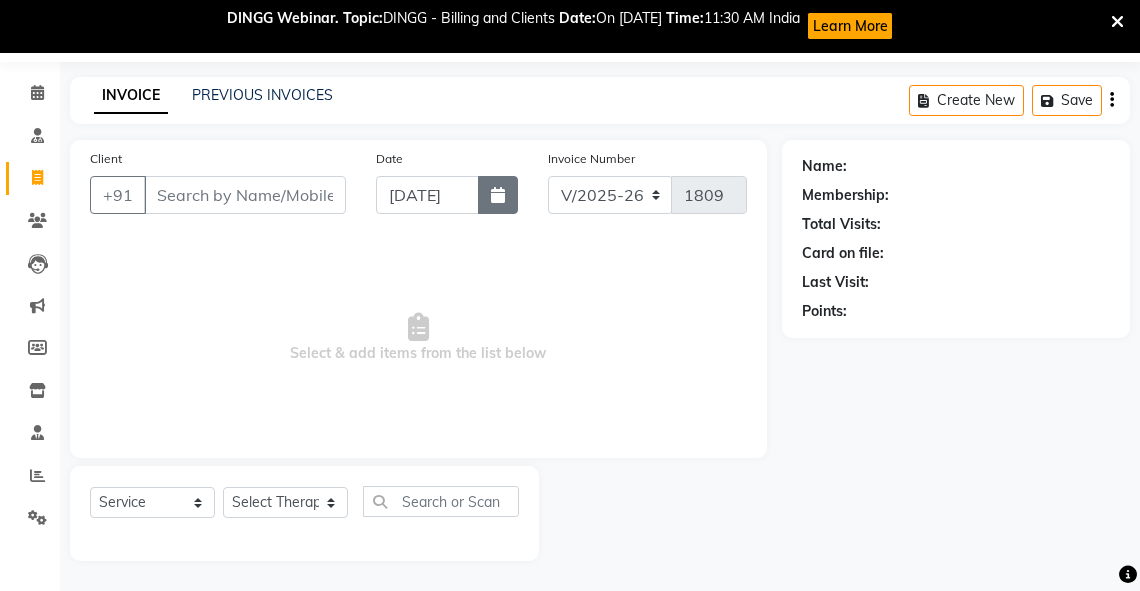 click 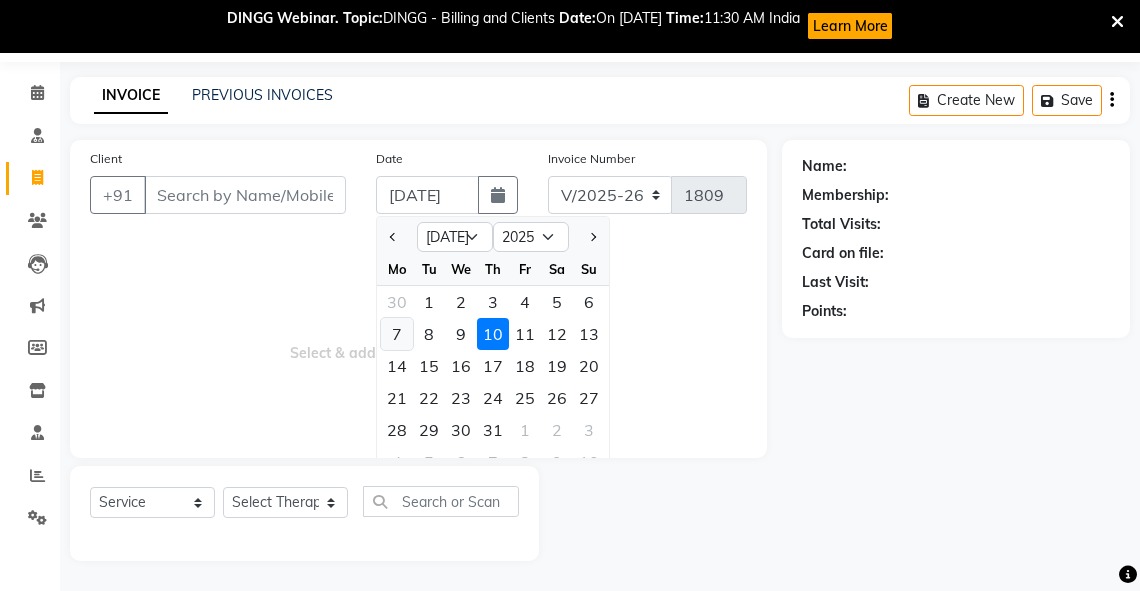 click on "7" 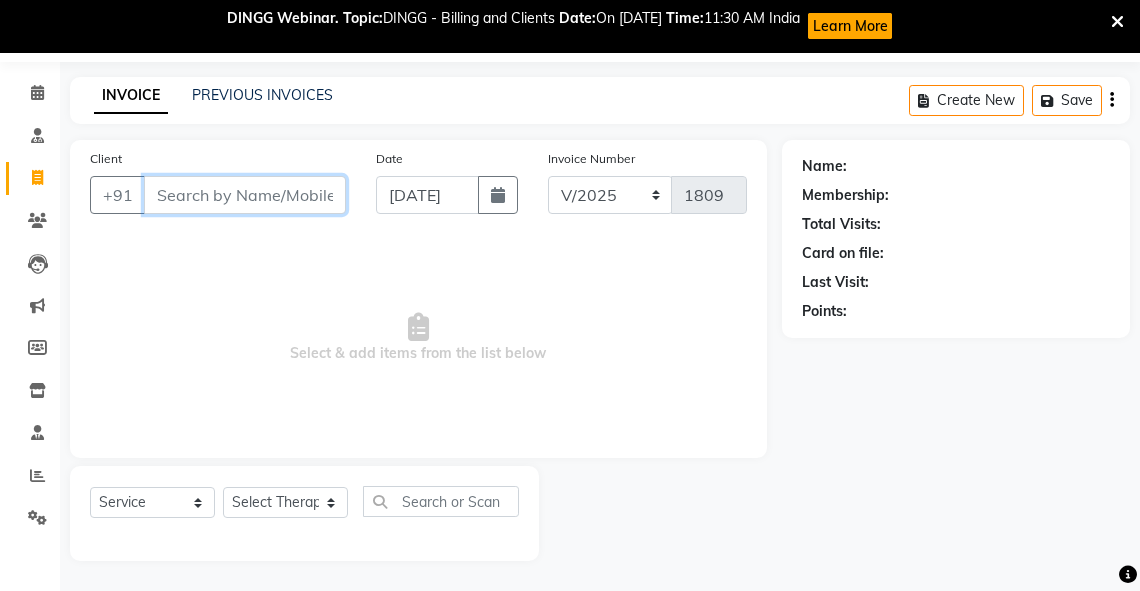 click on "Client" at bounding box center (245, 195) 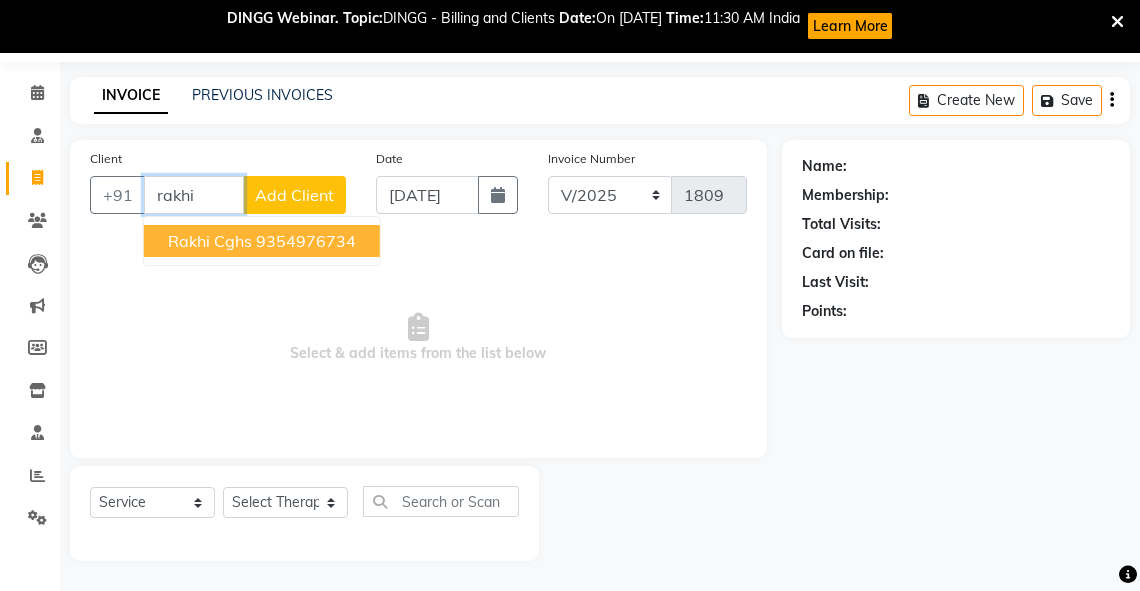 click on "Rakhi cghs" at bounding box center [210, 241] 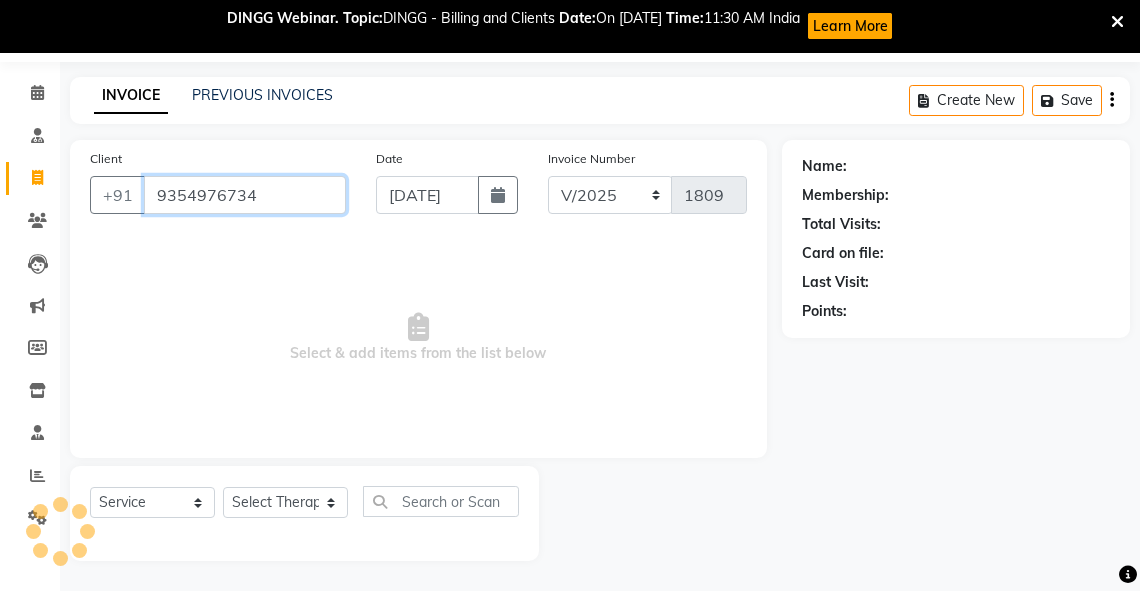 type on "9354976734" 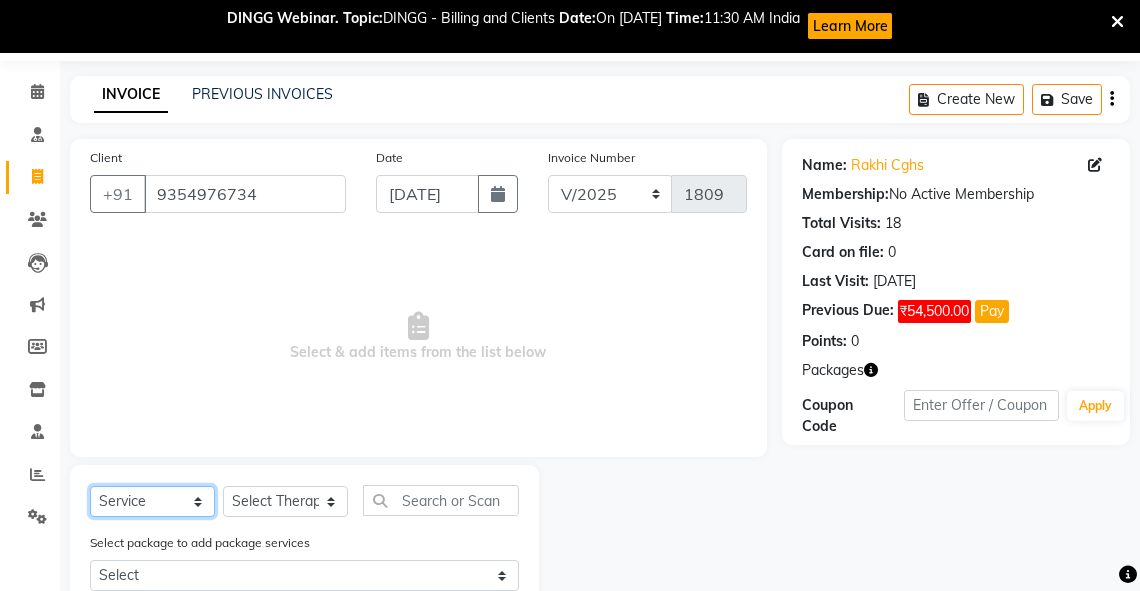 drag, startPoint x: 195, startPoint y: 500, endPoint x: 190, endPoint y: 491, distance: 10.29563 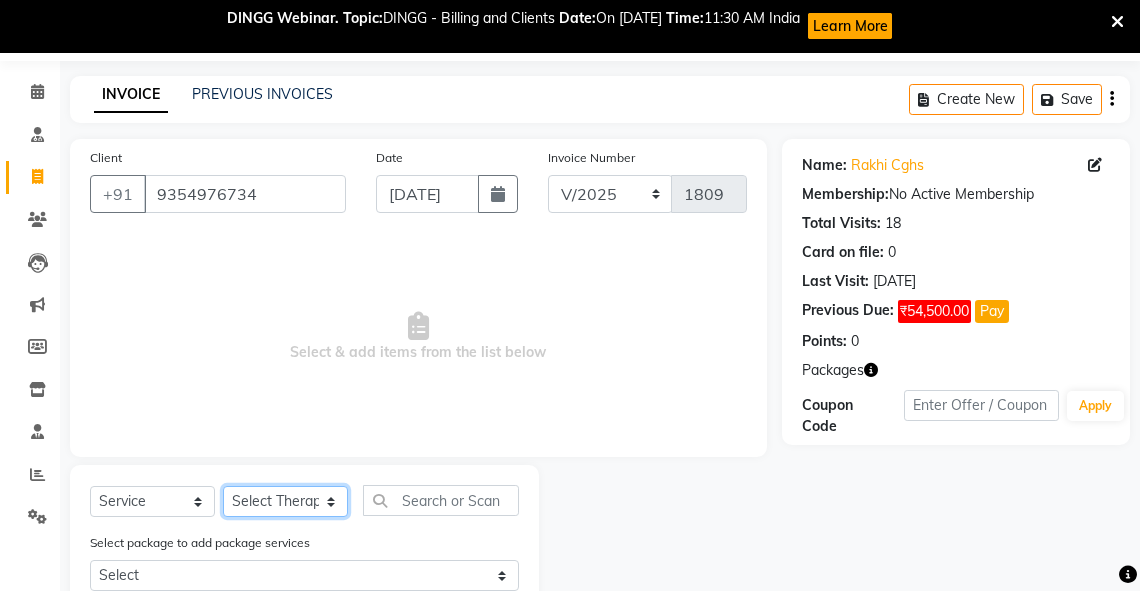 click on "Select Therapist Adarsh Akshaya V Aleena Thankachan Anakha A K Anaswara N anusha  Dhaneesha Dr JIJI K P elizabeth gopika Guddu Maurya JISHNU Manager maneesha a Manoj K M OTHER BRANCH Sardinia Shyamjith Vineeth Vijayan vishnu priya yadhu" 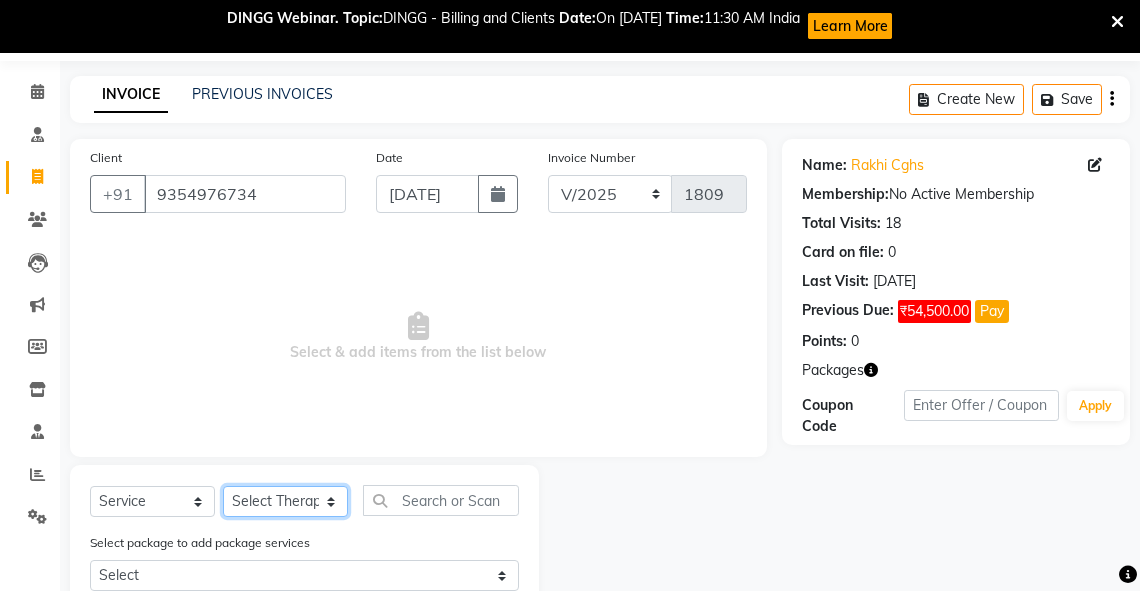 select on "79270" 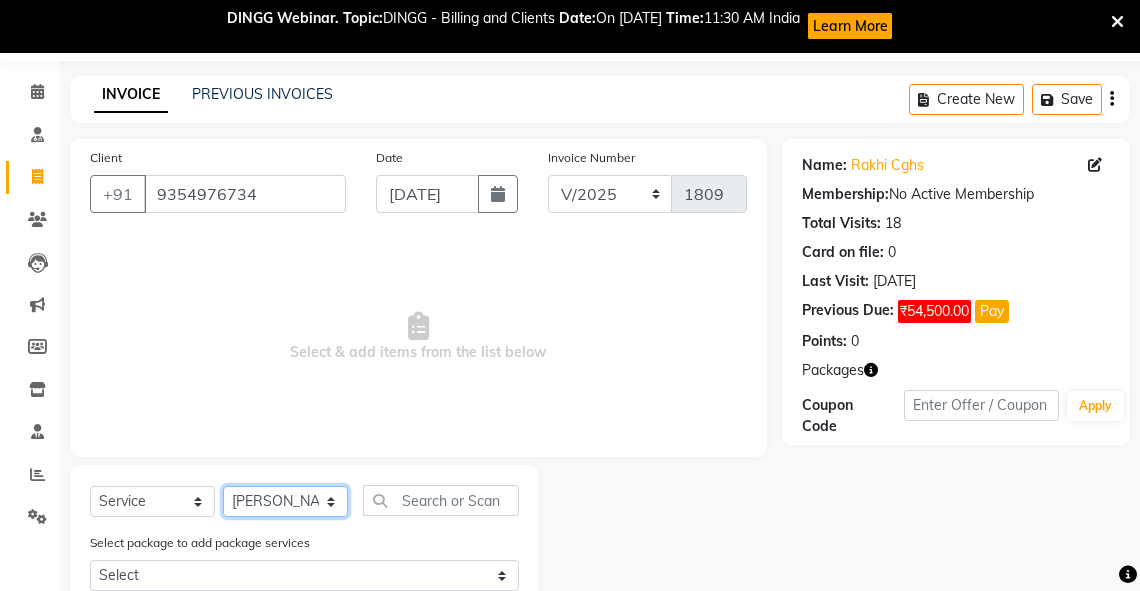 click on "Select Therapist Adarsh Akshaya V Aleena Thankachan Anakha A K Anaswara N anusha  Dhaneesha Dr JIJI K P elizabeth gopika Guddu Maurya JISHNU Manager maneesha a Manoj K M OTHER BRANCH Sardinia Shyamjith Vineeth Vijayan vishnu priya yadhu" 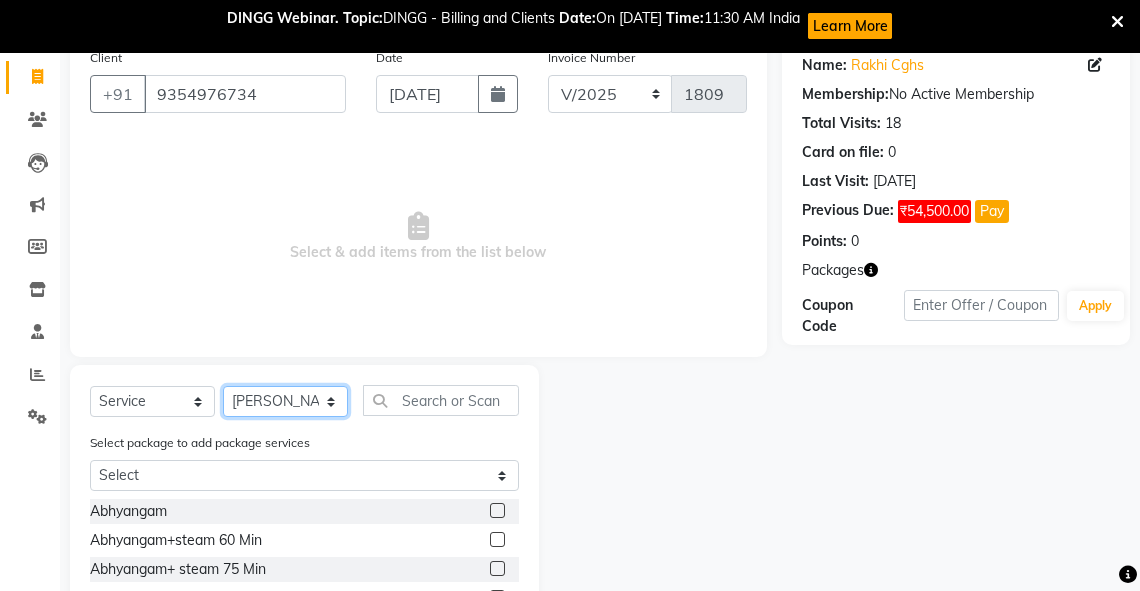 scroll, scrollTop: 273, scrollLeft: 0, axis: vertical 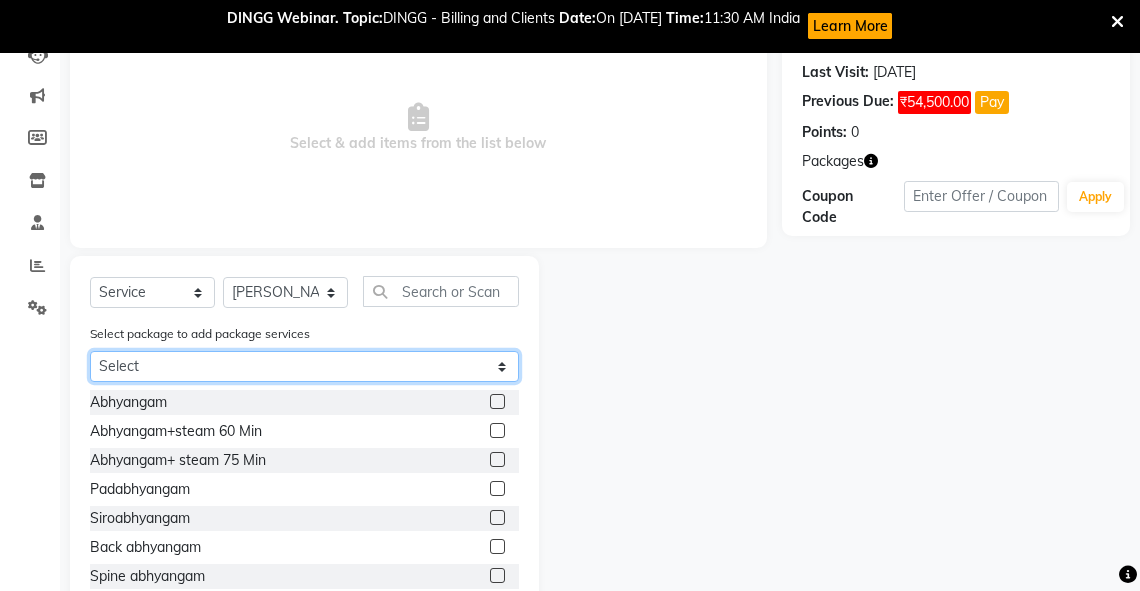 click on "Select Rakhi" 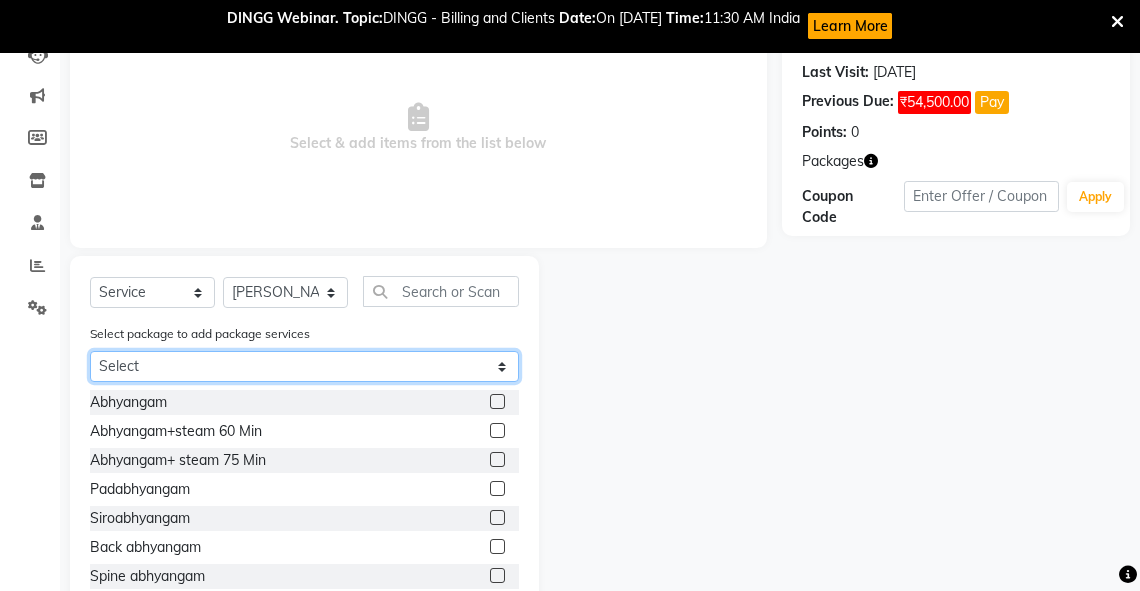 select on "1: Object" 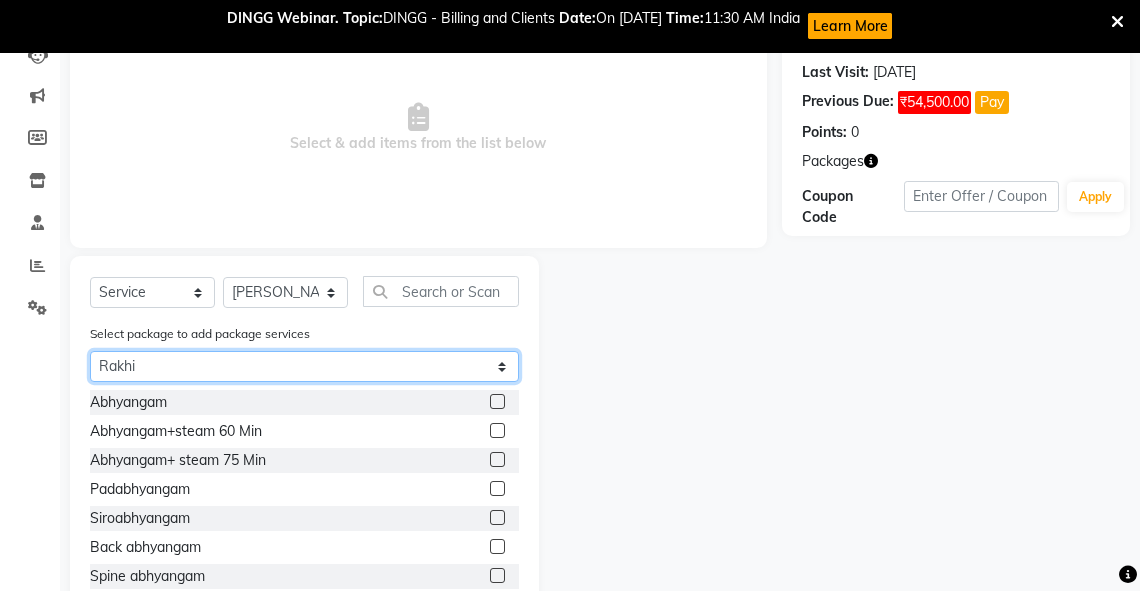 click on "Select Rakhi" 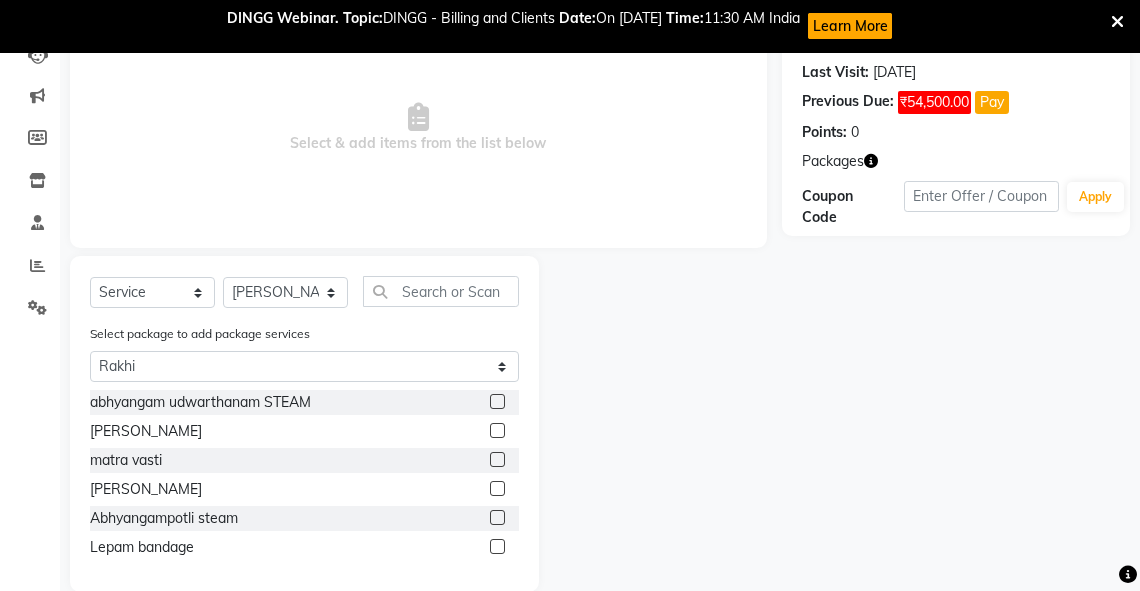 click 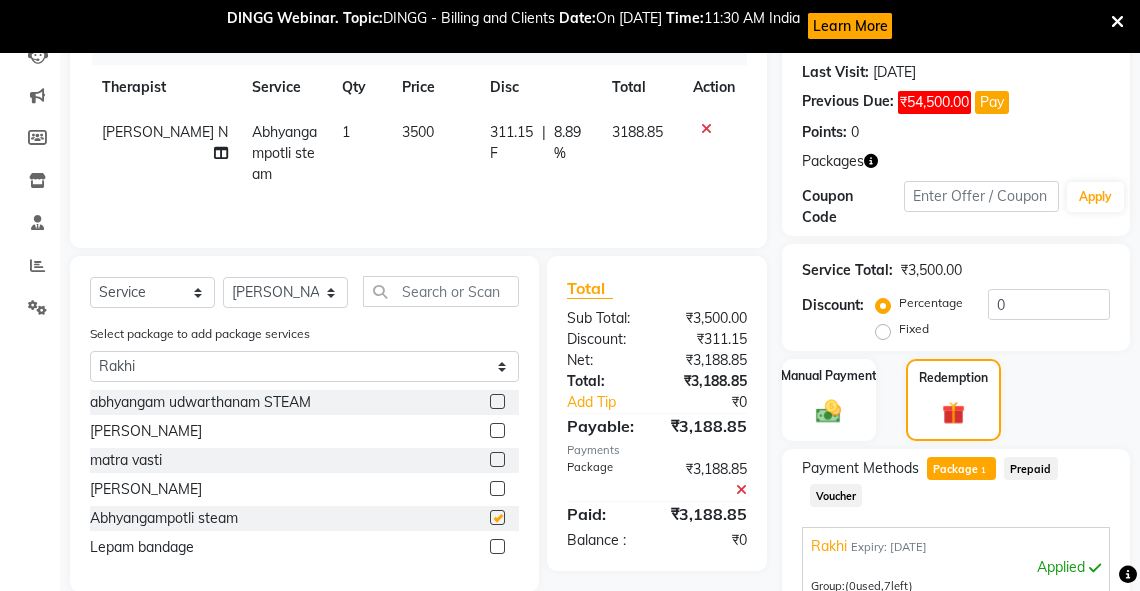 checkbox on "false" 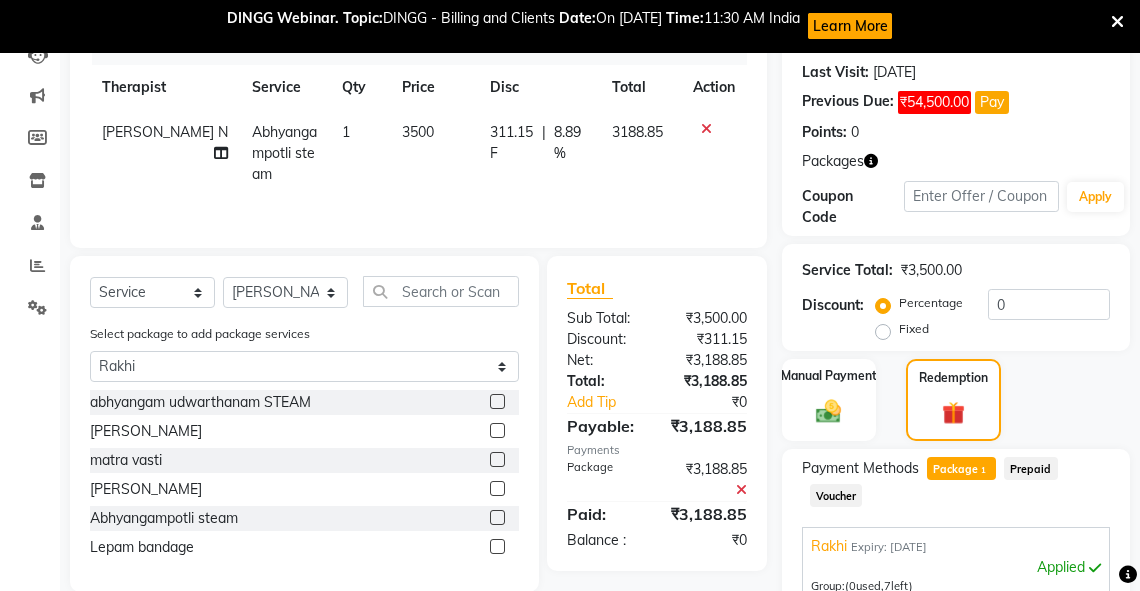 click 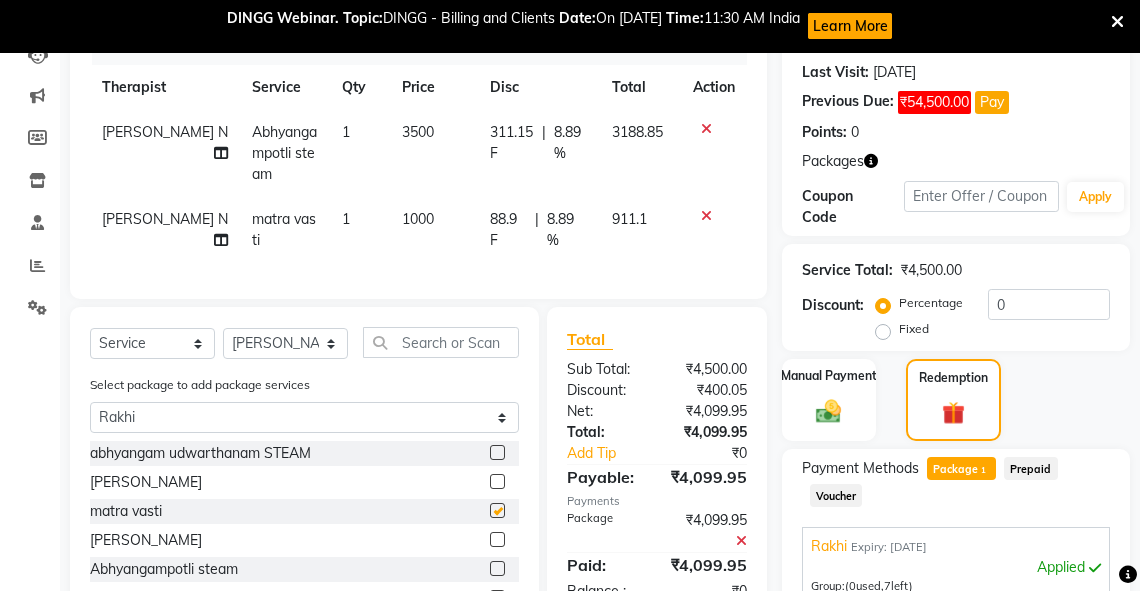 checkbox on "false" 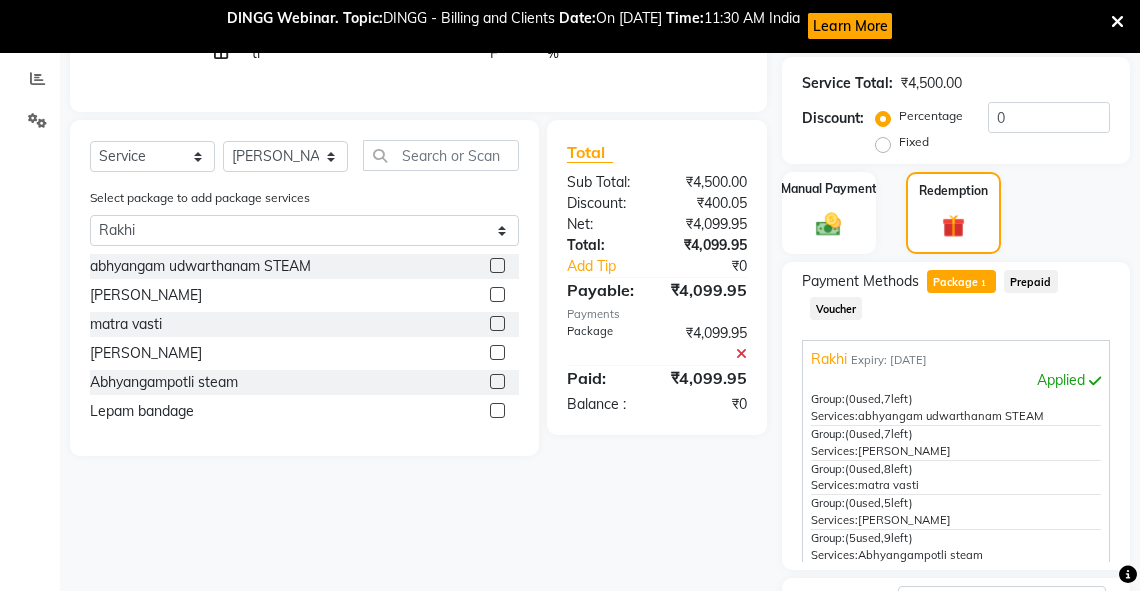 scroll, scrollTop: 623, scrollLeft: 0, axis: vertical 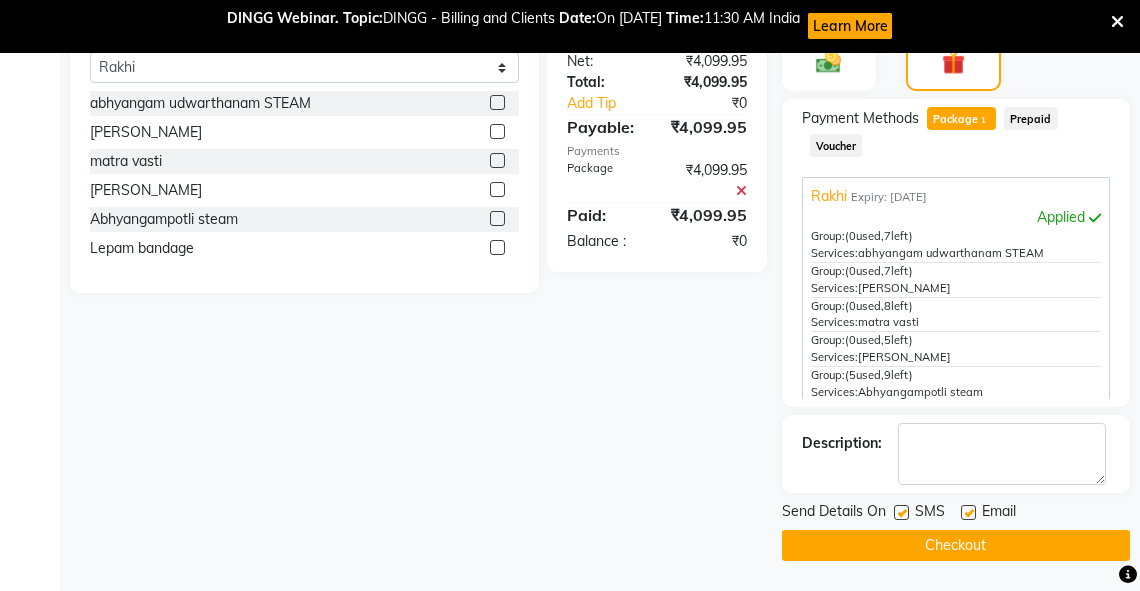 click on "Checkout" 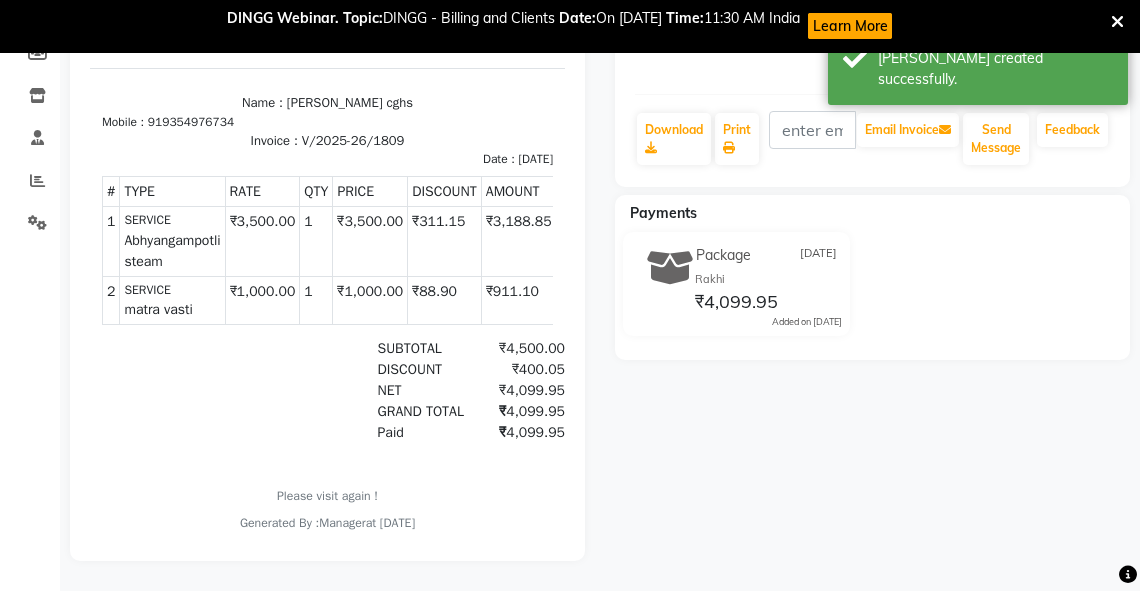 scroll, scrollTop: 0, scrollLeft: 0, axis: both 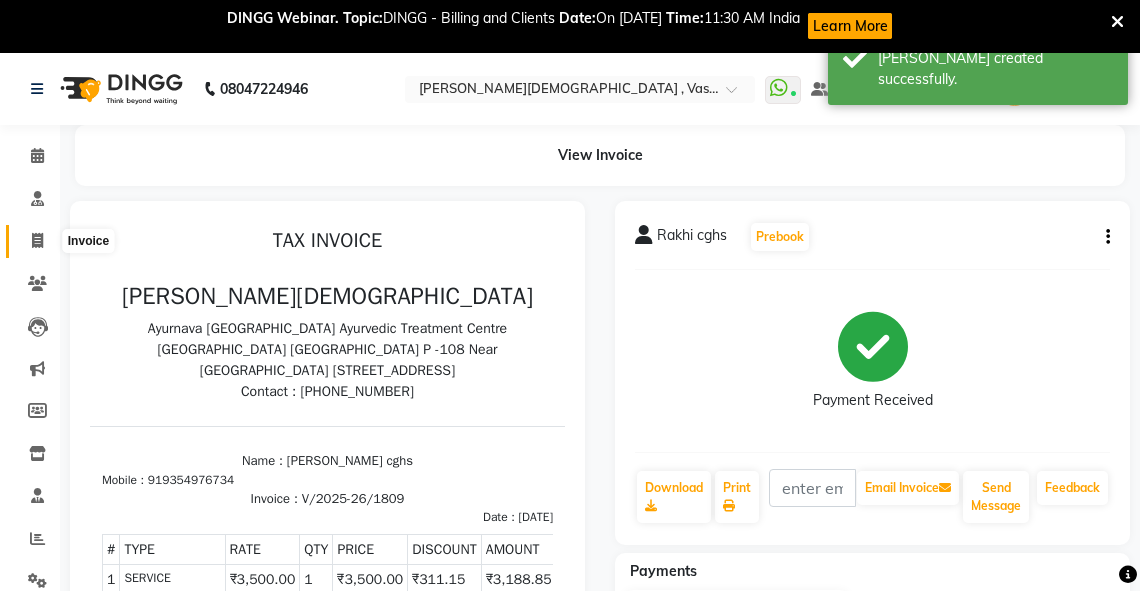 click 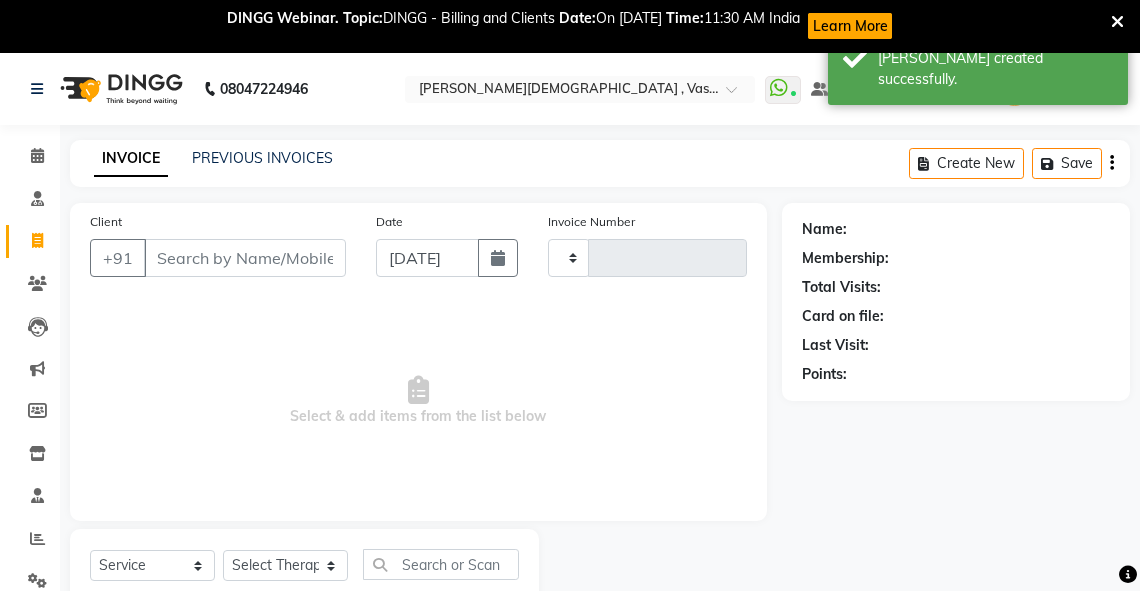 type on "1810" 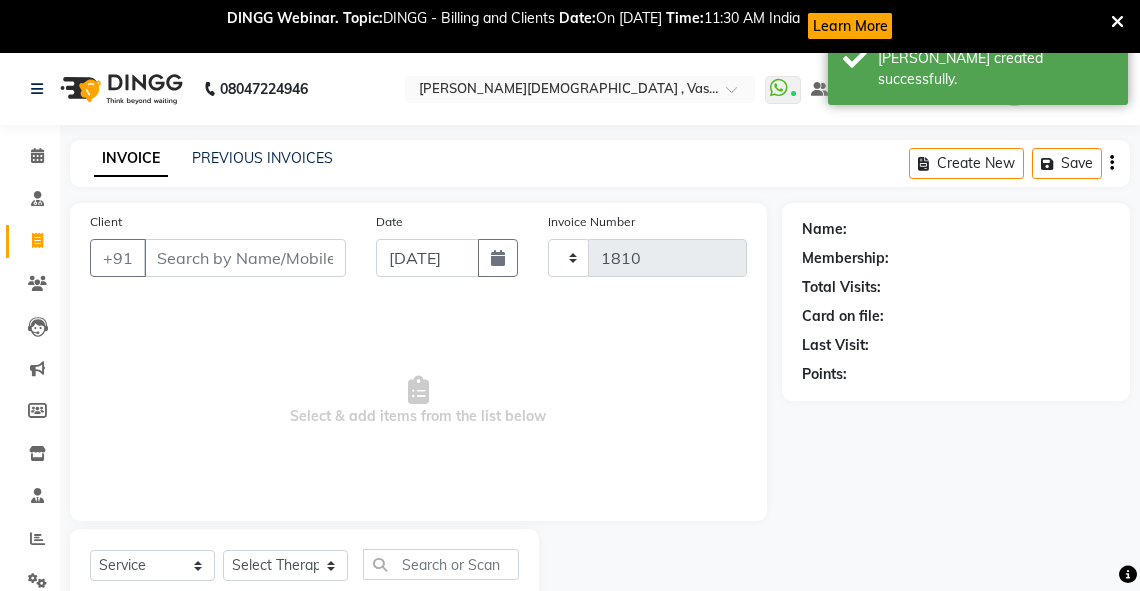 scroll, scrollTop: 64, scrollLeft: 0, axis: vertical 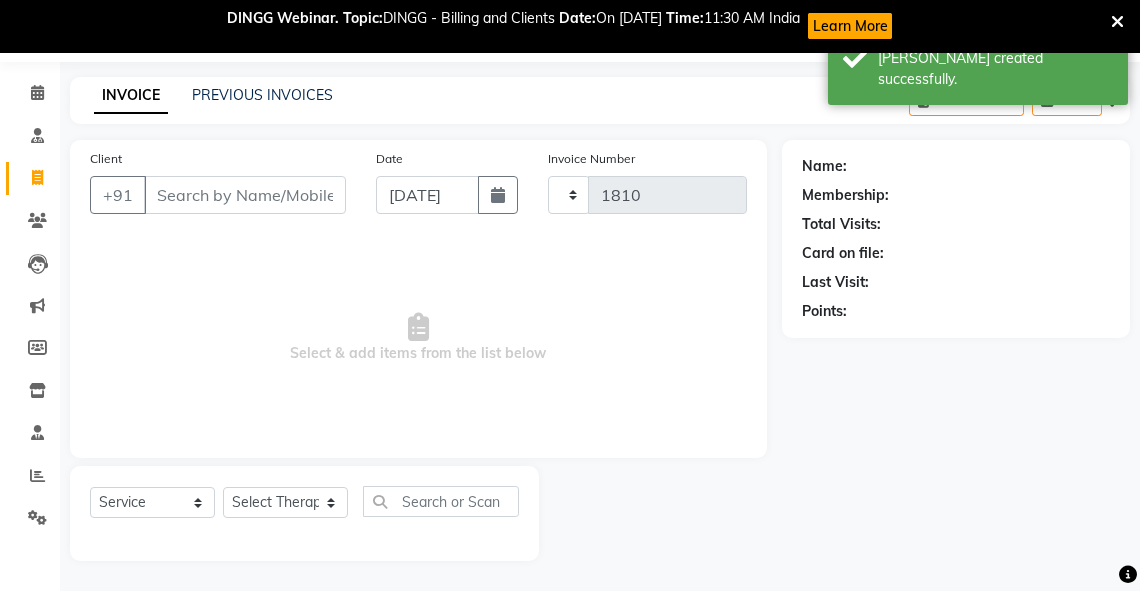 select on "5571" 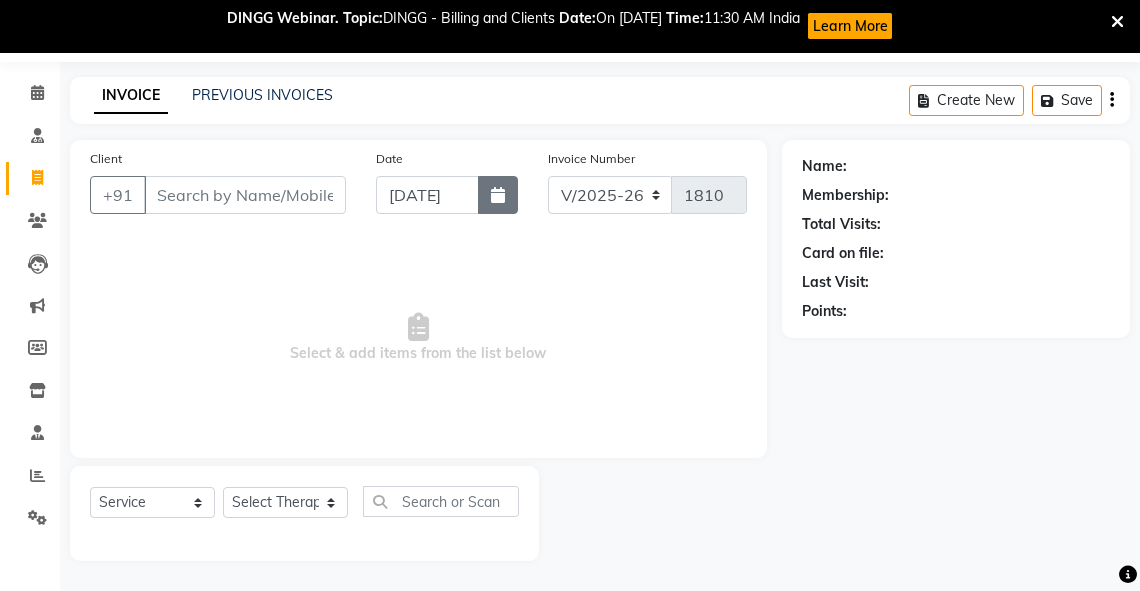 click 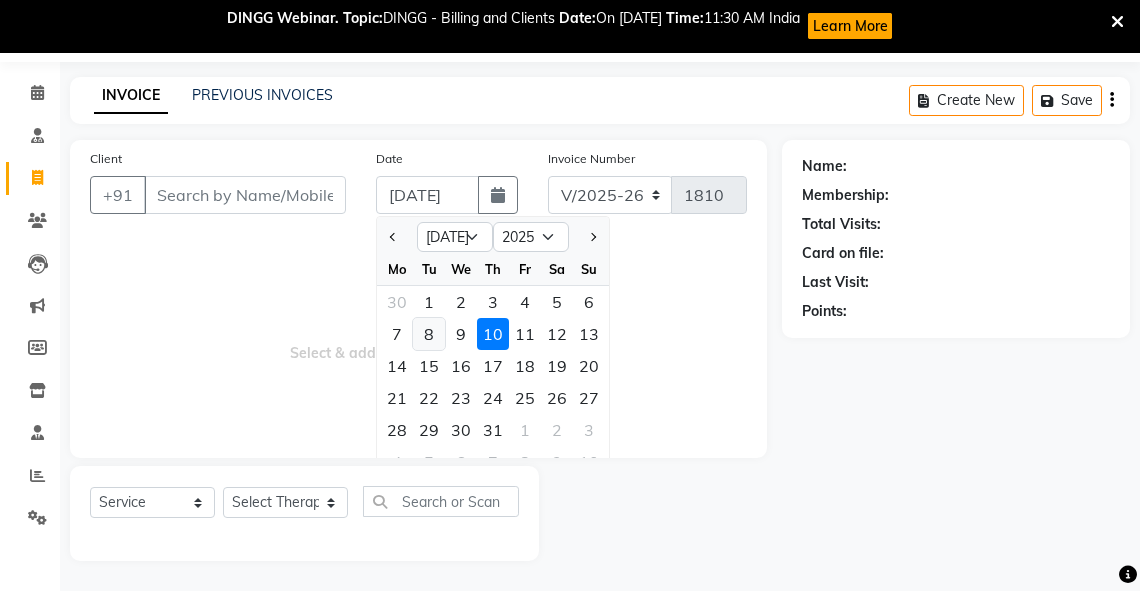 click on "8" 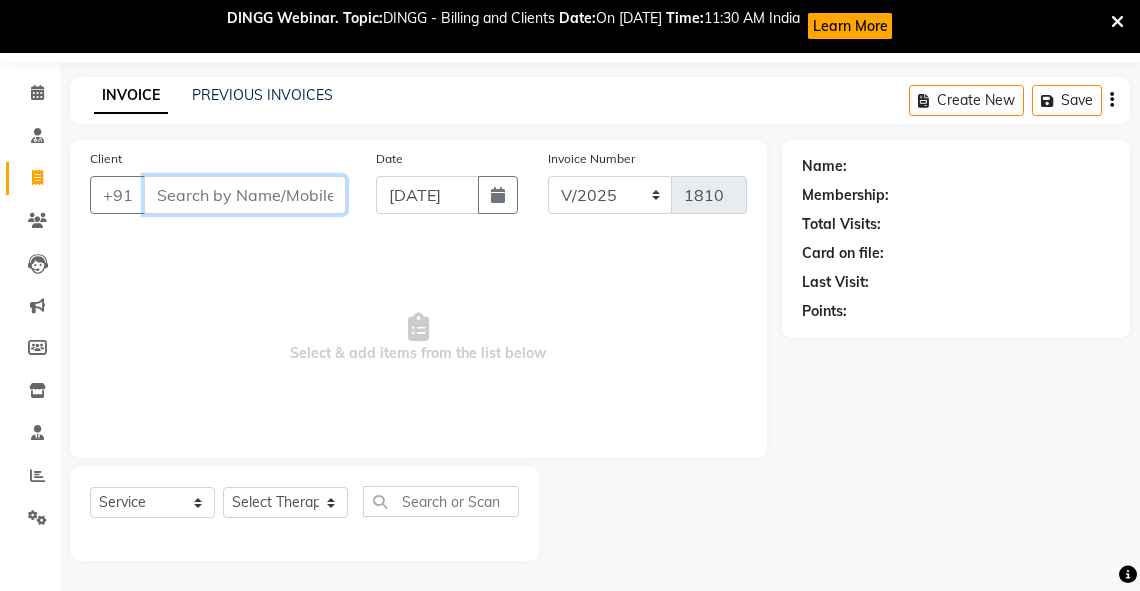 click on "Client" at bounding box center [245, 195] 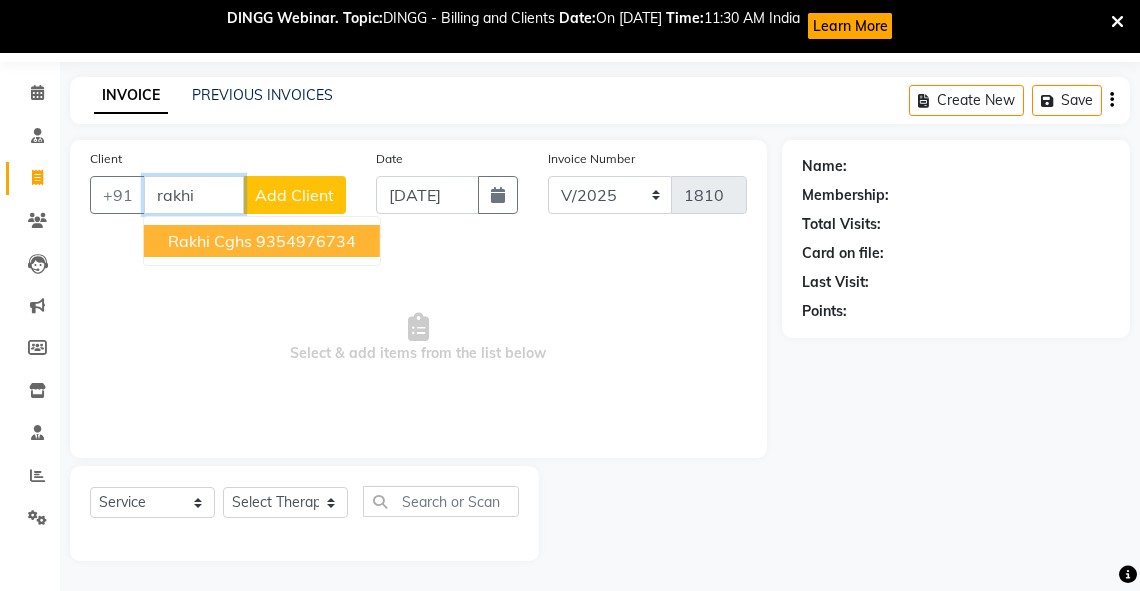 click on "Rakhi cghs" at bounding box center (210, 241) 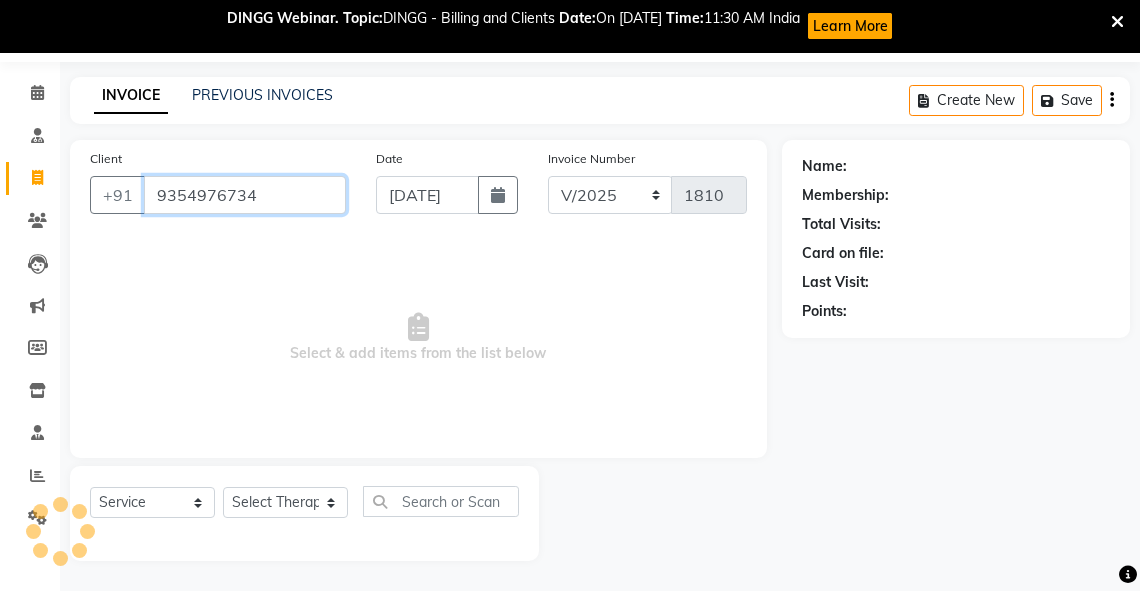 type on "9354976734" 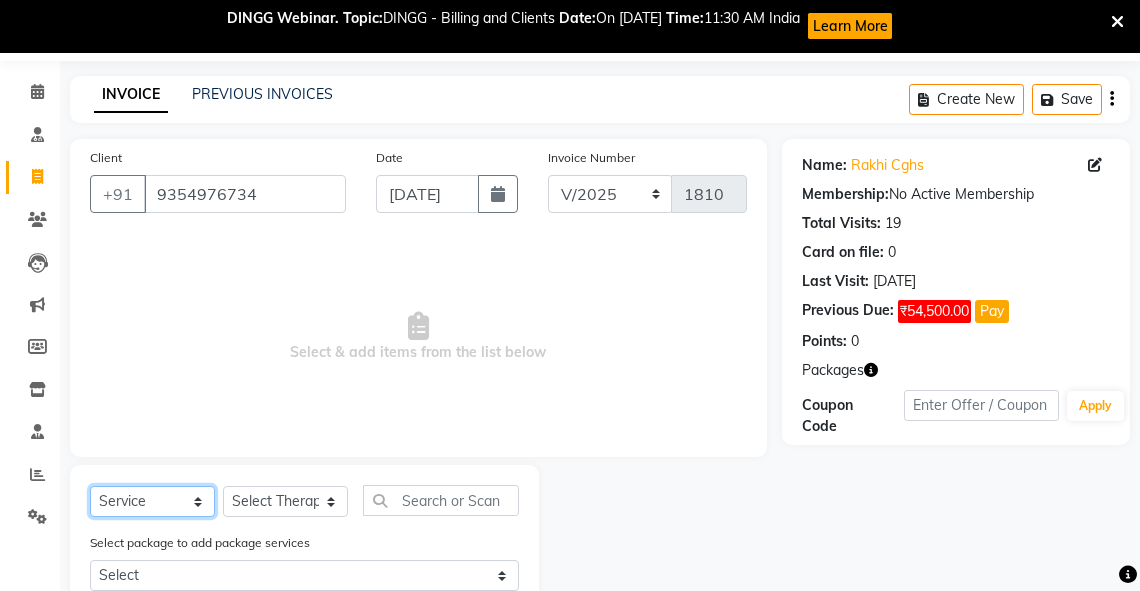 click on "Select  Service  Product  Membership  Package Voucher Prepaid Gift Card" 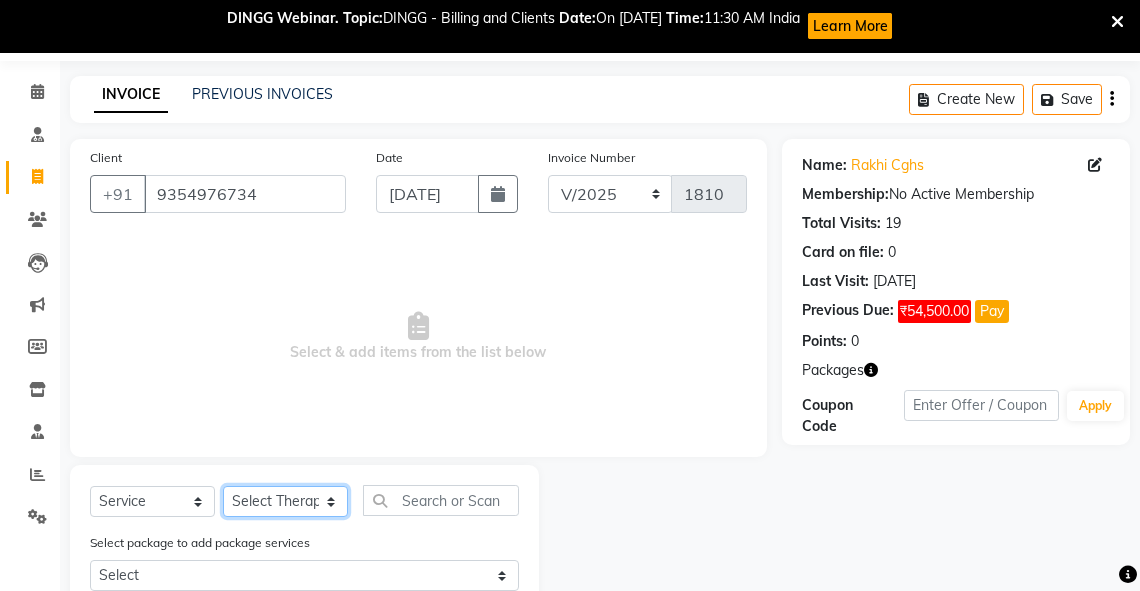 click on "Select Therapist Adarsh Akshaya V Aleena Thankachan Anakha A K Anaswara N anusha  Dhaneesha Dr JIJI K P elizabeth gopika Guddu Maurya JISHNU Manager maneesha a Manoj K M OTHER BRANCH Sardinia Shyamjith Vineeth Vijayan vishnu priya yadhu" 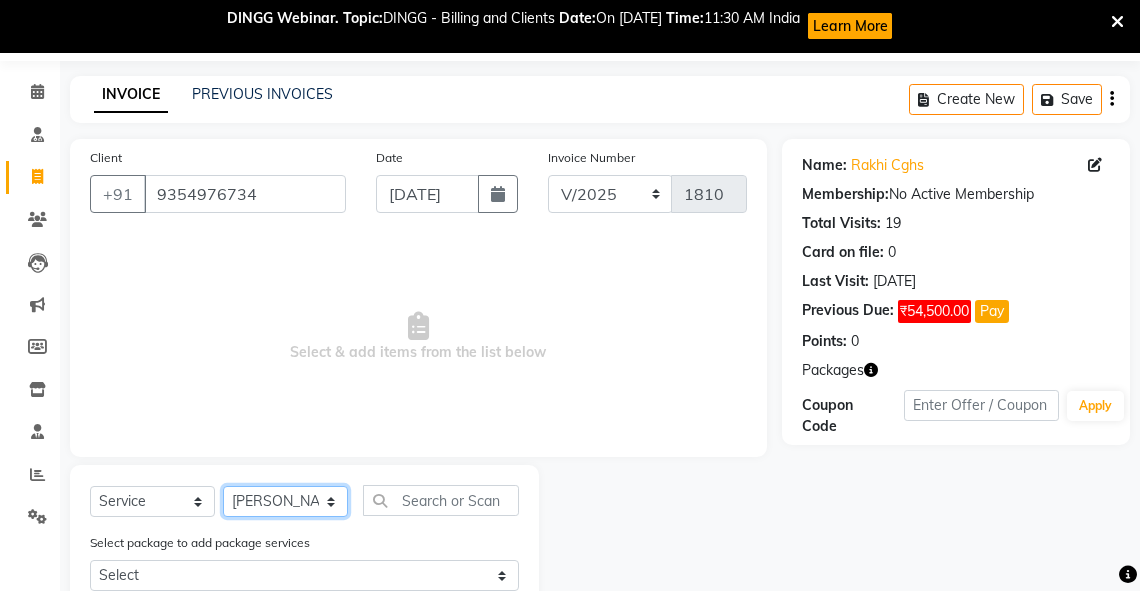 click on "Select Therapist Adarsh Akshaya V Aleena Thankachan Anakha A K Anaswara N anusha  Dhaneesha Dr JIJI K P elizabeth gopika Guddu Maurya JISHNU Manager maneesha a Manoj K M OTHER BRANCH Sardinia Shyamjith Vineeth Vijayan vishnu priya yadhu" 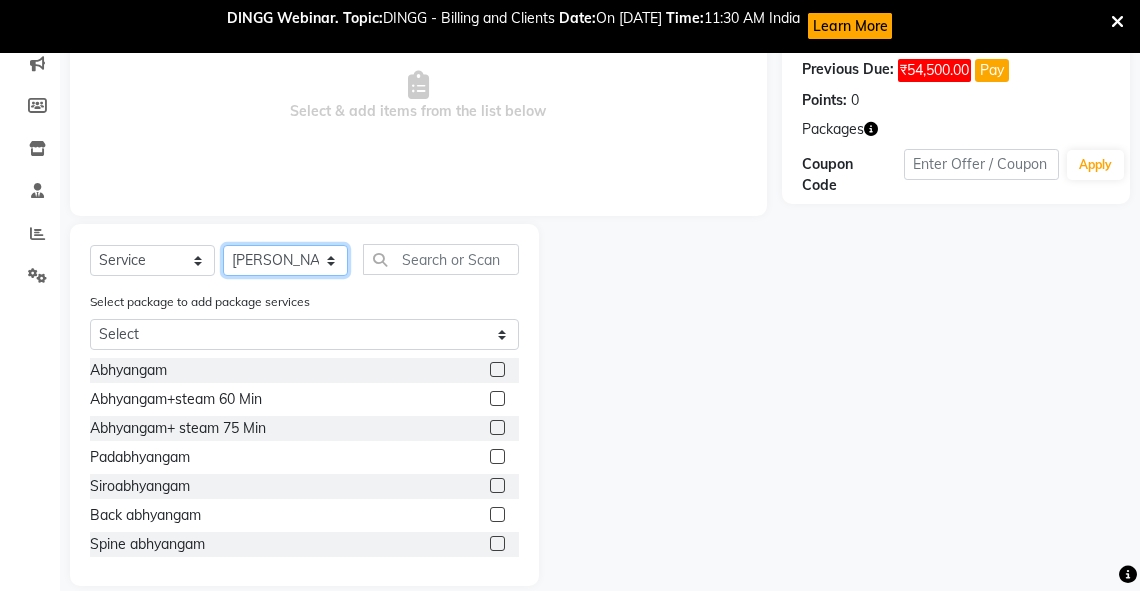 scroll, scrollTop: 312, scrollLeft: 0, axis: vertical 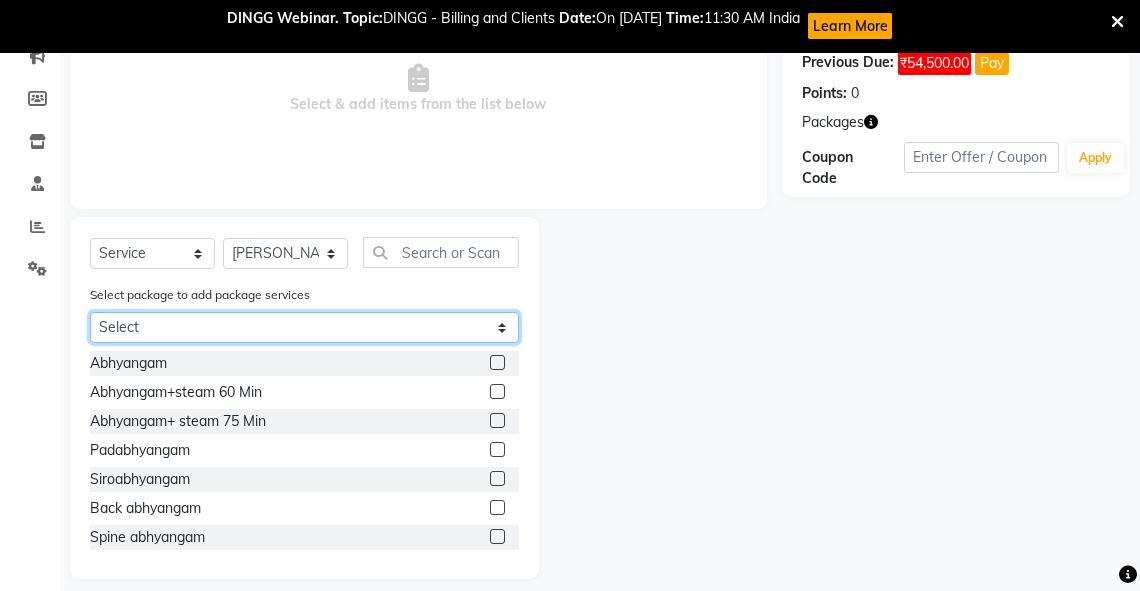 click on "Select Rakhi" 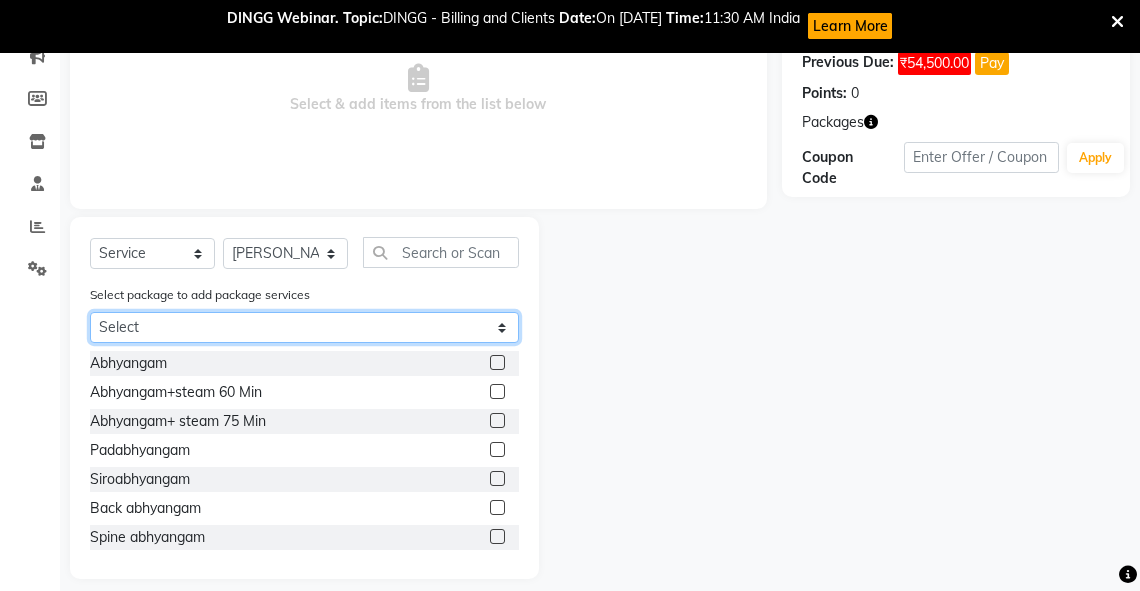 select on "1: Object" 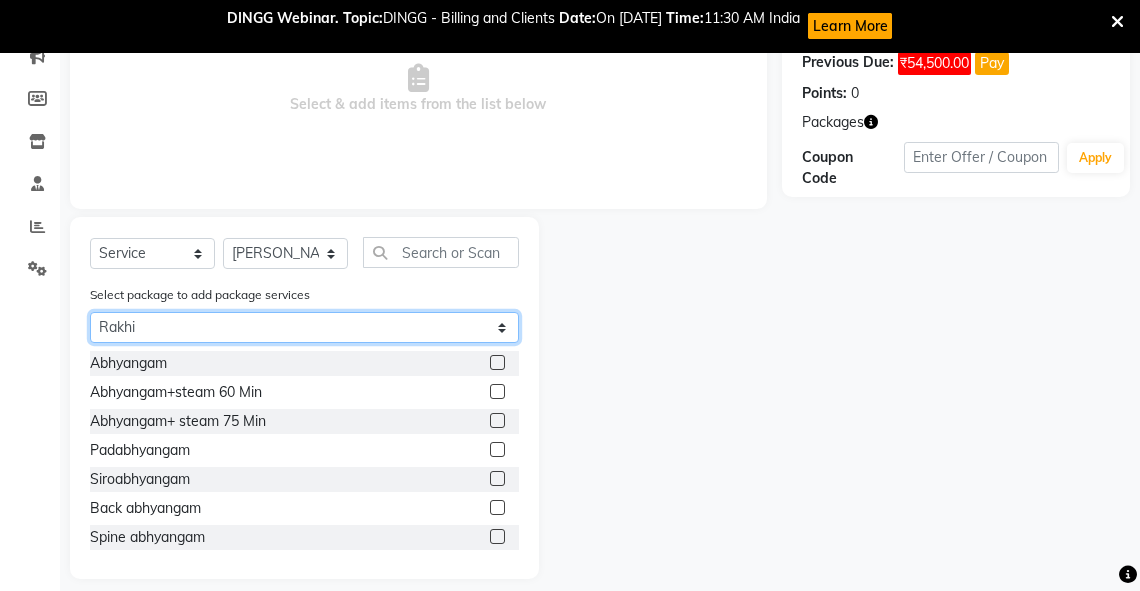 click on "Select Rakhi" 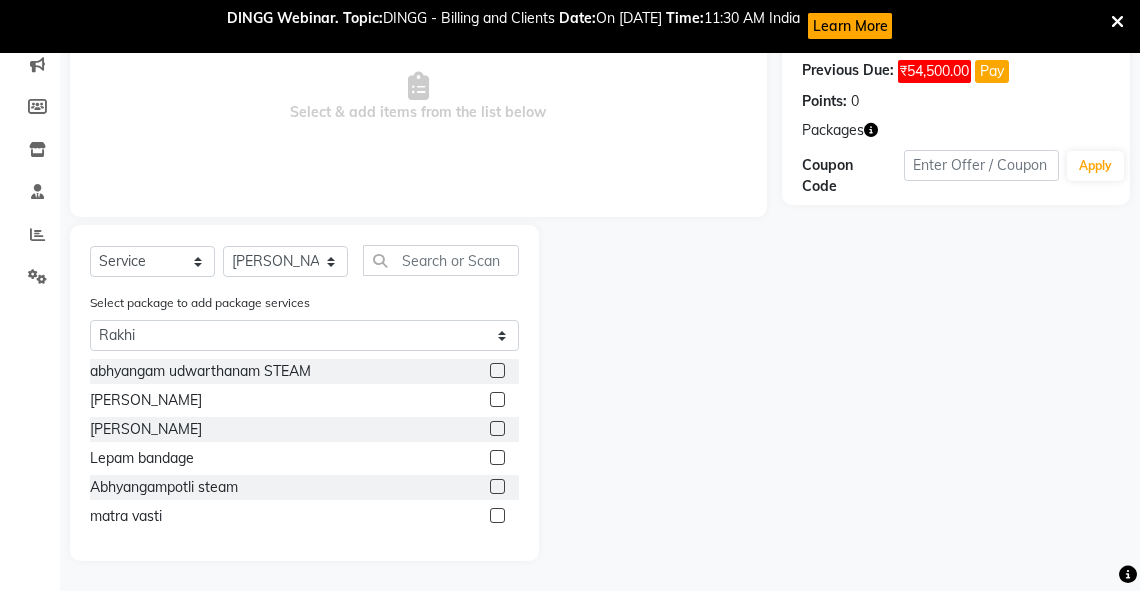 click 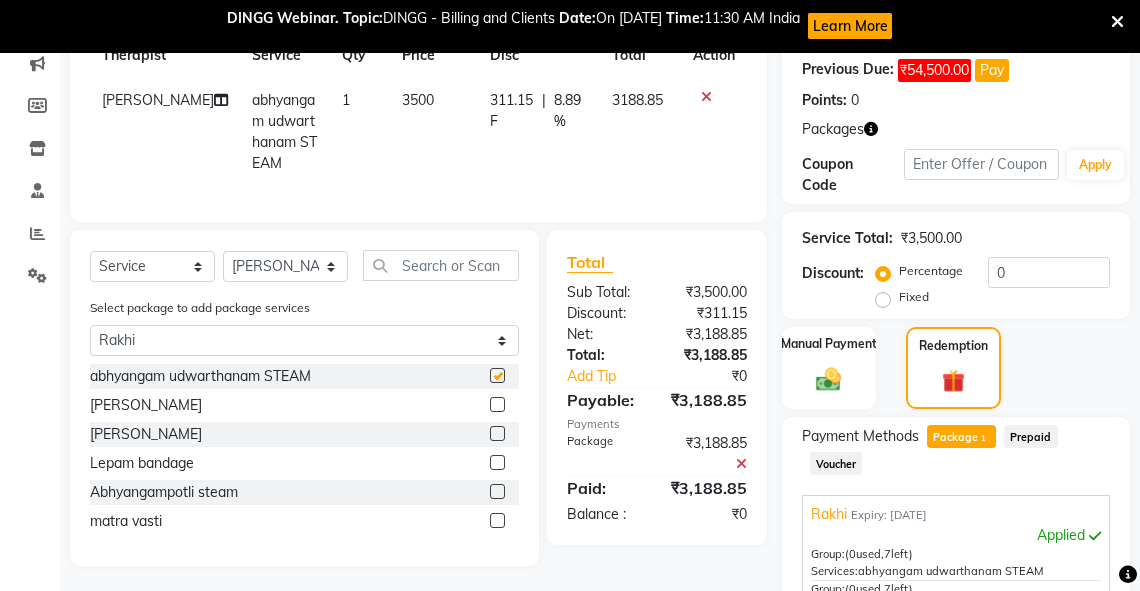 checkbox on "false" 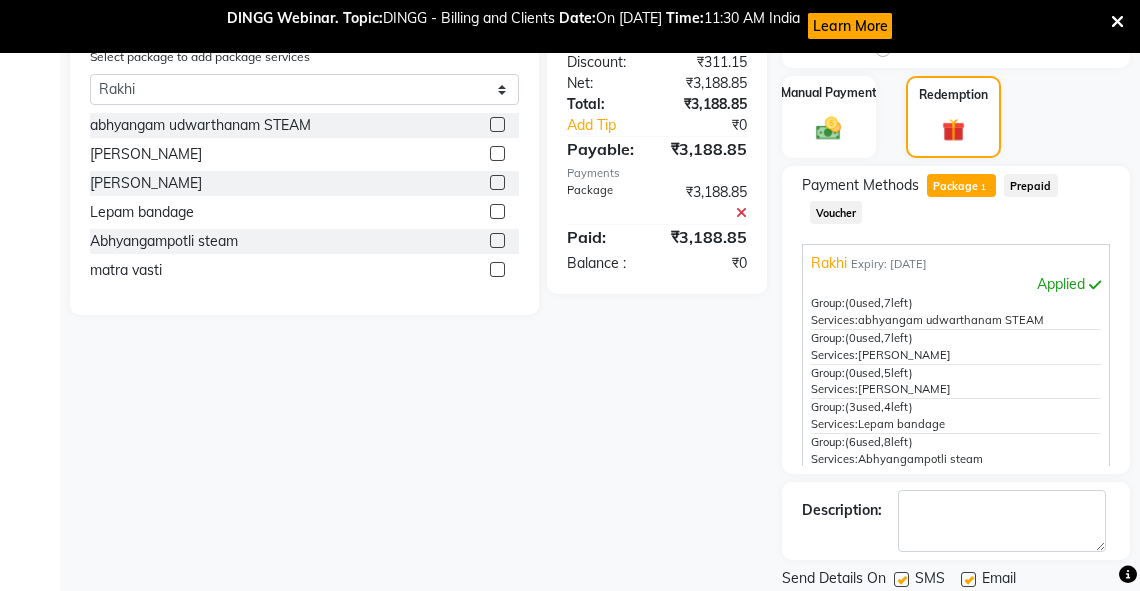 scroll, scrollTop: 623, scrollLeft: 0, axis: vertical 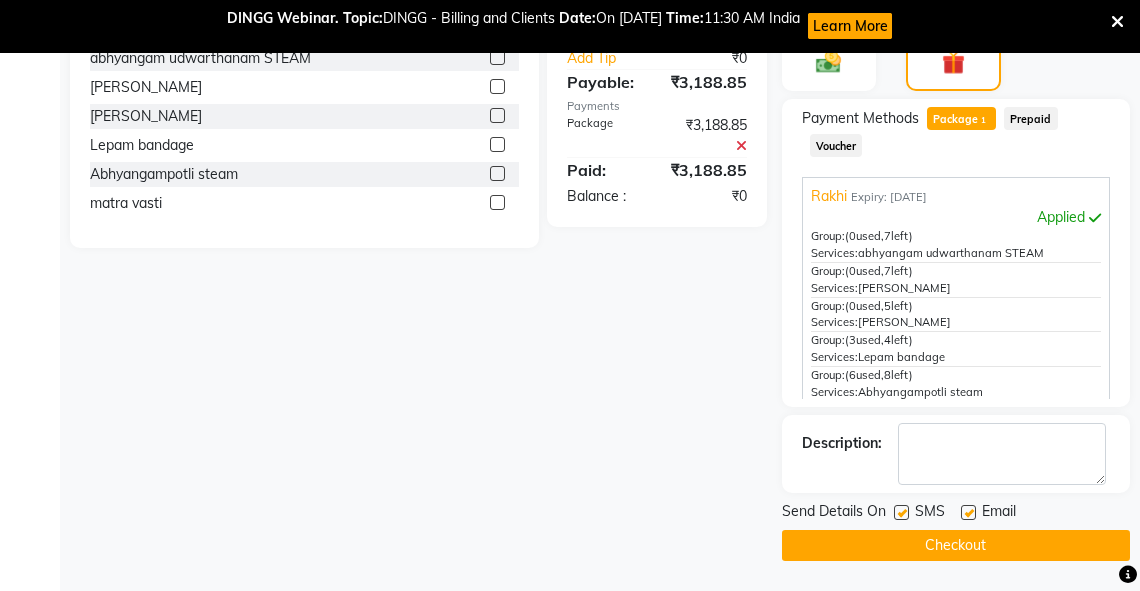 click on "Checkout" 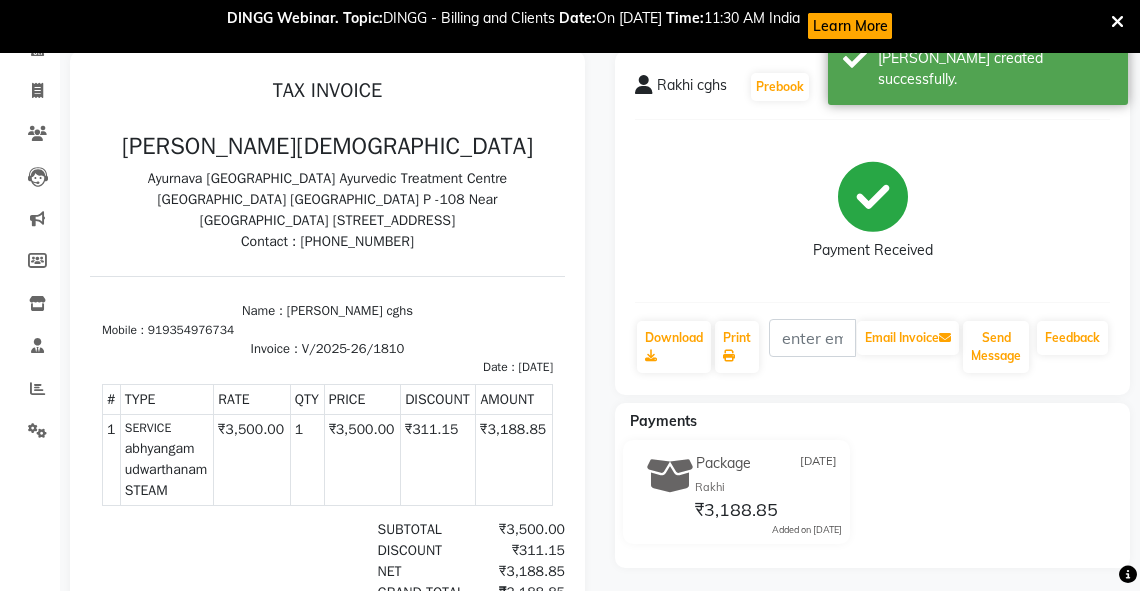 scroll, scrollTop: 0, scrollLeft: 0, axis: both 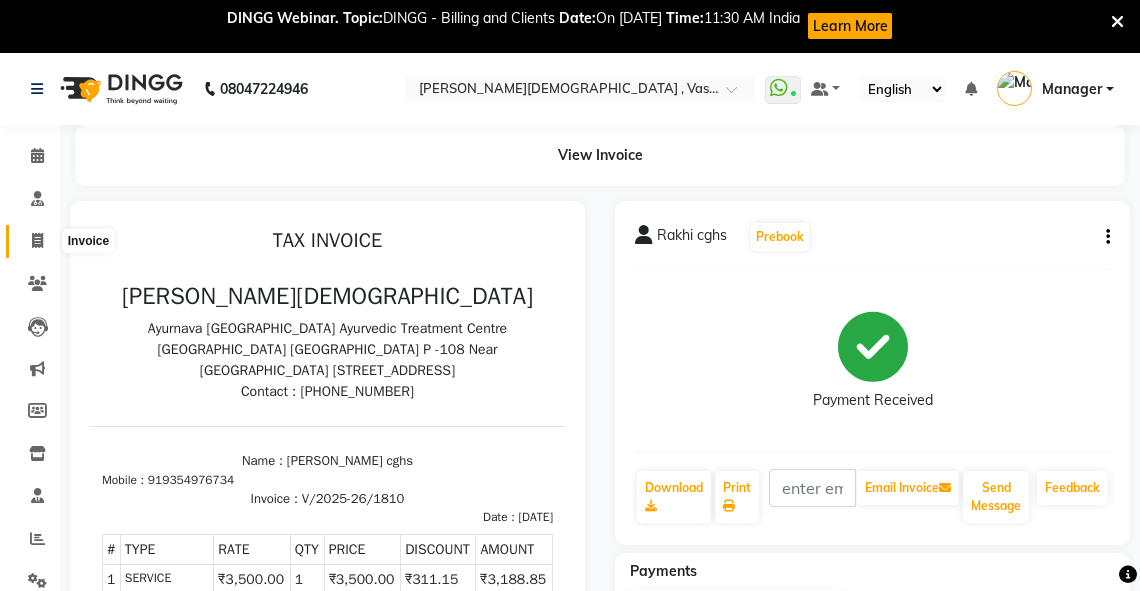 click 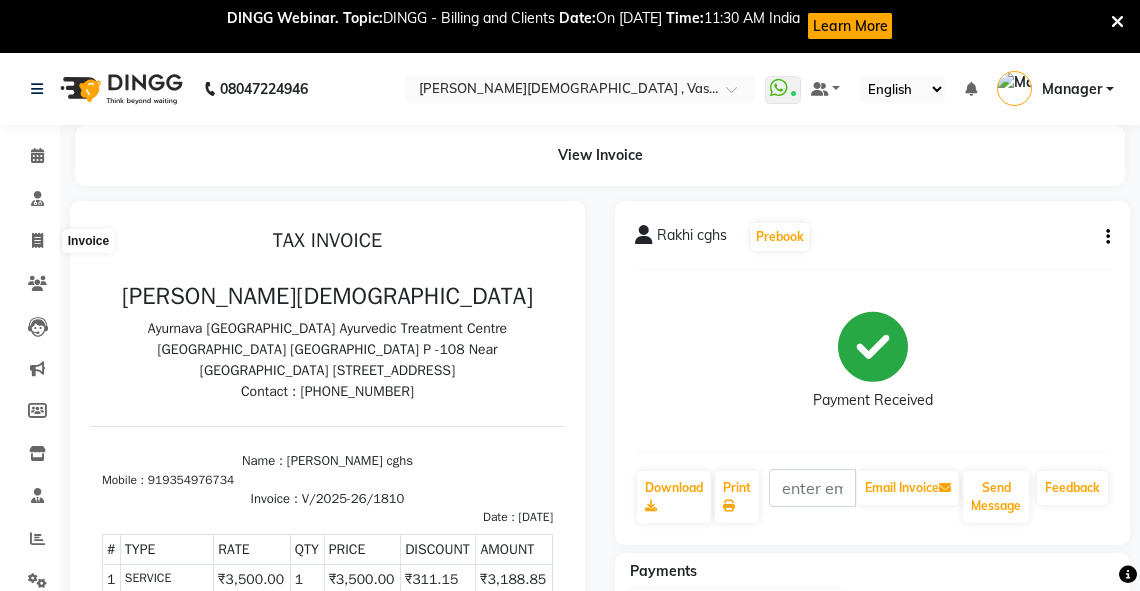scroll, scrollTop: 64, scrollLeft: 0, axis: vertical 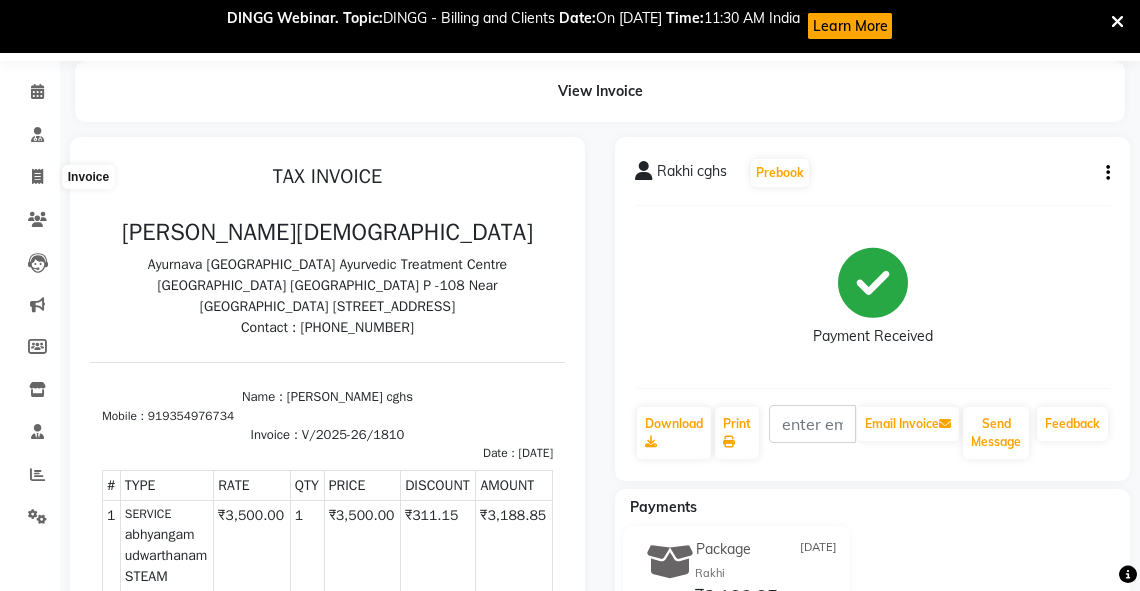 select on "5571" 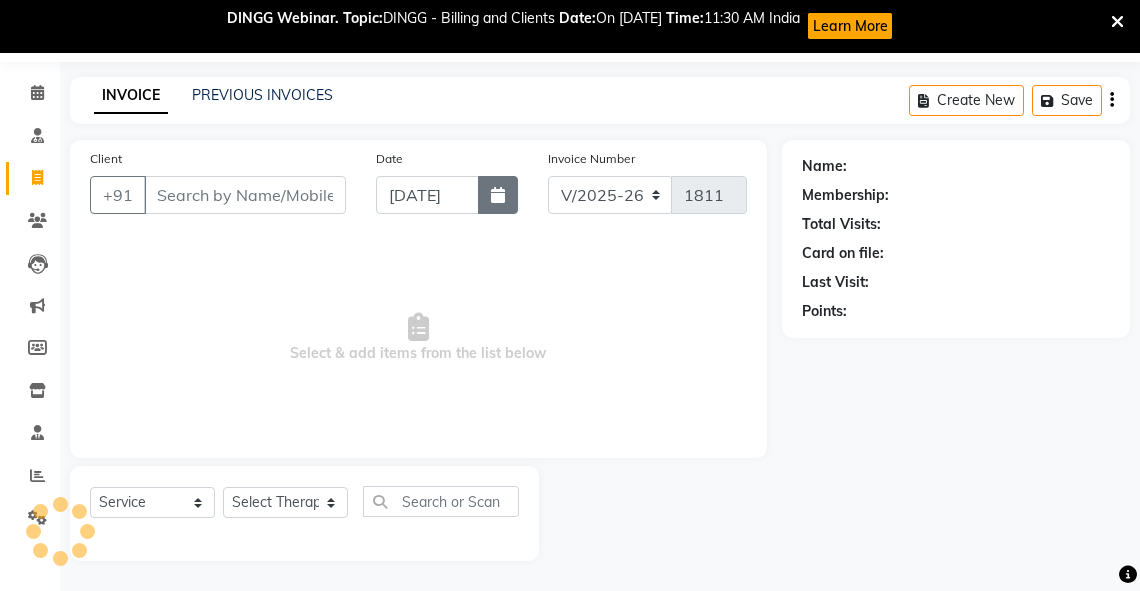 click 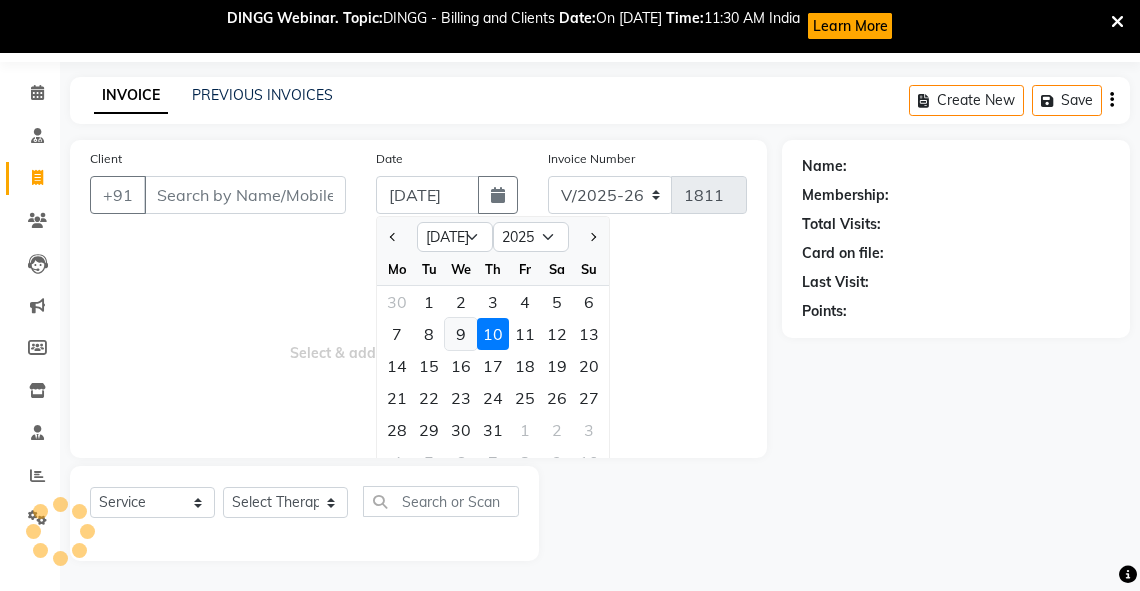 click on "9" 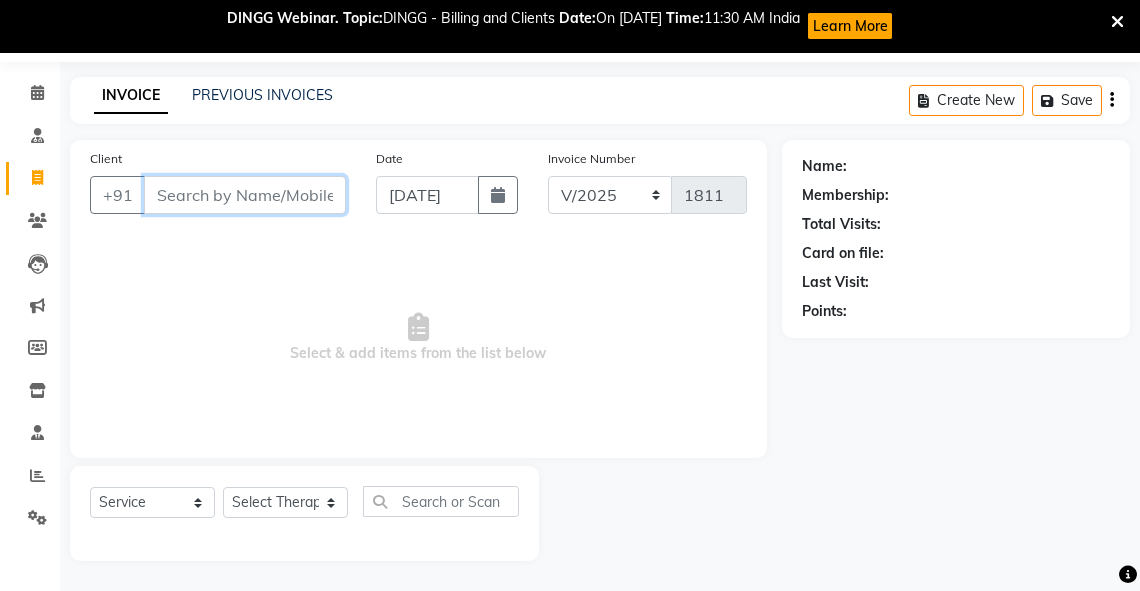 click on "Client" at bounding box center [245, 195] 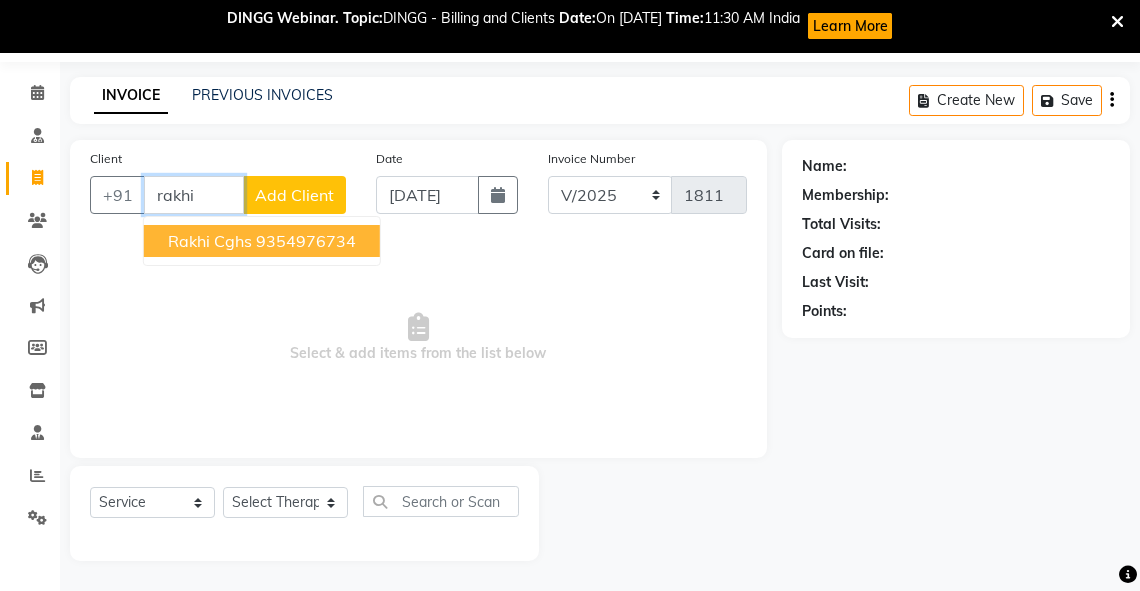 click on "Rakhi cghs  9354976734" at bounding box center (262, 241) 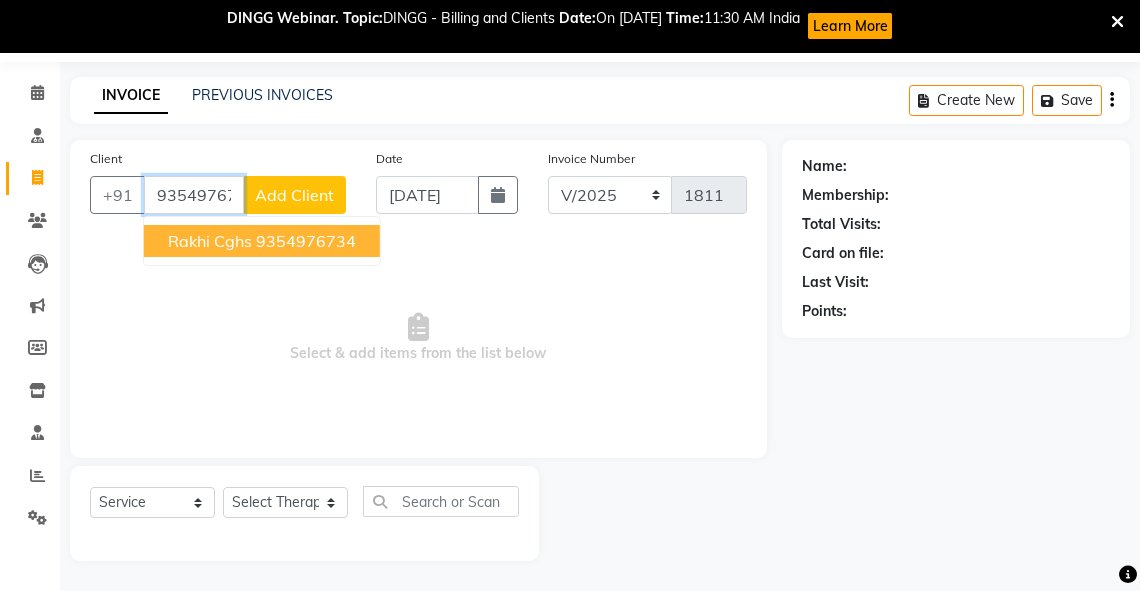 type on "9354976734" 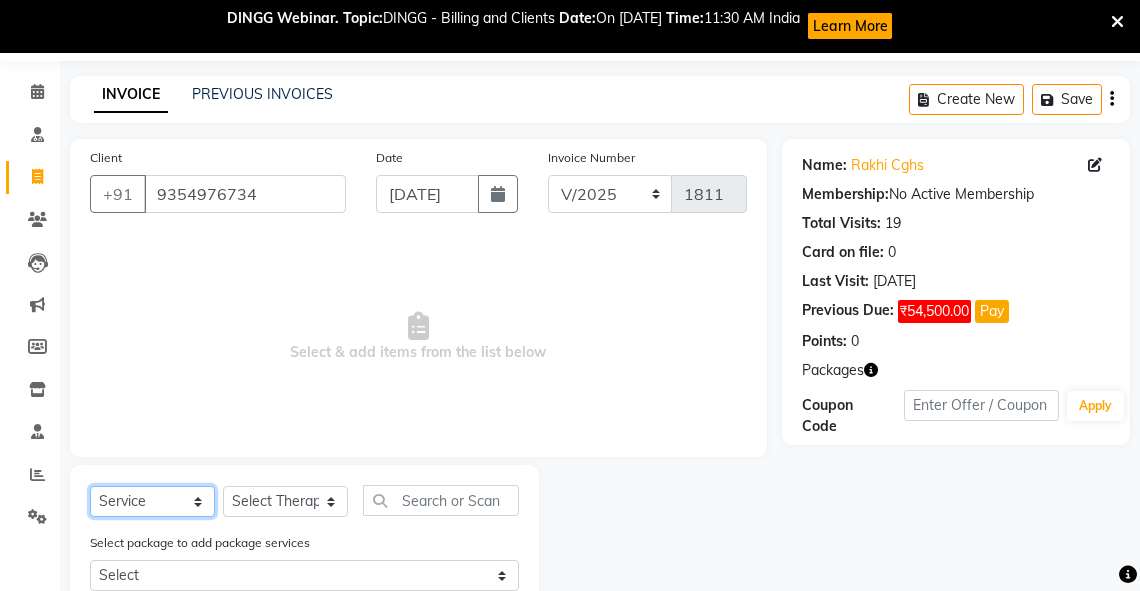 click on "Select  Service  Product  Membership  Package Voucher Prepaid Gift Card" 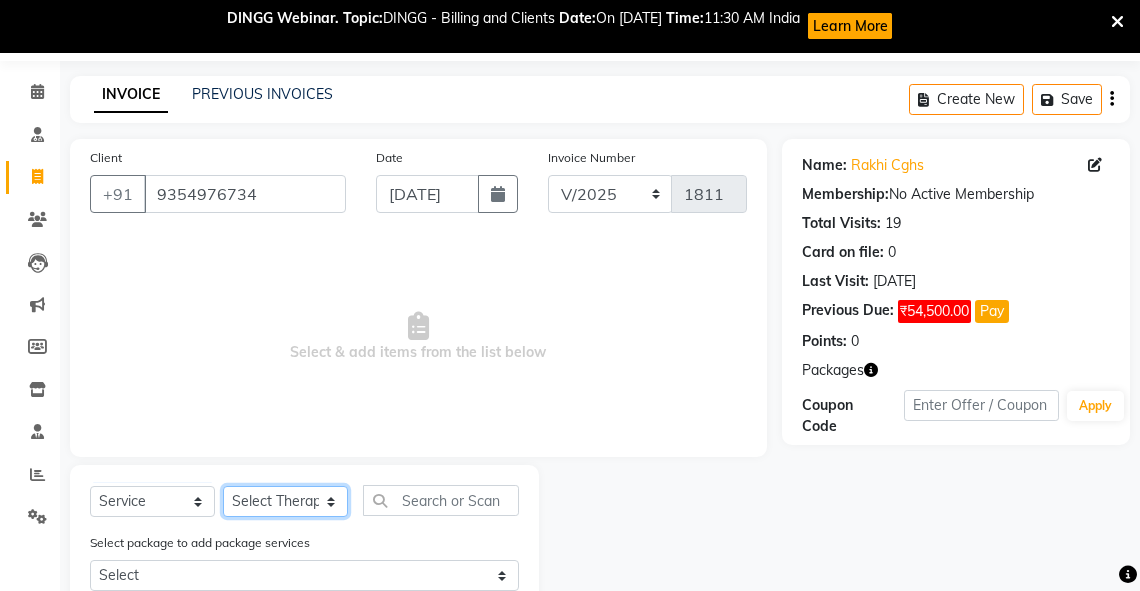 click on "Select Therapist Adarsh Akshaya V Aleena Thankachan Anakha A K Anaswara N anusha  Dhaneesha Dr JIJI K P elizabeth gopika Guddu Maurya JISHNU Manager maneesha a Manoj K M OTHER BRANCH Sardinia Shyamjith Vineeth Vijayan vishnu priya yadhu" 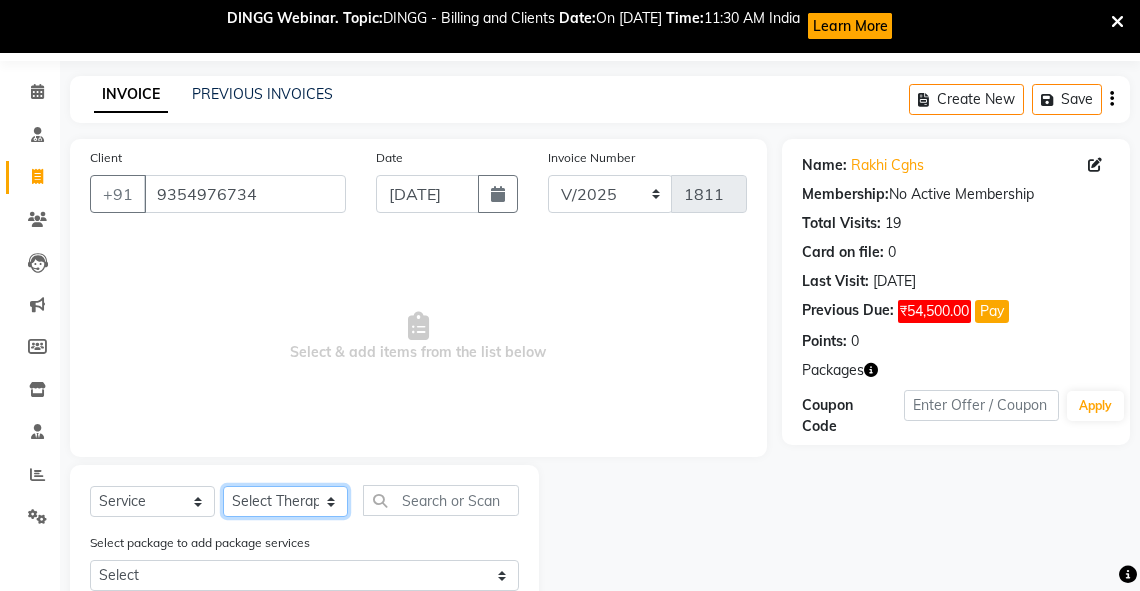 select on "71369" 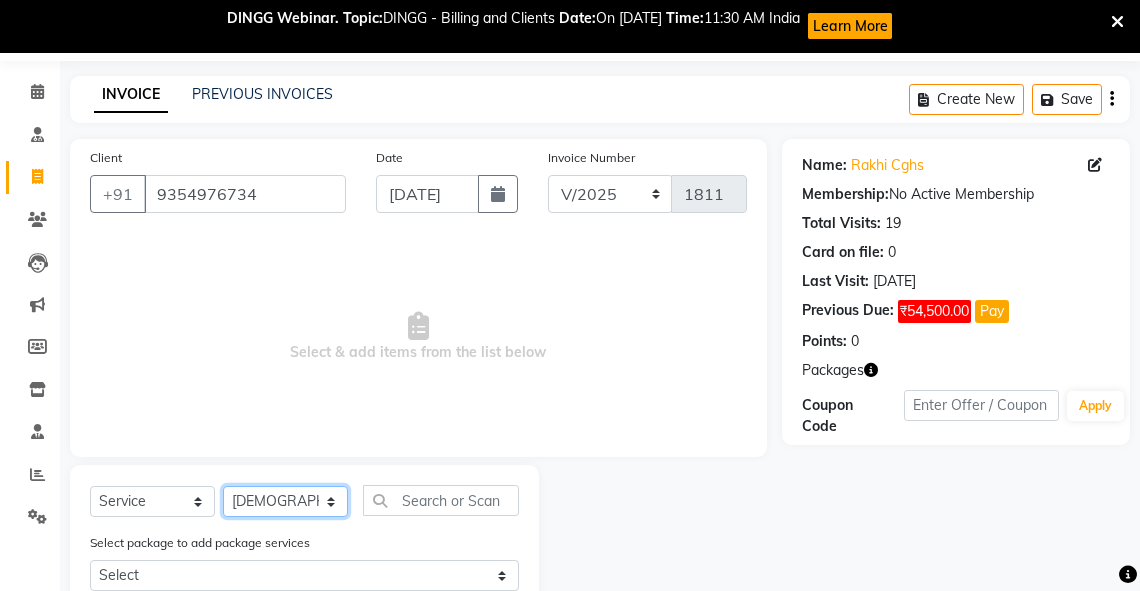 click on "Select Therapist Adarsh Akshaya V Aleena Thankachan Anakha A K Anaswara N anusha  Dhaneesha Dr JIJI K P elizabeth gopika Guddu Maurya JISHNU Manager maneesha a Manoj K M OTHER BRANCH Sardinia Shyamjith Vineeth Vijayan vishnu priya yadhu" 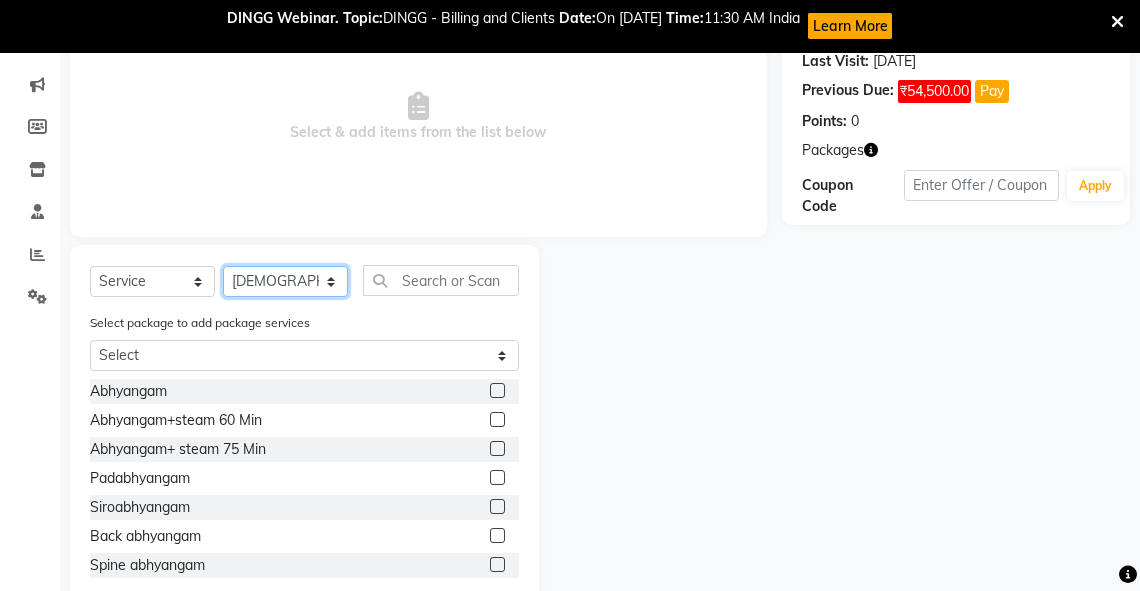 scroll, scrollTop: 292, scrollLeft: 0, axis: vertical 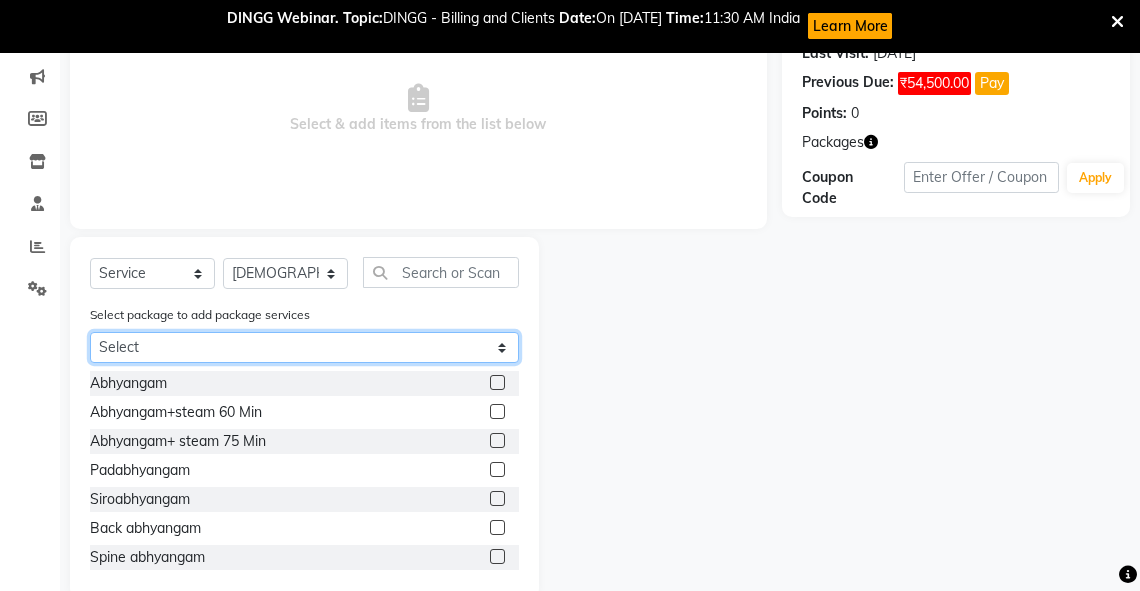click on "Select Rakhi" 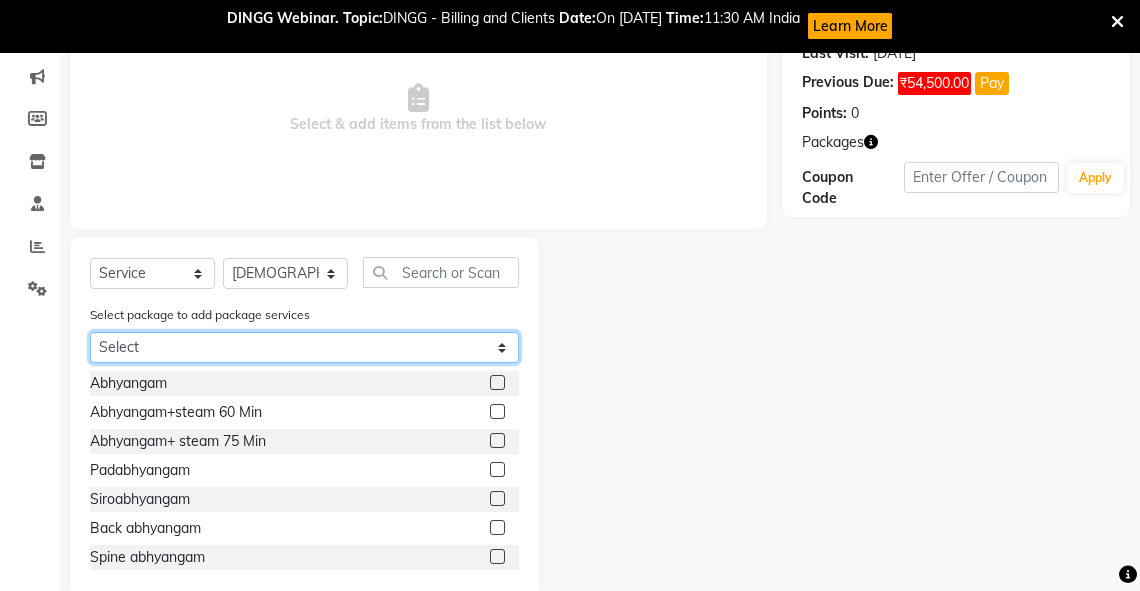 select on "1: Object" 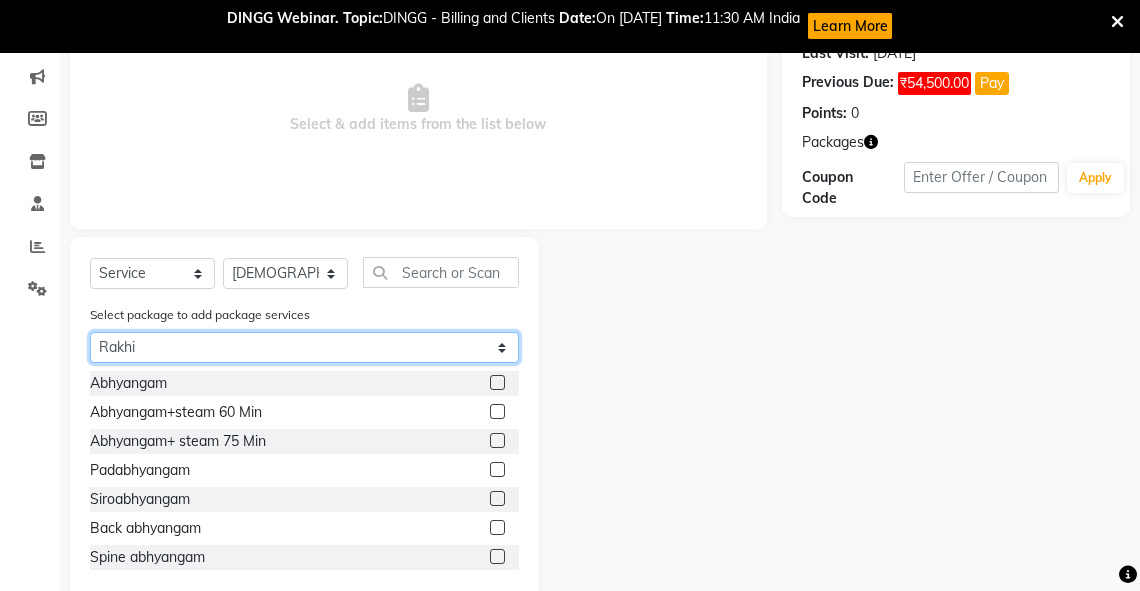 click on "Select Rakhi" 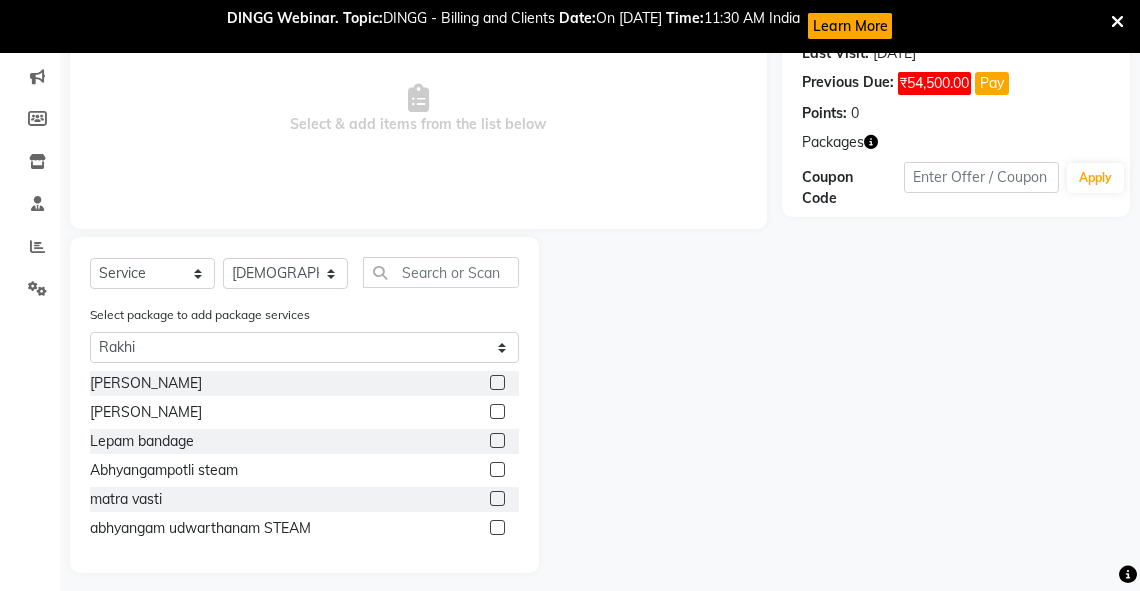 click 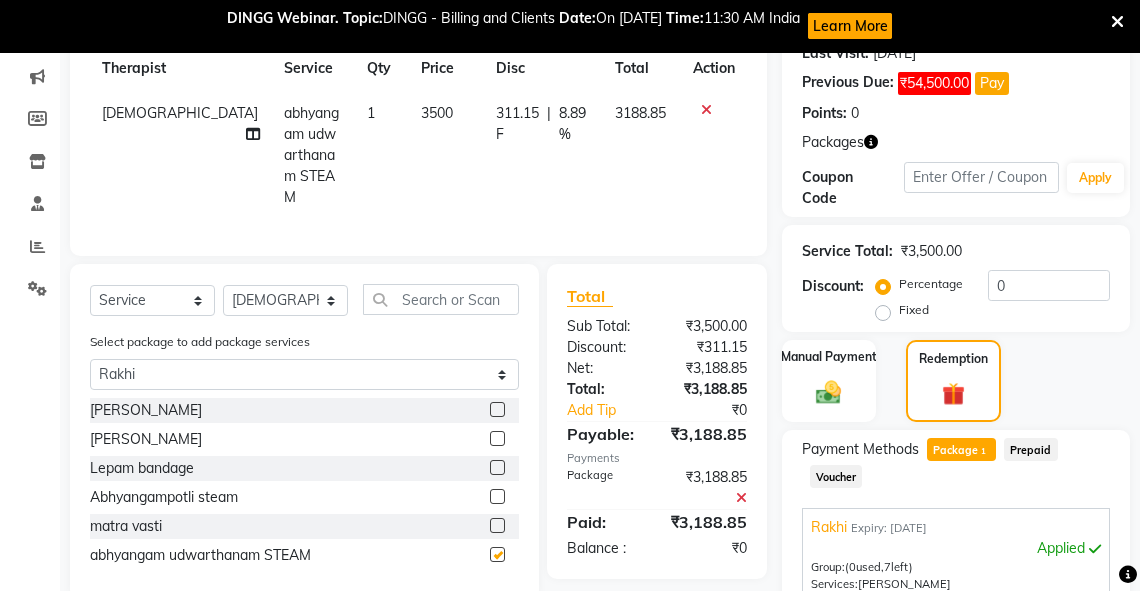 checkbox on "false" 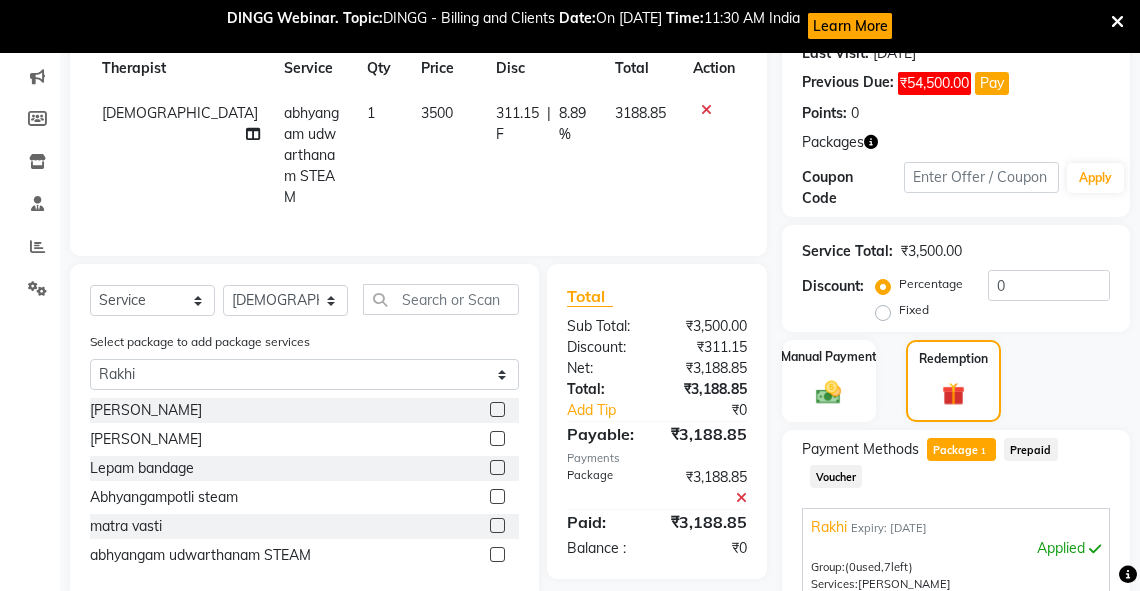 click 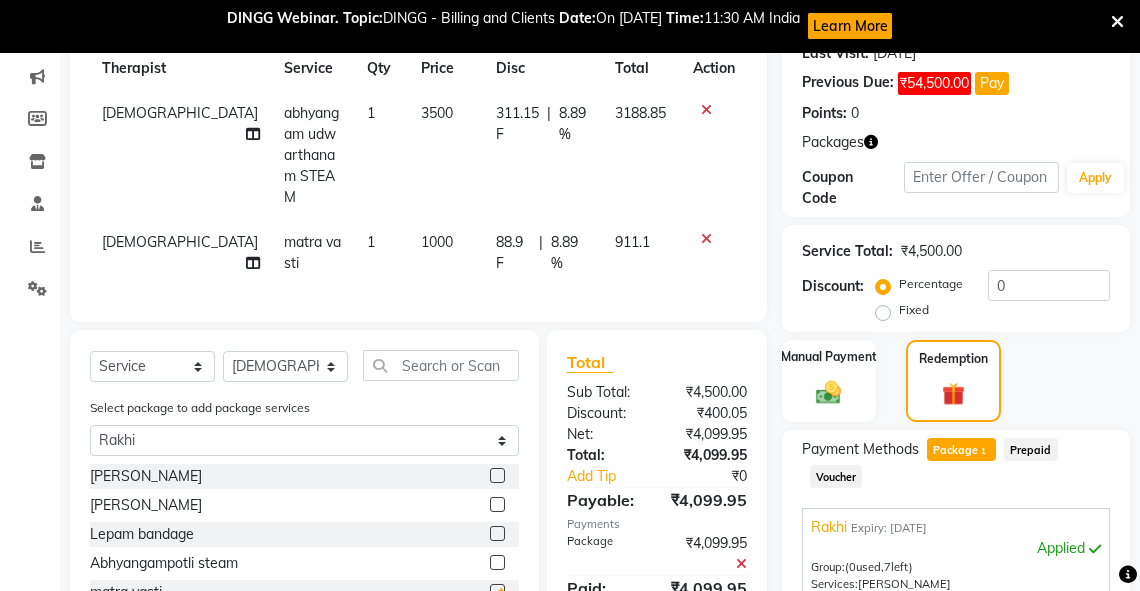 checkbox on "false" 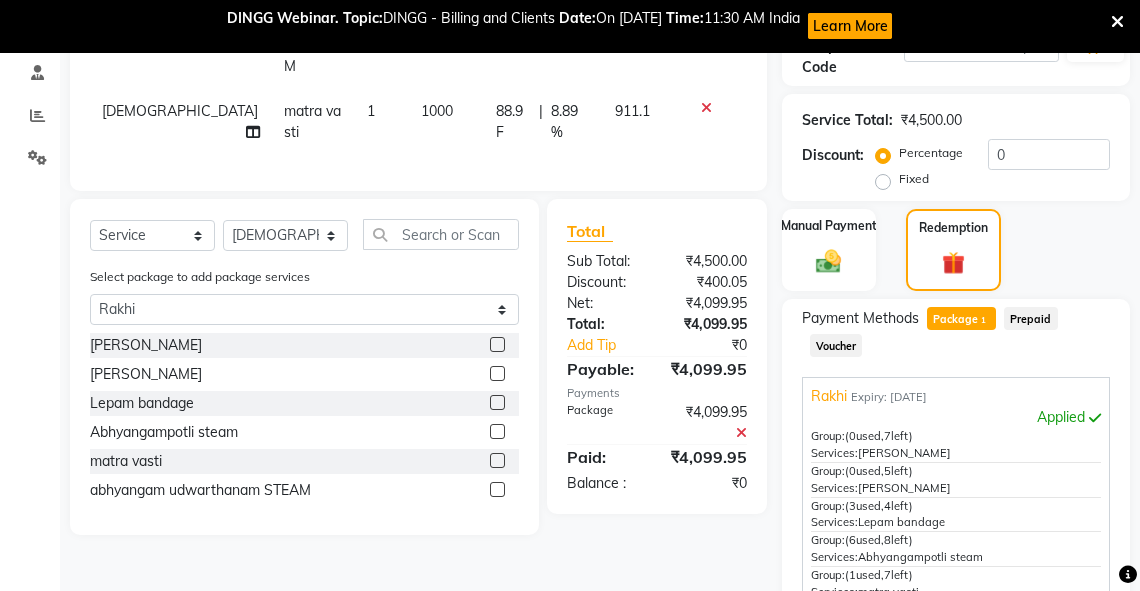scroll, scrollTop: 623, scrollLeft: 0, axis: vertical 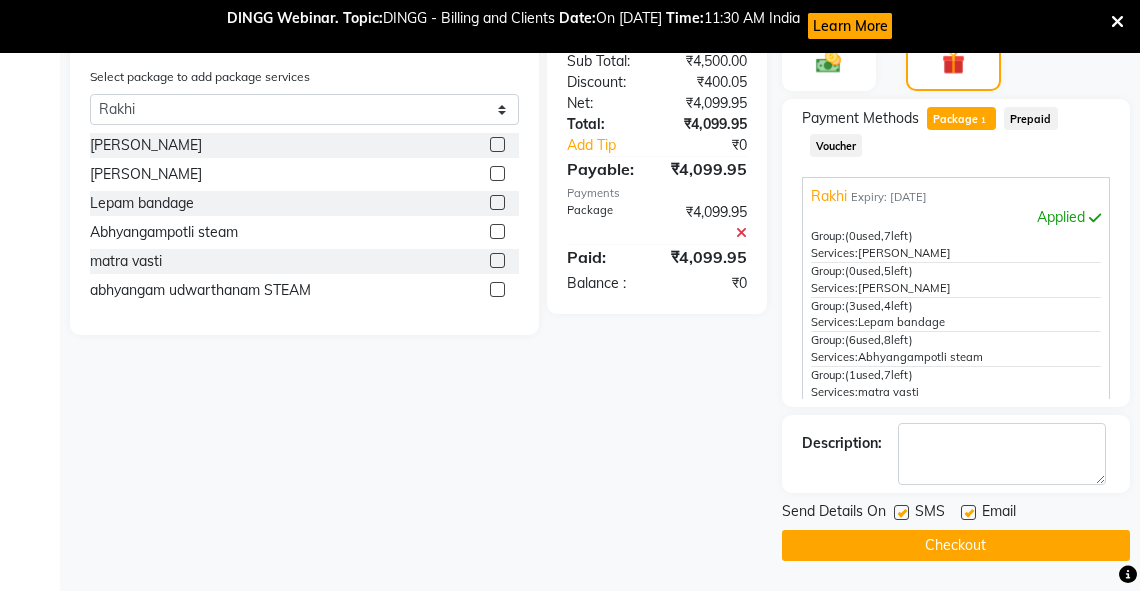 click on "Checkout" 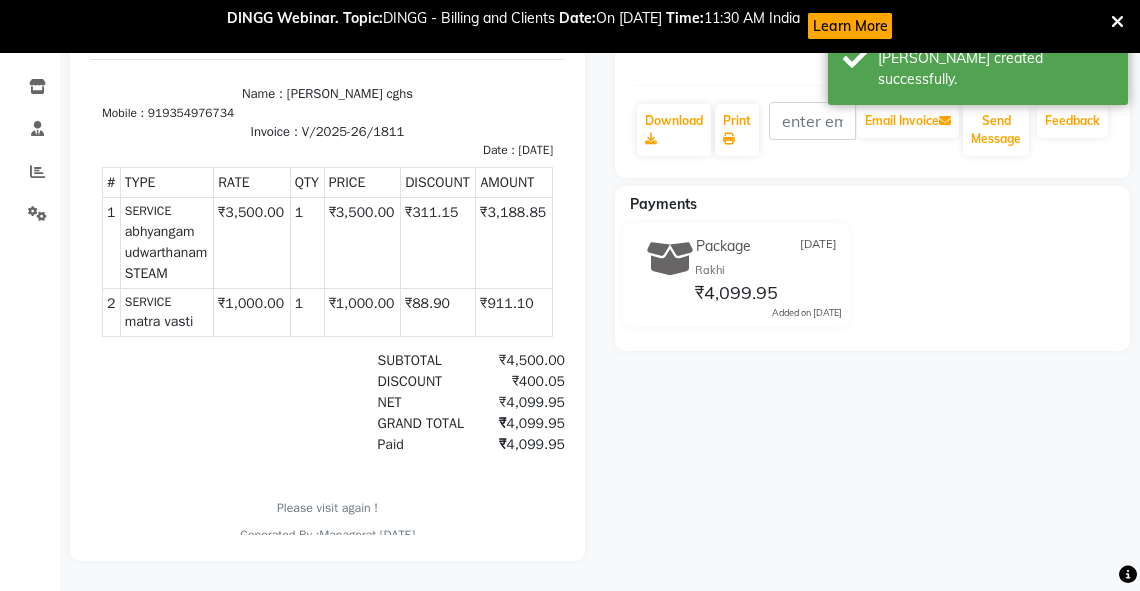 scroll, scrollTop: 0, scrollLeft: 0, axis: both 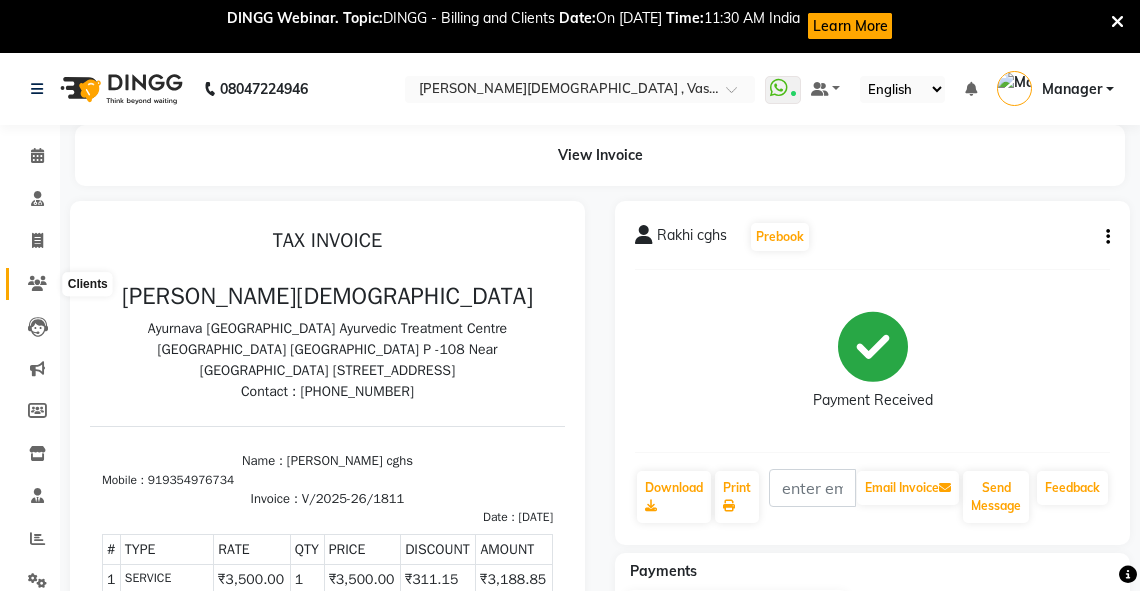 click 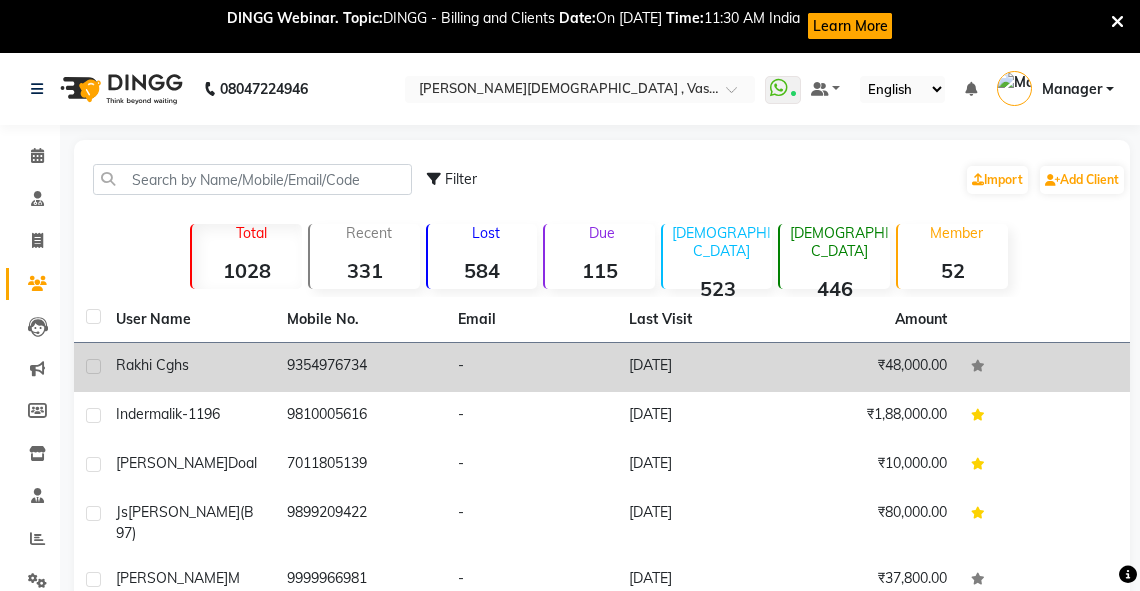 click on "9354976734" 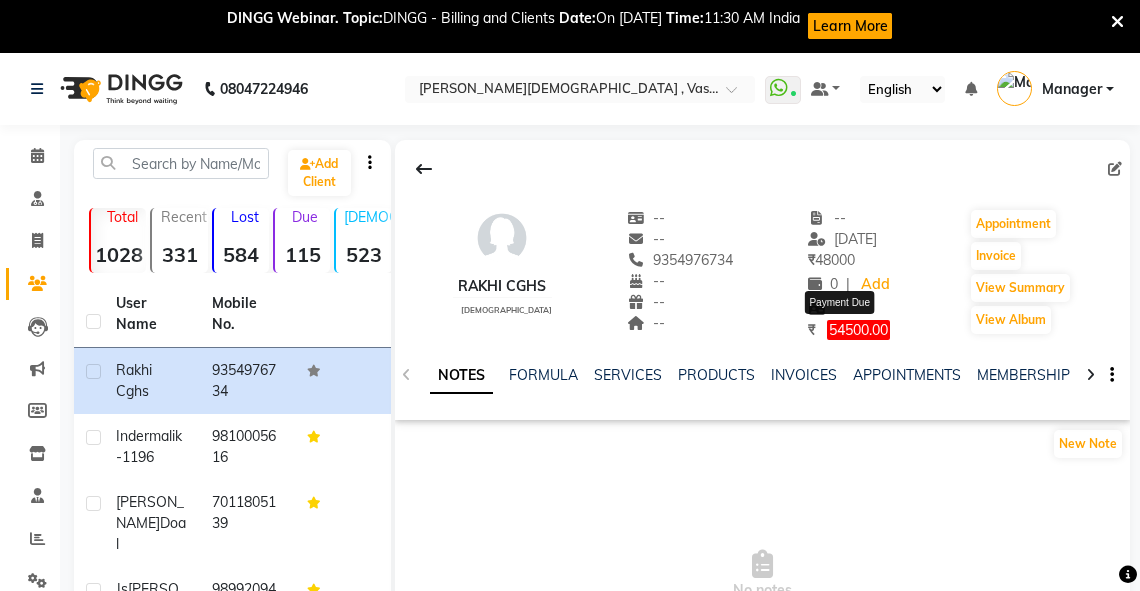 click on "54500.00" 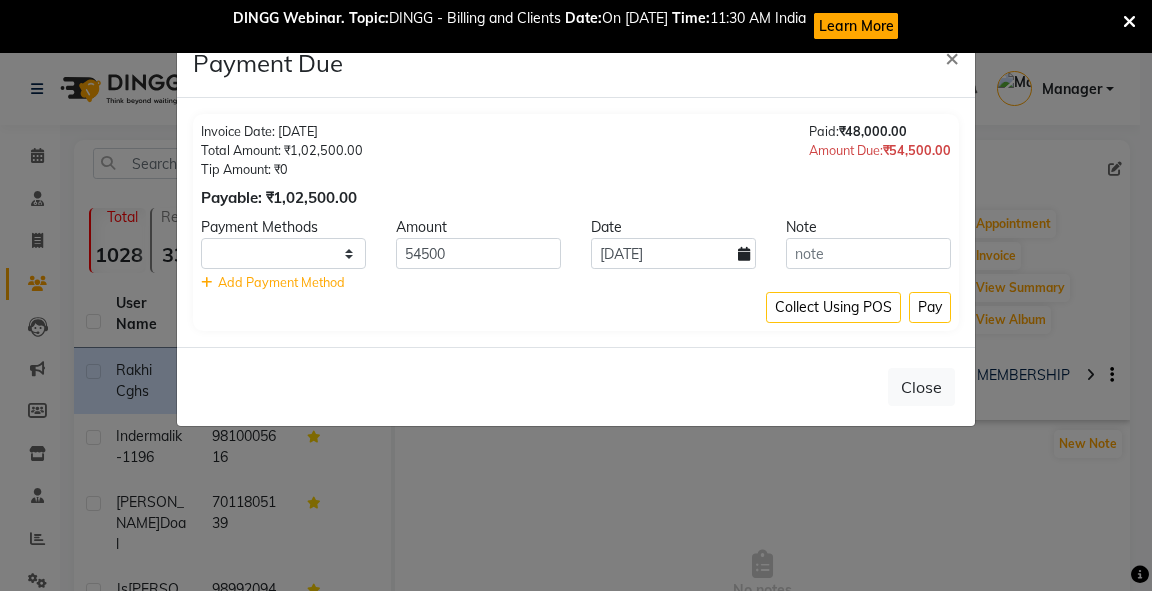 select on "1" 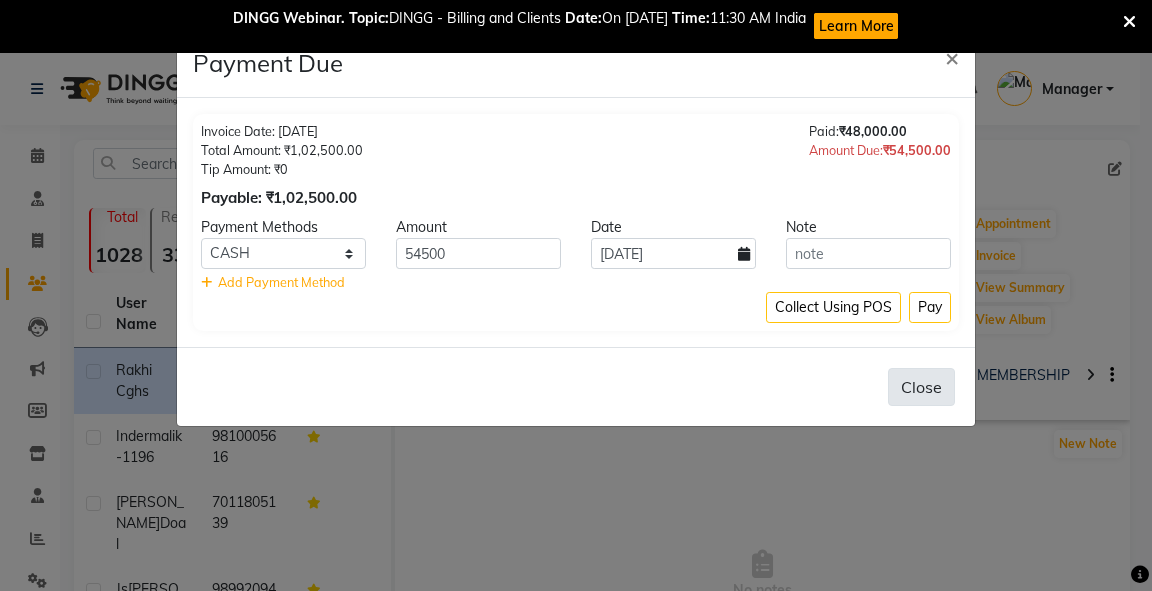 click on "Close" 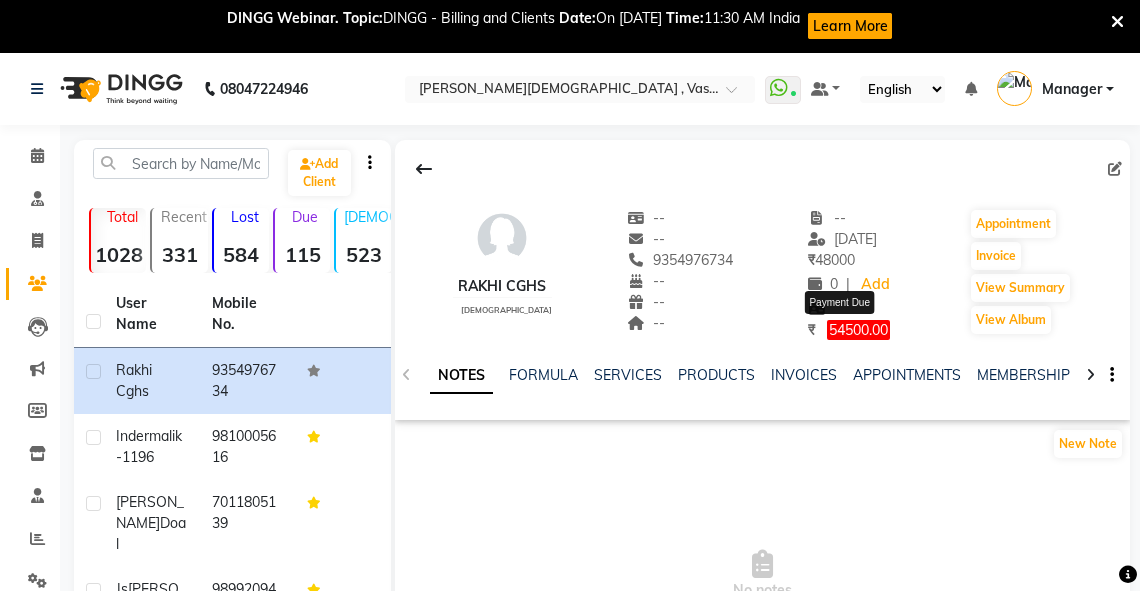 click on "54500.00" 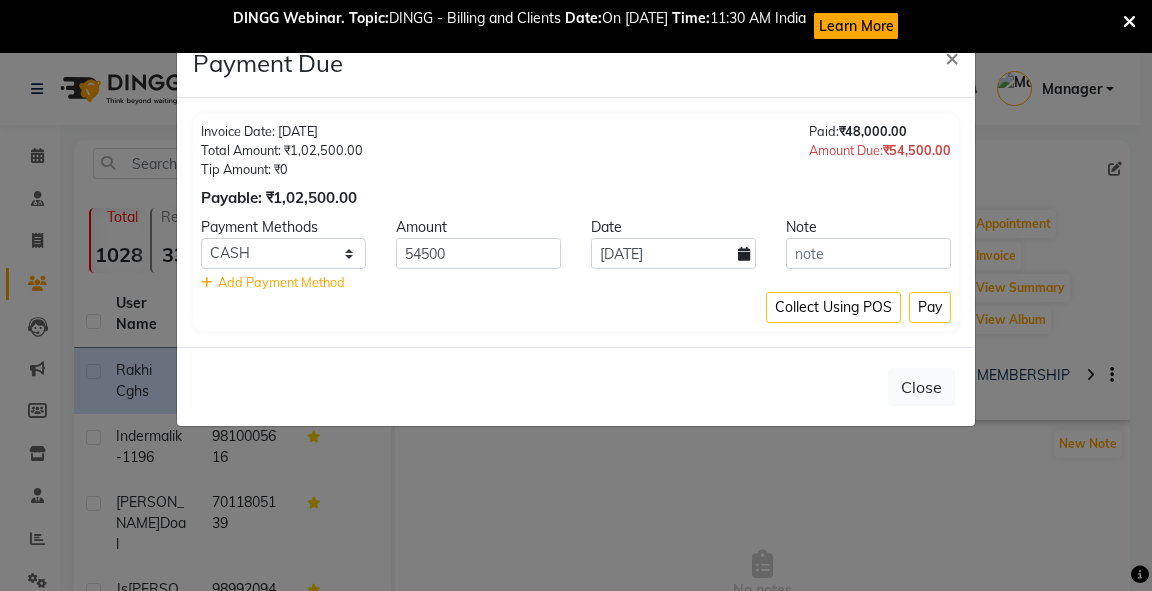 click 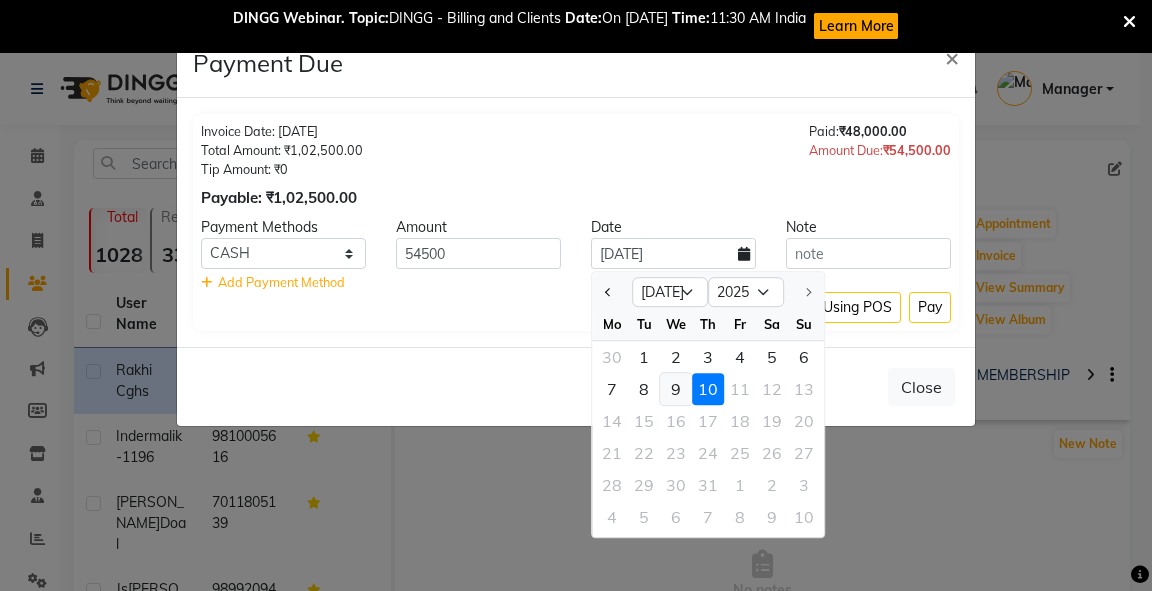 click on "9" 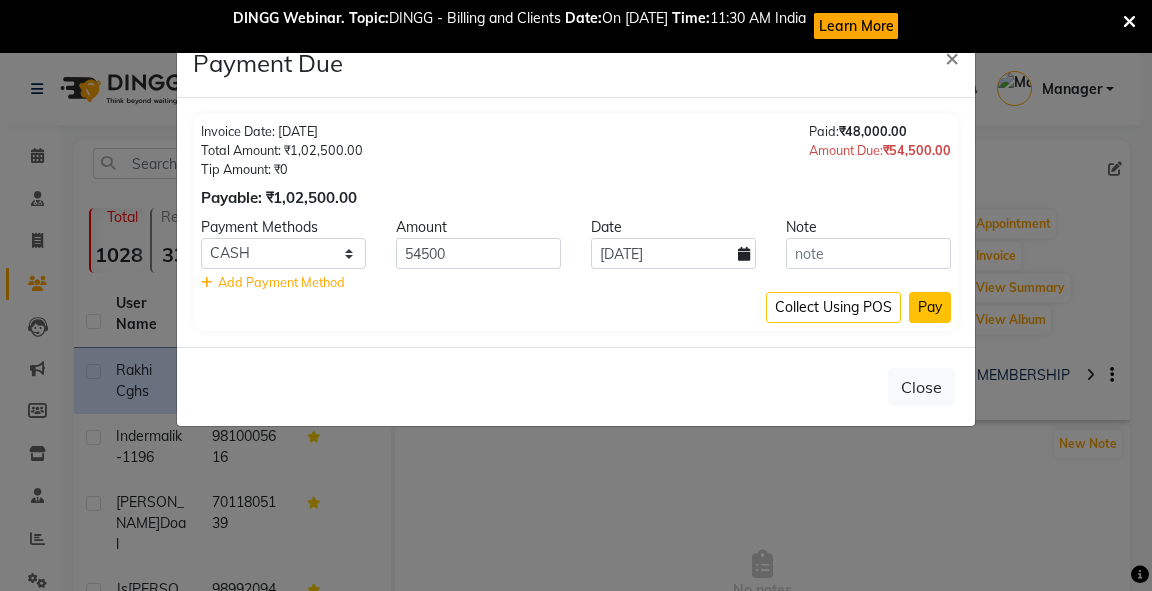 click on "Pay" 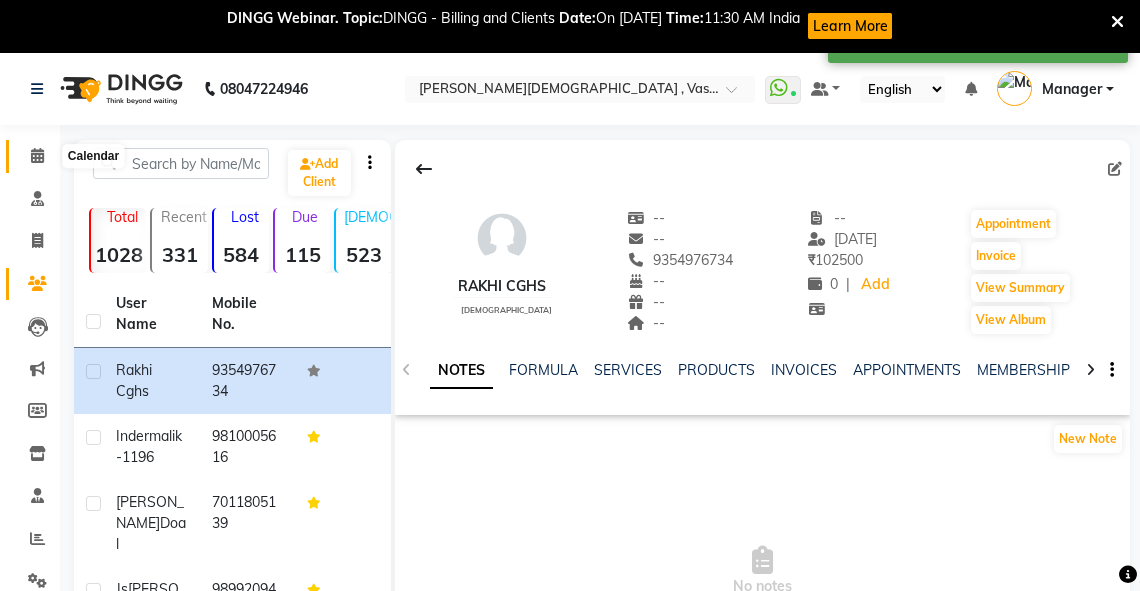 click 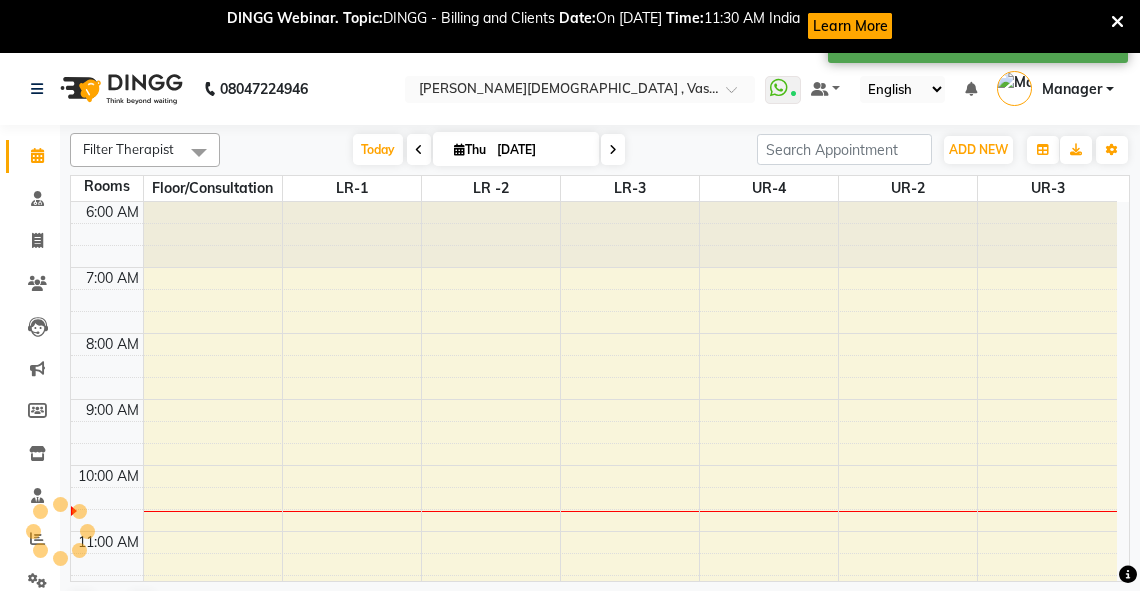 scroll, scrollTop: 0, scrollLeft: 0, axis: both 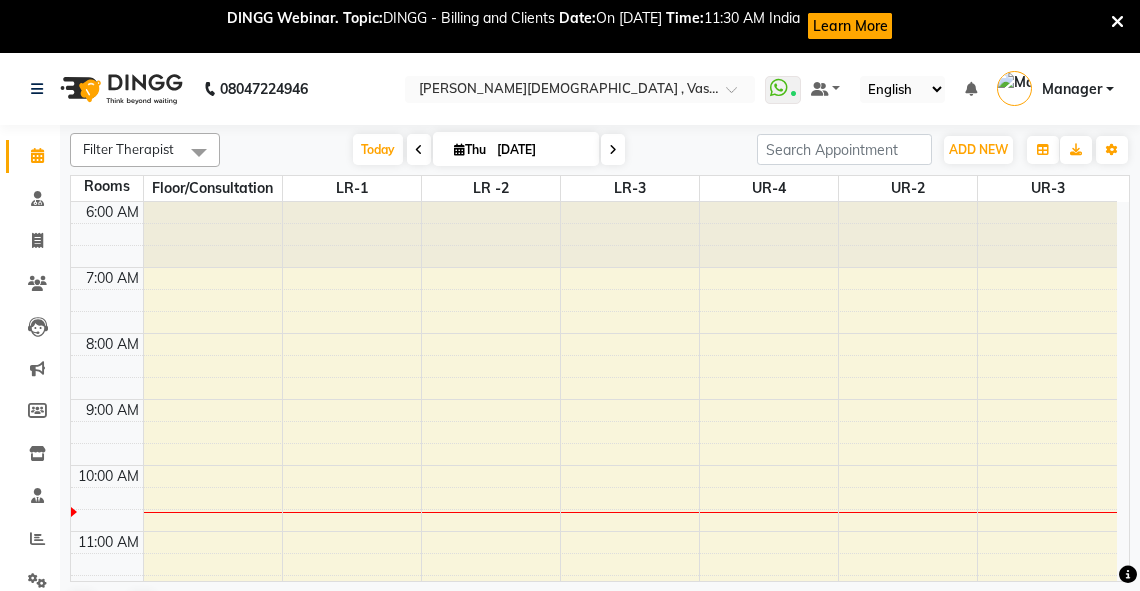 click on "6:00 AM 7:00 AM 8:00 AM 9:00 AM 10:00 AM 11:00 AM 12:00 PM 1:00 PM 2:00 PM 3:00 PM 4:00 PM 5:00 PM 6:00 PM 7:00 PM 8:00 PM" at bounding box center (594, 696) 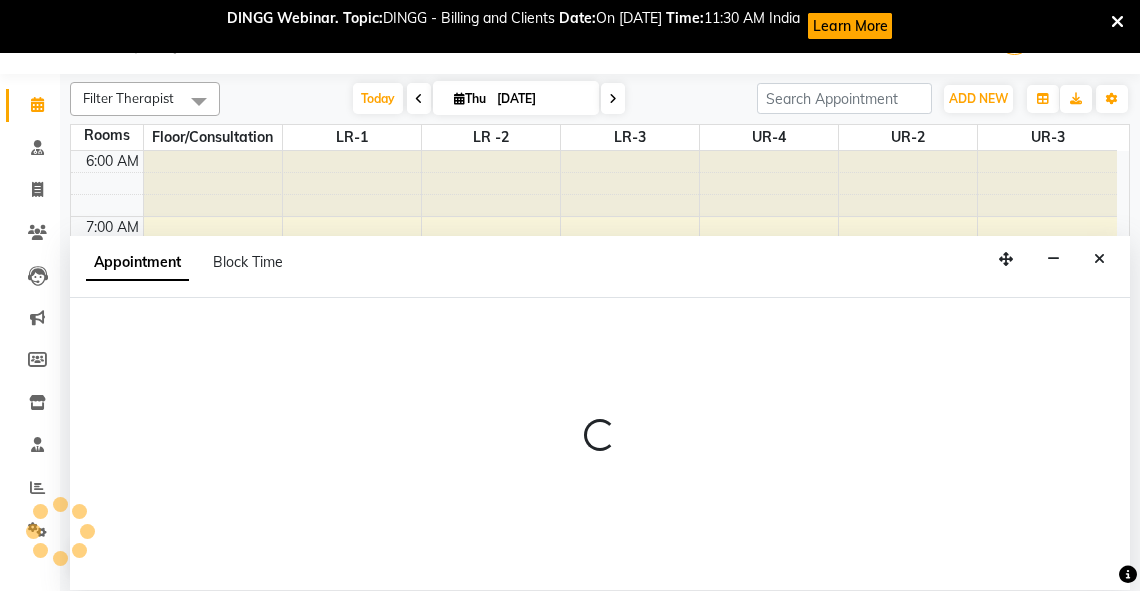 scroll, scrollTop: 52, scrollLeft: 0, axis: vertical 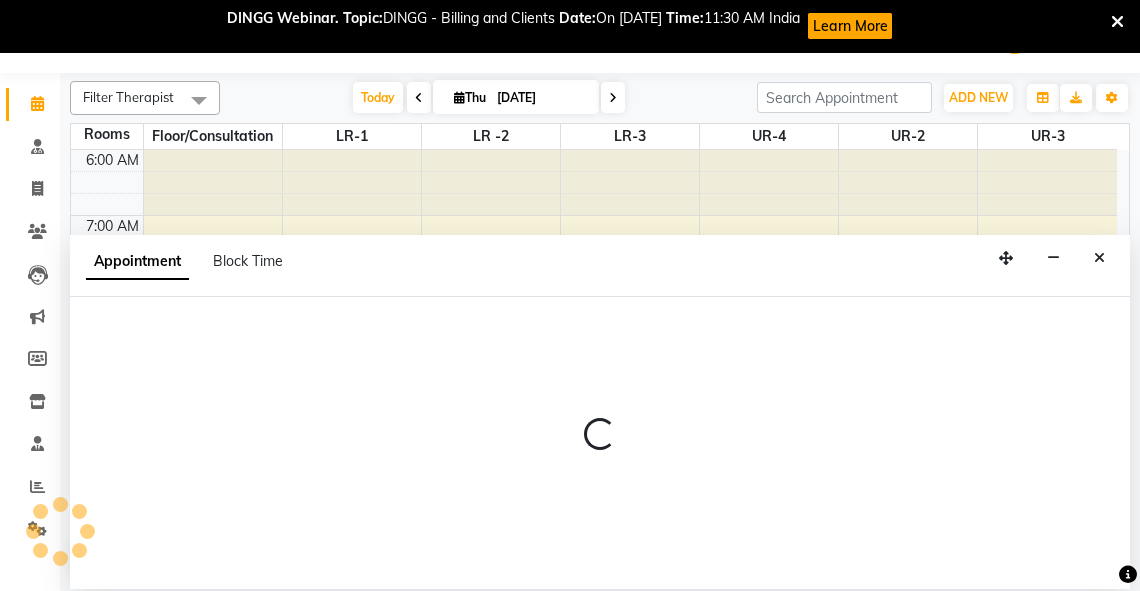 select on "tentative" 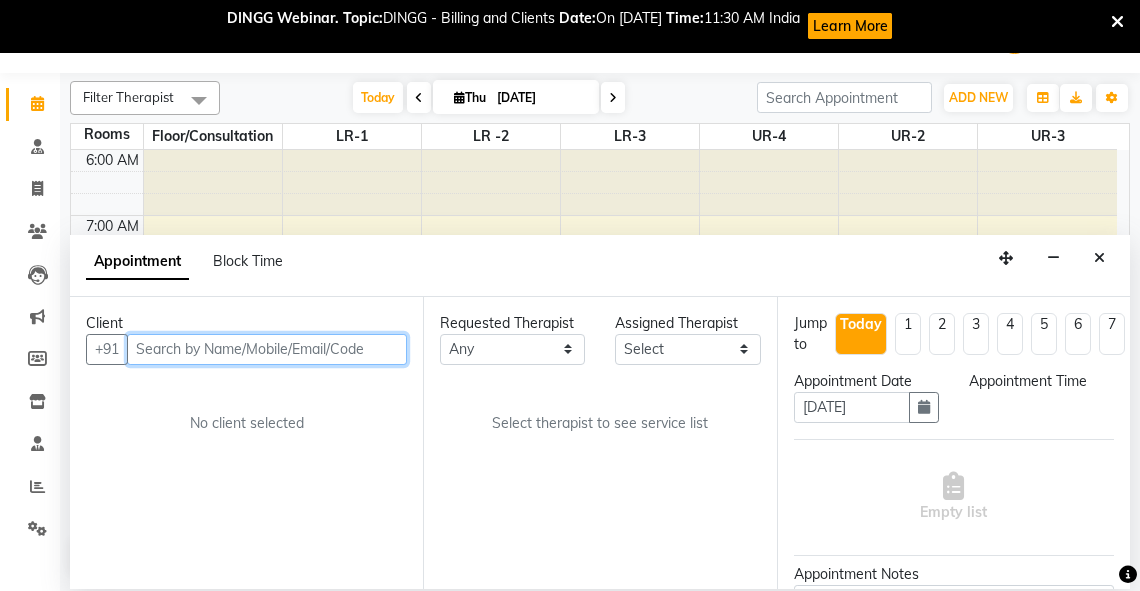 select on "495" 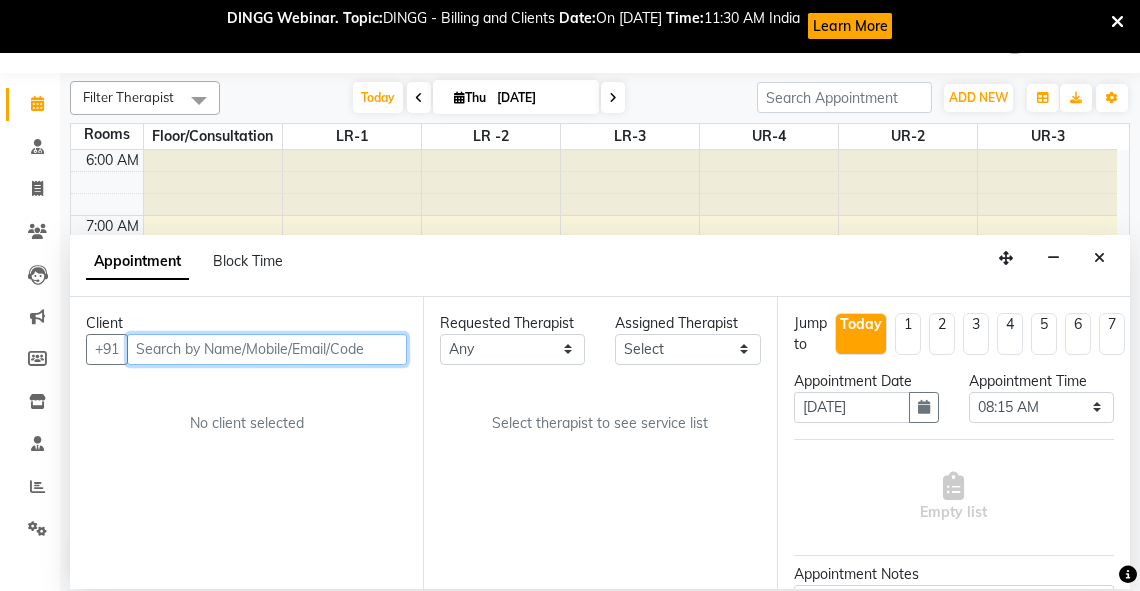 click at bounding box center (267, 349) 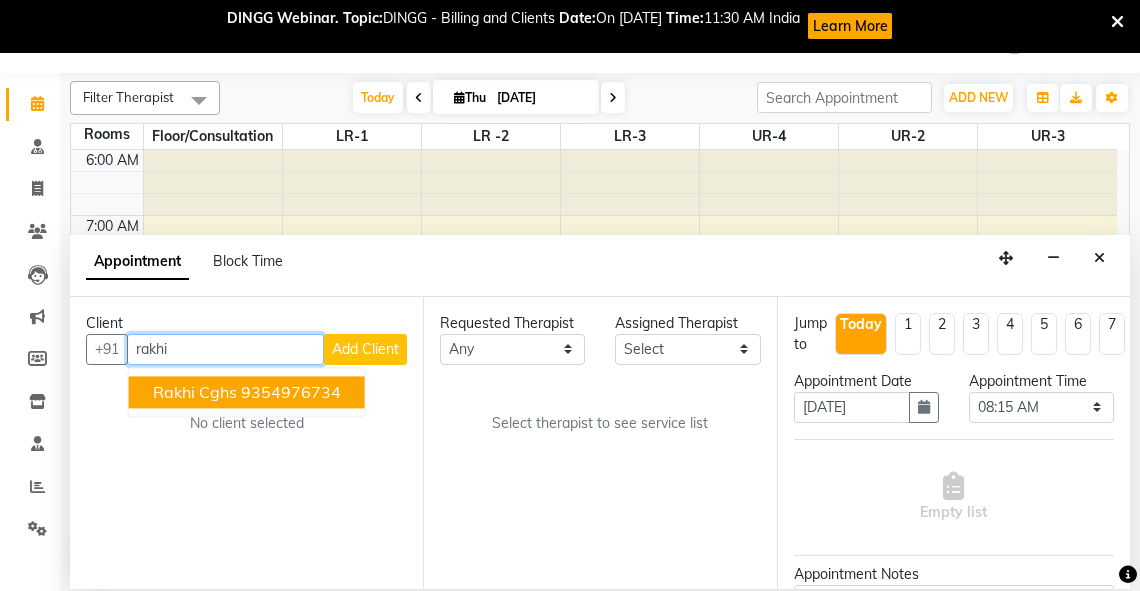 click on "Rakhi cghs" at bounding box center (195, 392) 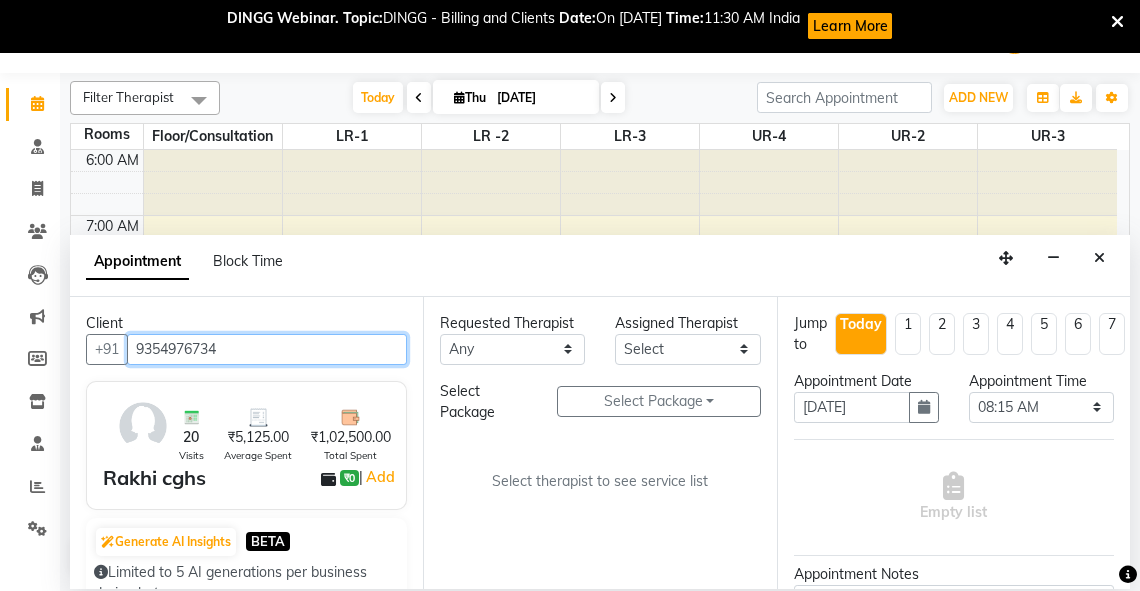 type on "9354976734" 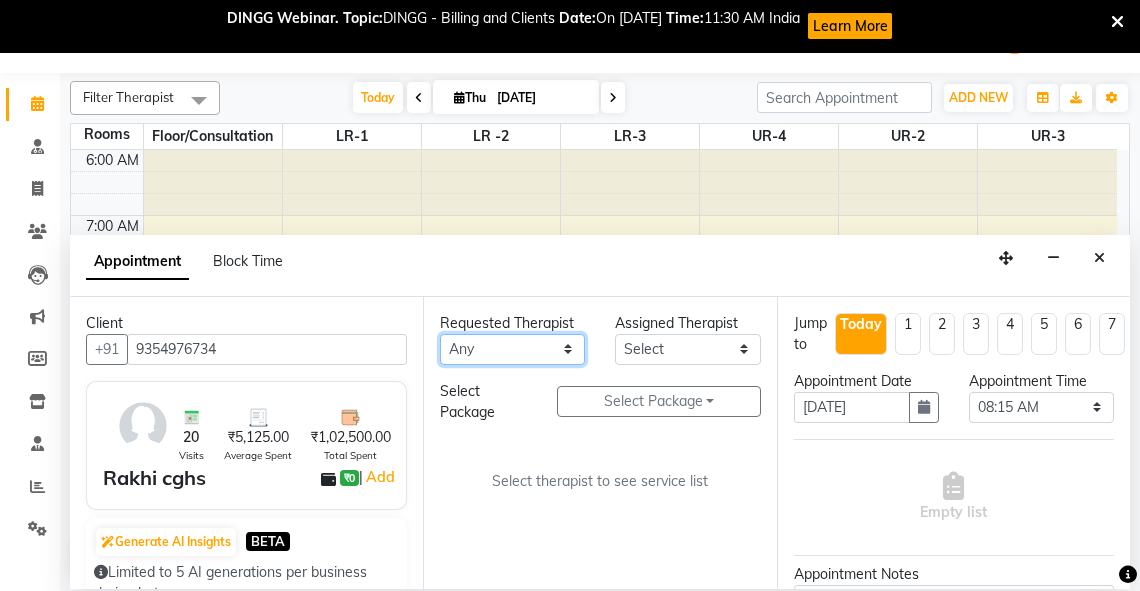 click on "Any Adarsh Akshaya V Aleena Thankachan Anakha A K Anaswara N anusha  Dhaneesha Dr JIJI K P elizabeth gopika Guddu Maurya JISHNU maneesha a Manoj K M OTHER BRANCH Sardinia Shyamjith Vineeth Vijayan vishnu priya yadhu" at bounding box center [512, 349] 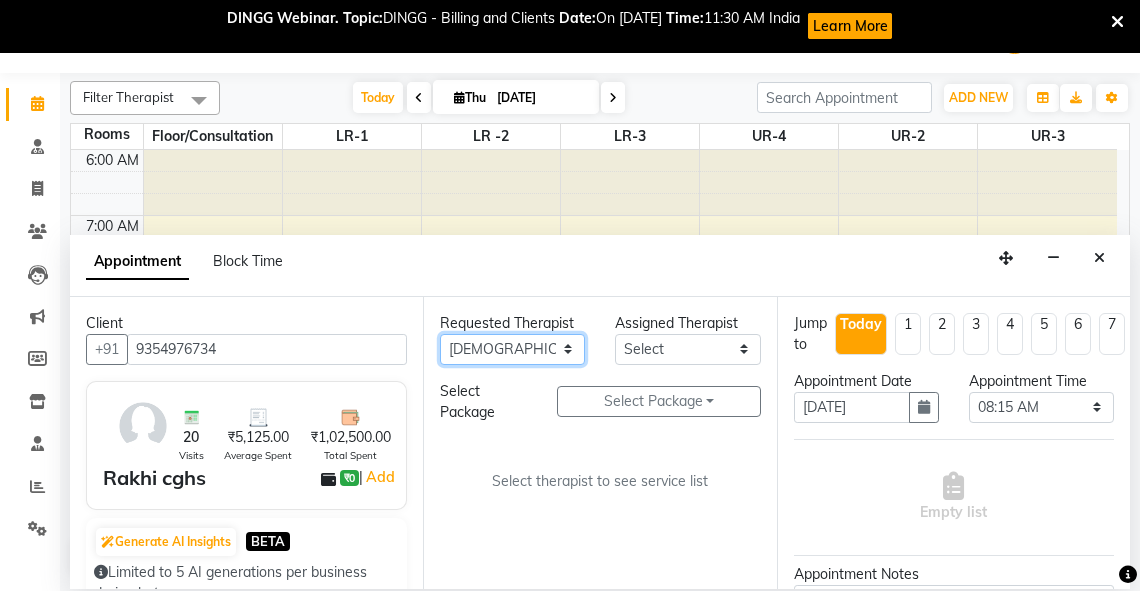 click on "Any Adarsh Akshaya V Aleena Thankachan Anakha A K Anaswara N anusha  Dhaneesha Dr JIJI K P elizabeth gopika Guddu Maurya JISHNU maneesha a Manoj K M OTHER BRANCH Sardinia Shyamjith Vineeth Vijayan vishnu priya yadhu" at bounding box center (512, 349) 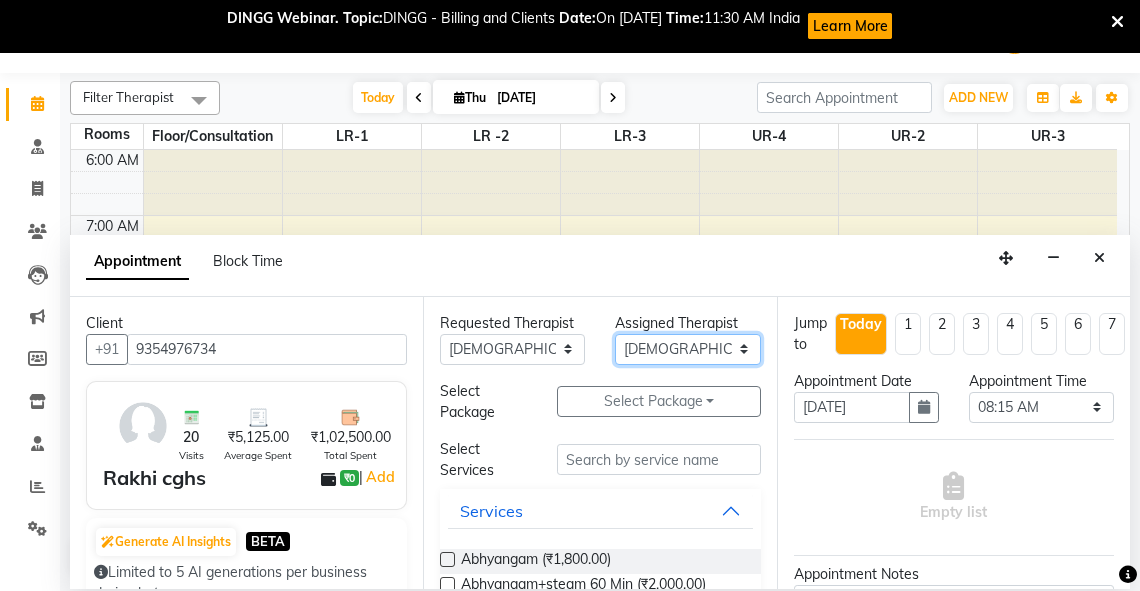 click on "Select Adarsh Akshaya V Aleena Thankachan Anakha A K Anaswara N anusha  Dhaneesha Dr JIJI K P elizabeth gopika Guddu Maurya JISHNU maneesha a Manoj K M OTHER BRANCH Sardinia Shyamjith Vineeth Vijayan vishnu priya yadhu" at bounding box center [687, 349] 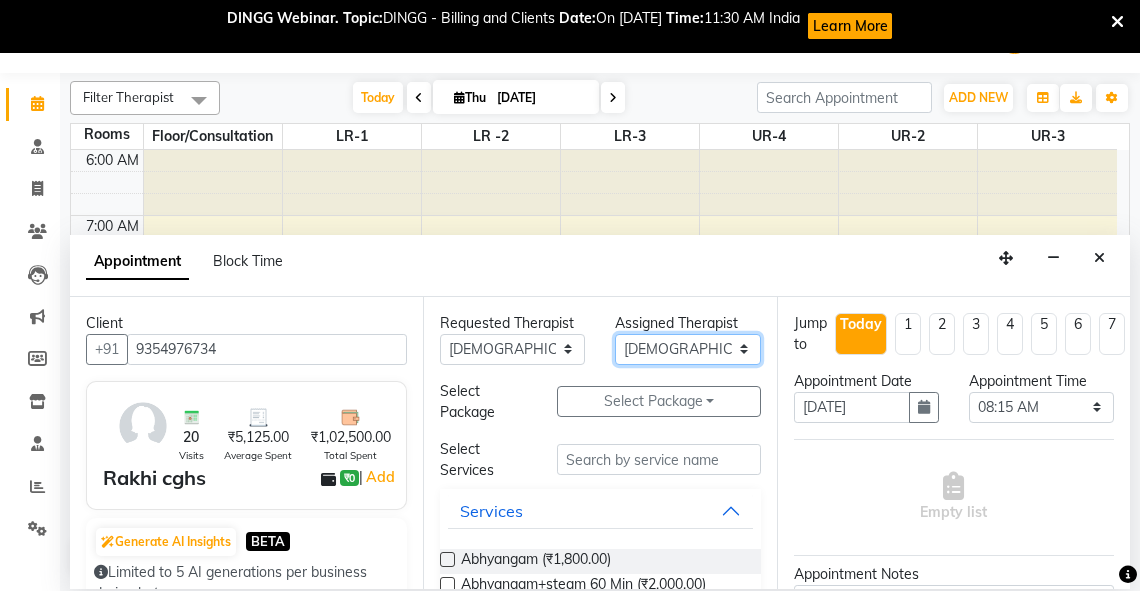 select on "79242" 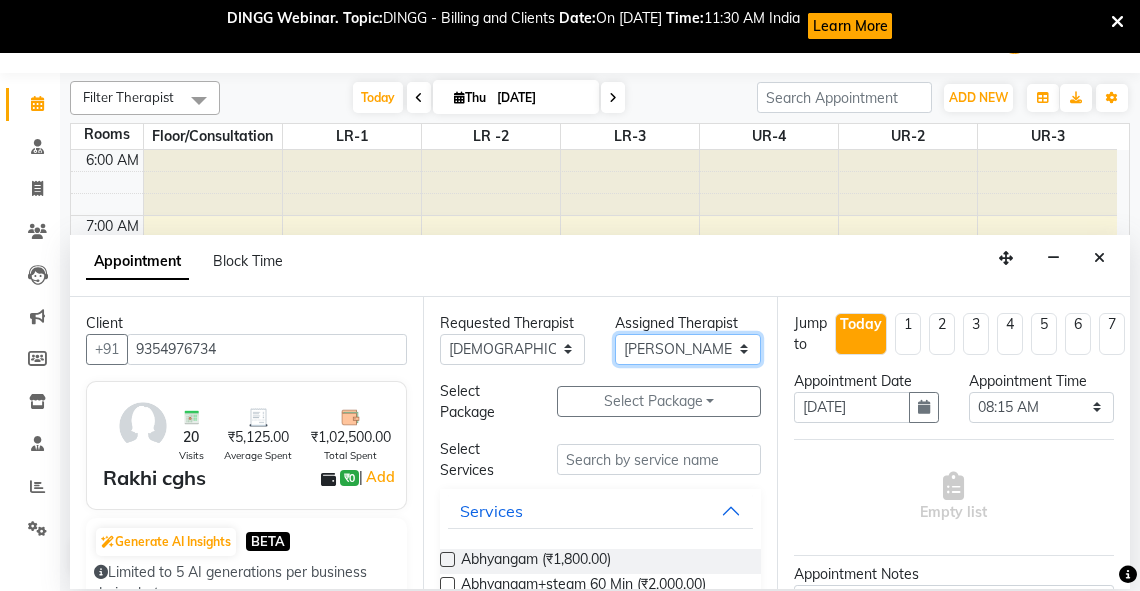 click on "Select Adarsh Akshaya V Aleena Thankachan Anakha A K Anaswara N anusha  Dhaneesha Dr JIJI K P elizabeth gopika Guddu Maurya JISHNU maneesha a Manoj K M OTHER BRANCH Sardinia Shyamjith Vineeth Vijayan vishnu priya yadhu" at bounding box center (687, 349) 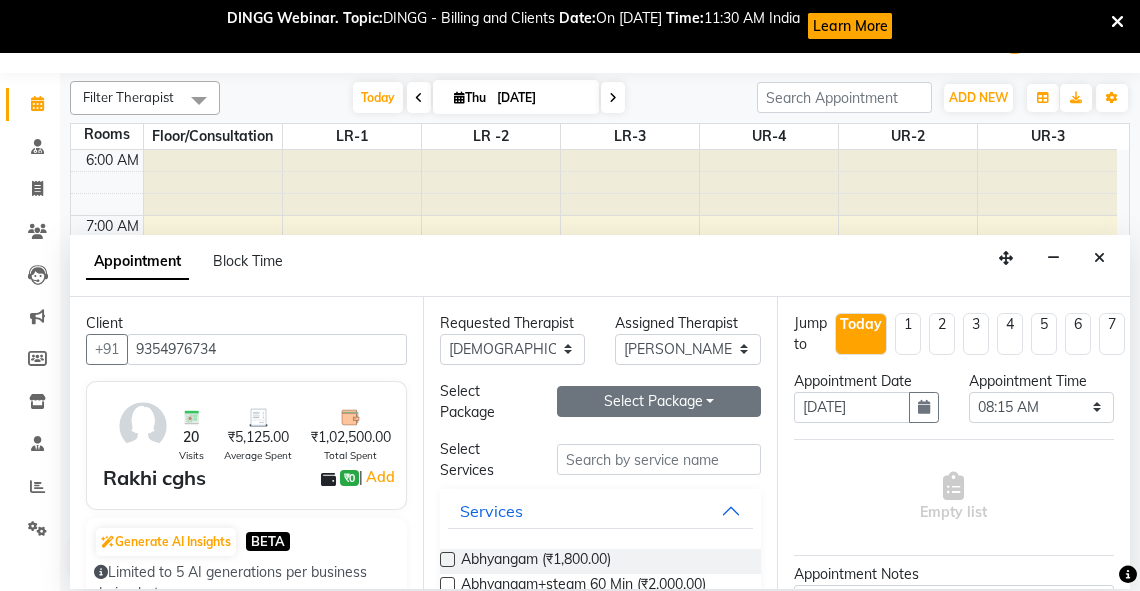 click on "Select Package  Toggle Dropdown" at bounding box center [659, 401] 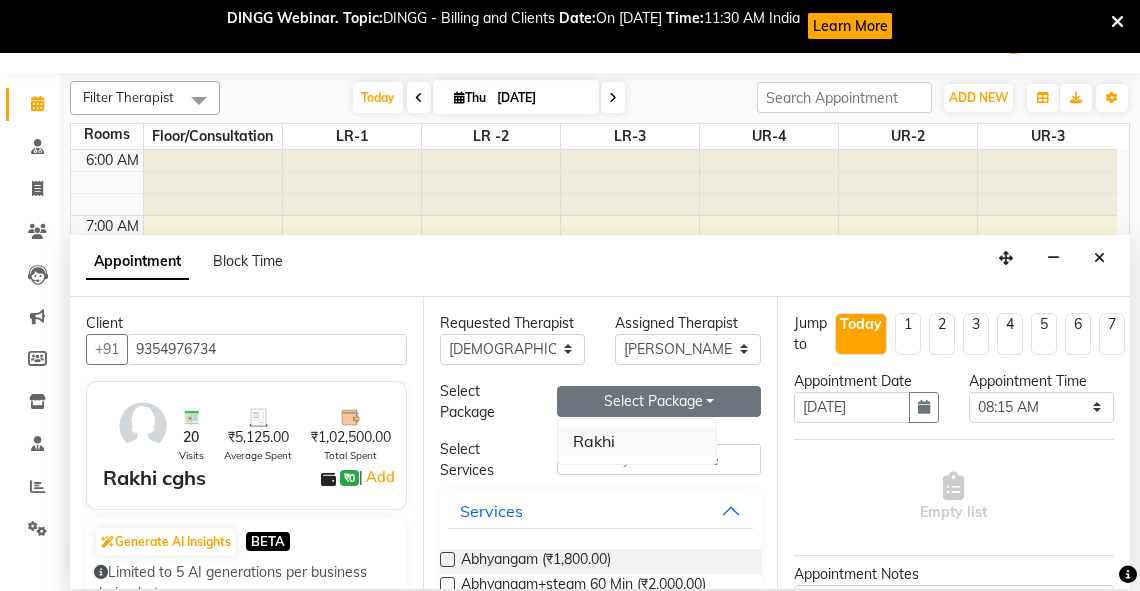 click on "Rakhi" at bounding box center (637, 441) 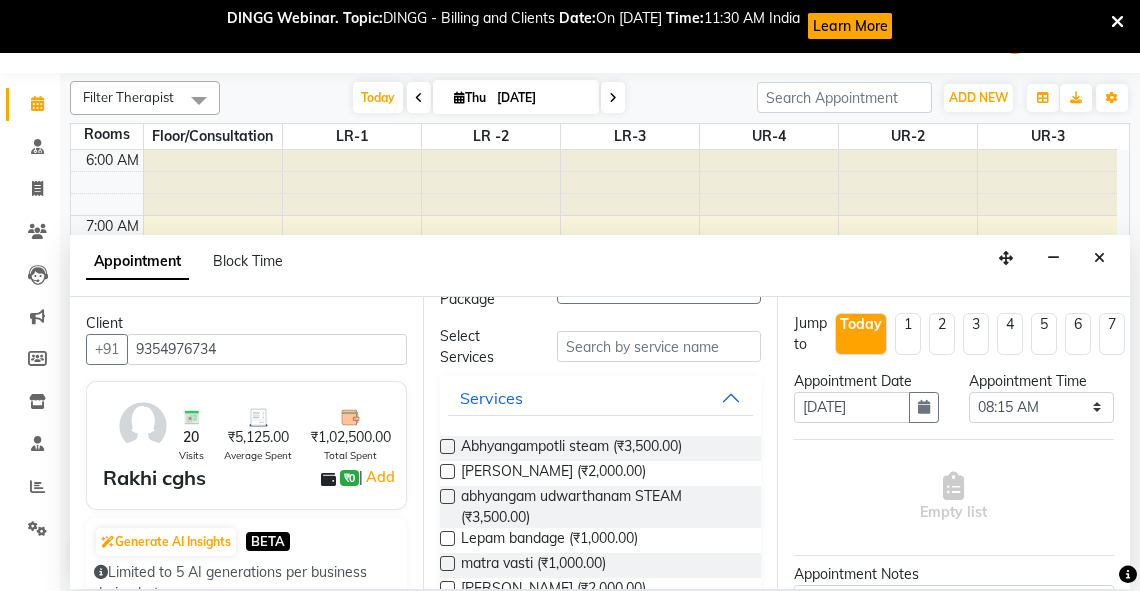 scroll, scrollTop: 236, scrollLeft: 0, axis: vertical 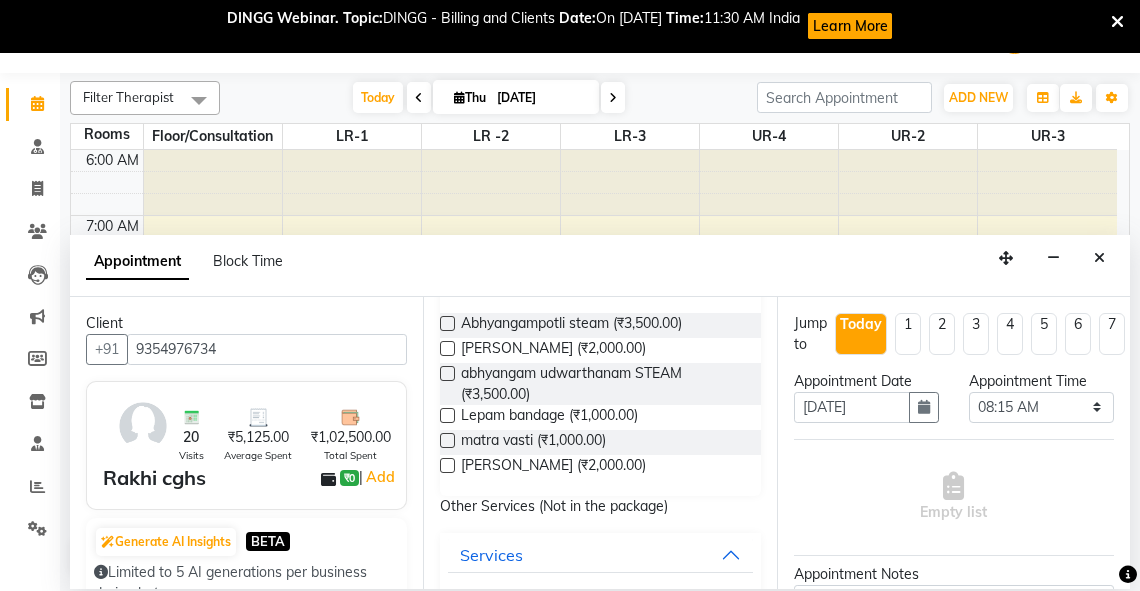 click at bounding box center [447, 373] 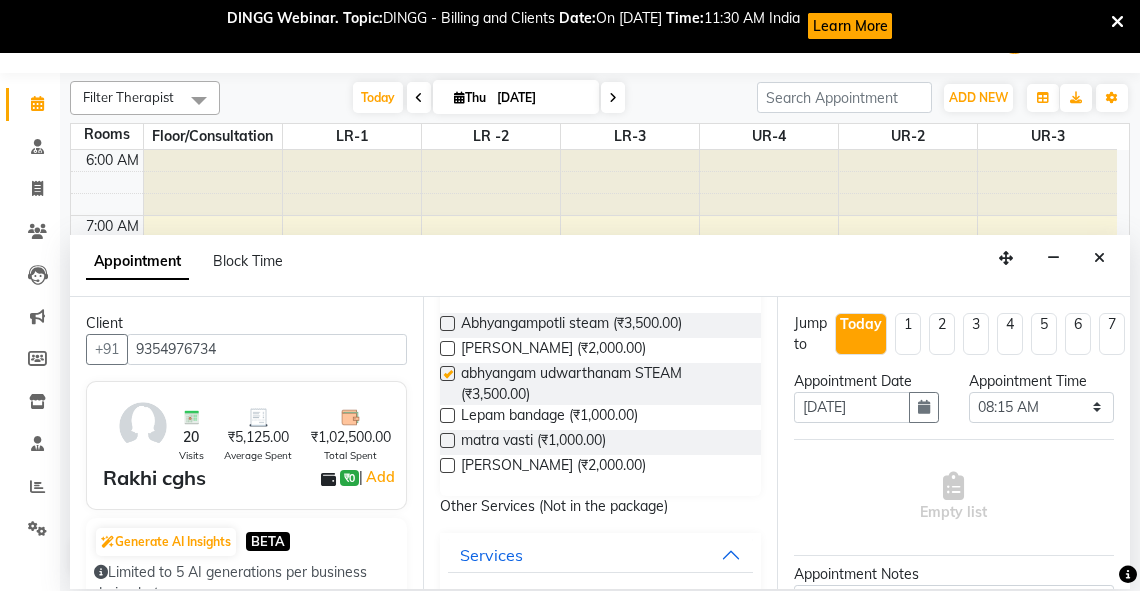 select on "2647" 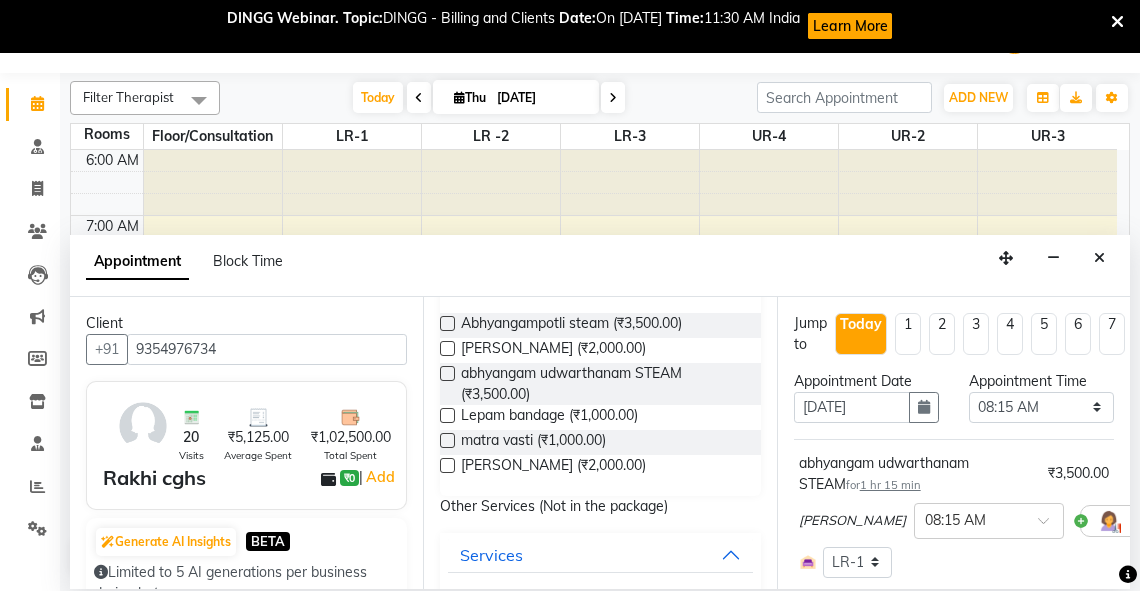checkbox on "false" 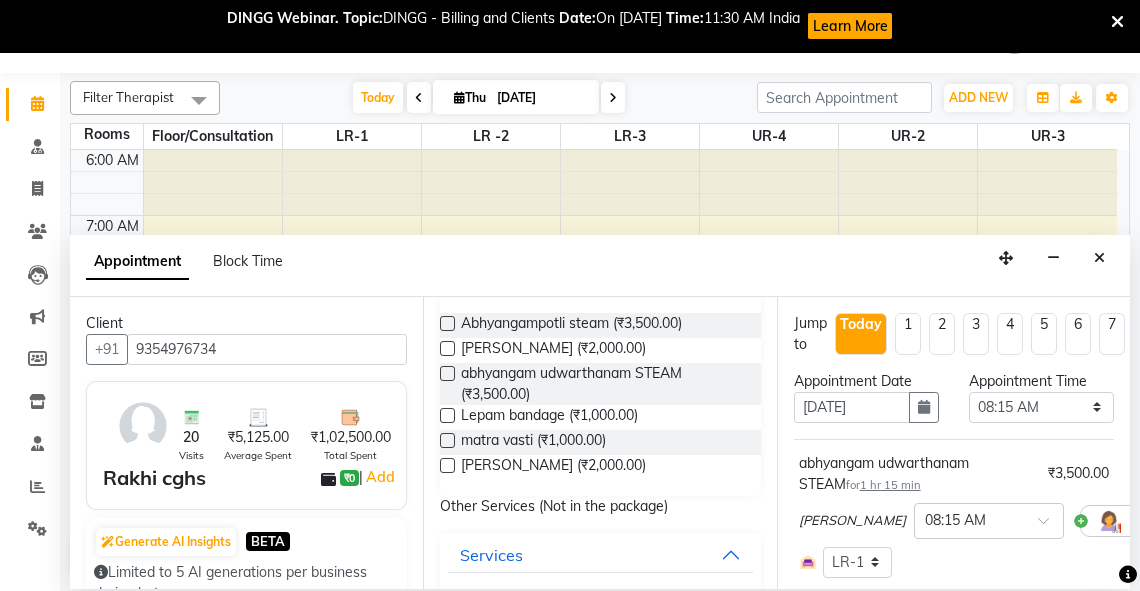click at bounding box center (447, 465) 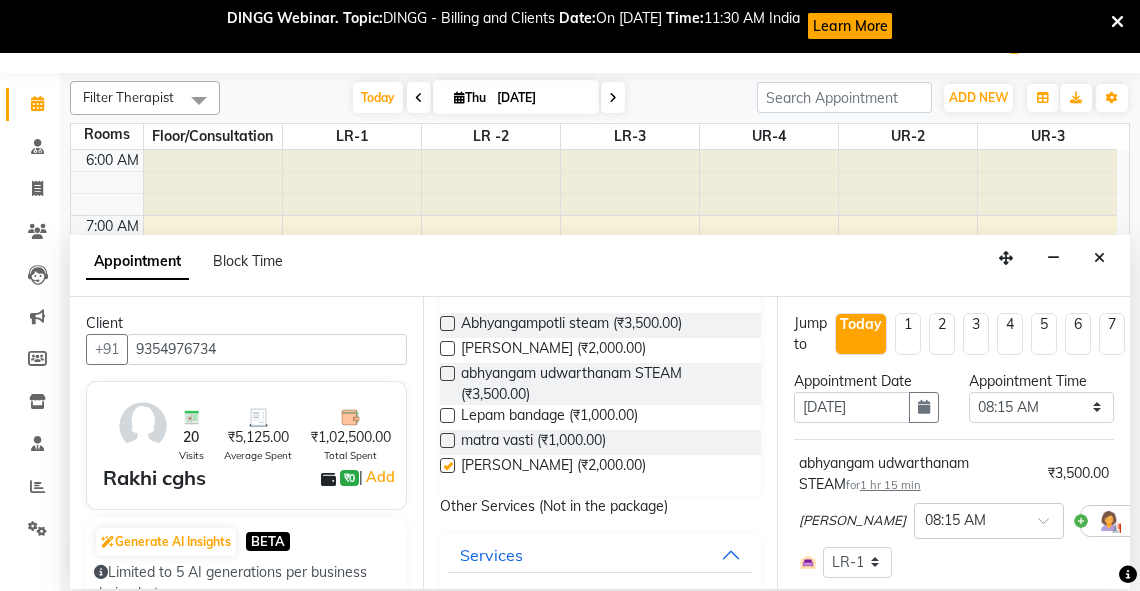 select on "2647" 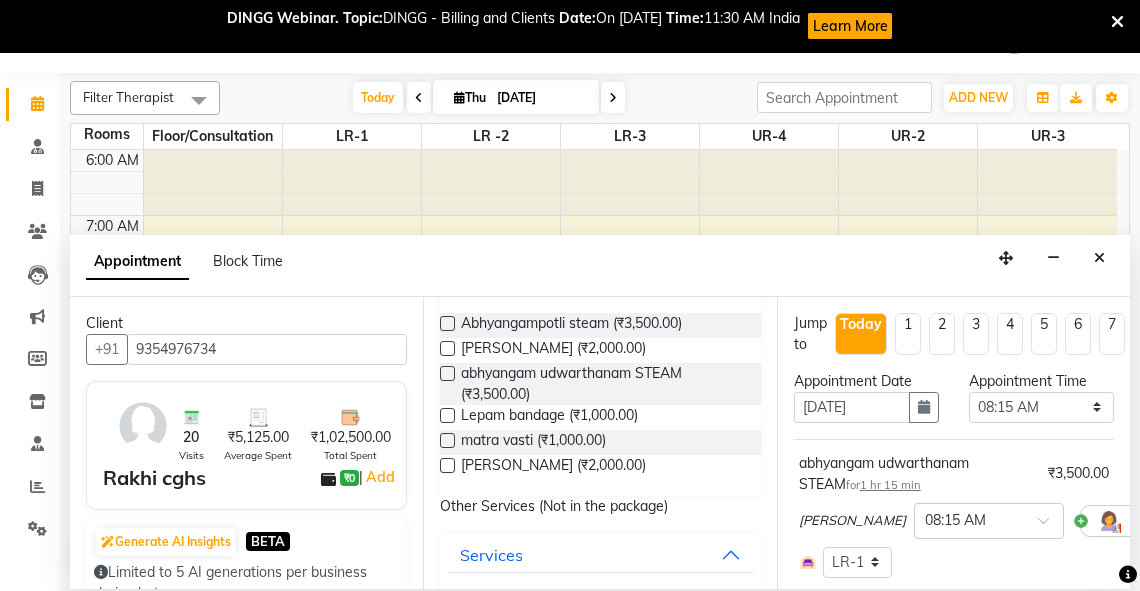 checkbox on "false" 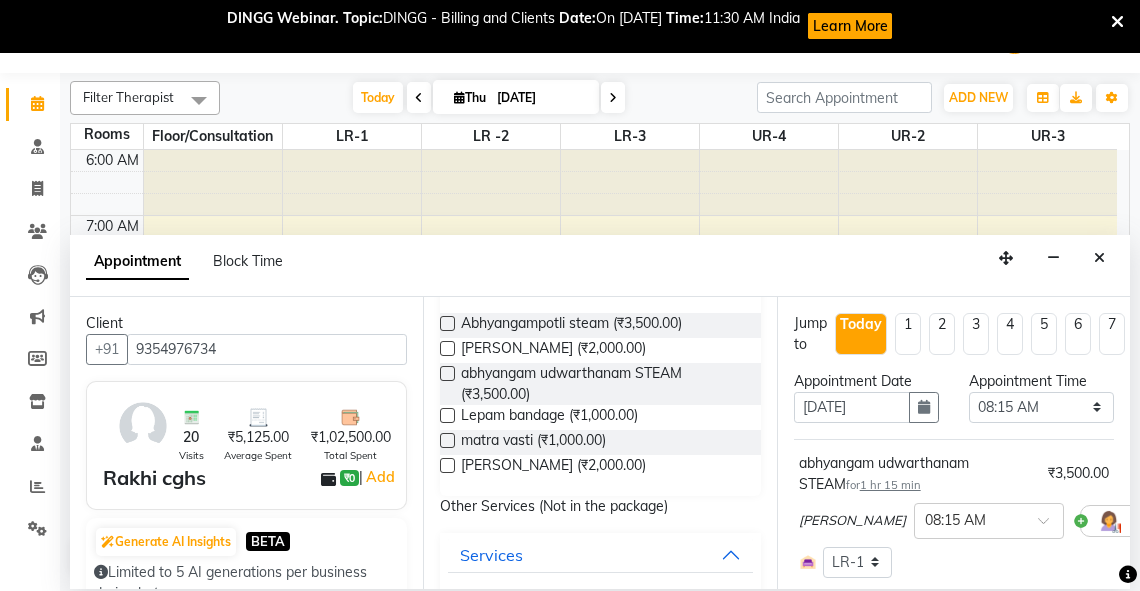 scroll, scrollTop: 463, scrollLeft: 0, axis: vertical 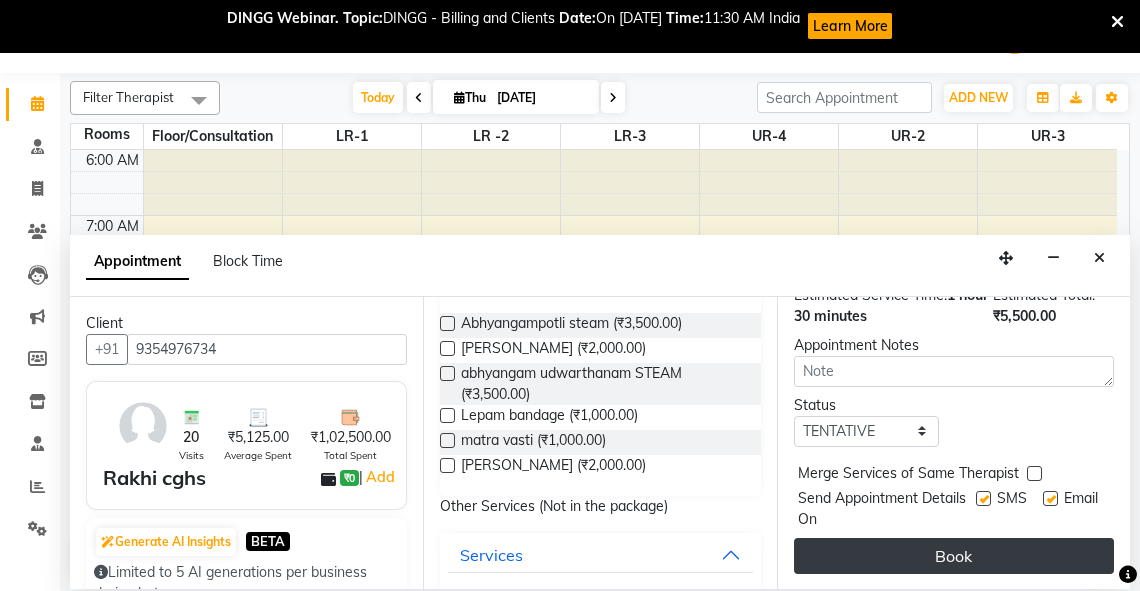 click on "Book" at bounding box center (954, 556) 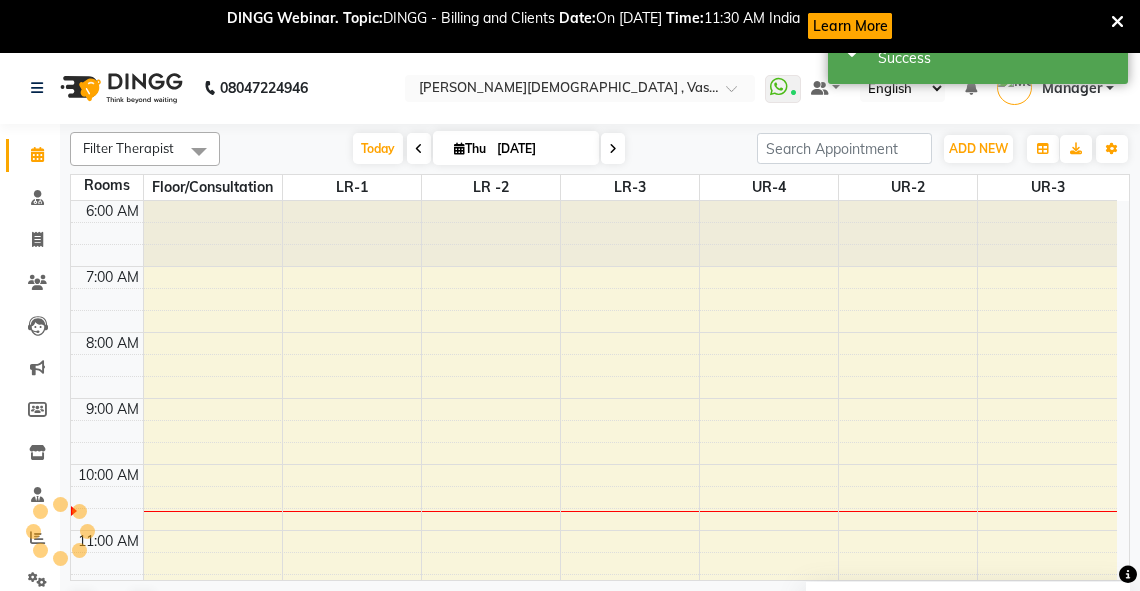 scroll, scrollTop: 0, scrollLeft: 0, axis: both 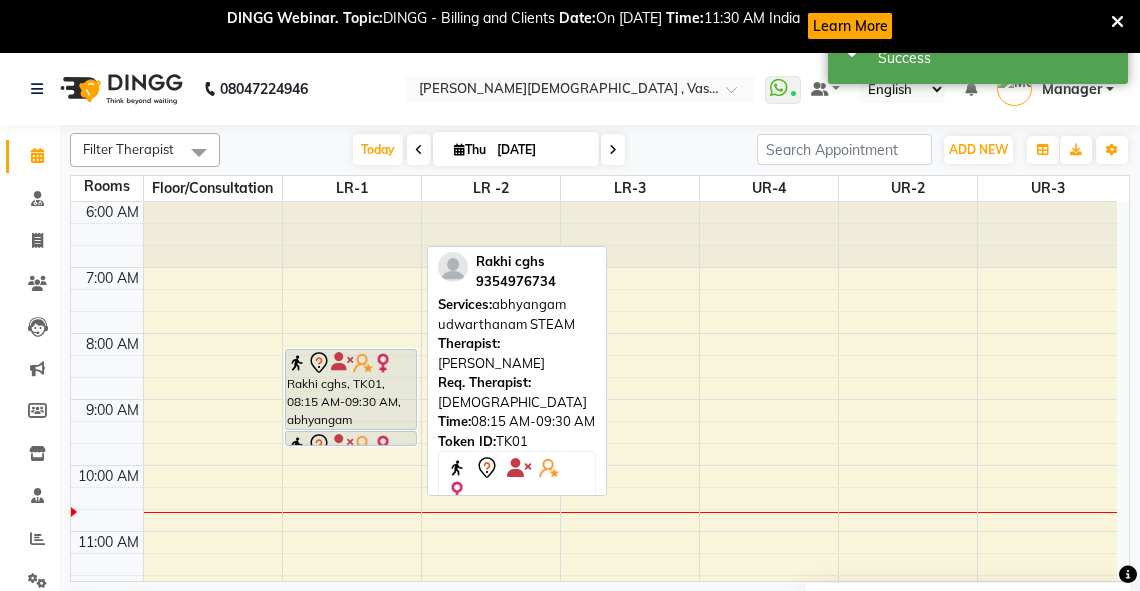 click on "Rakhi cghs, TK01, 08:15 AM-09:30 AM, abhyangam udwarthanam STEAM" at bounding box center (351, 389) 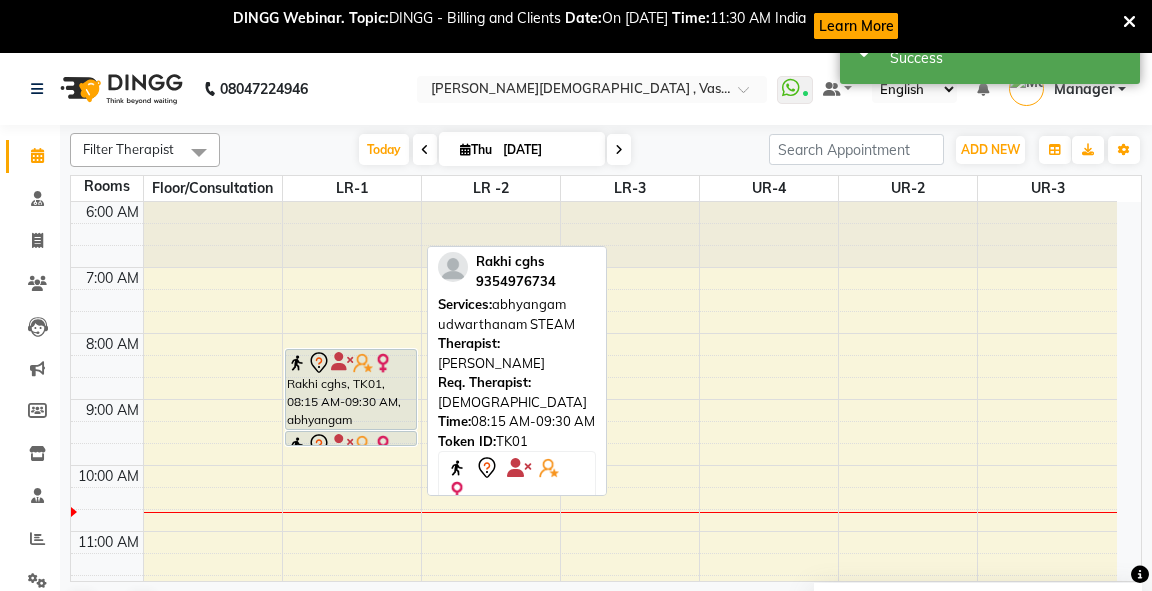 select on "7" 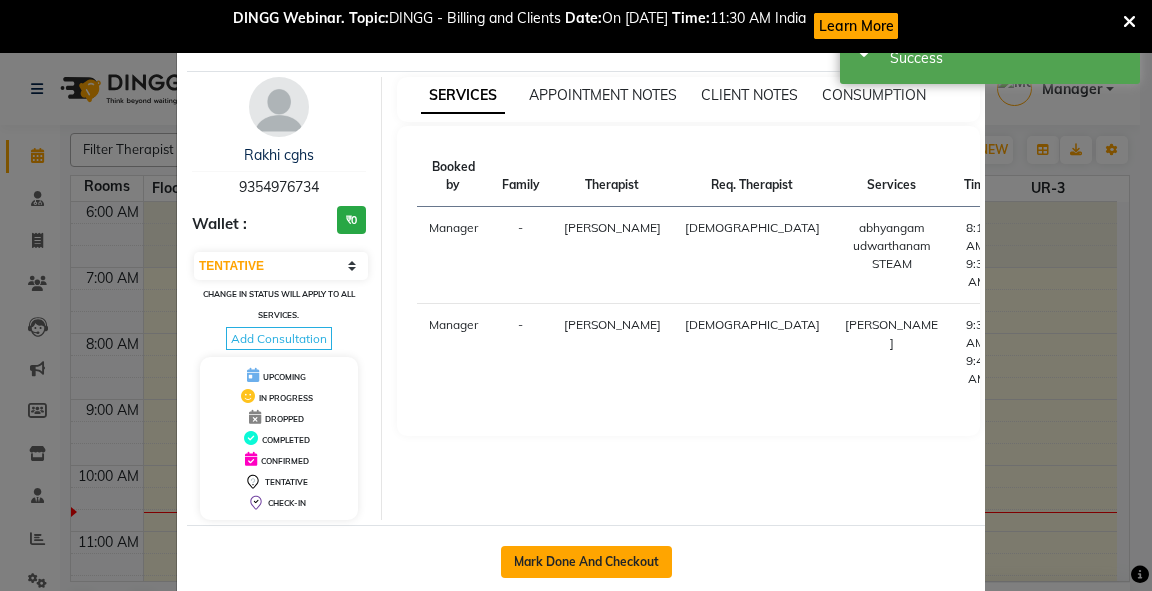 click on "Mark Done And Checkout" 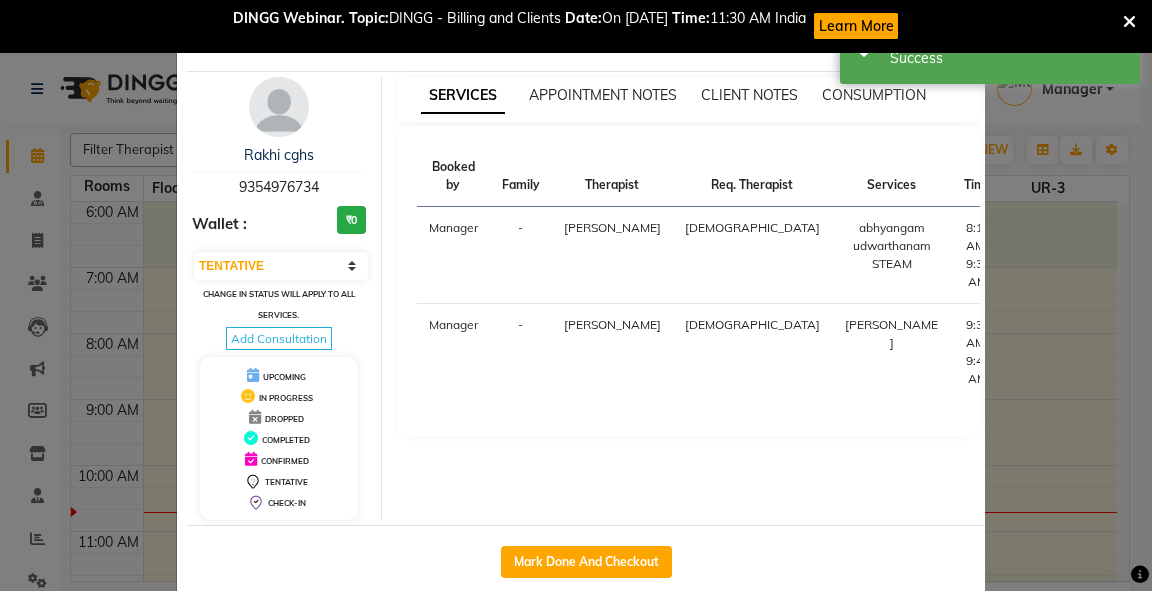 select on "5571" 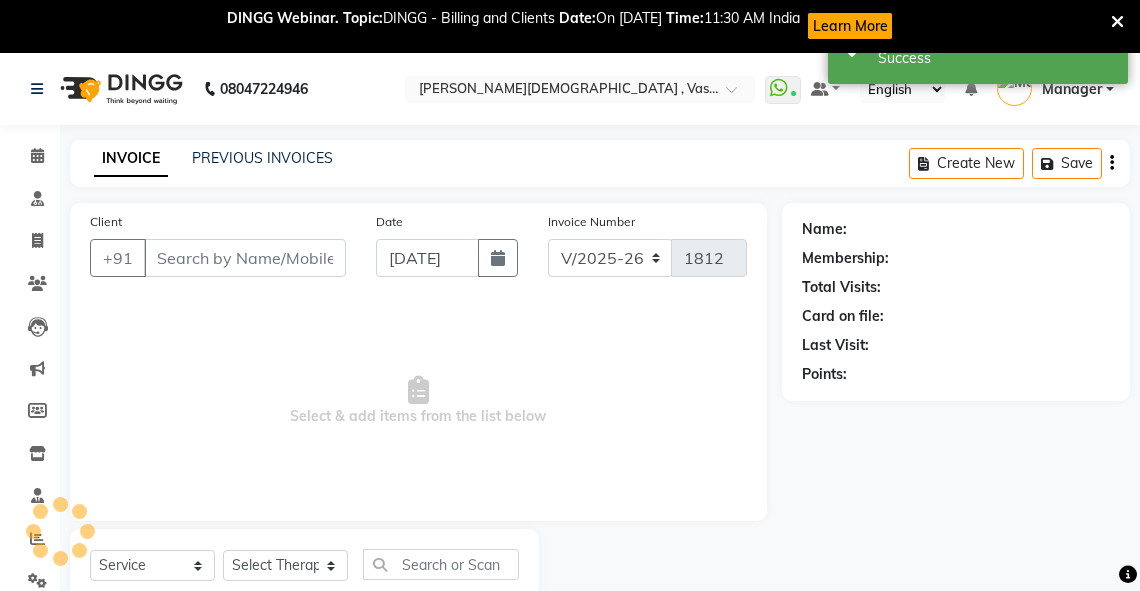 type on "9354976734" 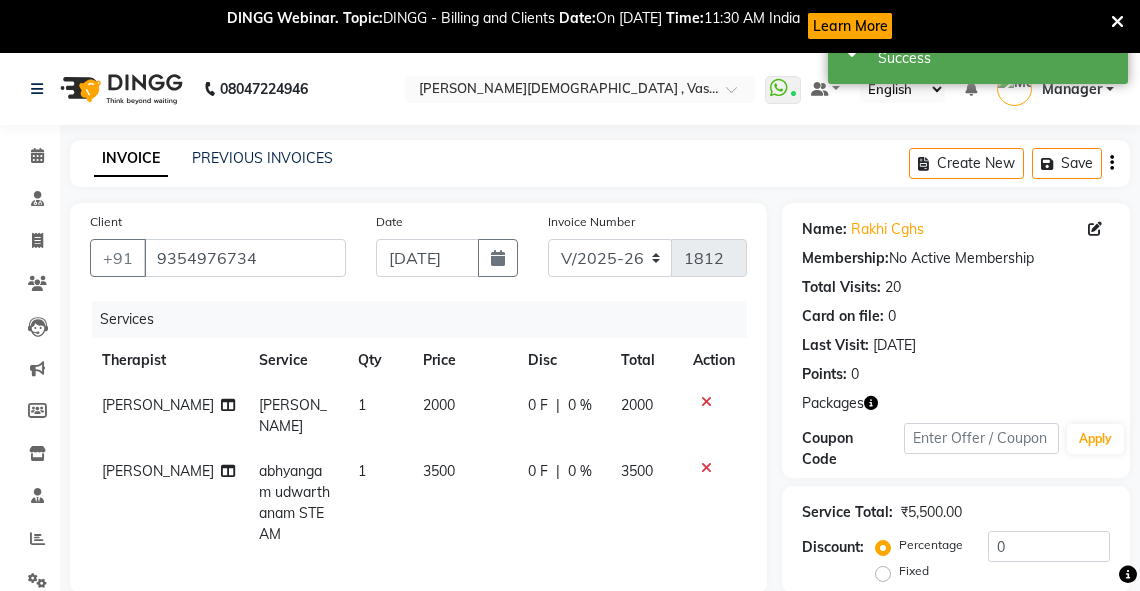 scroll, scrollTop: 416, scrollLeft: 0, axis: vertical 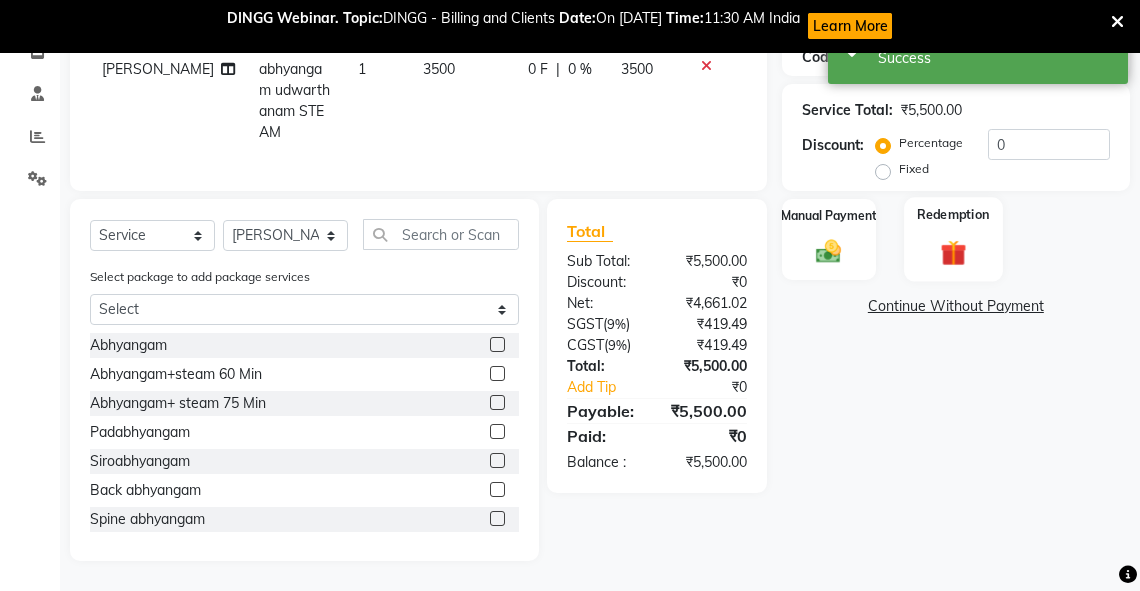 click on "Redemption" 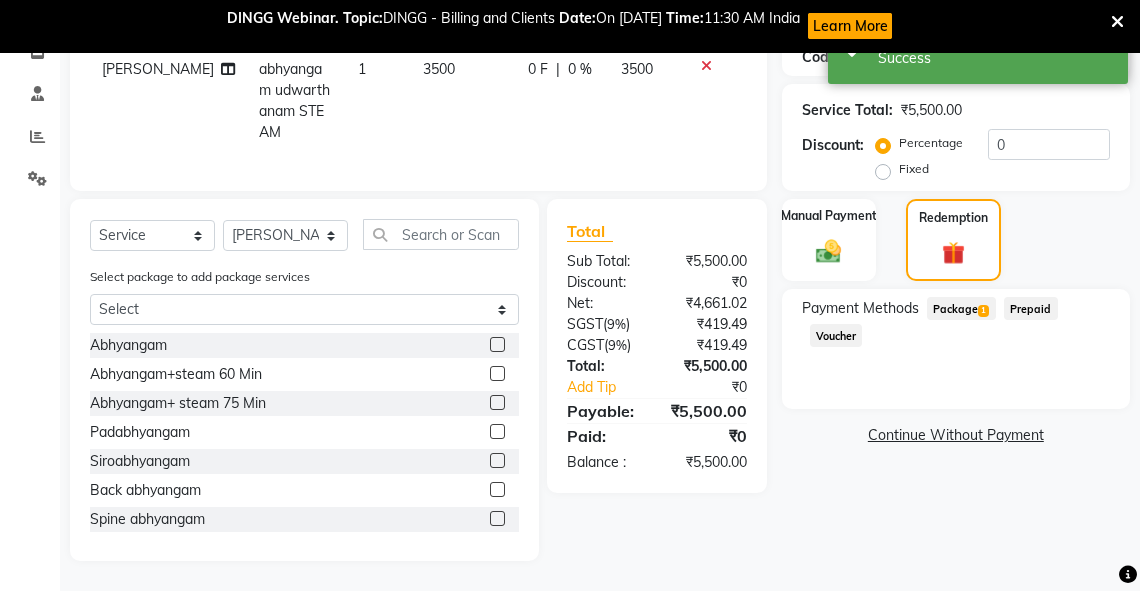 click on "Package  1" 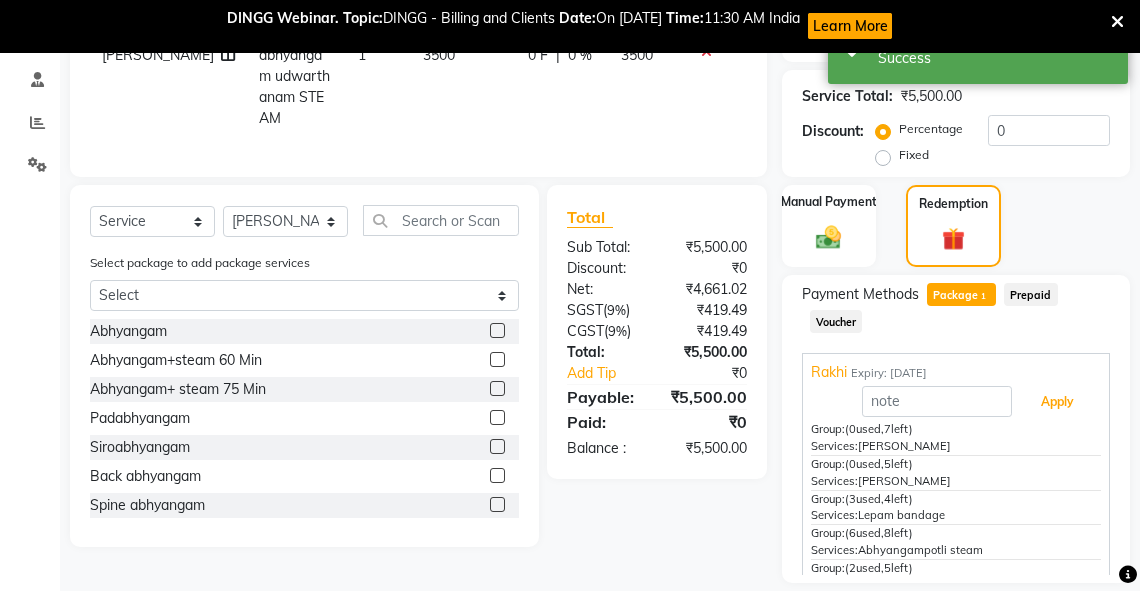 drag, startPoint x: 1044, startPoint y: 400, endPoint x: 1133, endPoint y: 399, distance: 89.005615 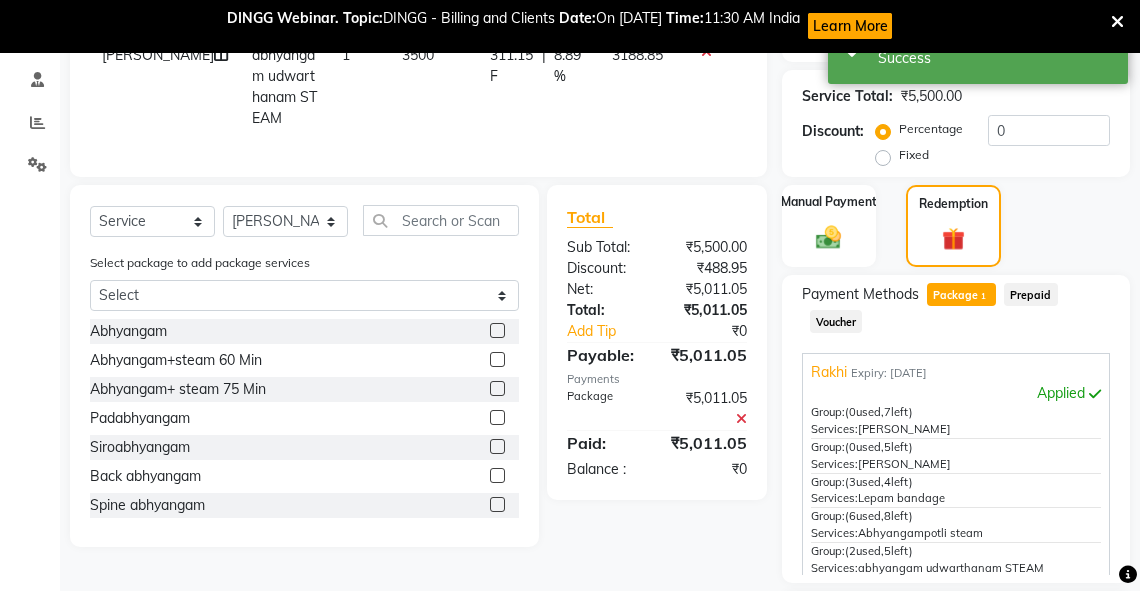 scroll, scrollTop: 592, scrollLeft: 0, axis: vertical 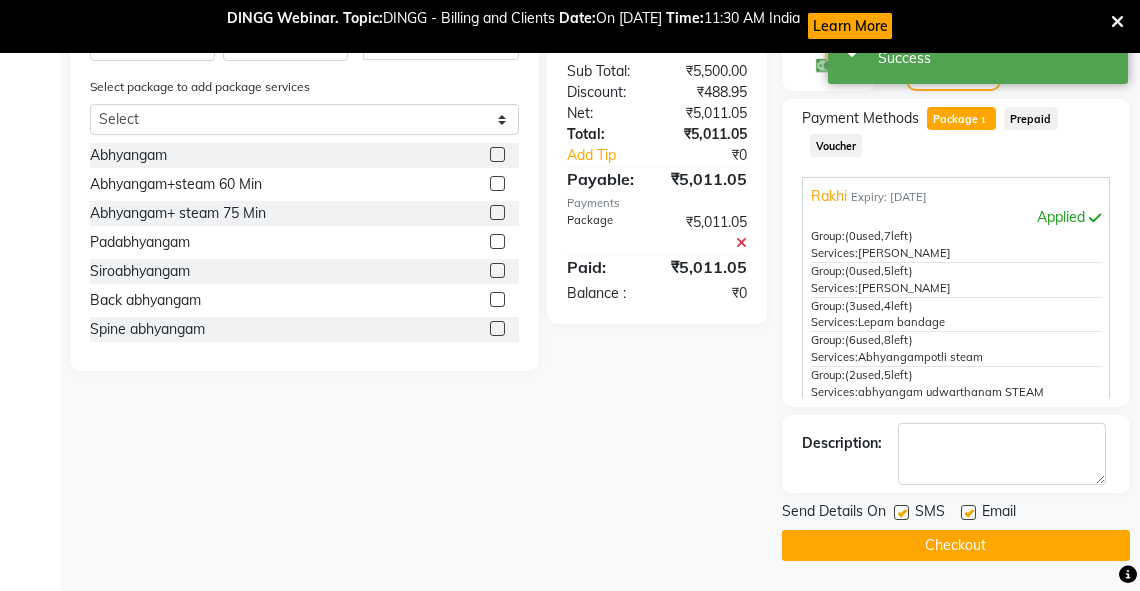 click on "Checkout" 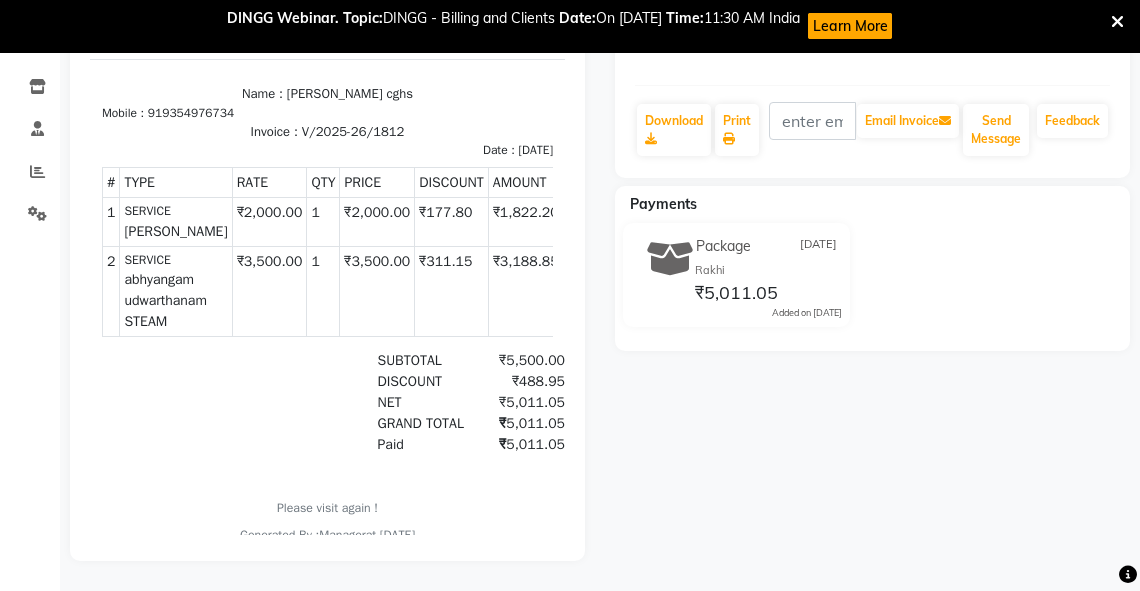 scroll, scrollTop: 0, scrollLeft: 0, axis: both 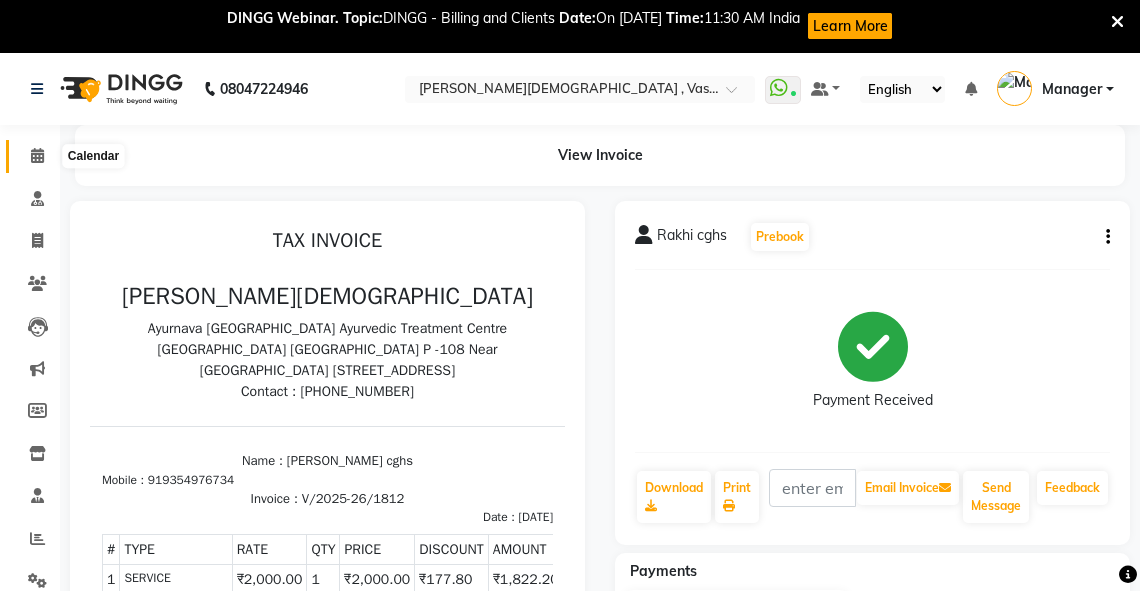 click 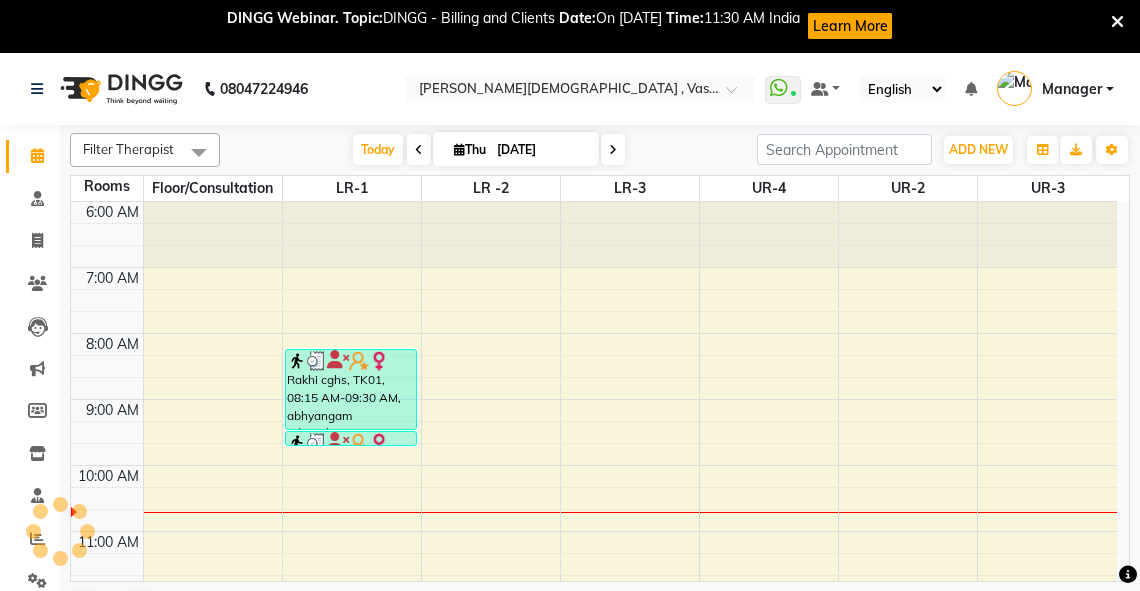 scroll, scrollTop: 0, scrollLeft: 0, axis: both 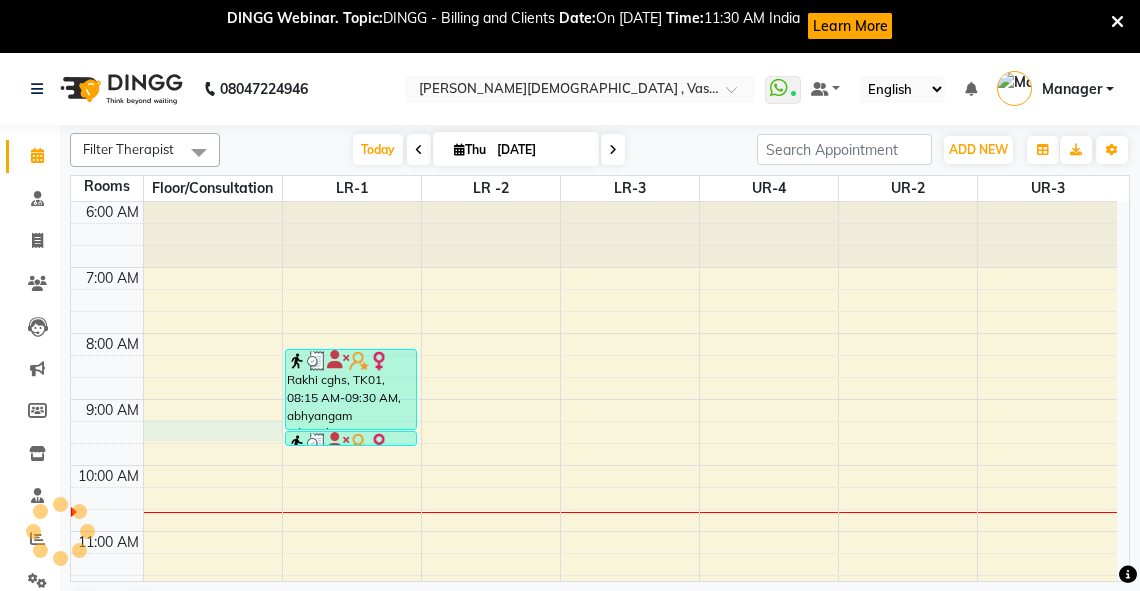 click at bounding box center [630, 454] 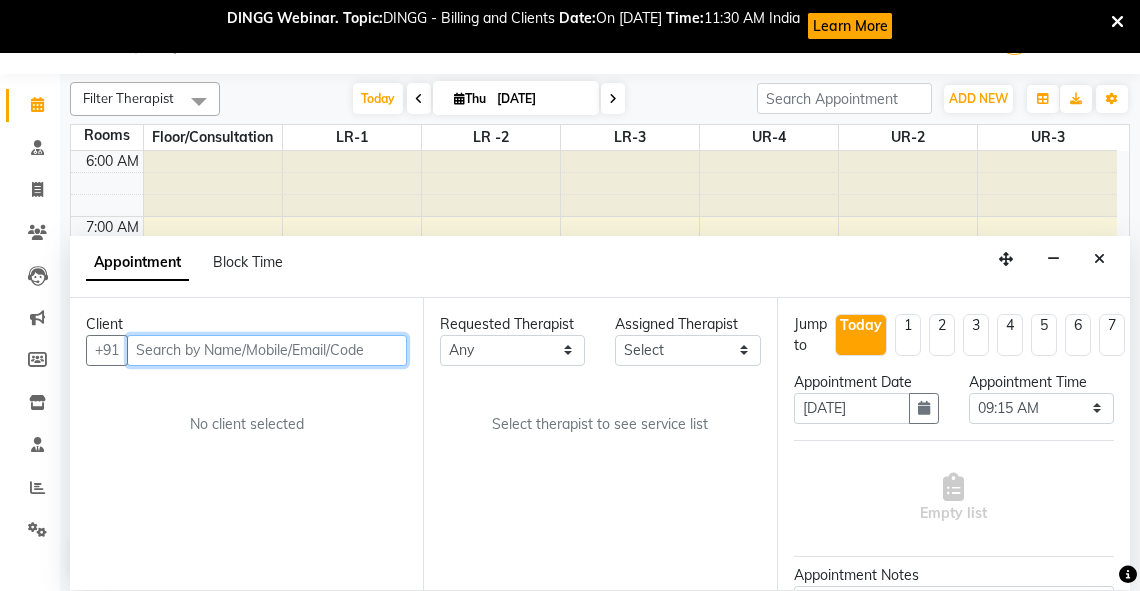 scroll, scrollTop: 52, scrollLeft: 0, axis: vertical 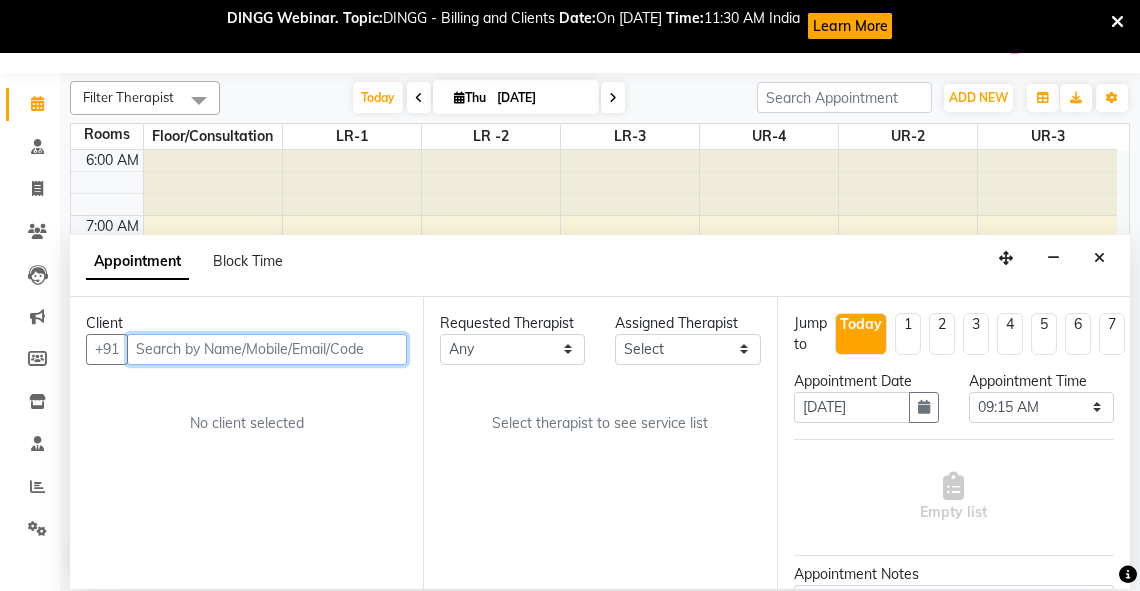 click at bounding box center (267, 349) 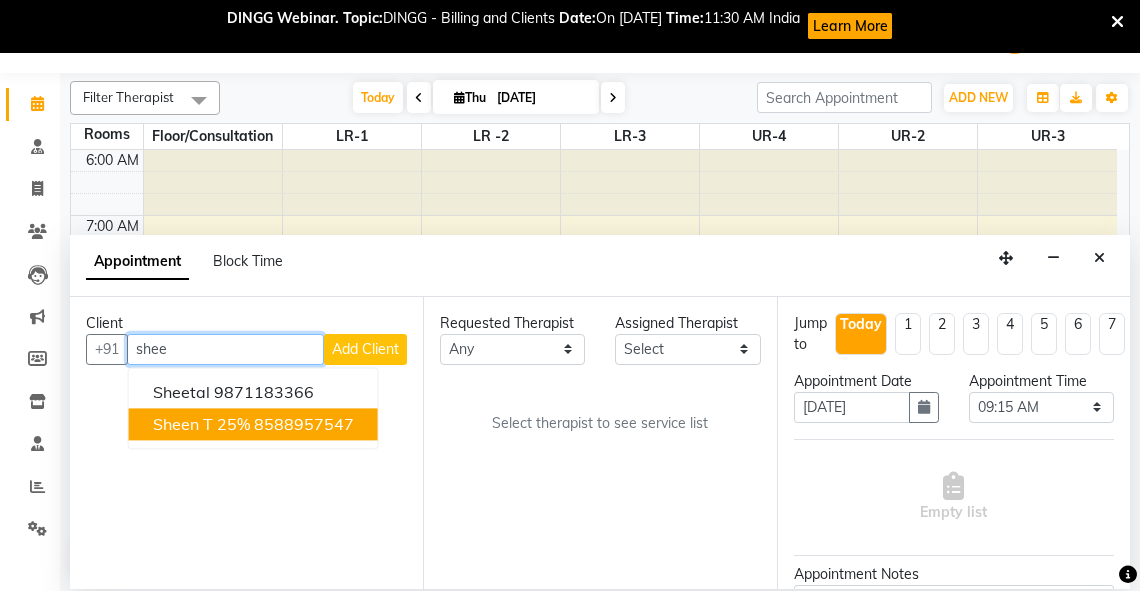 click on "sheen T 25%" at bounding box center [201, 424] 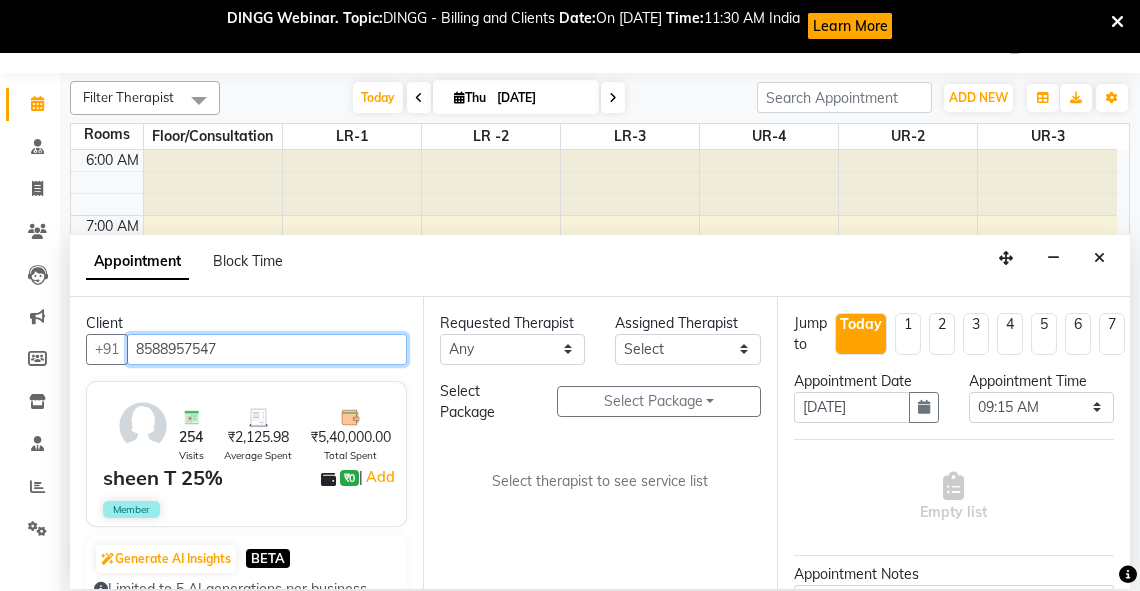 type on "8588957547" 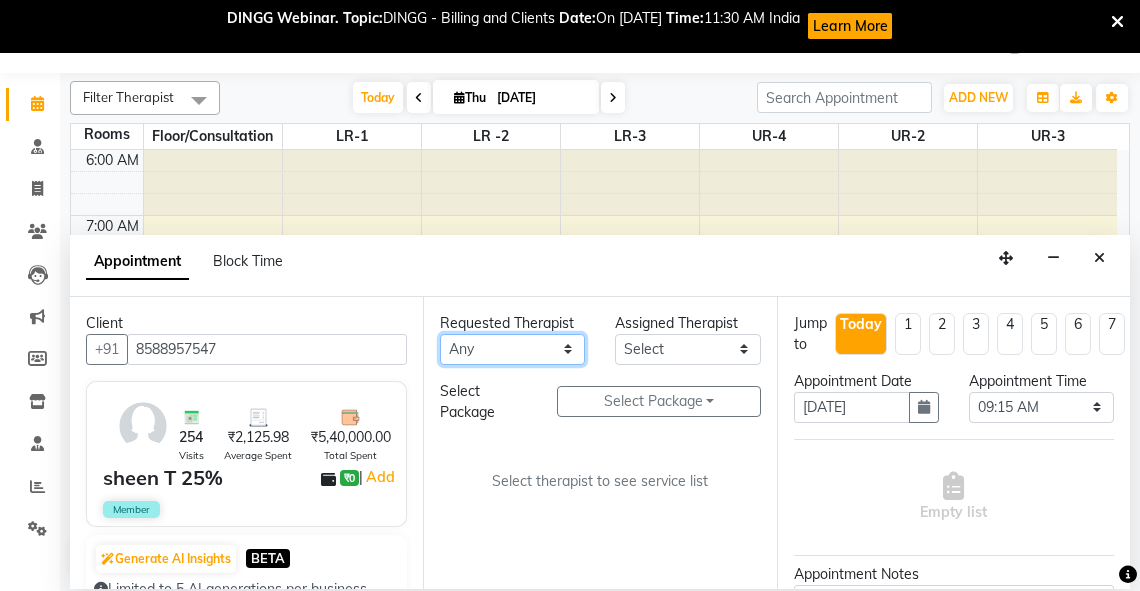 click on "Any [PERSON_NAME] V [PERSON_NAME] [PERSON_NAME] A K [PERSON_NAME] N [PERSON_NAME]  Dhaneesha [PERSON_NAME] K P [PERSON_NAME] [PERSON_NAME] [PERSON_NAME] [PERSON_NAME] [PERSON_NAME] a [PERSON_NAME] K M OTHER BRANCH Sardinia [PERSON_NAME] [PERSON_NAME] [PERSON_NAME] [PERSON_NAME]" at bounding box center (512, 349) 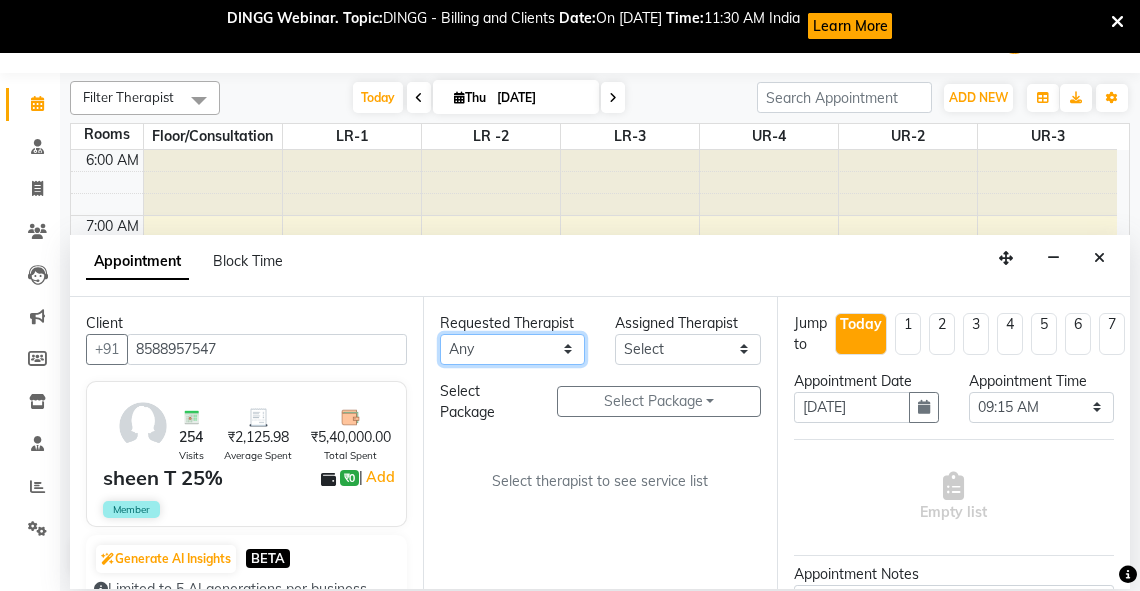 select on "41713" 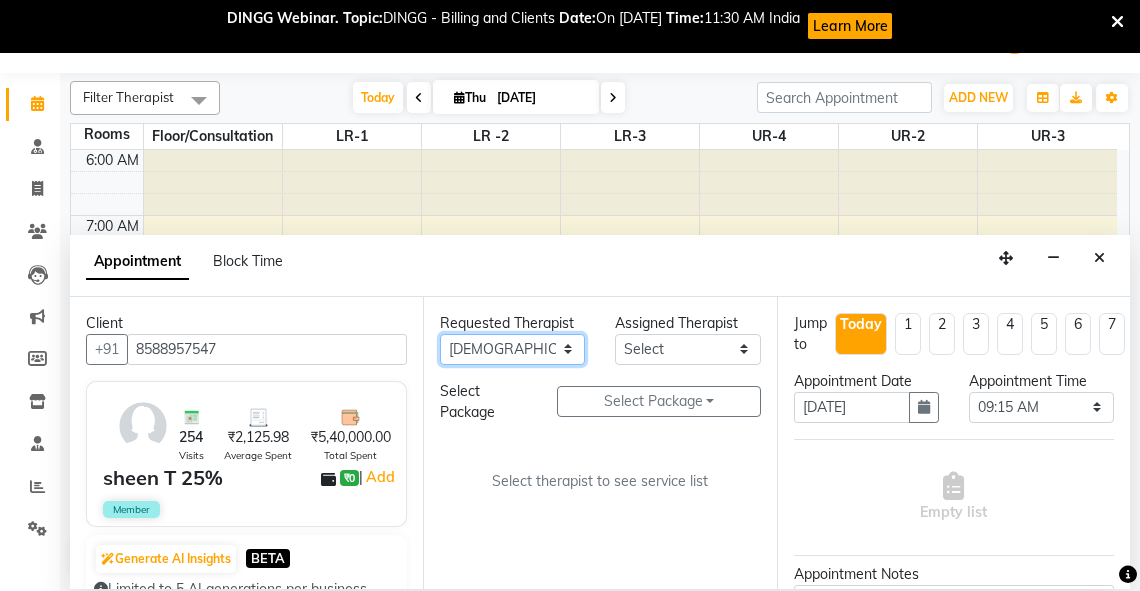 click on "Any [PERSON_NAME] V [PERSON_NAME] [PERSON_NAME] A K [PERSON_NAME] N [PERSON_NAME]  Dhaneesha [PERSON_NAME] K P [PERSON_NAME] [PERSON_NAME] [PERSON_NAME] [PERSON_NAME] [PERSON_NAME] a [PERSON_NAME] K M OTHER BRANCH Sardinia [PERSON_NAME] [PERSON_NAME] [PERSON_NAME] [PERSON_NAME]" at bounding box center (512, 349) 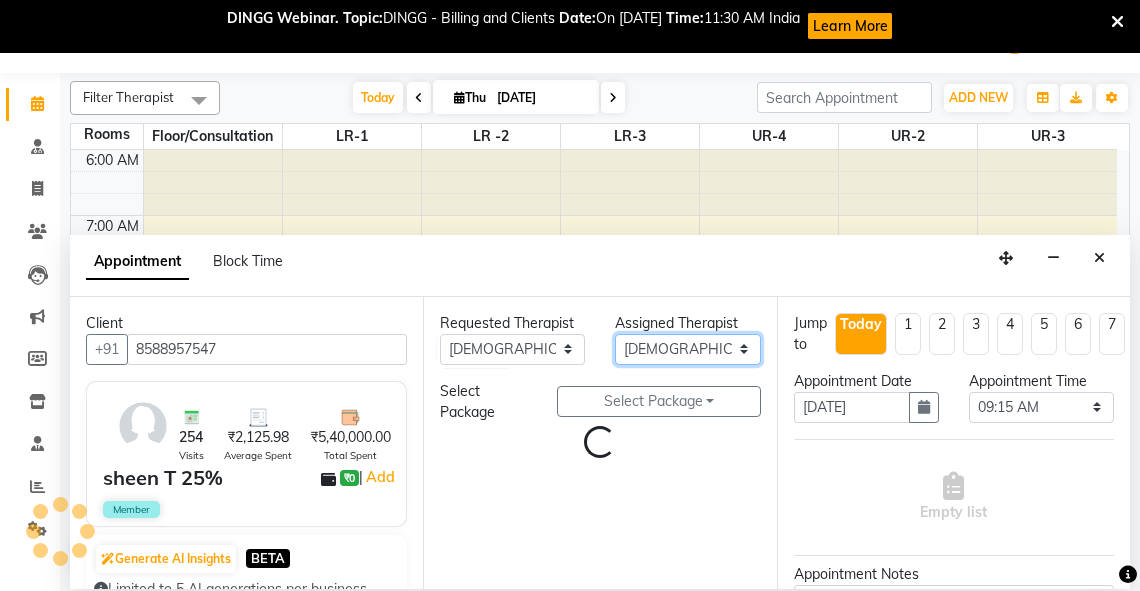 click on "Select [PERSON_NAME] V [PERSON_NAME] [PERSON_NAME] A K [PERSON_NAME] N [PERSON_NAME]  Dhaneesha [PERSON_NAME] K P [PERSON_NAME] [PERSON_NAME] [PERSON_NAME] [PERSON_NAME] [PERSON_NAME] a [PERSON_NAME] K M OTHER BRANCH Sardinia [PERSON_NAME] [PERSON_NAME] [PERSON_NAME] [PERSON_NAME]" at bounding box center (687, 349) 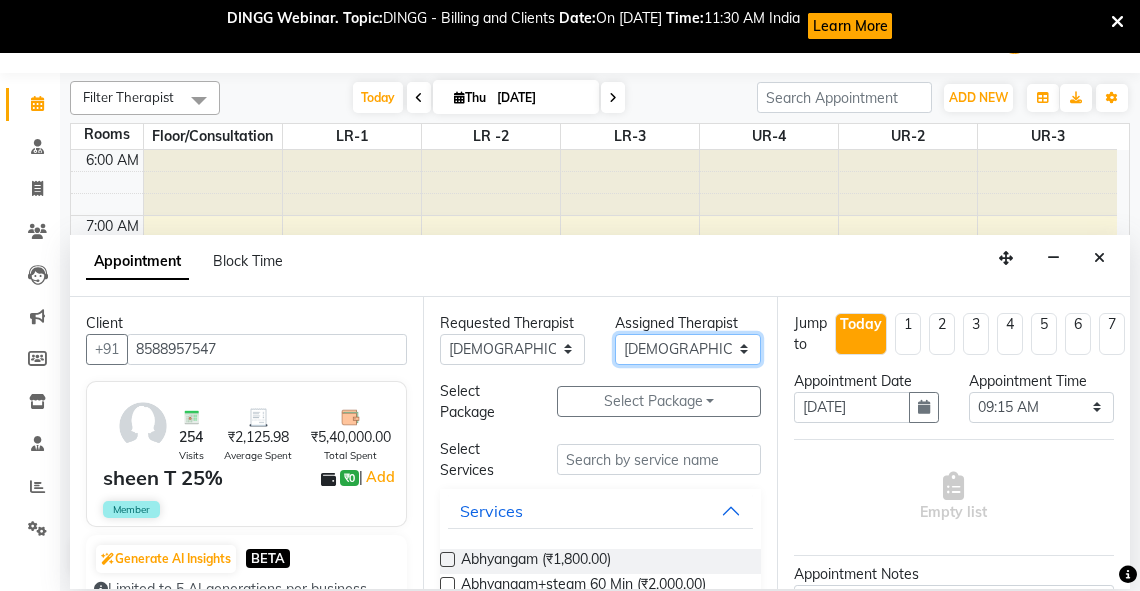 select on "71499" 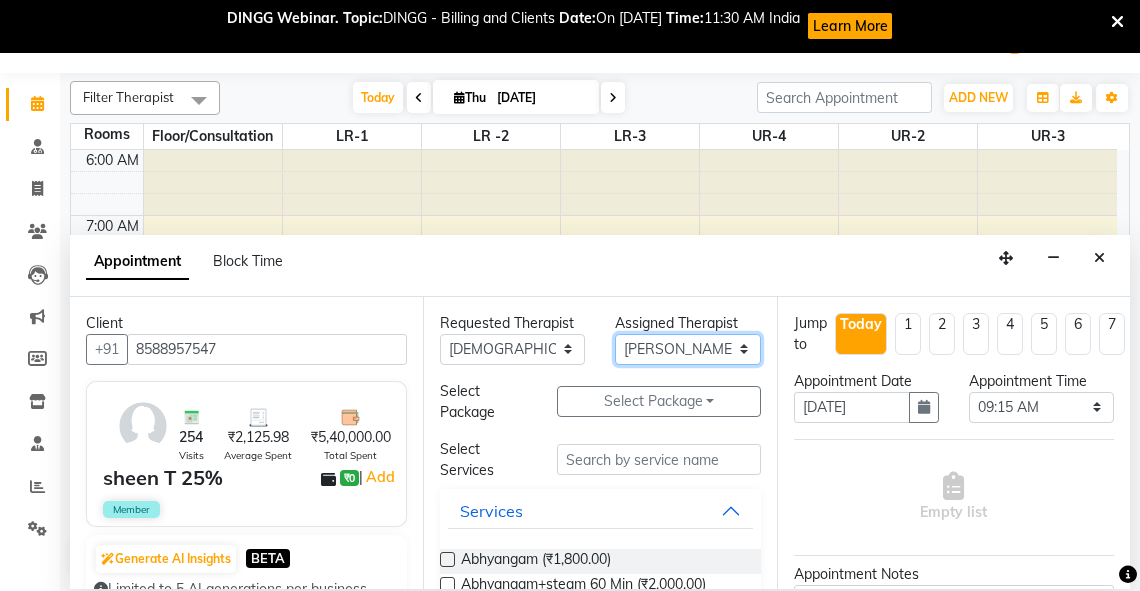 click on "Select [PERSON_NAME] V [PERSON_NAME] [PERSON_NAME] A K [PERSON_NAME] N [PERSON_NAME]  Dhaneesha [PERSON_NAME] K P [PERSON_NAME] [PERSON_NAME] [PERSON_NAME] [PERSON_NAME] [PERSON_NAME] a [PERSON_NAME] K M OTHER BRANCH Sardinia [PERSON_NAME] [PERSON_NAME] [PERSON_NAME] [PERSON_NAME]" at bounding box center (687, 349) 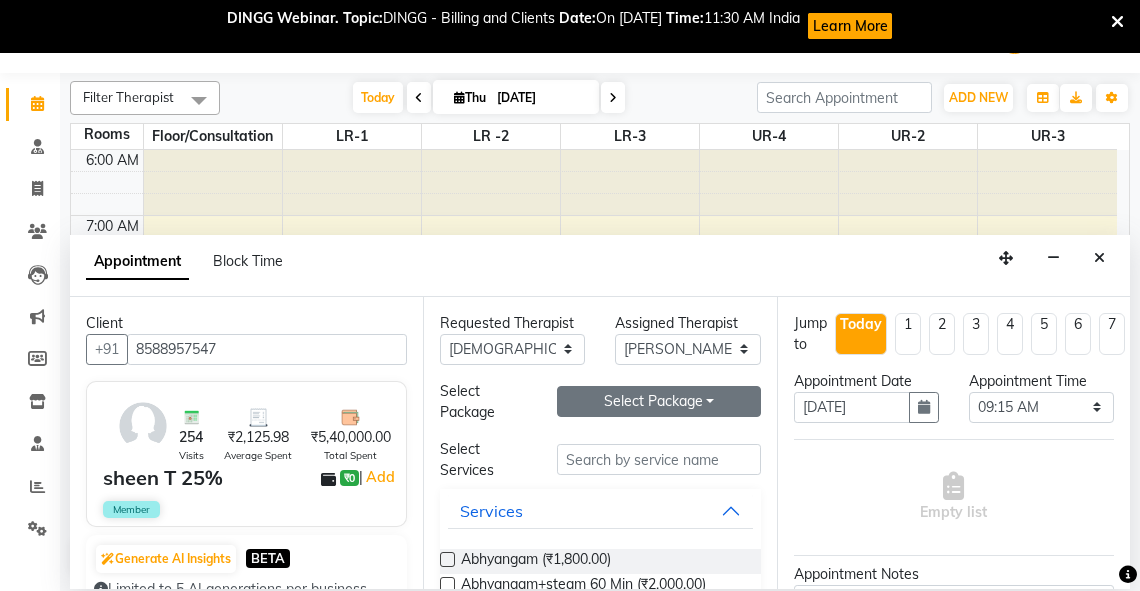 click on "Select Package  Toggle Dropdown" at bounding box center [659, 401] 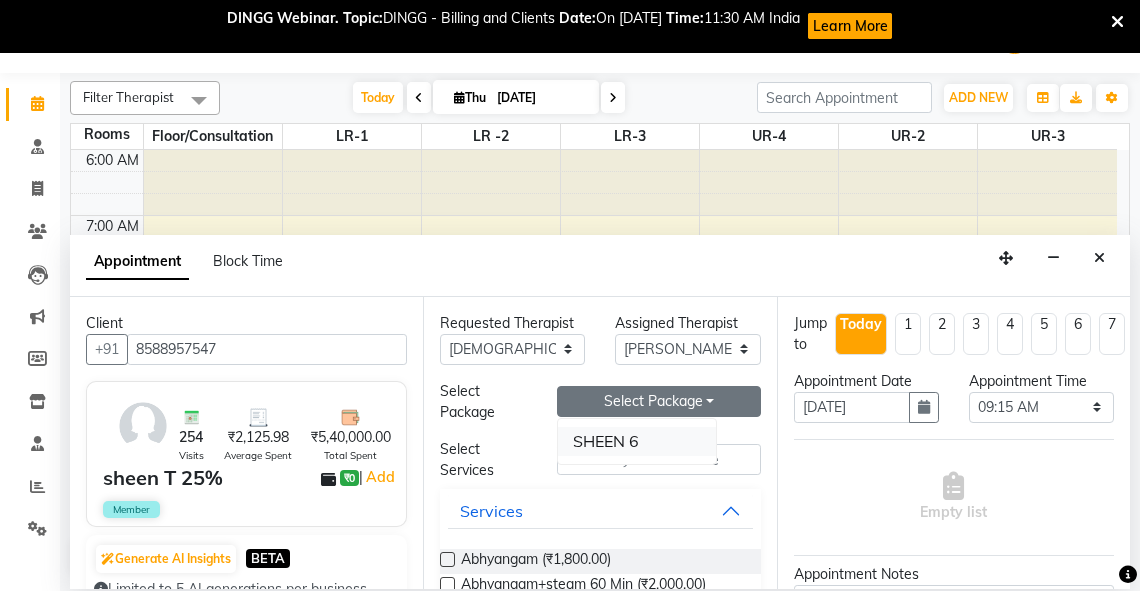 click on "SHEEN 6" at bounding box center [637, 441] 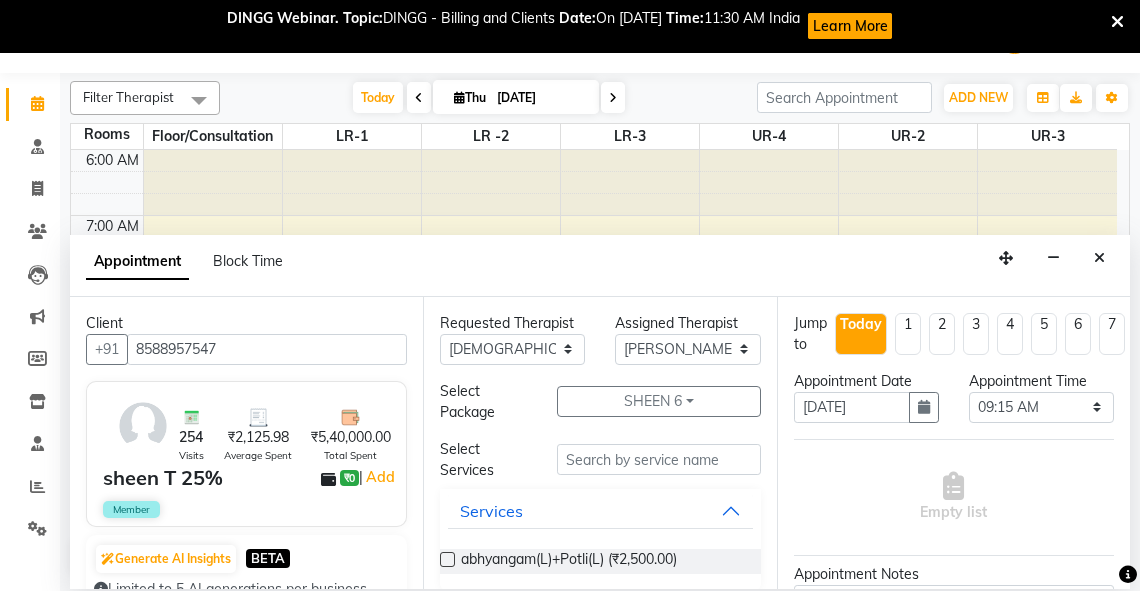 click at bounding box center (447, 559) 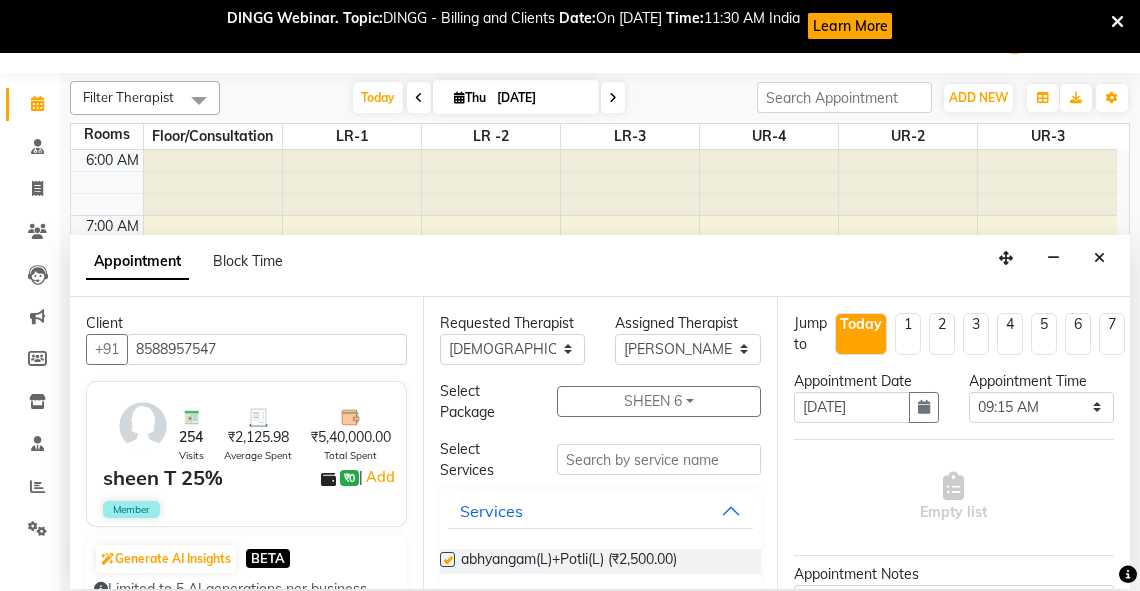 select on "2610" 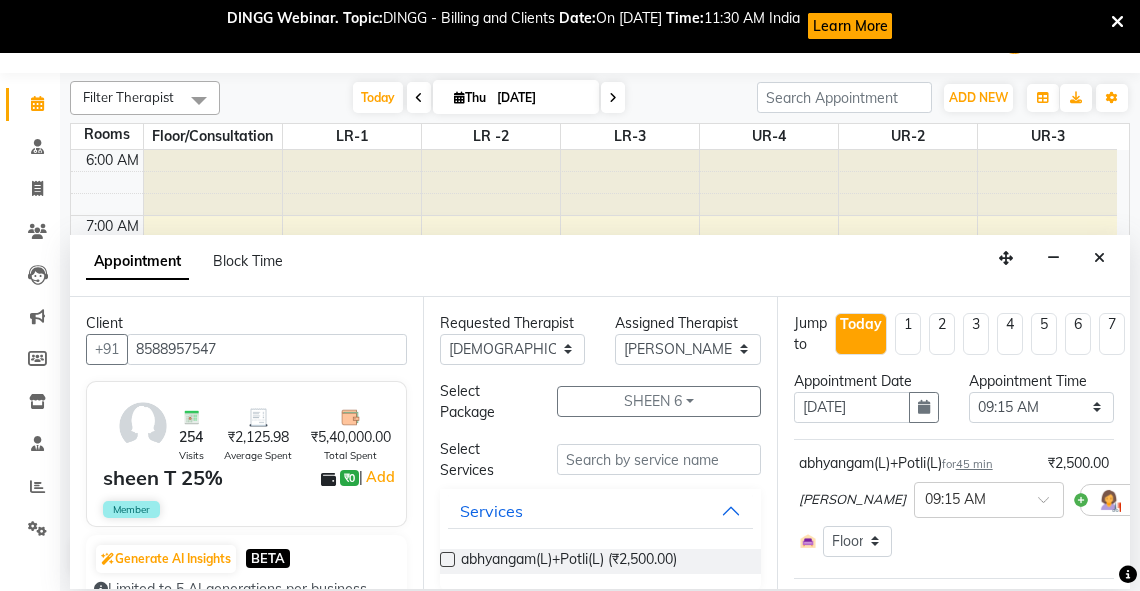 checkbox on "false" 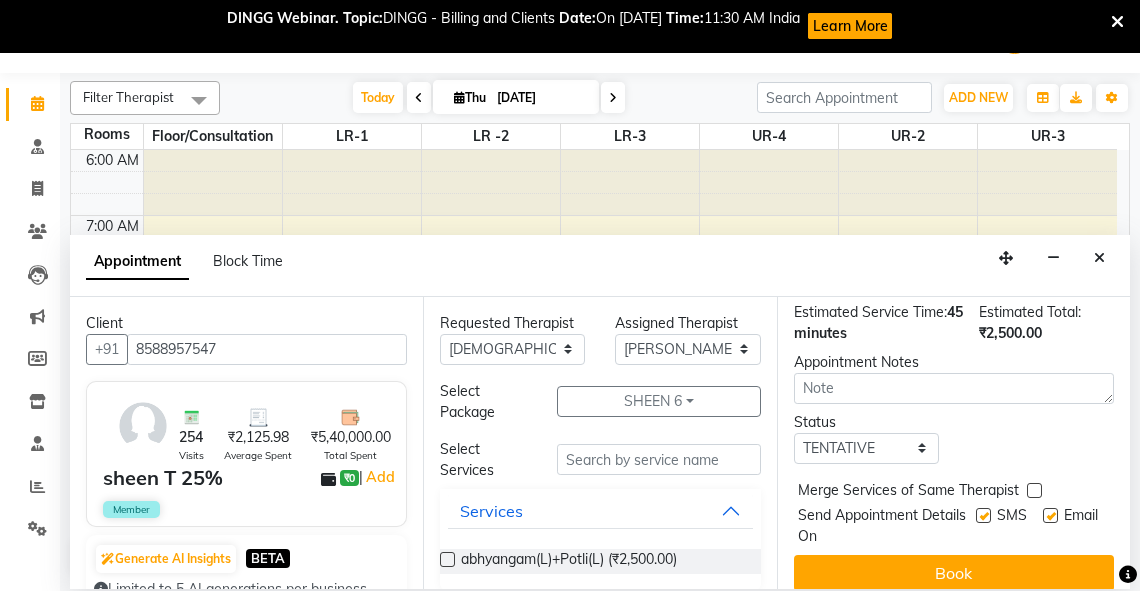 scroll, scrollTop: 313, scrollLeft: 0, axis: vertical 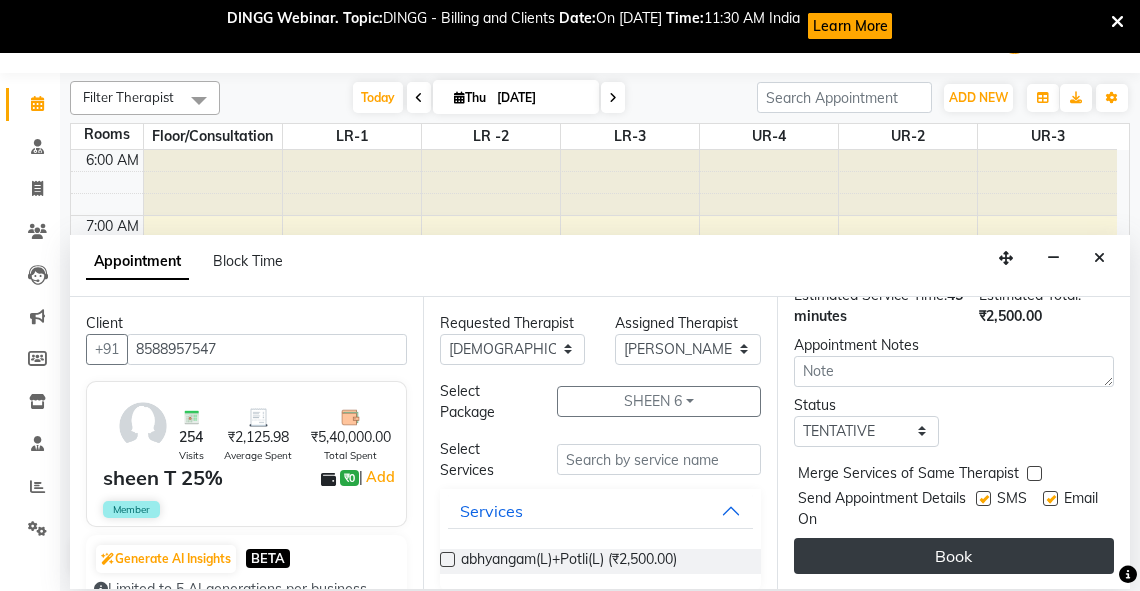 click on "Book" at bounding box center [954, 556] 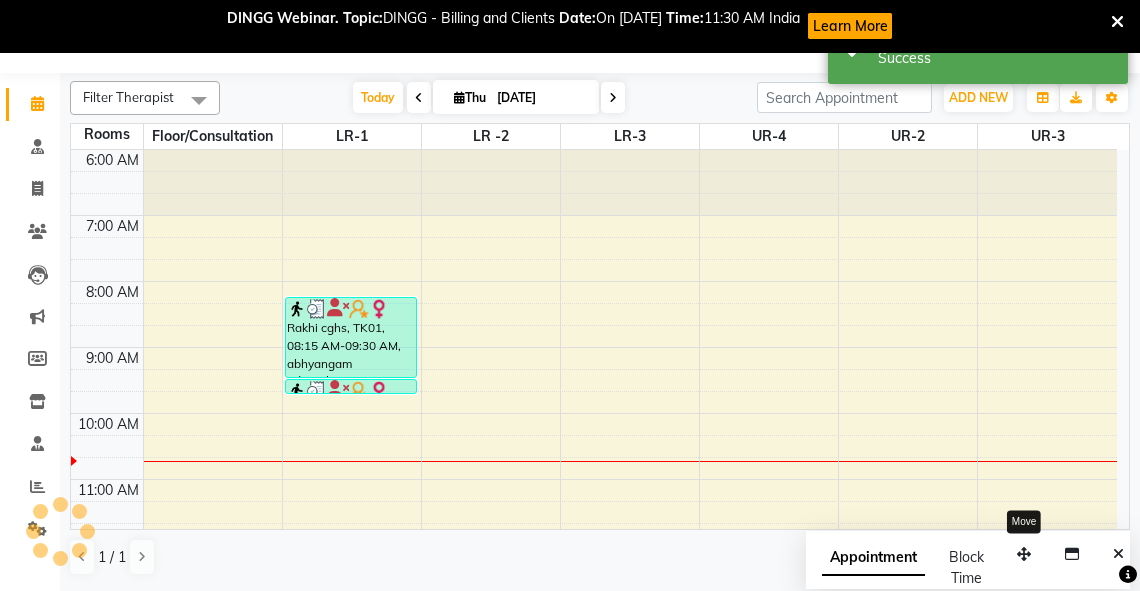 scroll, scrollTop: 0, scrollLeft: 0, axis: both 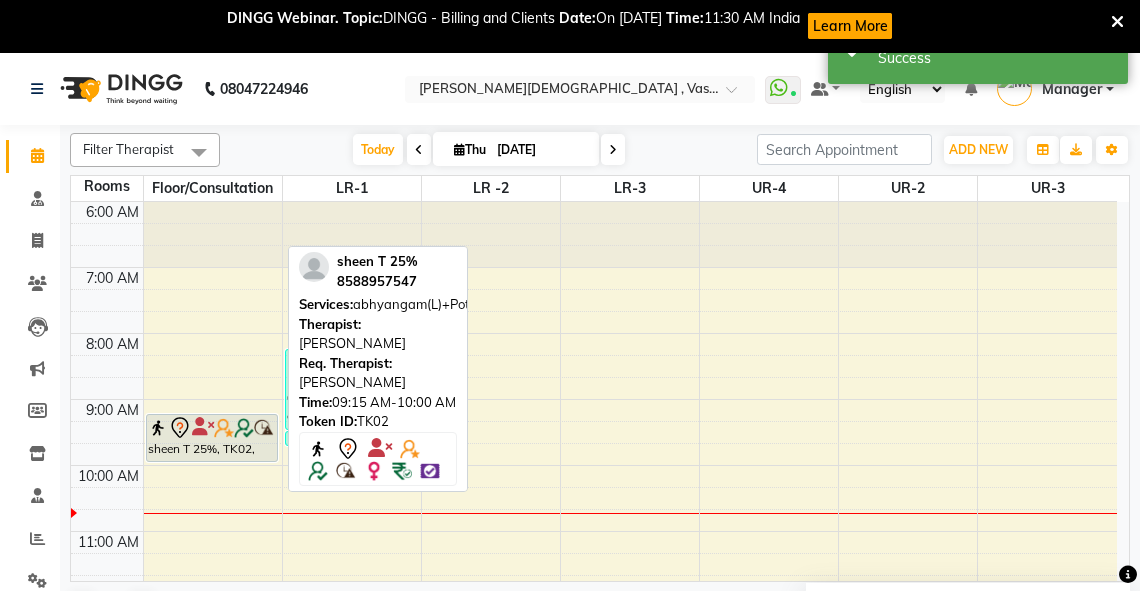 click on "sheen T 25%, TK02, 09:15 AM-10:00 AM,  abhyangam(L)+Potli(L)" at bounding box center [212, 438] 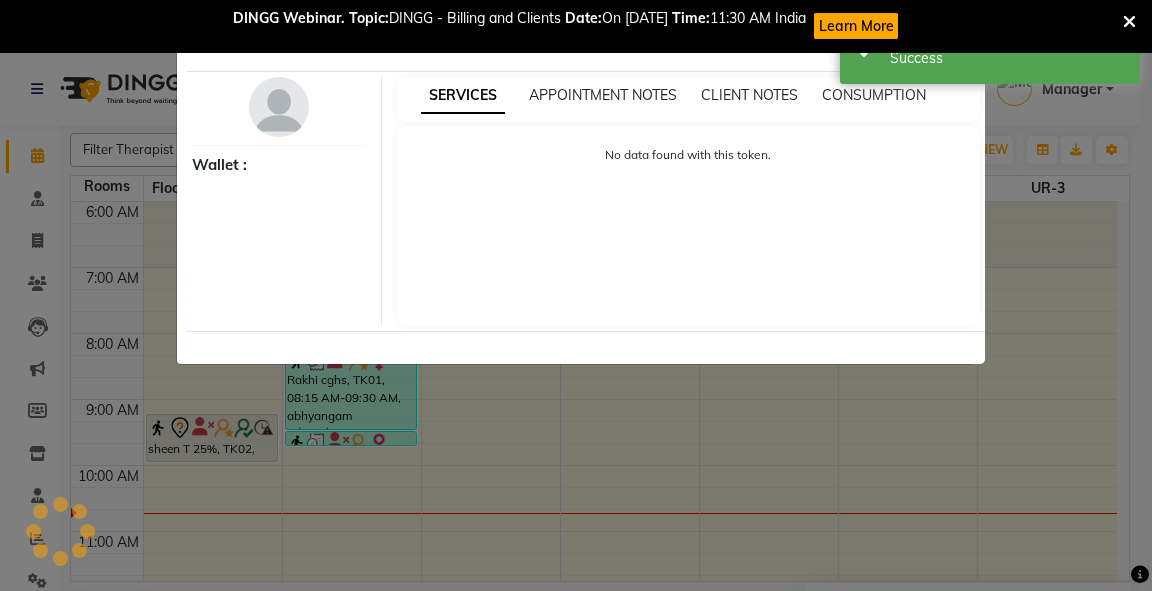 select on "7" 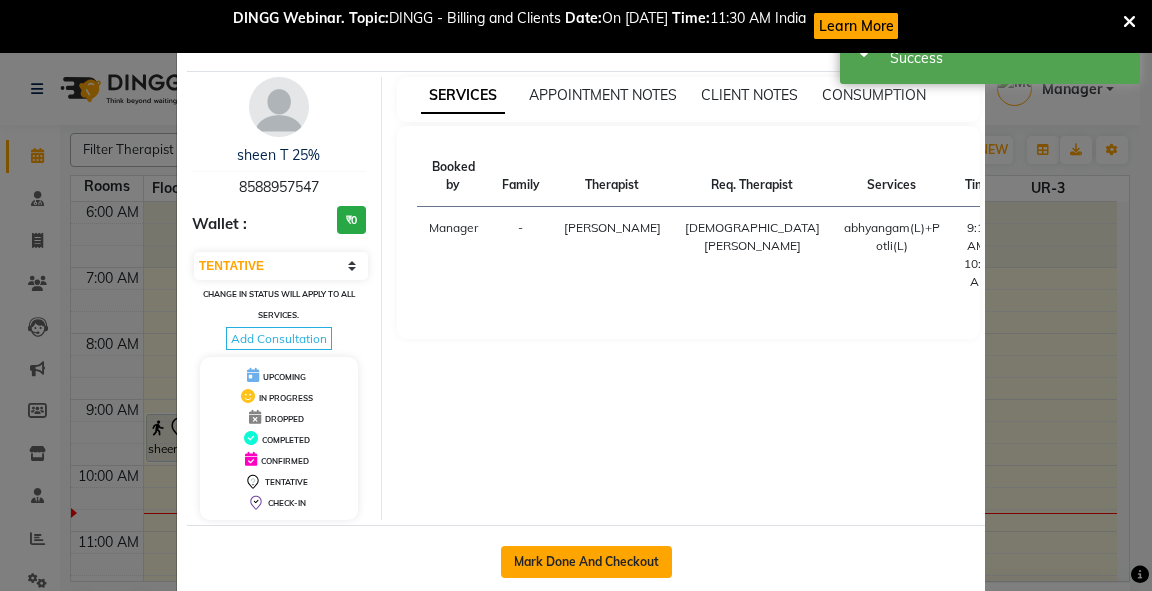 click on "Mark Done And Checkout" 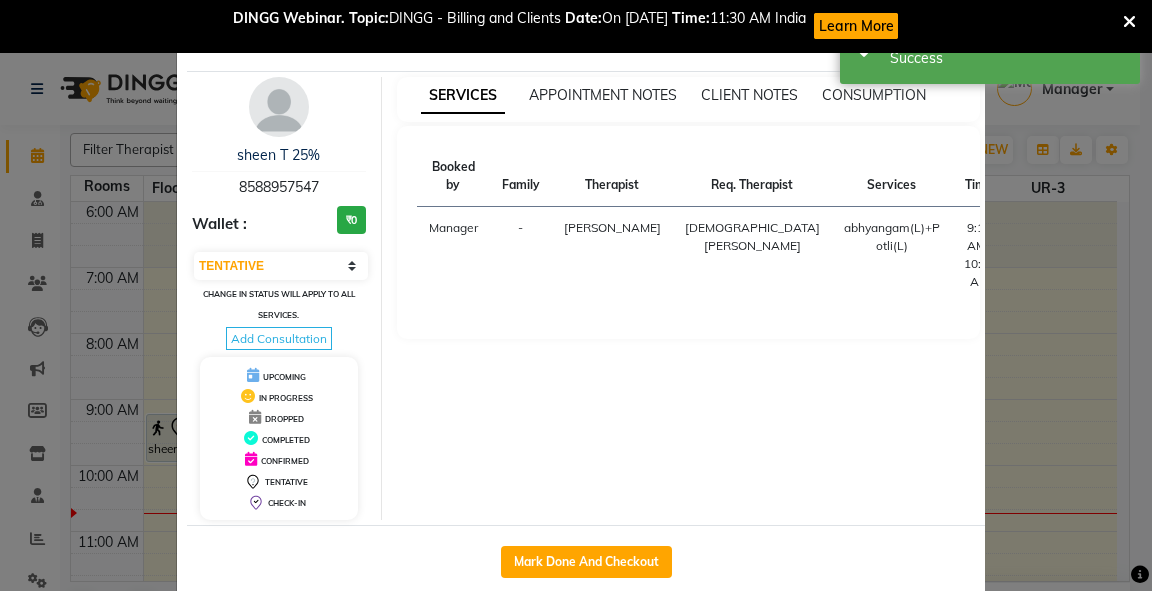 select on "5571" 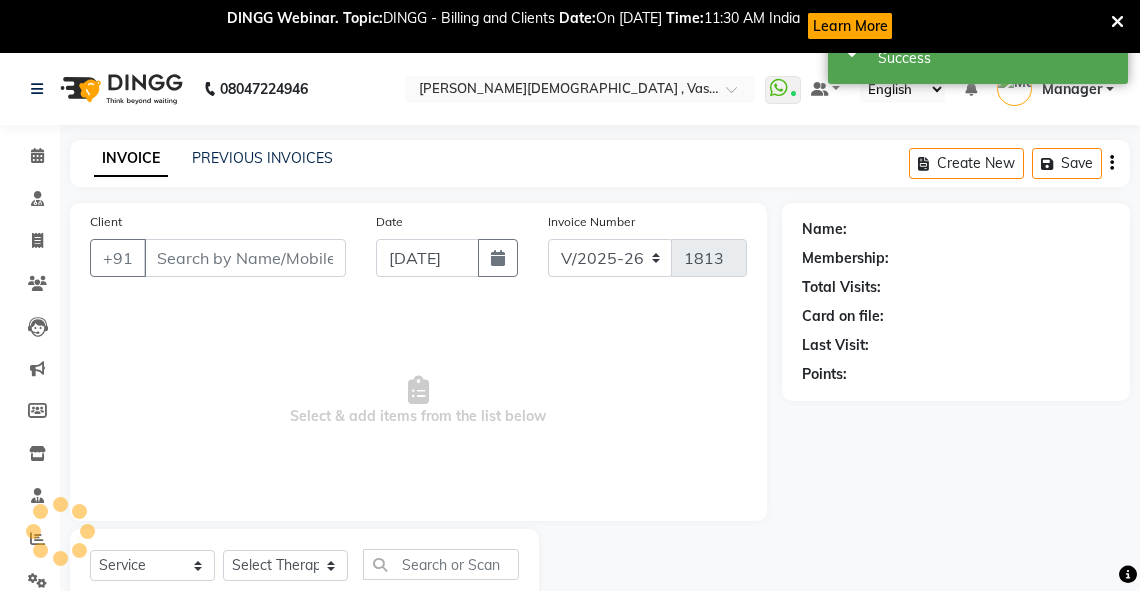 type on "8588957547" 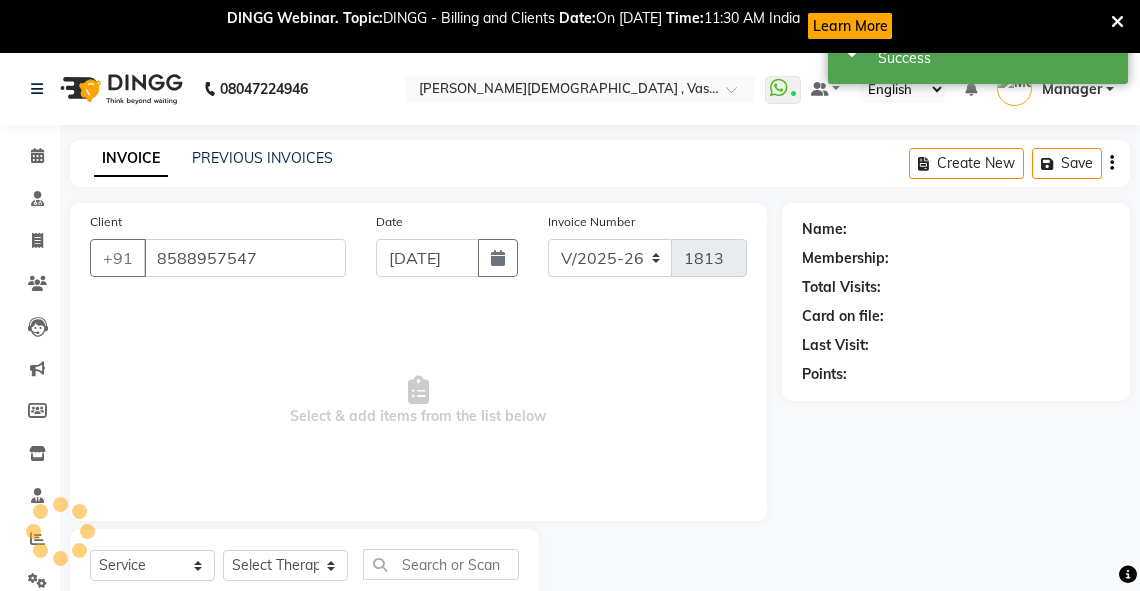 select on "71499" 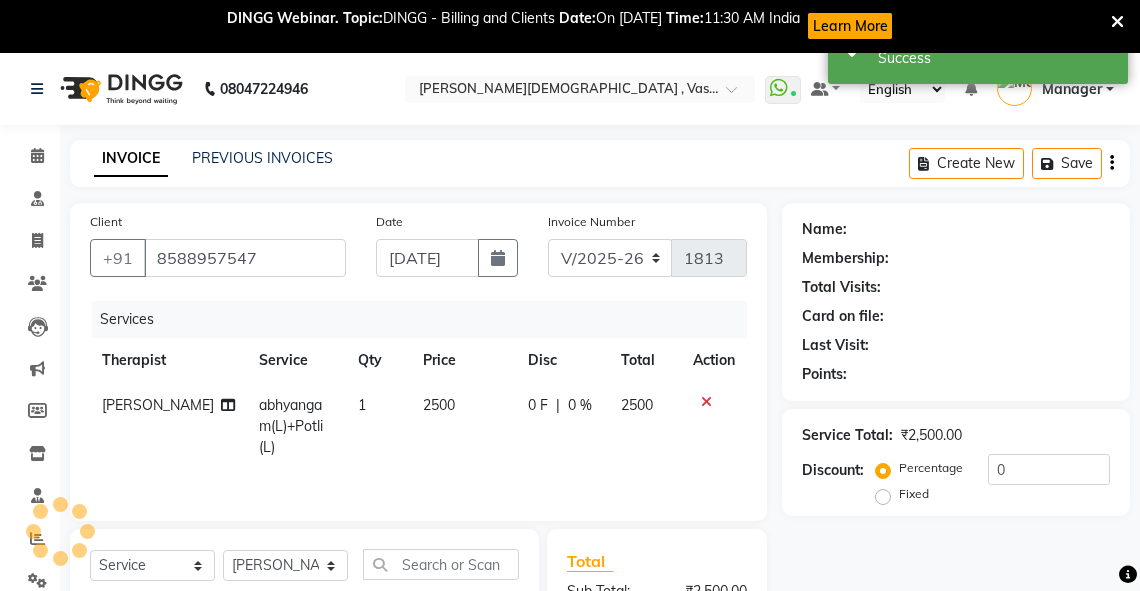 select on "1: Object" 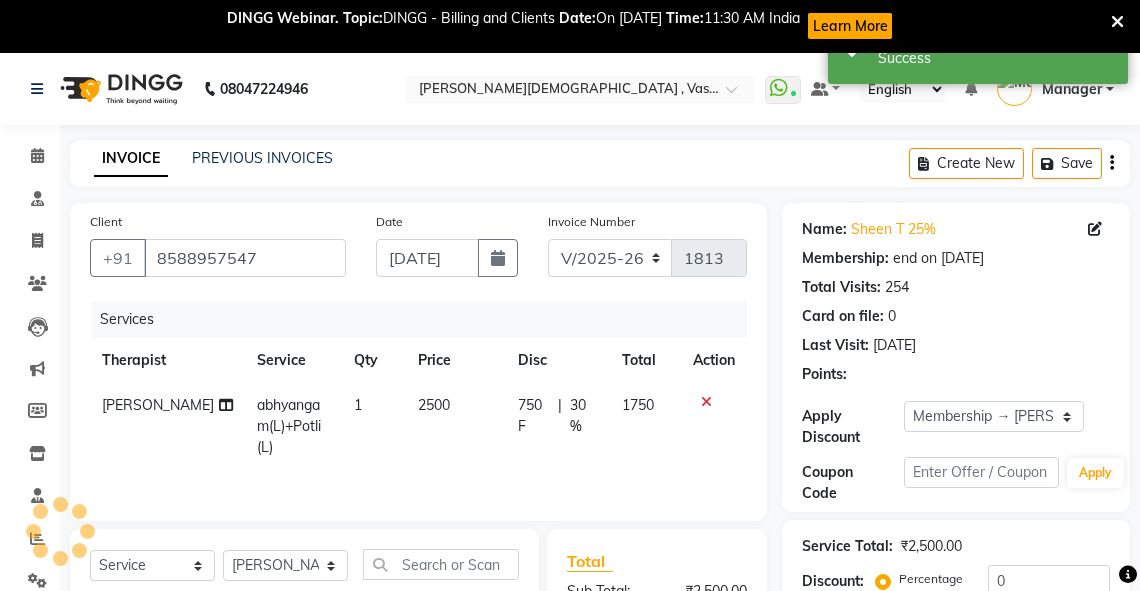 type on "30" 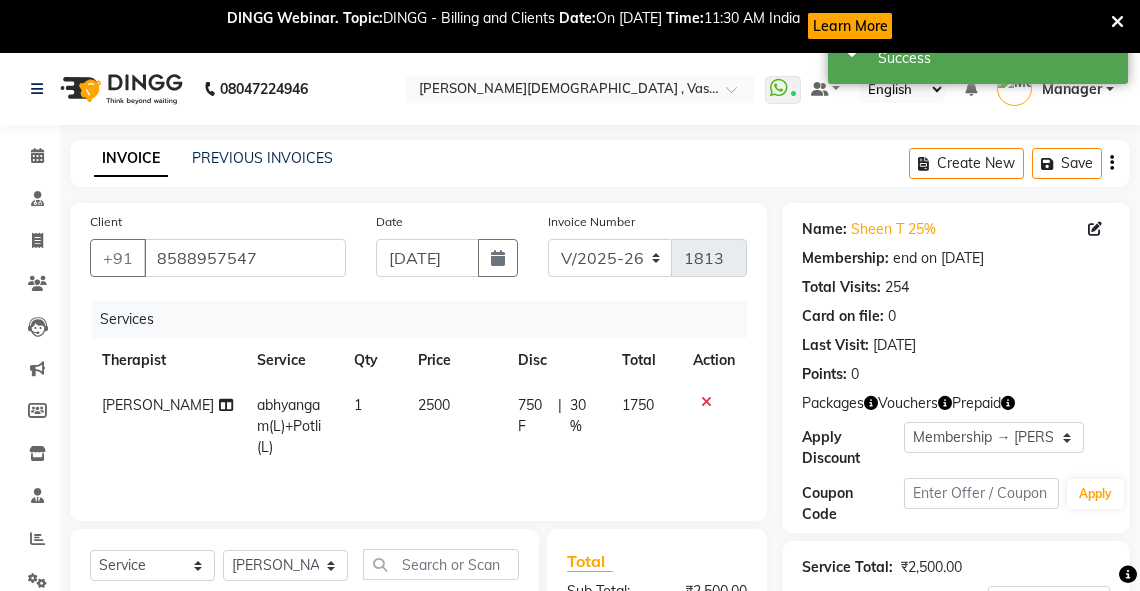 scroll, scrollTop: 332, scrollLeft: 0, axis: vertical 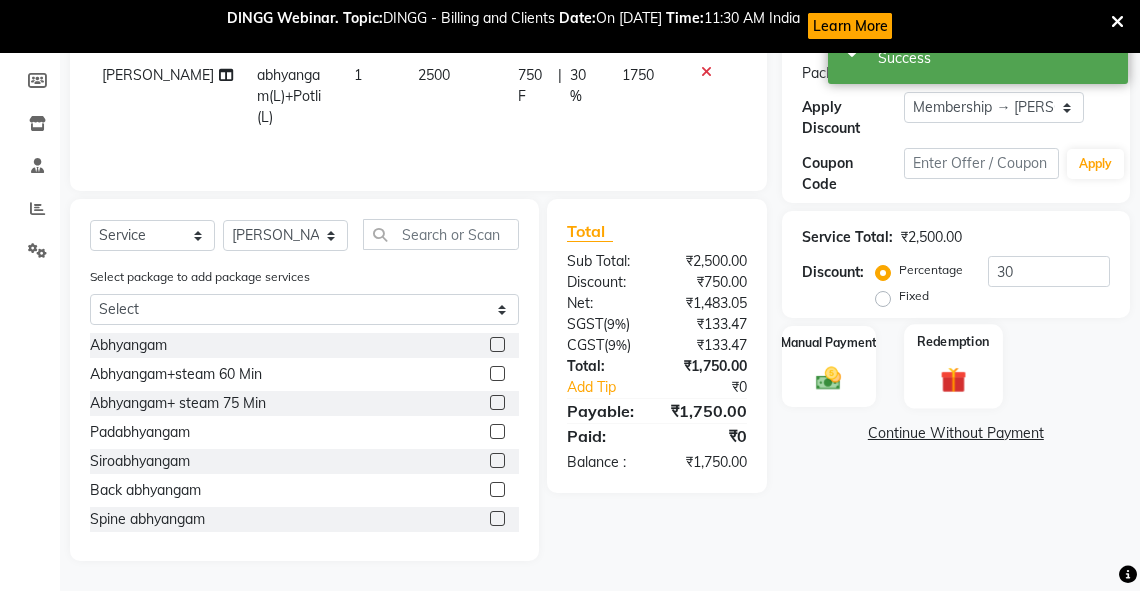 click 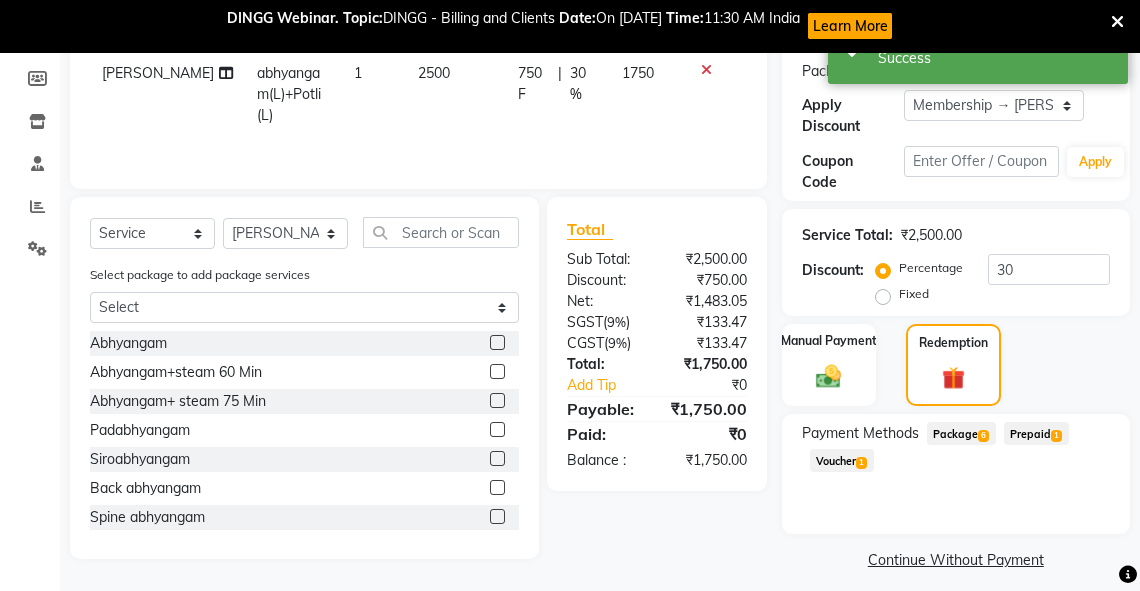 drag, startPoint x: 958, startPoint y: 427, endPoint x: 1151, endPoint y: 430, distance: 193.02332 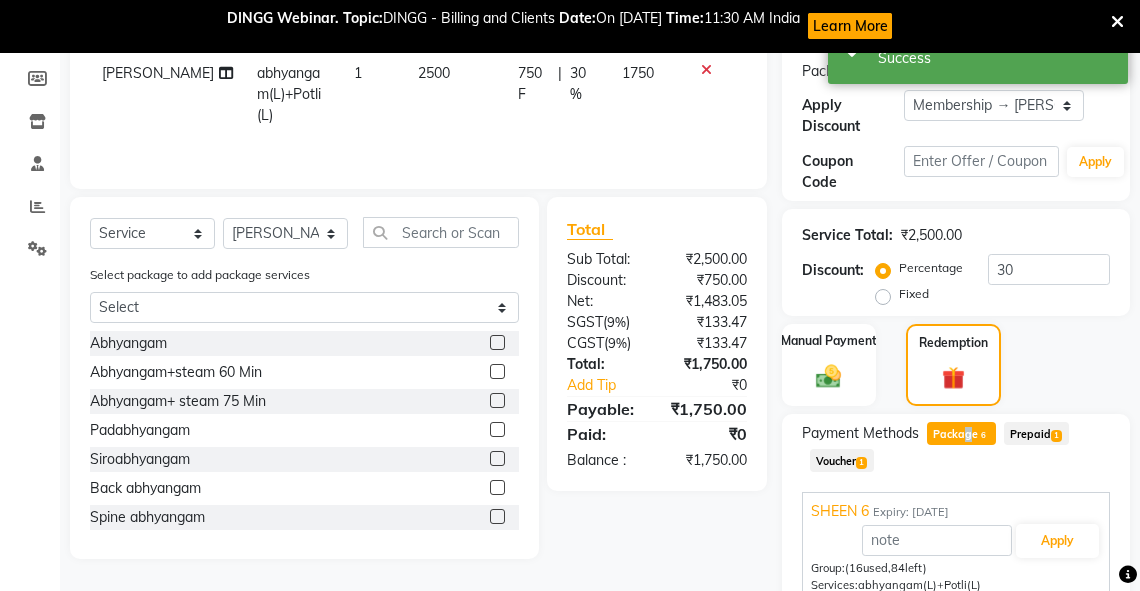 scroll, scrollTop: 471, scrollLeft: 0, axis: vertical 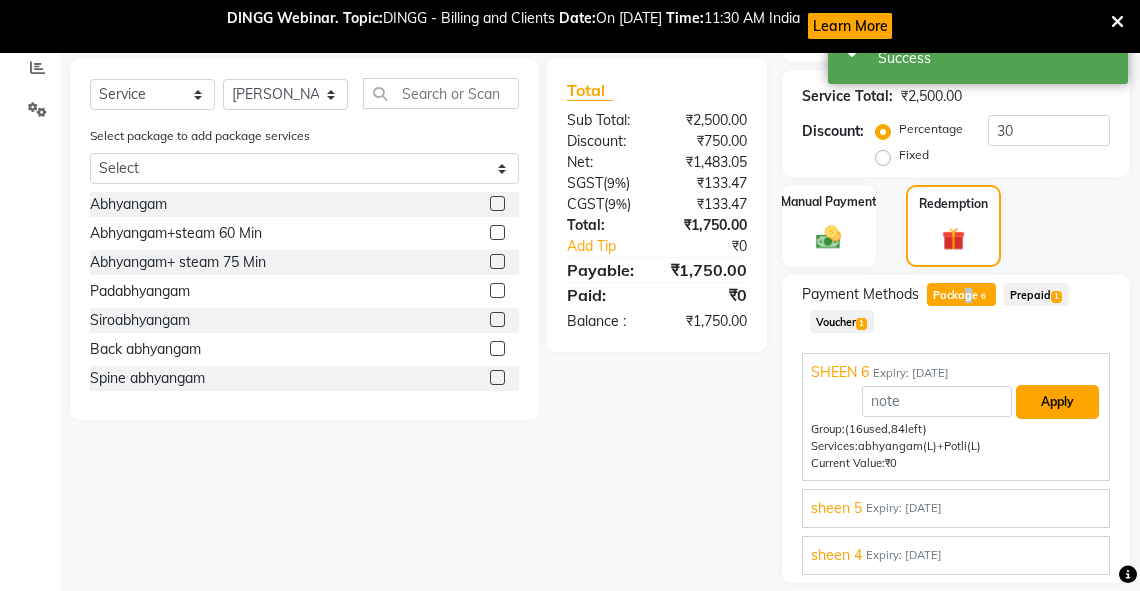 click on "Apply" at bounding box center (1057, 402) 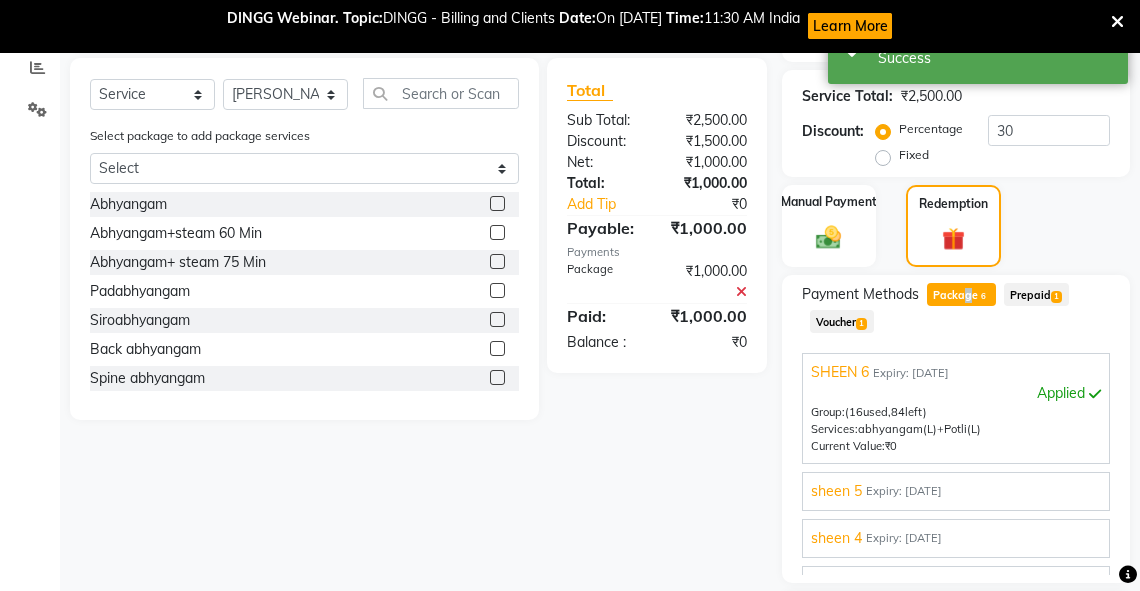 scroll, scrollTop: 647, scrollLeft: 0, axis: vertical 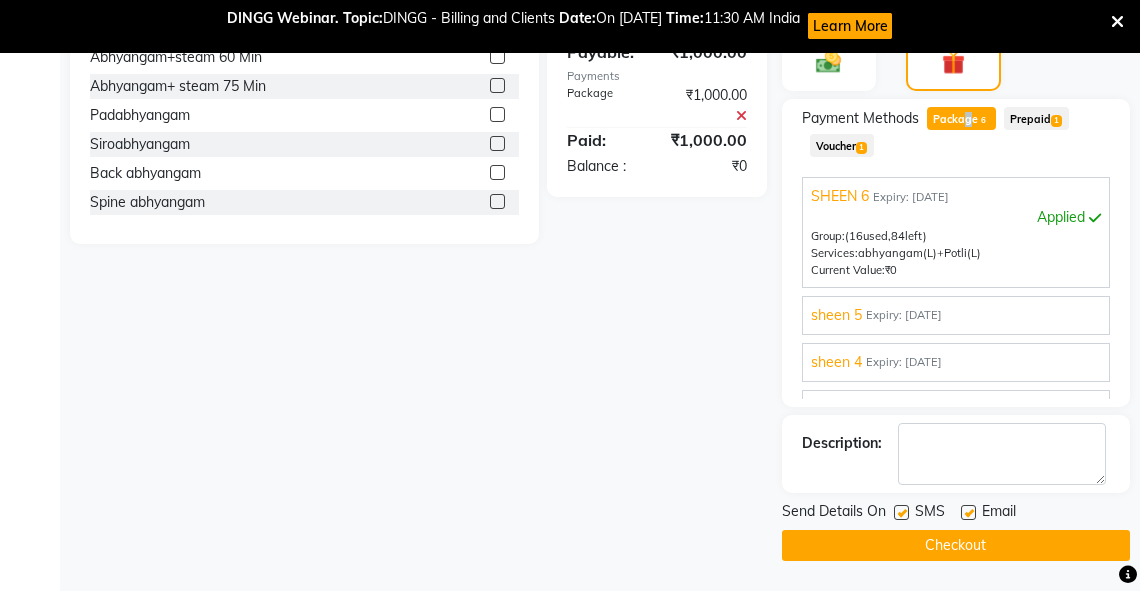 click on "Checkout" 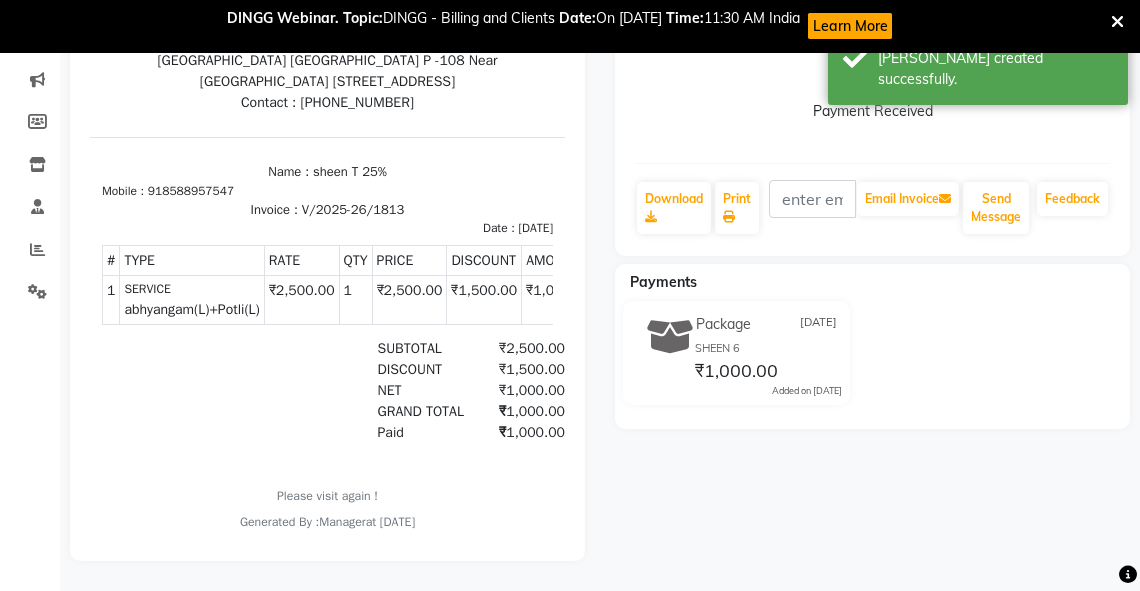 scroll, scrollTop: 0, scrollLeft: 0, axis: both 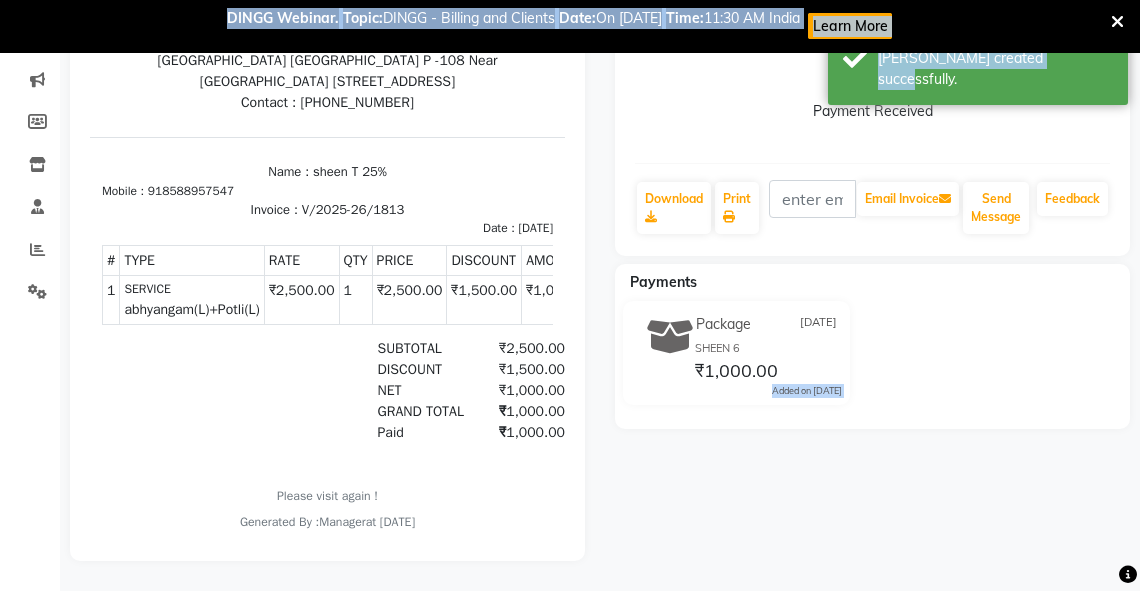 drag, startPoint x: 1135, startPoint y: 333, endPoint x: 803, endPoint y: 62, distance: 428.56155 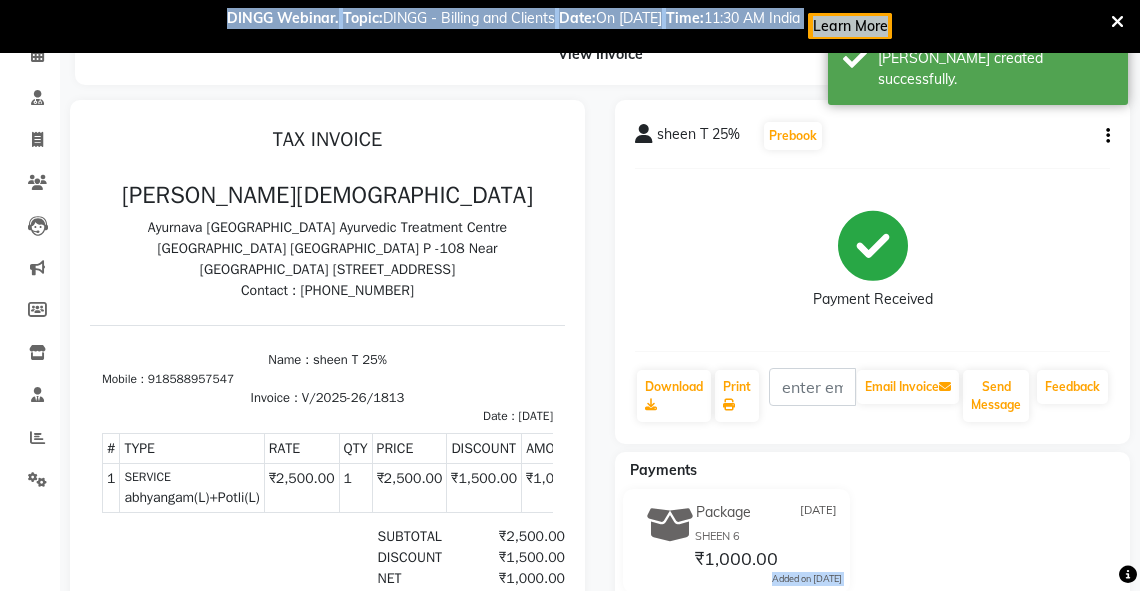 scroll, scrollTop: 0, scrollLeft: 0, axis: both 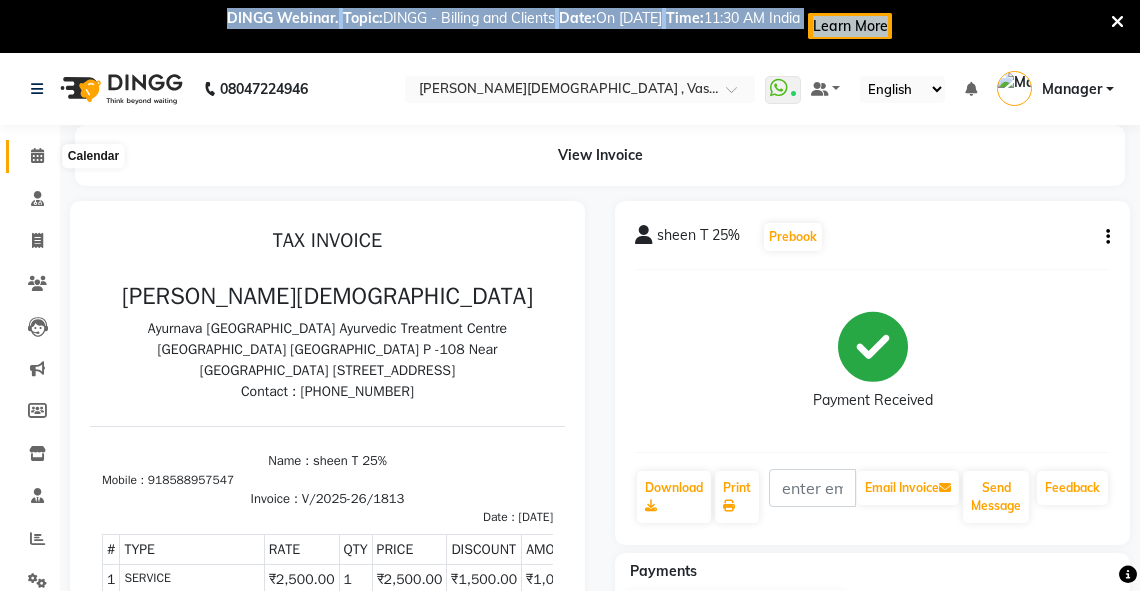 click 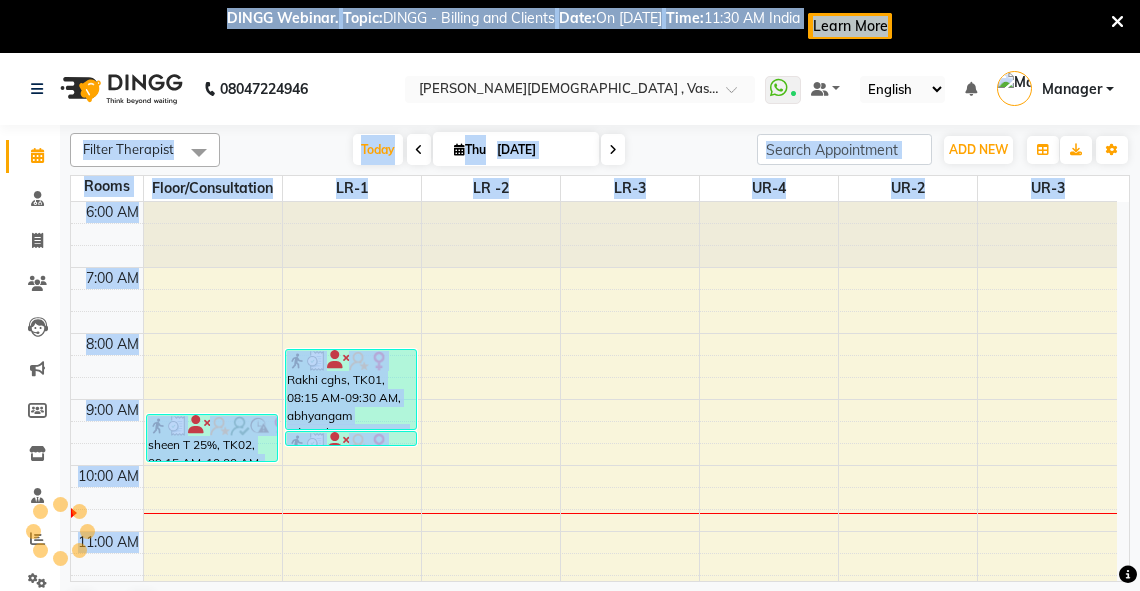scroll, scrollTop: 0, scrollLeft: 0, axis: both 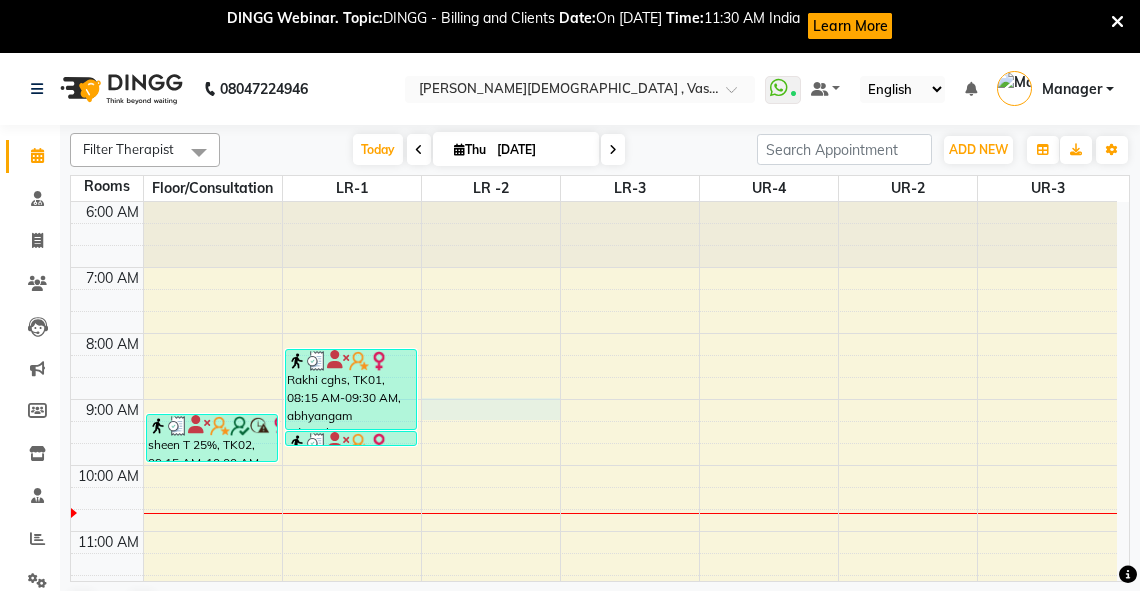click on "6:00 AM 7:00 AM 8:00 AM 9:00 AM 10:00 AM 11:00 AM 12:00 PM 1:00 PM 2:00 PM 3:00 PM 4:00 PM 5:00 PM 6:00 PM 7:00 PM 8:00 PM     sheen T 25%, TK02, 09:15 AM-10:00 AM,  abhyangam(L)+Potli(L)     Rakhi cghs, TK01, 08:15 AM-09:30 AM, abhyangam udwarthanam STEAM     Rakhi cghs, TK01, 09:30 AM-09:45 AM, kashay vasti" at bounding box center (594, 696) 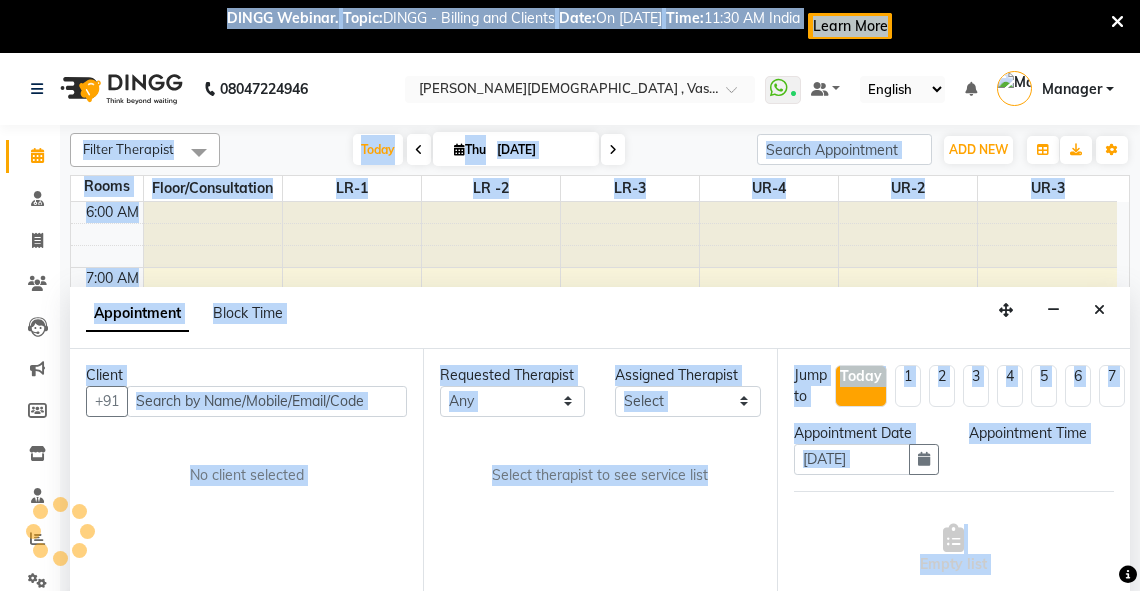 scroll, scrollTop: 52, scrollLeft: 0, axis: vertical 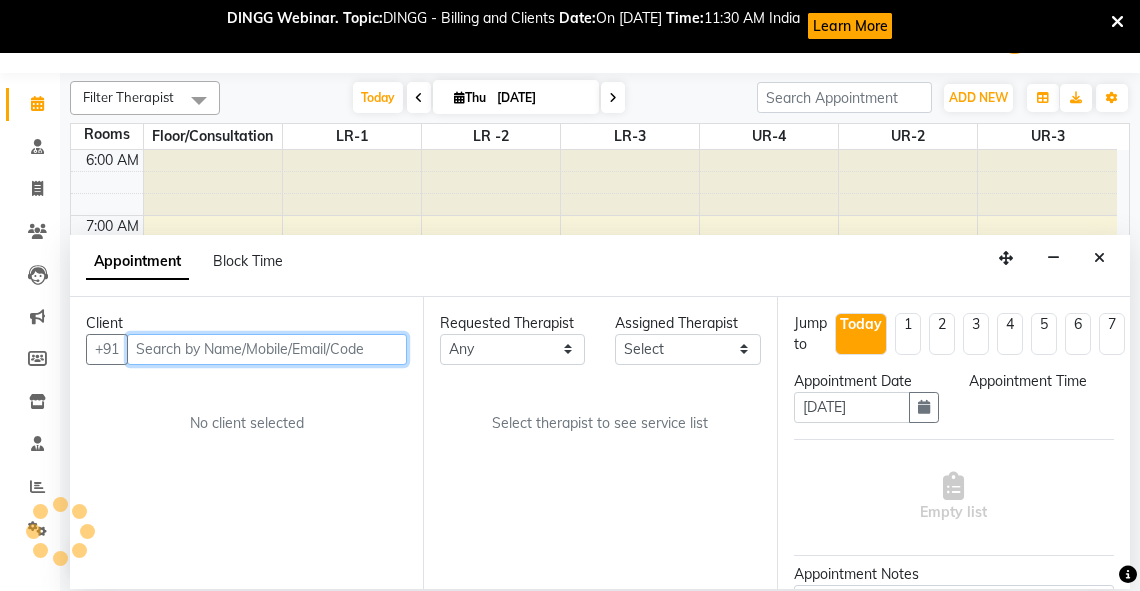select on "540" 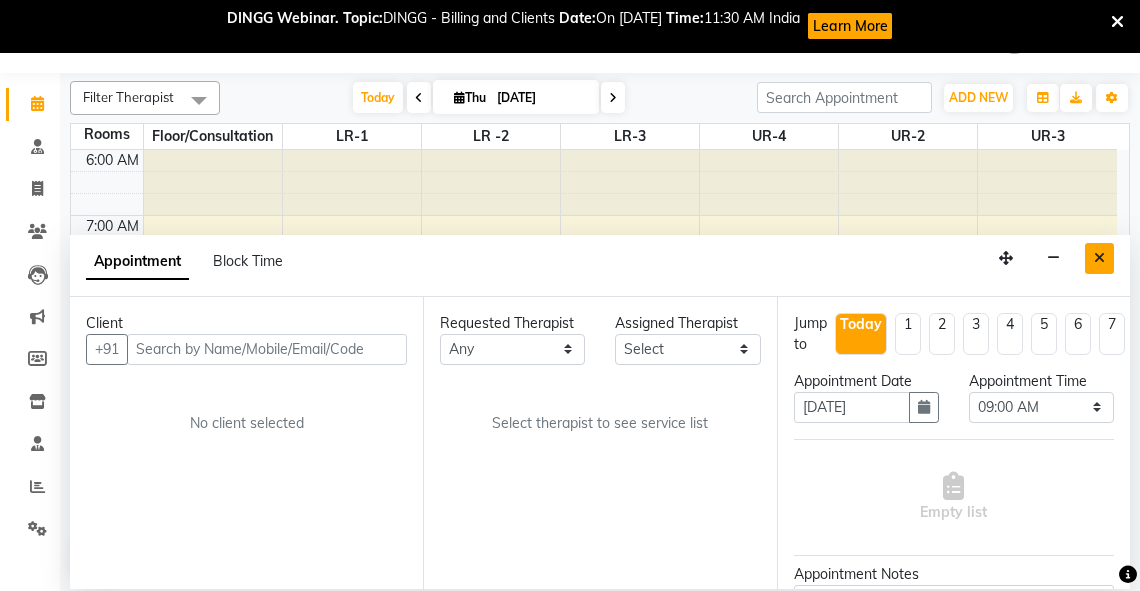 click at bounding box center [1099, 258] 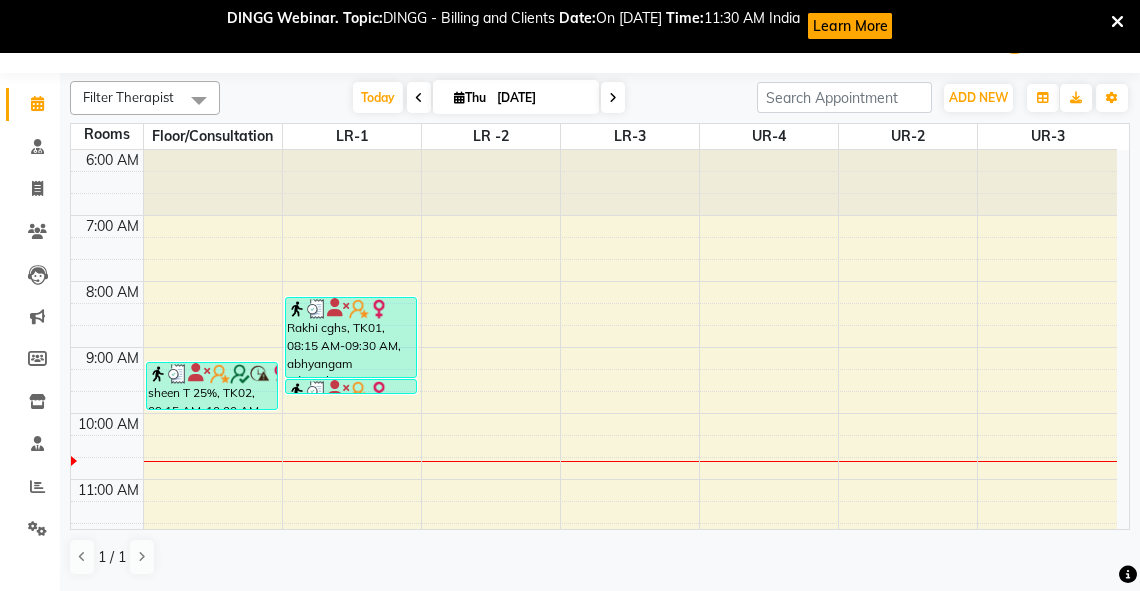 click on "6:00 AM 7:00 AM 8:00 AM 9:00 AM 10:00 AM 11:00 AM 12:00 PM 1:00 PM 2:00 PM 3:00 PM 4:00 PM 5:00 PM 6:00 PM 7:00 PM 8:00 PM     sheen T 25%, TK02, 09:15 AM-10:00 AM,  abhyangam(L)+Potli(L)     Rakhi cghs, TK01, 08:15 AM-09:30 AM, abhyangam udwarthanam STEAM     Rakhi cghs, TK01, 09:30 AM-09:45 AM, kashay vasti" at bounding box center (594, 644) 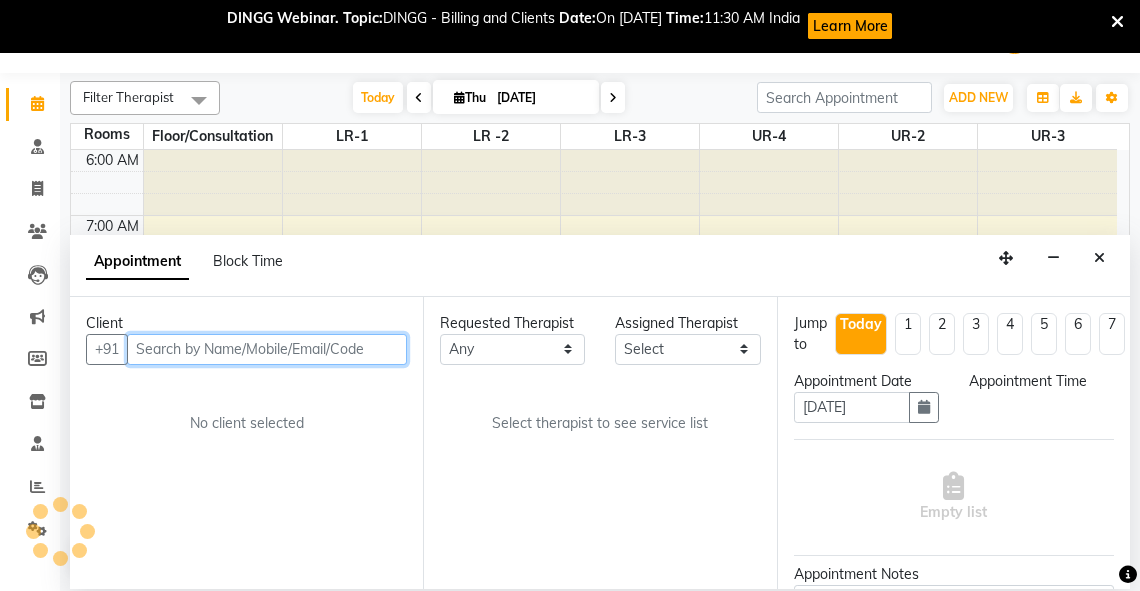 select on "600" 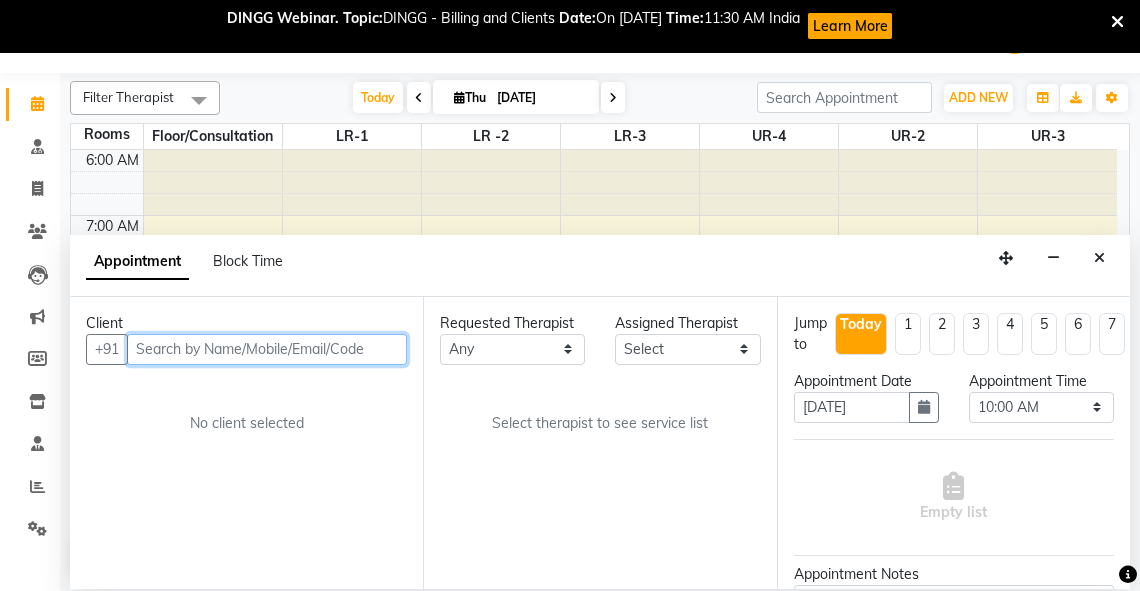 click at bounding box center [267, 349] 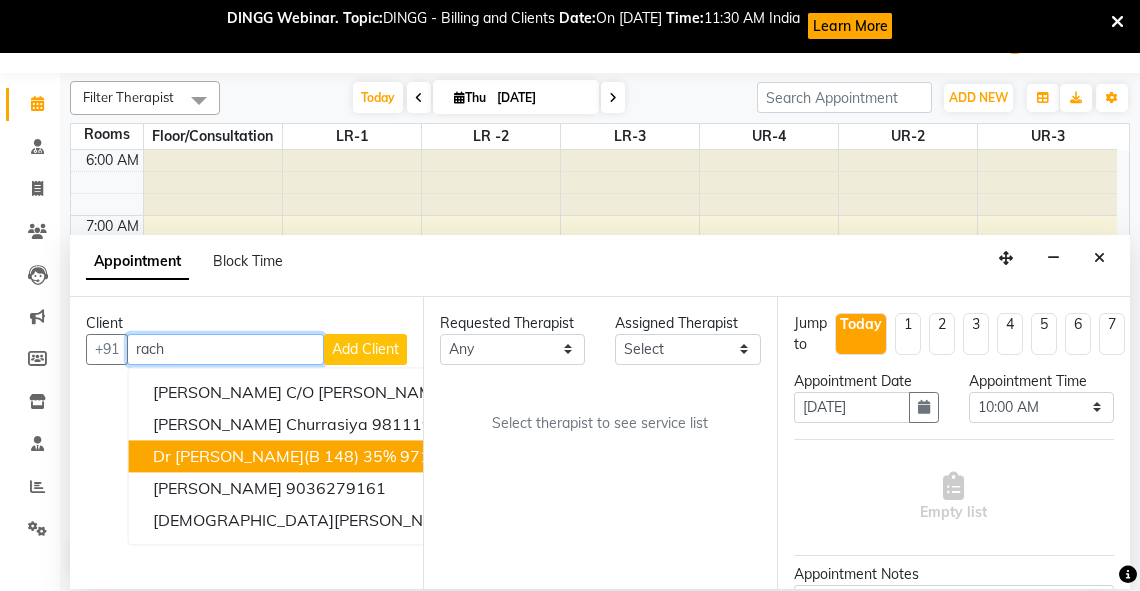 click on "dr [PERSON_NAME](B 148) 35%" at bounding box center [274, 456] 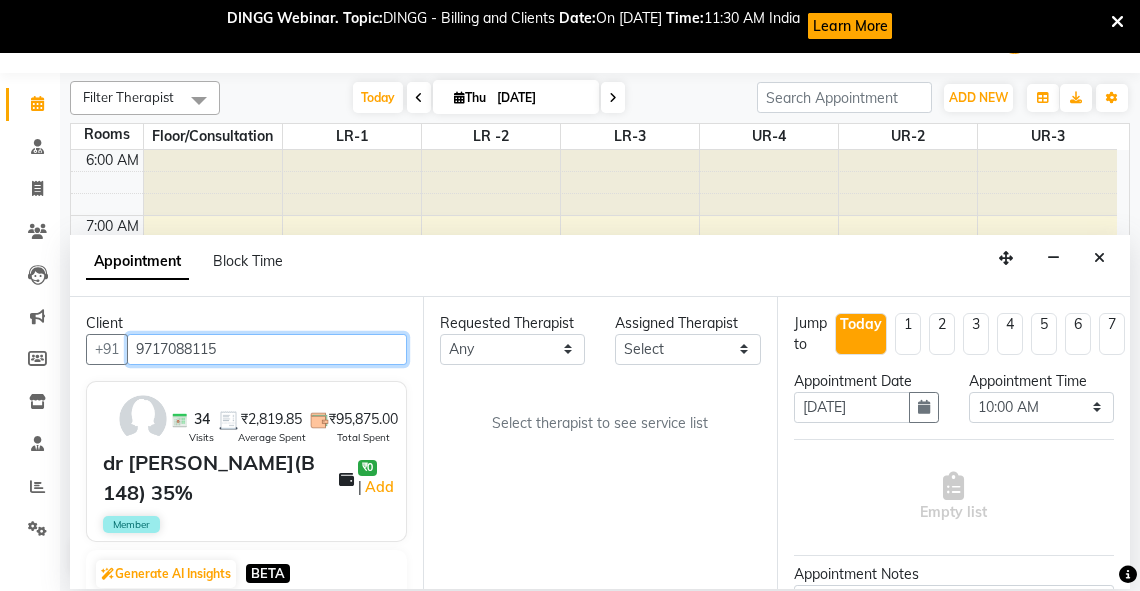 type on "9717088115" 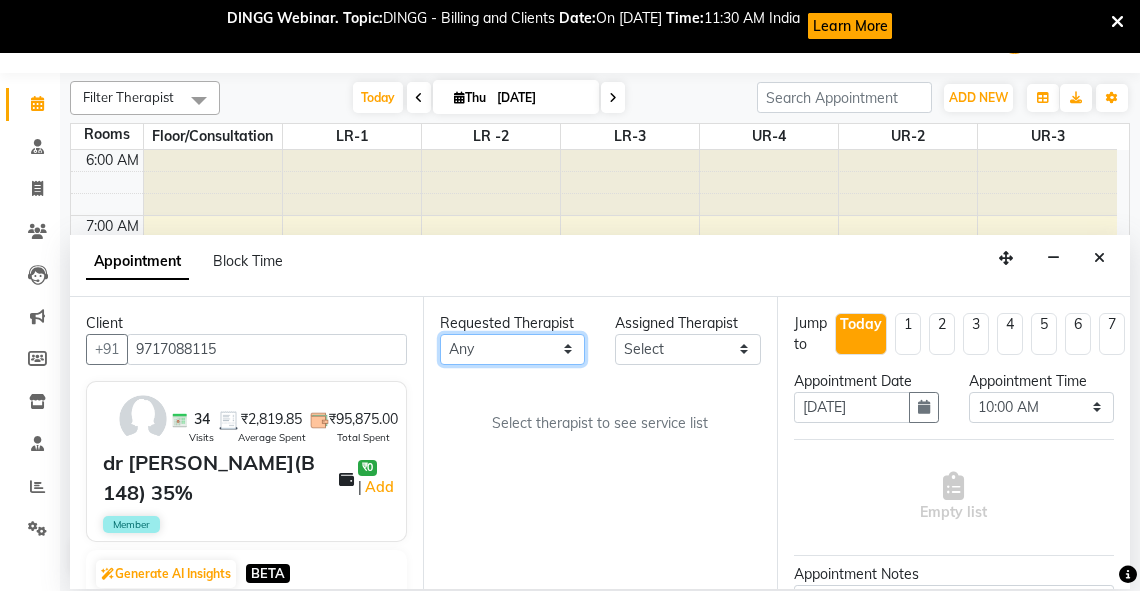 click on "Any [PERSON_NAME] V [PERSON_NAME] [PERSON_NAME] A K [PERSON_NAME] N [PERSON_NAME]  Dhaneesha [PERSON_NAME] K P [PERSON_NAME] [PERSON_NAME] [PERSON_NAME] [PERSON_NAME] [PERSON_NAME] a [PERSON_NAME] K M OTHER BRANCH Sardinia [PERSON_NAME] [PERSON_NAME] [PERSON_NAME] [PERSON_NAME]" at bounding box center (512, 349) 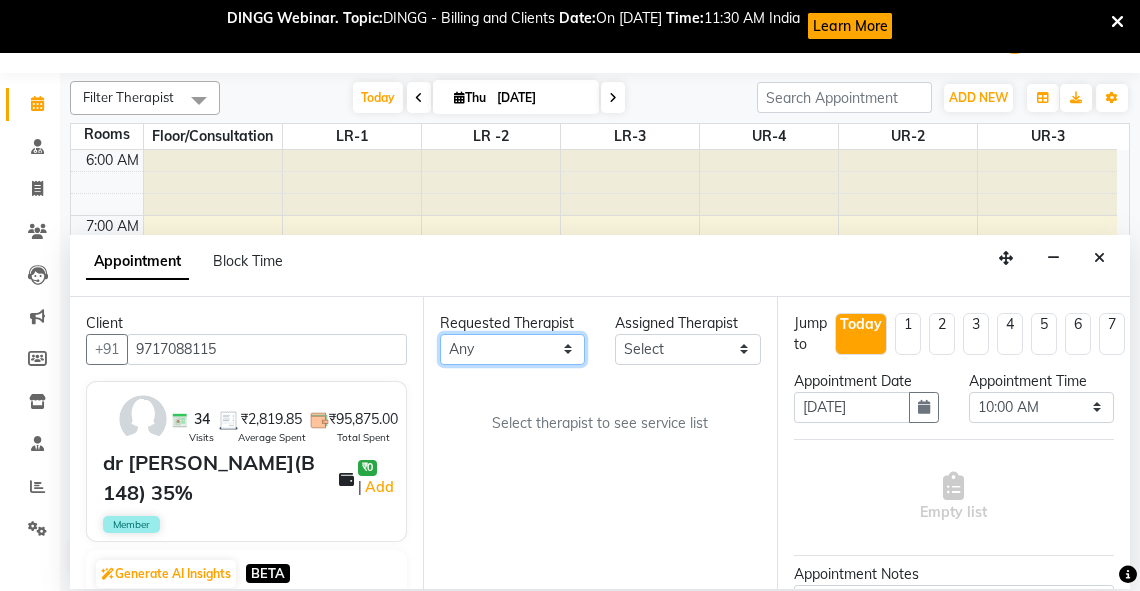 select on "71369" 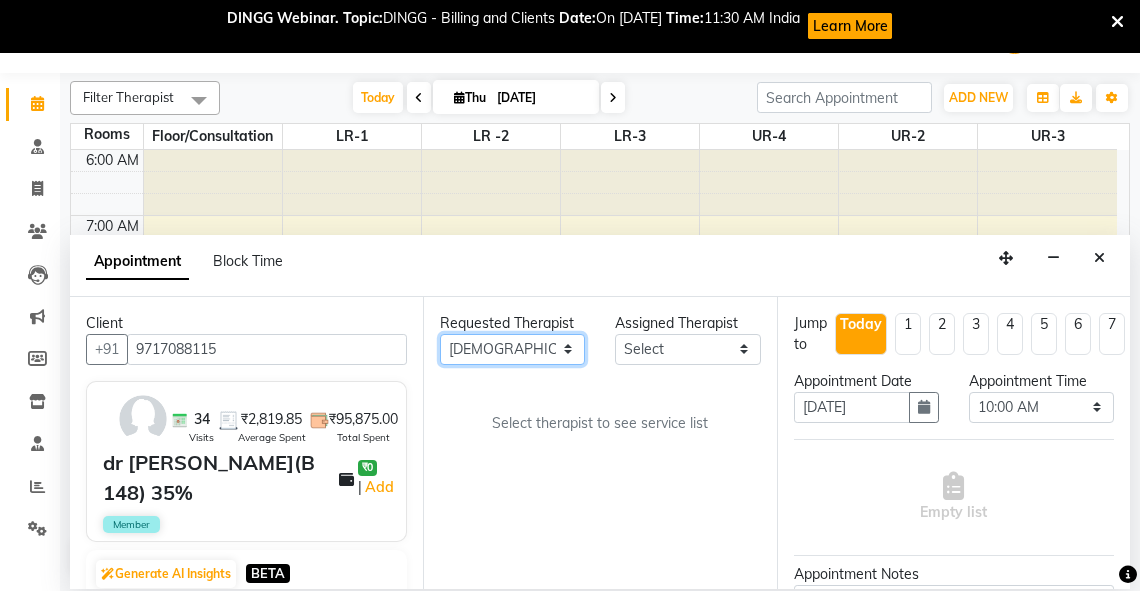 click on "Any [PERSON_NAME] V [PERSON_NAME] [PERSON_NAME] A K [PERSON_NAME] N [PERSON_NAME]  Dhaneesha [PERSON_NAME] K P [PERSON_NAME] [PERSON_NAME] [PERSON_NAME] [PERSON_NAME] [PERSON_NAME] a [PERSON_NAME] K M OTHER BRANCH Sardinia [PERSON_NAME] [PERSON_NAME] [PERSON_NAME] [PERSON_NAME]" at bounding box center (512, 349) 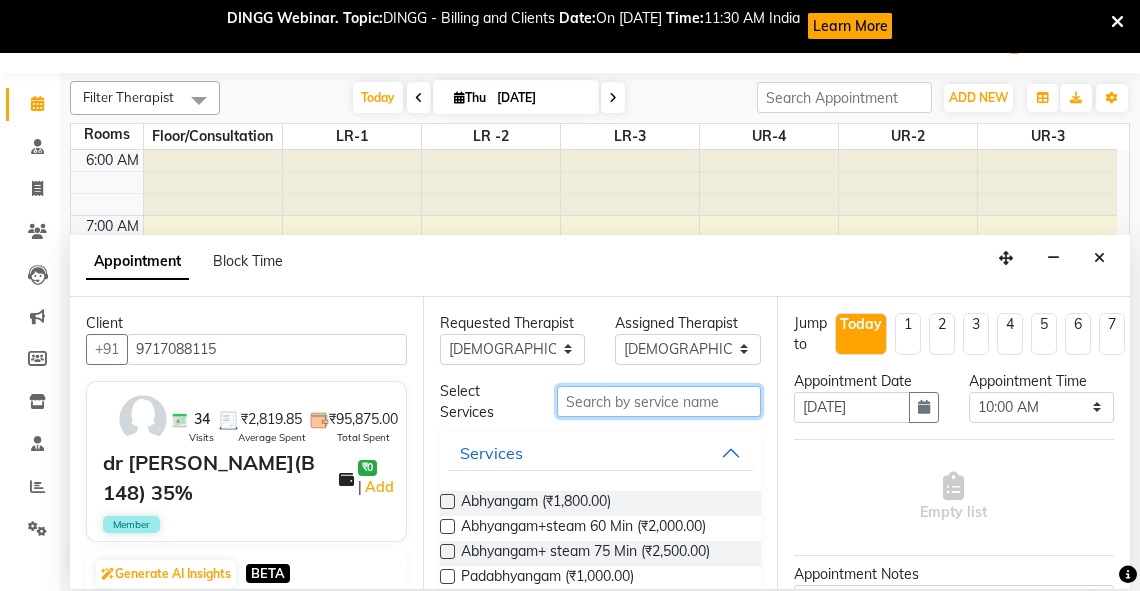 click at bounding box center [659, 401] 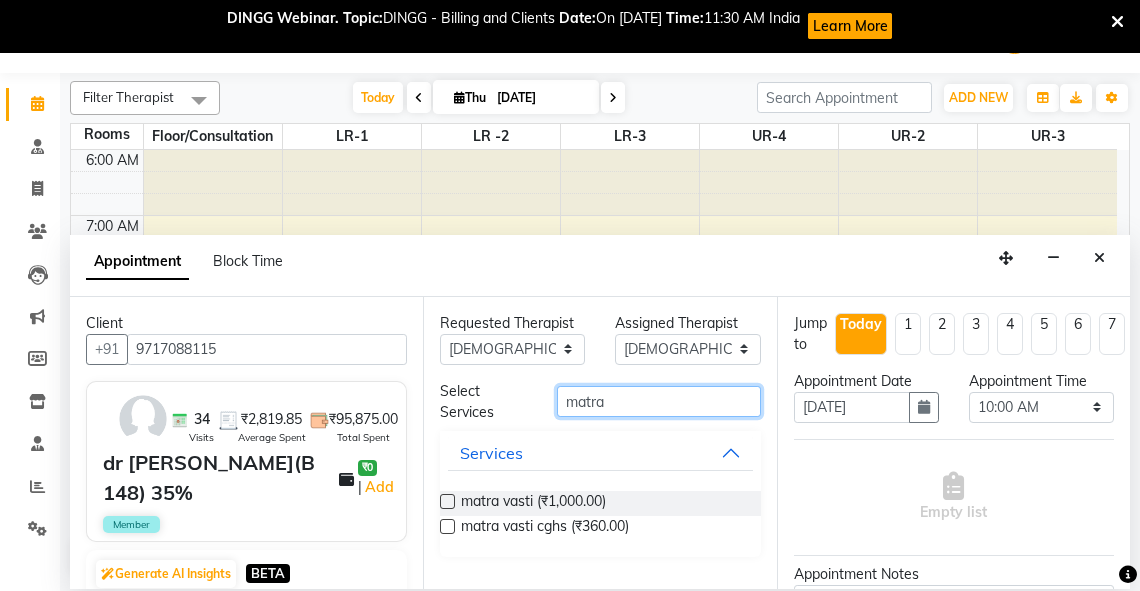 type on "matra" 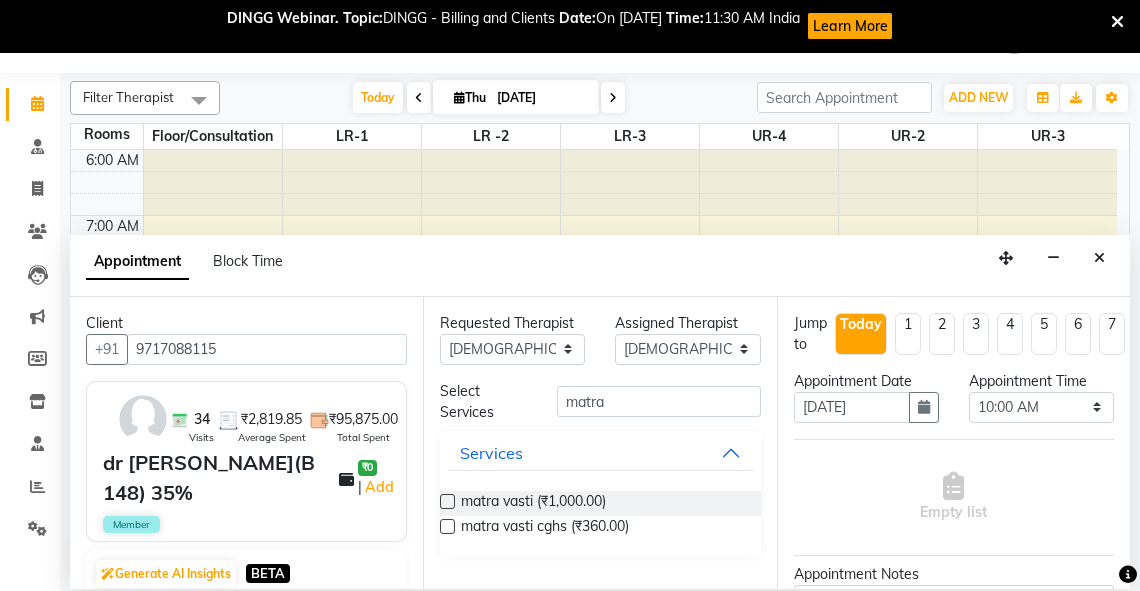 click at bounding box center [447, 501] 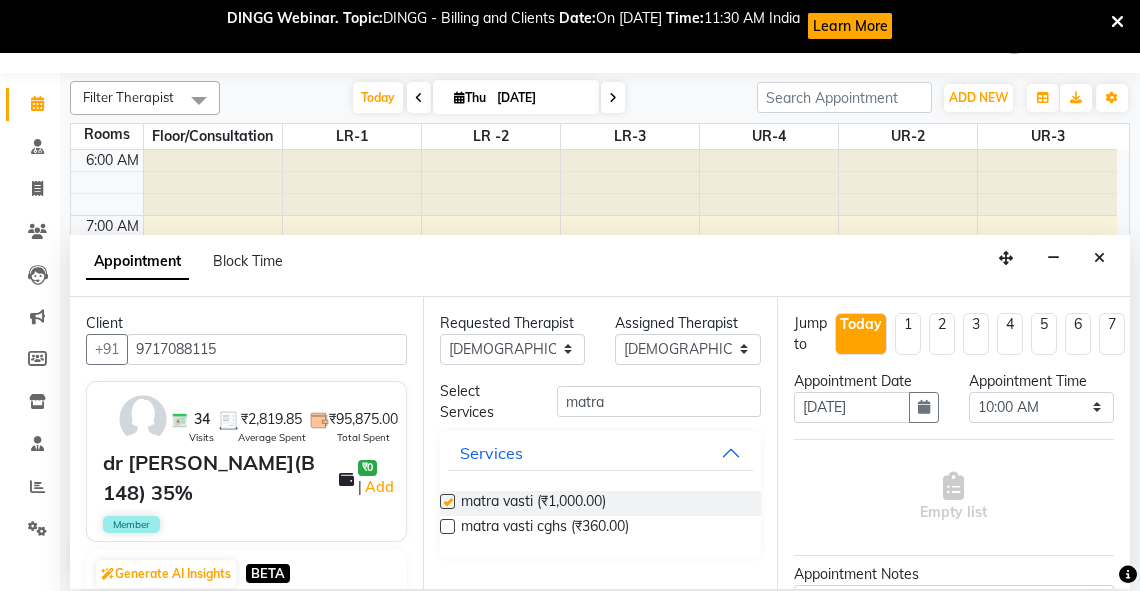 select on "2648" 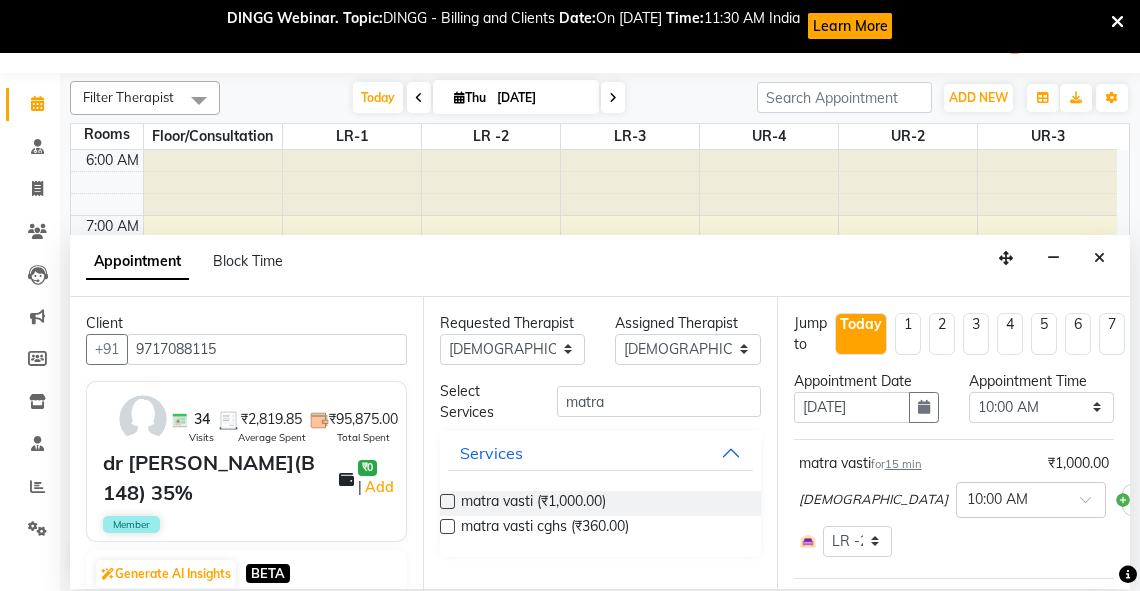 click at bounding box center [447, 501] 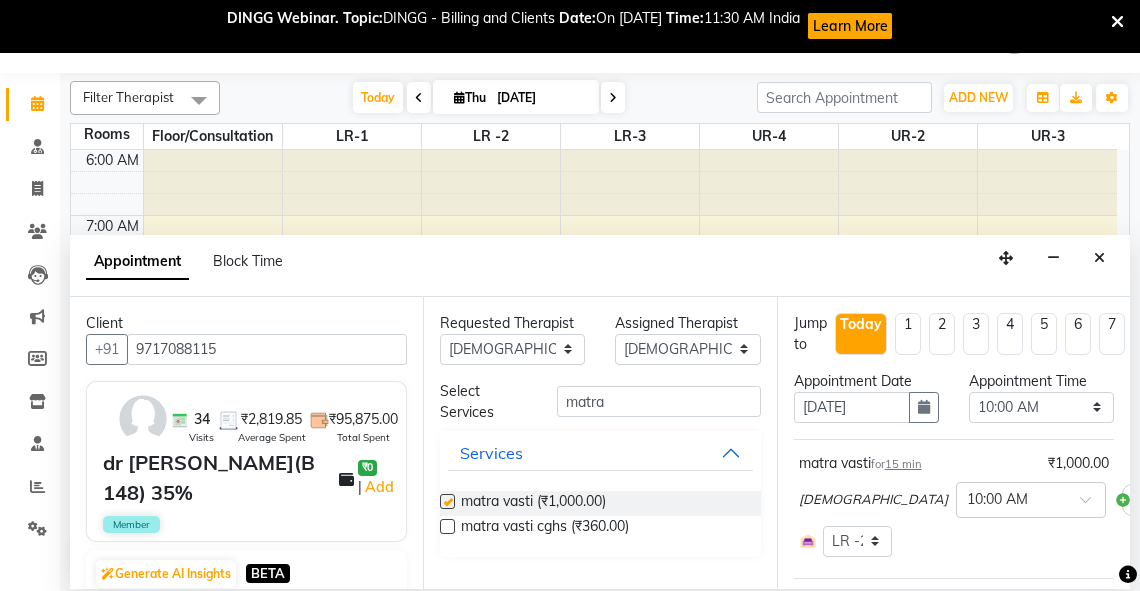select on "2648" 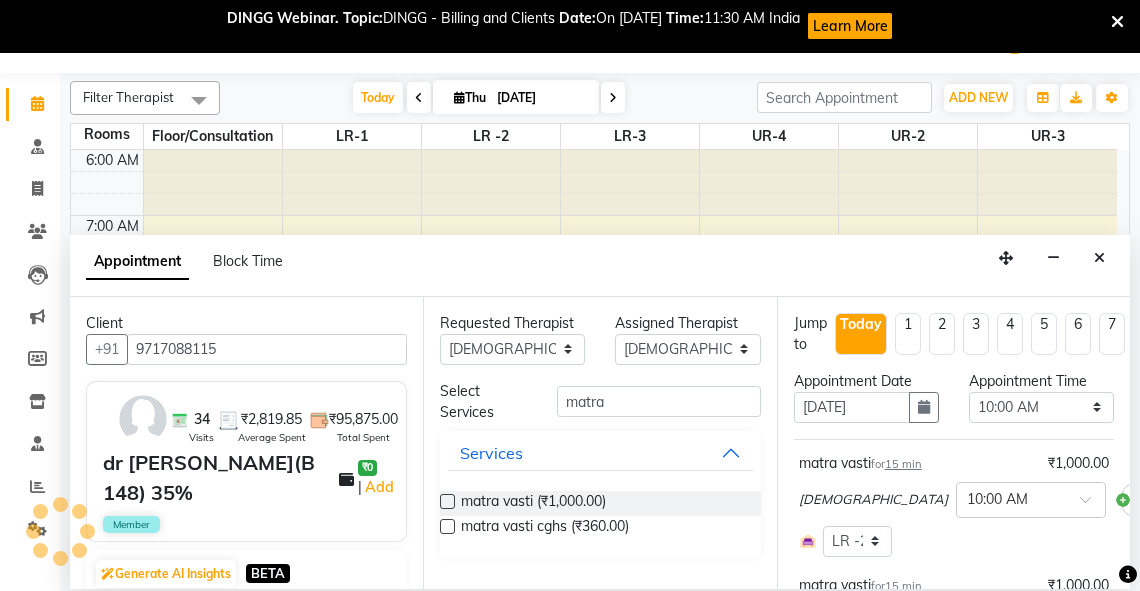 click at bounding box center (447, 501) 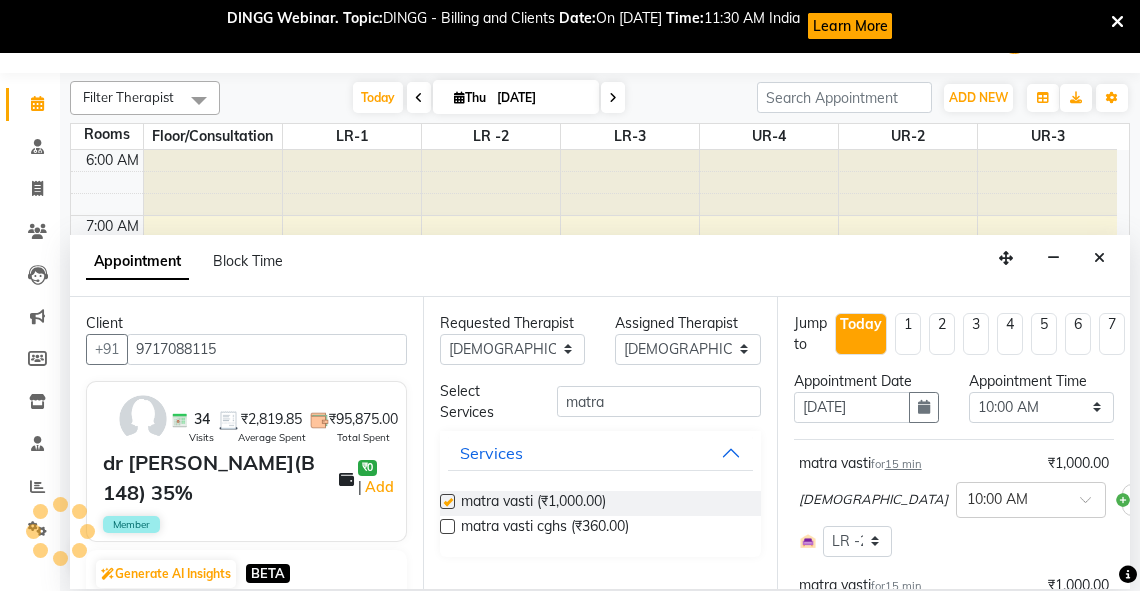 select on "2648" 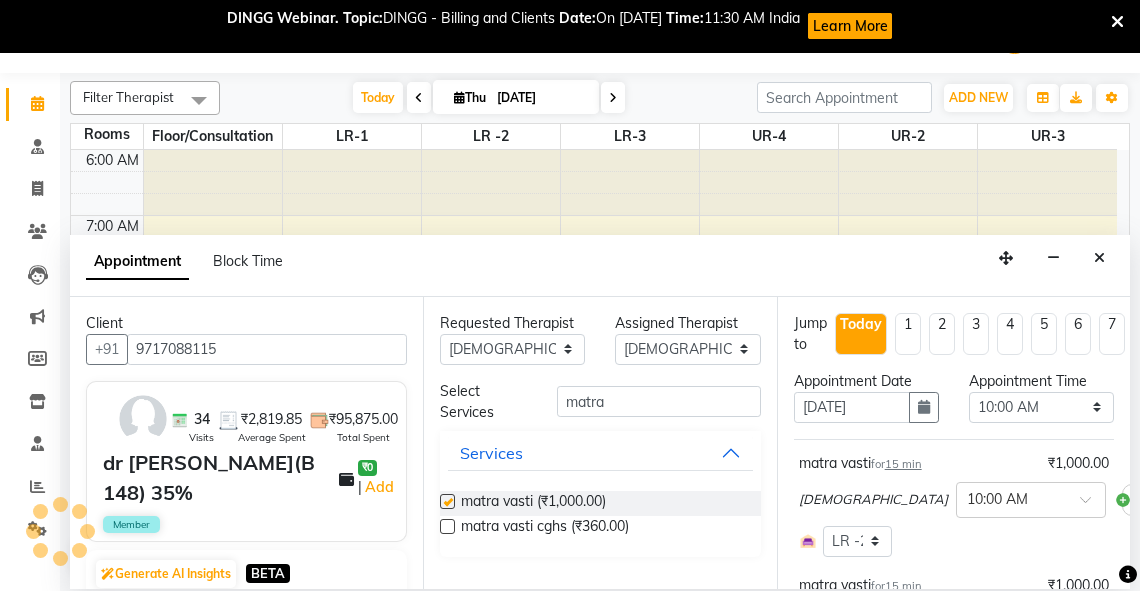 checkbox on "false" 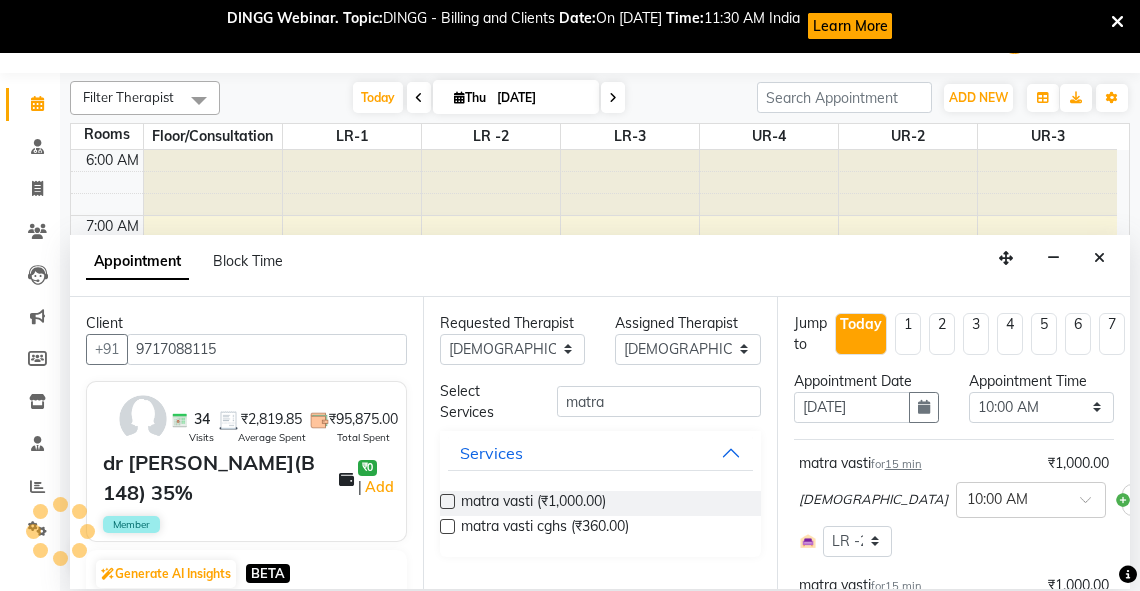 scroll, scrollTop: 557, scrollLeft: 0, axis: vertical 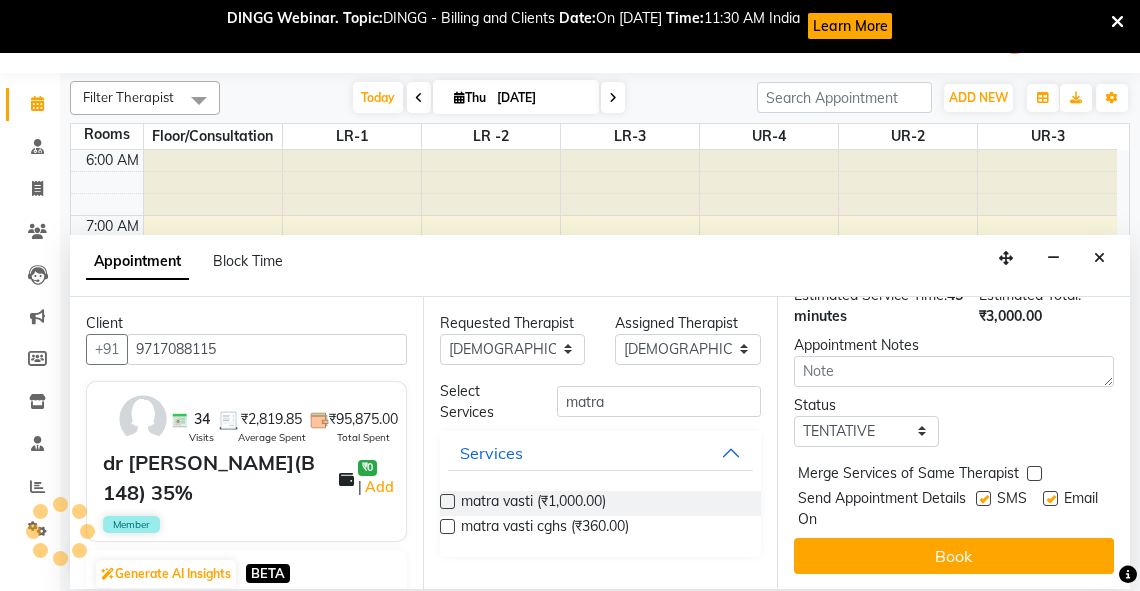 click on "Book" at bounding box center [954, 556] 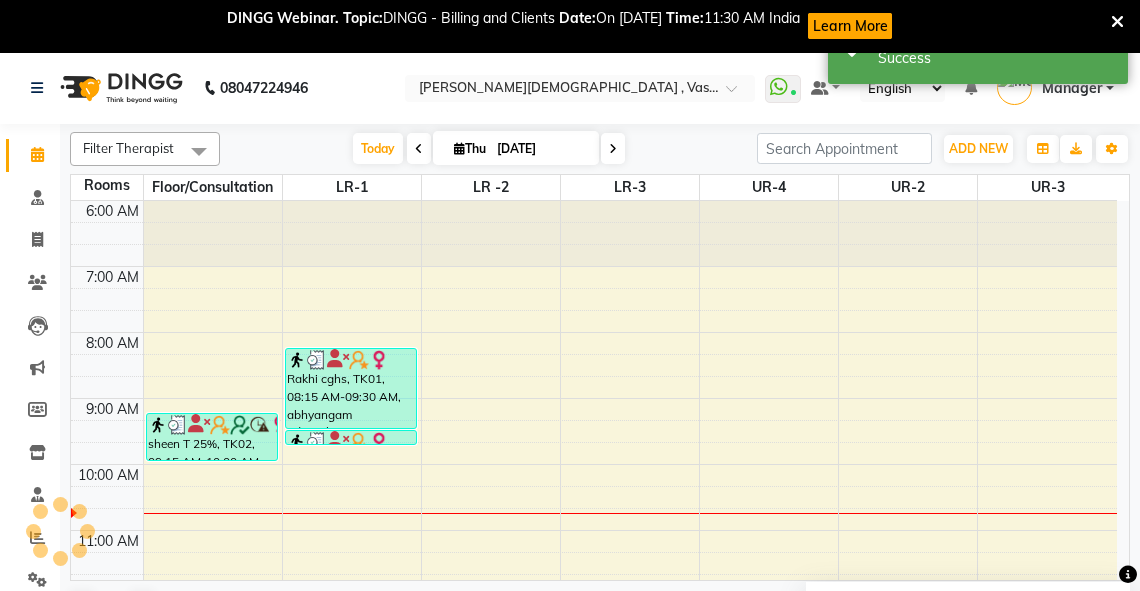 scroll, scrollTop: 0, scrollLeft: 0, axis: both 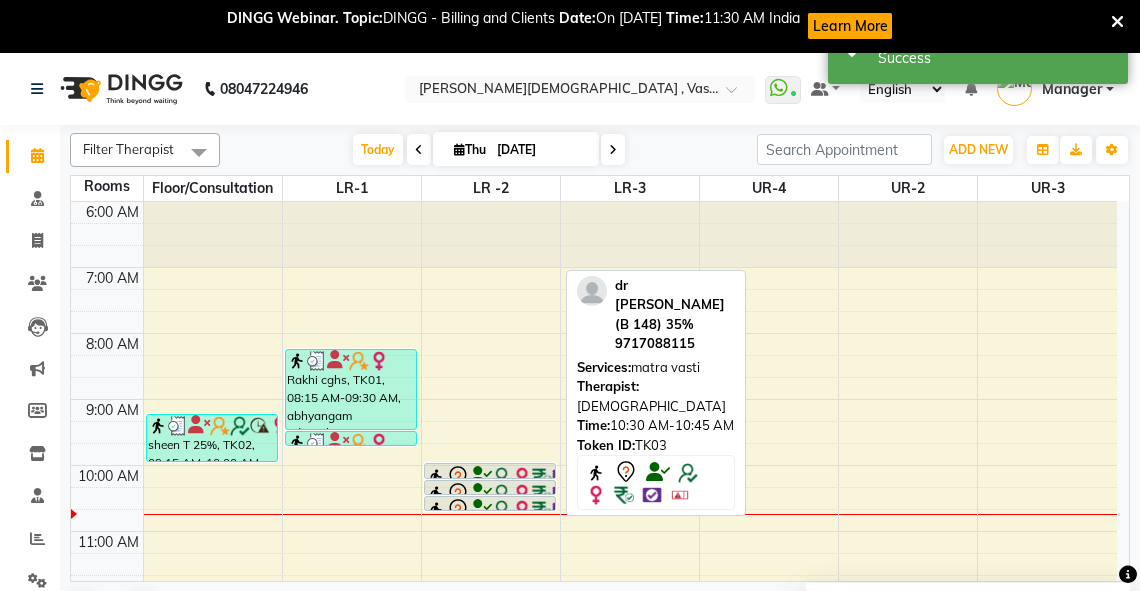 click on "dr [PERSON_NAME](B 148) 35%, TK03, 10:30 AM-10:45 AM, matra vasti" at bounding box center [490, 503] 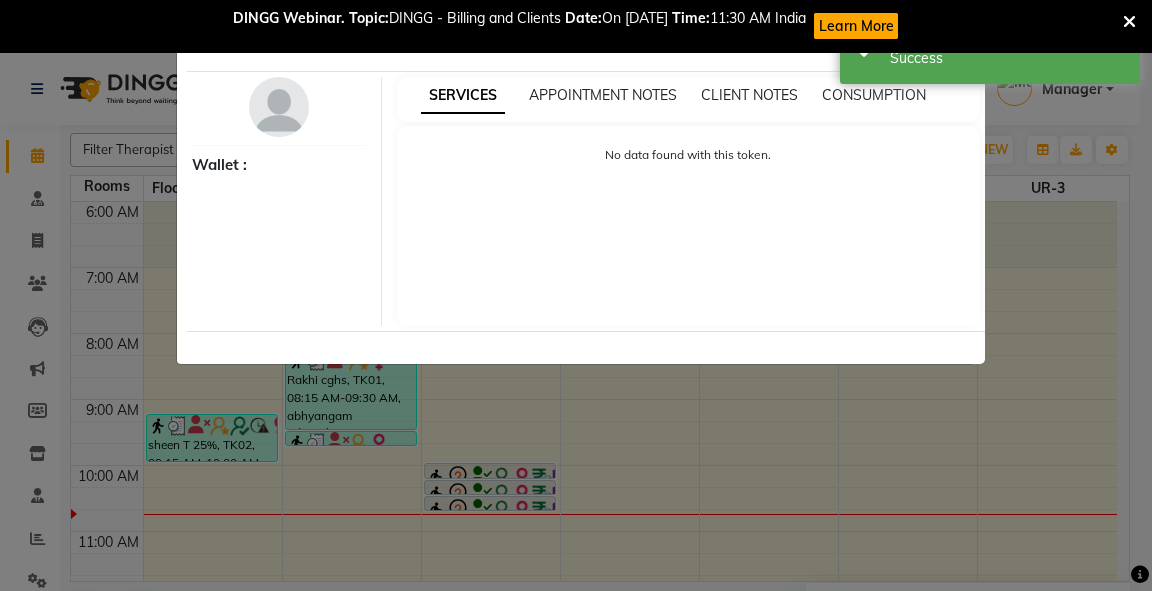 select on "7" 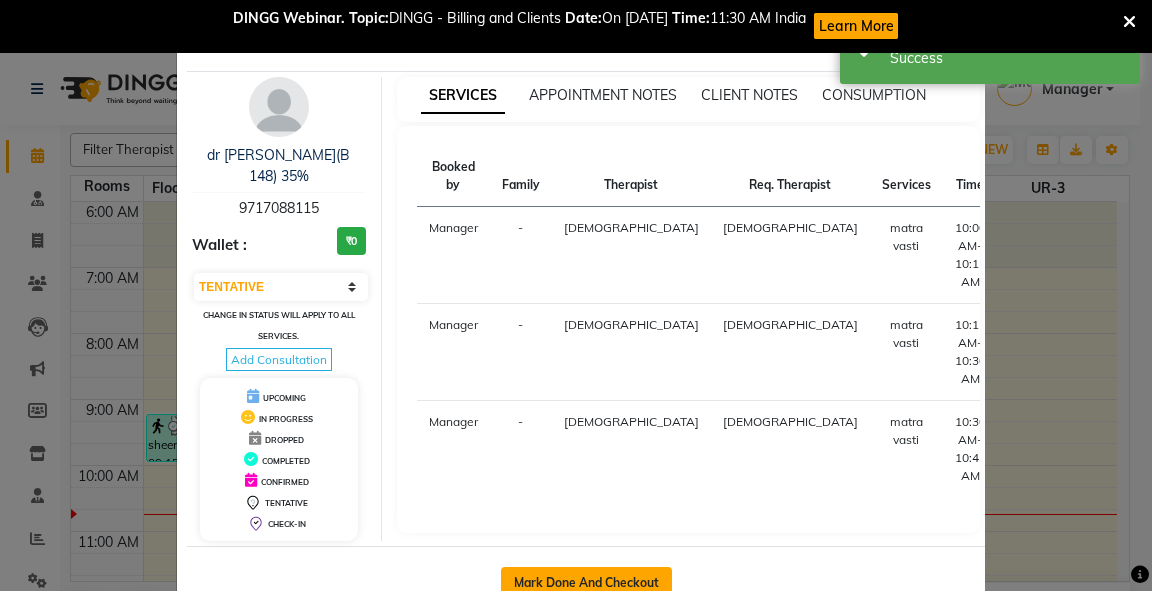 click on "Mark Done And Checkout" 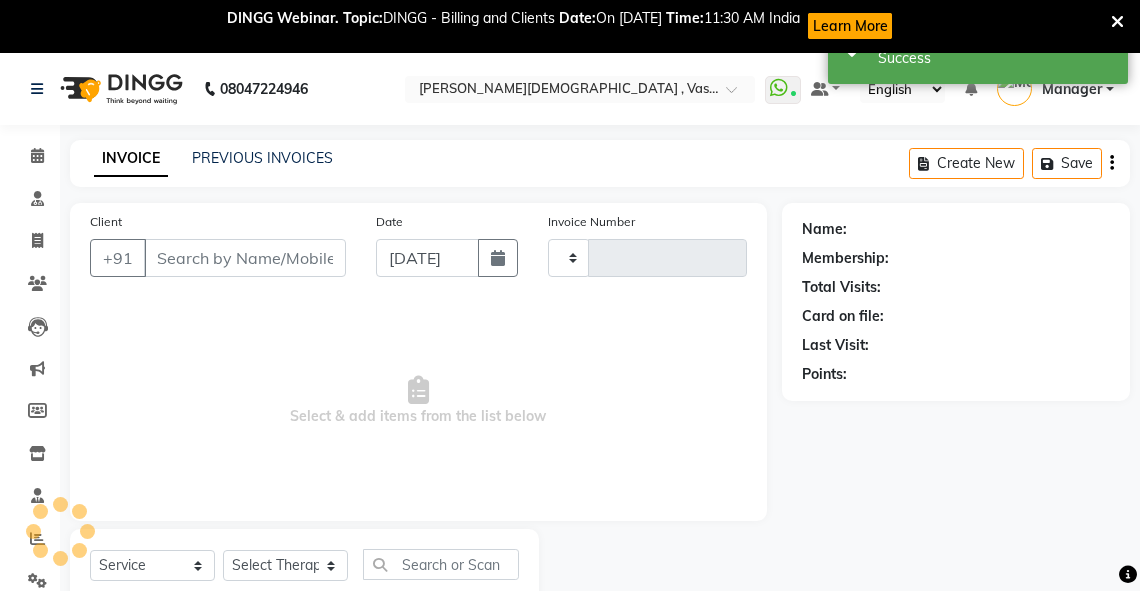 type on "1814" 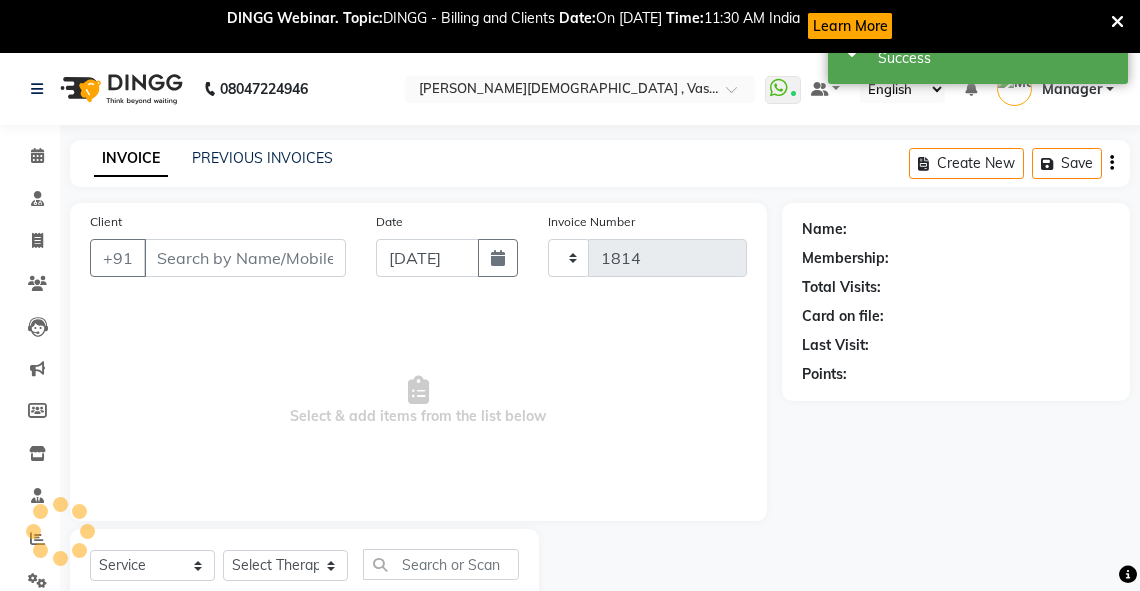 select on "5571" 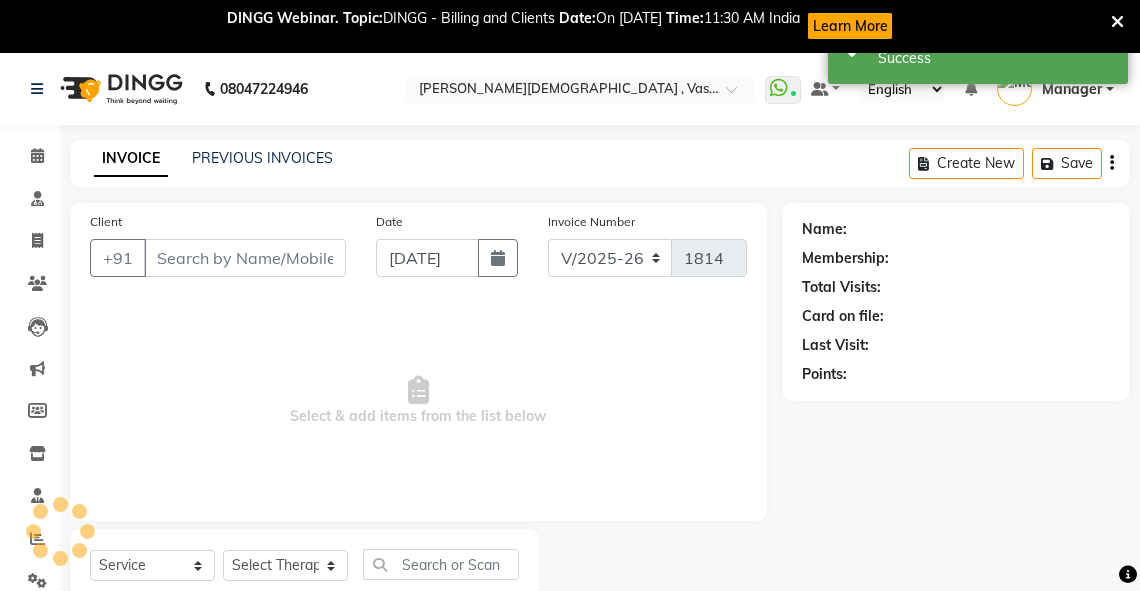 type on "9717088115" 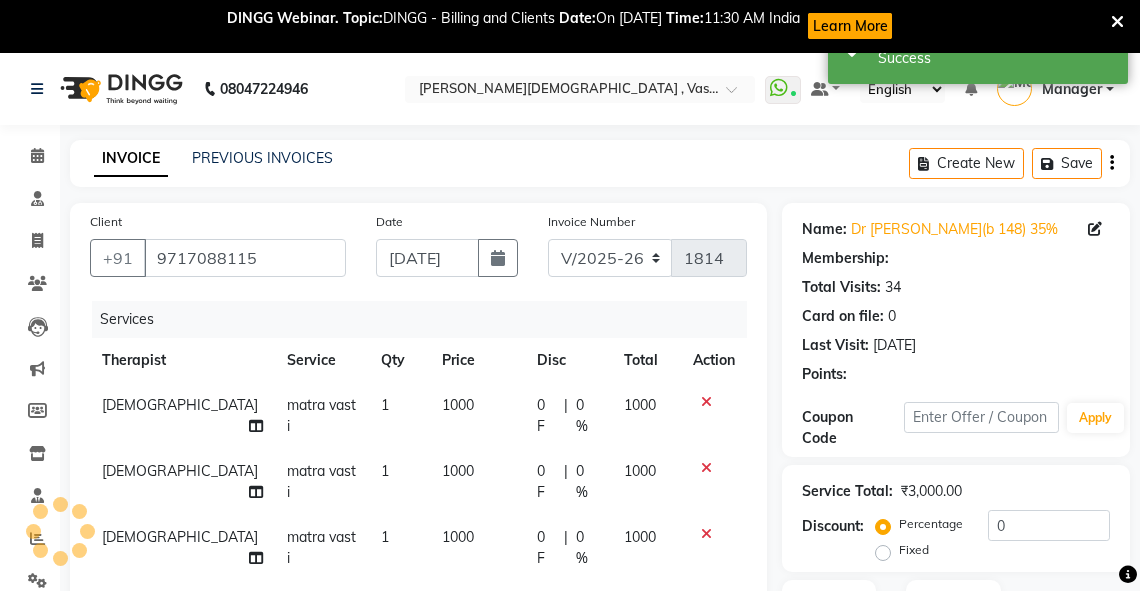 select on "1: Object" 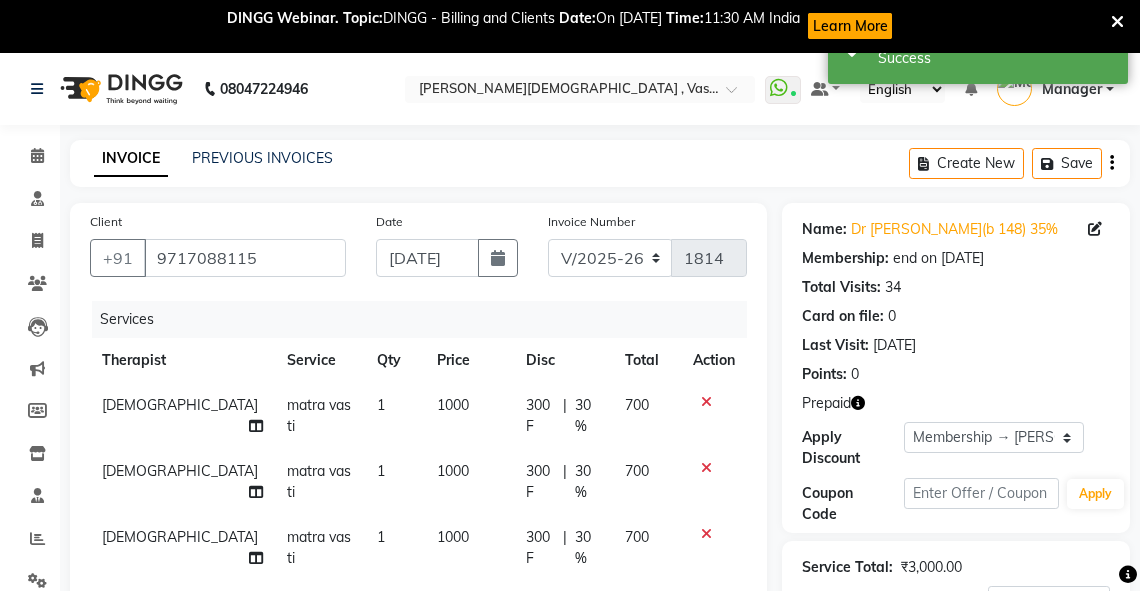 click 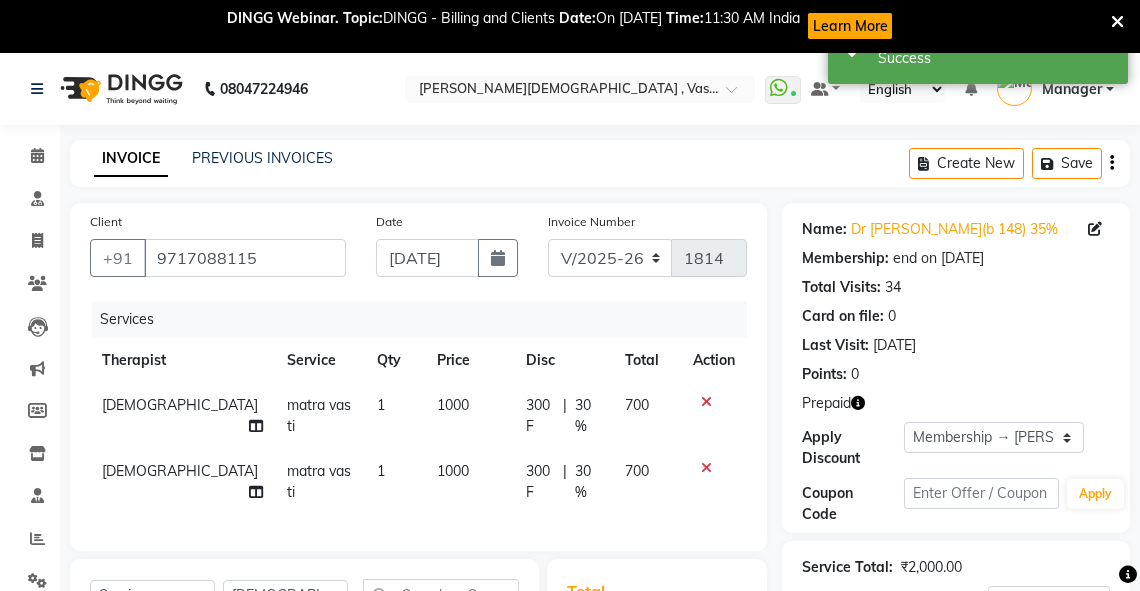 click 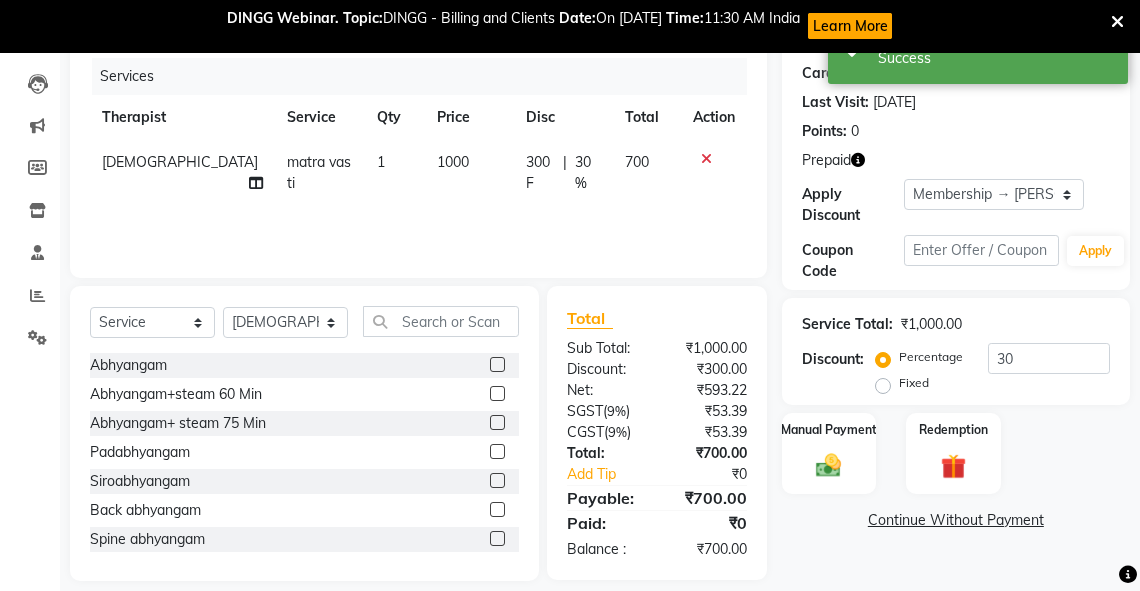 scroll, scrollTop: 245, scrollLeft: 0, axis: vertical 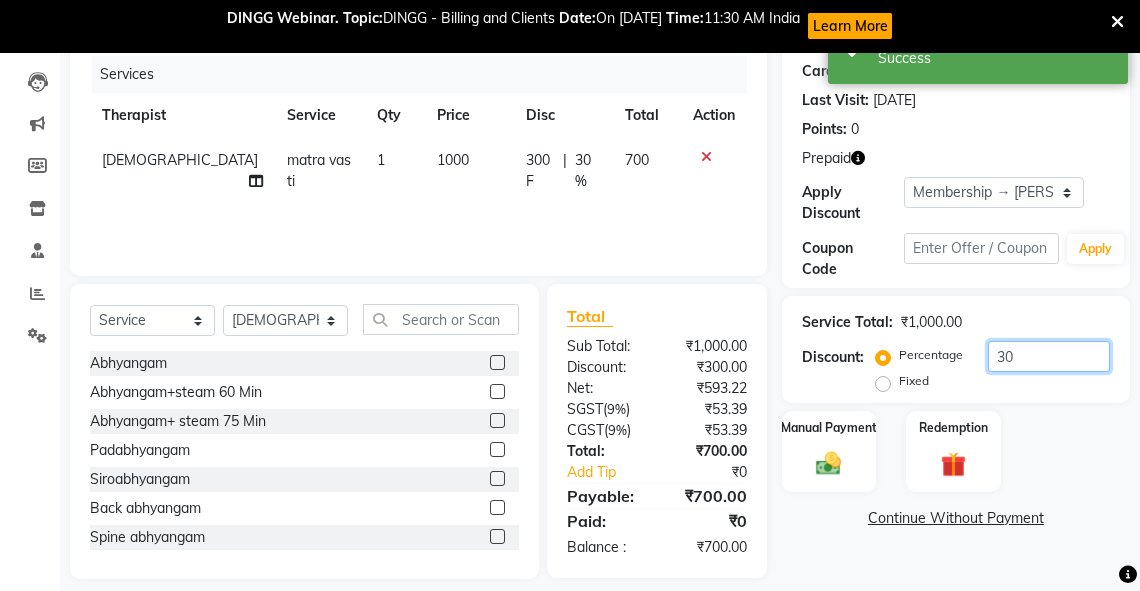 click on "30" 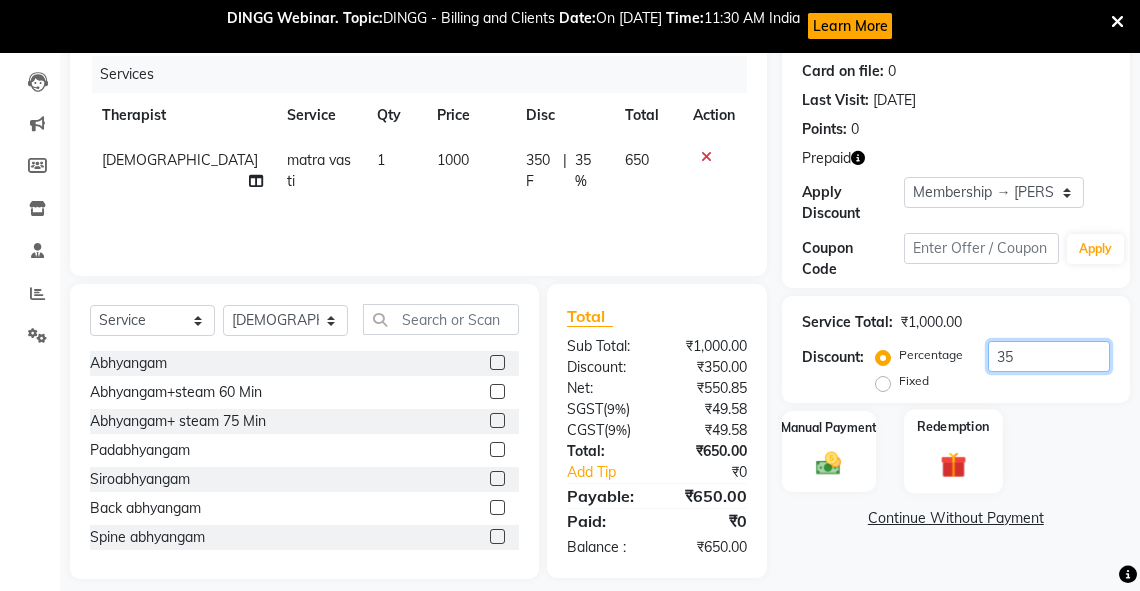 type on "35" 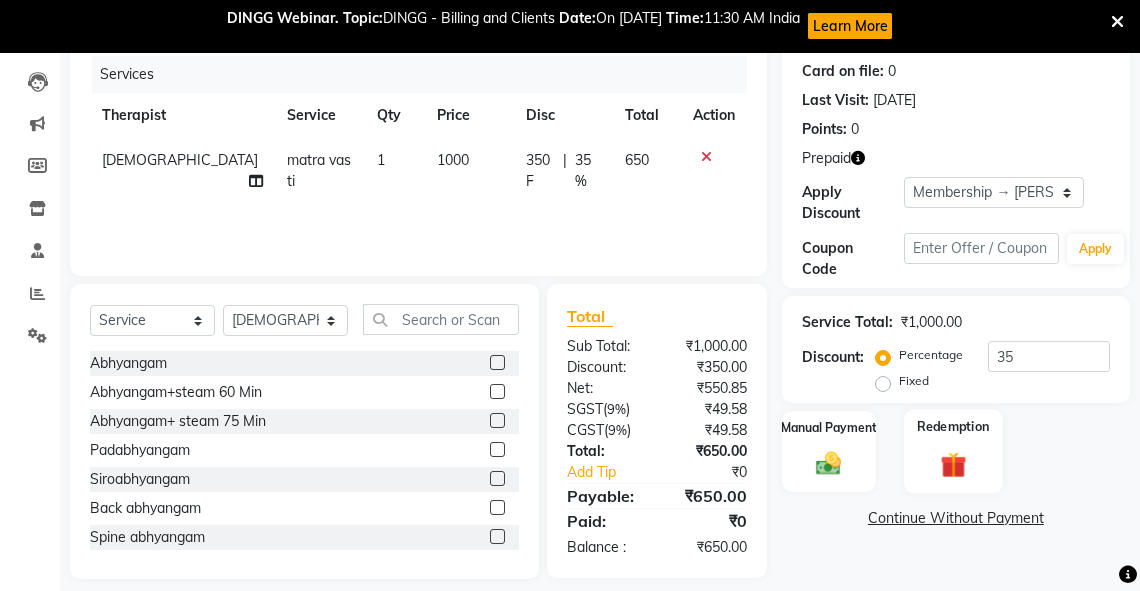 click on "Redemption" 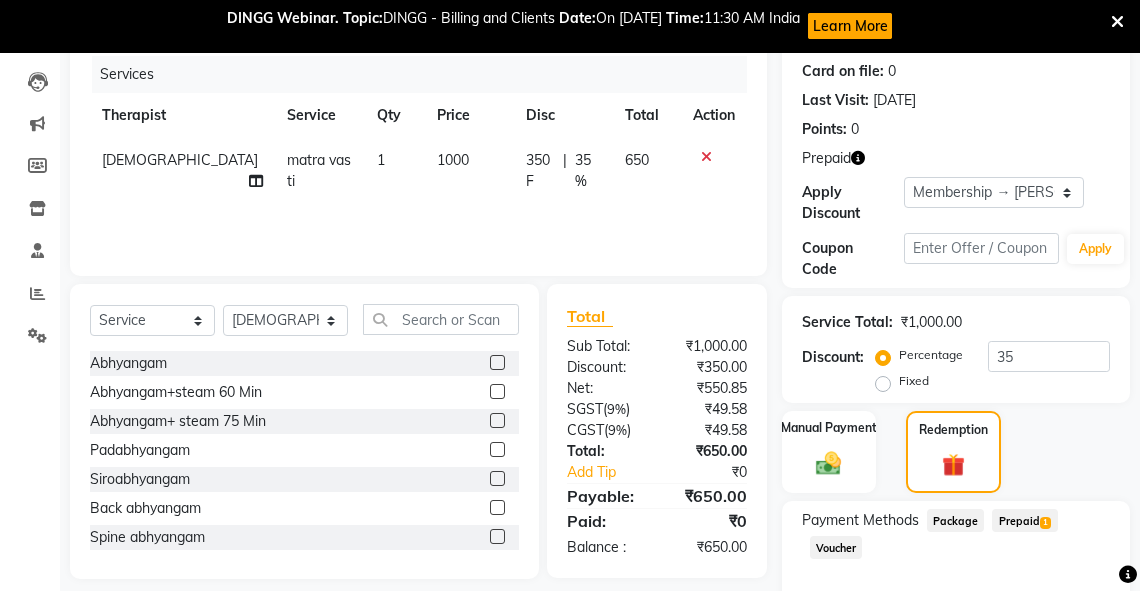 scroll, scrollTop: 345, scrollLeft: 0, axis: vertical 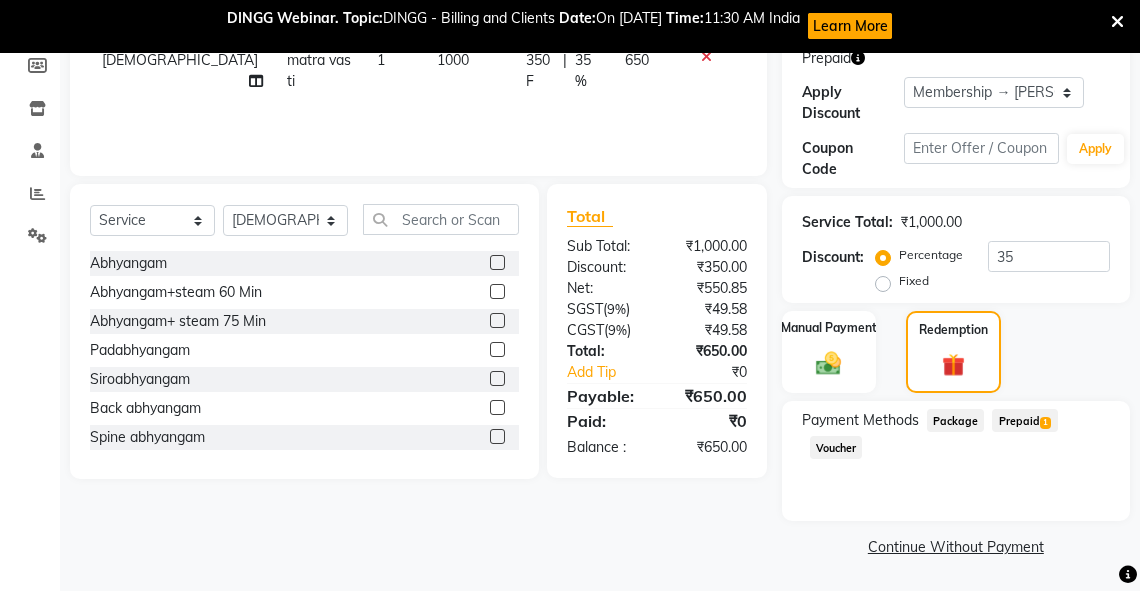 click on "Prepaid  1" 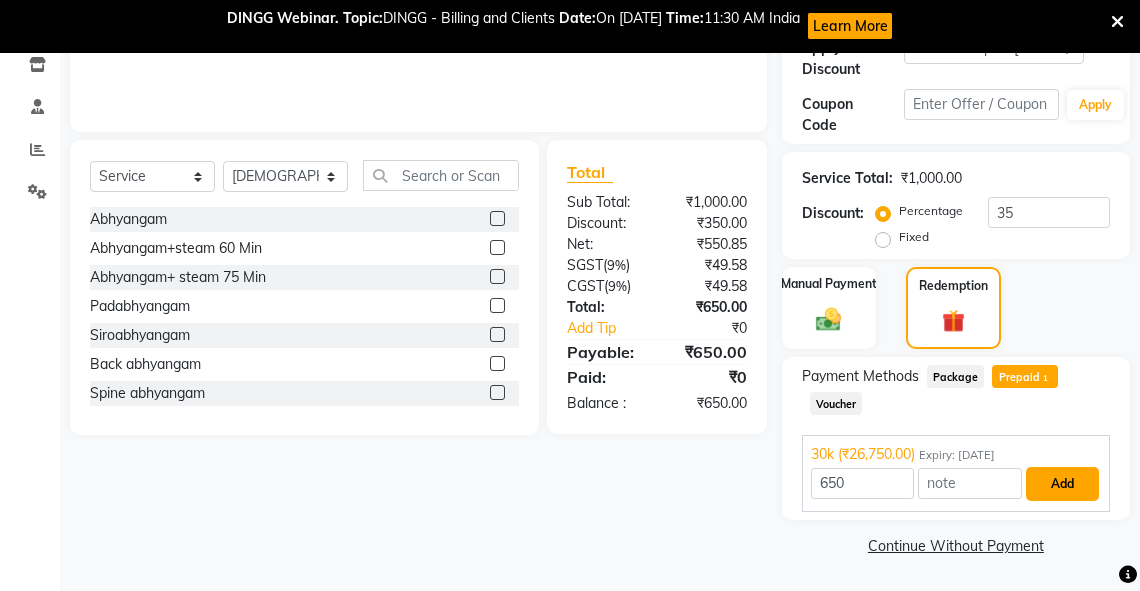 click on "Add" at bounding box center [1062, 484] 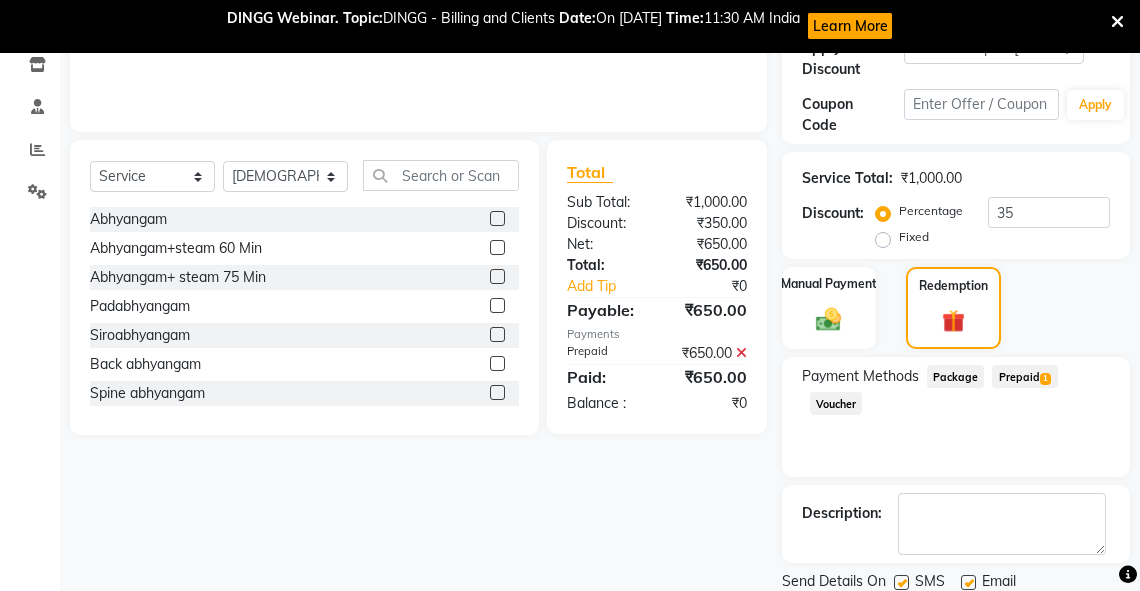 scroll, scrollTop: 457, scrollLeft: 0, axis: vertical 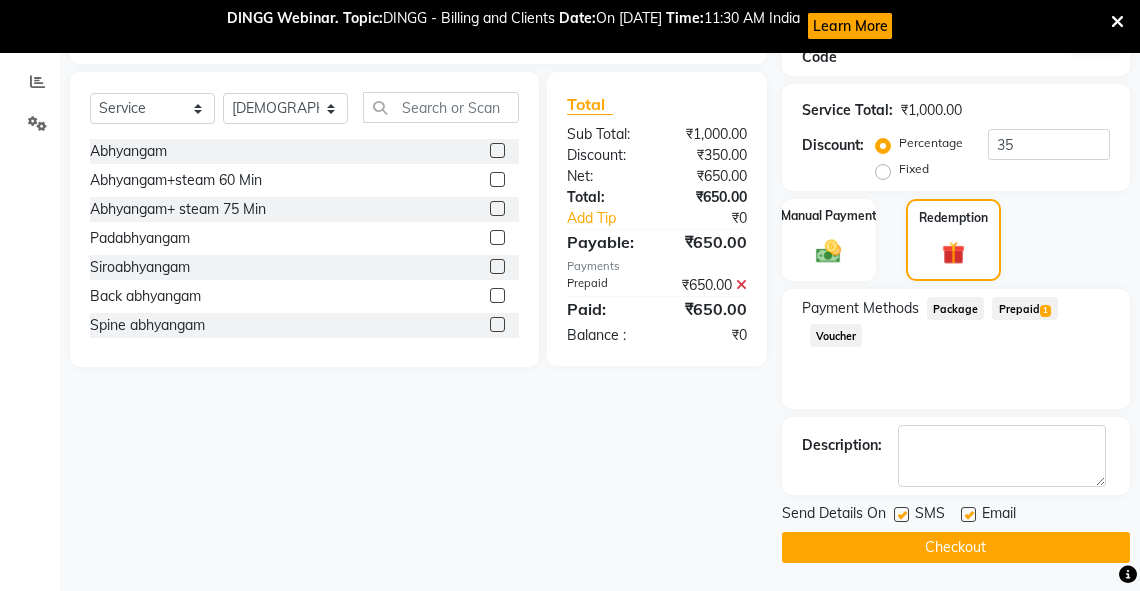 click on "Checkout" 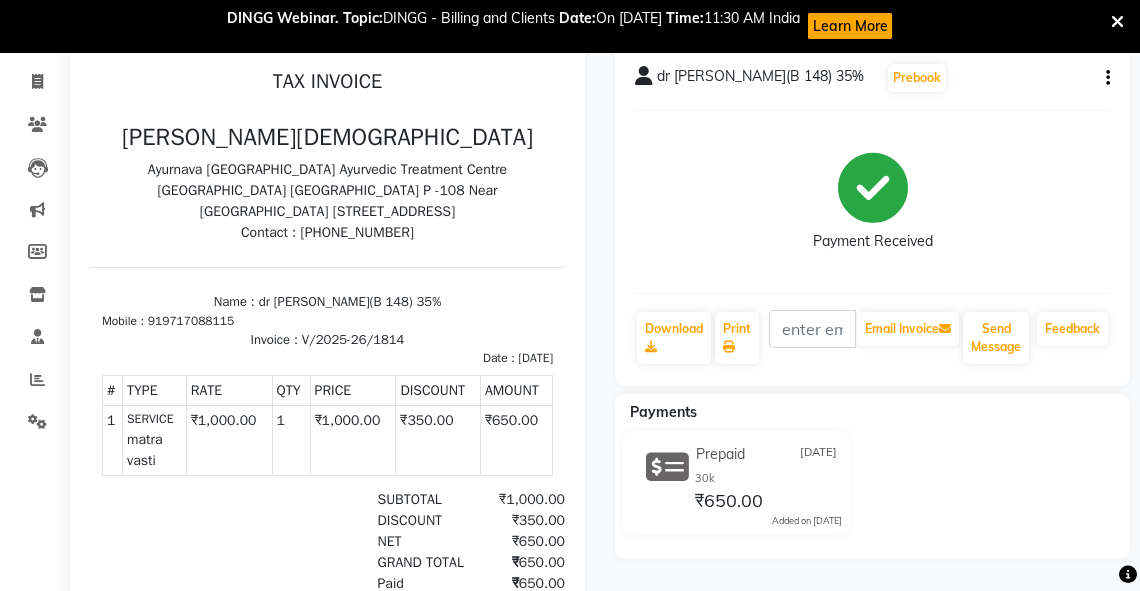 scroll, scrollTop: 0, scrollLeft: 0, axis: both 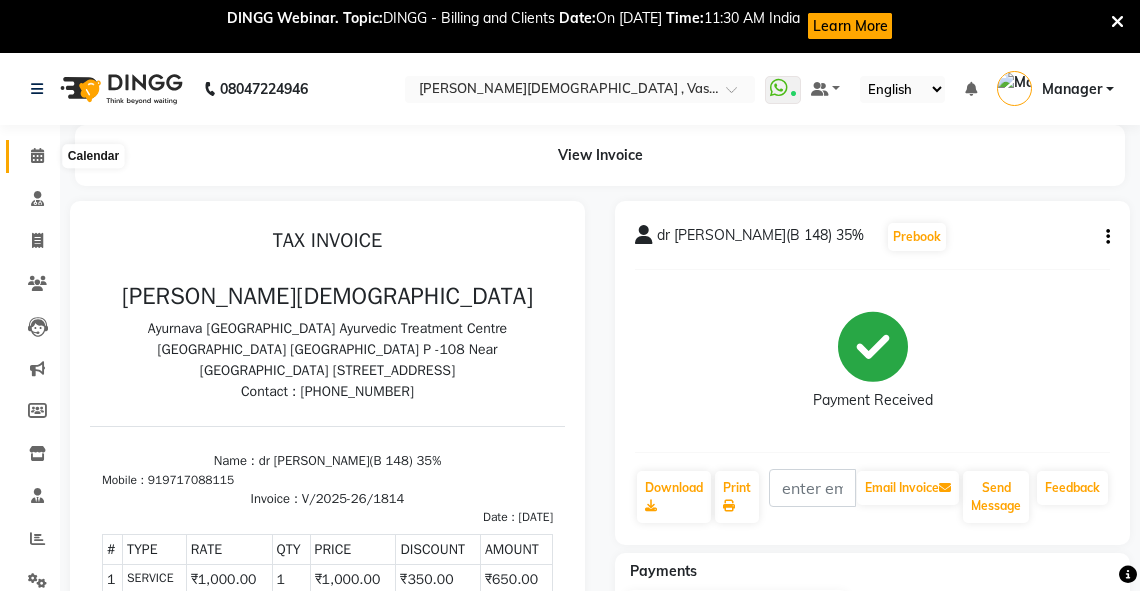 click 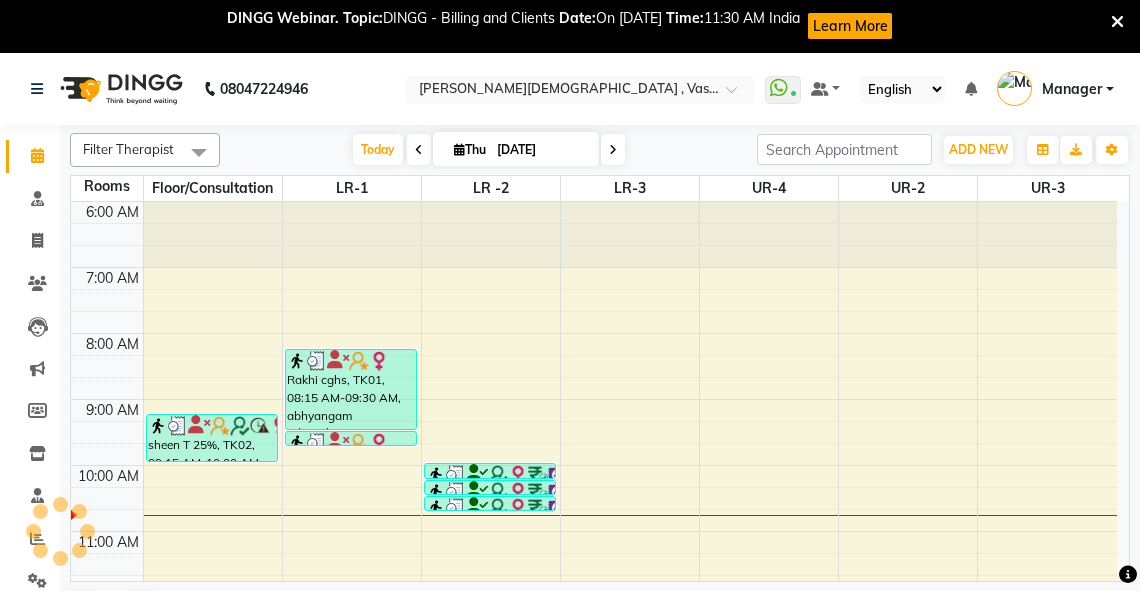 scroll, scrollTop: 0, scrollLeft: 0, axis: both 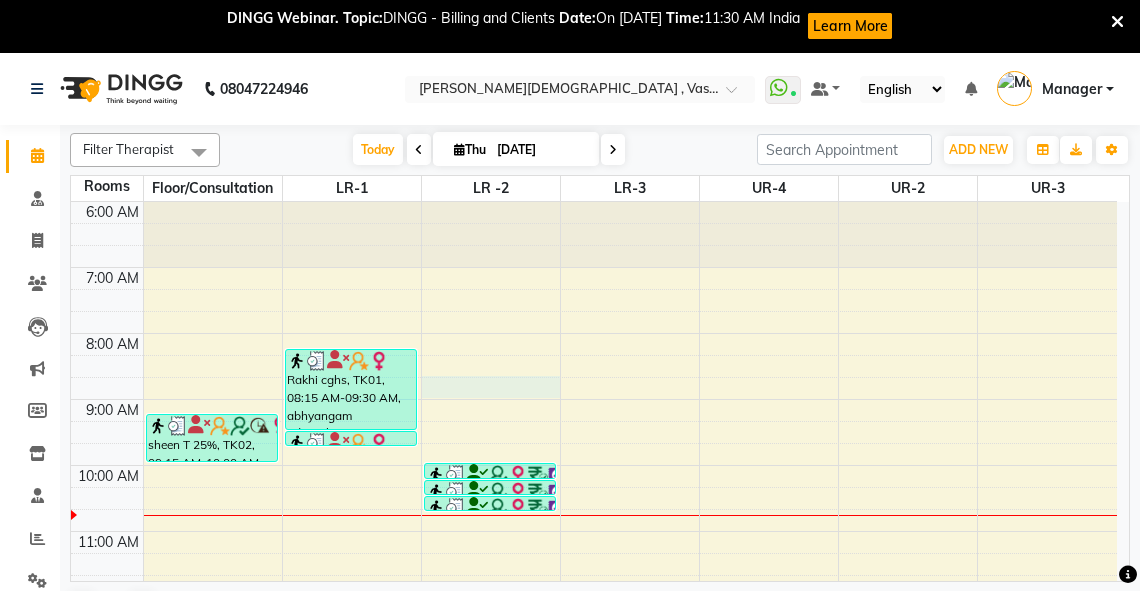 click on "6:00 AM 7:00 AM 8:00 AM 9:00 AM 10:00 AM 11:00 AM 12:00 PM 1:00 PM 2:00 PM 3:00 PM 4:00 PM 5:00 PM 6:00 PM 7:00 PM 8:00 PM     sheen T 25%, TK02, 09:15 AM-10:00 AM,  abhyangam(L)+Potli(L)     Rakhi cghs, TK01, 08:15 AM-09:30 AM, abhyangam udwarthanam STEAM     Rakhi cghs, TK01, 09:30 AM-09:45 AM, kashay vasti     dr rachna(B 148) 35%, TK03, 10:00 AM-10:15 AM, matra vasti     dr rachna(B 148) 35%, TK03, 10:15 AM-10:30 AM, matra vasti     dr rachna(B 148) 35%, TK03, 10:30 AM-10:45 AM, matra vasti" at bounding box center [594, 696] 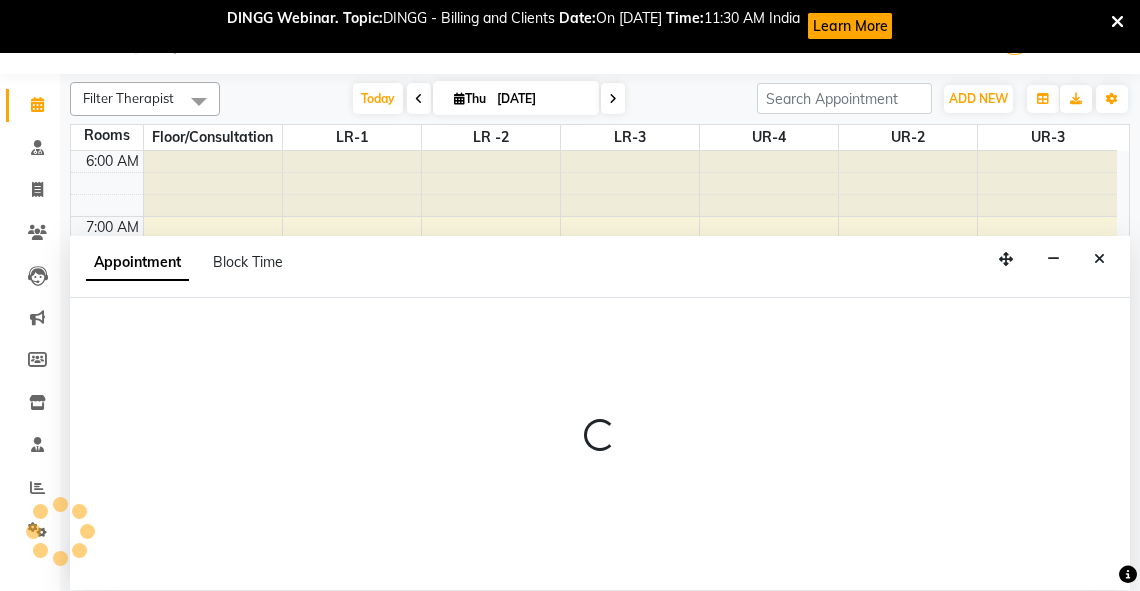 select on "525" 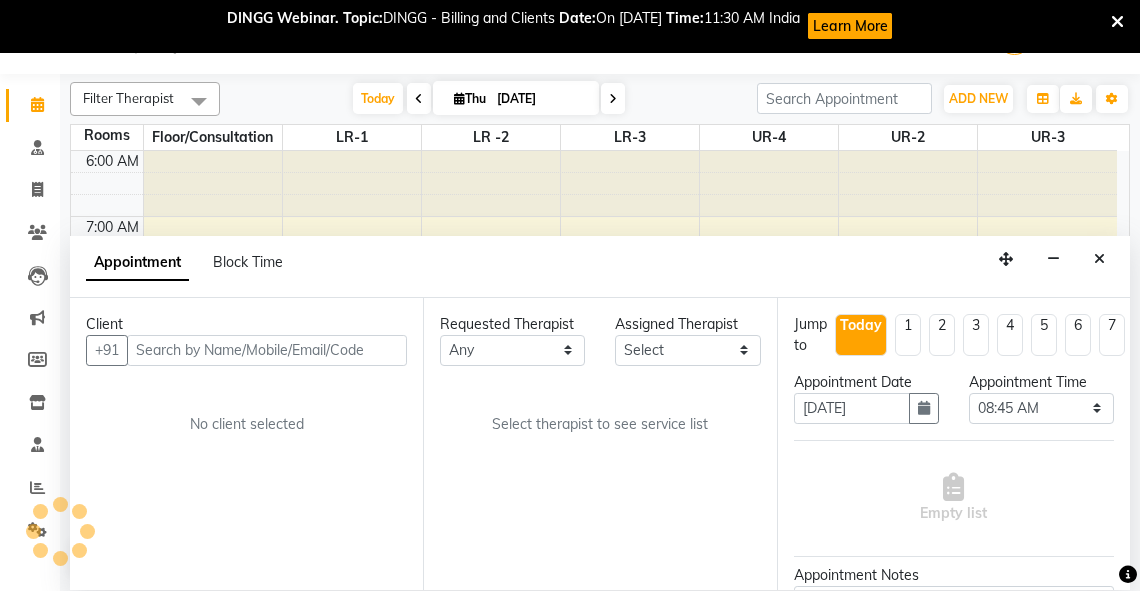 scroll, scrollTop: 52, scrollLeft: 0, axis: vertical 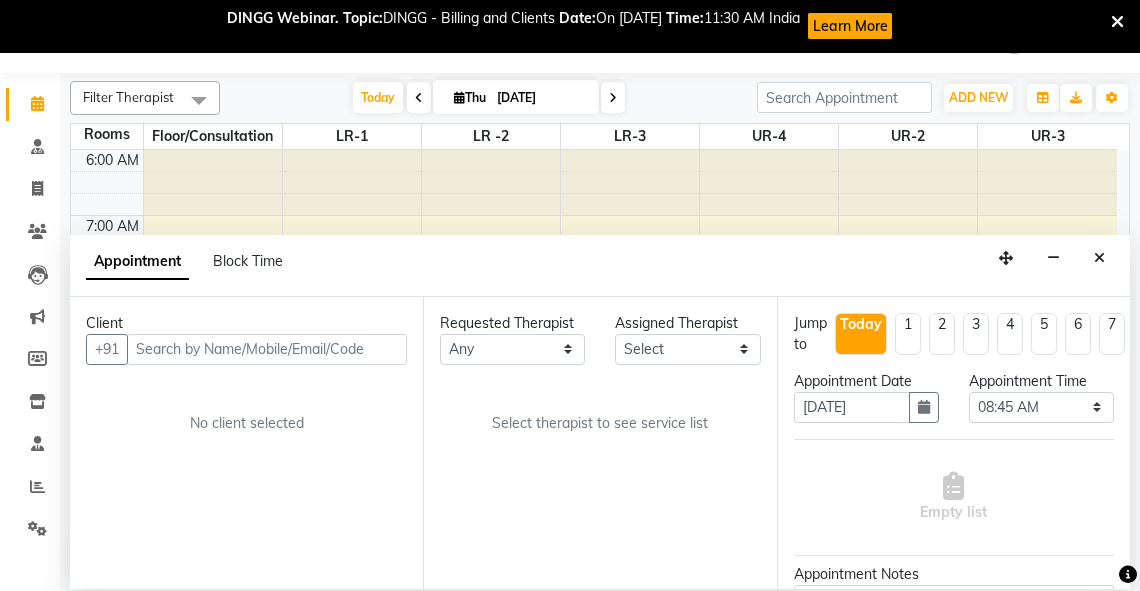 click at bounding box center (267, 349) 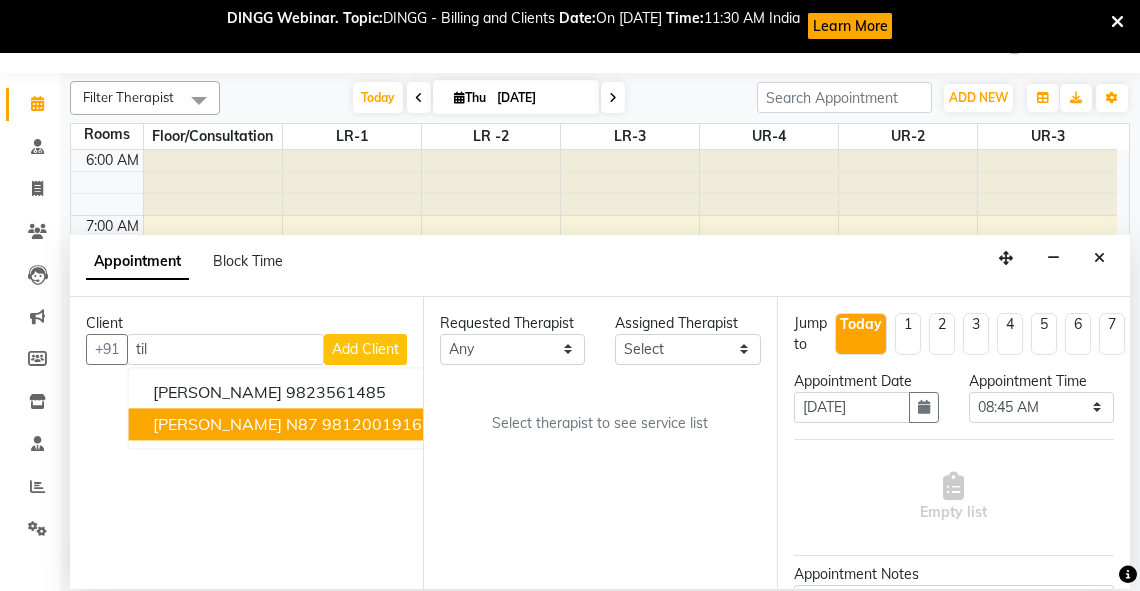click on "tilak n87  9812001916" at bounding box center (287, 424) 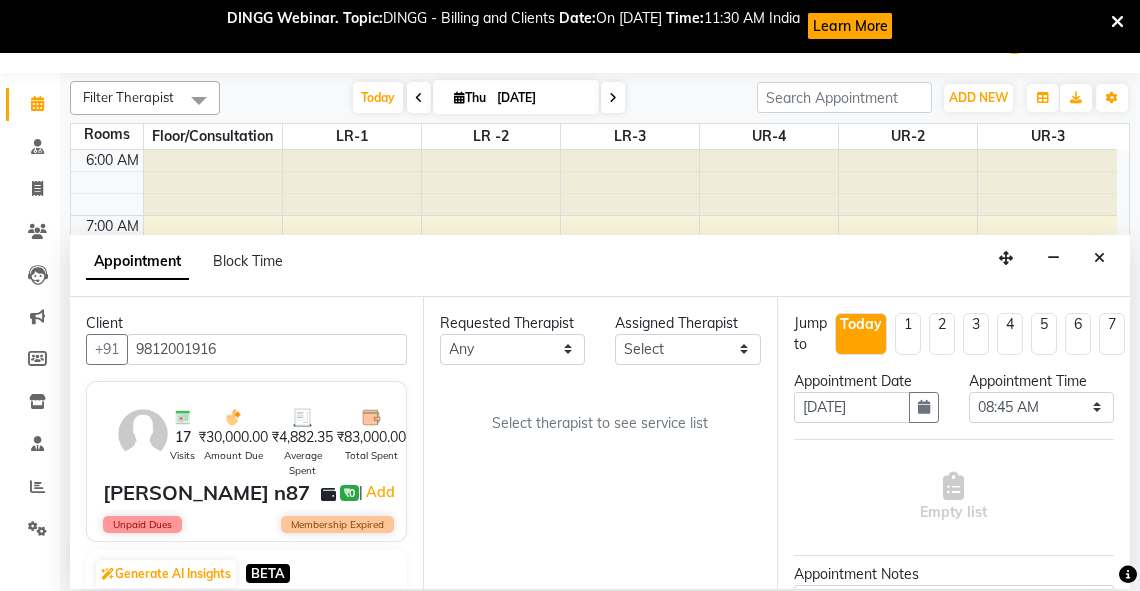 type on "9812001916" 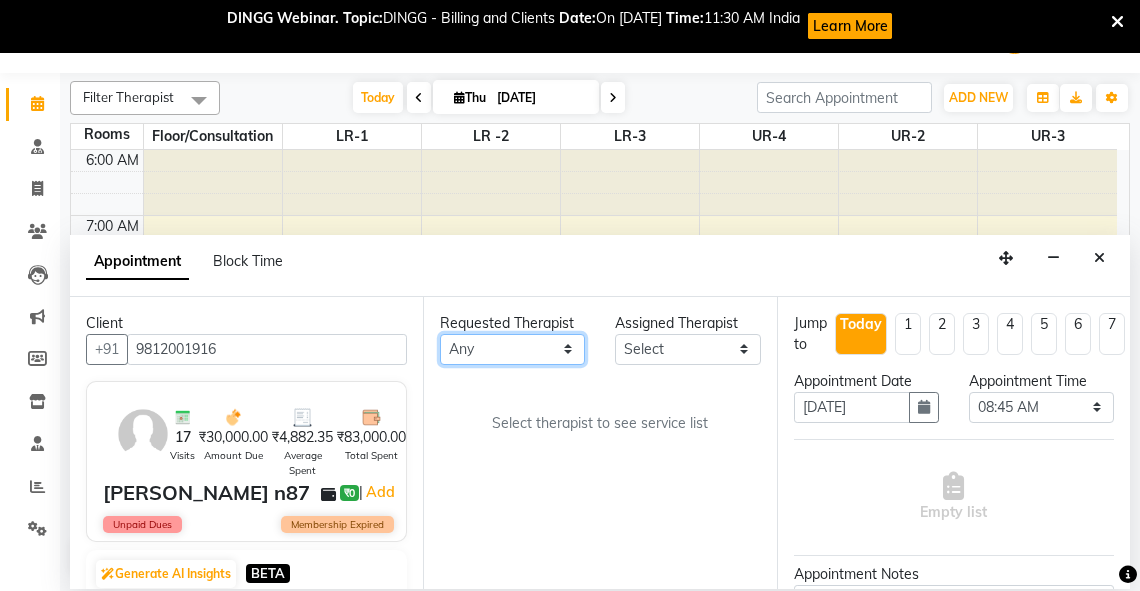 click on "Any [PERSON_NAME] V [PERSON_NAME] [PERSON_NAME] A K [PERSON_NAME] N [PERSON_NAME]  Dhaneesha [PERSON_NAME] K P [PERSON_NAME] [PERSON_NAME] [PERSON_NAME] [PERSON_NAME] [PERSON_NAME] a [PERSON_NAME] K M OTHER BRANCH Sardinia [PERSON_NAME] [PERSON_NAME] [PERSON_NAME] [PERSON_NAME]" at bounding box center [512, 349] 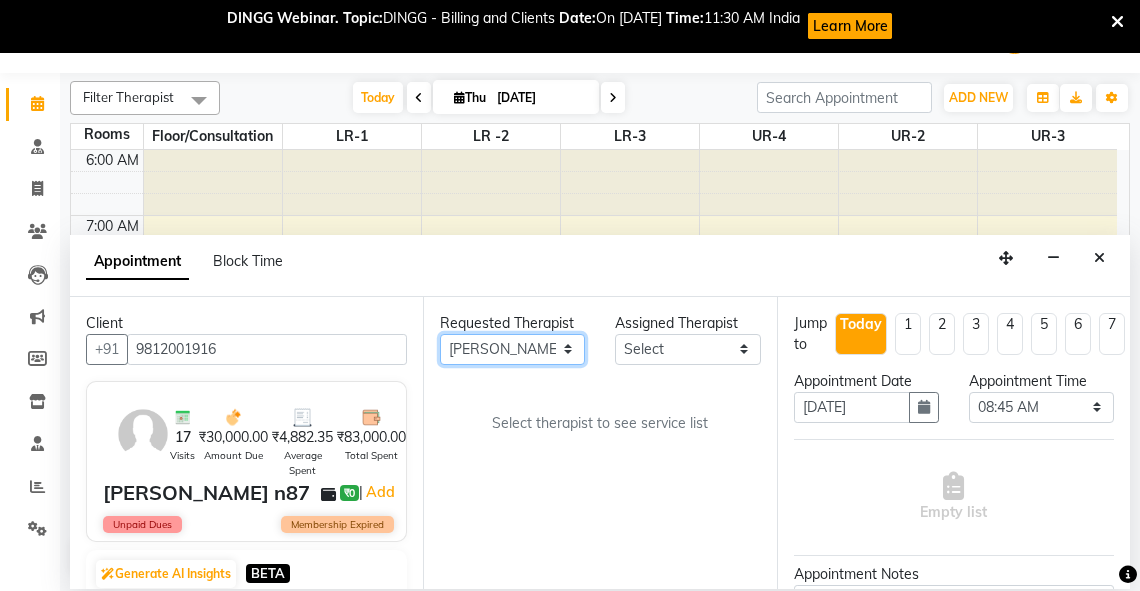 click on "Any [PERSON_NAME] V [PERSON_NAME] [PERSON_NAME] A K [PERSON_NAME] N [PERSON_NAME]  Dhaneesha [PERSON_NAME] K P [PERSON_NAME] [PERSON_NAME] [PERSON_NAME] [PERSON_NAME] [PERSON_NAME] a [PERSON_NAME] K M OTHER BRANCH Sardinia [PERSON_NAME] [PERSON_NAME] [PERSON_NAME] [PERSON_NAME]" at bounding box center (512, 349) 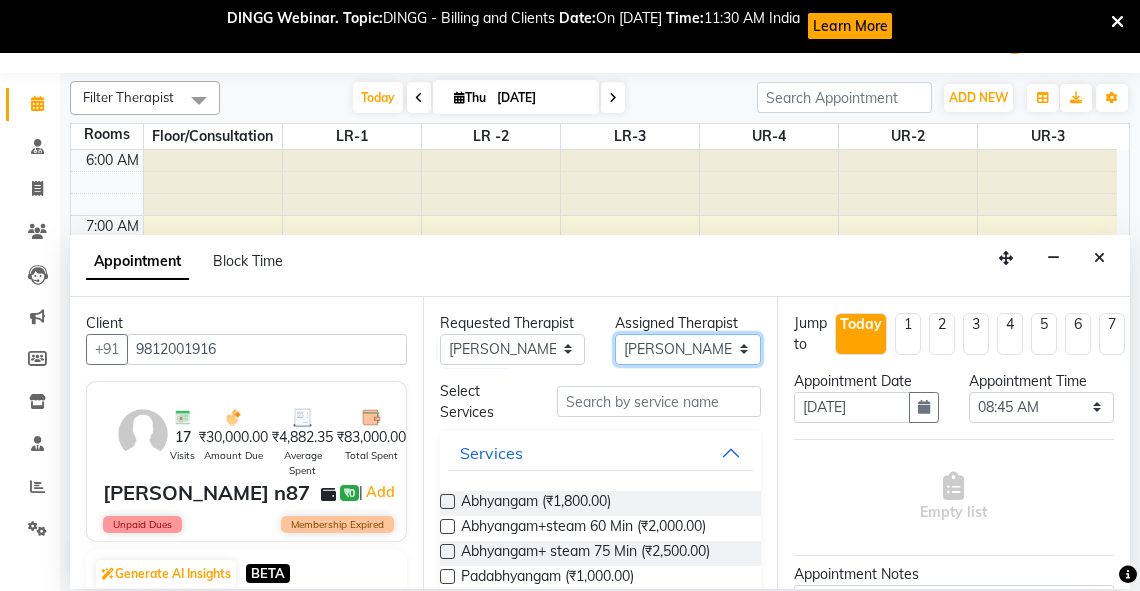 click on "Select [PERSON_NAME] V [PERSON_NAME] [PERSON_NAME] A K [PERSON_NAME] N [PERSON_NAME]  Dhaneesha [PERSON_NAME] K P [PERSON_NAME] [PERSON_NAME] [PERSON_NAME] [PERSON_NAME] [PERSON_NAME] a [PERSON_NAME] K M OTHER BRANCH Sardinia [PERSON_NAME] [PERSON_NAME] [PERSON_NAME] [PERSON_NAME]" at bounding box center (687, 349) 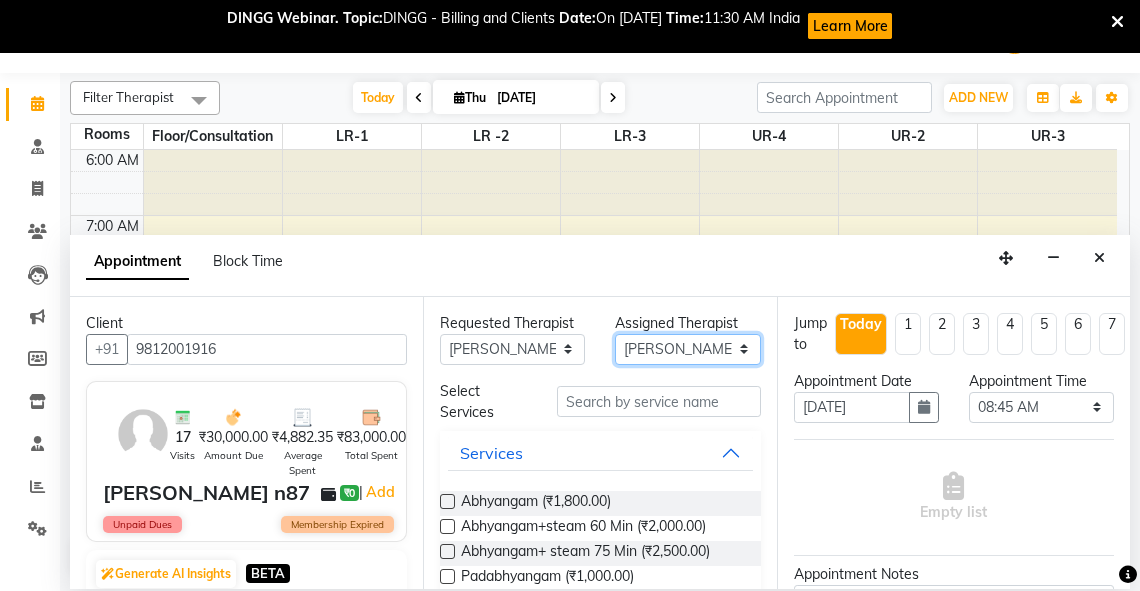 select on "58069" 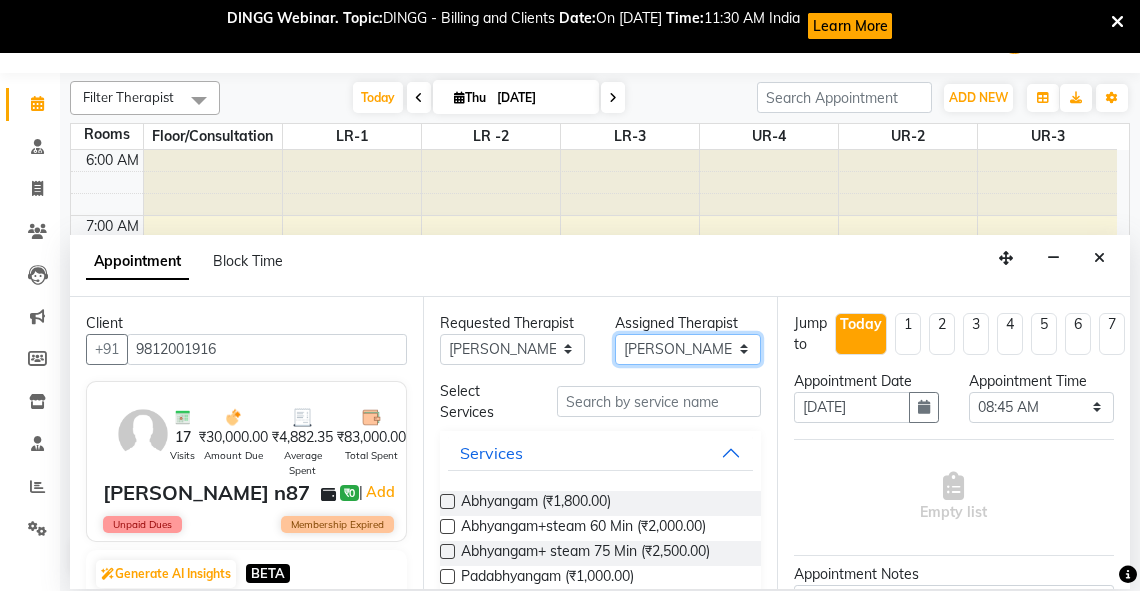 click on "Select [PERSON_NAME] V [PERSON_NAME] [PERSON_NAME] A K [PERSON_NAME] N [PERSON_NAME]  Dhaneesha [PERSON_NAME] K P [PERSON_NAME] [PERSON_NAME] [PERSON_NAME] [PERSON_NAME] [PERSON_NAME] a [PERSON_NAME] K M OTHER BRANCH Sardinia [PERSON_NAME] [PERSON_NAME] [PERSON_NAME] [PERSON_NAME]" at bounding box center [687, 349] 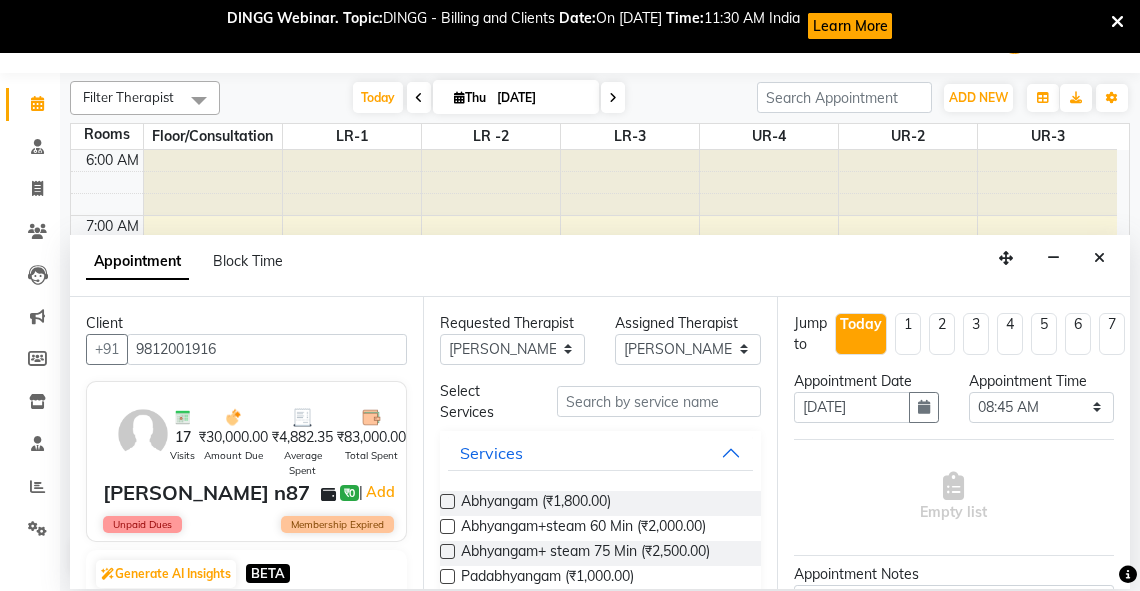 click at bounding box center [447, 551] 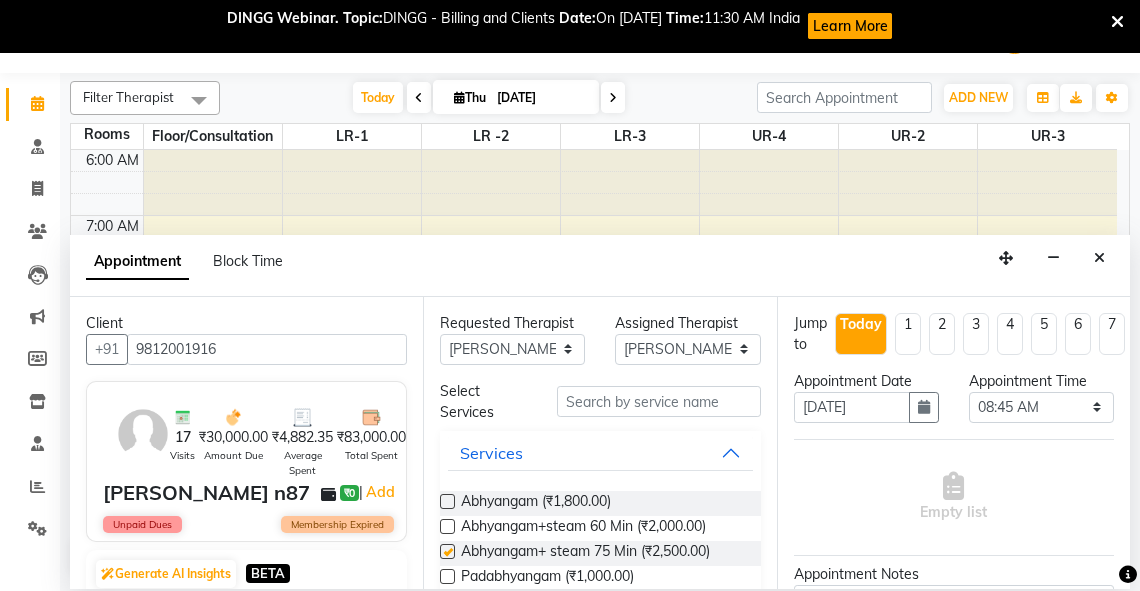 select on "2648" 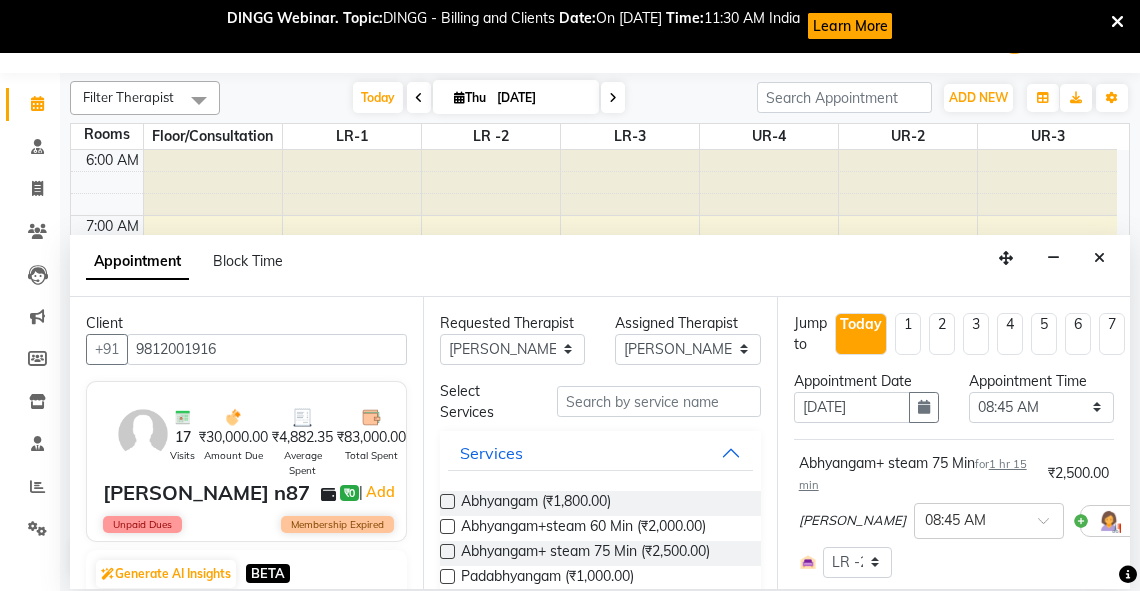 checkbox on "false" 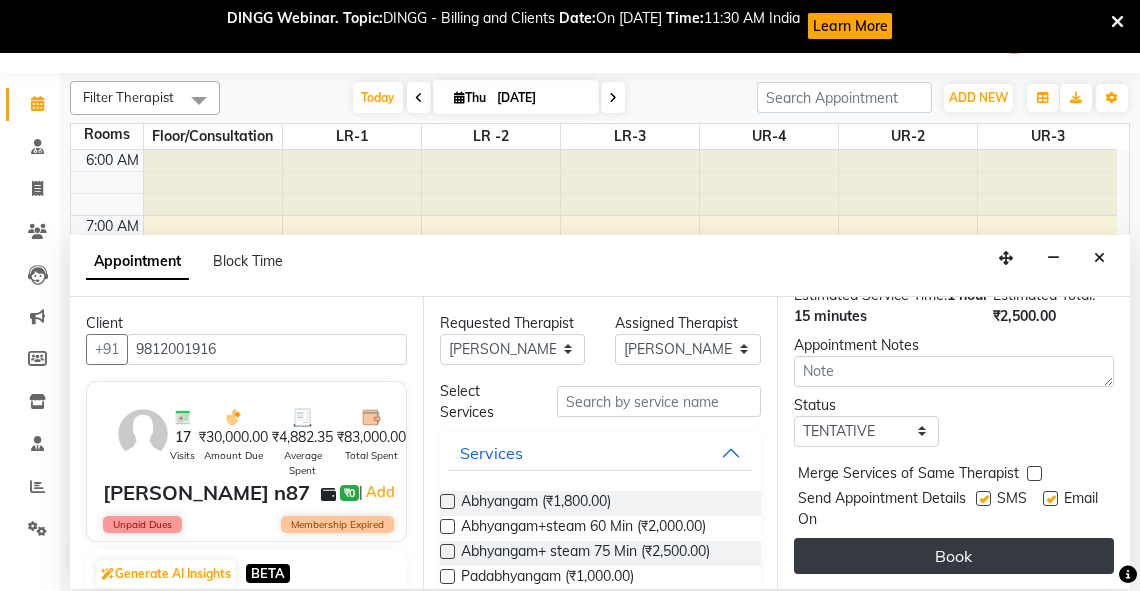 click on "Book" at bounding box center (954, 556) 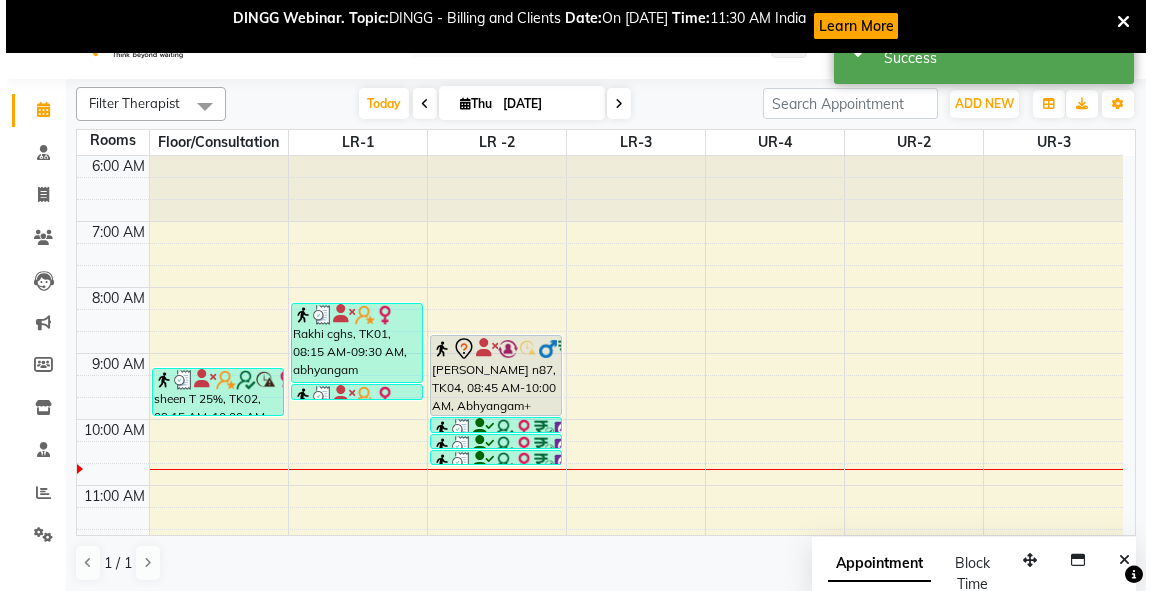 scroll, scrollTop: 0, scrollLeft: 0, axis: both 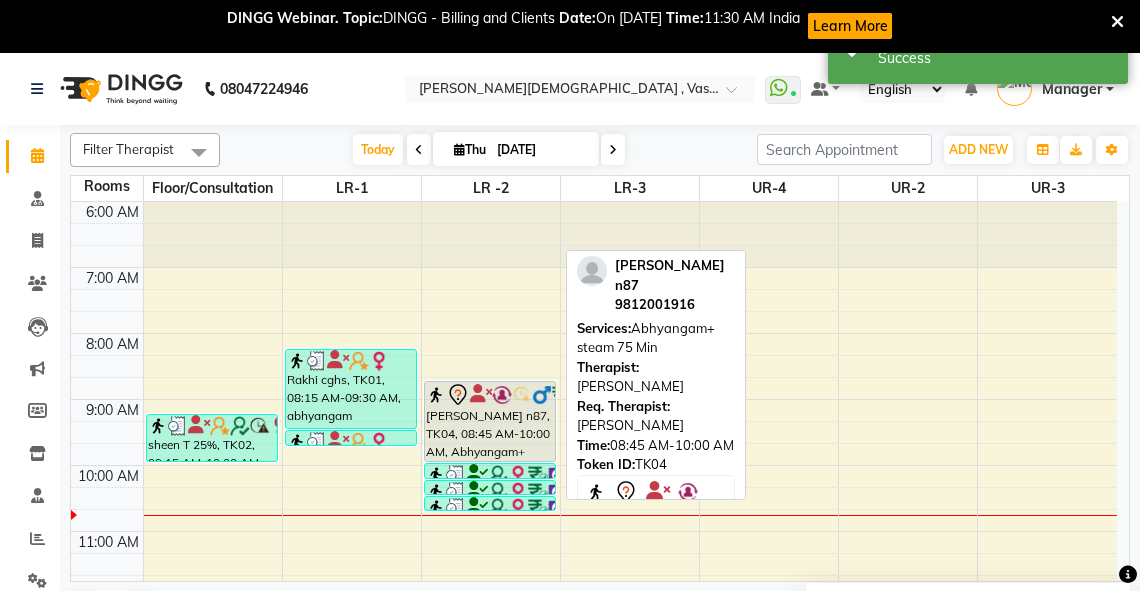 click on "[PERSON_NAME] n87, TK04, 08:45 AM-10:00 AM, Abhyangam+ steam 75 Min" at bounding box center (490, 421) 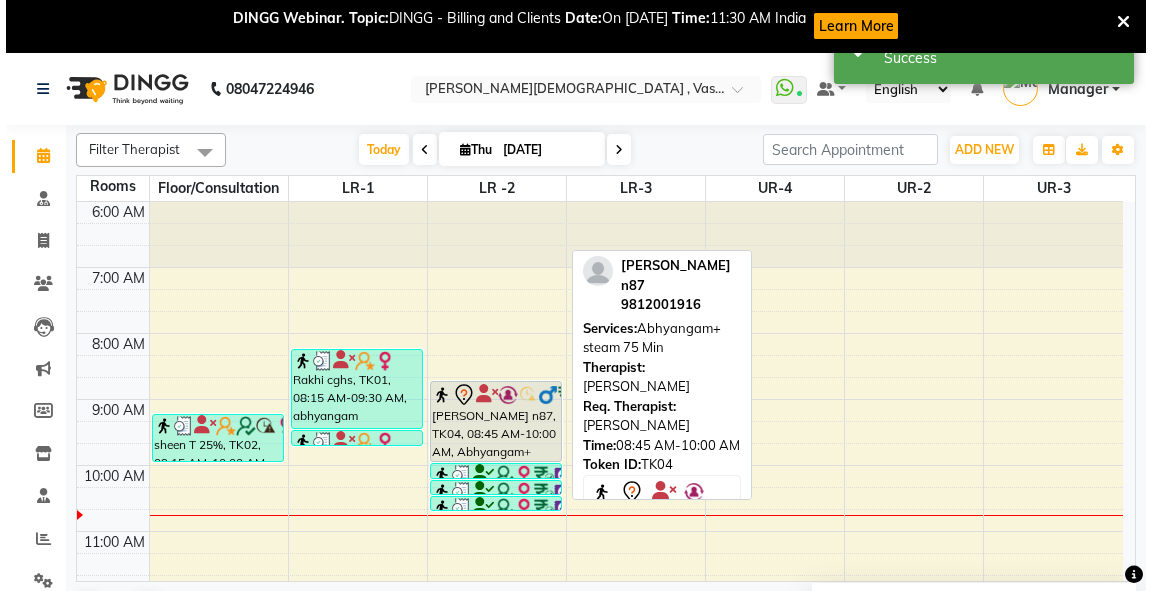 select on "7" 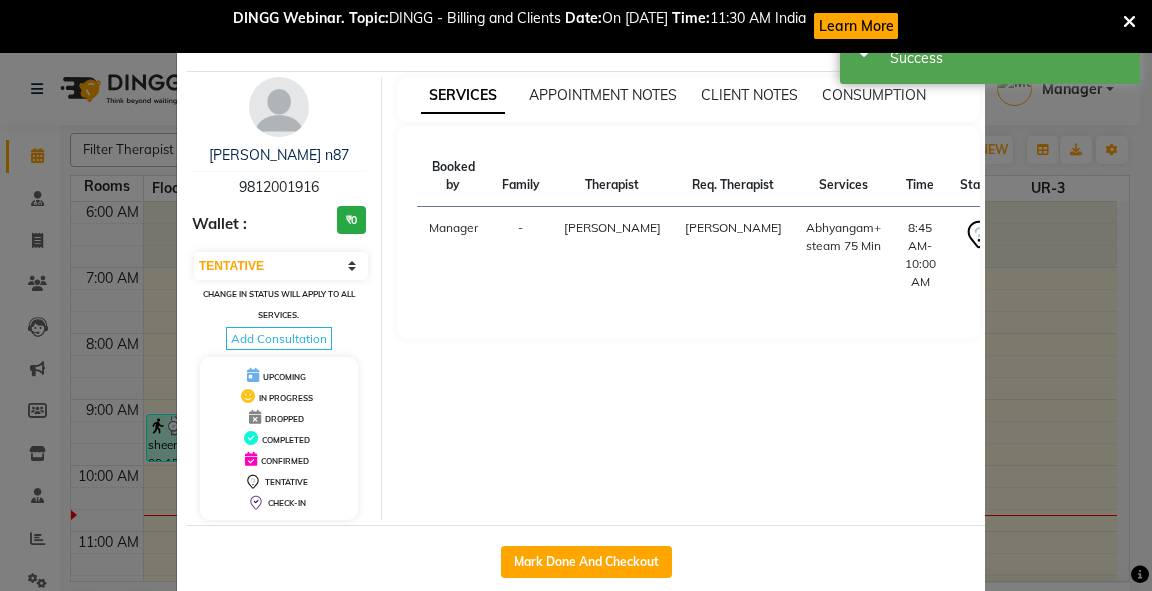 click on "Client Detail  tilak n87    9812001916 Wallet : ₹0 Select IN SERVICE CONFIRMED TENTATIVE CHECK IN MARK DONE DROPPED UPCOMING Change in status will apply to all services. Add Consultation UPCOMING IN PROGRESS DROPPED COMPLETED CONFIRMED TENTATIVE CHECK-IN SERVICES APPOINTMENT NOTES CLIENT NOTES CONSUMPTION Booked by Family Therapist Req. Therapist Services Time Status  Manager  - JISHNU yadhu  Abhyangam+ steam 75 Min   8:45 AM-10:00 AM   START   Mark Done And Checkout" 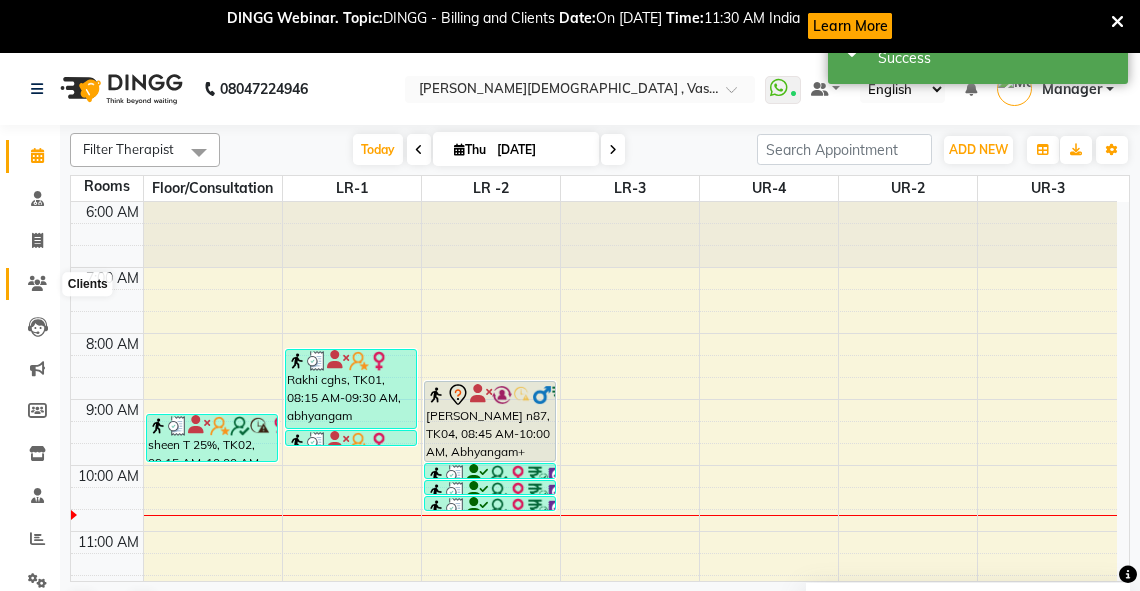 click 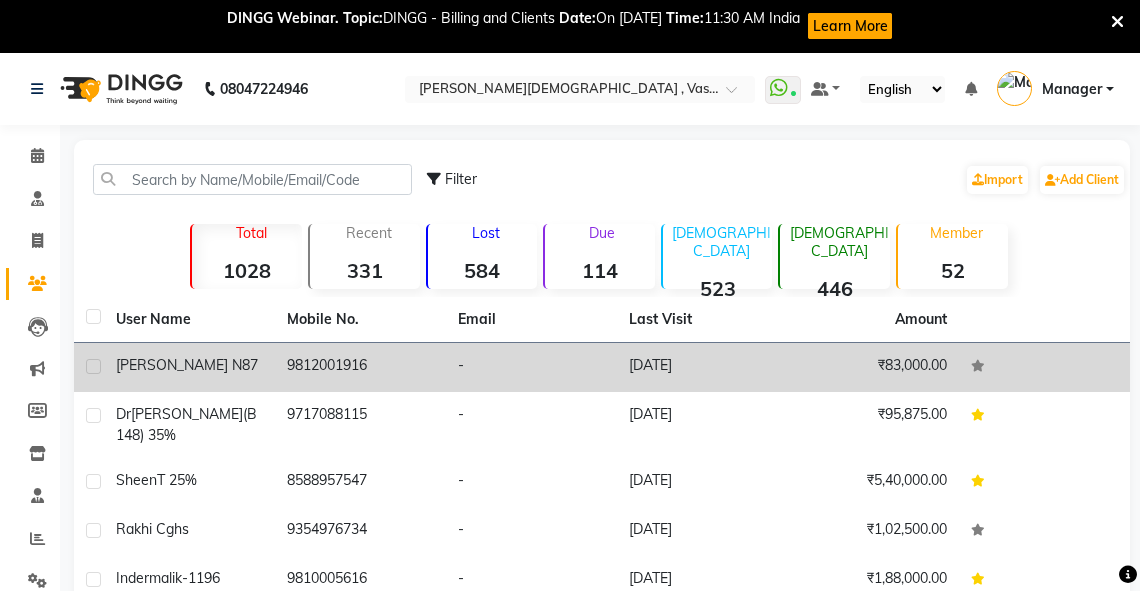 click on "[PERSON_NAME] n87" 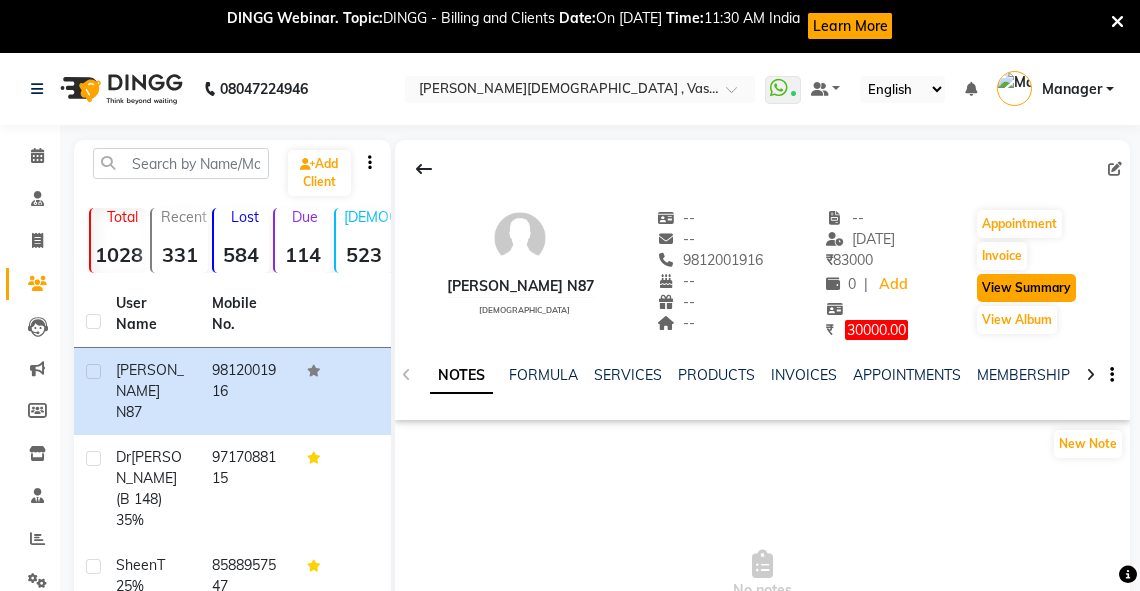 click on "View Summary" 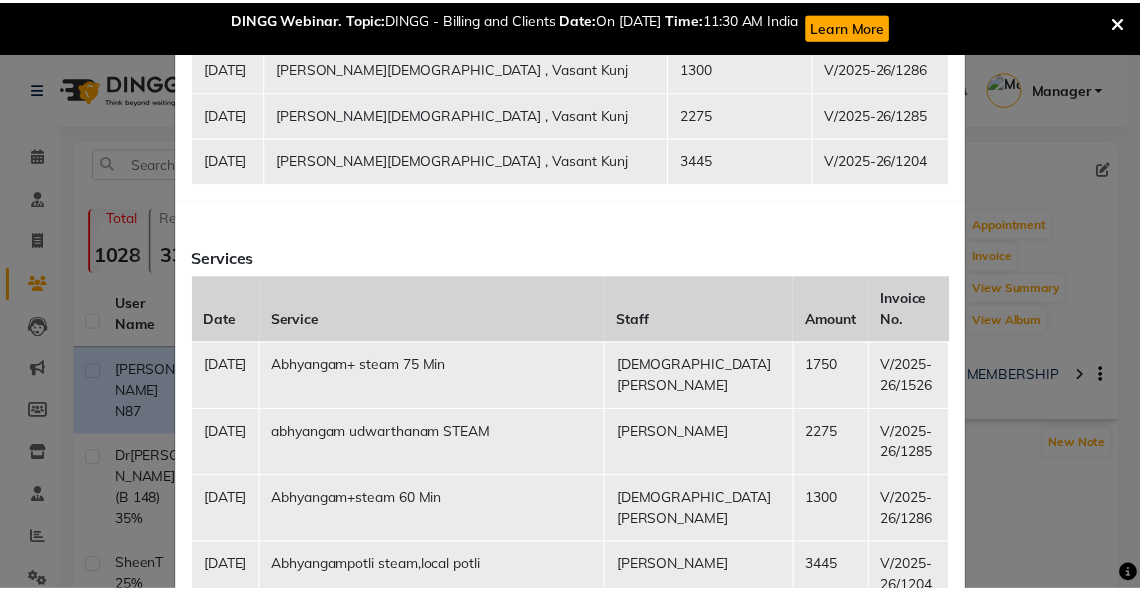 scroll, scrollTop: 0, scrollLeft: 0, axis: both 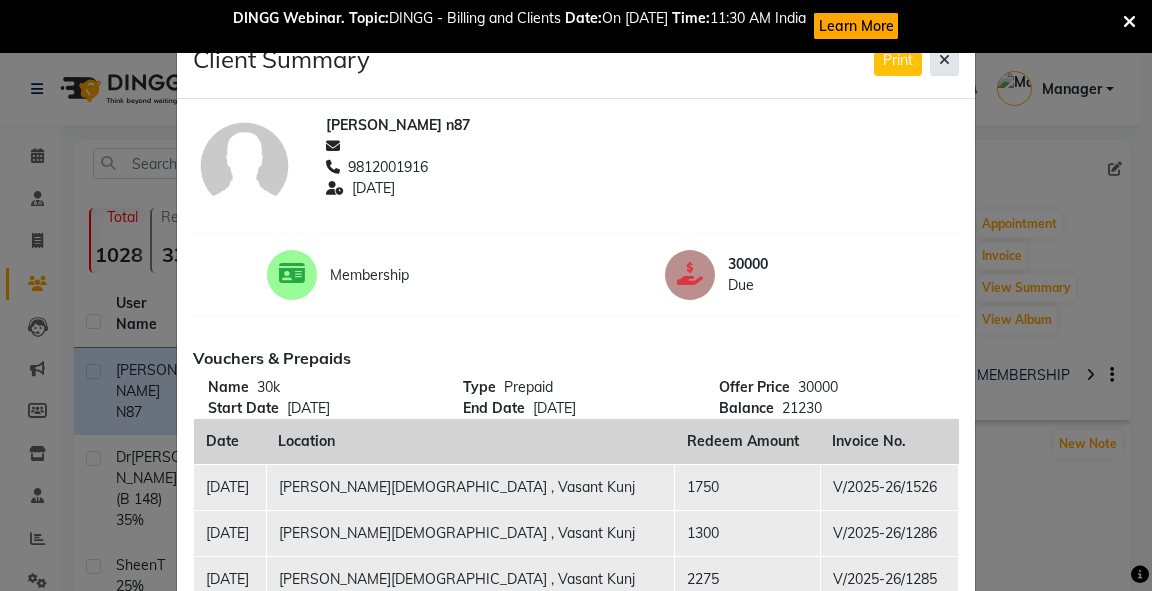 click 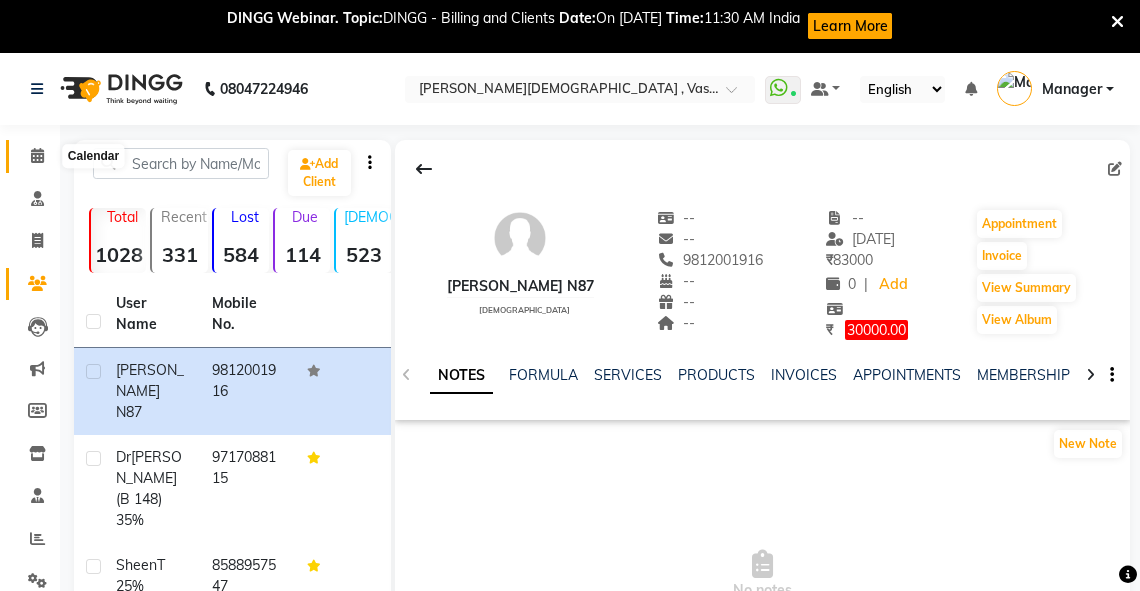 click 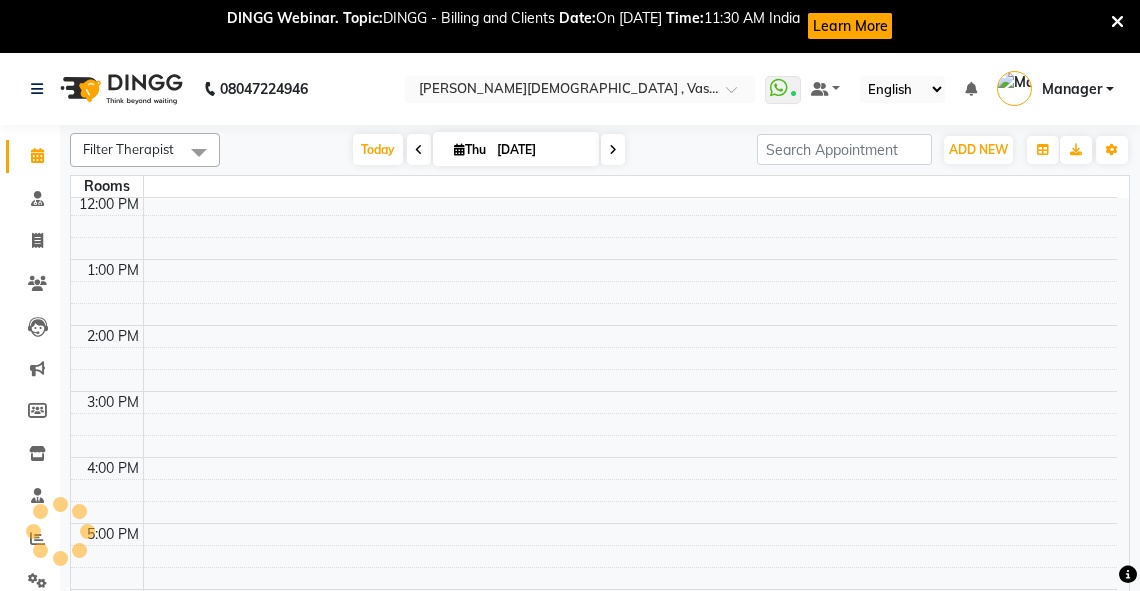 scroll, scrollTop: 0, scrollLeft: 0, axis: both 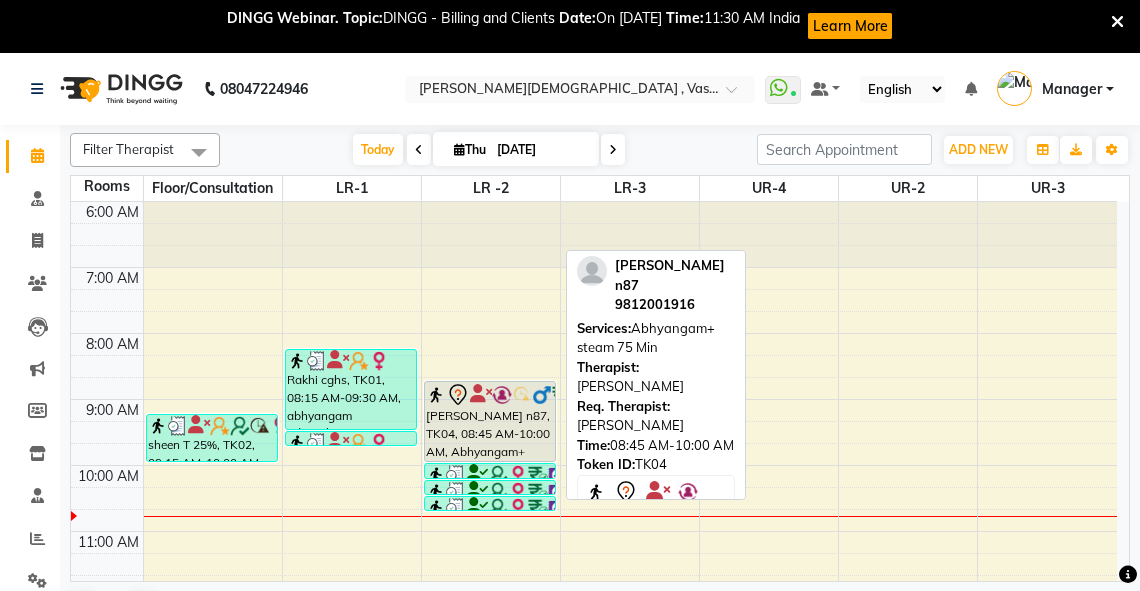 click on "[PERSON_NAME] n87, TK04, 08:45 AM-10:00 AM, Abhyangam+ steam 75 Min" at bounding box center (490, 421) 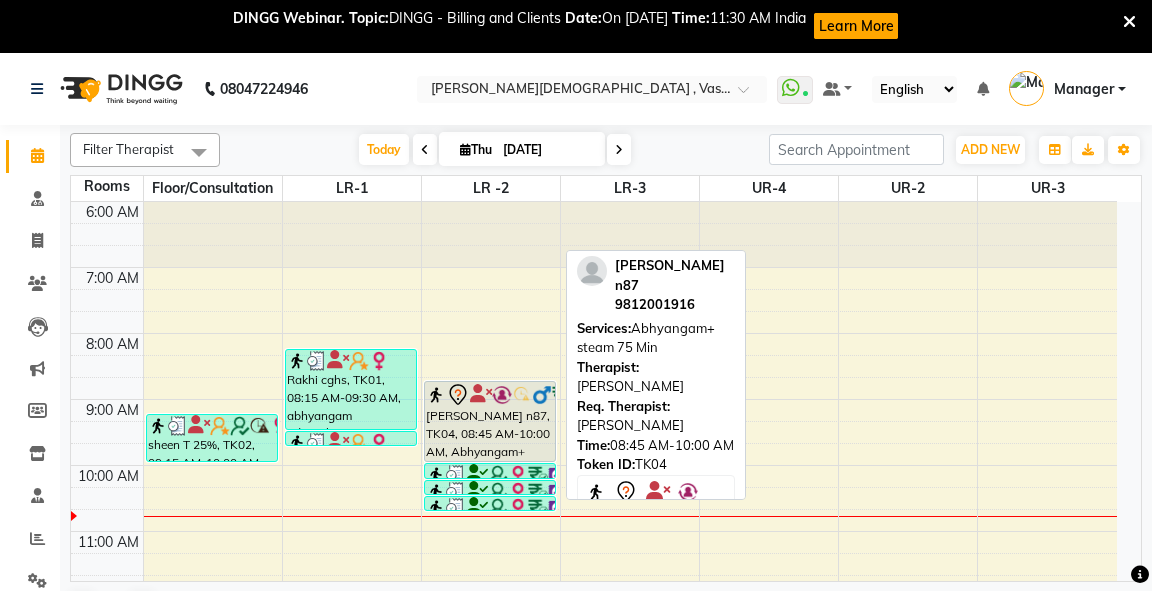 select on "7" 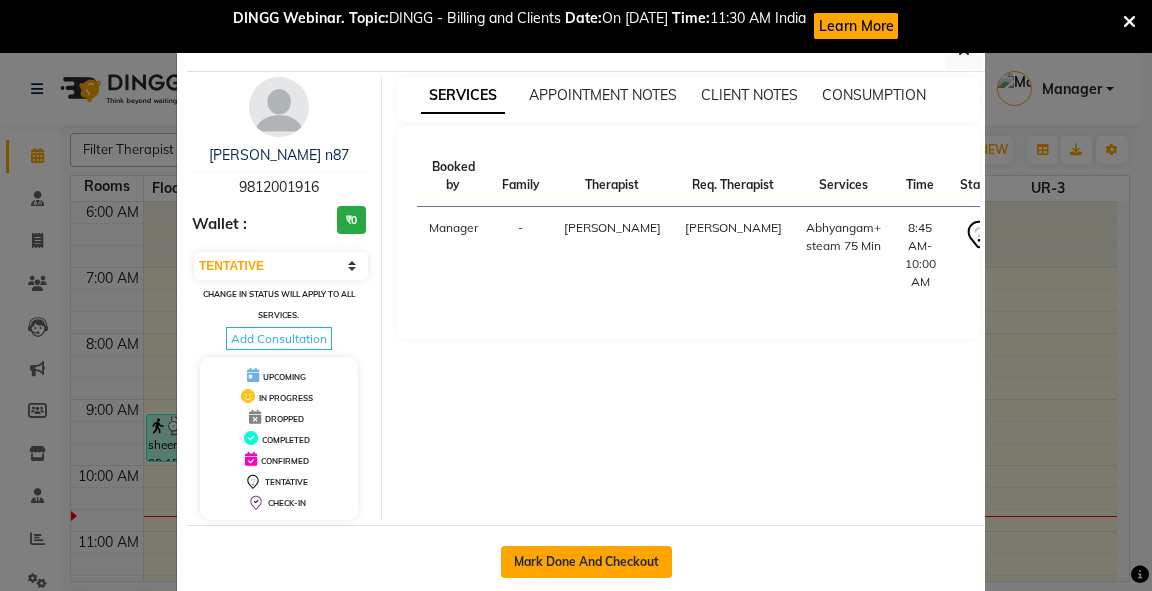 click on "Mark Done And Checkout" 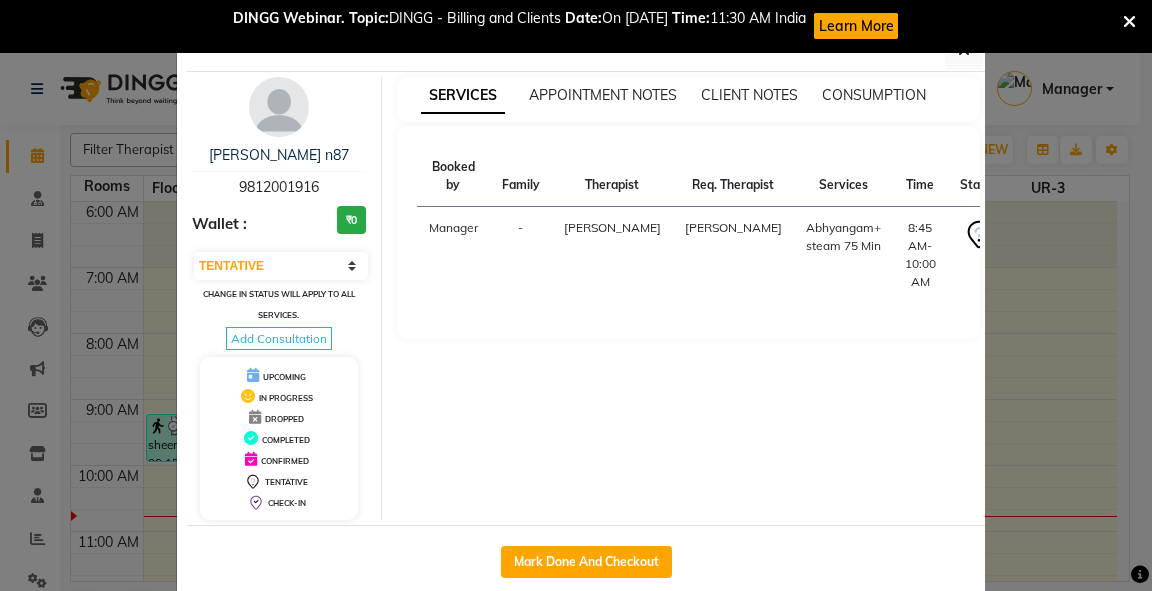 select on "service" 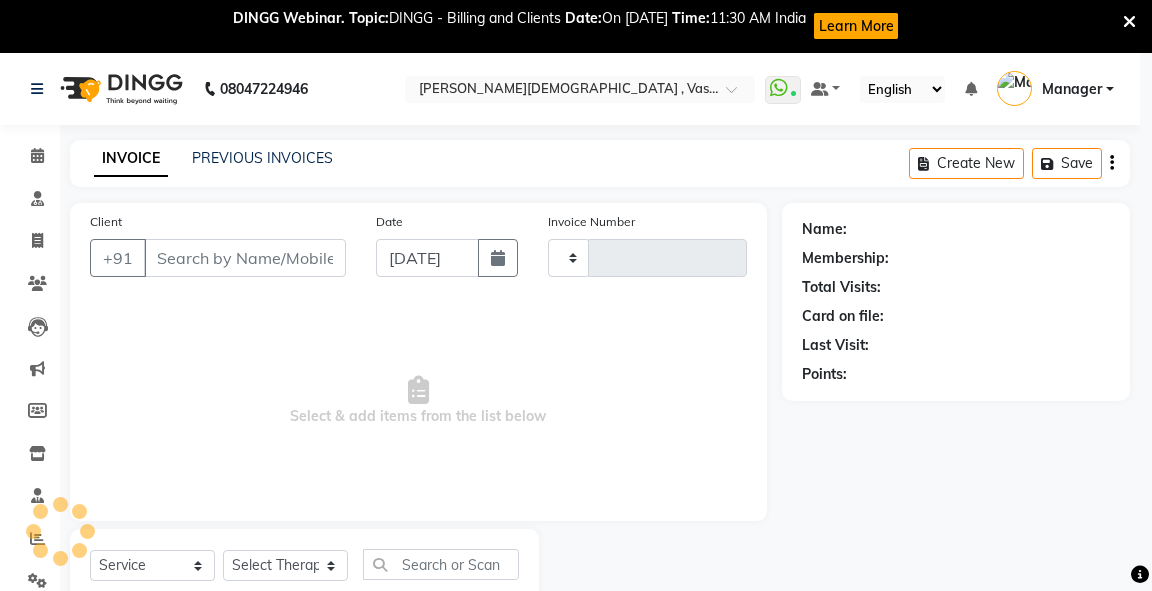type on "1815" 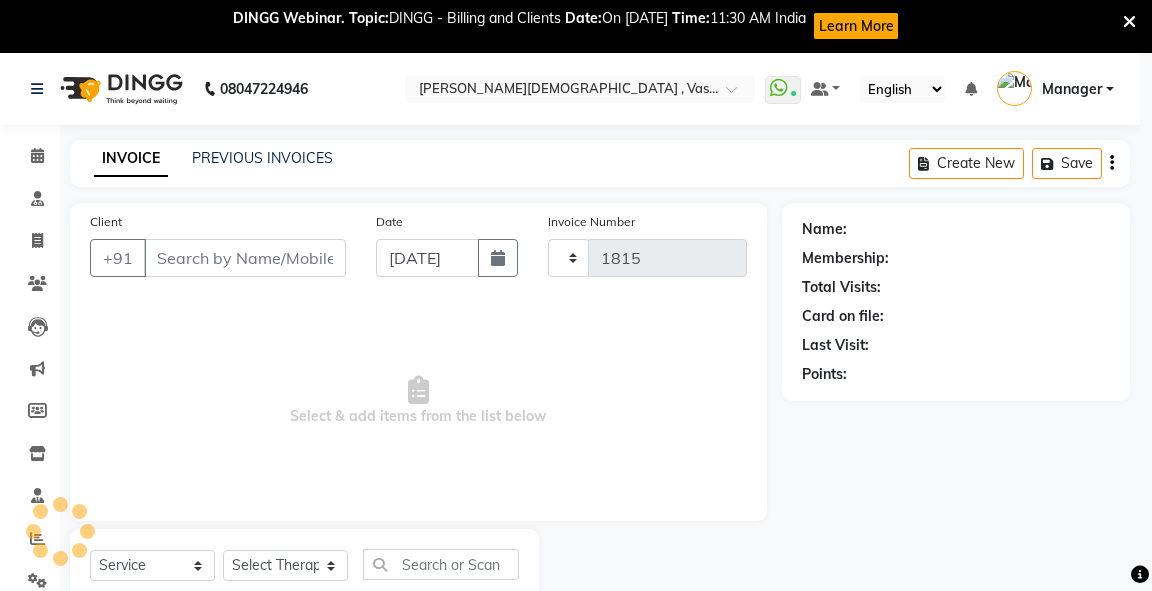 select on "5571" 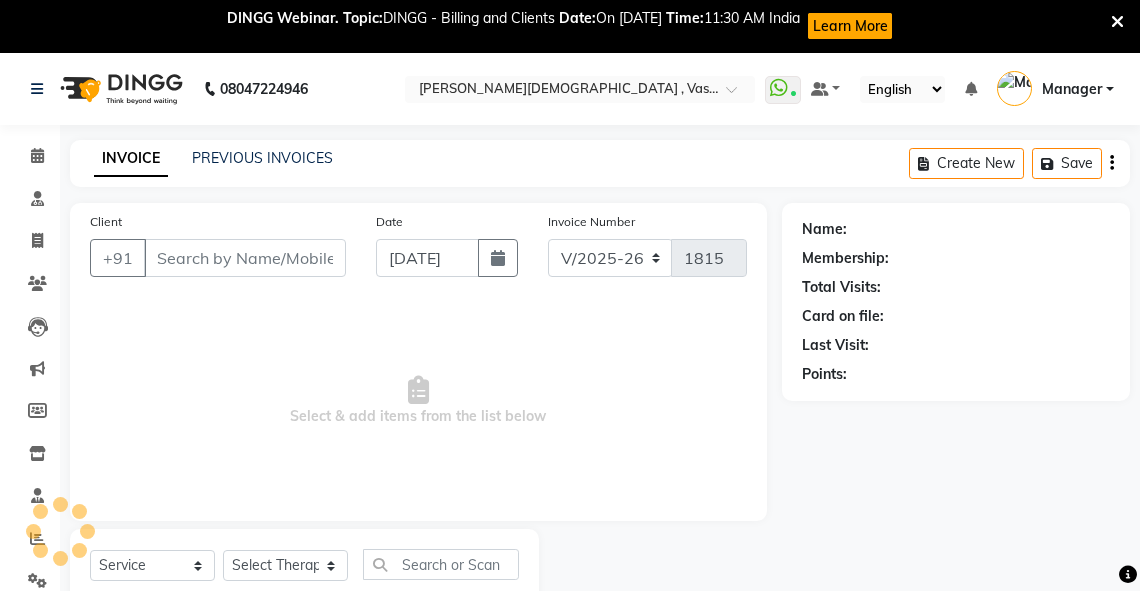 type on "9812001916" 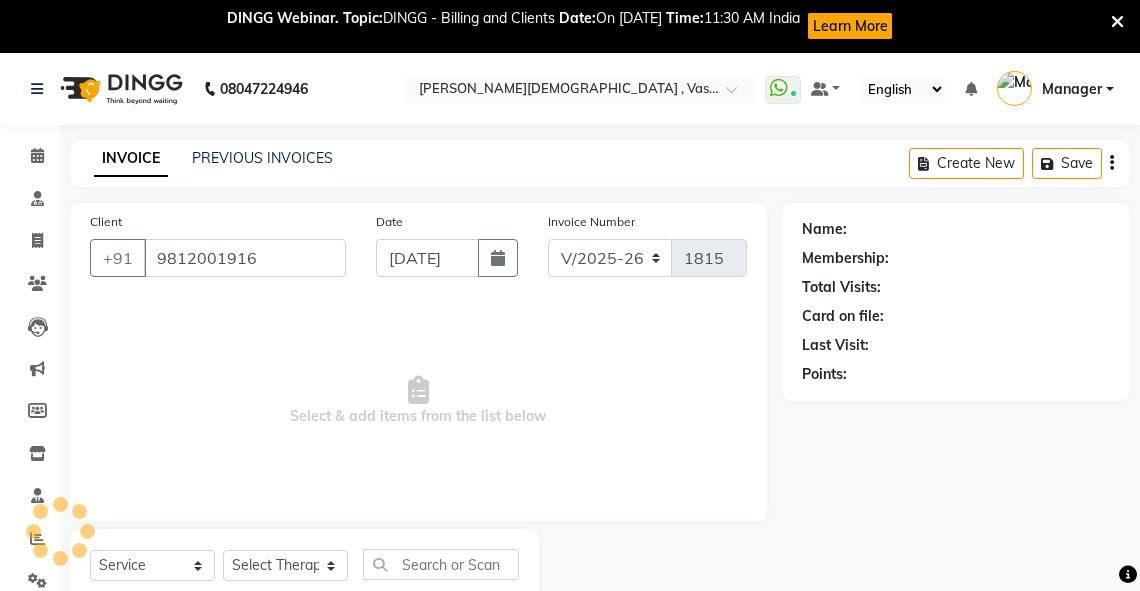 select on "58069" 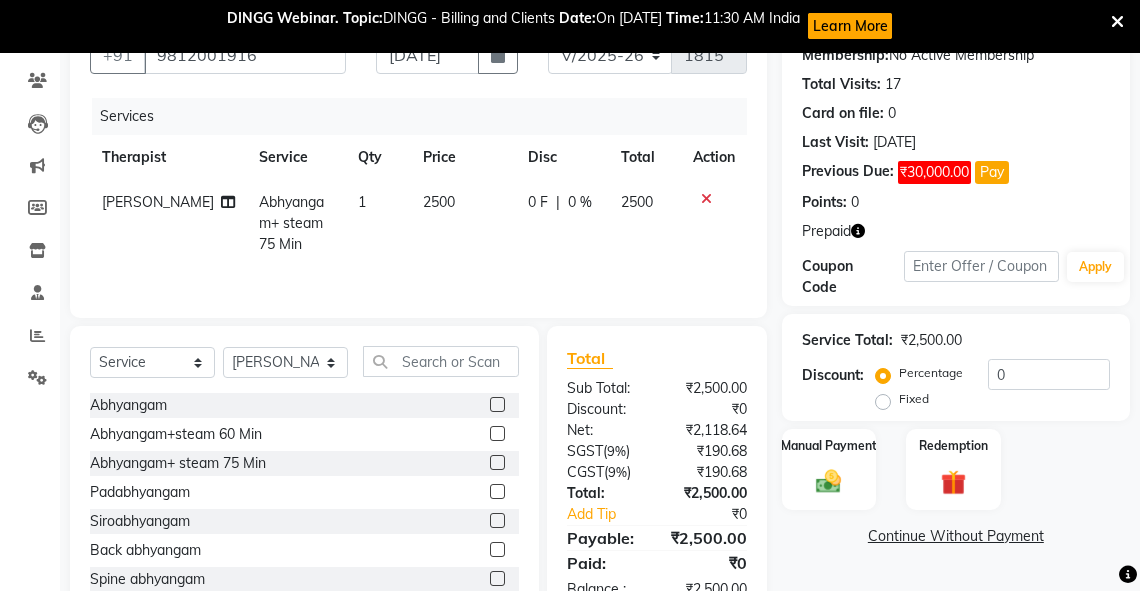 scroll, scrollTop: 208, scrollLeft: 0, axis: vertical 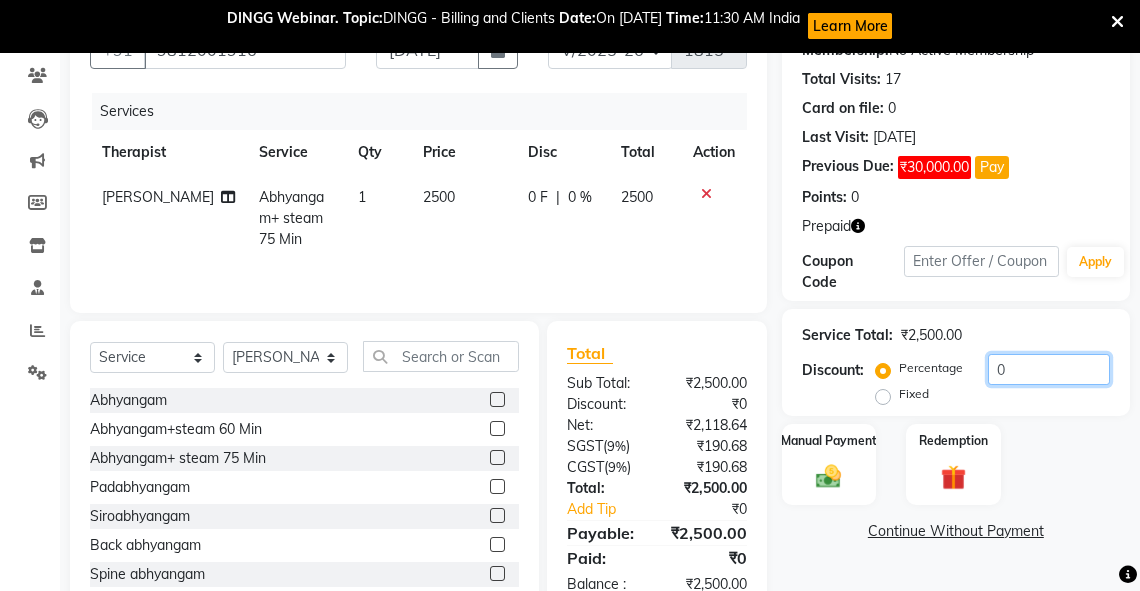 drag, startPoint x: 1009, startPoint y: 369, endPoint x: 985, endPoint y: 378, distance: 25.632011 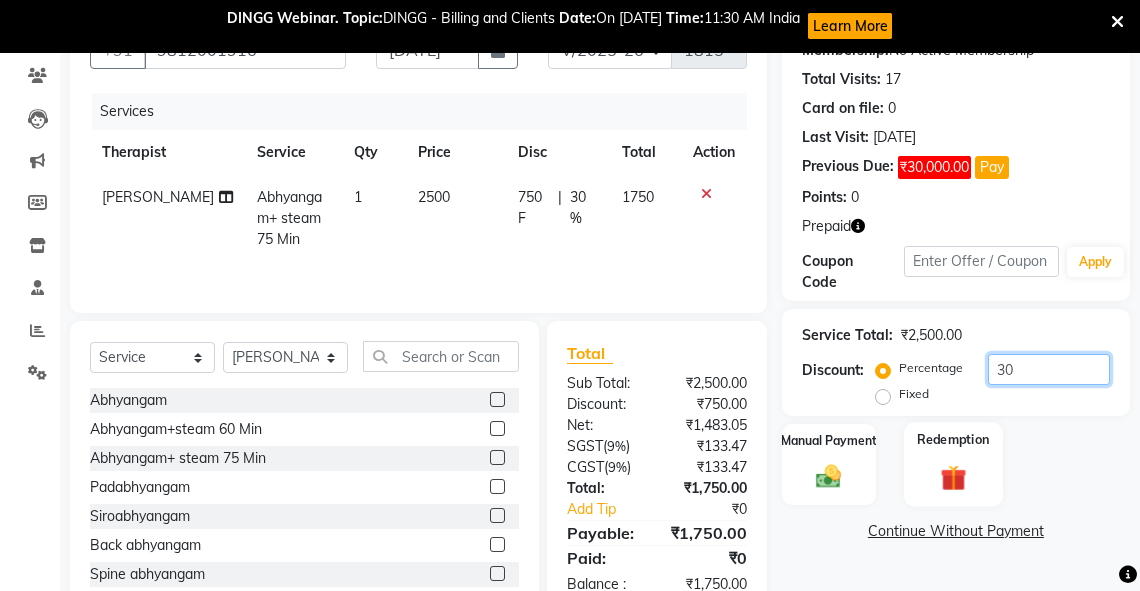 type on "30" 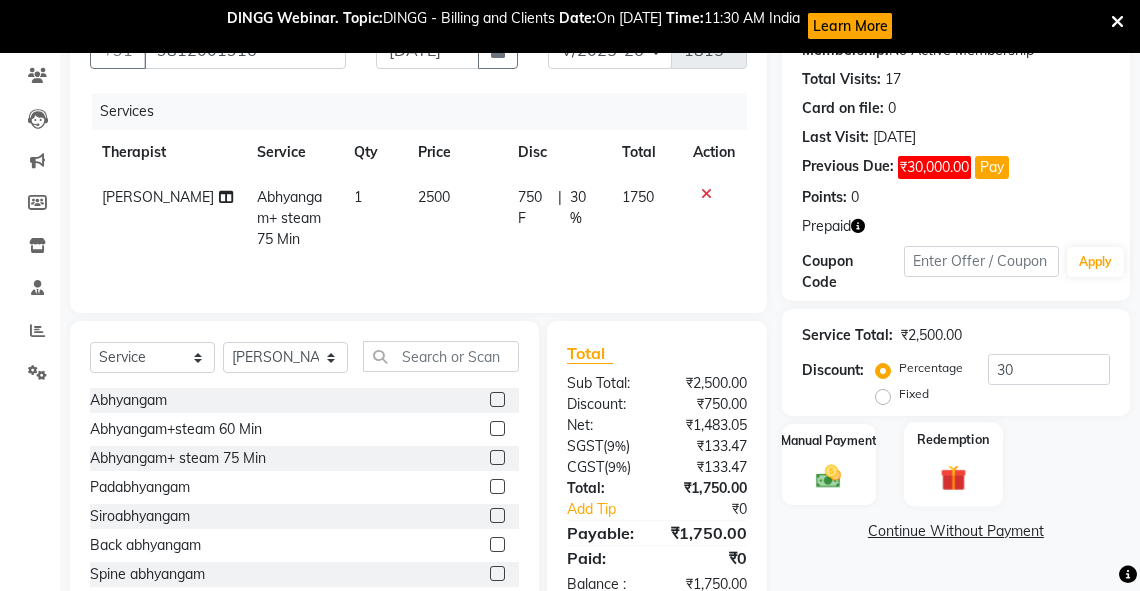 click 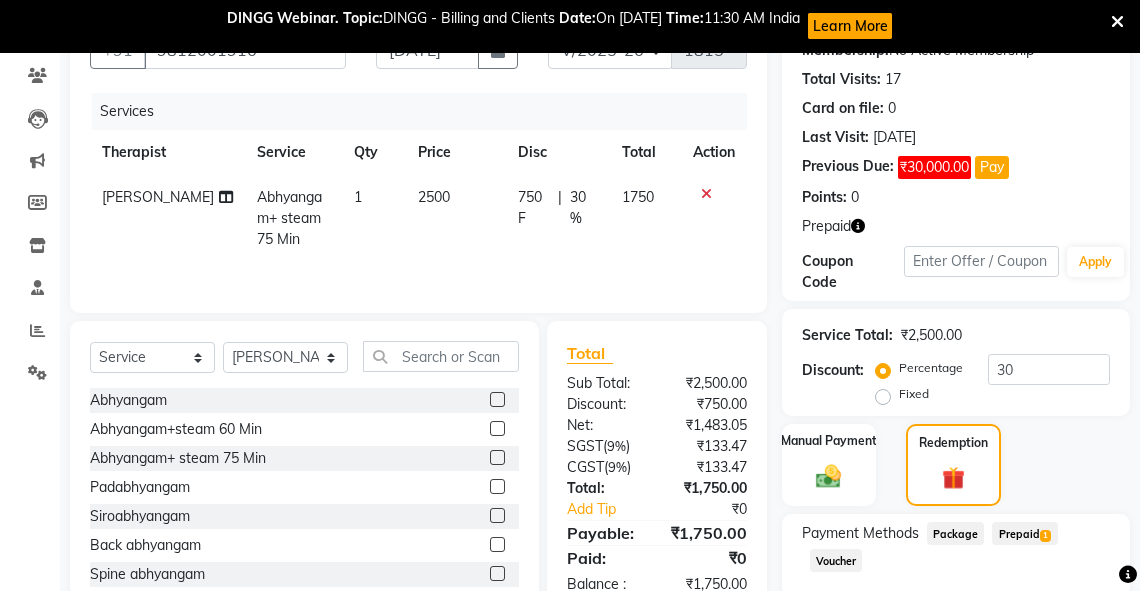 click on "Prepaid  1" 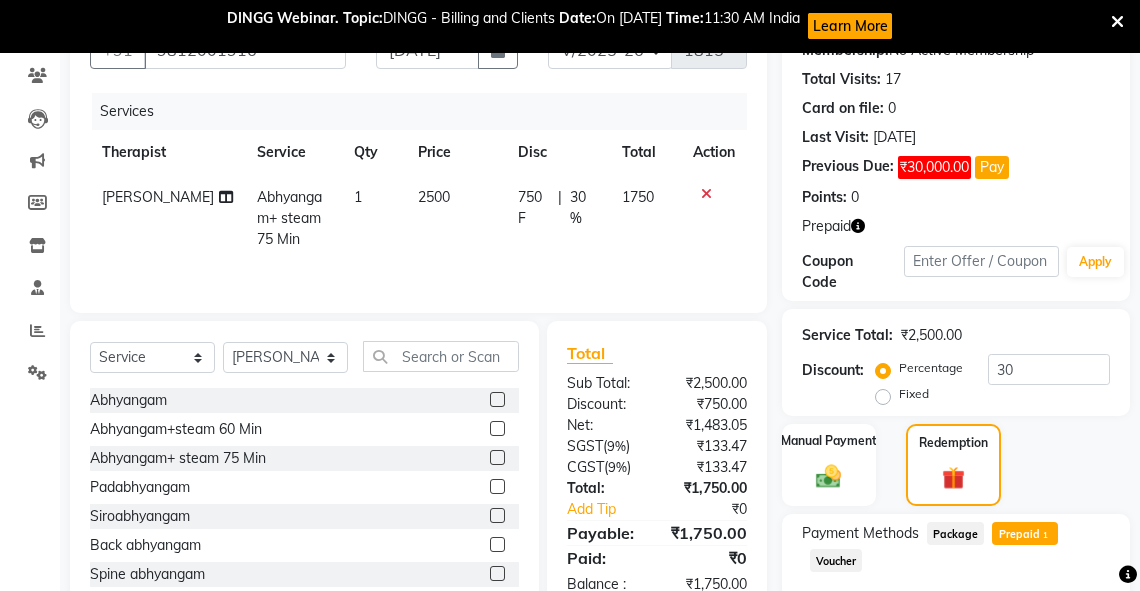 scroll, scrollTop: 365, scrollLeft: 0, axis: vertical 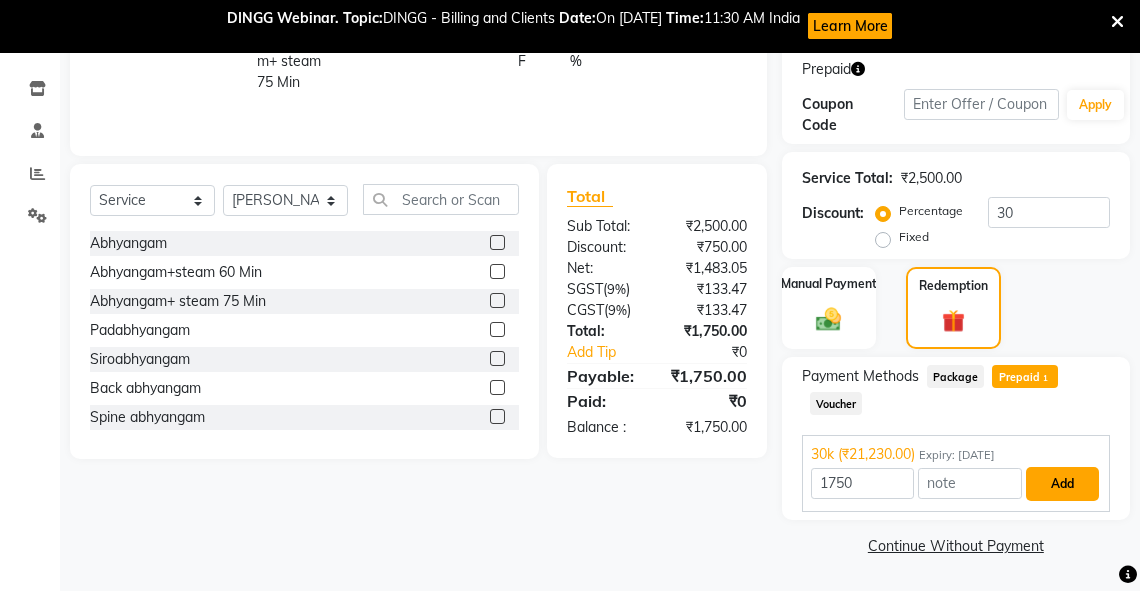 click on "Add" at bounding box center (1062, 484) 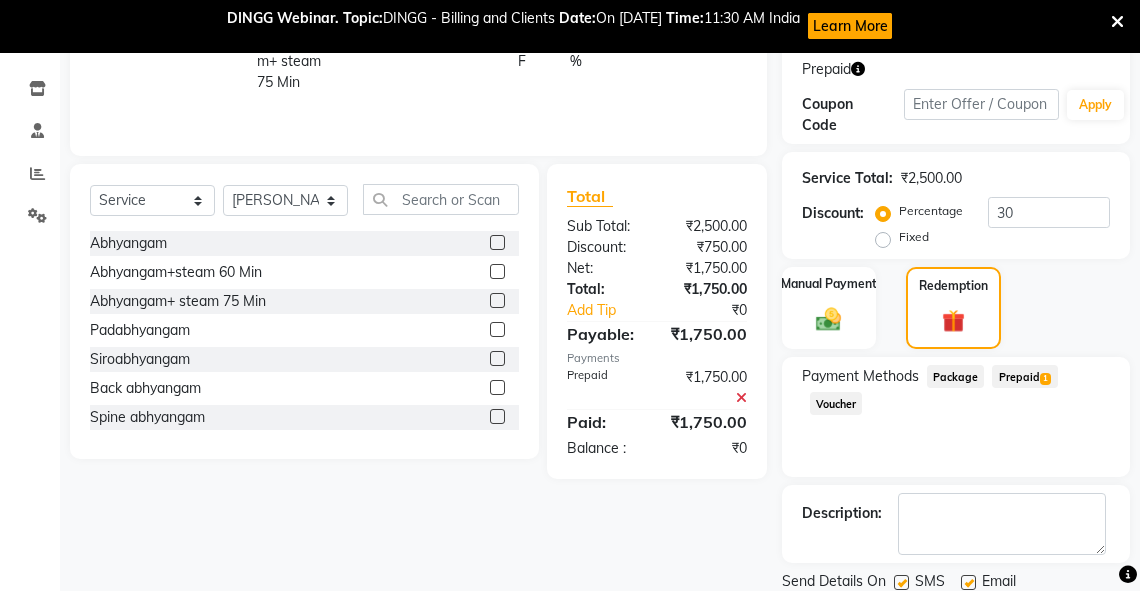 scroll, scrollTop: 433, scrollLeft: 0, axis: vertical 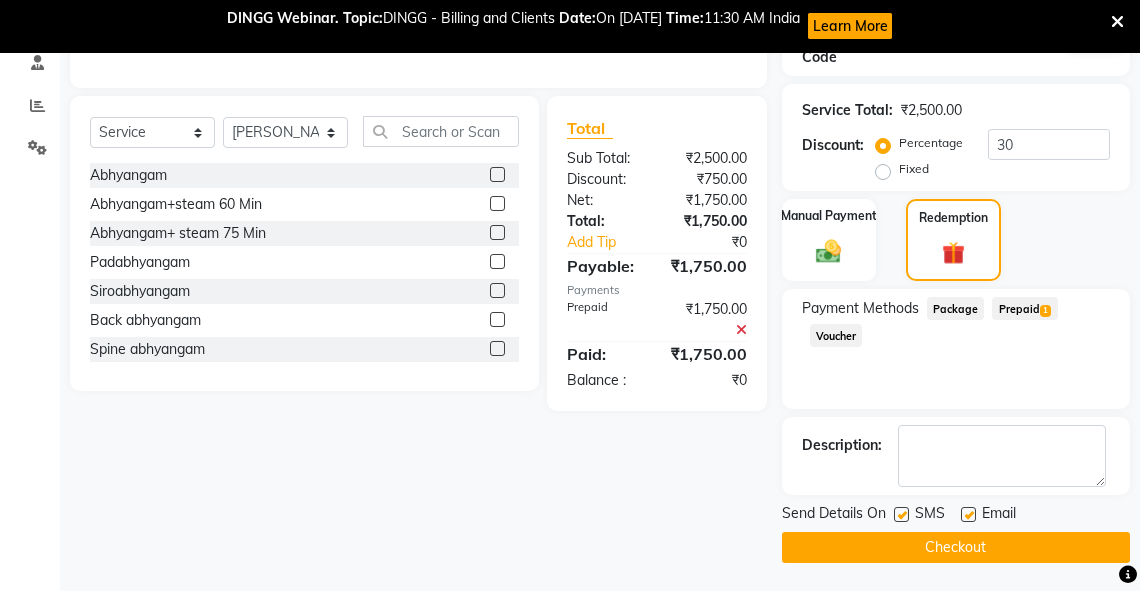 click on "Checkout" 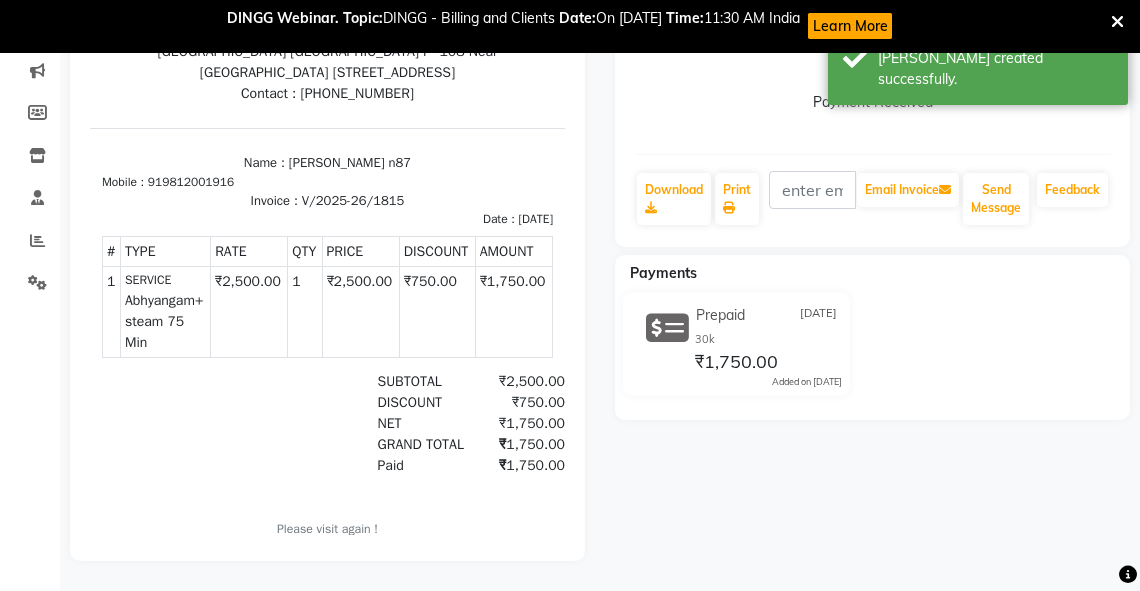 scroll, scrollTop: 0, scrollLeft: 0, axis: both 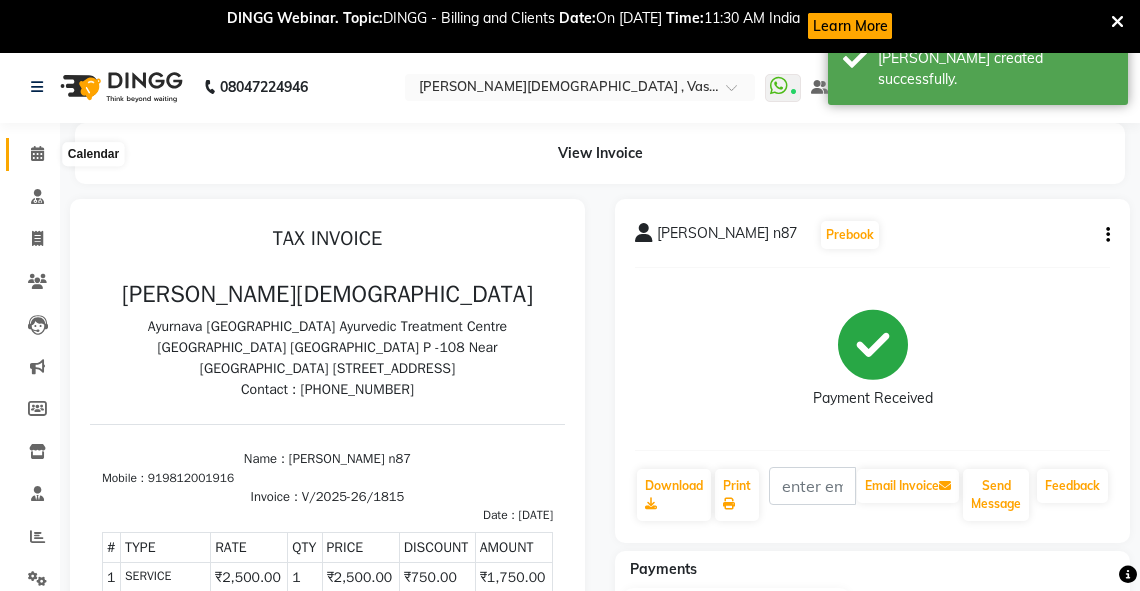 click 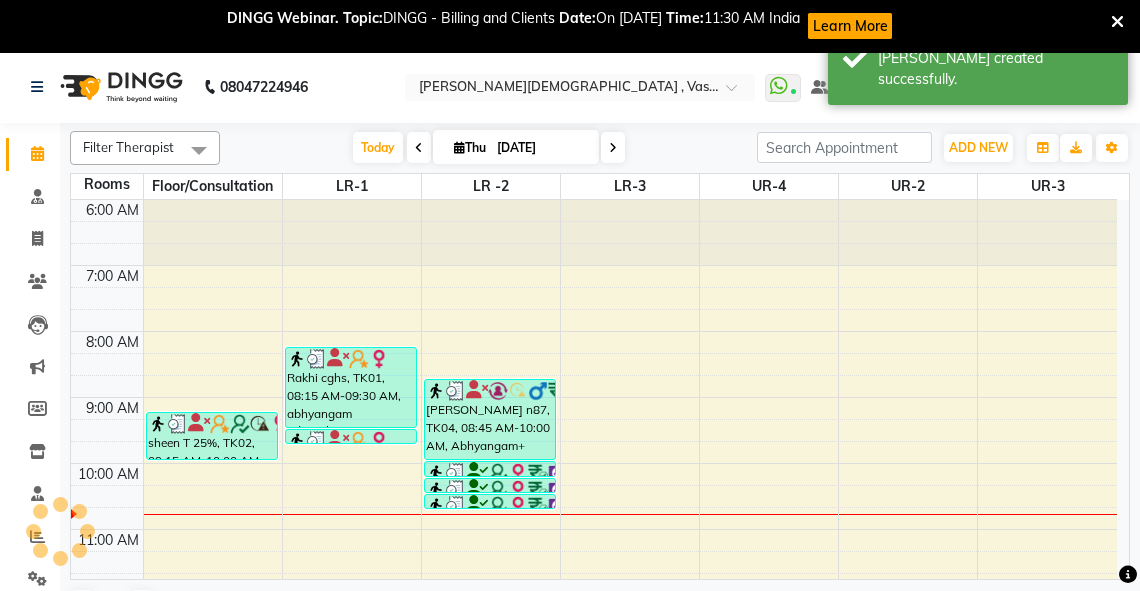 scroll, scrollTop: 0, scrollLeft: 0, axis: both 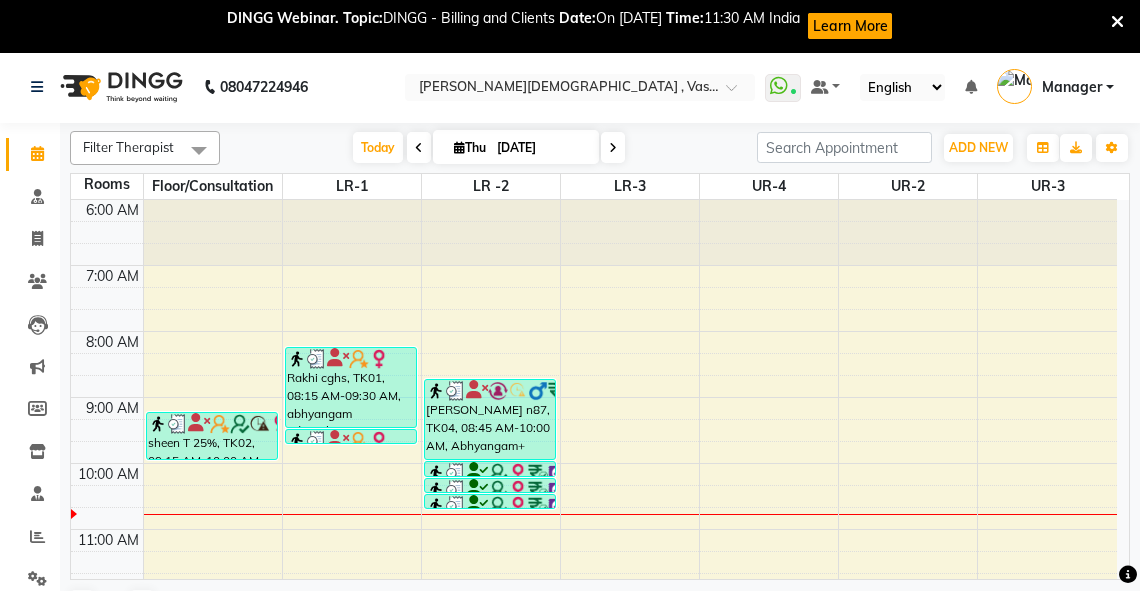 click at bounding box center (630, 474) 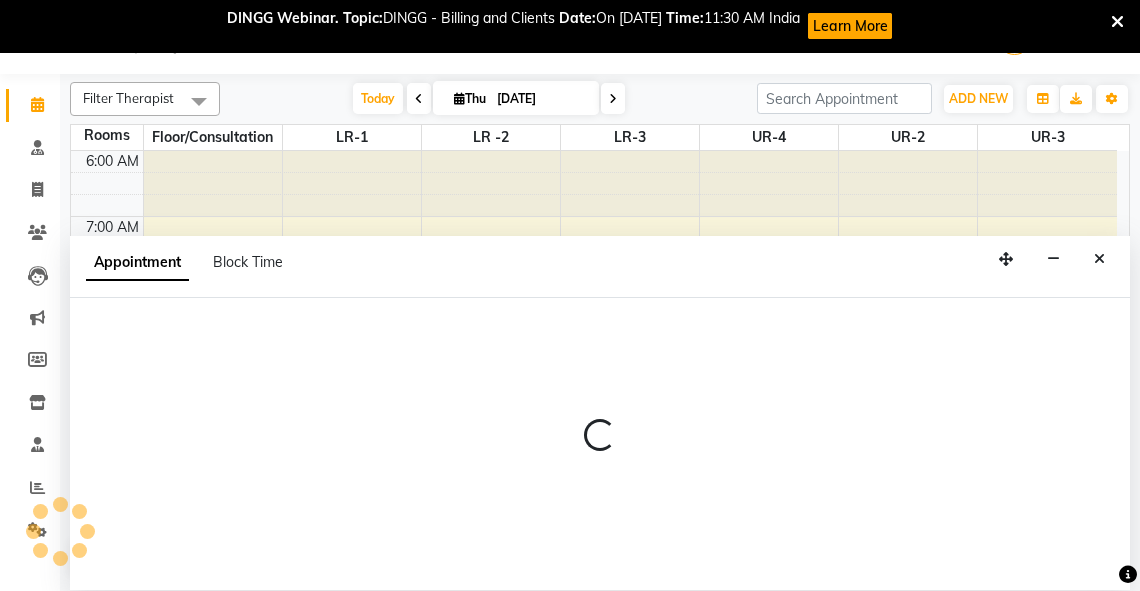 select on "585" 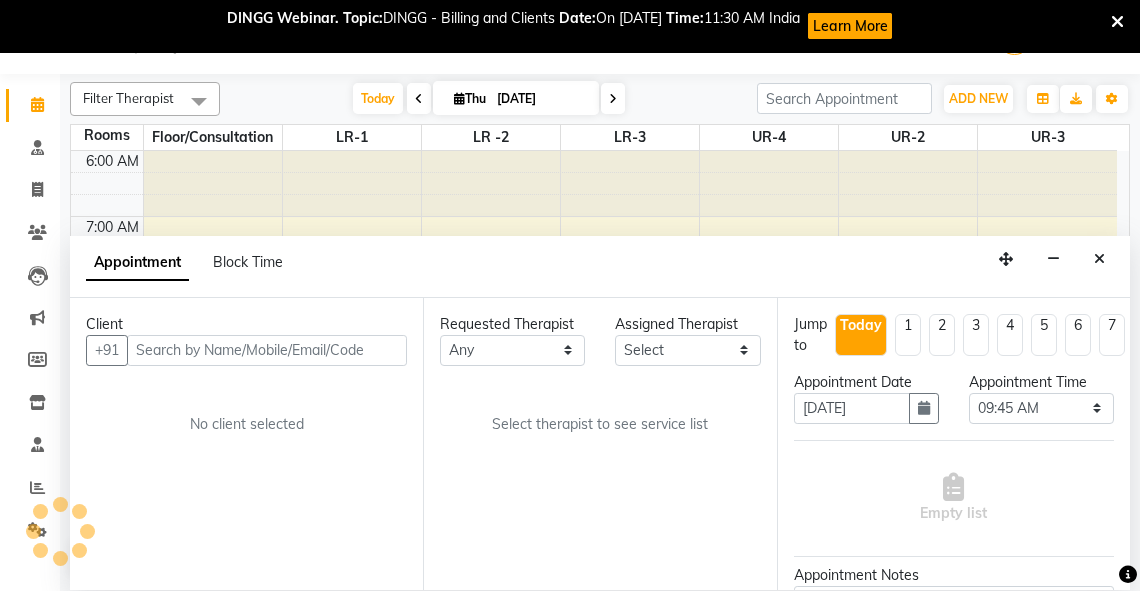 scroll, scrollTop: 52, scrollLeft: 0, axis: vertical 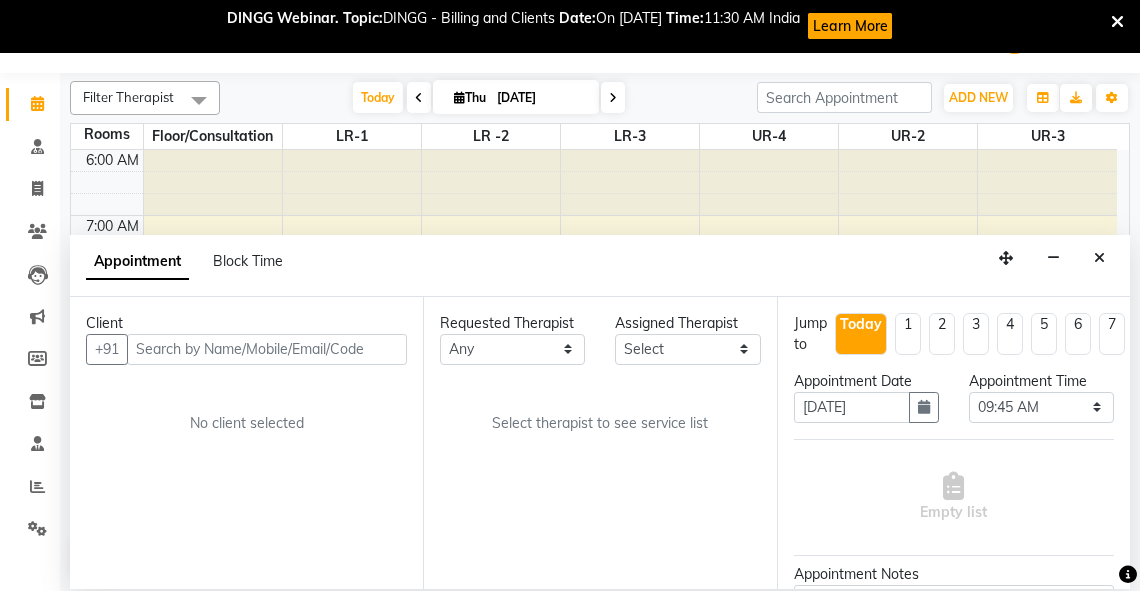 click at bounding box center (267, 349) 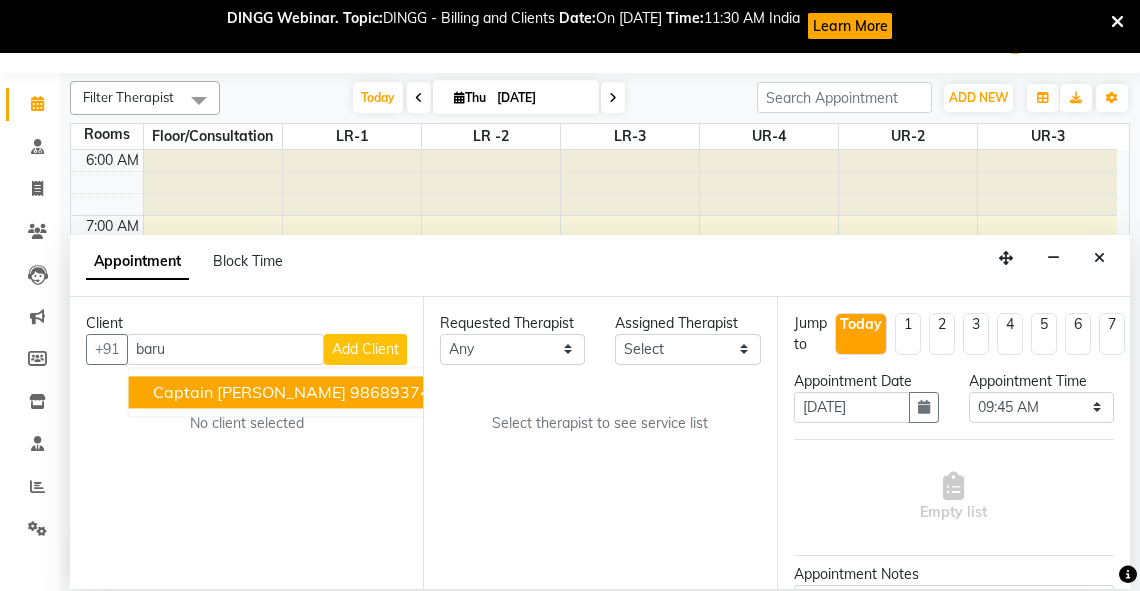click on "captain [PERSON_NAME]" at bounding box center (249, 392) 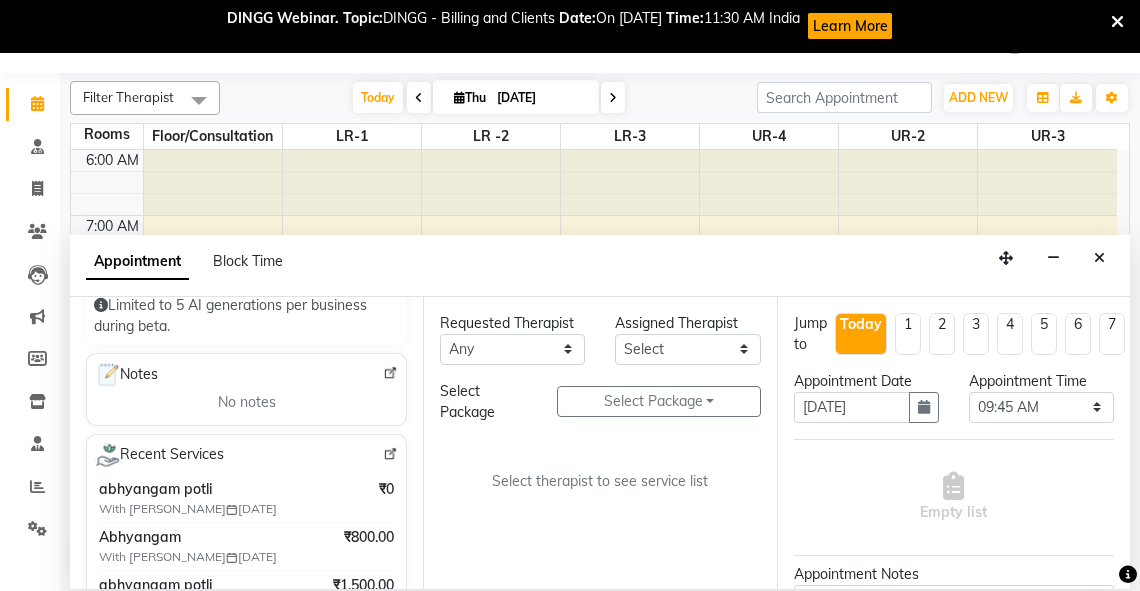 scroll, scrollTop: 300, scrollLeft: 0, axis: vertical 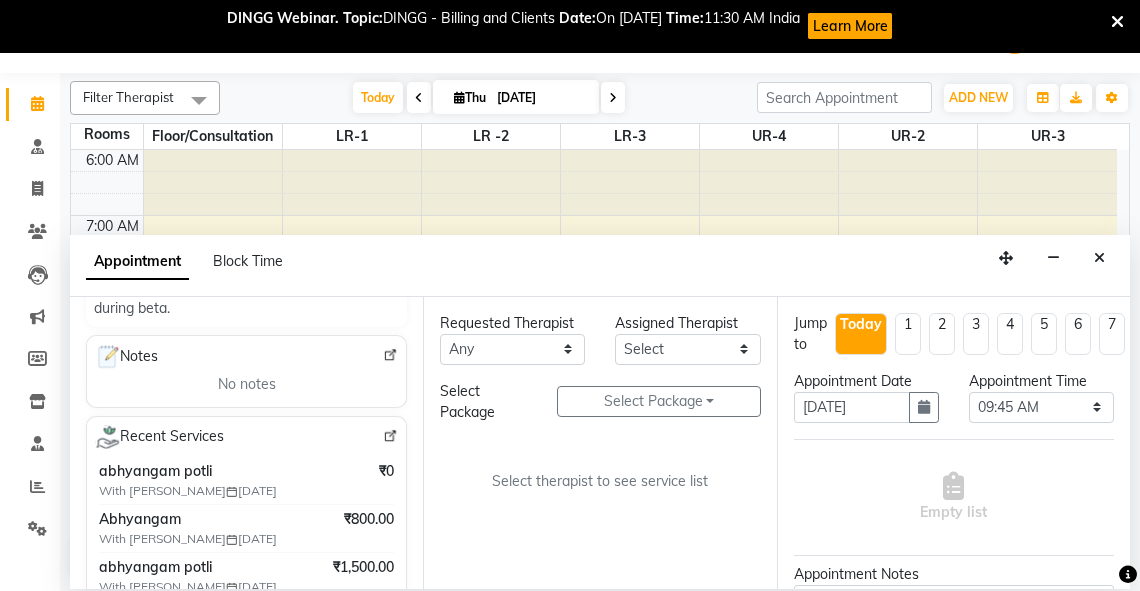 type on "9868937477" 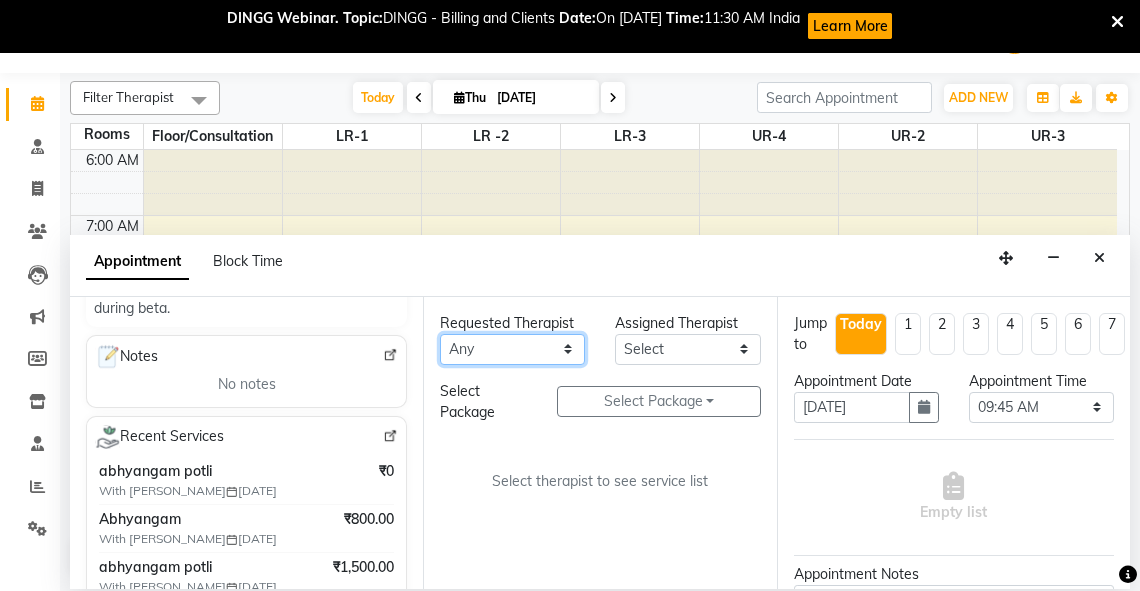 click on "Any [PERSON_NAME] V [PERSON_NAME] [PERSON_NAME] A K [PERSON_NAME] N [PERSON_NAME]  Dhaneesha [PERSON_NAME] K P [PERSON_NAME] [PERSON_NAME] [PERSON_NAME] [PERSON_NAME] [PERSON_NAME] a [PERSON_NAME] K M OTHER BRANCH Sardinia [PERSON_NAME] [PERSON_NAME] [PERSON_NAME] [PERSON_NAME]" at bounding box center [512, 349] 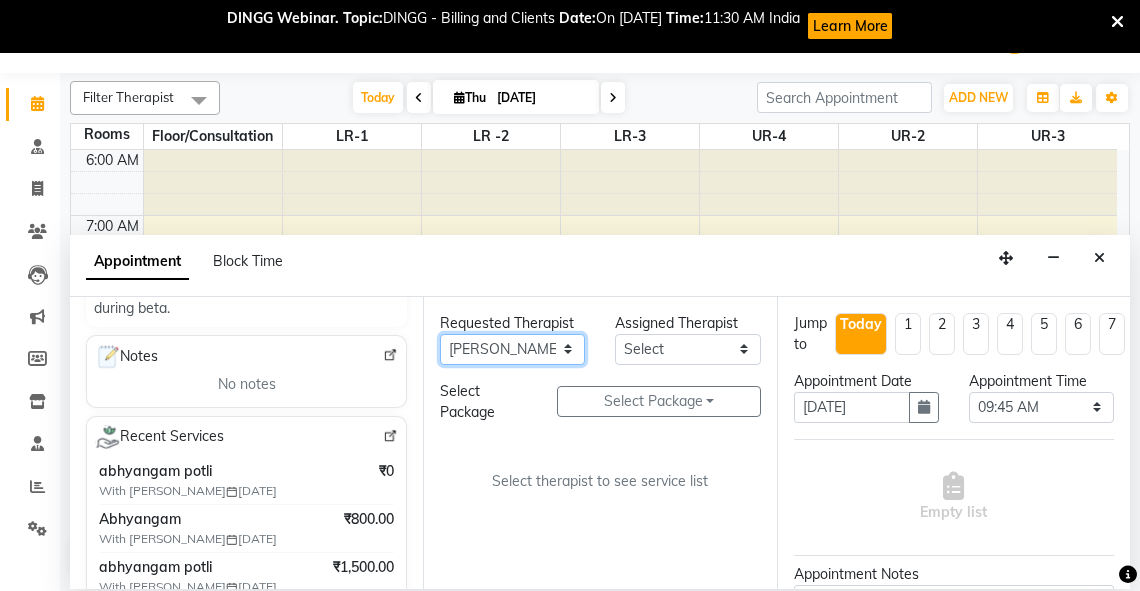 click on "Any [PERSON_NAME] V [PERSON_NAME] [PERSON_NAME] A K [PERSON_NAME] N [PERSON_NAME]  Dhaneesha [PERSON_NAME] K P [PERSON_NAME] [PERSON_NAME] [PERSON_NAME] [PERSON_NAME] [PERSON_NAME] a [PERSON_NAME] K M OTHER BRANCH Sardinia [PERSON_NAME] [PERSON_NAME] [PERSON_NAME] [PERSON_NAME]" at bounding box center [512, 349] 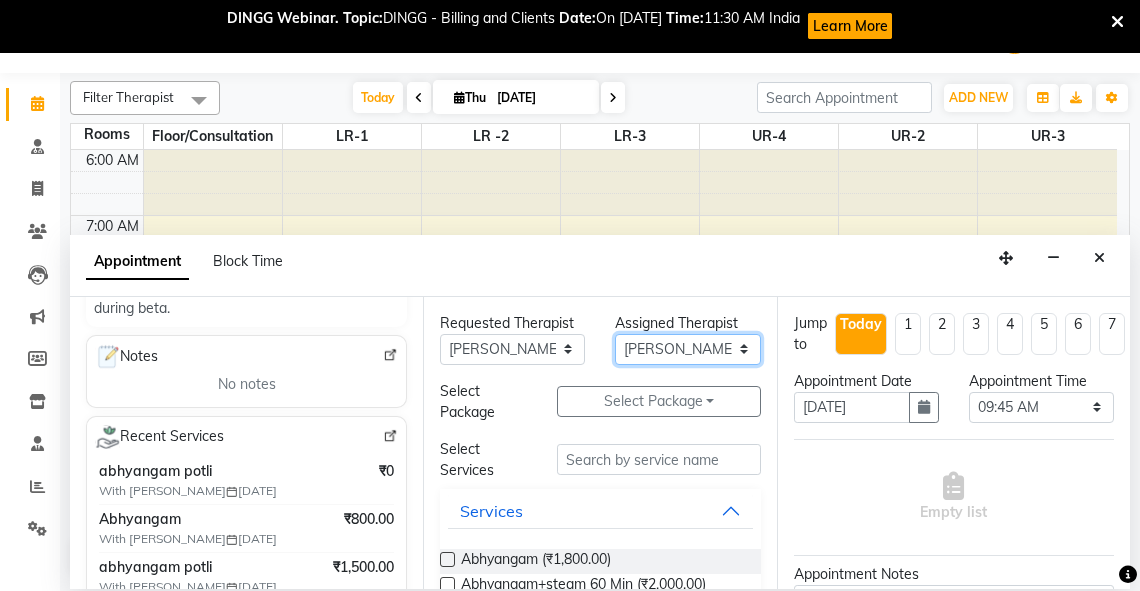 click on "Select [PERSON_NAME] V [PERSON_NAME] [PERSON_NAME] A K [PERSON_NAME] N [PERSON_NAME]  Dhaneesha [PERSON_NAME] K P [PERSON_NAME] [PERSON_NAME] [PERSON_NAME] [PERSON_NAME] [PERSON_NAME] a [PERSON_NAME] K M OTHER BRANCH Sardinia [PERSON_NAME] [PERSON_NAME] [PERSON_NAME] [PERSON_NAME]" at bounding box center [687, 349] 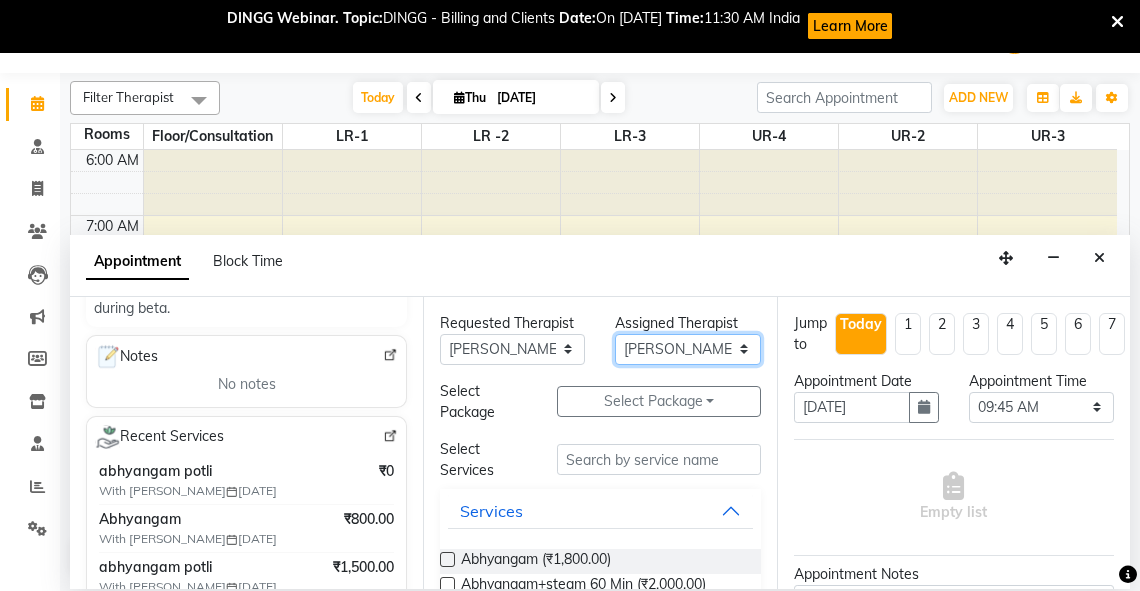 select on "72191" 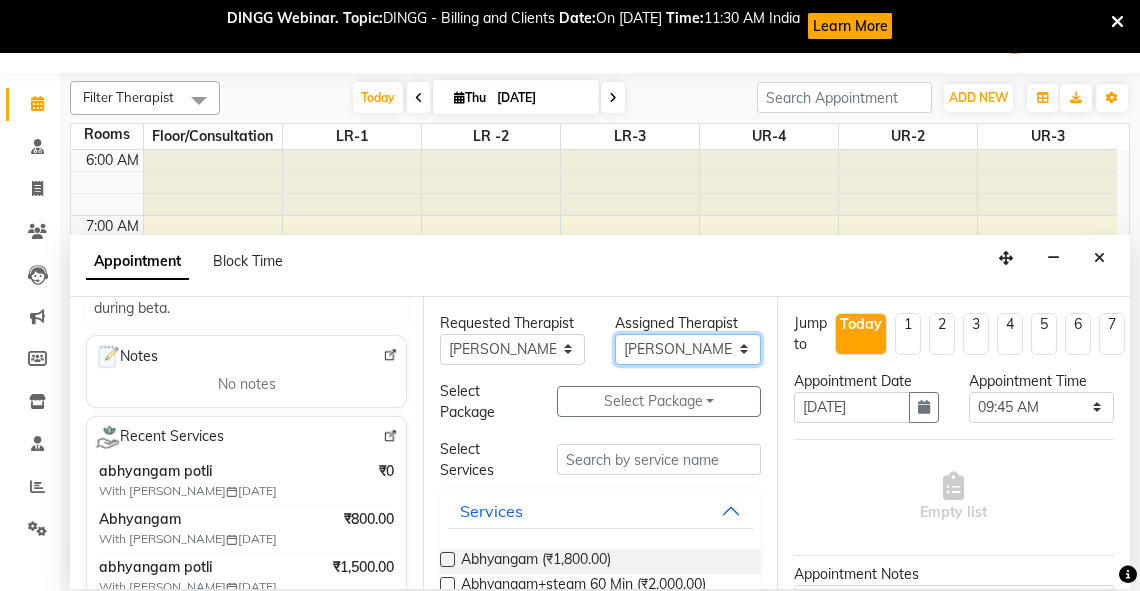 click on "Select [PERSON_NAME] V [PERSON_NAME] [PERSON_NAME] A K [PERSON_NAME] N [PERSON_NAME]  Dhaneesha [PERSON_NAME] K P [PERSON_NAME] [PERSON_NAME] [PERSON_NAME] [PERSON_NAME] [PERSON_NAME] a [PERSON_NAME] K M OTHER BRANCH Sardinia [PERSON_NAME] [PERSON_NAME] [PERSON_NAME] [PERSON_NAME]" at bounding box center (687, 349) 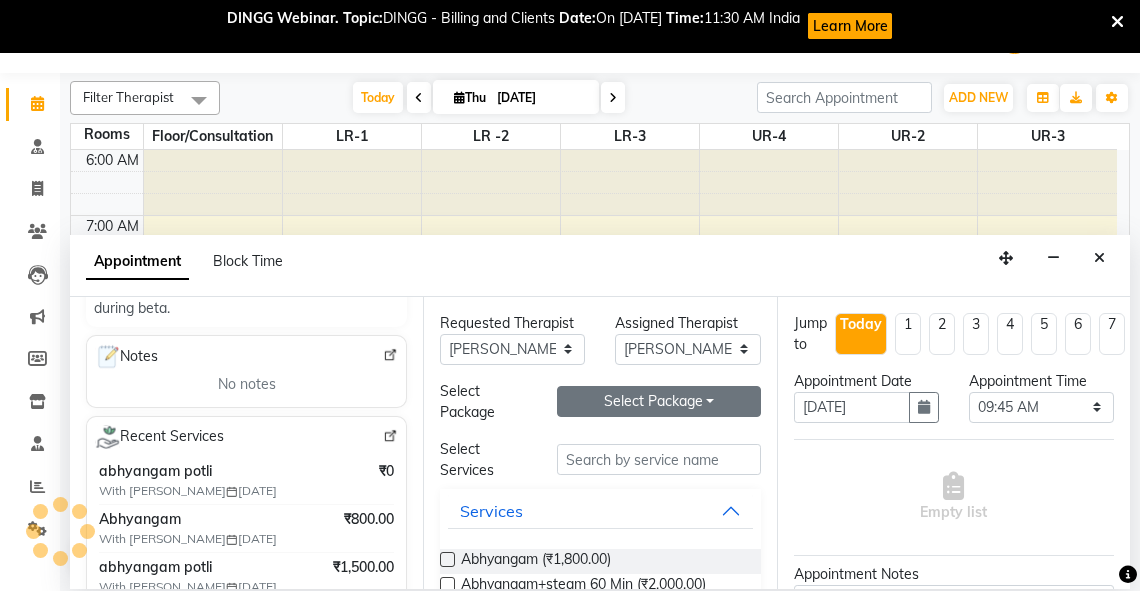 click on "Select Package  Toggle Dropdown" at bounding box center [659, 401] 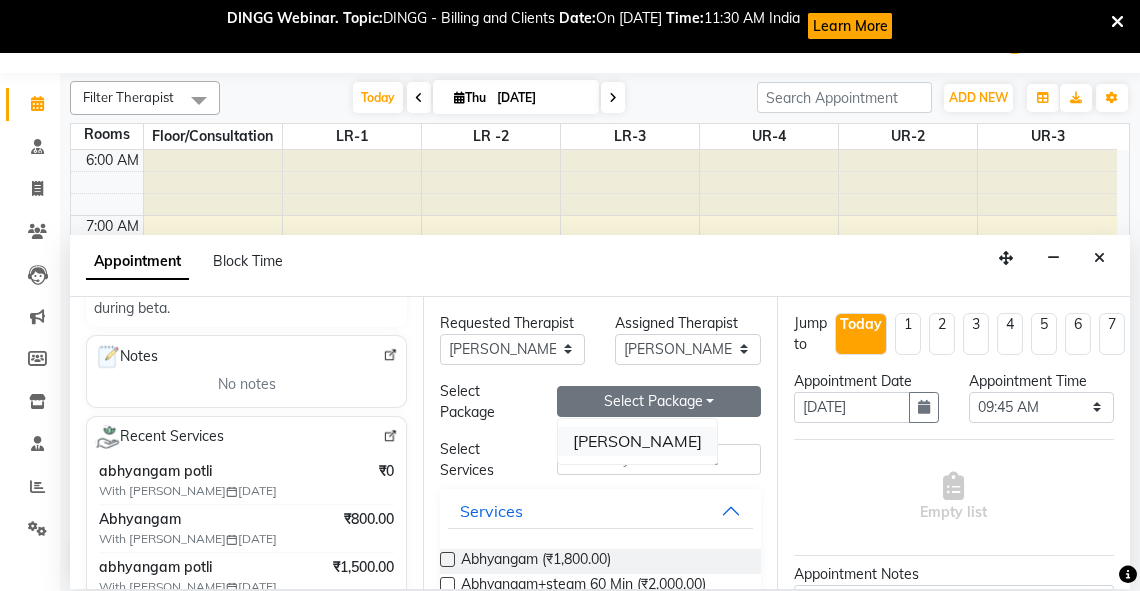 click on "[PERSON_NAME]" at bounding box center [637, 441] 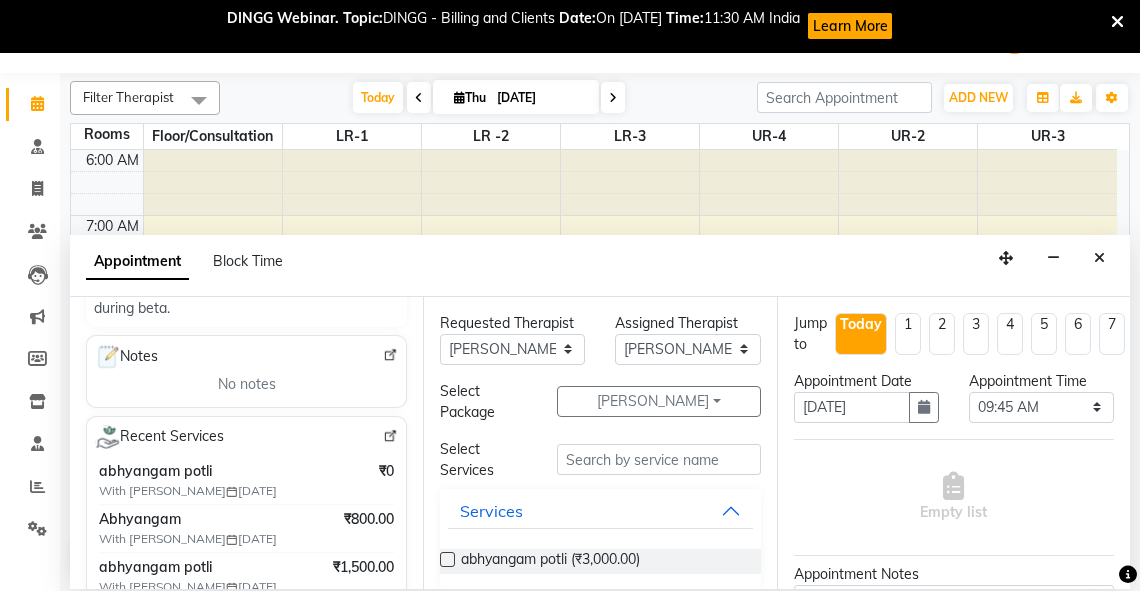 click at bounding box center [447, 559] 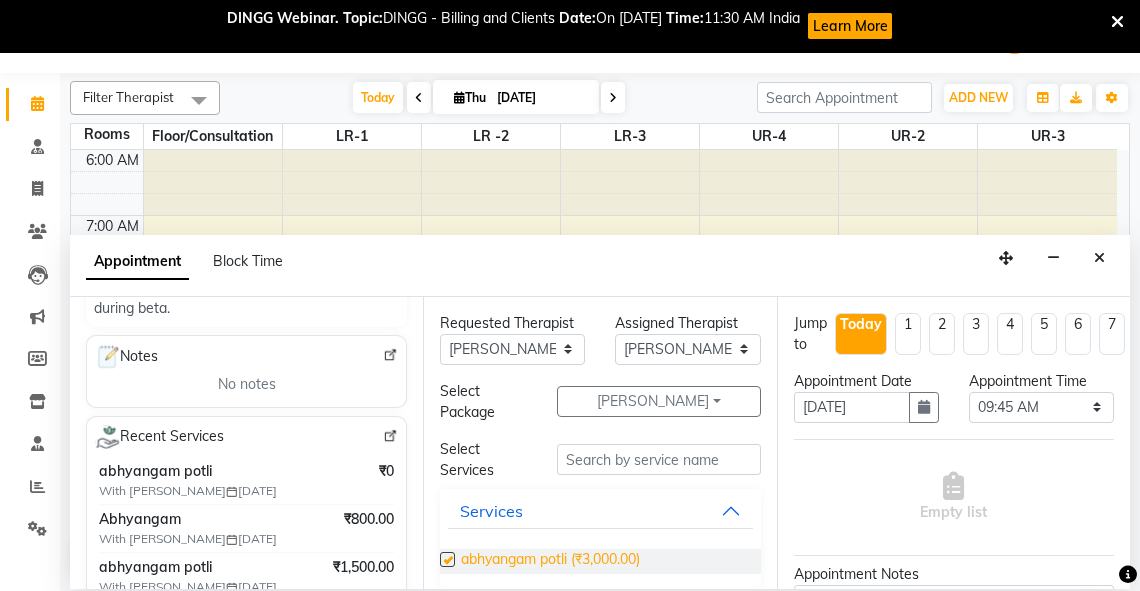 select on "2649" 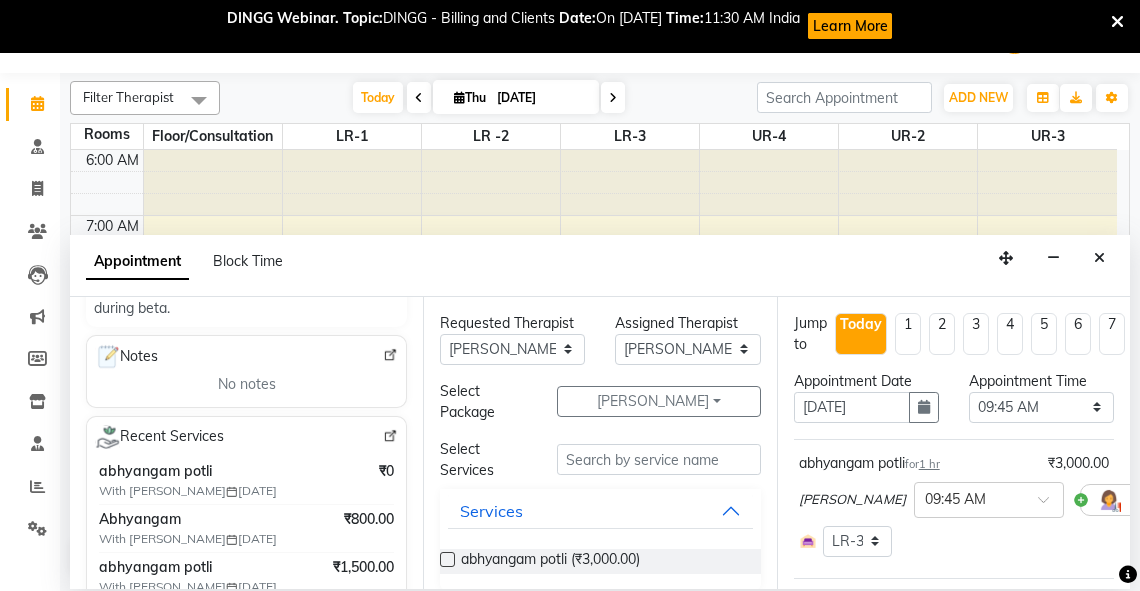 checkbox on "false" 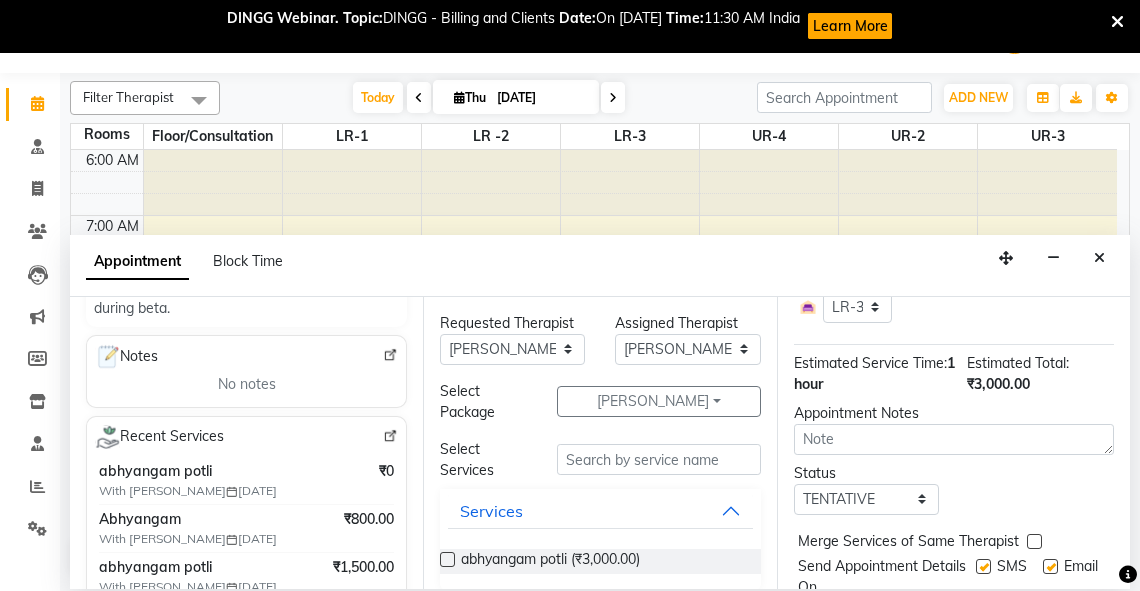 scroll, scrollTop: 313, scrollLeft: 0, axis: vertical 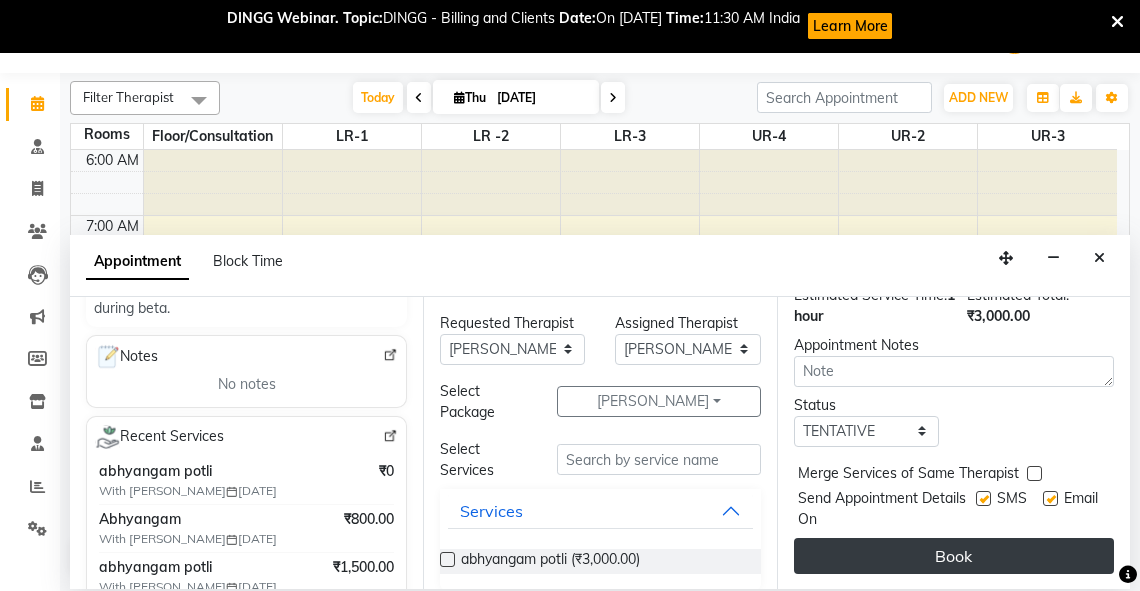 click on "Book" at bounding box center (954, 556) 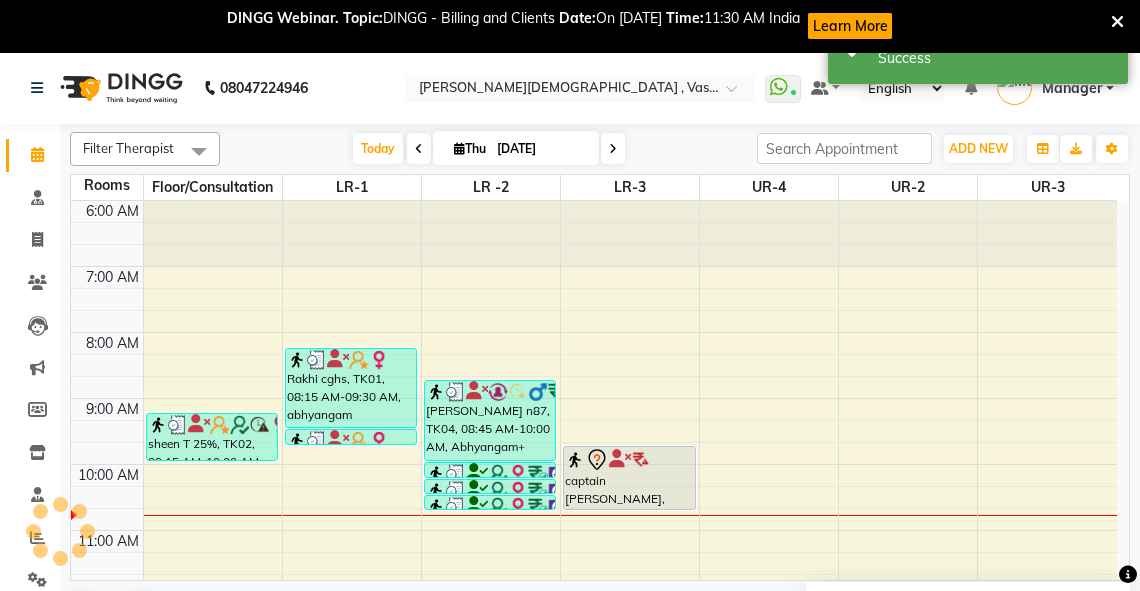 scroll, scrollTop: 0, scrollLeft: 0, axis: both 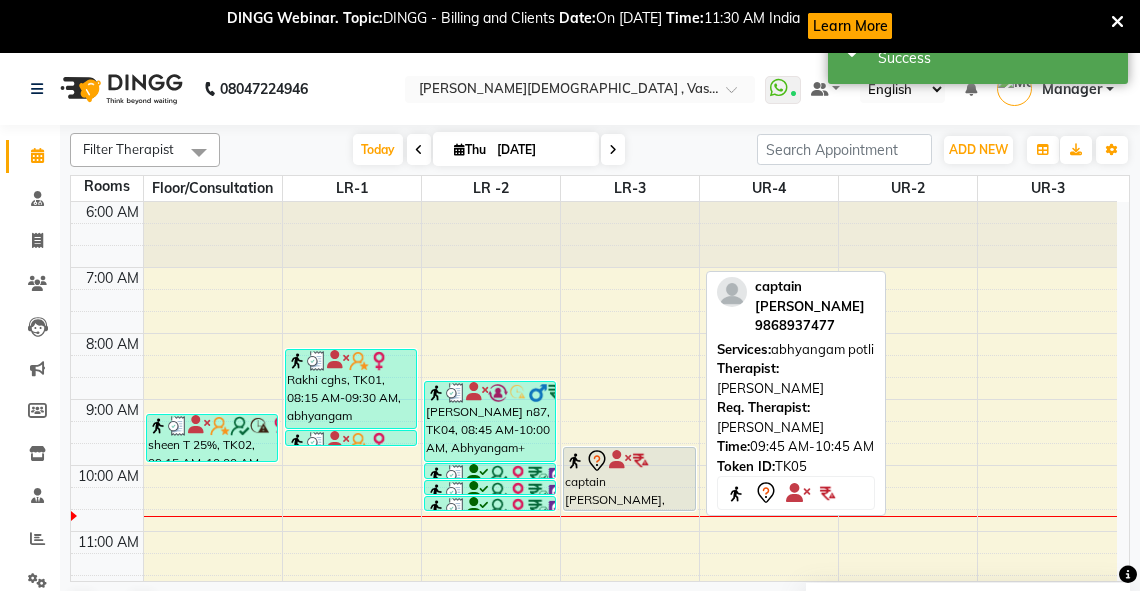 click on "captain [PERSON_NAME], TK05, 09:45 AM-10:45 AM, [PERSON_NAME]" at bounding box center (629, 479) 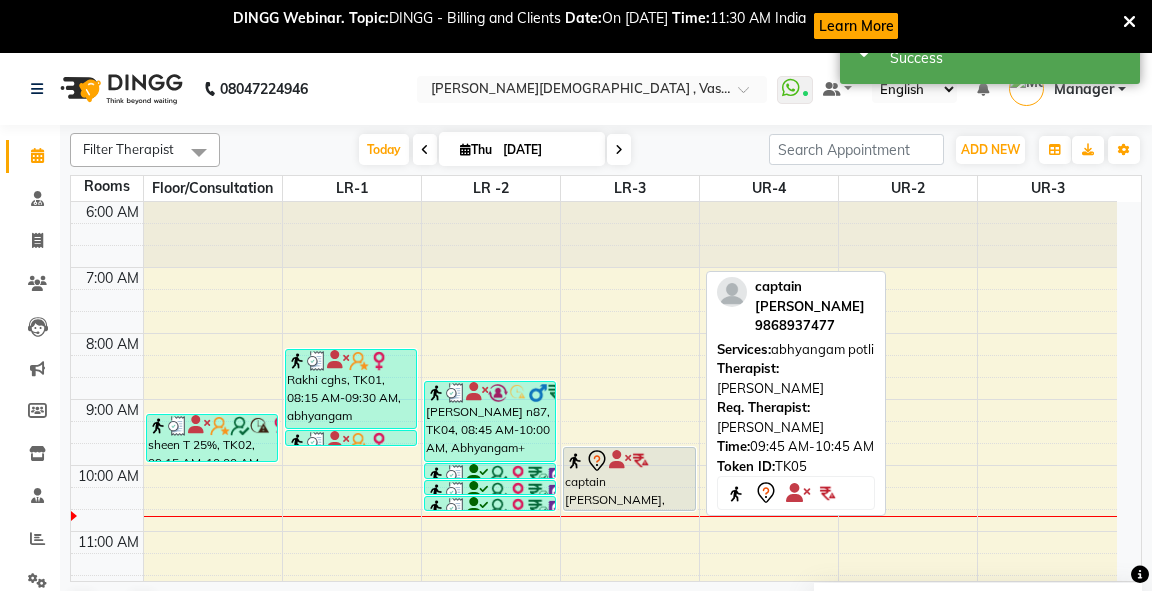 select on "7" 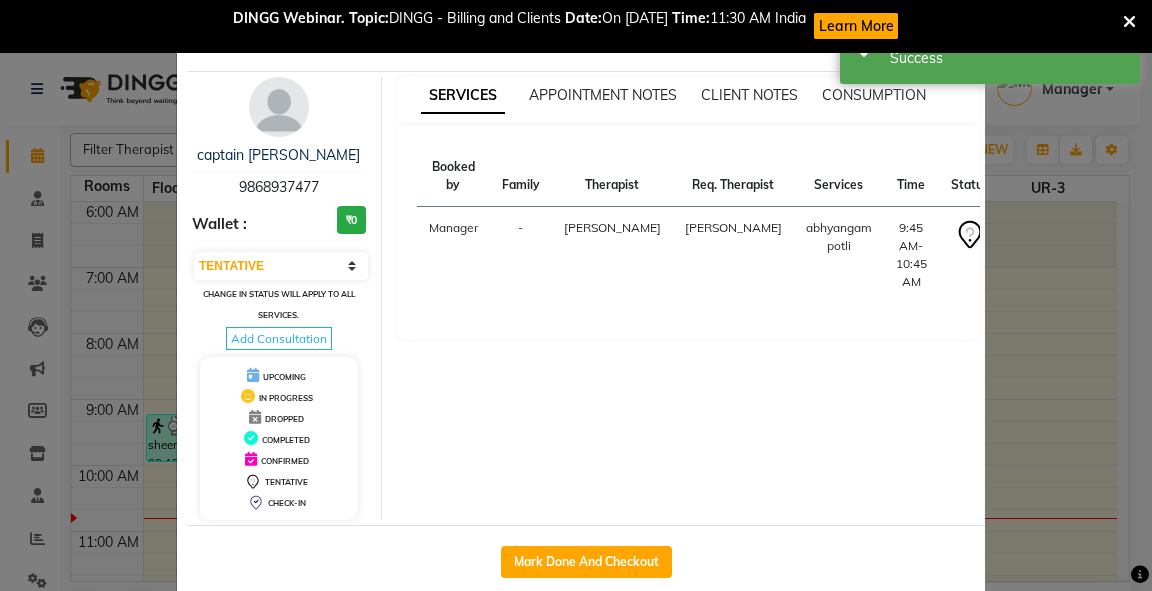 drag, startPoint x: 620, startPoint y: 550, endPoint x: 692, endPoint y: 544, distance: 72.249565 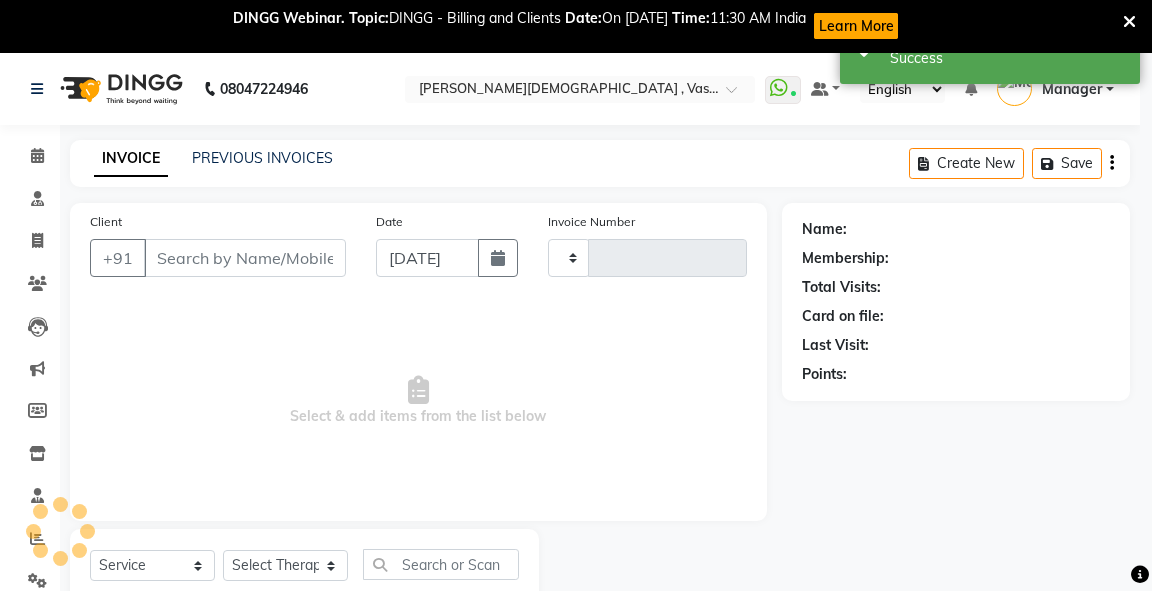 type on "1816" 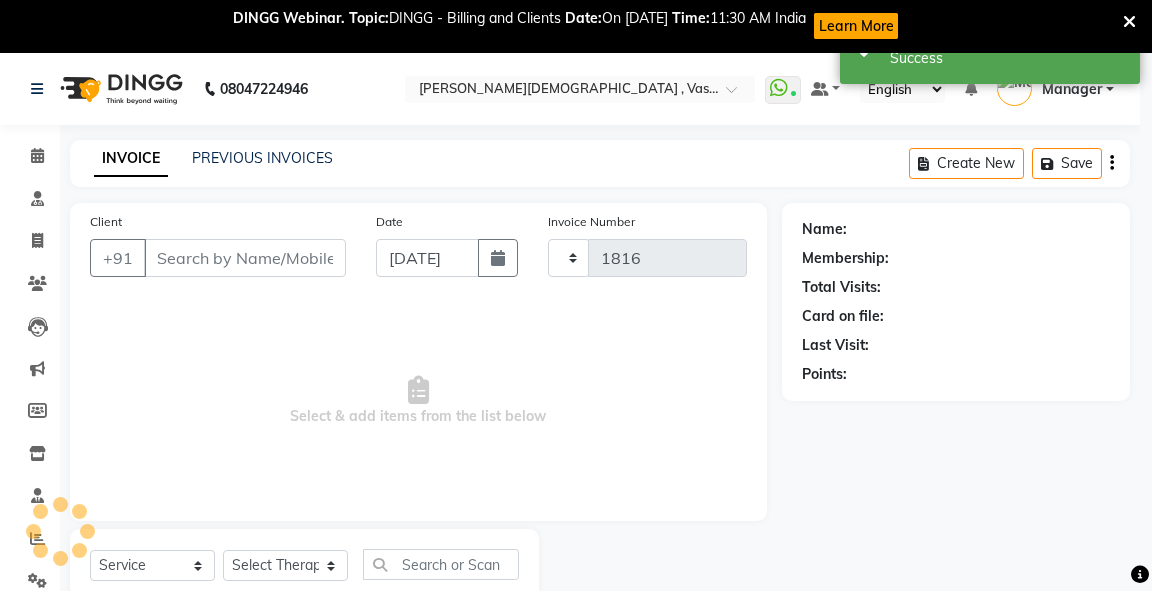 select on "5571" 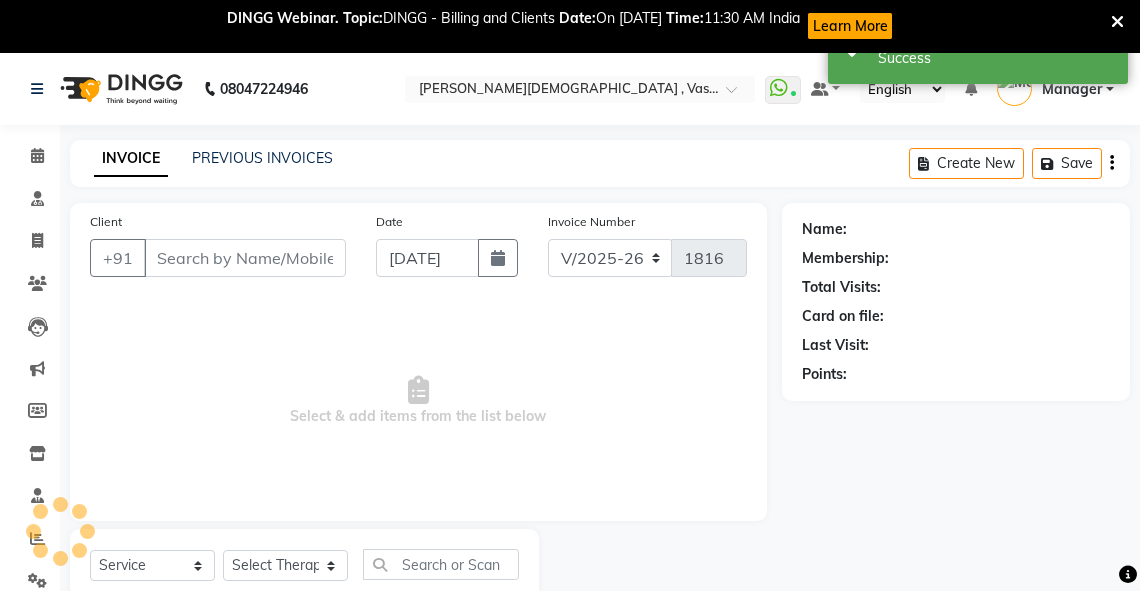 type on "9868937477" 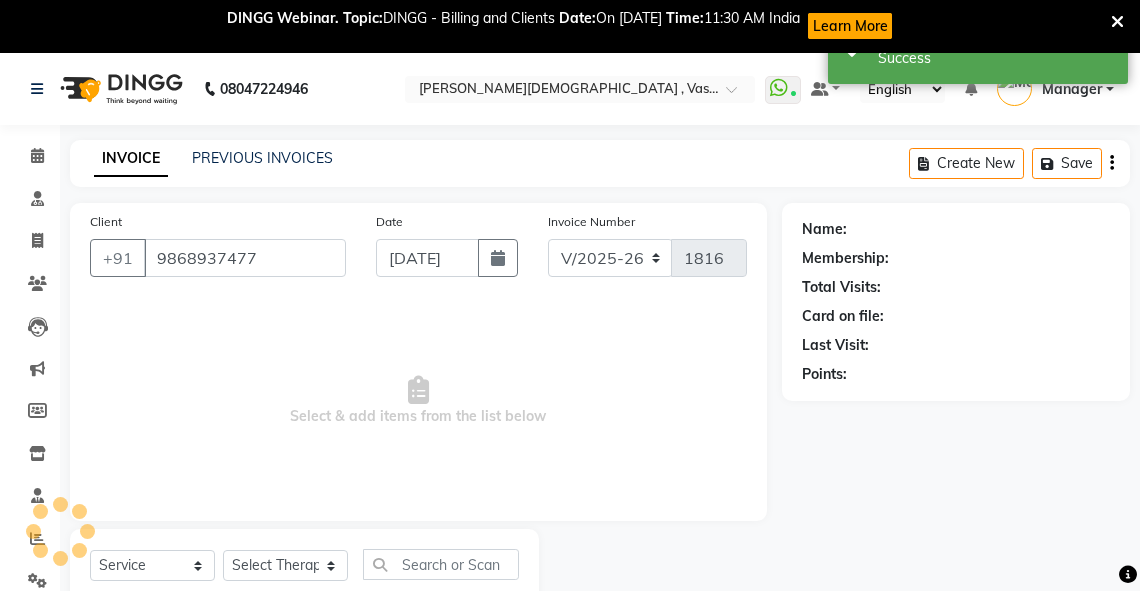 select on "72191" 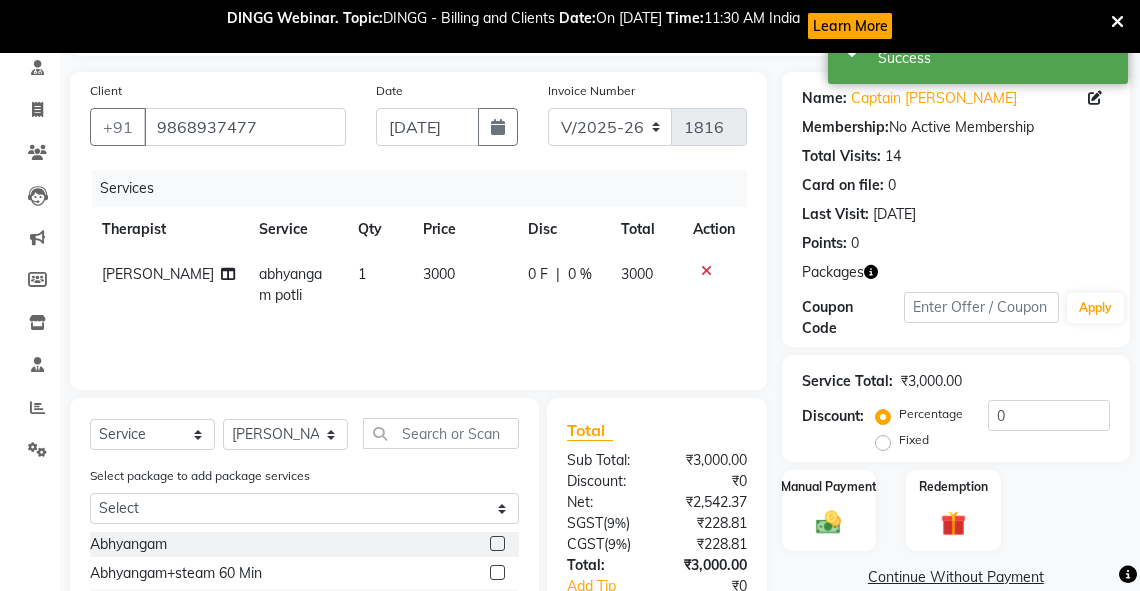 scroll, scrollTop: 332, scrollLeft: 0, axis: vertical 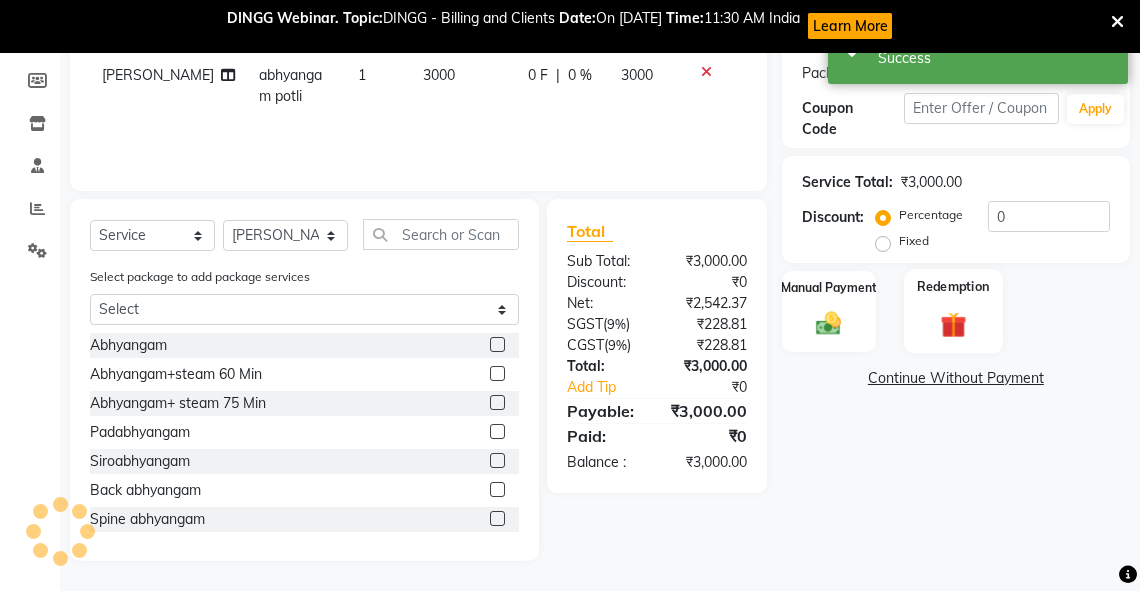 click on "Redemption" 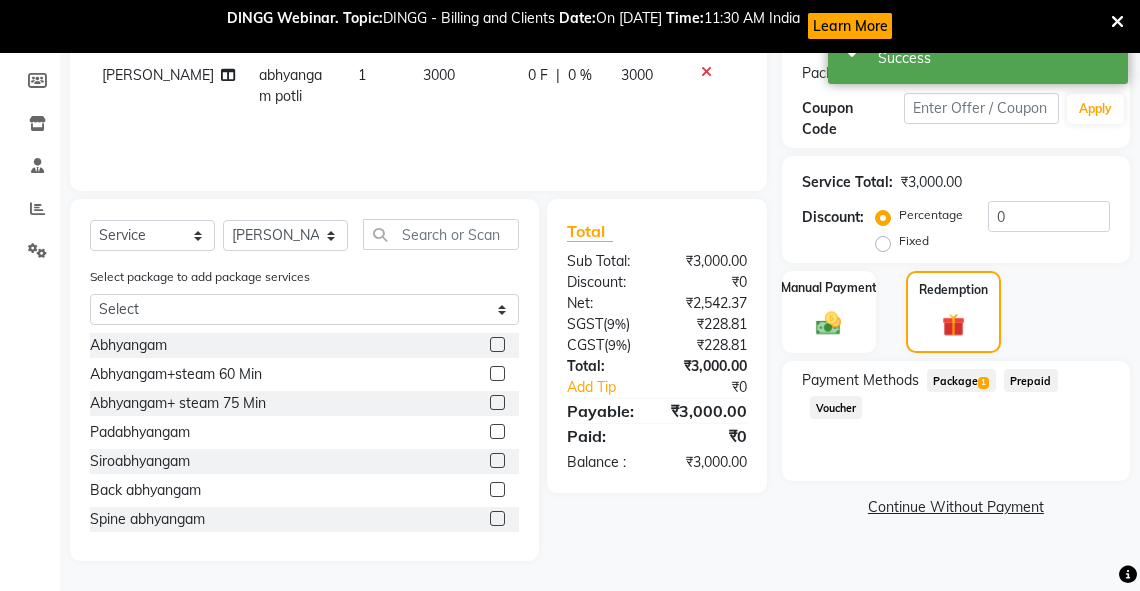 click on "Package  1" 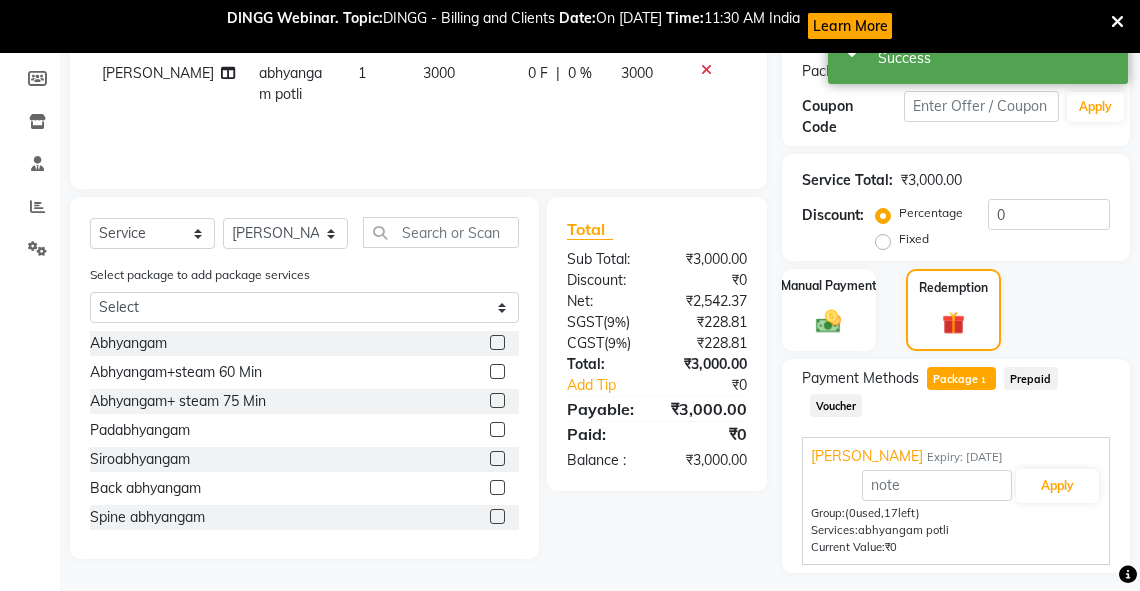 scroll, scrollTop: 384, scrollLeft: 0, axis: vertical 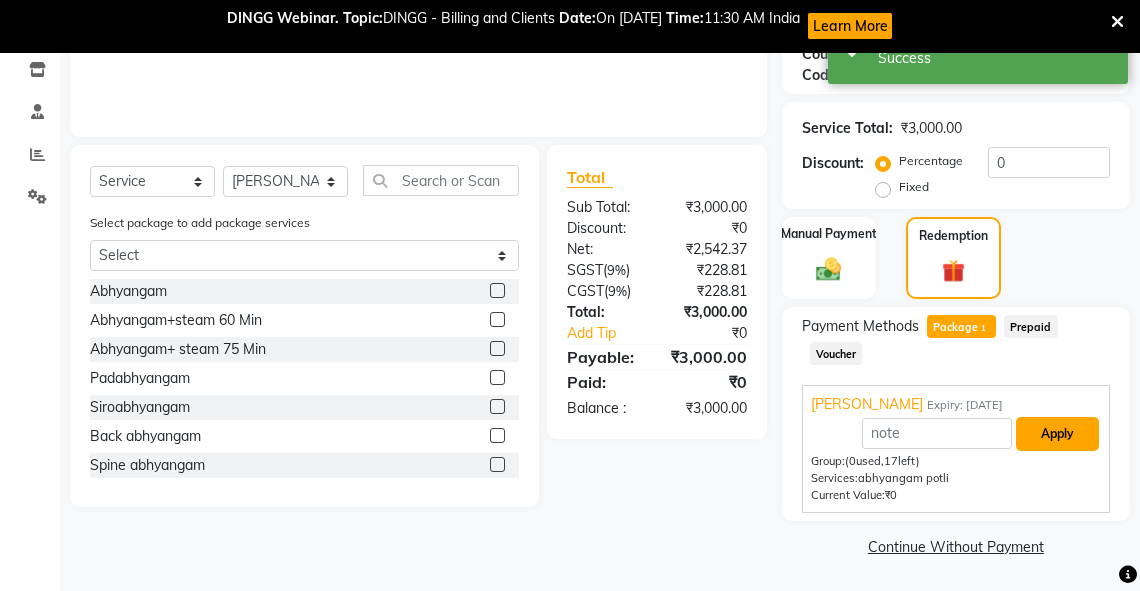 click on "Apply" at bounding box center (1057, 434) 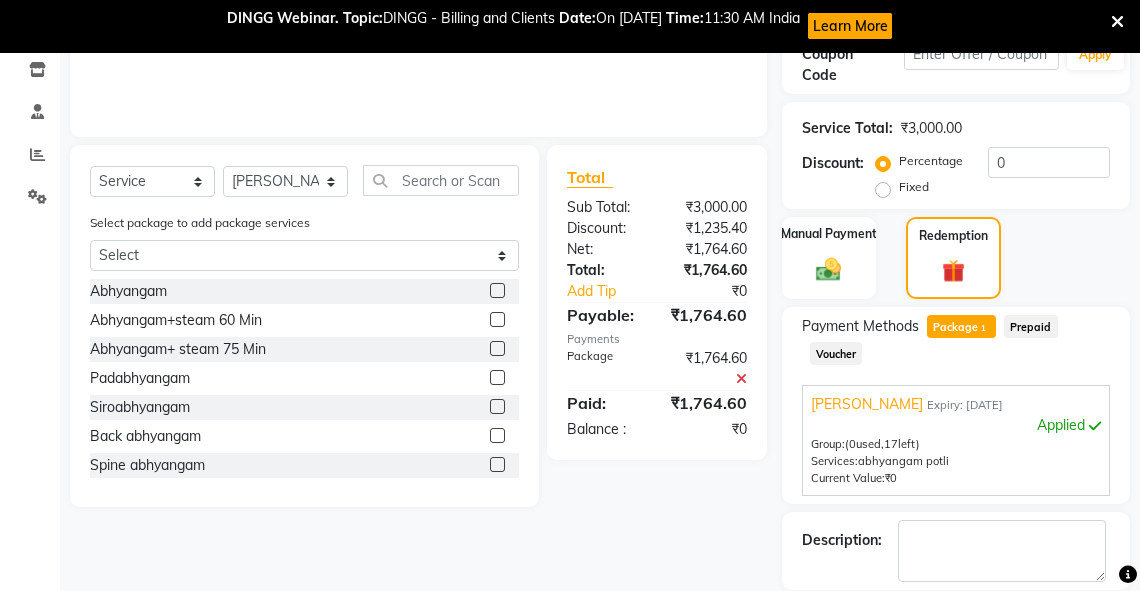 scroll, scrollTop: 480, scrollLeft: 0, axis: vertical 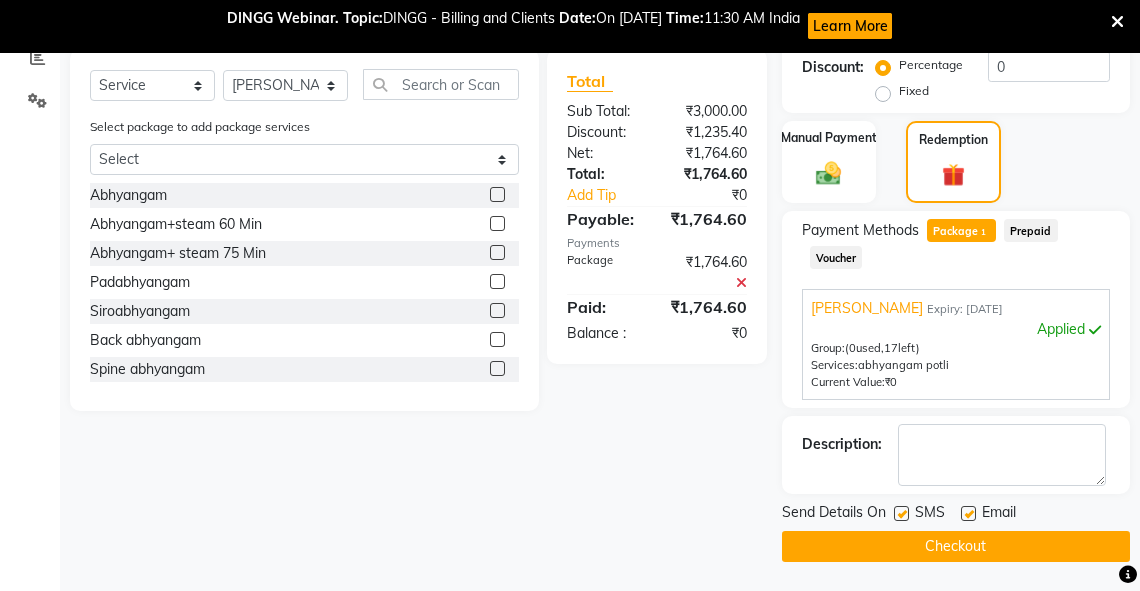 click on "Checkout" 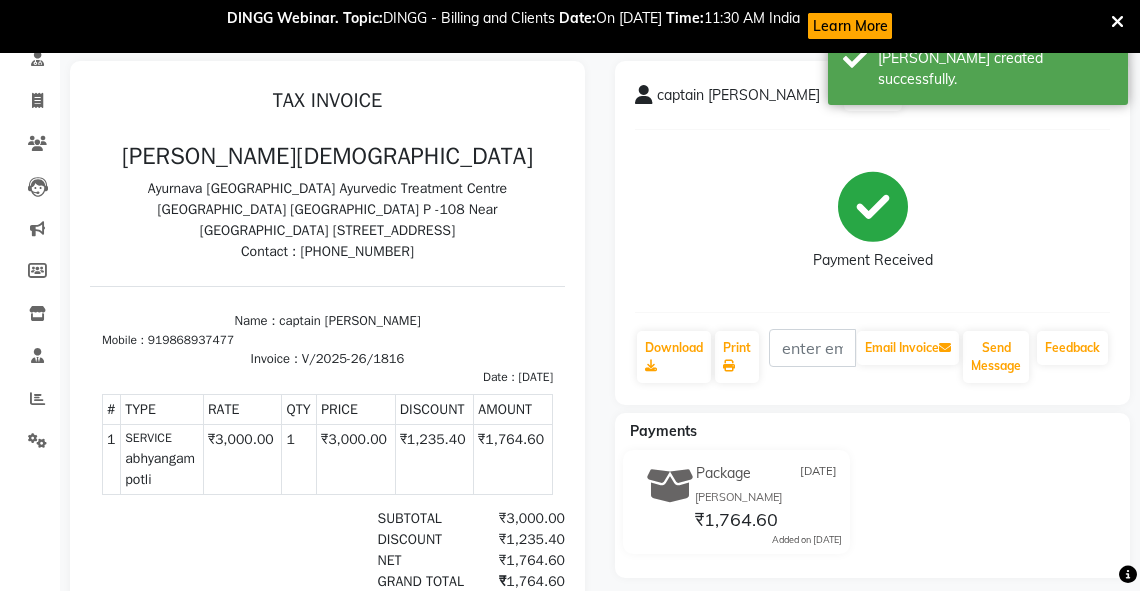 scroll, scrollTop: 0, scrollLeft: 0, axis: both 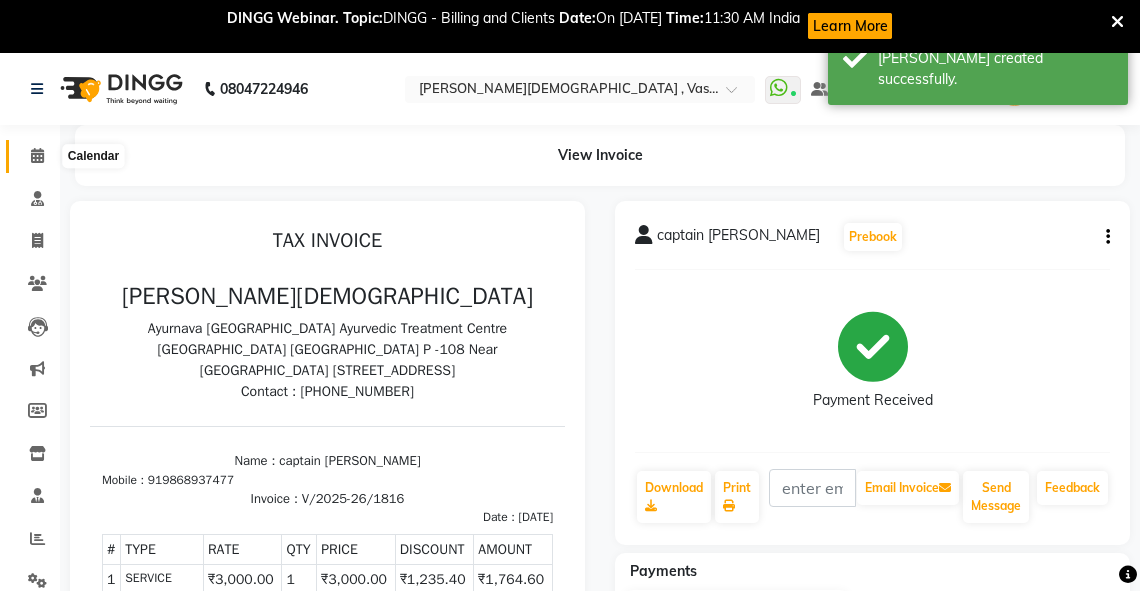 click 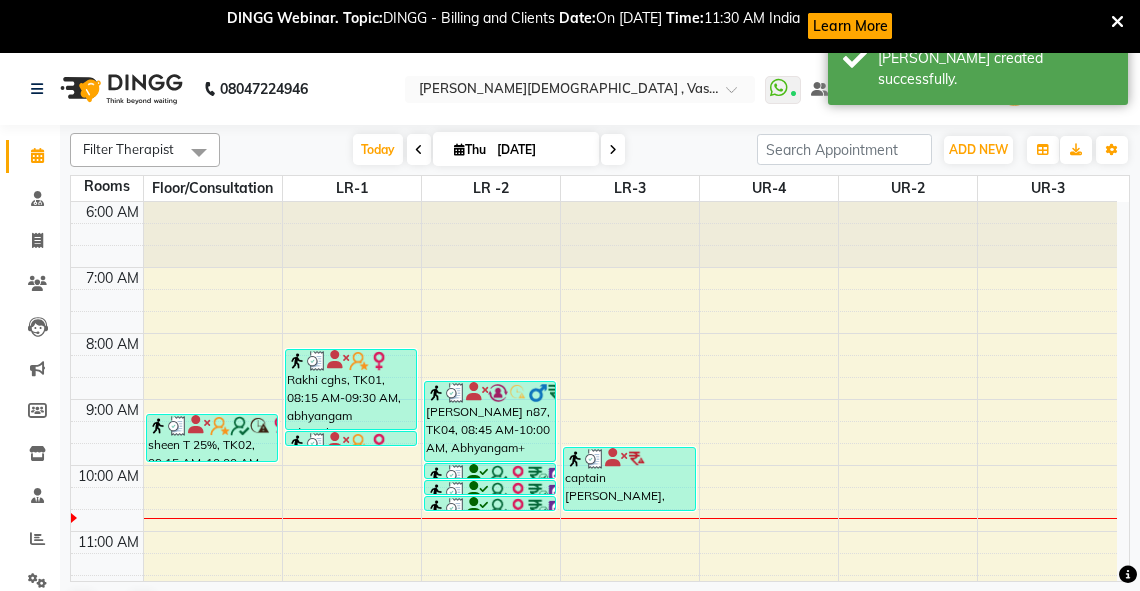 click on "6:00 AM 7:00 AM 8:00 AM 9:00 AM 10:00 AM 11:00 AM 12:00 PM 1:00 PM 2:00 PM 3:00 PM 4:00 PM 5:00 PM 6:00 PM 7:00 PM 8:00 PM     sheen T 25%, TK02, 09:15 AM-10:00 AM,  abhyangam(L)+[PERSON_NAME](L)     Rakhi cghs, TK01, 08:15 AM-09:30 AM, abhyangam udwarthanam STEAM     Rakhi cghs, TK01, 09:30 AM-09:45 AM, kashay [PERSON_NAME] n87, TK04, 08:45 AM-10:00 AM, Abhyangam+ steam 75 Min     dr [PERSON_NAME](B 148) 35%, TK03, 10:00 AM-10:15 AM, matra vasti     dr [PERSON_NAME](B 148) 35%, TK03, 10:15 AM-10:30 AM, matra vasti     dr [PERSON_NAME](B 148) 35%, TK03, 10:30 AM-10:45 AM, matra vasti     captain [PERSON_NAME], TK05, 09:45 AM-10:45 AM, abhyangam potli" at bounding box center [594, 696] 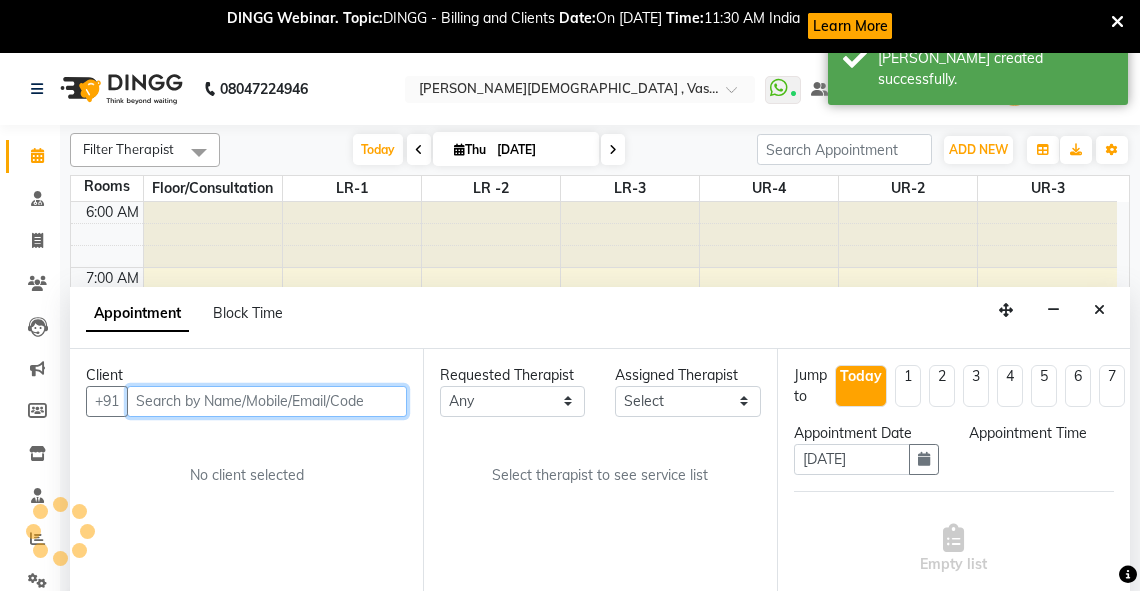 select on "585" 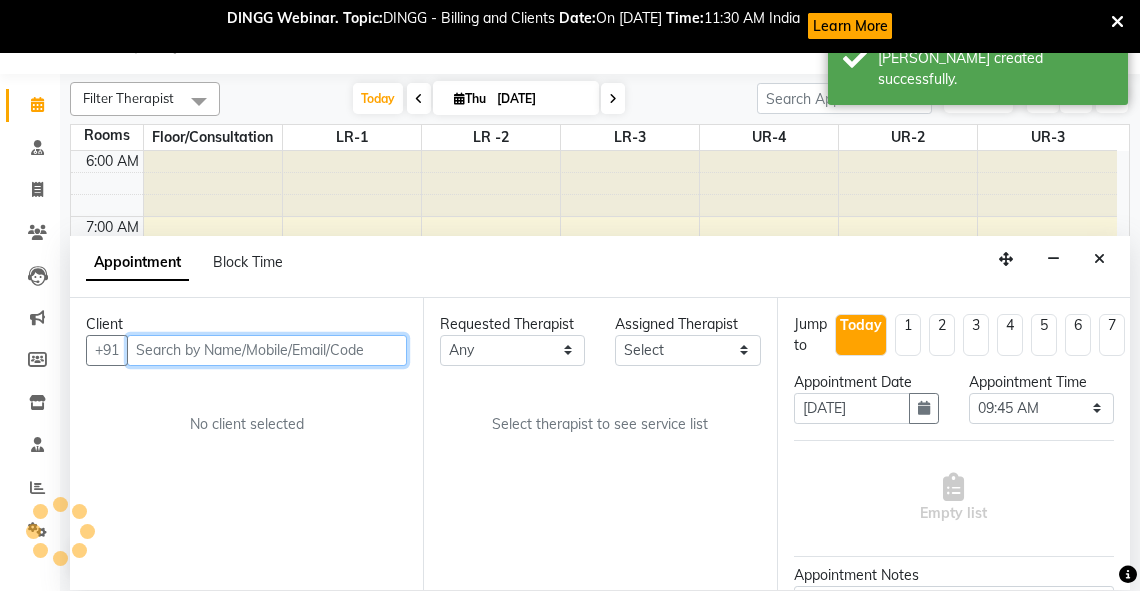 scroll, scrollTop: 52, scrollLeft: 0, axis: vertical 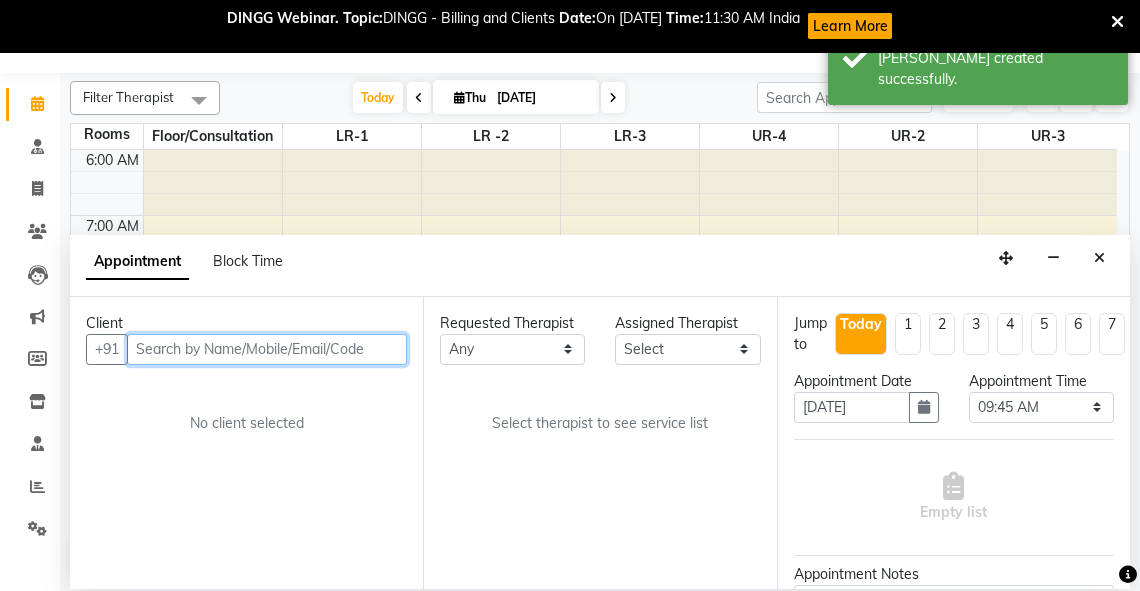 click at bounding box center (267, 349) 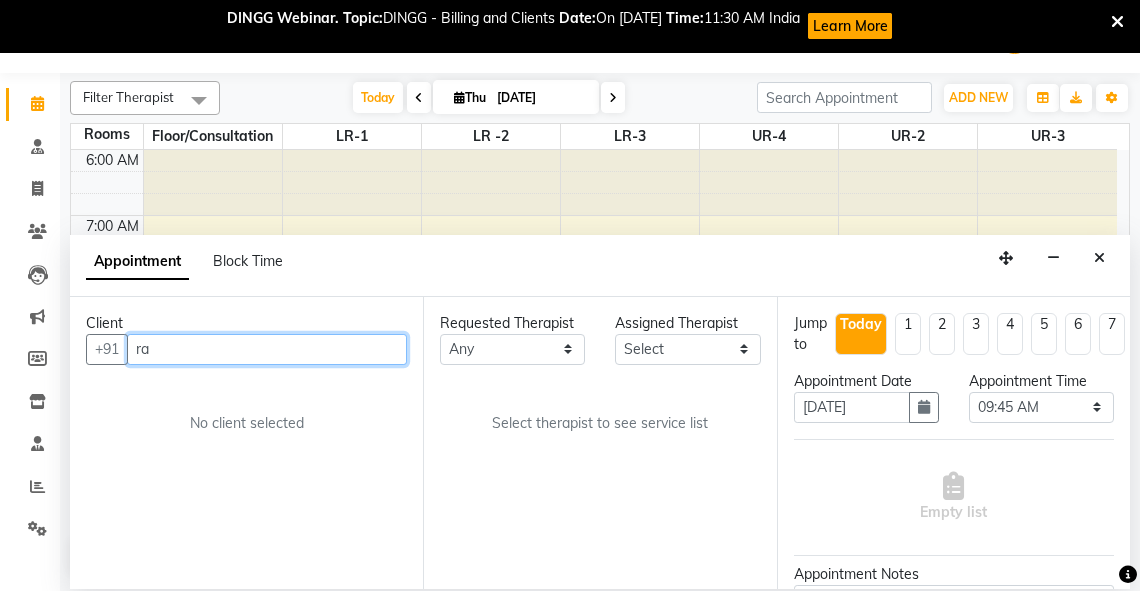 type on "r" 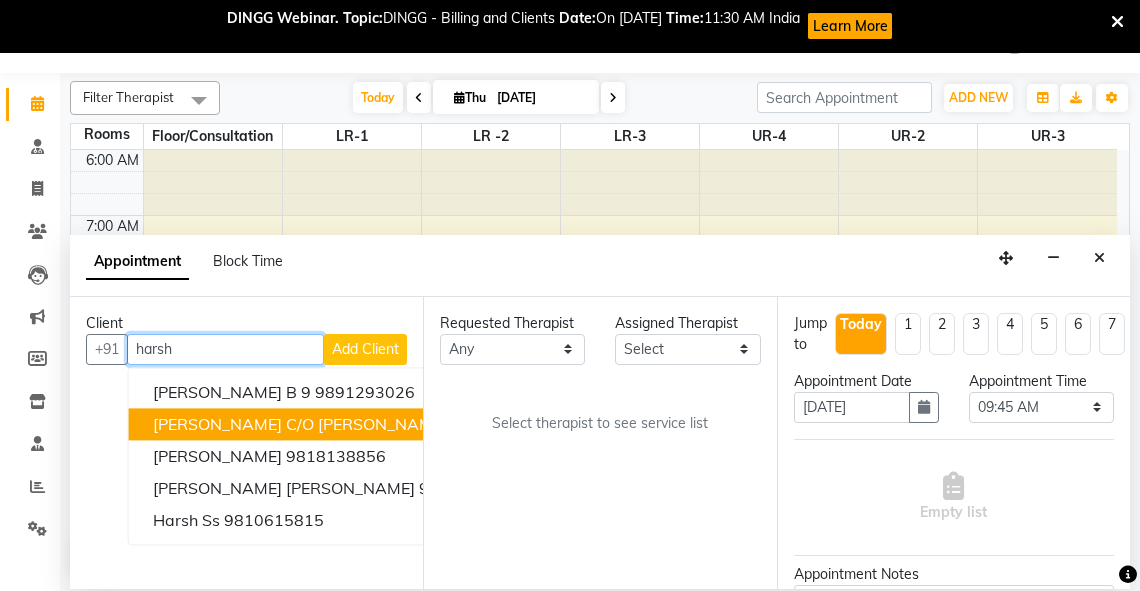 click on "[PERSON_NAME] c/o [PERSON_NAME]" at bounding box center [300, 424] 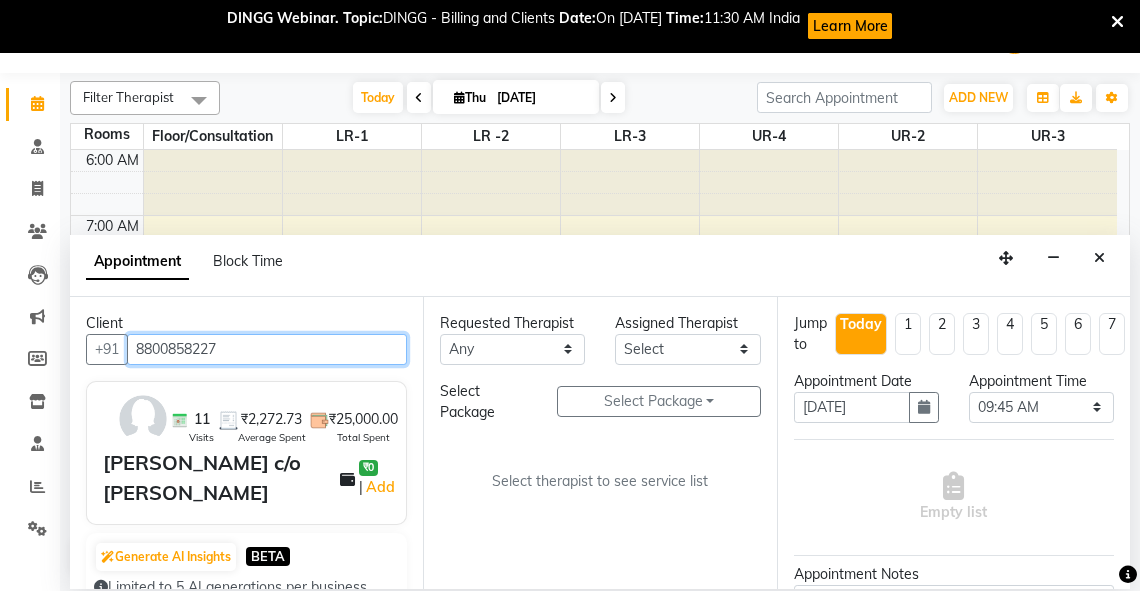 type on "8800858227" 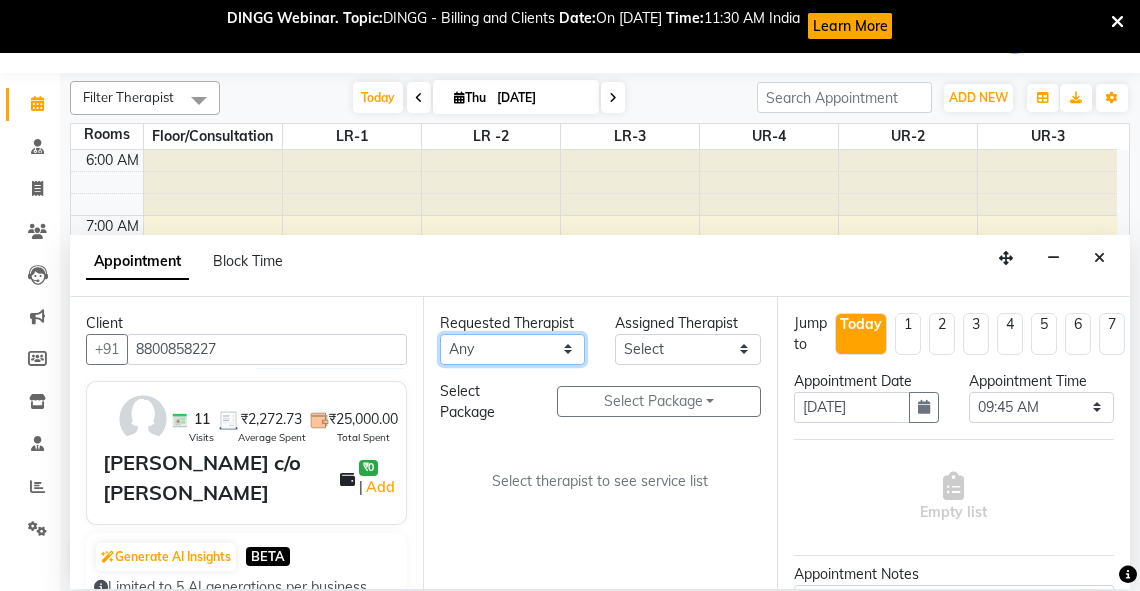 click on "Any [PERSON_NAME] V [PERSON_NAME] [PERSON_NAME] A K [PERSON_NAME] N [PERSON_NAME]  Dhaneesha [PERSON_NAME] K P [PERSON_NAME] [PERSON_NAME] [PERSON_NAME] [PERSON_NAME] [PERSON_NAME] a [PERSON_NAME] K M OTHER BRANCH Sardinia [PERSON_NAME] [PERSON_NAME] [PERSON_NAME] [PERSON_NAME]" at bounding box center [512, 349] 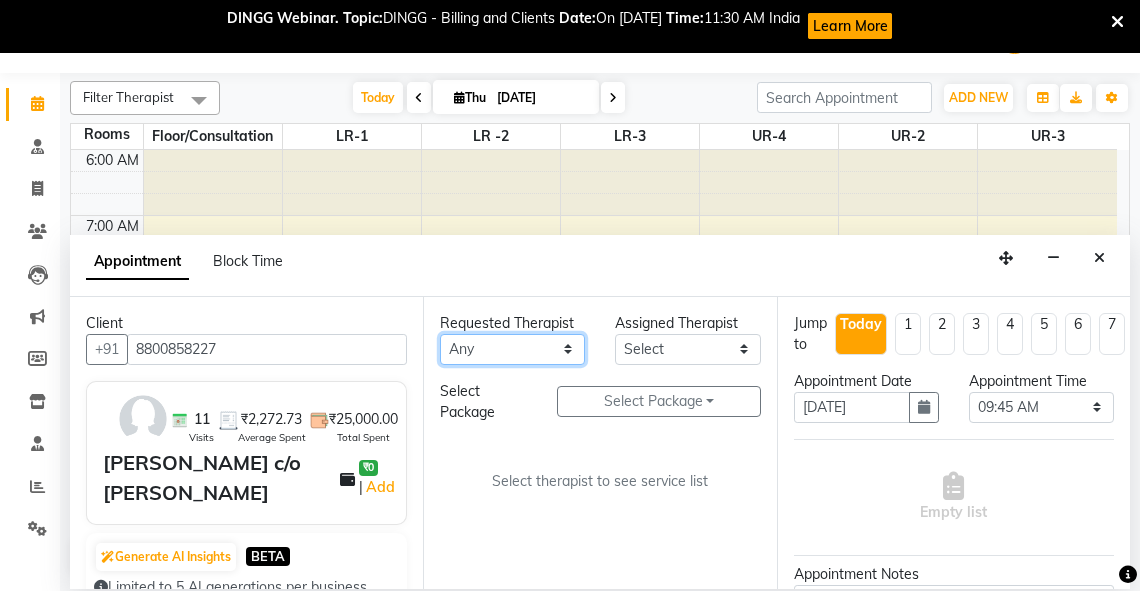 select on "81006" 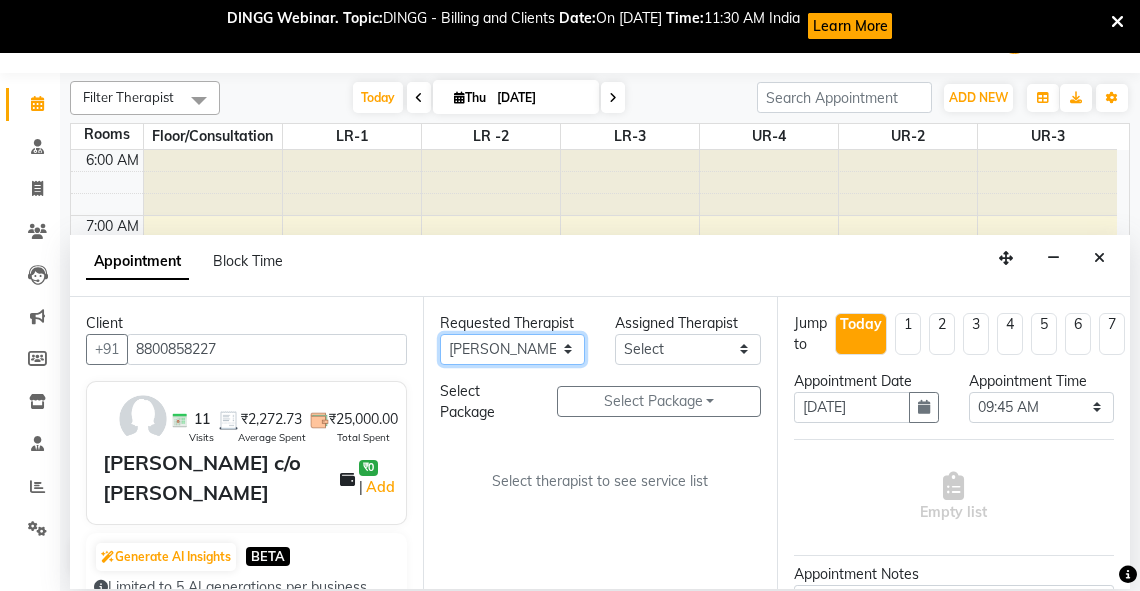 click on "Any [PERSON_NAME] V [PERSON_NAME] [PERSON_NAME] A K [PERSON_NAME] N [PERSON_NAME]  Dhaneesha [PERSON_NAME] K P [PERSON_NAME] [PERSON_NAME] [PERSON_NAME] [PERSON_NAME] [PERSON_NAME] a [PERSON_NAME] K M OTHER BRANCH Sardinia [PERSON_NAME] [PERSON_NAME] [PERSON_NAME] [PERSON_NAME]" at bounding box center [512, 349] 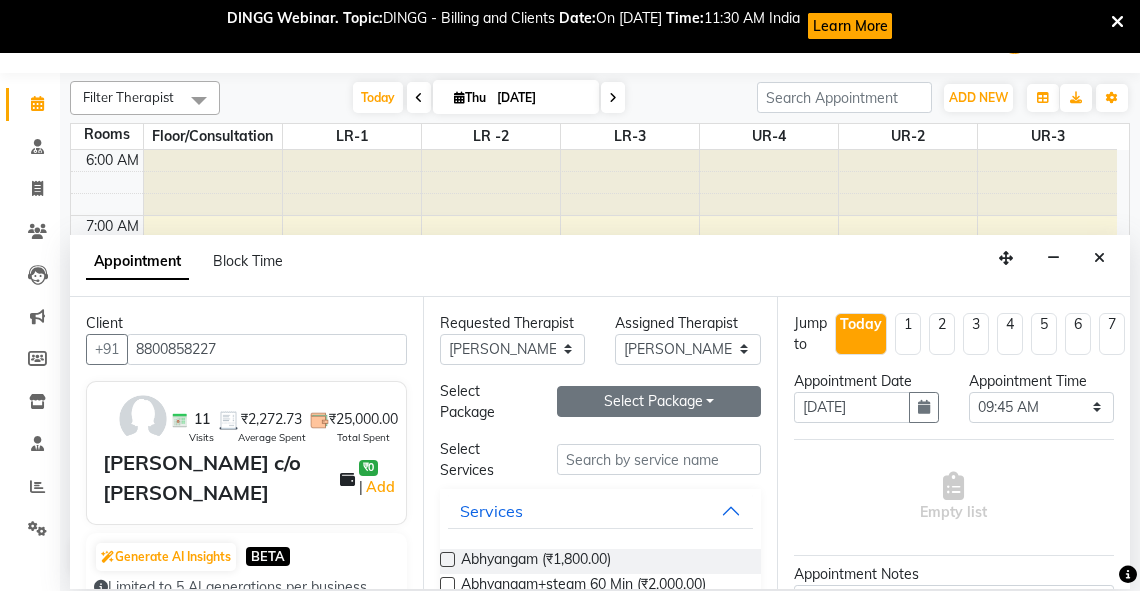 click on "Select Package  Toggle Dropdown" at bounding box center (659, 401) 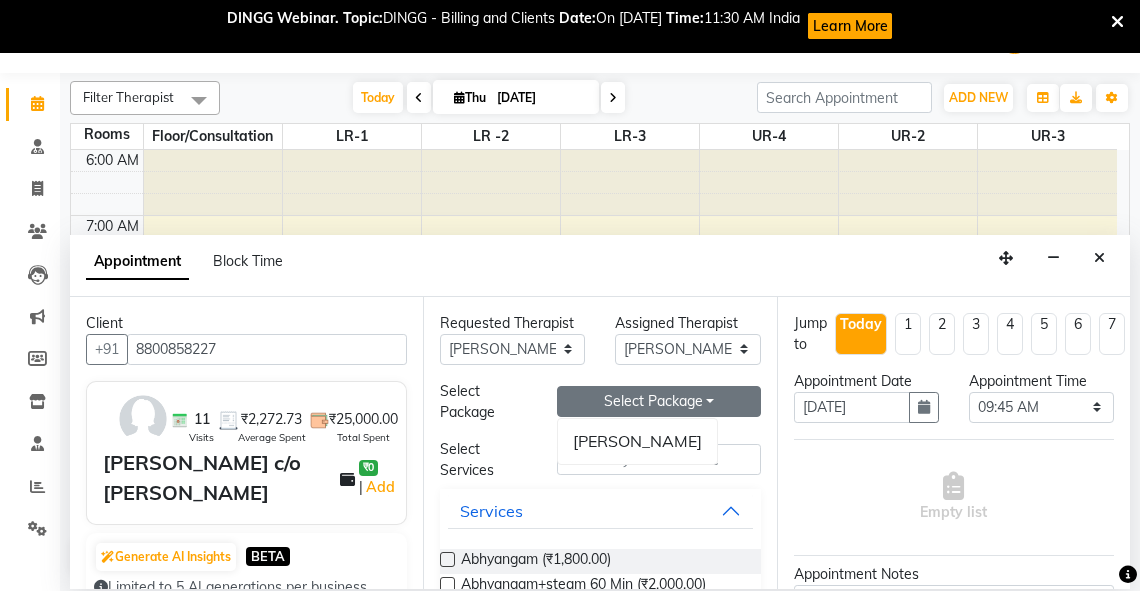 click on "[PERSON_NAME]" at bounding box center [637, 441] 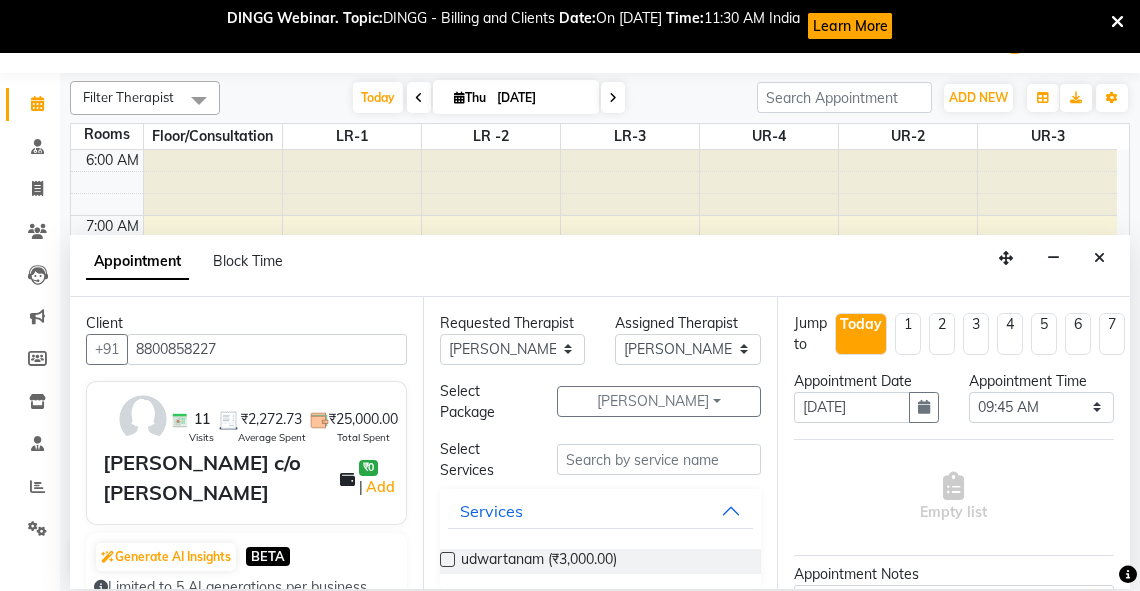 click at bounding box center [447, 559] 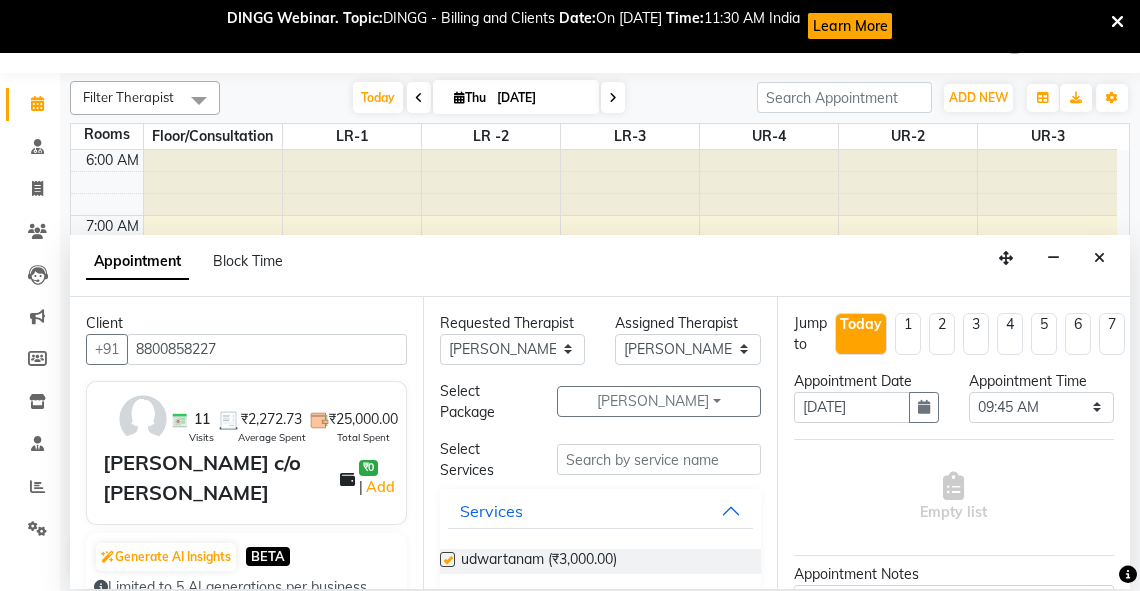 select on "2650" 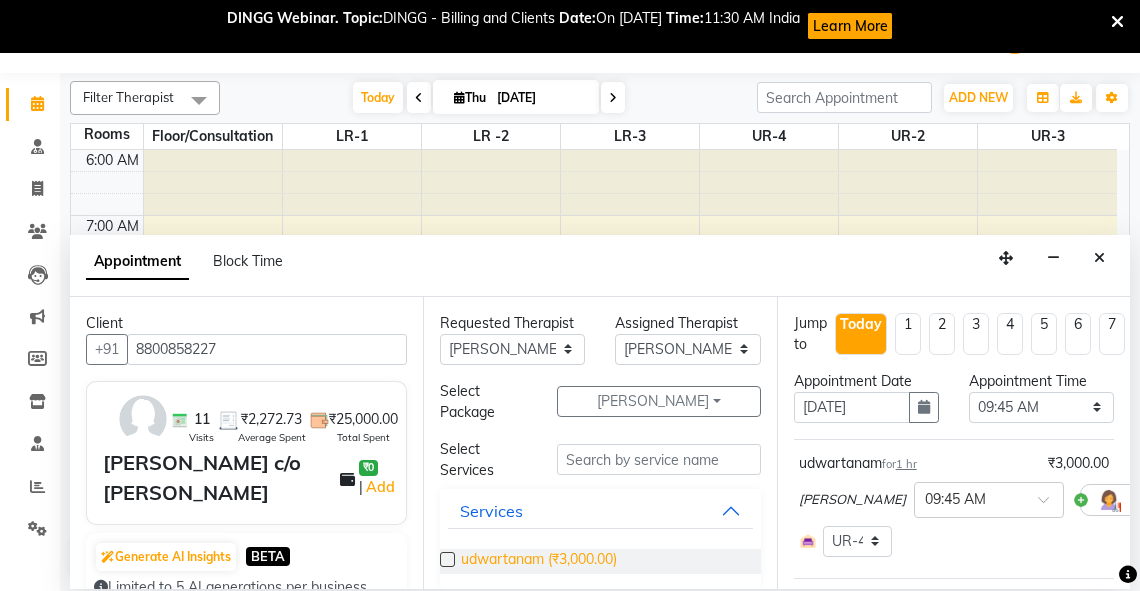 checkbox on "false" 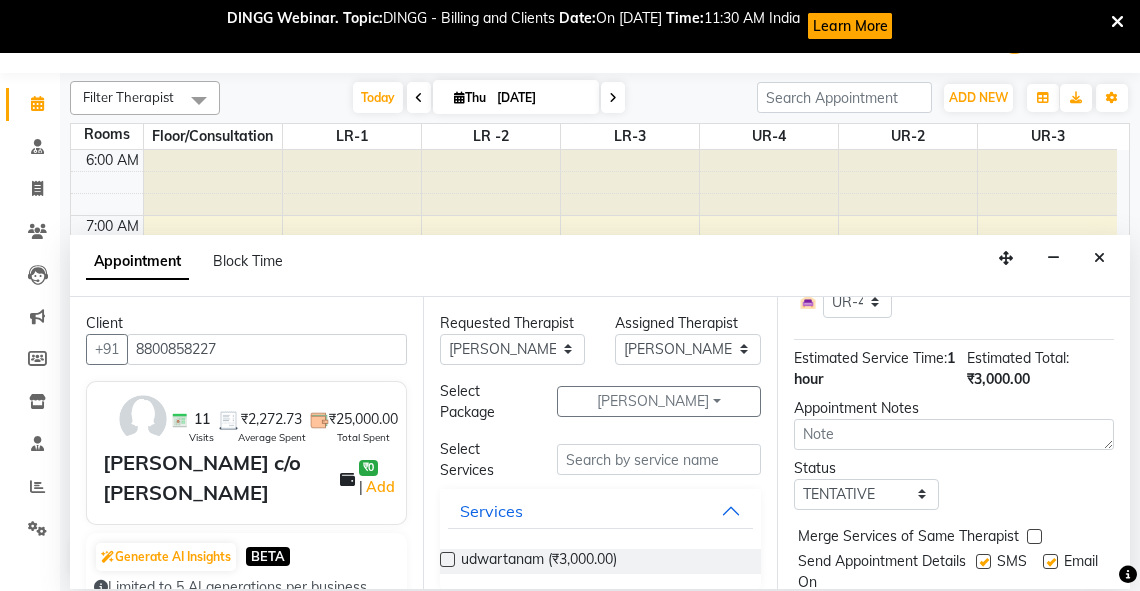 scroll, scrollTop: 316, scrollLeft: 0, axis: vertical 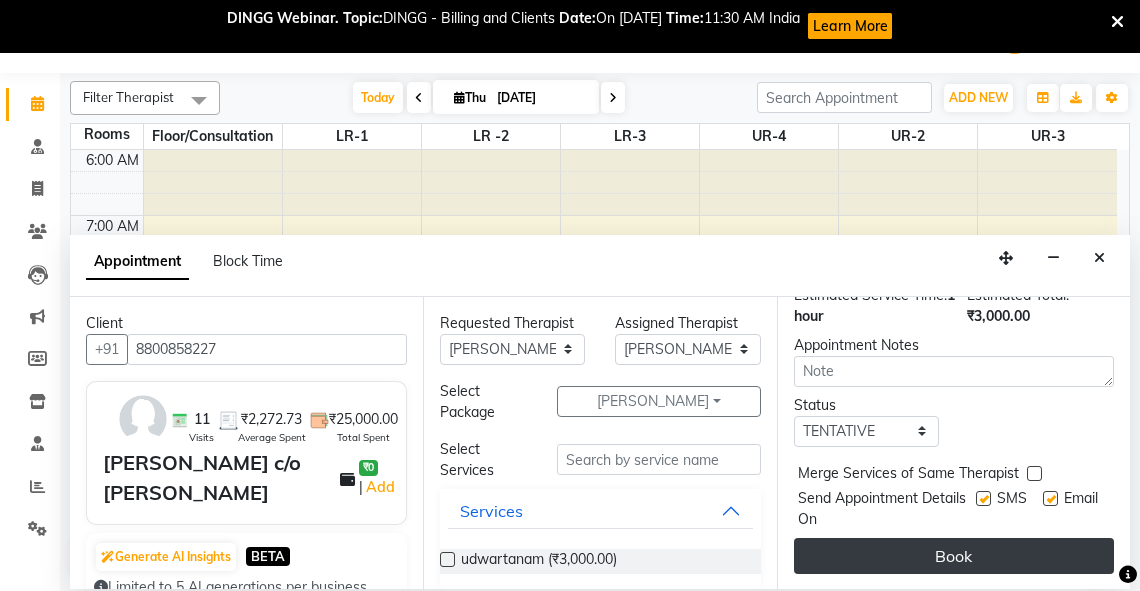 click on "Book" at bounding box center [954, 556] 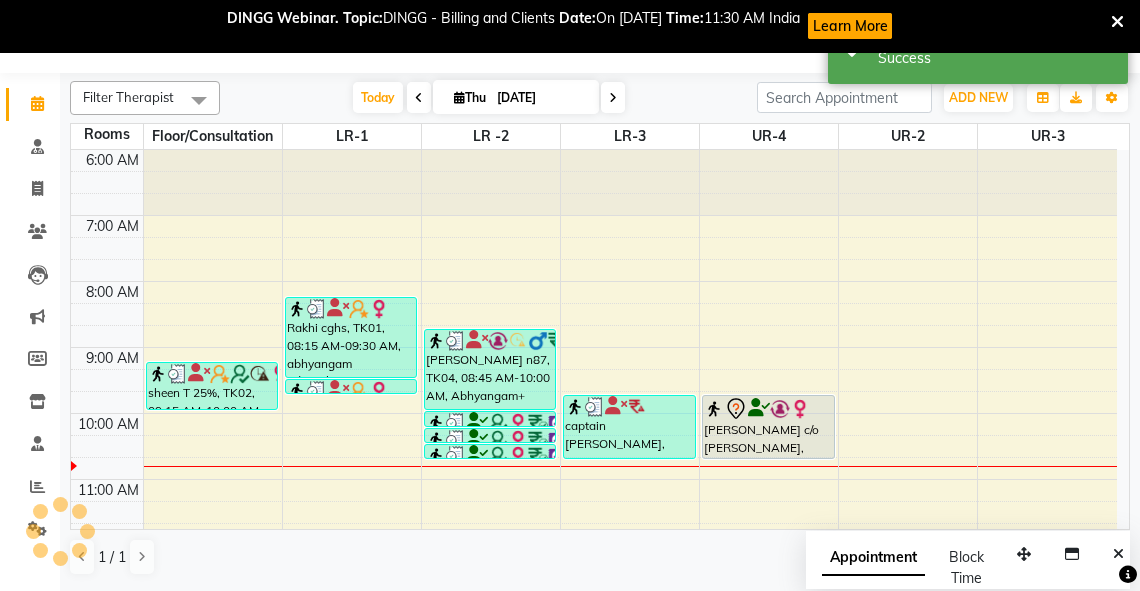 scroll, scrollTop: 0, scrollLeft: 0, axis: both 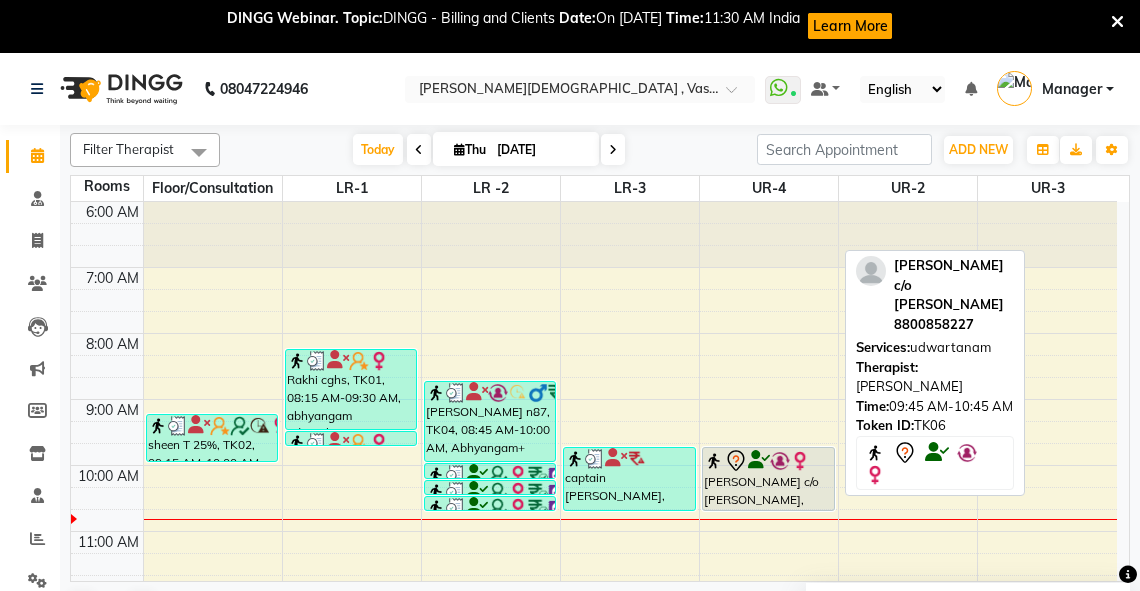 click on "[PERSON_NAME] c/o [PERSON_NAME], TK06, 09:45 AM-10:45 AM, udwartanam" at bounding box center [768, 479] 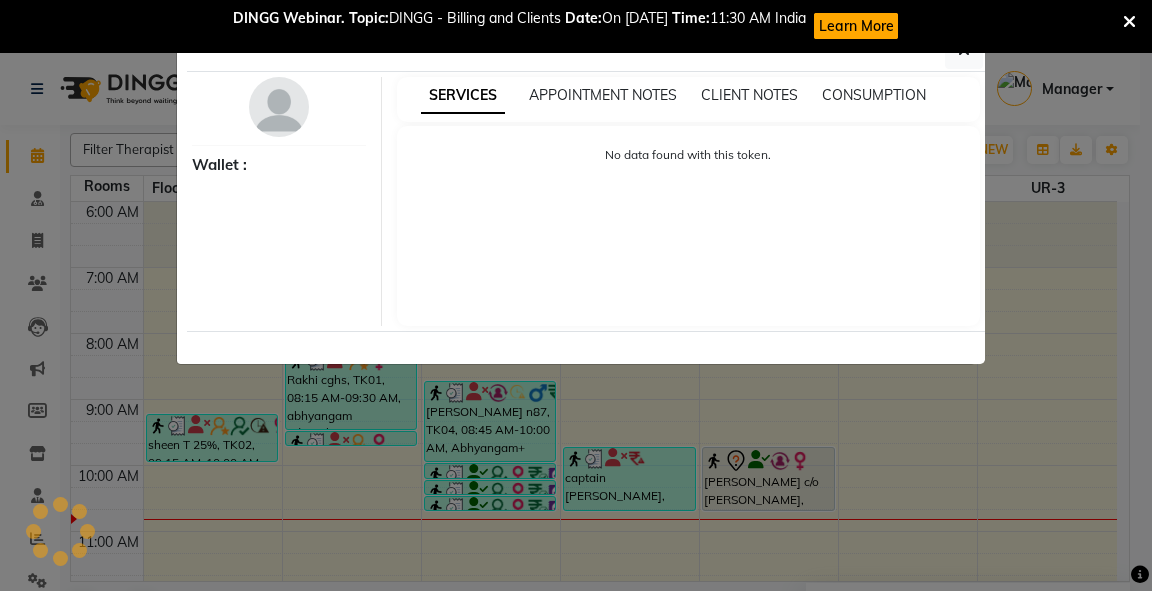 select on "7" 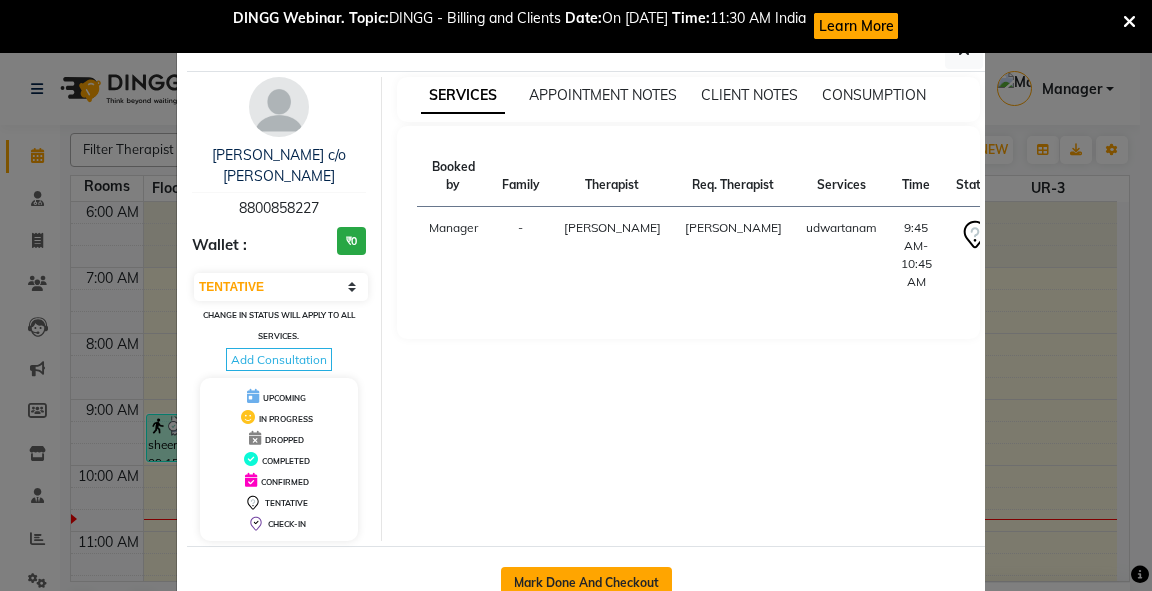 click on "Mark Done And Checkout" 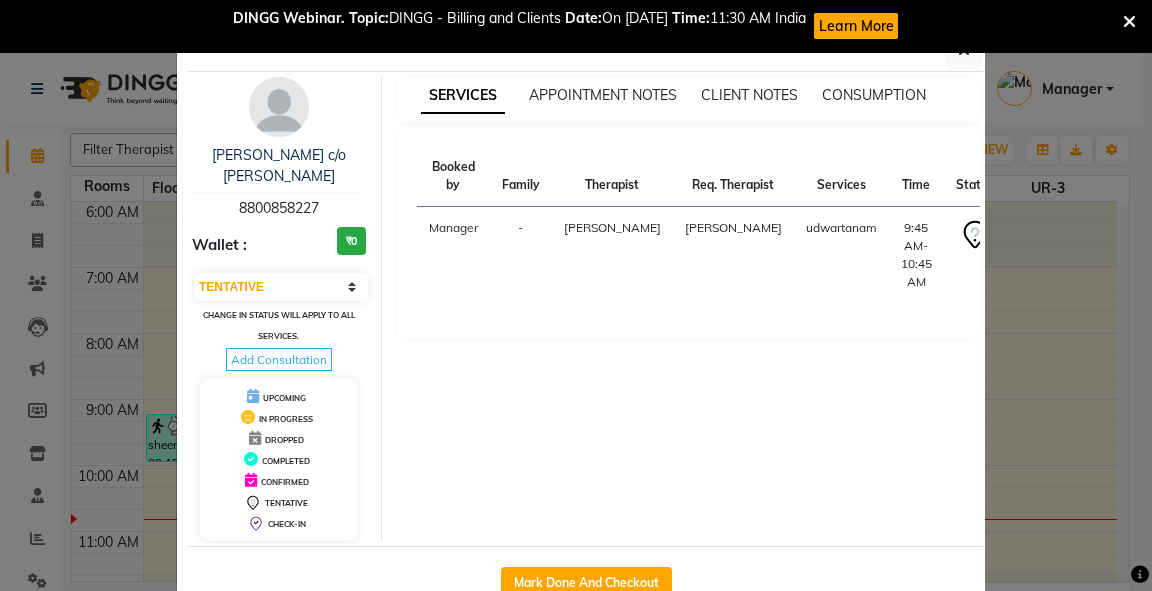 select on "service" 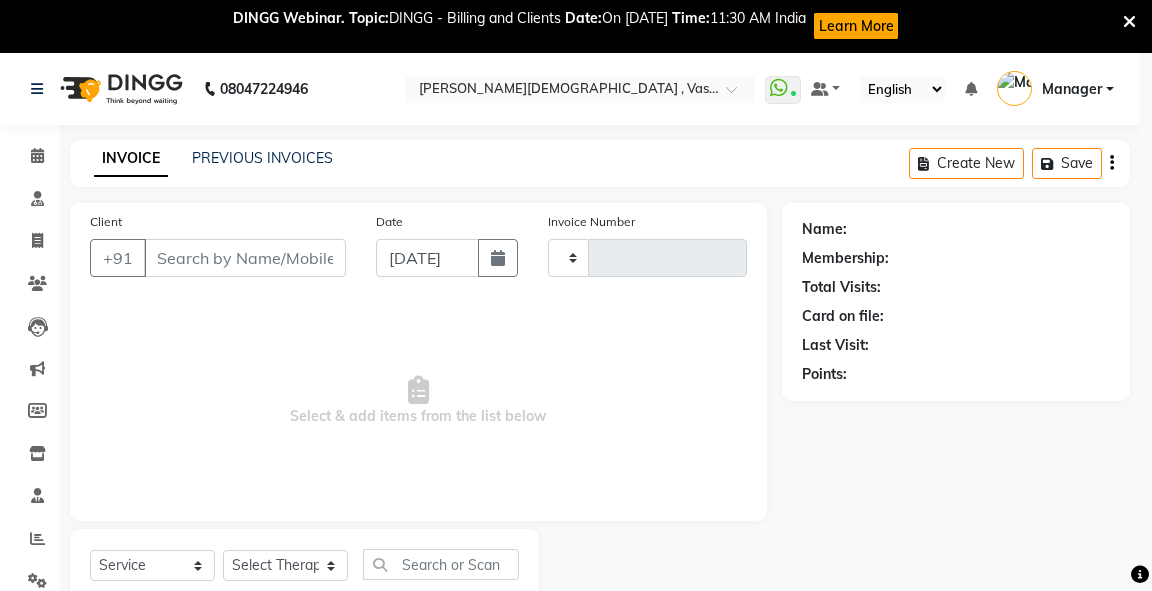 type on "1817" 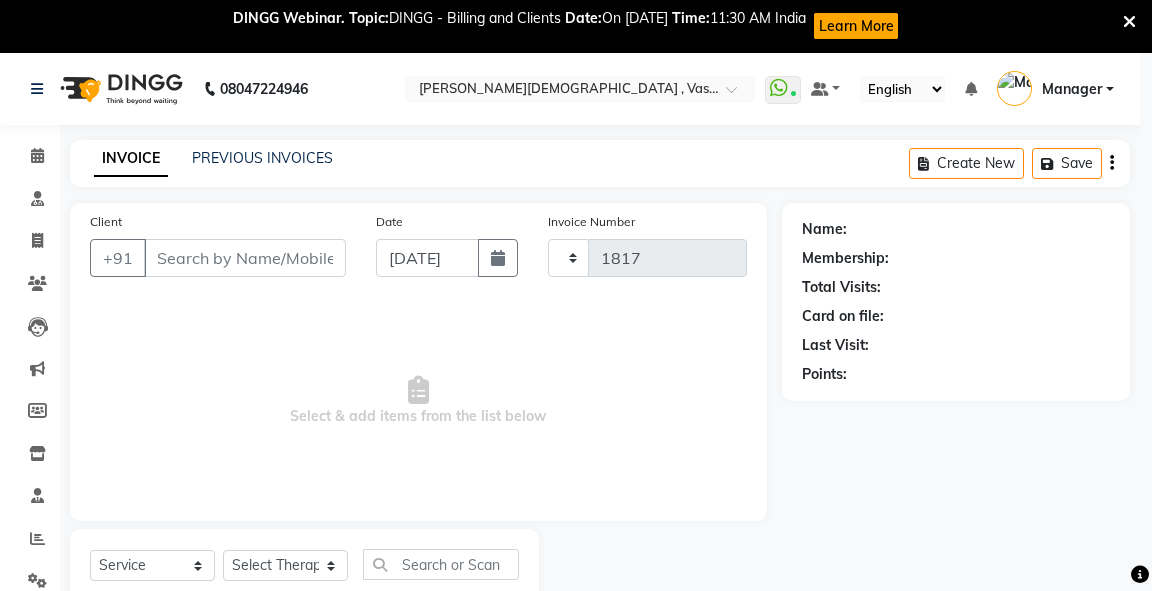 select on "5571" 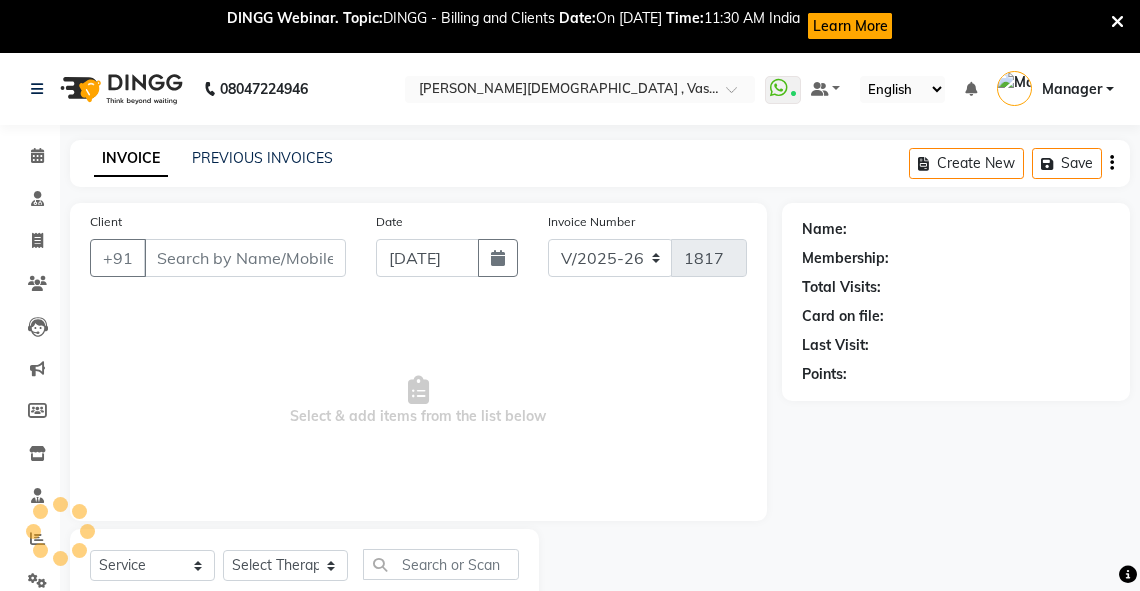 type on "8800858227" 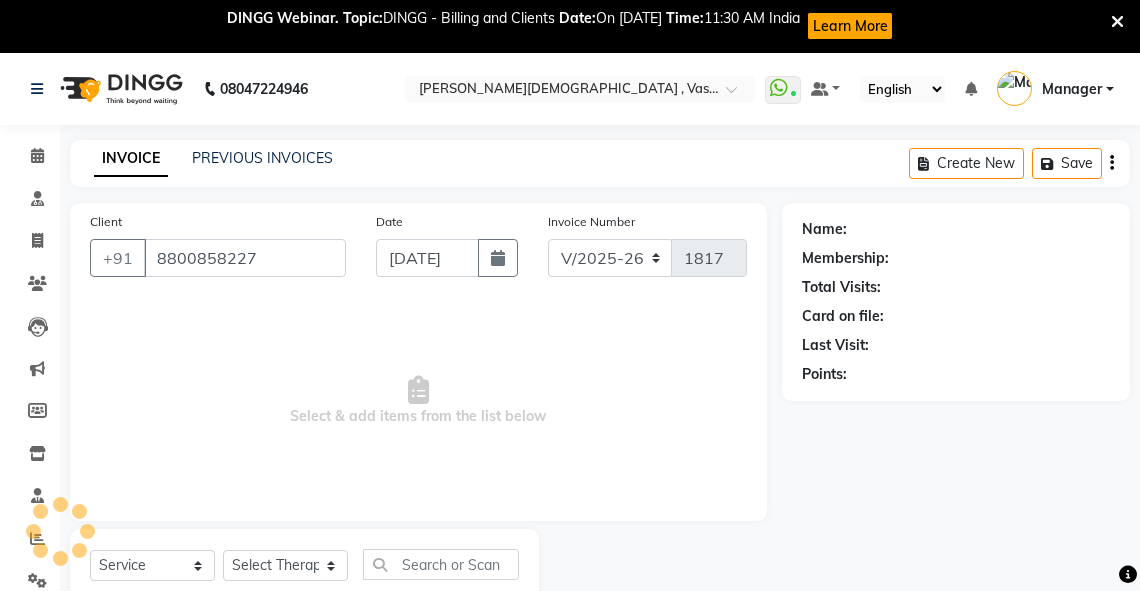 select on "81006" 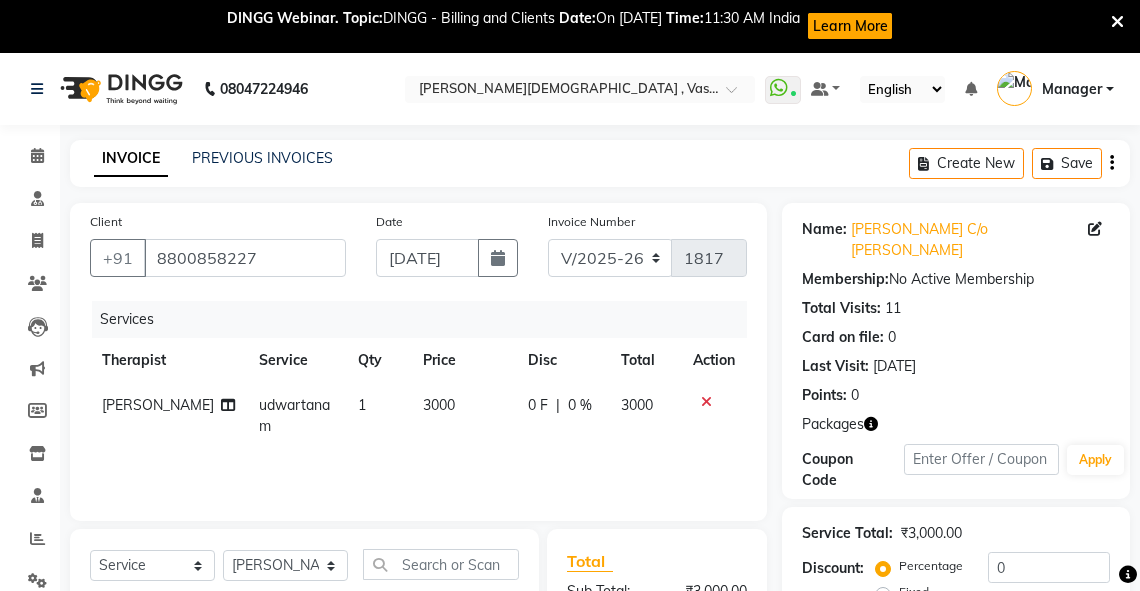 scroll, scrollTop: 332, scrollLeft: 0, axis: vertical 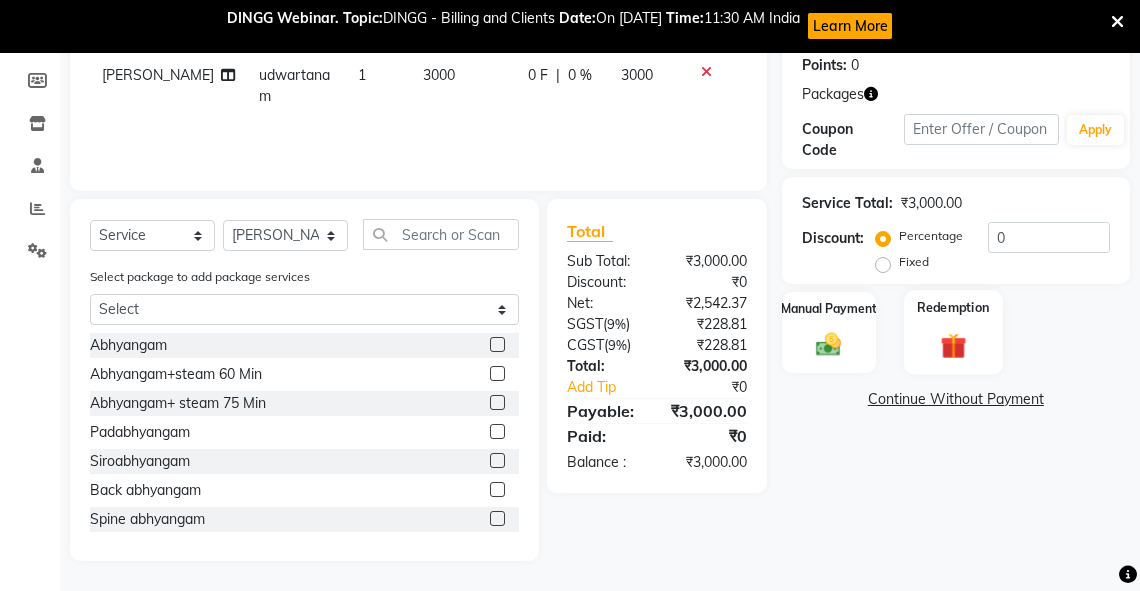 click on "Redemption" 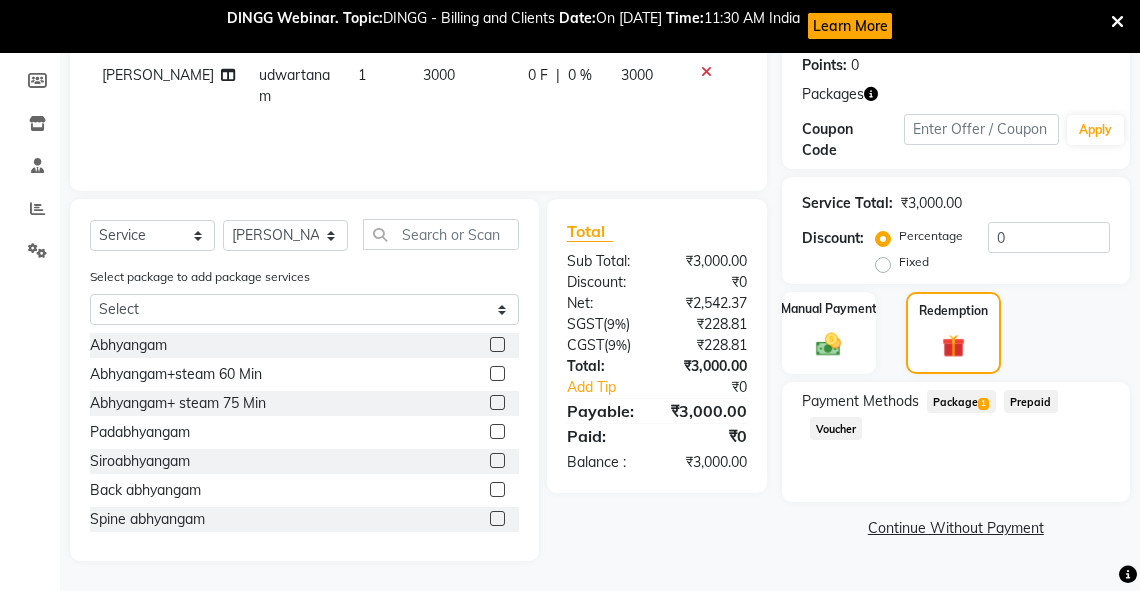 drag, startPoint x: 956, startPoint y: 375, endPoint x: 1042, endPoint y: 373, distance: 86.023254 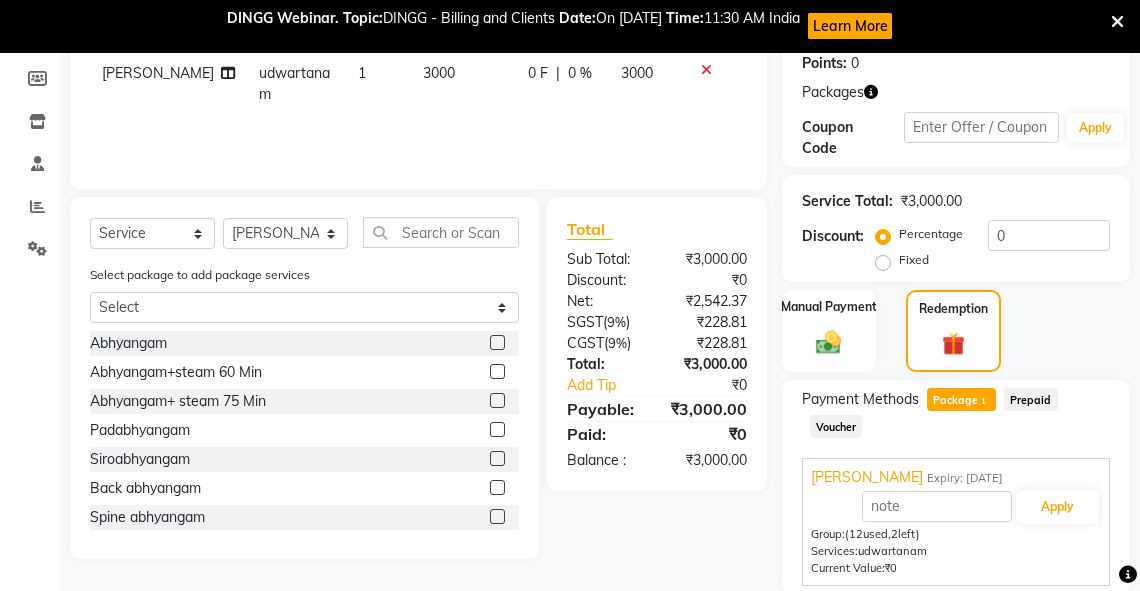 scroll, scrollTop: 384, scrollLeft: 0, axis: vertical 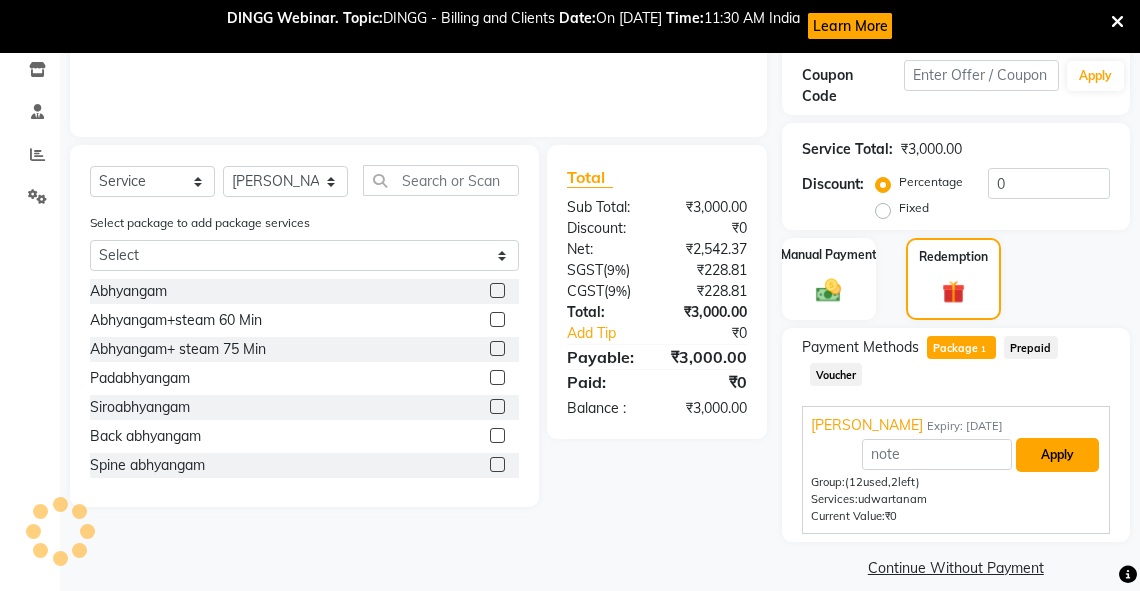 click on "Apply" at bounding box center (1057, 455) 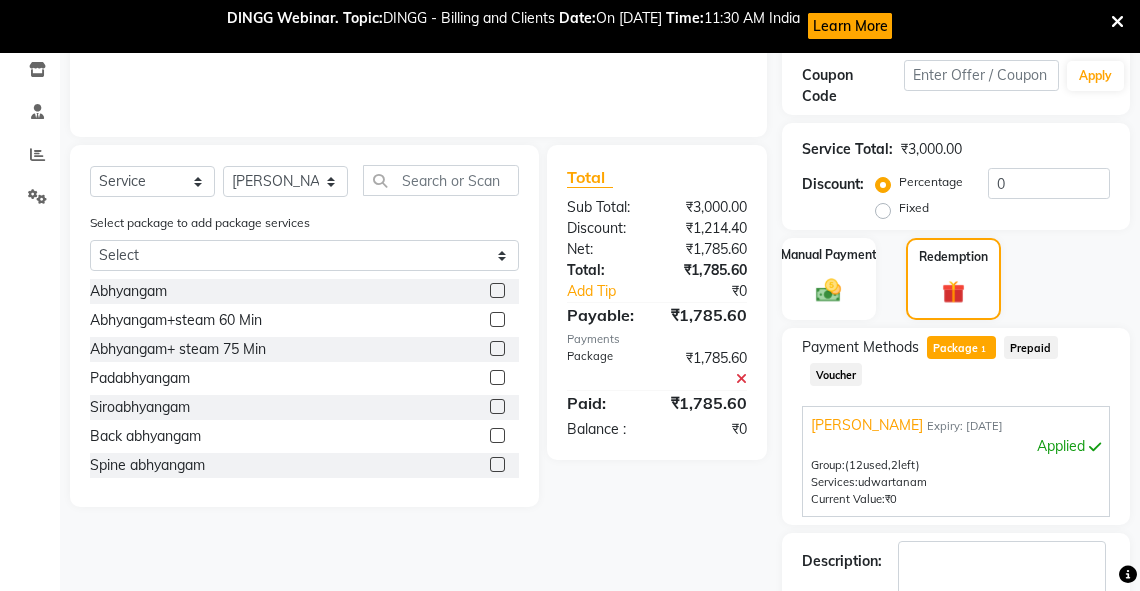 scroll, scrollTop: 480, scrollLeft: 0, axis: vertical 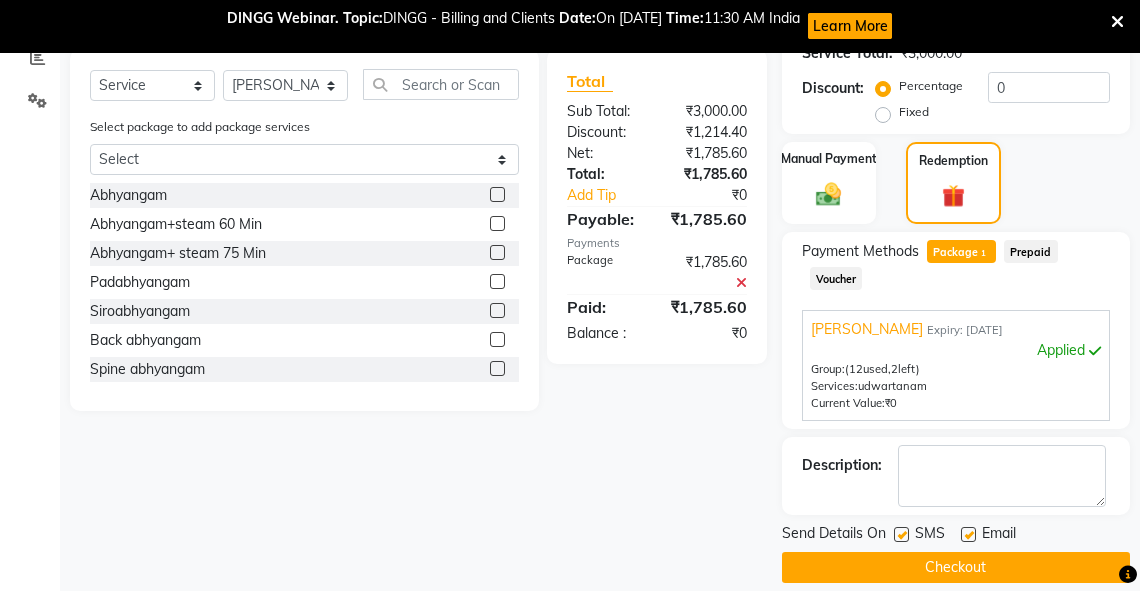 click on "Checkout" 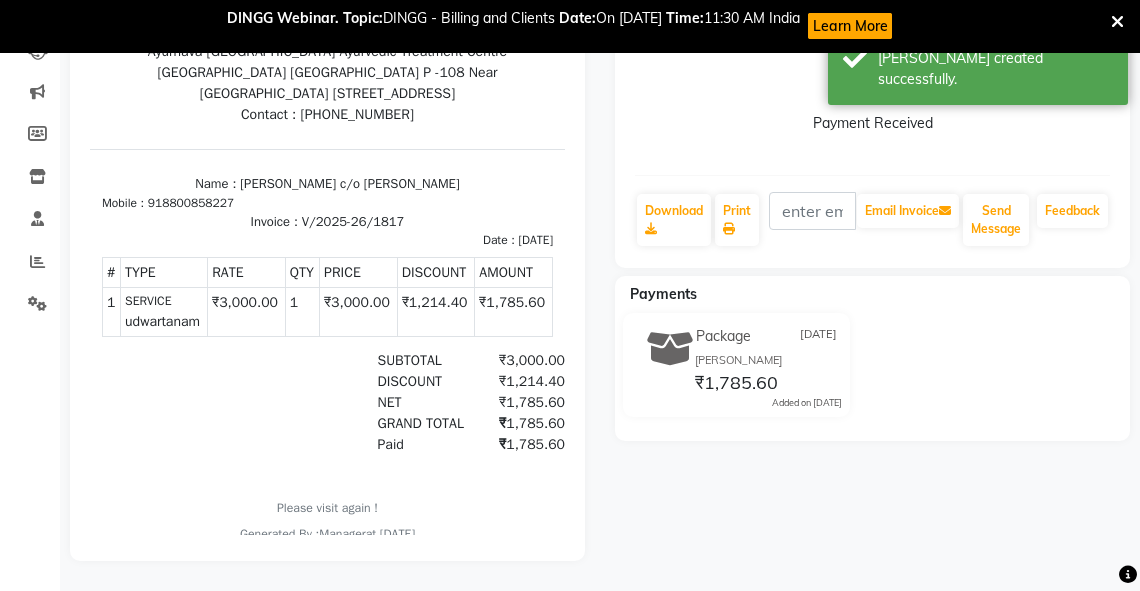 scroll, scrollTop: 0, scrollLeft: 0, axis: both 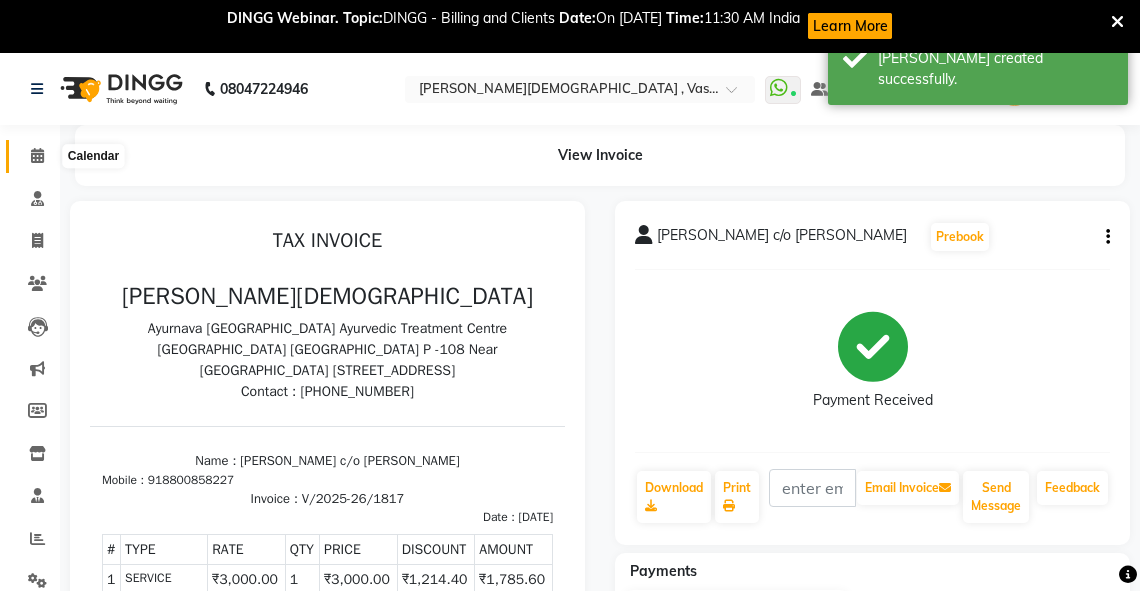 click 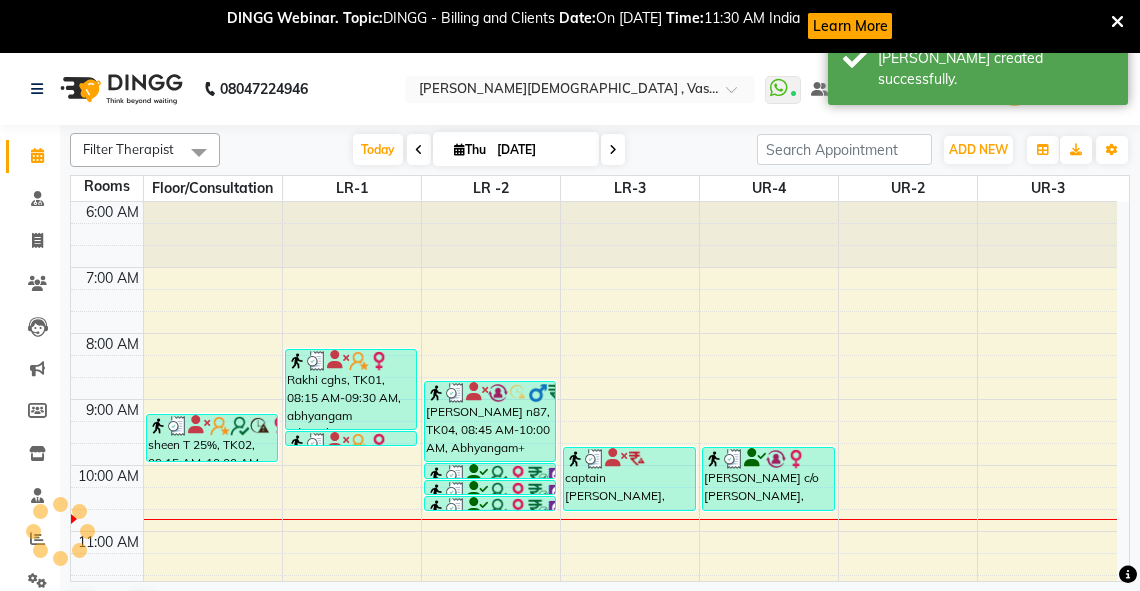 scroll, scrollTop: 0, scrollLeft: 0, axis: both 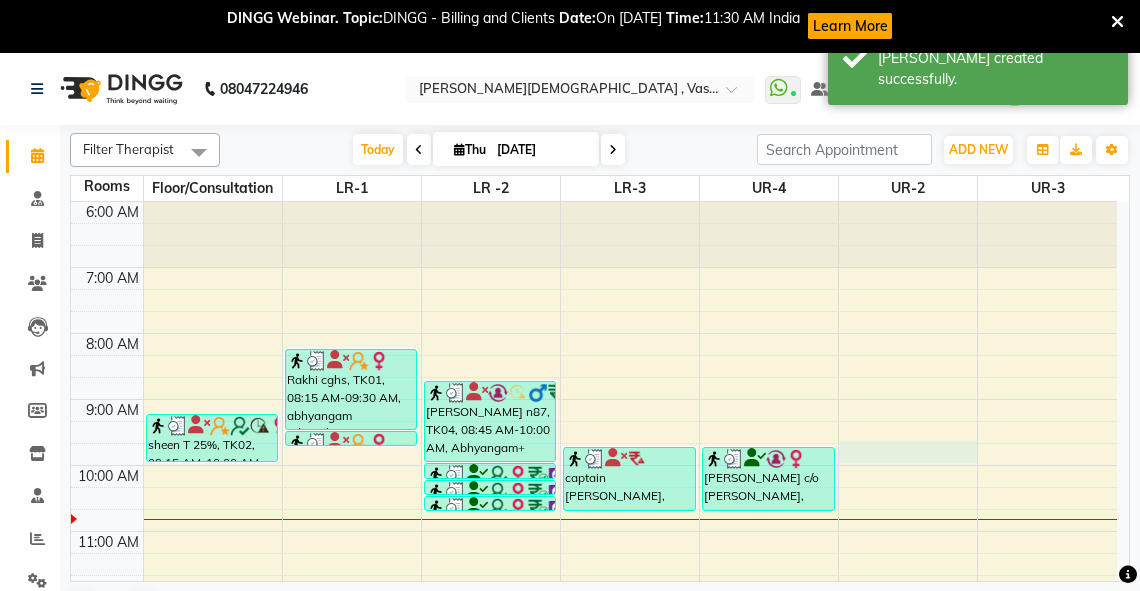 click on "6:00 AM 7:00 AM 8:00 AM 9:00 AM 10:00 AM 11:00 AM 12:00 PM 1:00 PM 2:00 PM 3:00 PM 4:00 PM 5:00 PM 6:00 PM 7:00 PM 8:00 PM     sheen T 25%, TK02, 09:15 AM-10:00 AM,  abhyangam(L)+Potli(L)     Rakhi cghs, TK01, 08:15 AM-09:30 AM, abhyangam udwarthanam STEAM     Rakhi cghs, TK01, 09:30 AM-09:45 AM, kashay vasti     tilak n87, TK04, 08:45 AM-10:00 AM, Abhyangam+ steam 75 Min     dr rachna(B 148) 35%, TK03, 10:00 AM-10:15 AM, matra vasti     dr rachna(B 148) 35%, TK03, 10:15 AM-10:30 AM, matra vasti     dr rachna(B 148) 35%, TK03, 10:30 AM-10:45 AM, matra vasti     captain barun kumar, TK05, 09:45 AM-10:45 AM, abhyangam potli     Harshita c/o rachna chaurasia, TK06, 09:45 AM-10:45 AM, udwartanam" at bounding box center [594, 696] 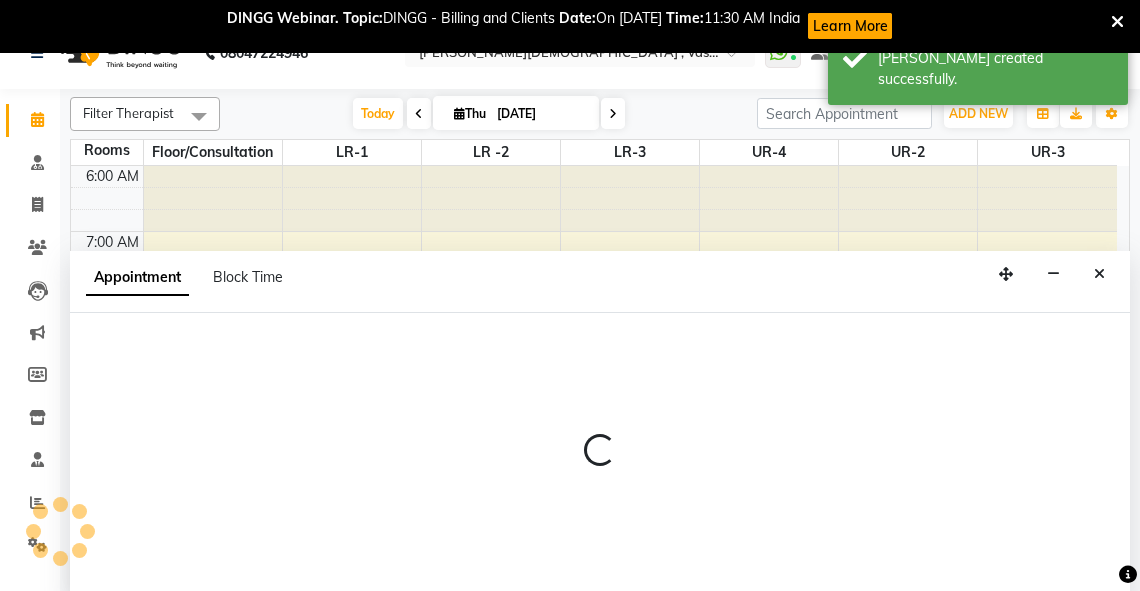scroll, scrollTop: 52, scrollLeft: 0, axis: vertical 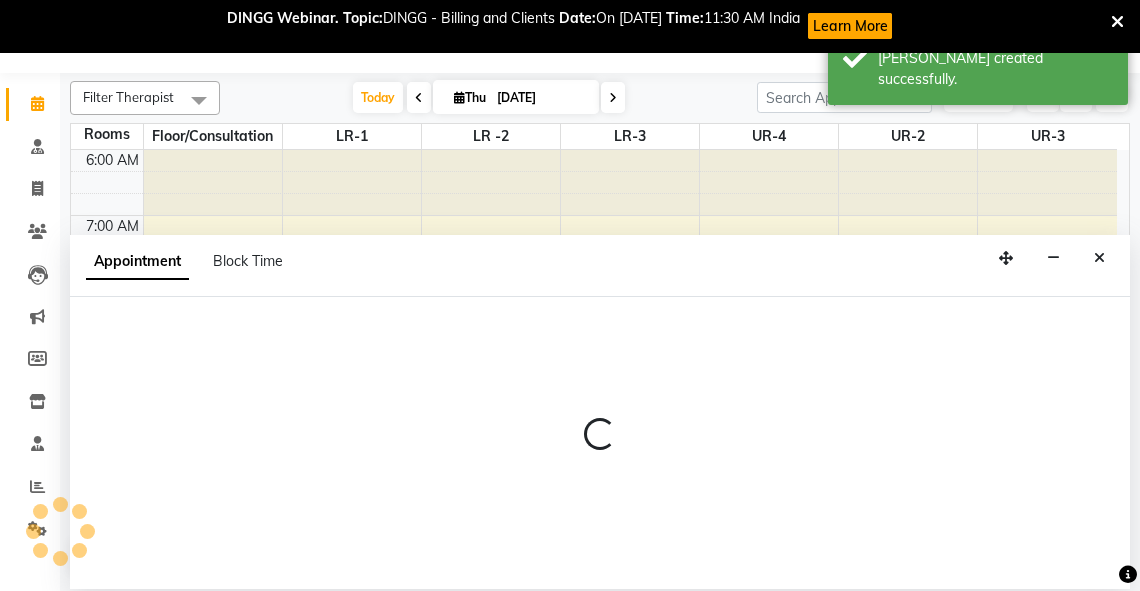select on "585" 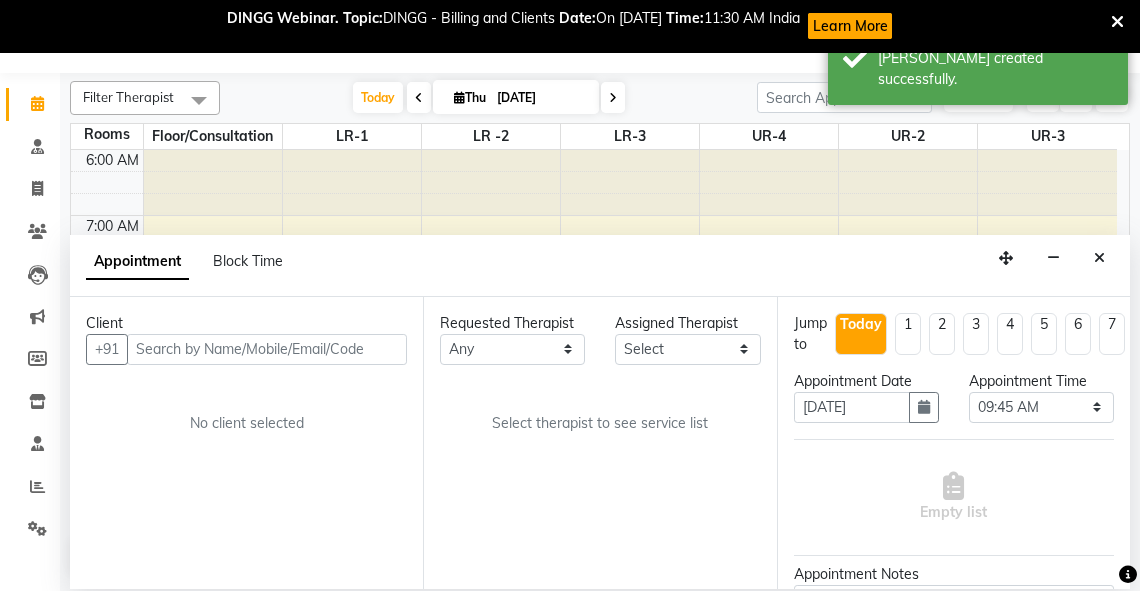 click at bounding box center [267, 349] 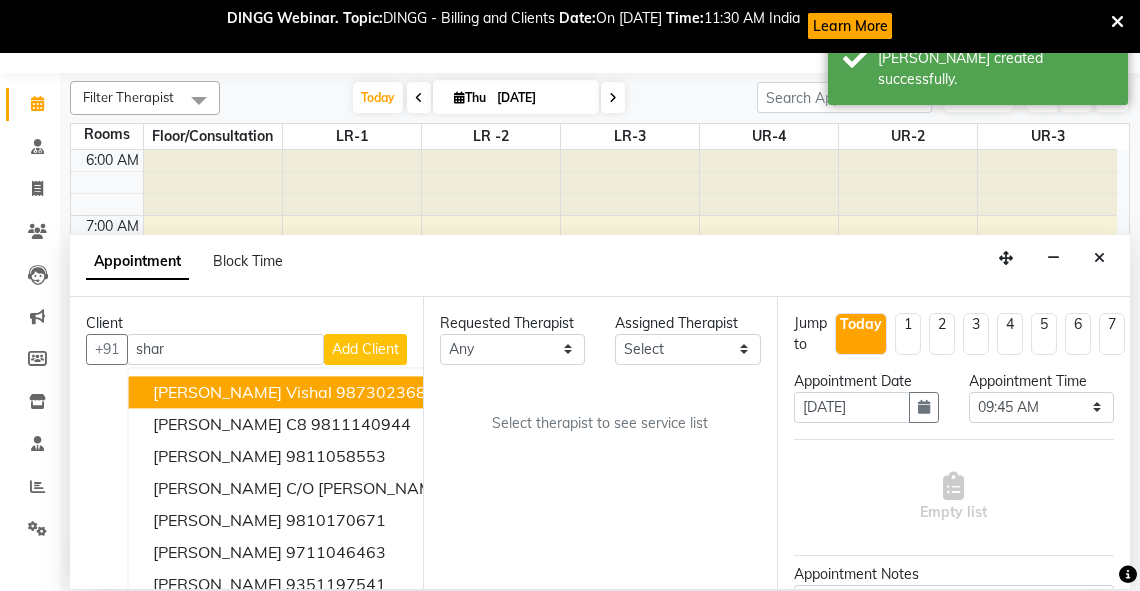 type on "sharm" 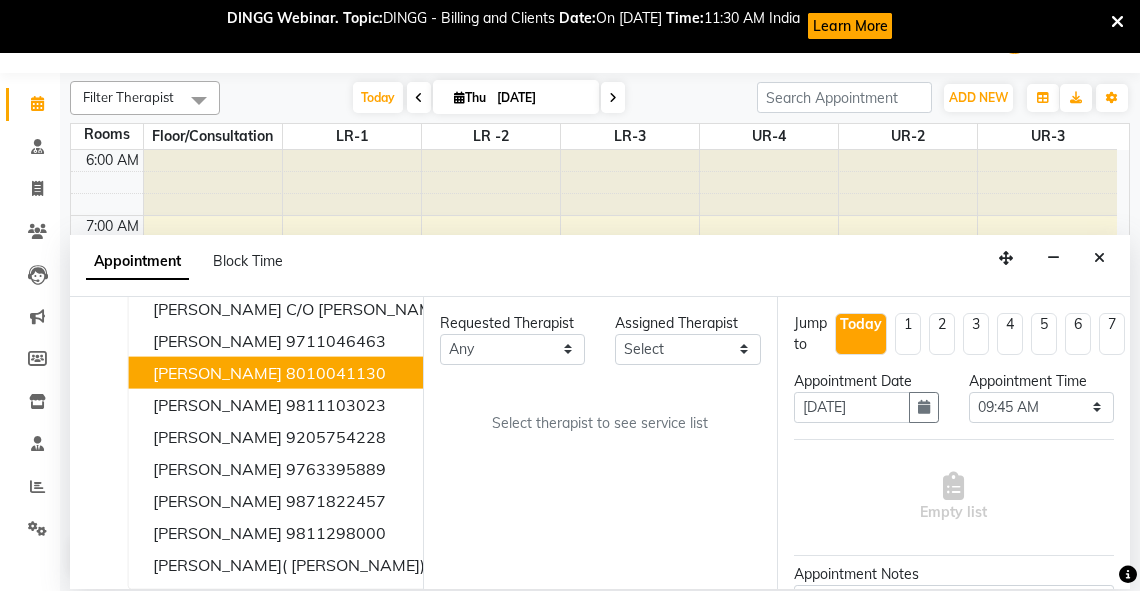 scroll, scrollTop: 0, scrollLeft: 0, axis: both 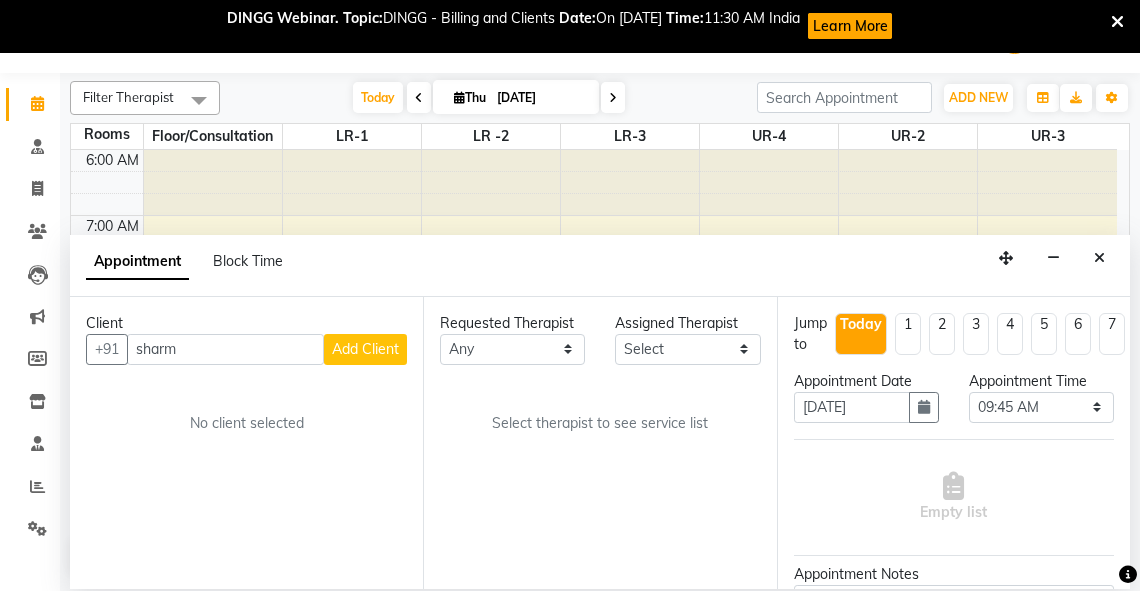 drag, startPoint x: 188, startPoint y: 354, endPoint x: 136, endPoint y: 352, distance: 52.03845 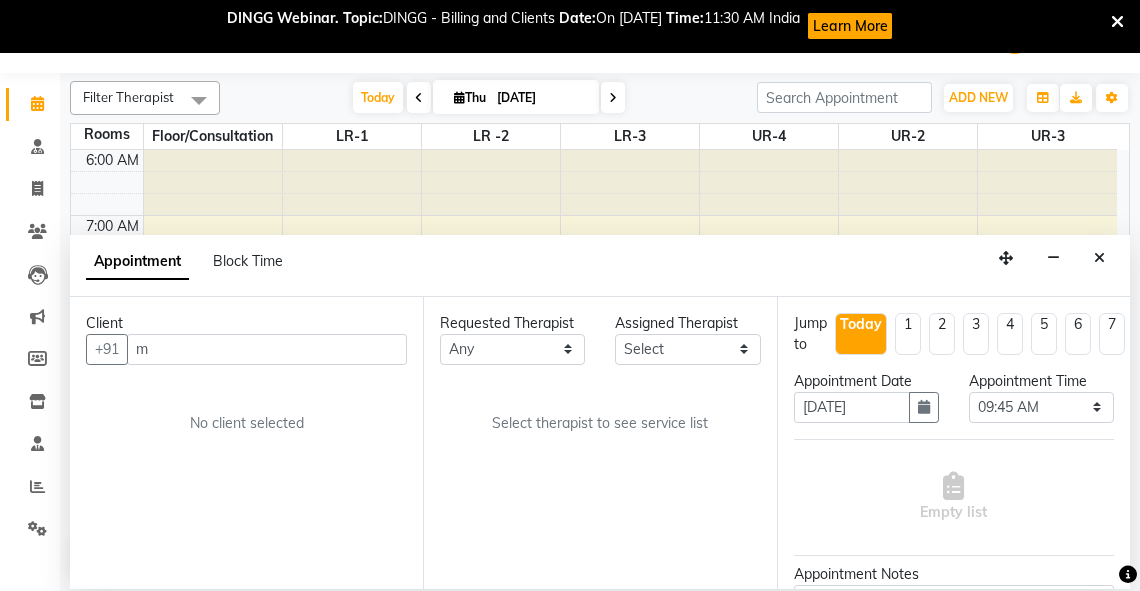 type on "m" 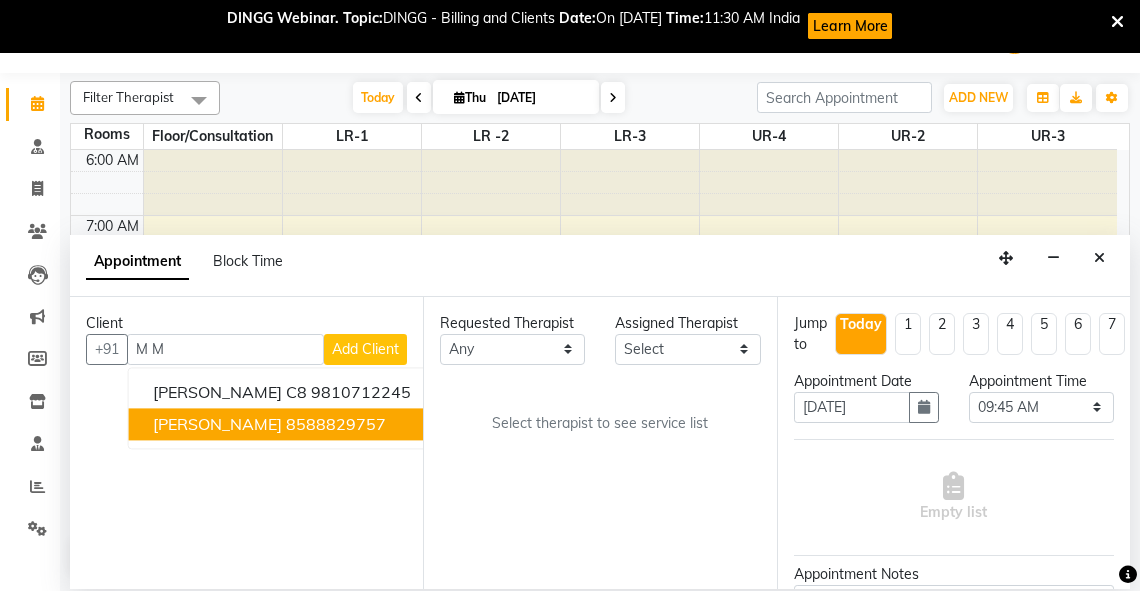 click on "[PERSON_NAME]" at bounding box center (217, 424) 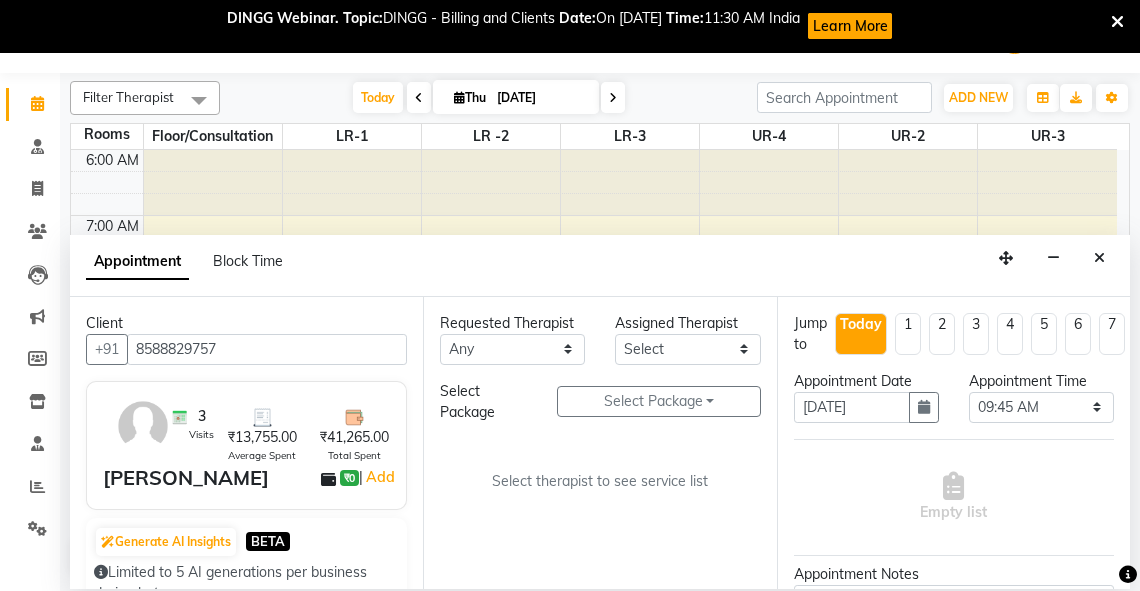 type on "8588829757" 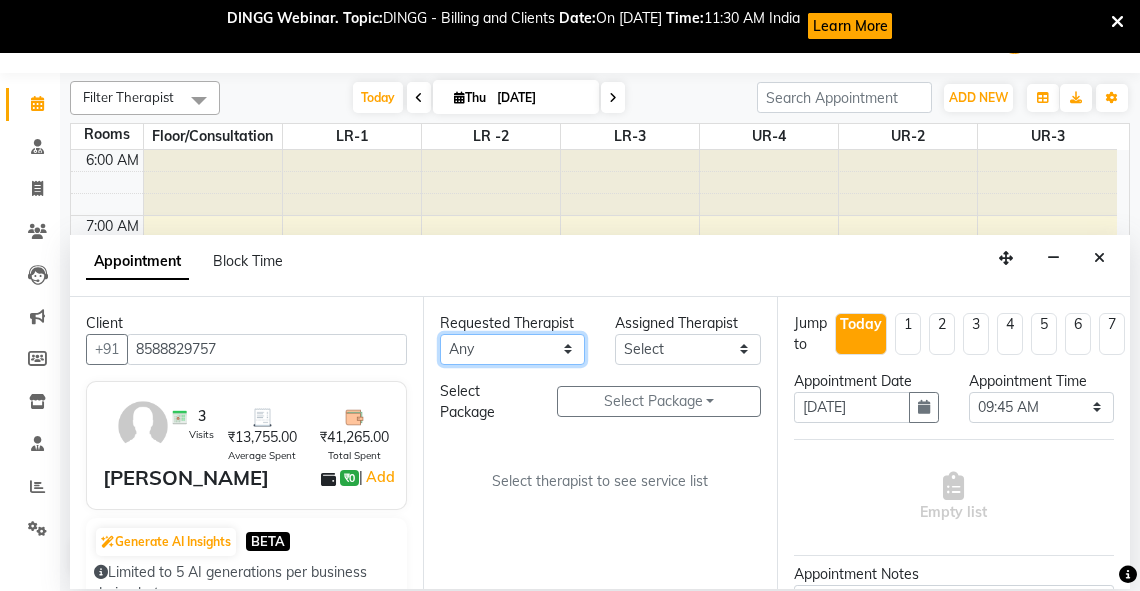click on "Any Adarsh Akshaya V Aleena Thankachan Anakha A K Anaswara N anusha  Dhaneesha Dr JIJI K P elizabeth gopika Guddu Maurya JISHNU maneesha a Manoj K M OTHER BRANCH Sardinia Shyamjith Vineeth Vijayan vishnu priya yadhu" at bounding box center [512, 349] 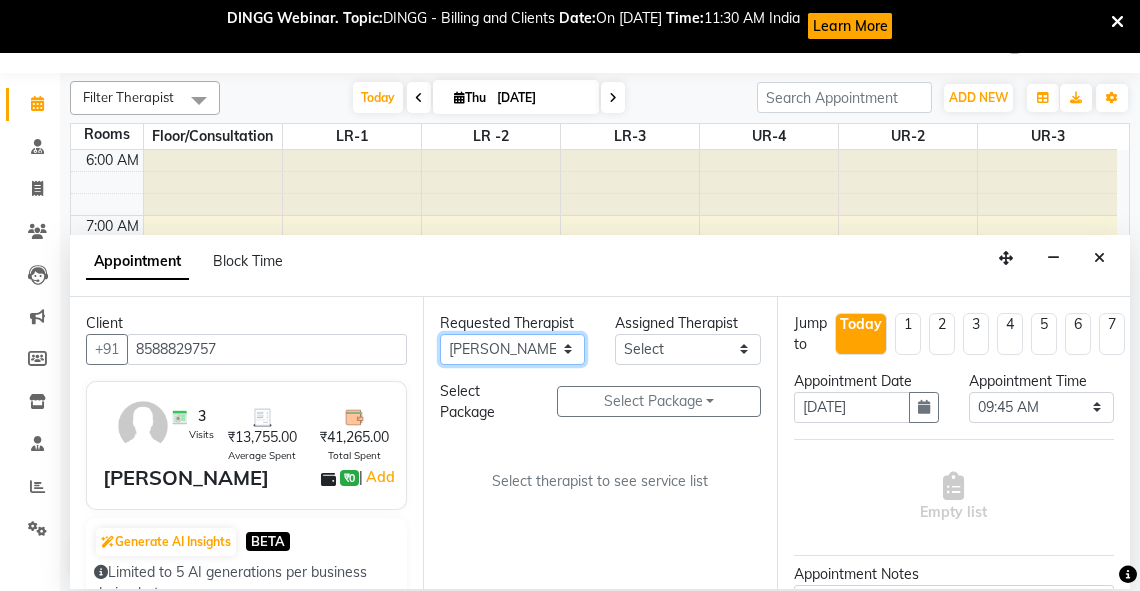 click on "Any Adarsh Akshaya V Aleena Thankachan Anakha A K Anaswara N anusha  Dhaneesha Dr JIJI K P elizabeth gopika Guddu Maurya JISHNU maneesha a Manoj K M OTHER BRANCH Sardinia Shyamjith Vineeth Vijayan vishnu priya yadhu" at bounding box center [512, 349] 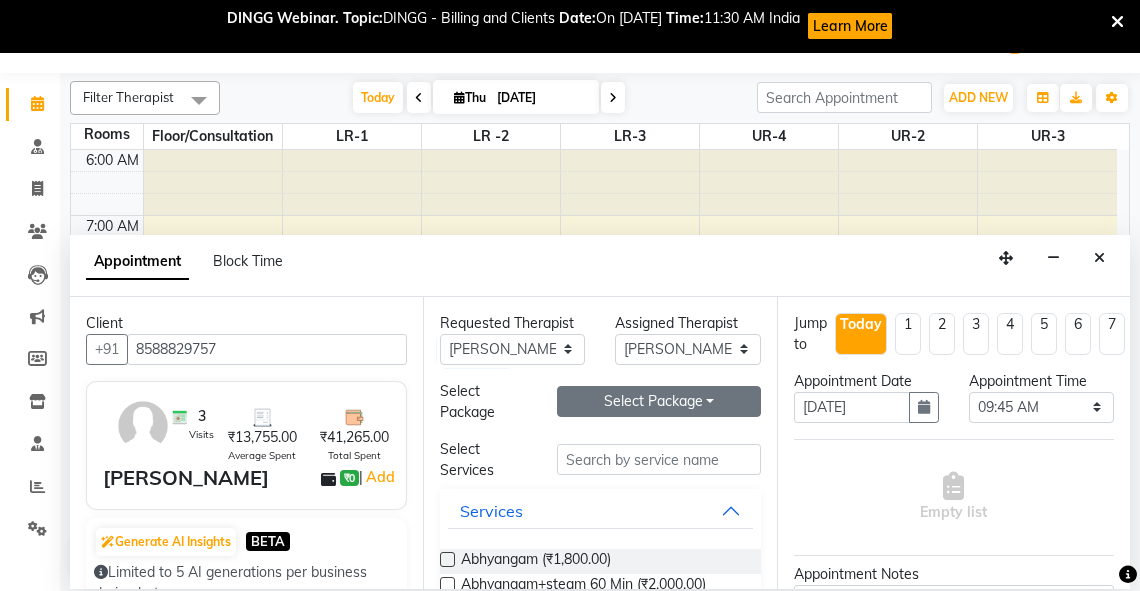 click on "Select Package  Toggle Dropdown" at bounding box center [659, 401] 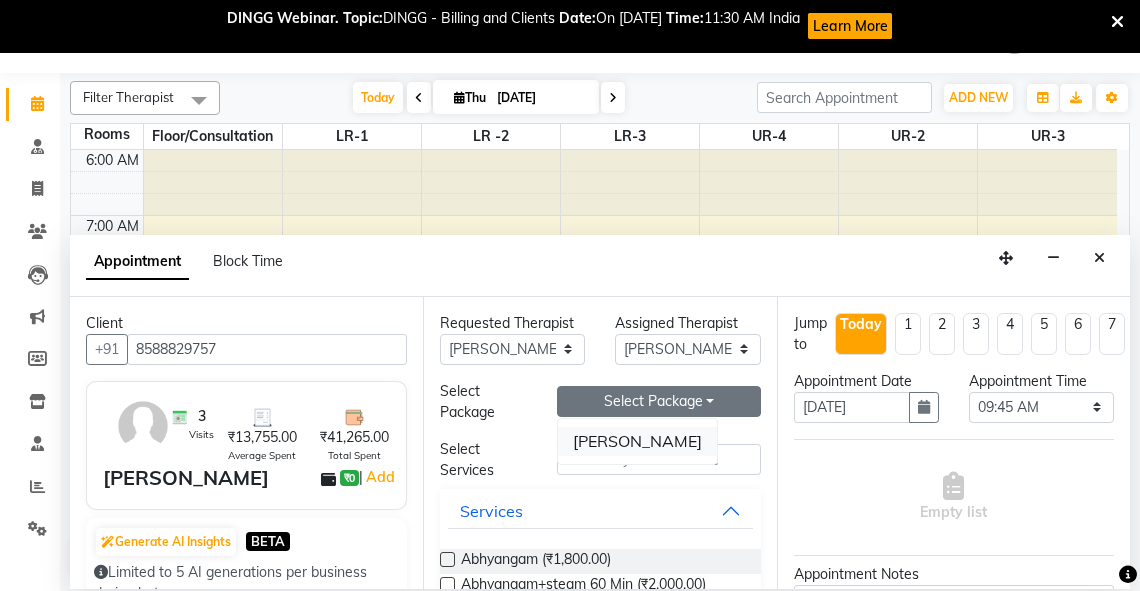 click on "M.M Sharma" at bounding box center (637, 441) 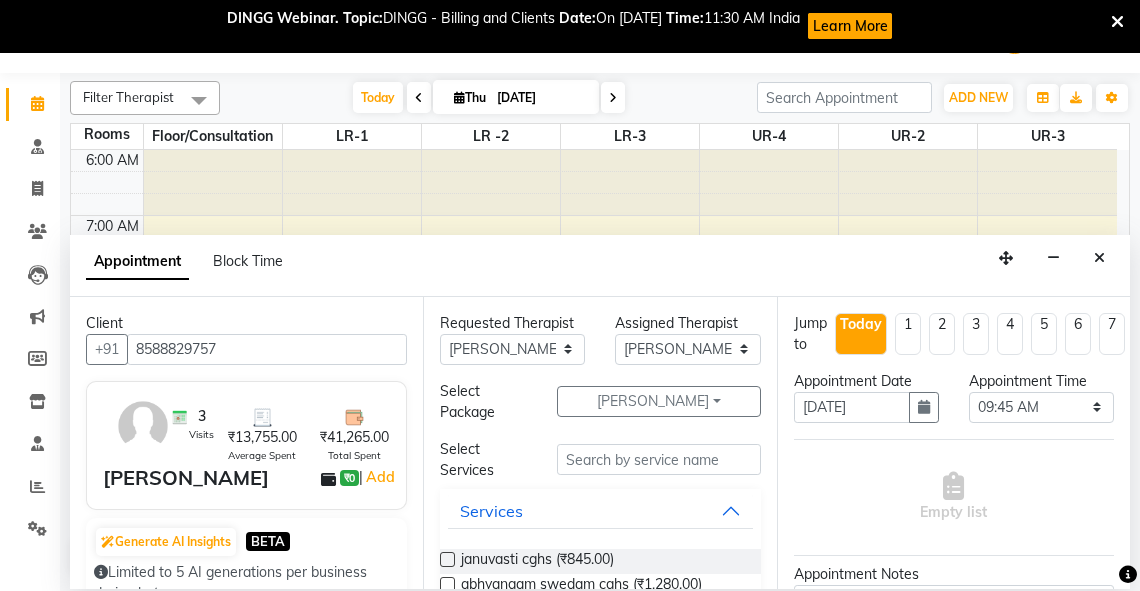 scroll, scrollTop: 129, scrollLeft: 0, axis: vertical 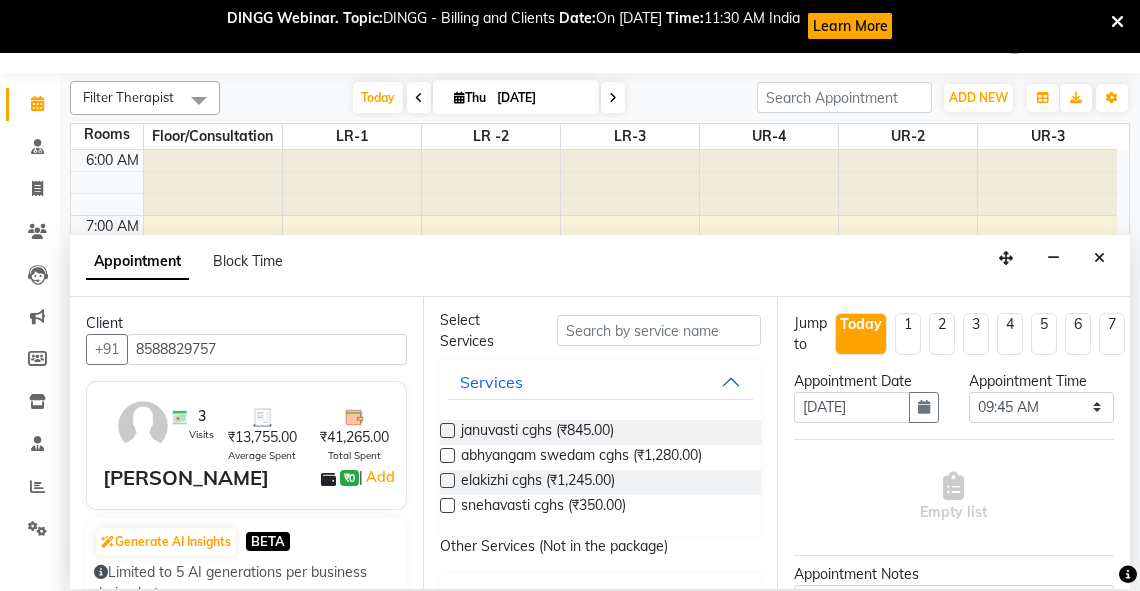 click at bounding box center (447, 455) 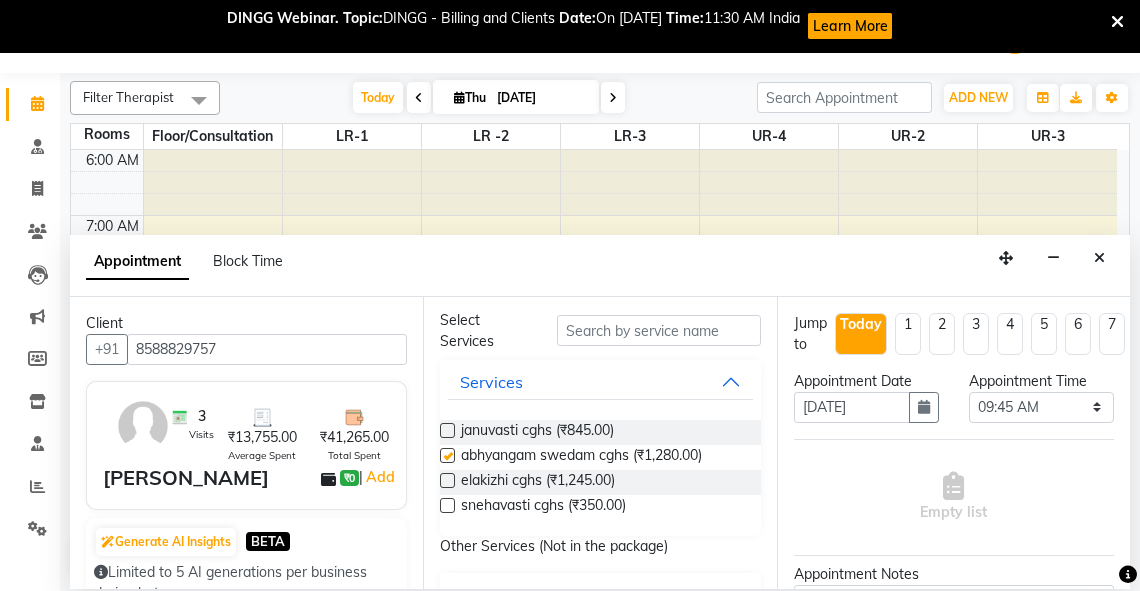 select on "4234" 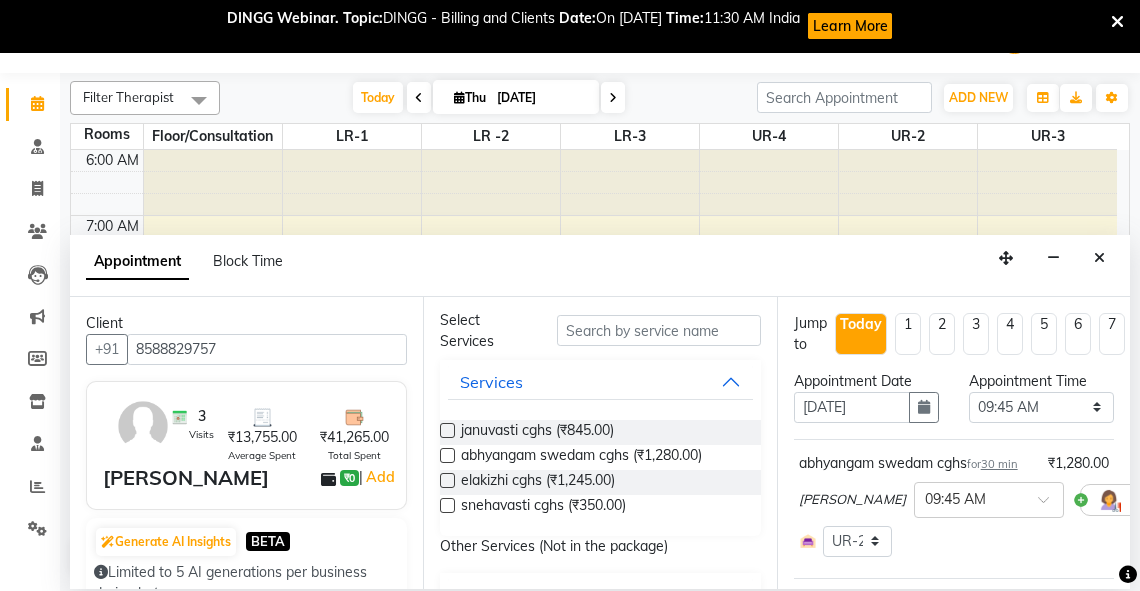 checkbox on "false" 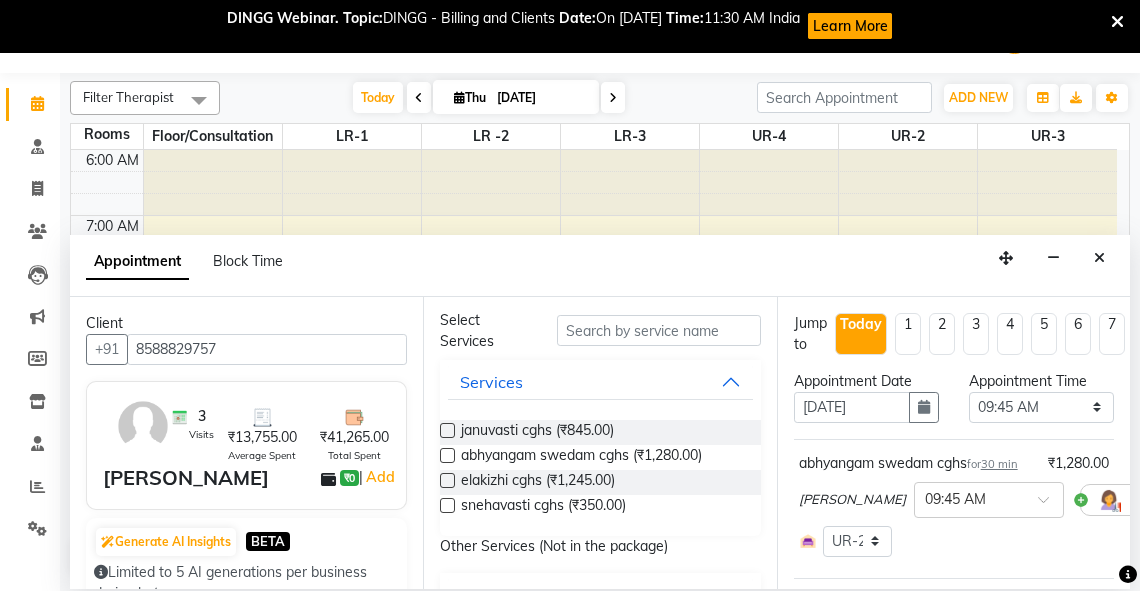 click at bounding box center [447, 505] 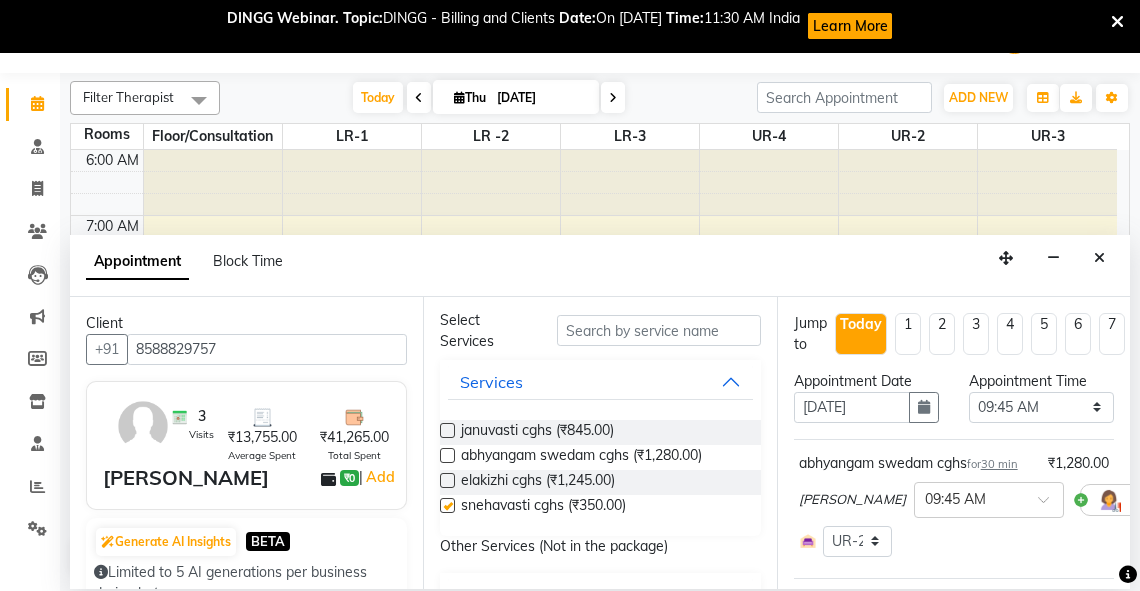 select on "4234" 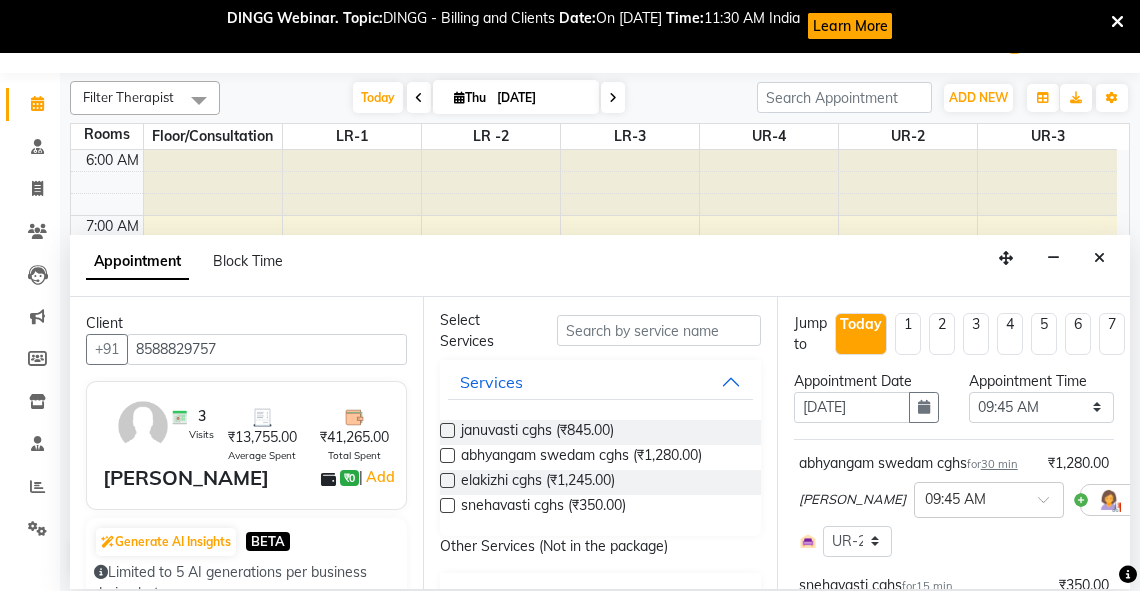 checkbox on "false" 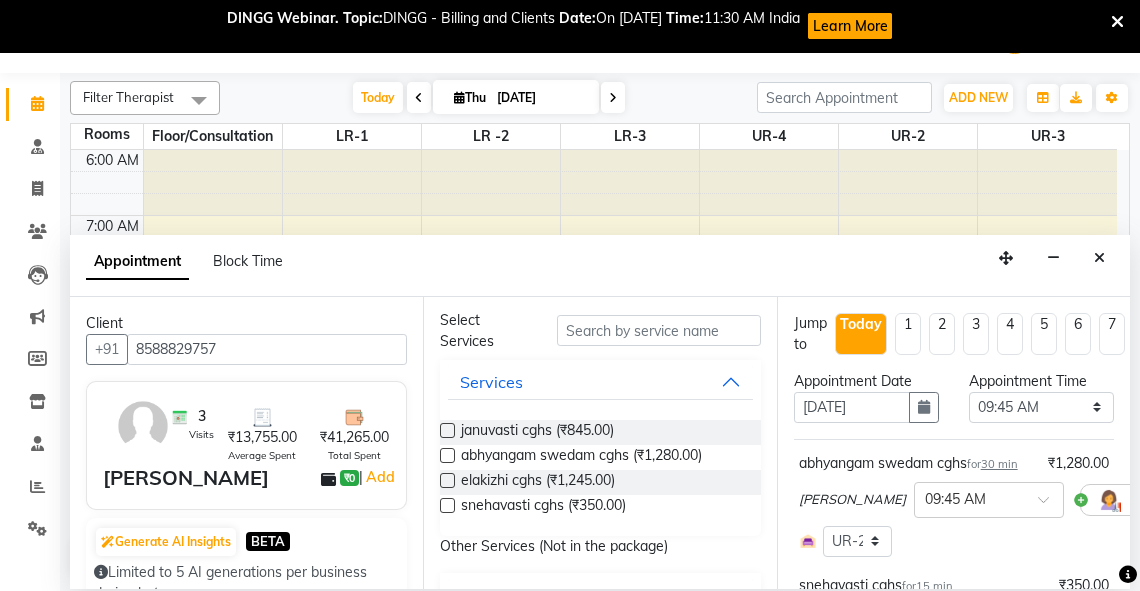 scroll, scrollTop: 463, scrollLeft: 0, axis: vertical 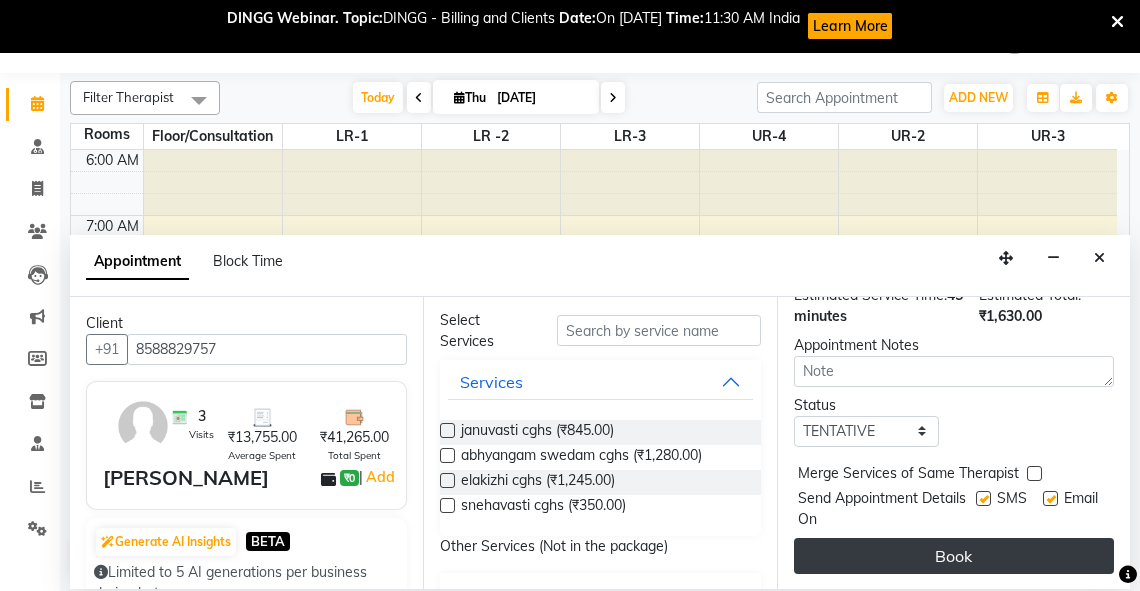 click on "Book" at bounding box center (954, 556) 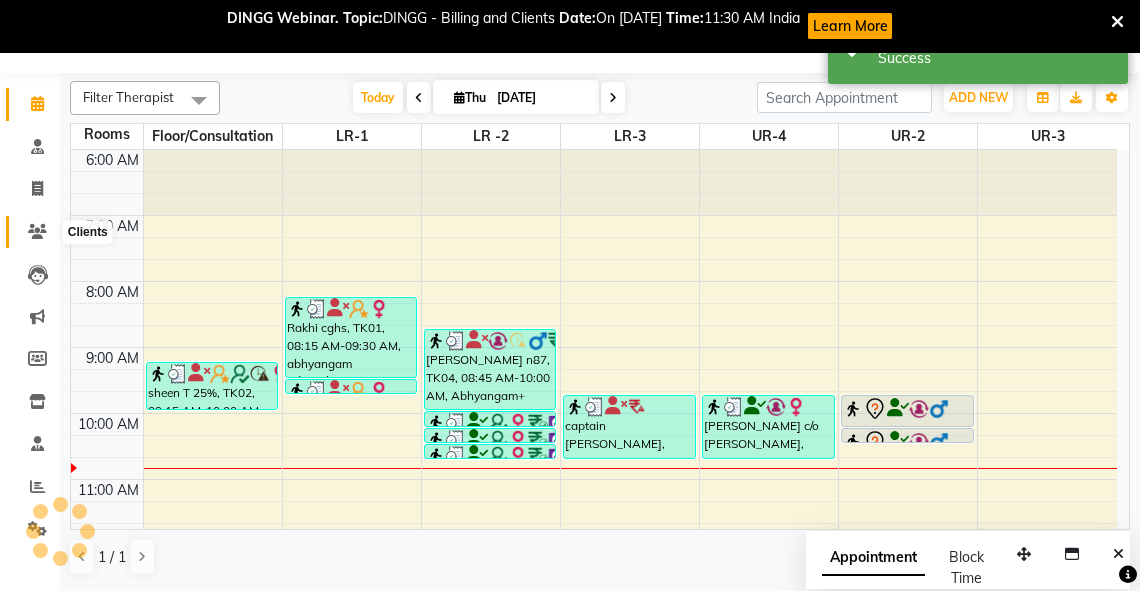 scroll, scrollTop: 0, scrollLeft: 0, axis: both 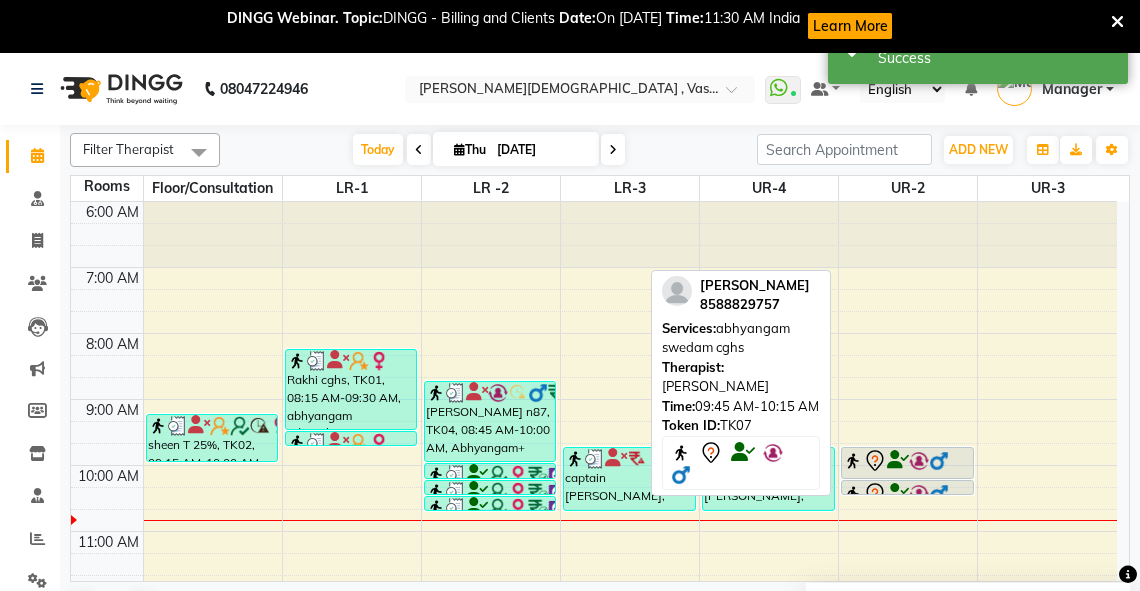 click at bounding box center [898, 460] 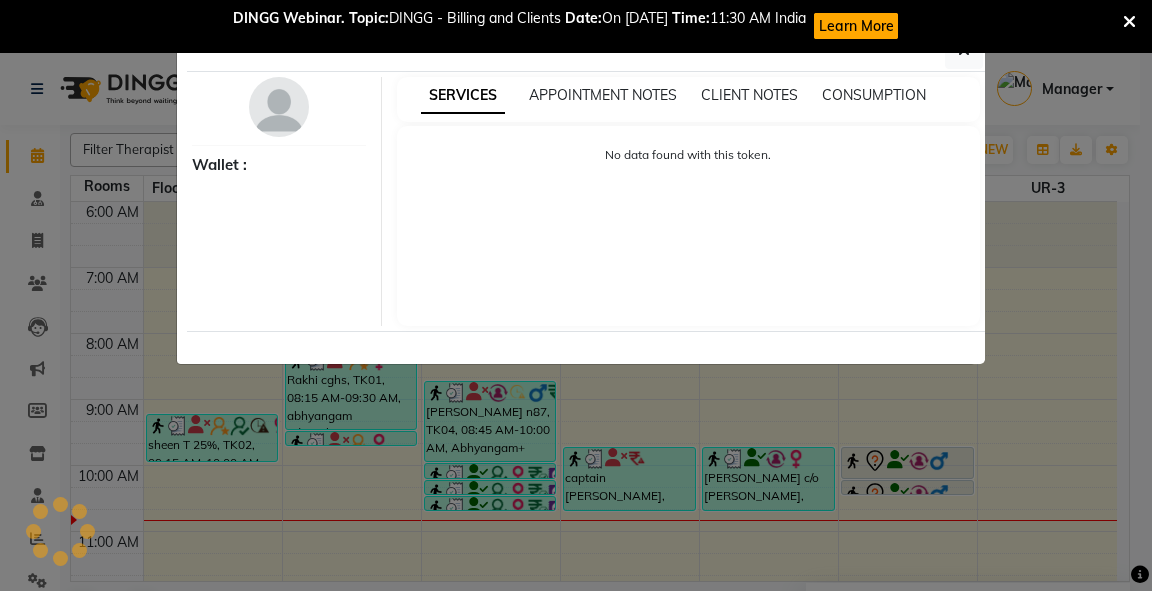 drag, startPoint x: 1122, startPoint y: 340, endPoint x: 1074, endPoint y: 197, distance: 150.84097 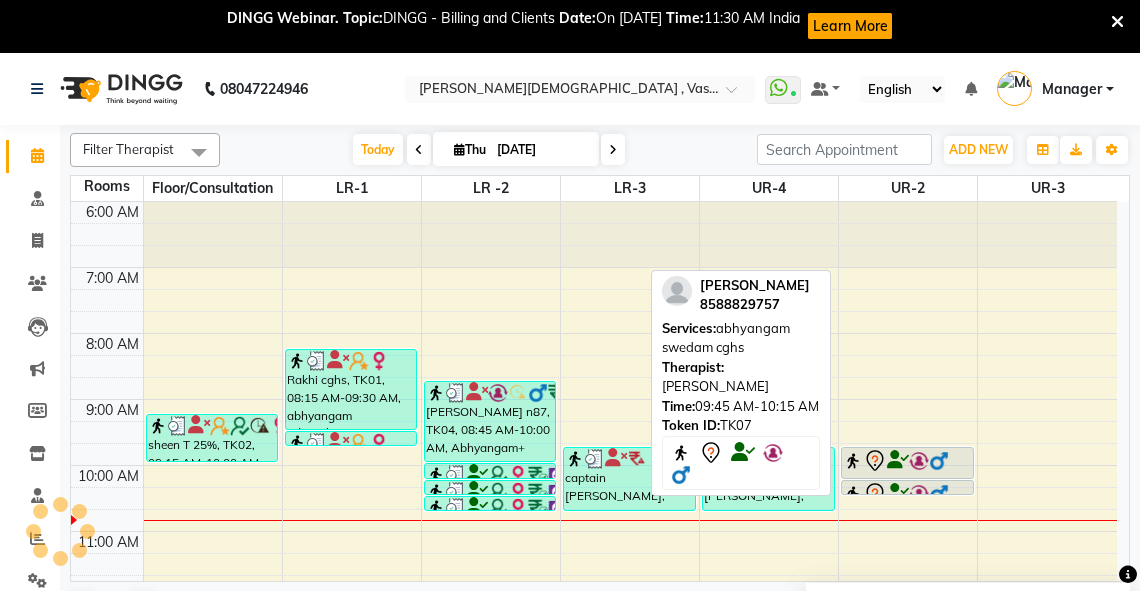 click at bounding box center [907, 478] 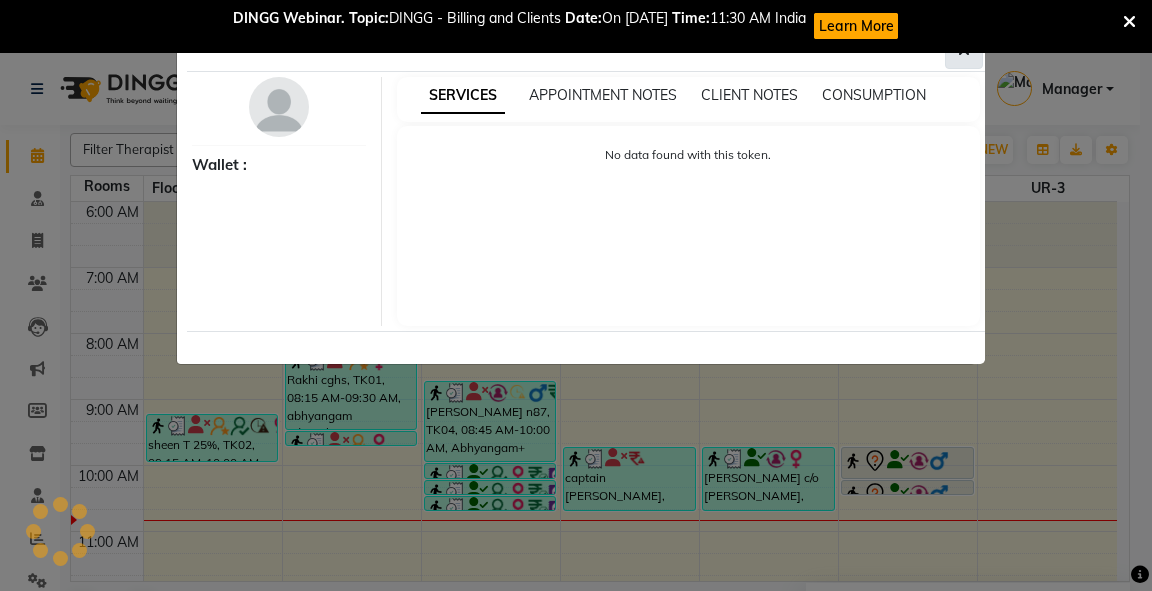 click 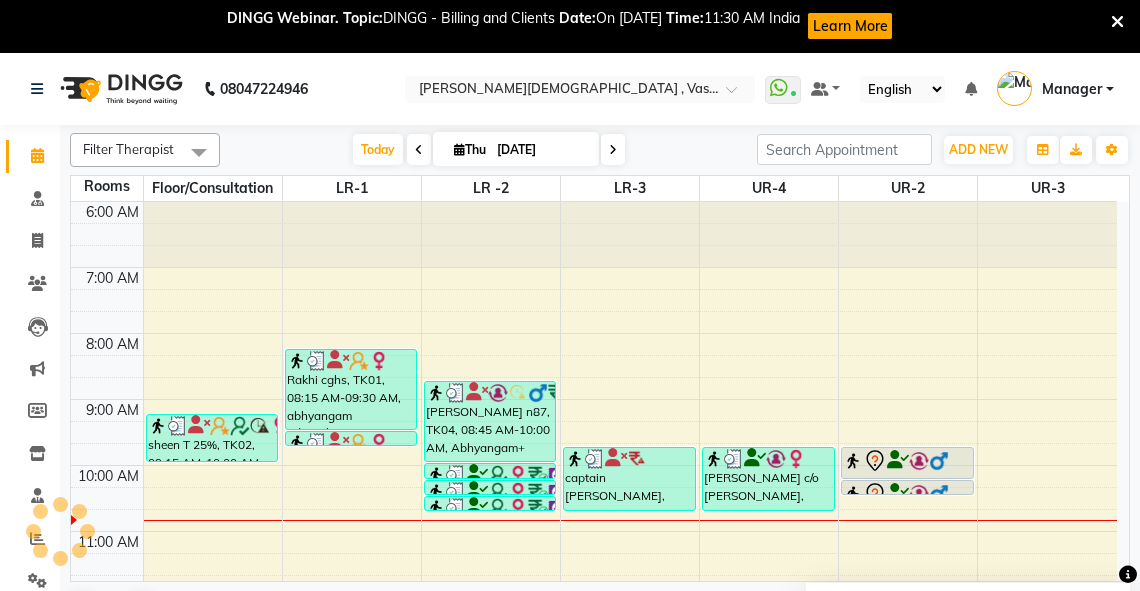 scroll, scrollTop: 169, scrollLeft: 0, axis: vertical 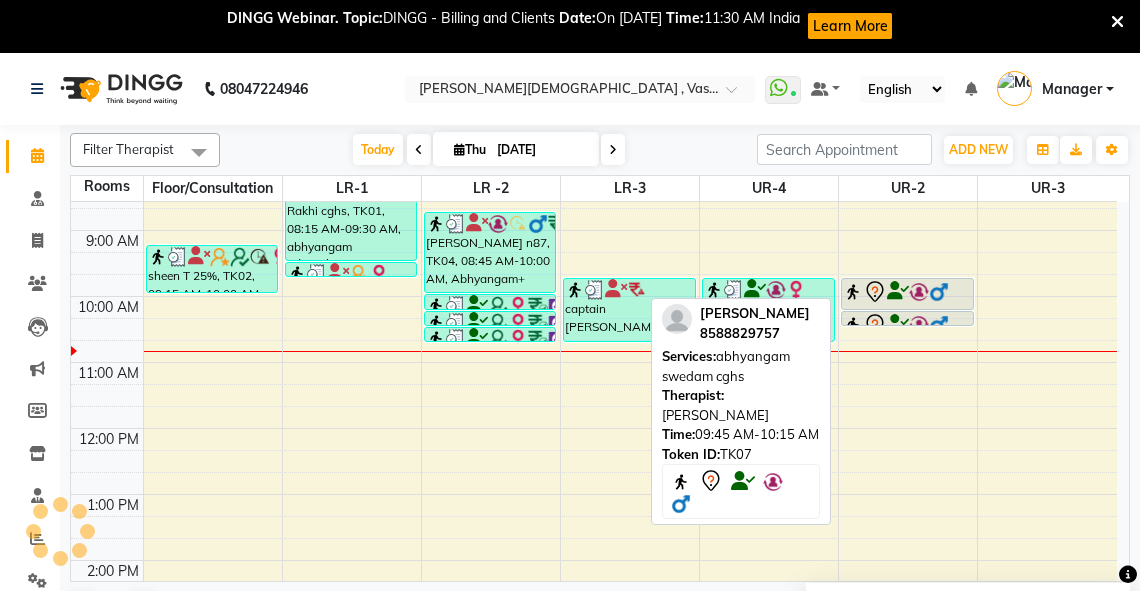 click at bounding box center [907, 309] 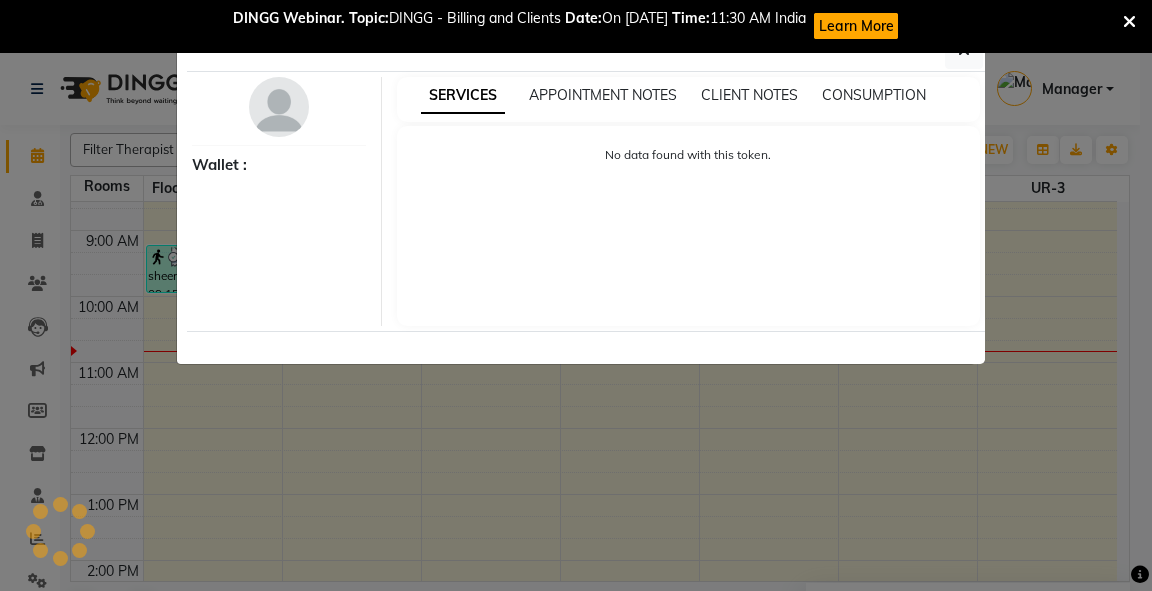 select on "7" 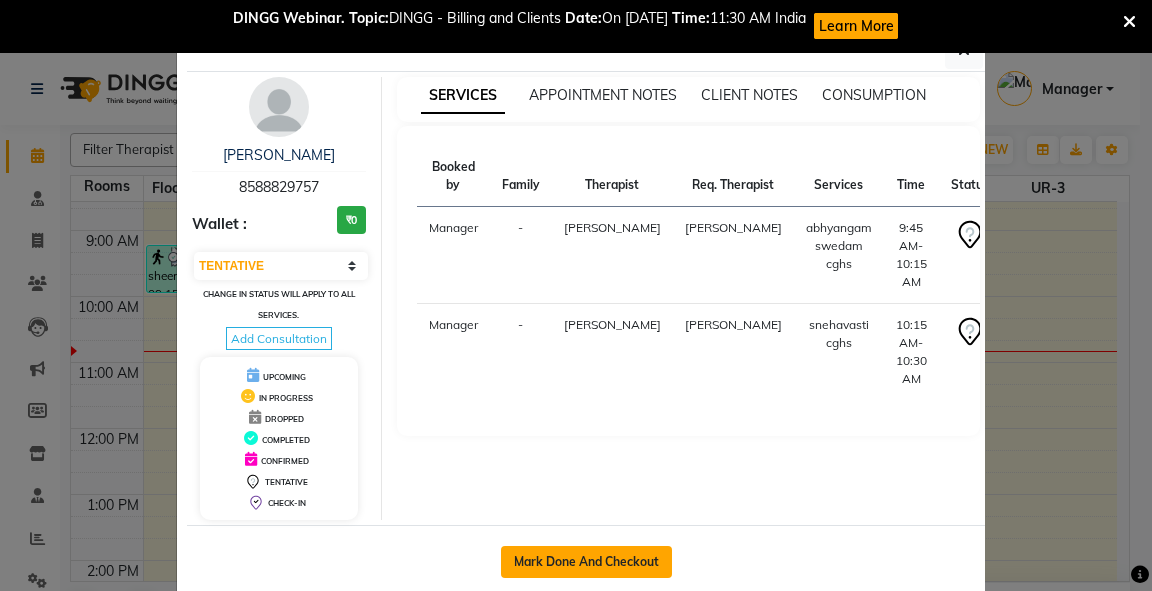 click on "Mark Done And Checkout" 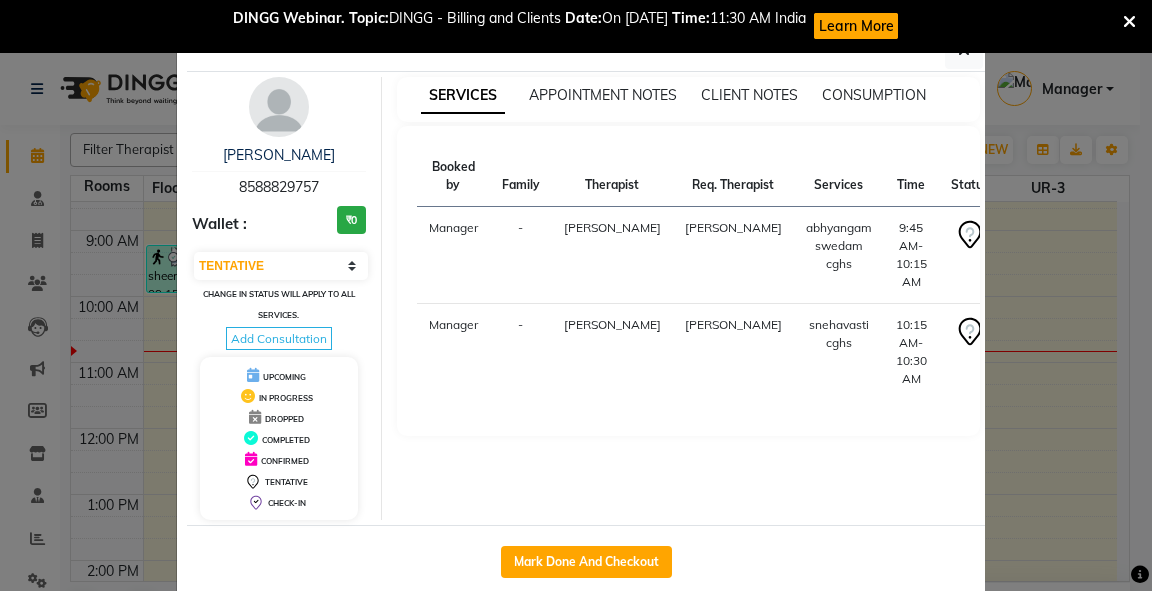 select on "5571" 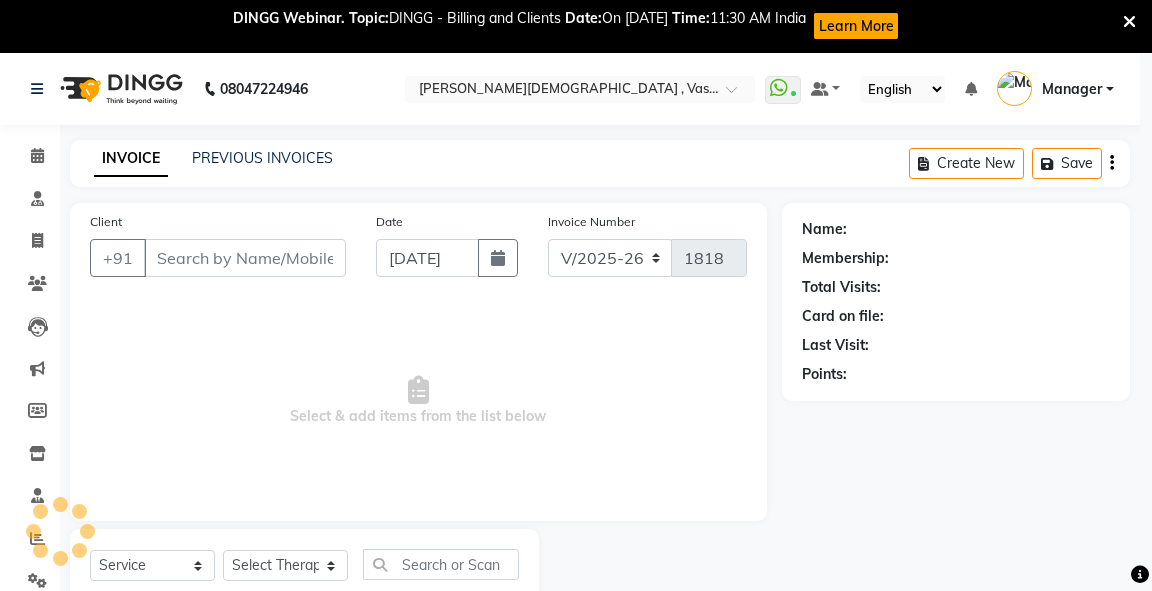 select on "3" 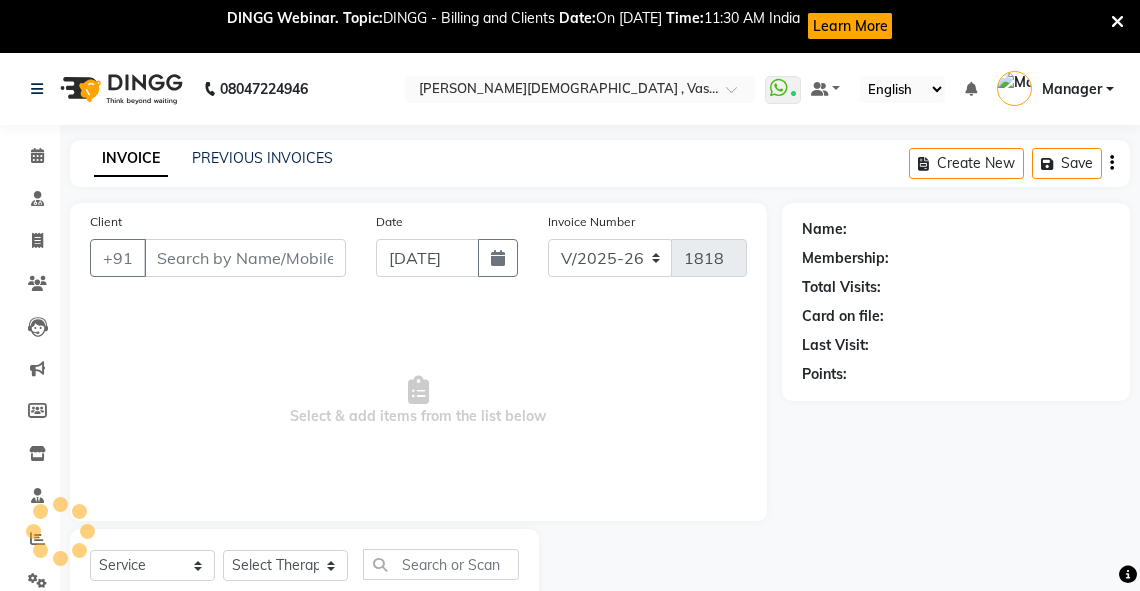 type on "8588829757" 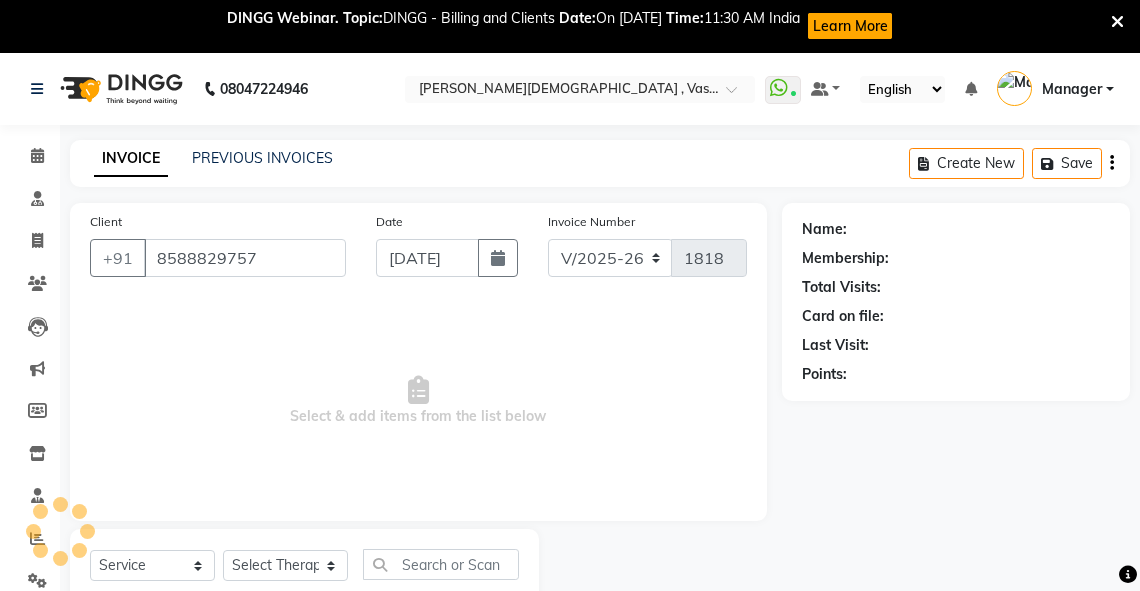 select on "39036" 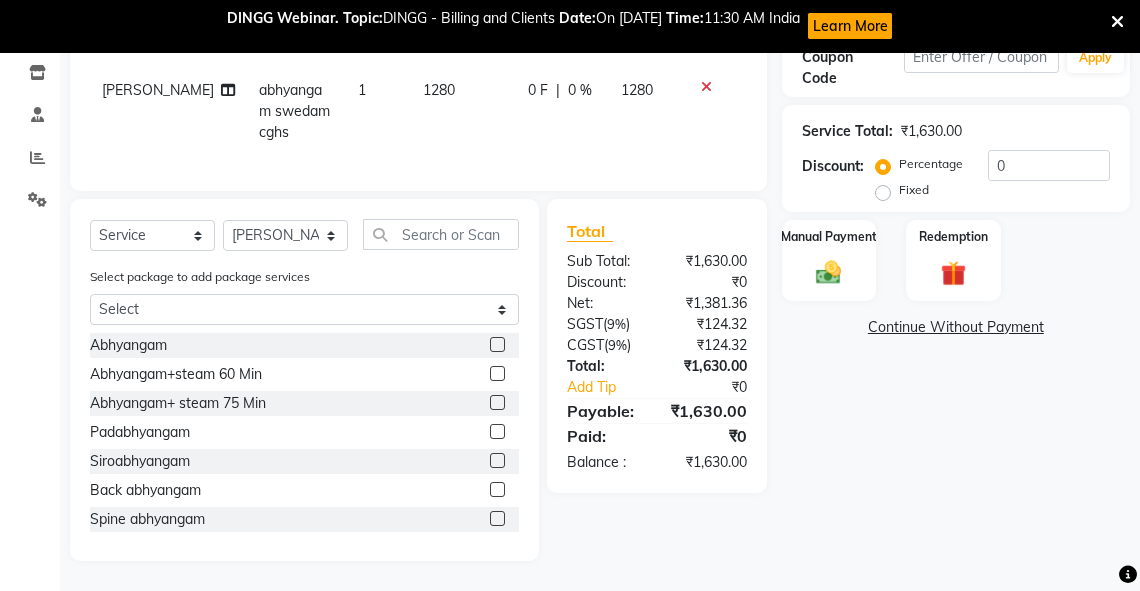 scroll, scrollTop: 384, scrollLeft: 0, axis: vertical 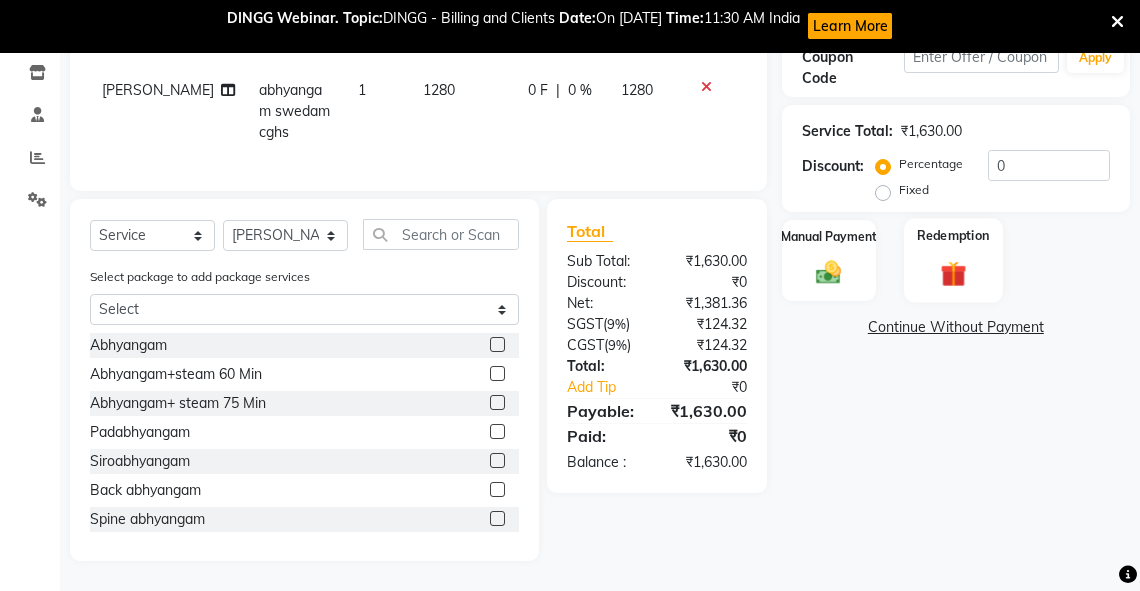 click 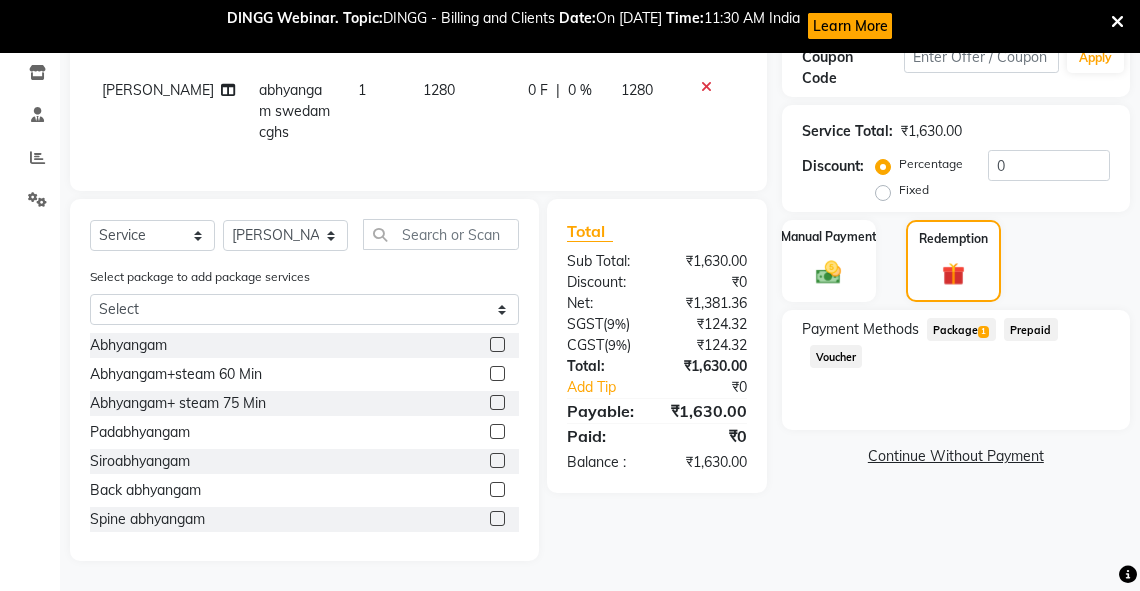 click on "Package  1" 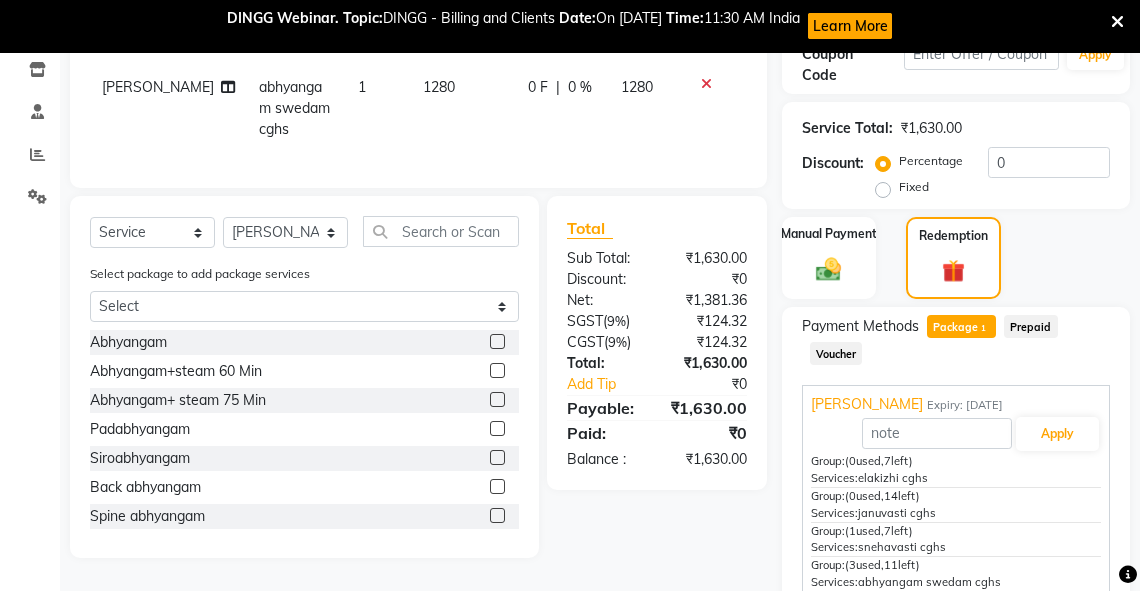 scroll, scrollTop: 480, scrollLeft: 0, axis: vertical 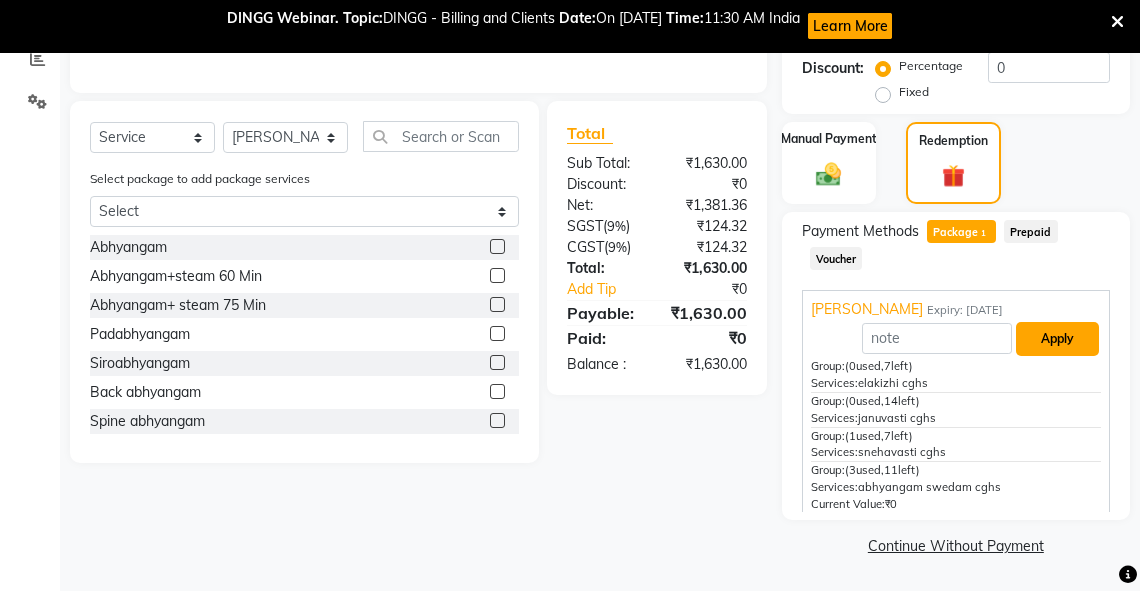 click on "Apply" at bounding box center [1057, 339] 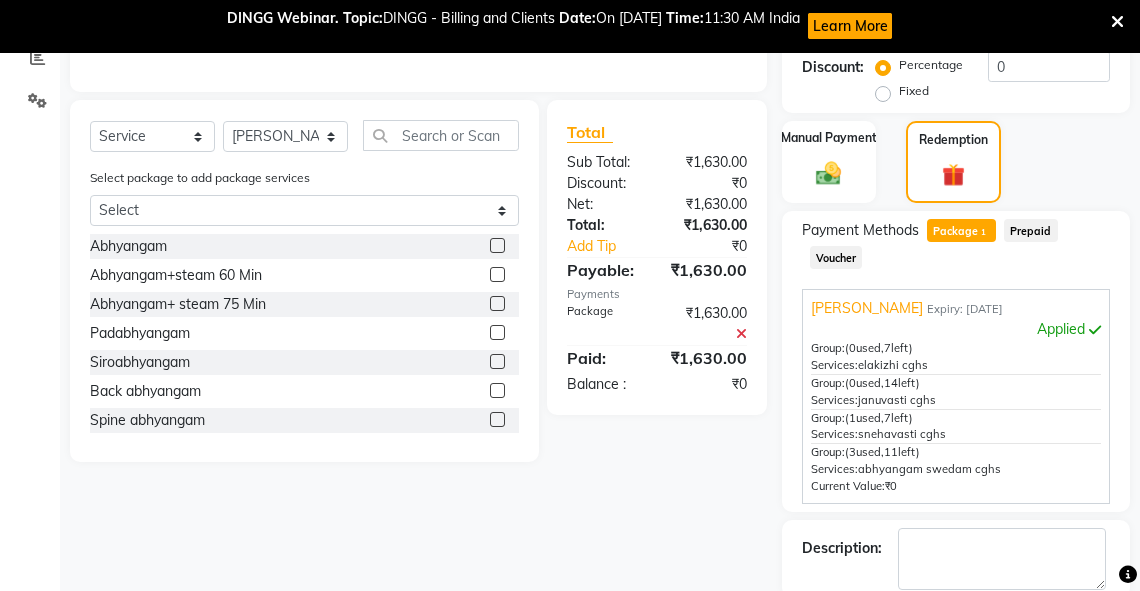 scroll, scrollTop: 583, scrollLeft: 0, axis: vertical 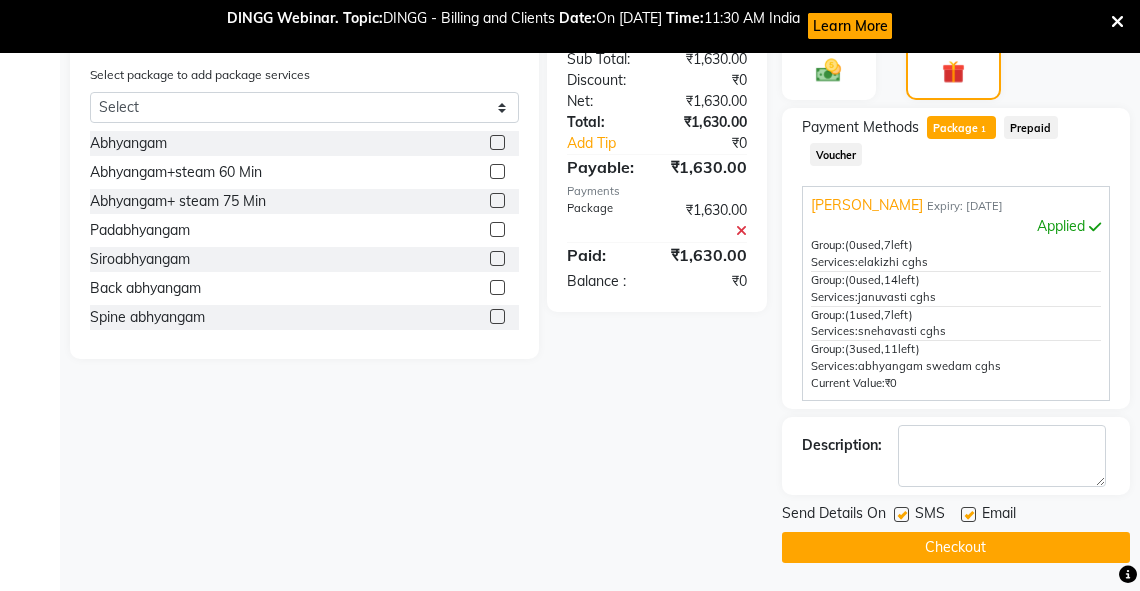 click on "Checkout" 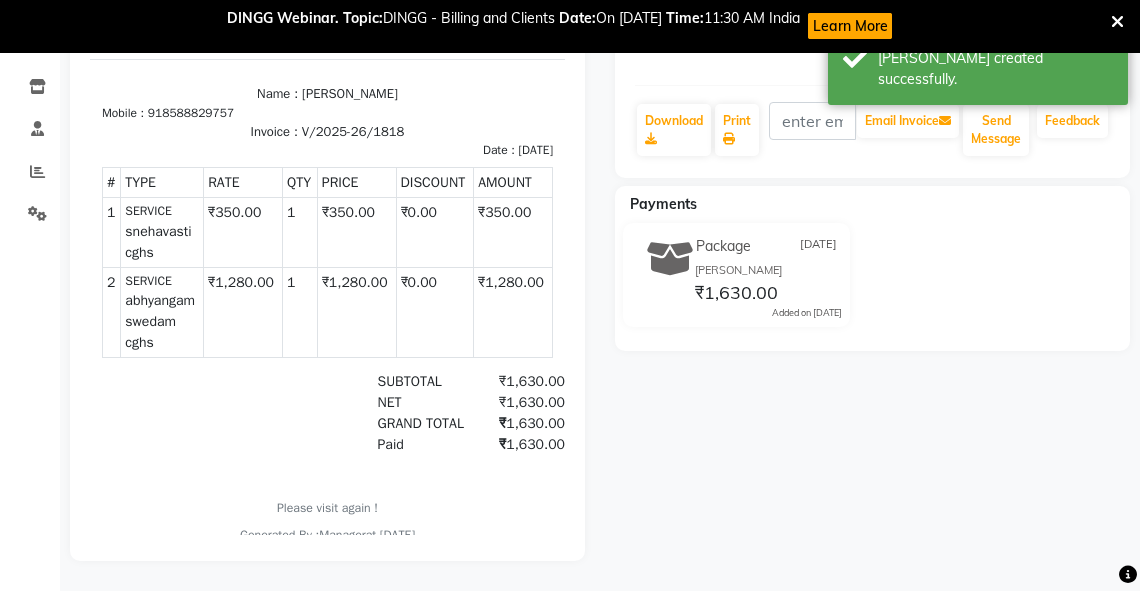 scroll, scrollTop: 0, scrollLeft: 0, axis: both 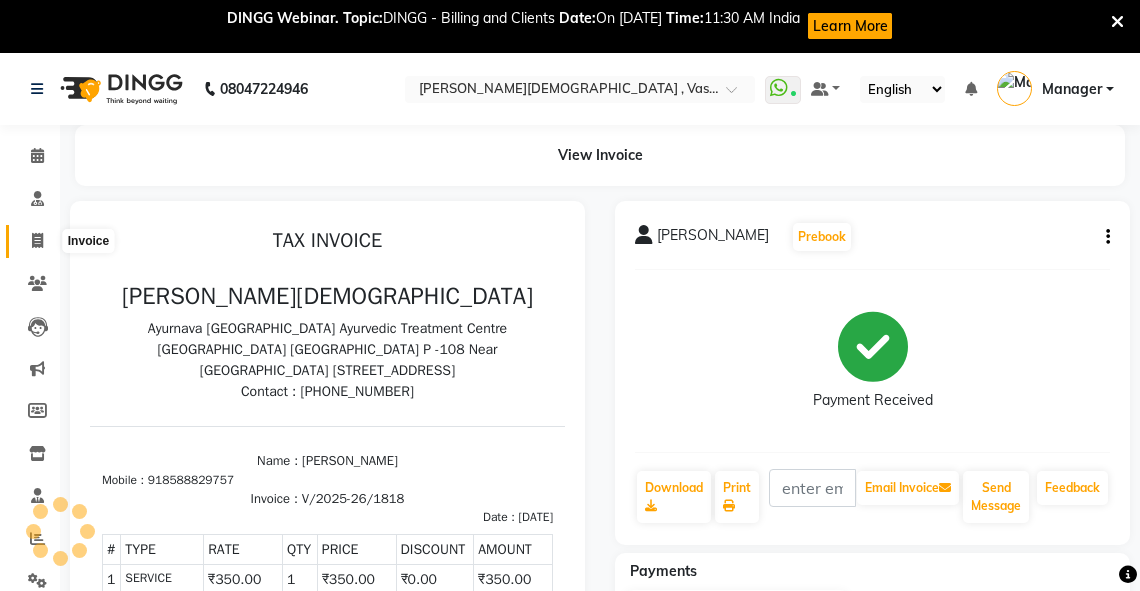 click 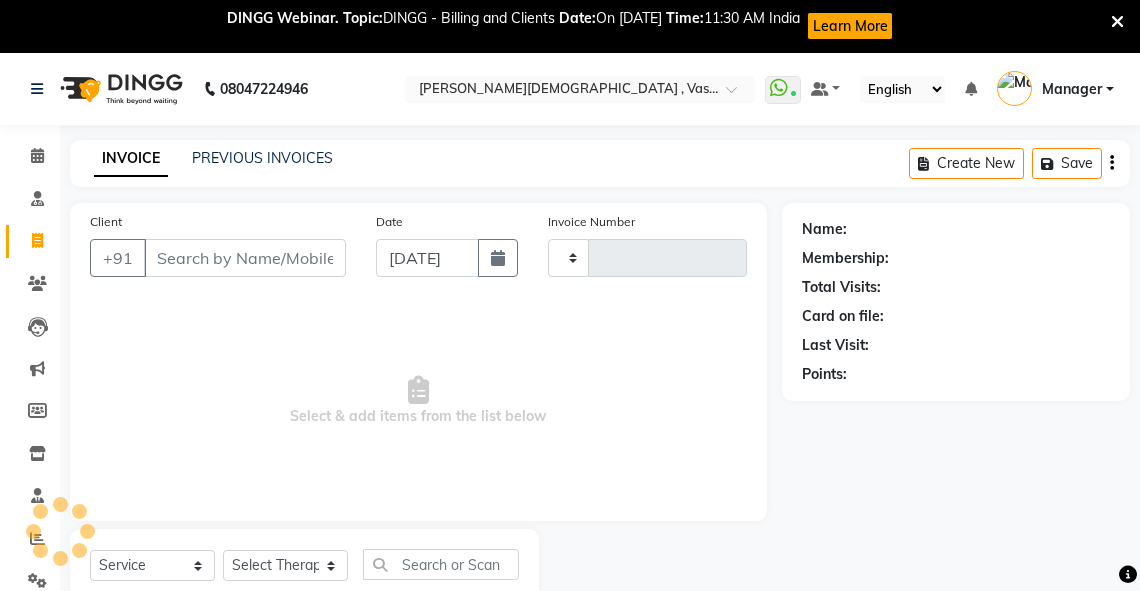 scroll, scrollTop: 64, scrollLeft: 0, axis: vertical 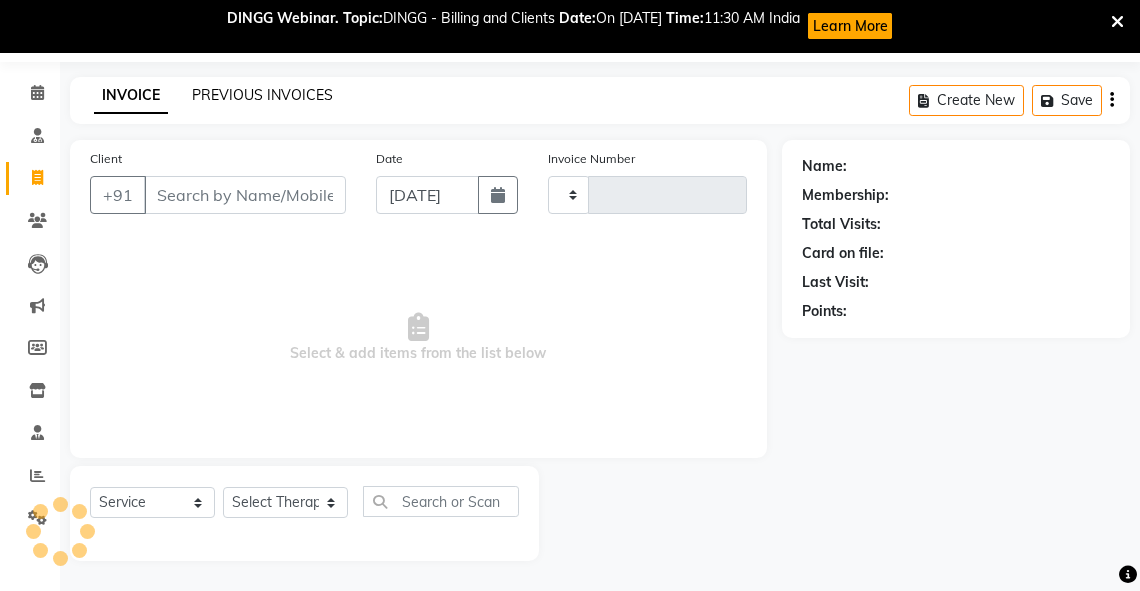 click on "PREVIOUS INVOICES" 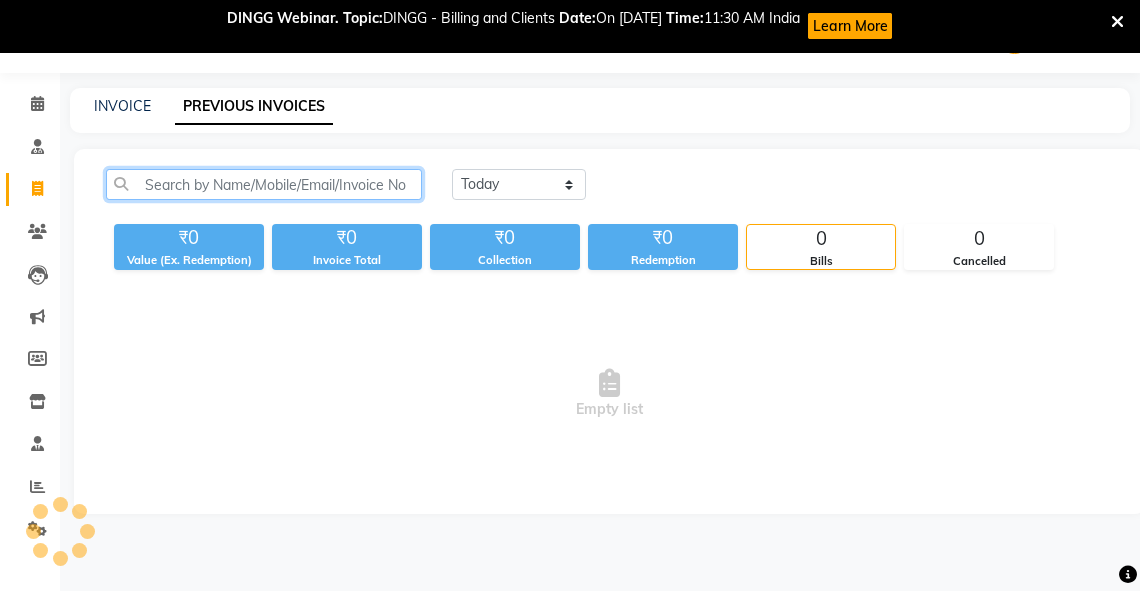 click 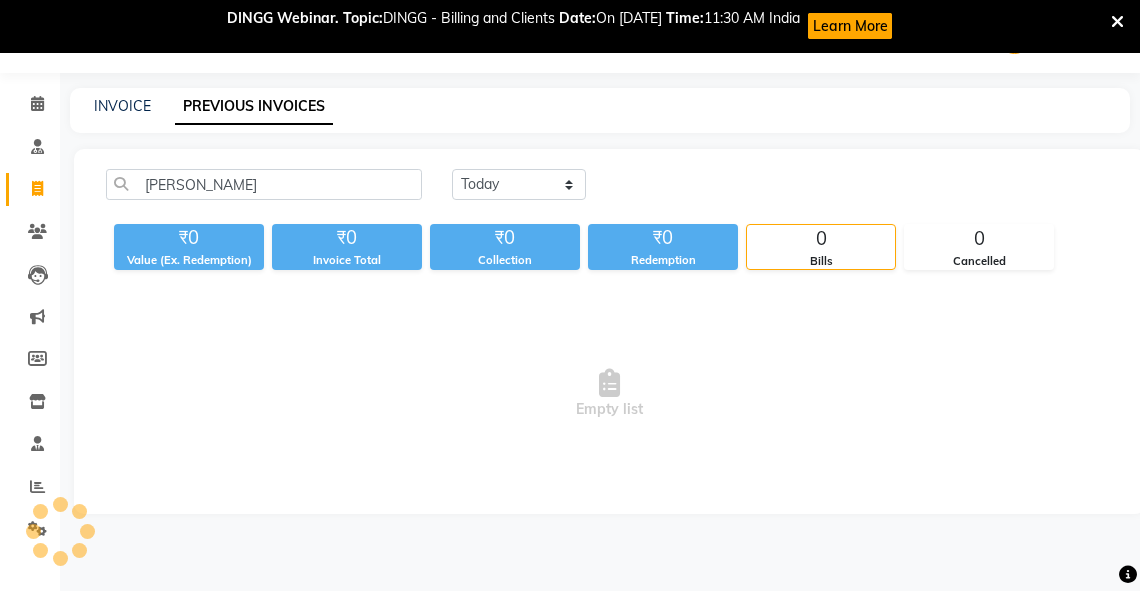 click on "PREVIOUS INVOICES" 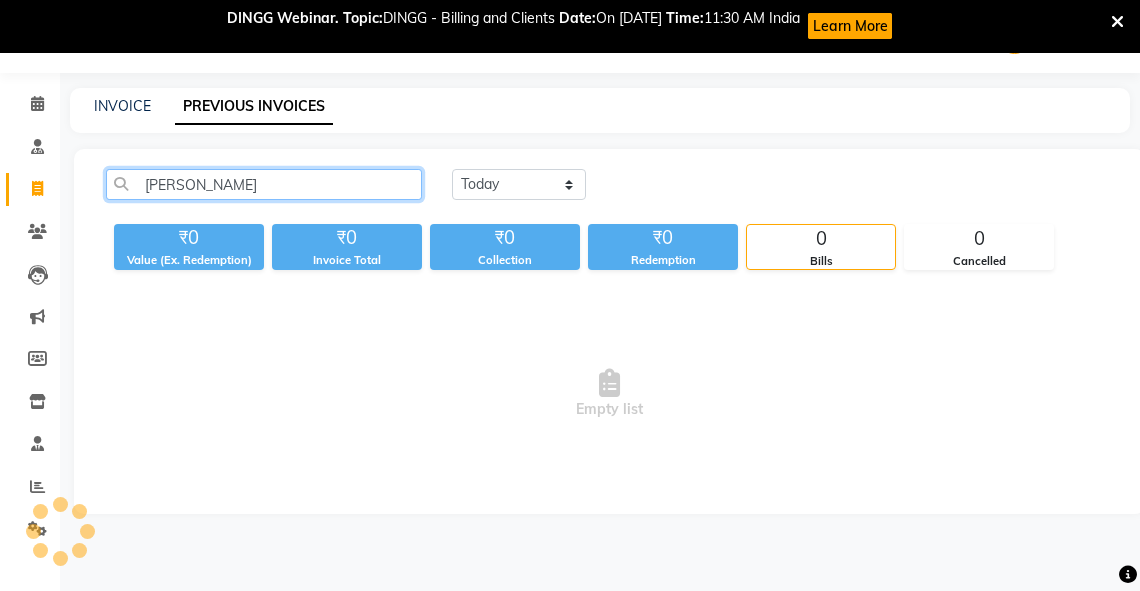 click on "KANIKA" 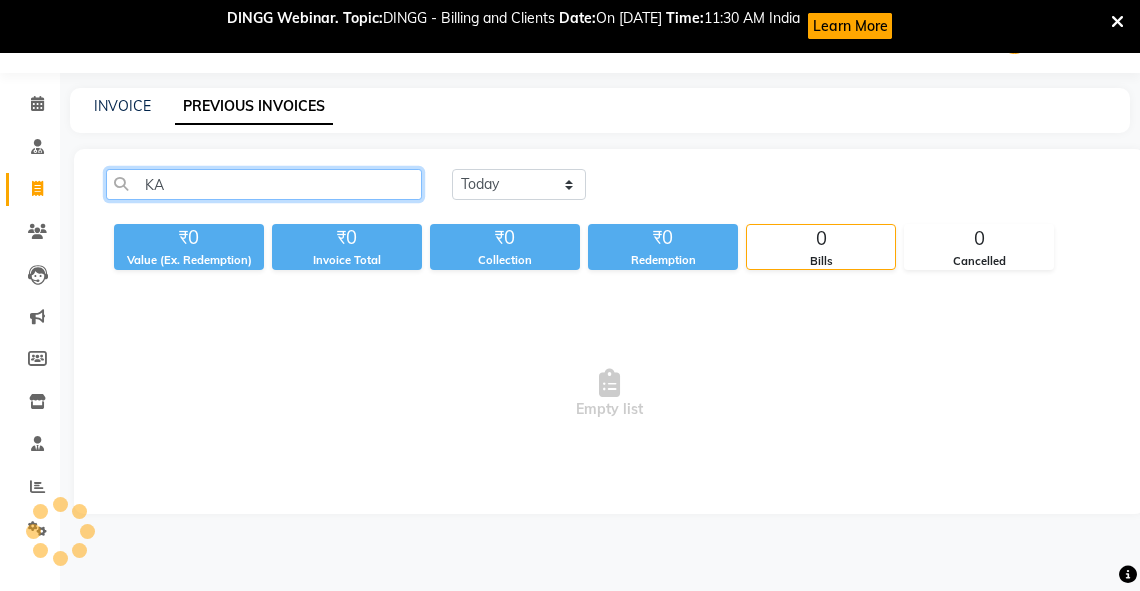 type on "K" 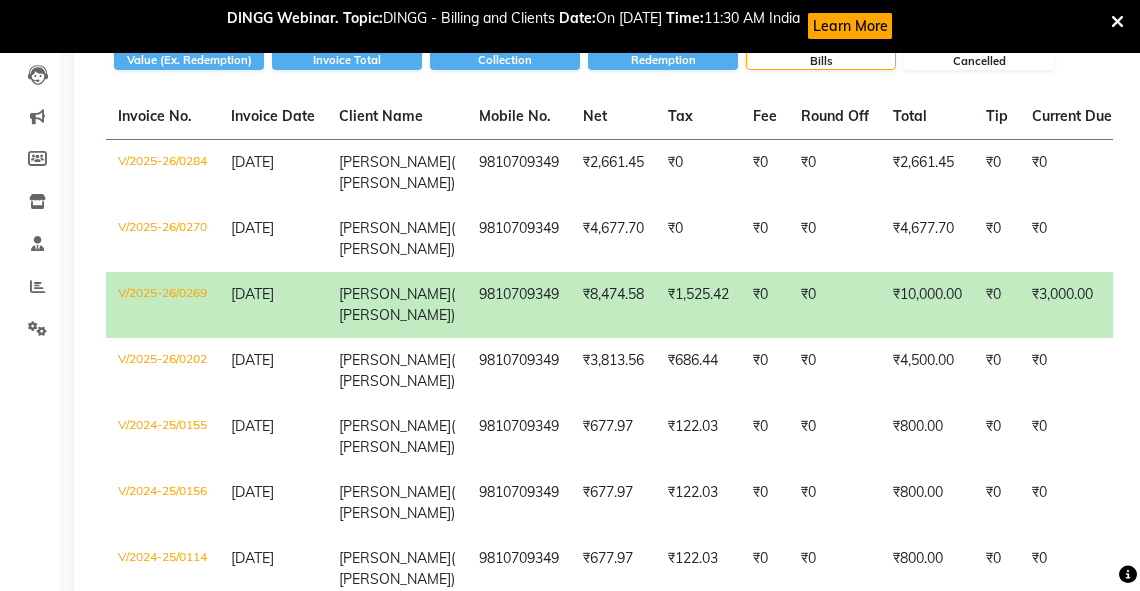 scroll, scrollTop: 251, scrollLeft: 0, axis: vertical 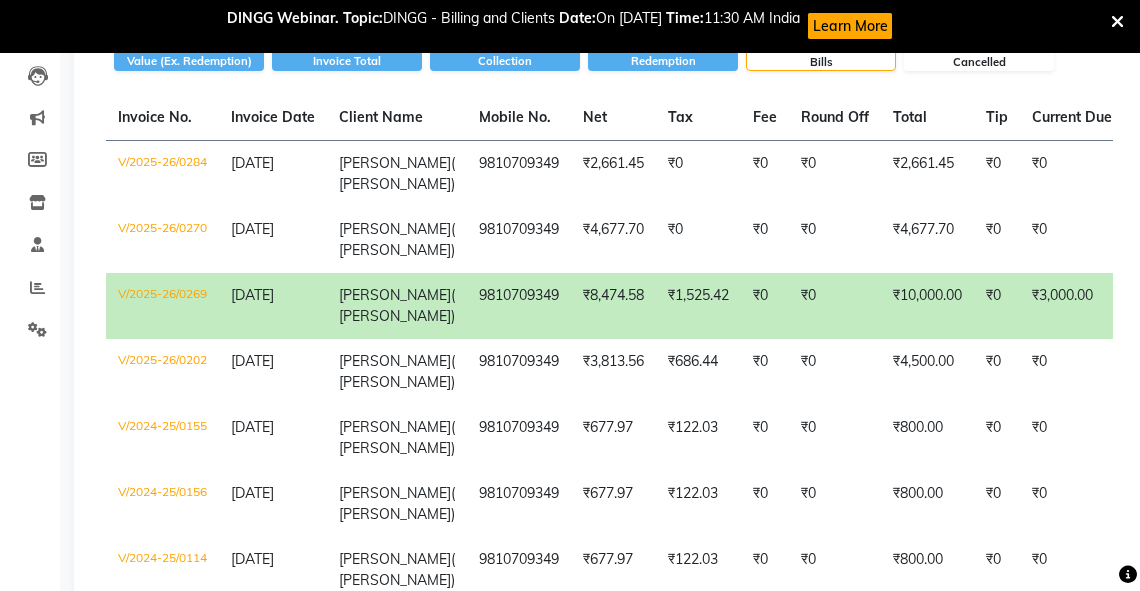 type on "N K SH" 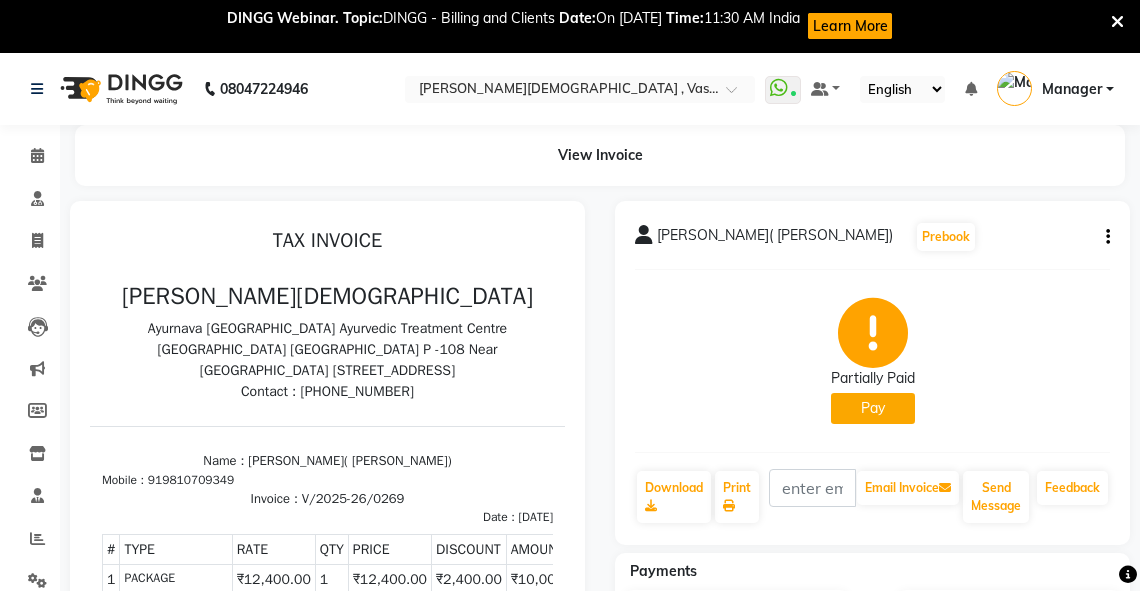scroll, scrollTop: 0, scrollLeft: 0, axis: both 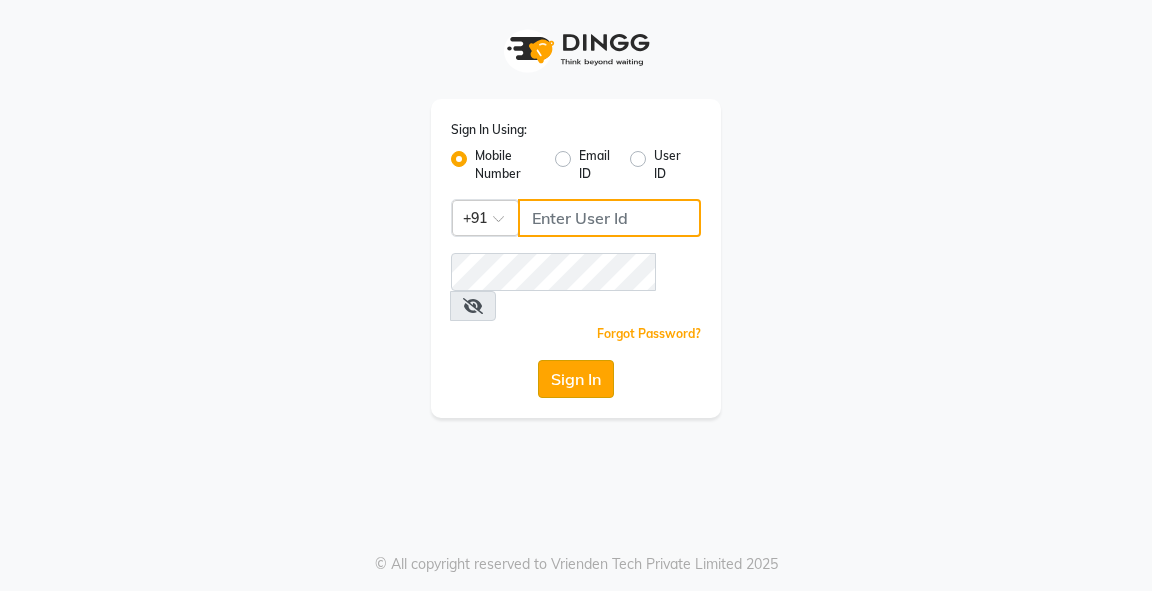 type on "9818659761" 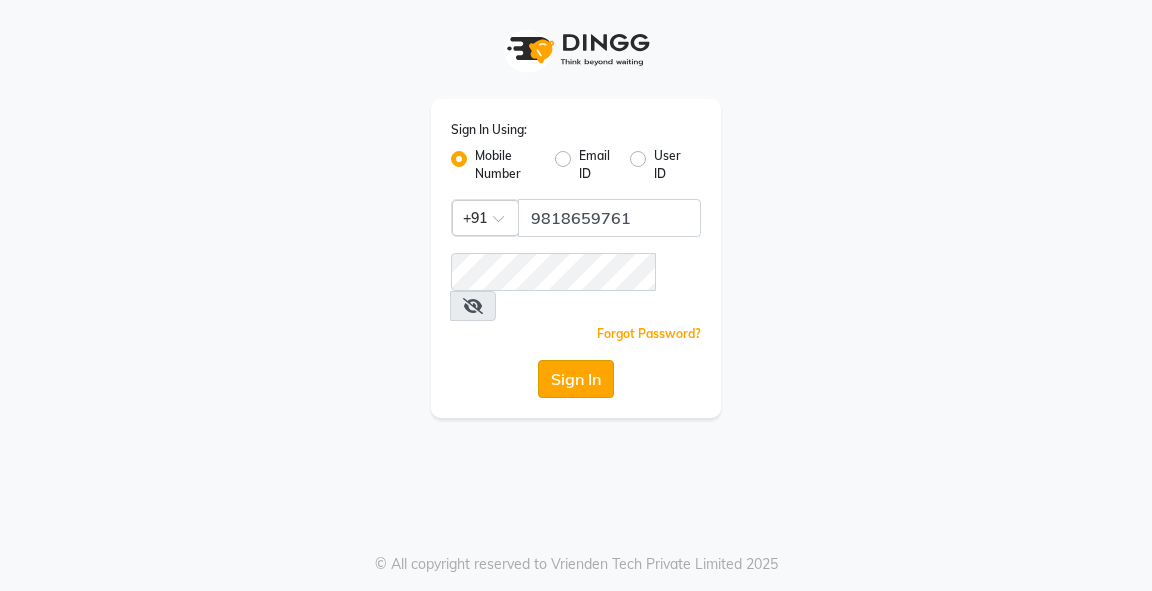 click on "Sign In" 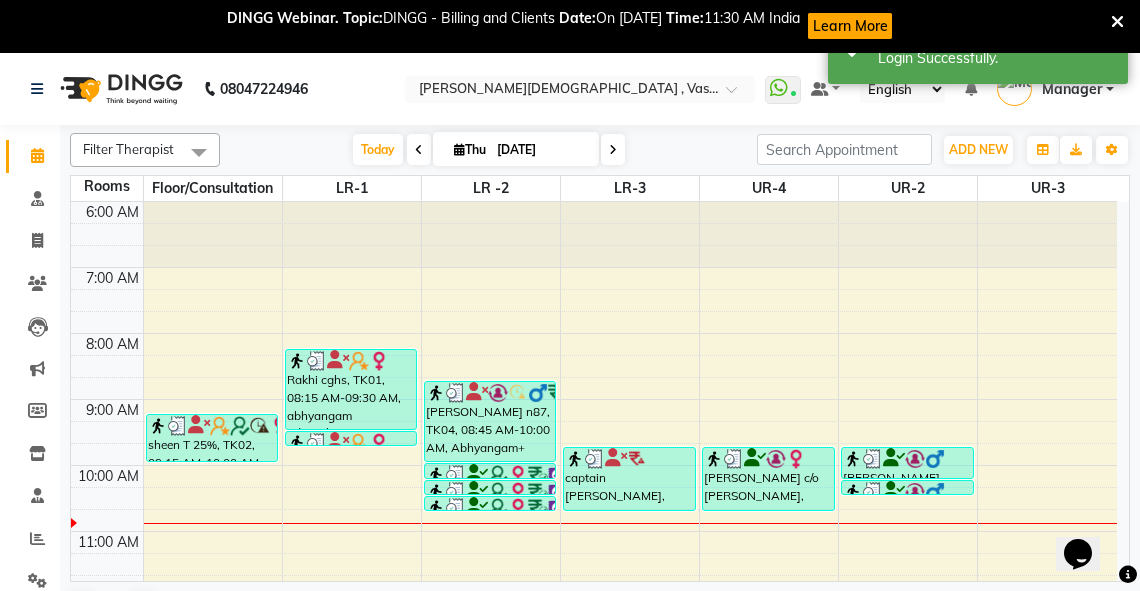 scroll, scrollTop: 0, scrollLeft: 0, axis: both 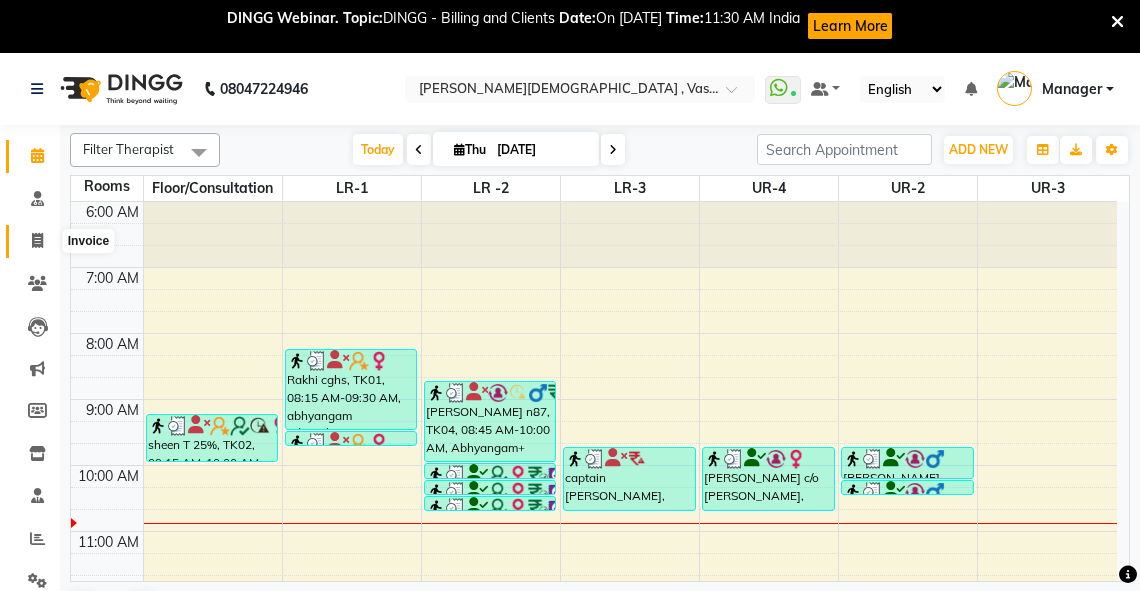 click 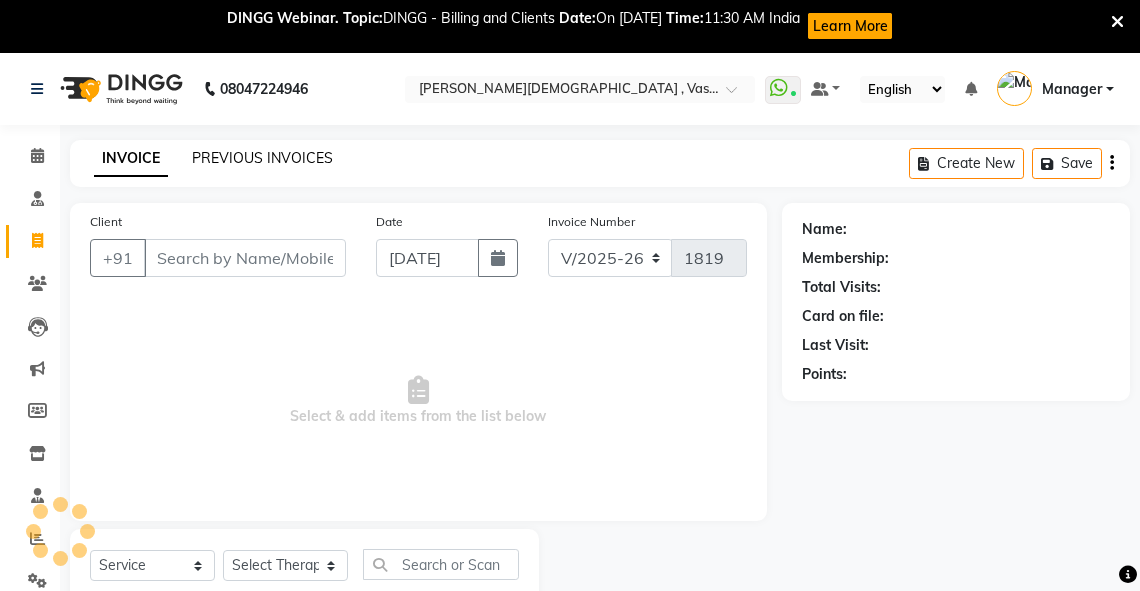 click on "PREVIOUS INVOICES" 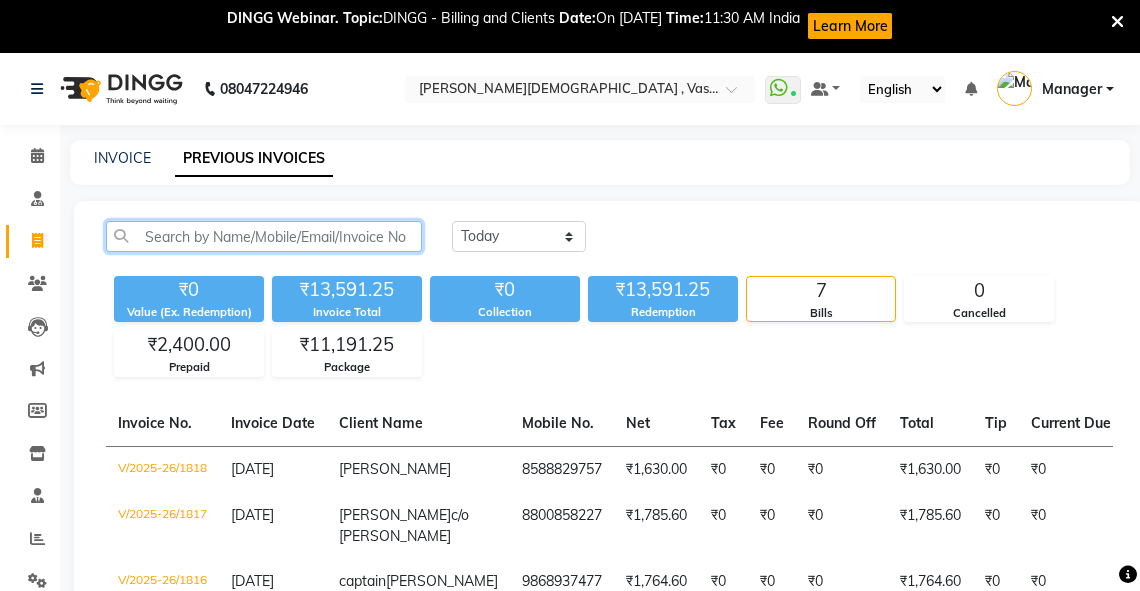 click 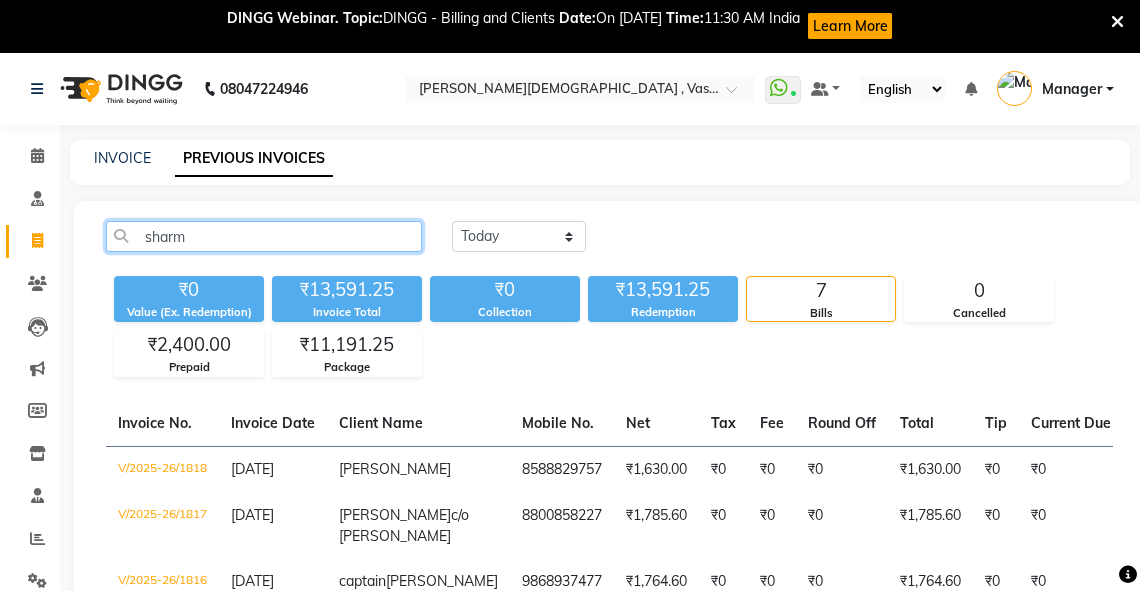 type on "[PERSON_NAME]" 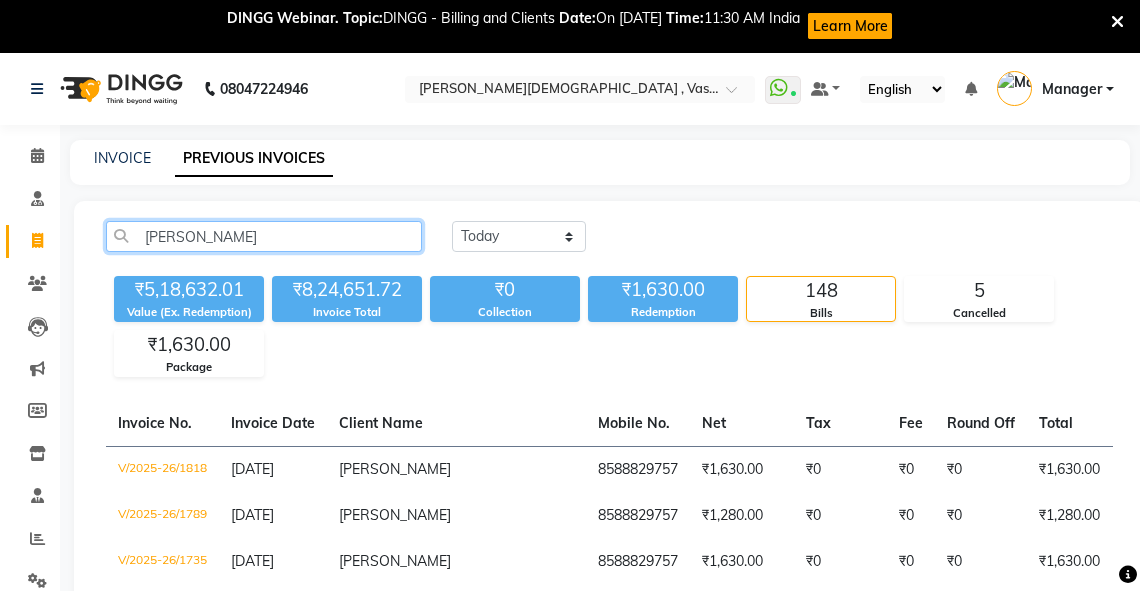 drag, startPoint x: 233, startPoint y: 243, endPoint x: 140, endPoint y: 245, distance: 93.0215 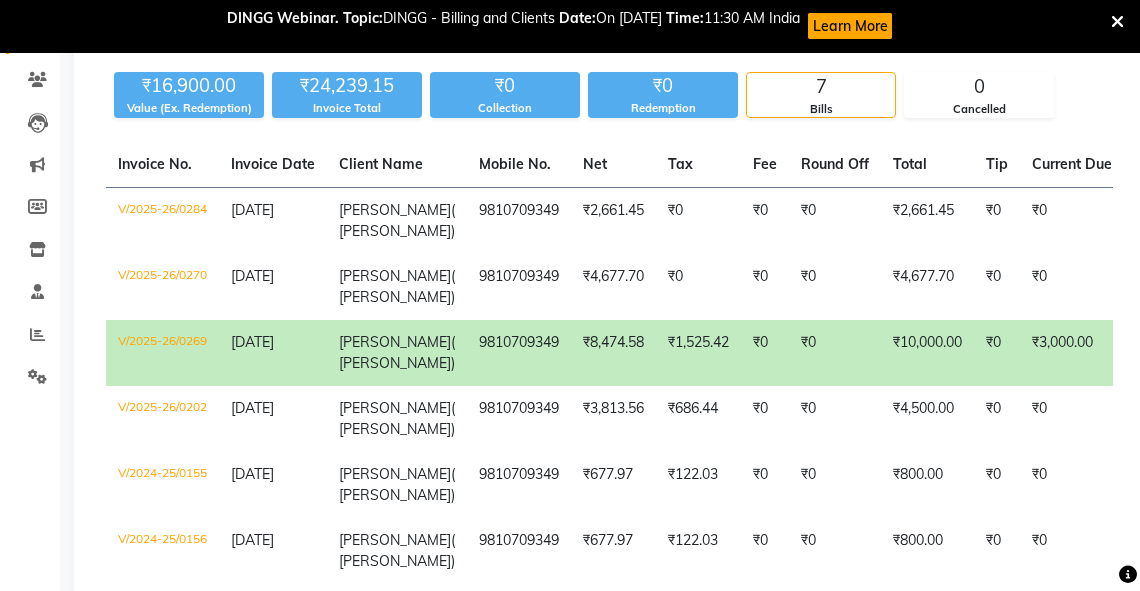 scroll, scrollTop: 202, scrollLeft: 0, axis: vertical 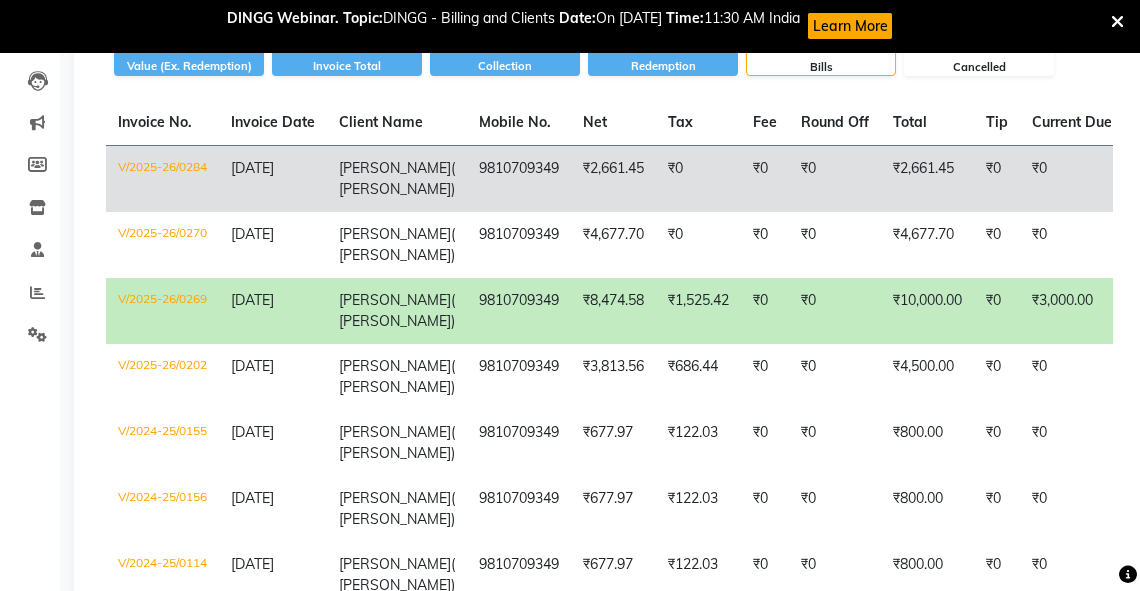 type on "[PERSON_NAME]" 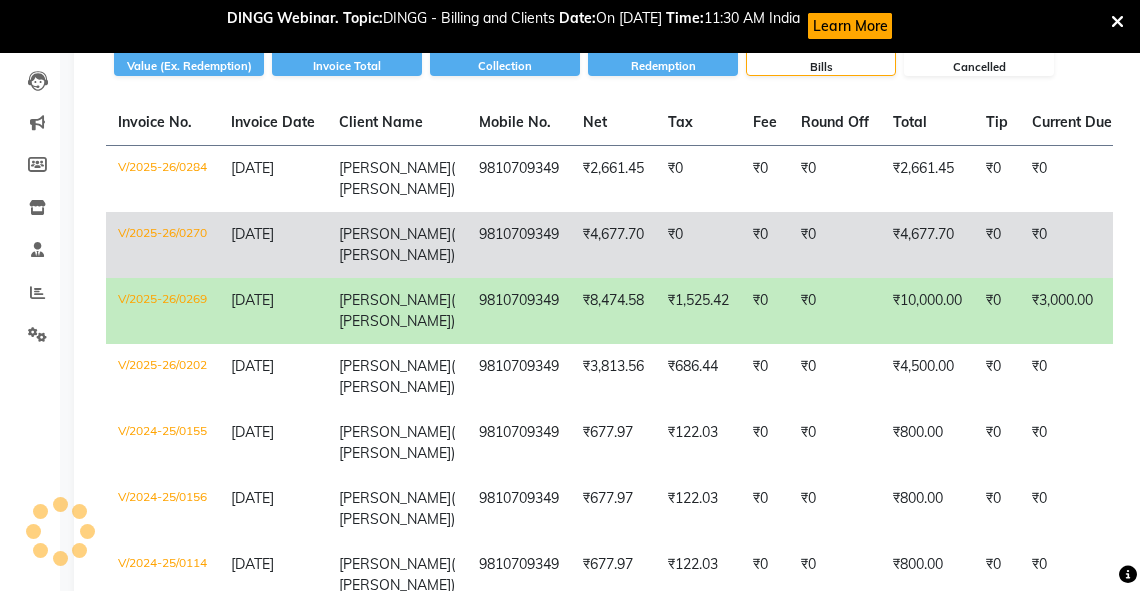 click on "₹4,677.70" 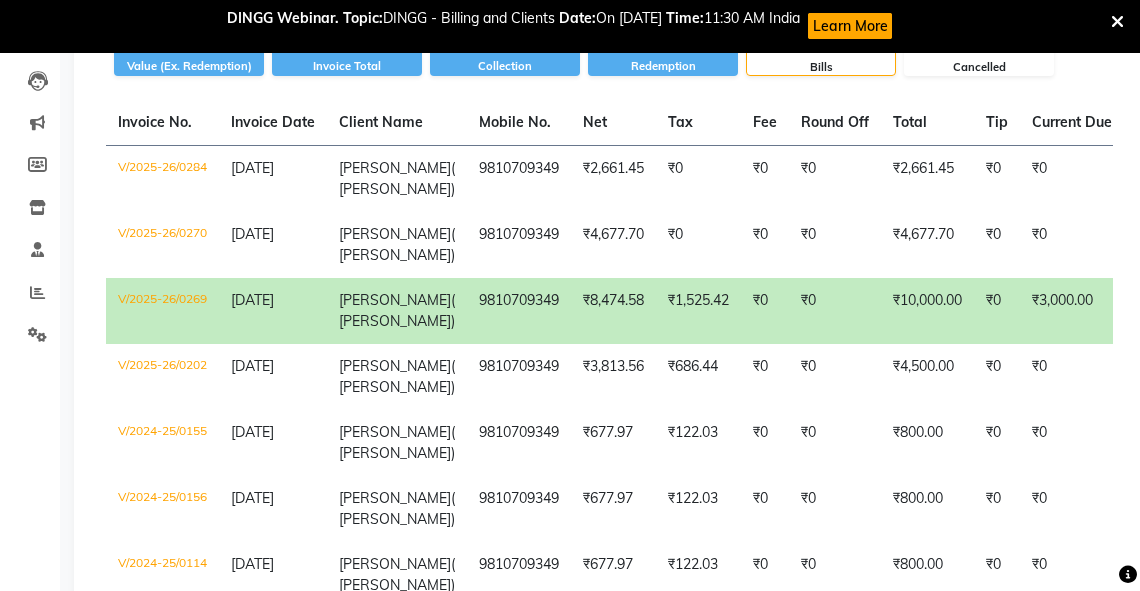 click on "₹8,474.58" 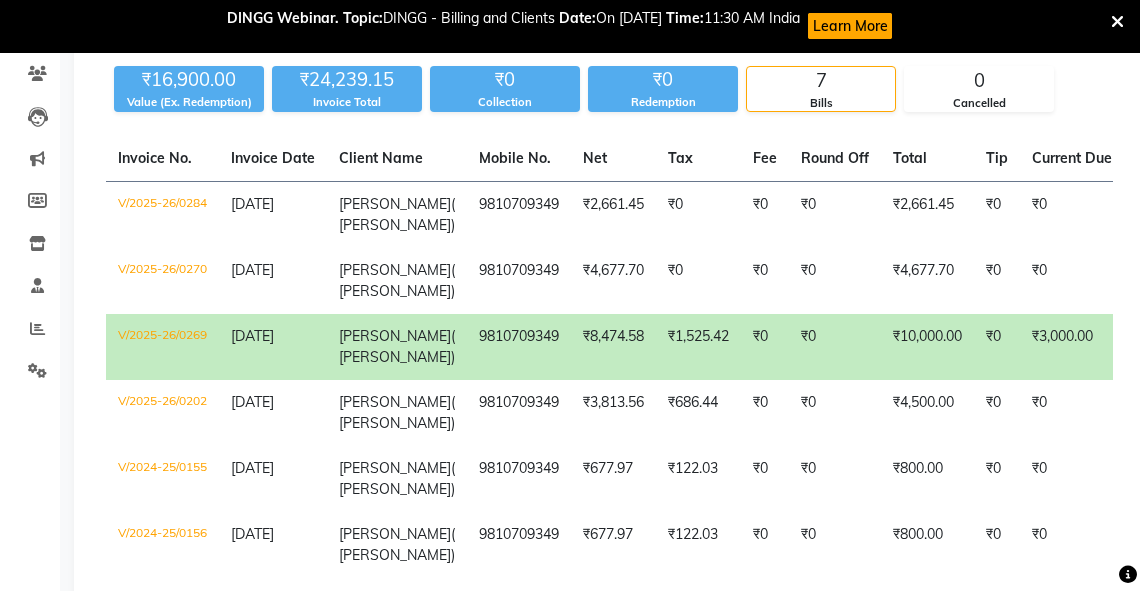 scroll, scrollTop: 198, scrollLeft: 0, axis: vertical 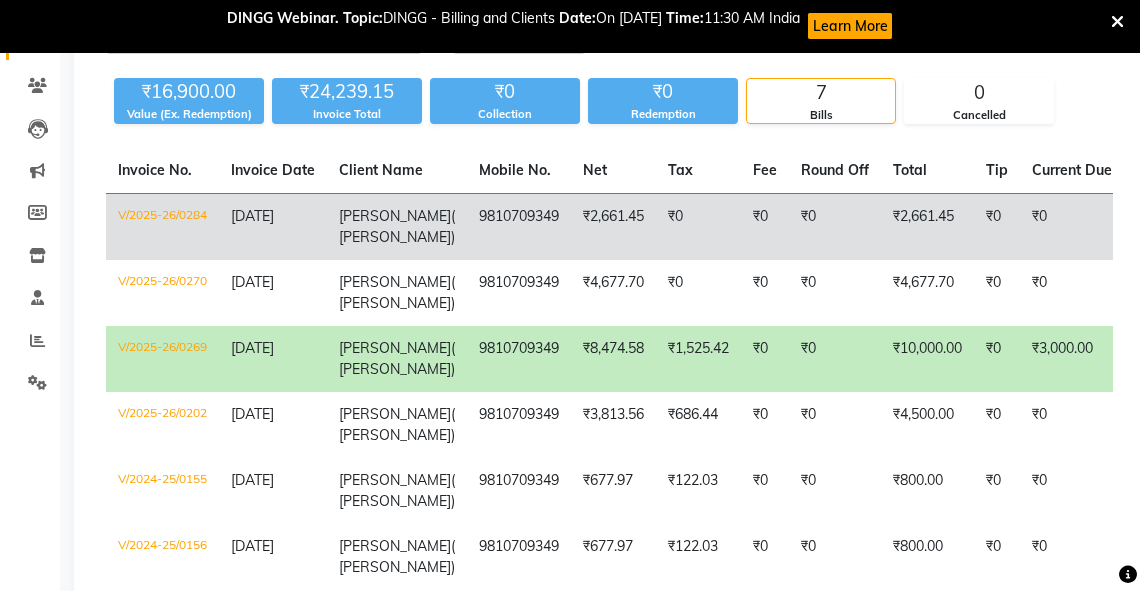 click on "₹0" 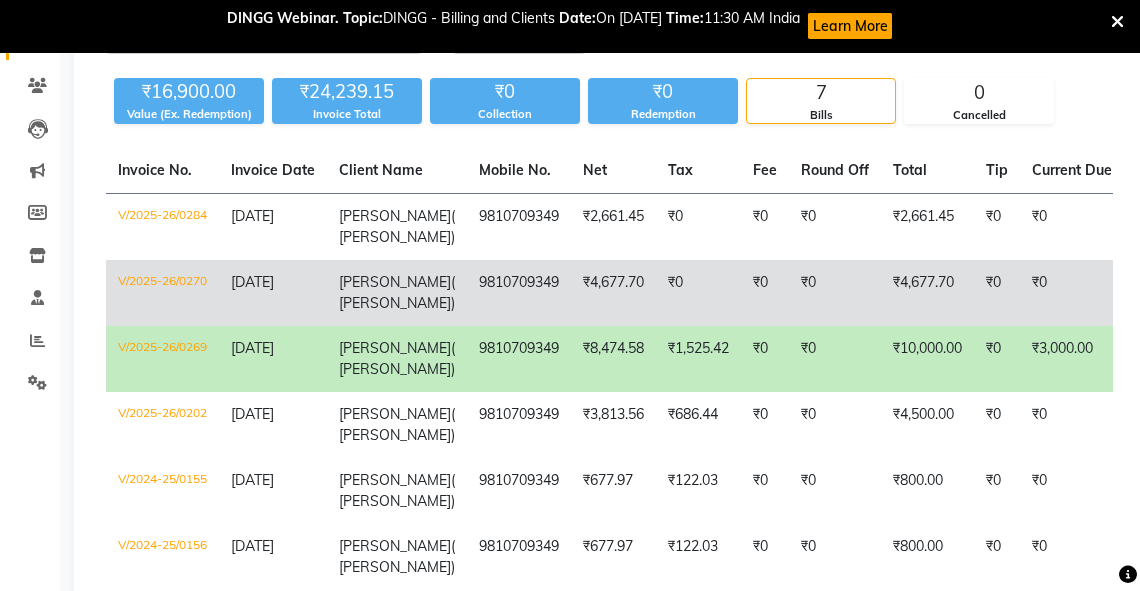 click on "₹0" 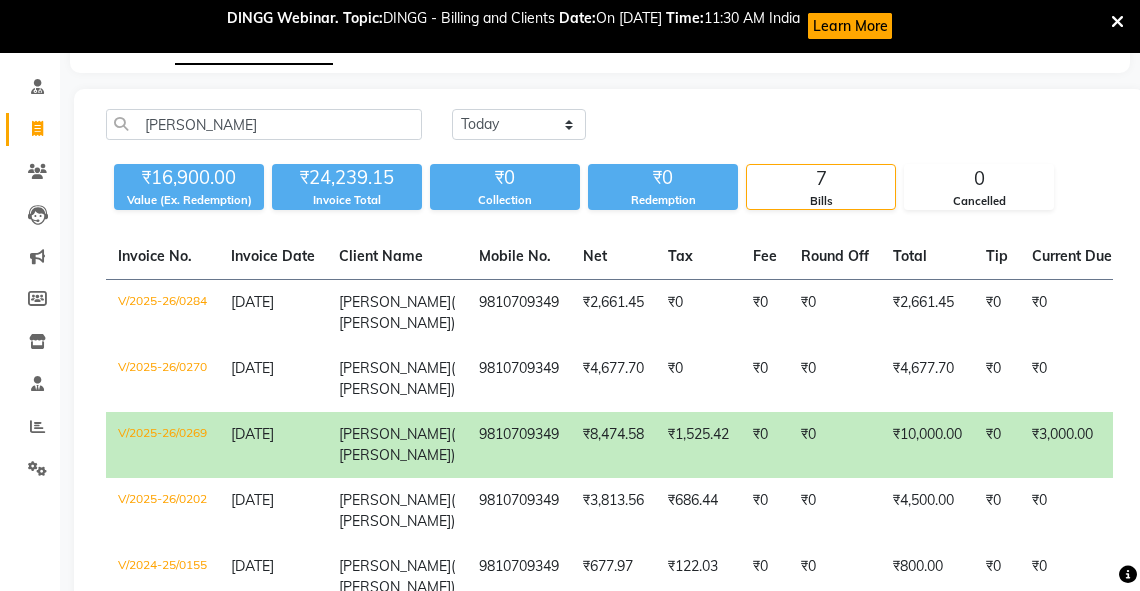 scroll, scrollTop: 111, scrollLeft: 0, axis: vertical 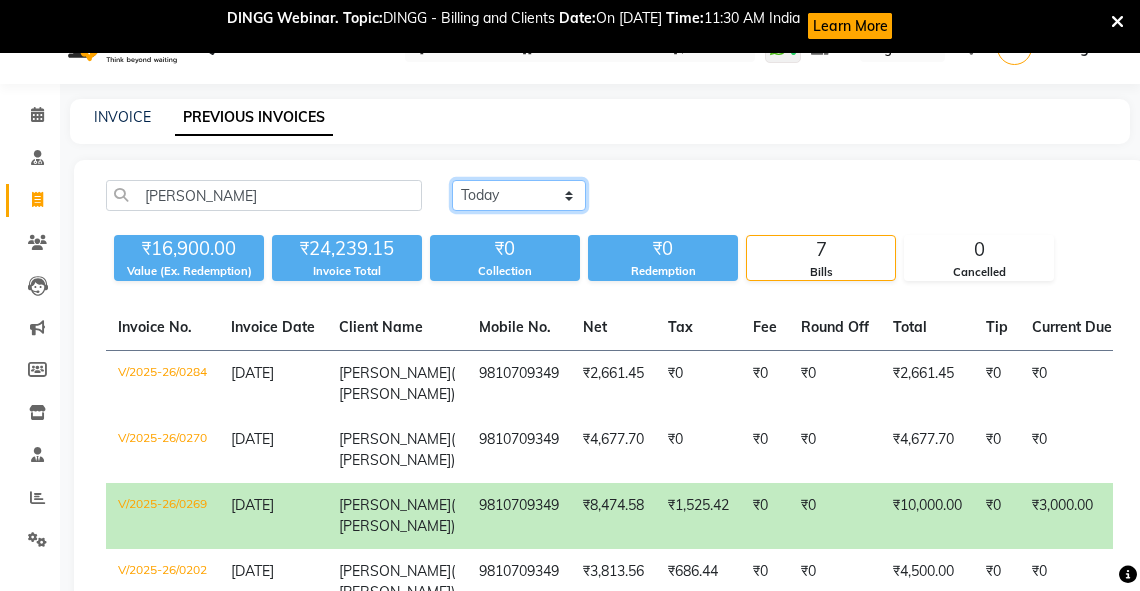 click on "Today Yesterday Custom Range" 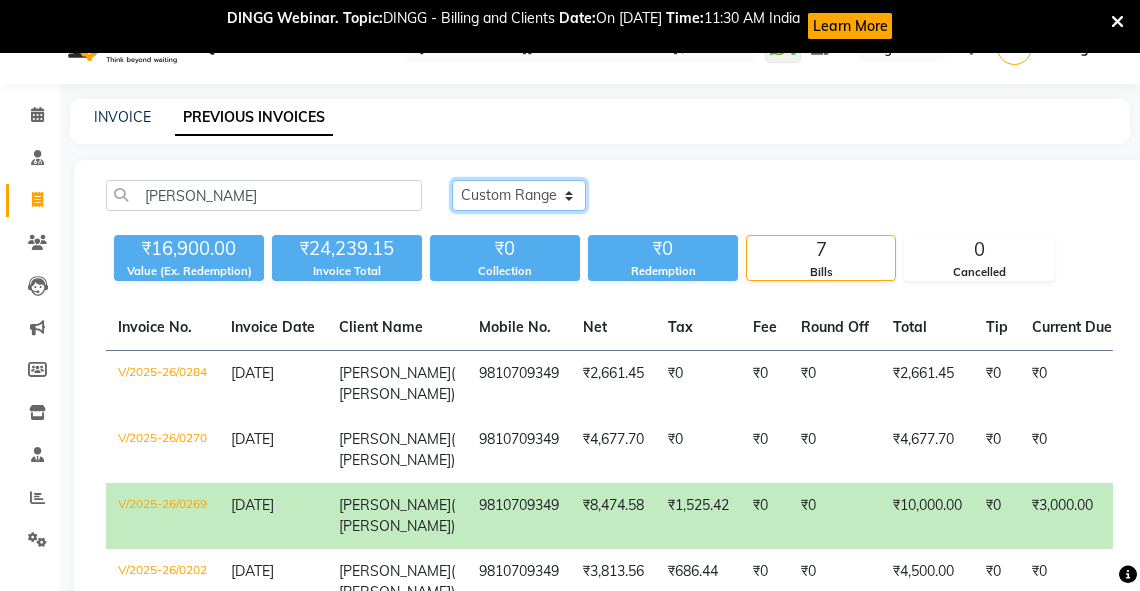 click on "Today Yesterday Custom Range" 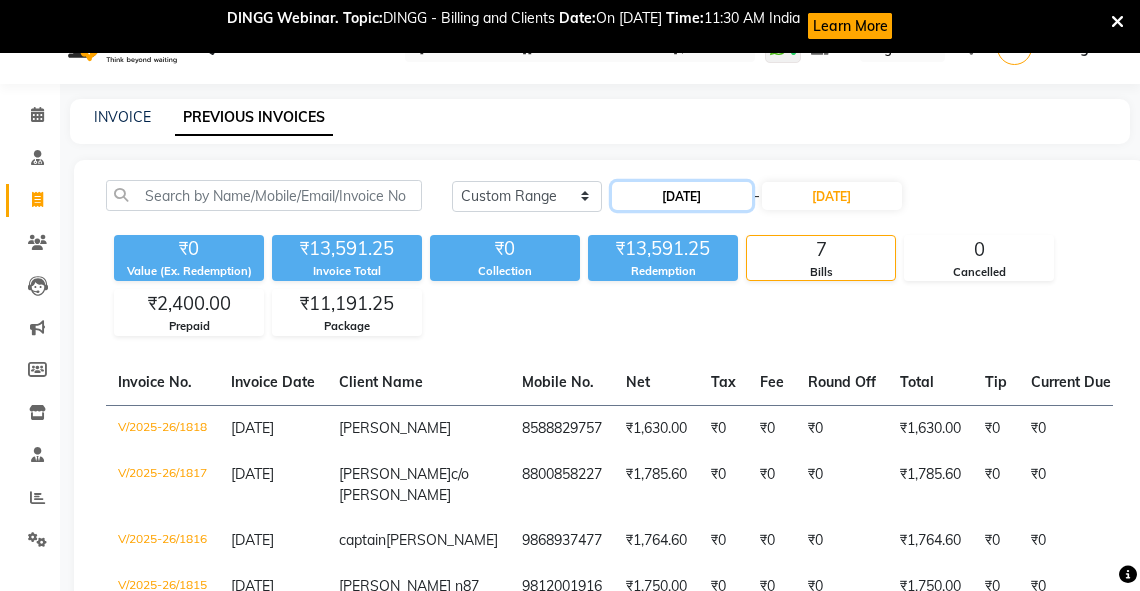 click on "[DATE]" 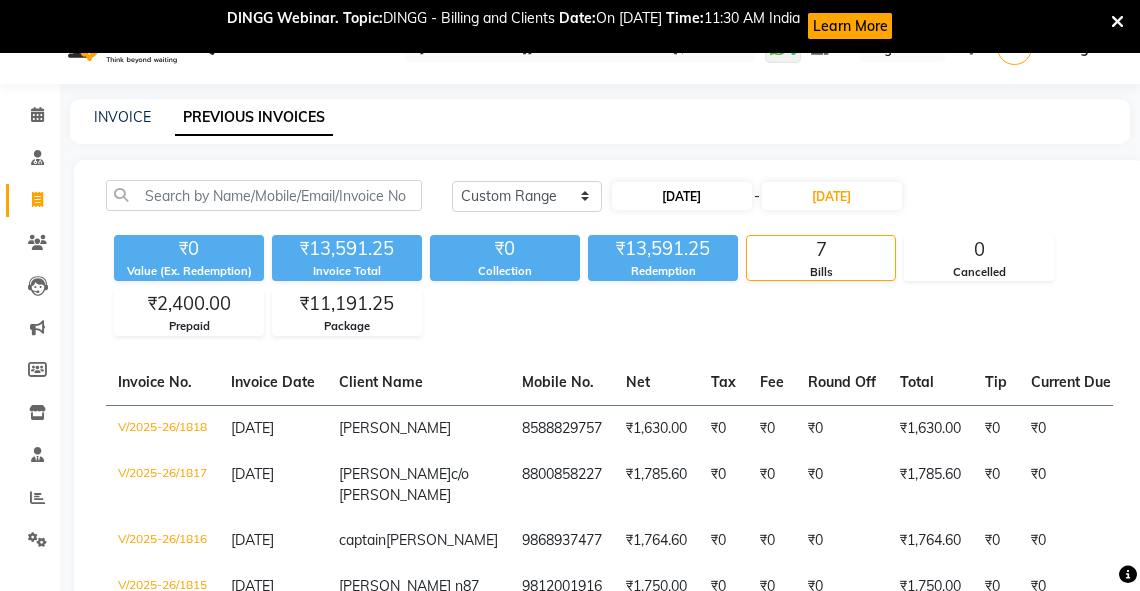 select on "7" 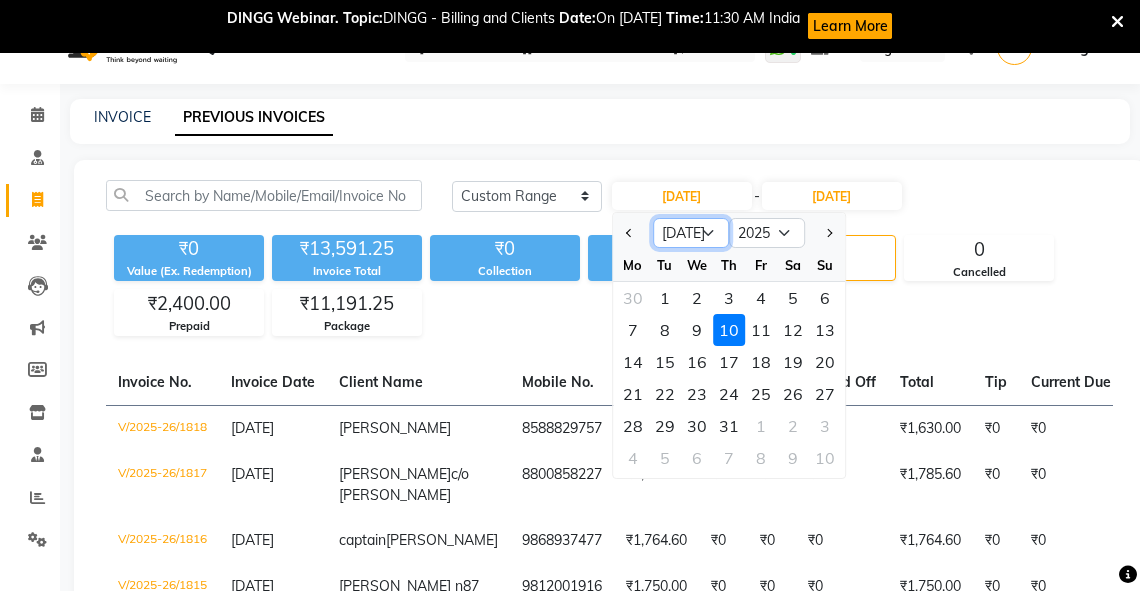 click on "Jan Feb Mar Apr May Jun Jul Aug Sep Oct Nov Dec" 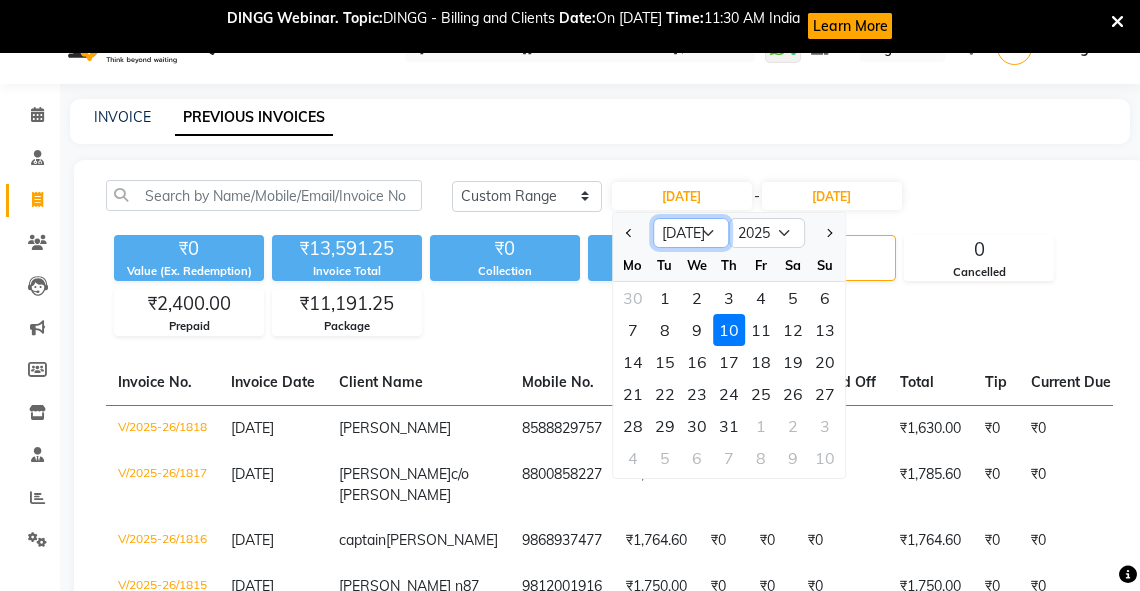 select on "4" 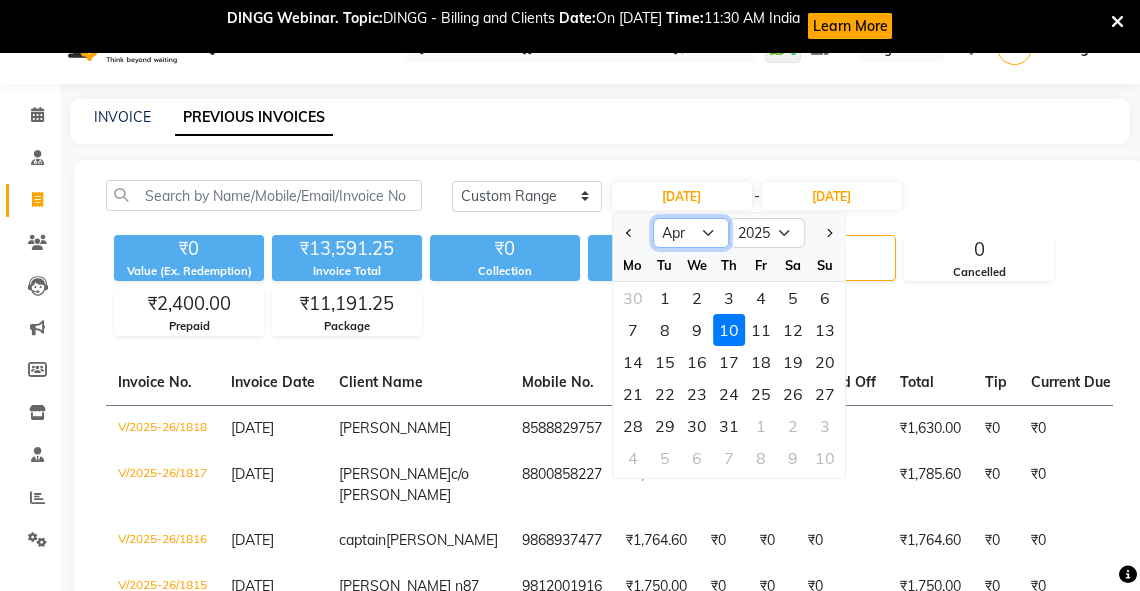 click on "Jan Feb Mar Apr May Jun Jul Aug Sep Oct Nov Dec" 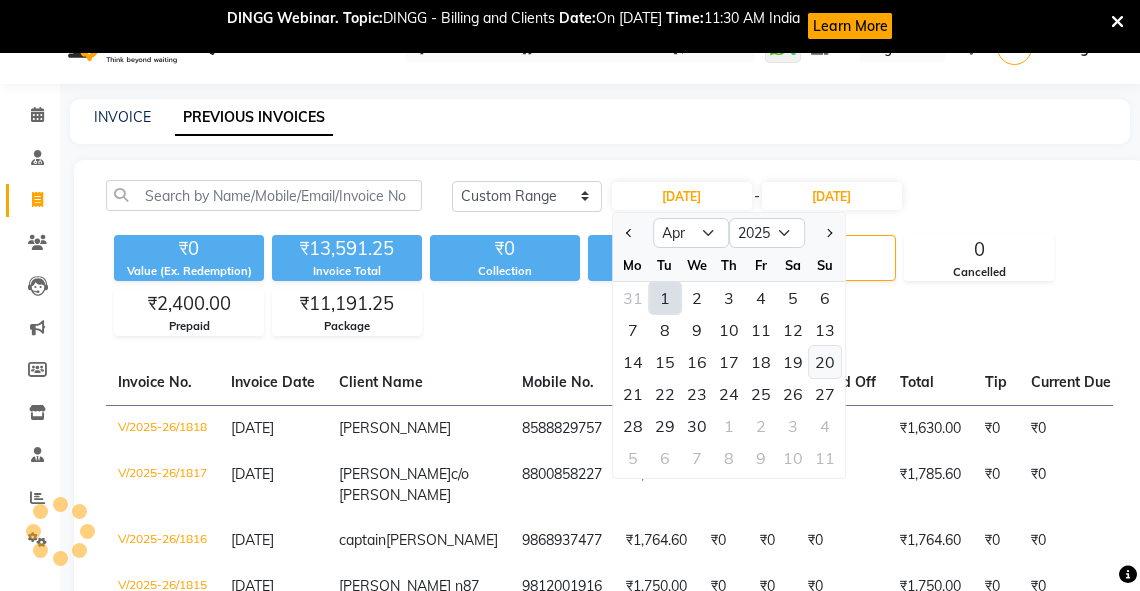 click on "20" 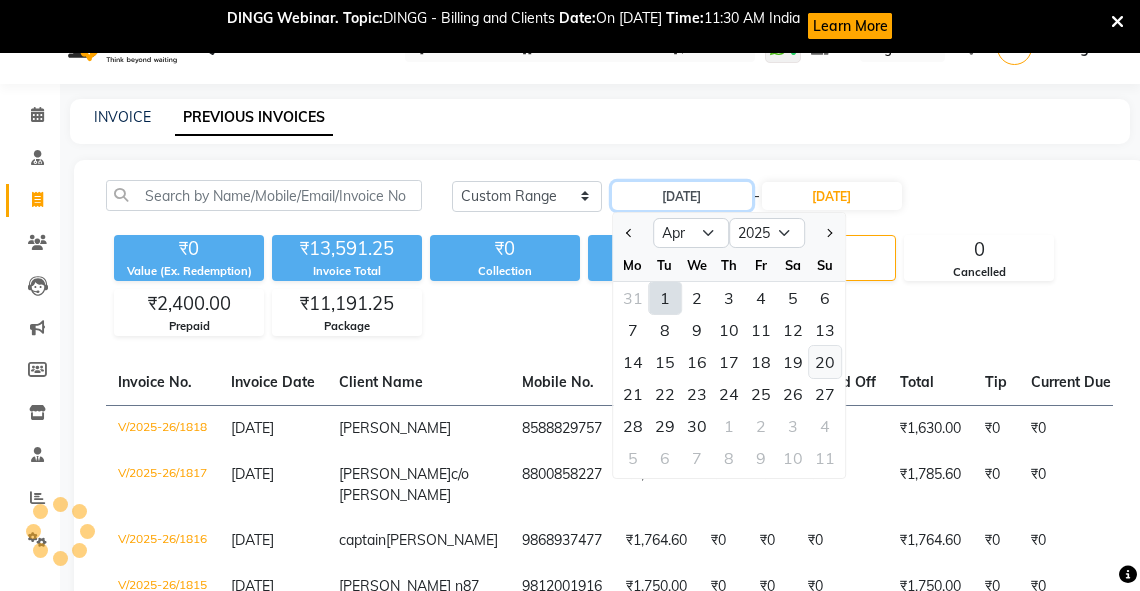 type on "20-04-2025" 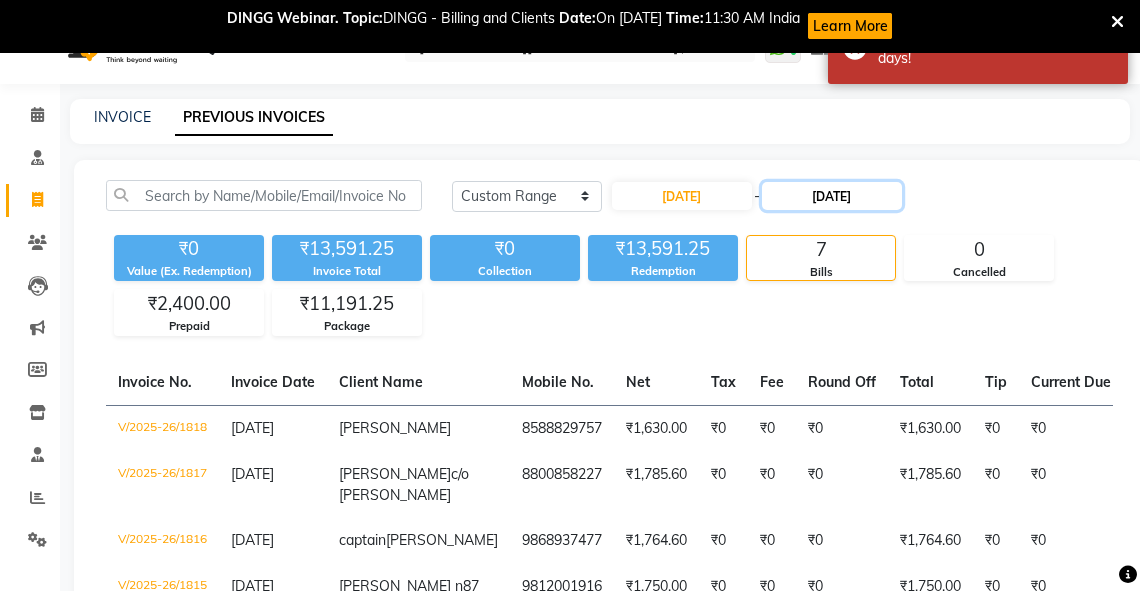 click on "[DATE]" 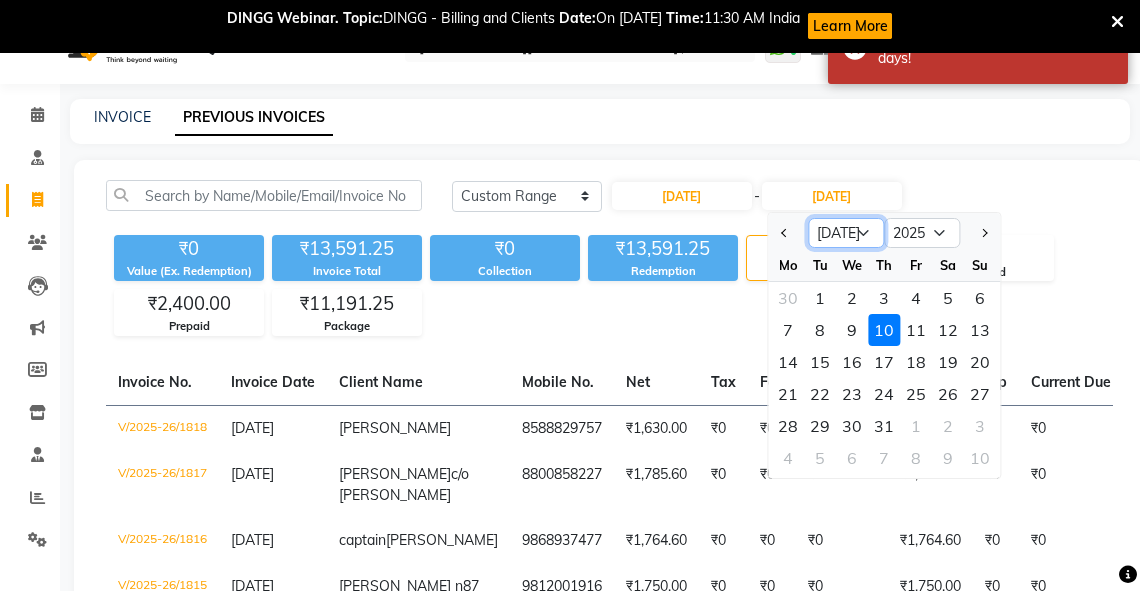 click on "Apr May Jun Jul Aug Sep Oct Nov Dec" 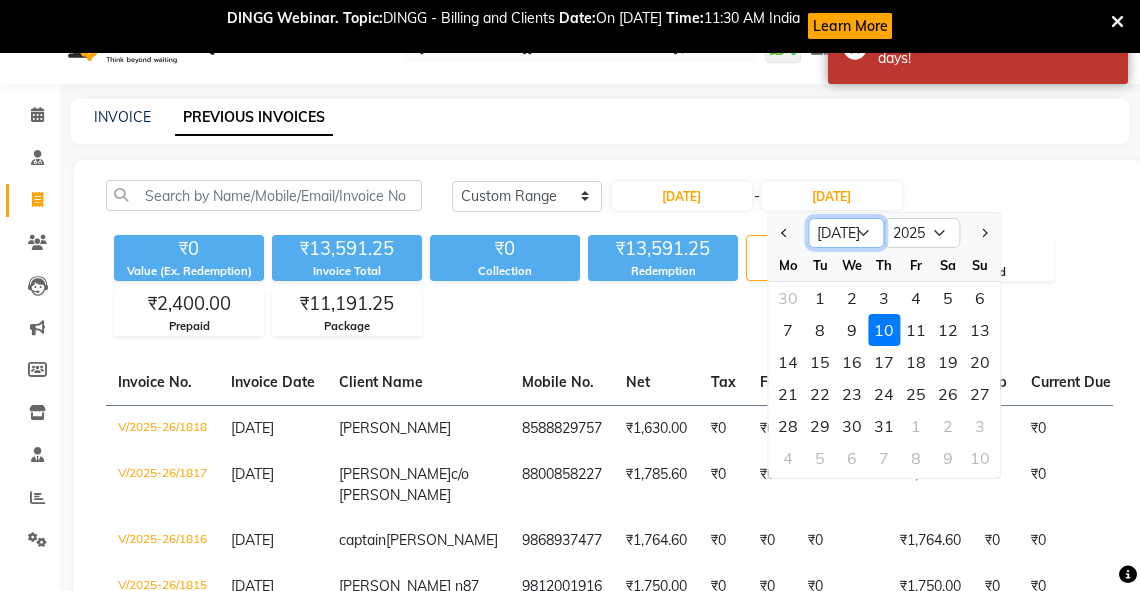 select on "4" 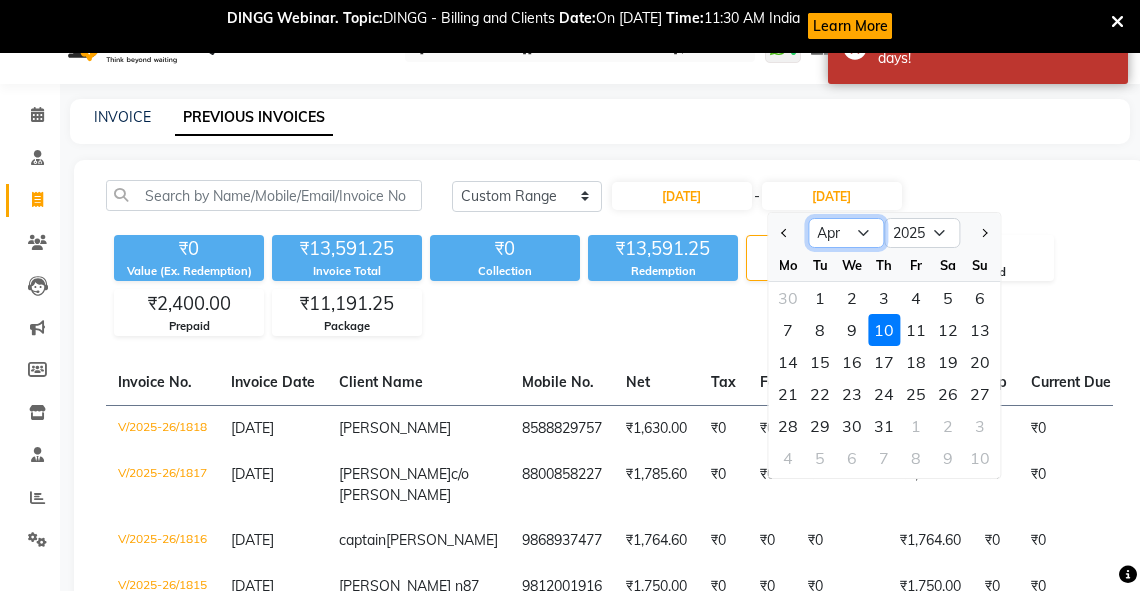 click on "Apr May Jun Jul Aug Sep Oct Nov Dec" 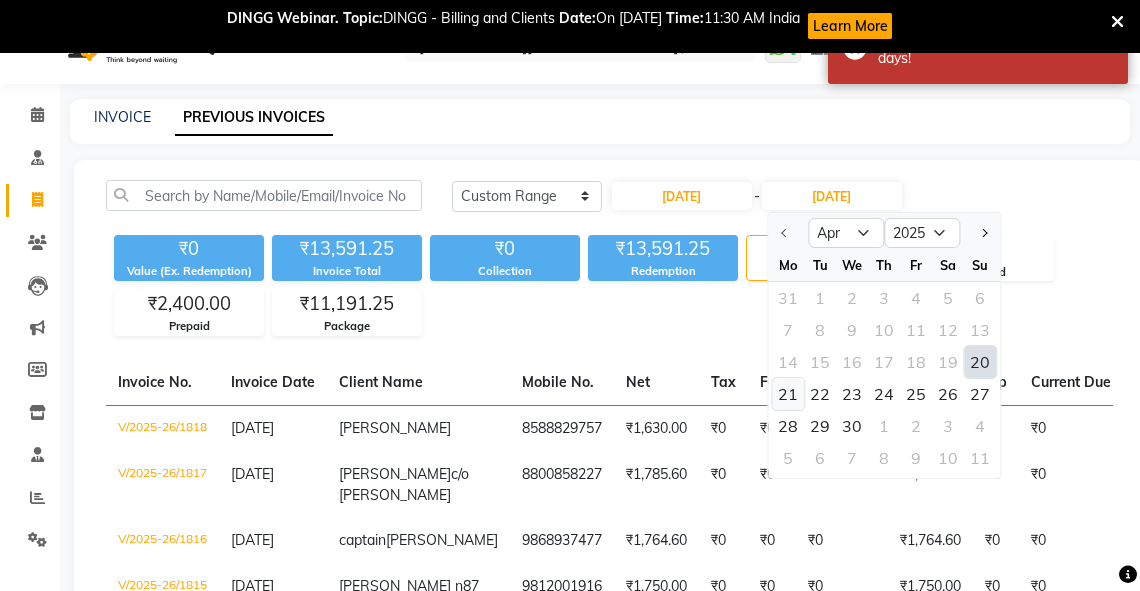 click on "21" 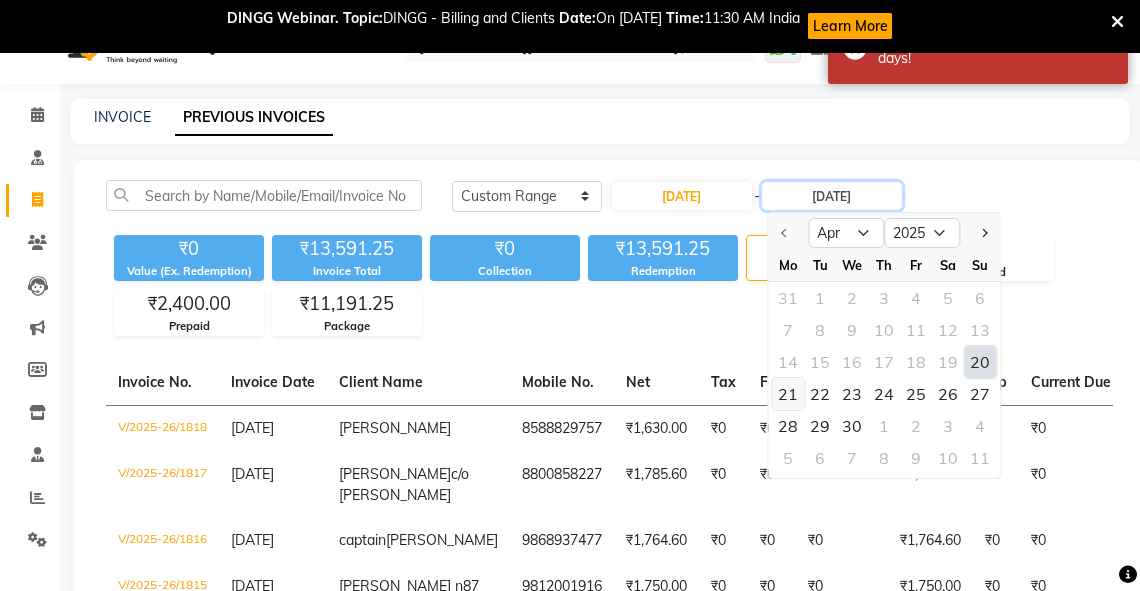 type on "21-04-2025" 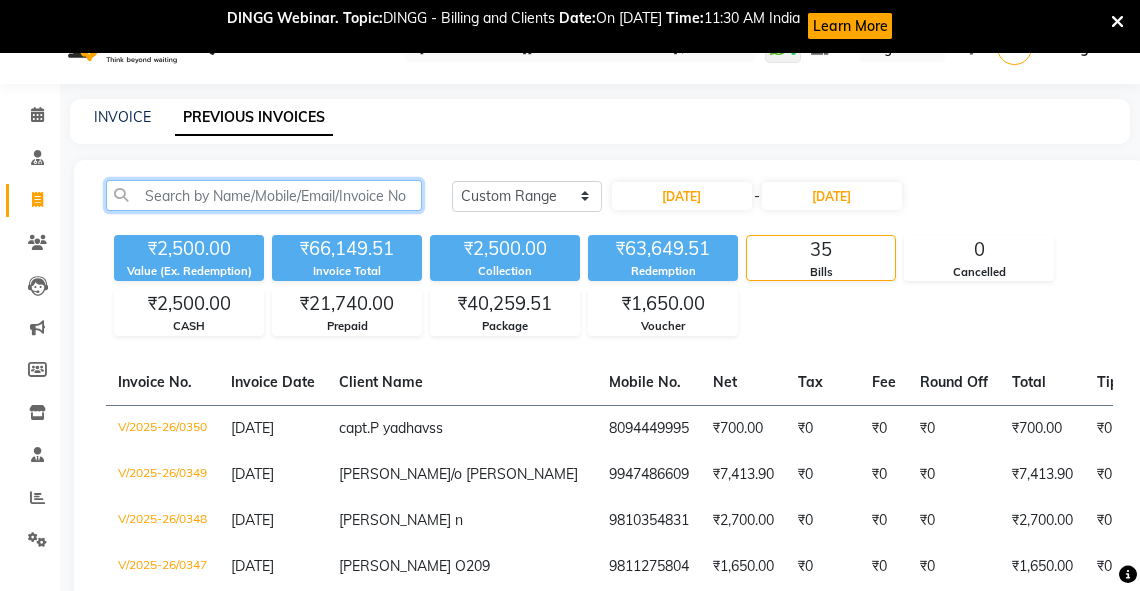click 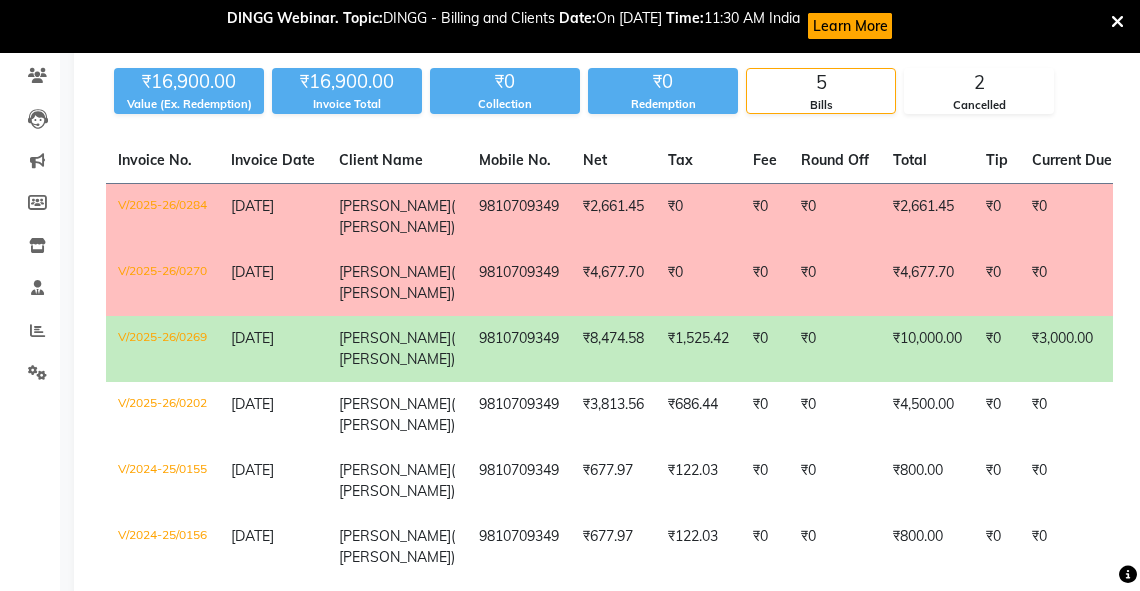 scroll, scrollTop: 204, scrollLeft: 0, axis: vertical 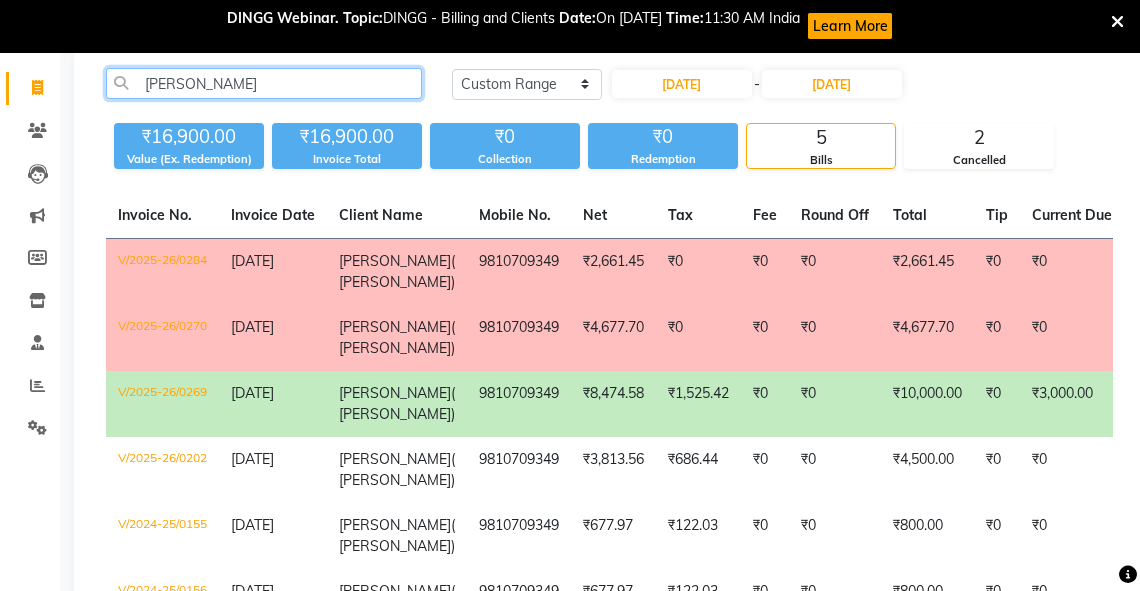 type on "n k sharma" 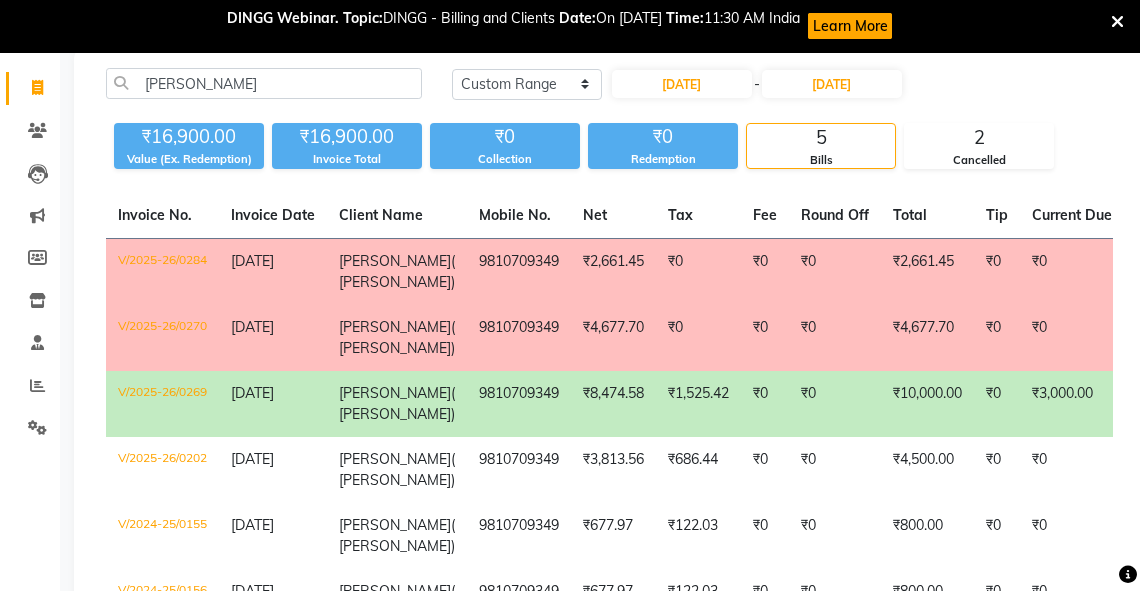 click on "[PERSON_NAME]( [PERSON_NAME])" 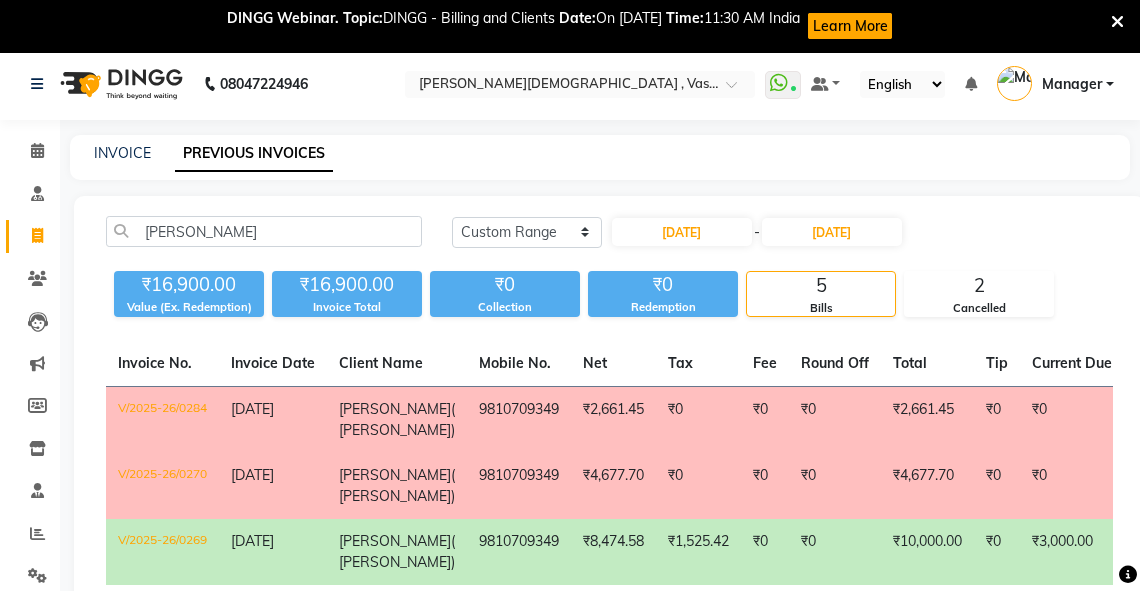 scroll, scrollTop: 0, scrollLeft: 0, axis: both 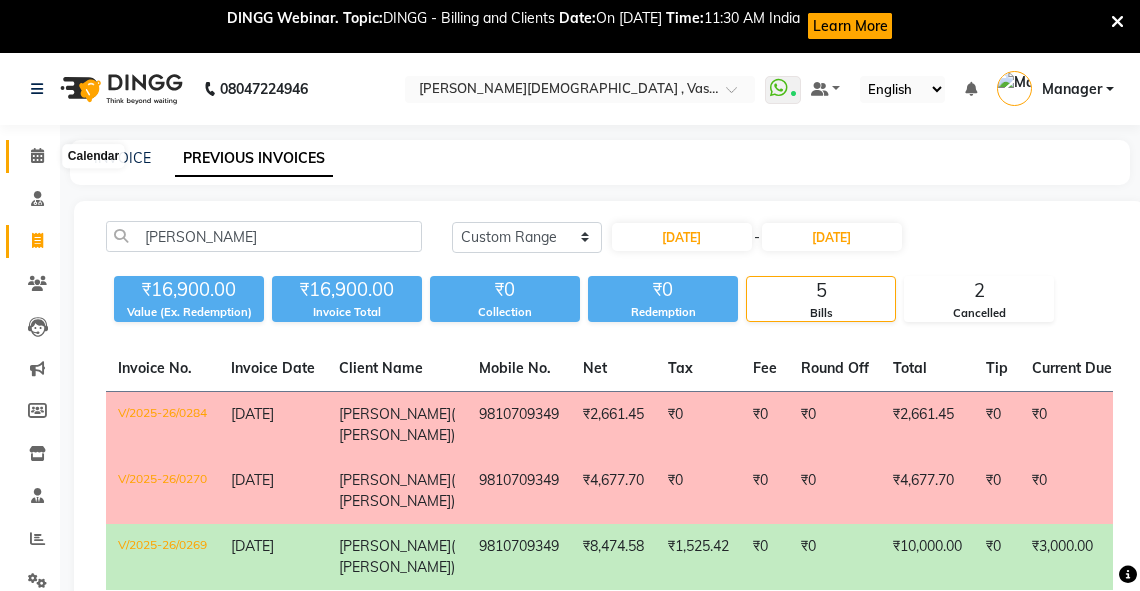click 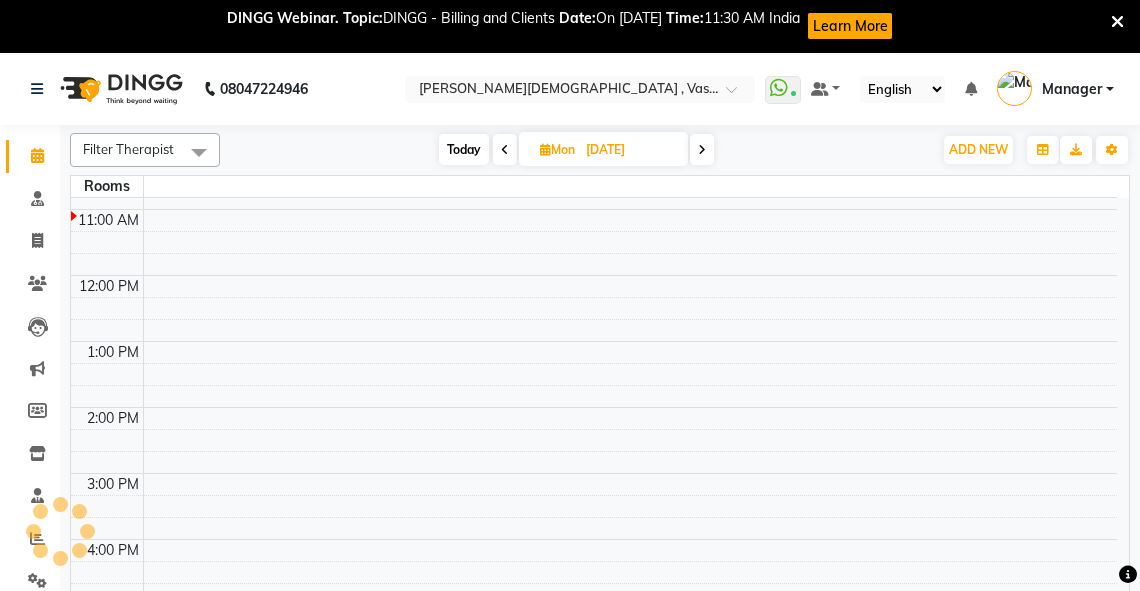 scroll, scrollTop: 0, scrollLeft: 0, axis: both 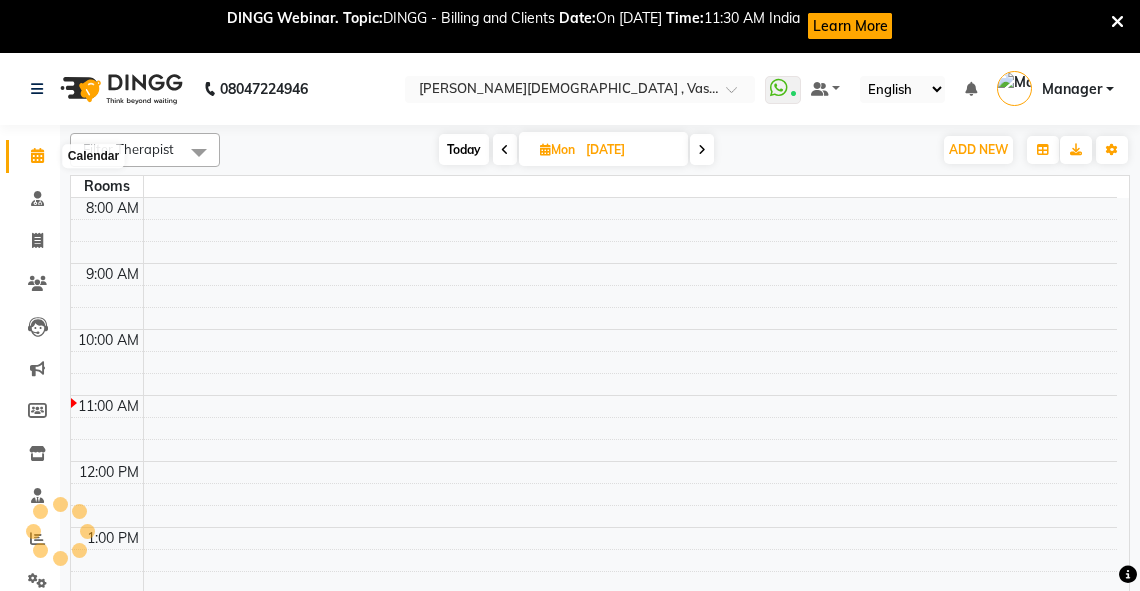 click 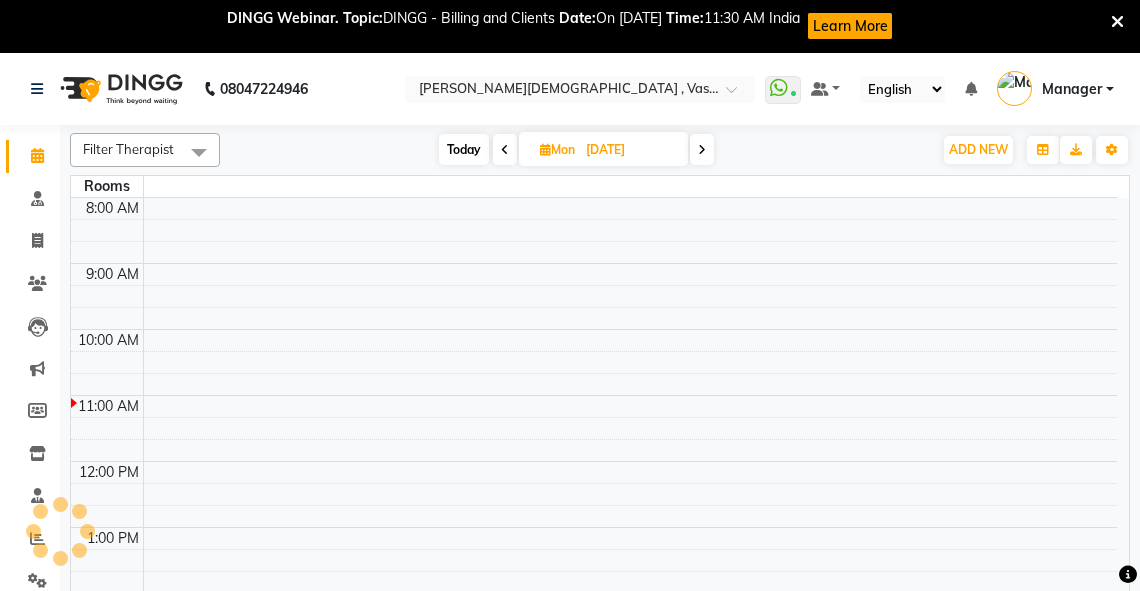 click at bounding box center (545, 149) 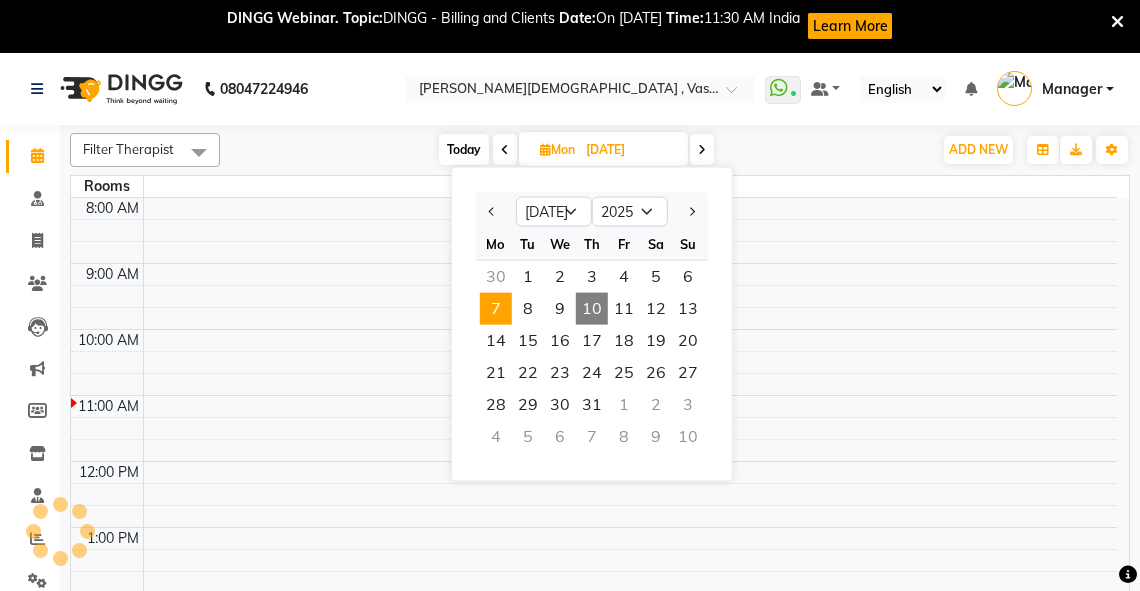 click on "7" at bounding box center [496, 309] 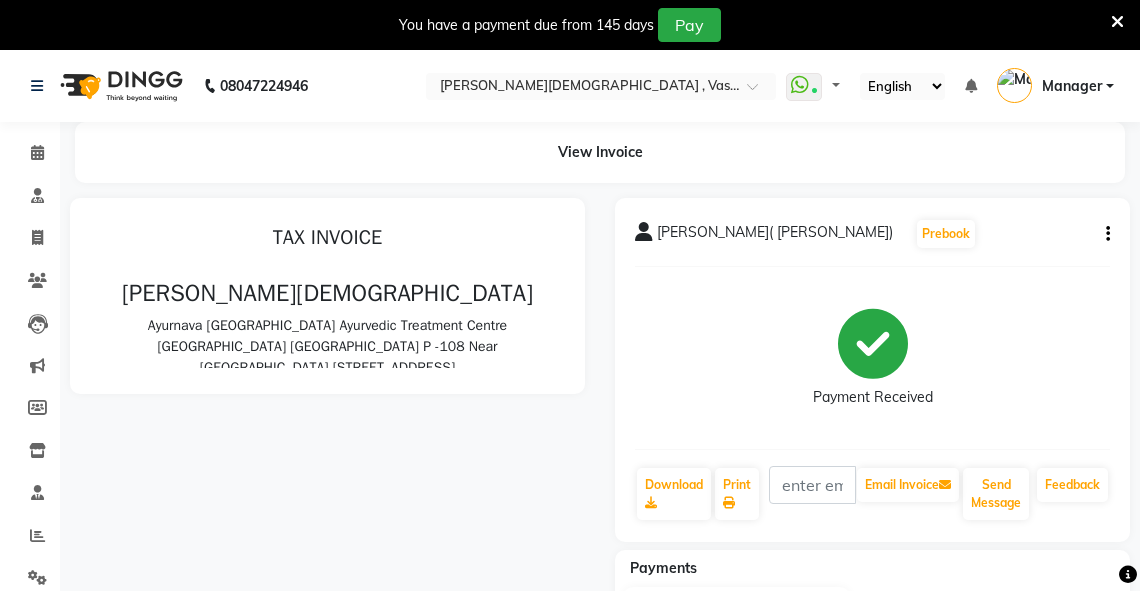 scroll, scrollTop: 0, scrollLeft: 0, axis: both 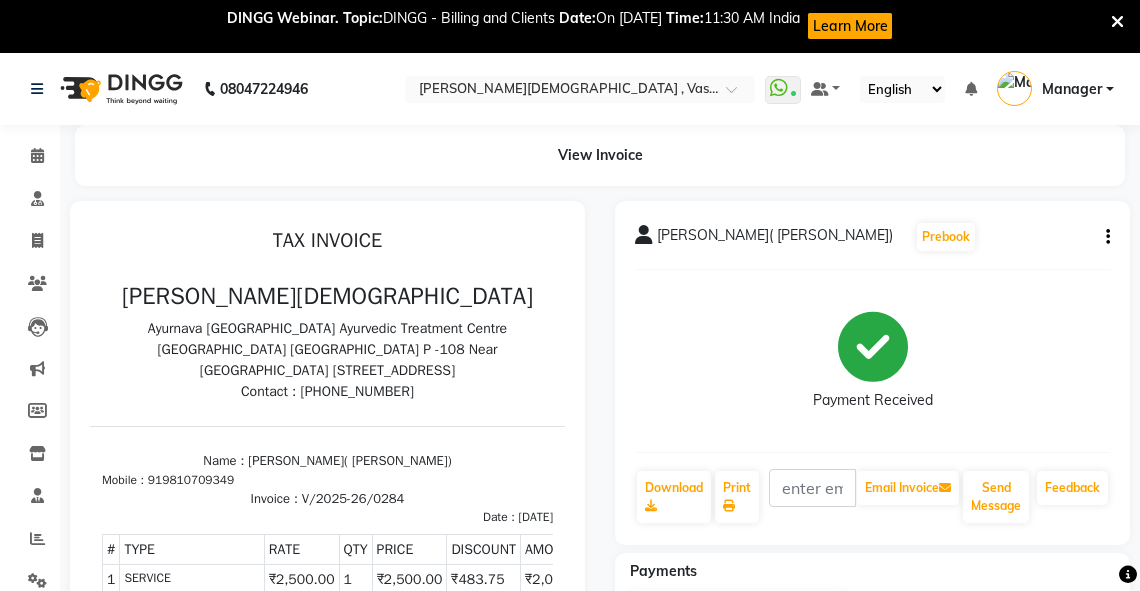 click 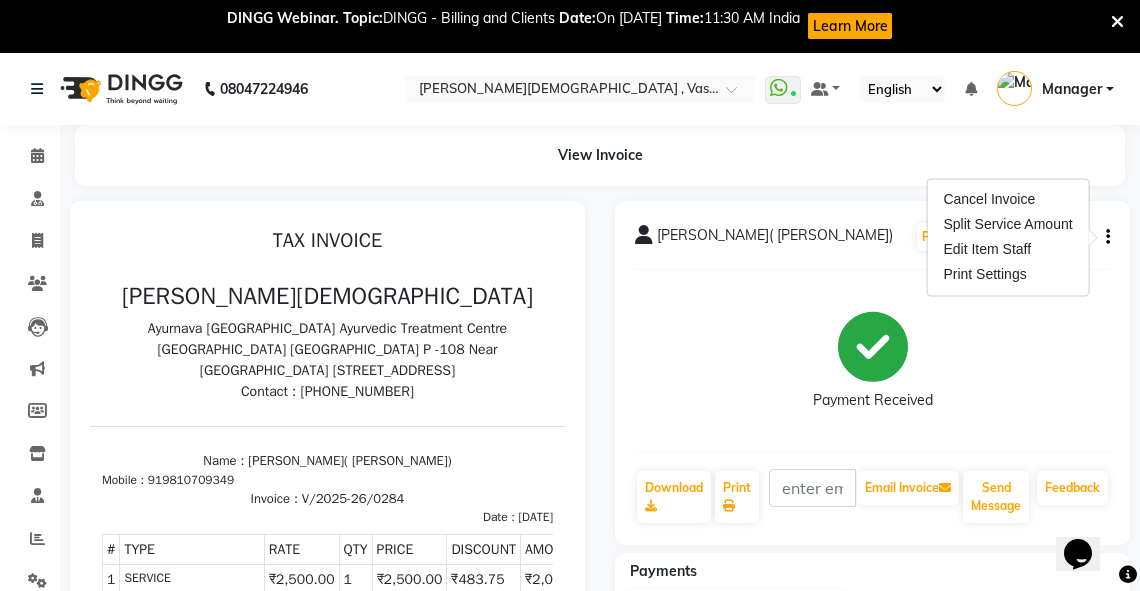 scroll, scrollTop: 0, scrollLeft: 0, axis: both 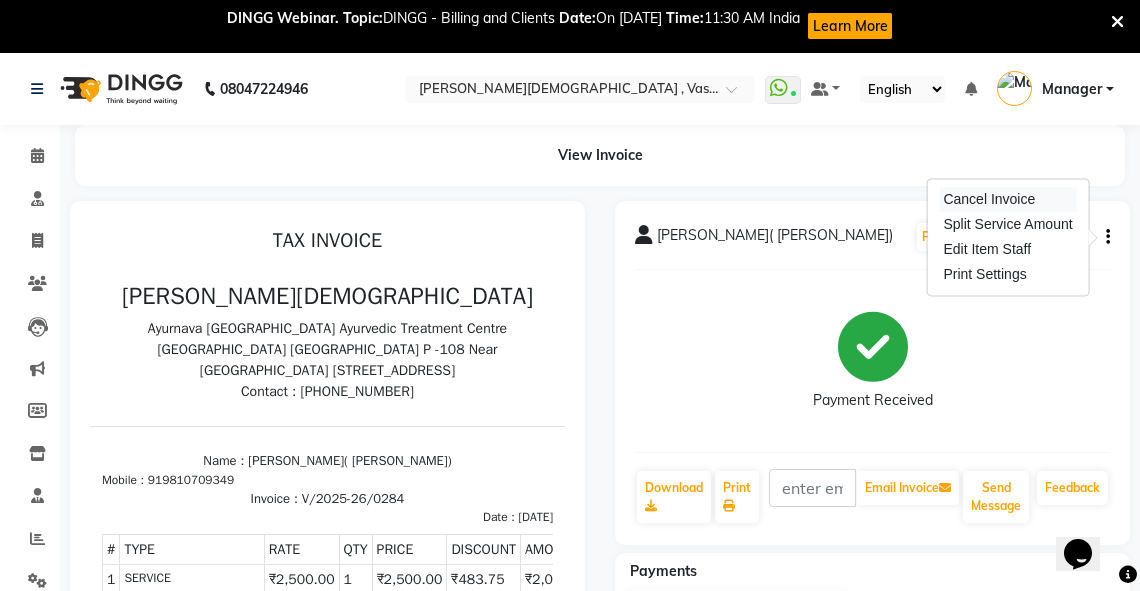 click on "Cancel Invoice" at bounding box center [1007, 199] 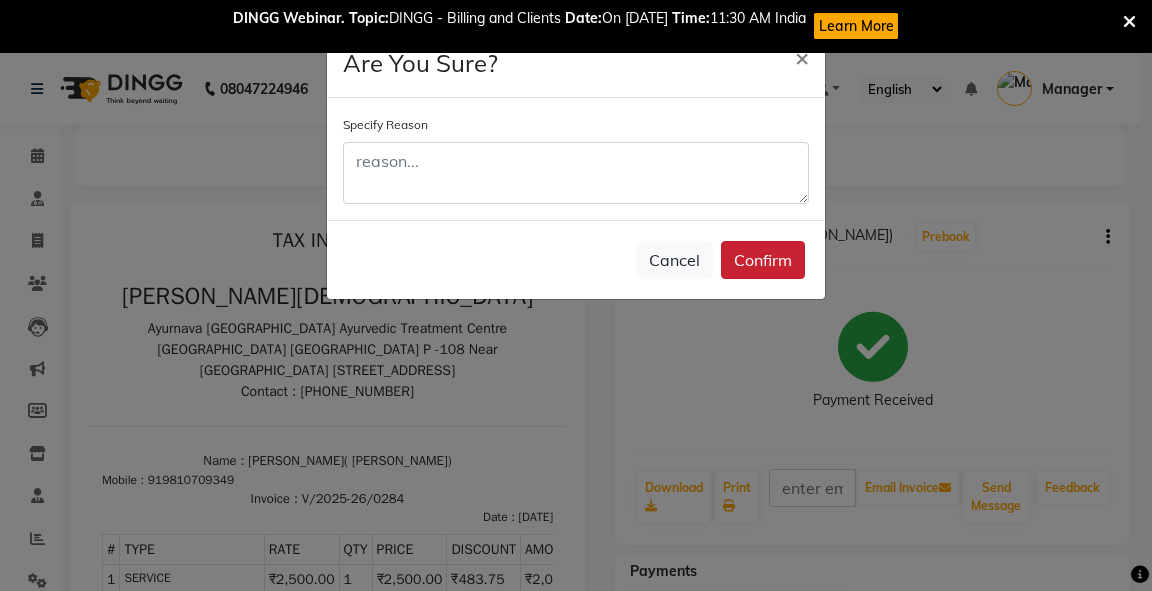click on "Confirm" 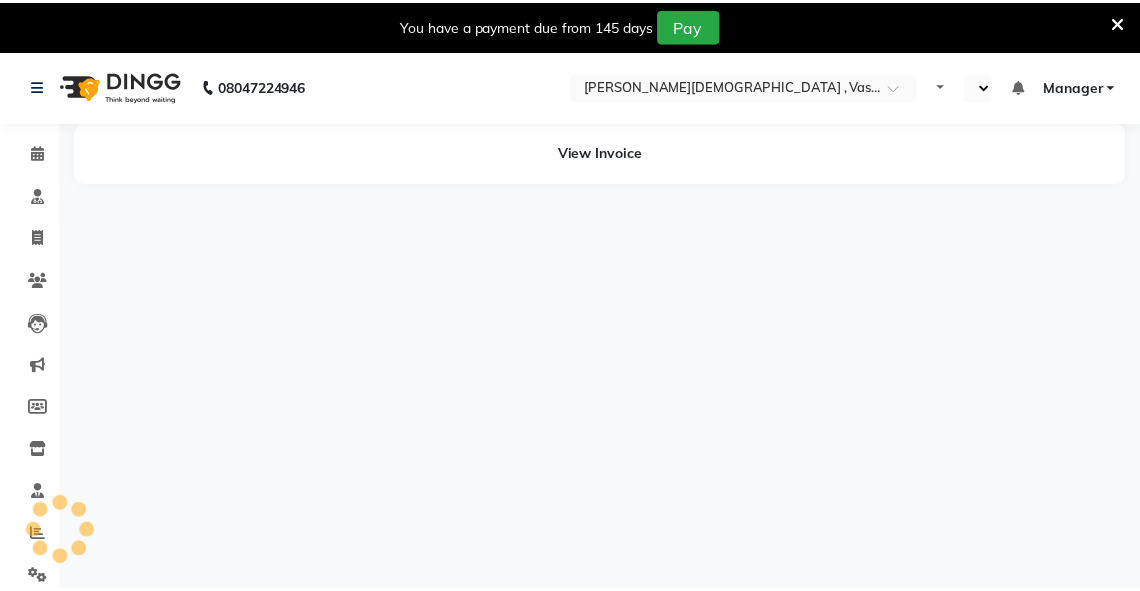 scroll, scrollTop: 0, scrollLeft: 0, axis: both 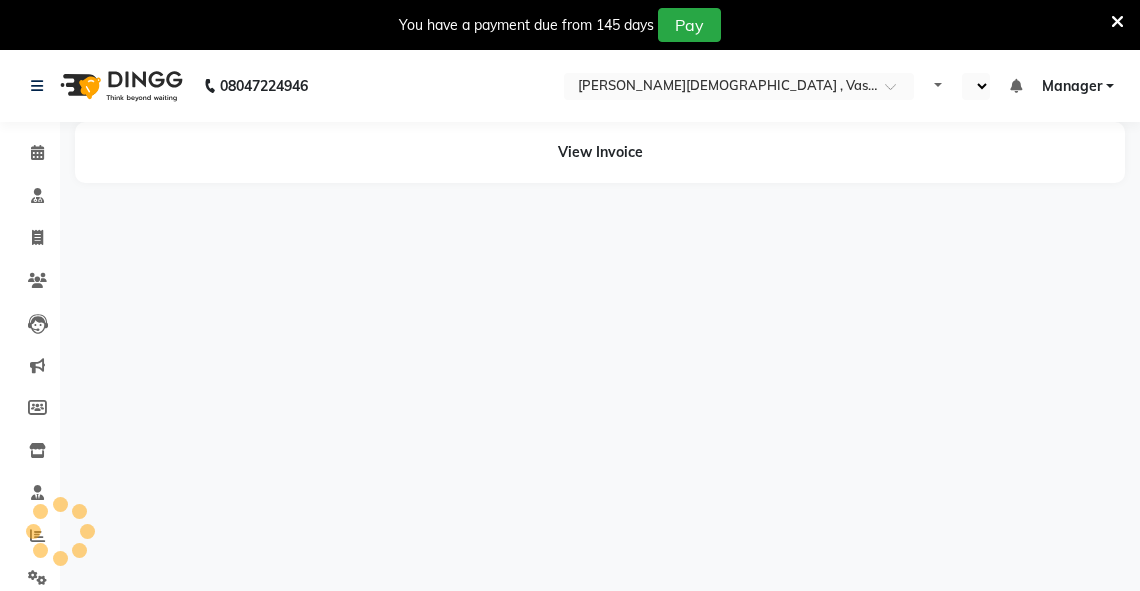 select on "en" 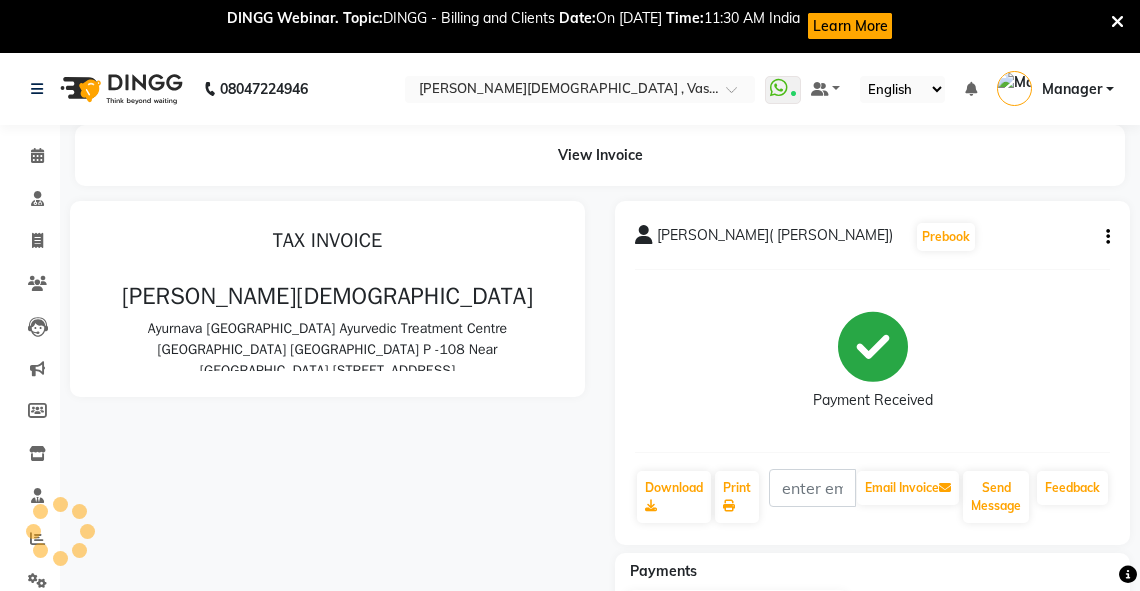 scroll, scrollTop: 0, scrollLeft: 0, axis: both 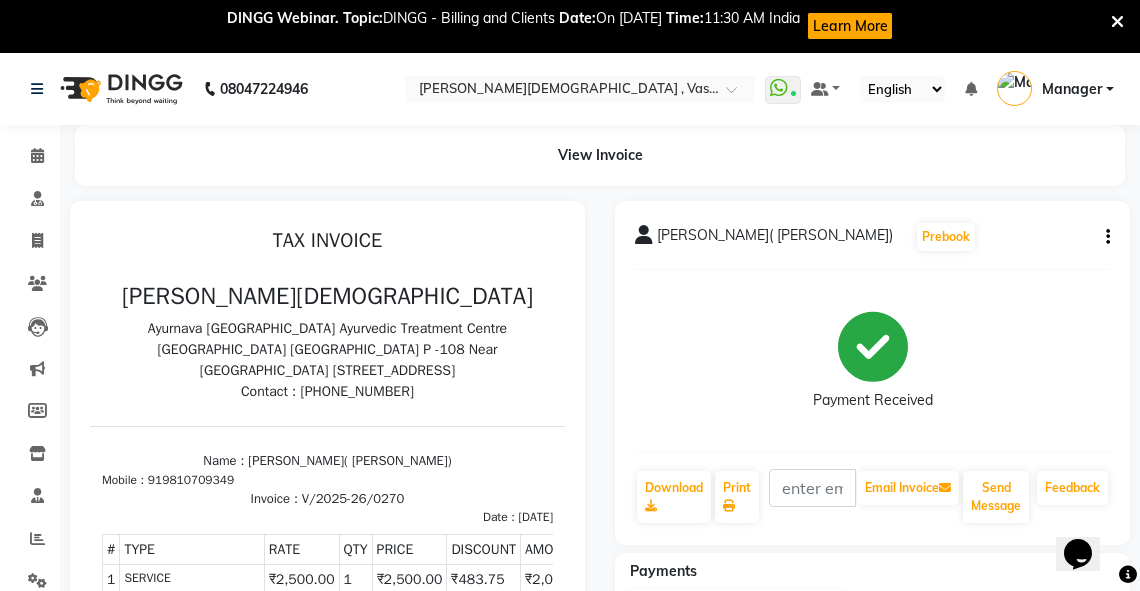 click 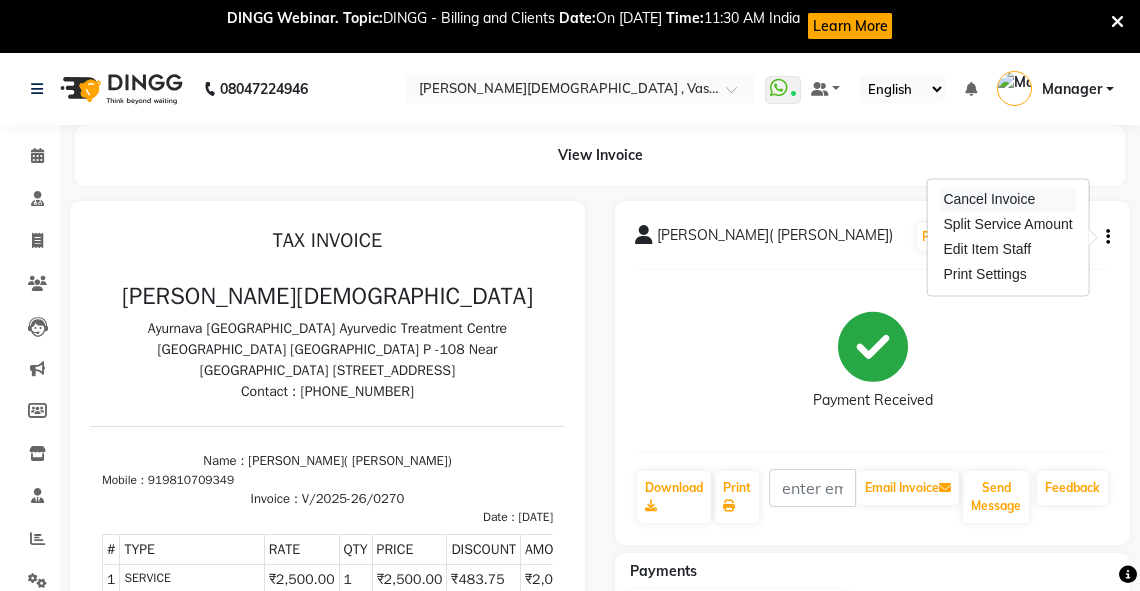 click on "Cancel Invoice" at bounding box center (1007, 199) 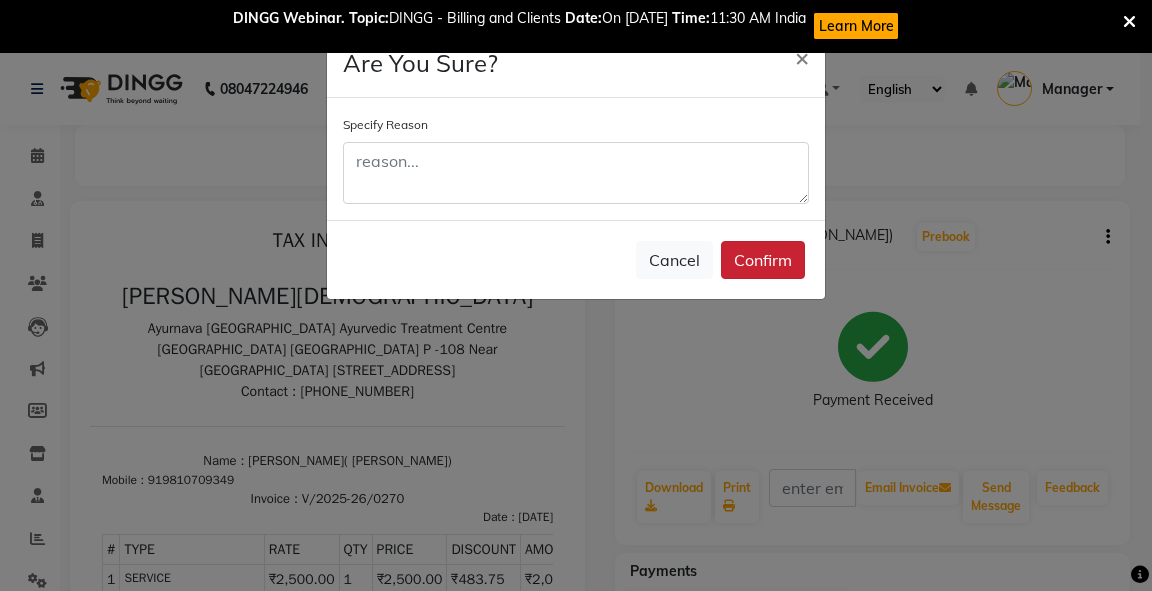 click on "Confirm" 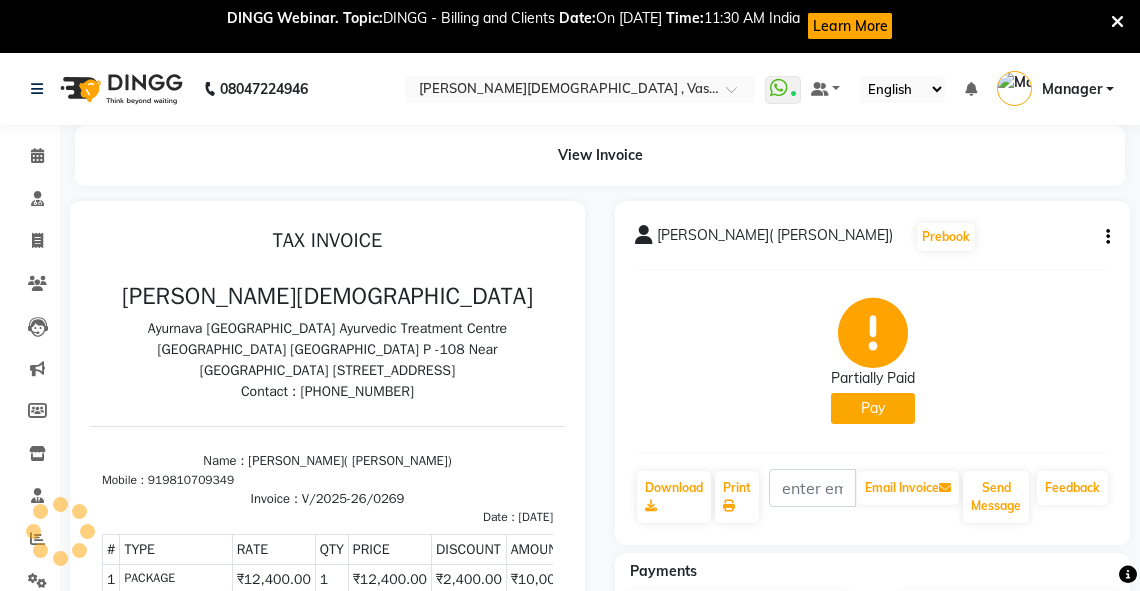 scroll, scrollTop: 0, scrollLeft: 0, axis: both 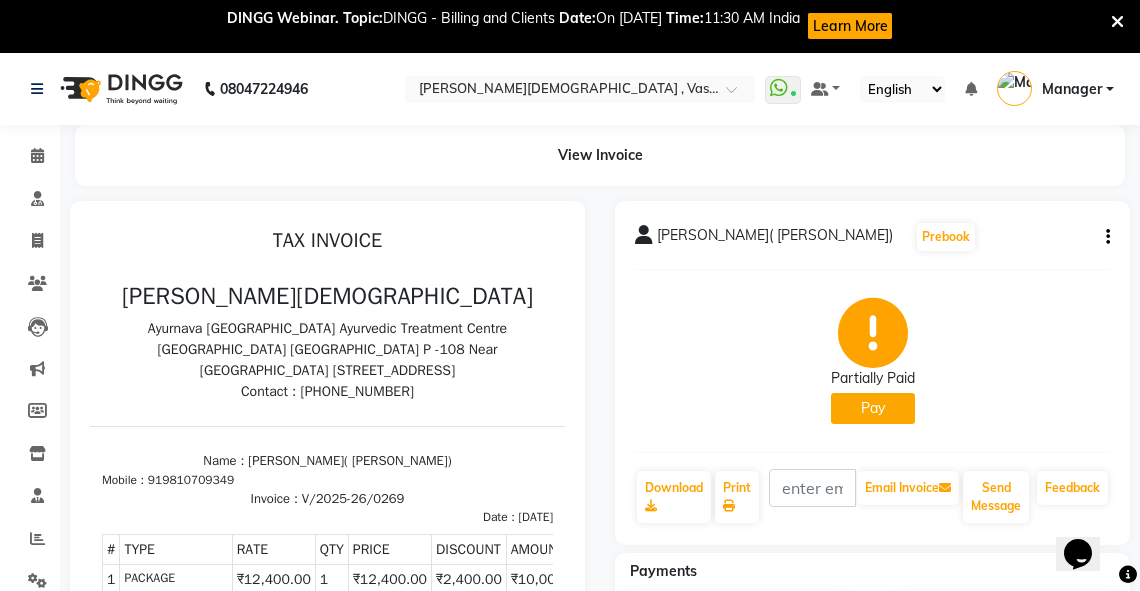 click on "[PERSON_NAME]( [PERSON_NAME])   Prebook   Partially Paid   Pay  Download  Print   Email Invoice   Send Message Feedback" 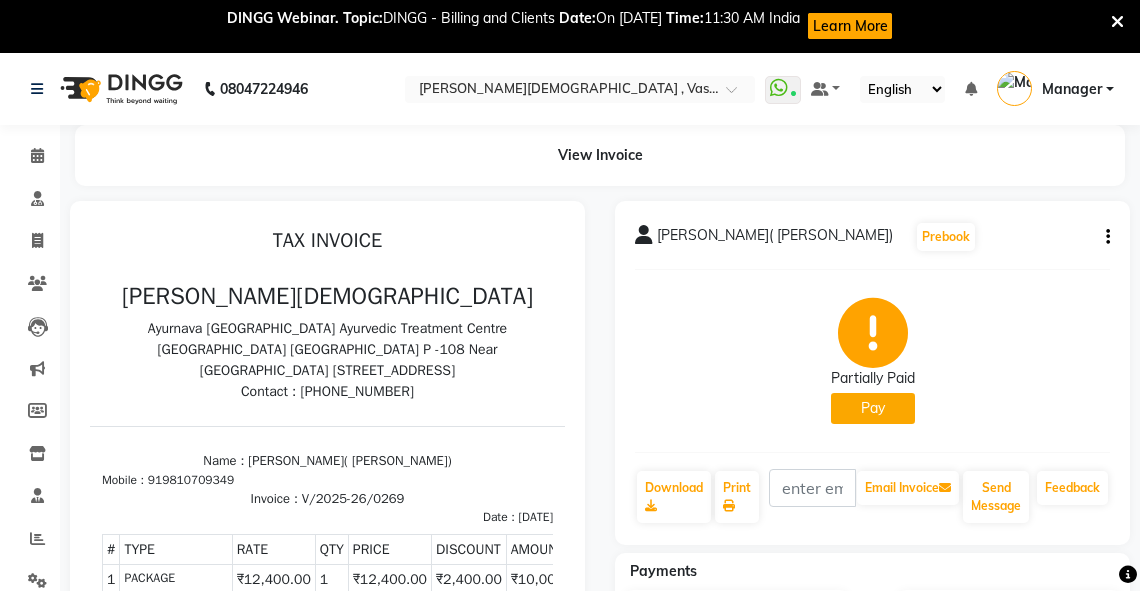 click 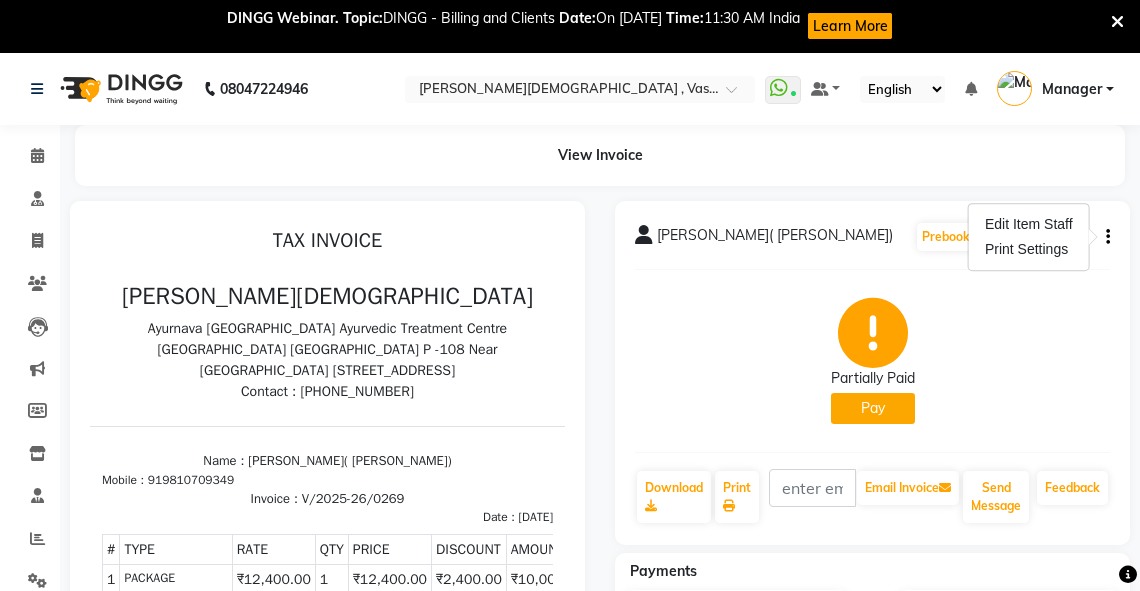 click on "Kanika( N K SHARMA)   Prebook   Partially Paid   Pay  Download  Print   Email Invoice   Send Message Feedback" 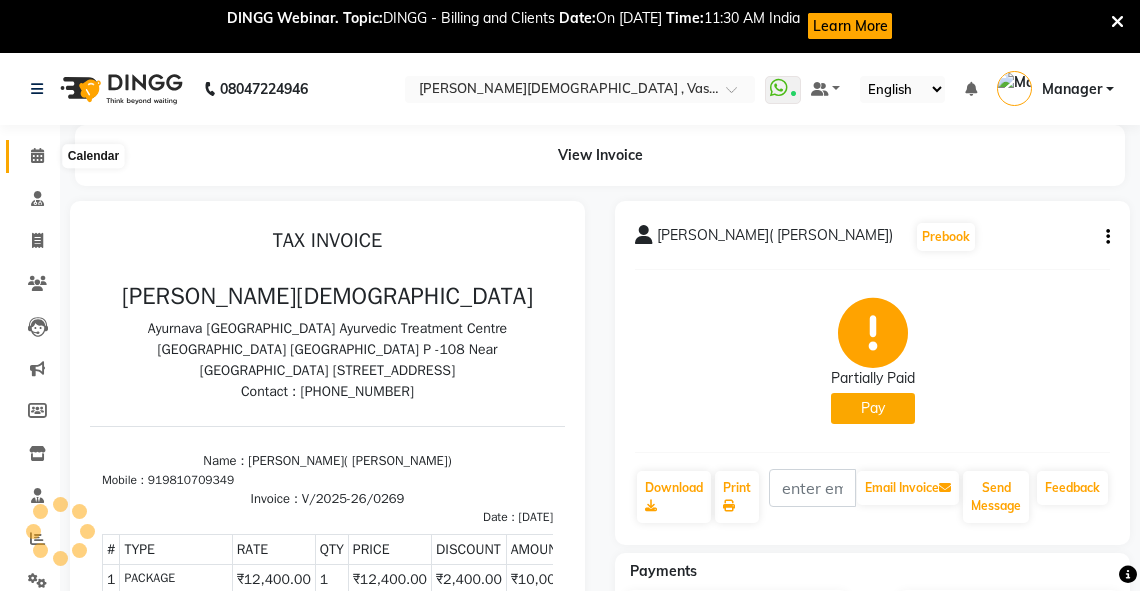 click 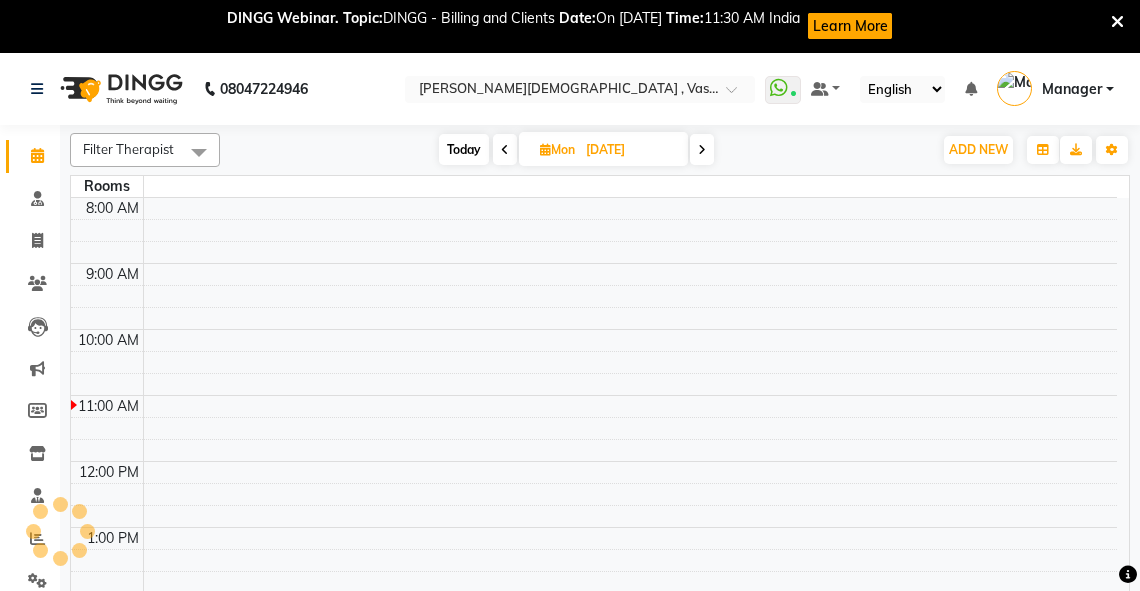 click at bounding box center [545, 149] 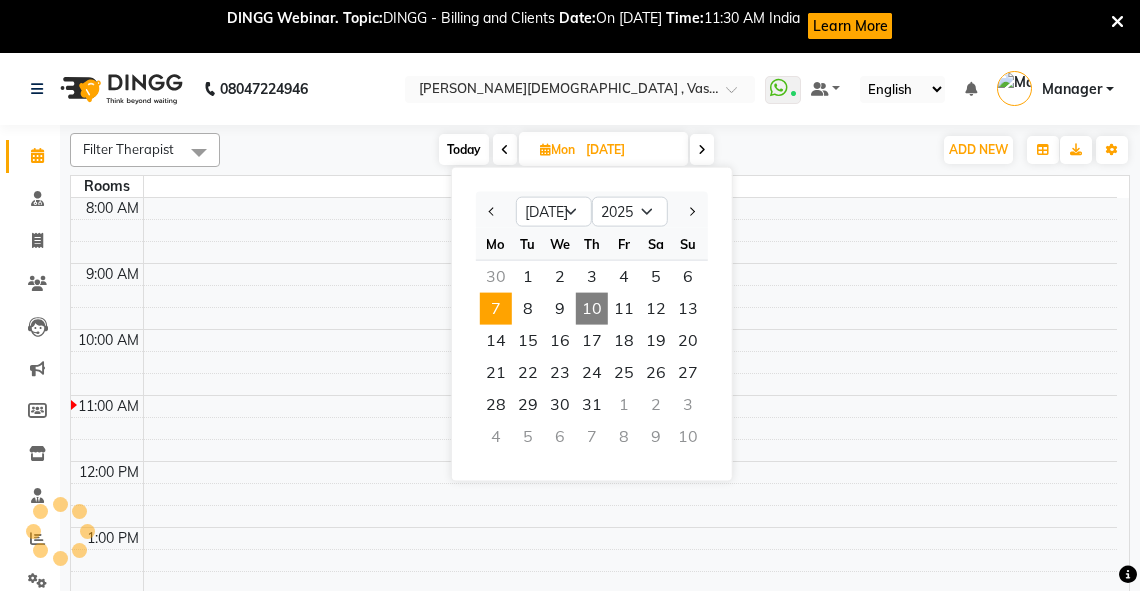 click on "10" at bounding box center [592, 309] 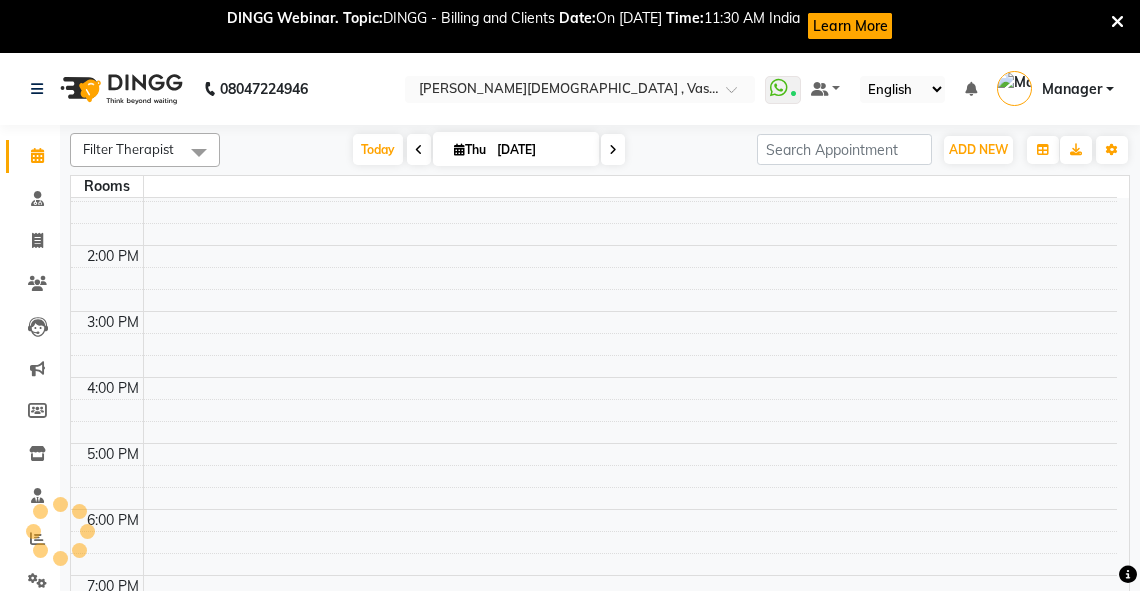 scroll, scrollTop: 0, scrollLeft: 0, axis: both 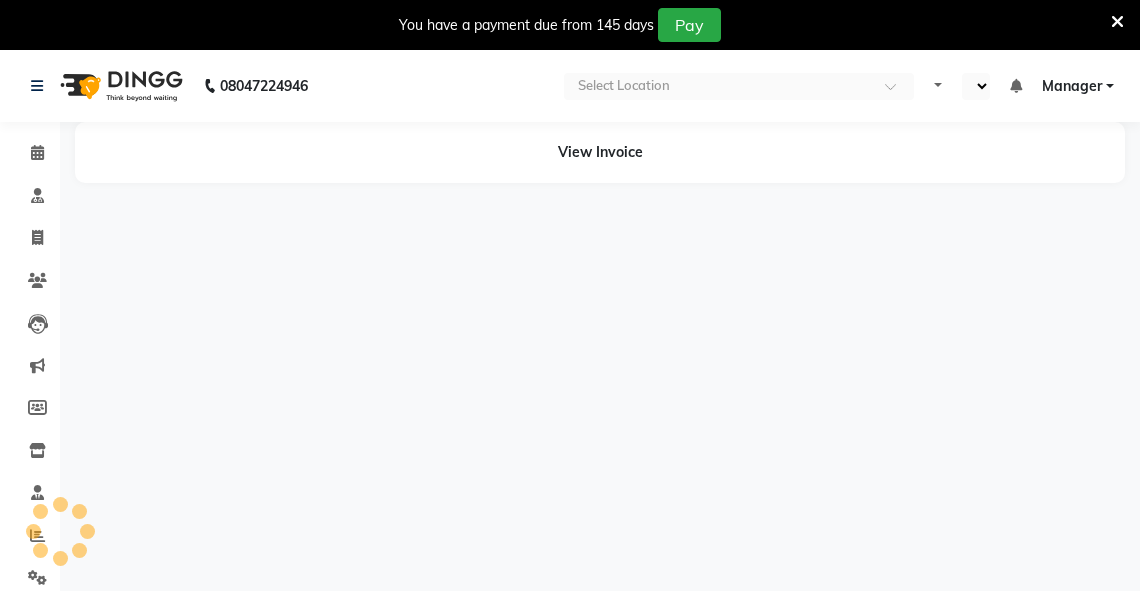 select on "en" 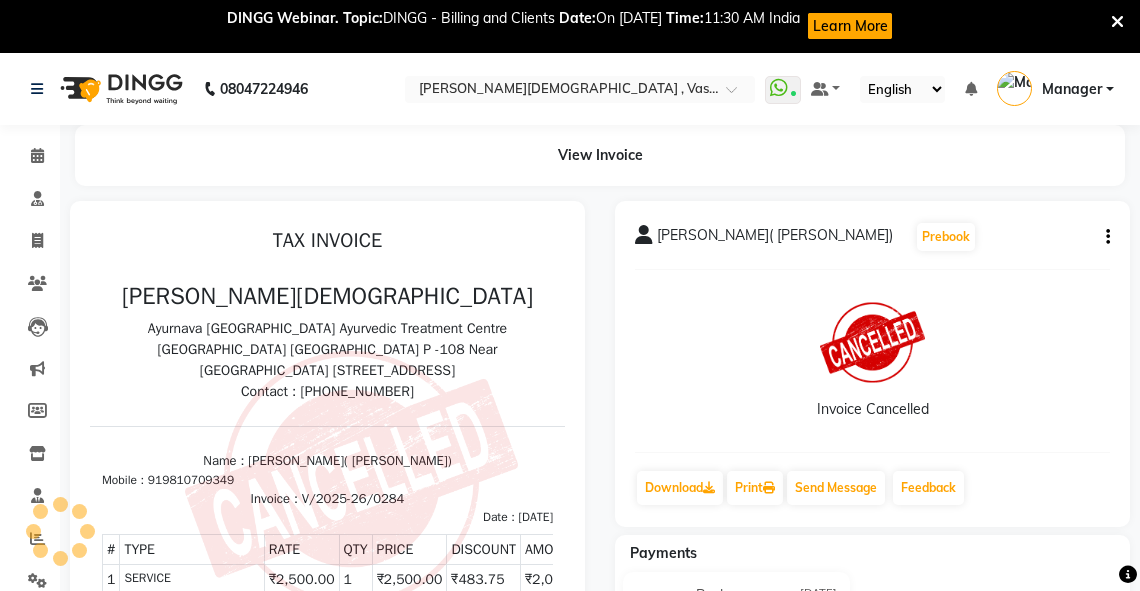 scroll, scrollTop: 0, scrollLeft: 0, axis: both 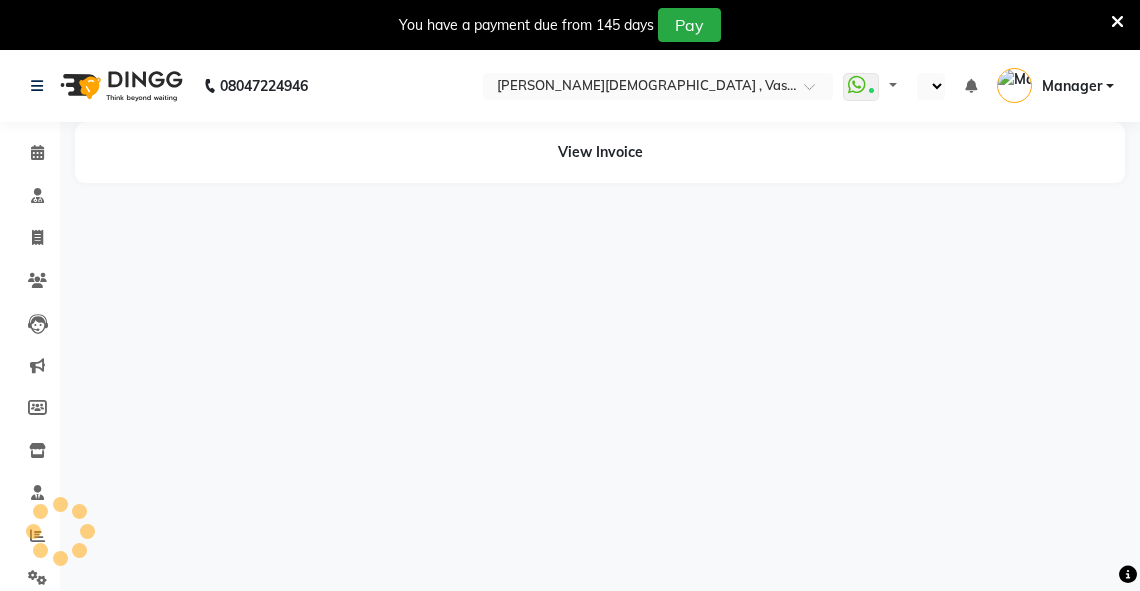 select on "en" 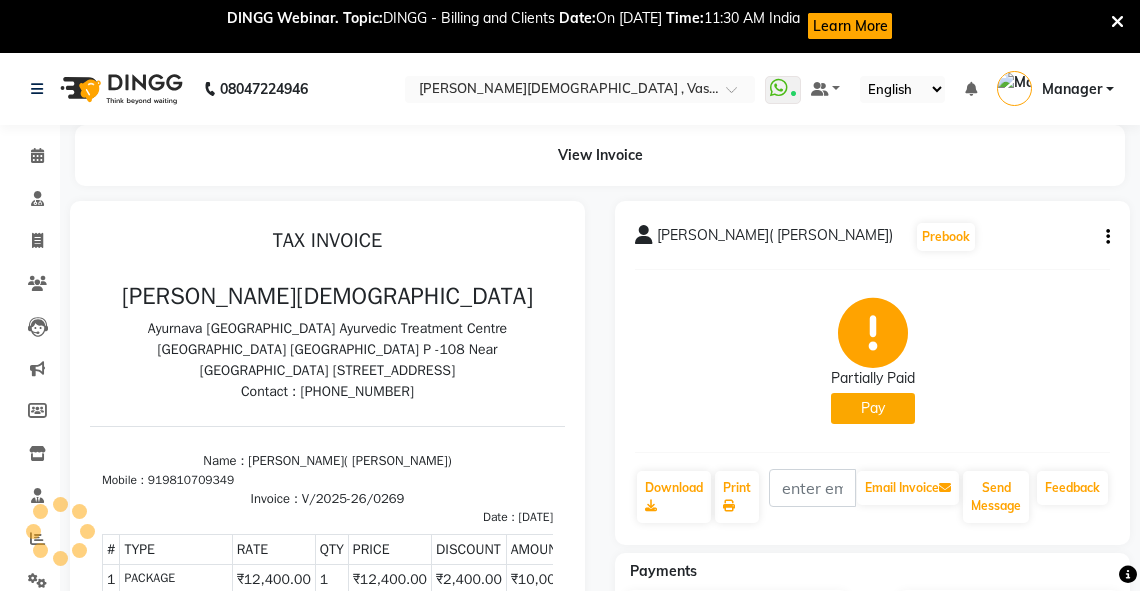 scroll, scrollTop: 0, scrollLeft: 0, axis: both 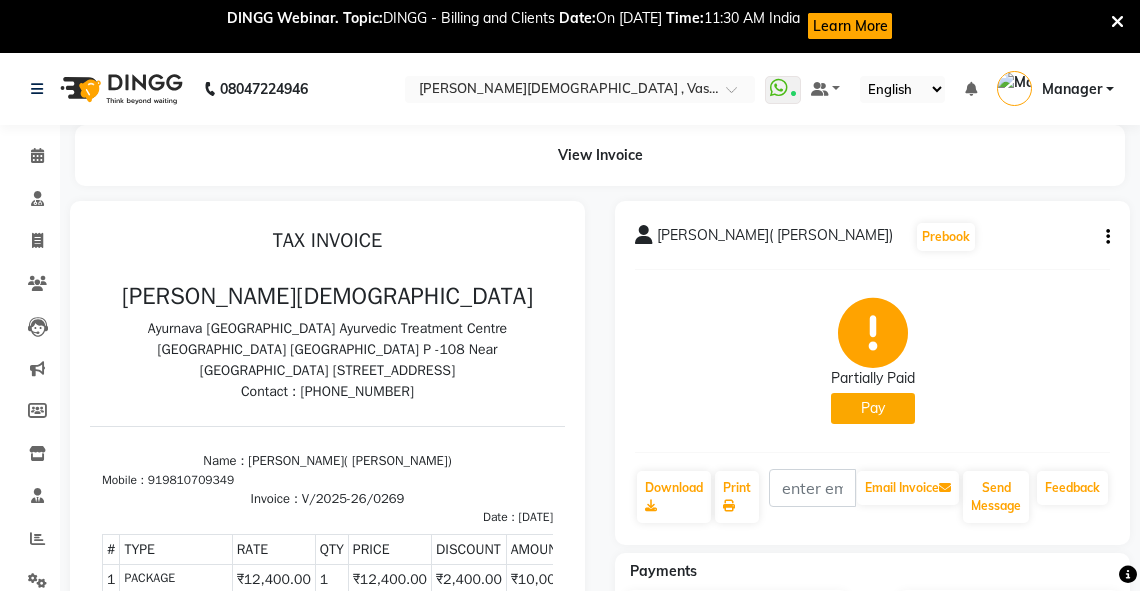 click 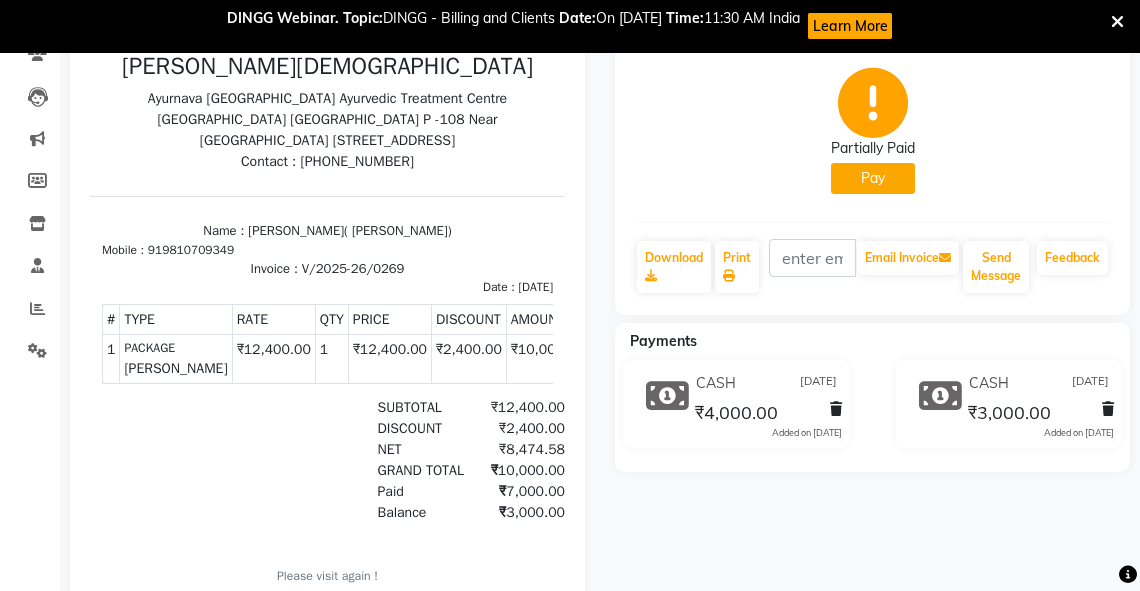 scroll, scrollTop: 231, scrollLeft: 0, axis: vertical 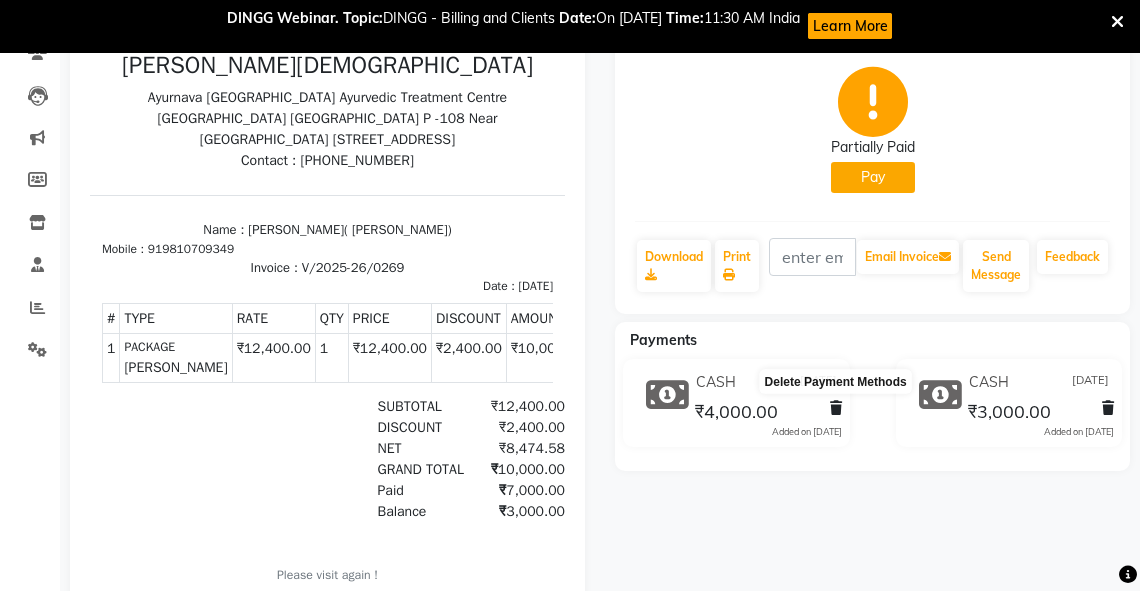 click 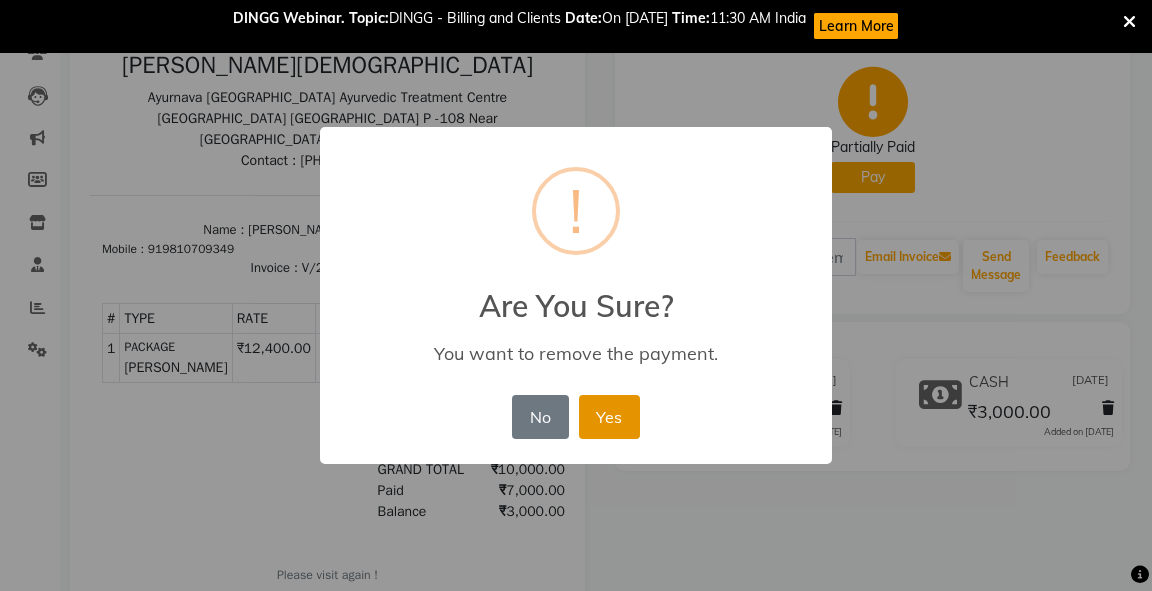 click on "Yes" at bounding box center (609, 417) 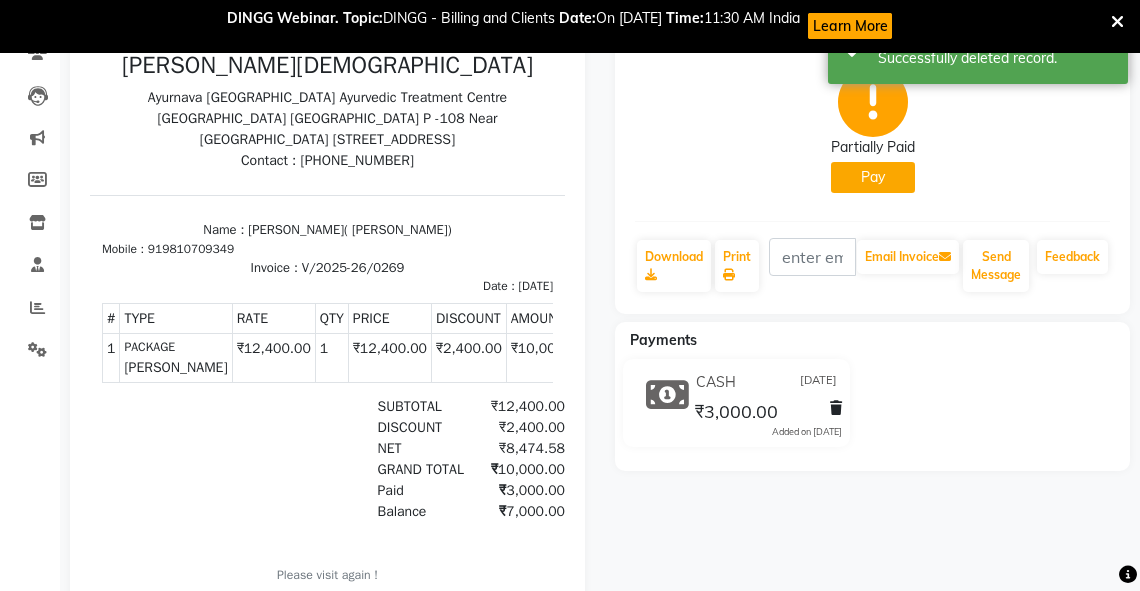 click on "CASH 18-04-2025 ₹3,000.00  Added on 18-04-2025" 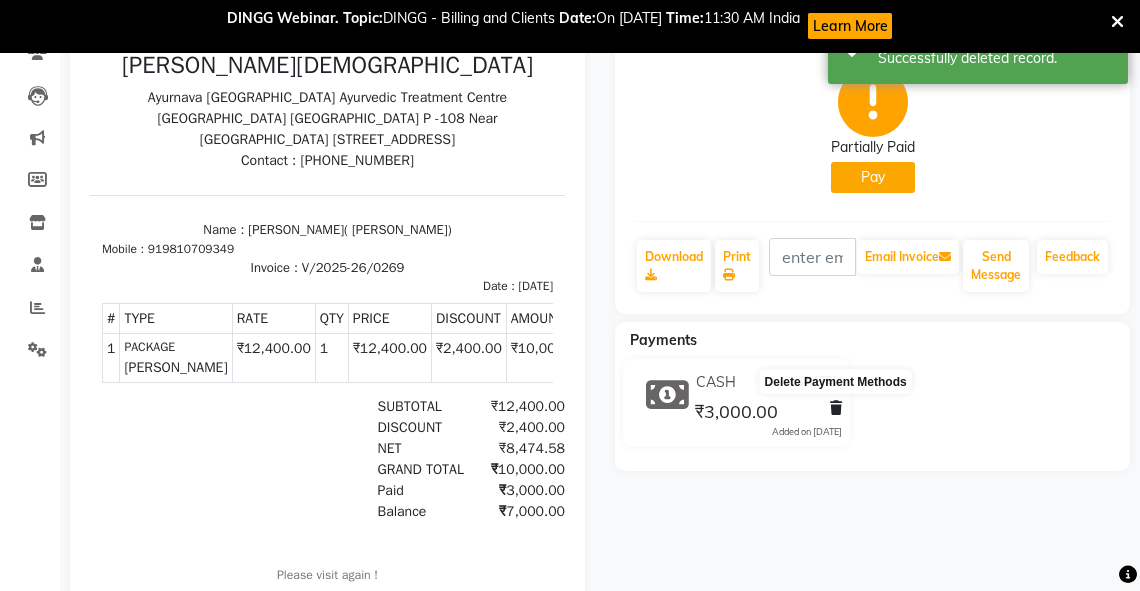 click 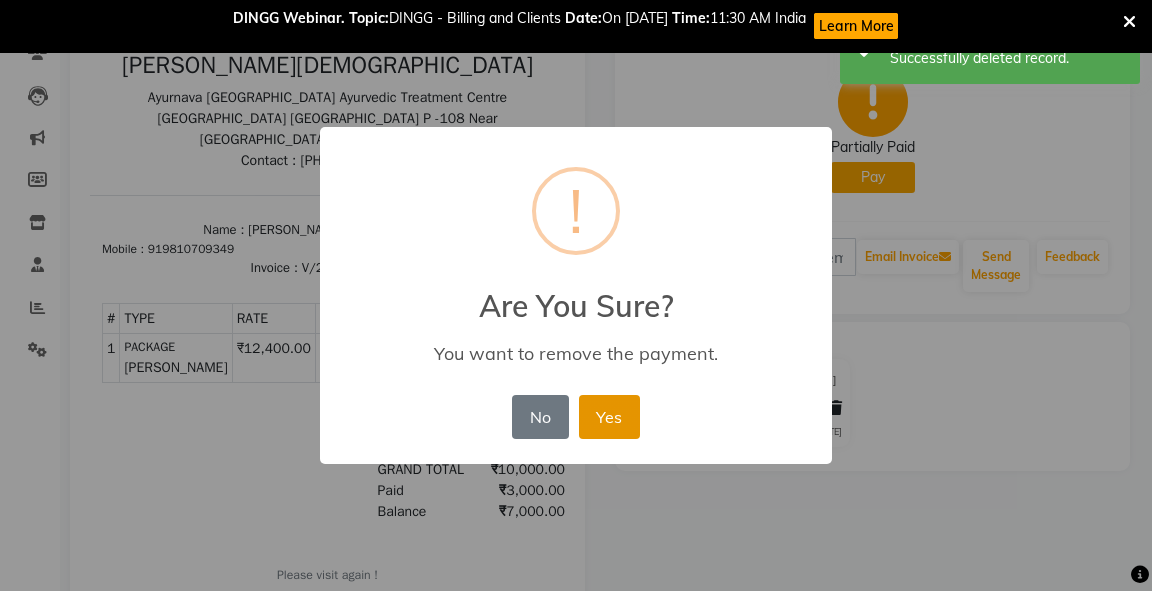 click on "Yes" at bounding box center (609, 417) 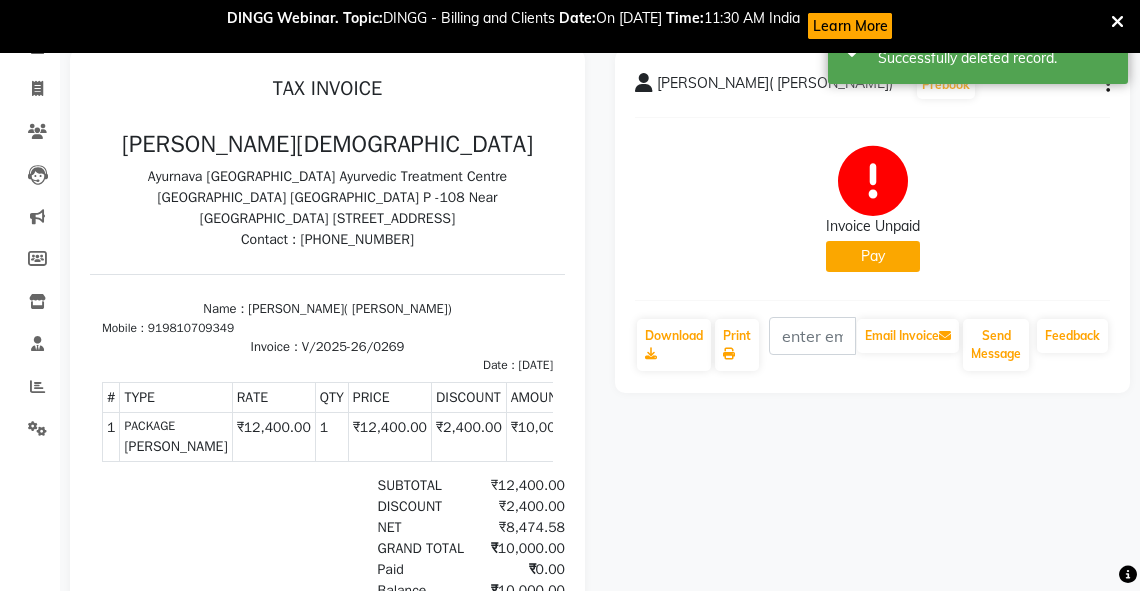 scroll, scrollTop: 0, scrollLeft: 0, axis: both 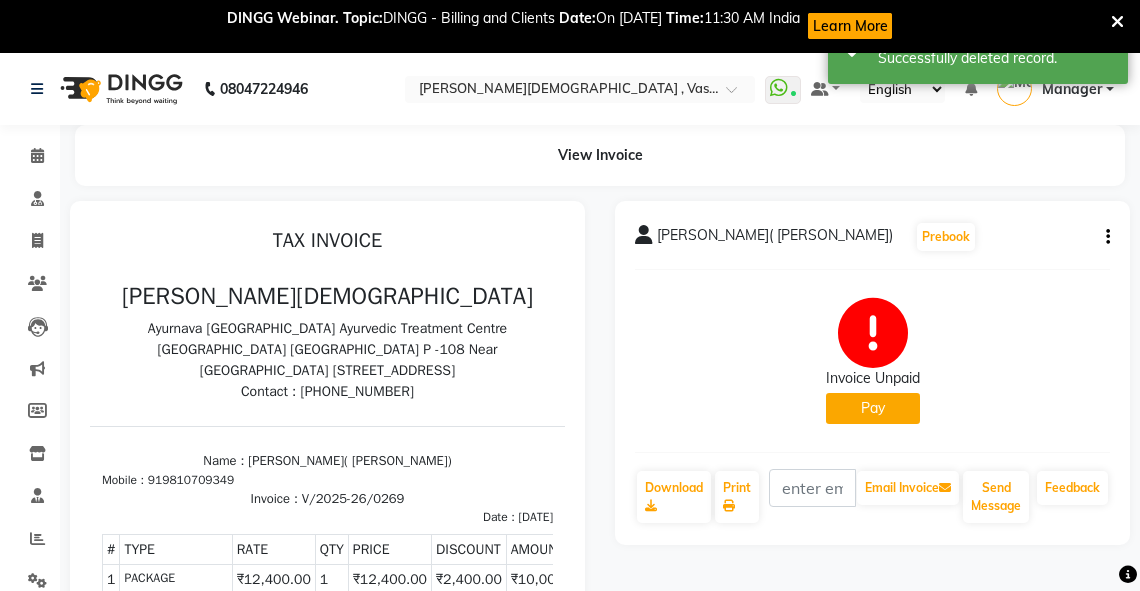 click 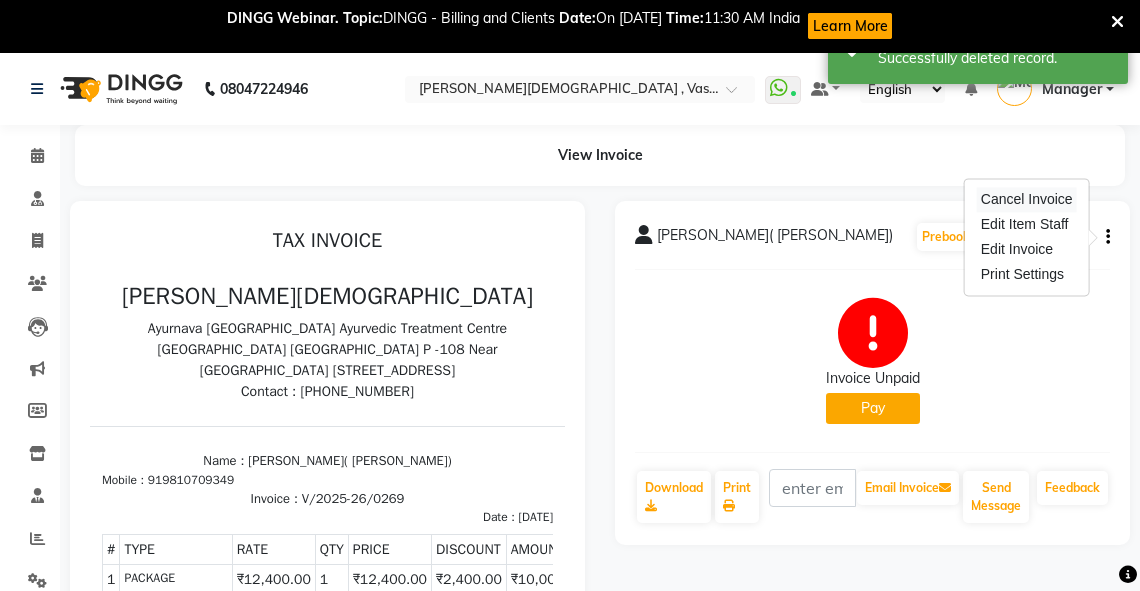 click on "Cancel Invoice" at bounding box center (1027, 199) 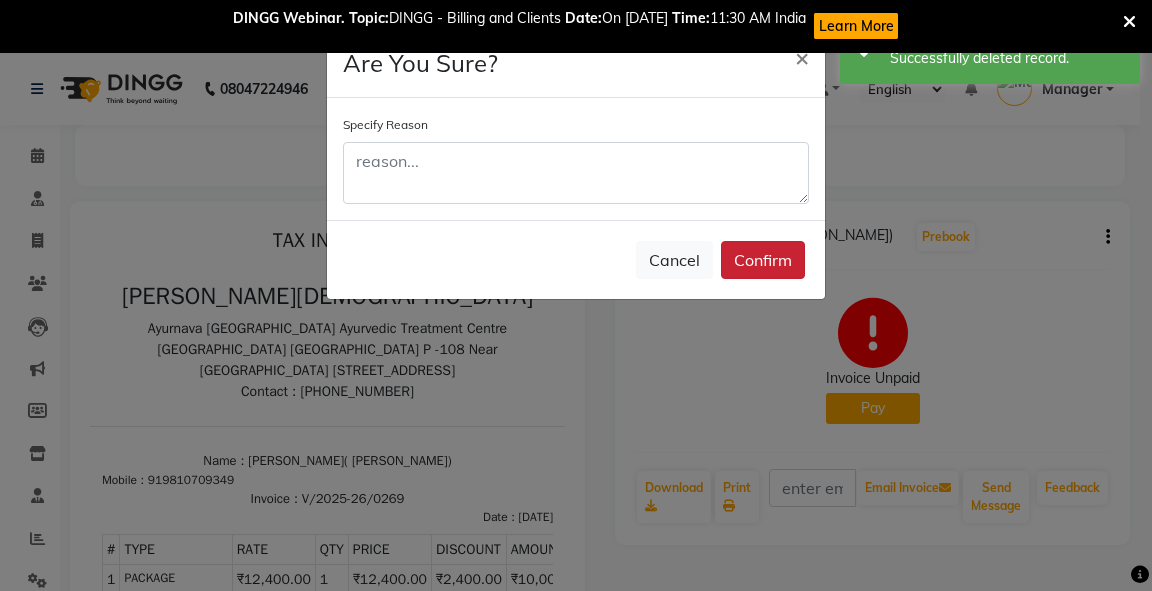 click on "Confirm" 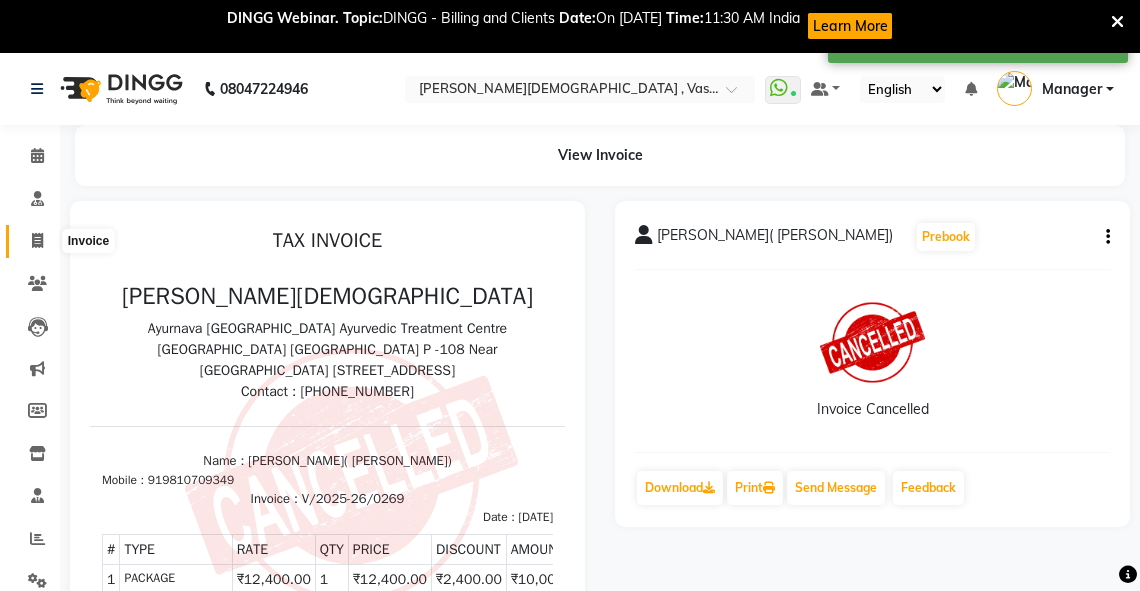 click 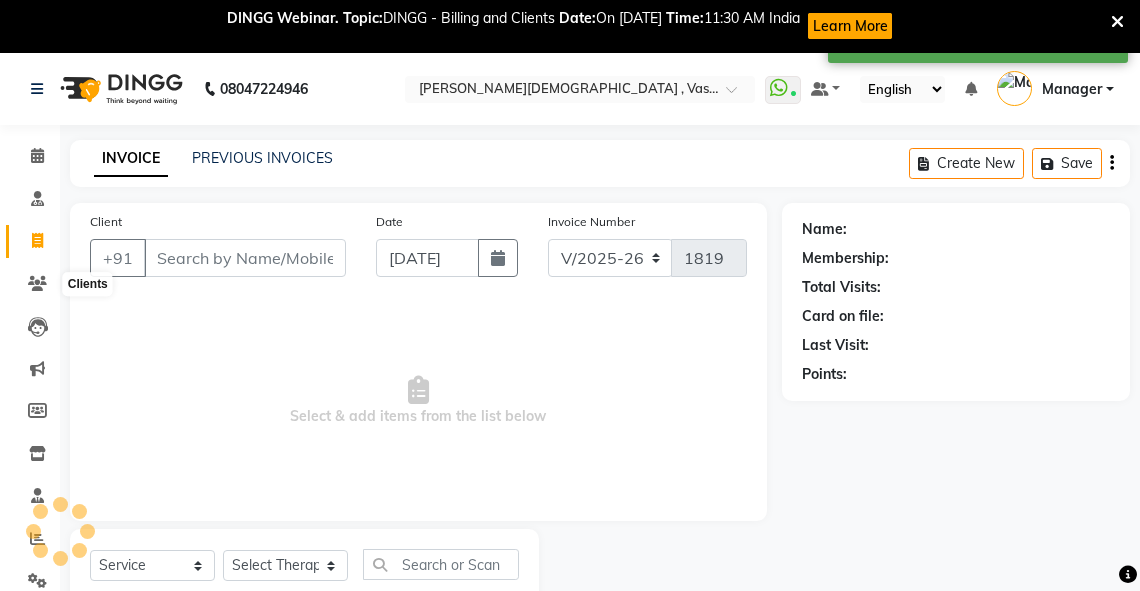 scroll, scrollTop: 64, scrollLeft: 0, axis: vertical 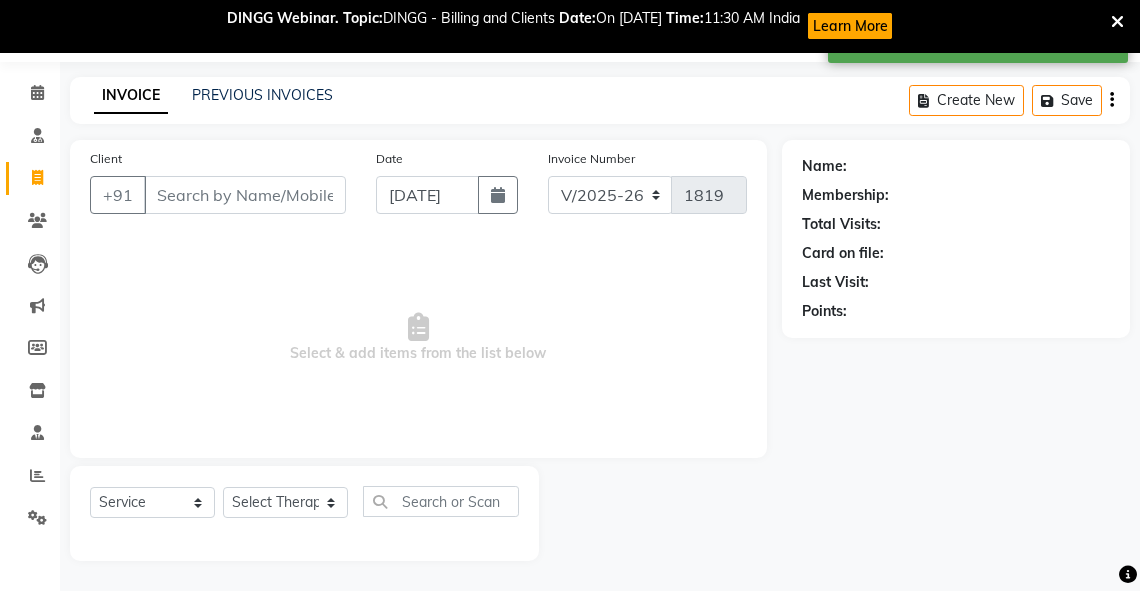 click on "Client" at bounding box center (245, 195) 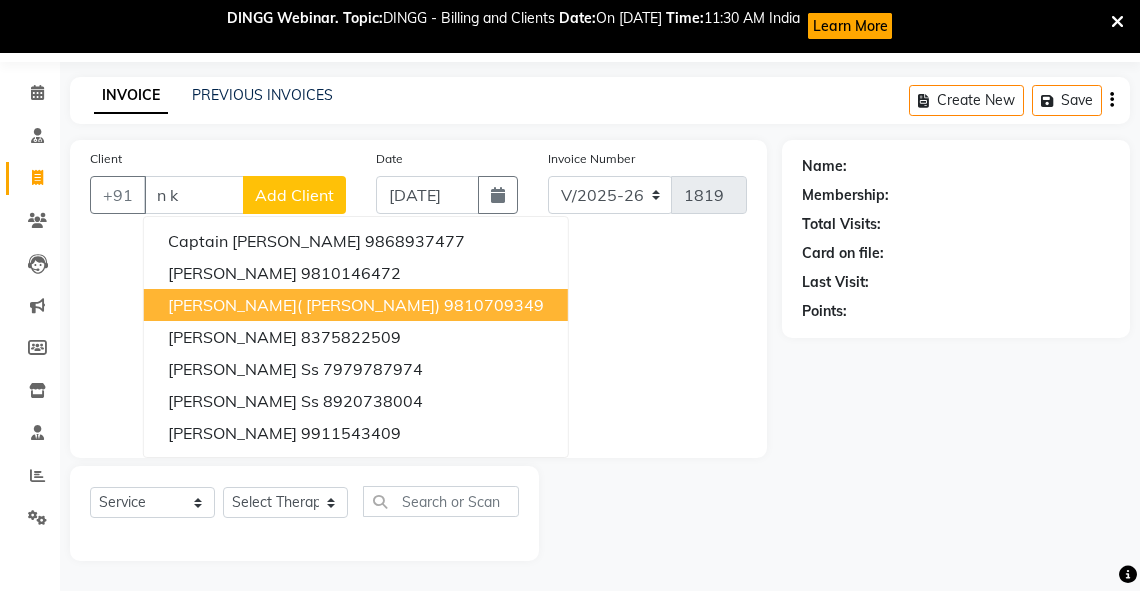 click on "[PERSON_NAME]( [PERSON_NAME])" at bounding box center (304, 305) 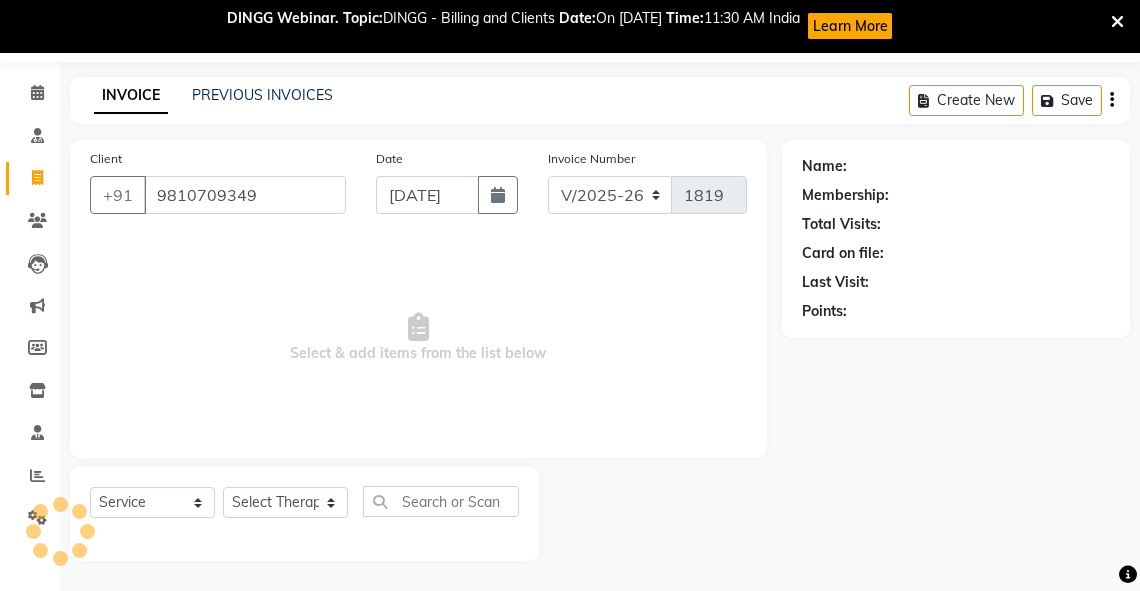 type on "9810709349" 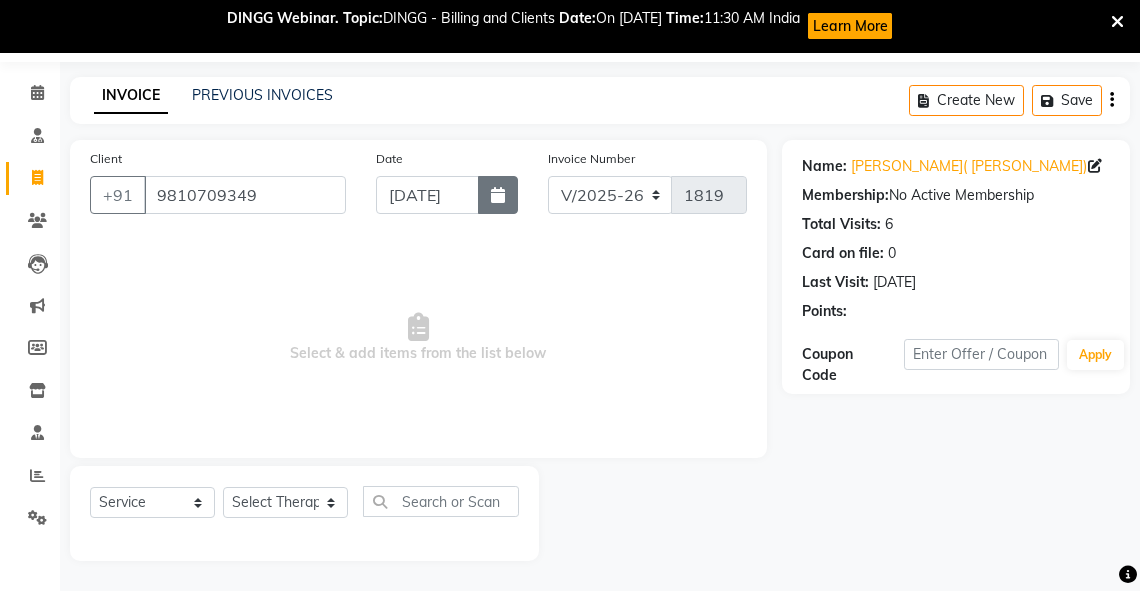 click 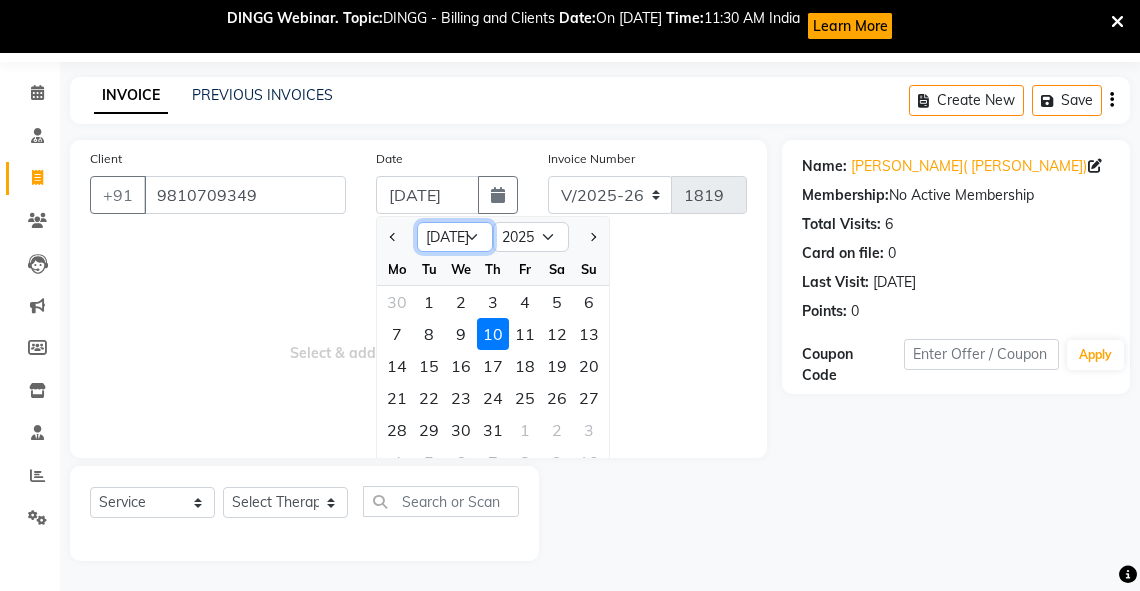 click on "Jan Feb Mar Apr May Jun Jul Aug Sep Oct Nov Dec" 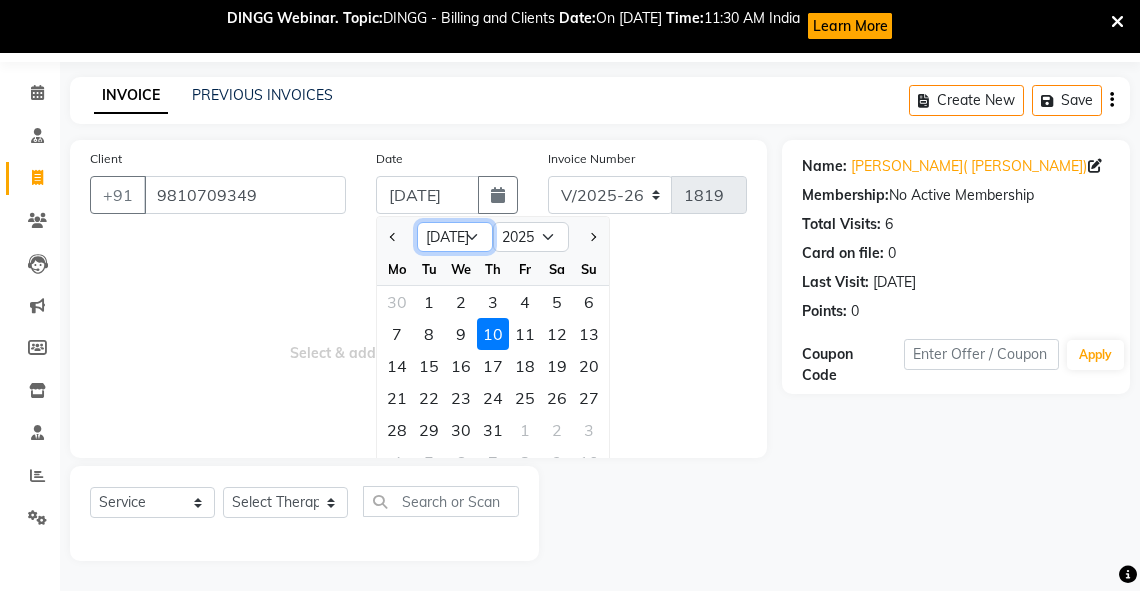 select on "4" 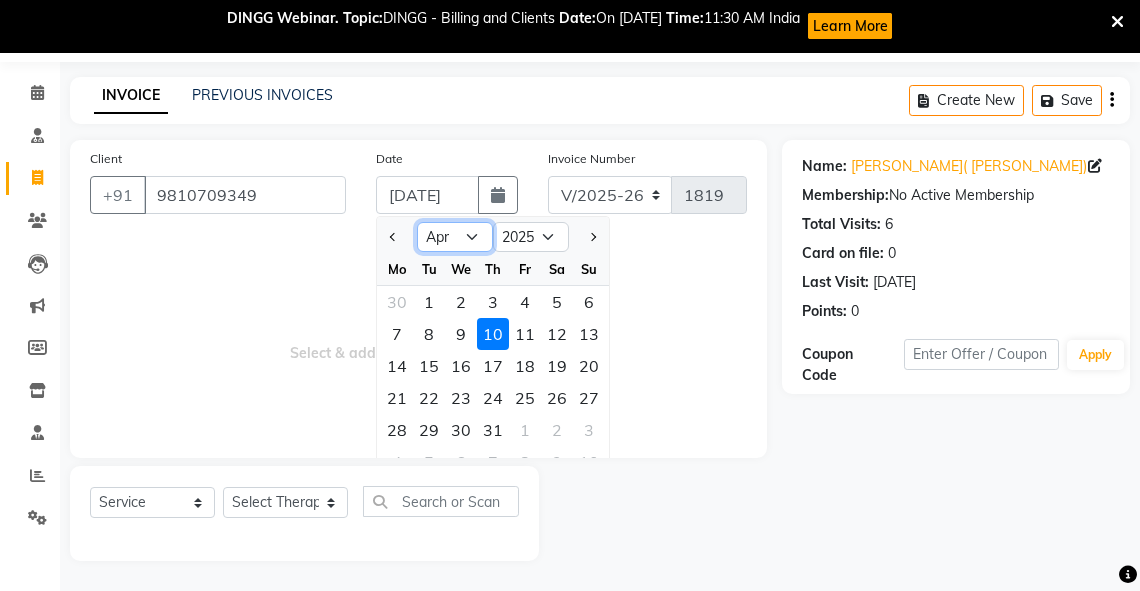 click on "Jan Feb Mar Apr May Jun Jul Aug Sep Oct Nov Dec" 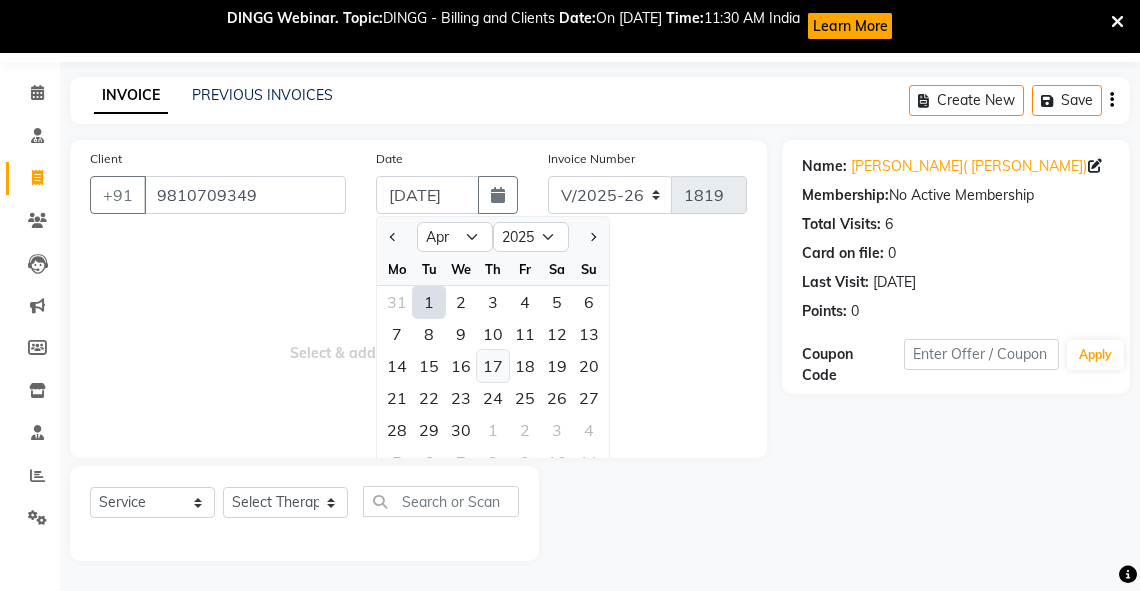 click on "17" 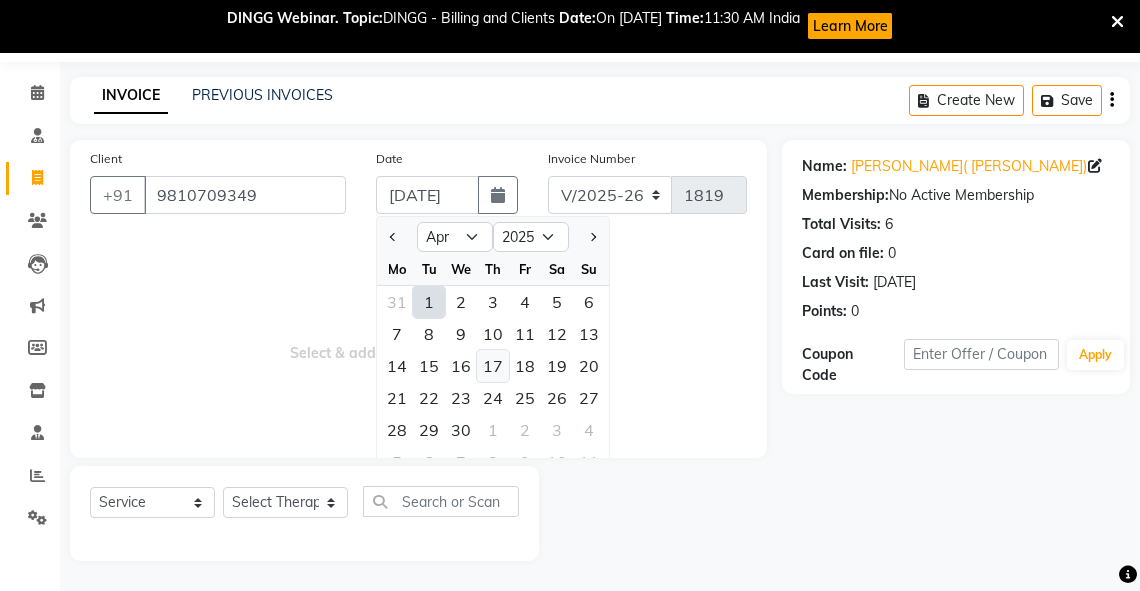 type on "17-04-2025" 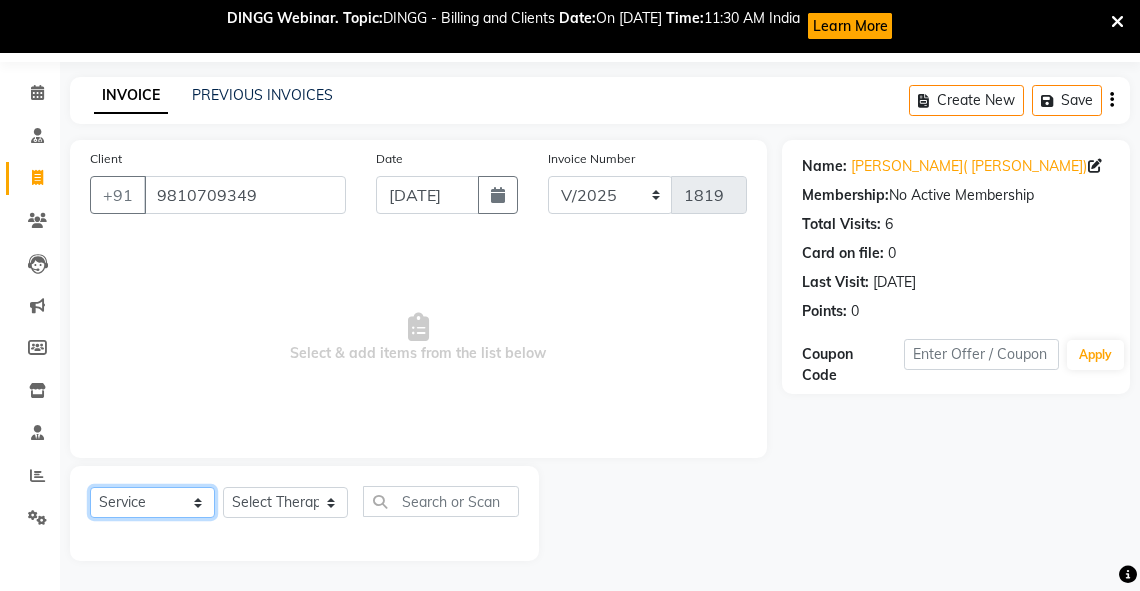 click on "Select  Service  Product  Membership  Package Voucher Prepaid Gift Card" 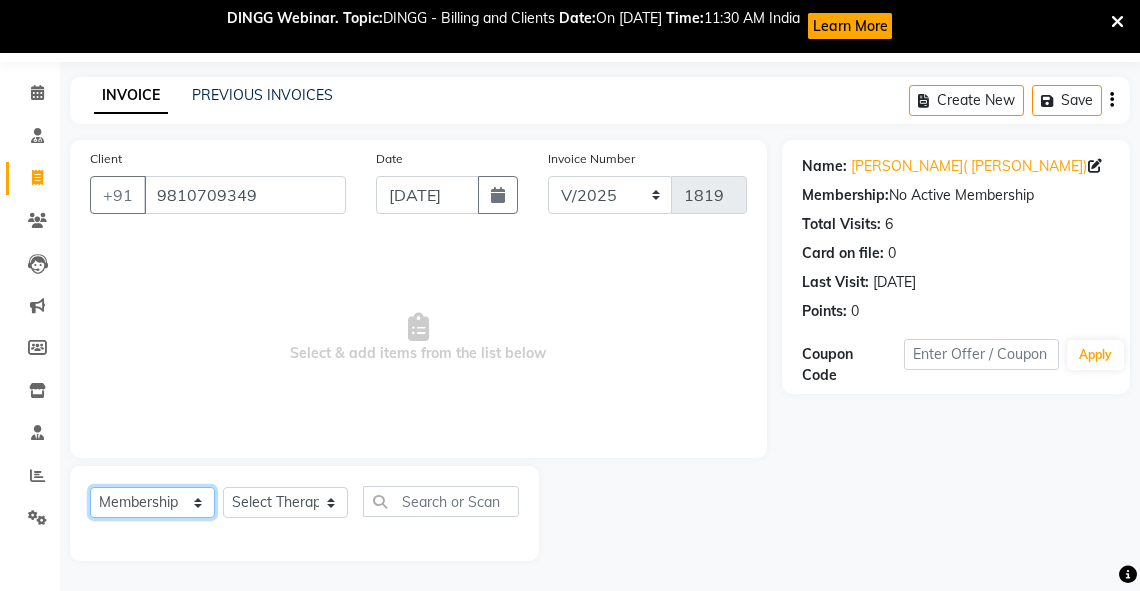 click on "Select  Service  Product  Membership  Package Voucher Prepaid Gift Card" 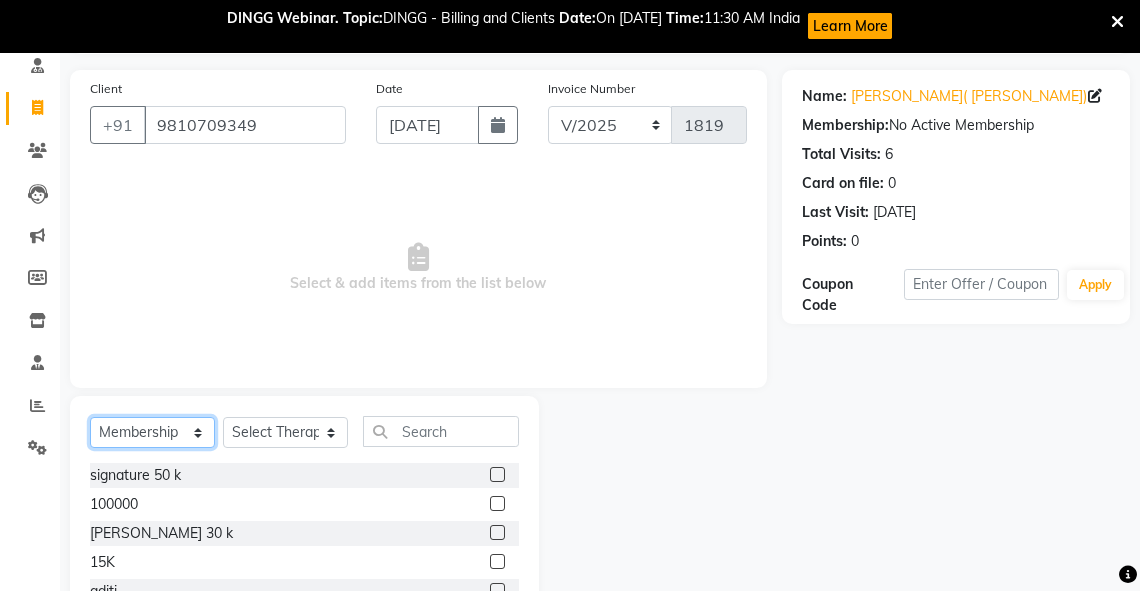 scroll, scrollTop: 144, scrollLeft: 0, axis: vertical 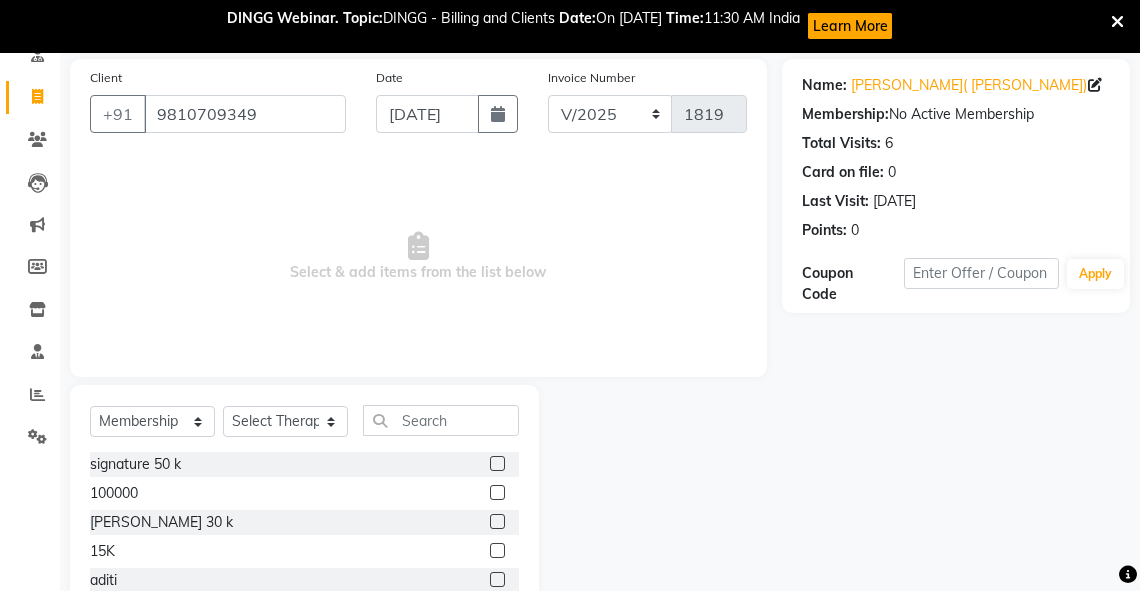 click 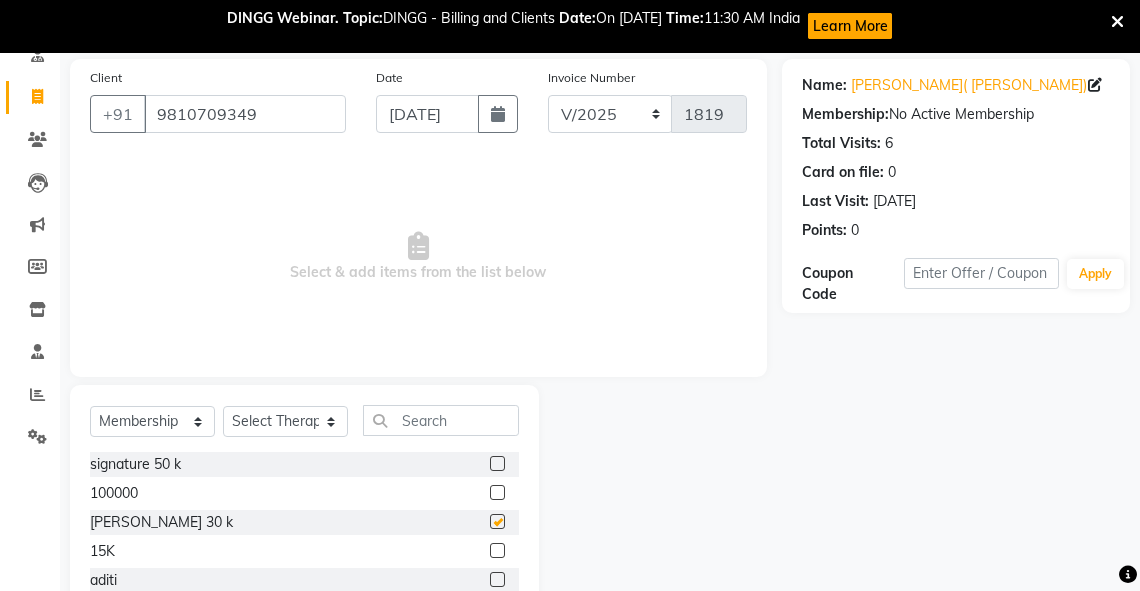 checkbox on "false" 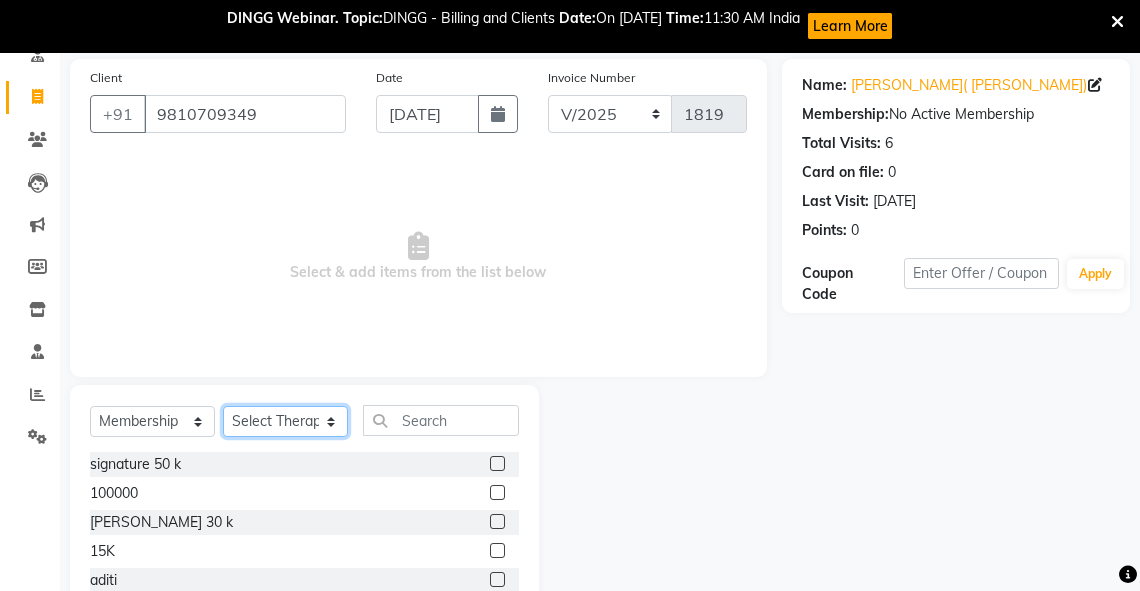 click on "Select Therapist [PERSON_NAME] V [PERSON_NAME] [PERSON_NAME] A K [PERSON_NAME] N [PERSON_NAME] [PERSON_NAME] K P [PERSON_NAME] [PERSON_NAME] [PERSON_NAME] [PERSON_NAME] Manager [PERSON_NAME] a [PERSON_NAME] K M OTHER BRANCH Sardinia [PERSON_NAME] [PERSON_NAME] [PERSON_NAME] [PERSON_NAME]" 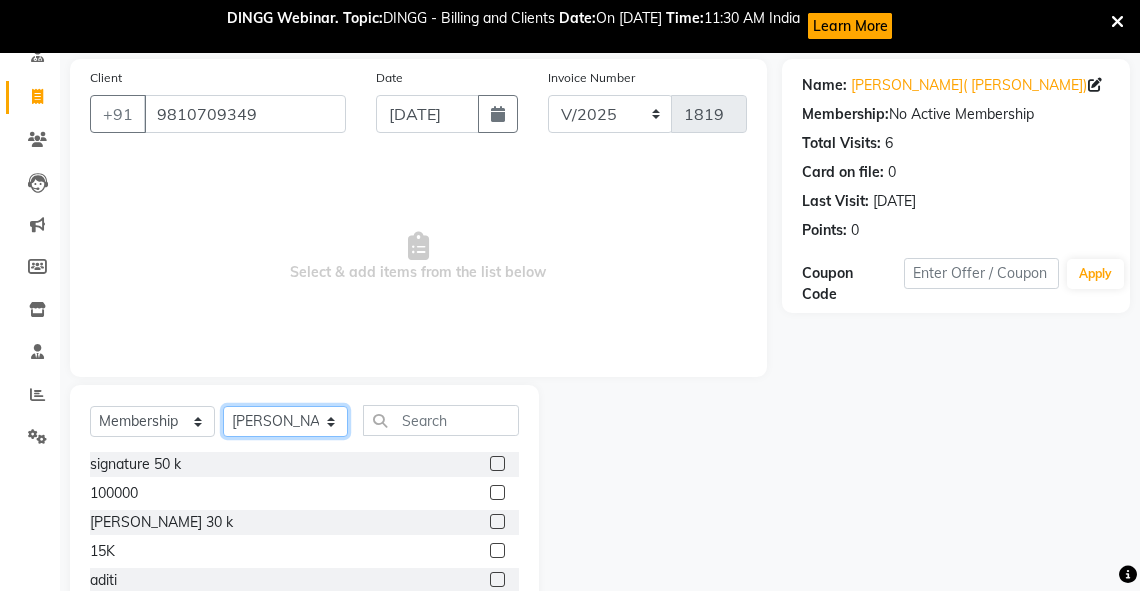 click on "Select Therapist [PERSON_NAME] V [PERSON_NAME] [PERSON_NAME] A K [PERSON_NAME] N [PERSON_NAME] [PERSON_NAME] K P [PERSON_NAME] [PERSON_NAME] [PERSON_NAME] [PERSON_NAME] Manager [PERSON_NAME] a [PERSON_NAME] K M OTHER BRANCH Sardinia [PERSON_NAME] [PERSON_NAME] [PERSON_NAME] [PERSON_NAME]" 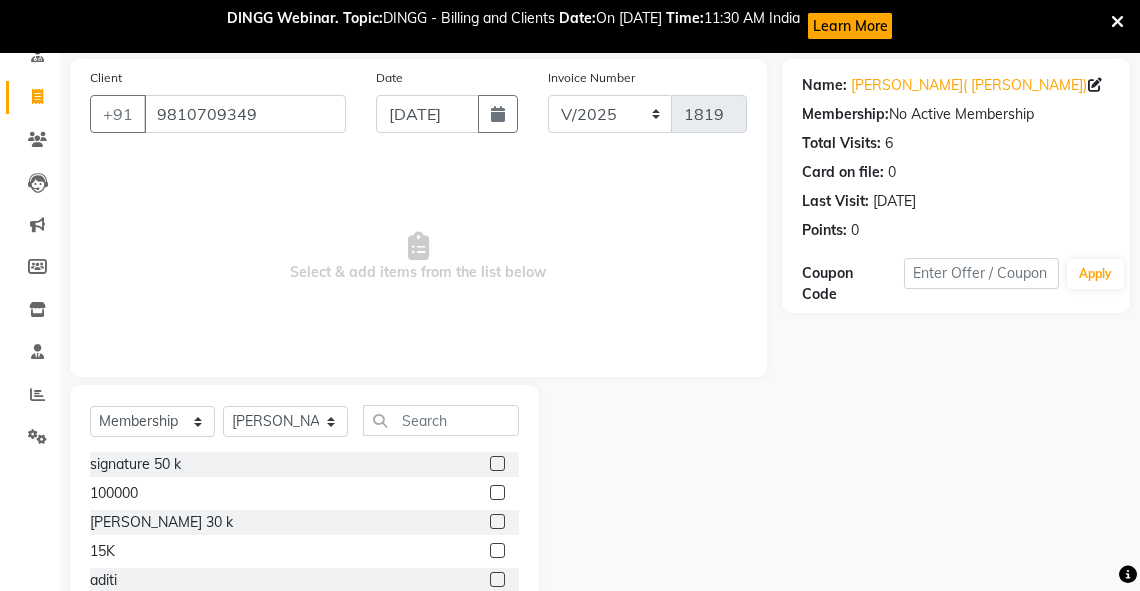 click 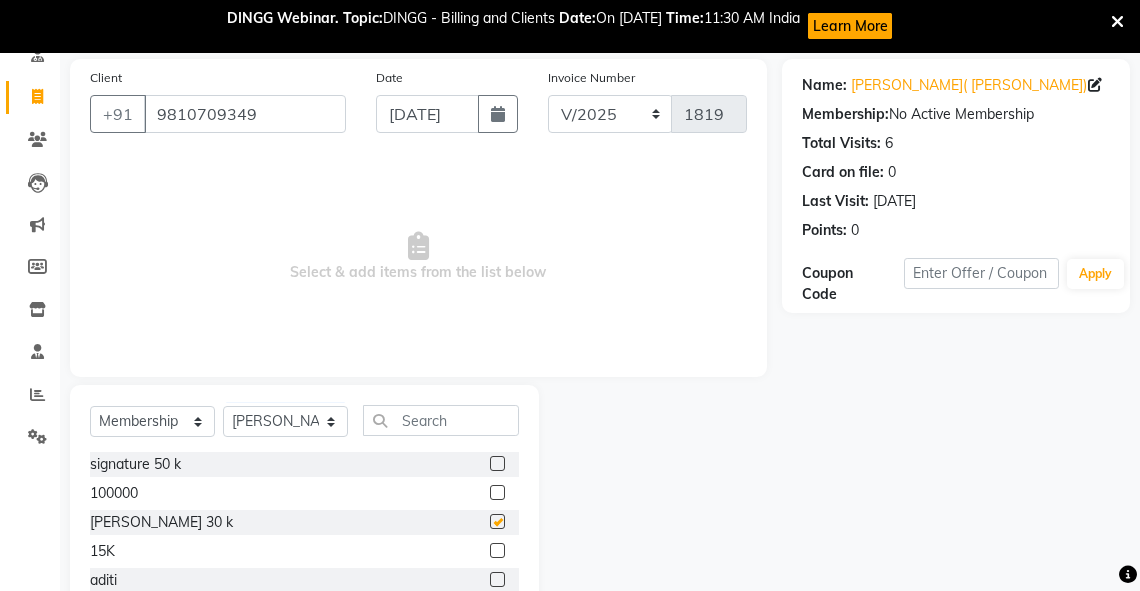 select on "select" 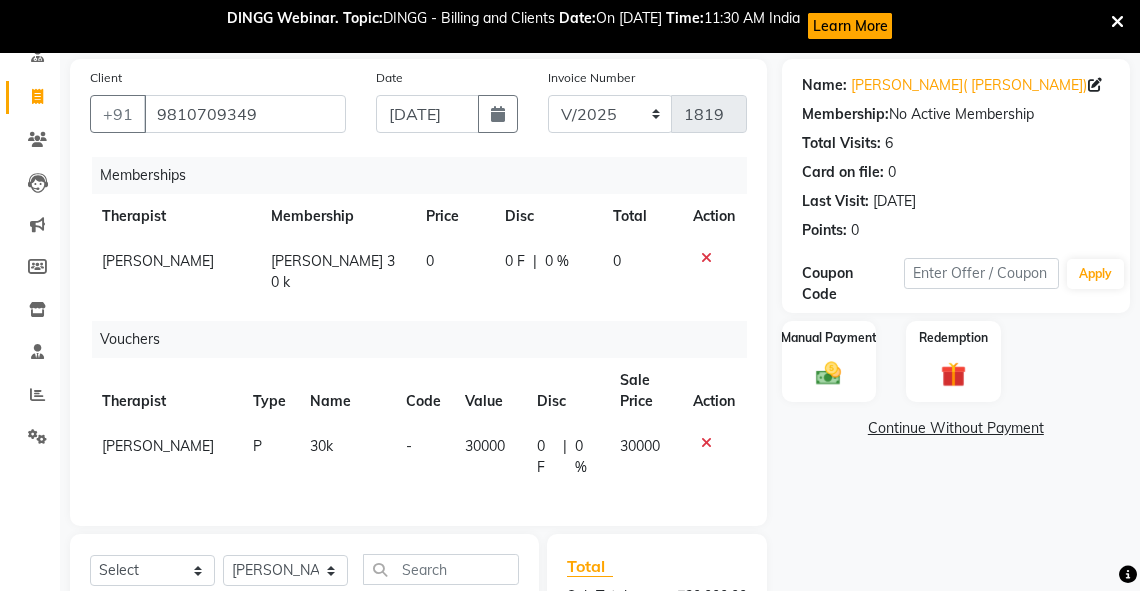 click 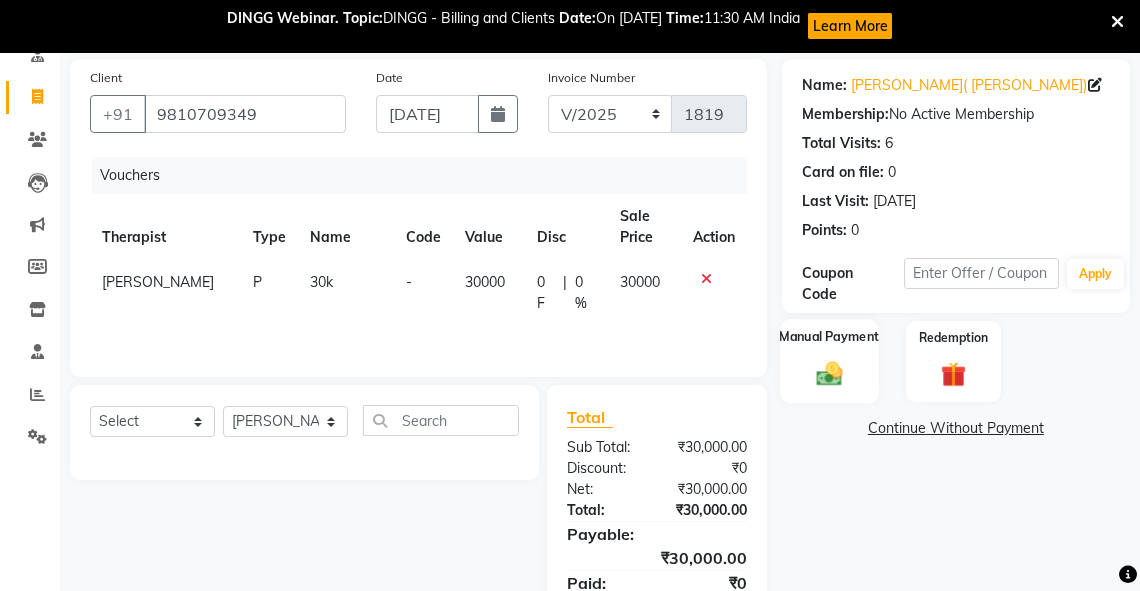click 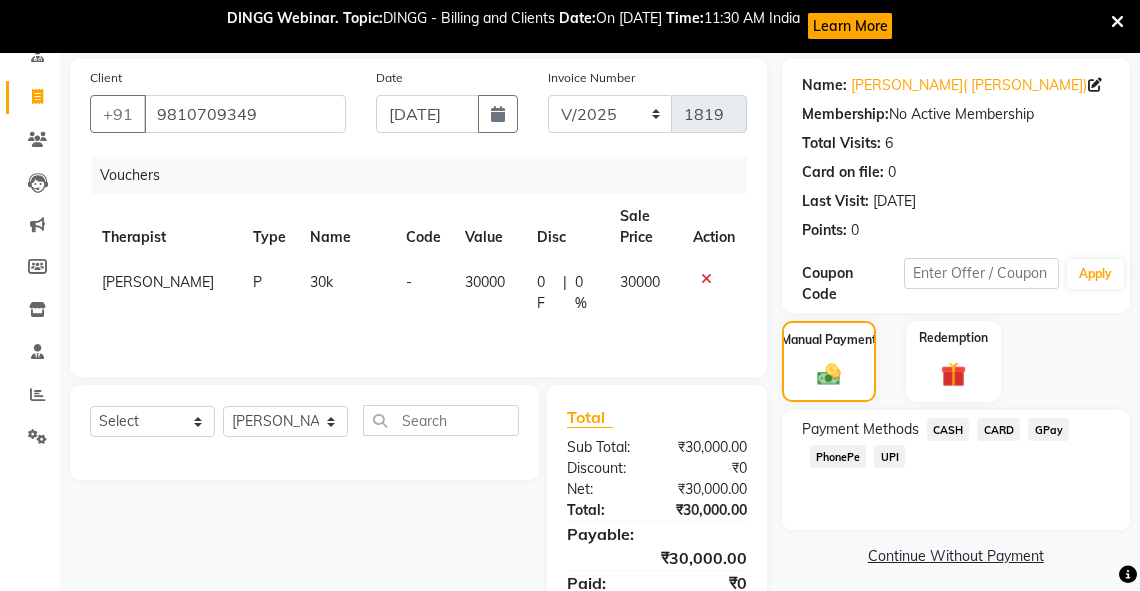 click on "CASH" 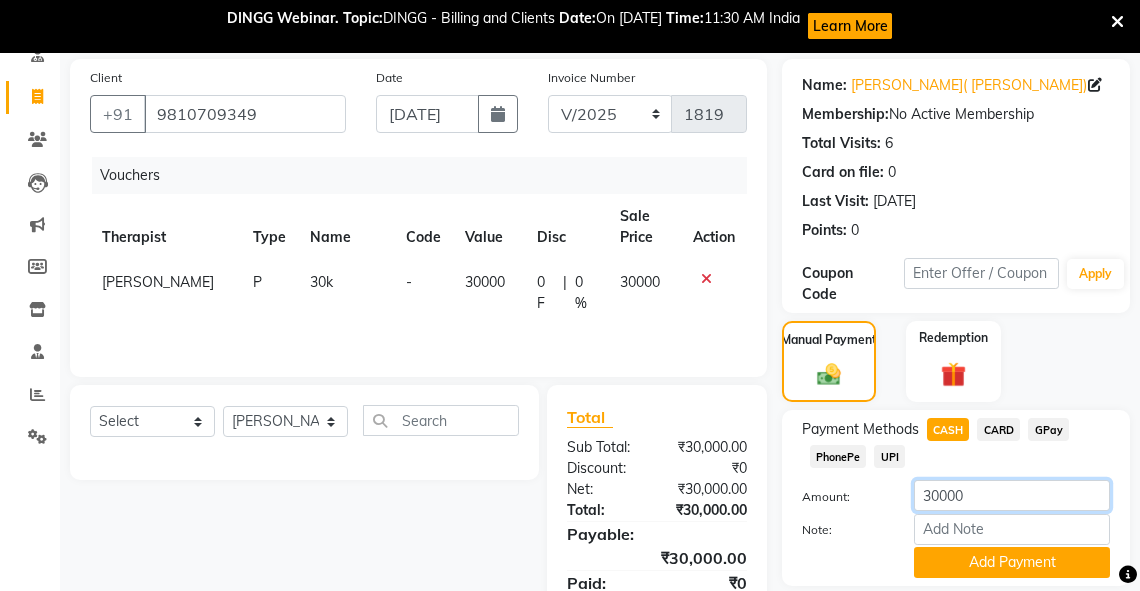 drag, startPoint x: 974, startPoint y: 495, endPoint x: 870, endPoint y: 503, distance: 104.307236 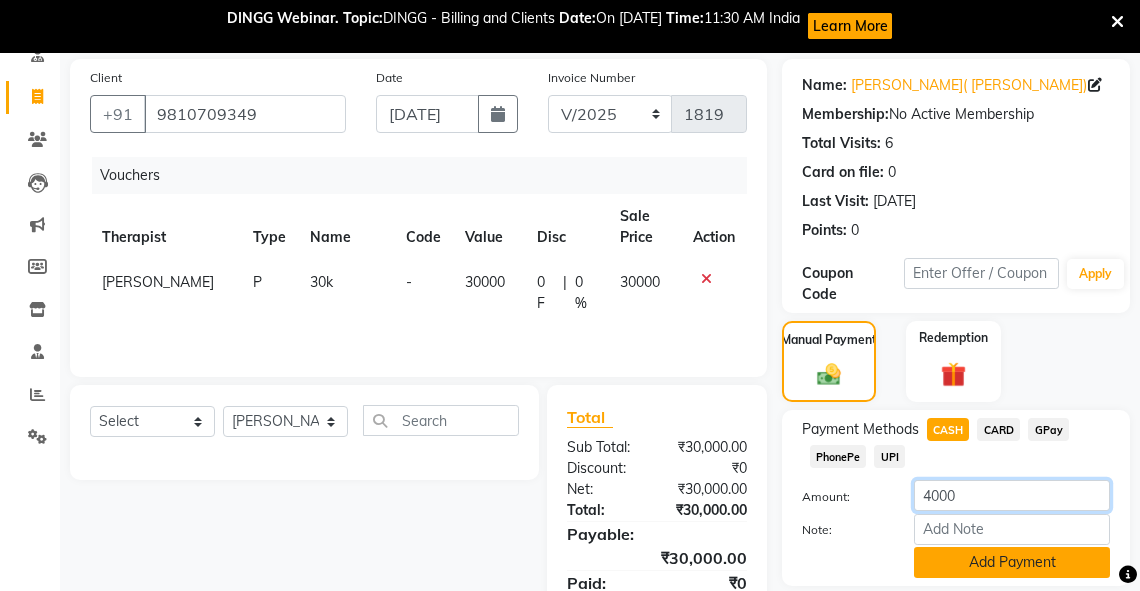 type on "4000" 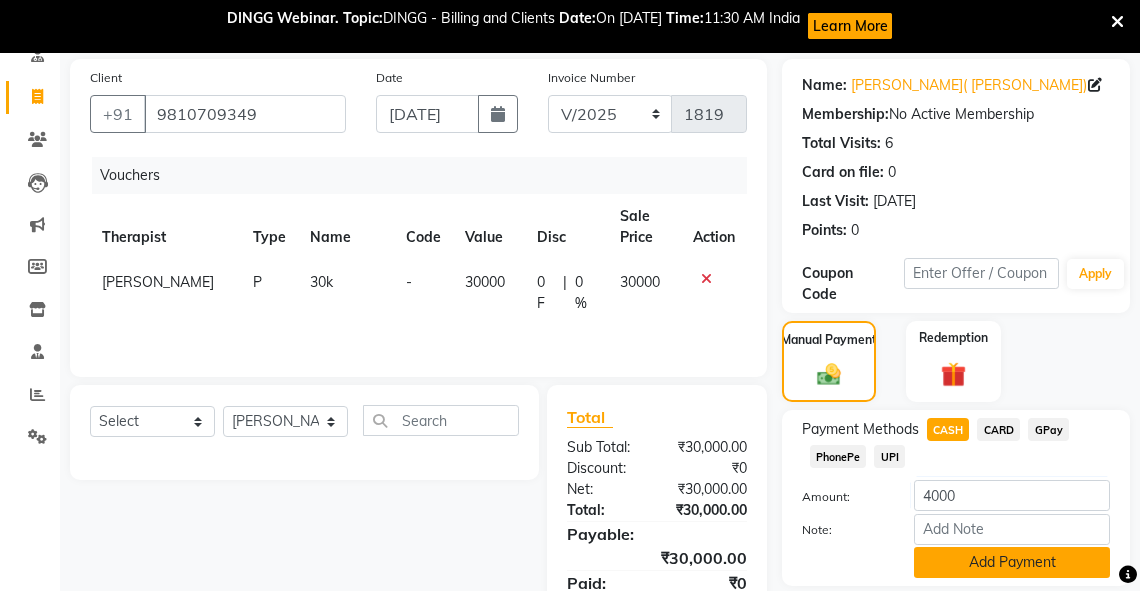 click on "Add Payment" 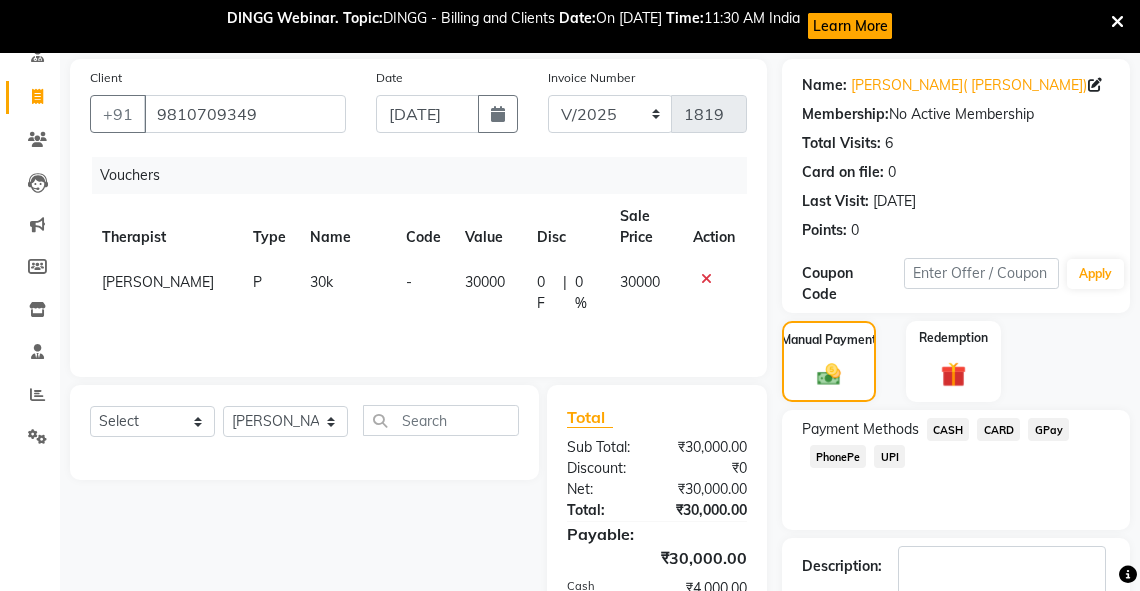 scroll, scrollTop: 328, scrollLeft: 0, axis: vertical 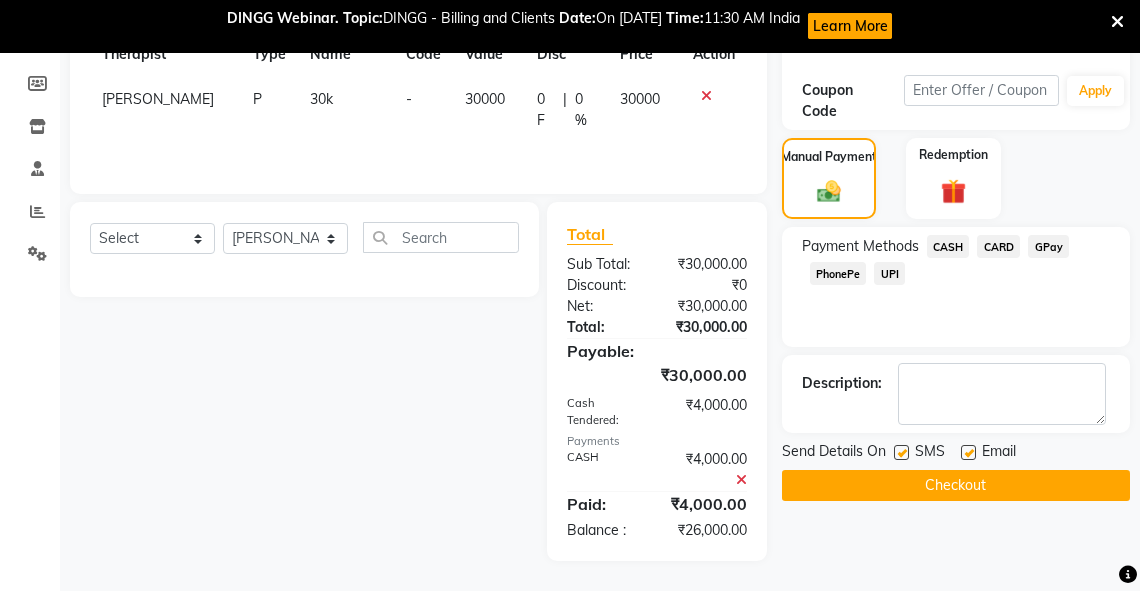 click 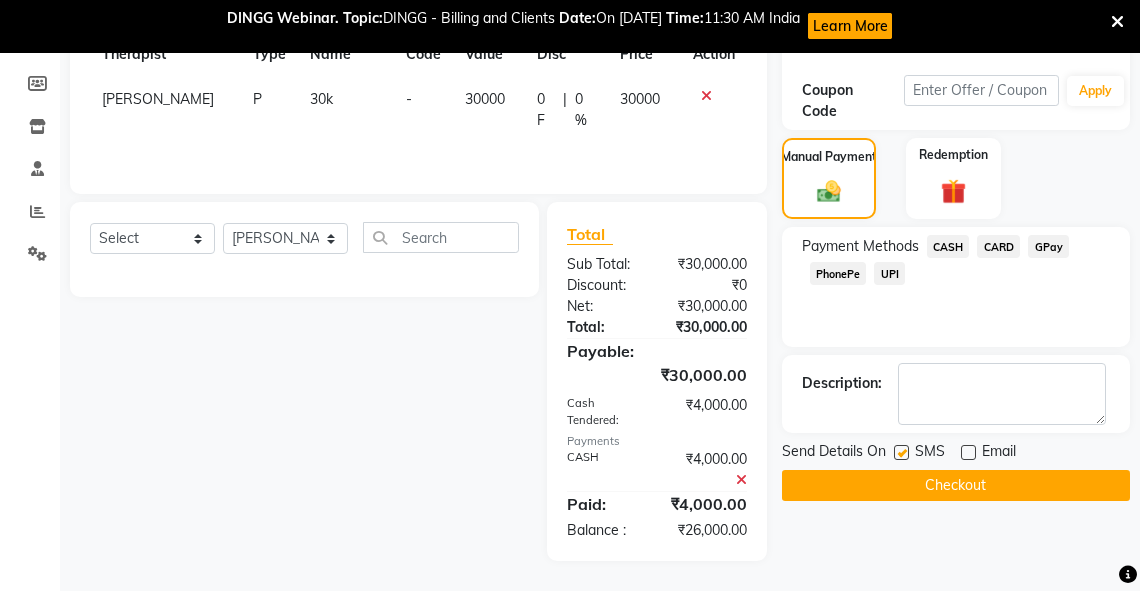 drag, startPoint x: 900, startPoint y: 451, endPoint x: 909, endPoint y: 485, distance: 35.17101 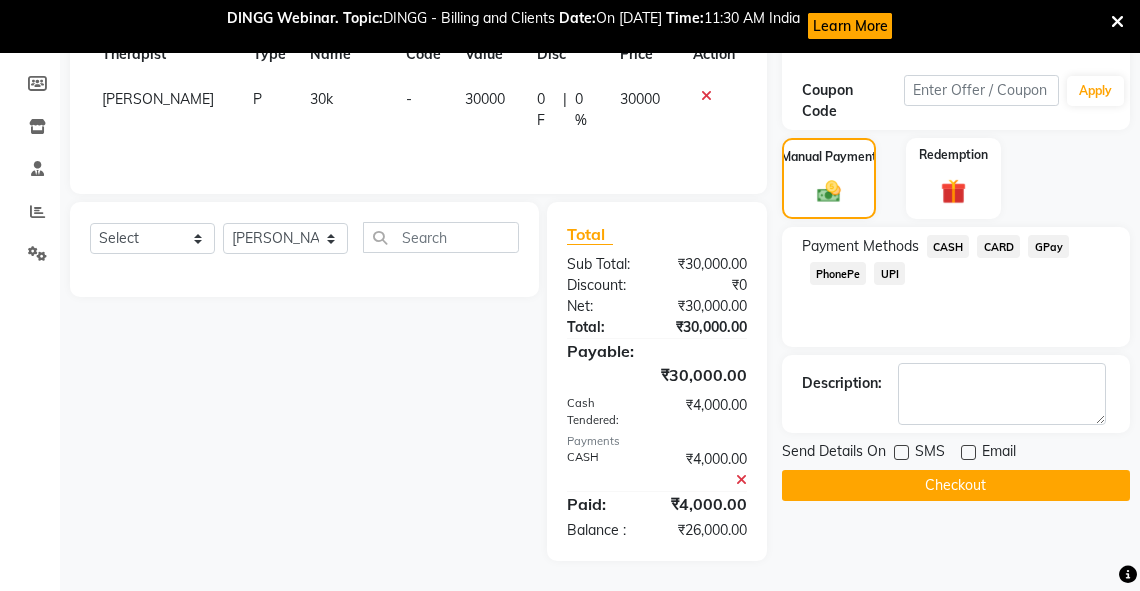click on "Checkout" 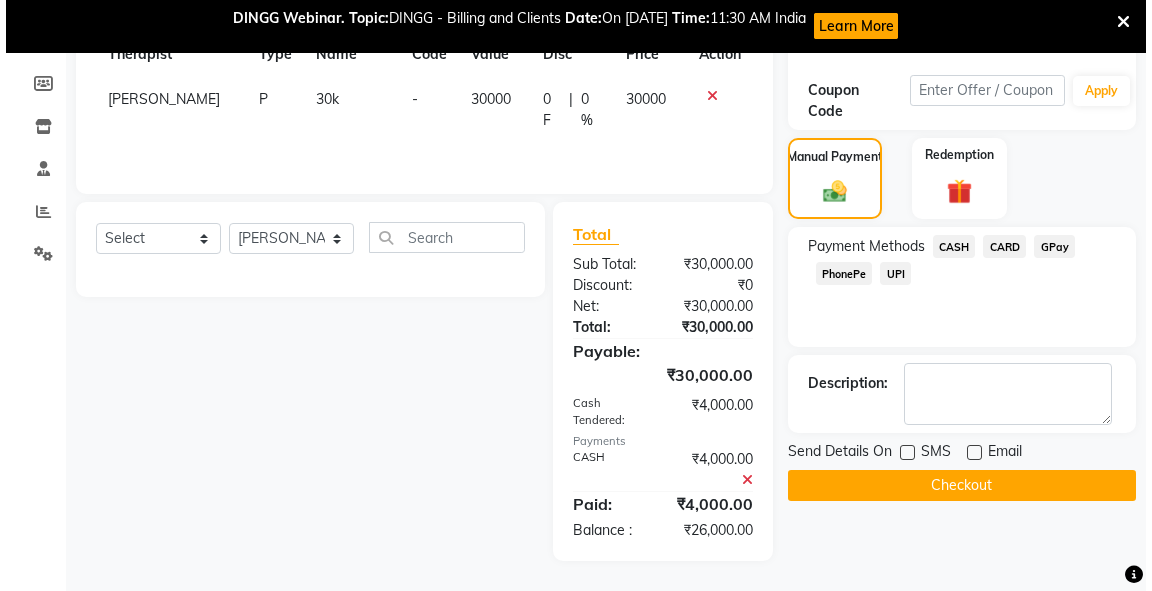 scroll, scrollTop: 304, scrollLeft: 0, axis: vertical 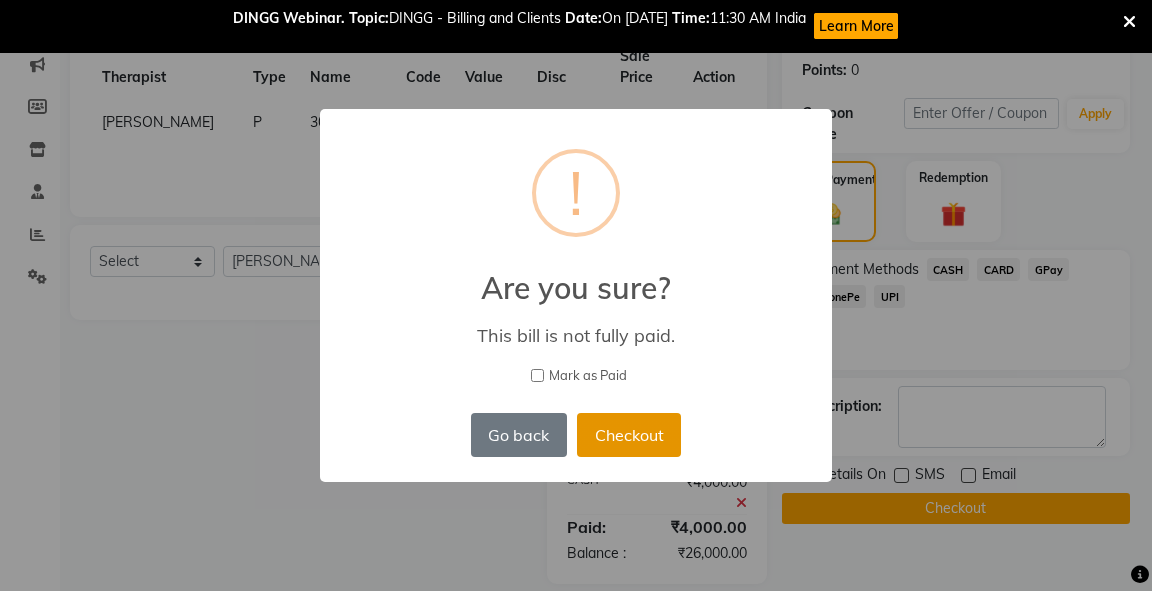 drag, startPoint x: 628, startPoint y: 425, endPoint x: 648, endPoint y: 426, distance: 20.024984 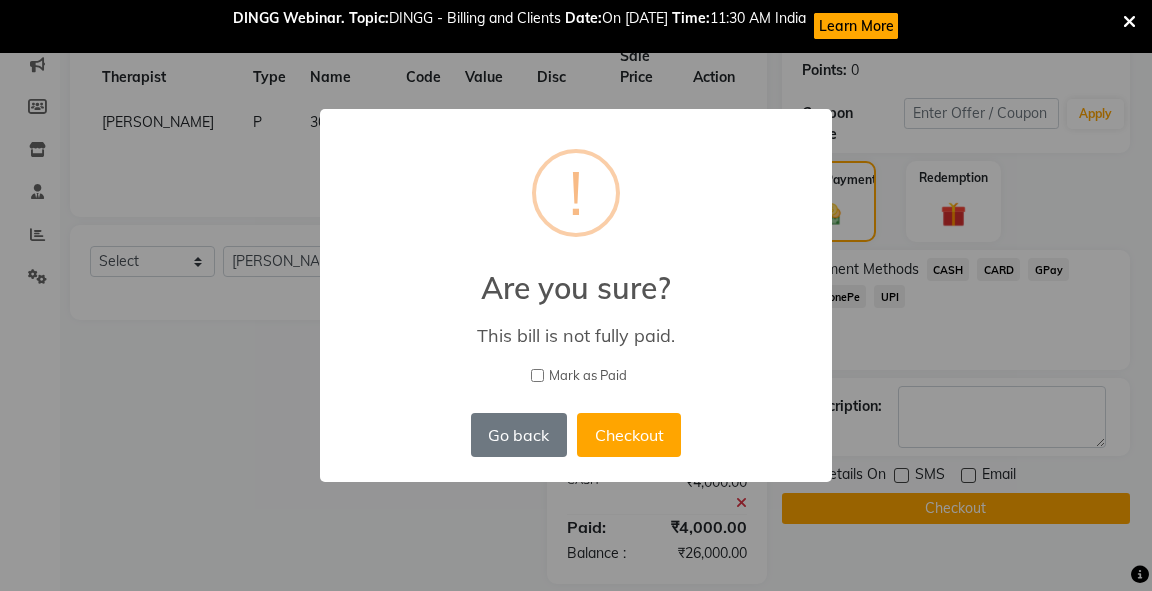click on "Checkout" at bounding box center [629, 435] 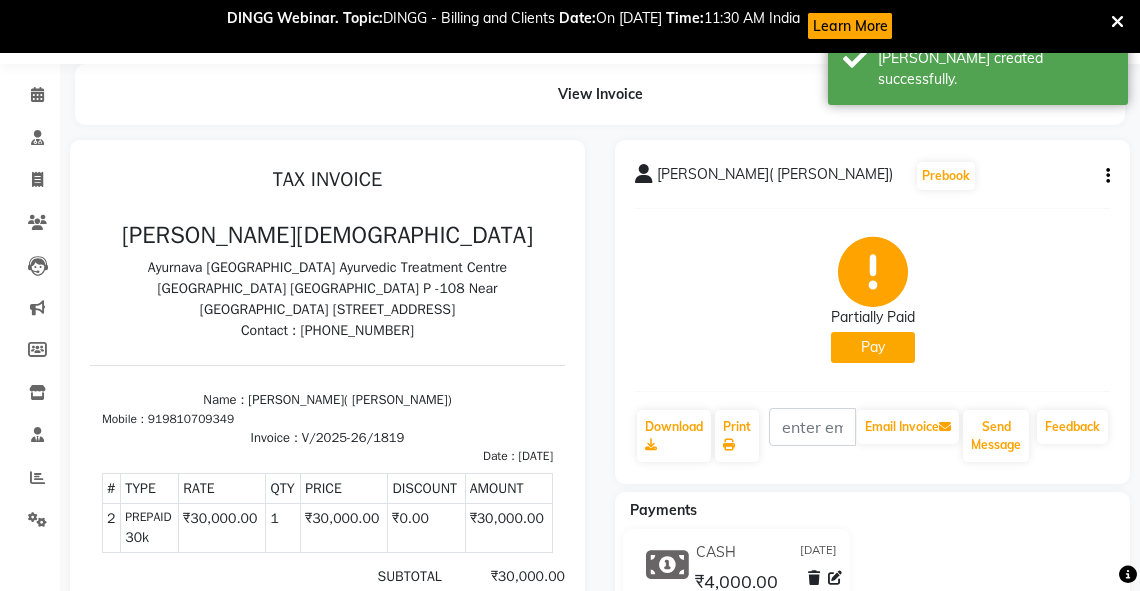 scroll, scrollTop: 0, scrollLeft: 0, axis: both 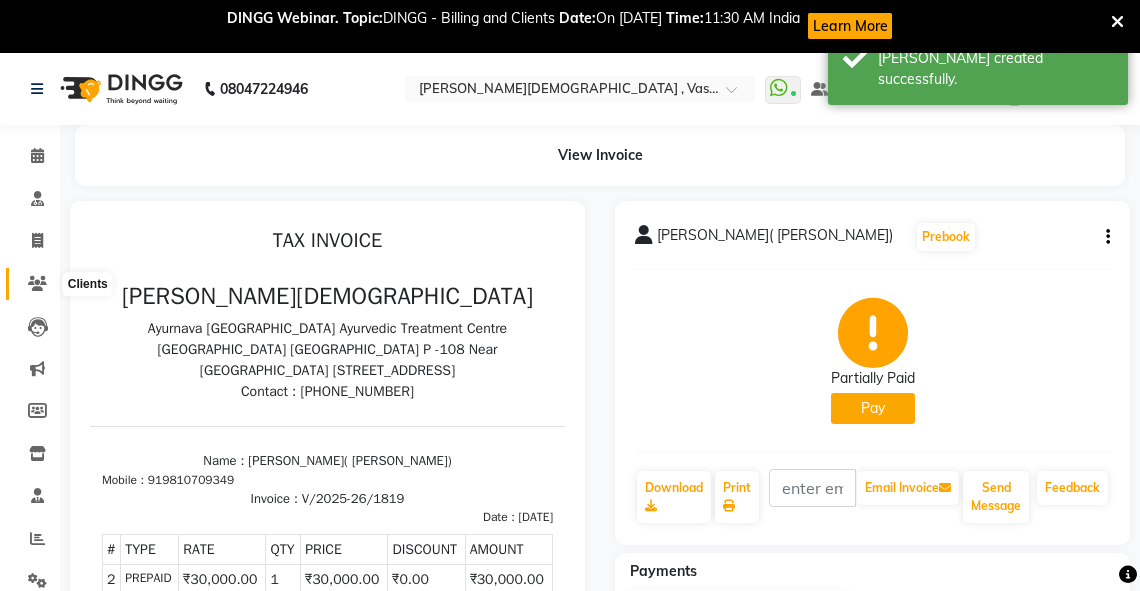 click 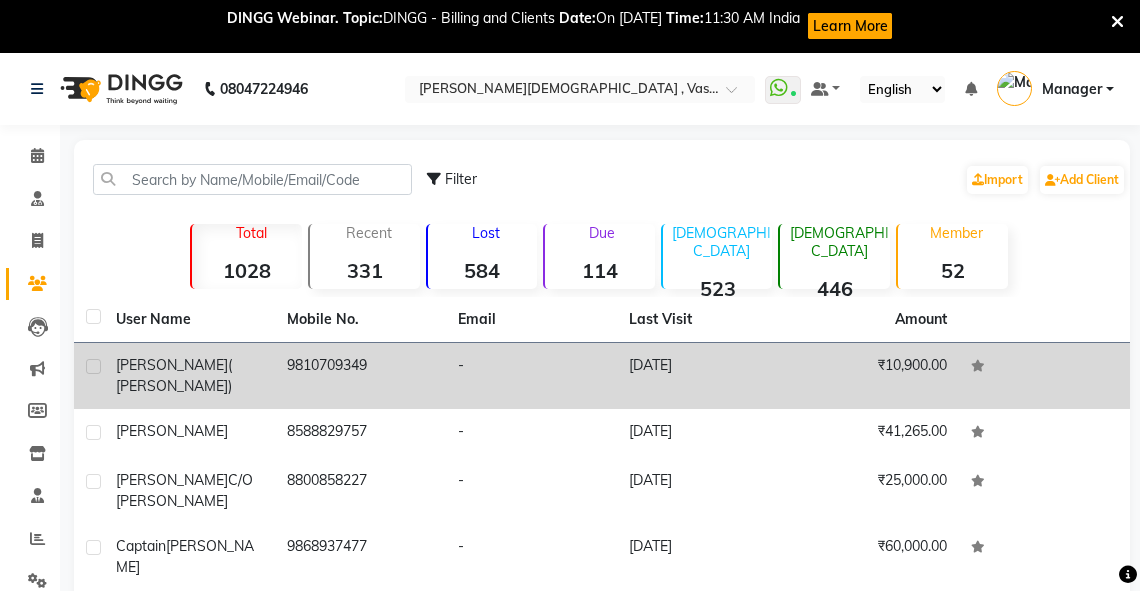 click on "9810709349" 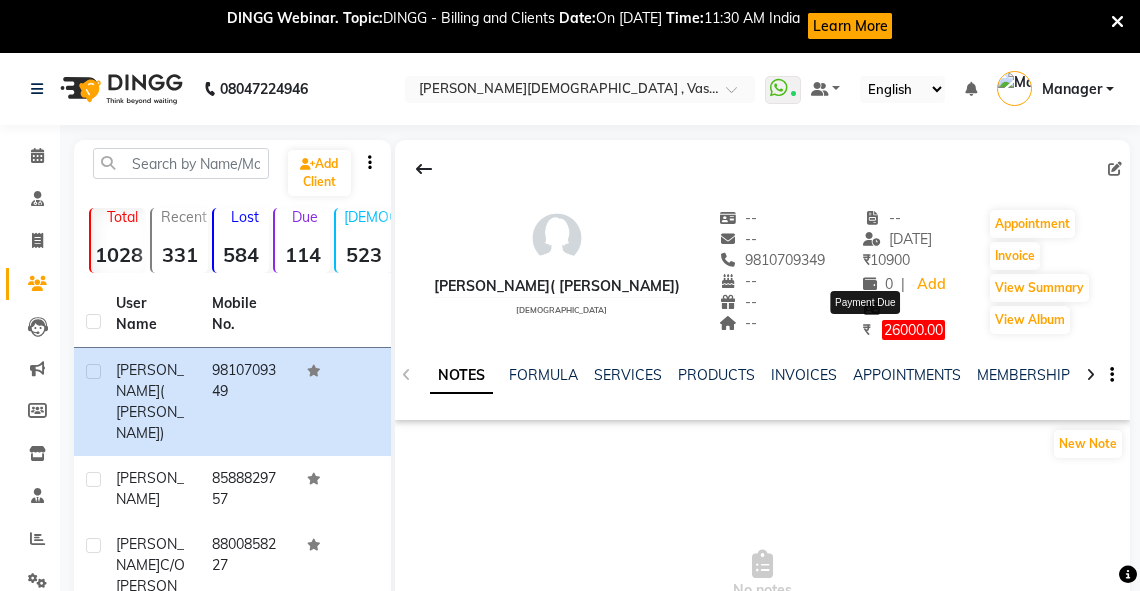 click on "26000.00" 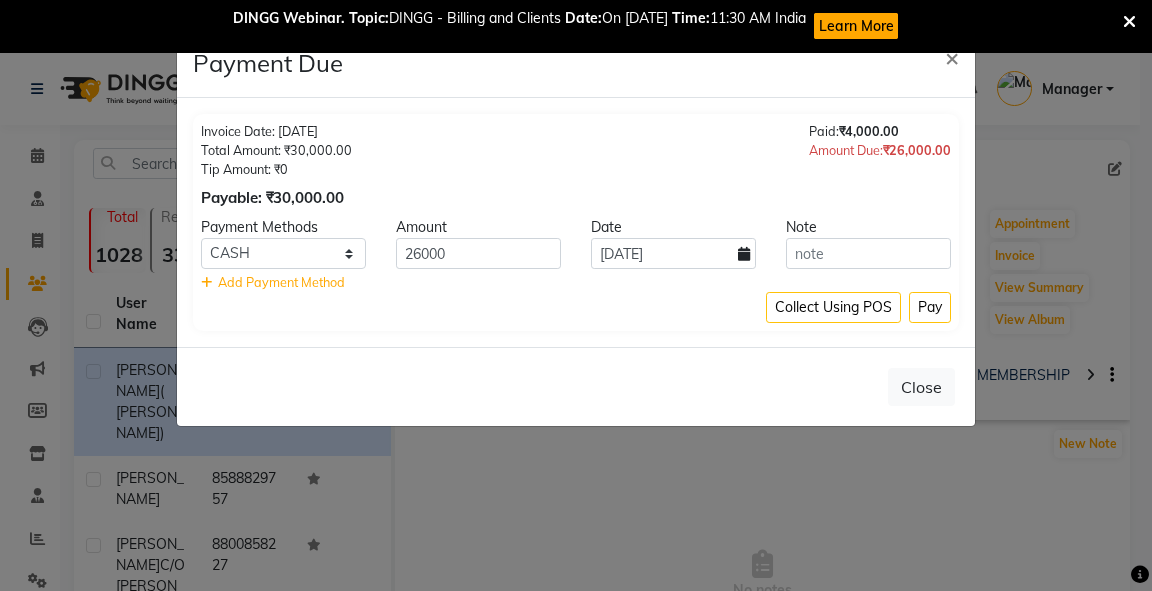 click 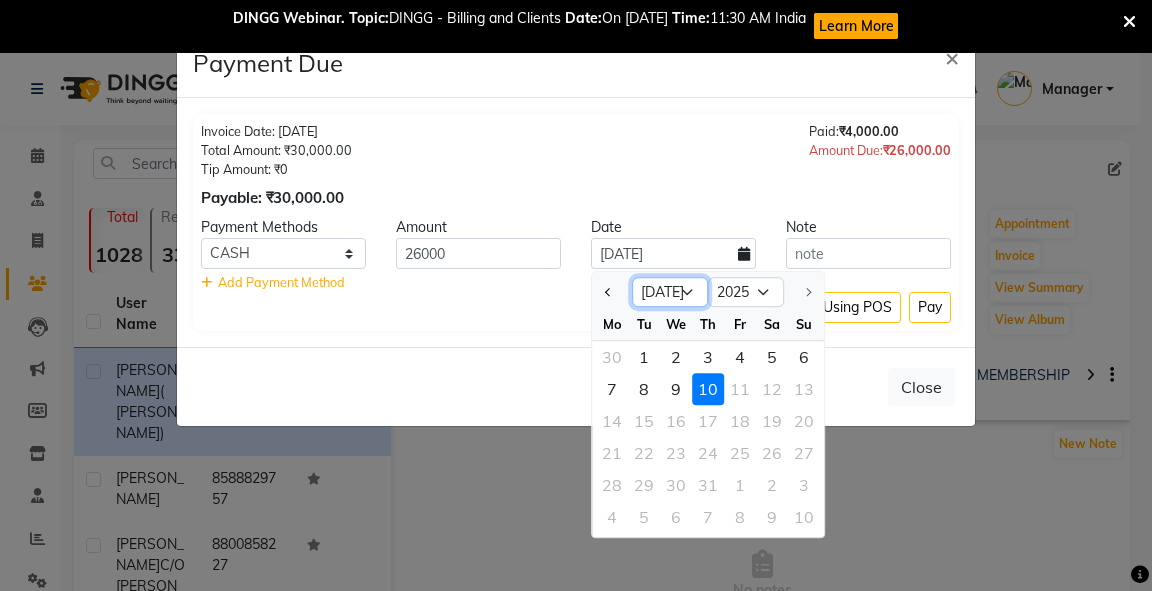 click on "Jan Feb Mar Apr May Jun Jul" 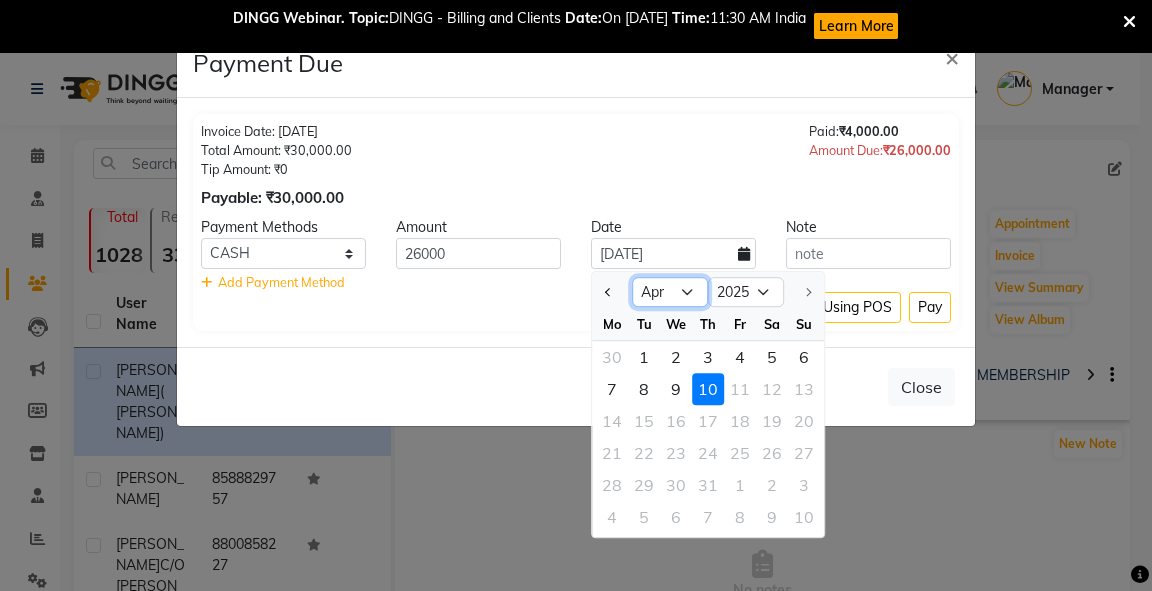 click on "Jan Feb Mar Apr May Jun Jul" 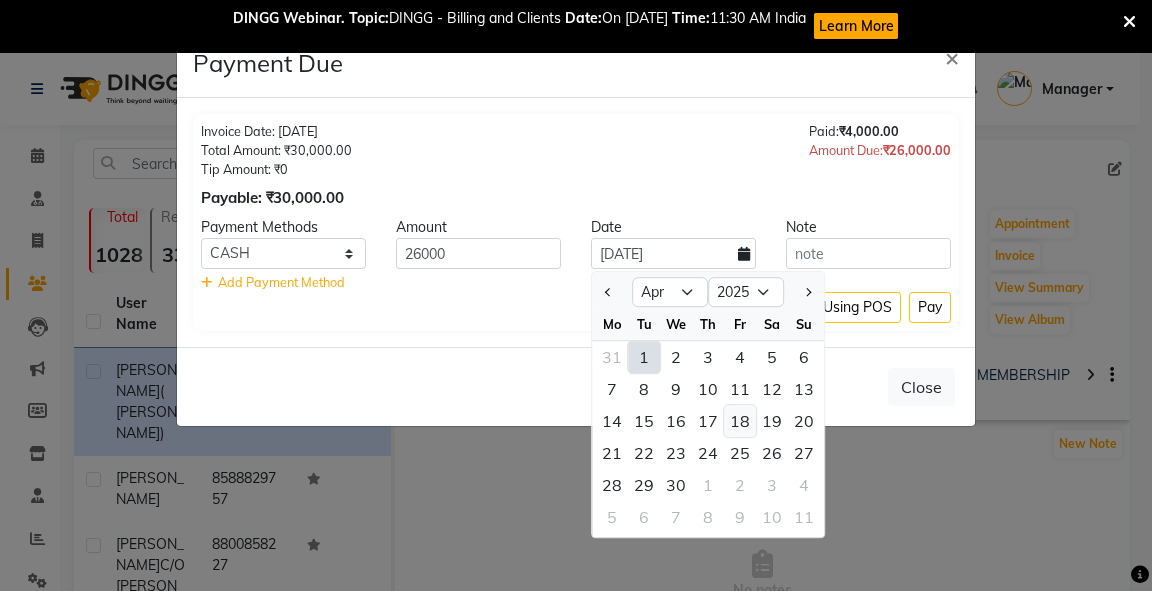 click on "18" 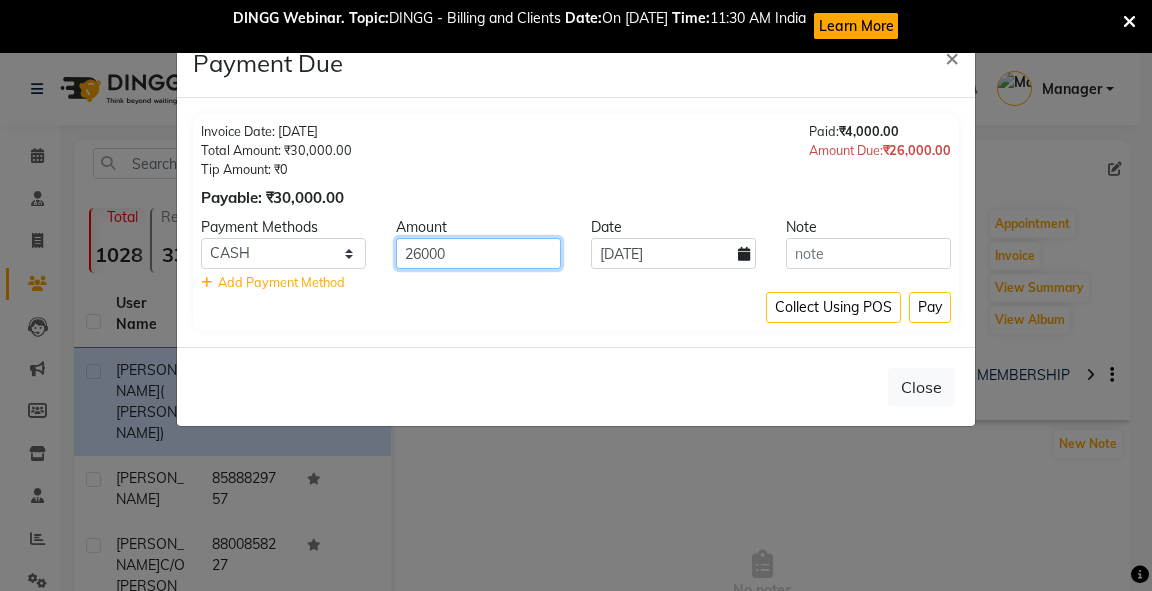 drag, startPoint x: 460, startPoint y: 256, endPoint x: 376, endPoint y: 260, distance: 84.095184 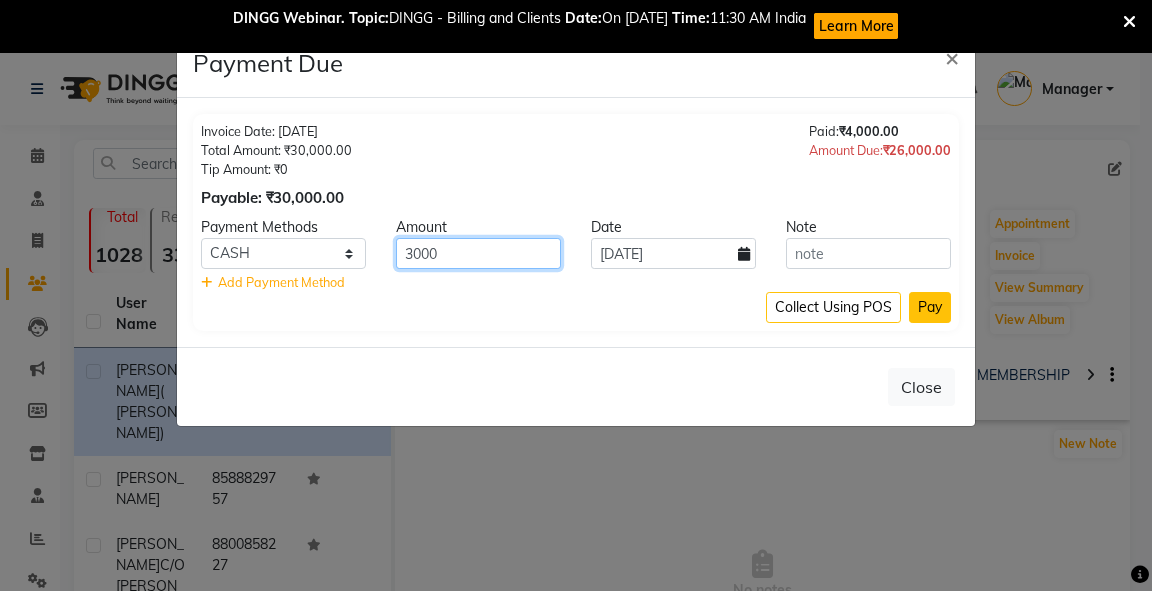 type on "3000" 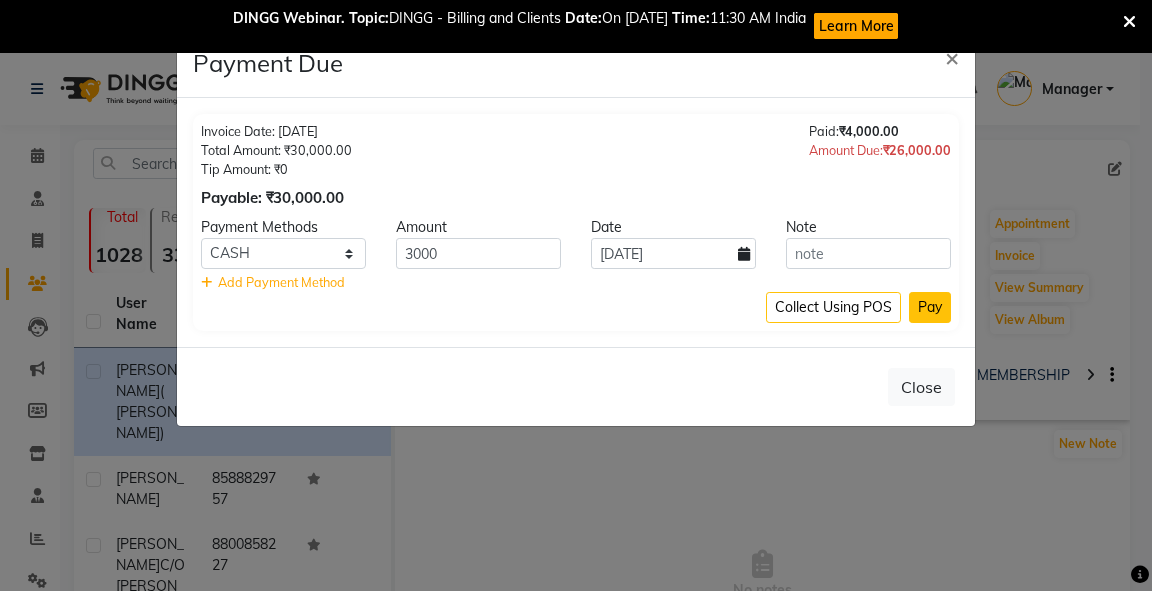 click on "Pay" 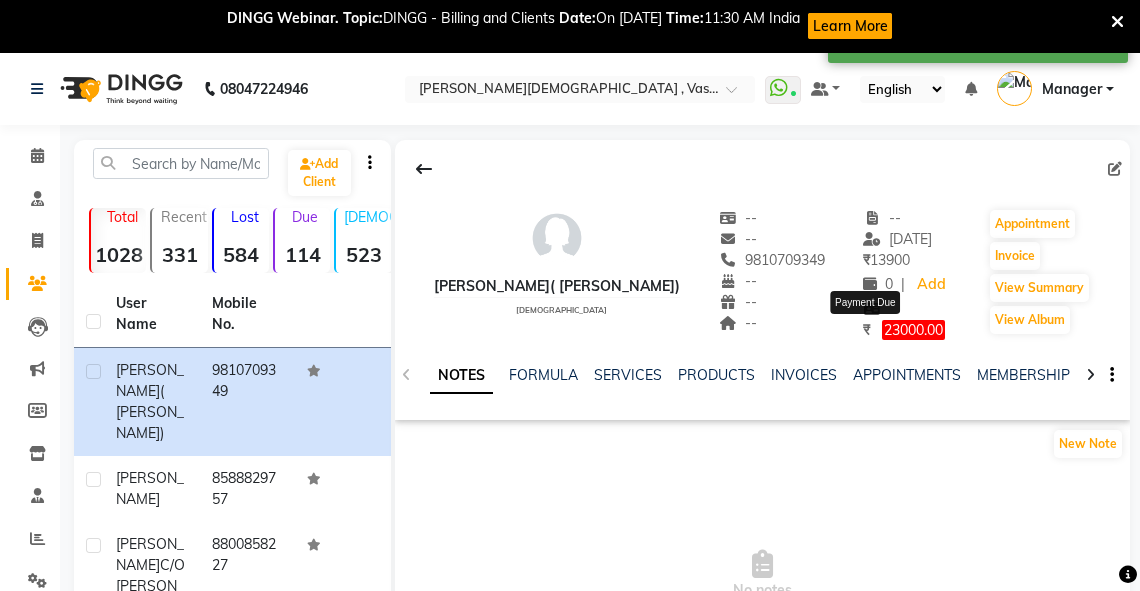 click on "23000.00" 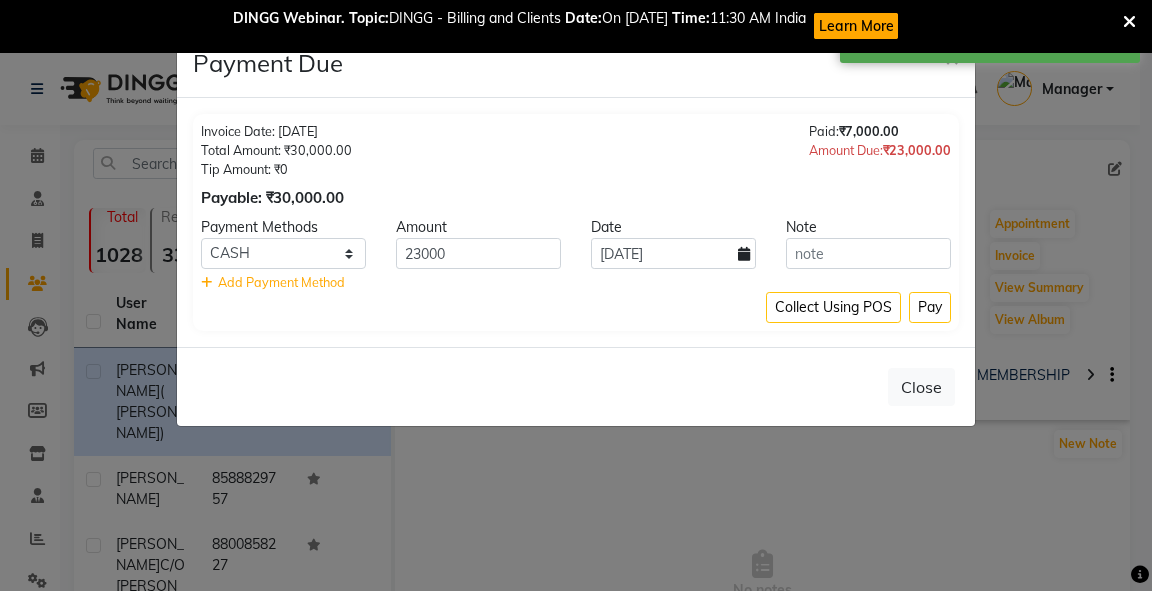click 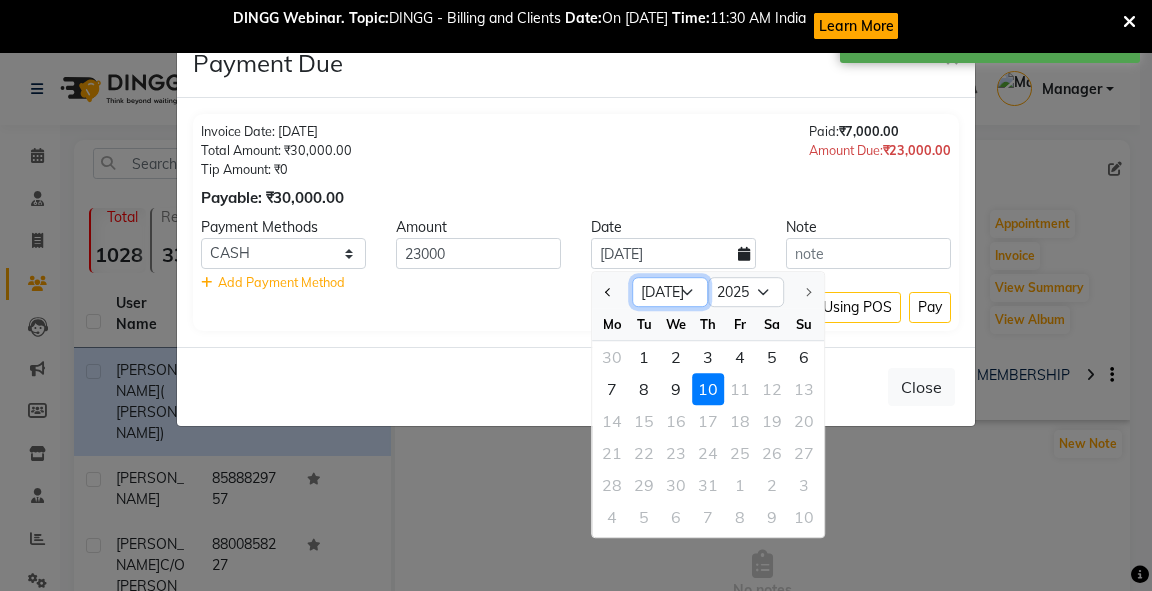 click on "Jan Feb Mar Apr May Jun Jul" 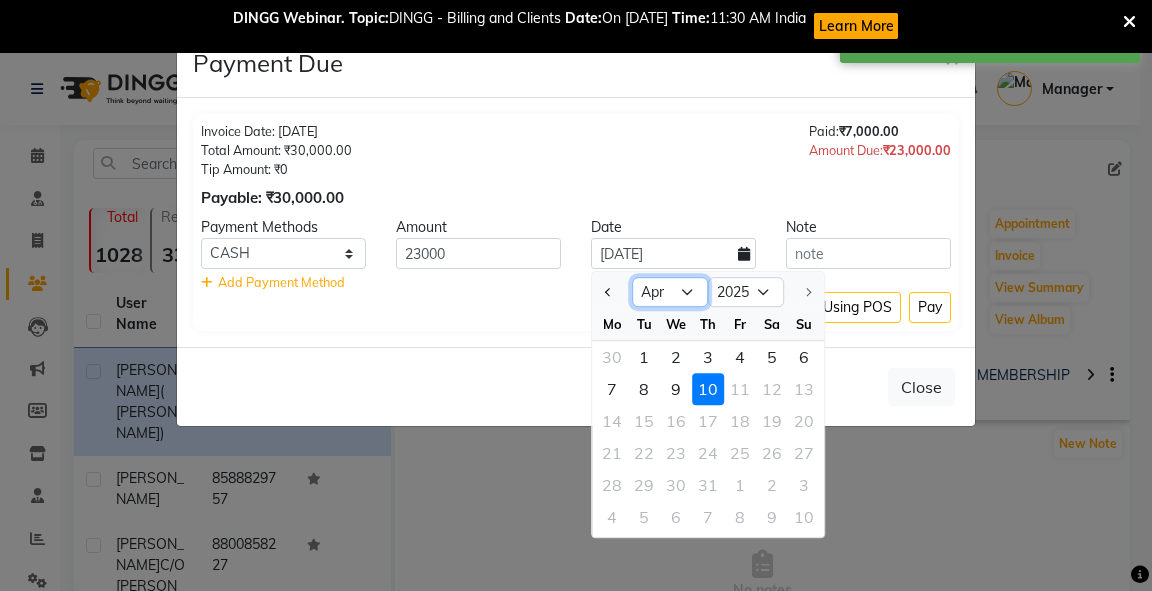 click on "Jan Feb Mar Apr May Jun Jul" 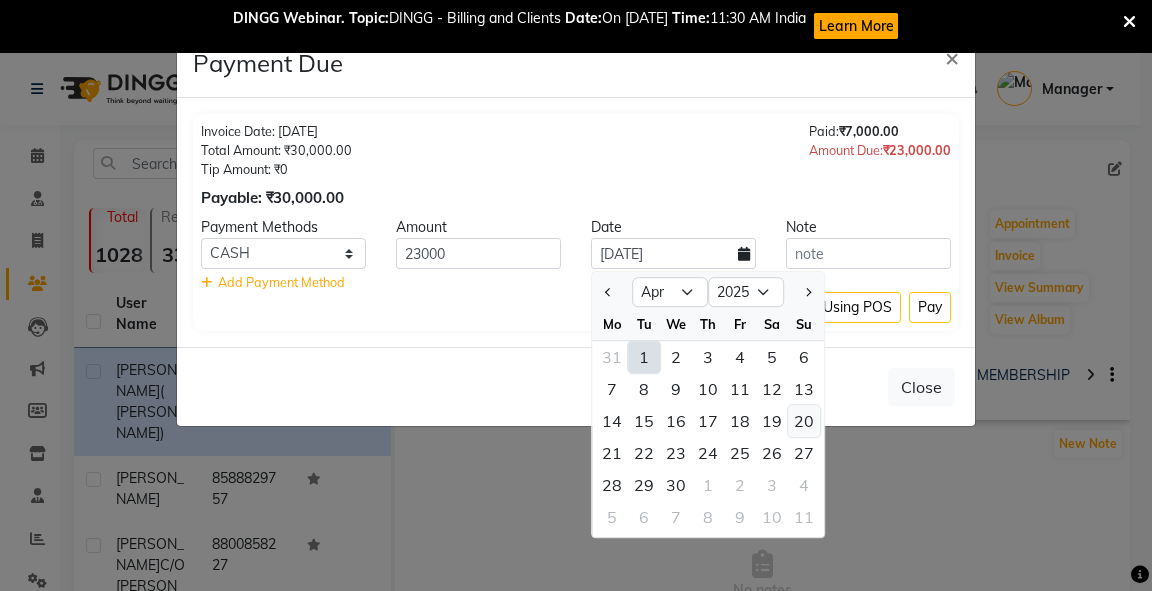 click on "20" 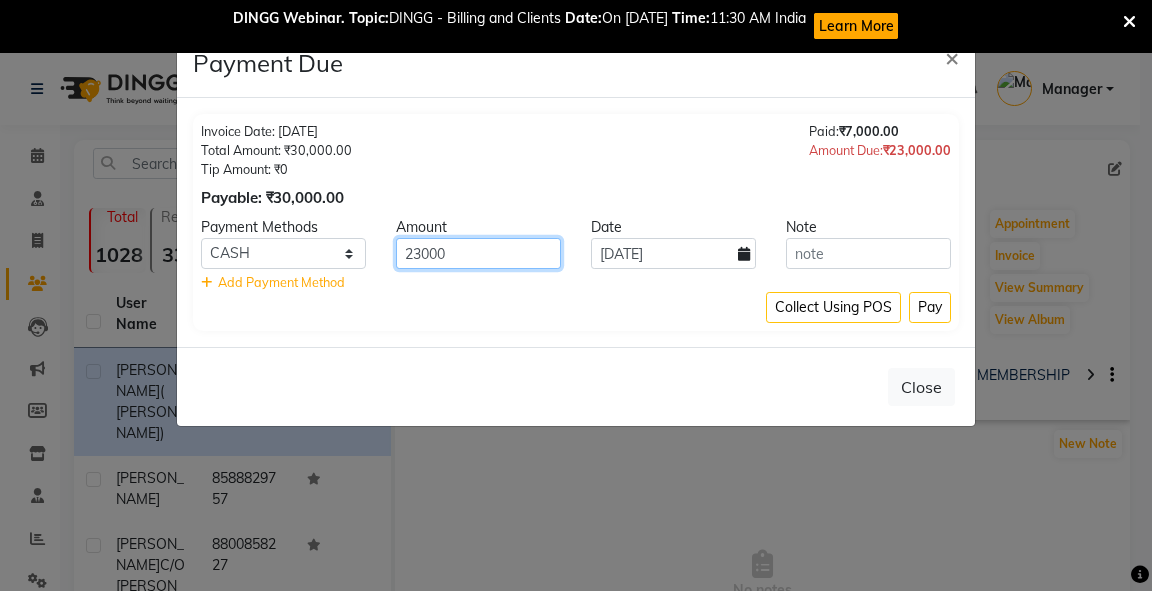 drag, startPoint x: 480, startPoint y: 257, endPoint x: 396, endPoint y: 259, distance: 84.0238 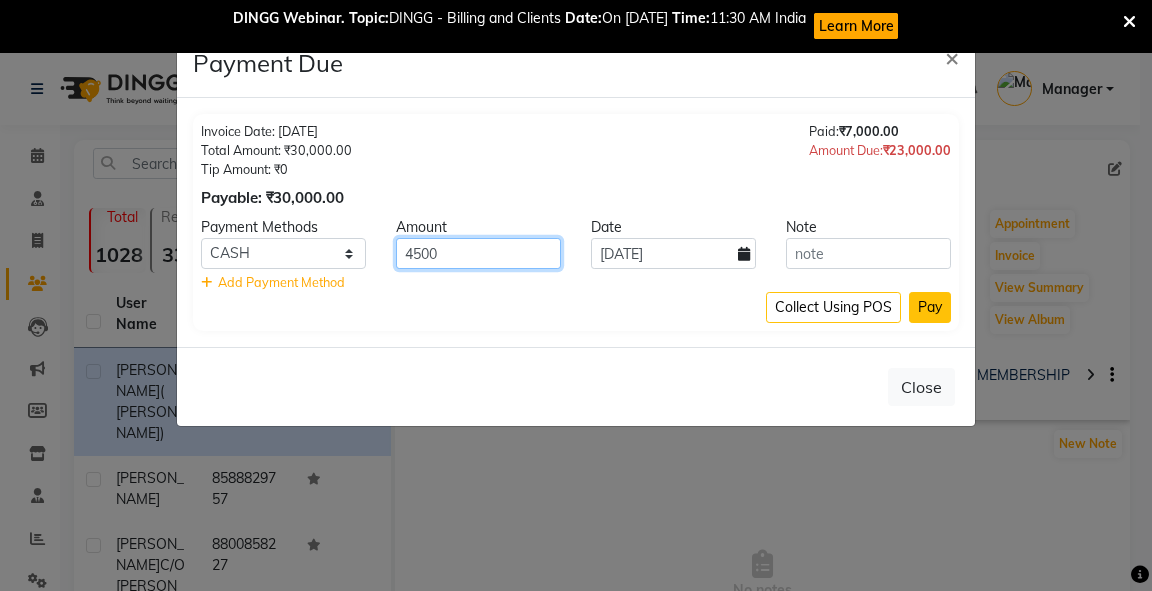 type on "4500" 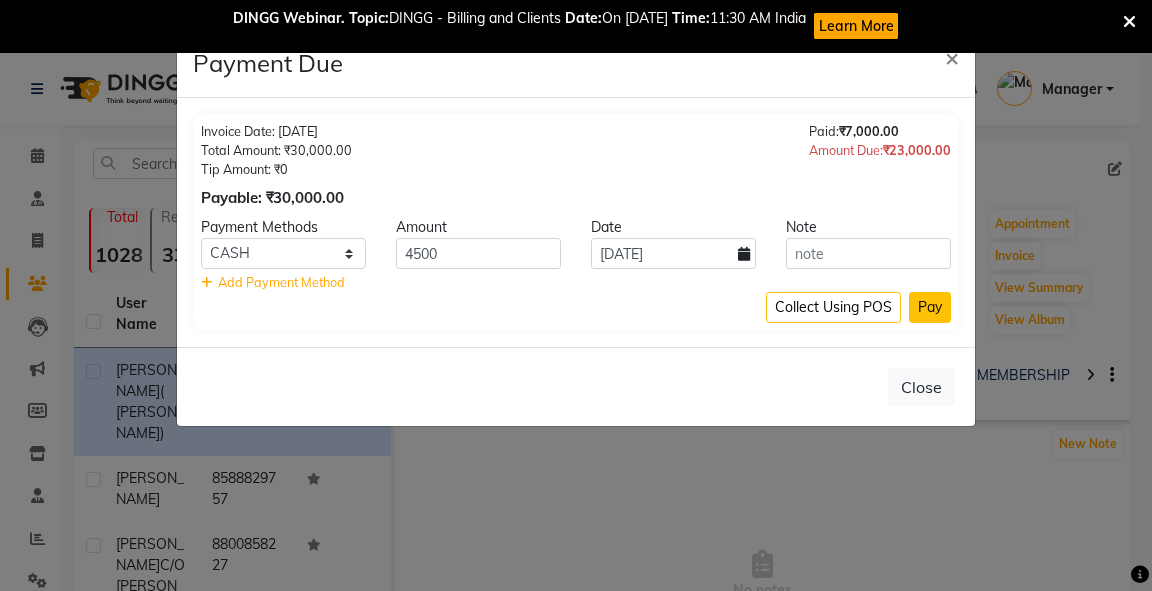 click on "Pay" 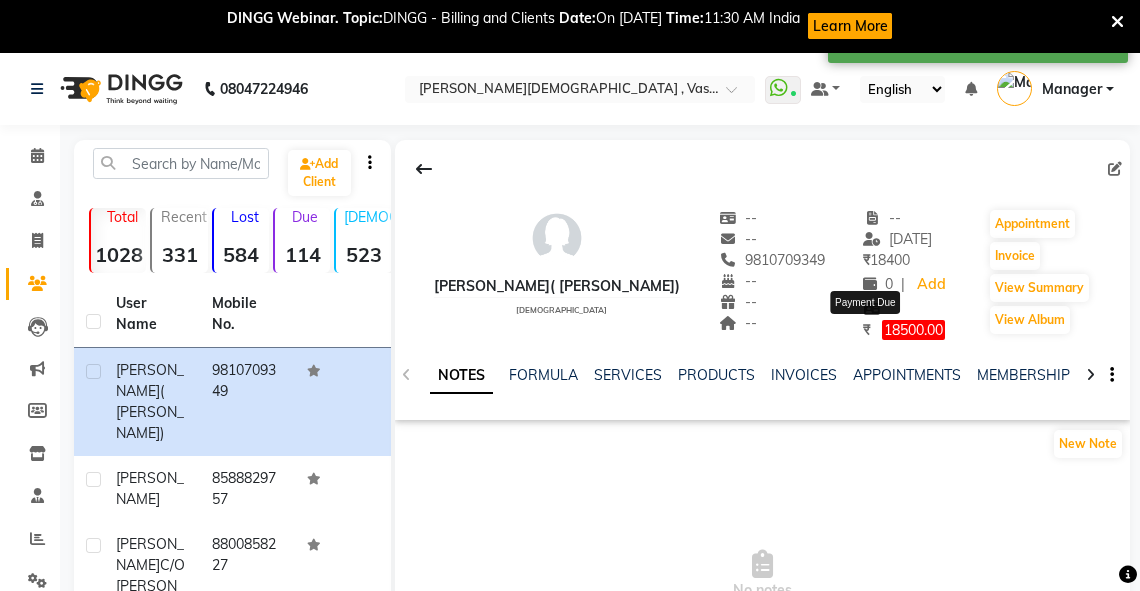 click on "18500.00" 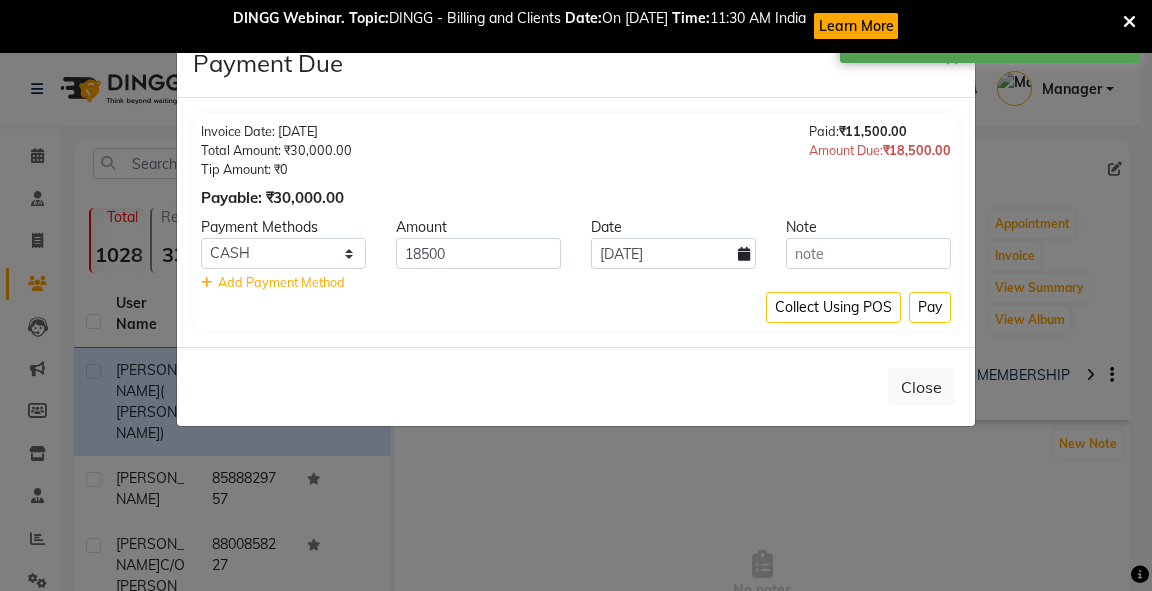 click 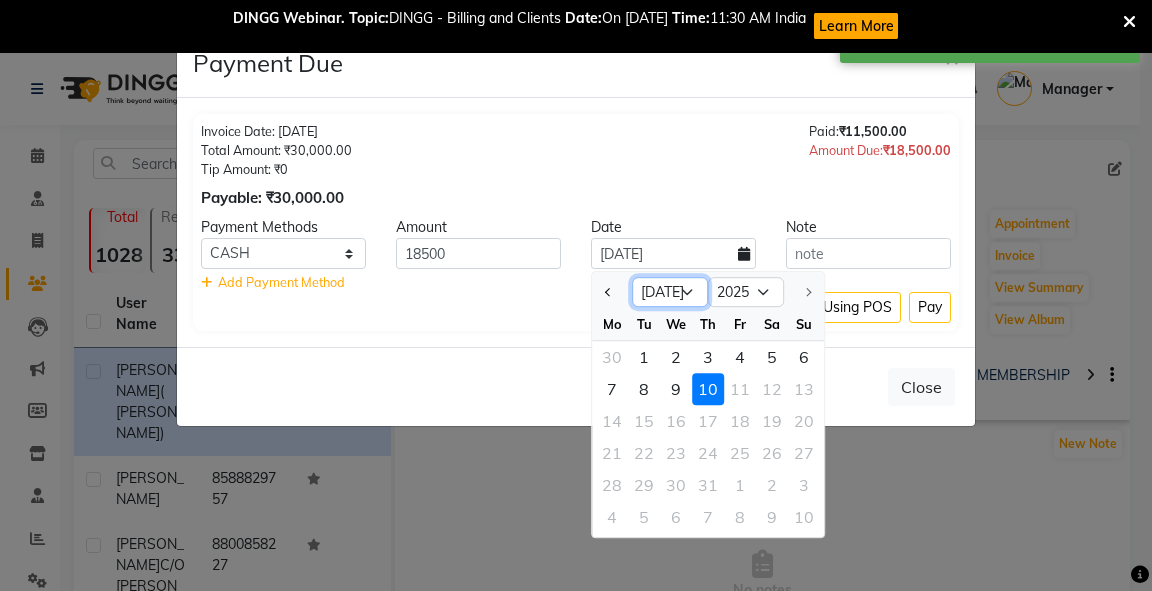 click on "Jan Feb Mar Apr May Jun Jul" 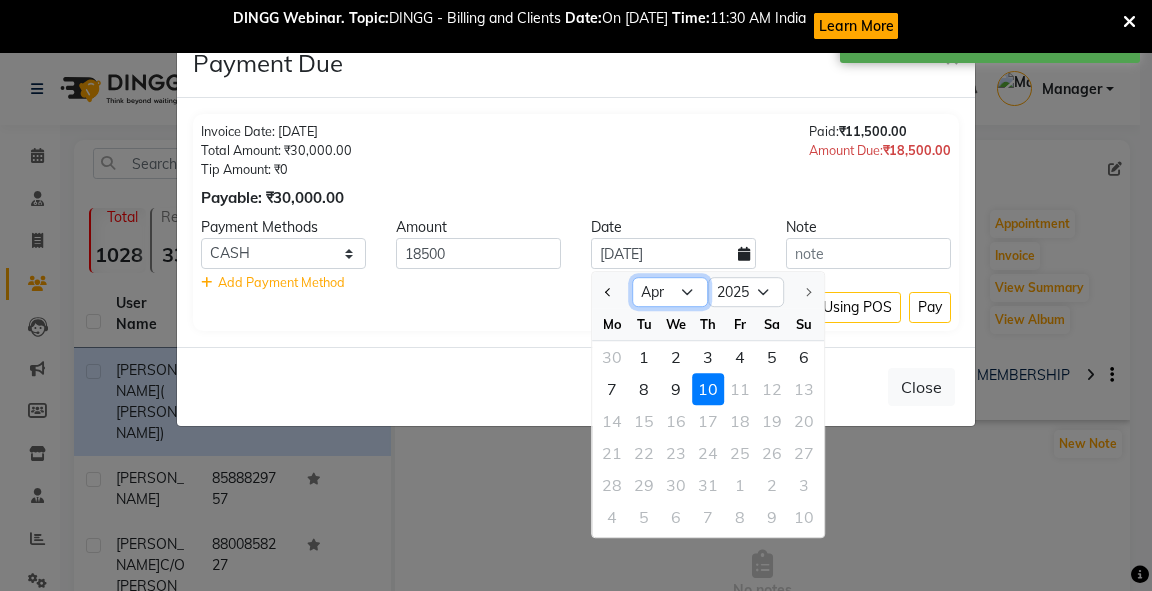click on "Jan Feb Mar Apr May Jun Jul" 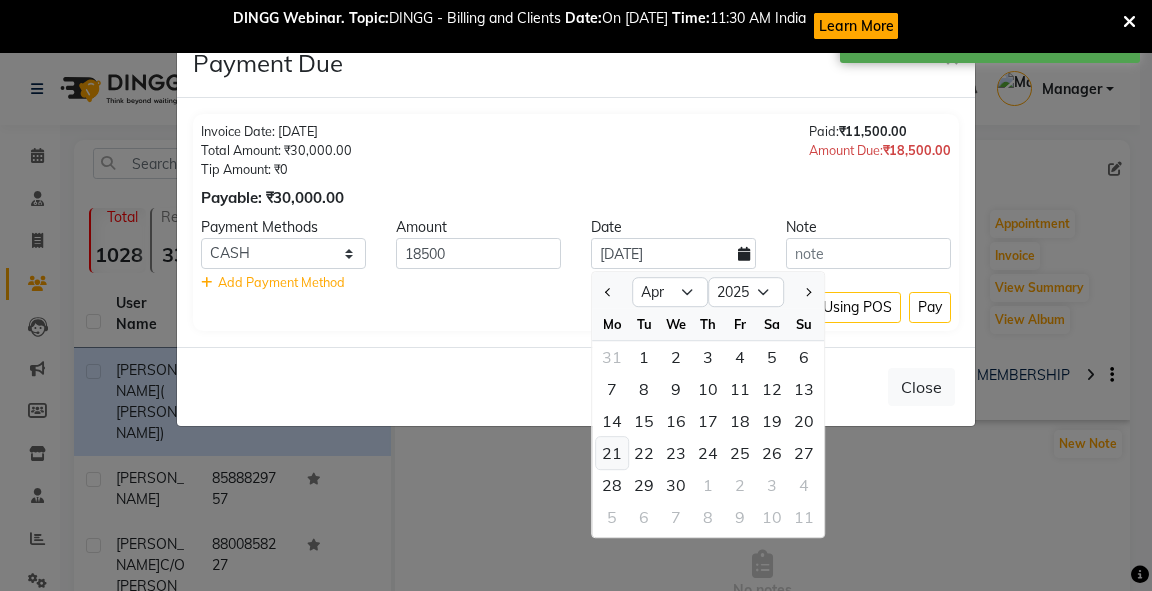 click on "21" 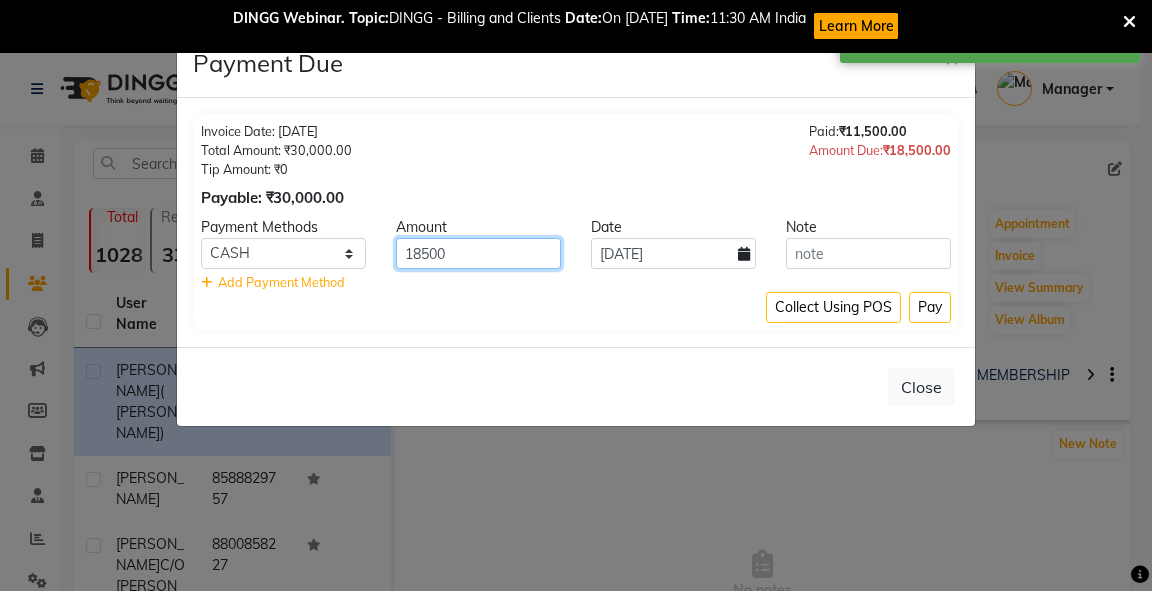 drag, startPoint x: 439, startPoint y: 255, endPoint x: 388, endPoint y: 258, distance: 51.088158 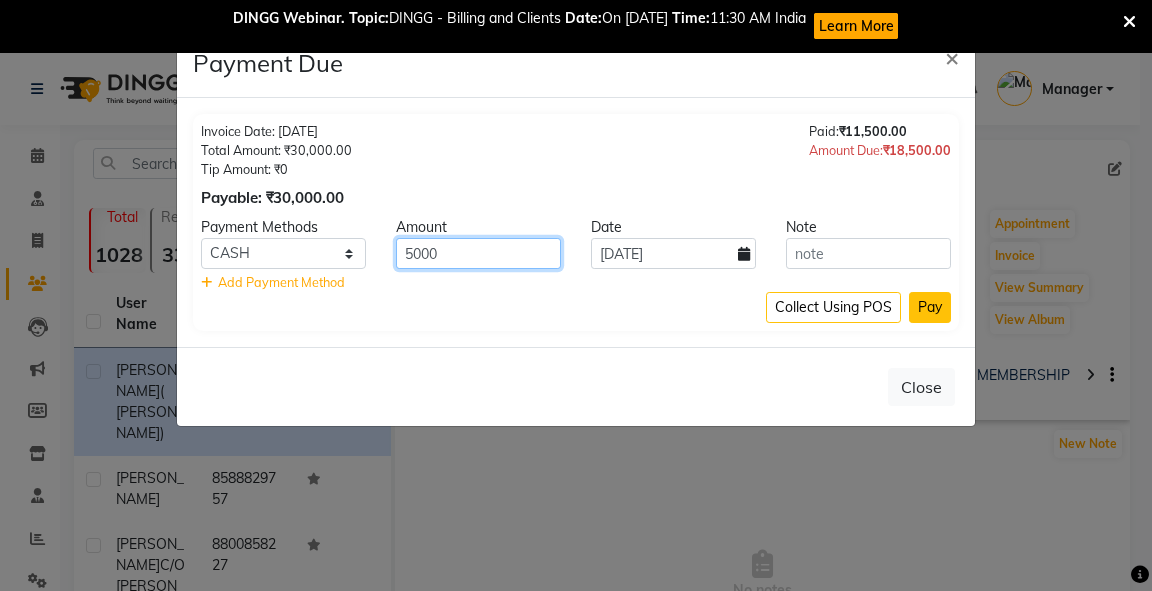 type on "5000" 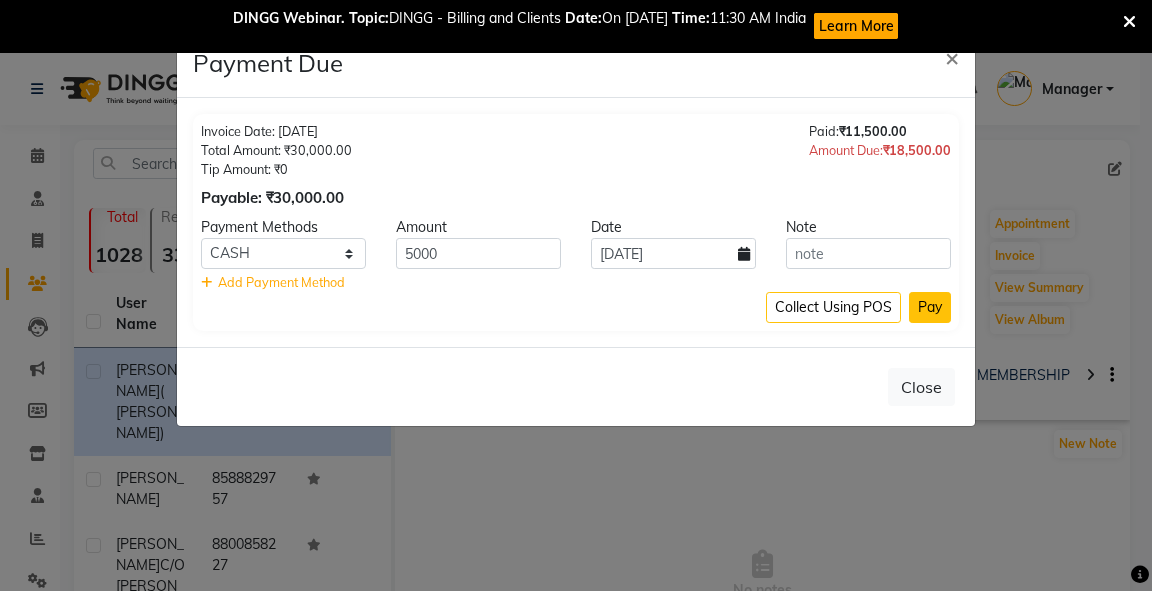 click on "Pay" 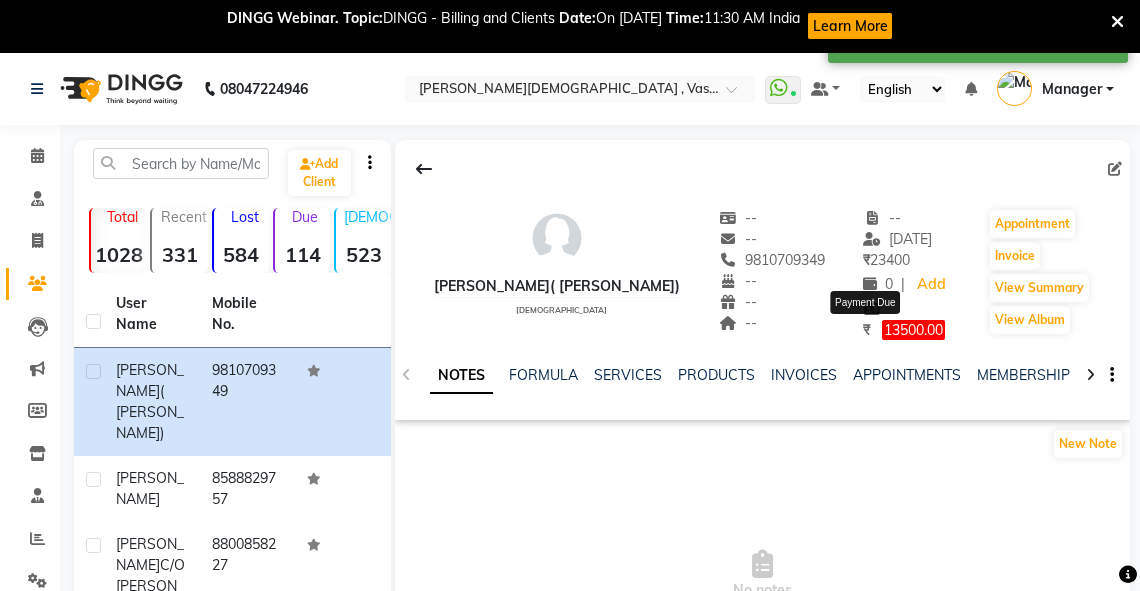 click on "13500.00" 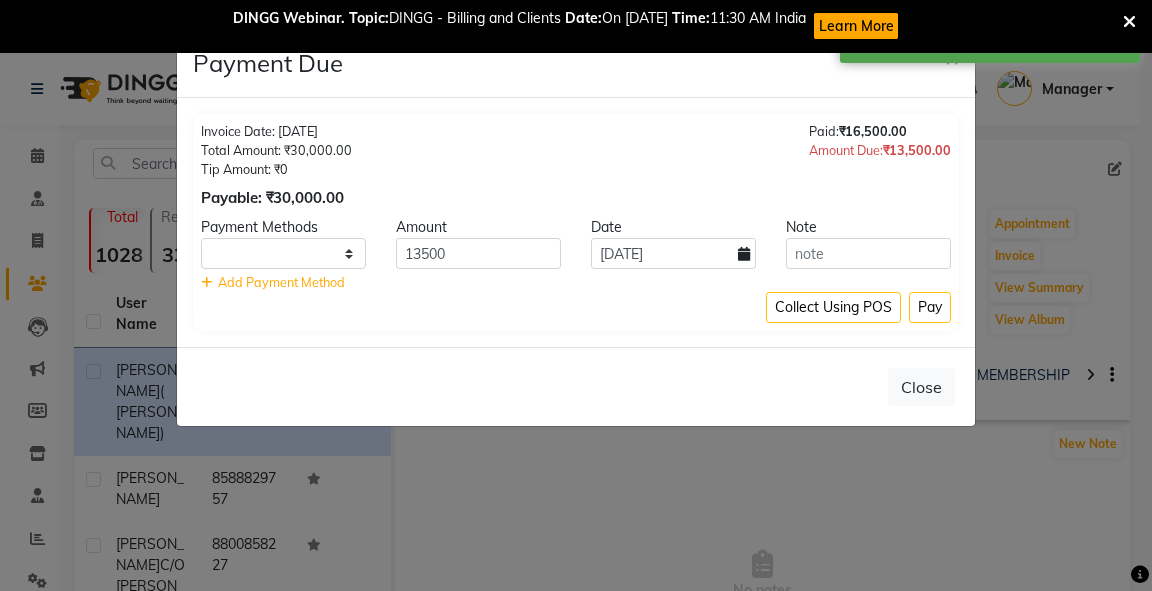 select on "1" 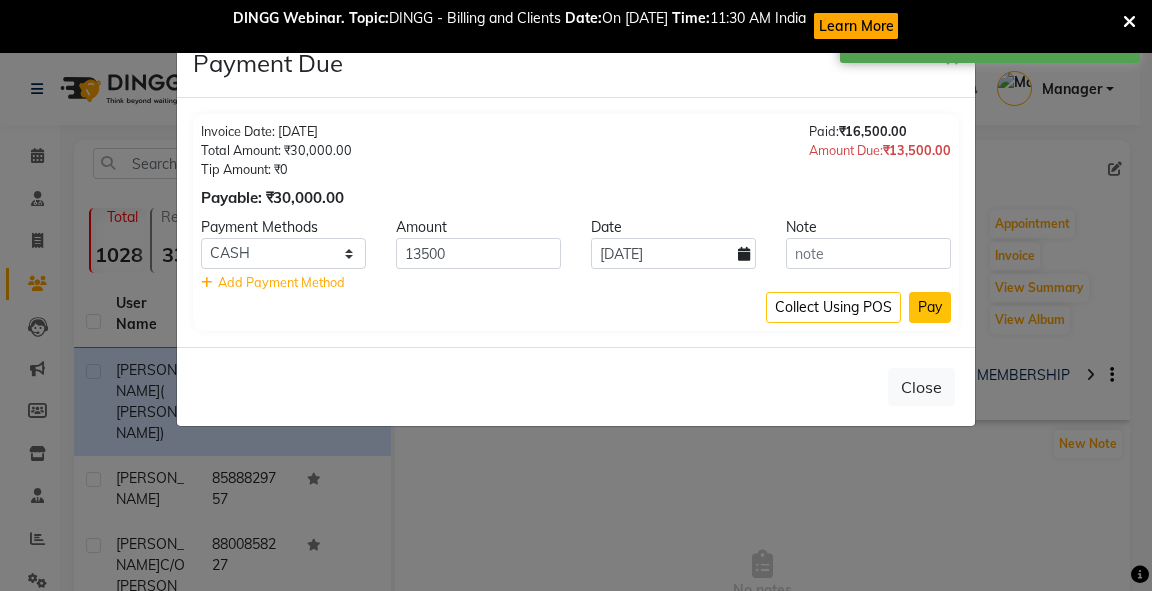 click on "Pay" 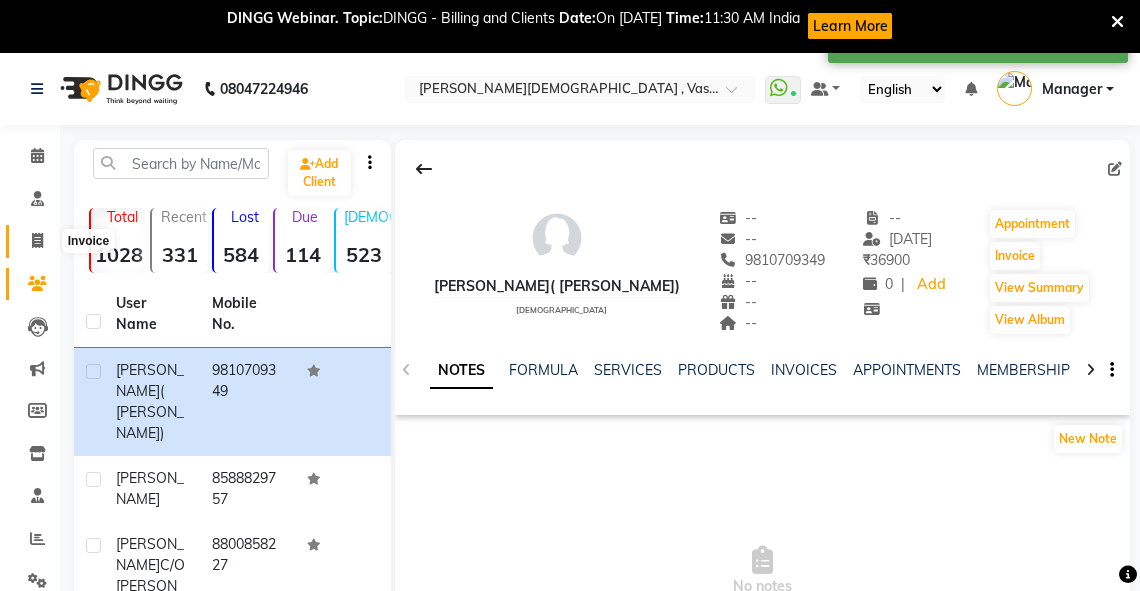 click 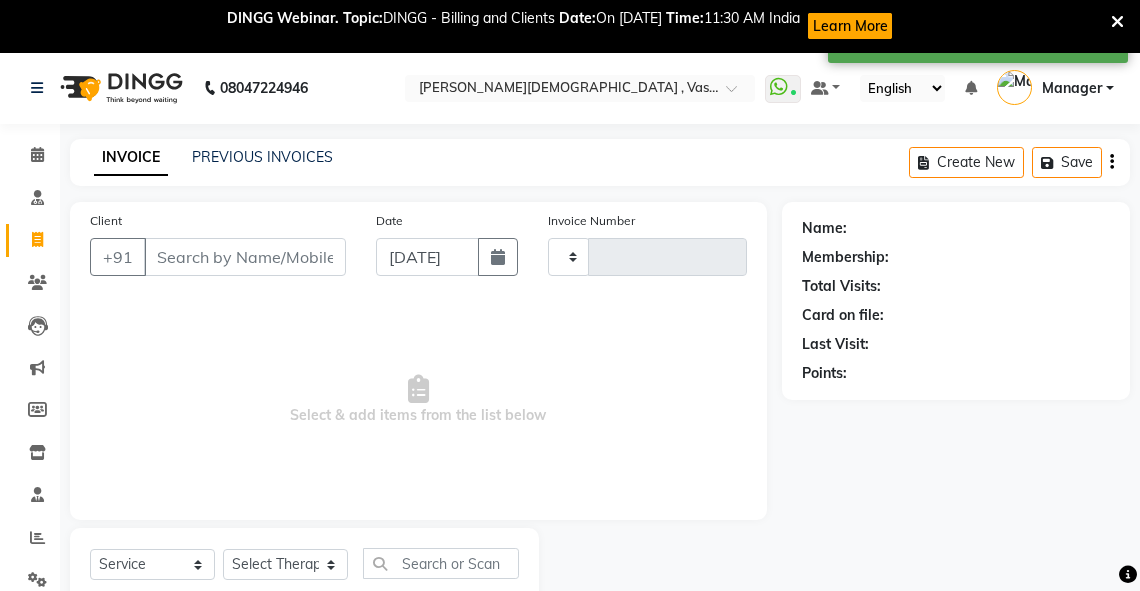 type on "1820" 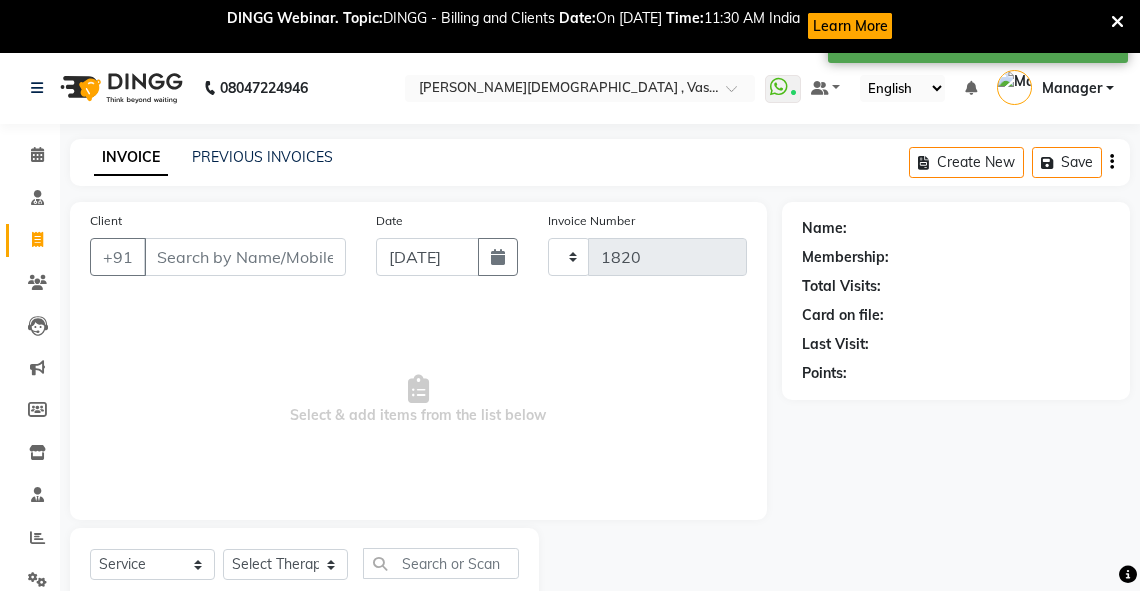 select on "5571" 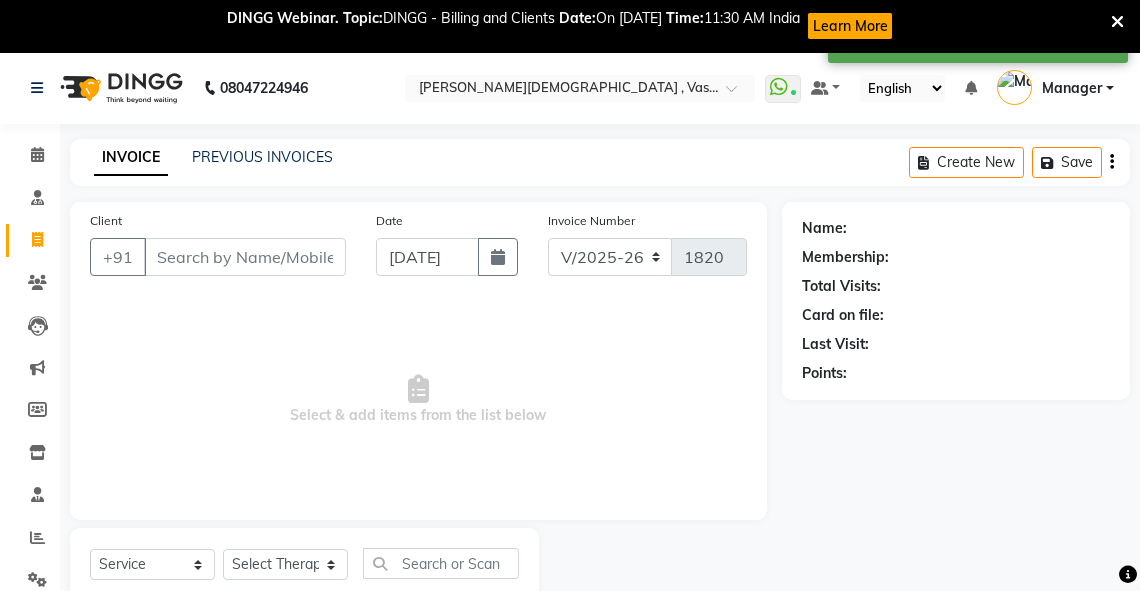 scroll, scrollTop: 64, scrollLeft: 0, axis: vertical 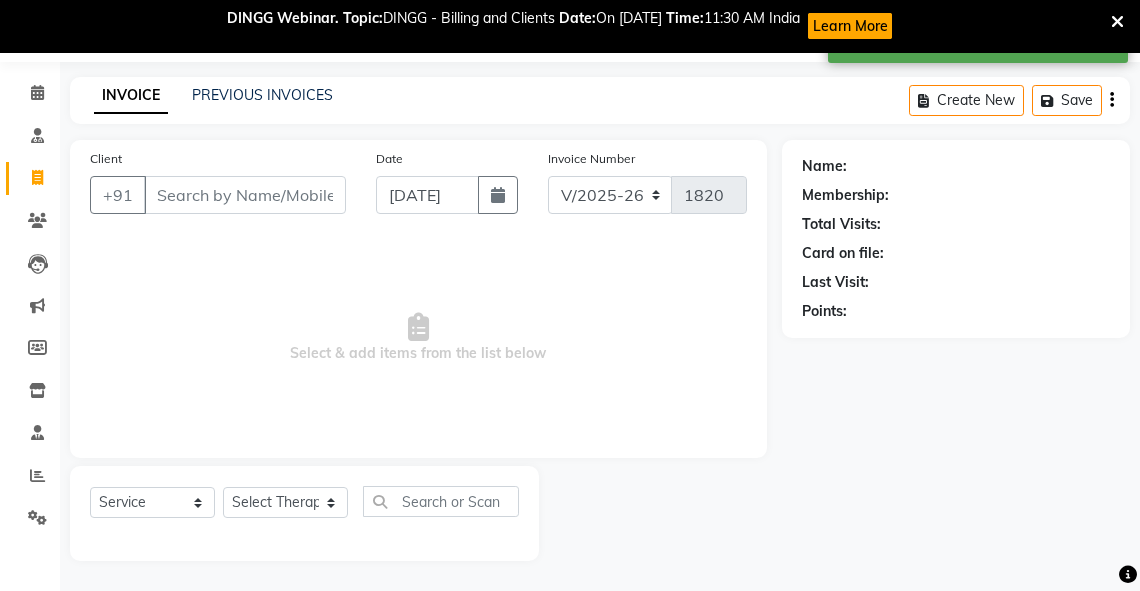 click on "Client" at bounding box center [245, 195] 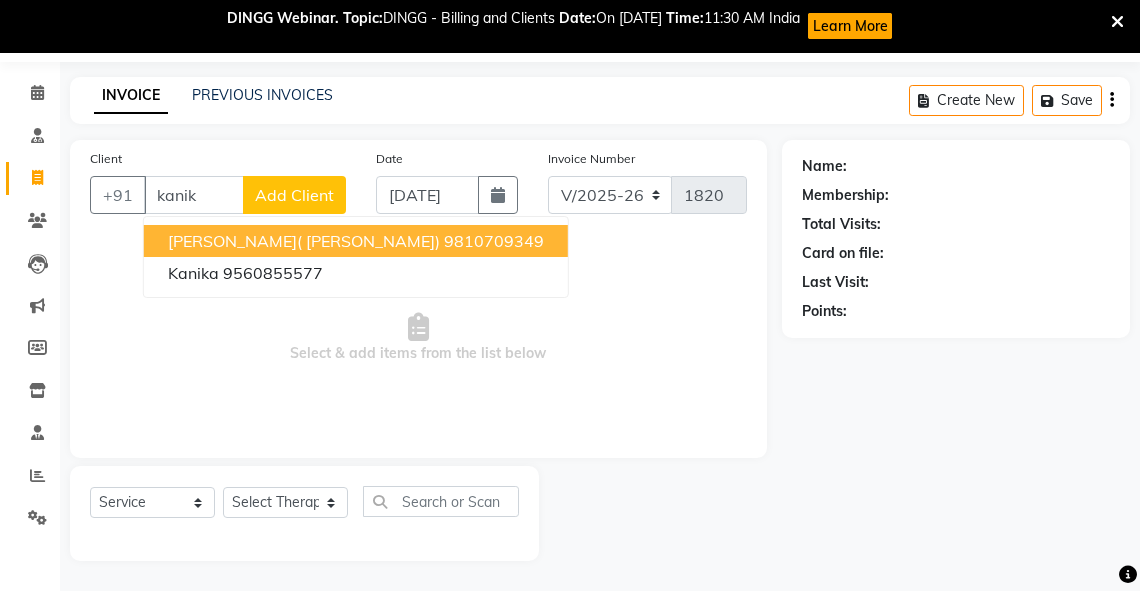 click on "[PERSON_NAME]( [PERSON_NAME])" at bounding box center (304, 241) 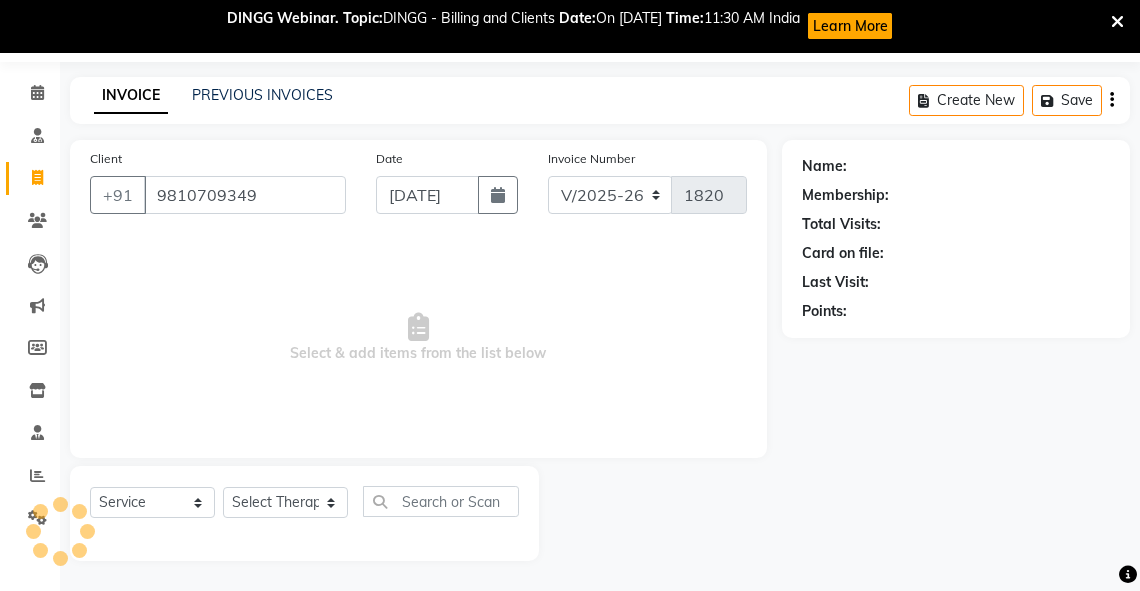 type on "9810709349" 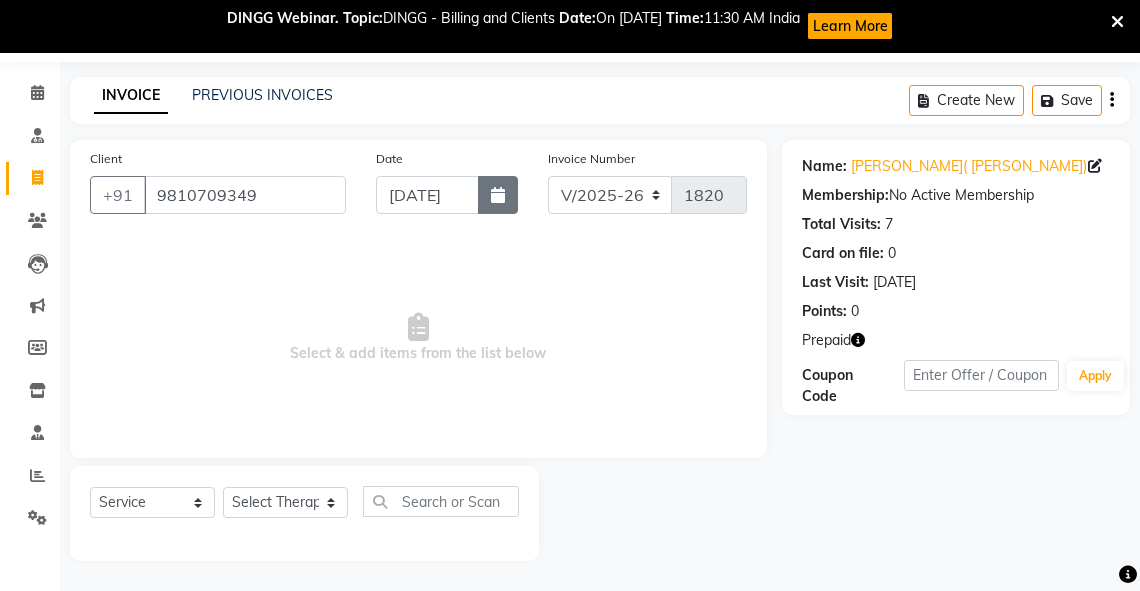 click 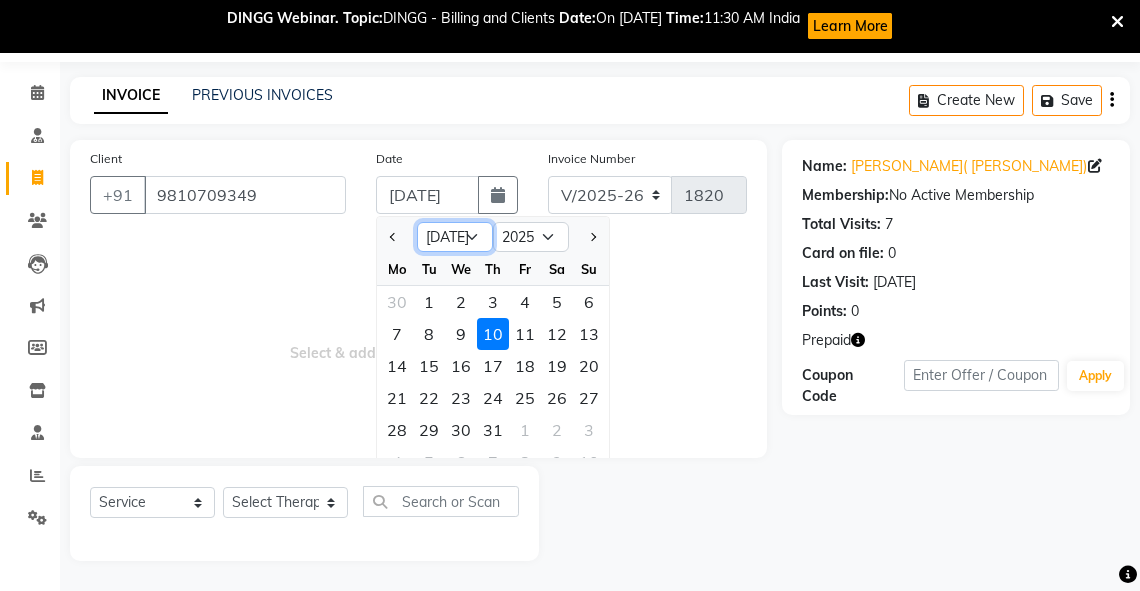 click on "Jan Feb Mar Apr May Jun Jul Aug Sep Oct Nov Dec" 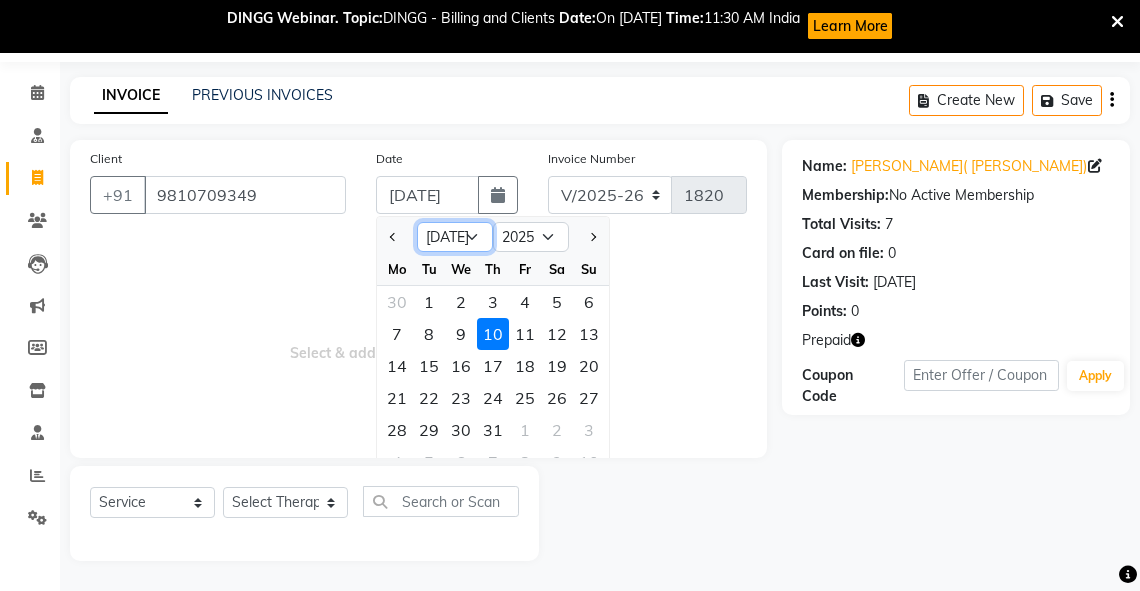 select on "4" 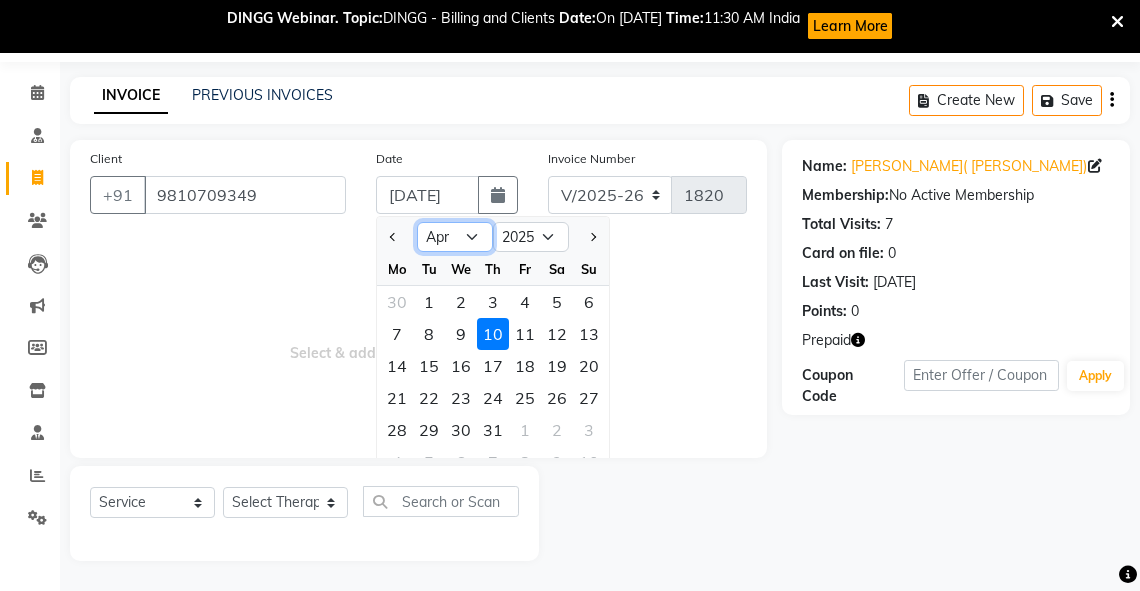 click on "Jan Feb Mar Apr May Jun Jul Aug Sep Oct Nov Dec" 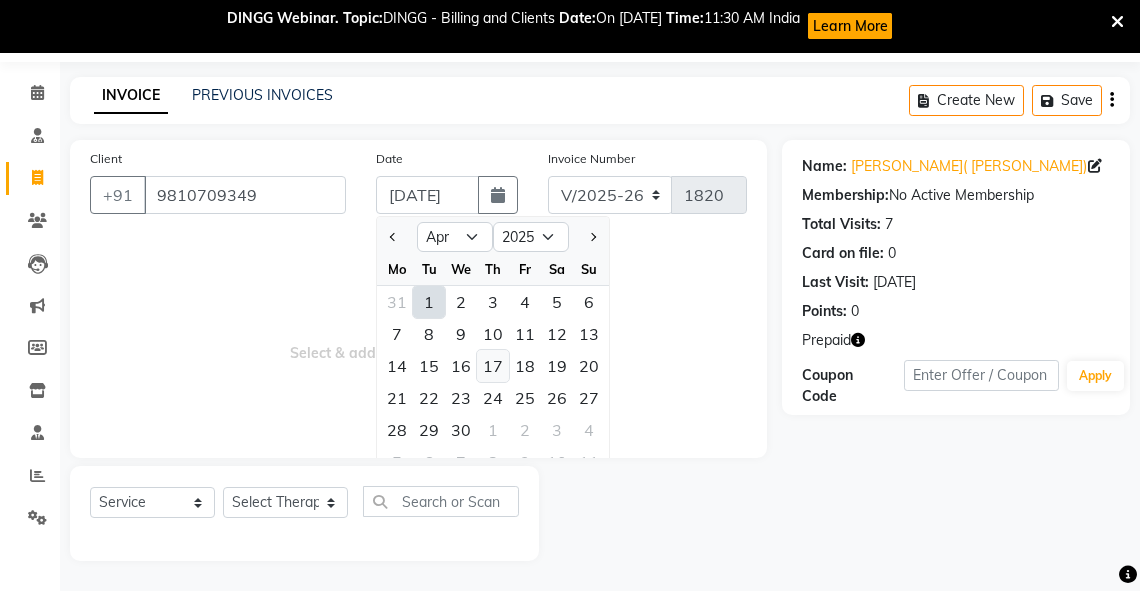 click on "17" 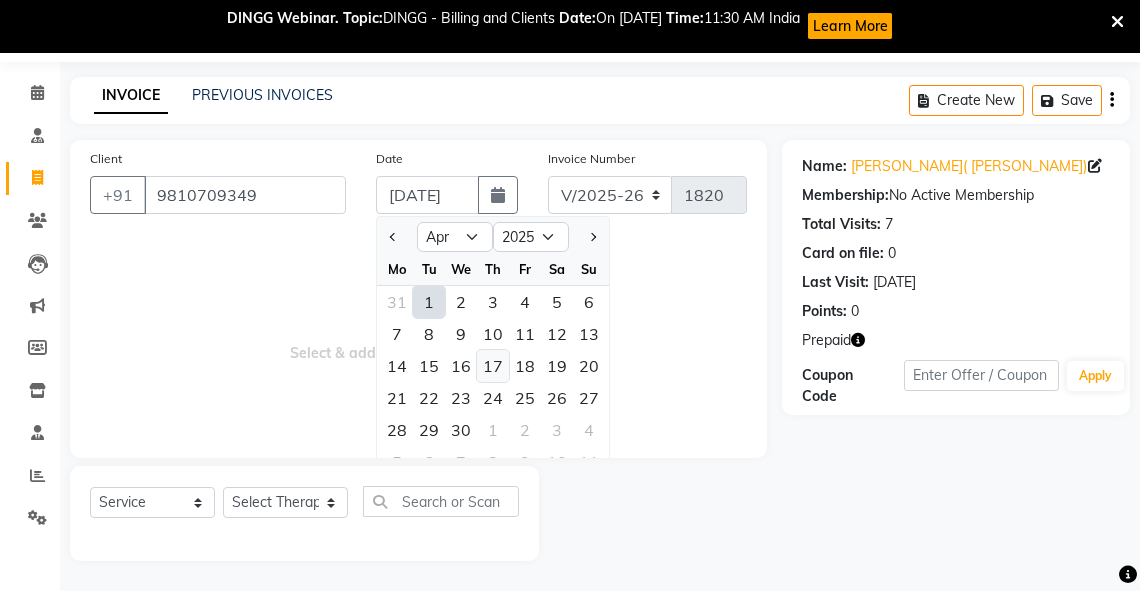type on "17-04-2025" 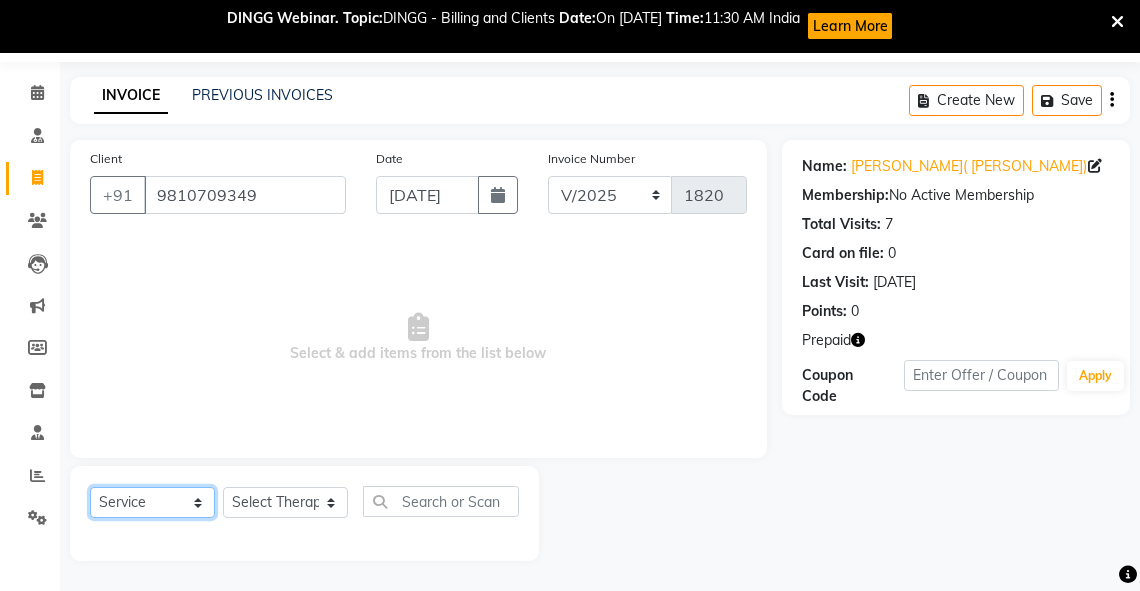 click on "Select  Service  Product  Membership  Package Voucher Prepaid Gift Card" 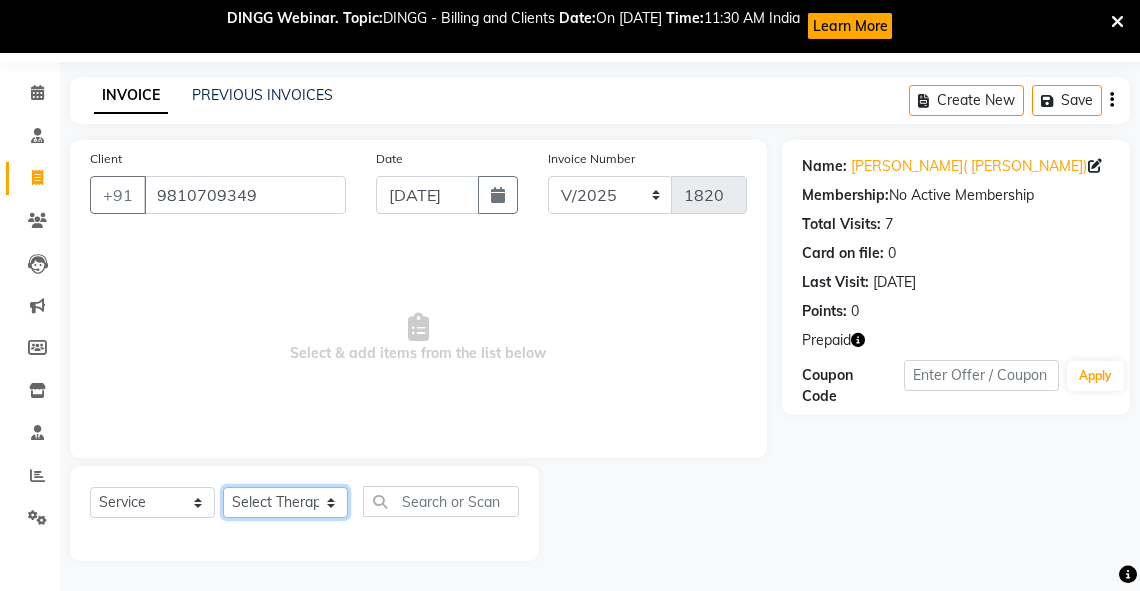click on "Select Therapist [PERSON_NAME] V [PERSON_NAME] [PERSON_NAME] A K [PERSON_NAME] N [PERSON_NAME] [PERSON_NAME] K P [PERSON_NAME] [PERSON_NAME] [PERSON_NAME] [PERSON_NAME] Manager [PERSON_NAME] a [PERSON_NAME] K M OTHER BRANCH Sardinia [PERSON_NAME] [PERSON_NAME] [PERSON_NAME] [PERSON_NAME]" 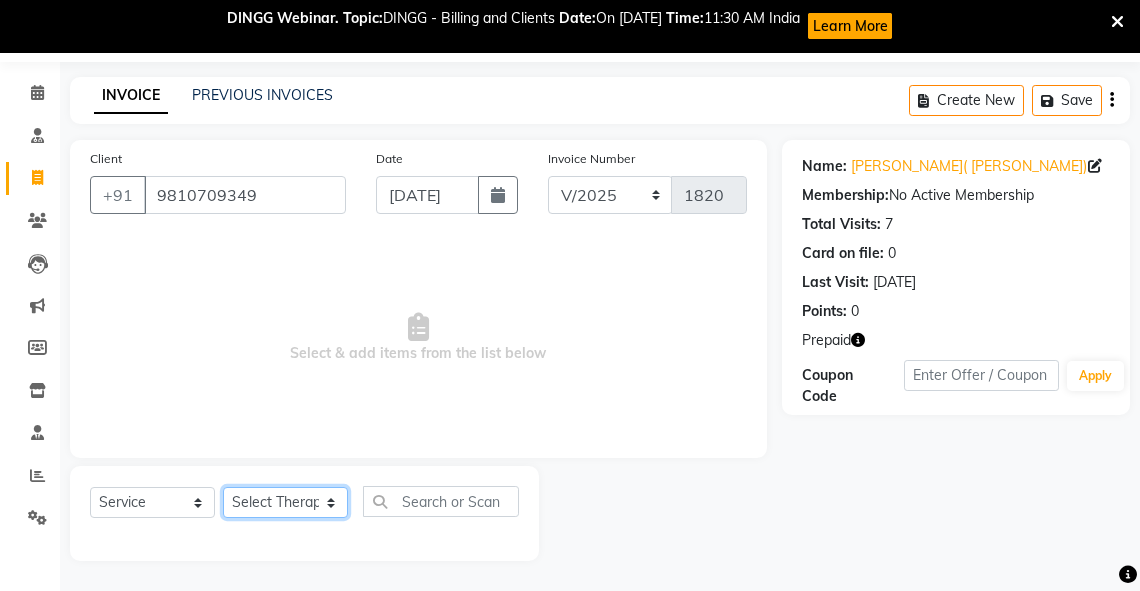 select on "71369" 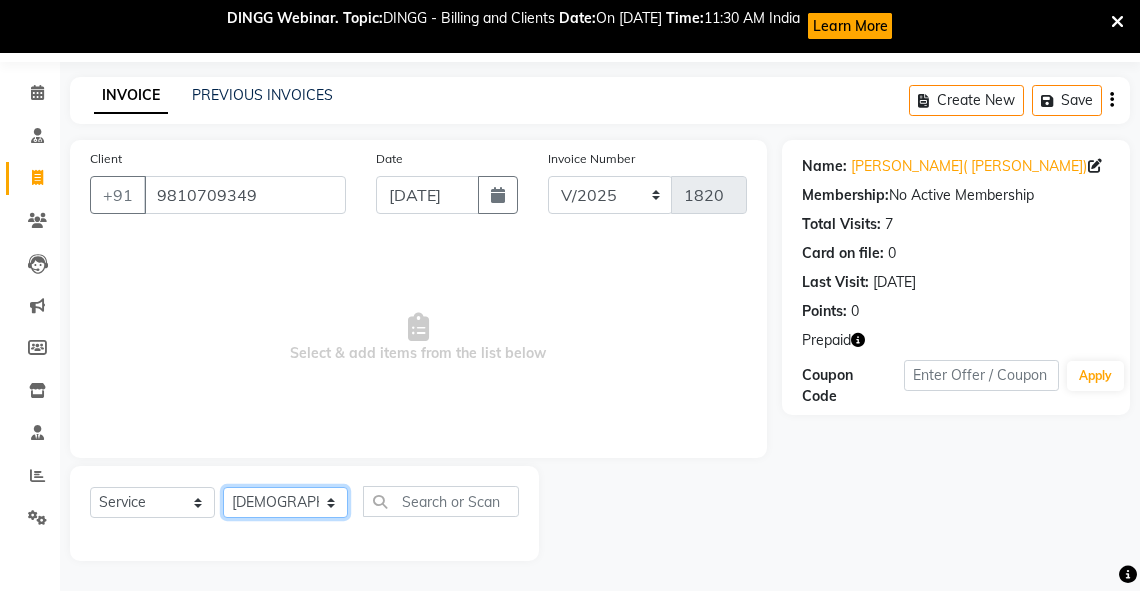 click on "Select Therapist [PERSON_NAME] V [PERSON_NAME] [PERSON_NAME] A K [PERSON_NAME] N [PERSON_NAME] [PERSON_NAME] K P [PERSON_NAME] [PERSON_NAME] [PERSON_NAME] [PERSON_NAME] Manager [PERSON_NAME] a [PERSON_NAME] K M OTHER BRANCH Sardinia [PERSON_NAME] [PERSON_NAME] [PERSON_NAME] [PERSON_NAME]" 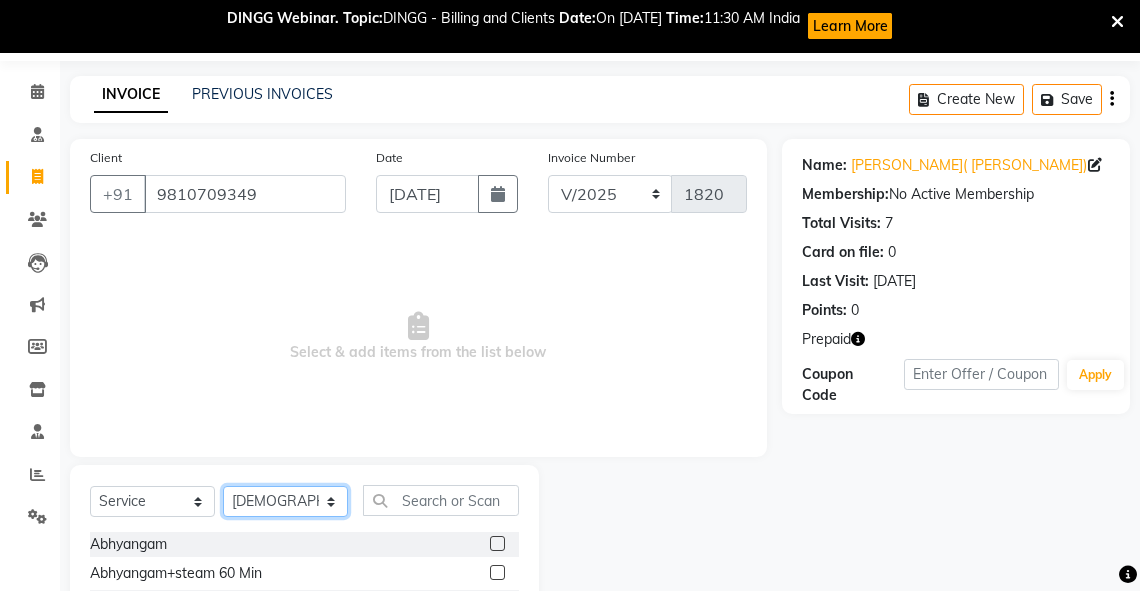 scroll, scrollTop: 187, scrollLeft: 0, axis: vertical 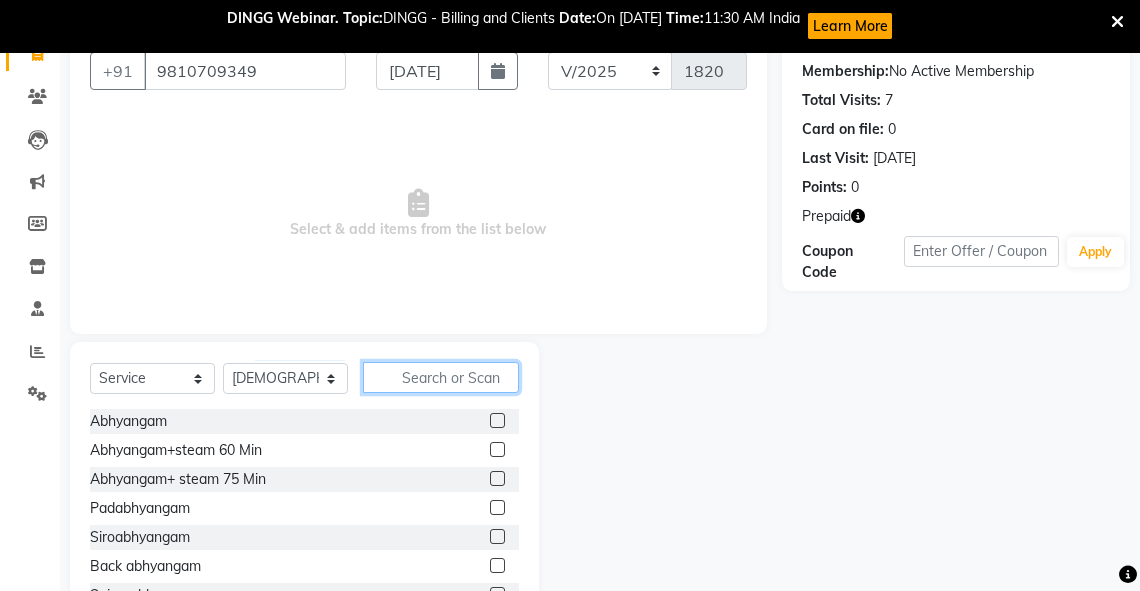 click 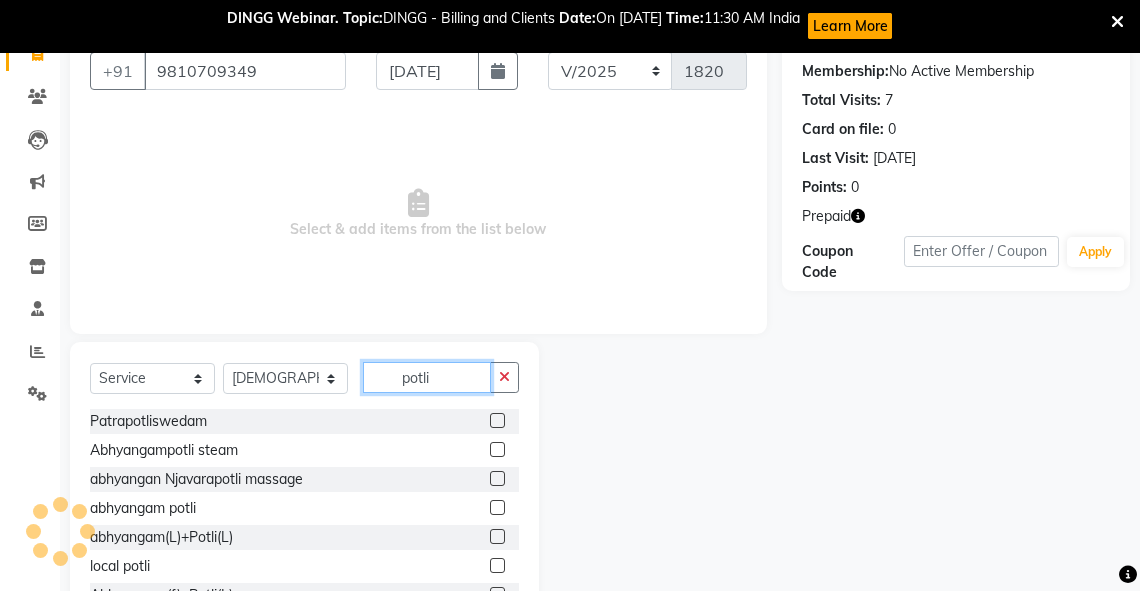 type on "potli" 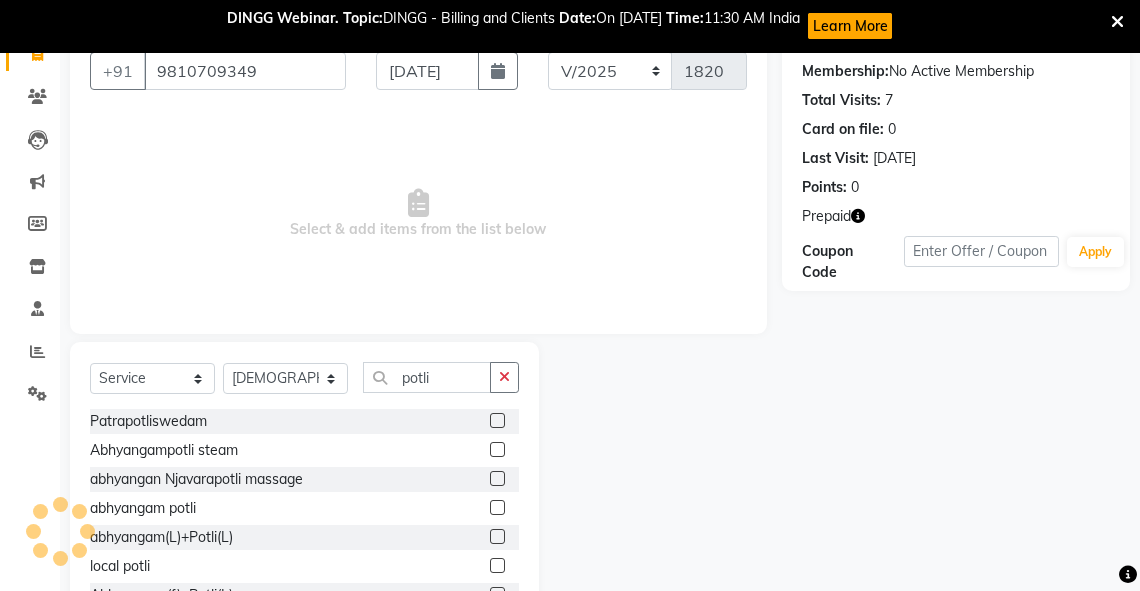 click 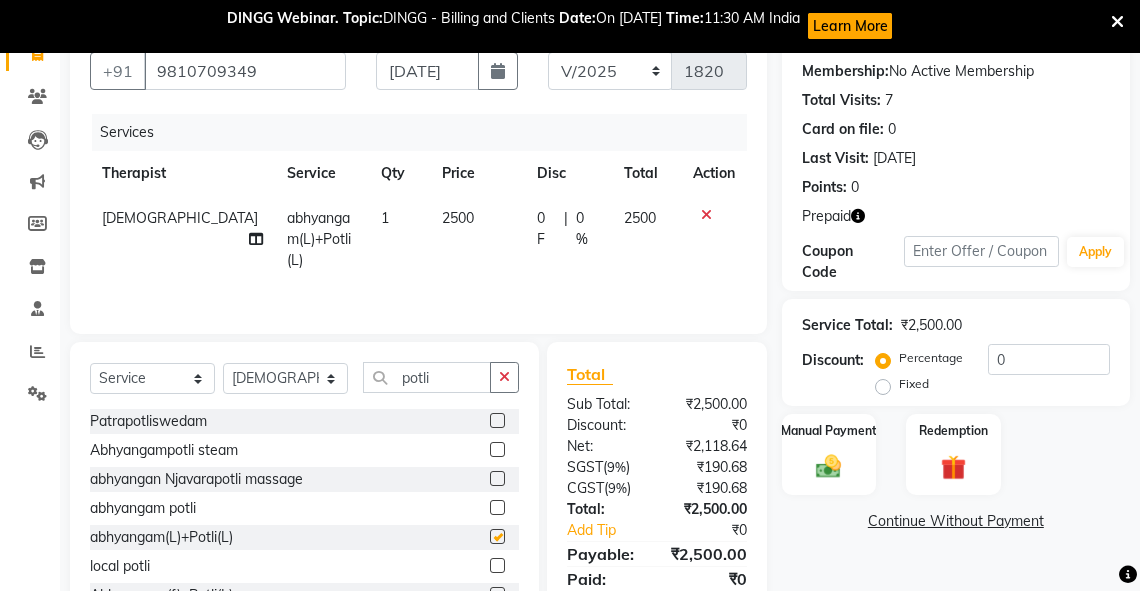 checkbox on "false" 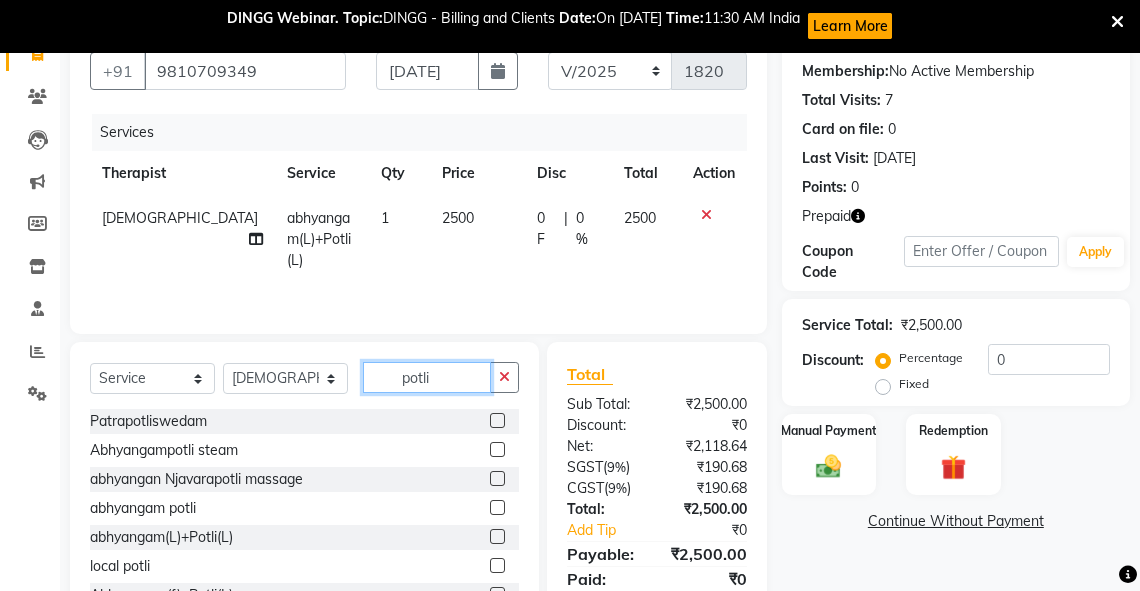 drag, startPoint x: 461, startPoint y: 381, endPoint x: 383, endPoint y: 383, distance: 78.025635 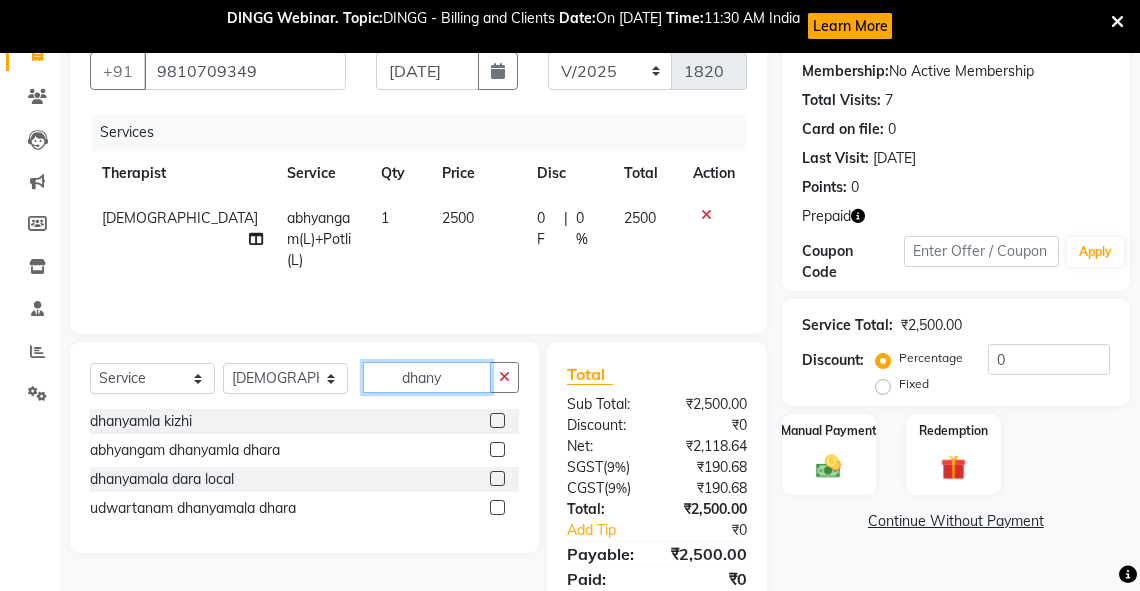 type on "dhany" 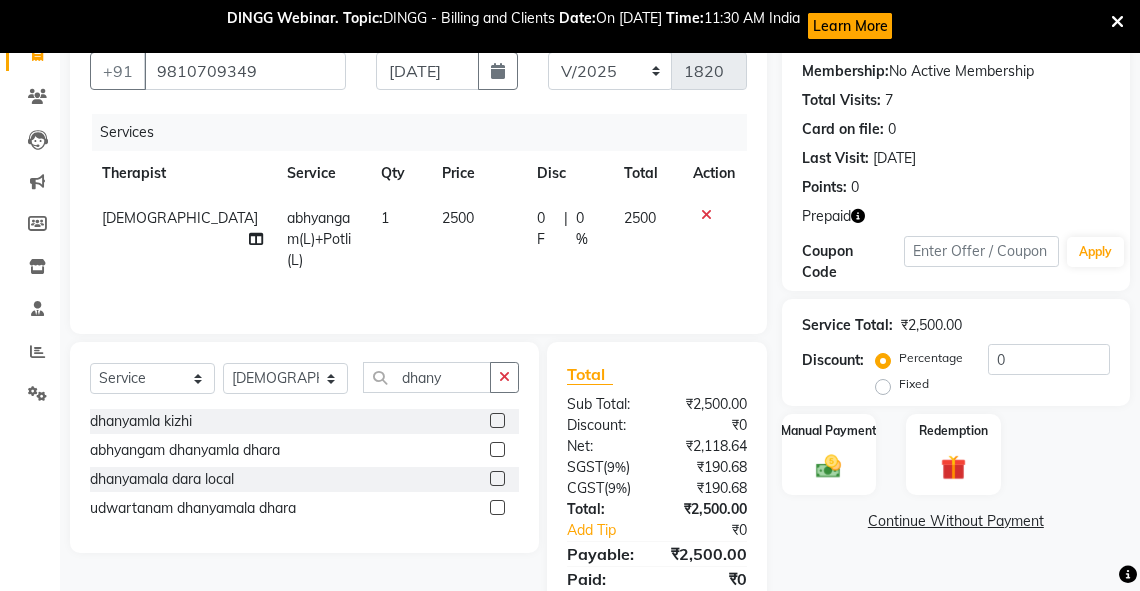 click 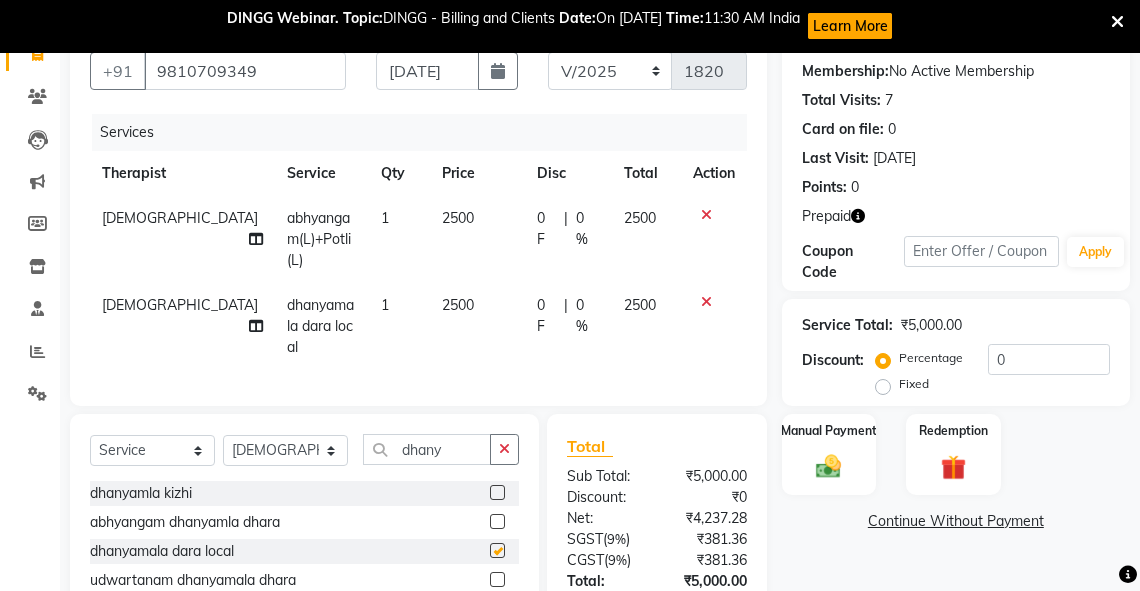 checkbox on "false" 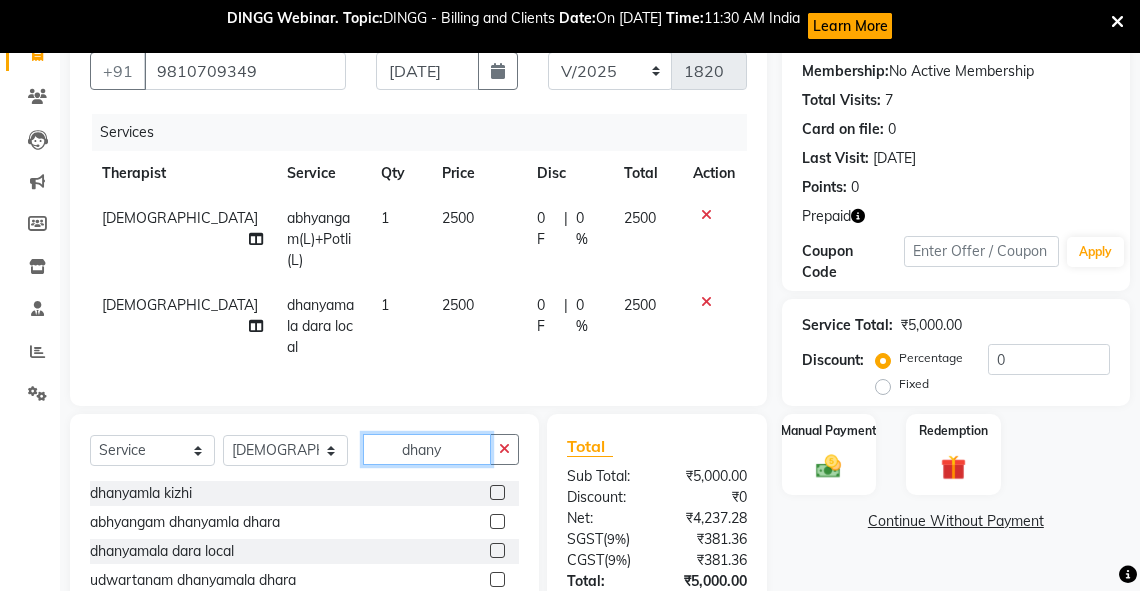 drag, startPoint x: 471, startPoint y: 417, endPoint x: 388, endPoint y: 424, distance: 83.294655 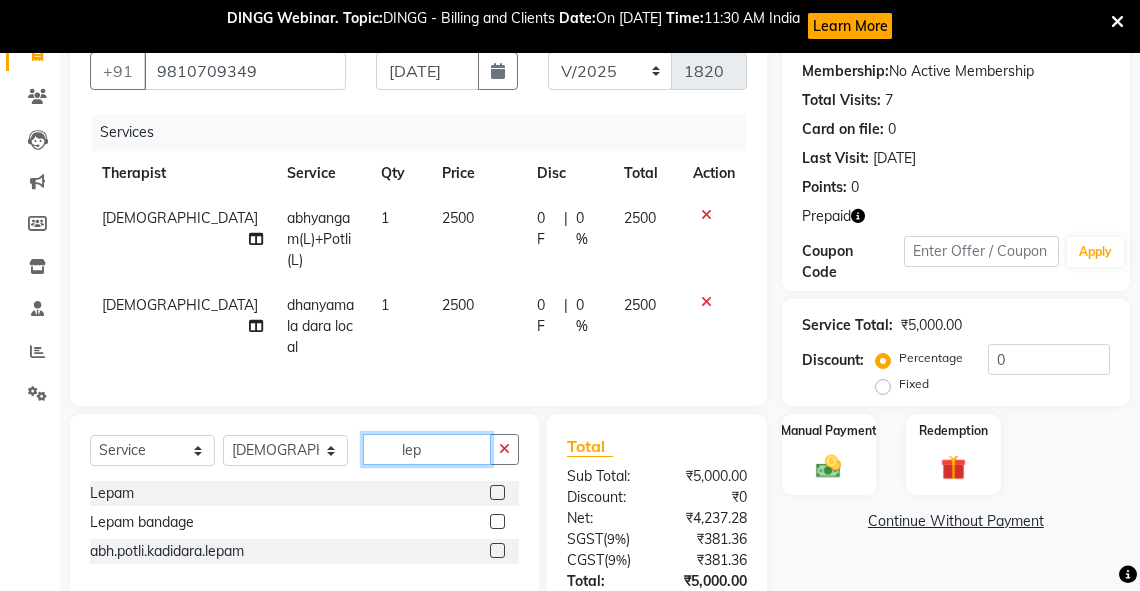 type on "lep" 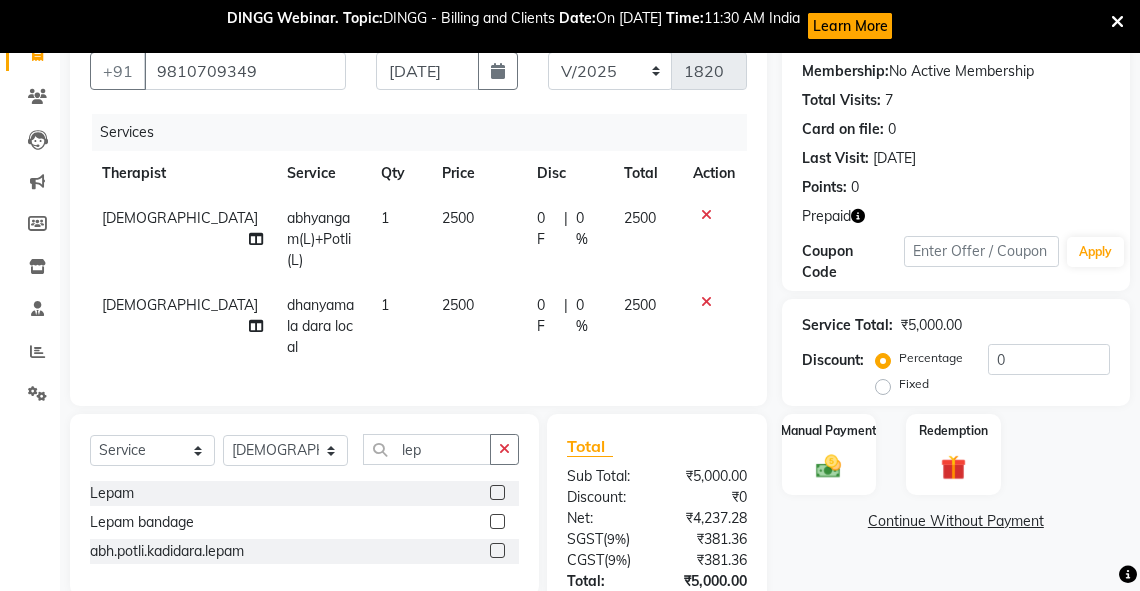 click 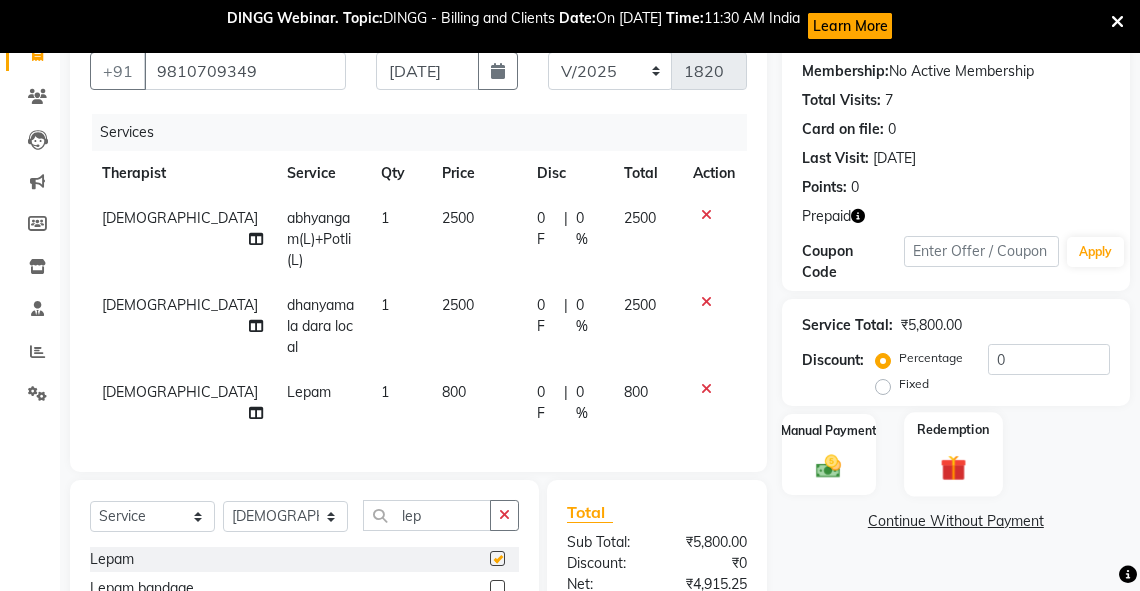 checkbox on "false" 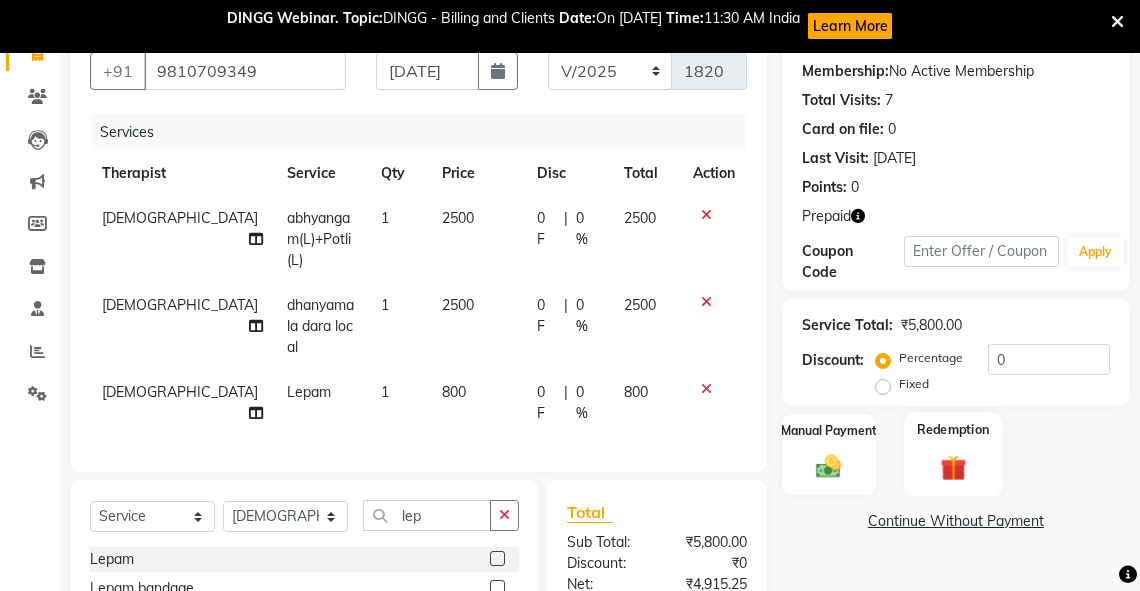 click 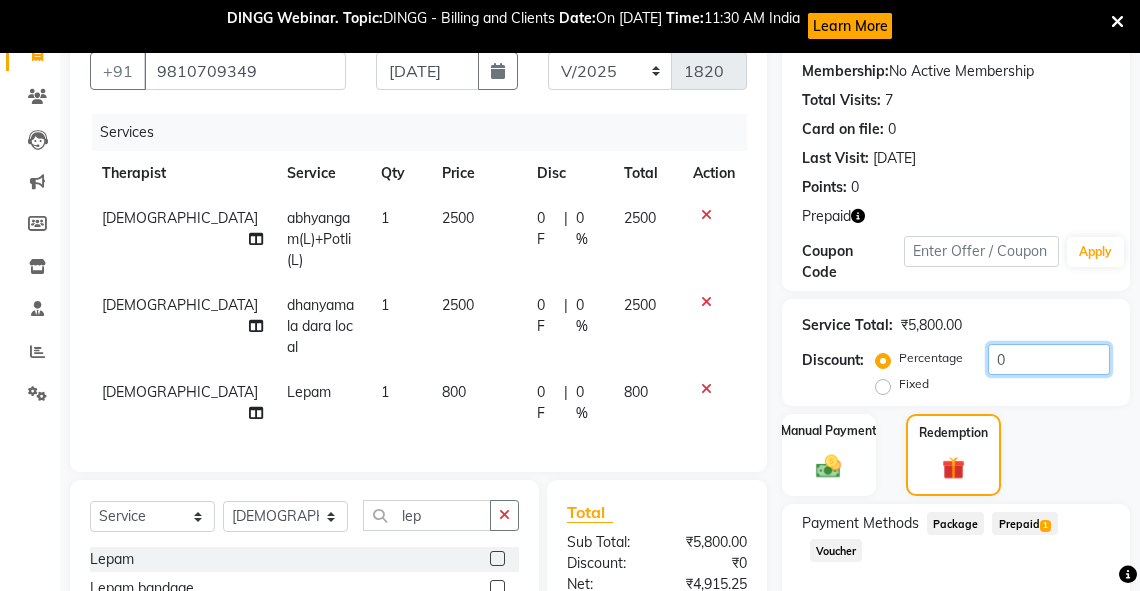 click on "0" 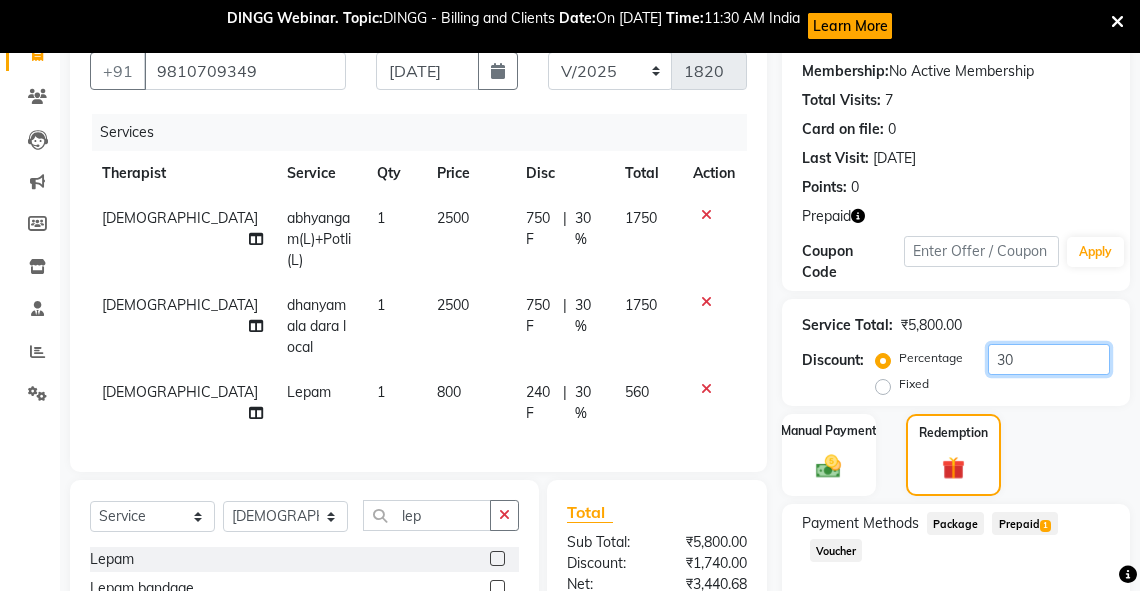 type on "30" 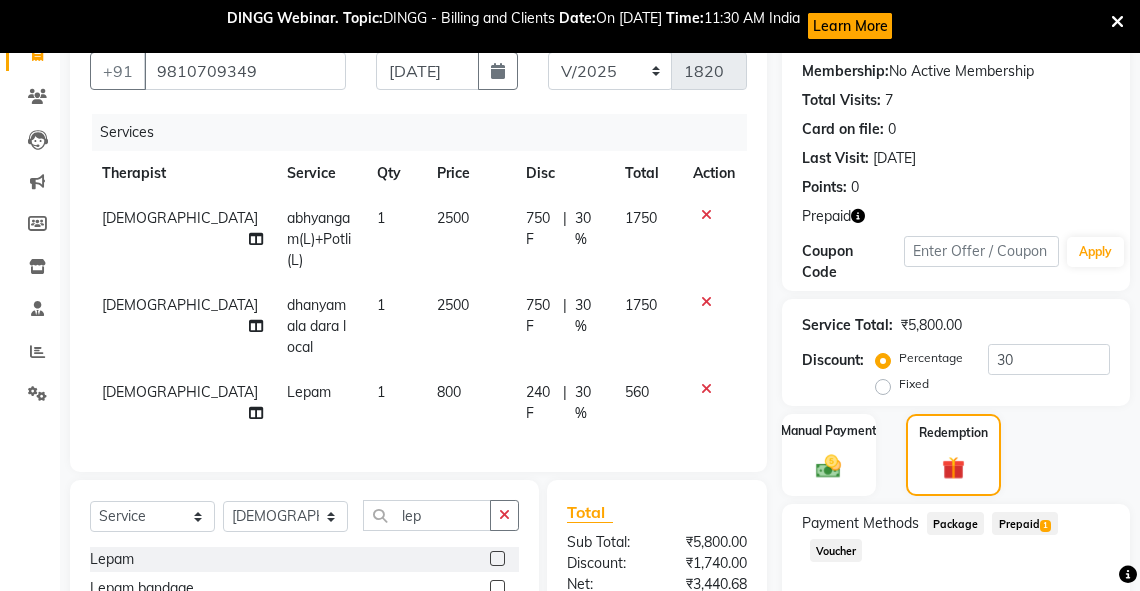 click on "Prepaid  1" 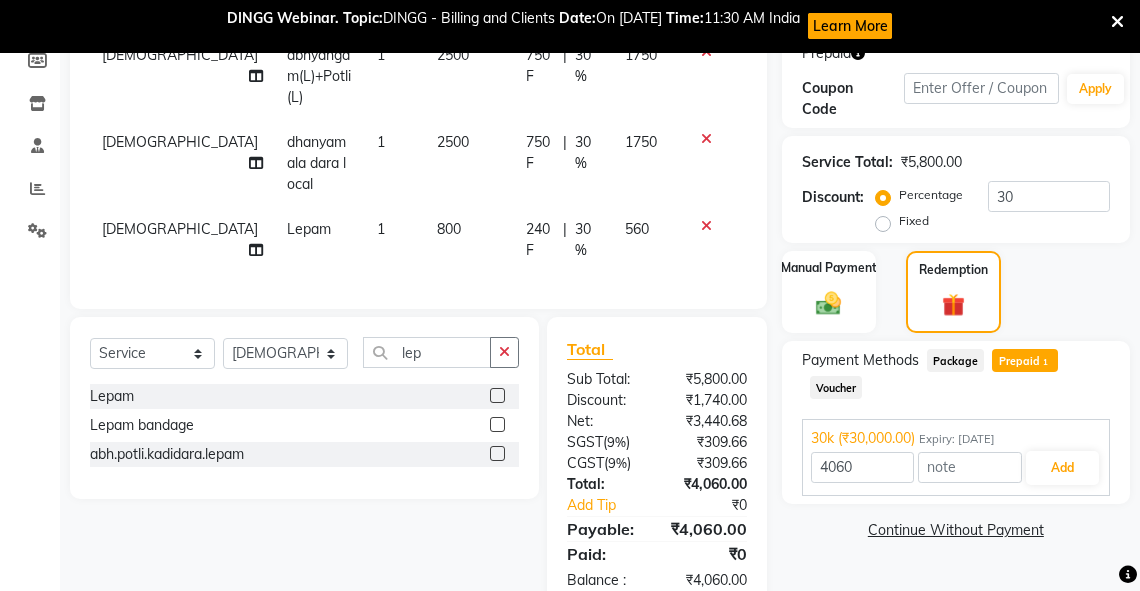 scroll, scrollTop: 391, scrollLeft: 0, axis: vertical 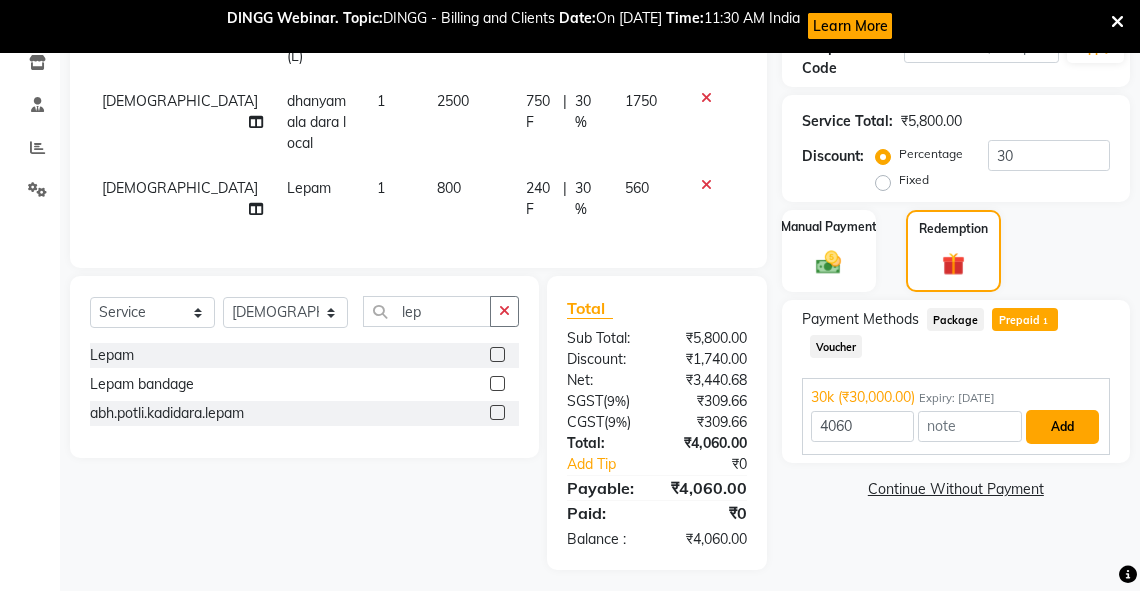 click on "Add" at bounding box center (1062, 427) 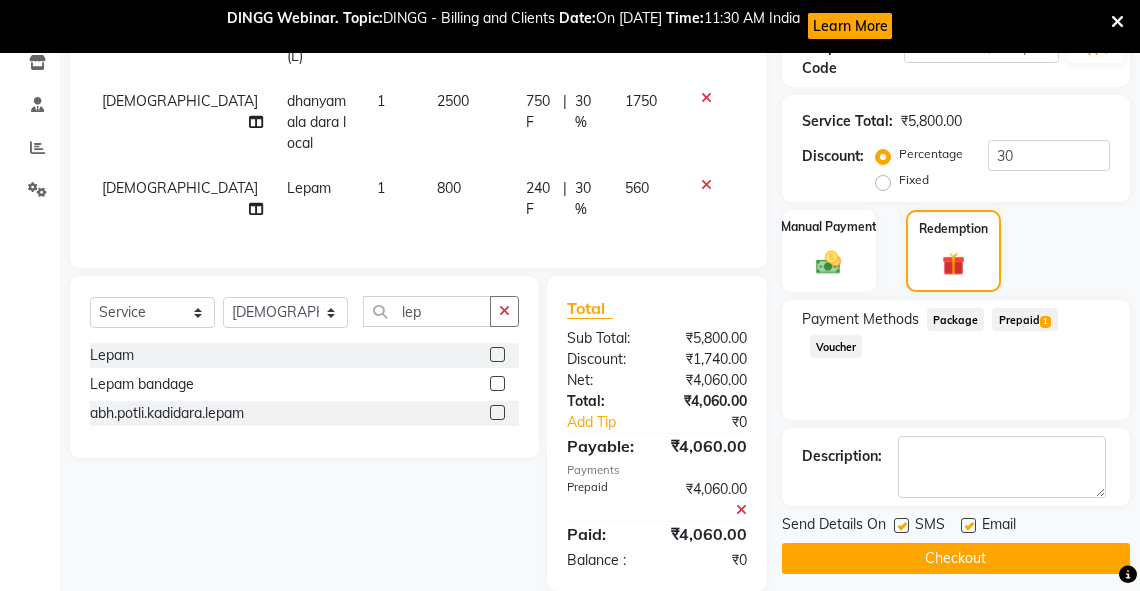 scroll, scrollTop: 412, scrollLeft: 0, axis: vertical 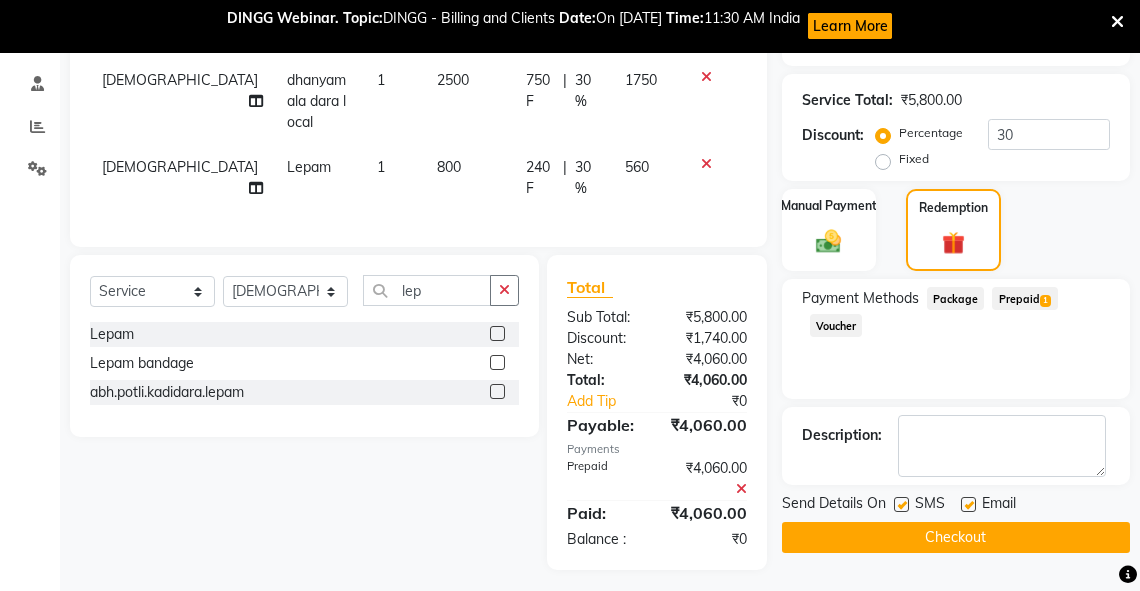 click on "Checkout" 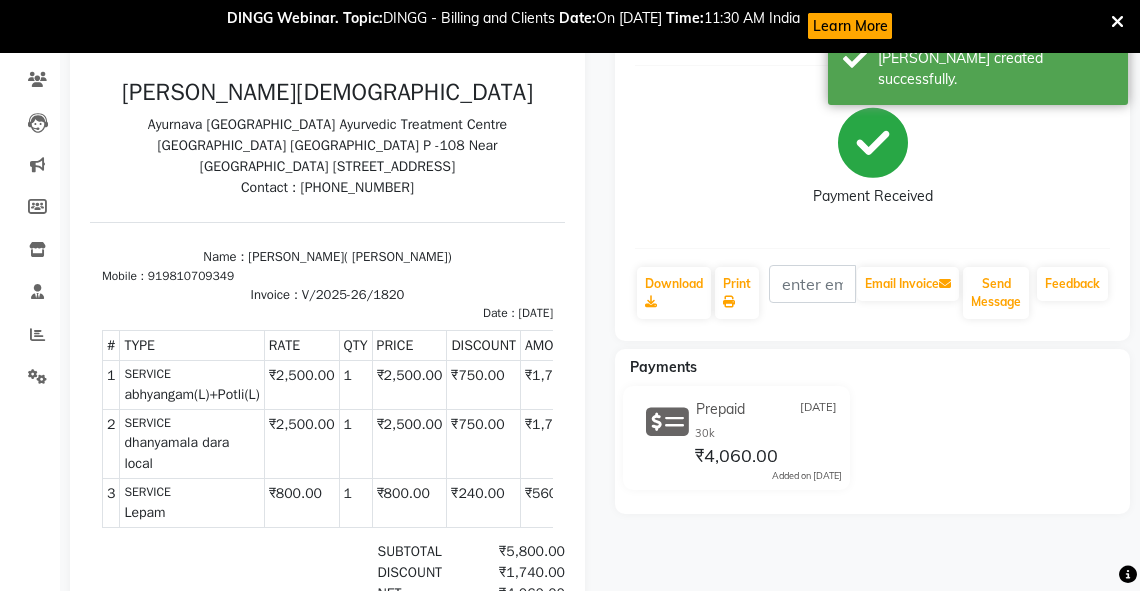 scroll, scrollTop: 0, scrollLeft: 0, axis: both 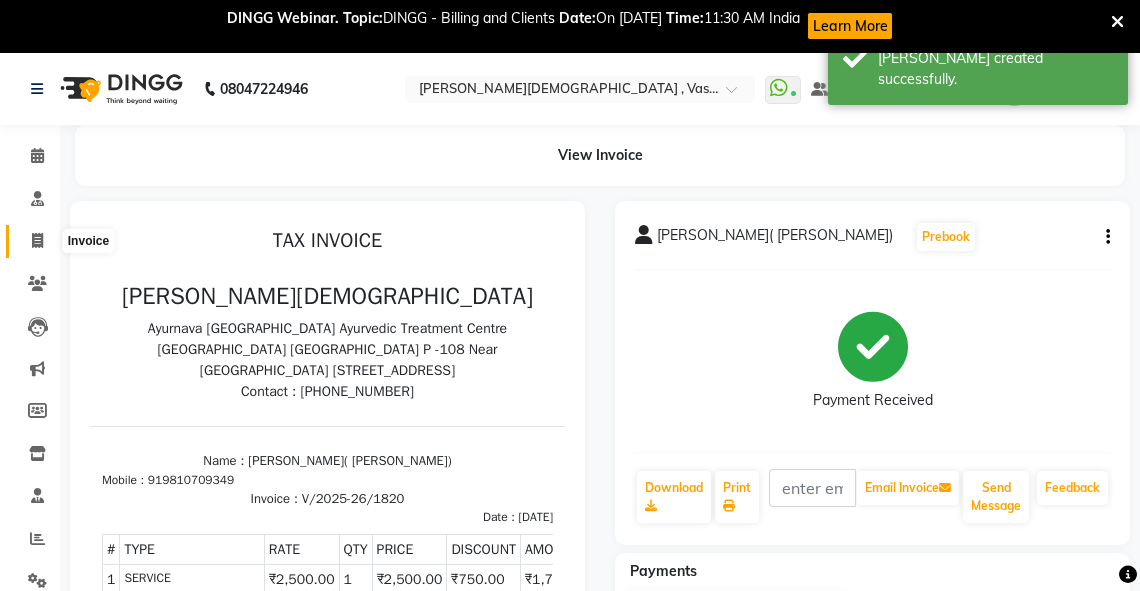 click 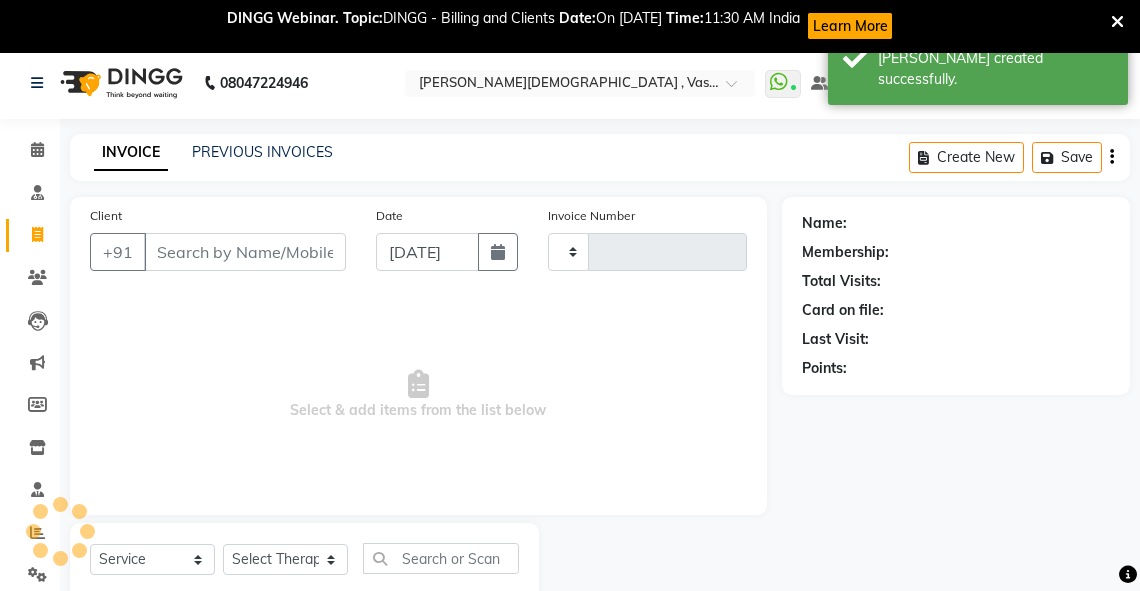 type on "1821" 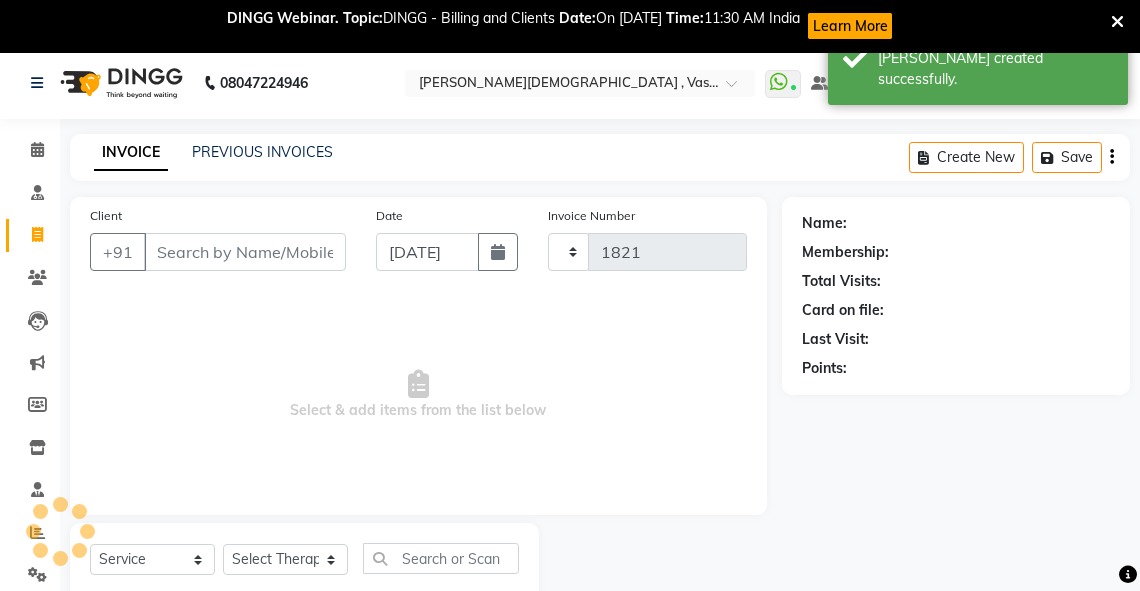 select on "5571" 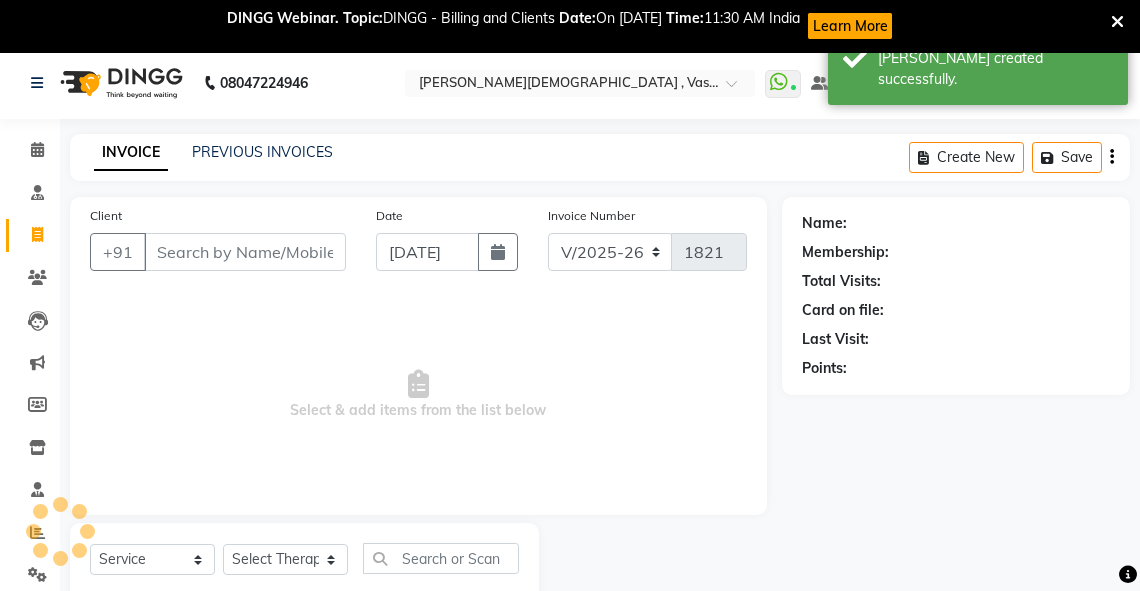 scroll, scrollTop: 64, scrollLeft: 0, axis: vertical 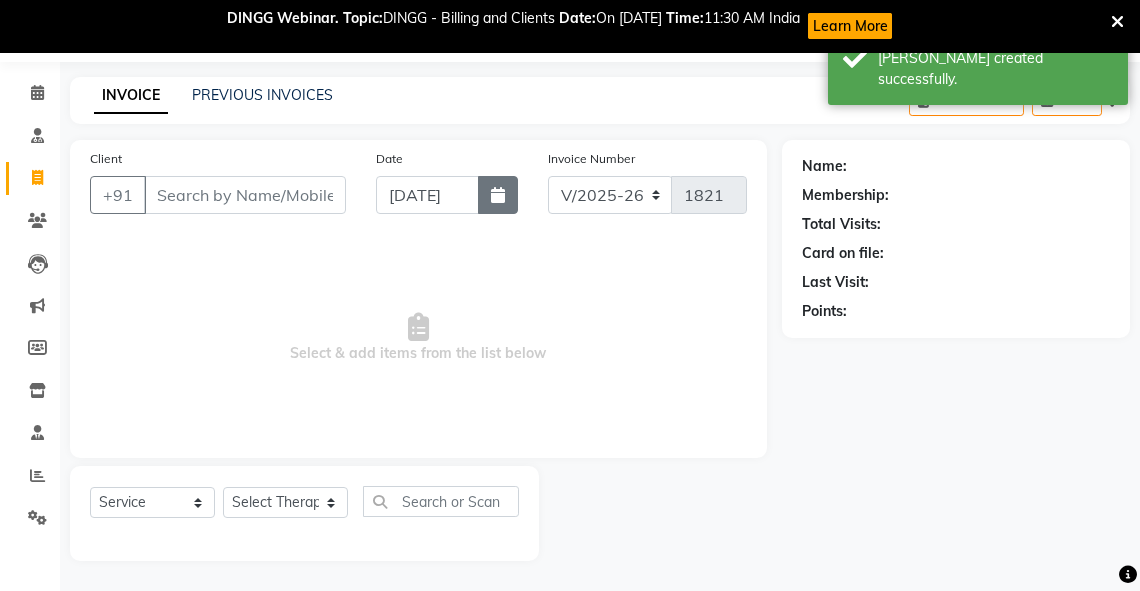 click 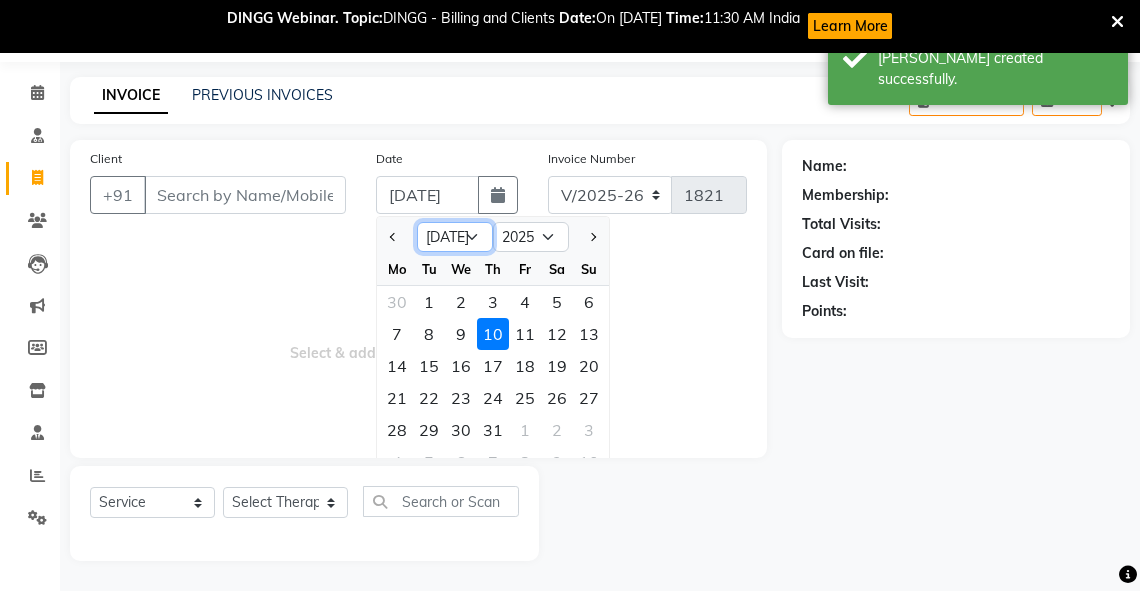 click on "Jan Feb Mar Apr May Jun Jul Aug Sep Oct Nov Dec" 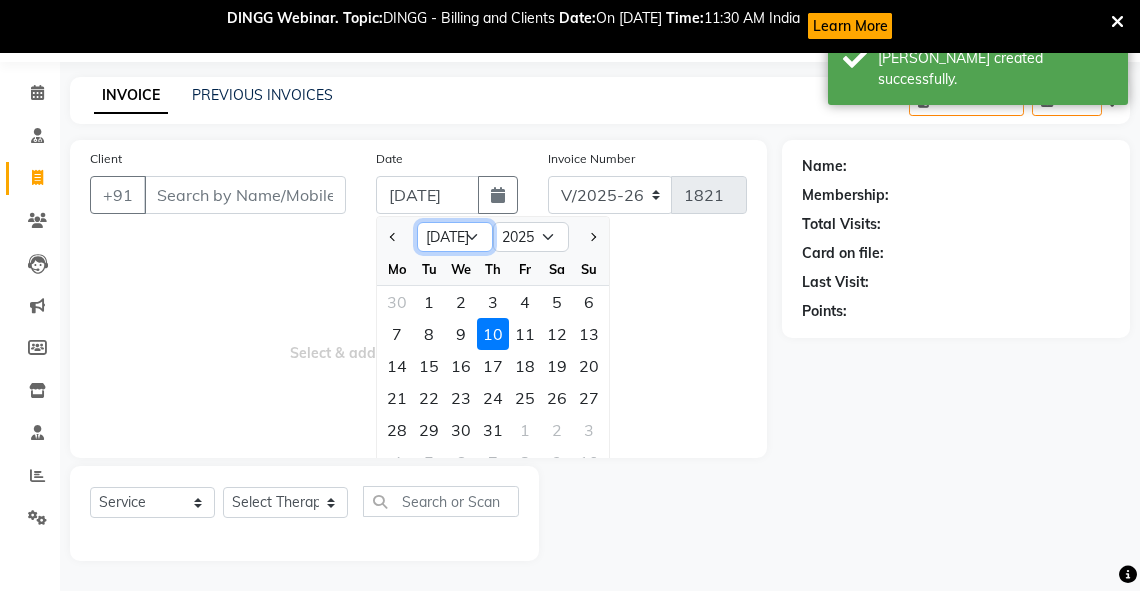 select on "4" 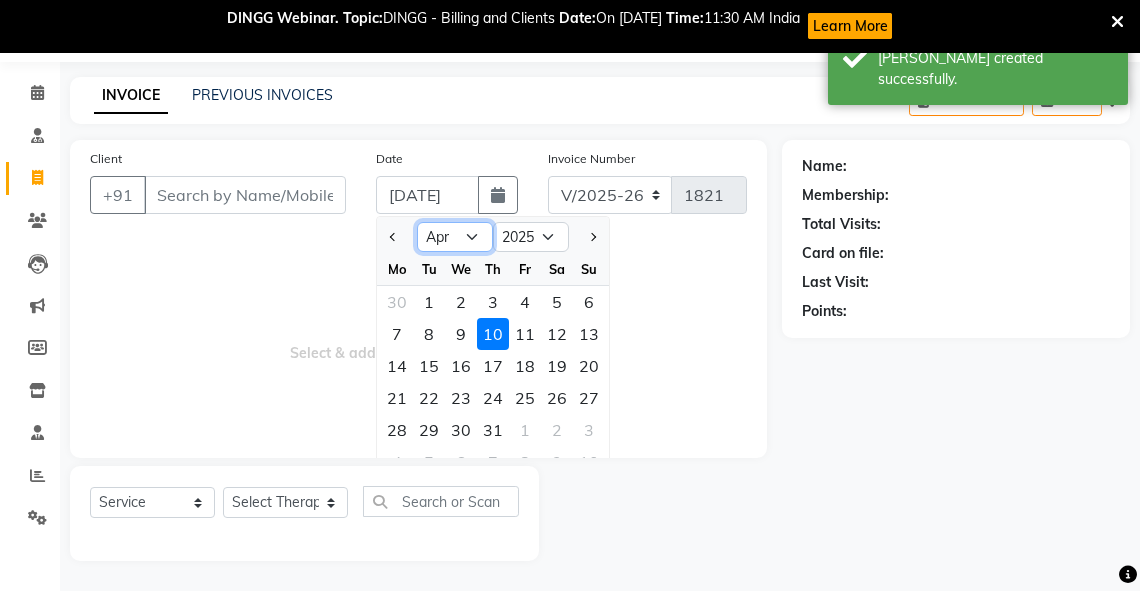 click on "Jan Feb Mar Apr May Jun Jul Aug Sep Oct Nov Dec" 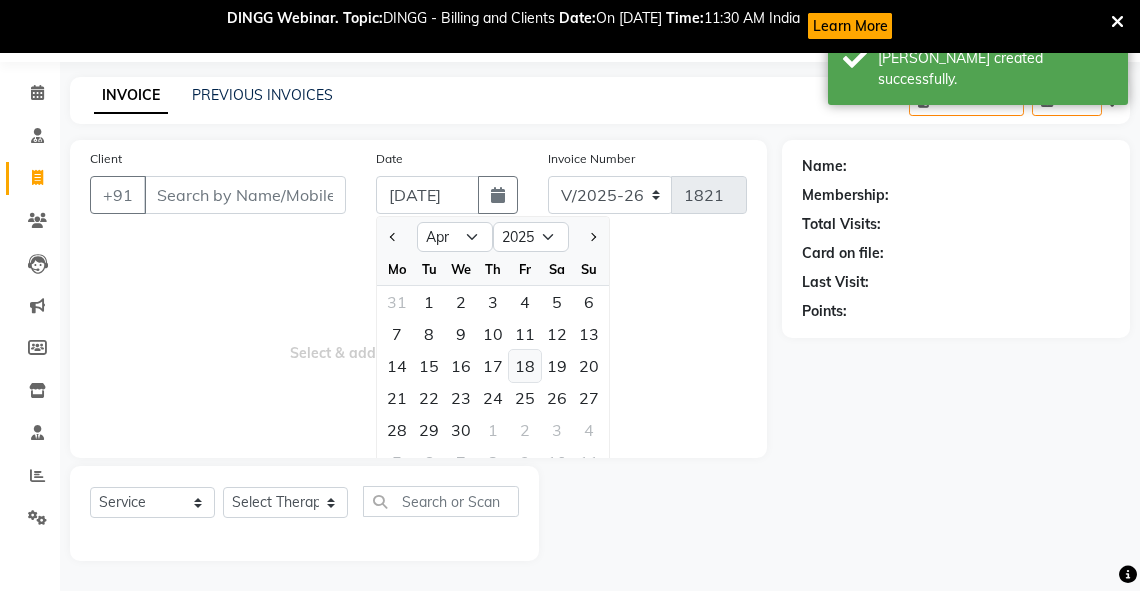 click on "18" 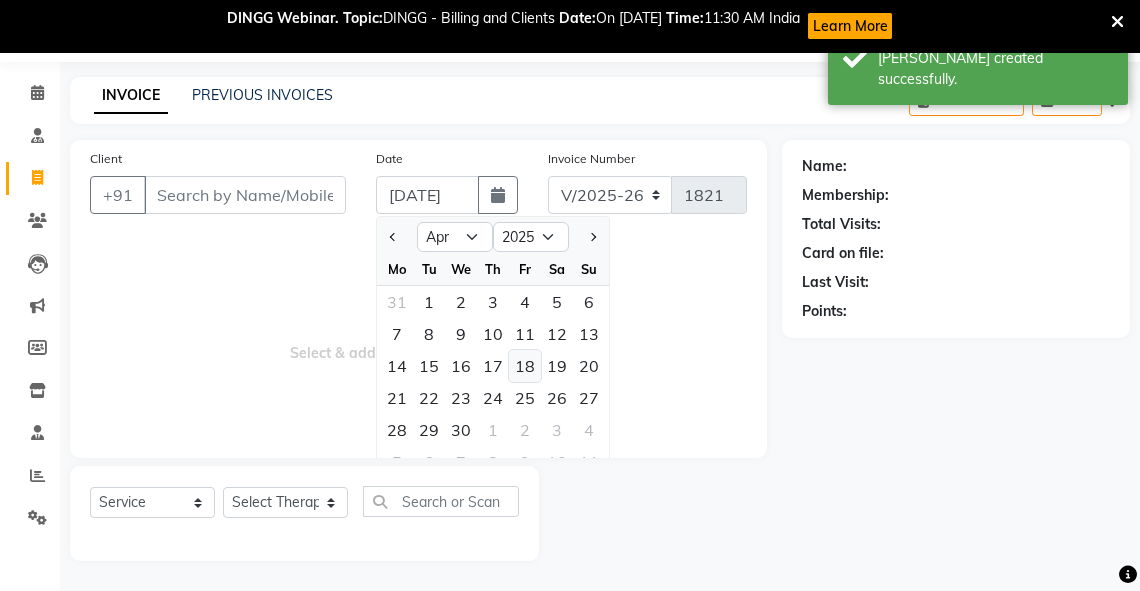 type on "18-04-2025" 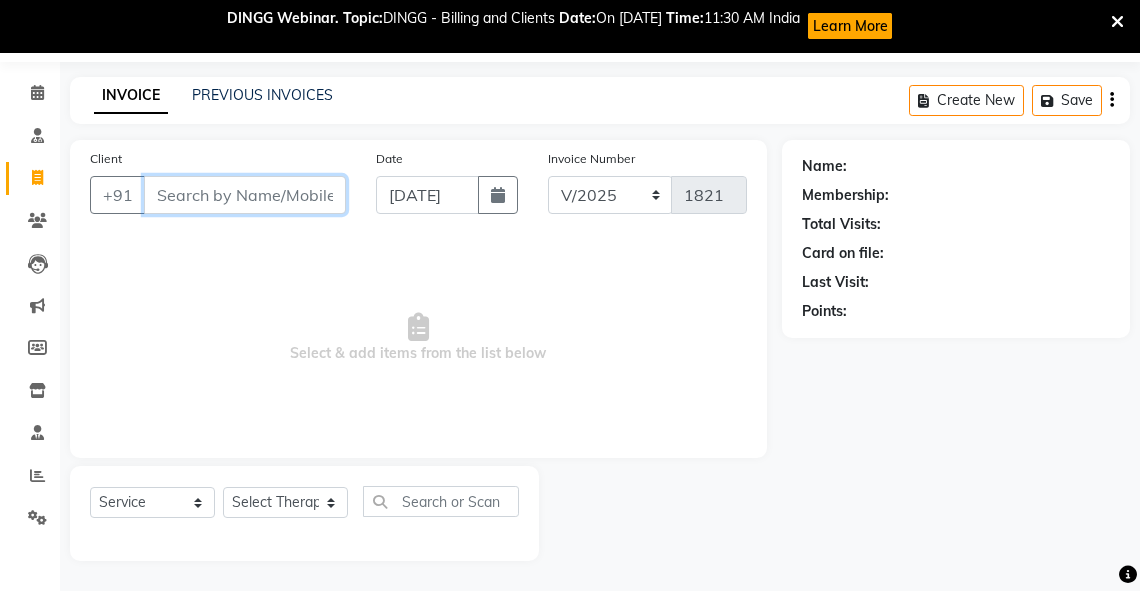 click on "Client" at bounding box center (245, 195) 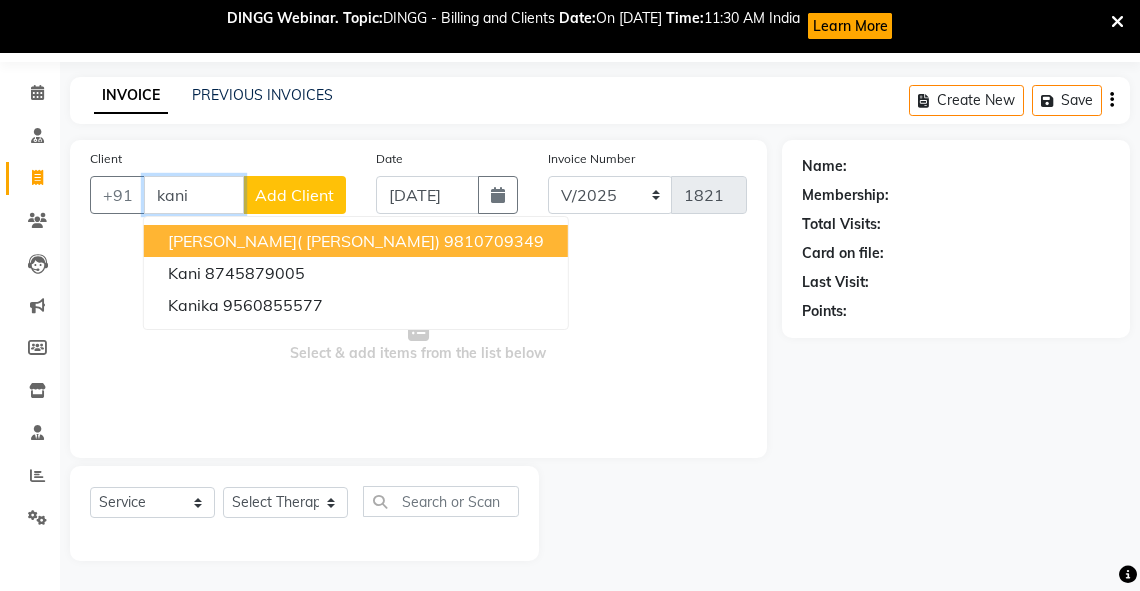 click on "[PERSON_NAME]( [PERSON_NAME])" at bounding box center [304, 241] 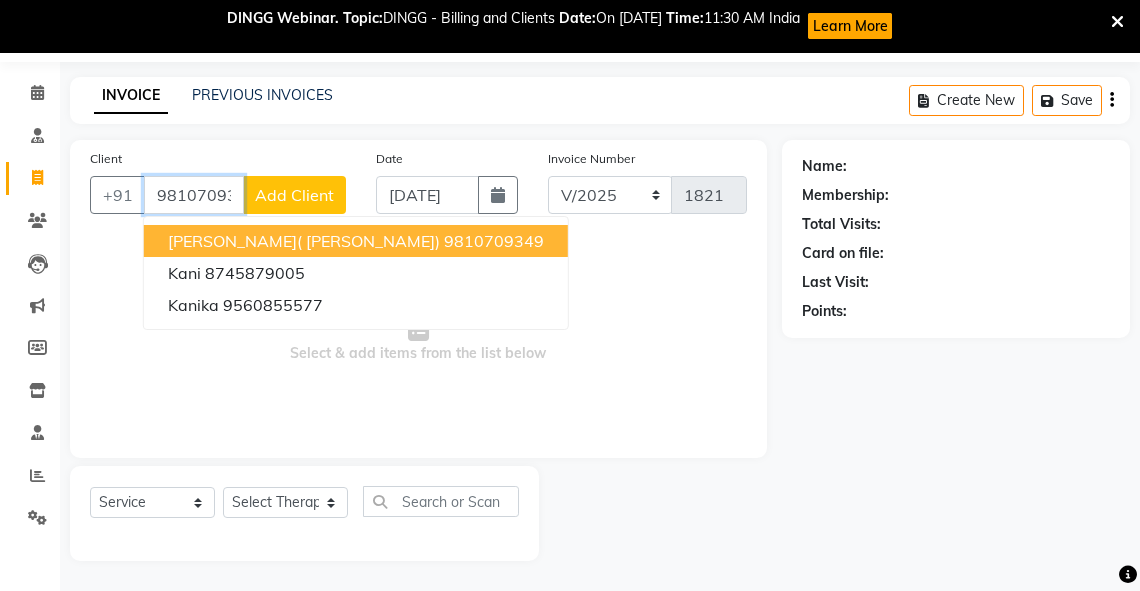 type on "9810709349" 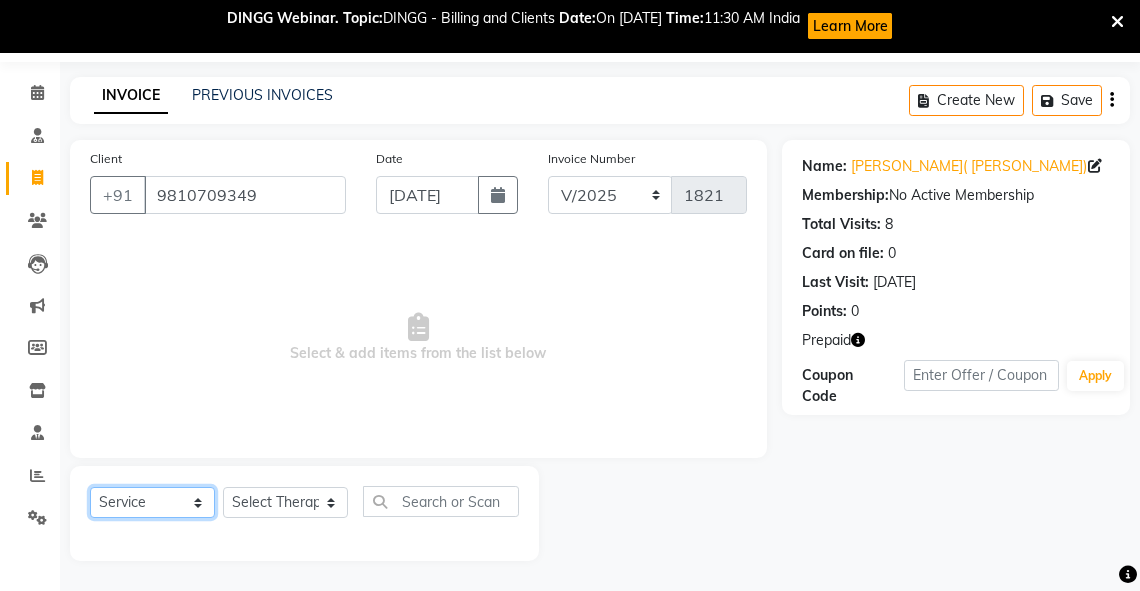 click on "Select  Service  Product  Membership  Package Voucher Prepaid Gift Card" 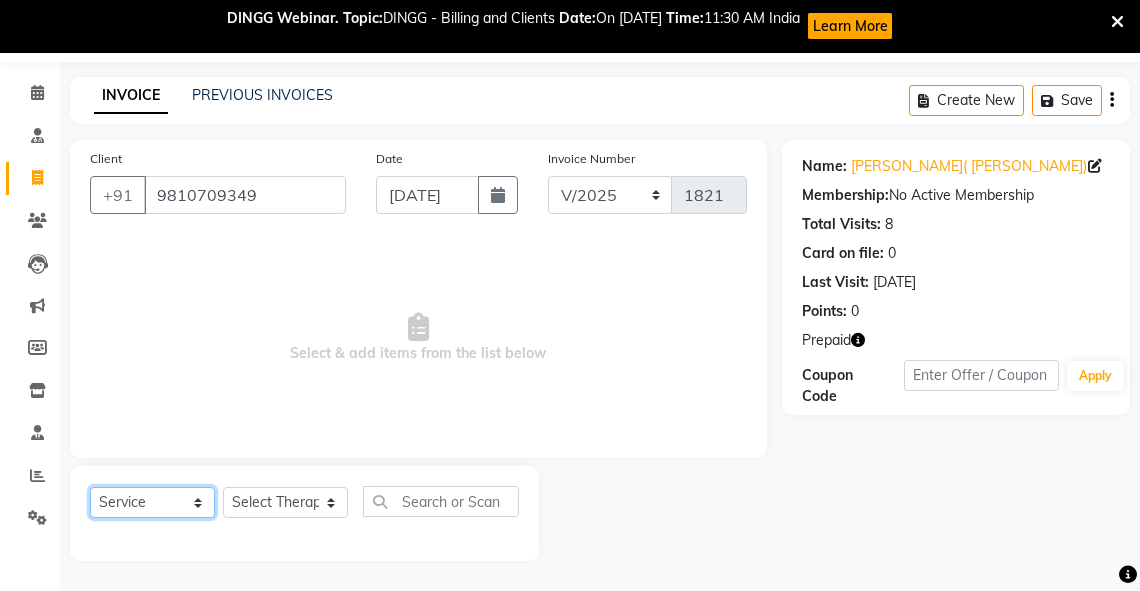 click on "Select  Service  Product  Membership  Package Voucher Prepaid Gift Card" 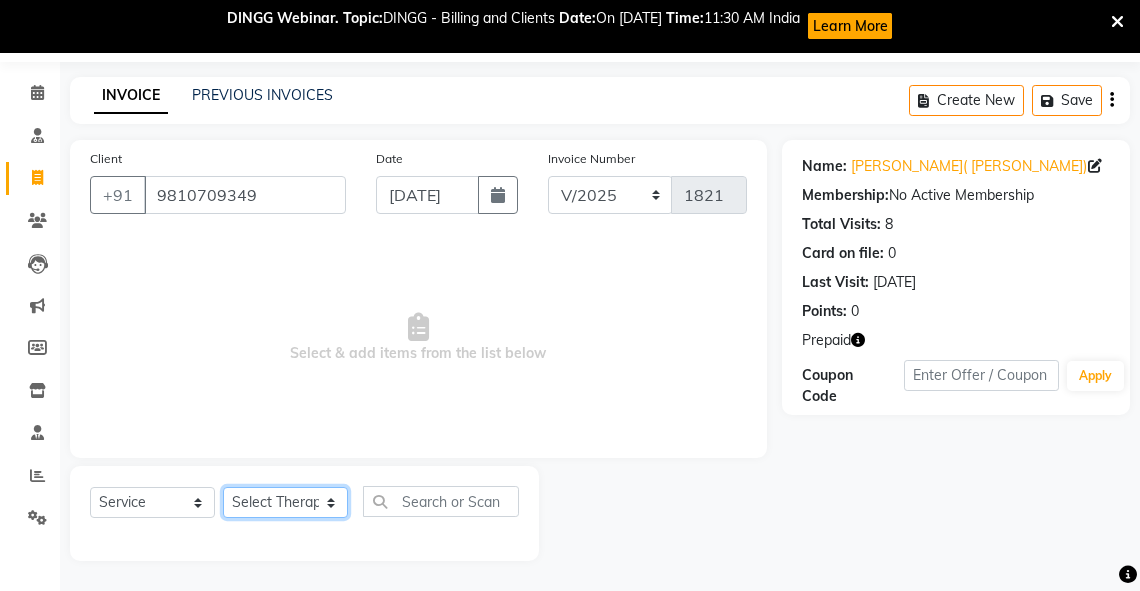 click on "Select Therapist [PERSON_NAME] V [PERSON_NAME] [PERSON_NAME] A K [PERSON_NAME] N [PERSON_NAME] [PERSON_NAME] K P [PERSON_NAME] [PERSON_NAME] [PERSON_NAME] [PERSON_NAME] Manager [PERSON_NAME] a [PERSON_NAME] K M OTHER BRANCH Sardinia [PERSON_NAME] [PERSON_NAME] [PERSON_NAME] [PERSON_NAME]" 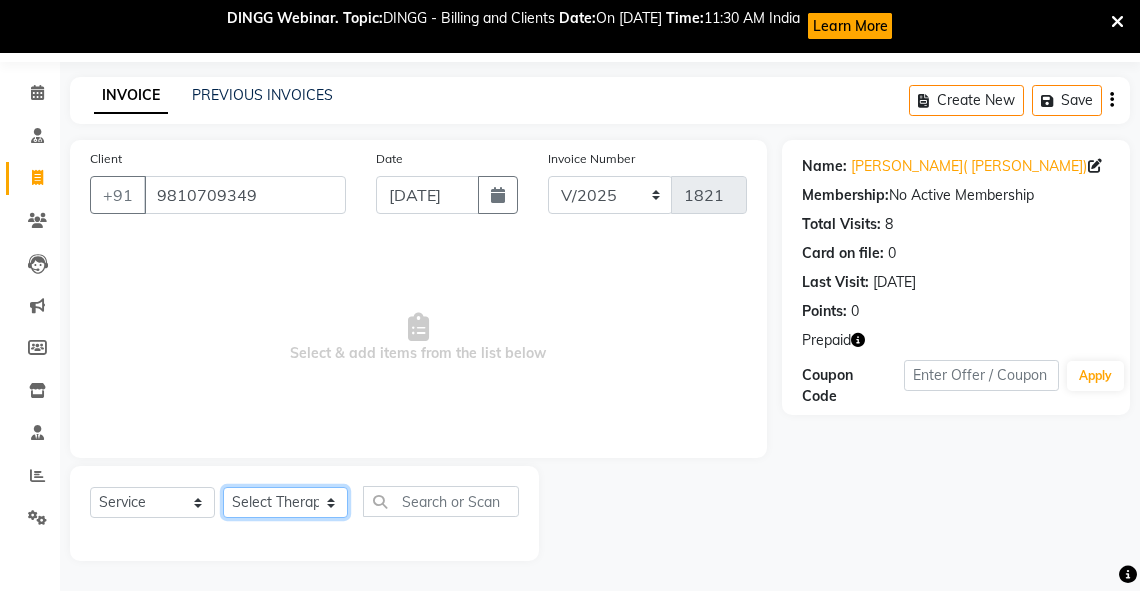 select on "71499" 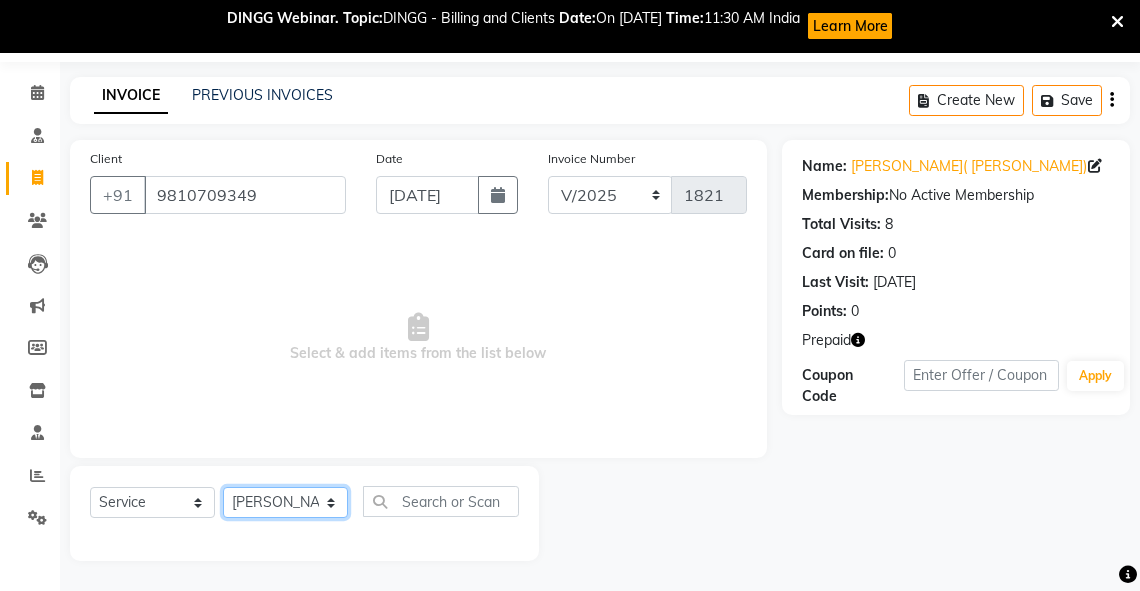 click on "Select Therapist [PERSON_NAME] V [PERSON_NAME] [PERSON_NAME] A K [PERSON_NAME] N [PERSON_NAME] [PERSON_NAME] K P [PERSON_NAME] [PERSON_NAME] [PERSON_NAME] [PERSON_NAME] Manager [PERSON_NAME] a [PERSON_NAME] K M OTHER BRANCH Sardinia [PERSON_NAME] [PERSON_NAME] [PERSON_NAME] [PERSON_NAME]" 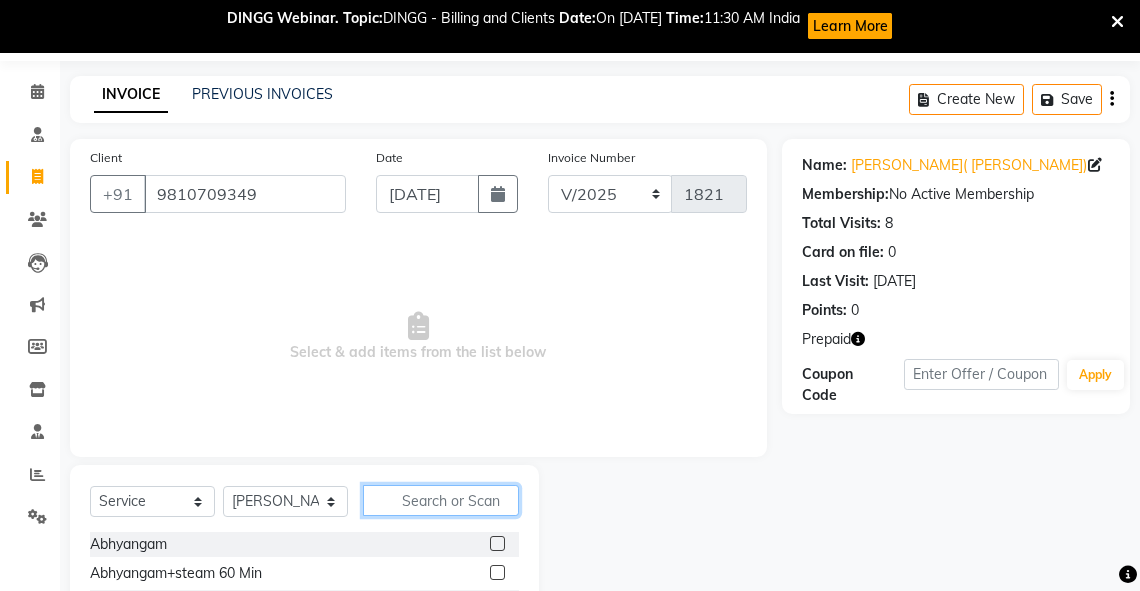 click 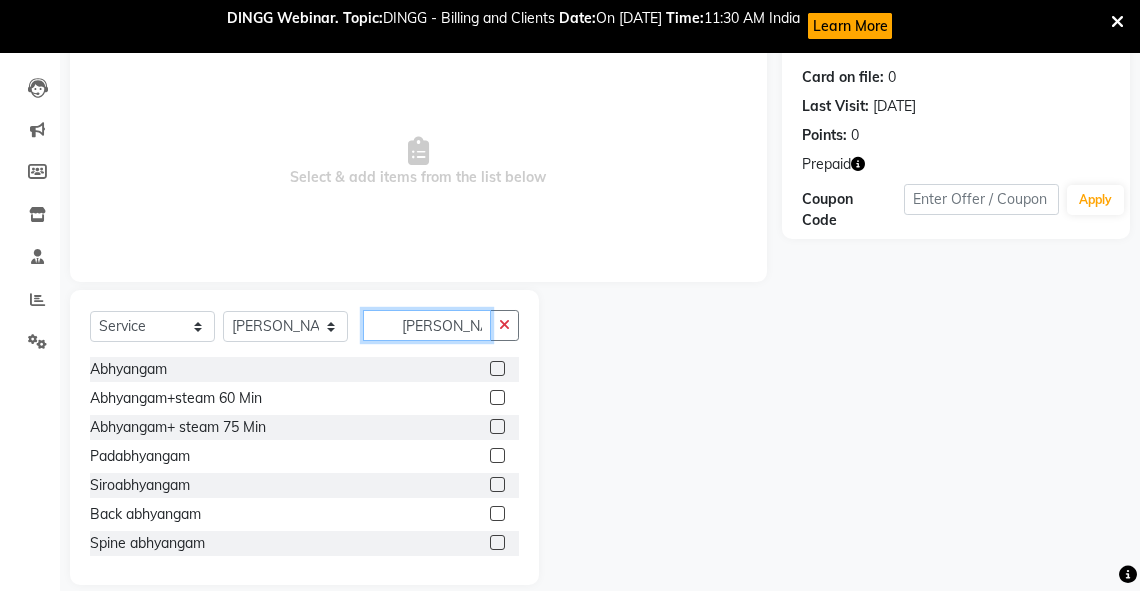 scroll, scrollTop: 264, scrollLeft: 0, axis: vertical 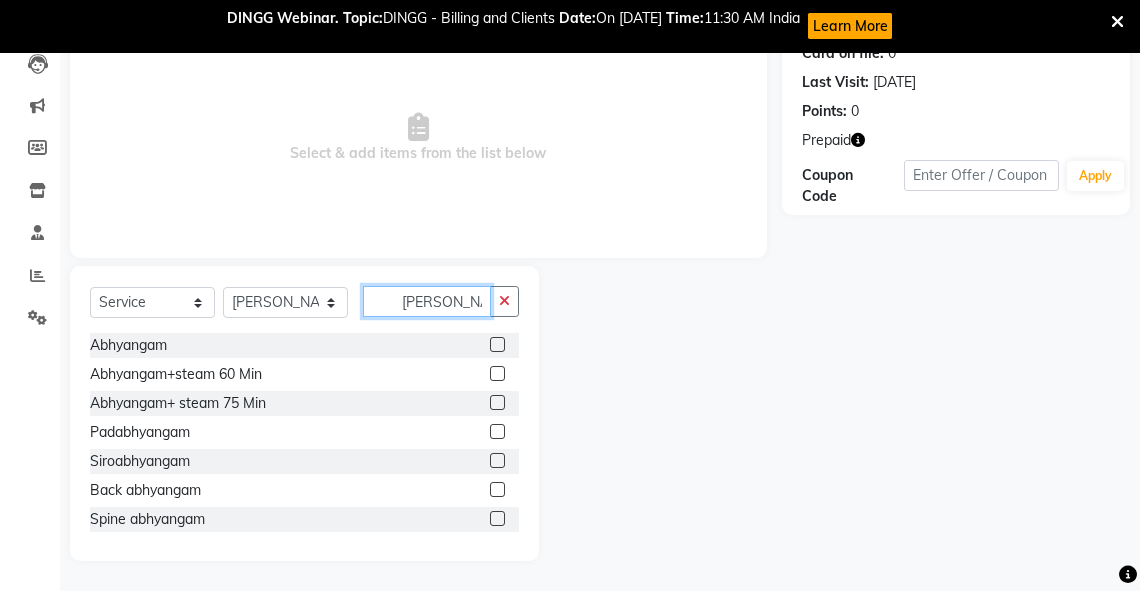 type on "[PERSON_NAME]" 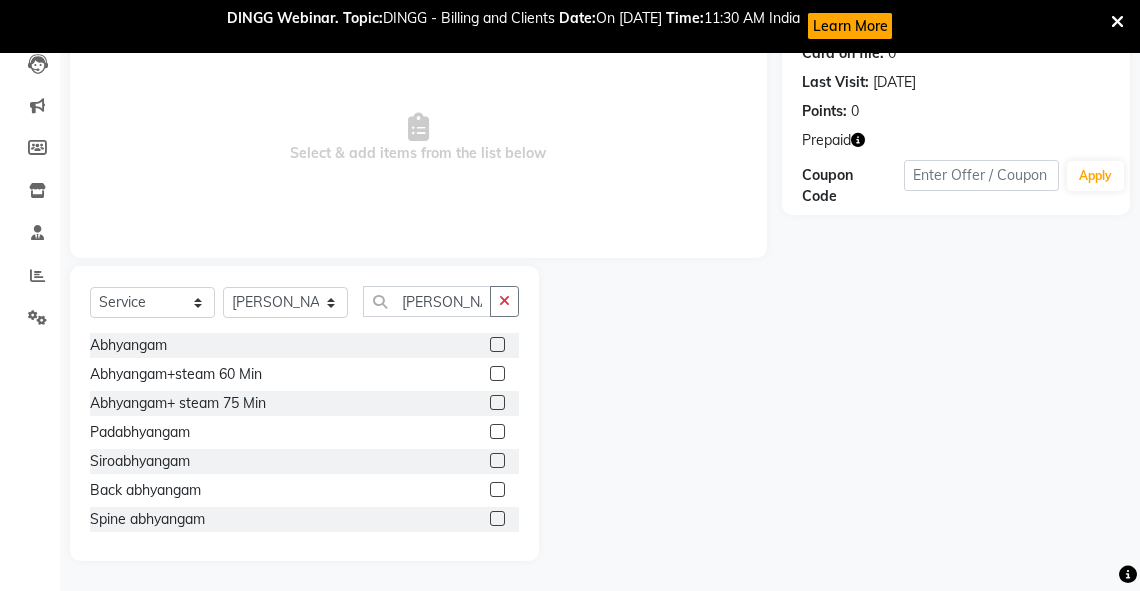 click 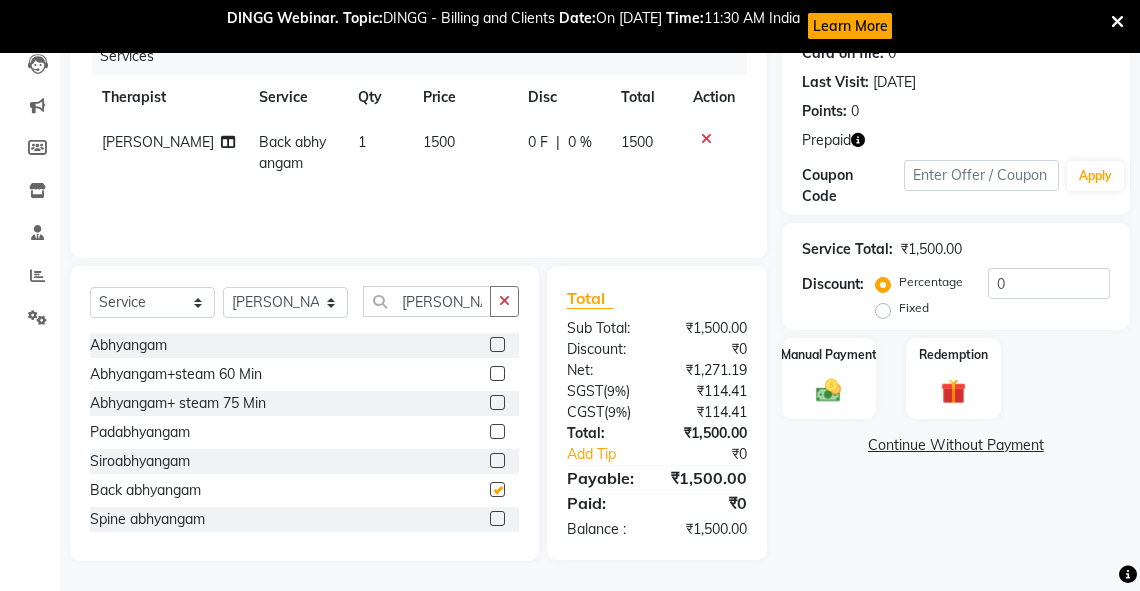 checkbox on "false" 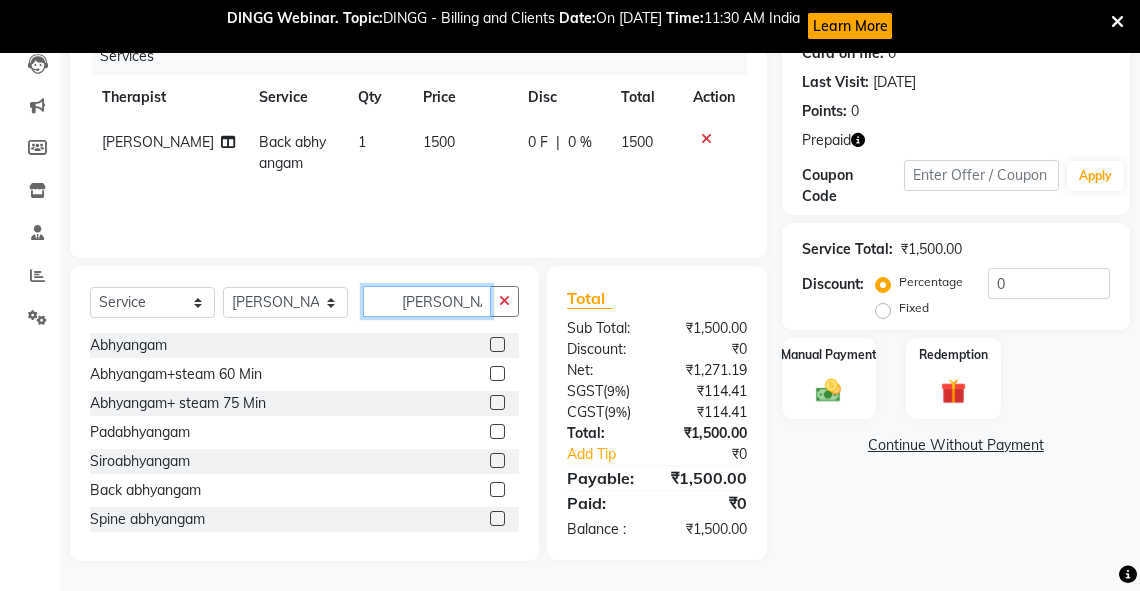 click on "[PERSON_NAME]" 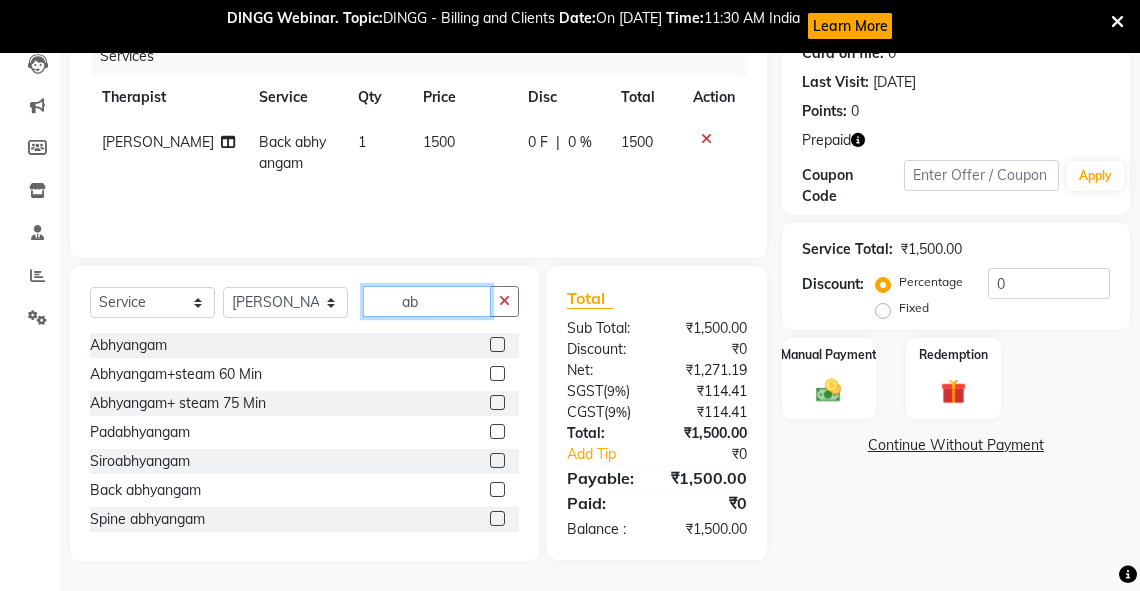 type on "a" 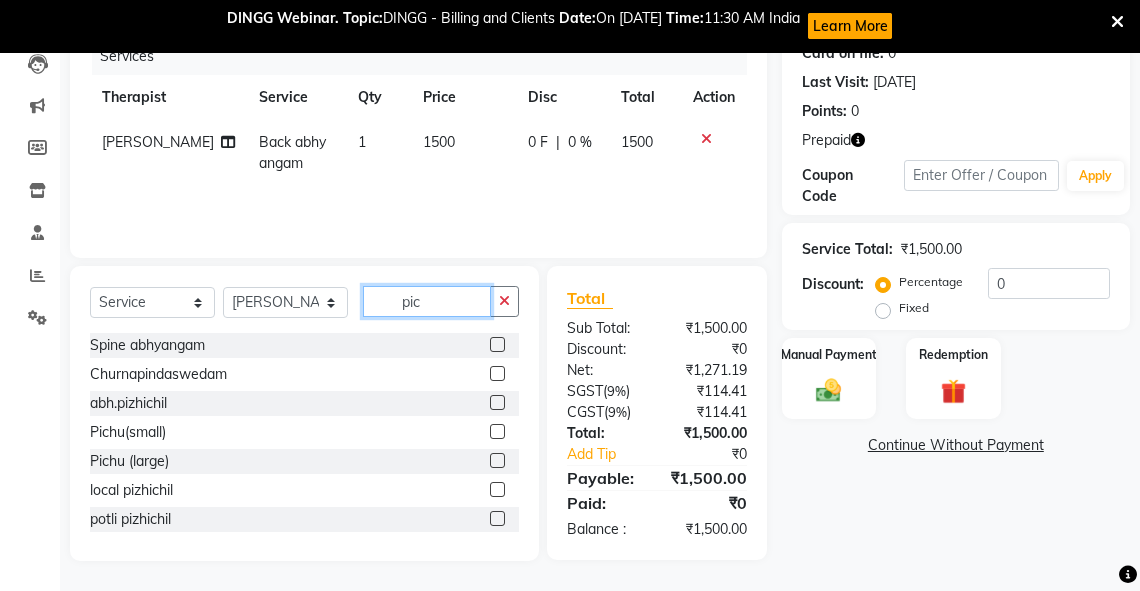 scroll, scrollTop: 262, scrollLeft: 0, axis: vertical 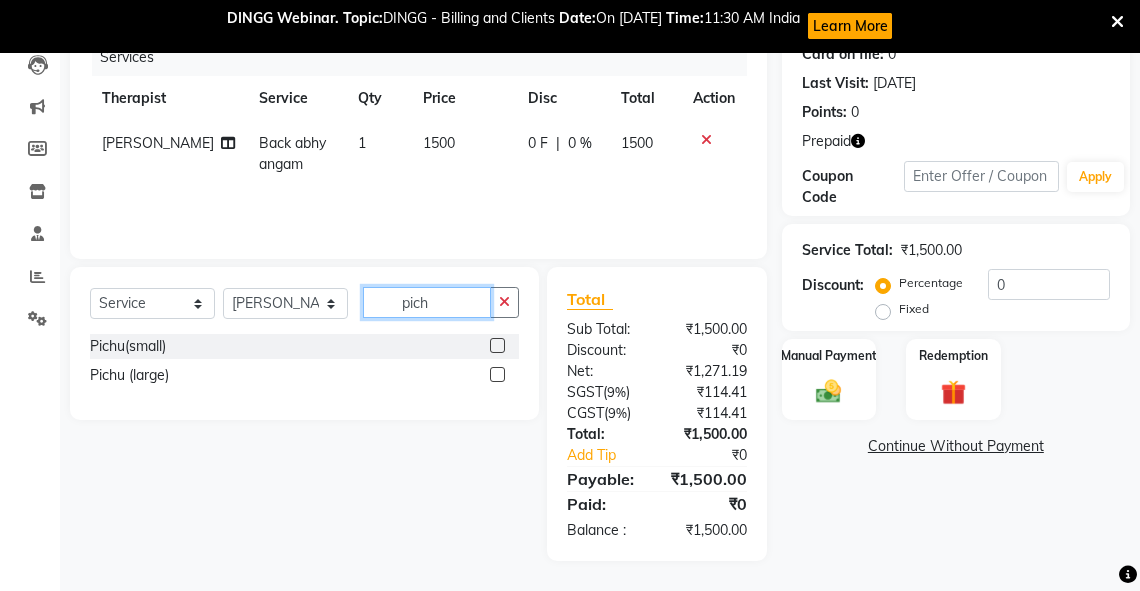 type on "pich" 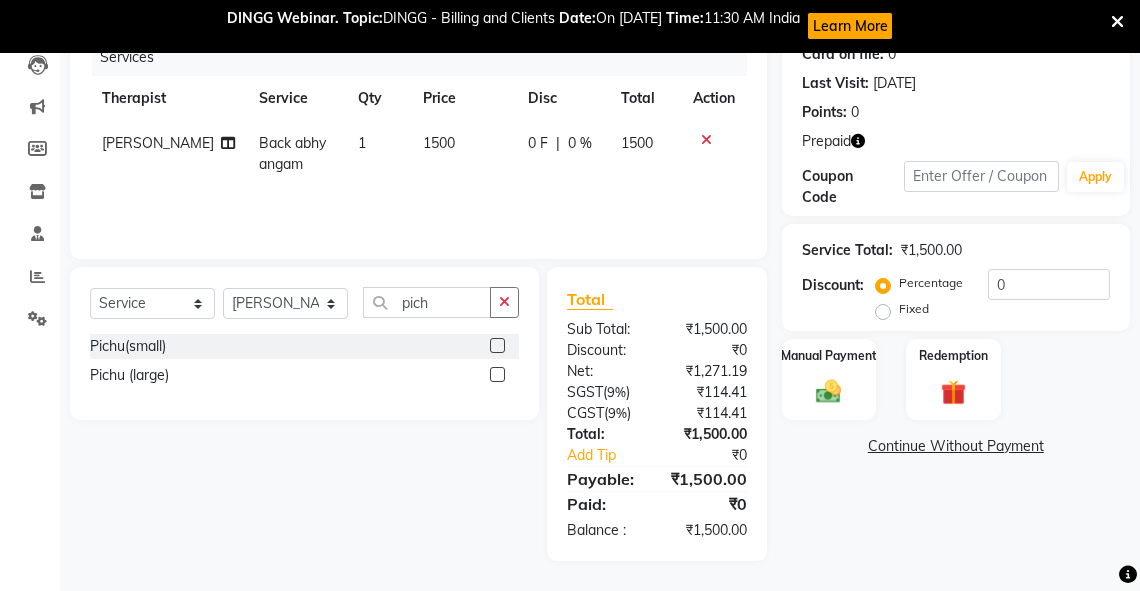click 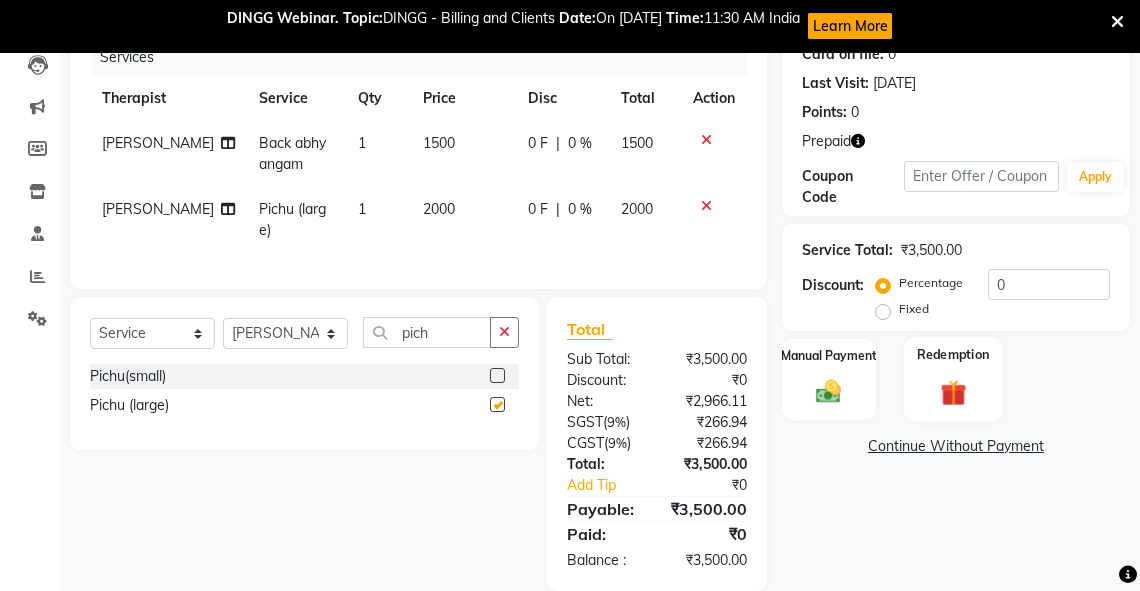 checkbox on "false" 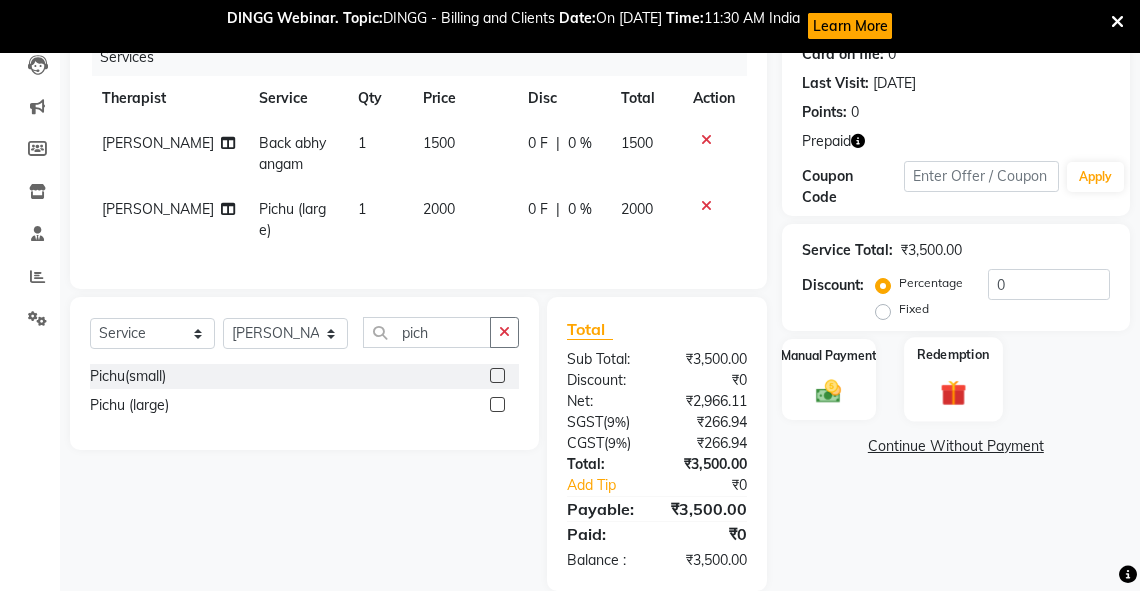 click 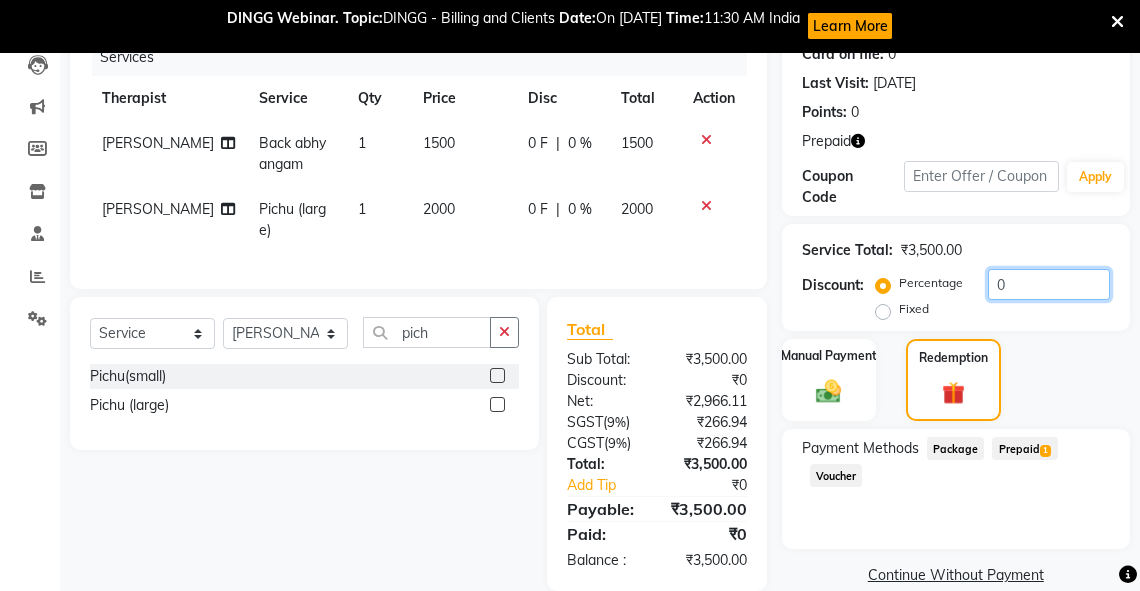 drag, startPoint x: 1013, startPoint y: 288, endPoint x: 962, endPoint y: 296, distance: 51.62364 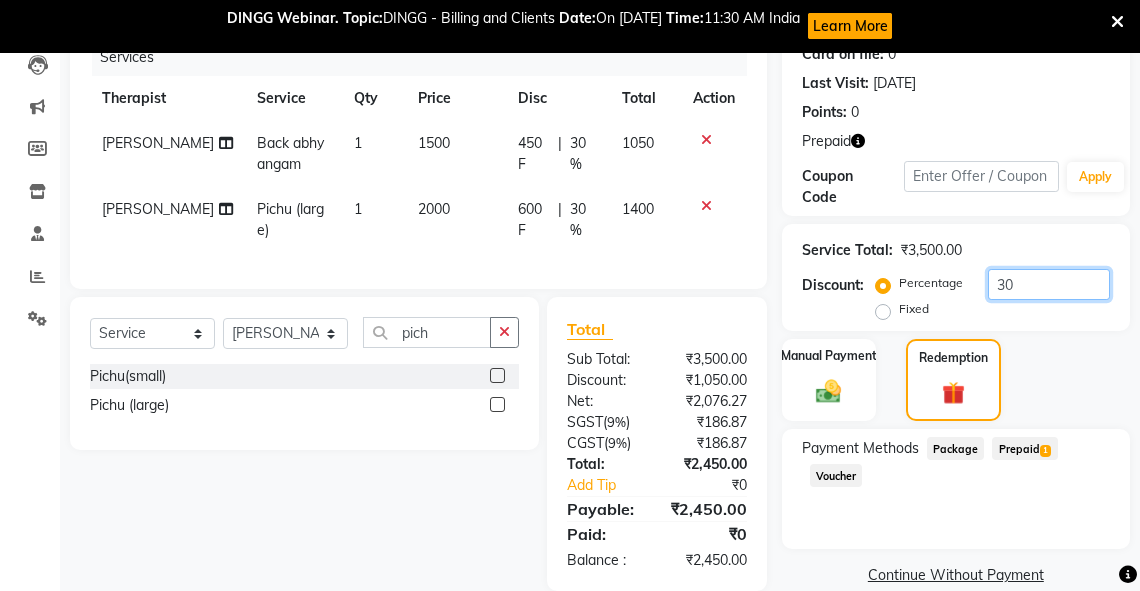 type on "30" 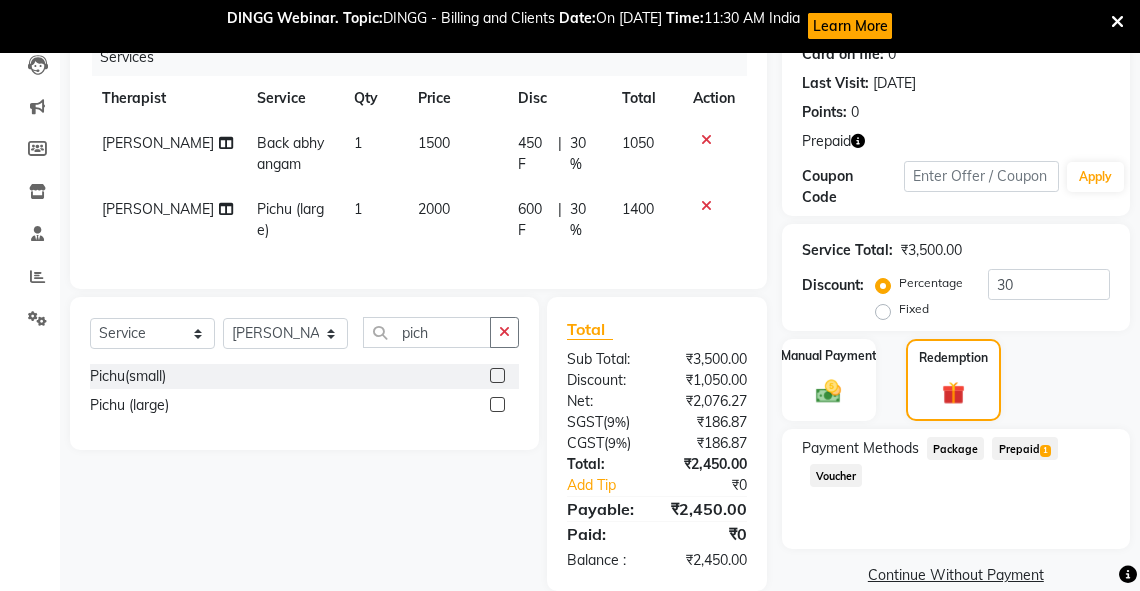 click on "Prepaid  1" 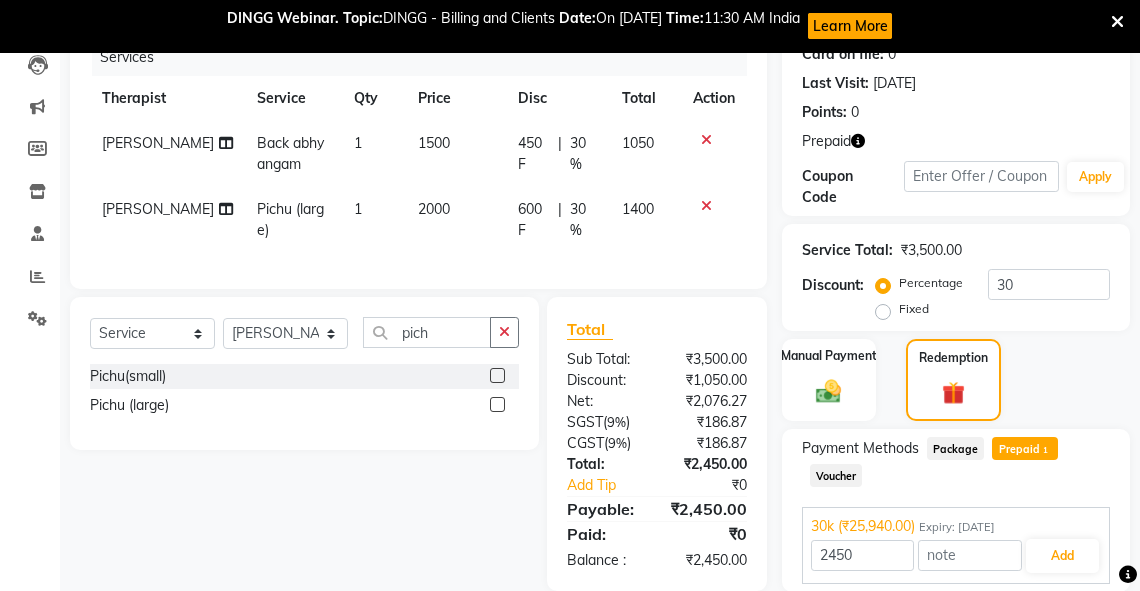 scroll, scrollTop: 334, scrollLeft: 0, axis: vertical 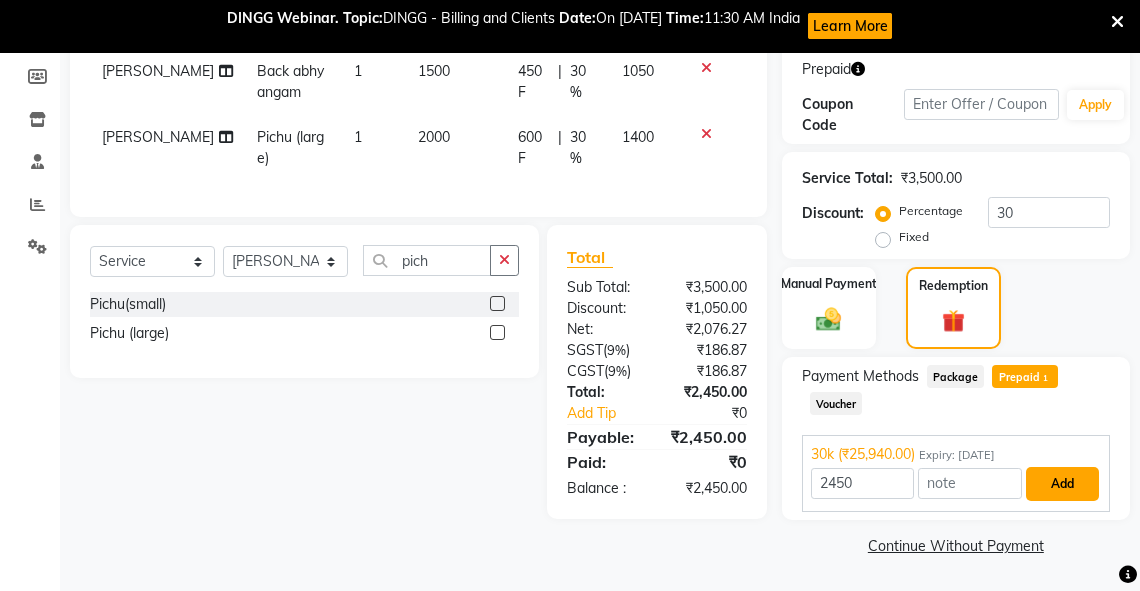 click on "Add" at bounding box center [1062, 484] 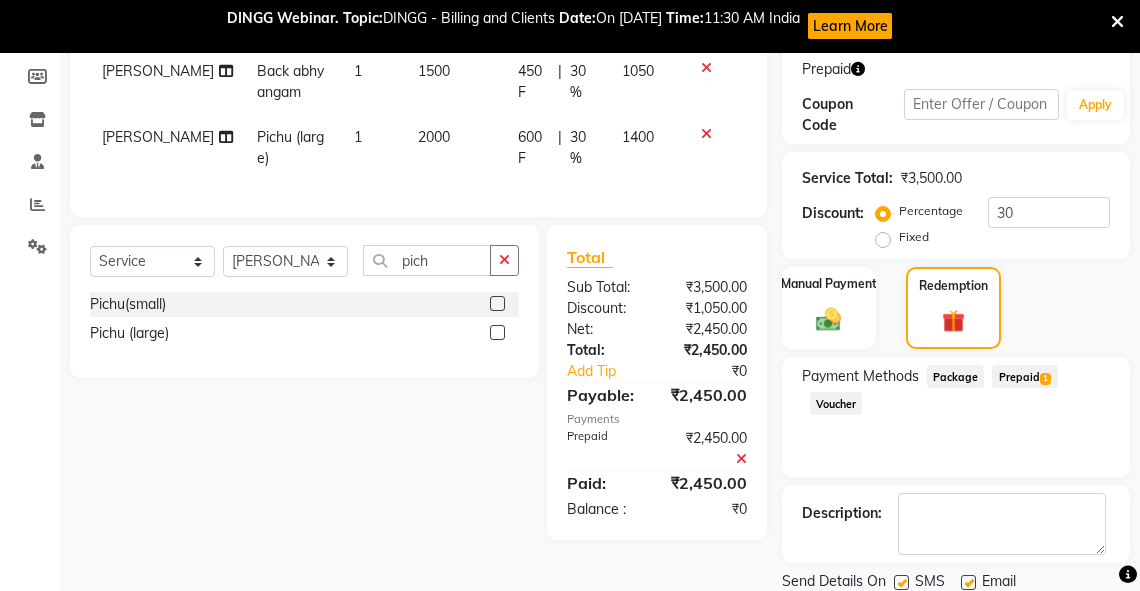 scroll, scrollTop: 402, scrollLeft: 0, axis: vertical 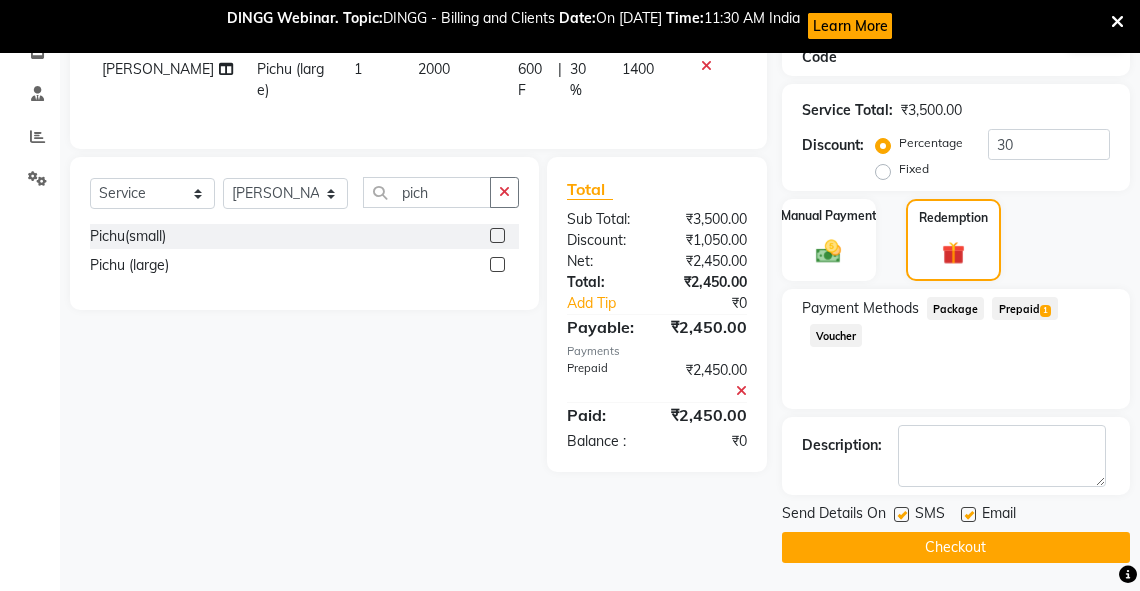 click on "Checkout" 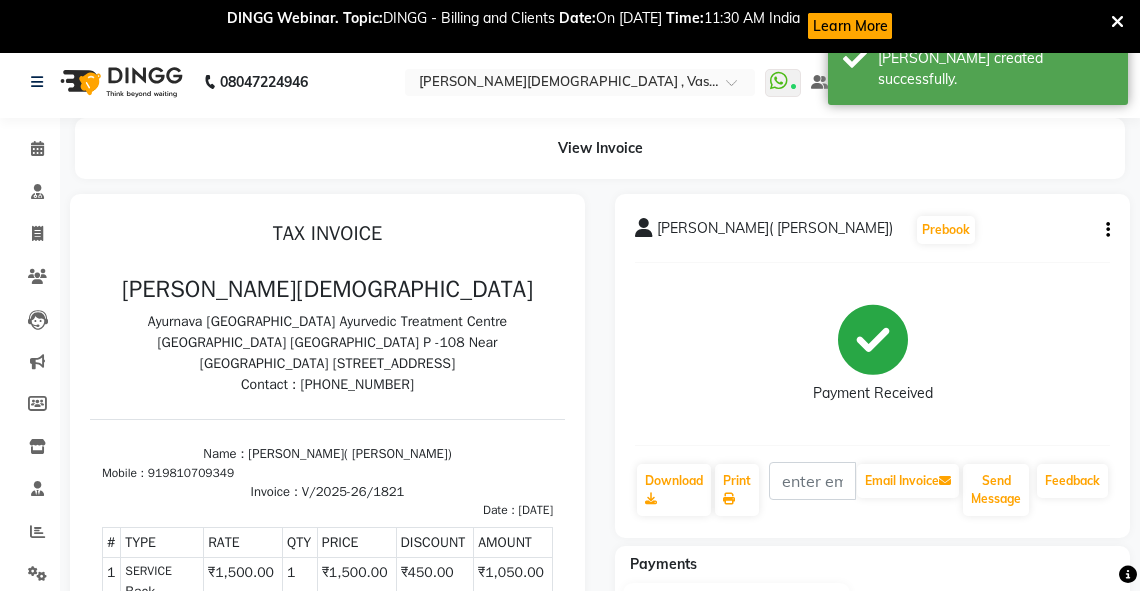 scroll, scrollTop: 0, scrollLeft: 0, axis: both 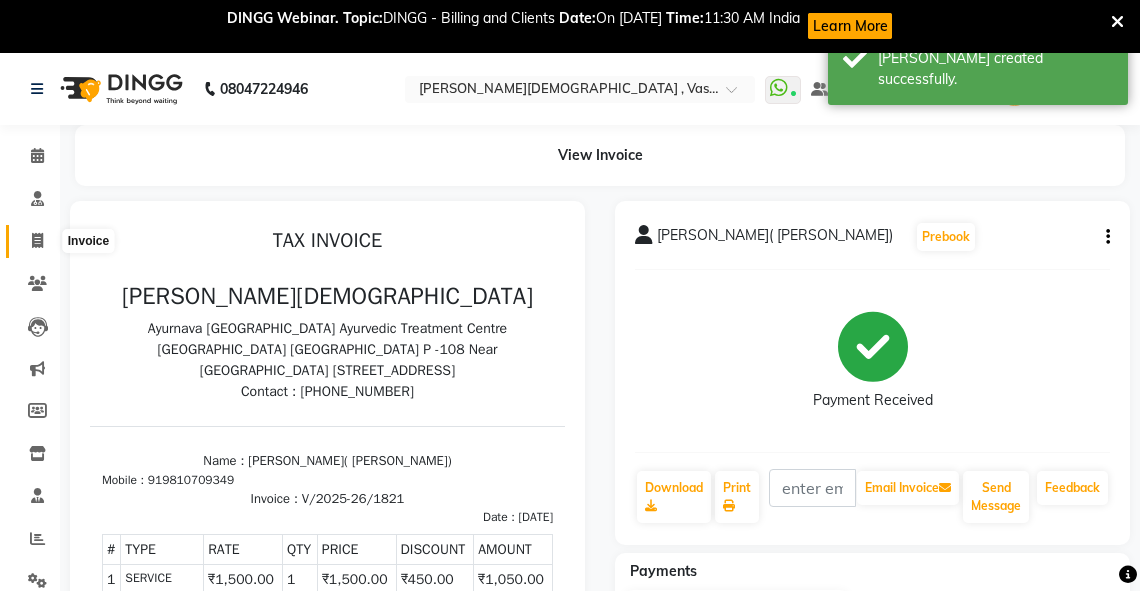 click 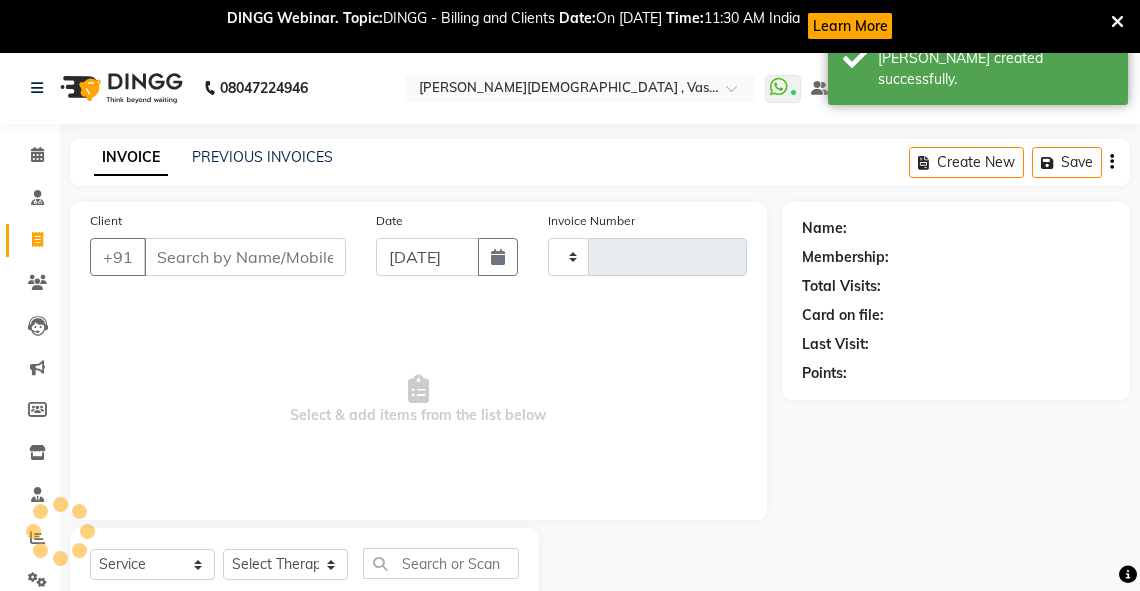 type on "1822" 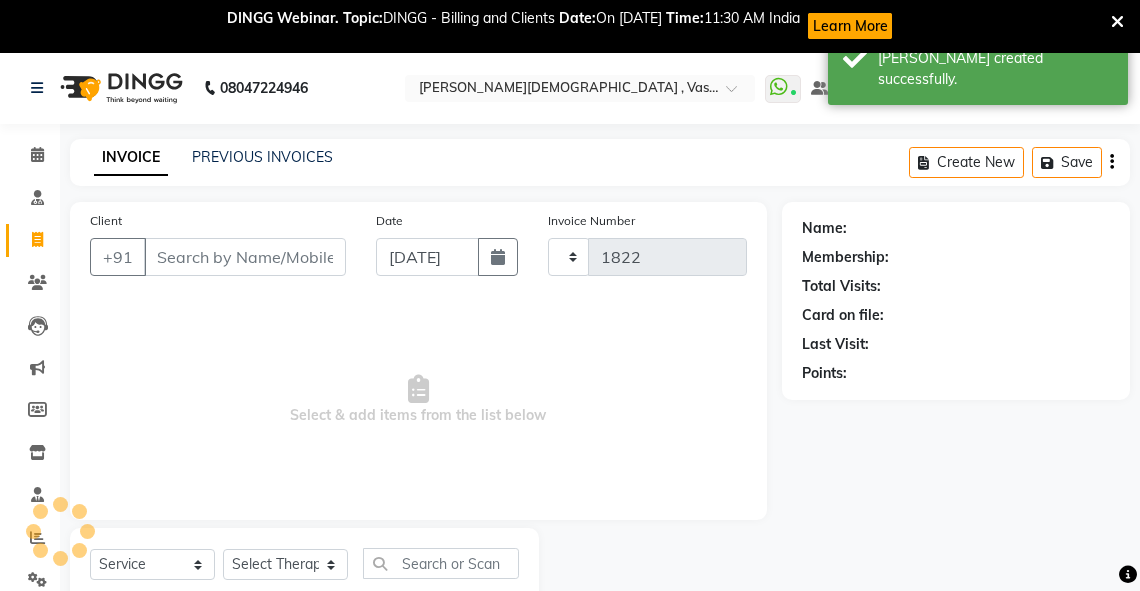 select on "5571" 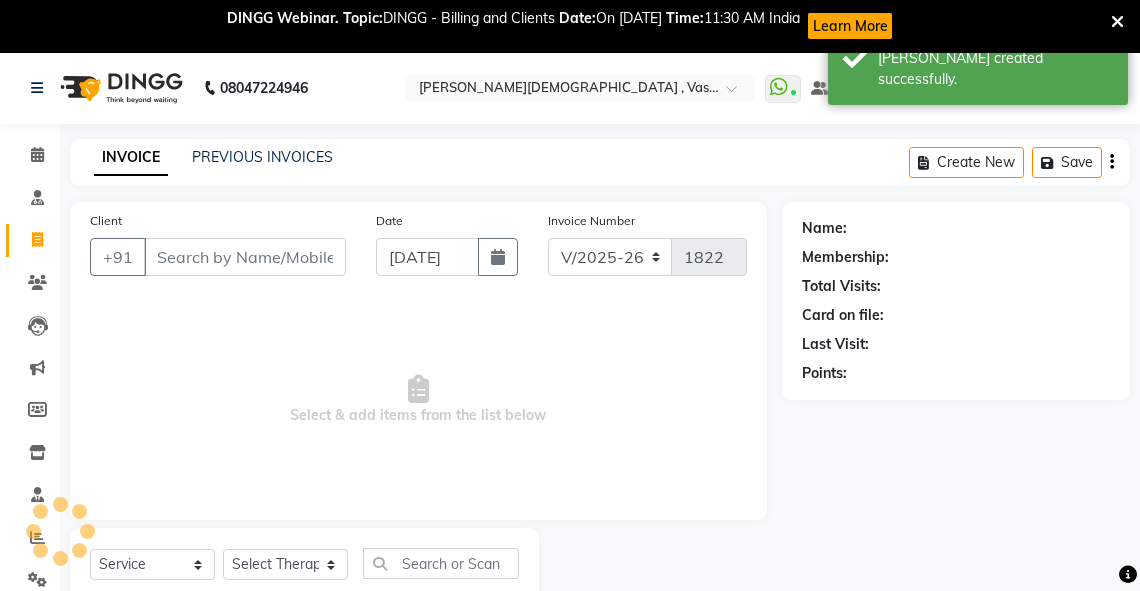 scroll, scrollTop: 64, scrollLeft: 0, axis: vertical 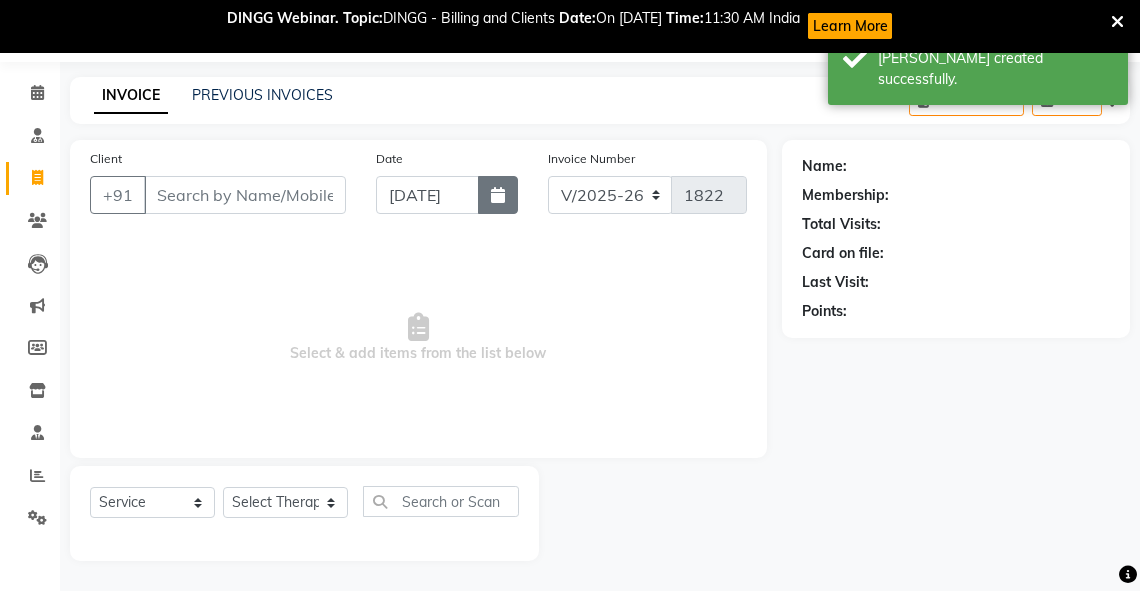 click 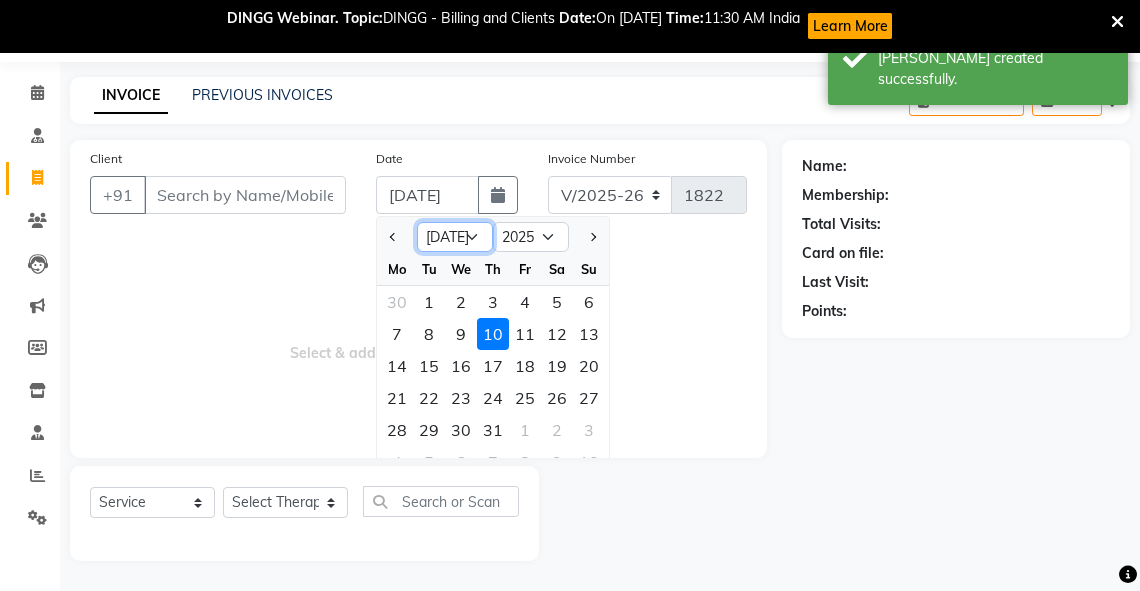 click on "Jan Feb Mar Apr May Jun Jul Aug Sep Oct Nov Dec" 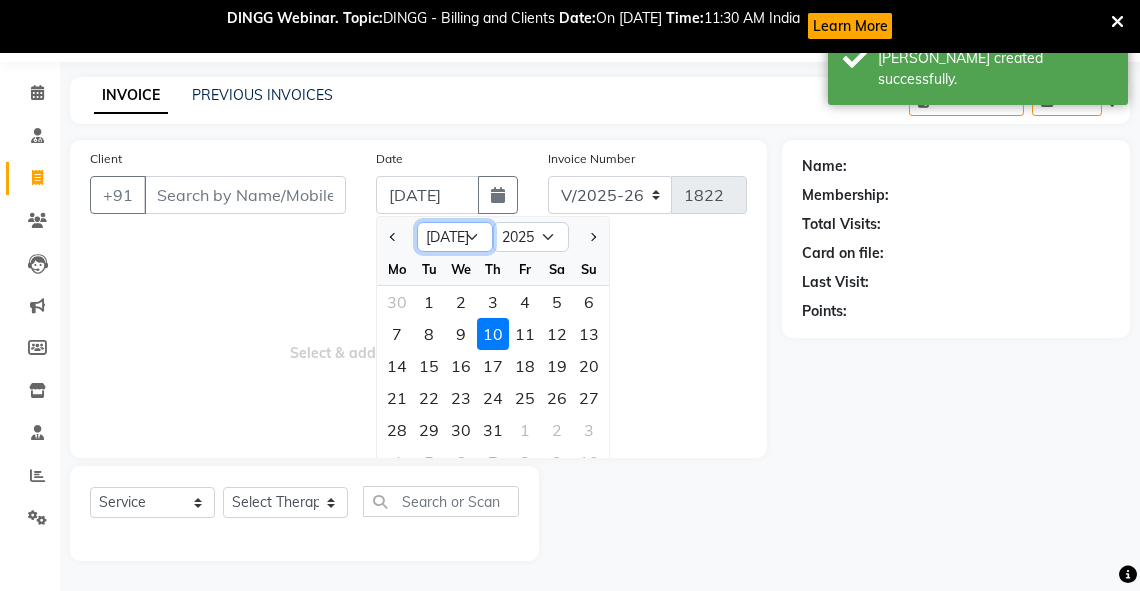 select on "4" 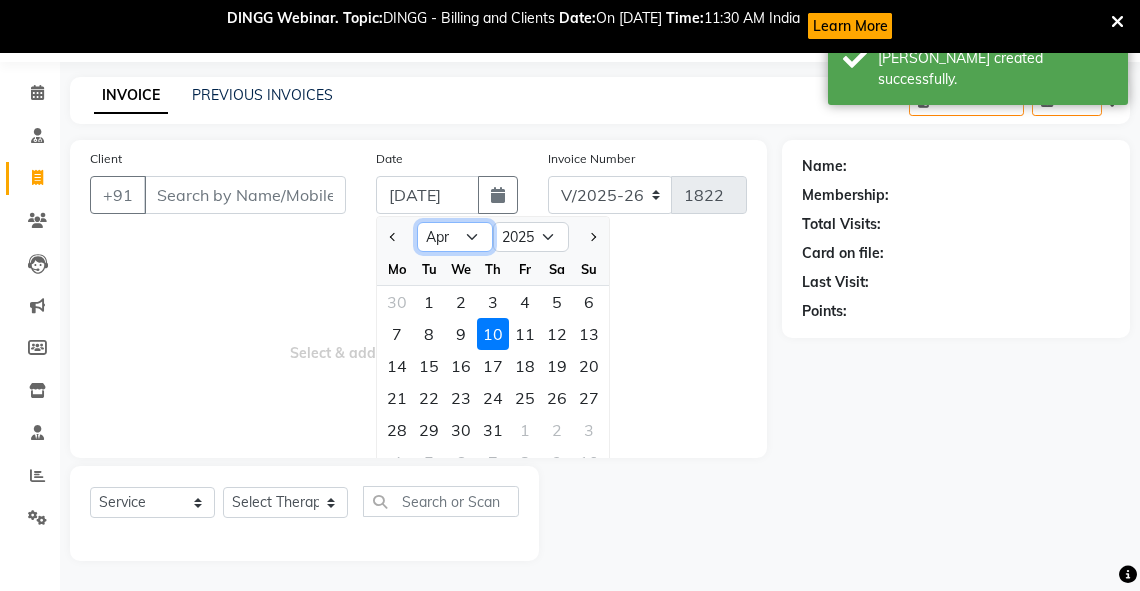 click on "Jan Feb Mar Apr May Jun Jul Aug Sep Oct Nov Dec" 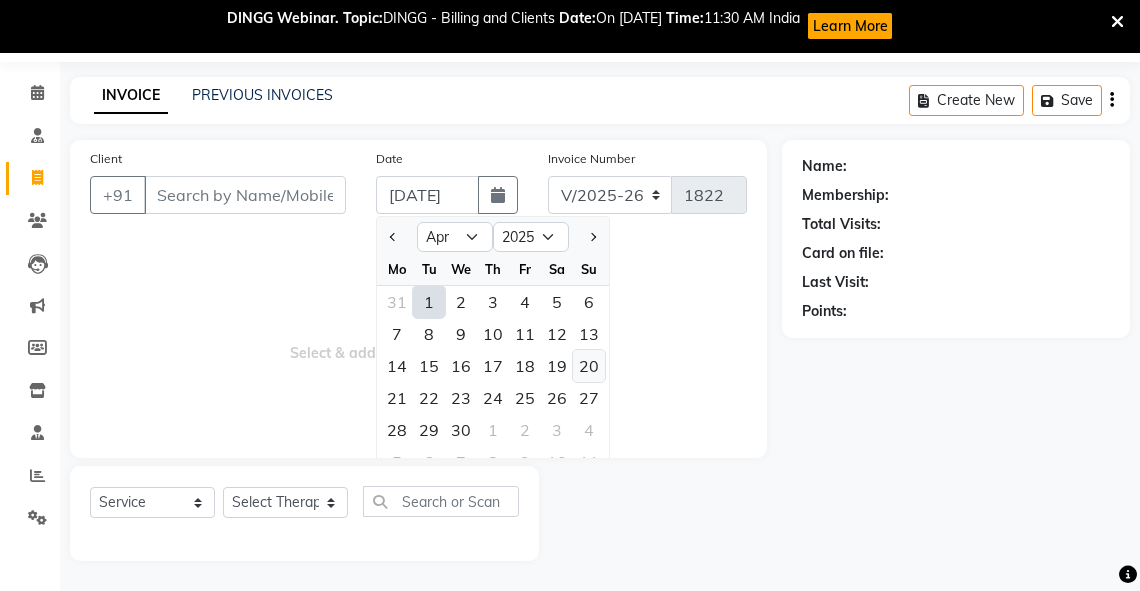 click on "20" 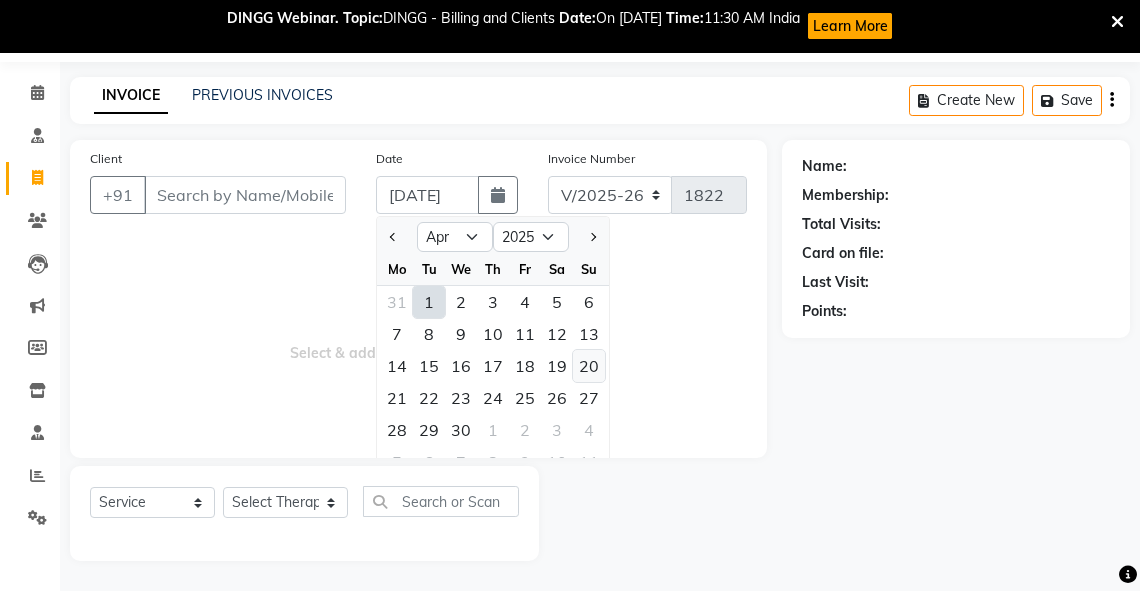 type on "20-04-2025" 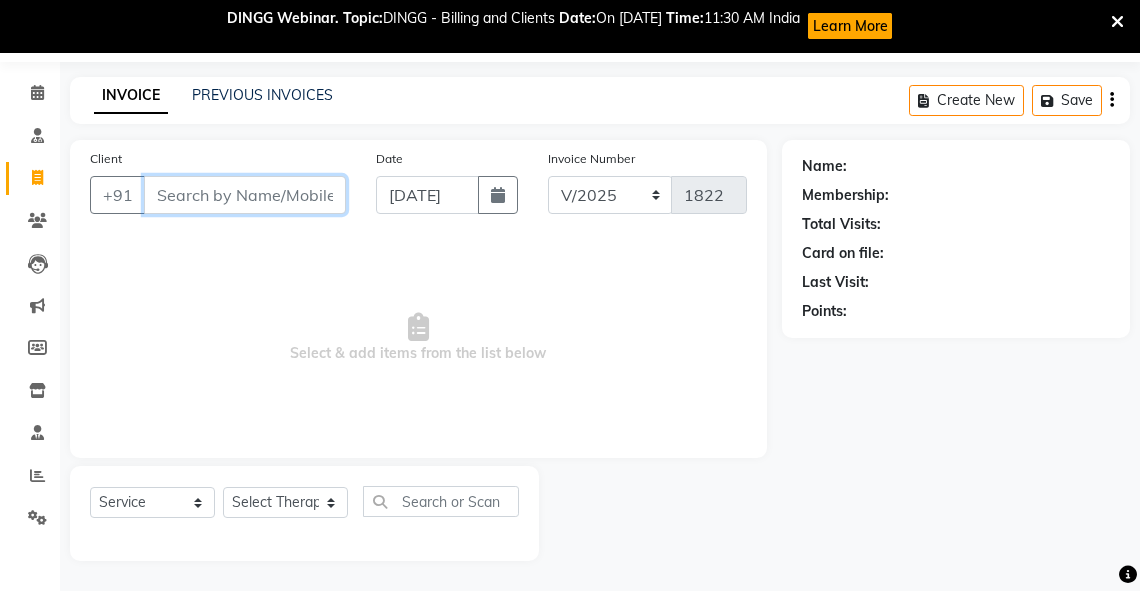 click on "Client" at bounding box center [245, 195] 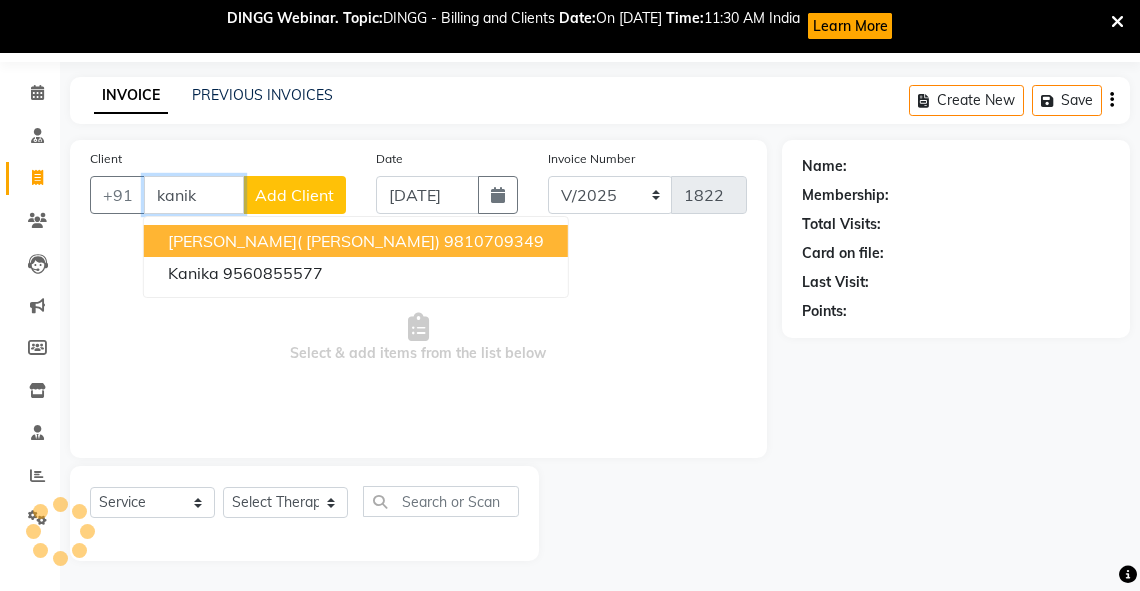 click on "[PERSON_NAME]( [PERSON_NAME])" at bounding box center (304, 241) 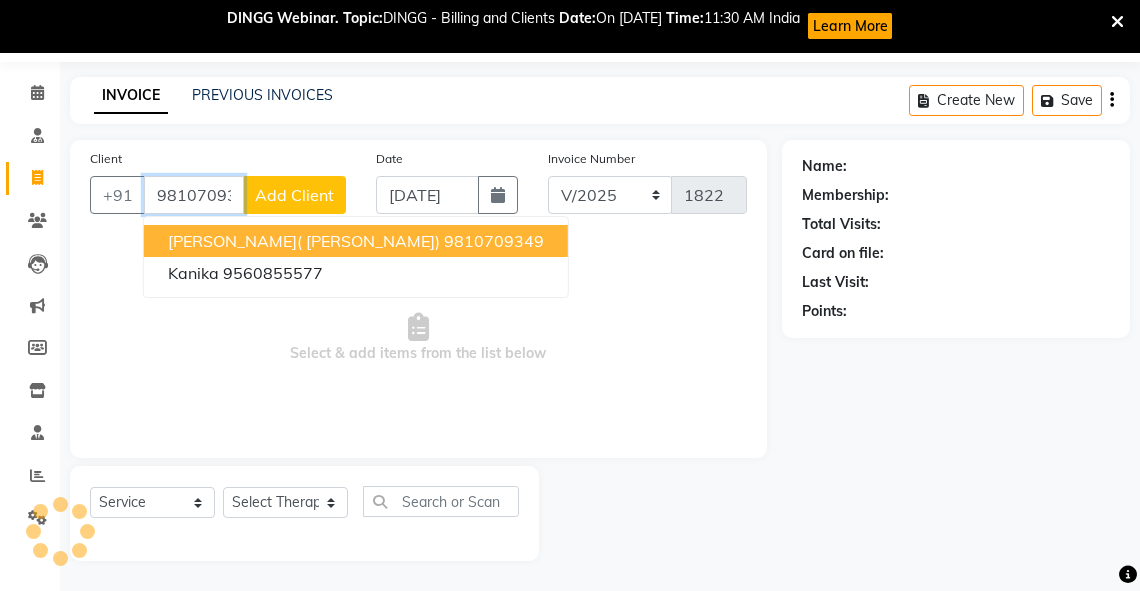 type on "9810709349" 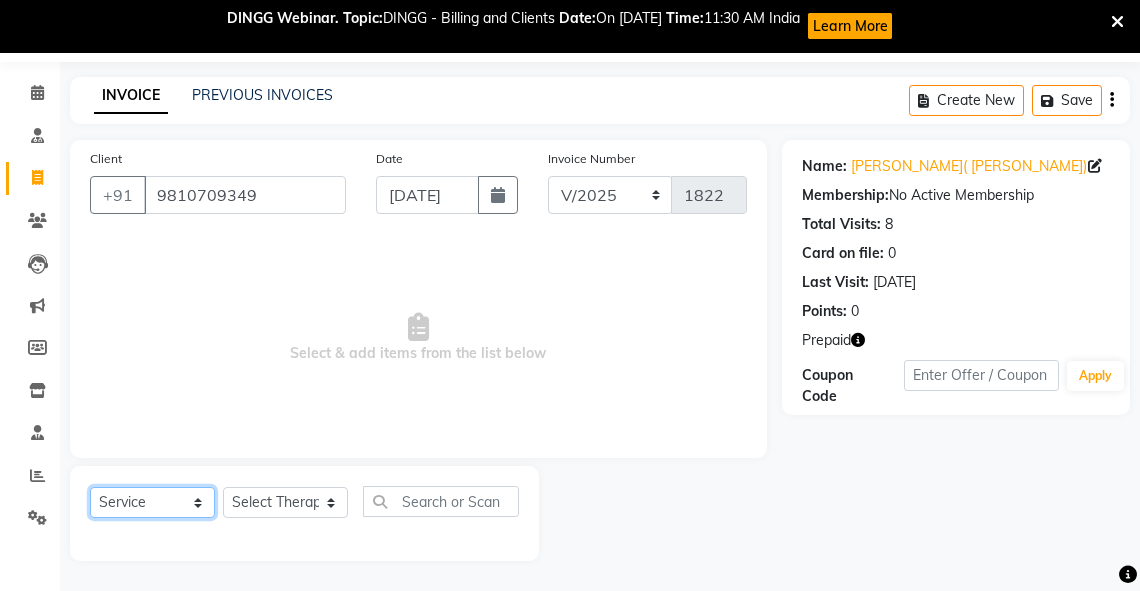 click on "Select  Service  Product  Membership  Package Voucher Prepaid Gift Card" 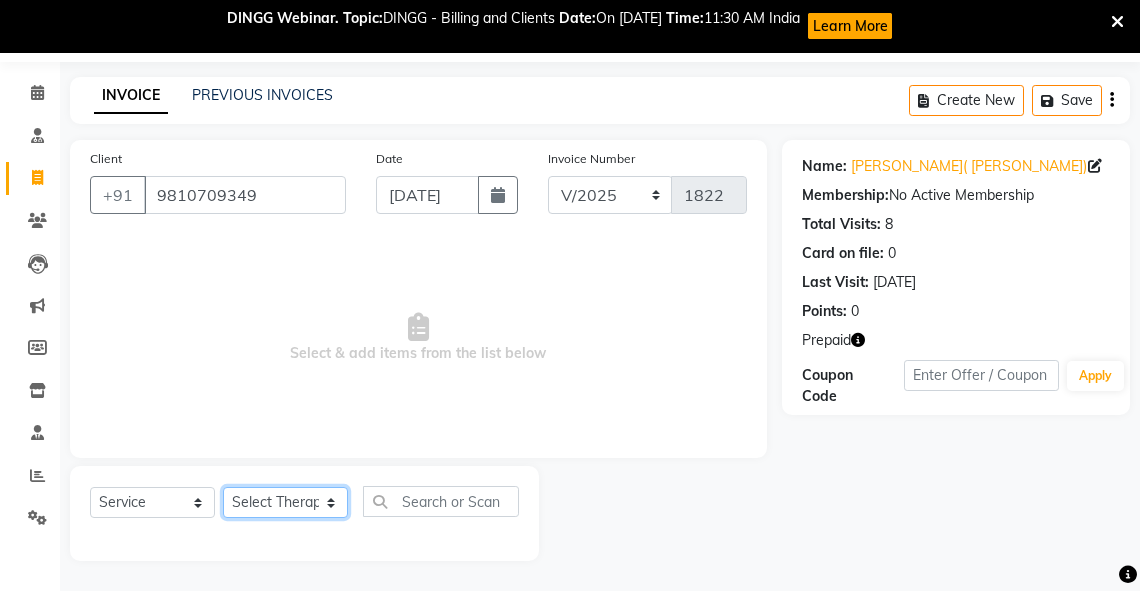 click on "Select Therapist [PERSON_NAME] V [PERSON_NAME] [PERSON_NAME] A K [PERSON_NAME] N [PERSON_NAME] [PERSON_NAME] K P [PERSON_NAME] [PERSON_NAME] [PERSON_NAME] [PERSON_NAME] Manager [PERSON_NAME] a [PERSON_NAME] K M OTHER BRANCH Sardinia [PERSON_NAME] [PERSON_NAME] [PERSON_NAME] [PERSON_NAME]" 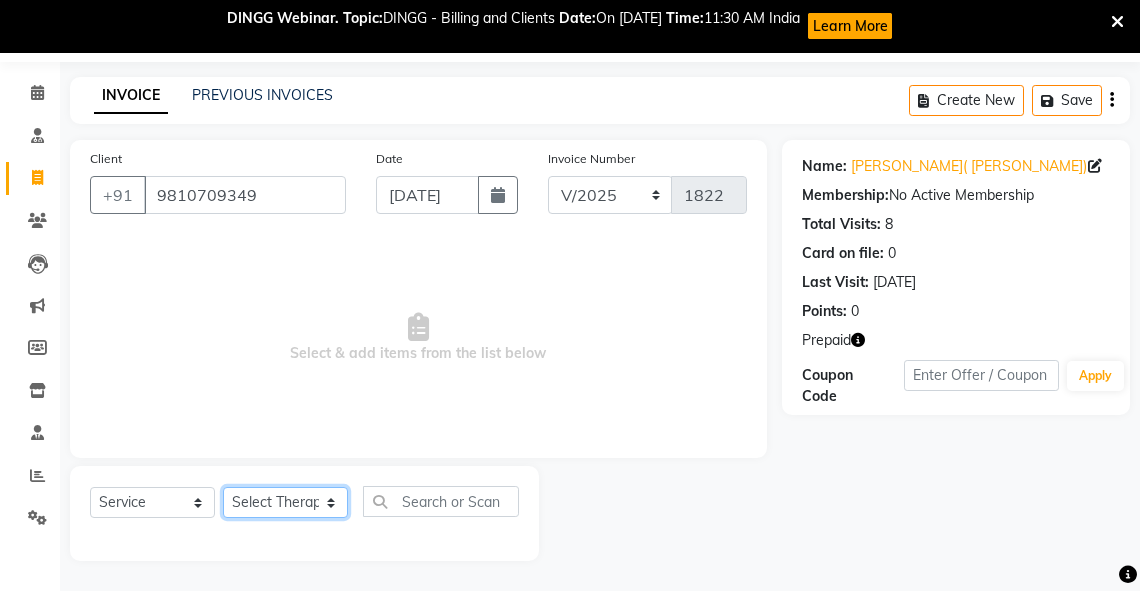select on "71499" 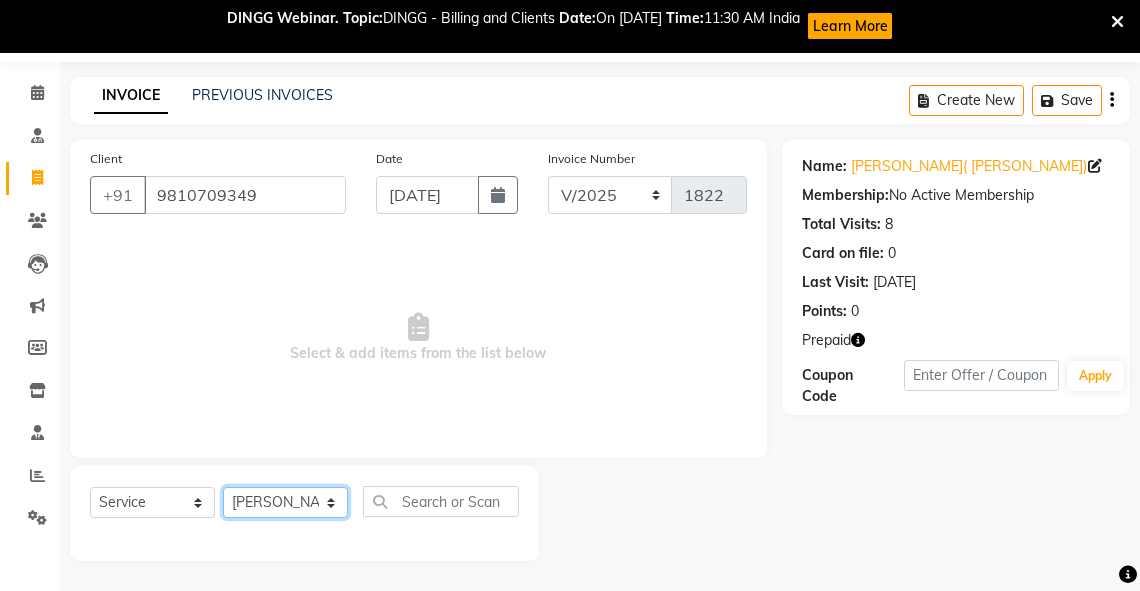 click on "Select Therapist [PERSON_NAME] V [PERSON_NAME] [PERSON_NAME] A K [PERSON_NAME] N [PERSON_NAME] [PERSON_NAME] K P [PERSON_NAME] [PERSON_NAME] [PERSON_NAME] [PERSON_NAME] Manager [PERSON_NAME] a [PERSON_NAME] K M OTHER BRANCH Sardinia [PERSON_NAME] [PERSON_NAME] [PERSON_NAME] [PERSON_NAME]" 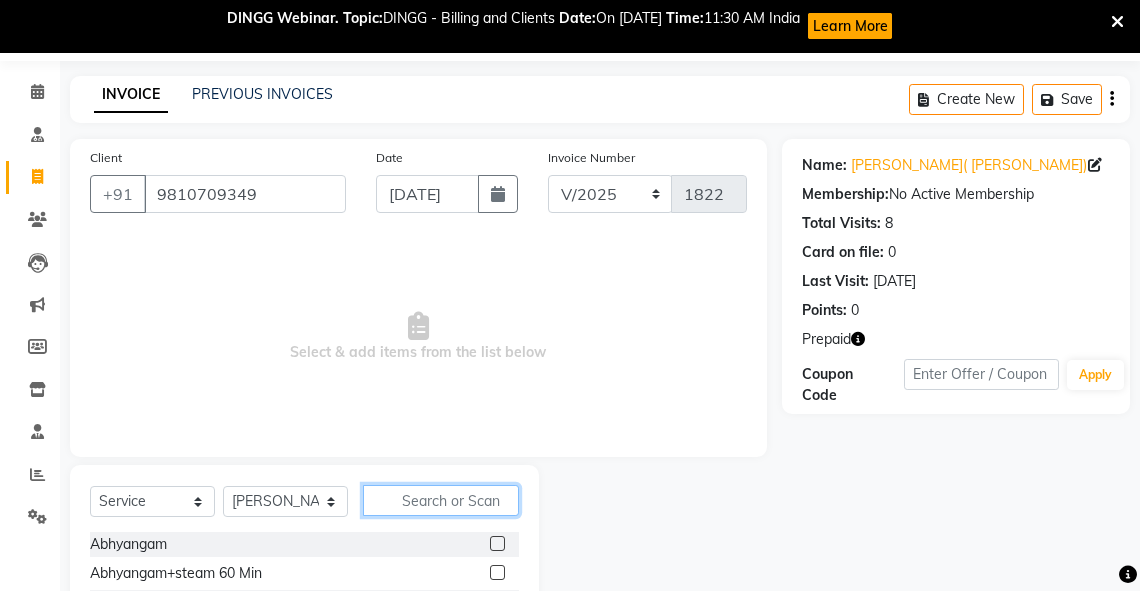 click 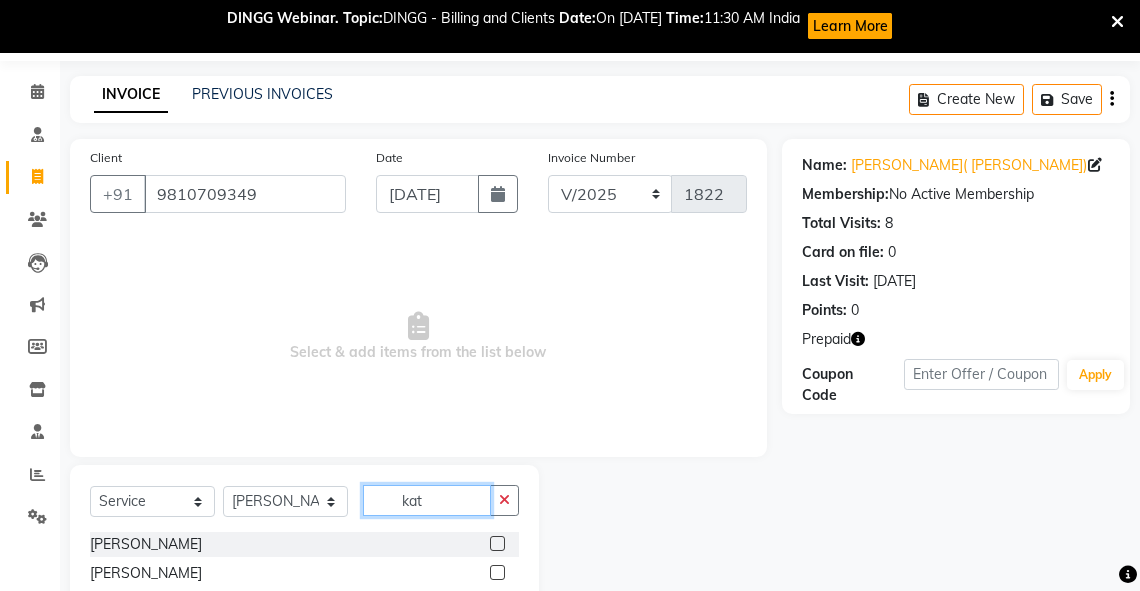 type on "kat" 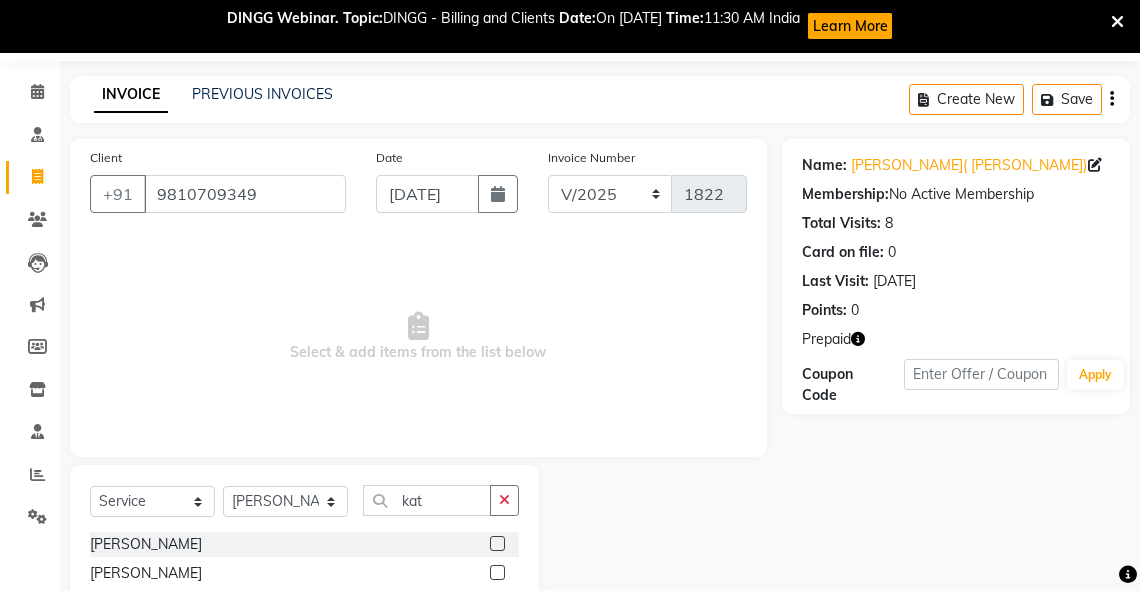 click 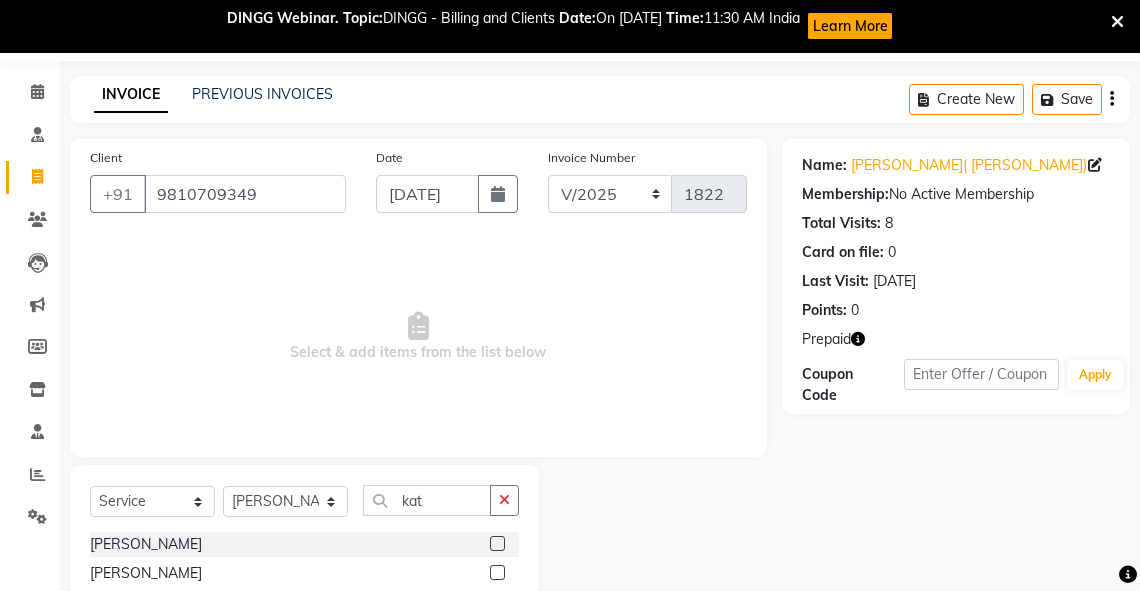 click 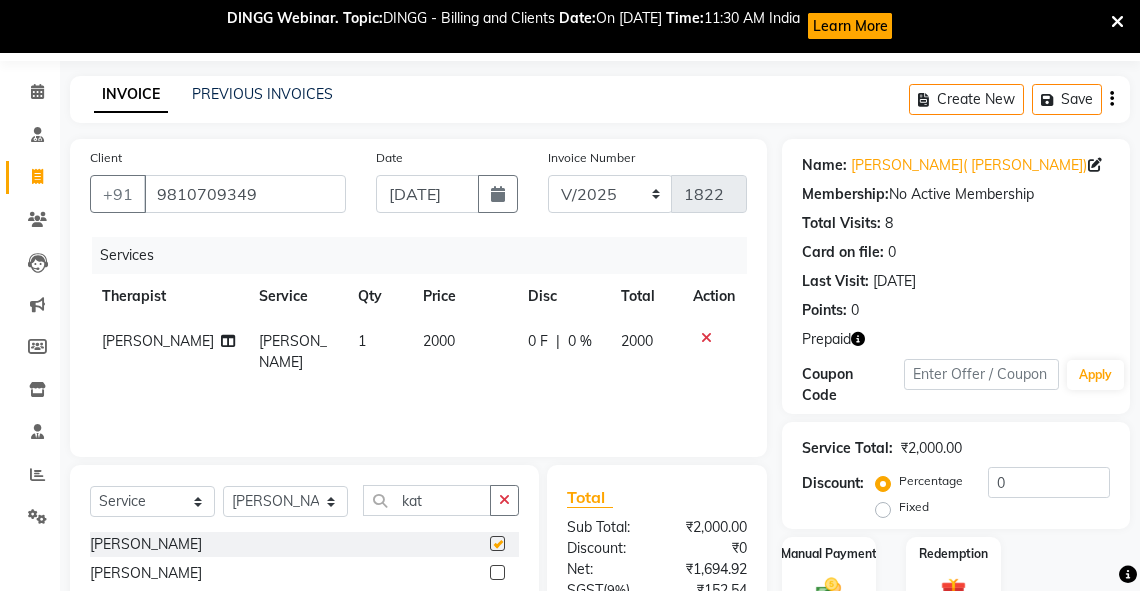 checkbox on "false" 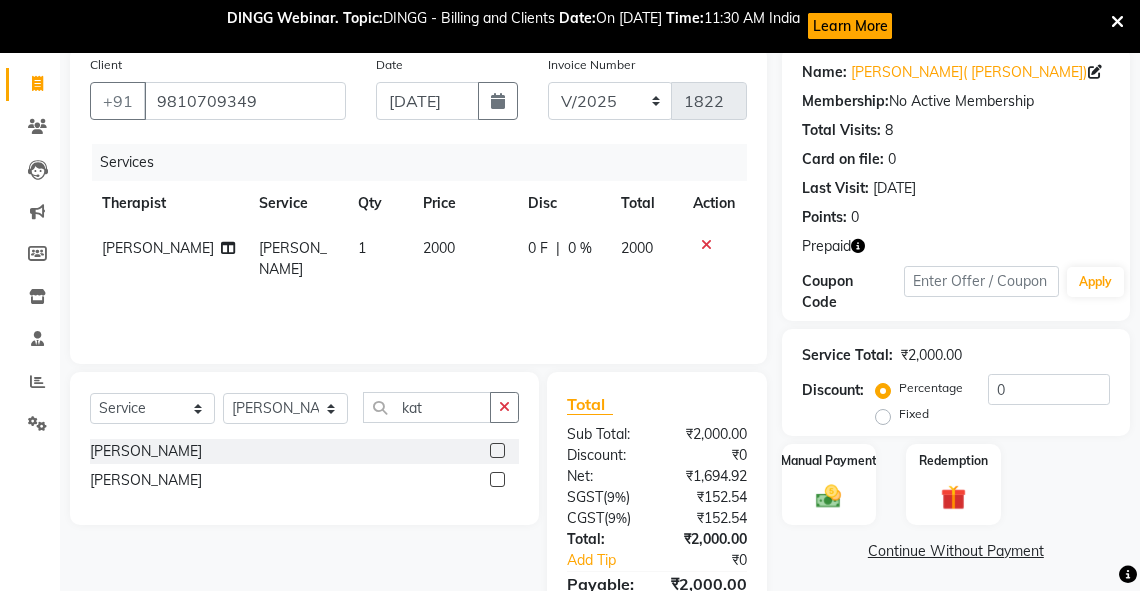 scroll, scrollTop: 262, scrollLeft: 0, axis: vertical 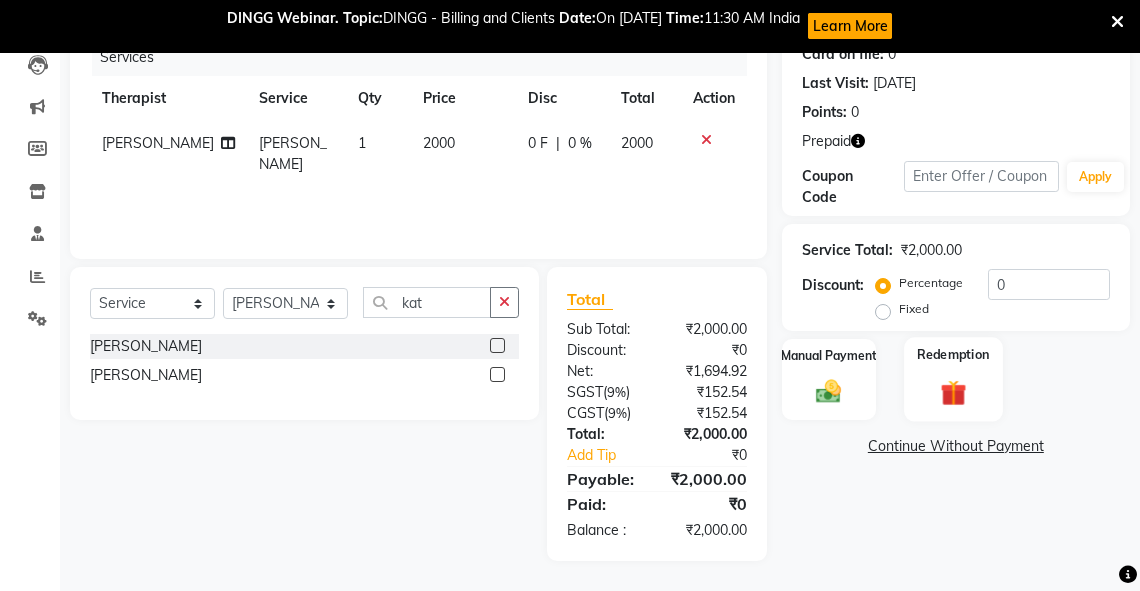 click on "Redemption" 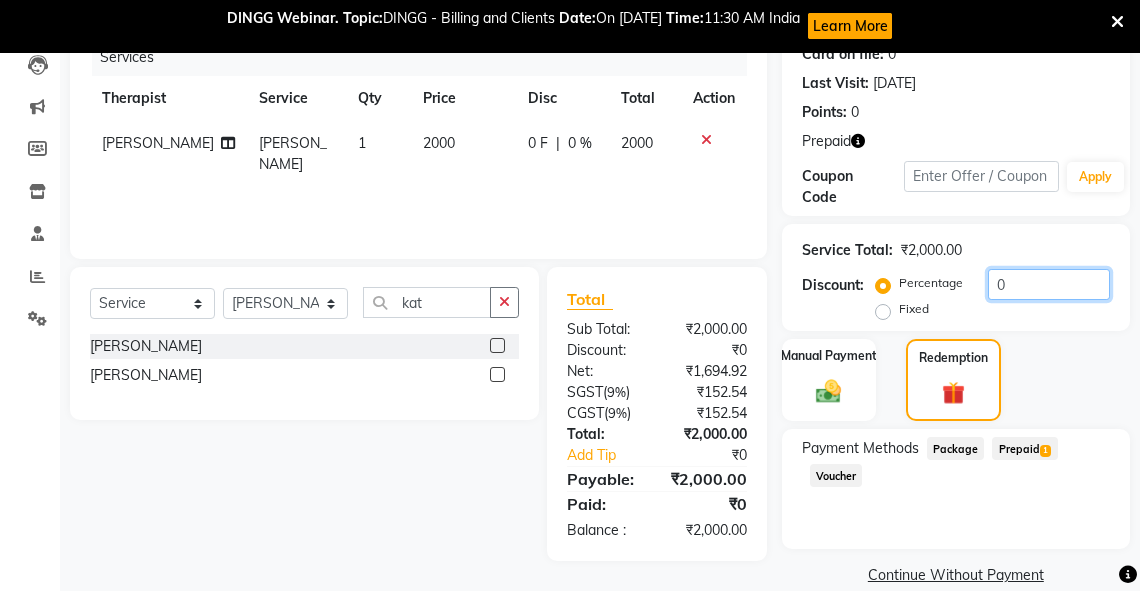 drag, startPoint x: 1050, startPoint y: 288, endPoint x: 962, endPoint y: 300, distance: 88.814415 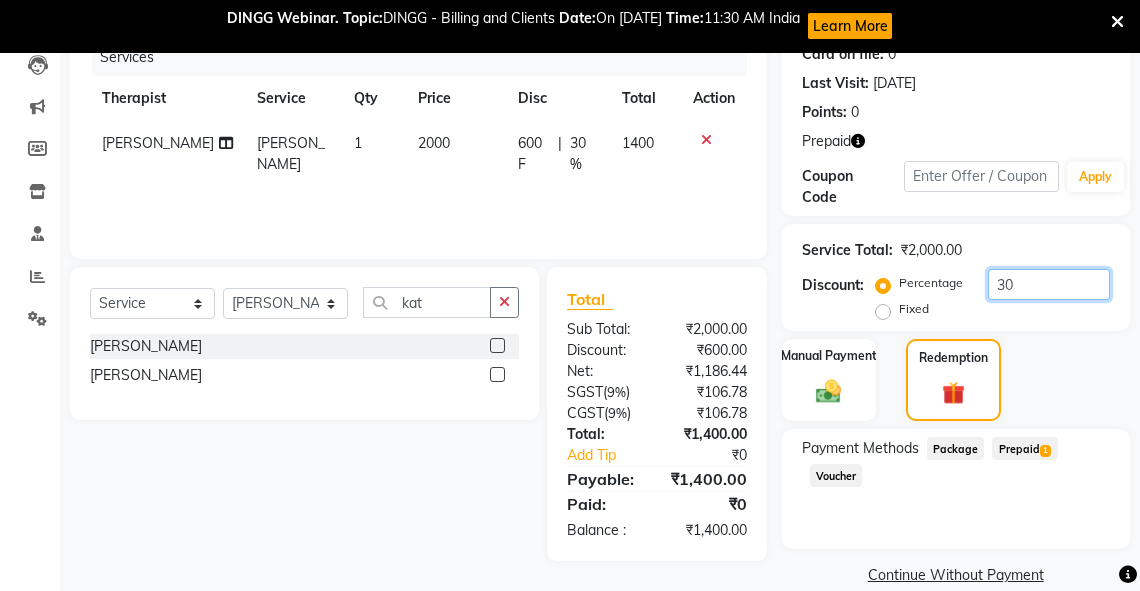 type on "30" 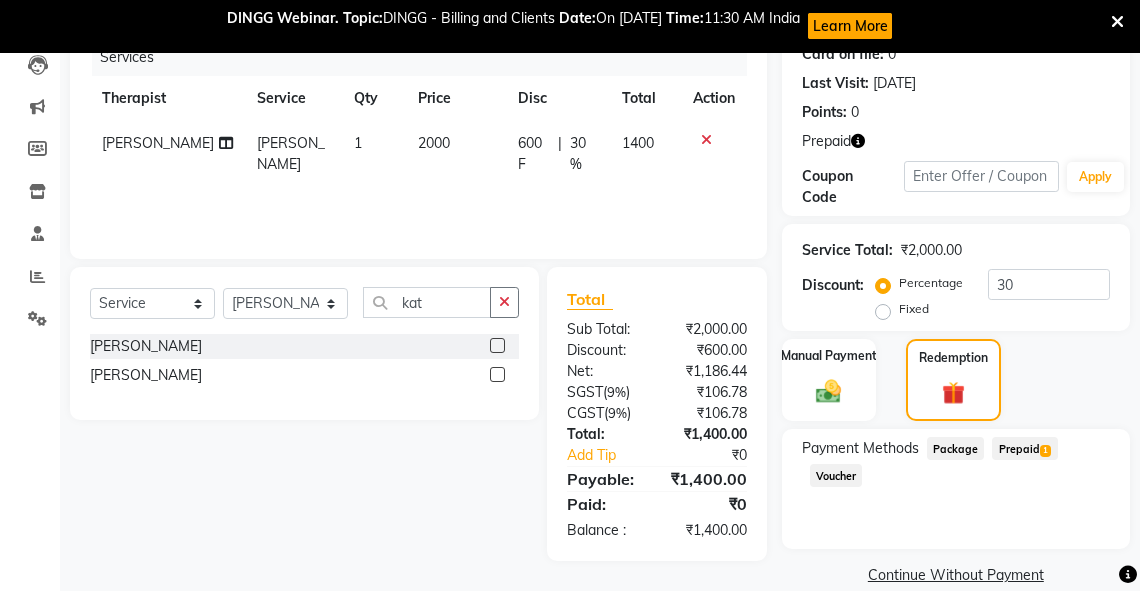click on "Prepaid  1" 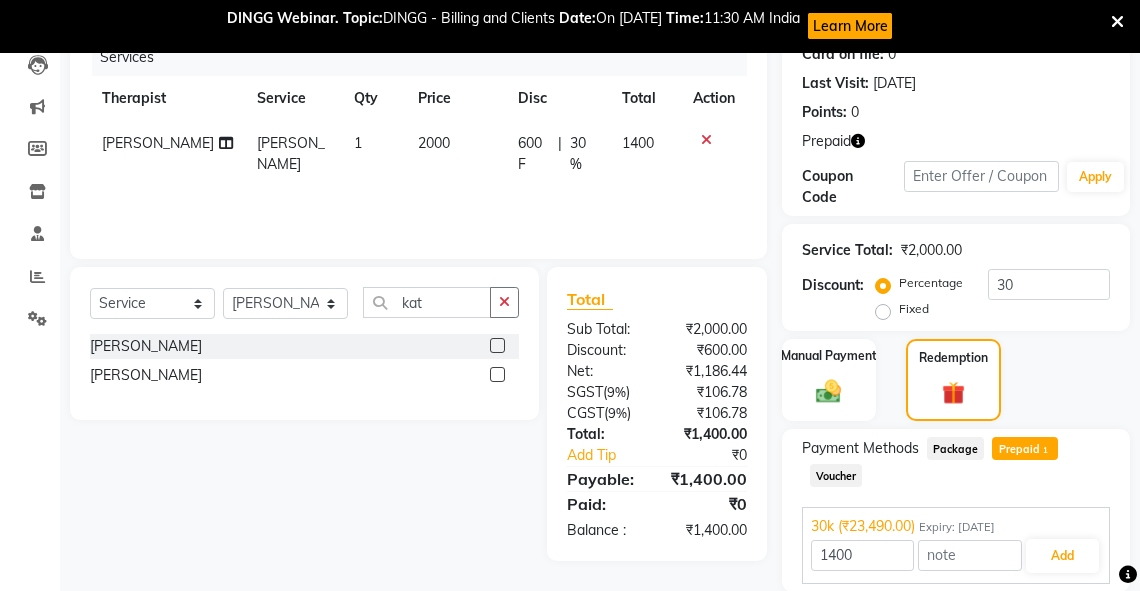 scroll, scrollTop: 334, scrollLeft: 0, axis: vertical 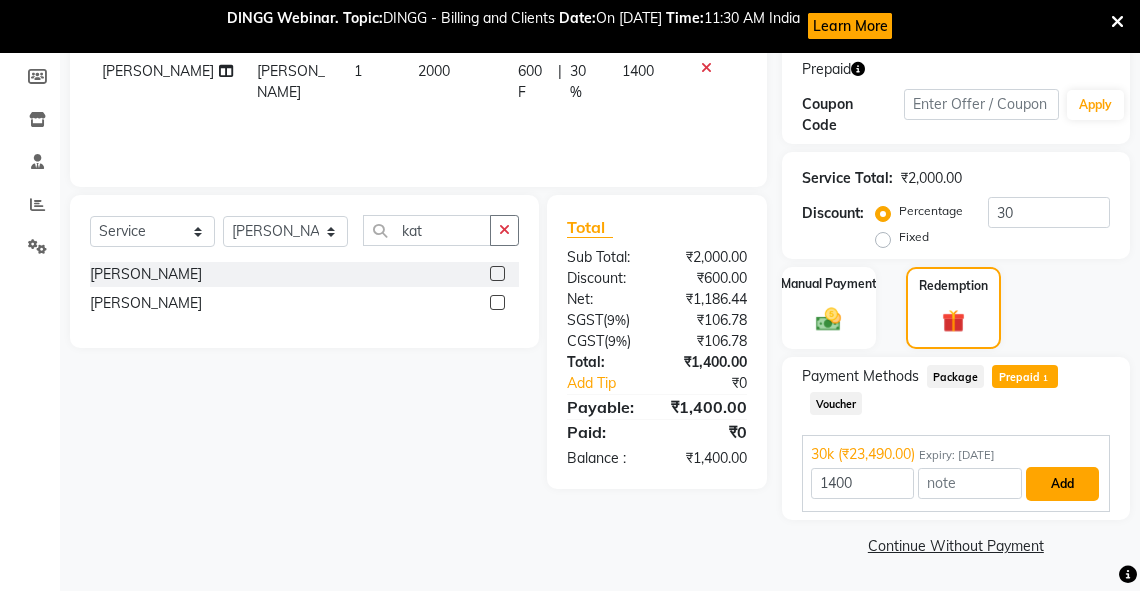 drag, startPoint x: 1072, startPoint y: 484, endPoint x: 1151, endPoint y: 483, distance: 79.00633 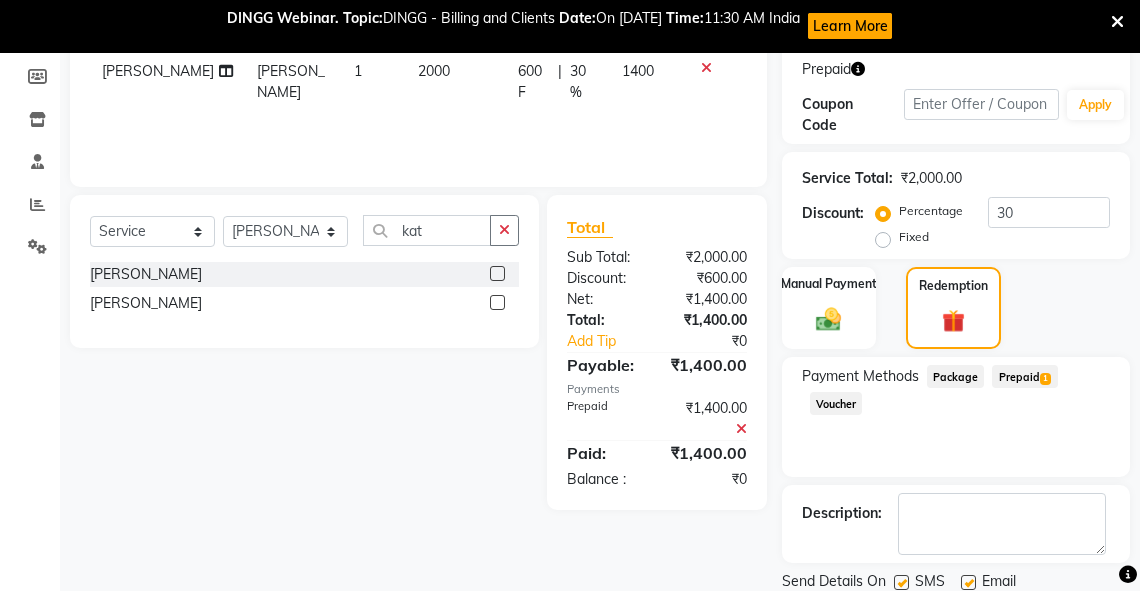 scroll, scrollTop: 402, scrollLeft: 0, axis: vertical 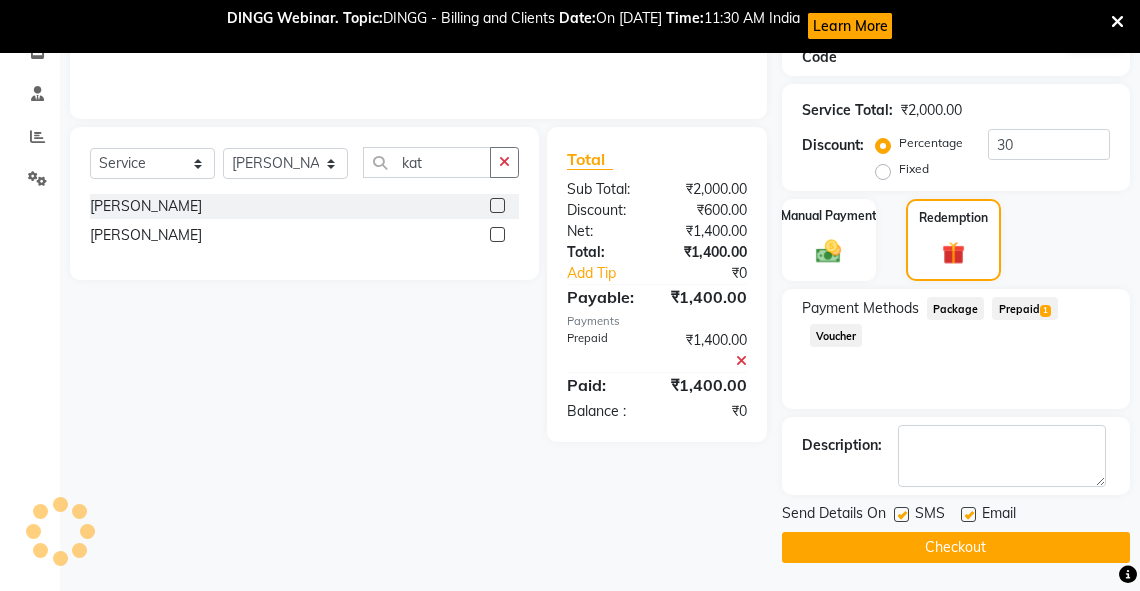 click on "Checkout" 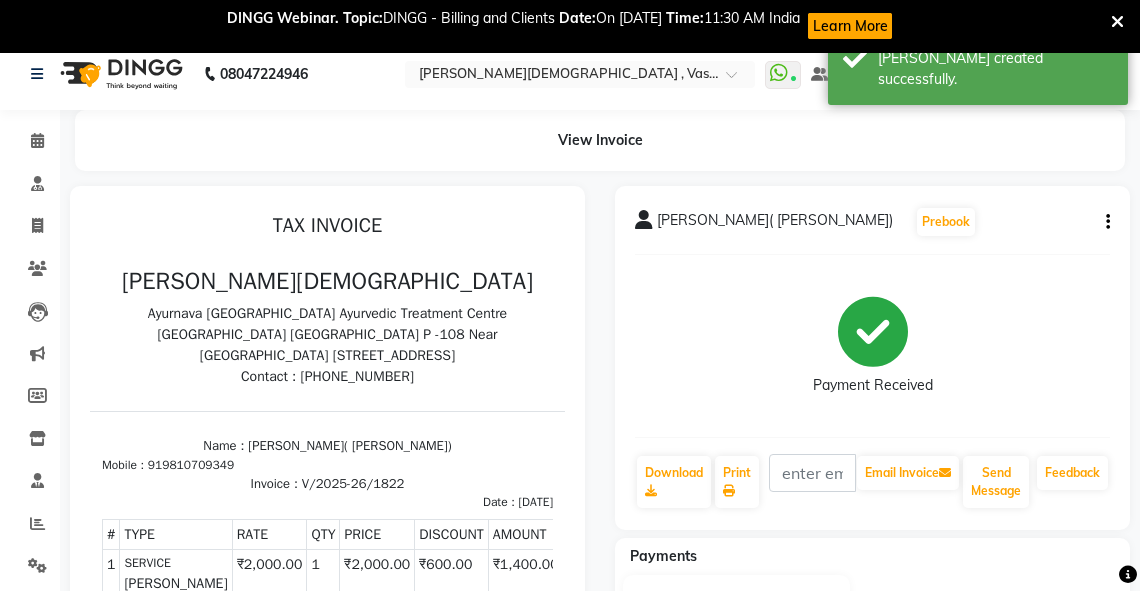 scroll, scrollTop: 0, scrollLeft: 0, axis: both 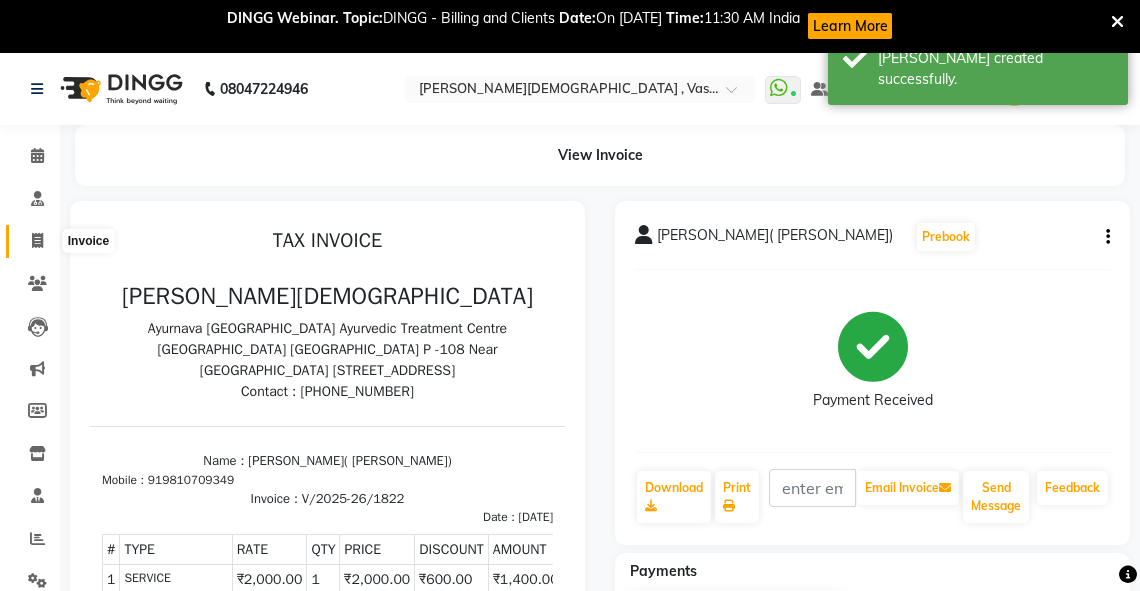 click 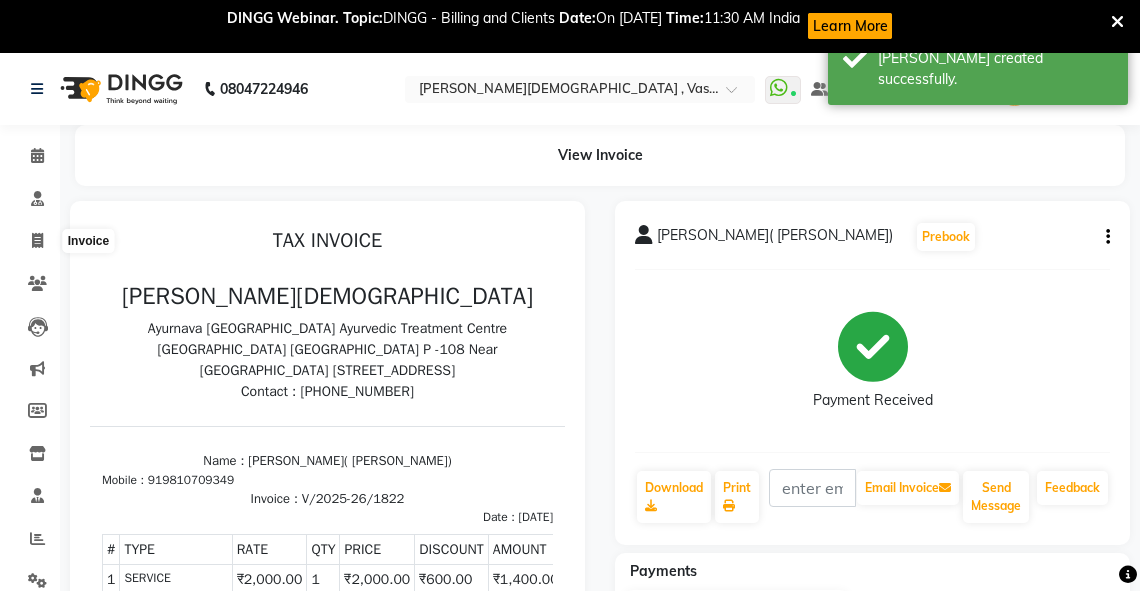 select on "service" 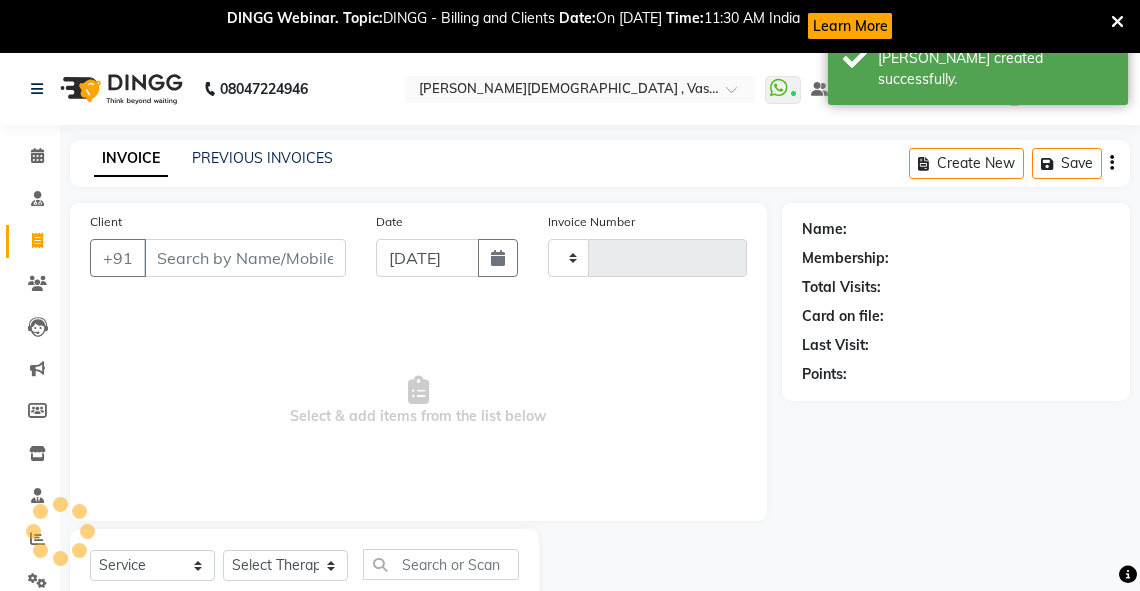 scroll, scrollTop: 64, scrollLeft: 0, axis: vertical 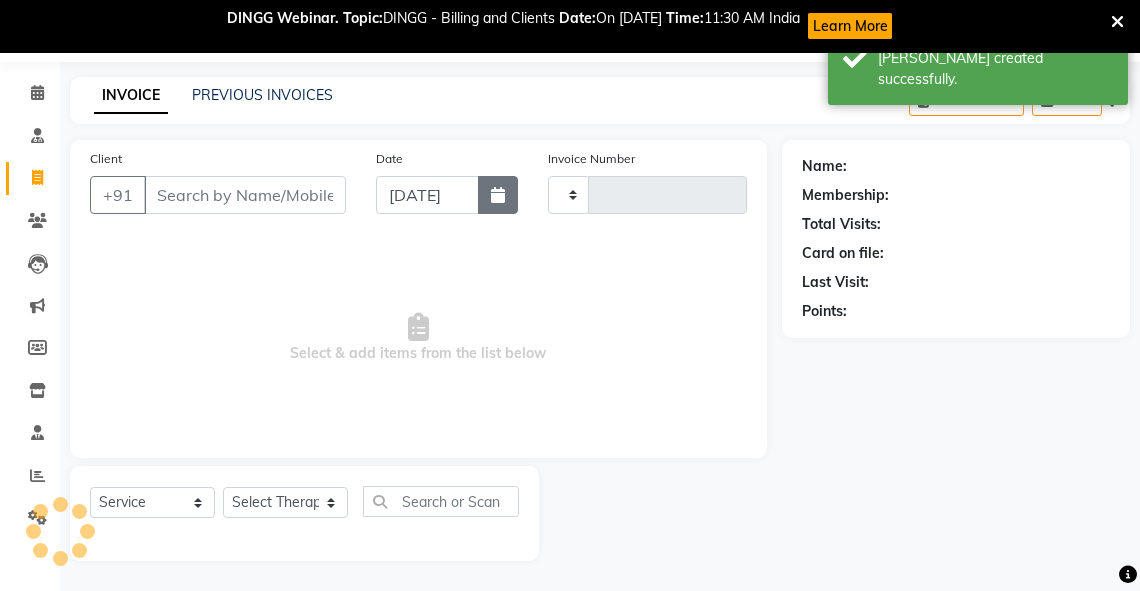 type on "1823" 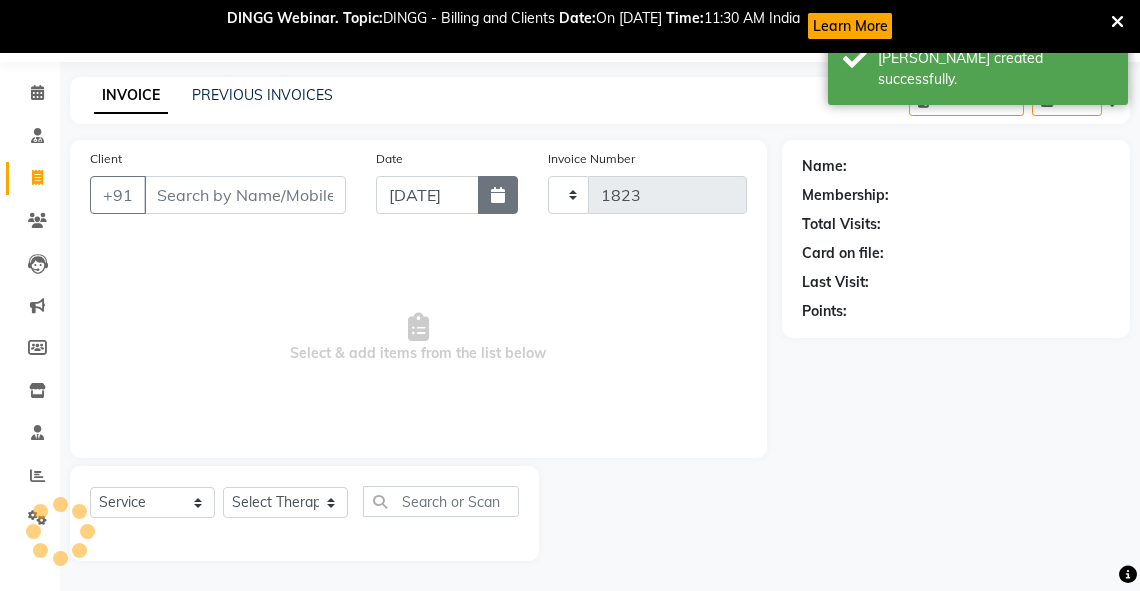select on "5571" 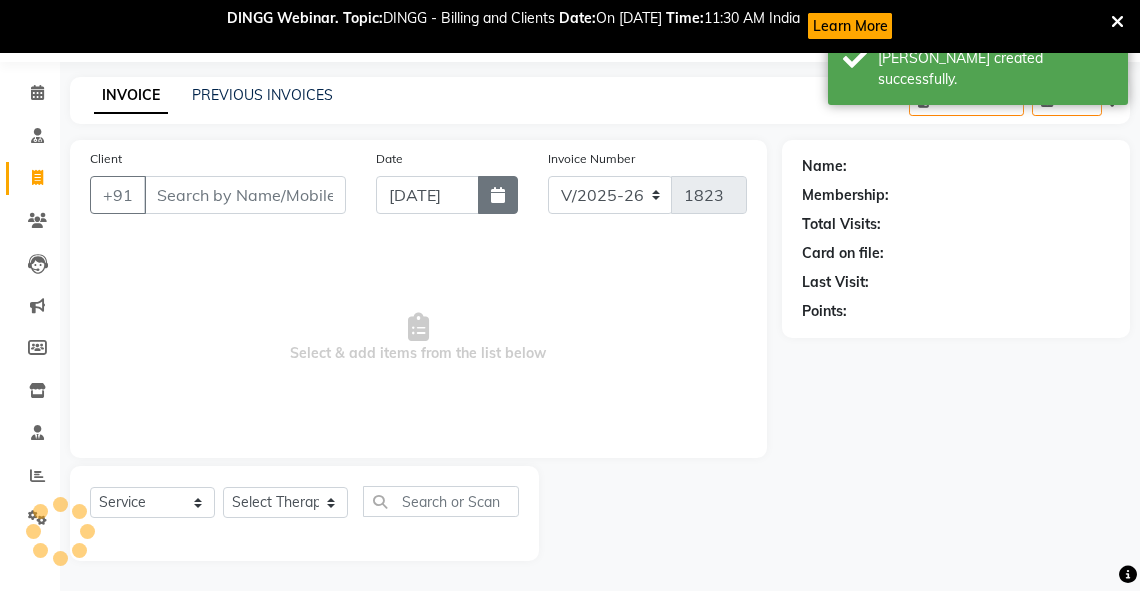 click 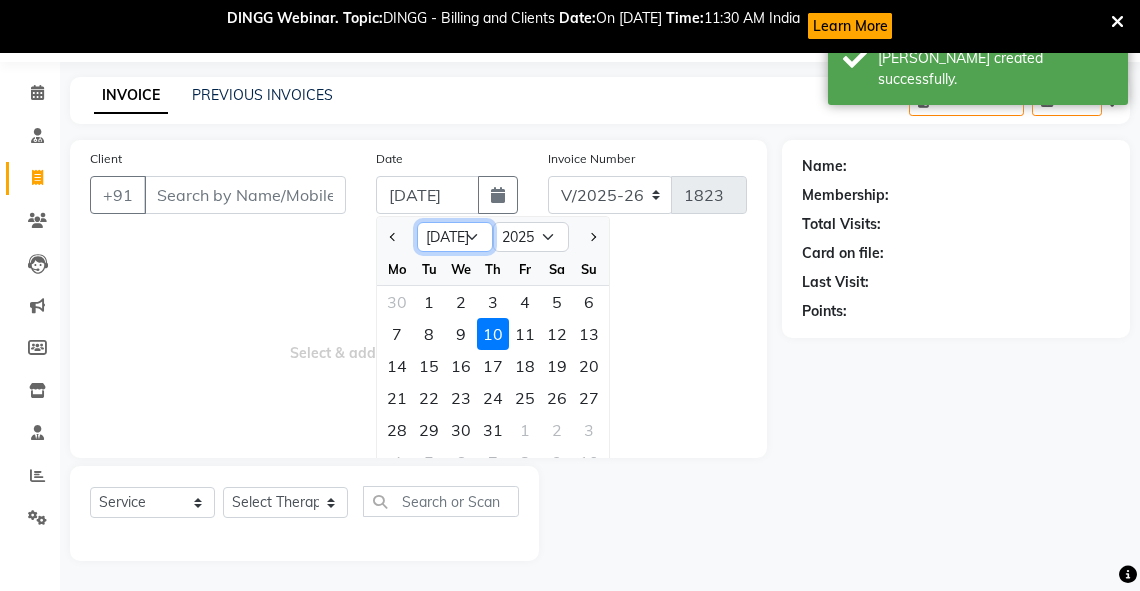 click on "Jan Feb Mar Apr May Jun Jul Aug Sep Oct Nov Dec" 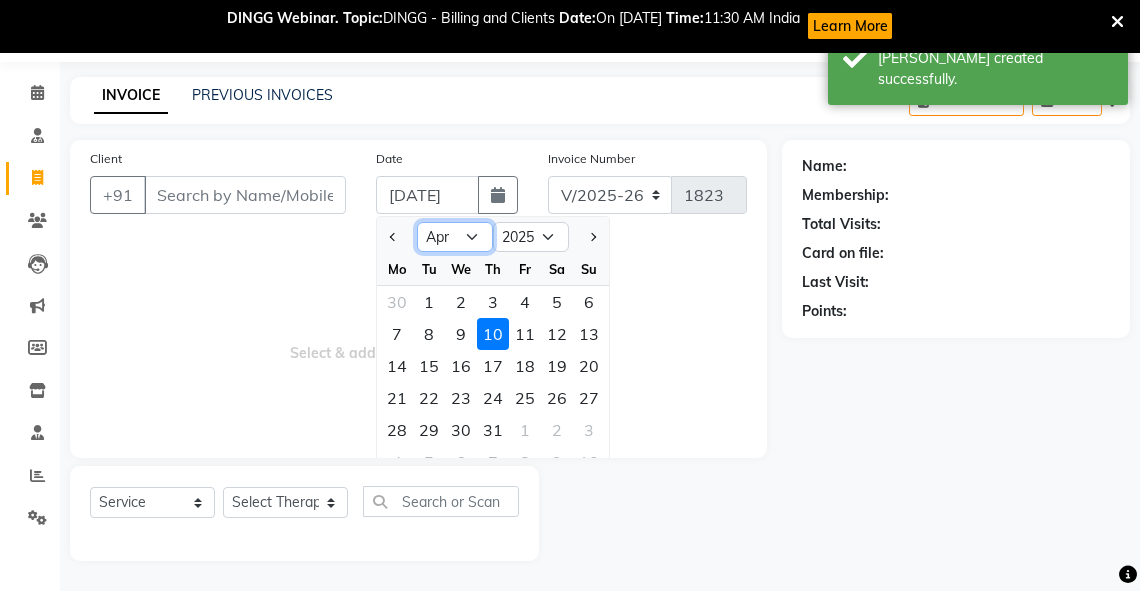 click on "Jan Feb Mar Apr May Jun Jul Aug Sep Oct Nov Dec" 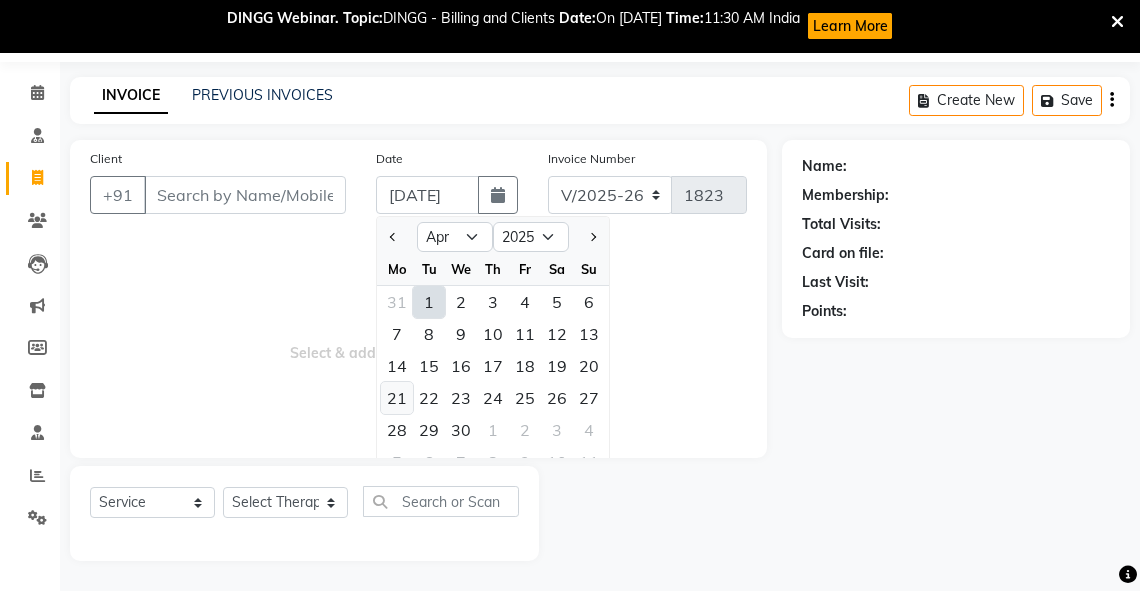 click on "21" 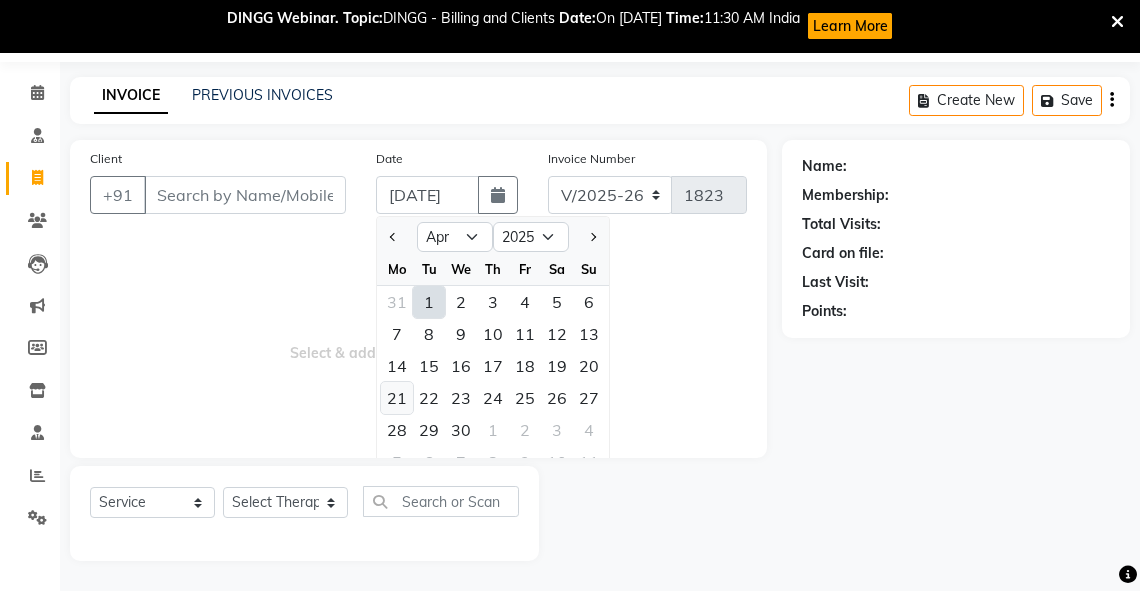 type on "21-04-2025" 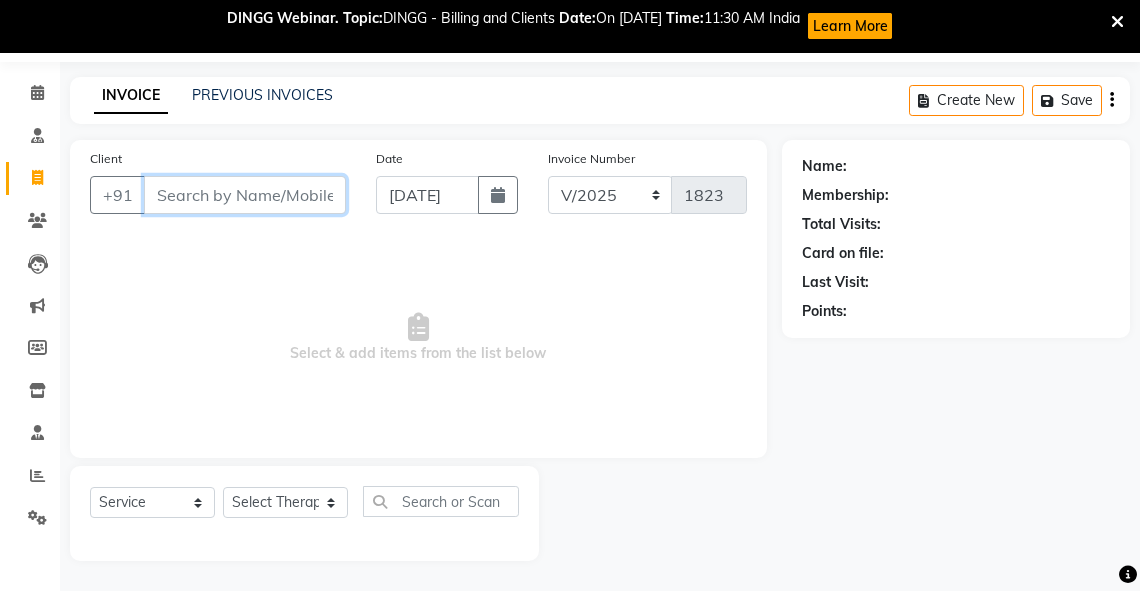 click on "Client" at bounding box center (245, 195) 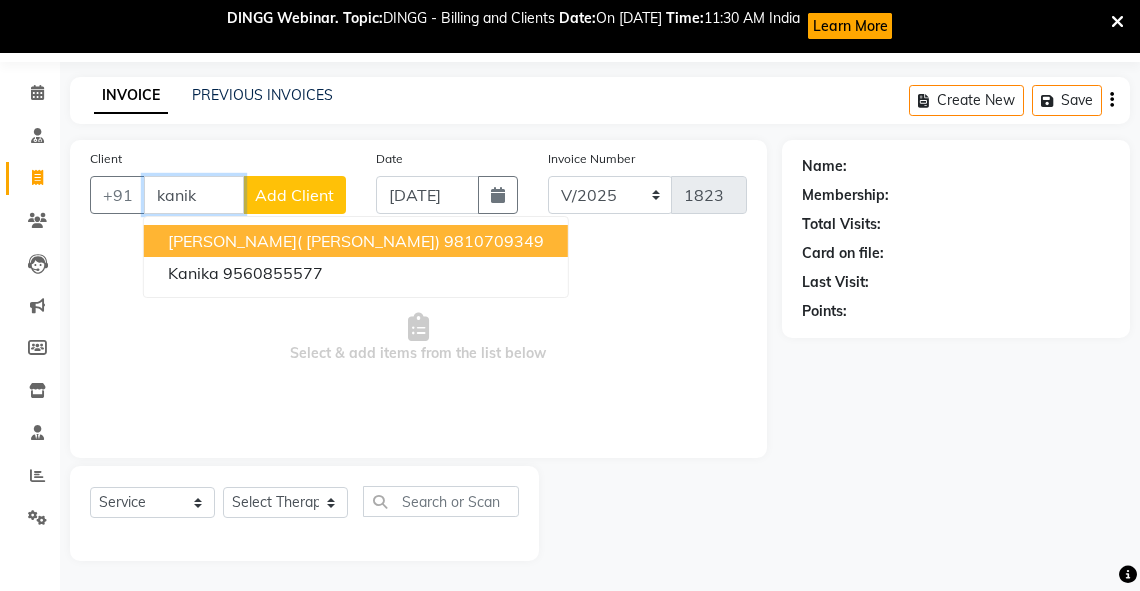 click on "[PERSON_NAME]( [PERSON_NAME])" at bounding box center (304, 241) 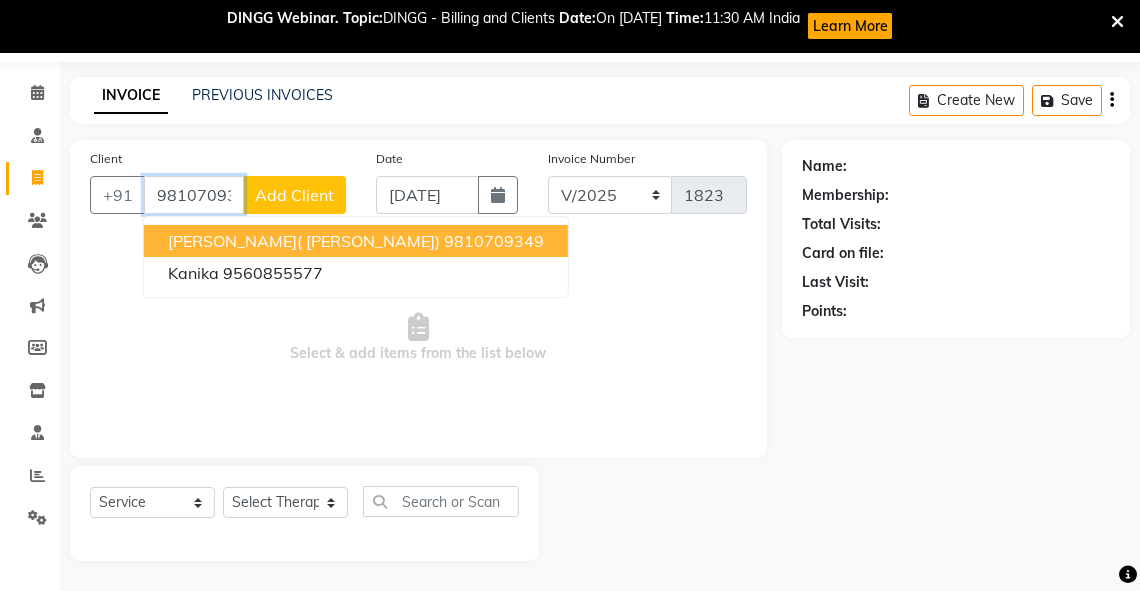 type on "9810709349" 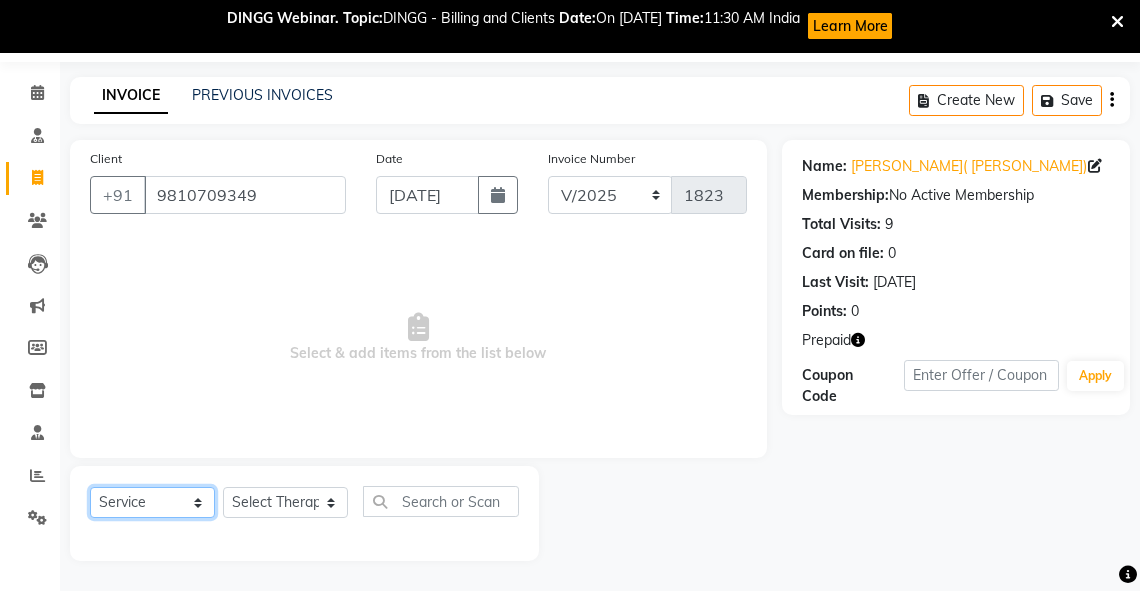 click on "Select  Service  Product  Membership  Package Voucher Prepaid Gift Card" 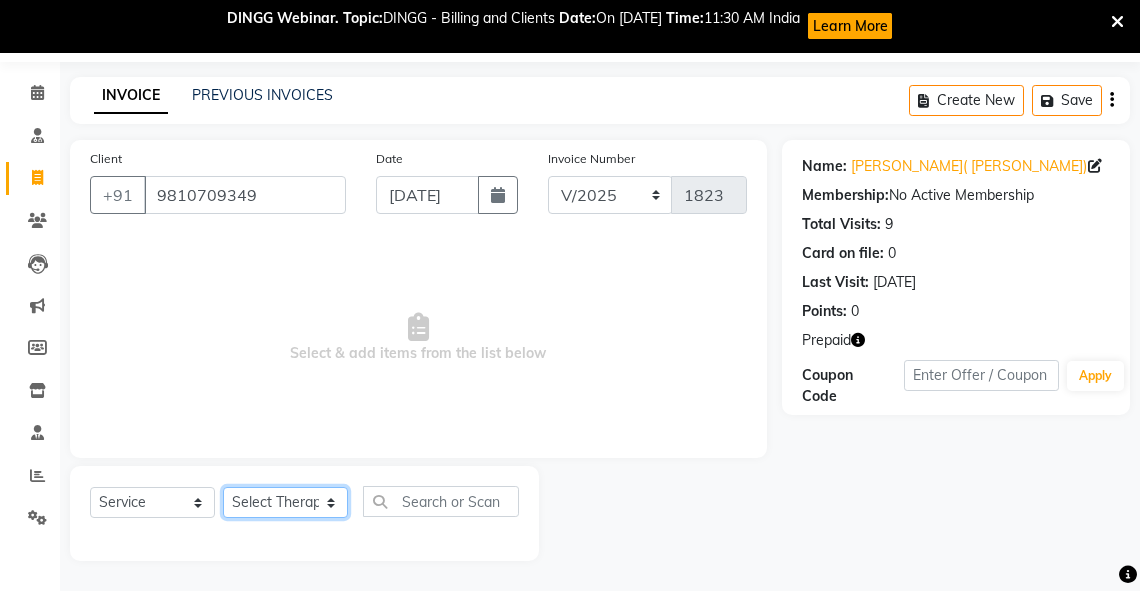 click on "Select Therapist [PERSON_NAME] V [PERSON_NAME] [PERSON_NAME] A K [PERSON_NAME] N [PERSON_NAME] [PERSON_NAME] K P [PERSON_NAME] [PERSON_NAME] [PERSON_NAME] [PERSON_NAME] Manager [PERSON_NAME] a [PERSON_NAME] K M OTHER BRANCH Sardinia [PERSON_NAME] [PERSON_NAME] [PERSON_NAME] [PERSON_NAME]" 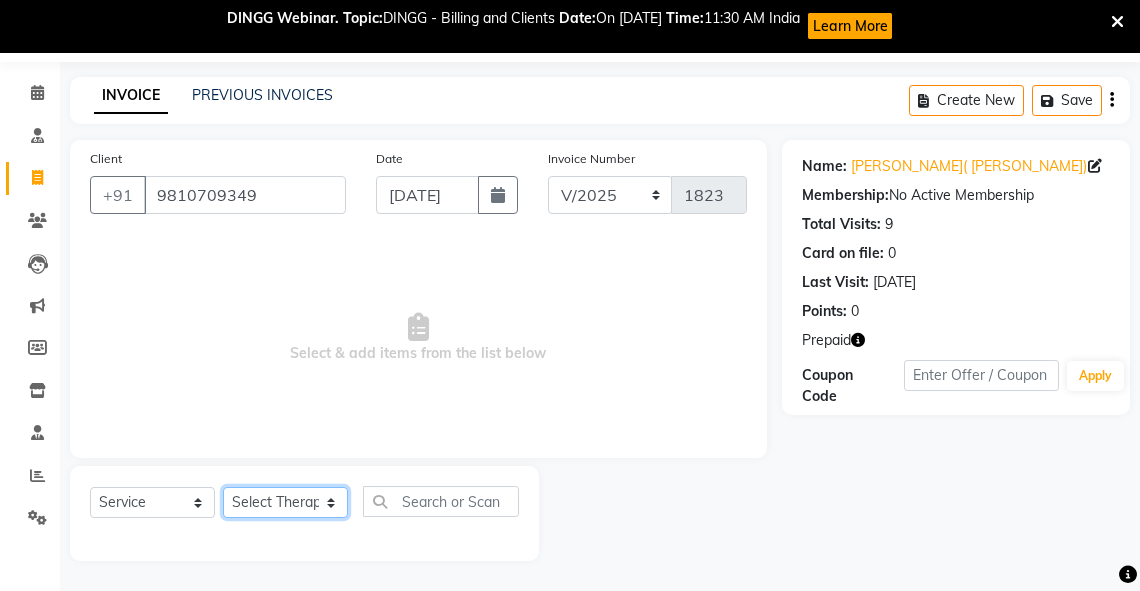 select on "71499" 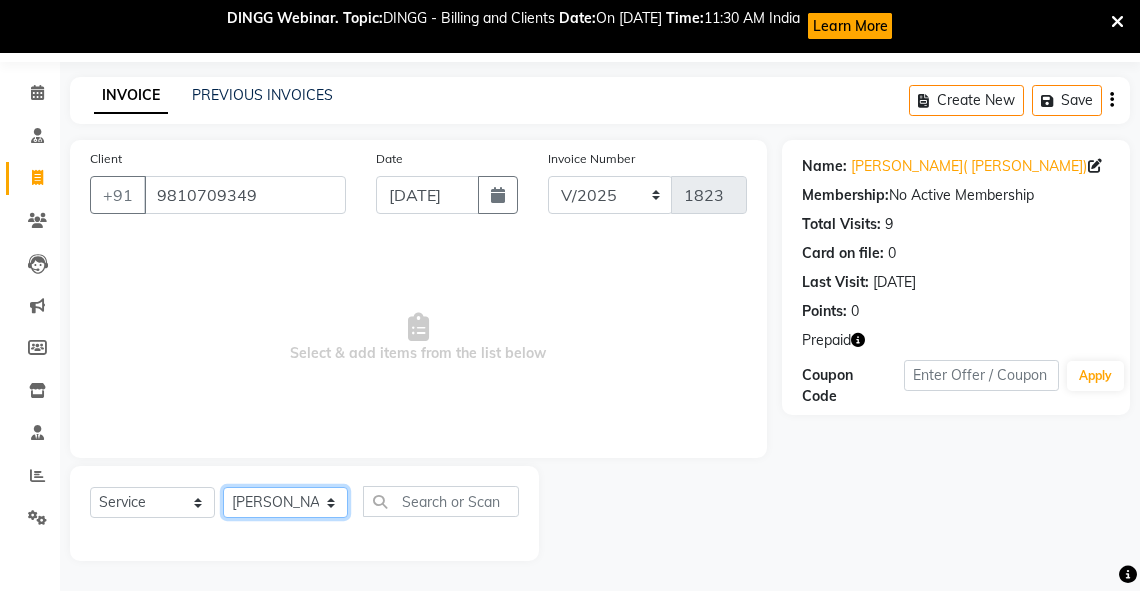 click on "Select Therapist [PERSON_NAME] V [PERSON_NAME] [PERSON_NAME] A K [PERSON_NAME] N [PERSON_NAME] [PERSON_NAME] K P [PERSON_NAME] [PERSON_NAME] [PERSON_NAME] [PERSON_NAME] Manager [PERSON_NAME] a [PERSON_NAME] K M OTHER BRANCH Sardinia [PERSON_NAME] [PERSON_NAME] [PERSON_NAME] [PERSON_NAME]" 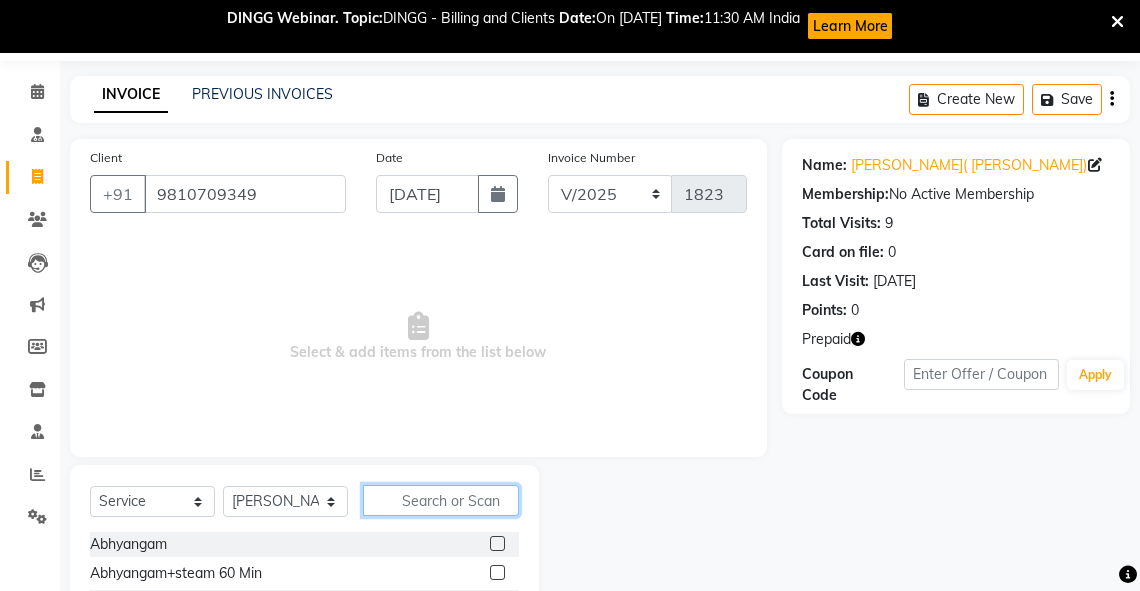 click 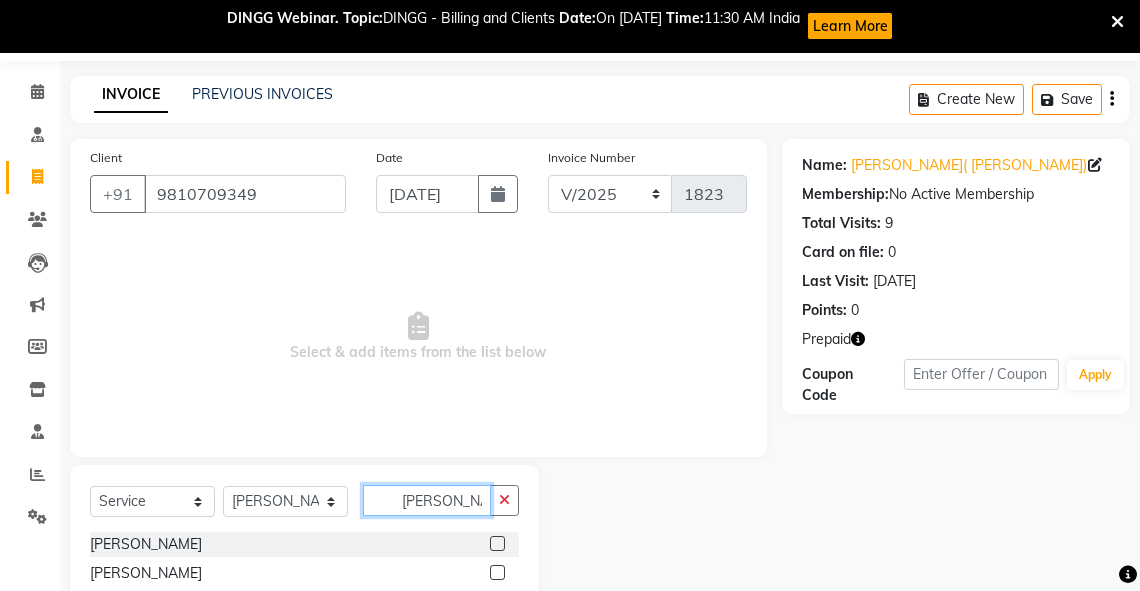 type on "kati" 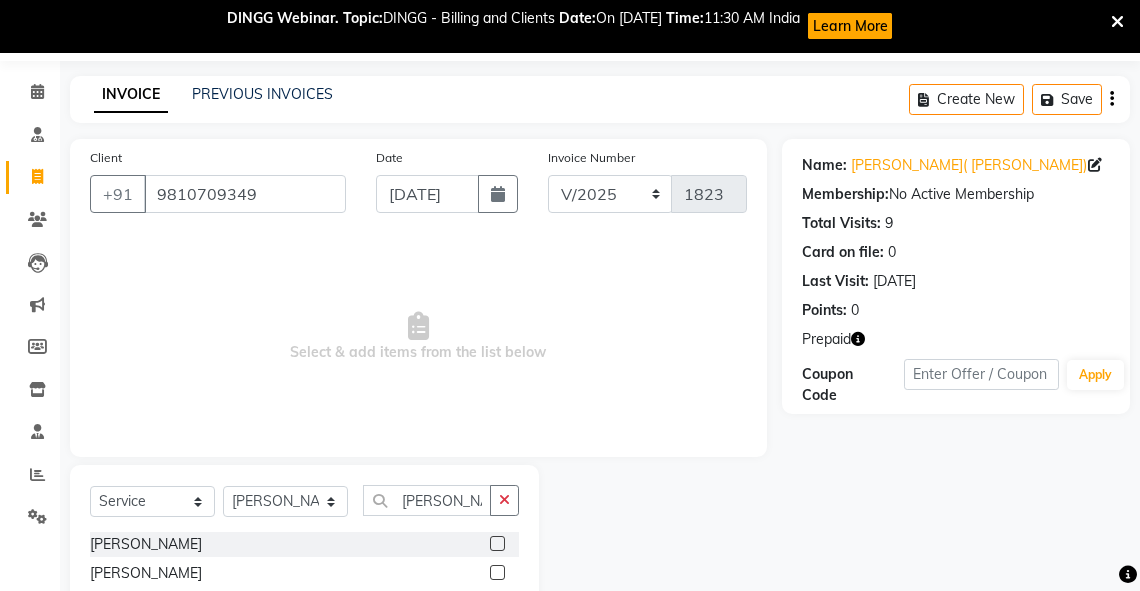 click 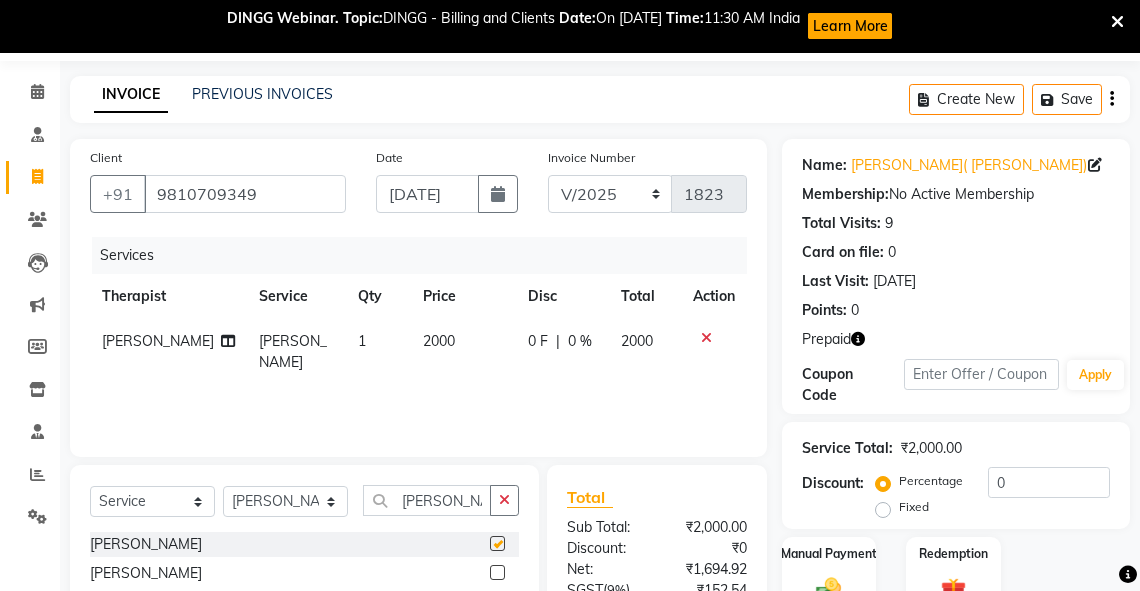 checkbox on "false" 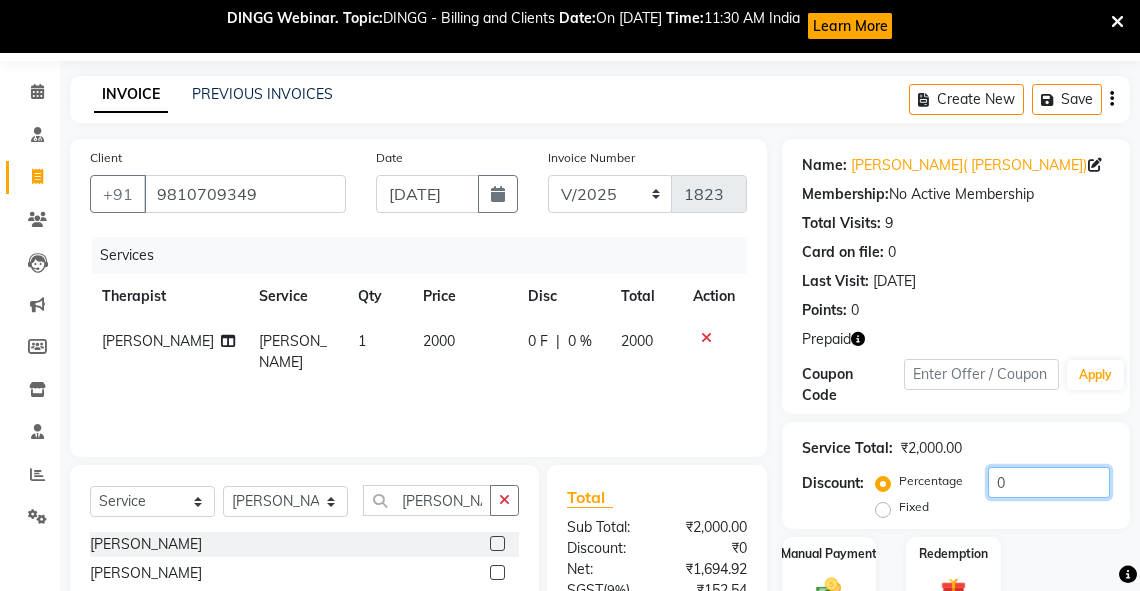drag, startPoint x: 1030, startPoint y: 484, endPoint x: 957, endPoint y: 497, distance: 74.1485 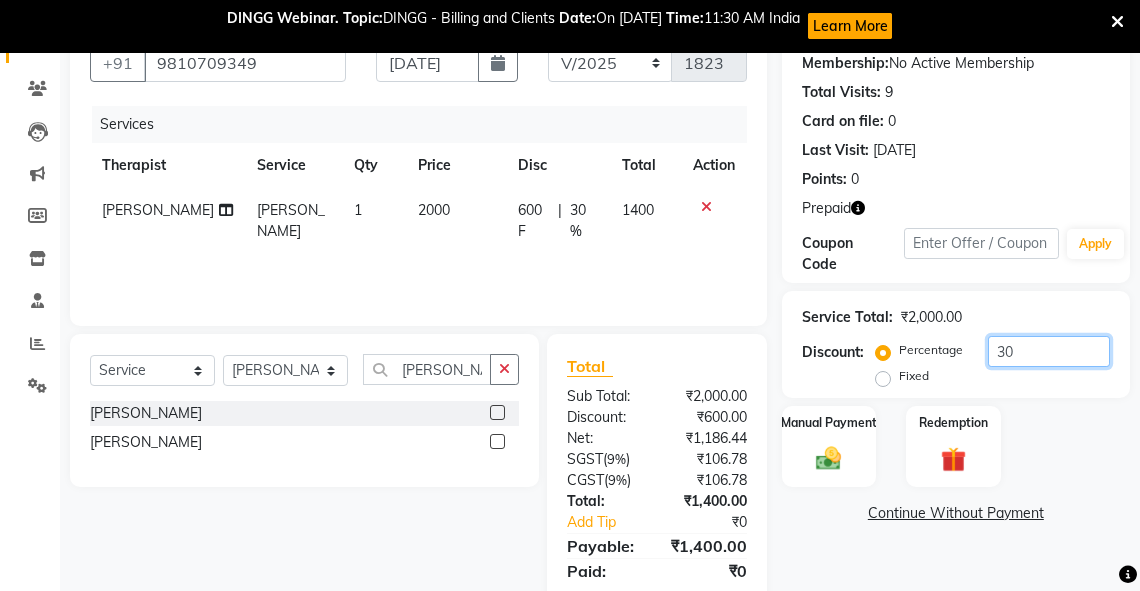 scroll, scrollTop: 262, scrollLeft: 0, axis: vertical 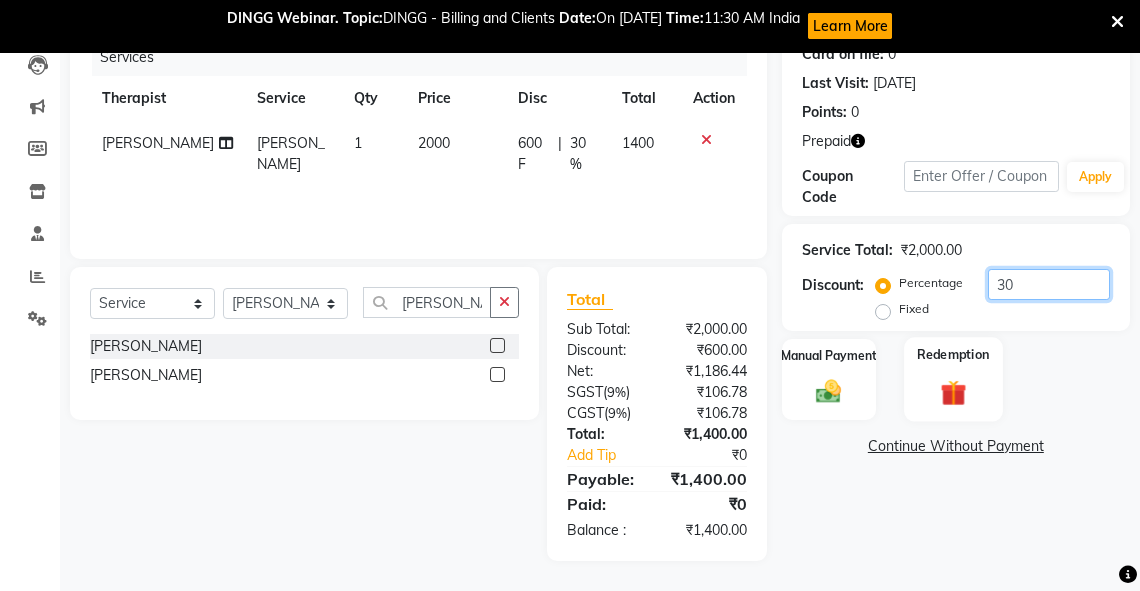 type on "30" 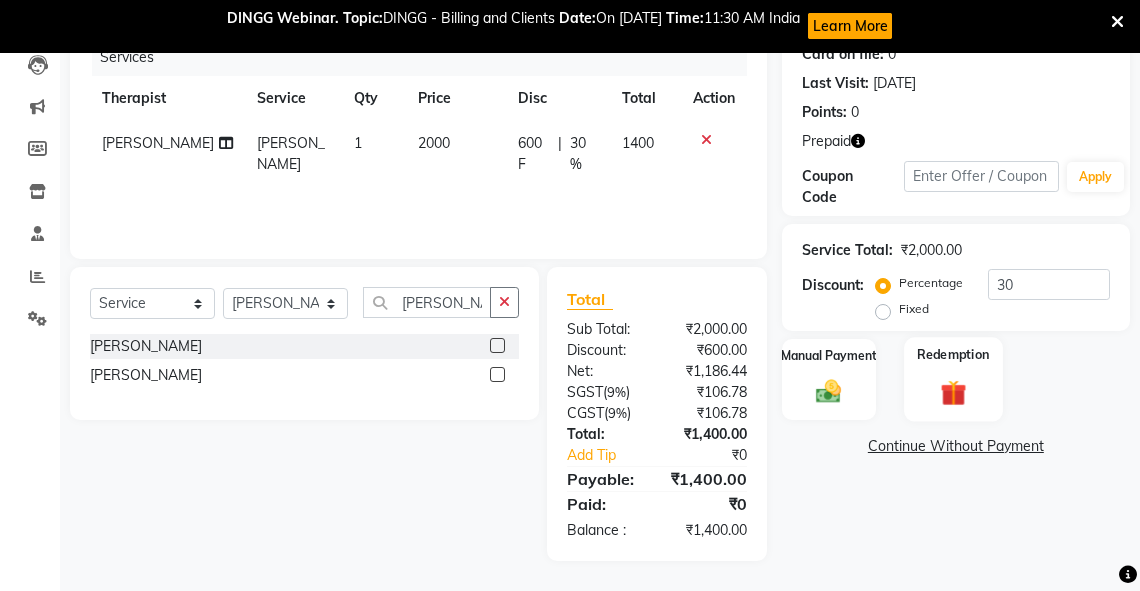 click on "Redemption" 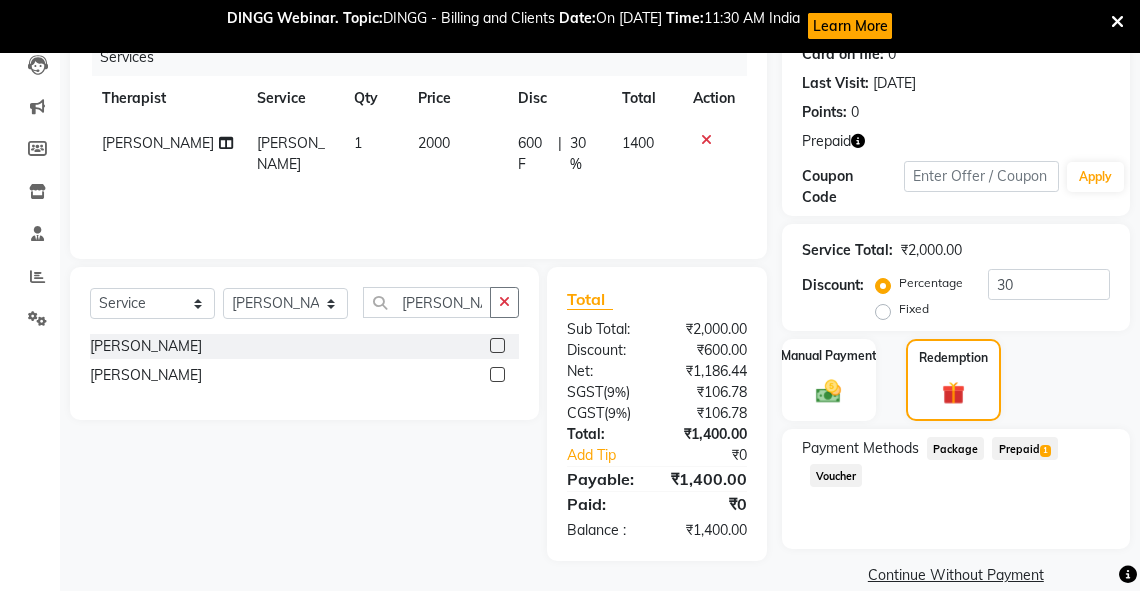 drag, startPoint x: 1006, startPoint y: 443, endPoint x: 1087, endPoint y: 444, distance: 81.00617 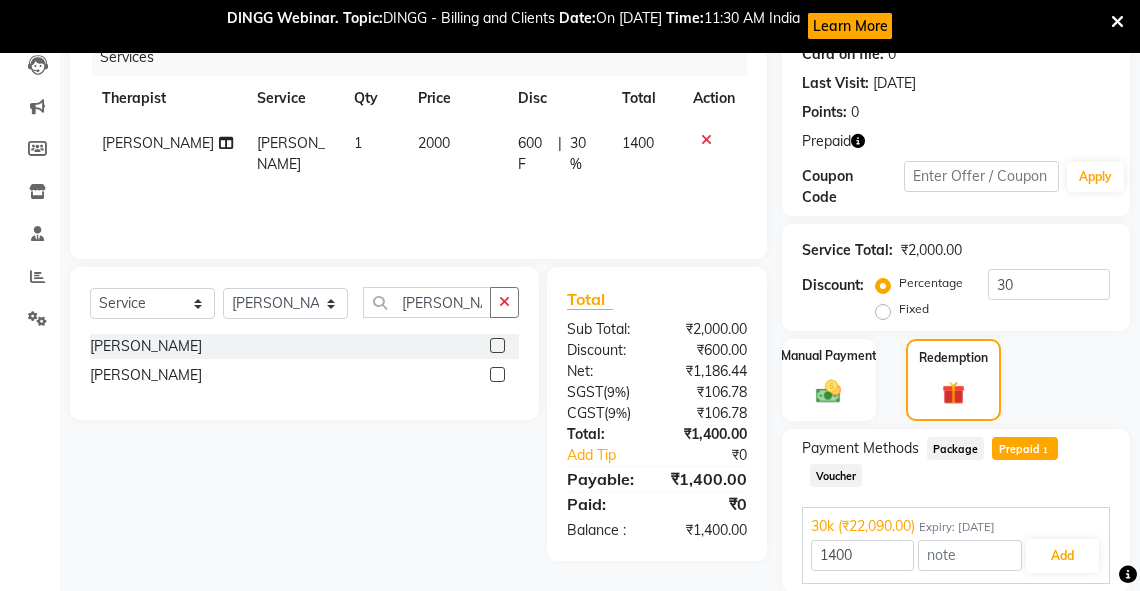 scroll, scrollTop: 334, scrollLeft: 0, axis: vertical 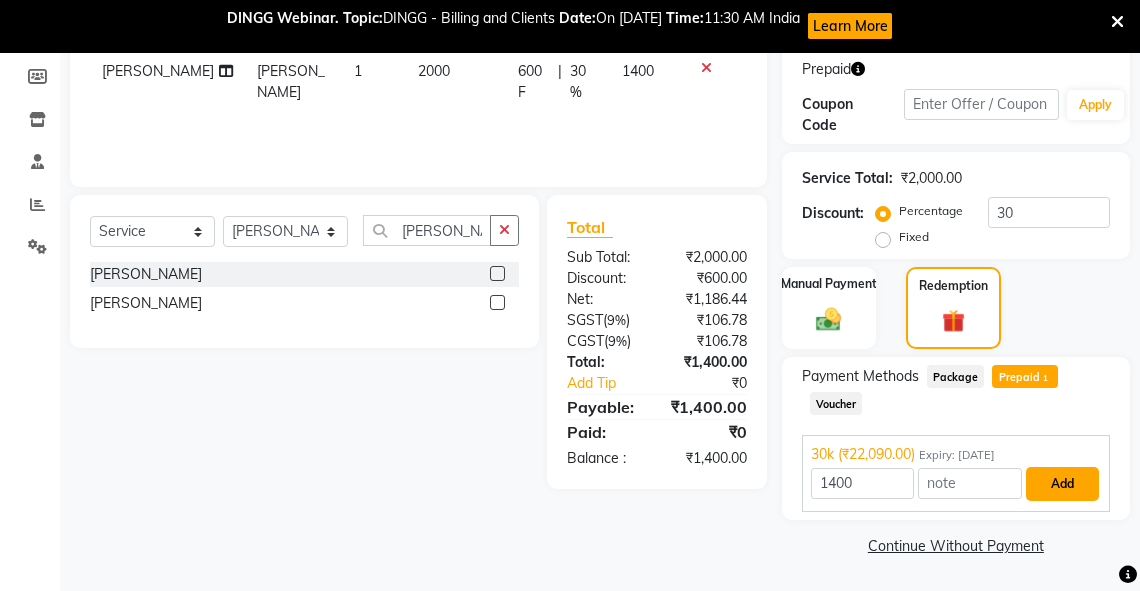 click on "Add" at bounding box center (1062, 484) 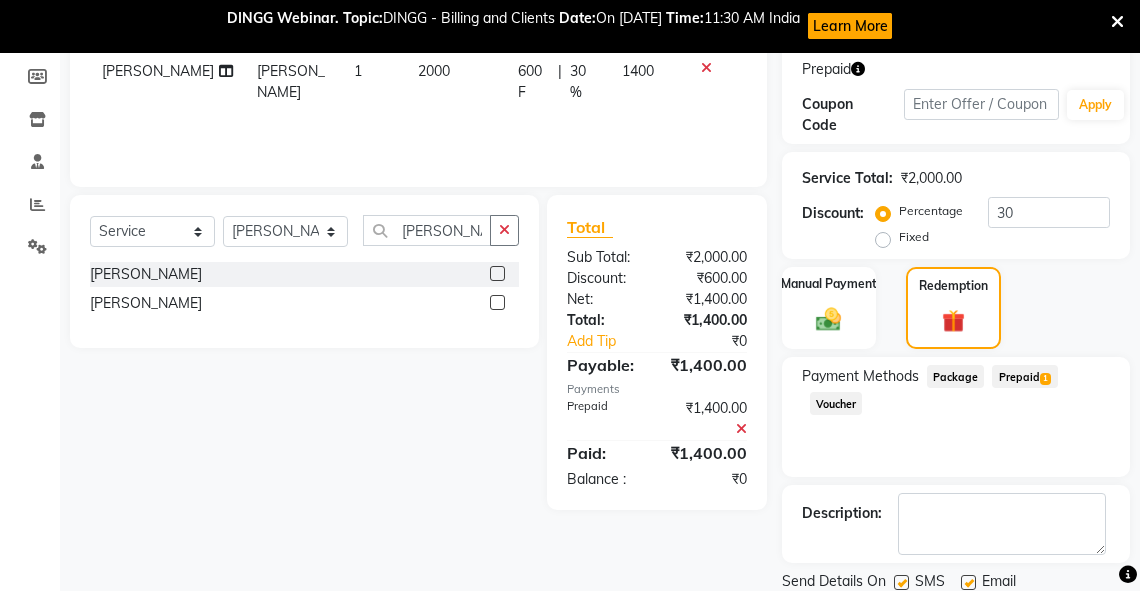 scroll, scrollTop: 402, scrollLeft: 0, axis: vertical 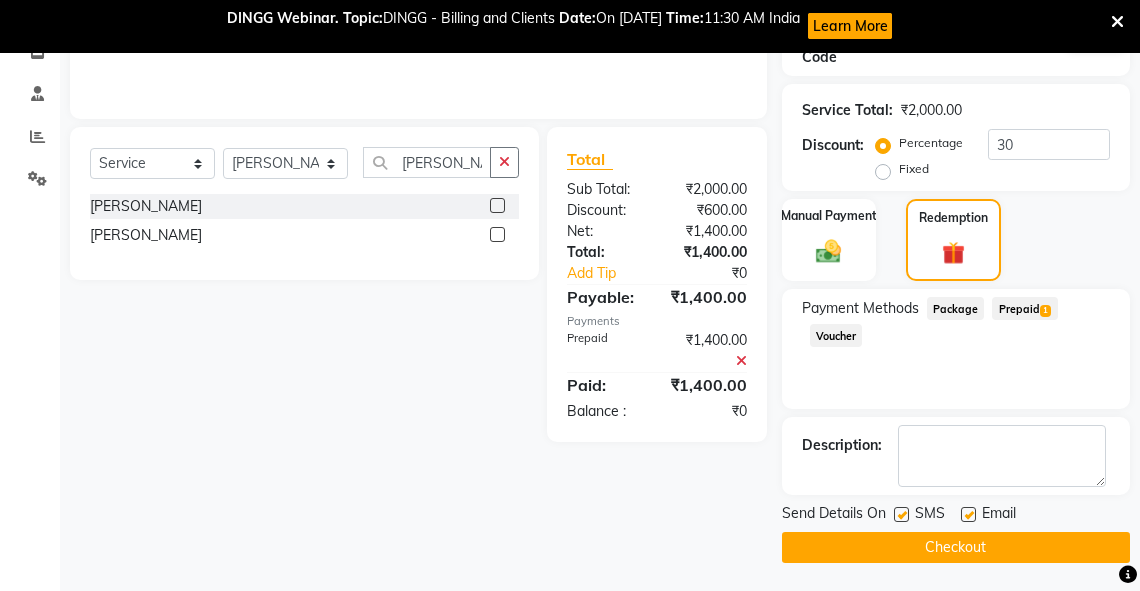 click on "Checkout" 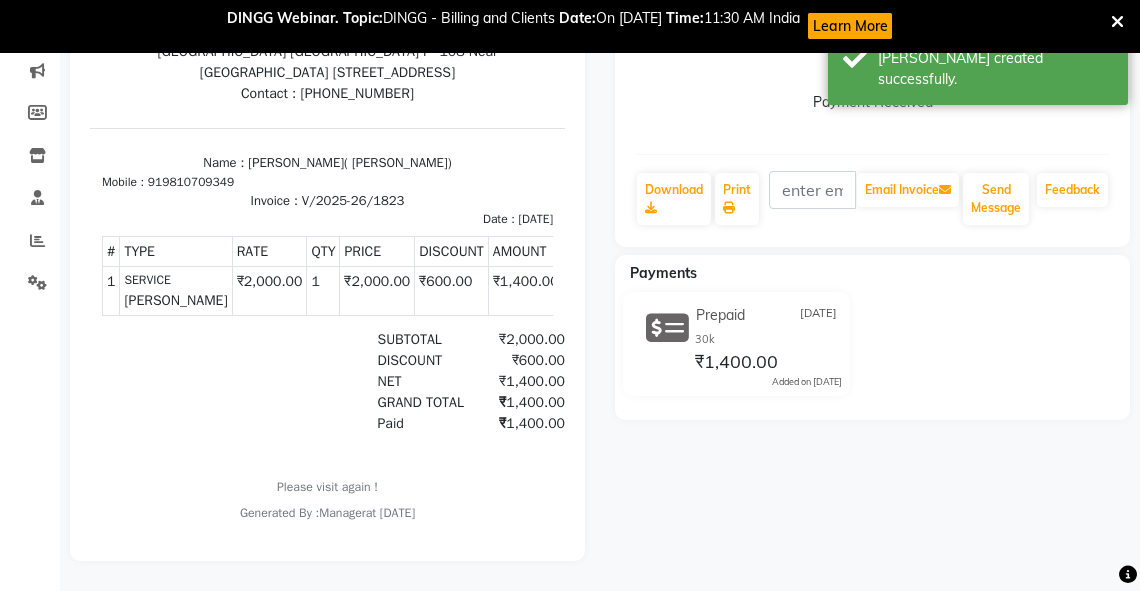 scroll, scrollTop: 0, scrollLeft: 0, axis: both 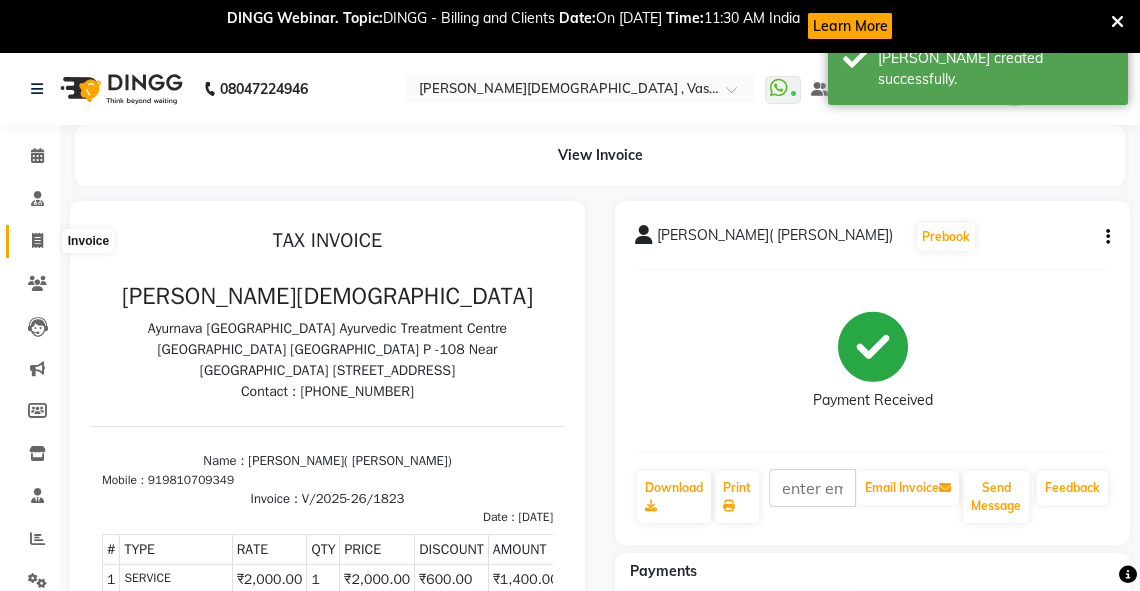 click 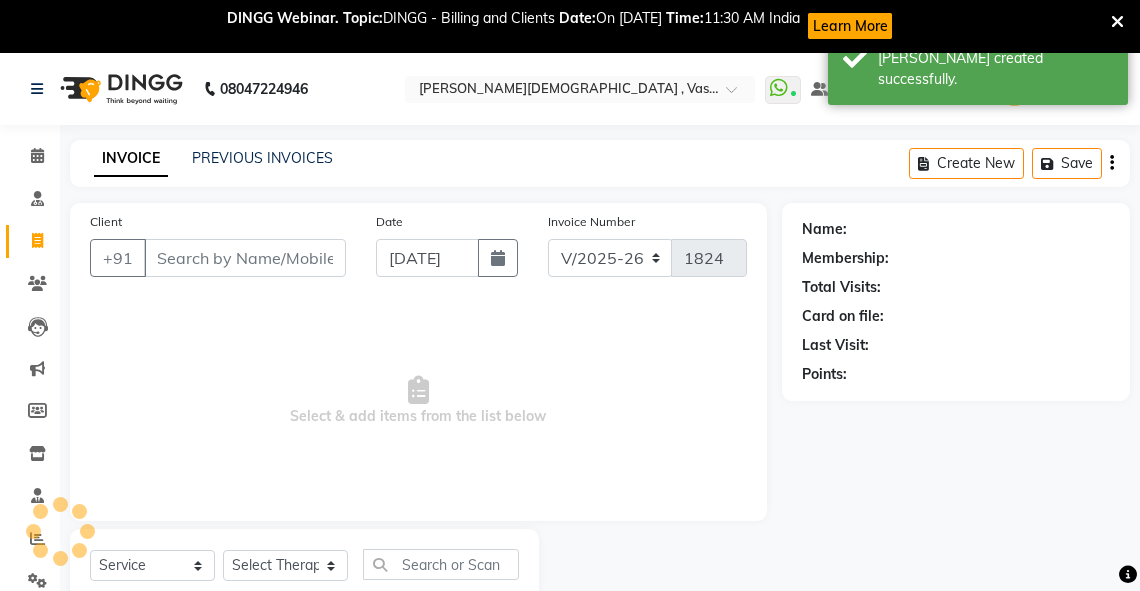 scroll, scrollTop: 64, scrollLeft: 0, axis: vertical 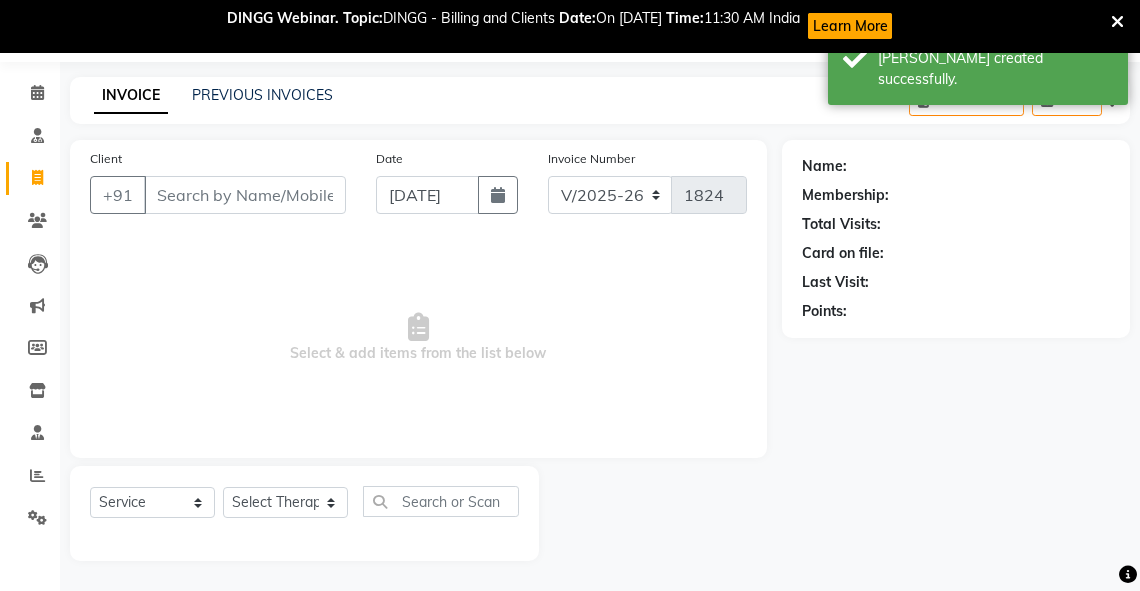 click on "Client" at bounding box center (245, 195) 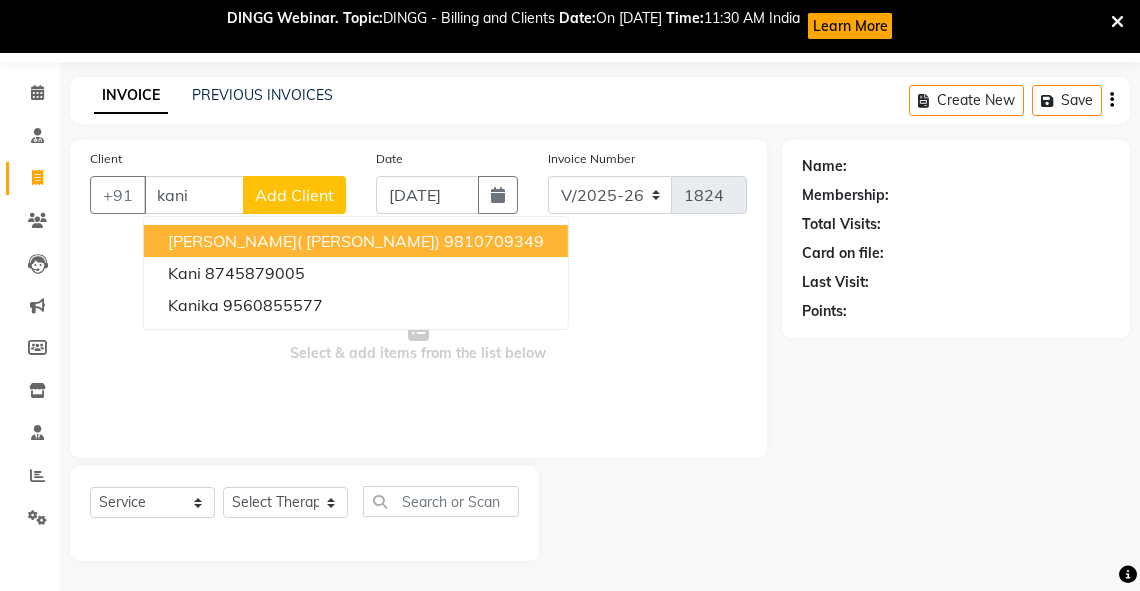 drag, startPoint x: 207, startPoint y: 244, endPoint x: 392, endPoint y: 193, distance: 191.90102 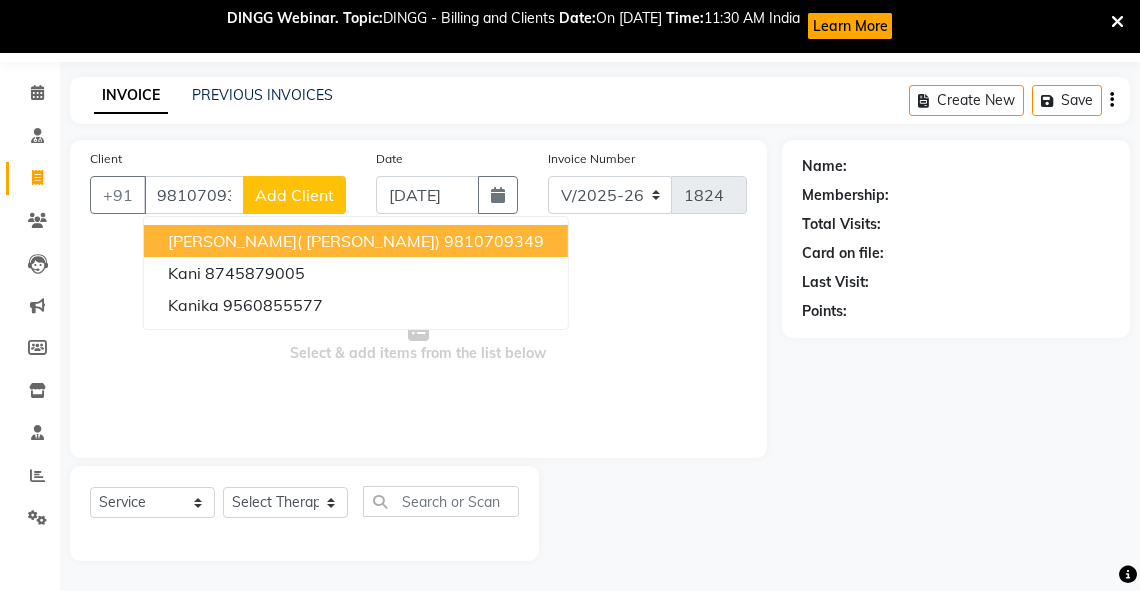 type on "9810709349" 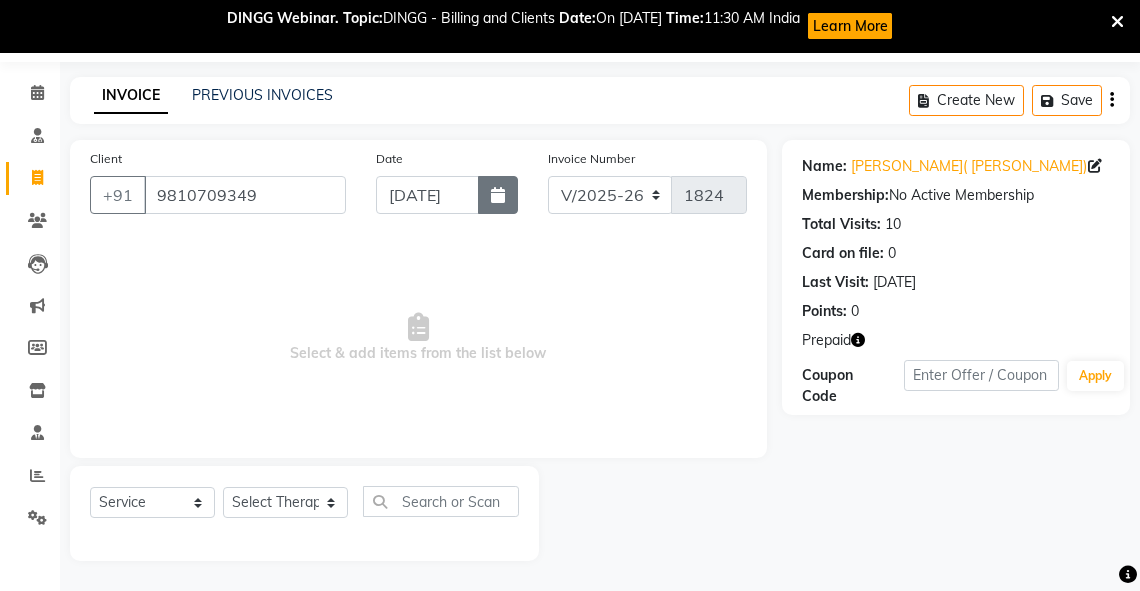 click 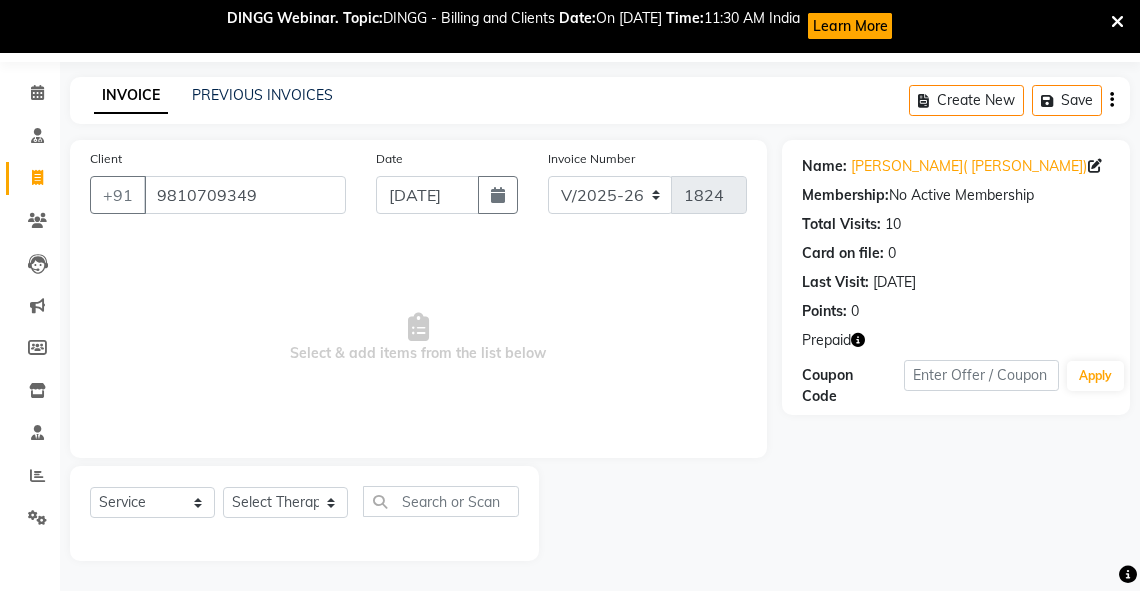 select on "7" 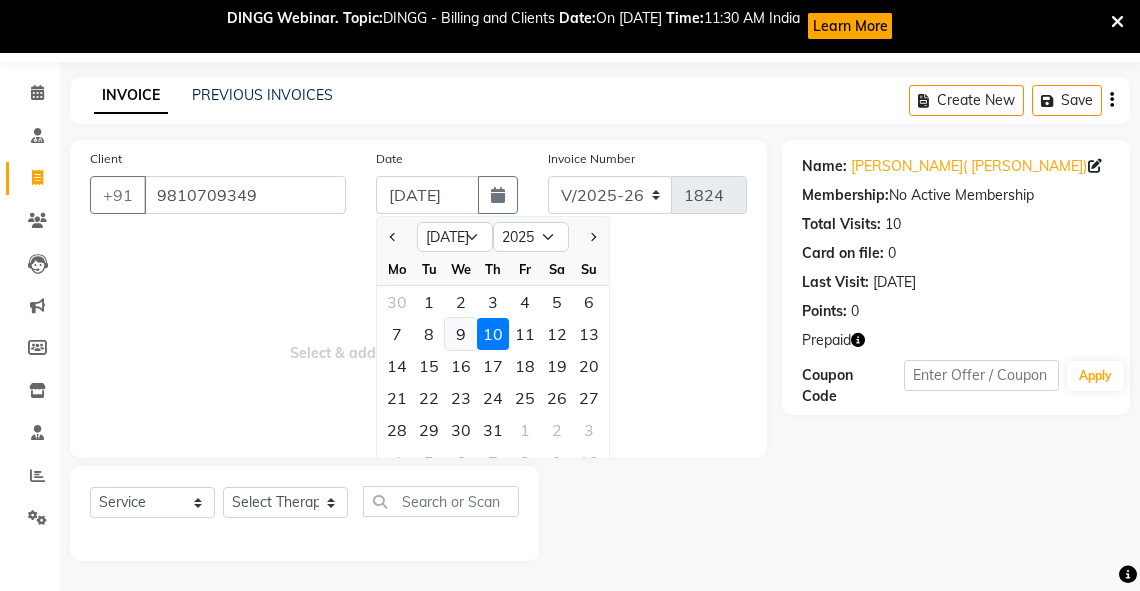 click on "9" 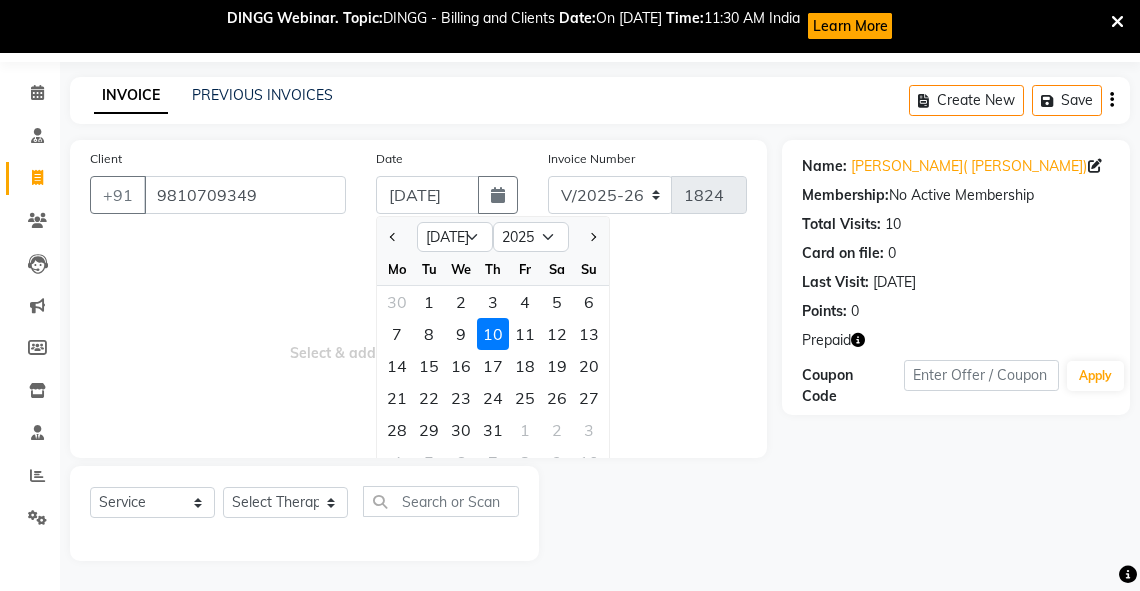 type on "[DATE]" 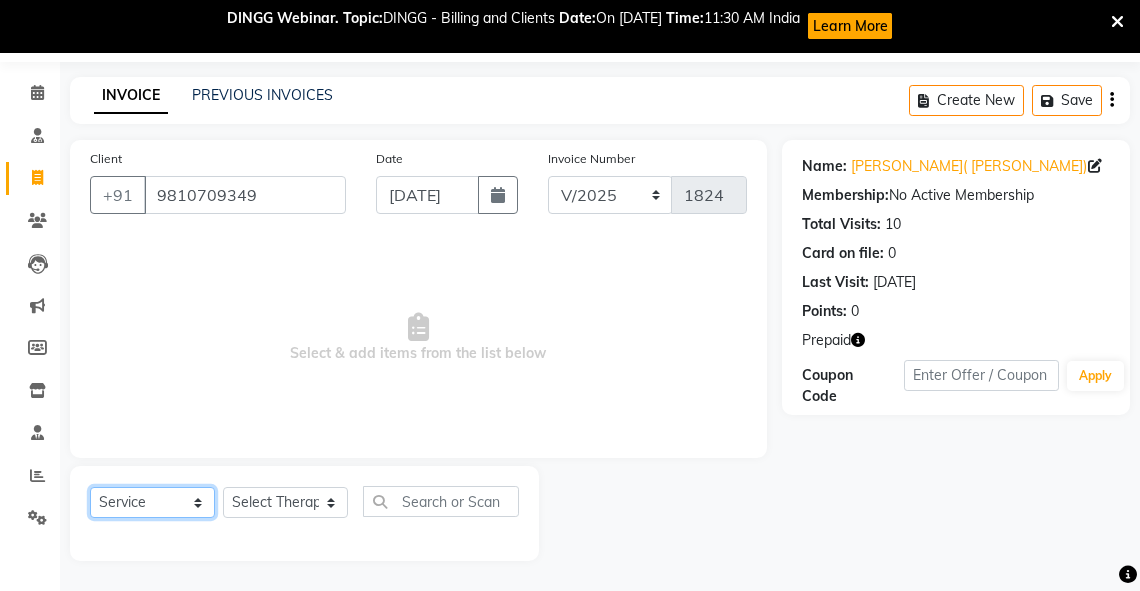 drag, startPoint x: 194, startPoint y: 502, endPoint x: 188, endPoint y: 488, distance: 15.231546 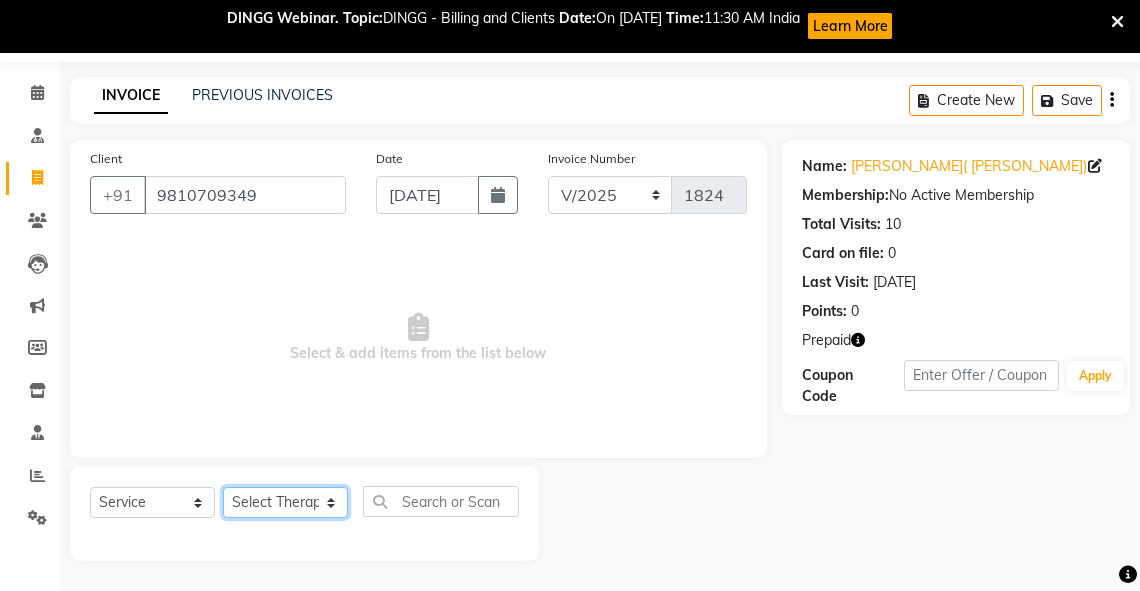 click on "Select Therapist [PERSON_NAME] V [PERSON_NAME] [PERSON_NAME] A K [PERSON_NAME] N [PERSON_NAME] [PERSON_NAME] K P [PERSON_NAME] [PERSON_NAME] [PERSON_NAME] [PERSON_NAME] Manager [PERSON_NAME] a [PERSON_NAME] K M OTHER BRANCH Sardinia [PERSON_NAME] [PERSON_NAME] [PERSON_NAME] [PERSON_NAME]" 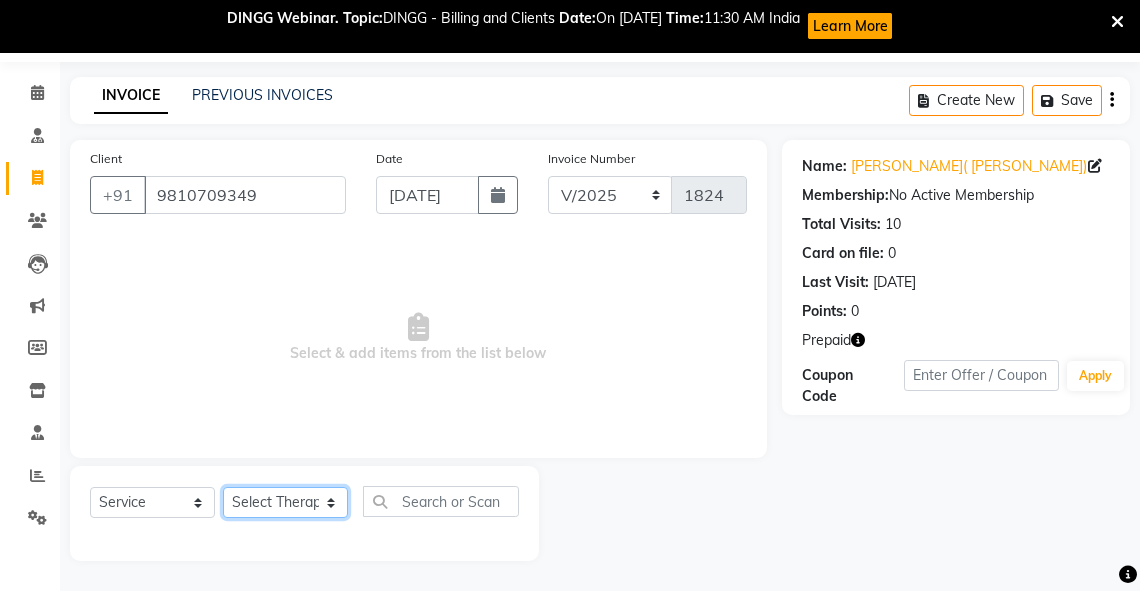 select on "58069" 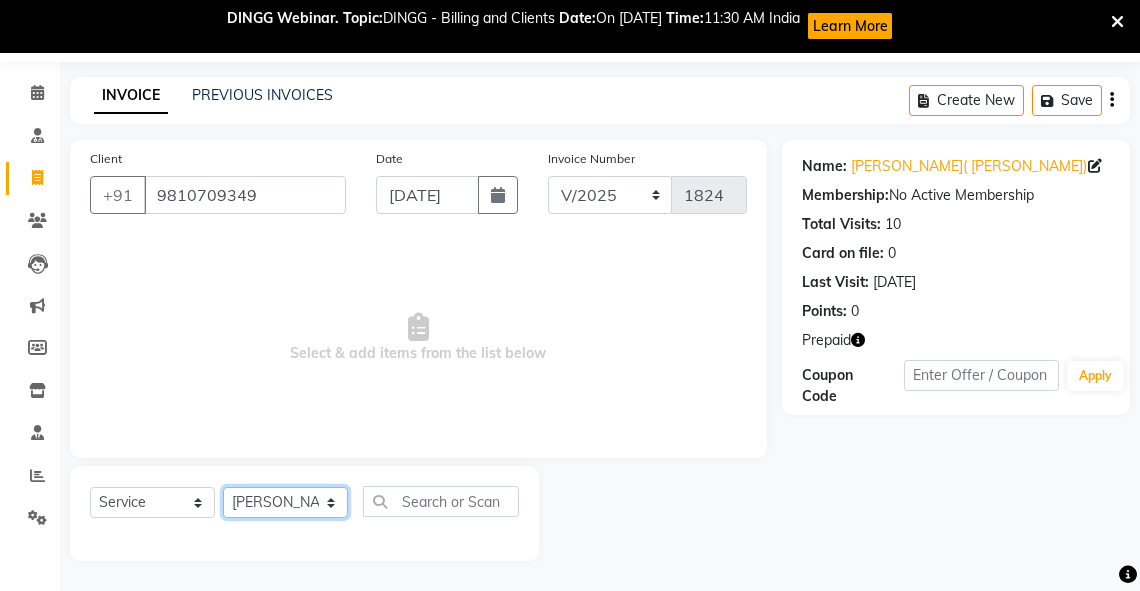 click on "Select Therapist [PERSON_NAME] V [PERSON_NAME] [PERSON_NAME] A K [PERSON_NAME] N [PERSON_NAME] [PERSON_NAME] K P [PERSON_NAME] [PERSON_NAME] [PERSON_NAME] [PERSON_NAME] Manager [PERSON_NAME] a [PERSON_NAME] K M OTHER BRANCH Sardinia [PERSON_NAME] [PERSON_NAME] [PERSON_NAME] [PERSON_NAME]" 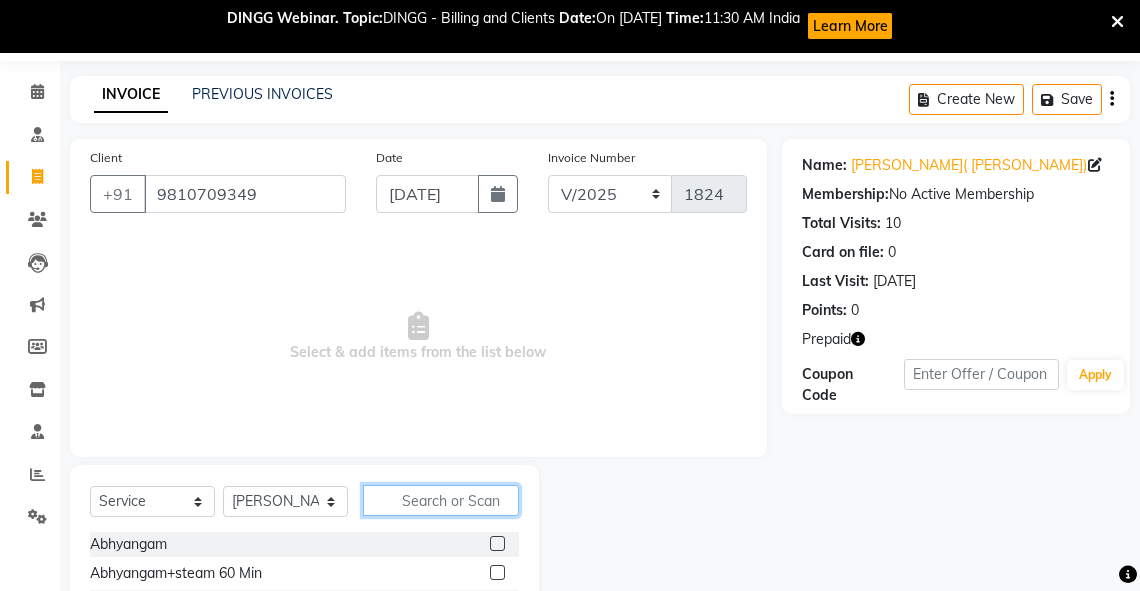 click 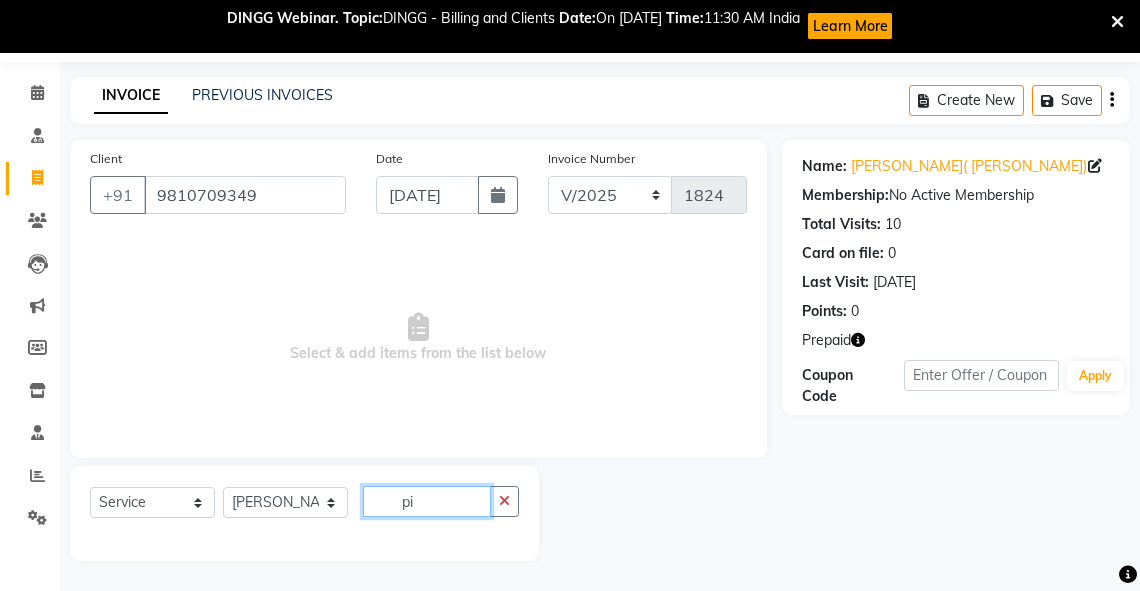 scroll, scrollTop: 217, scrollLeft: 0, axis: vertical 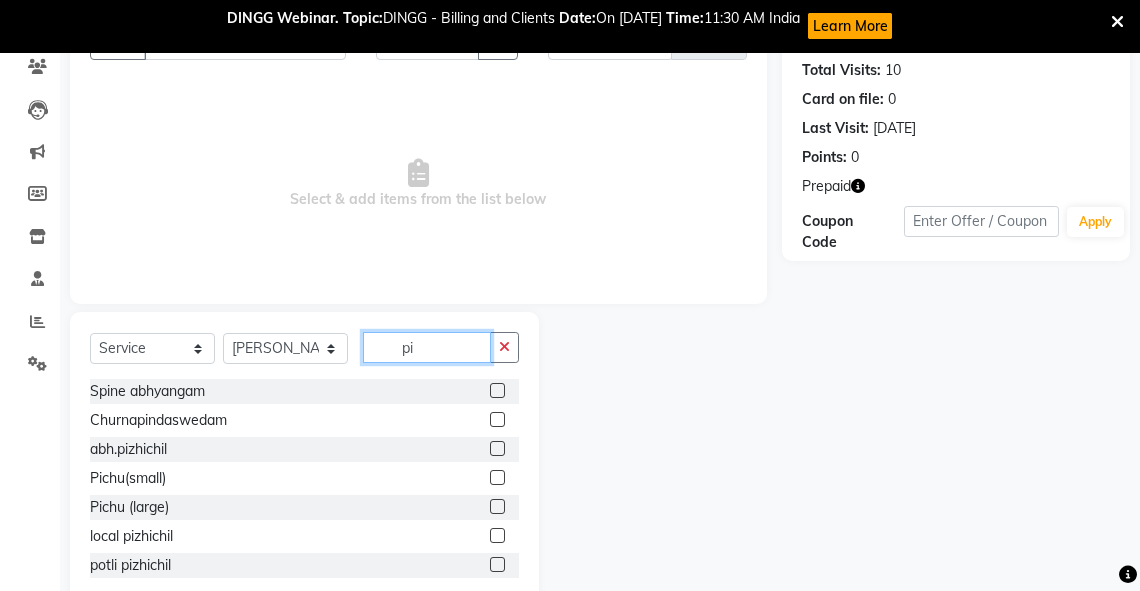 type on "pi" 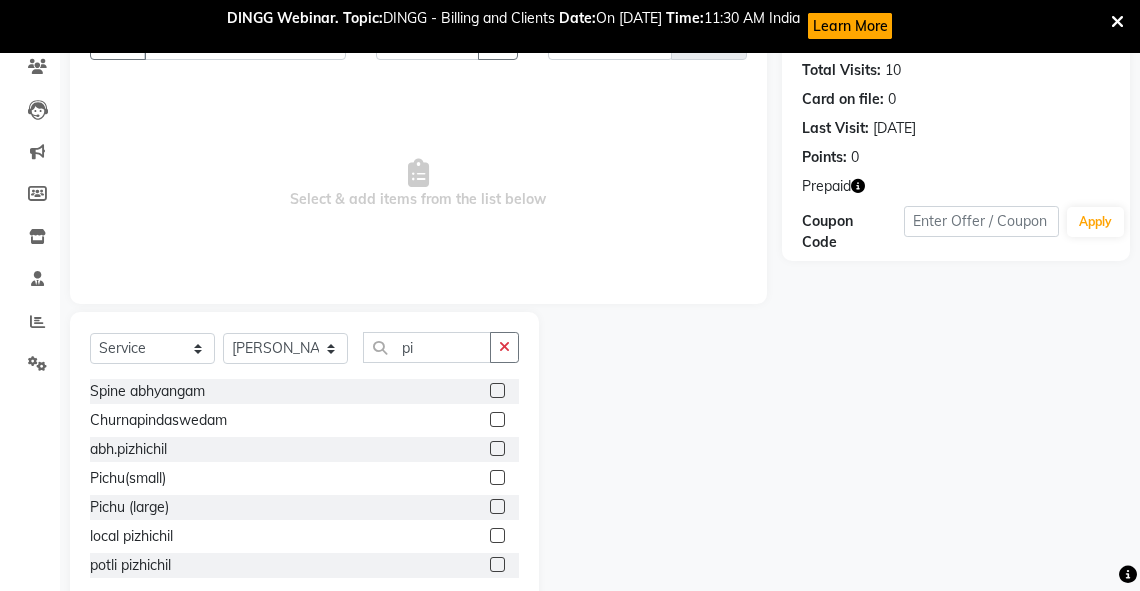 click 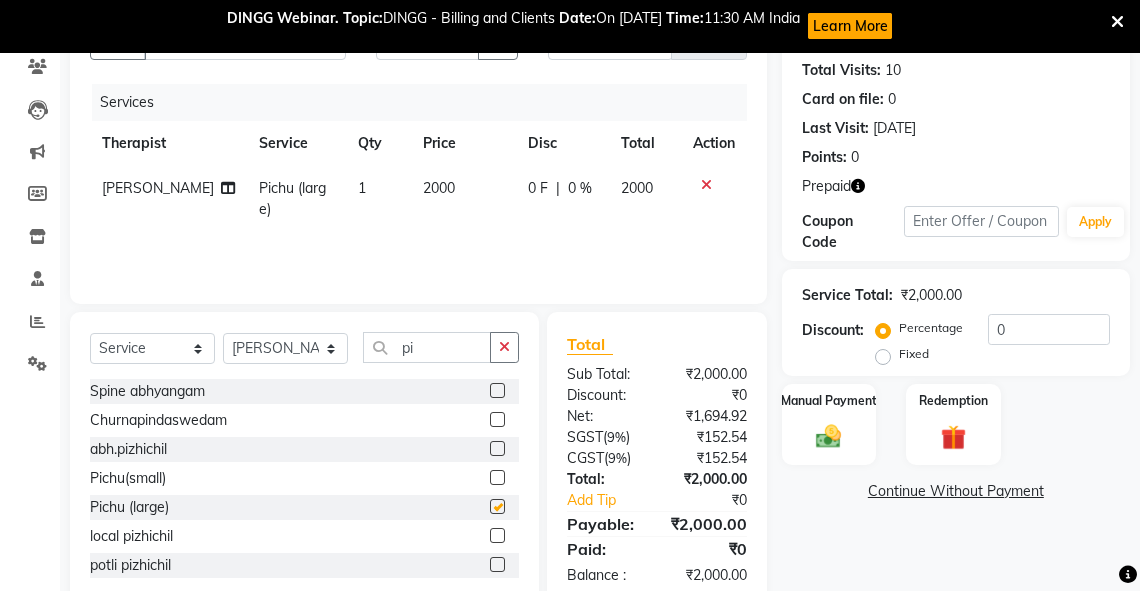 checkbox on "false" 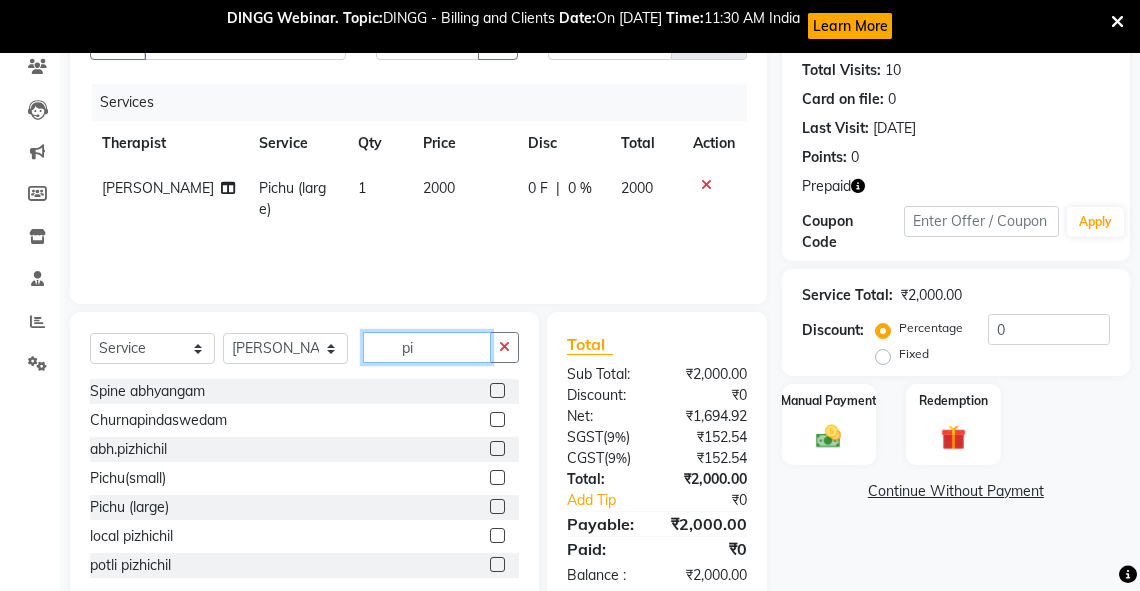 drag, startPoint x: 430, startPoint y: 344, endPoint x: 400, endPoint y: 355, distance: 31.95309 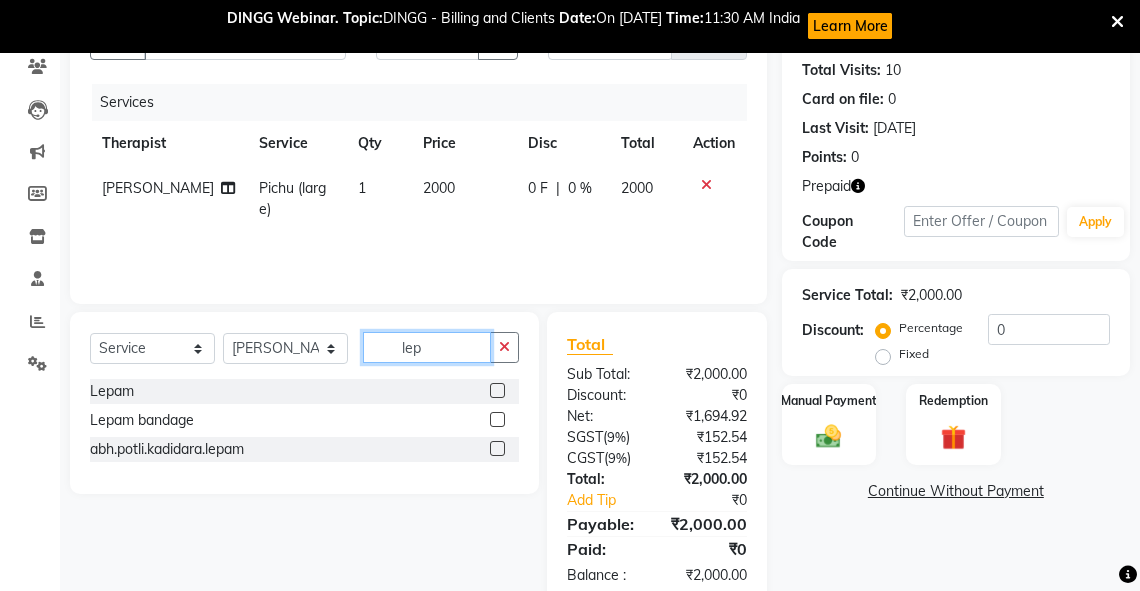 type on "lep" 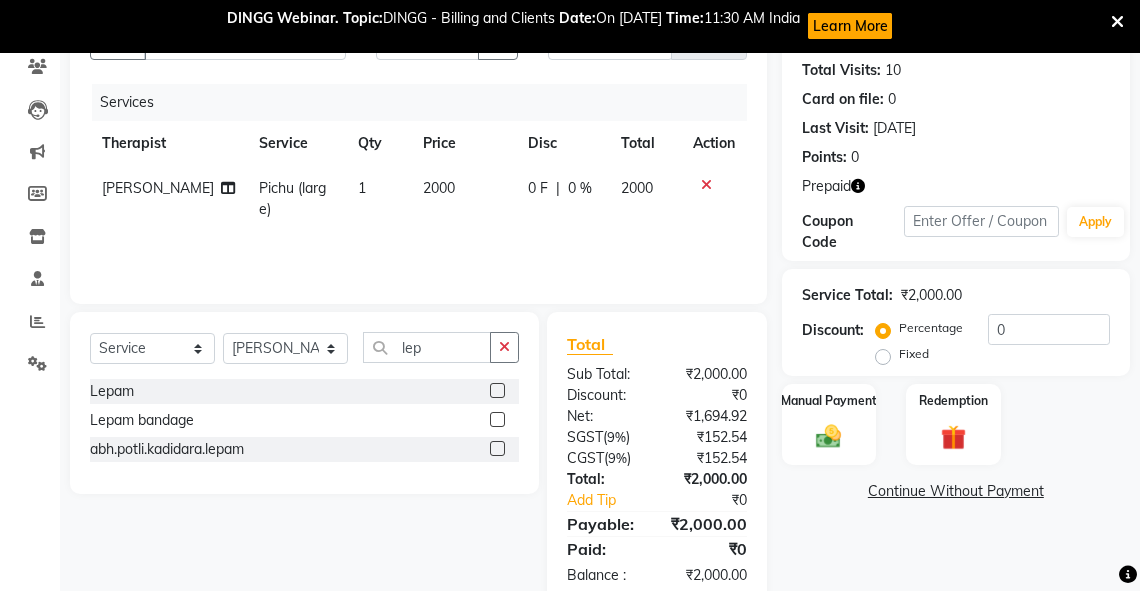 click 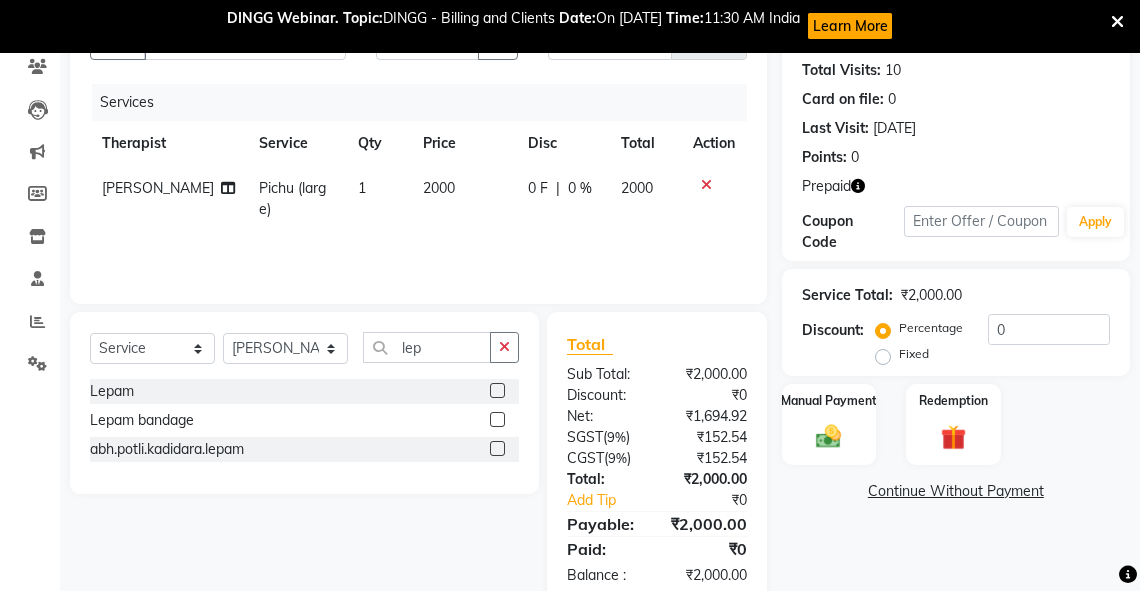 click 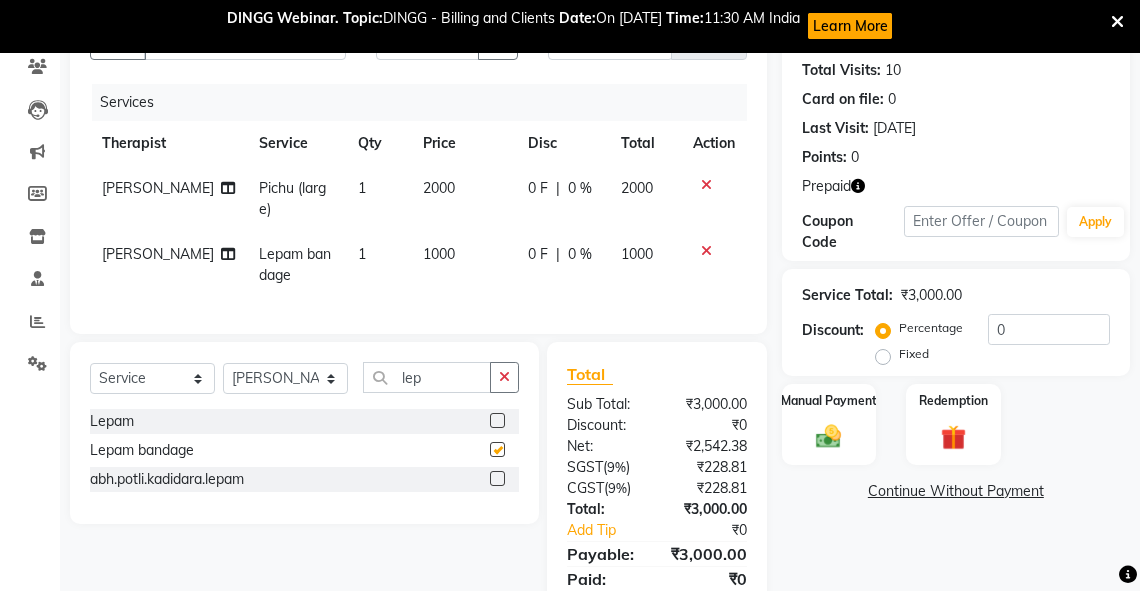 checkbox on "false" 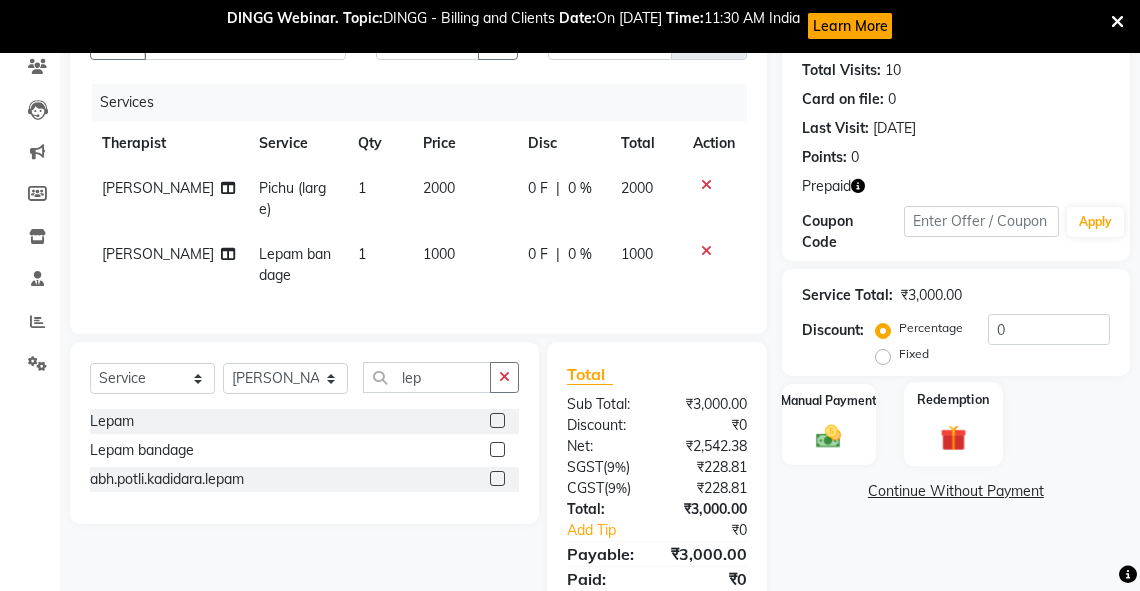 click 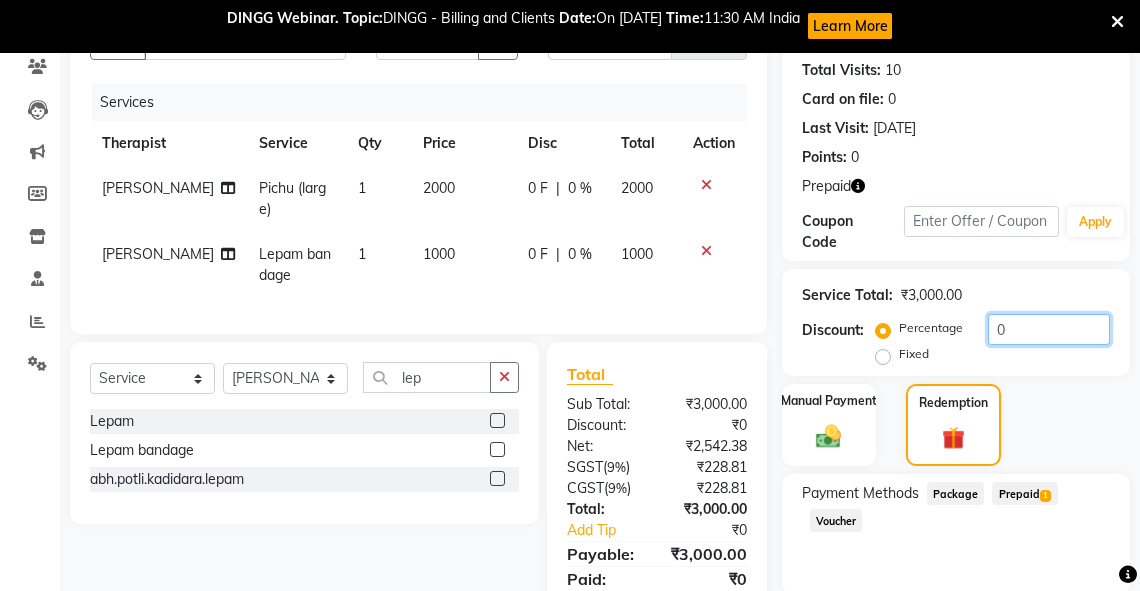 drag, startPoint x: 1013, startPoint y: 329, endPoint x: 983, endPoint y: 332, distance: 30.149628 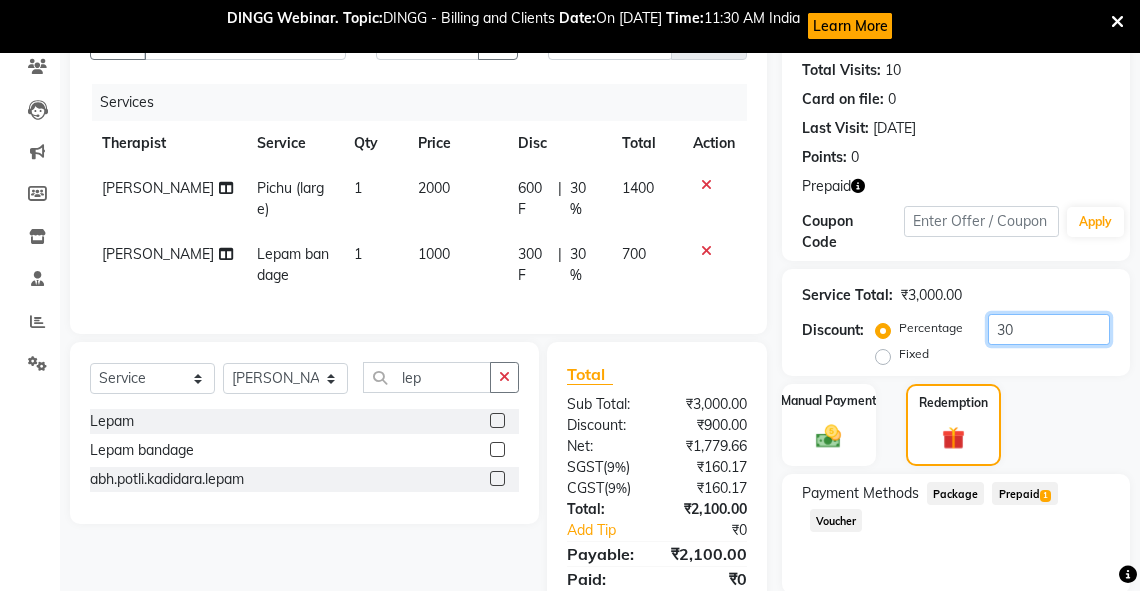 type on "30" 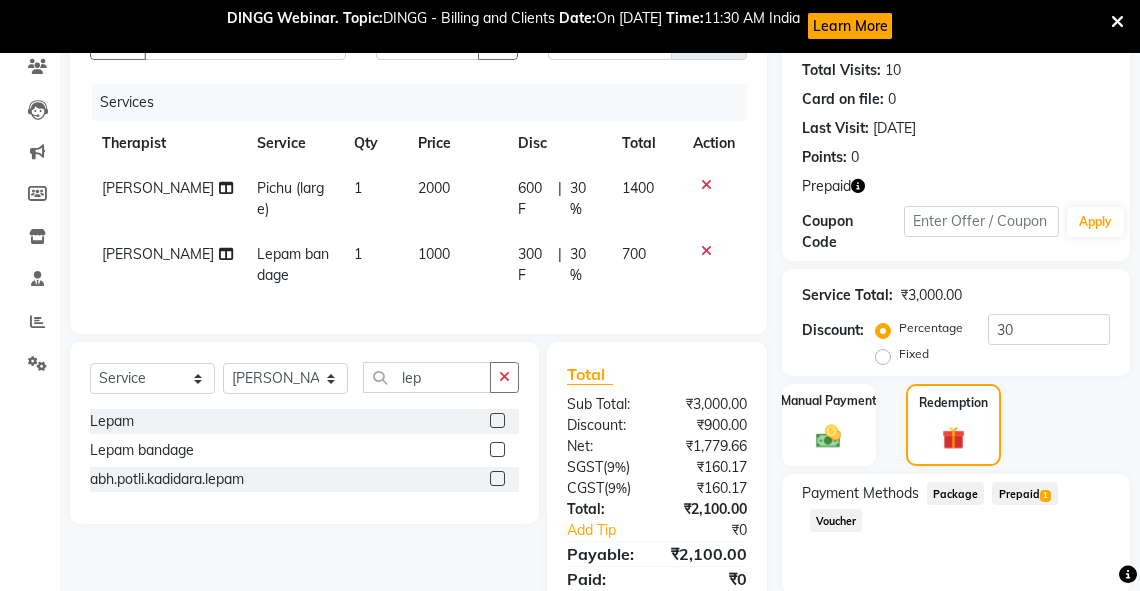 click on "Prepaid  1" 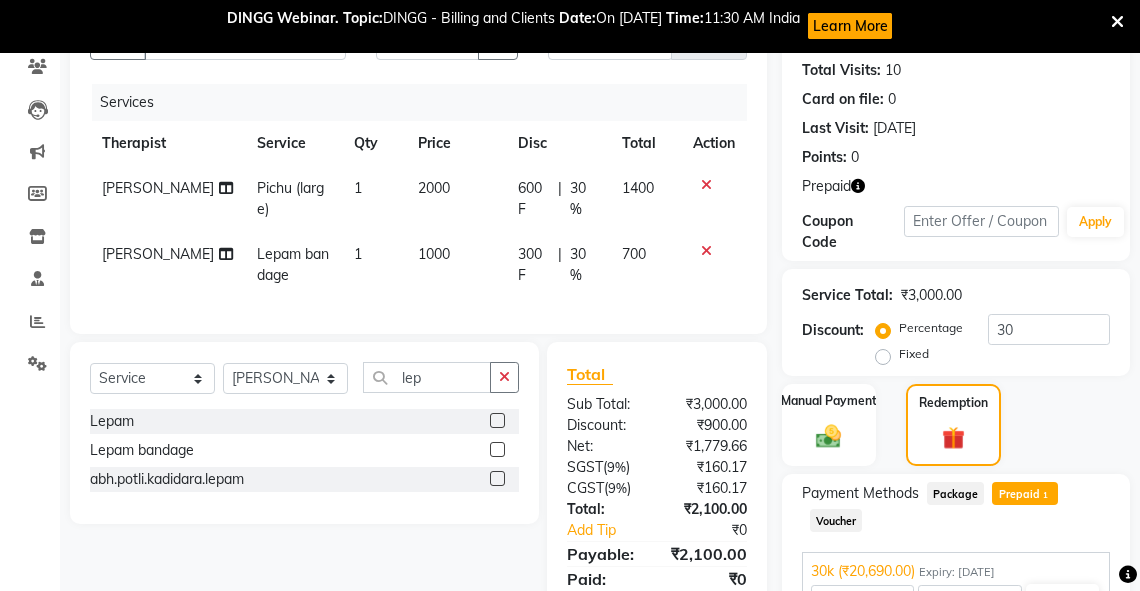 scroll, scrollTop: 334, scrollLeft: 0, axis: vertical 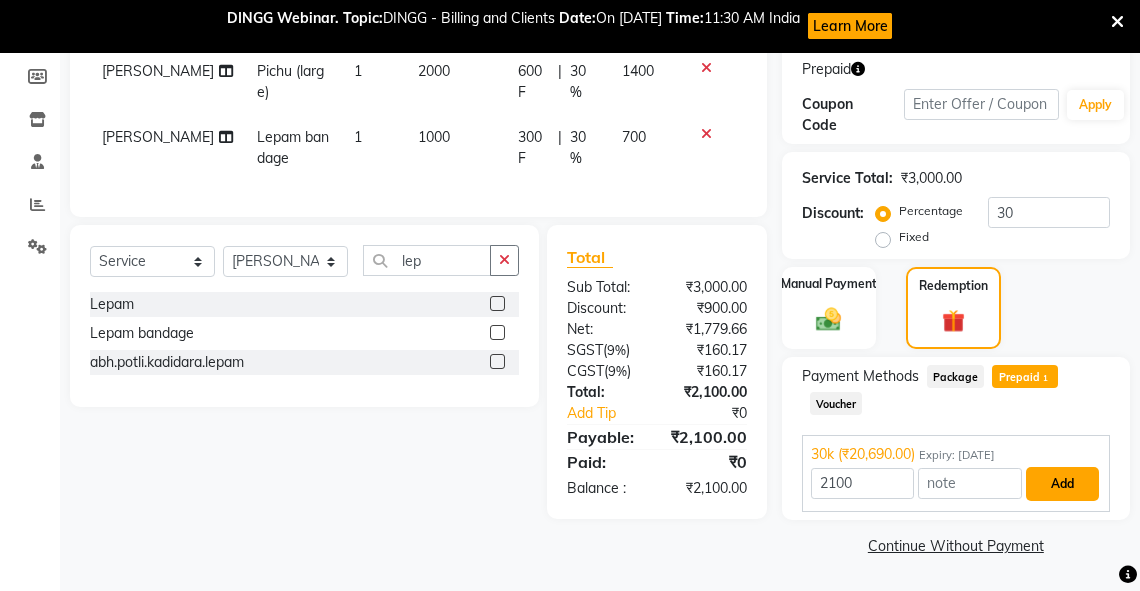 click on "Add" at bounding box center (1062, 484) 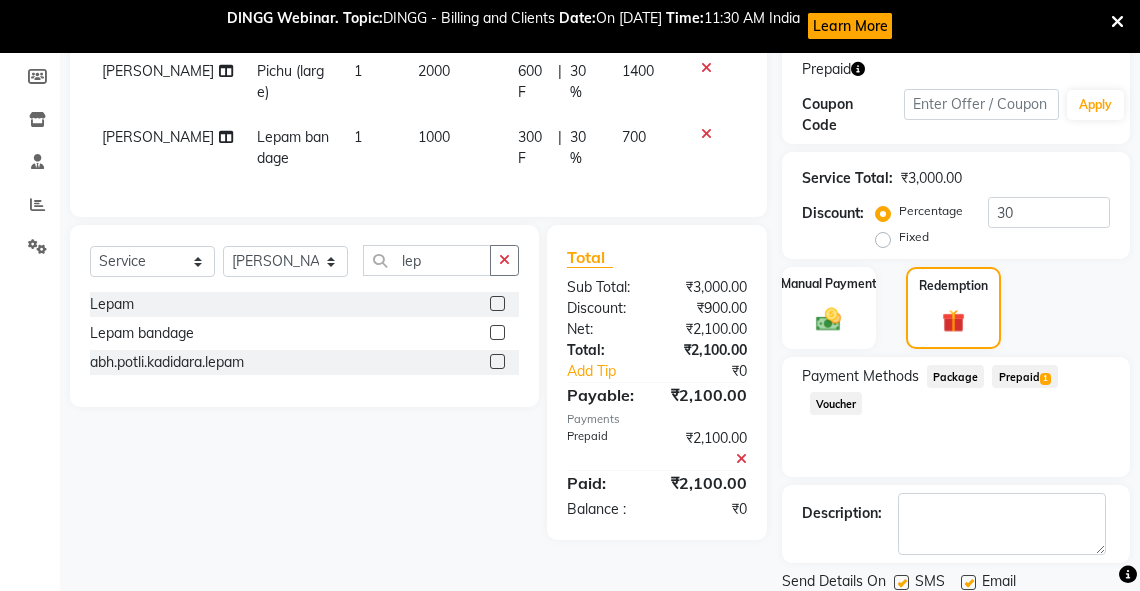 scroll, scrollTop: 402, scrollLeft: 0, axis: vertical 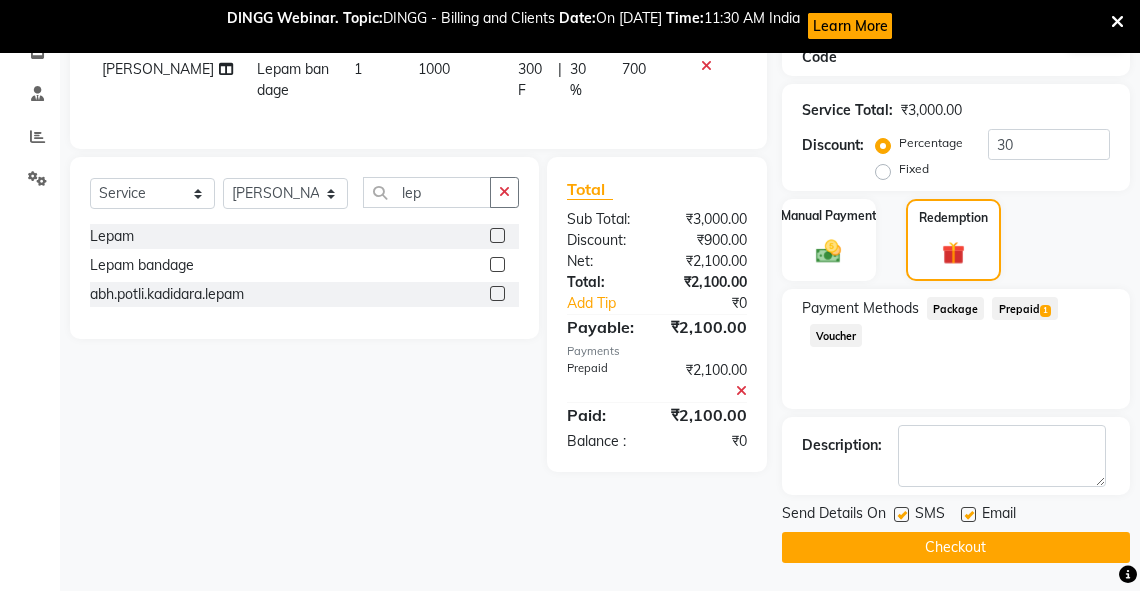 click on "Checkout" 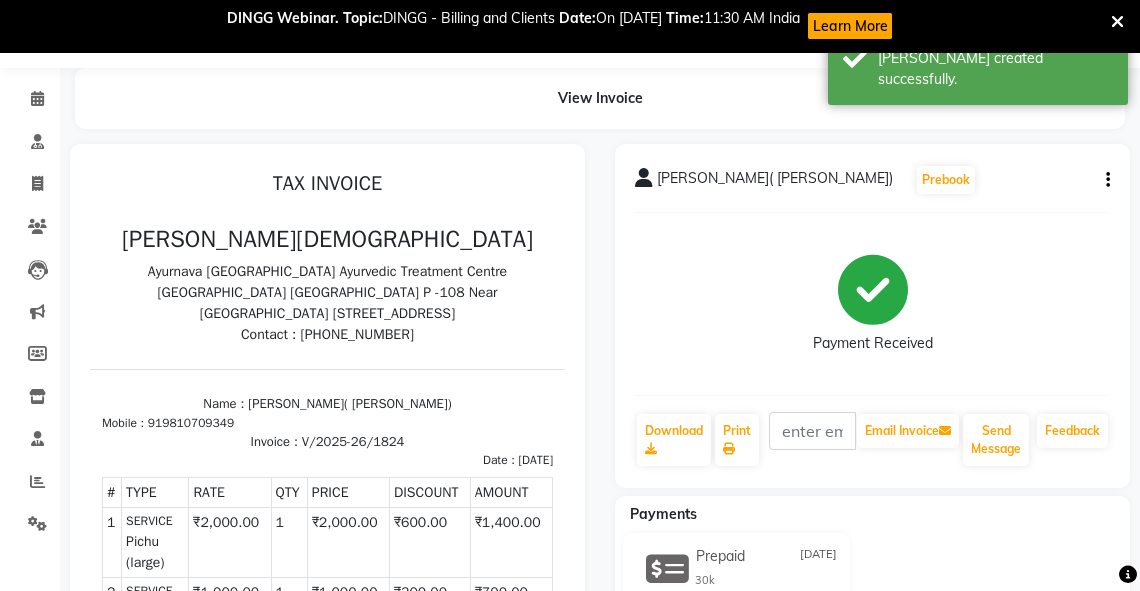 scroll, scrollTop: 0, scrollLeft: 0, axis: both 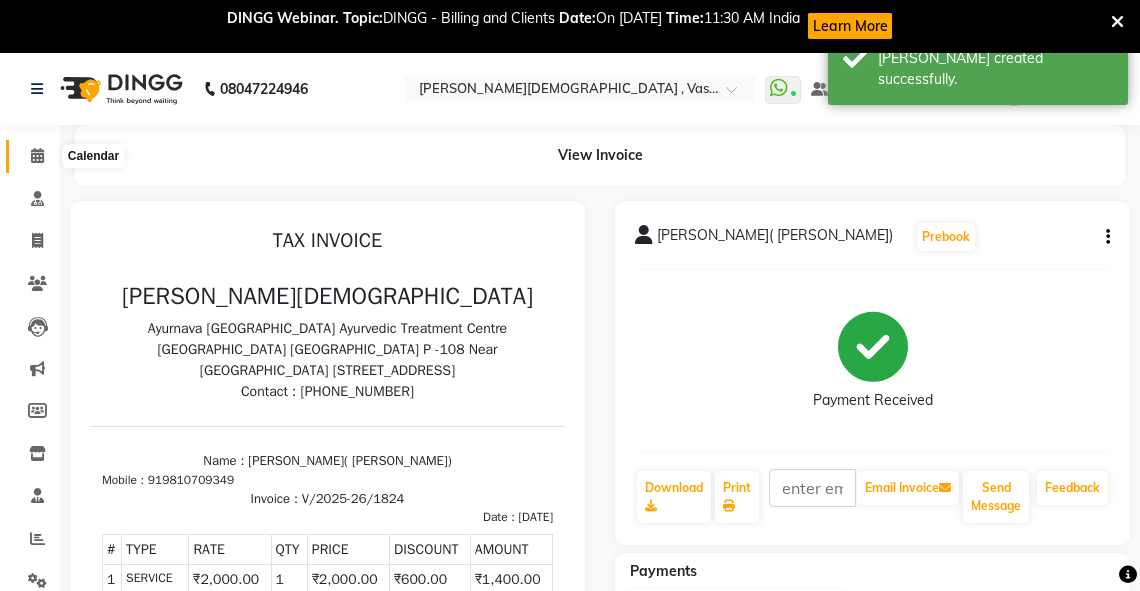 click 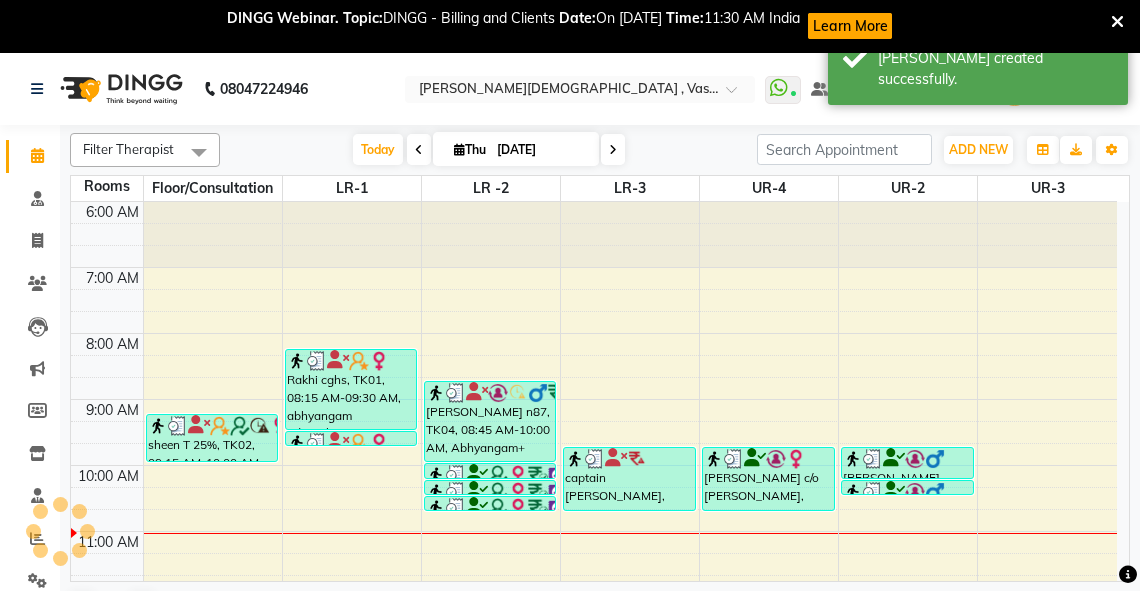 scroll, scrollTop: 0, scrollLeft: 0, axis: both 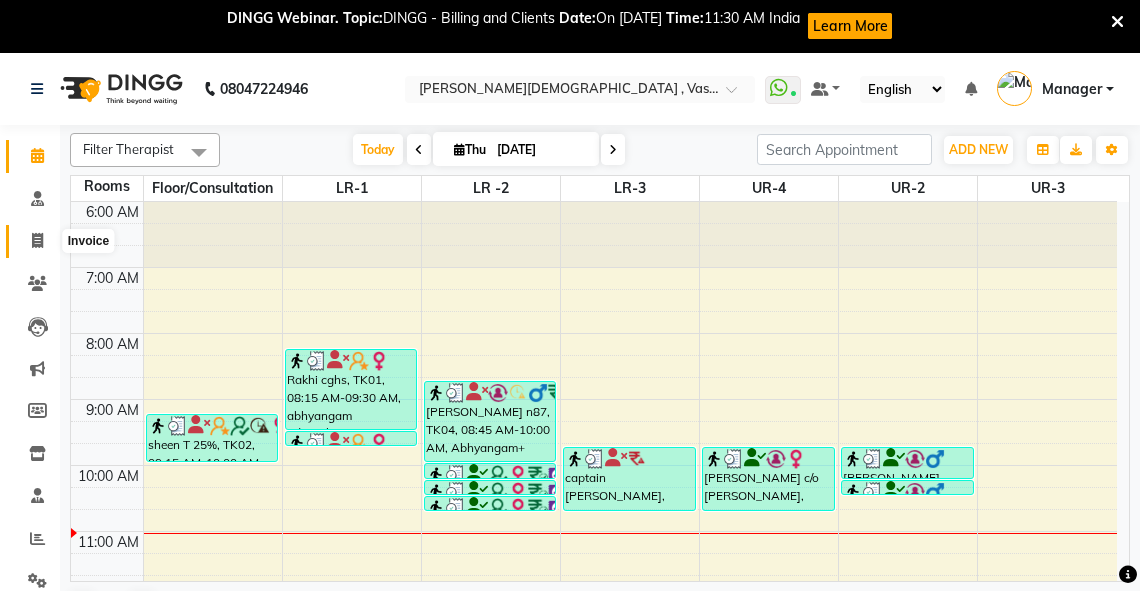 click 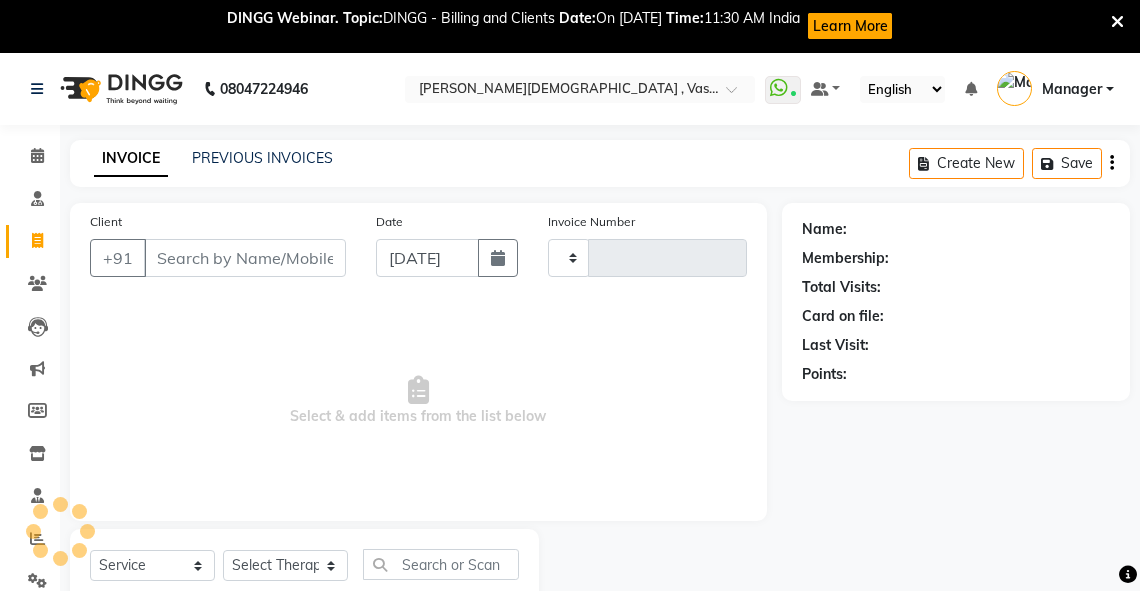 type on "1825" 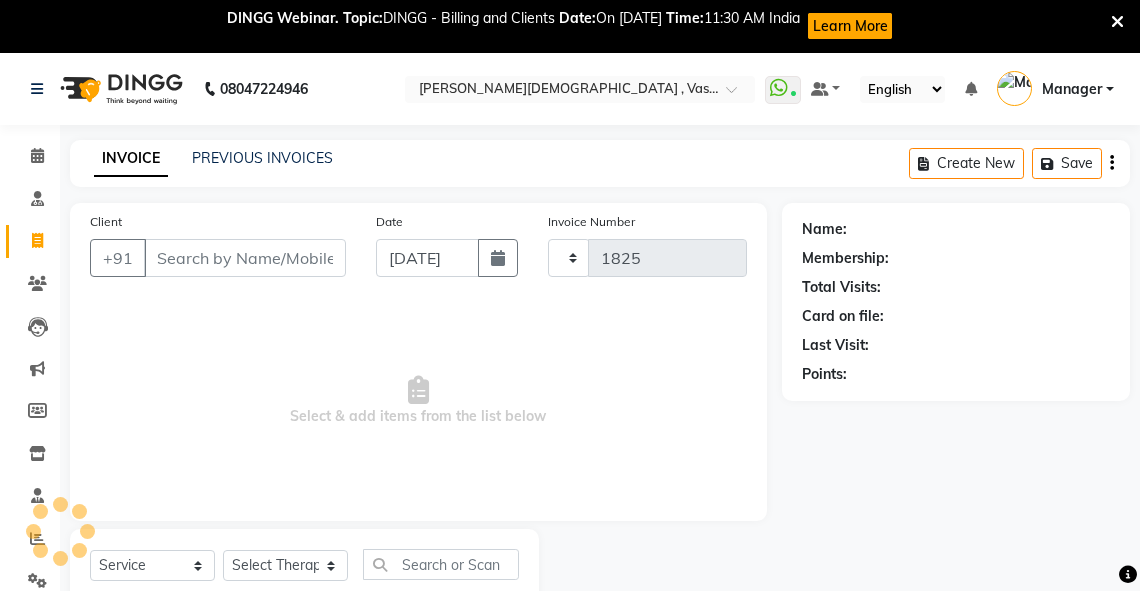 select on "5571" 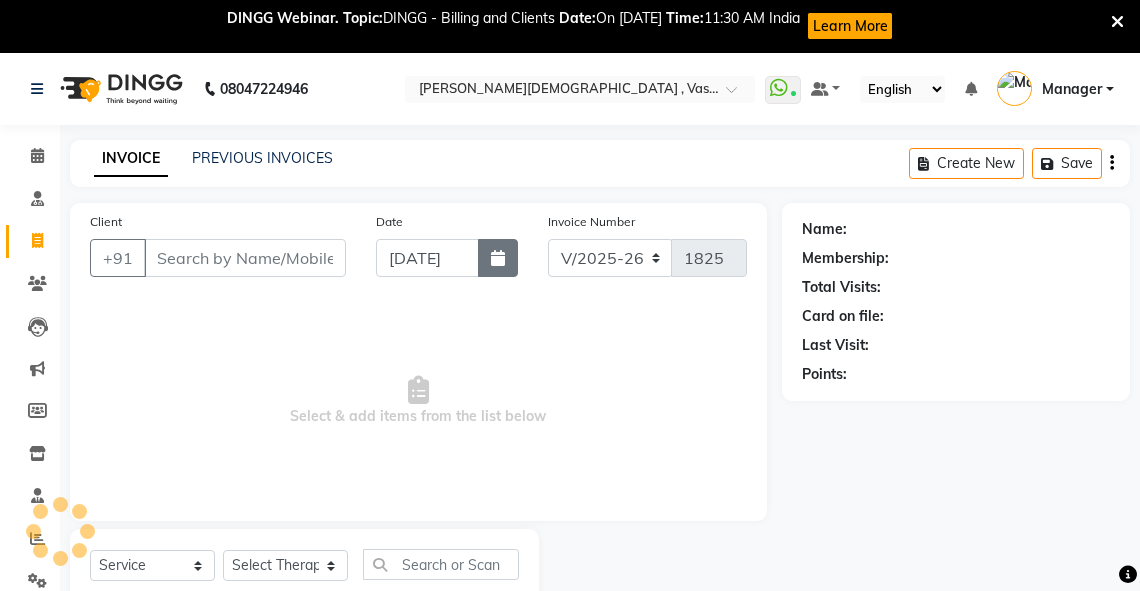 click 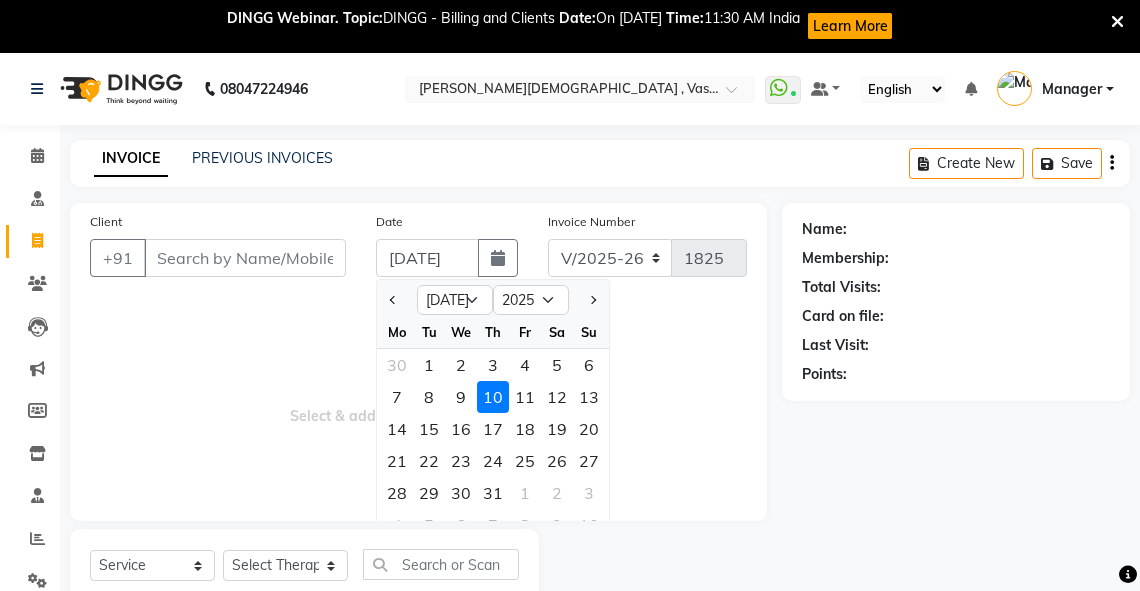 drag, startPoint x: 461, startPoint y: 394, endPoint x: 279, endPoint y: 300, distance: 204.8414 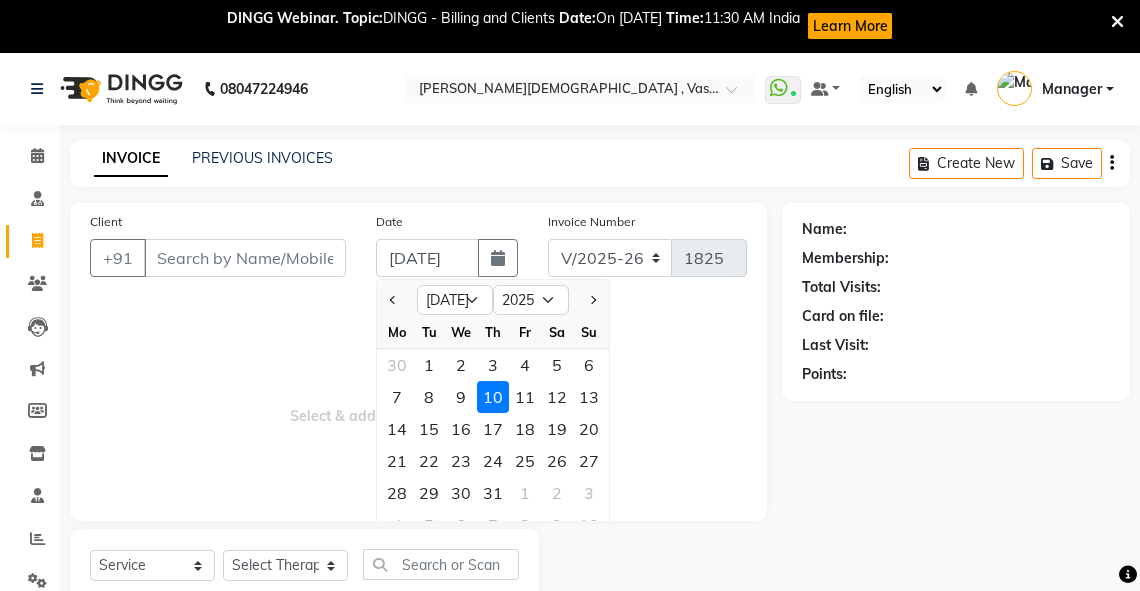 type on "[DATE]" 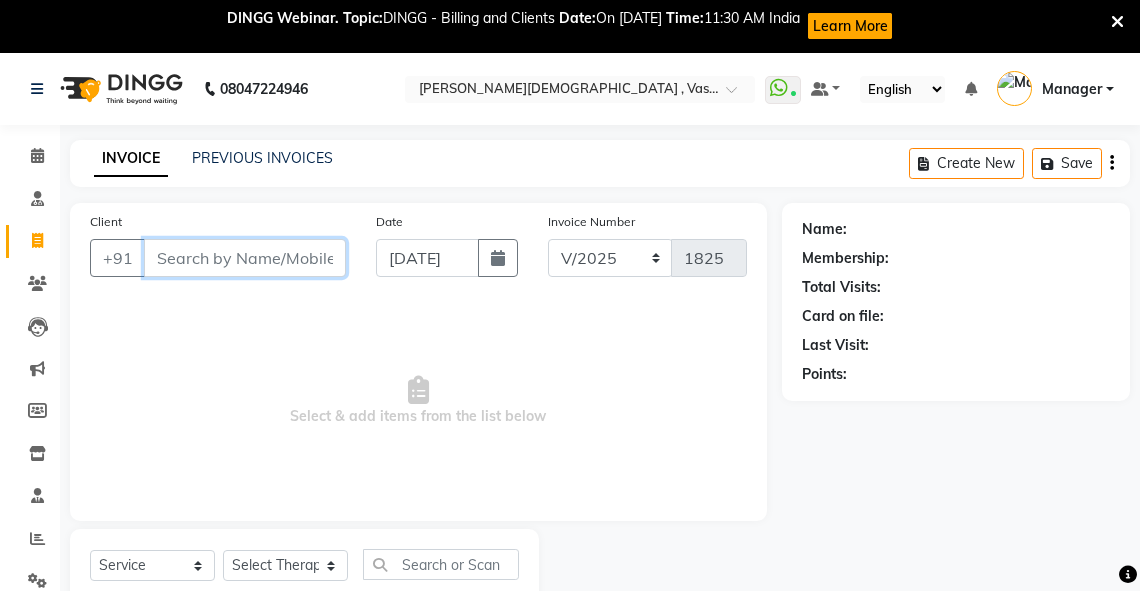 click on "Client" at bounding box center [245, 258] 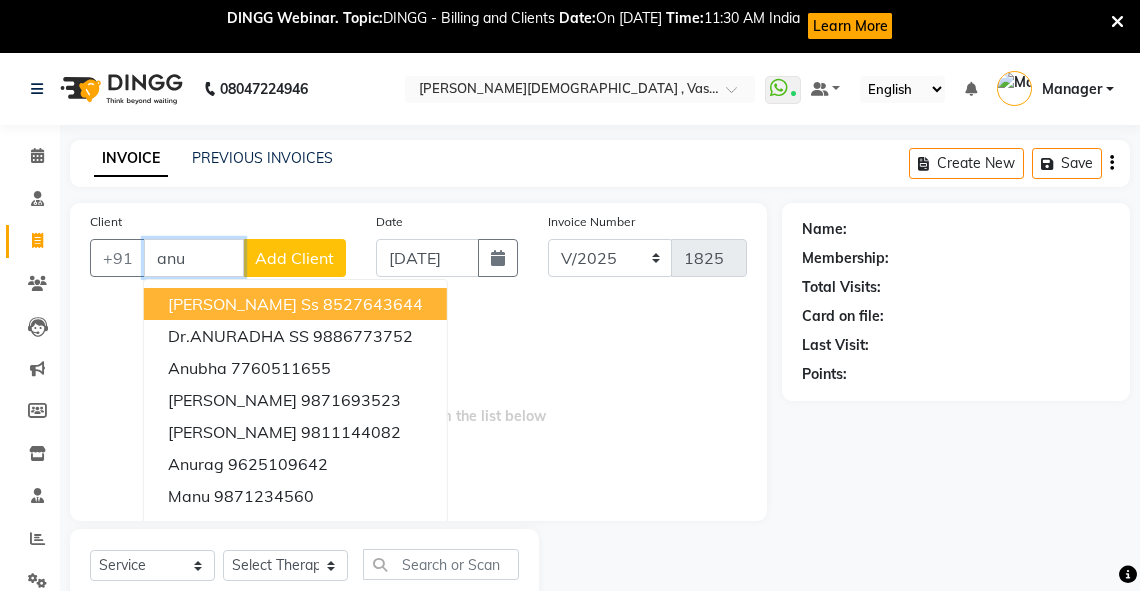 click on "anuj gupta ss" at bounding box center (243, 304) 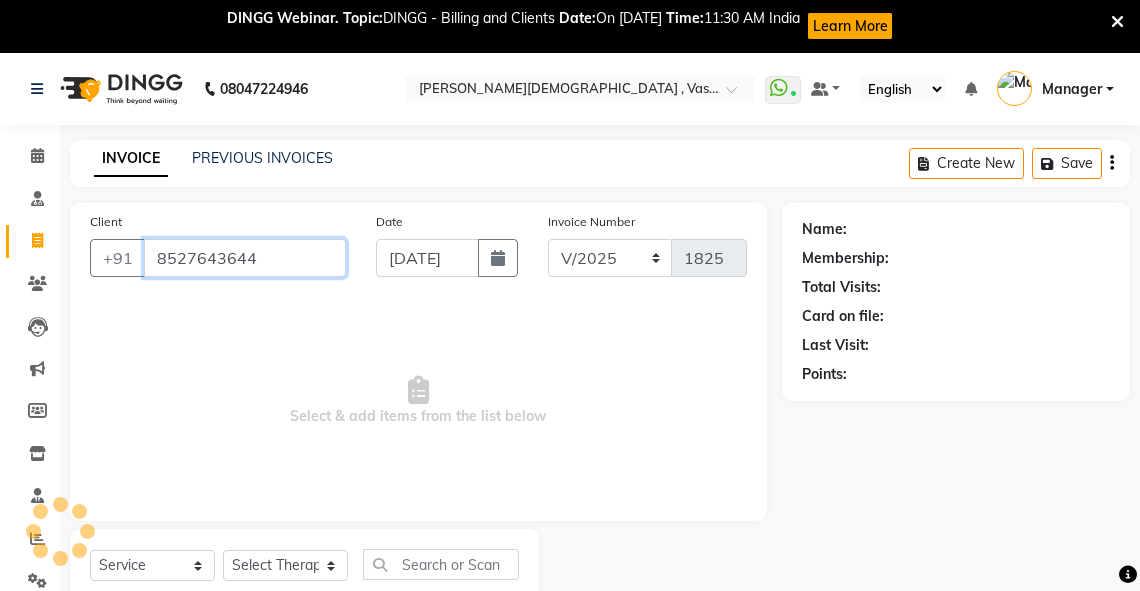 type on "8527643644" 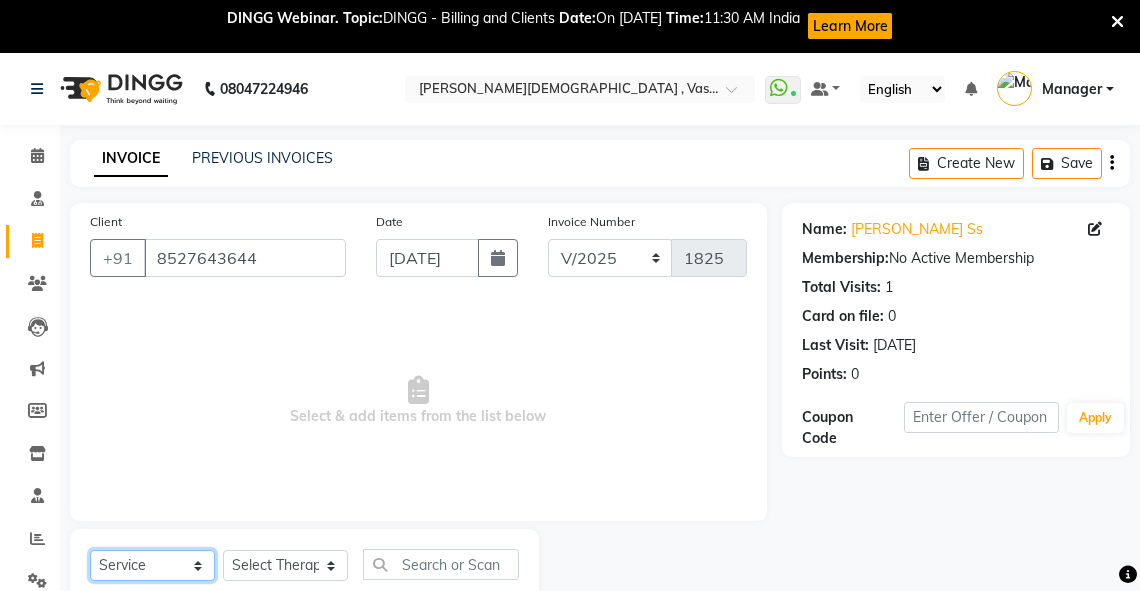 click on "Select  Service  Product  Membership  Package Voucher Prepaid Gift Card" 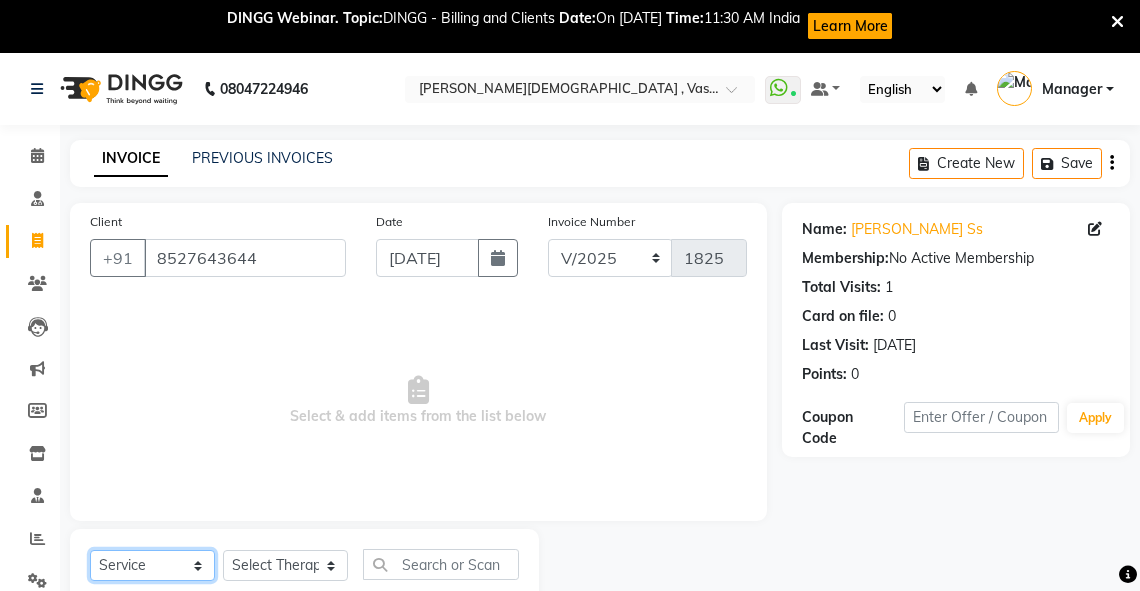 scroll, scrollTop: 64, scrollLeft: 0, axis: vertical 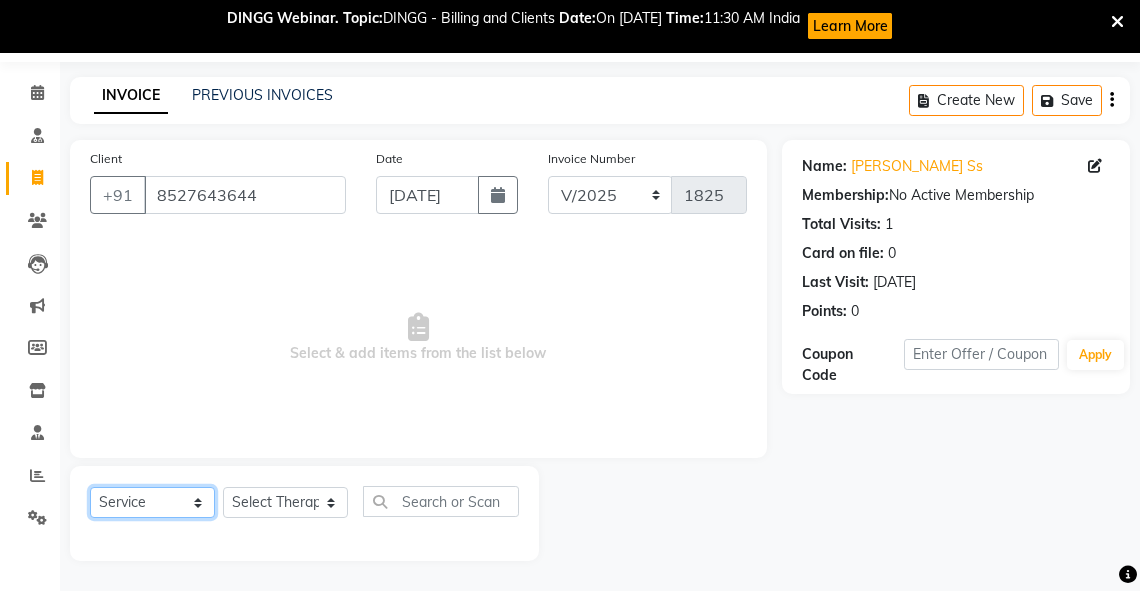 click on "Select  Service  Product  Membership  Package Voucher Prepaid Gift Card" 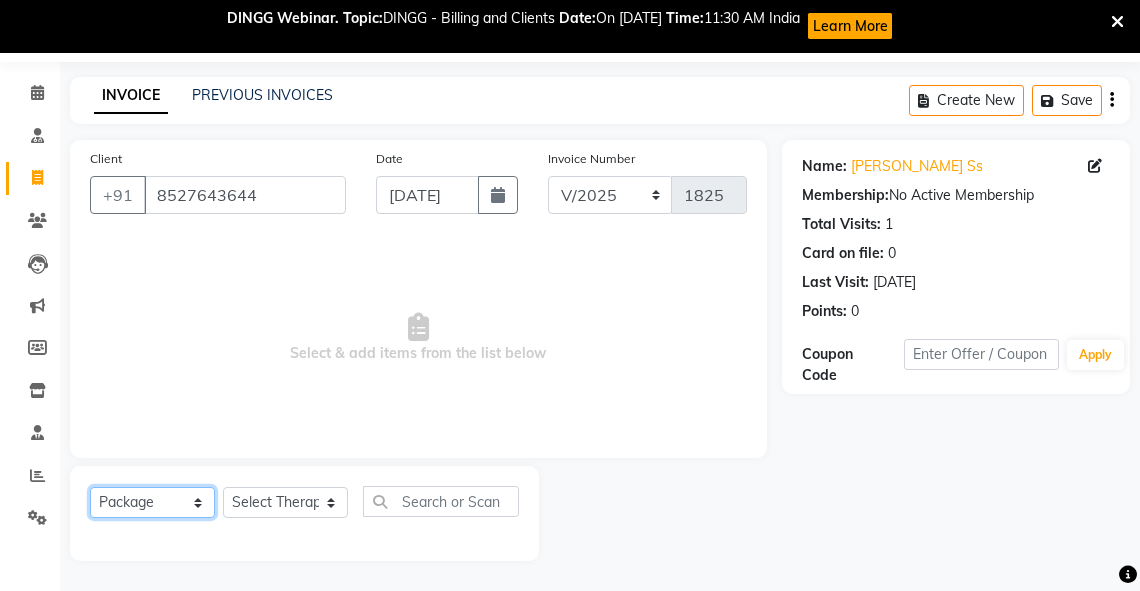 click on "Select  Service  Product  Membership  Package Voucher Prepaid Gift Card" 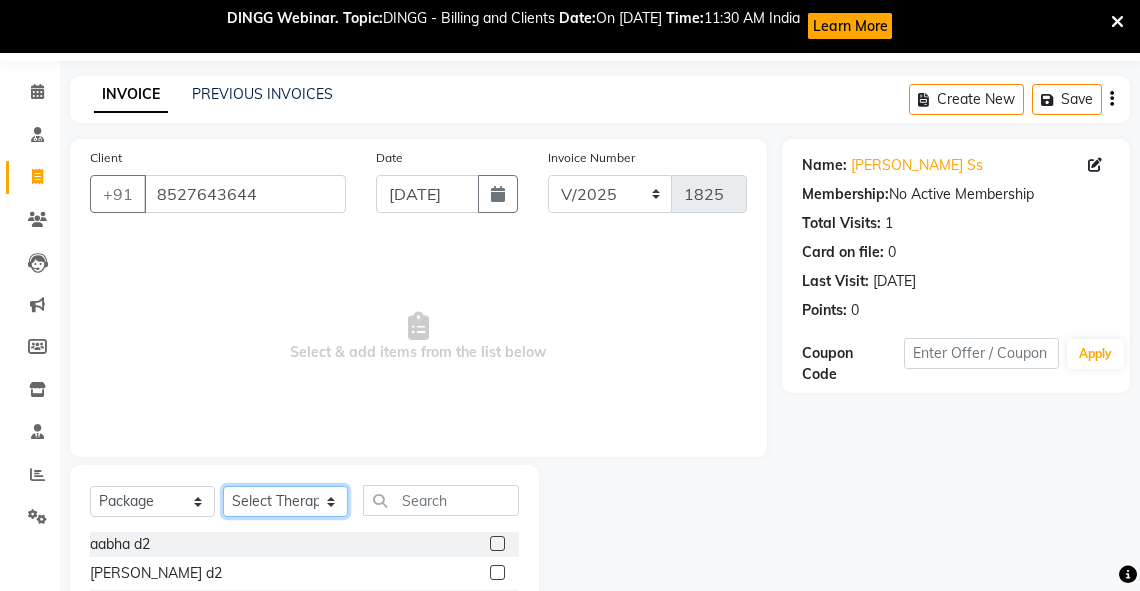 click on "Select Therapist [PERSON_NAME] V [PERSON_NAME] [PERSON_NAME] A K [PERSON_NAME] N [PERSON_NAME] [PERSON_NAME] K P [PERSON_NAME] [PERSON_NAME] [PERSON_NAME] [PERSON_NAME] Manager [PERSON_NAME] a [PERSON_NAME] K M OTHER BRANCH Sardinia [PERSON_NAME] [PERSON_NAME] [PERSON_NAME] [PERSON_NAME]" 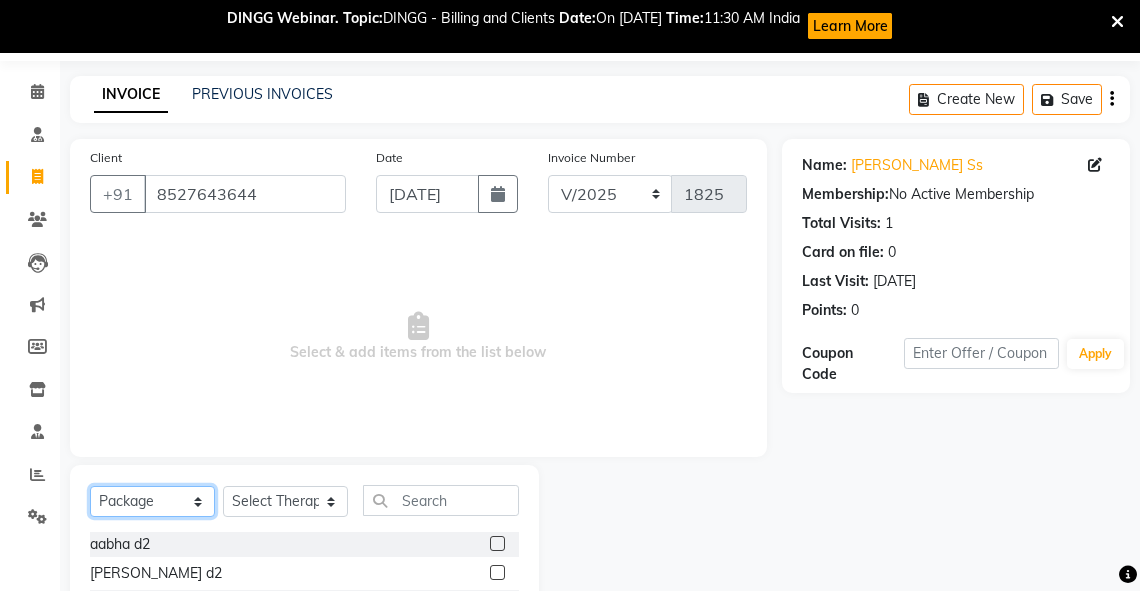 click on "Select  Service  Product  Membership  Package Voucher Prepaid Gift Card" 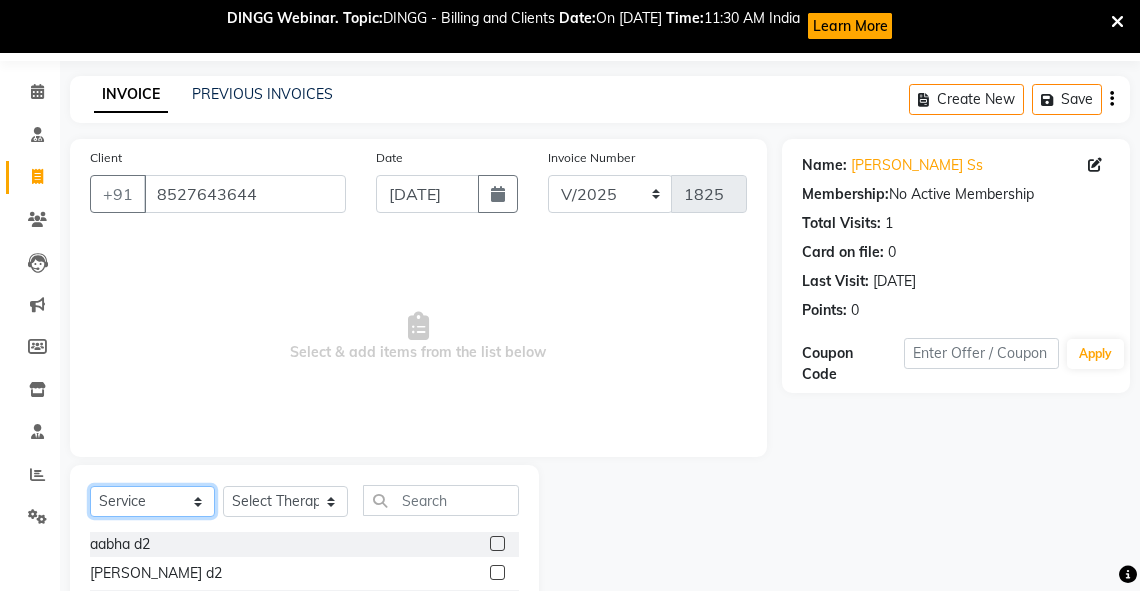 click on "Select  Service  Product  Membership  Package Voucher Prepaid Gift Card" 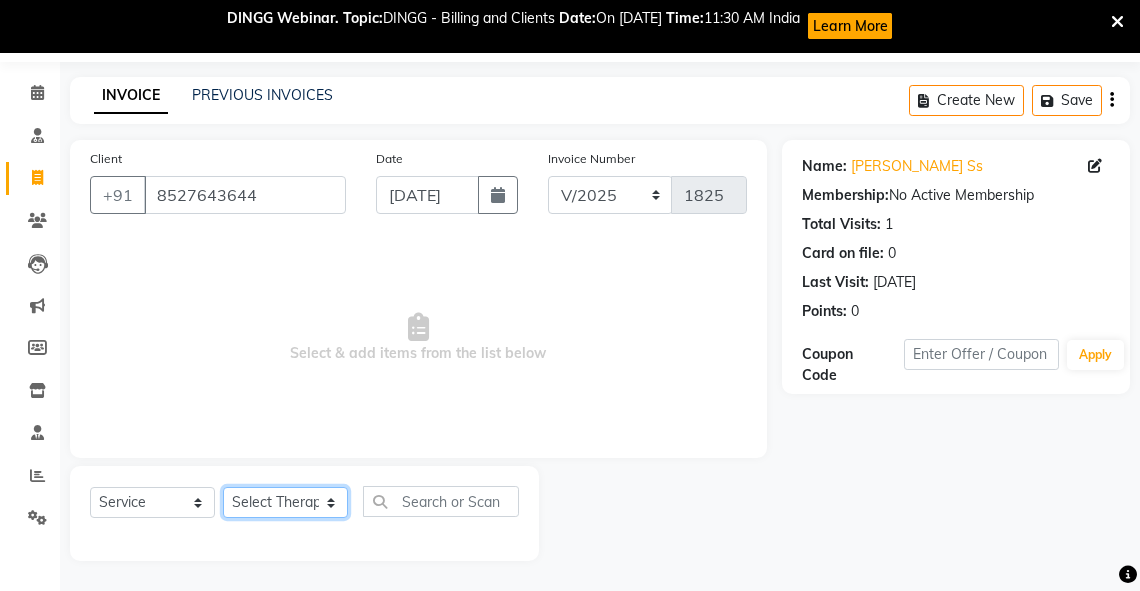 click on "Select Therapist [PERSON_NAME] V [PERSON_NAME] [PERSON_NAME] A K [PERSON_NAME] N [PERSON_NAME] [PERSON_NAME] K P [PERSON_NAME] [PERSON_NAME] [PERSON_NAME] [PERSON_NAME] Manager [PERSON_NAME] a [PERSON_NAME] K M OTHER BRANCH Sardinia [PERSON_NAME] [PERSON_NAME] [PERSON_NAME] [PERSON_NAME]" 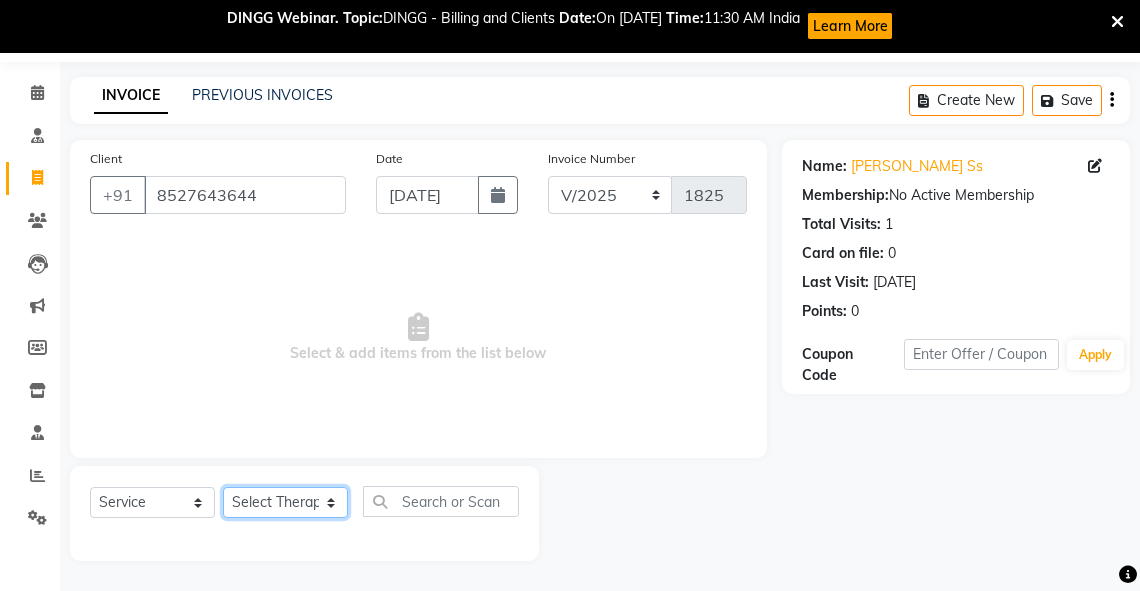 select on "71499" 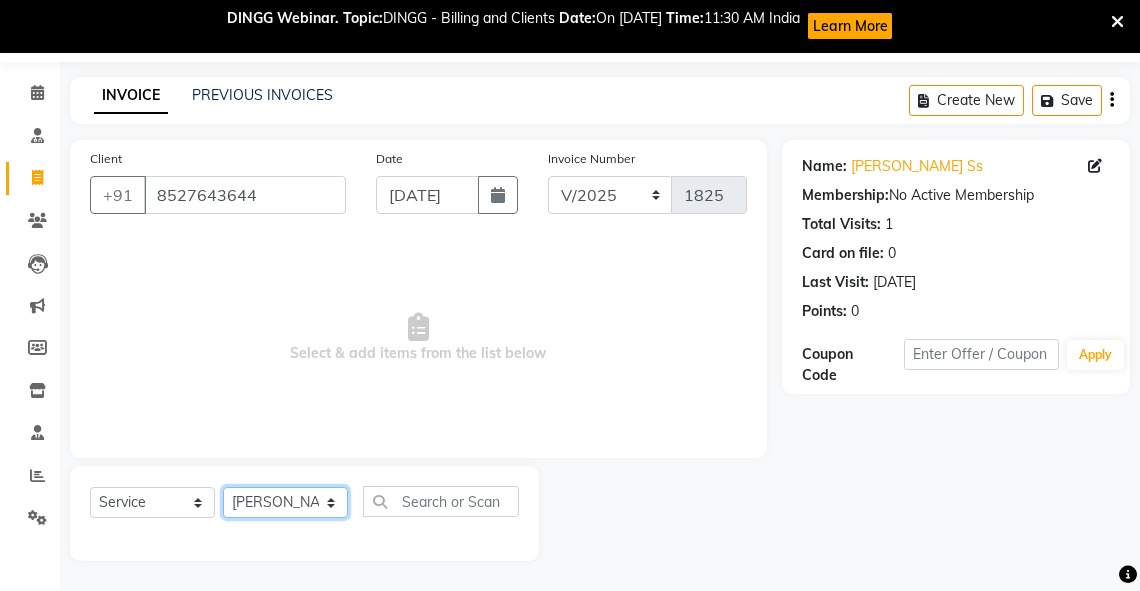 click on "Select Therapist [PERSON_NAME] V [PERSON_NAME] [PERSON_NAME] A K [PERSON_NAME] N [PERSON_NAME] [PERSON_NAME] K P [PERSON_NAME] [PERSON_NAME] [PERSON_NAME] [PERSON_NAME] Manager [PERSON_NAME] a [PERSON_NAME] K M OTHER BRANCH Sardinia [PERSON_NAME] [PERSON_NAME] [PERSON_NAME] [PERSON_NAME]" 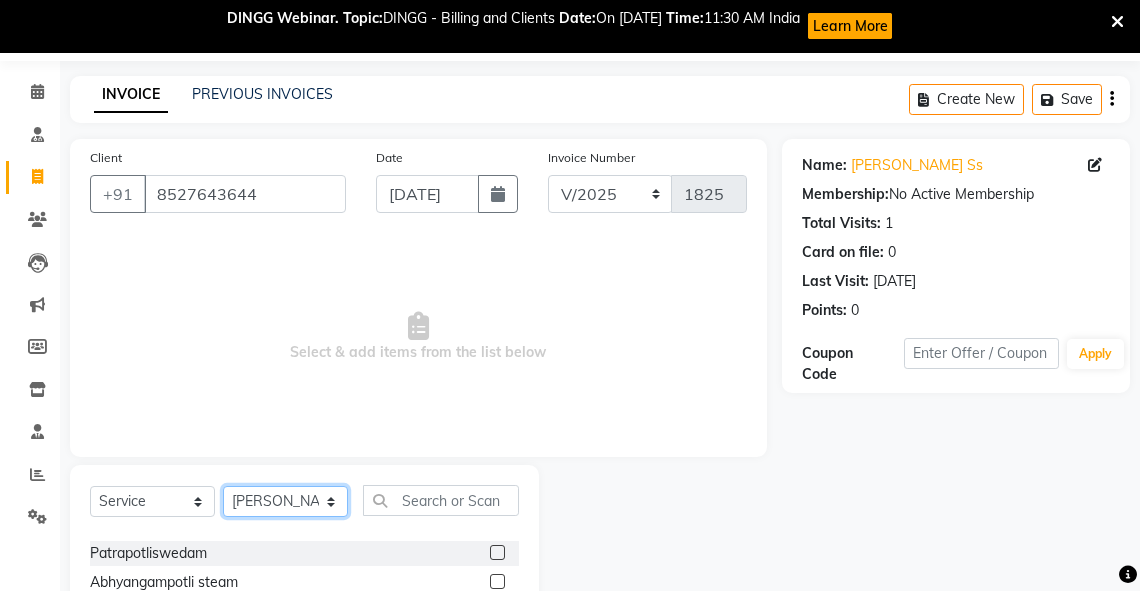 scroll, scrollTop: 170, scrollLeft: 0, axis: vertical 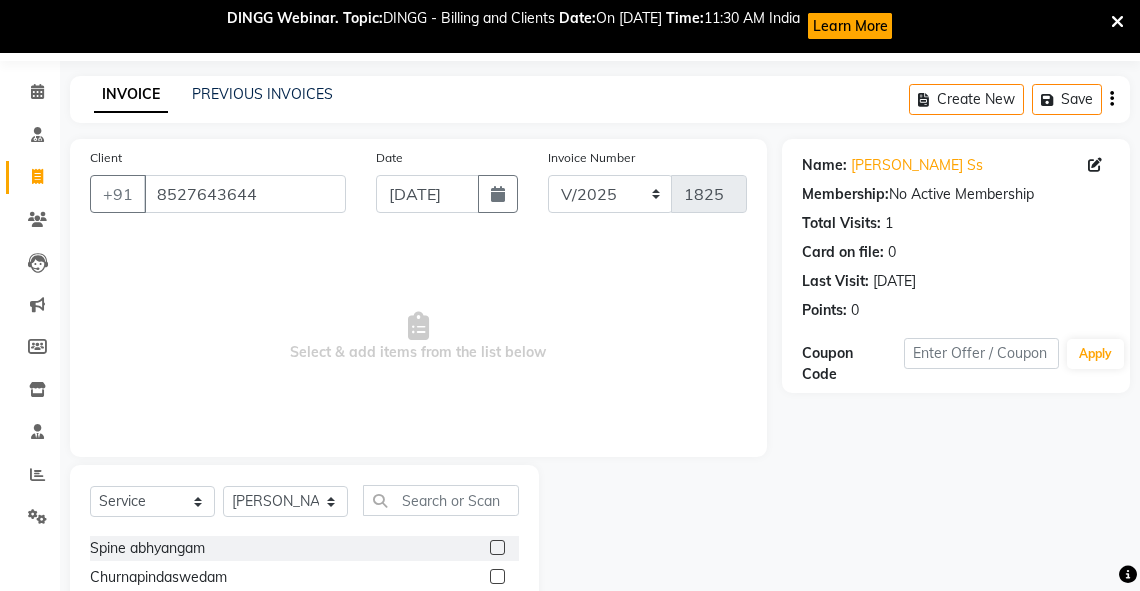 click 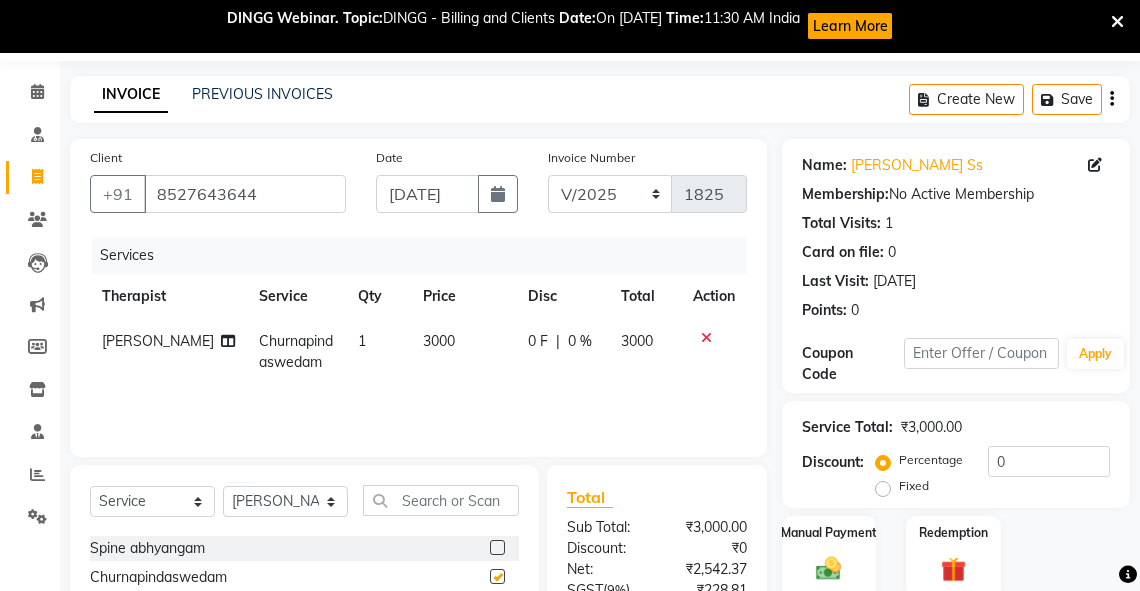 checkbox on "false" 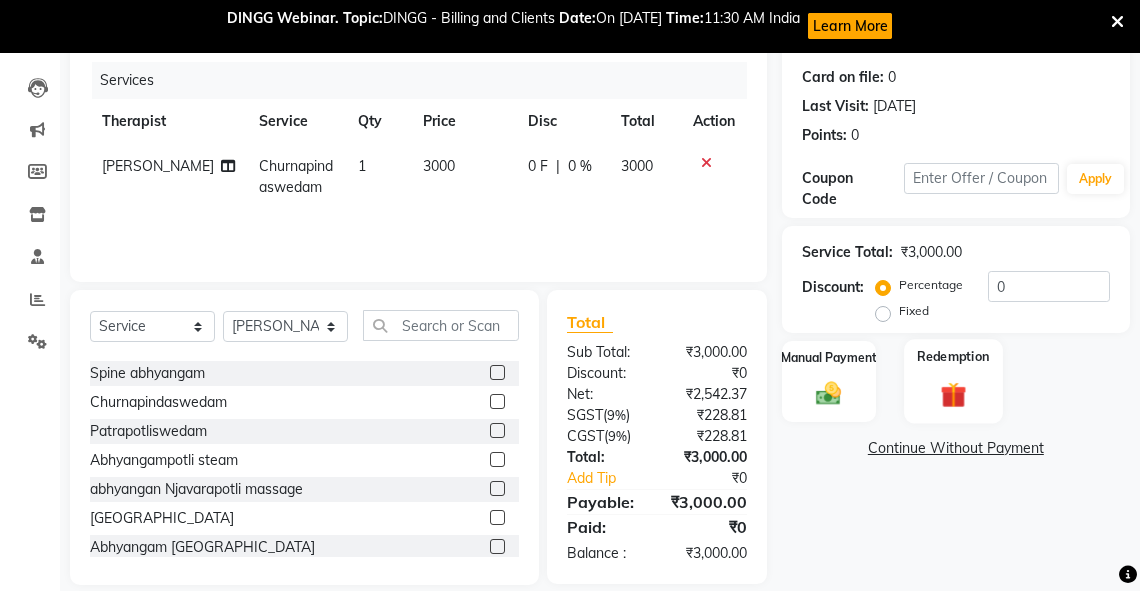 scroll, scrollTop: 225, scrollLeft: 0, axis: vertical 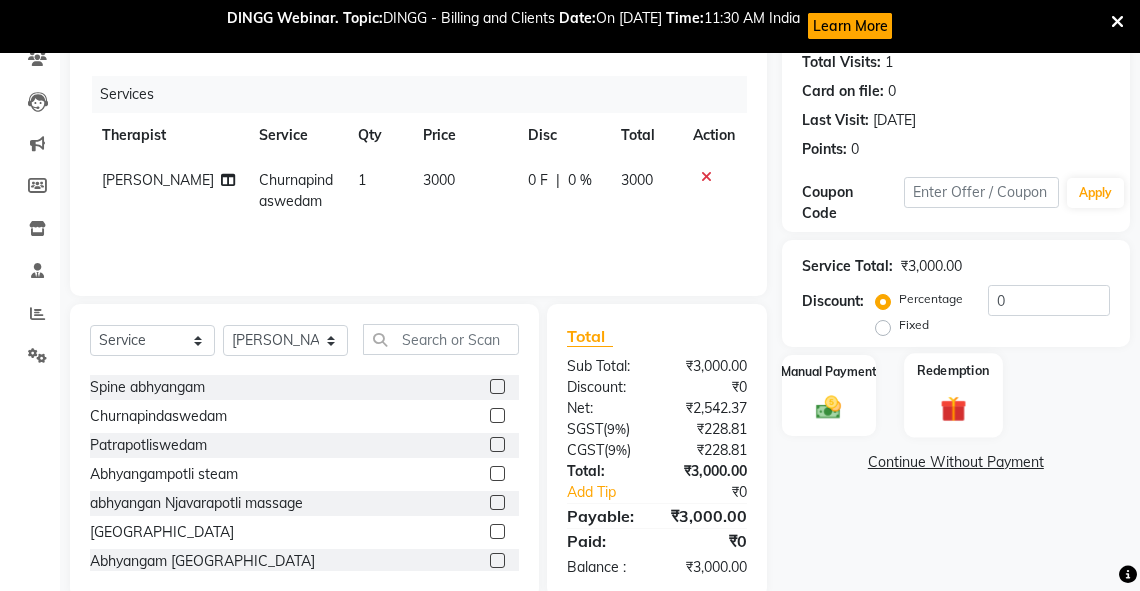 click on "Redemption" 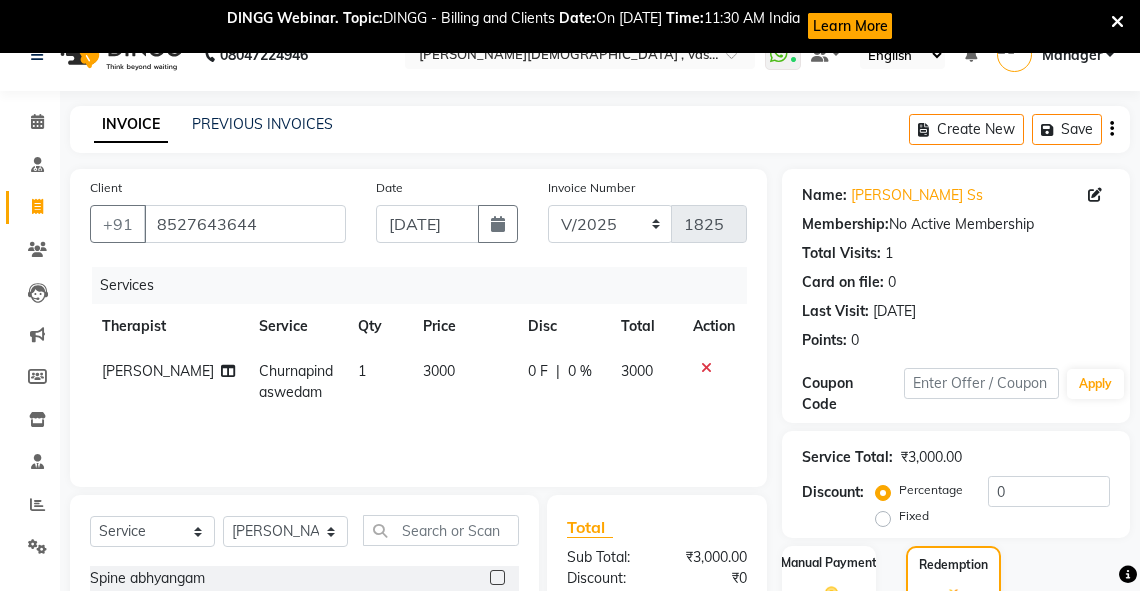 scroll, scrollTop: 32, scrollLeft: 0, axis: vertical 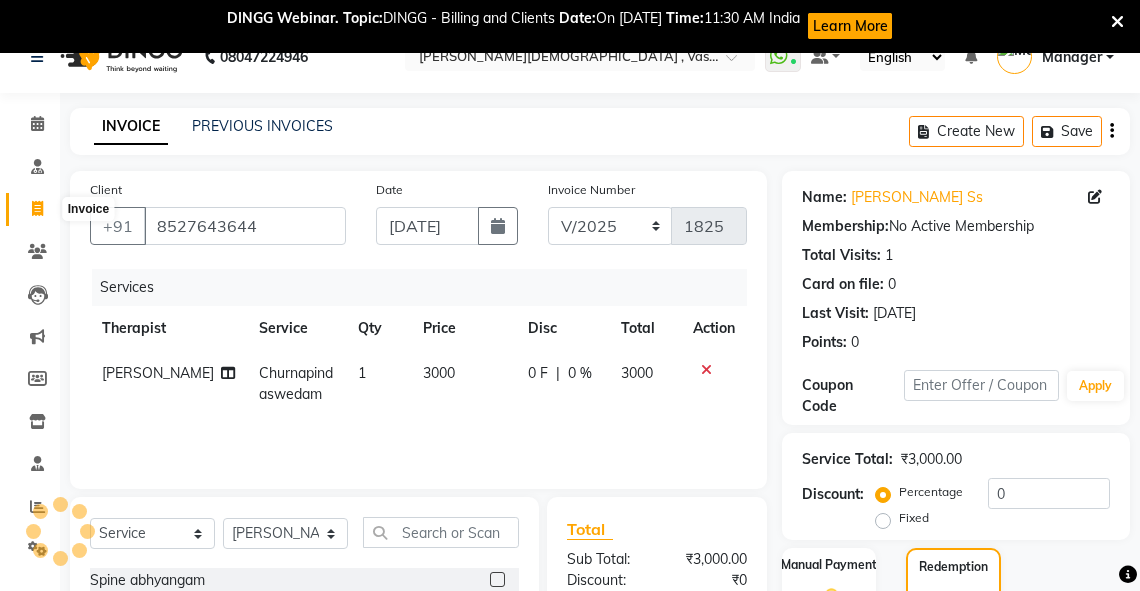 drag, startPoint x: 47, startPoint y: 207, endPoint x: 640, endPoint y: 76, distance: 607.2973 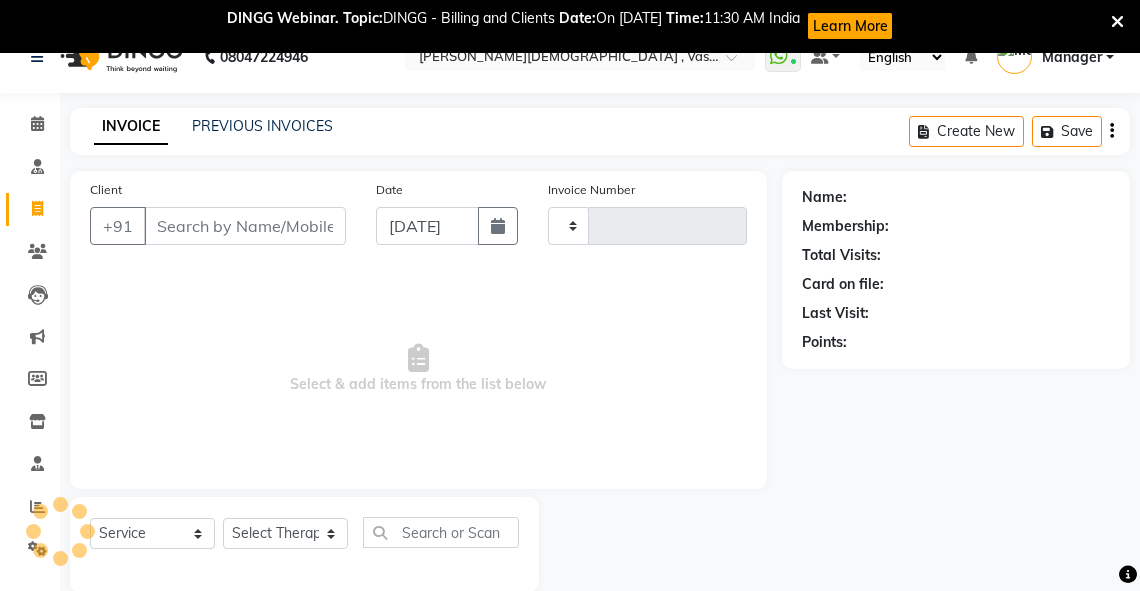 scroll, scrollTop: 64, scrollLeft: 0, axis: vertical 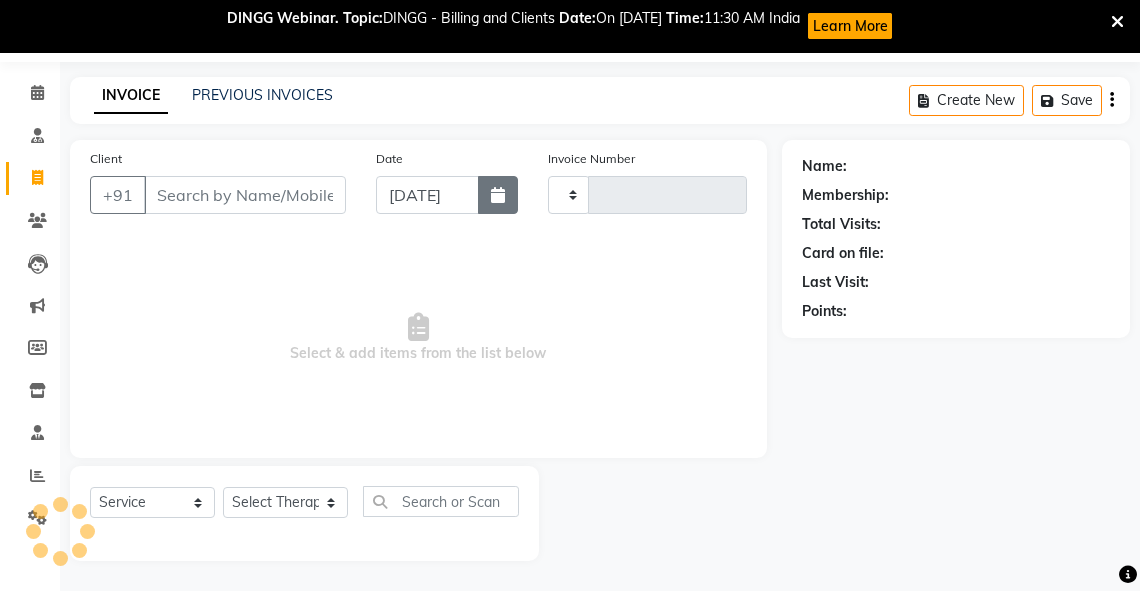 click 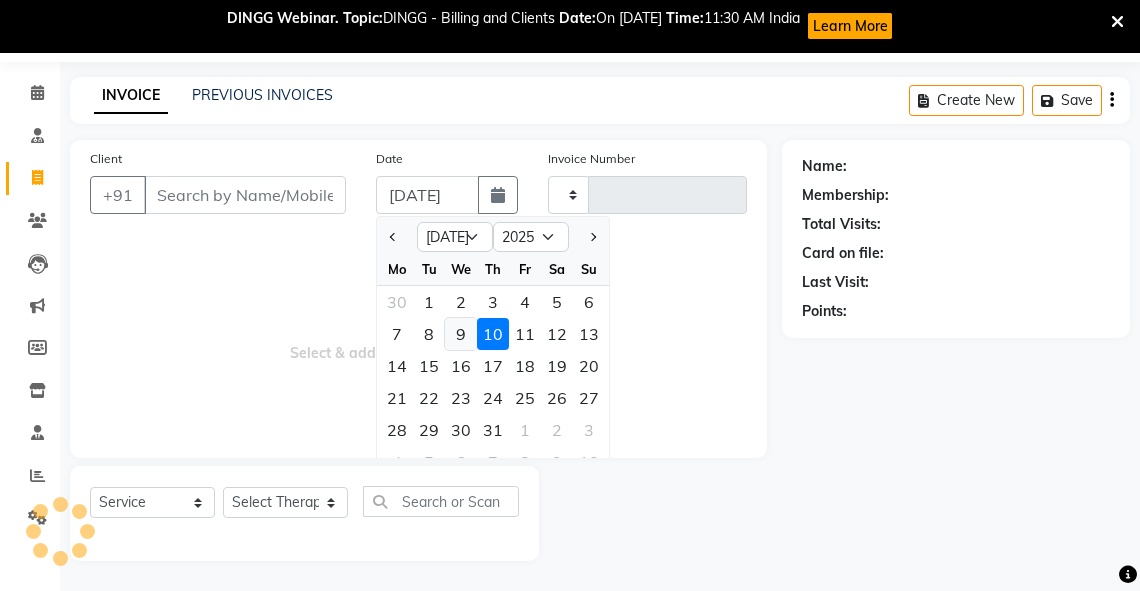 click on "9" 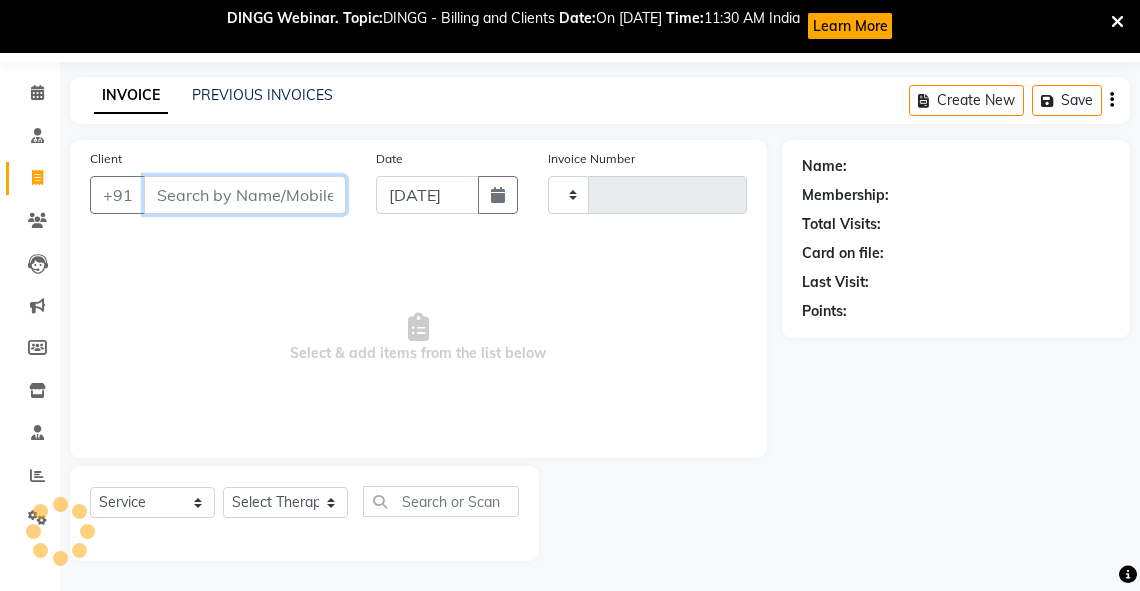 click on "Client" at bounding box center [245, 195] 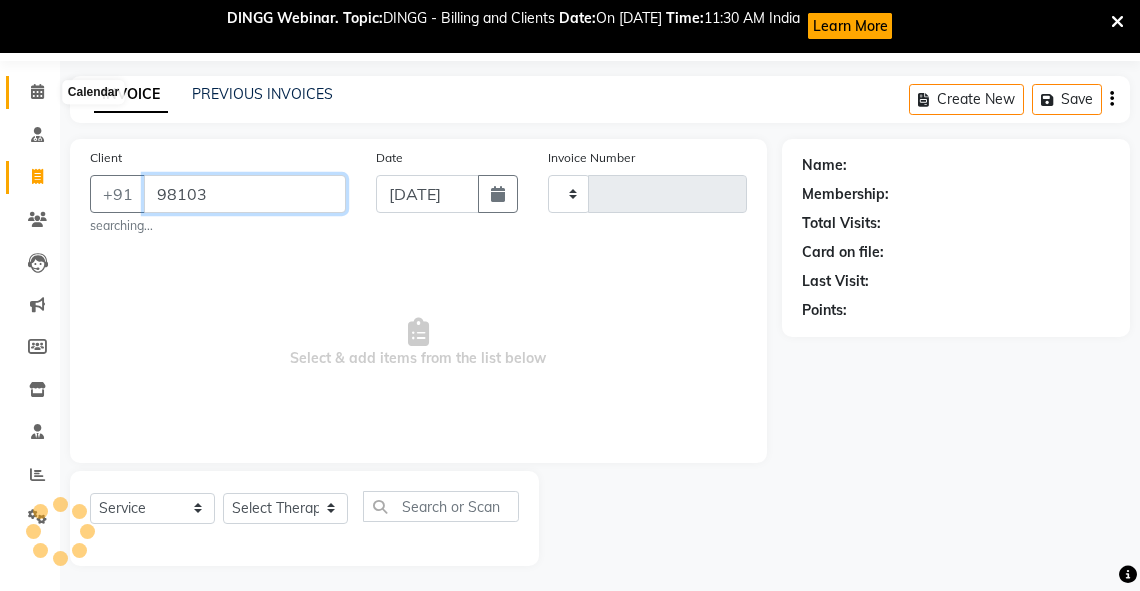 type on "98103" 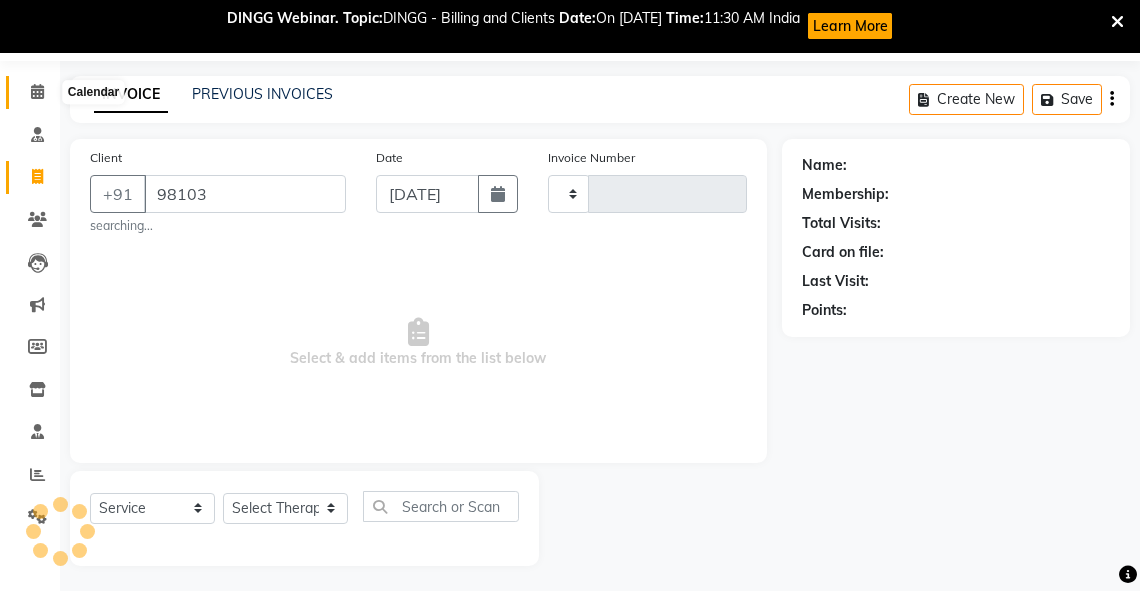 click 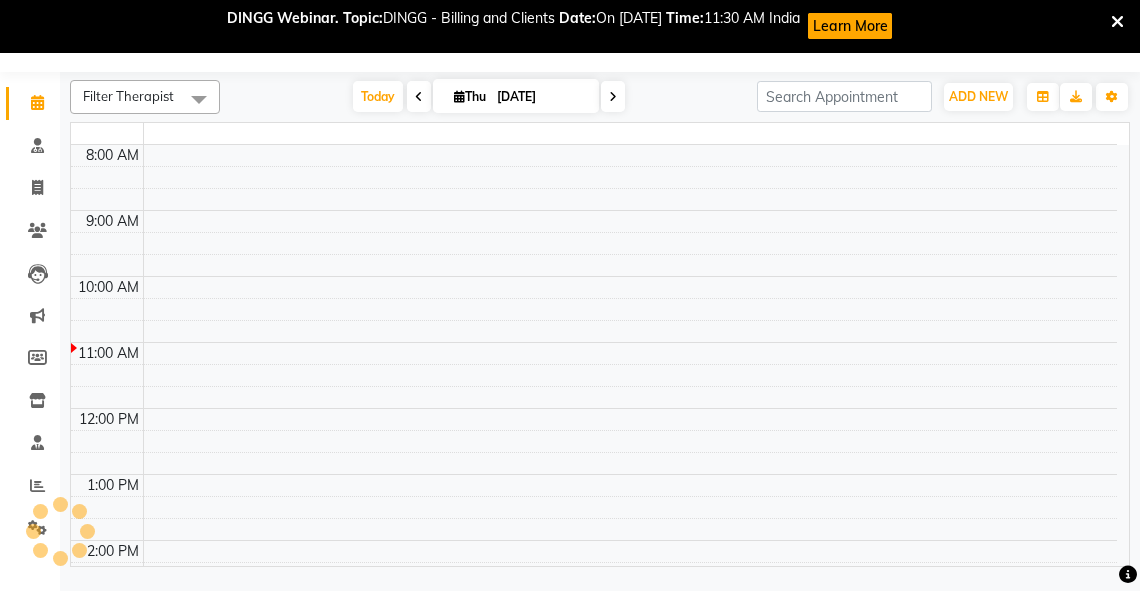 scroll, scrollTop: 52, scrollLeft: 0, axis: vertical 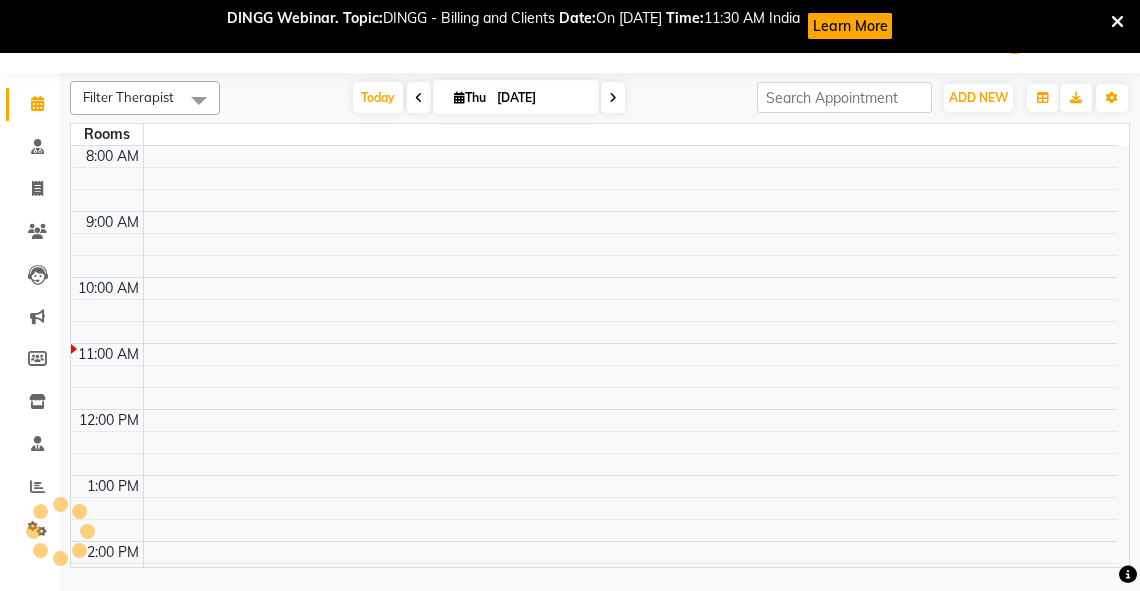 click at bounding box center (459, 97) 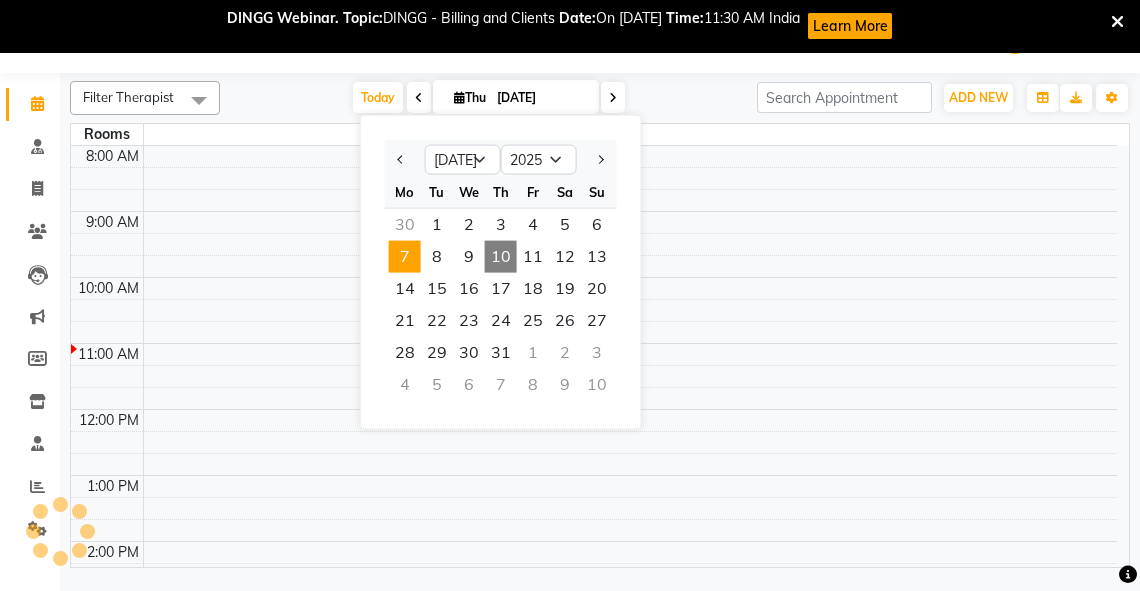 click on "7" at bounding box center [405, 257] 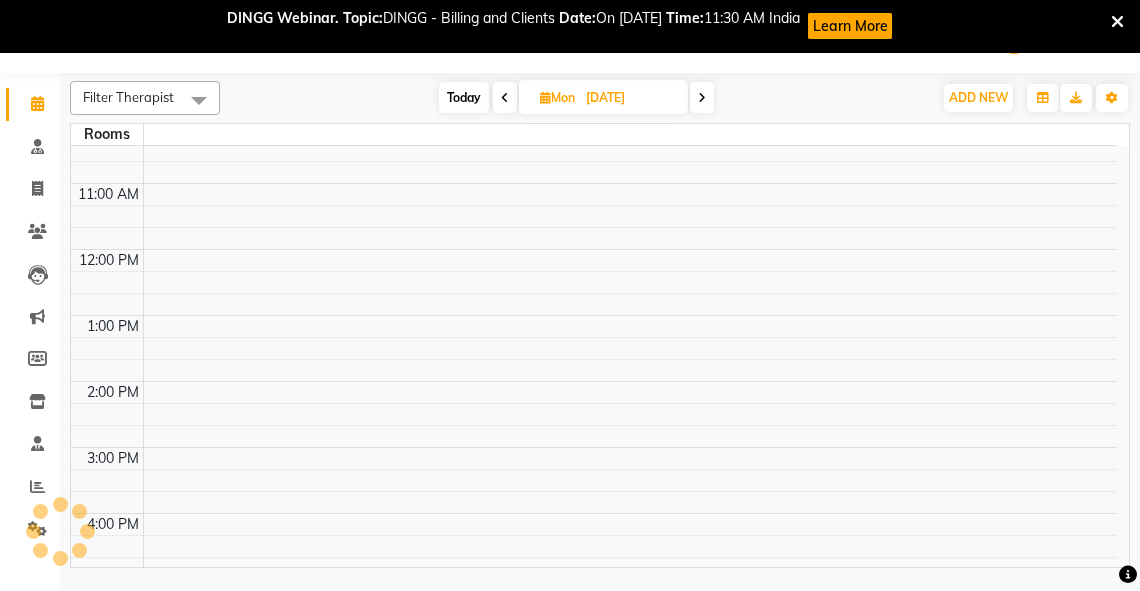 scroll, scrollTop: 0, scrollLeft: 0, axis: both 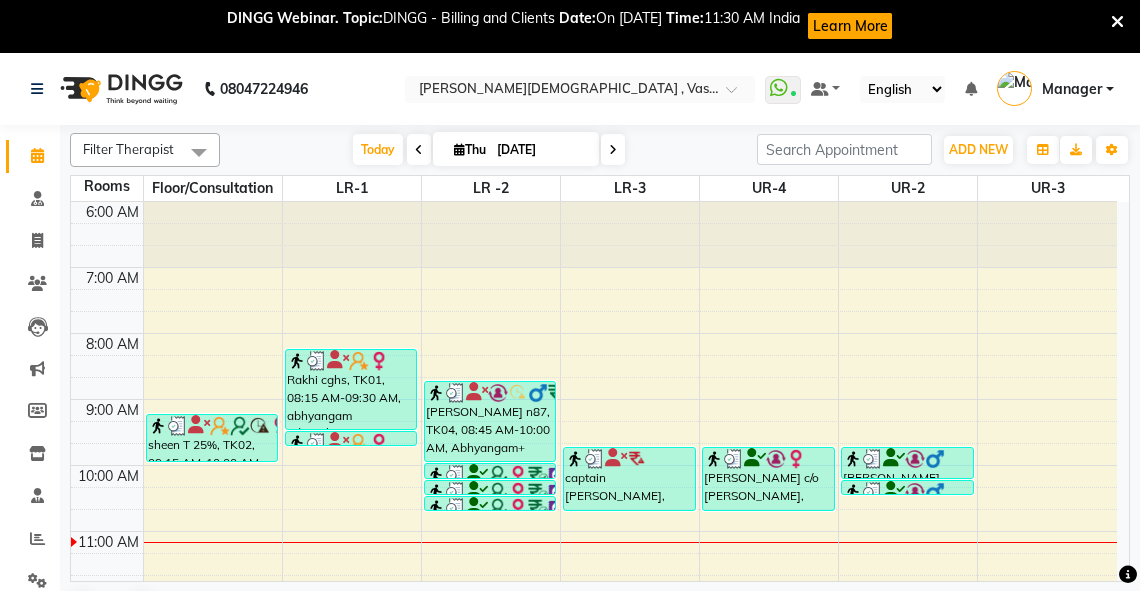 click on "6:00 AM 7:00 AM 8:00 AM 9:00 AM 10:00 AM 11:00 AM 12:00 PM 1:00 PM 2:00 PM 3:00 PM 4:00 PM 5:00 PM 6:00 PM 7:00 PM 8:00 PM     sheen T 25%, TK02, 09:15 AM-10:00 AM,  abhyangam(L)+[PERSON_NAME](L)     Rakhi cghs, TK01, 08:15 AM-09:30 AM, abhyangam udwarthanam STEAM     Rakhi cghs, TK01, 09:30 AM-09:45 AM, kashay [PERSON_NAME] n87, TK04, 08:45 AM-10:00 AM, Abhyangam+ steam 75 Min     dr [PERSON_NAME](B 148) 35%, TK03, 10:00 AM-10:15 AM, matra vasti     dr [PERSON_NAME](B 148) 35%, TK03, 10:15 AM-10:30 AM, matra vasti     dr [PERSON_NAME](B 148) 35%, TK03, 10:30 AM-10:45 AM, matra vasti     captain [PERSON_NAME], TK05, 09:45 AM-10:45 AM, [PERSON_NAME] c/o [PERSON_NAME], TK06, 09:45 AM-10:45 AM, [PERSON_NAME], TK07, 09:45 AM-10:15 AM, abhyangam swedam cghs     [PERSON_NAME], TK07, 10:15 AM-10:30 AM, snehavasti cghs" at bounding box center [594, 696] 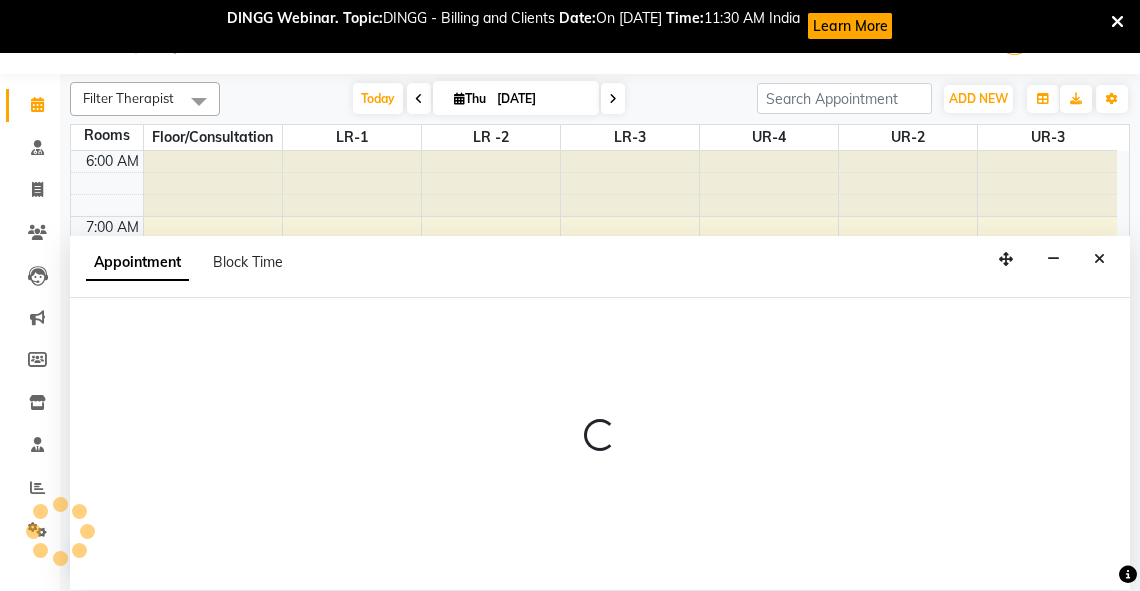 select on "435" 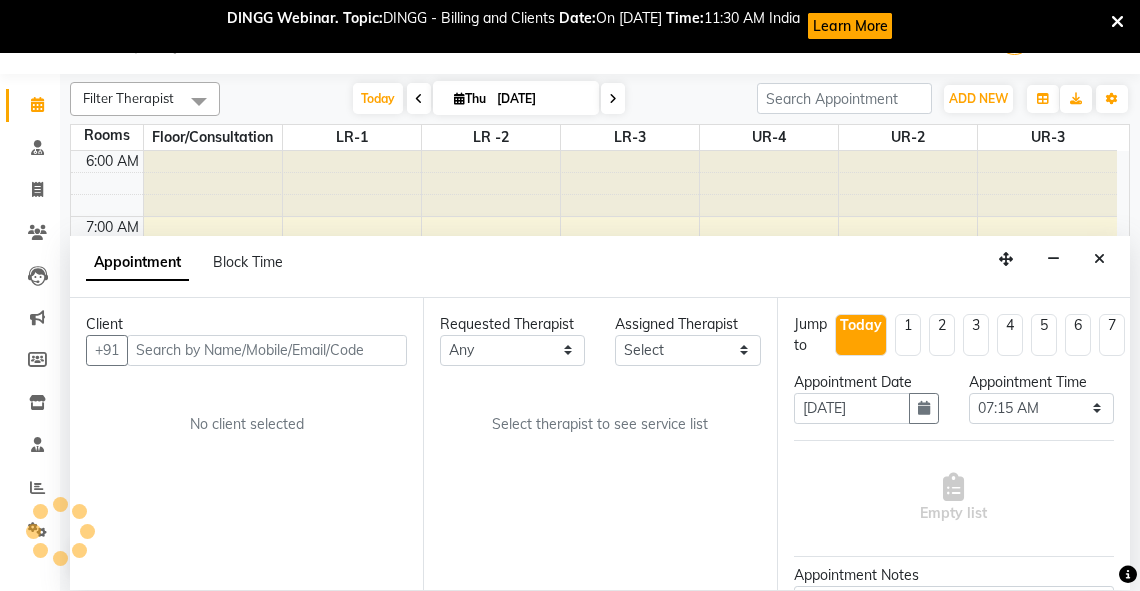 scroll, scrollTop: 52, scrollLeft: 0, axis: vertical 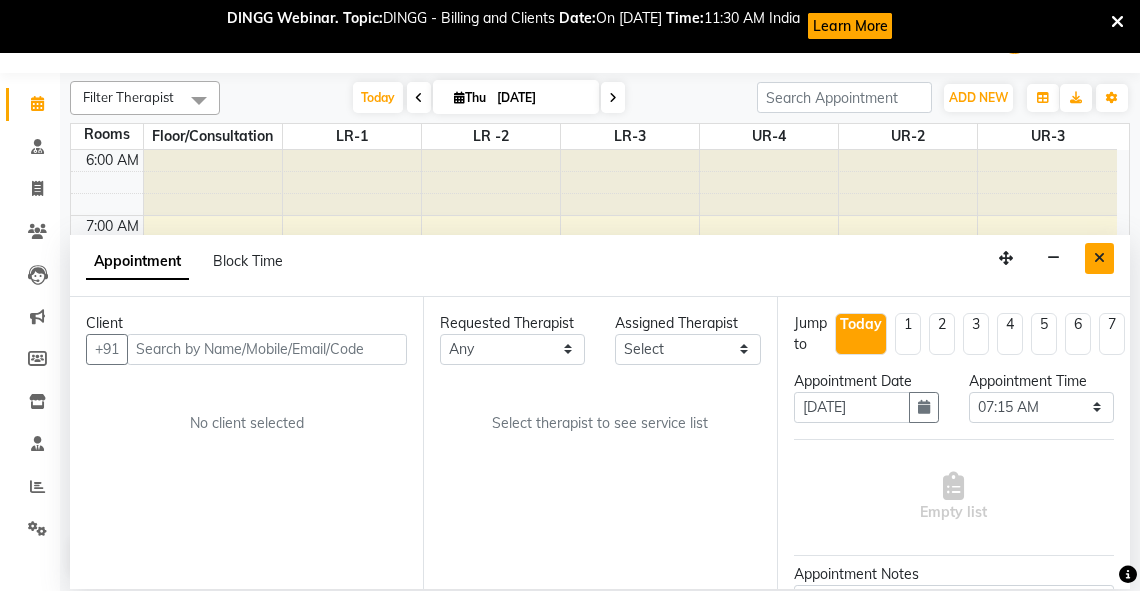 click at bounding box center [1099, 258] 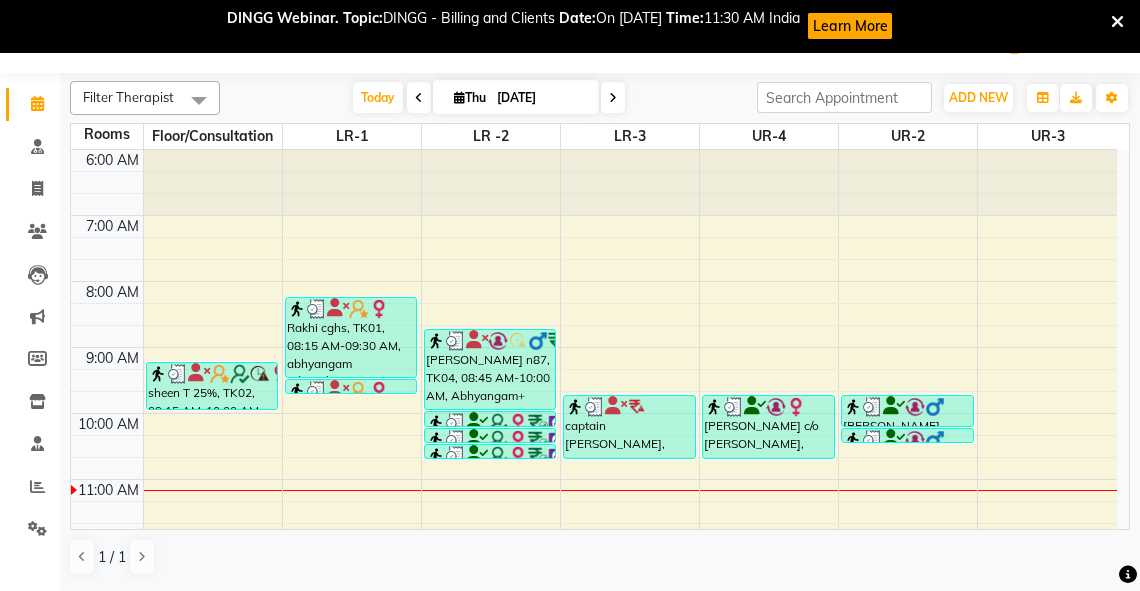 click at bounding box center [459, 97] 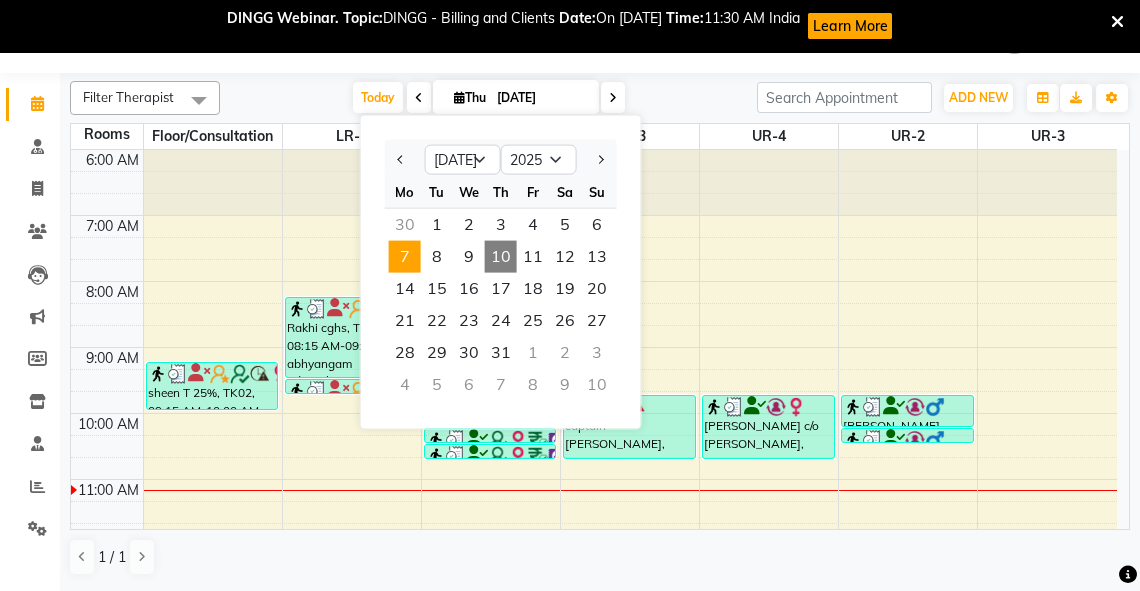 click on "7" at bounding box center [405, 257] 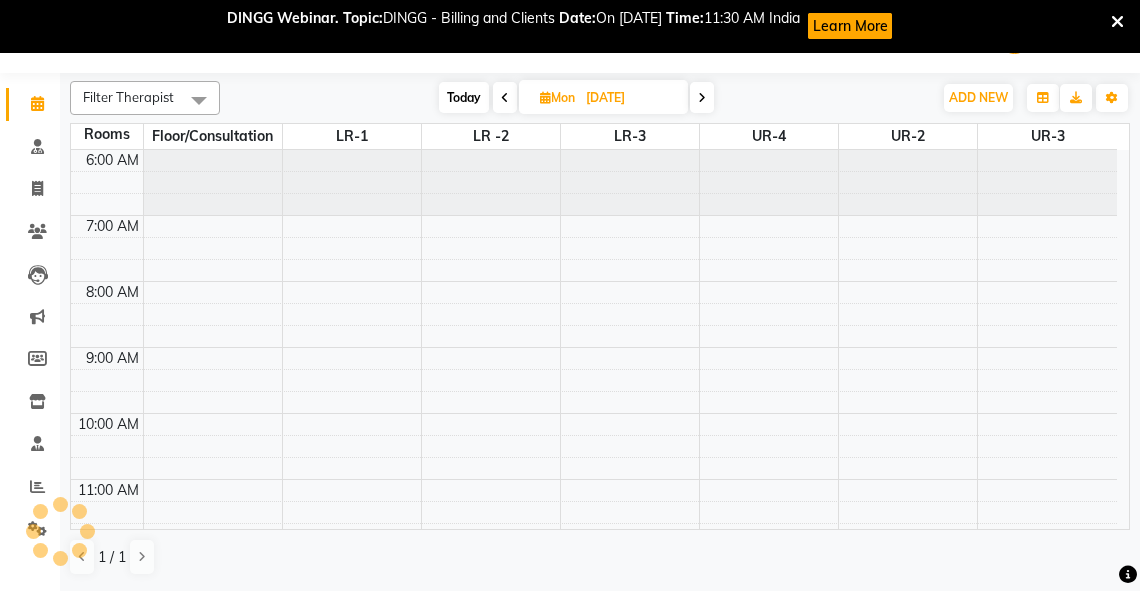 scroll, scrollTop: 328, scrollLeft: 0, axis: vertical 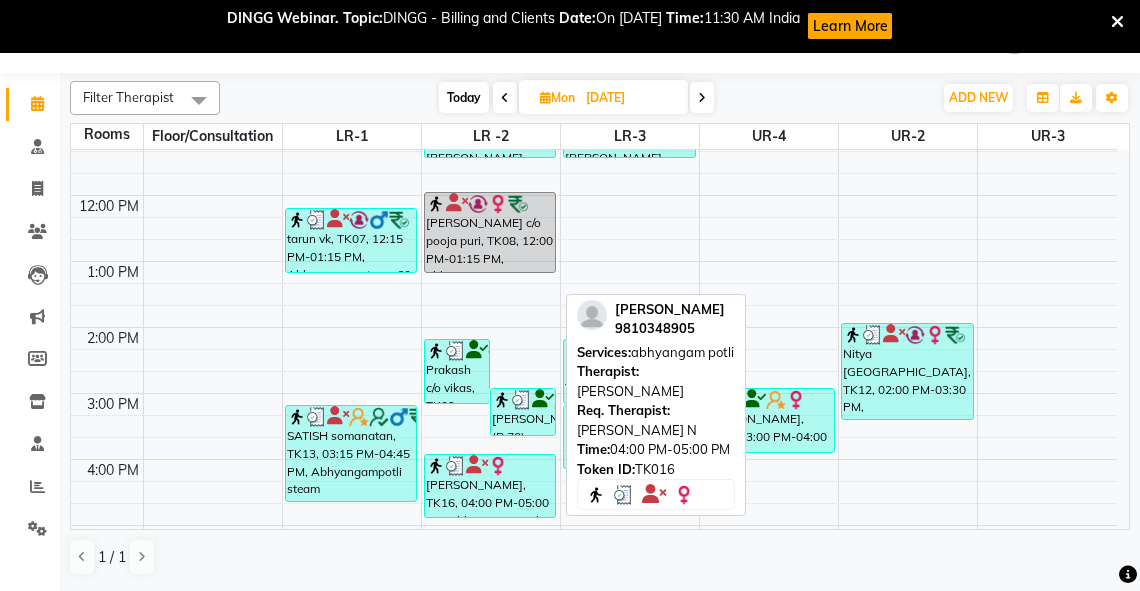 click on "[PERSON_NAME], TK16, 04:00 PM-05:00 PM, abhyangam potli" at bounding box center [490, 486] 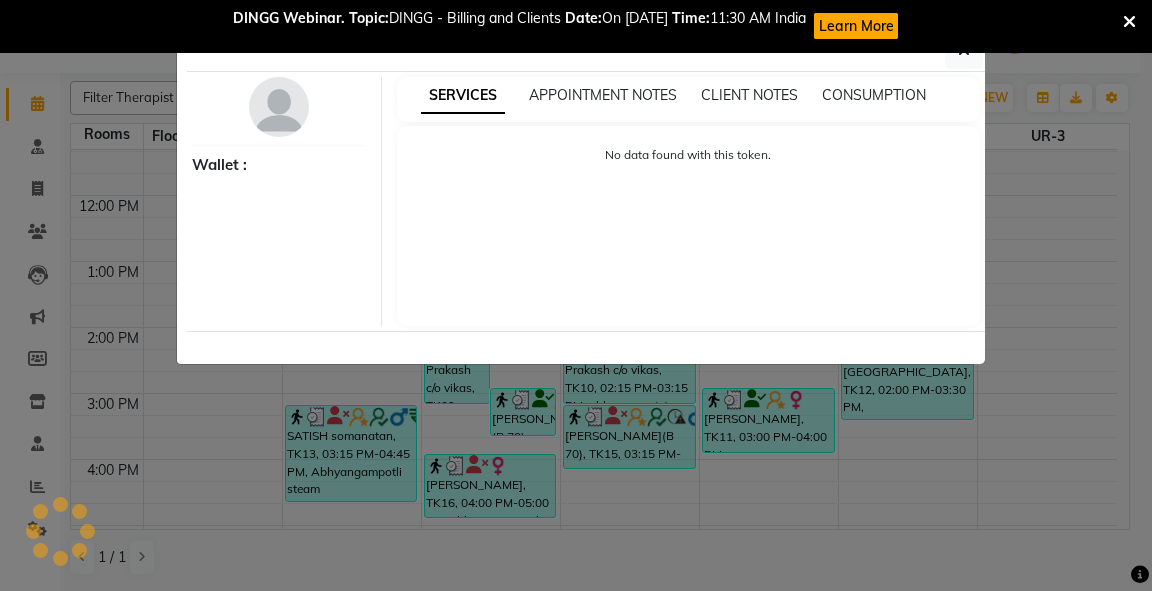 select on "3" 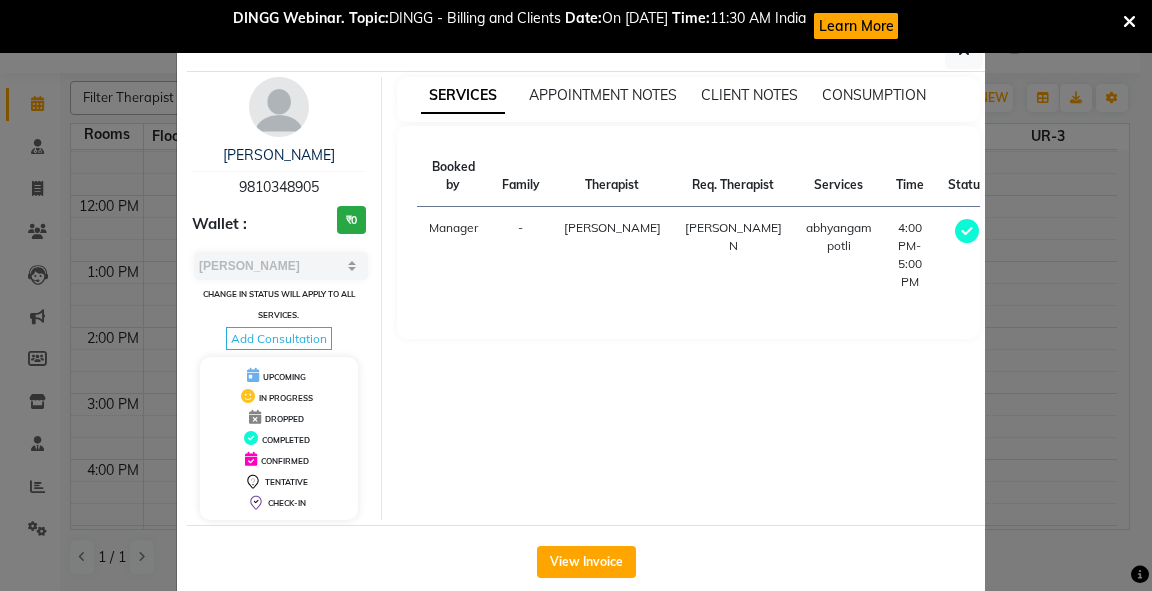 drag, startPoint x: 315, startPoint y: 184, endPoint x: 232, endPoint y: 183, distance: 83.00603 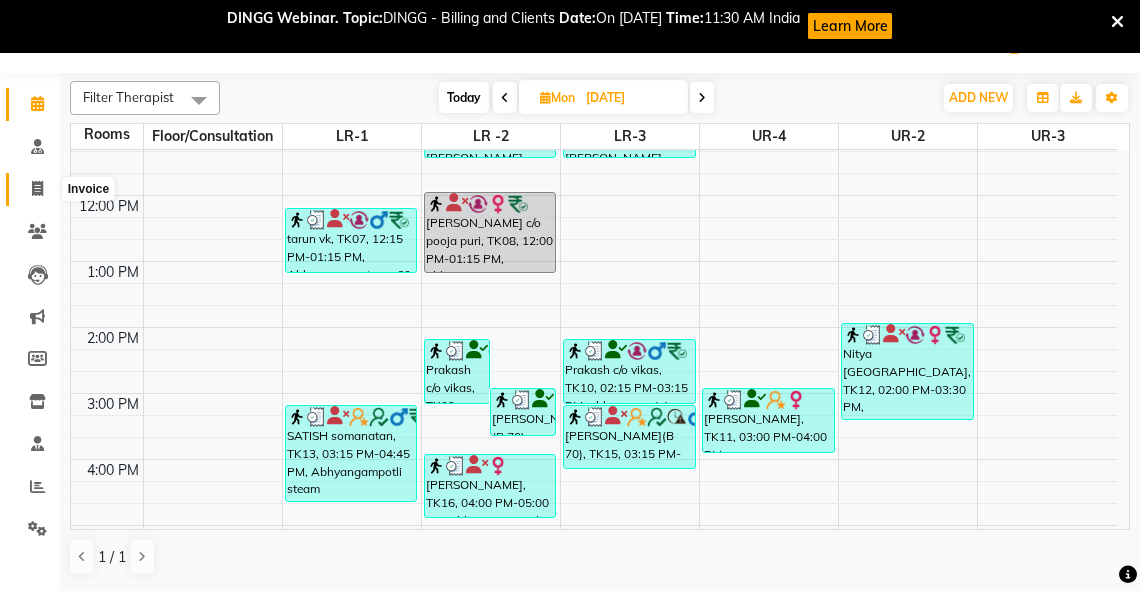 click 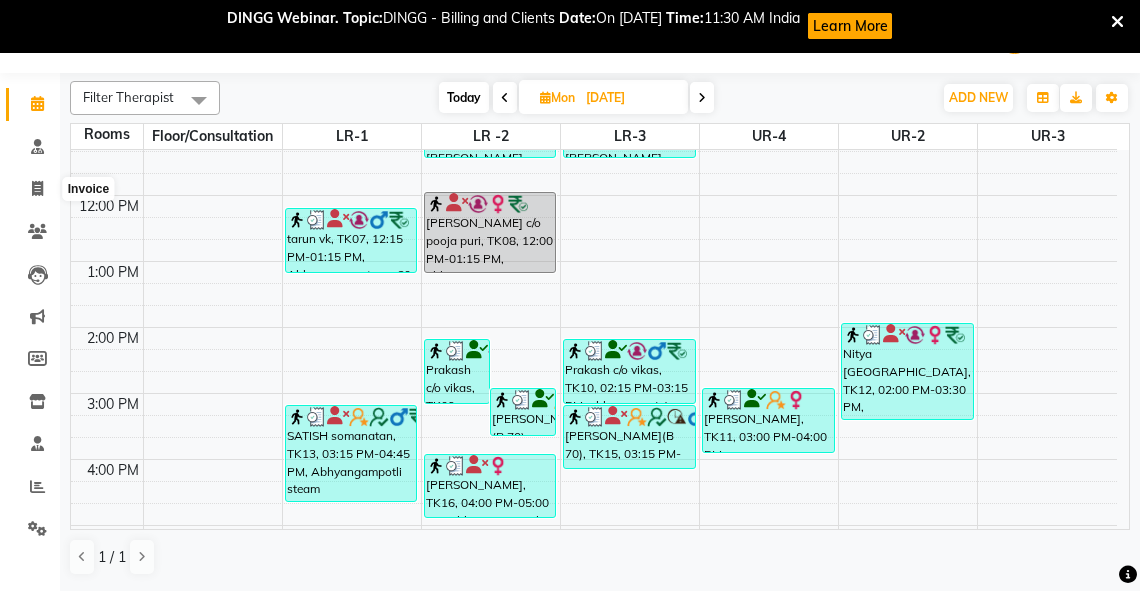 select on "service" 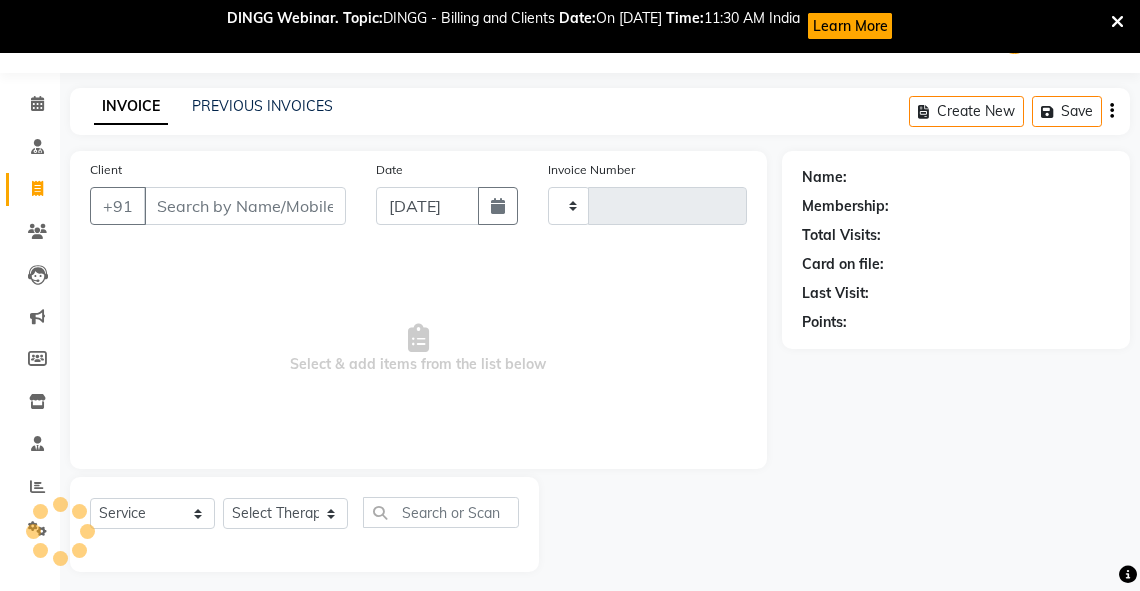 click on "Client" at bounding box center (245, 206) 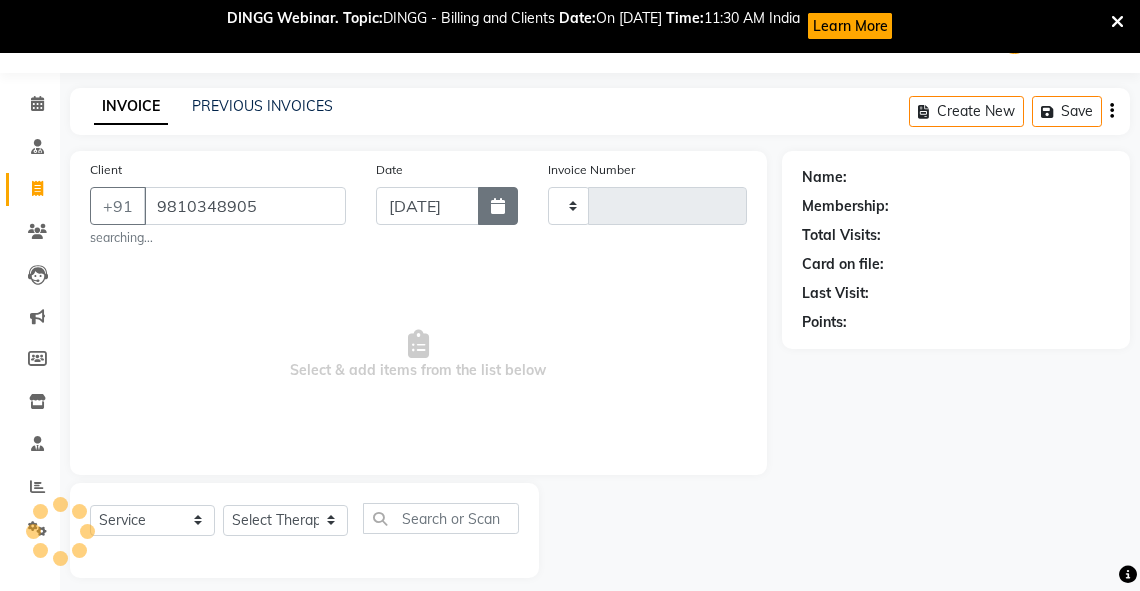 type on "9810348905" 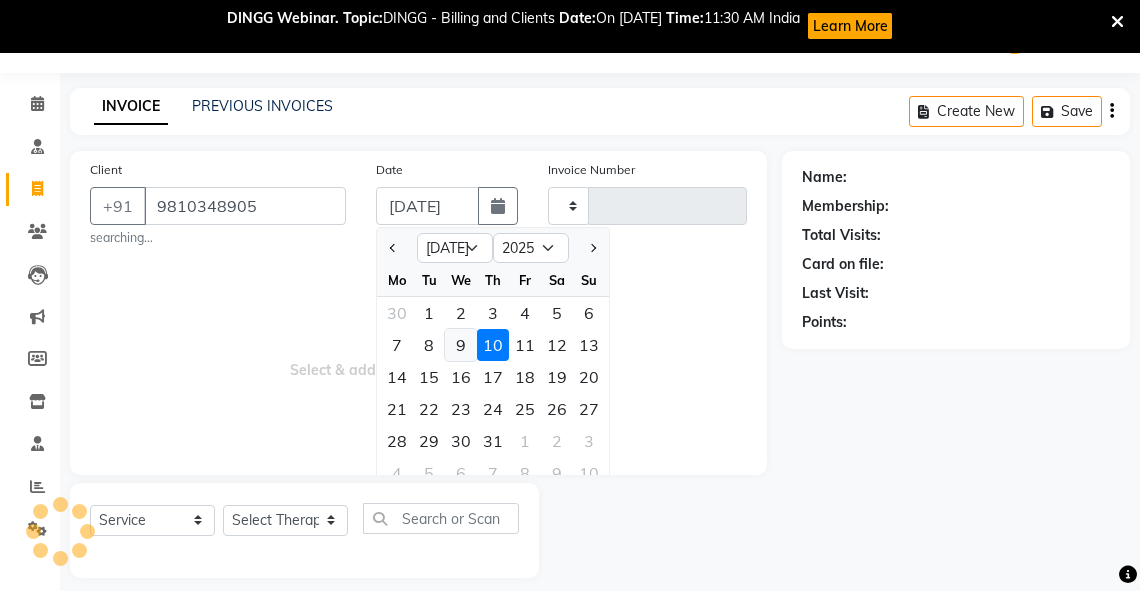 click on "9" 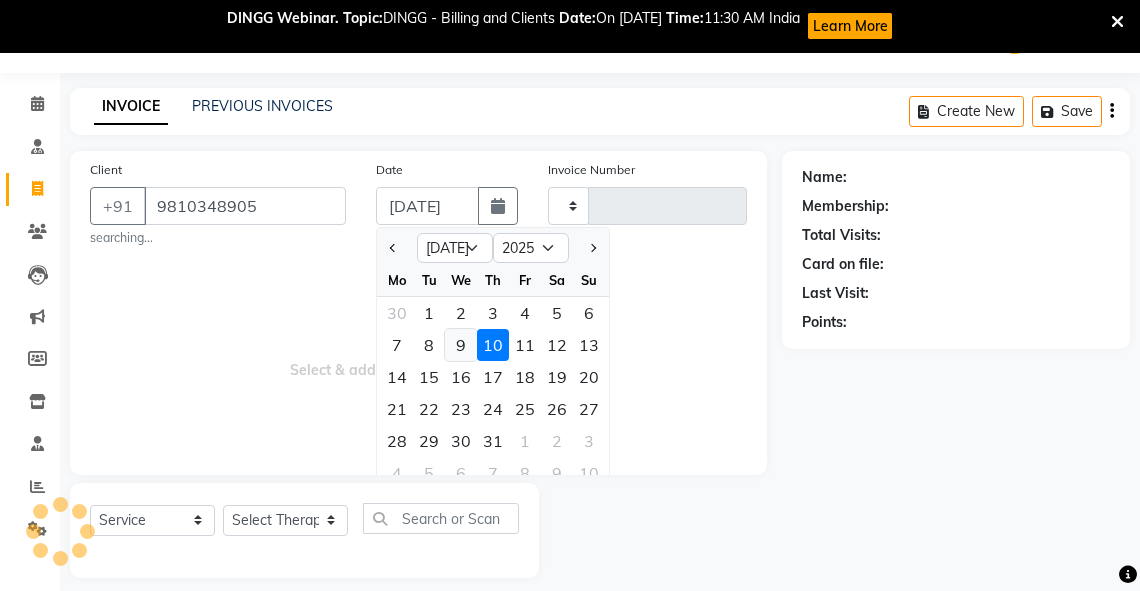type on "[DATE]" 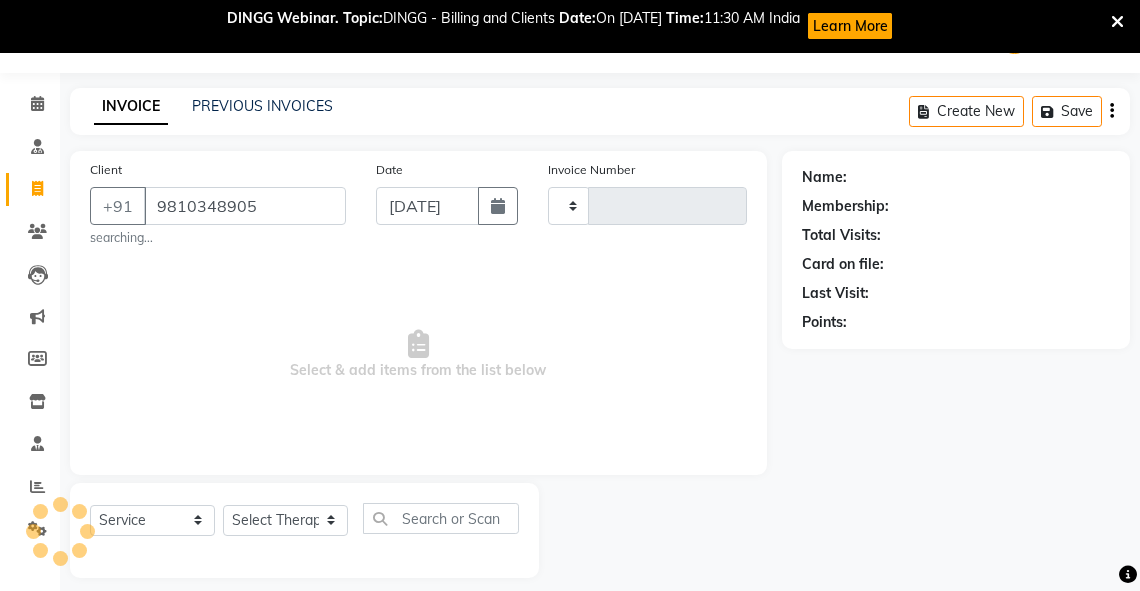 scroll, scrollTop: 69, scrollLeft: 0, axis: vertical 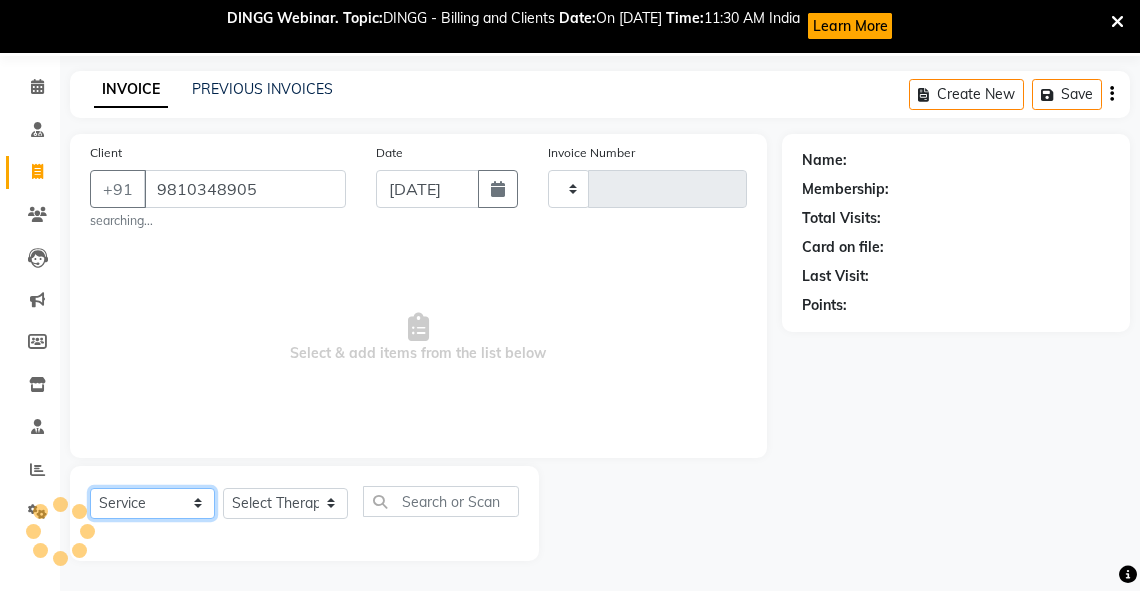 click on "Select  Service  Product  Membership  Package Voucher Prepaid Gift Card" 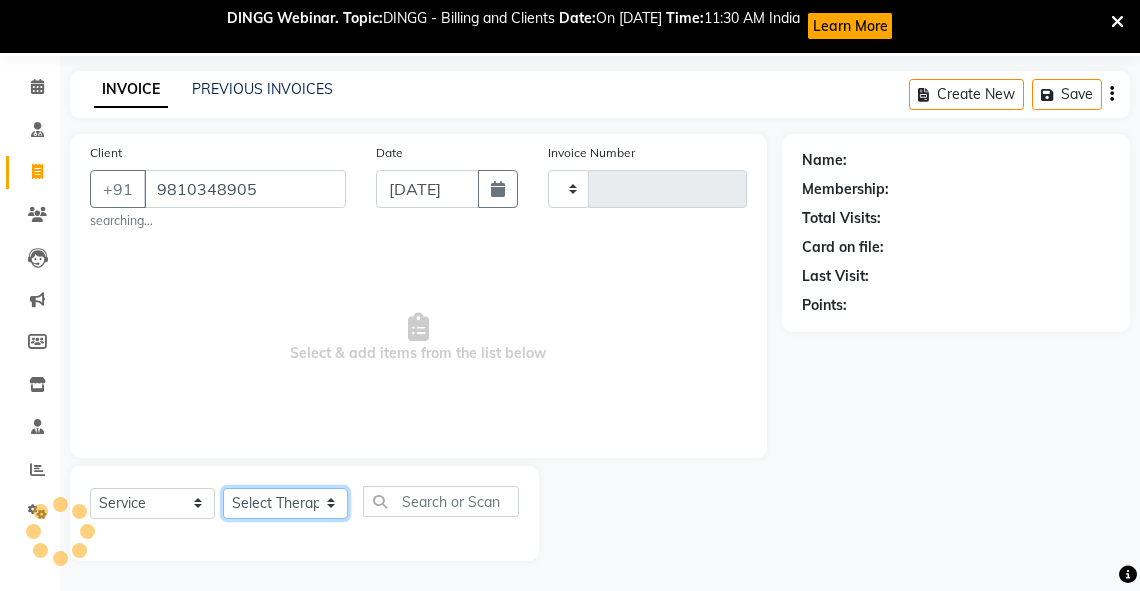 click on "Select Therapist" 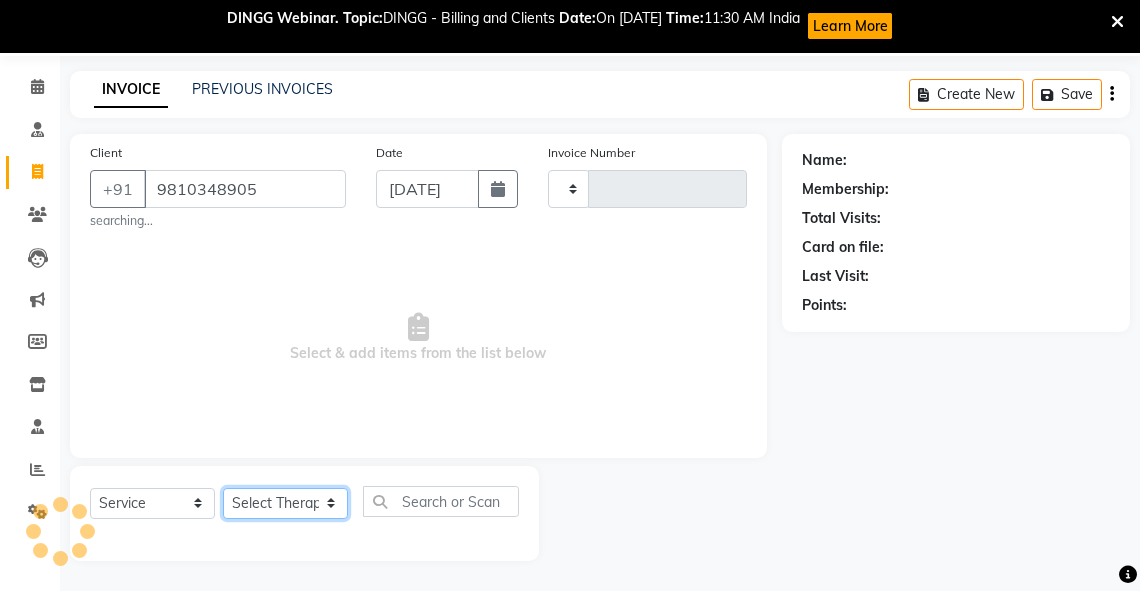 type on "1825" 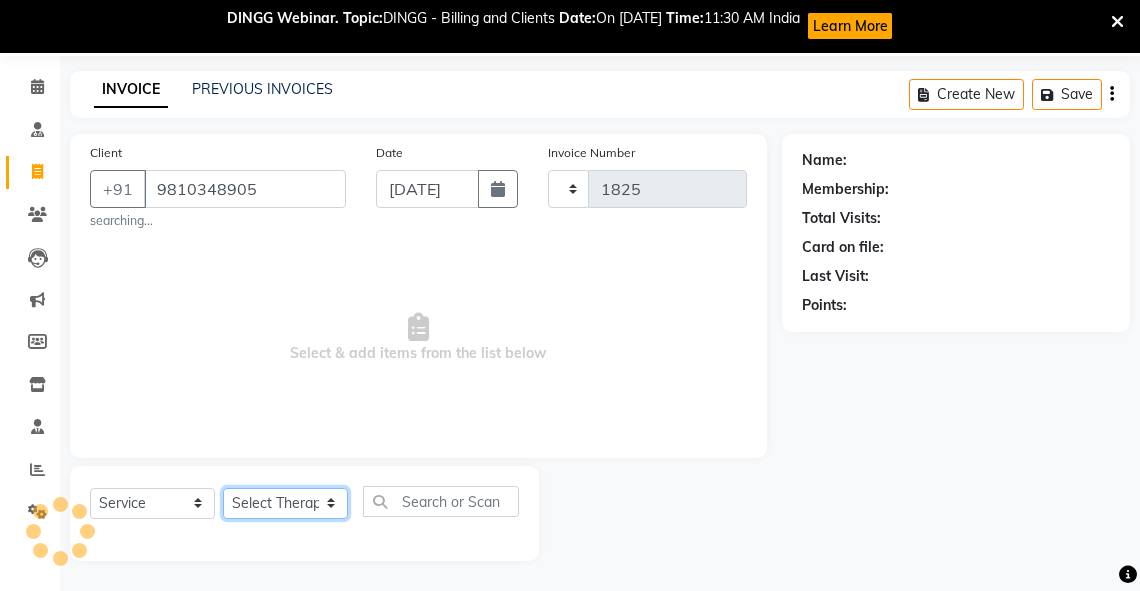 select on "5571" 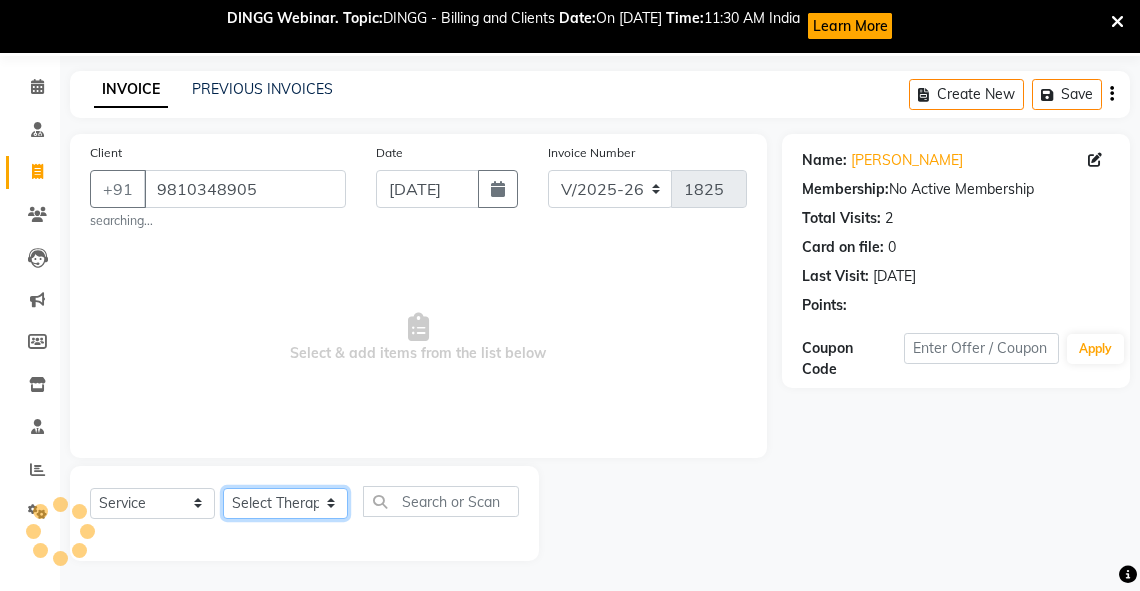 click on "Select Therapist" 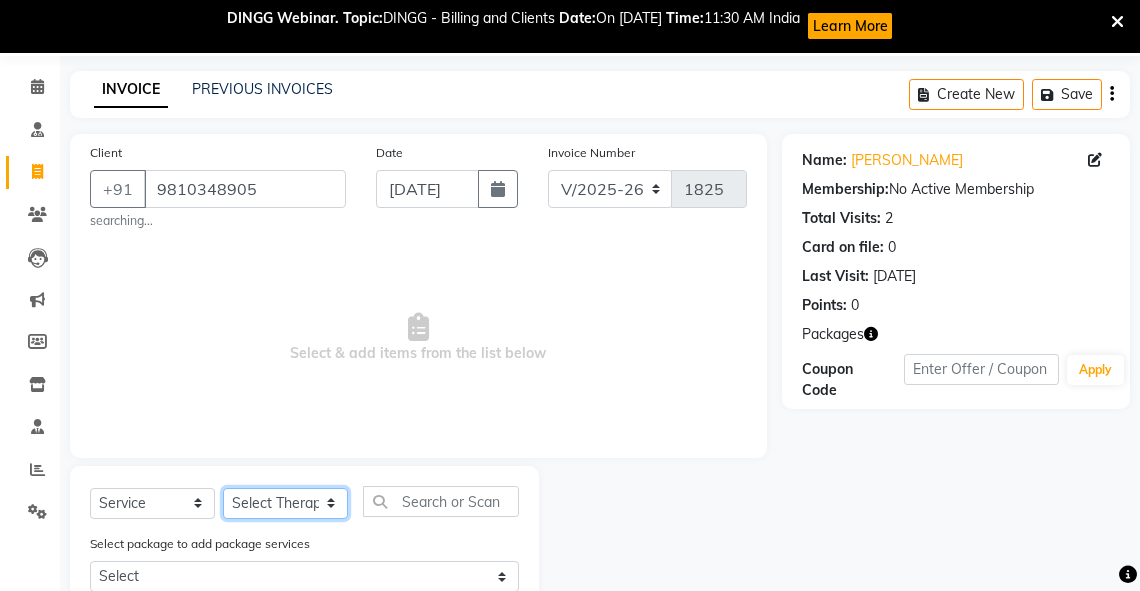 click on "Select Therapist [PERSON_NAME] V [PERSON_NAME] [PERSON_NAME] A K [PERSON_NAME] N [PERSON_NAME] [PERSON_NAME] K P [PERSON_NAME] [PERSON_NAME] [PERSON_NAME] [PERSON_NAME] Manager [PERSON_NAME] a [PERSON_NAME] K M OTHER BRANCH Sardinia [PERSON_NAME] [PERSON_NAME] [PERSON_NAME] [PERSON_NAME]" 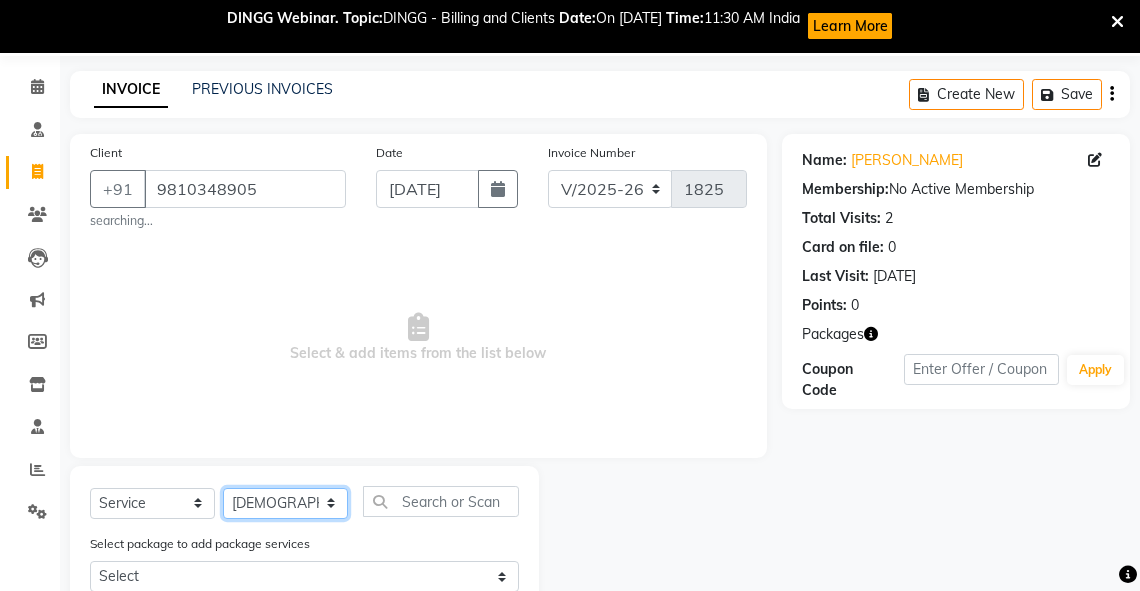 click on "Select Therapist [PERSON_NAME] V [PERSON_NAME] [PERSON_NAME] A K [PERSON_NAME] N [PERSON_NAME] [PERSON_NAME] K P [PERSON_NAME] [PERSON_NAME] [PERSON_NAME] [PERSON_NAME] Manager [PERSON_NAME] a [PERSON_NAME] K M OTHER BRANCH Sardinia [PERSON_NAME] [PERSON_NAME] [PERSON_NAME] [PERSON_NAME]" 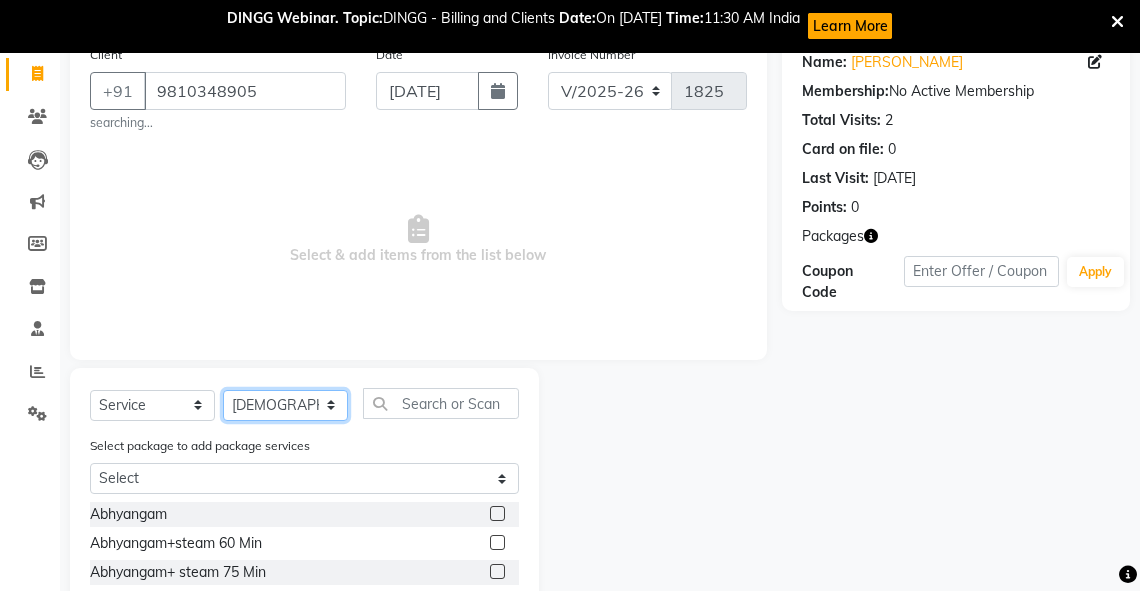 scroll, scrollTop: 181, scrollLeft: 0, axis: vertical 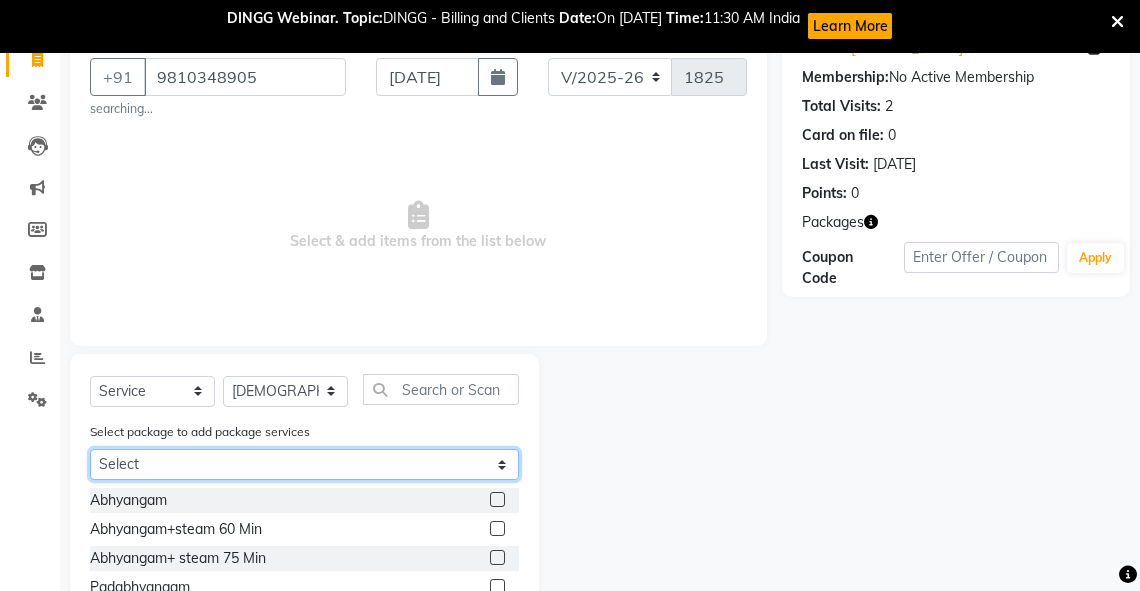 click on "Select [PERSON_NAME]" 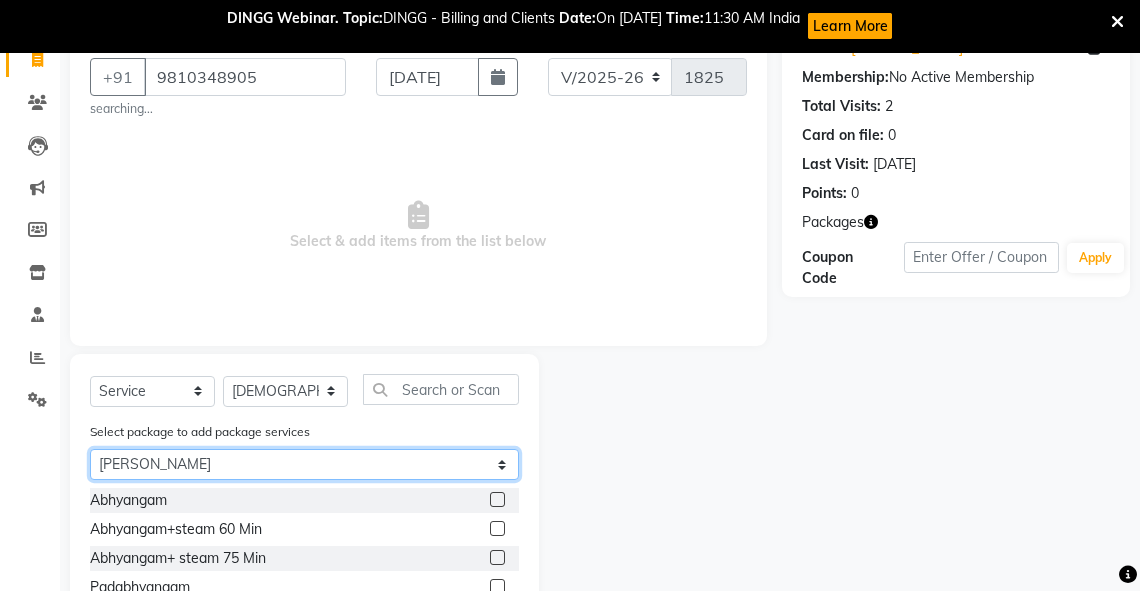 click on "Select [PERSON_NAME]" 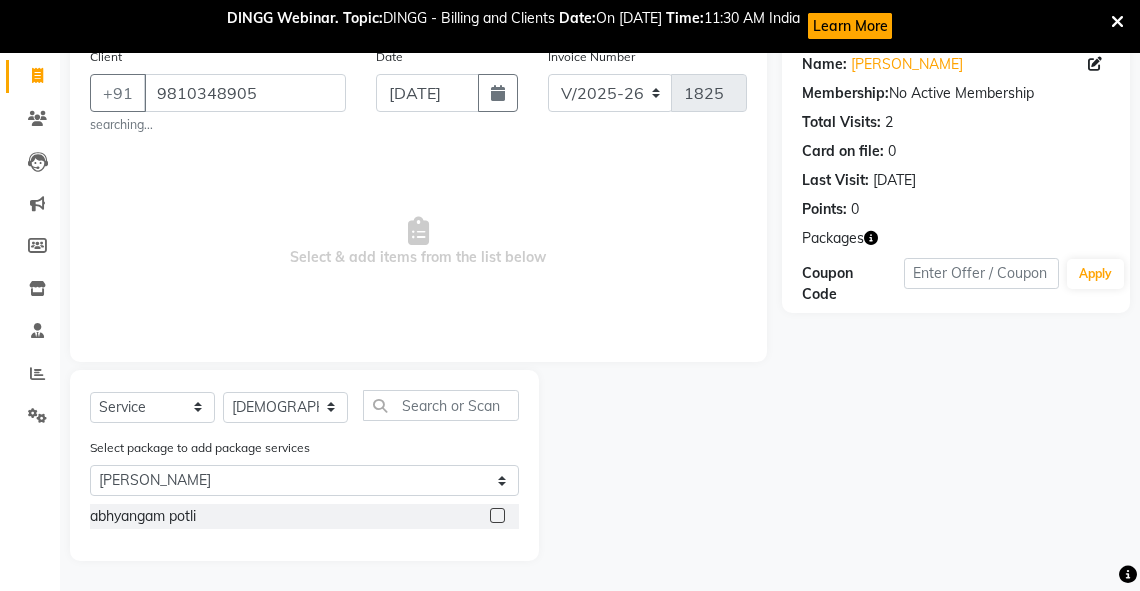 click 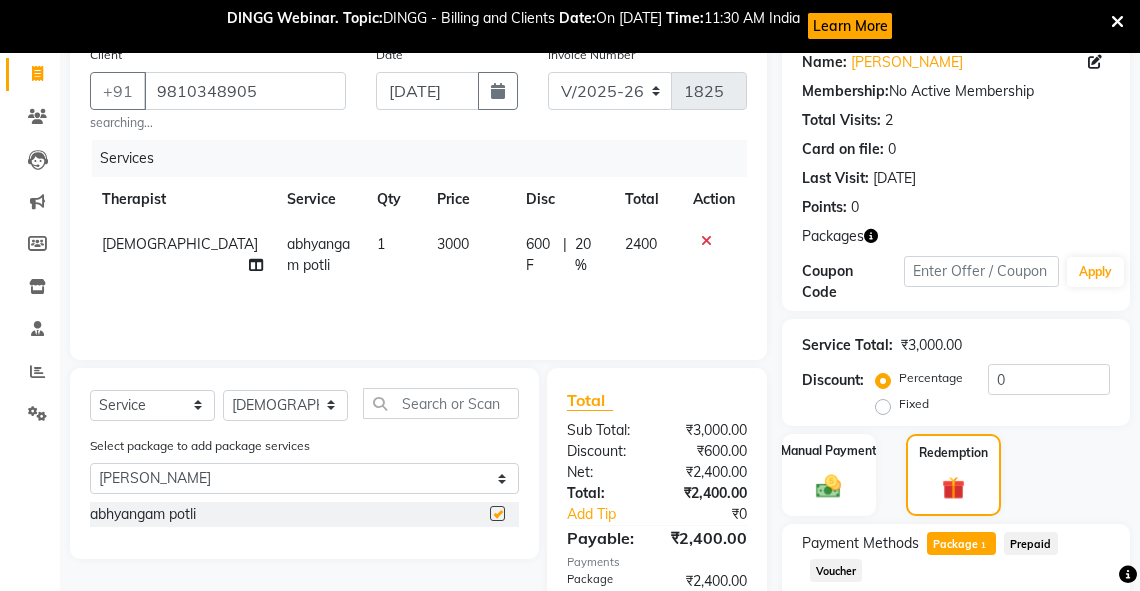 checkbox on "false" 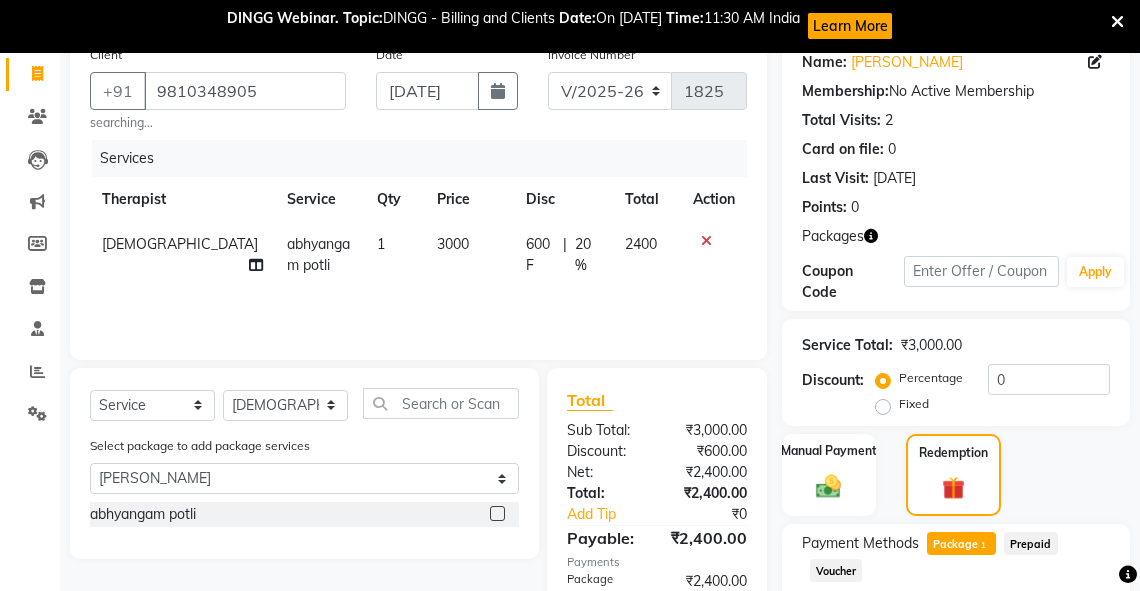 scroll, scrollTop: 480, scrollLeft: 0, axis: vertical 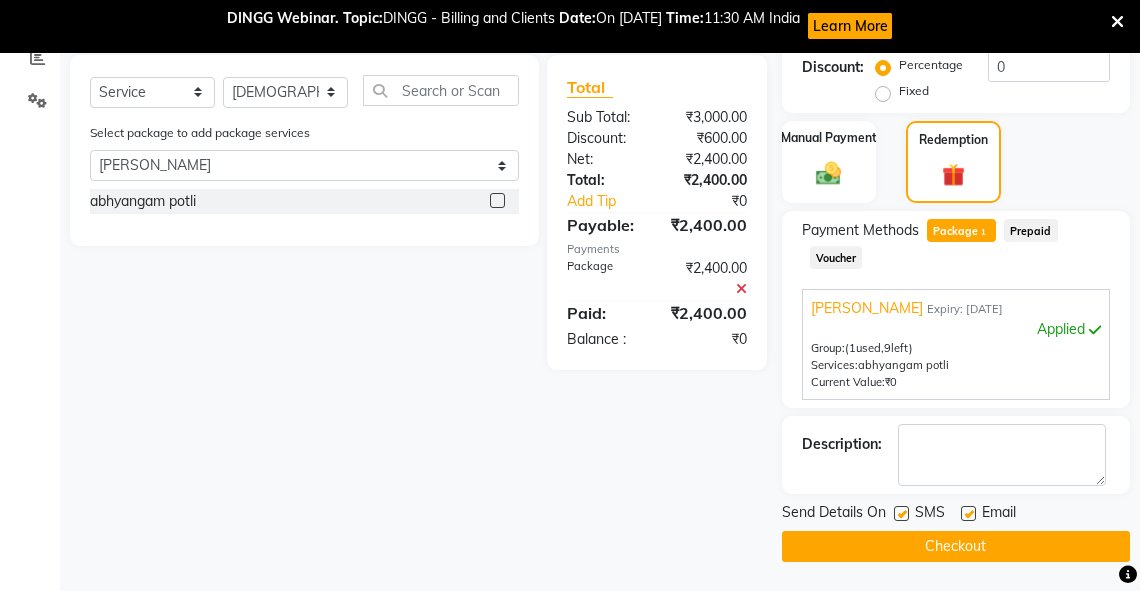 click on "Checkout" 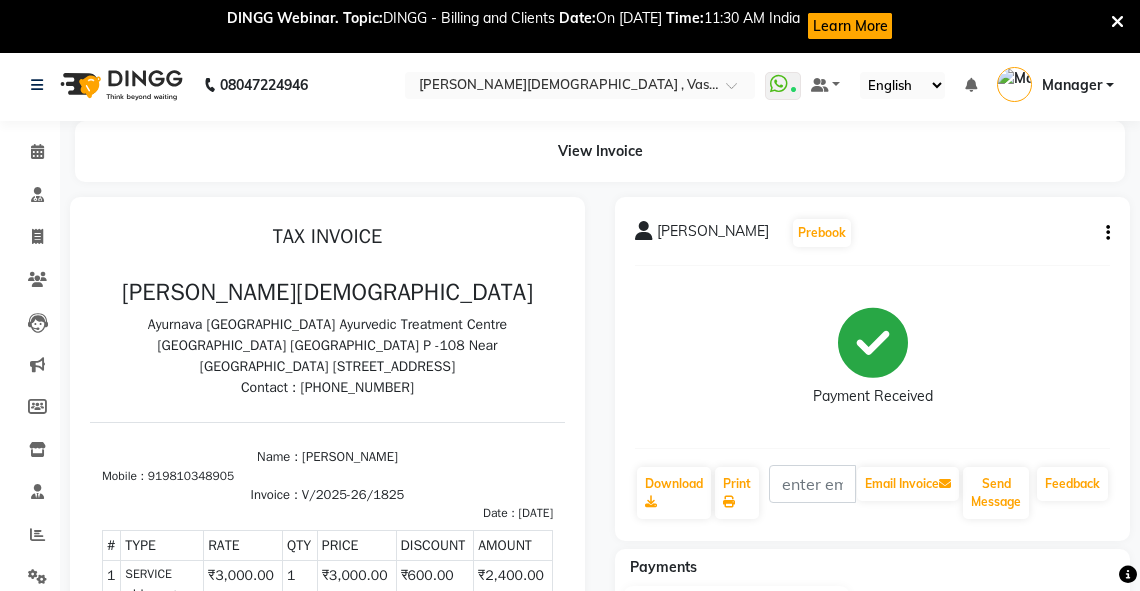 scroll, scrollTop: 0, scrollLeft: 0, axis: both 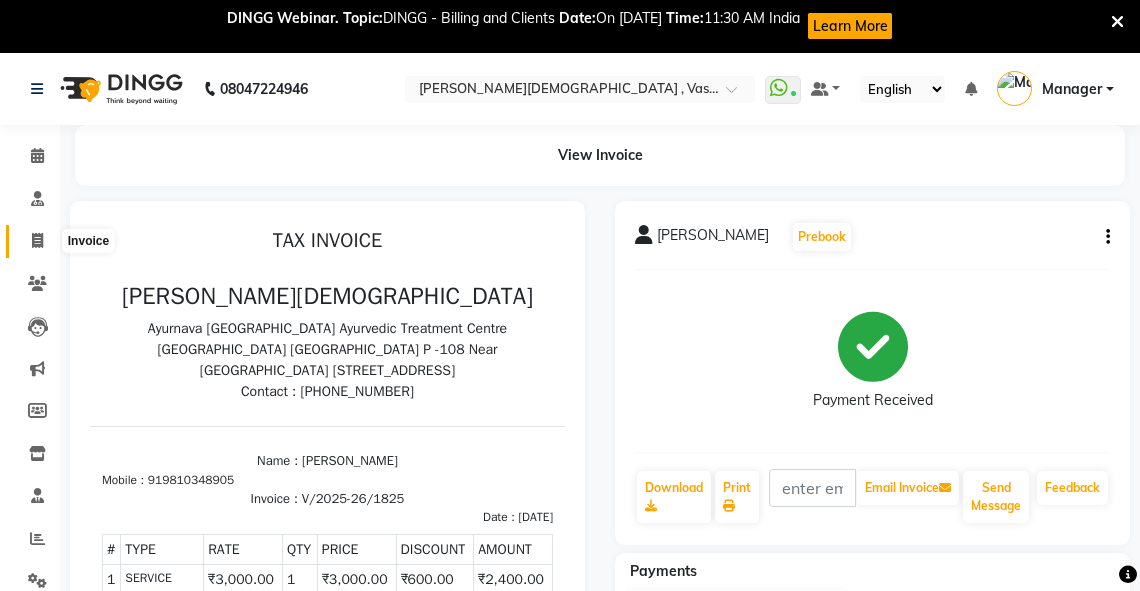 click 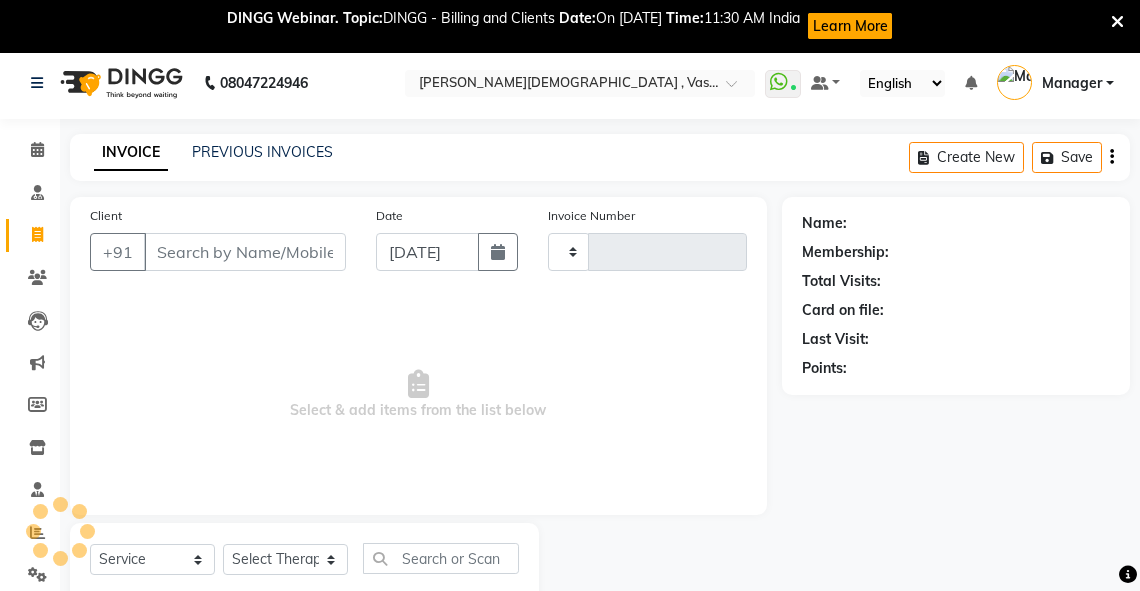 type on "1826" 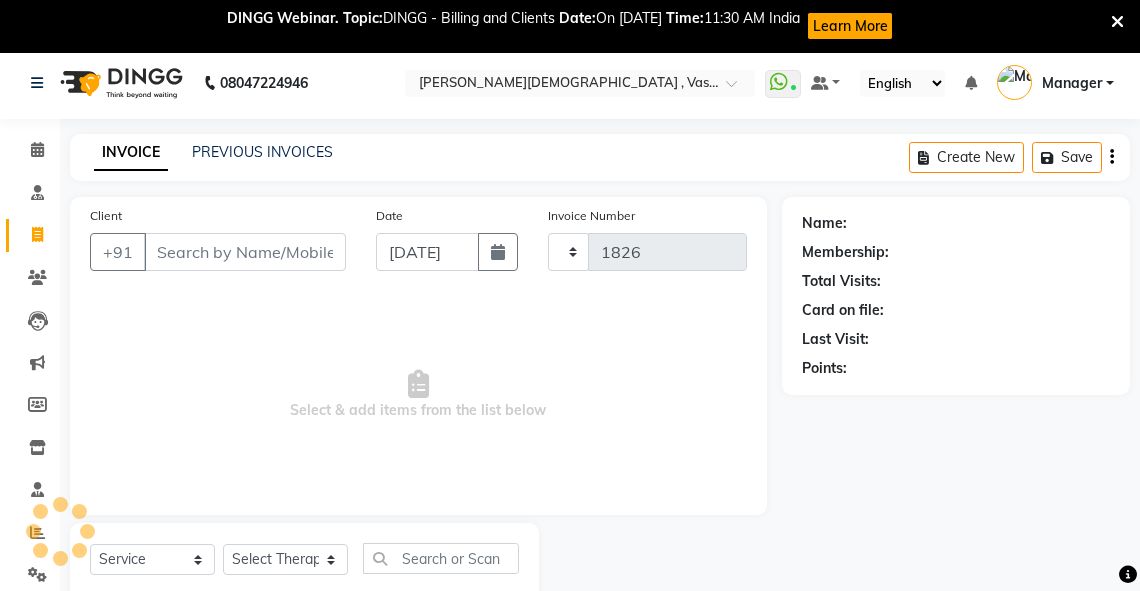 select on "5571" 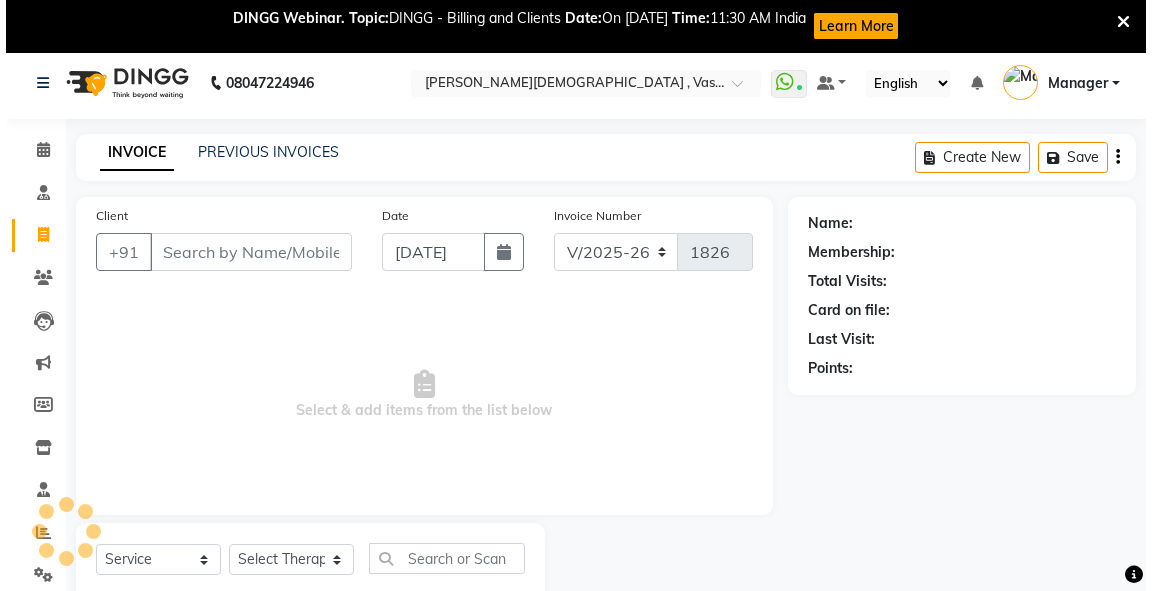 scroll, scrollTop: 64, scrollLeft: 0, axis: vertical 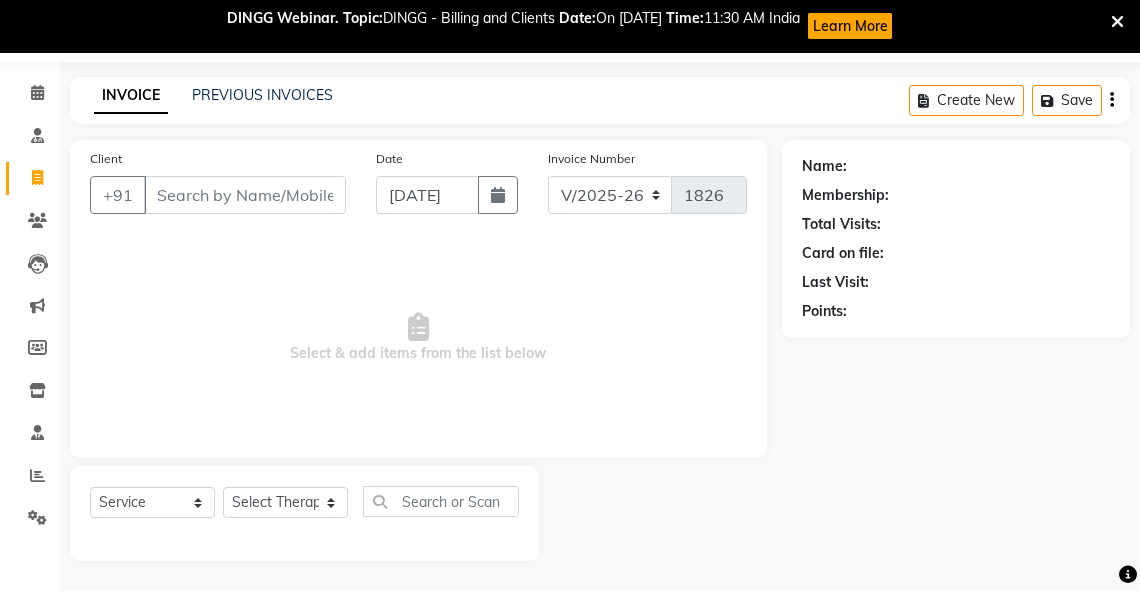 click on "Client" at bounding box center (245, 195) 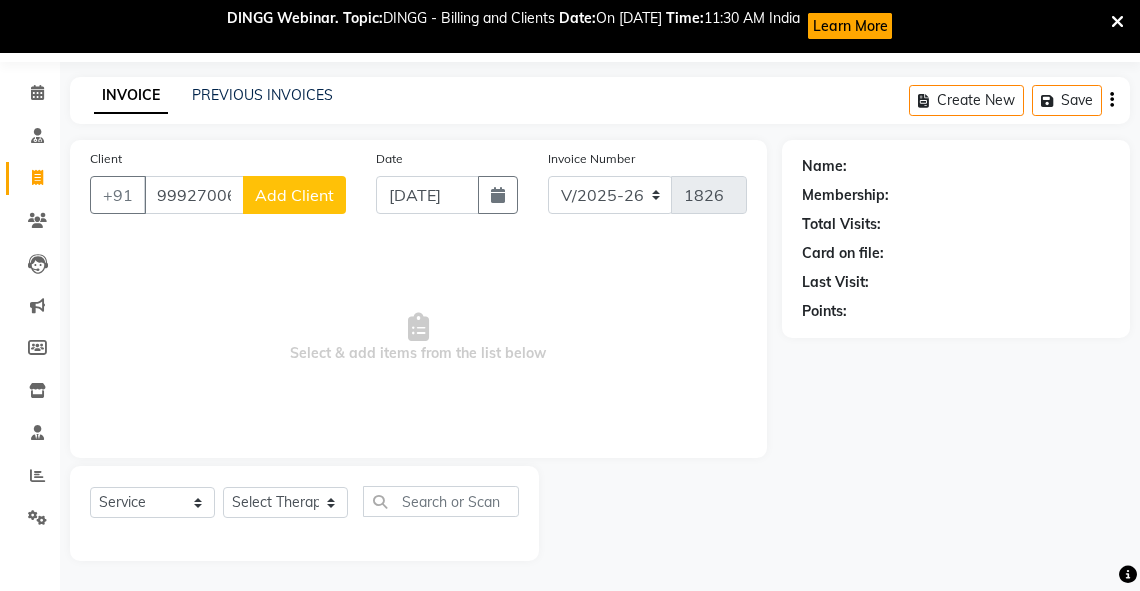 drag, startPoint x: 298, startPoint y: 201, endPoint x: 161, endPoint y: 196, distance: 137.09122 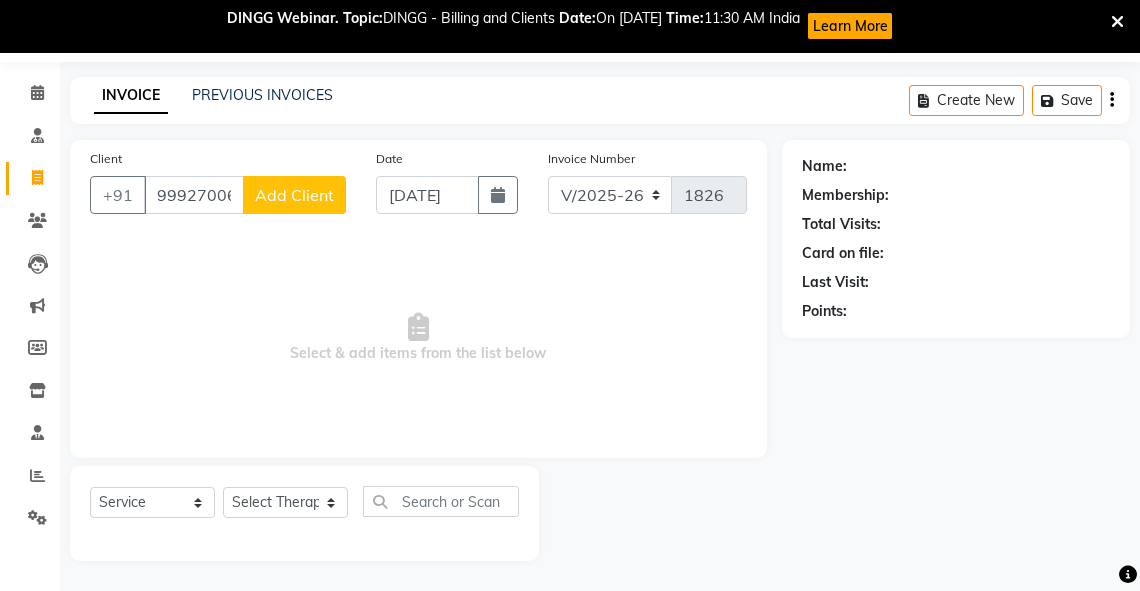 click on "Add Client" 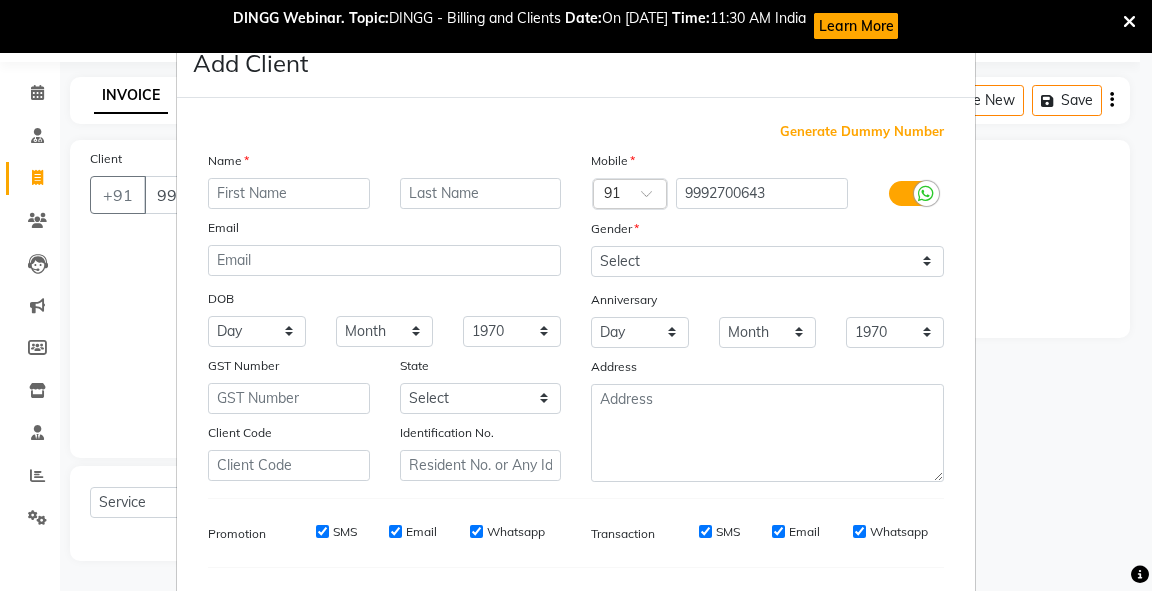 click at bounding box center (289, 193) 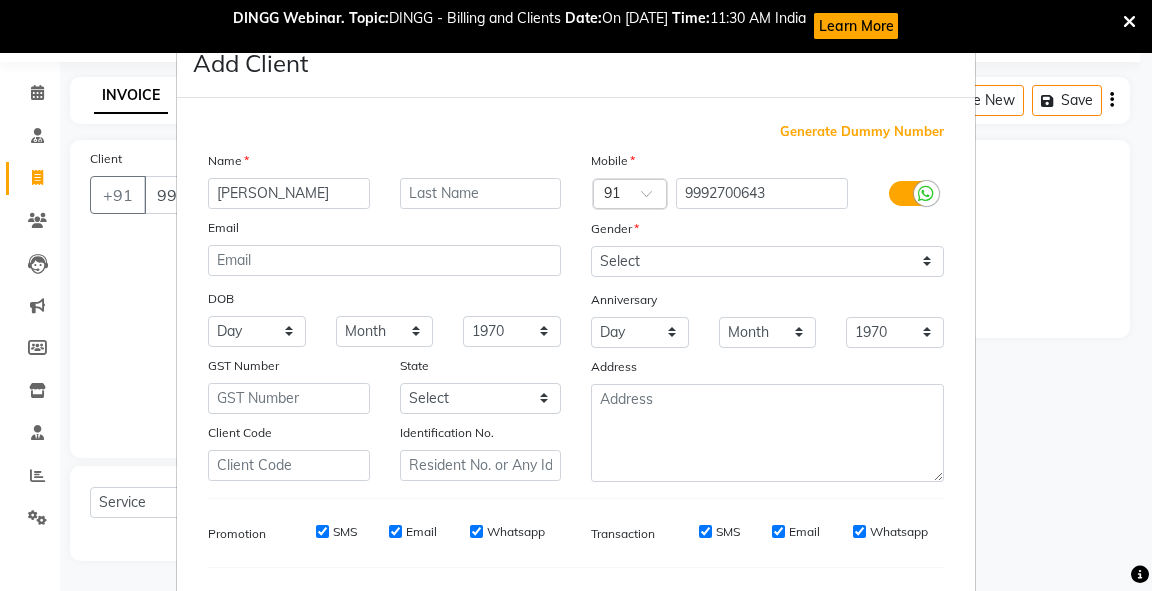 type on "[PERSON_NAME]" 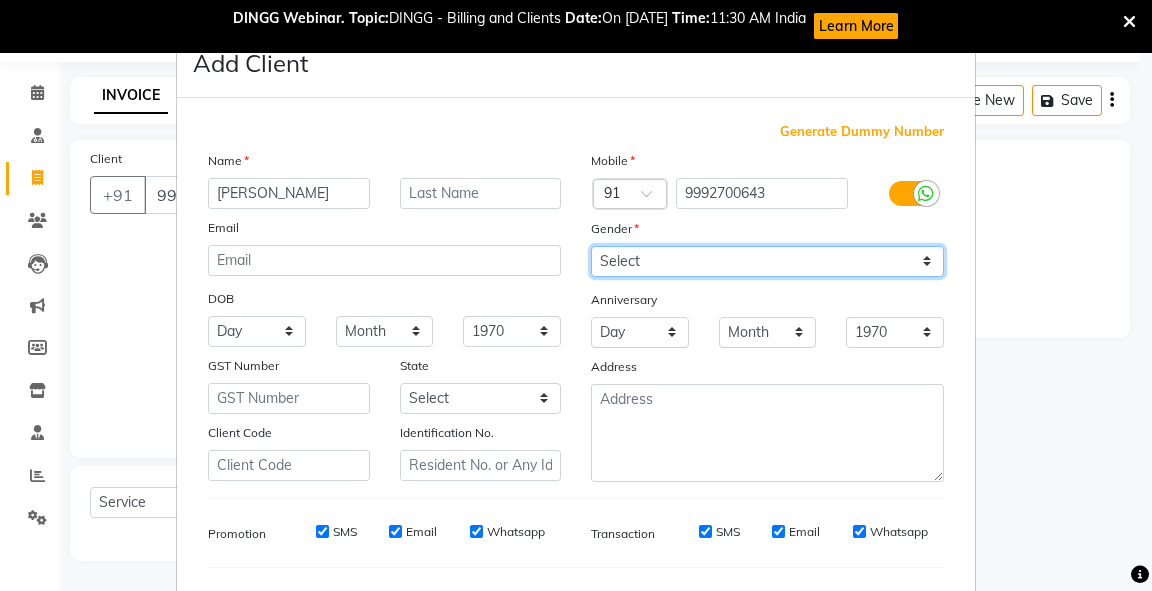 click on "Select [DEMOGRAPHIC_DATA] [DEMOGRAPHIC_DATA] Other Prefer Not To Say" at bounding box center (767, 261) 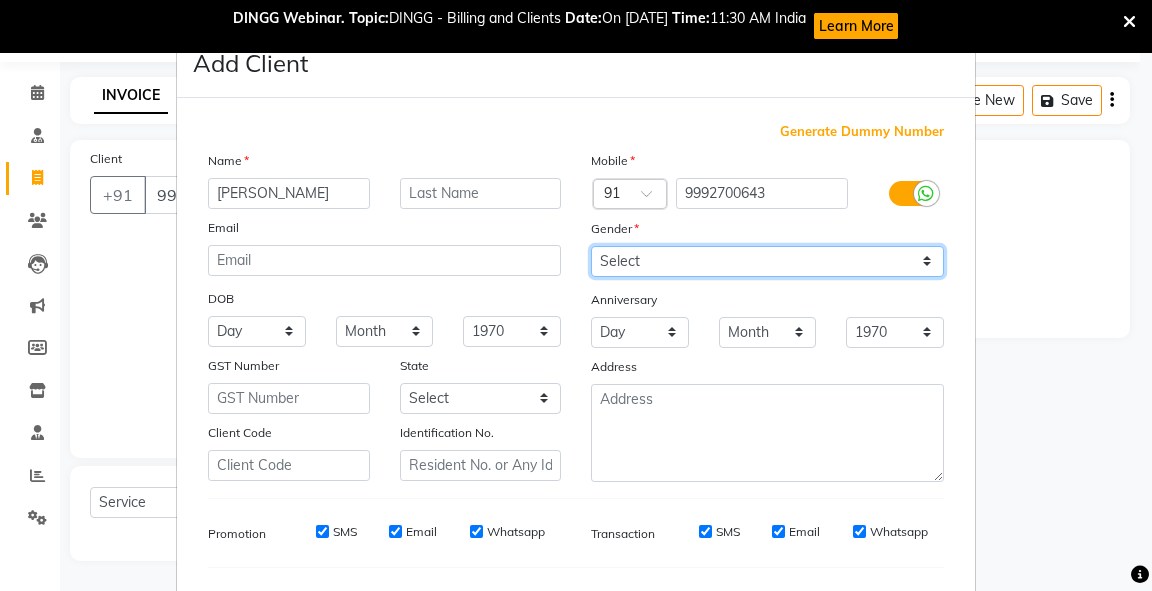select on "[DEMOGRAPHIC_DATA]" 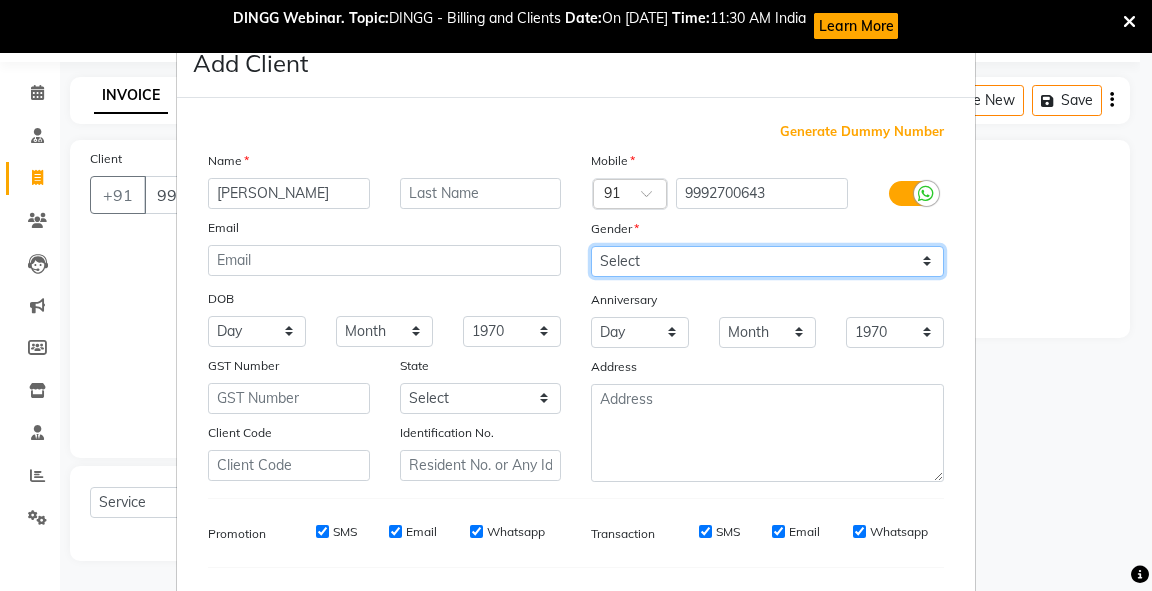 click on "Select [DEMOGRAPHIC_DATA] [DEMOGRAPHIC_DATA] Other Prefer Not To Say" at bounding box center [767, 261] 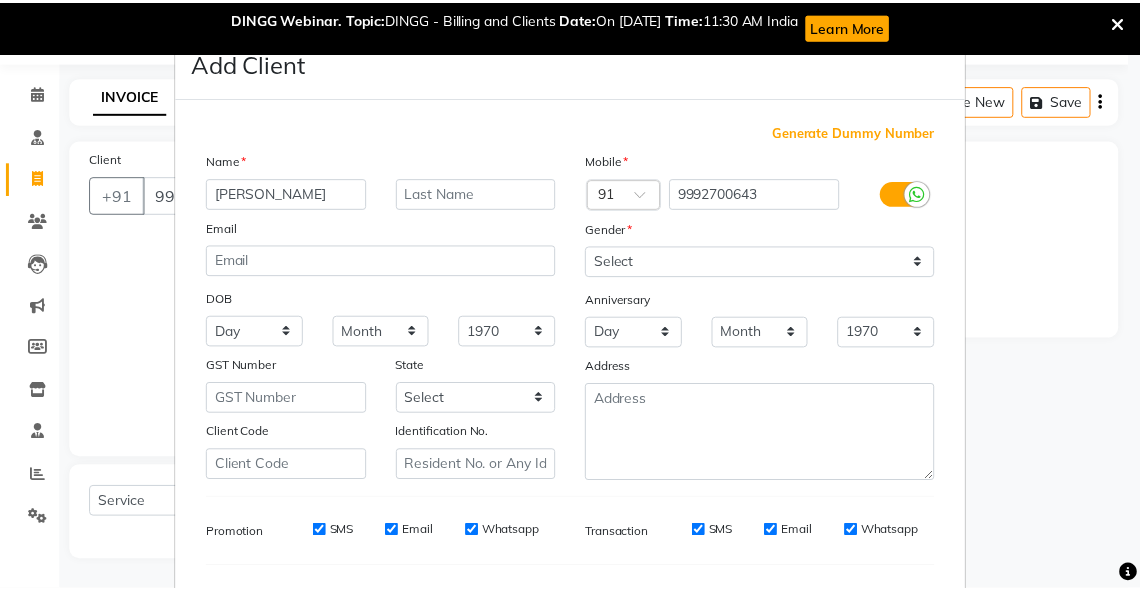 scroll, scrollTop: 265, scrollLeft: 0, axis: vertical 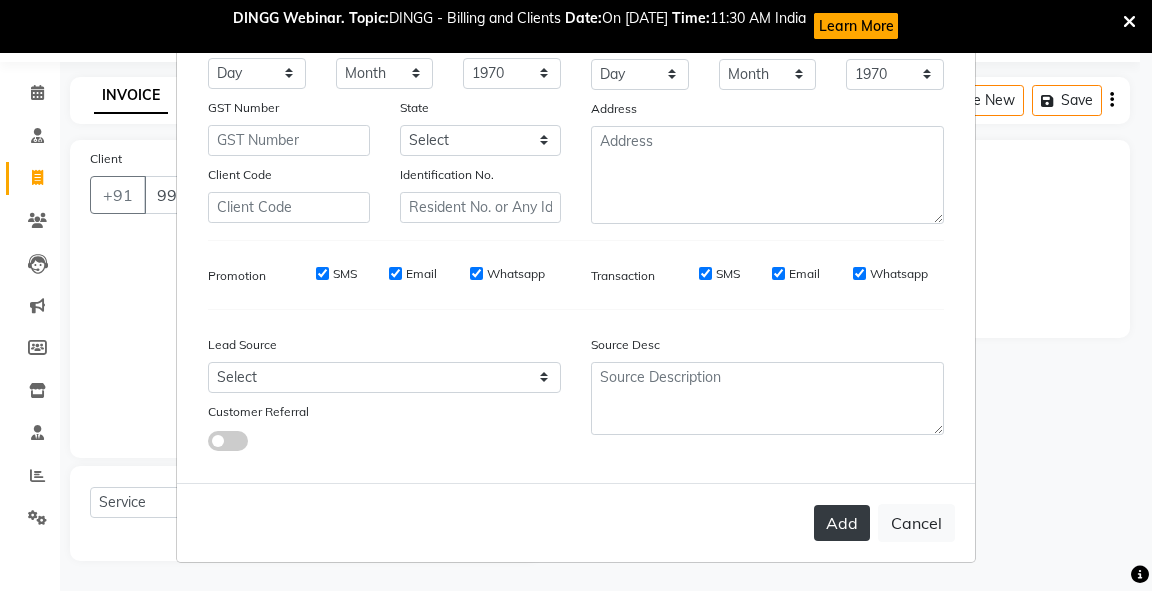 click on "Add" at bounding box center (842, 523) 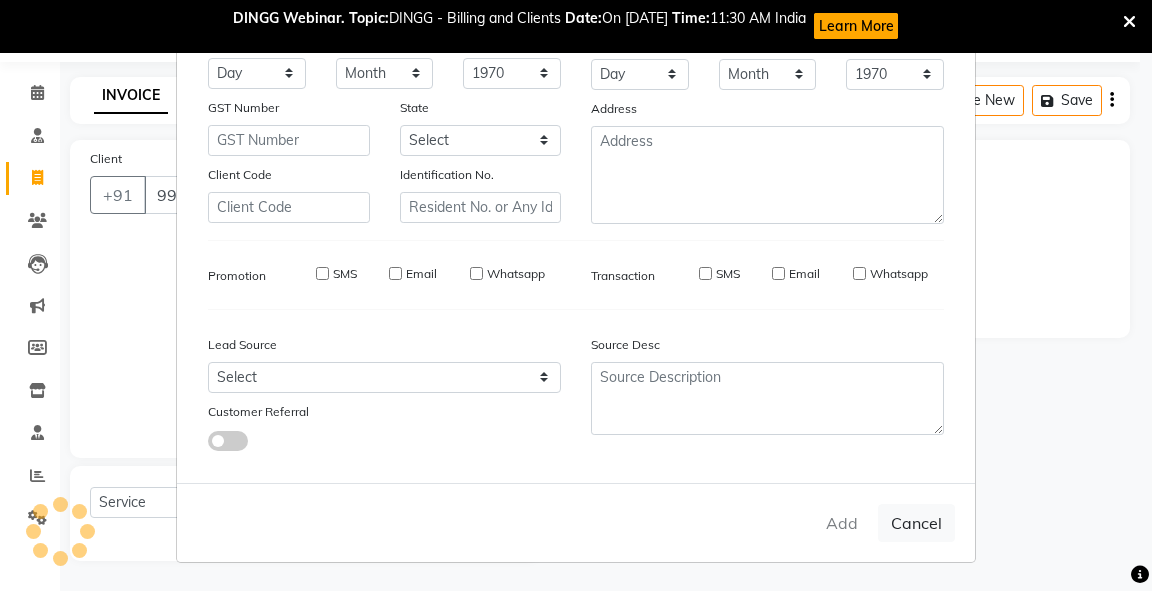 type 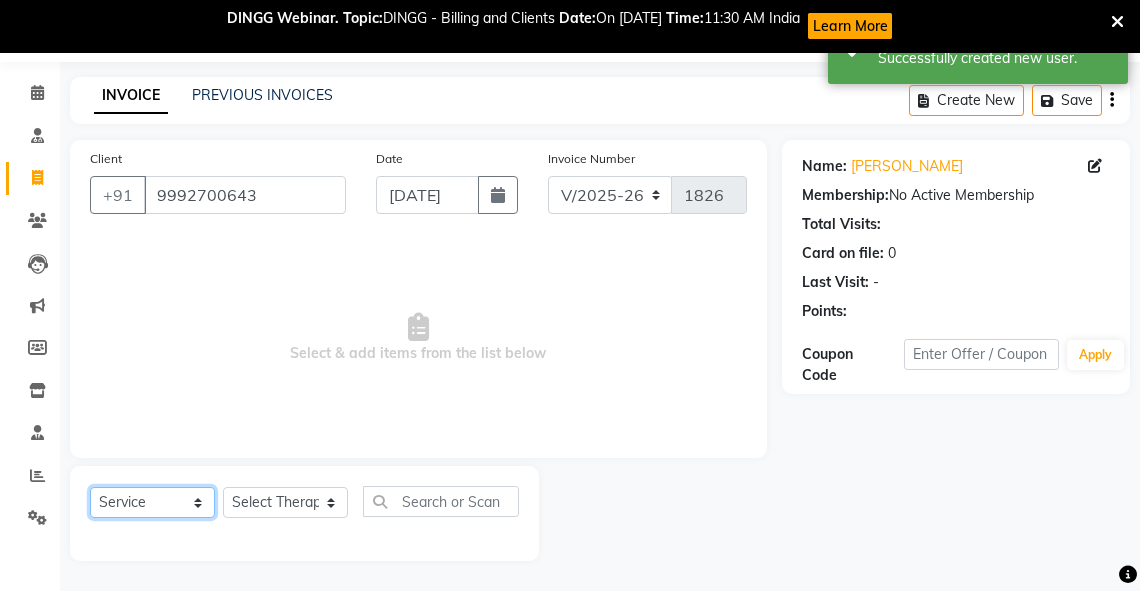 click on "Select  Service  Product  Membership  Package Voucher Prepaid Gift Card" 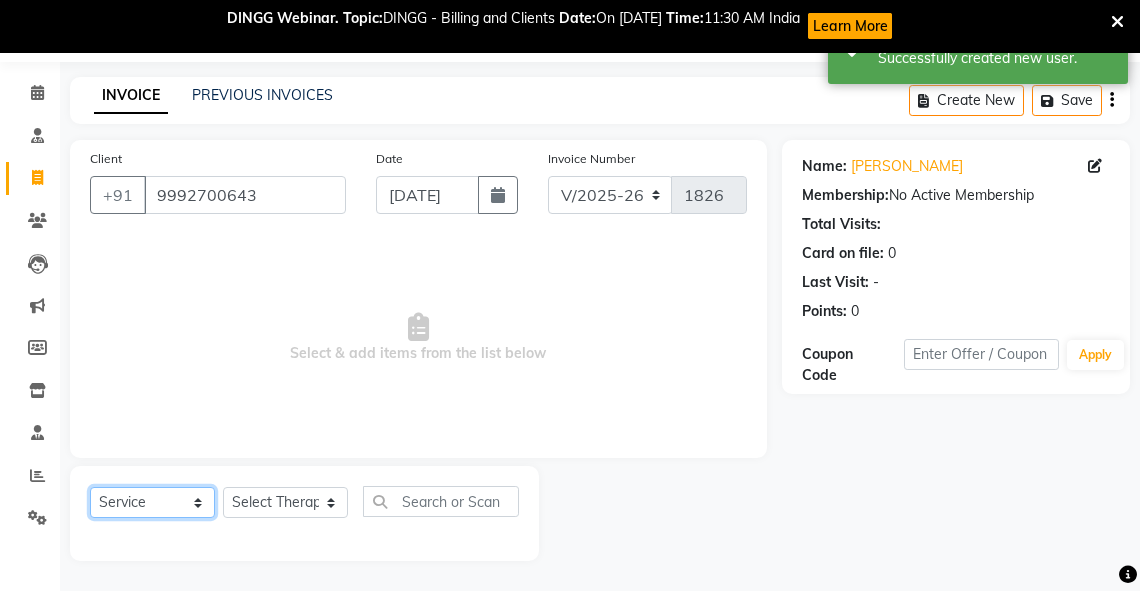 click on "Select  Service  Product  Membership  Package Voucher Prepaid Gift Card" 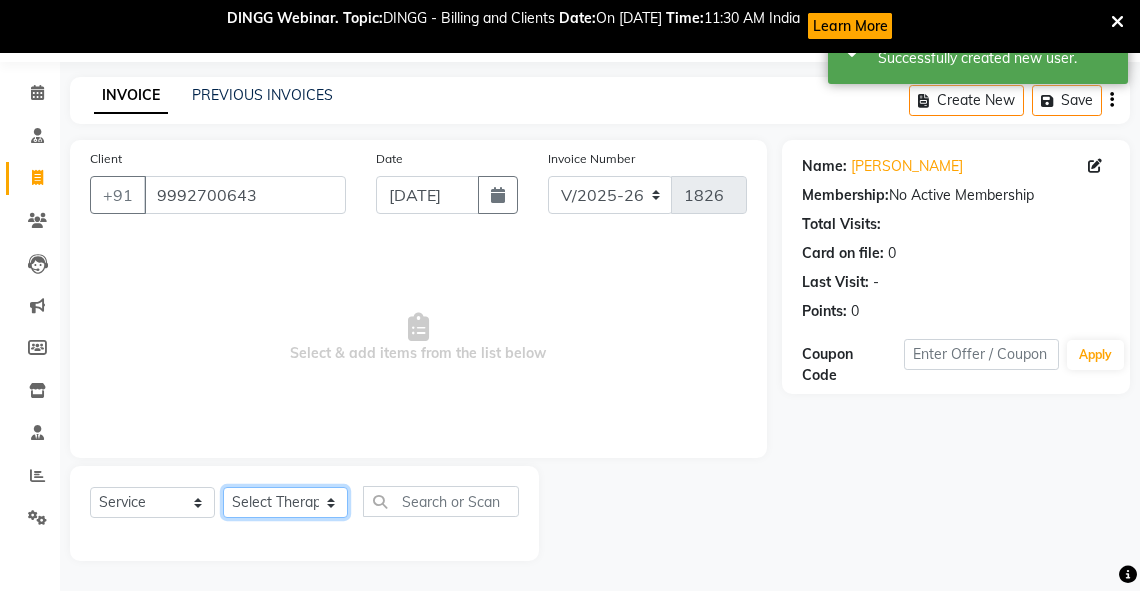 click on "Select Therapist [PERSON_NAME] V [PERSON_NAME] [PERSON_NAME] A K [PERSON_NAME] N [PERSON_NAME] [PERSON_NAME] K P [PERSON_NAME] [PERSON_NAME] [PERSON_NAME] [PERSON_NAME] Manager [PERSON_NAME] a [PERSON_NAME] K M OTHER BRANCH Sardinia [PERSON_NAME] [PERSON_NAME] [PERSON_NAME] [PERSON_NAME]" 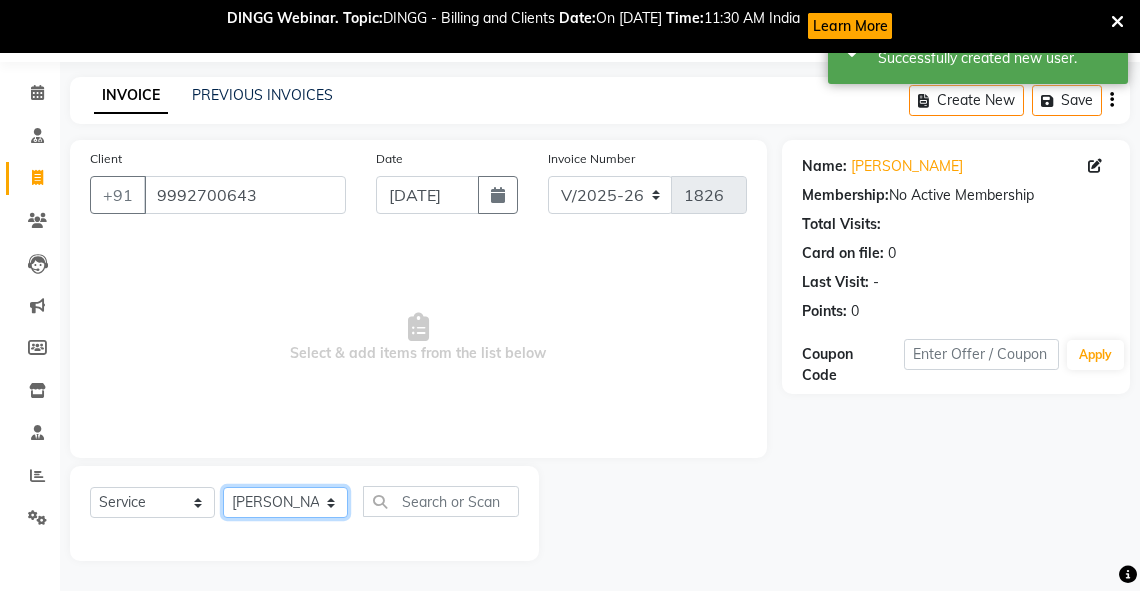 click on "Select Therapist [PERSON_NAME] V [PERSON_NAME] [PERSON_NAME] A K [PERSON_NAME] N [PERSON_NAME] [PERSON_NAME] K P [PERSON_NAME] [PERSON_NAME] [PERSON_NAME] [PERSON_NAME] Manager [PERSON_NAME] a [PERSON_NAME] K M OTHER BRANCH Sardinia [PERSON_NAME] [PERSON_NAME] [PERSON_NAME] [PERSON_NAME]" 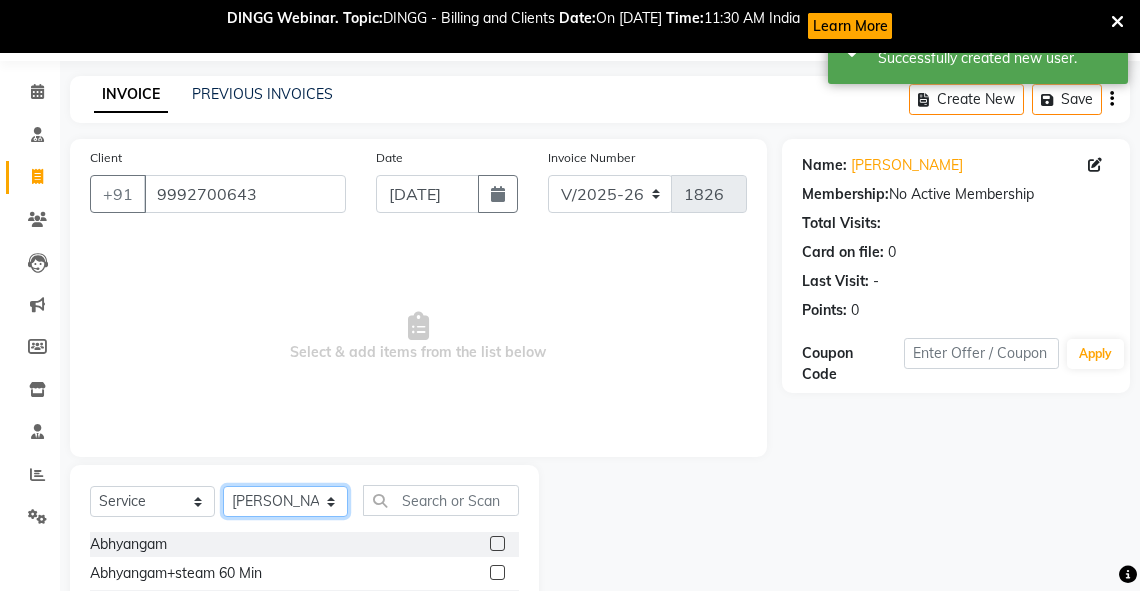 click on "Select Therapist [PERSON_NAME] V [PERSON_NAME] [PERSON_NAME] A K [PERSON_NAME] N [PERSON_NAME] [PERSON_NAME] K P [PERSON_NAME] [PERSON_NAME] [PERSON_NAME] [PERSON_NAME] Manager [PERSON_NAME] a [PERSON_NAME] K M OTHER BRANCH Sardinia [PERSON_NAME] [PERSON_NAME] [PERSON_NAME] [PERSON_NAME]" 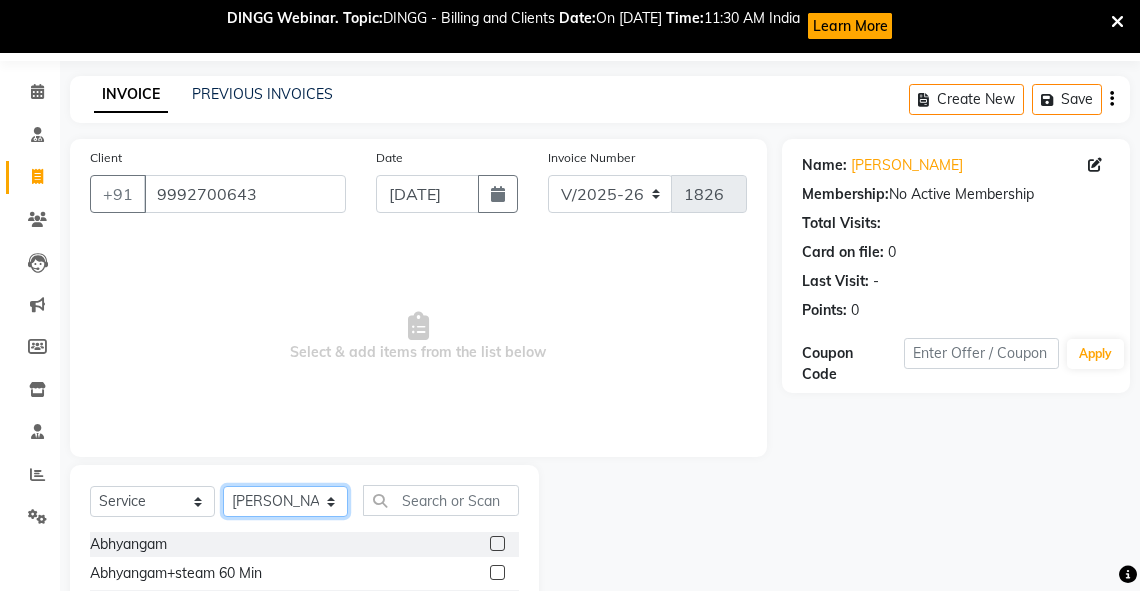 select on "72191" 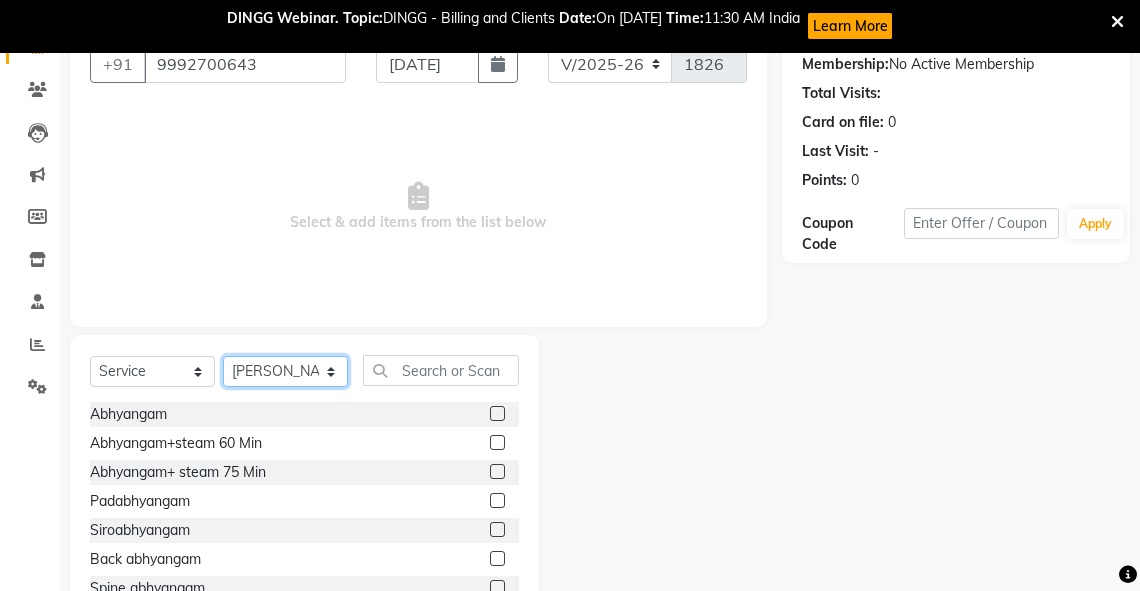 scroll, scrollTop: 195, scrollLeft: 0, axis: vertical 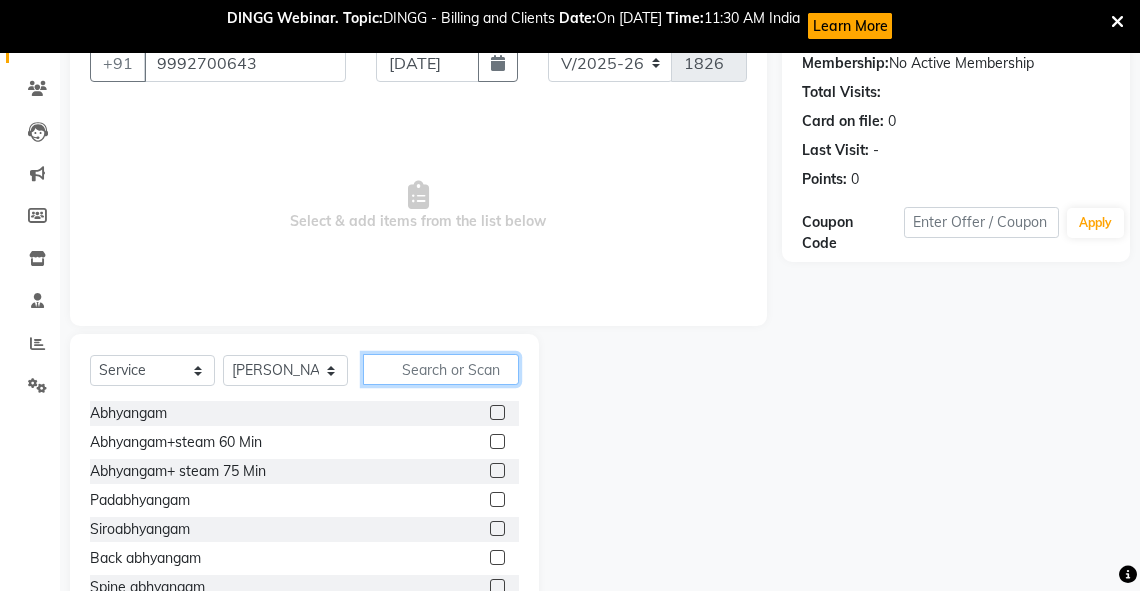 click 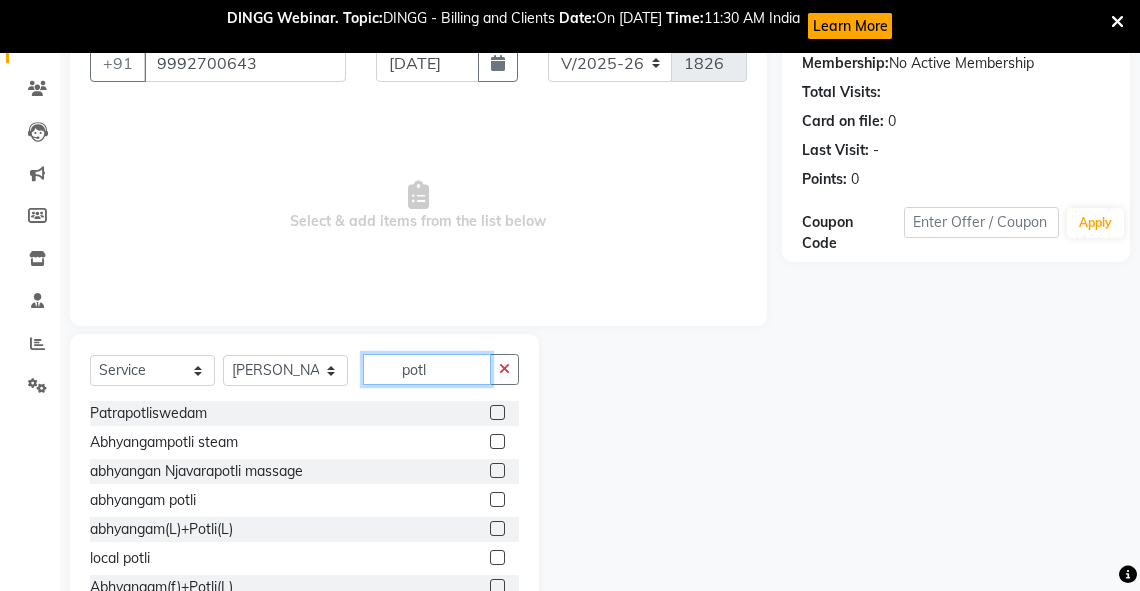 type on "potl" 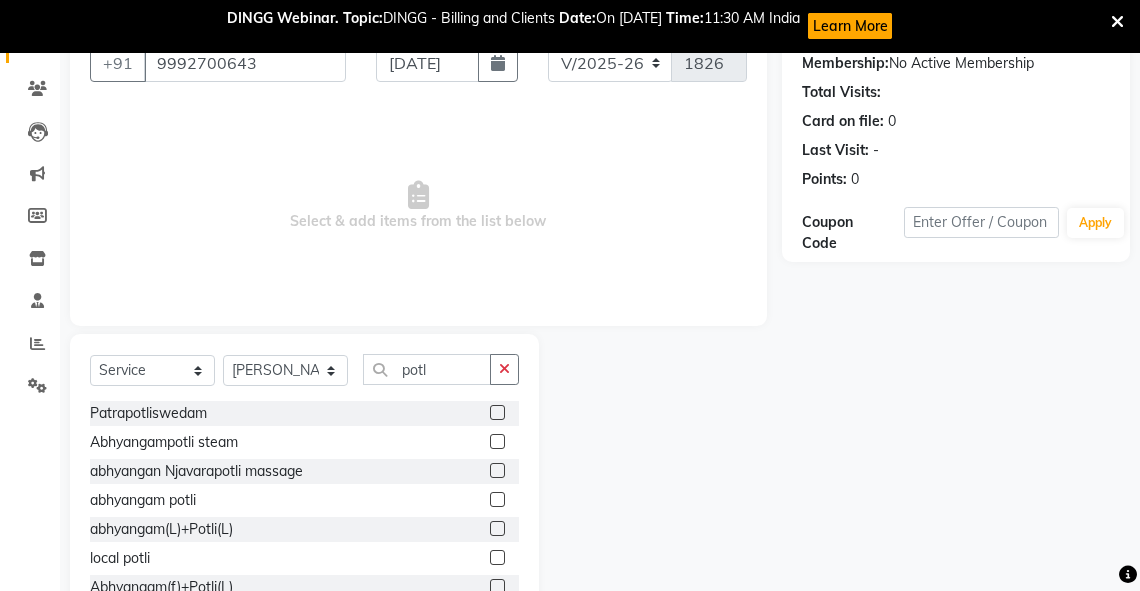 click 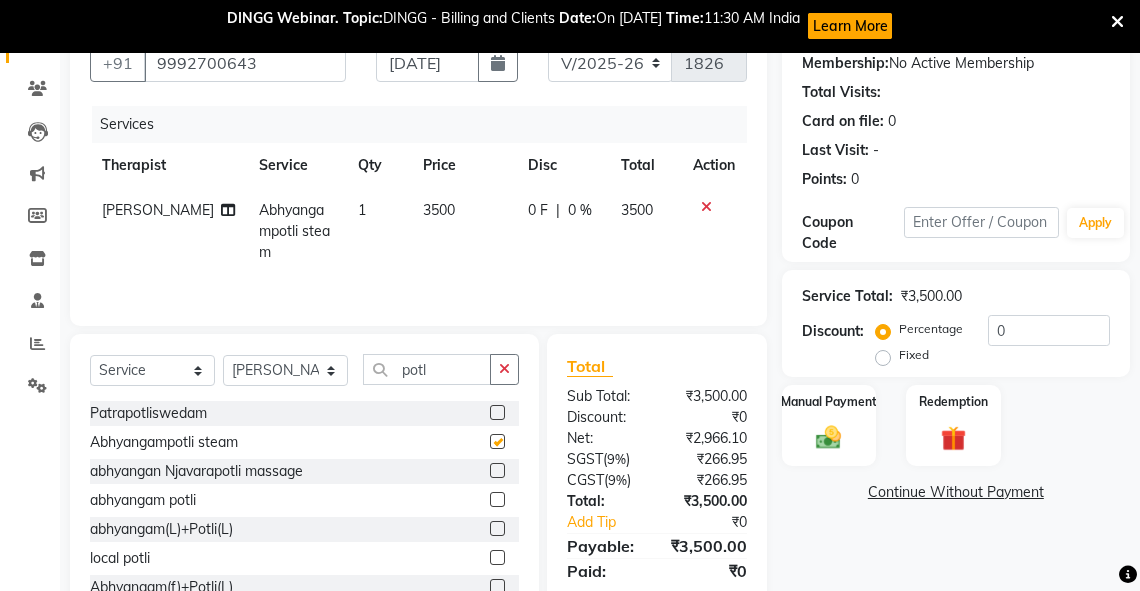 checkbox on "false" 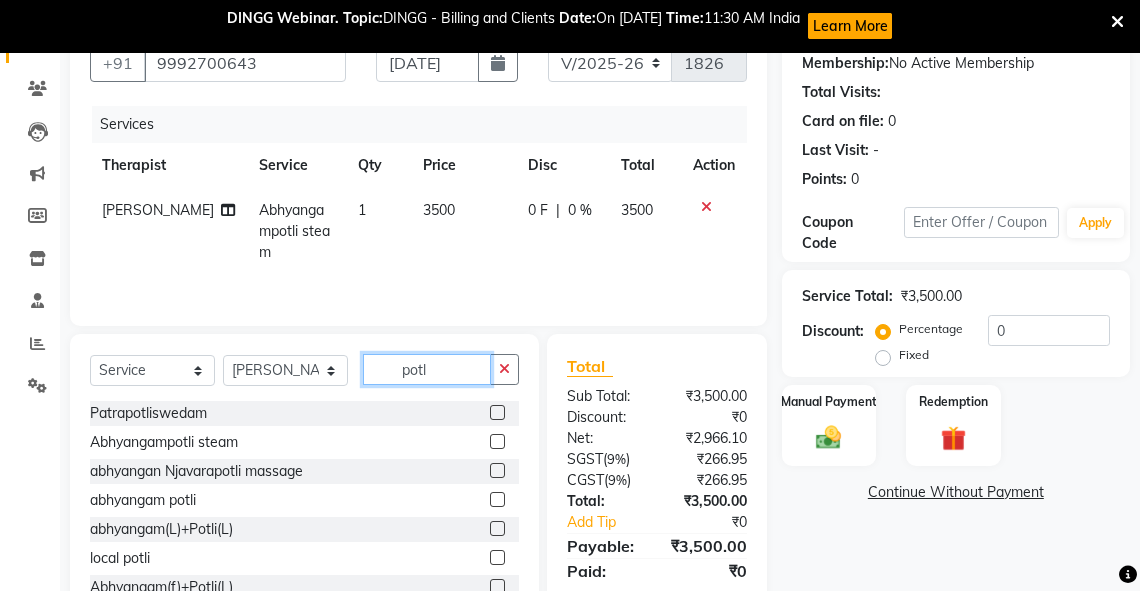 drag, startPoint x: 428, startPoint y: 372, endPoint x: 396, endPoint y: 372, distance: 32 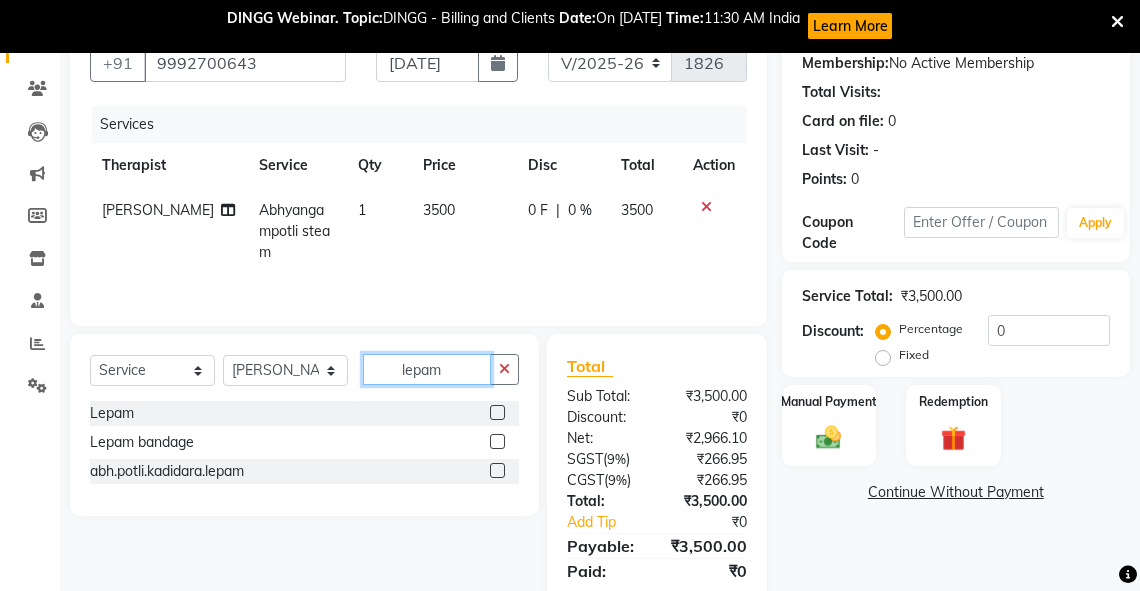 type on "lepam" 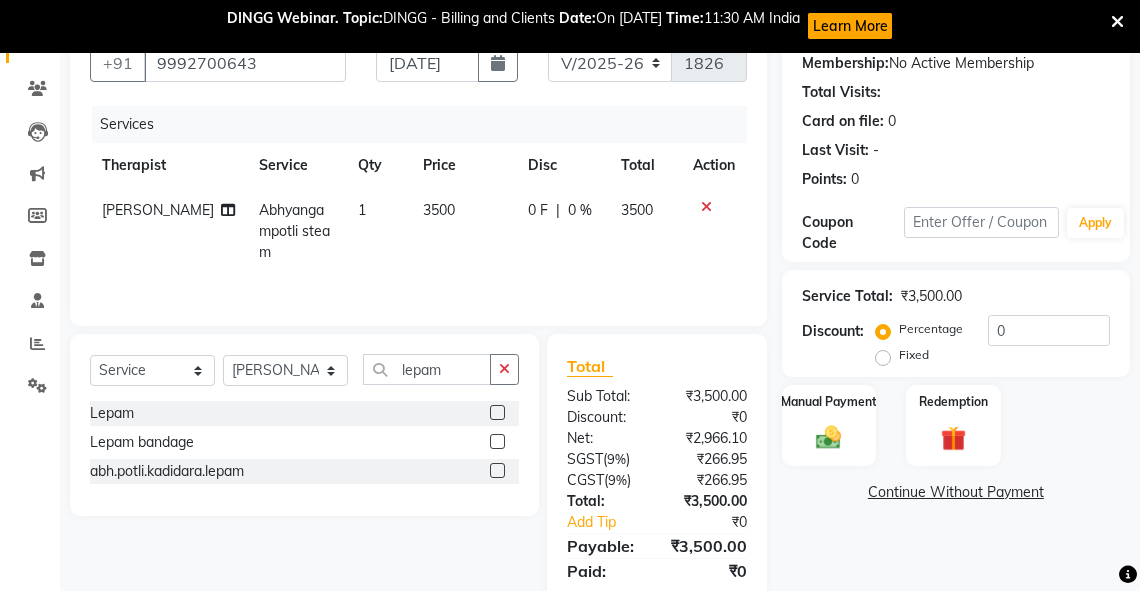click 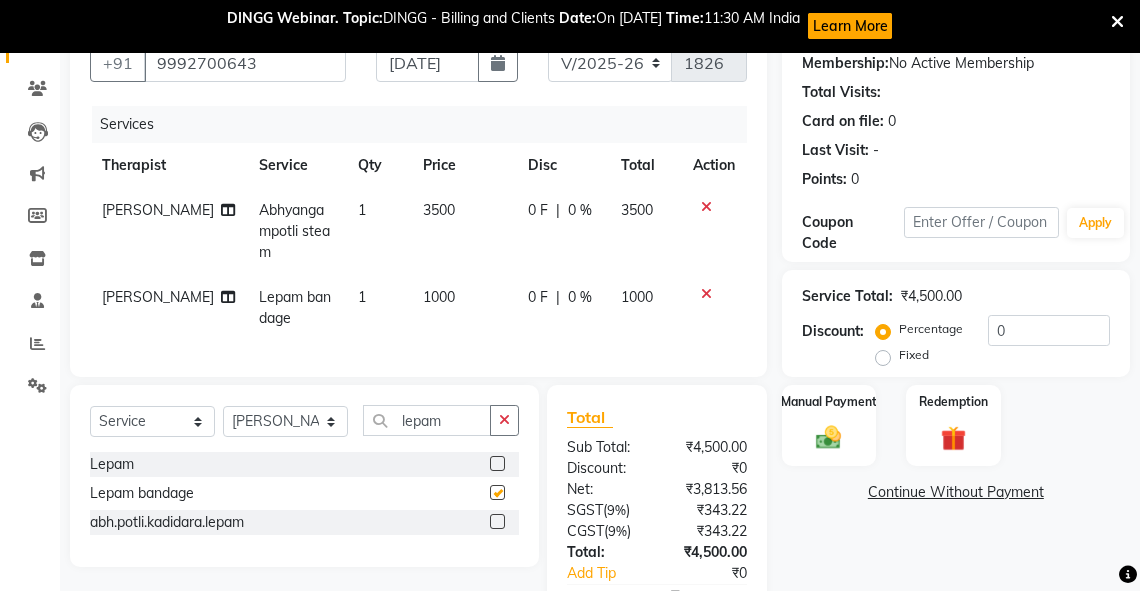 checkbox on "false" 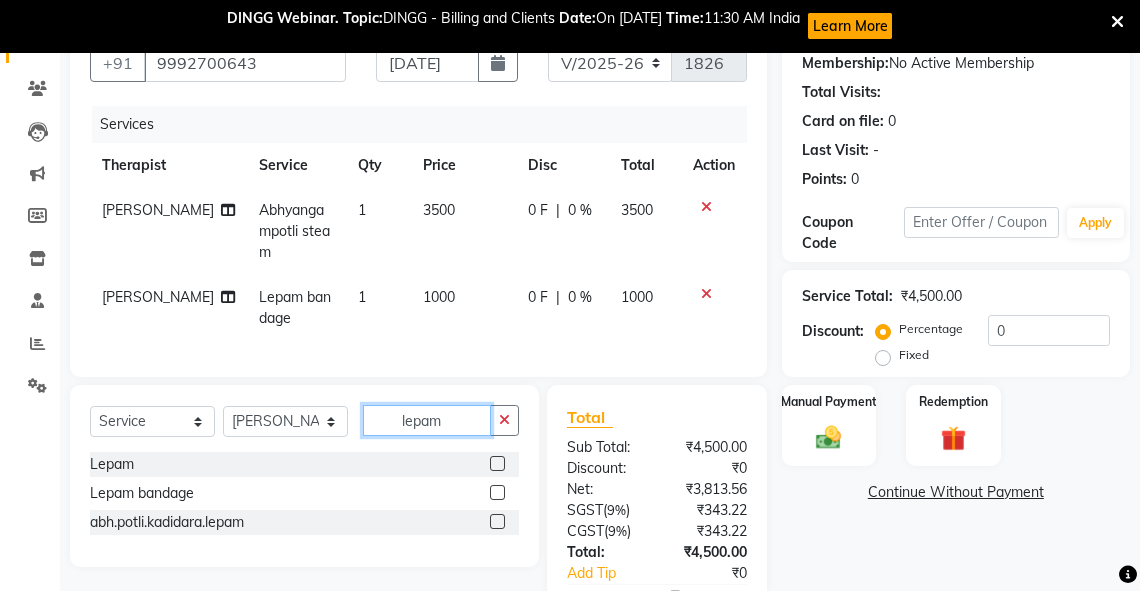 click on "lepam" 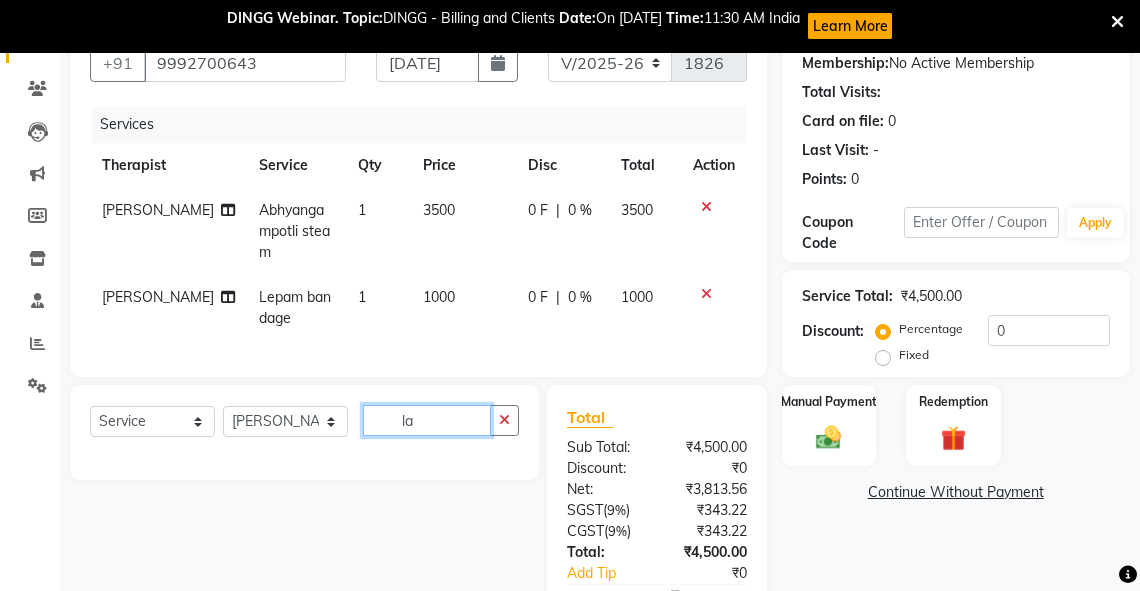type on "l" 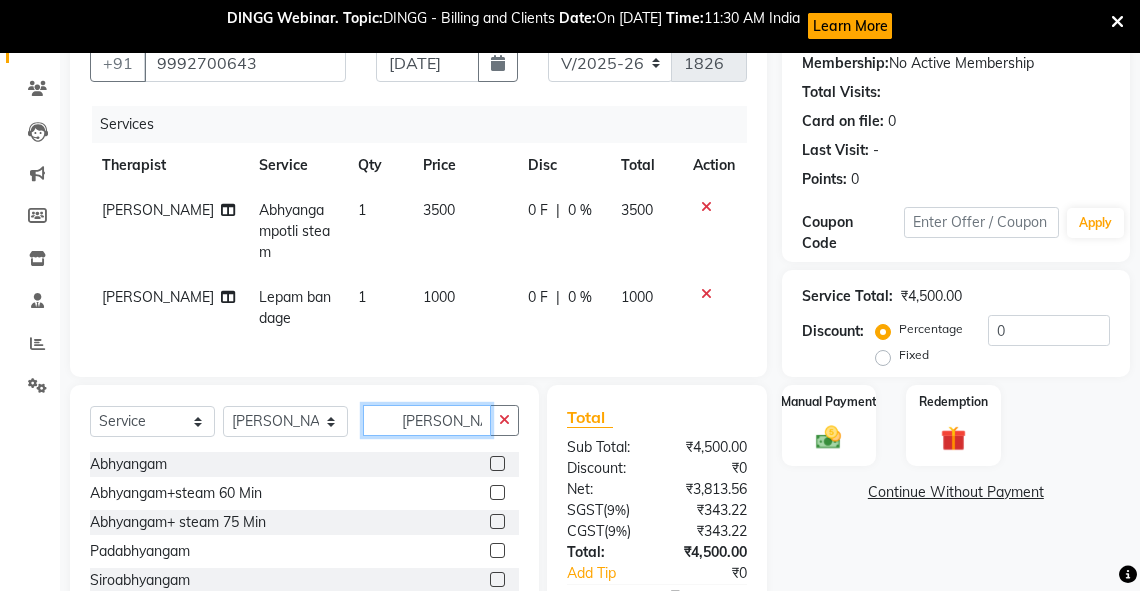 type on "[PERSON_NAME]" 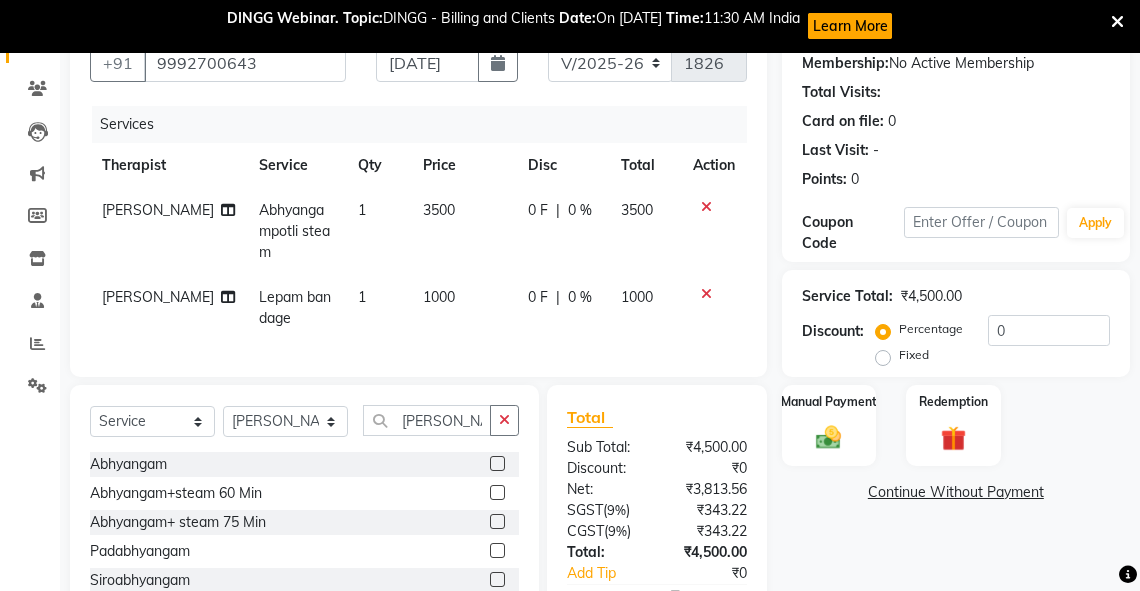click 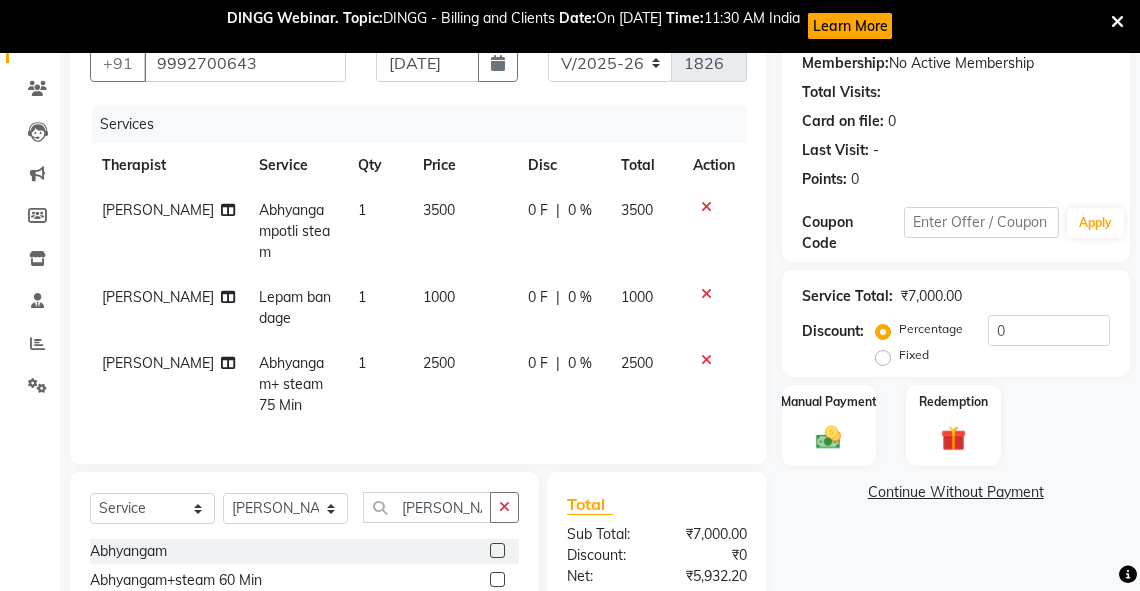 checkbox on "false" 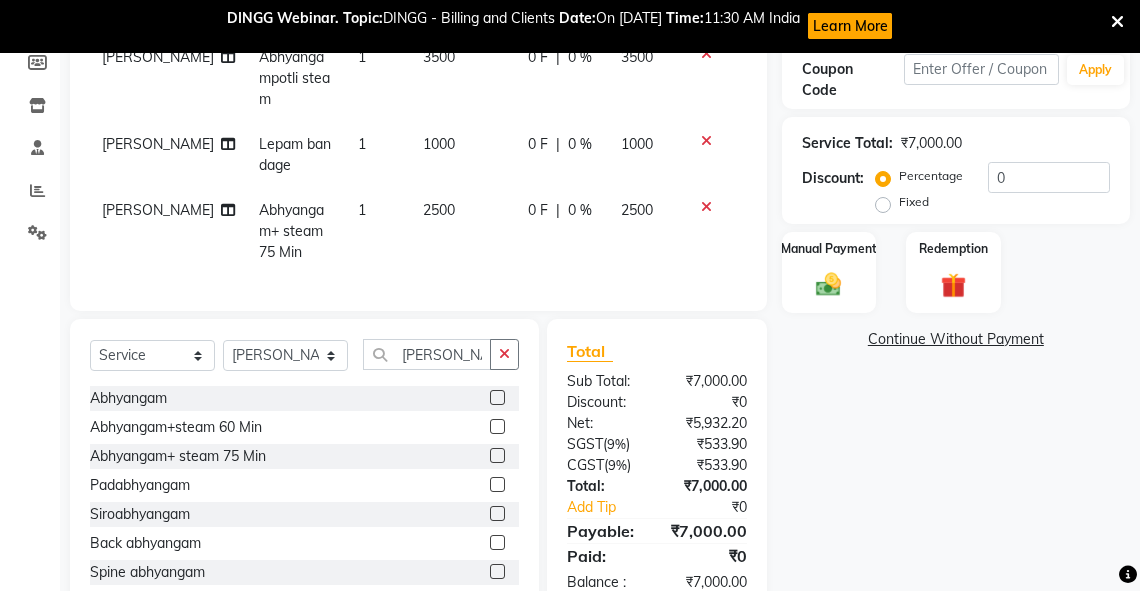 scroll, scrollTop: 344, scrollLeft: 0, axis: vertical 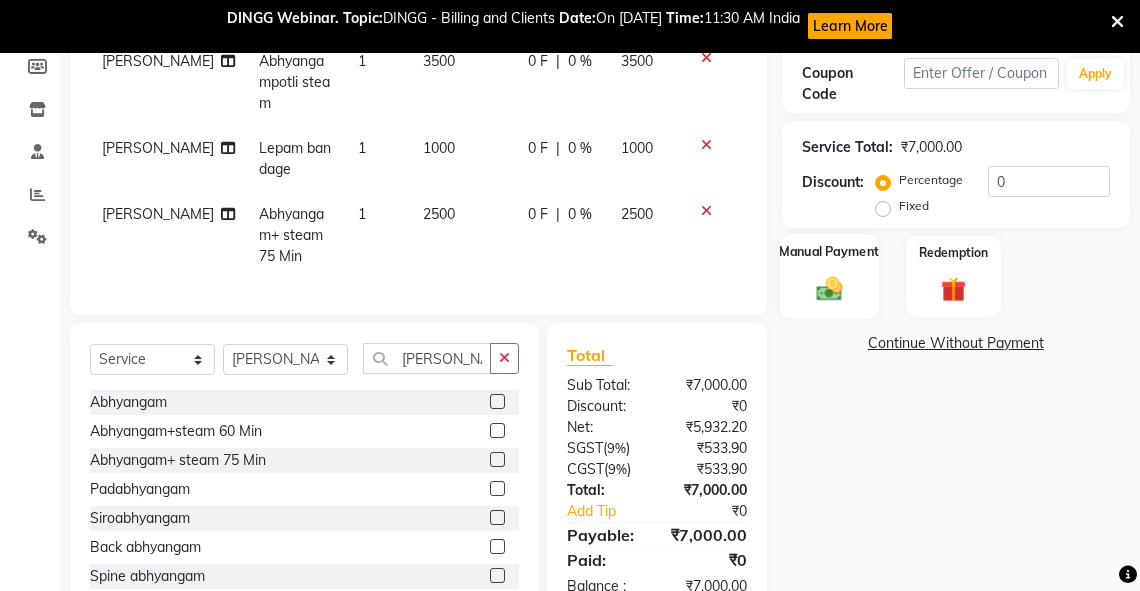 click 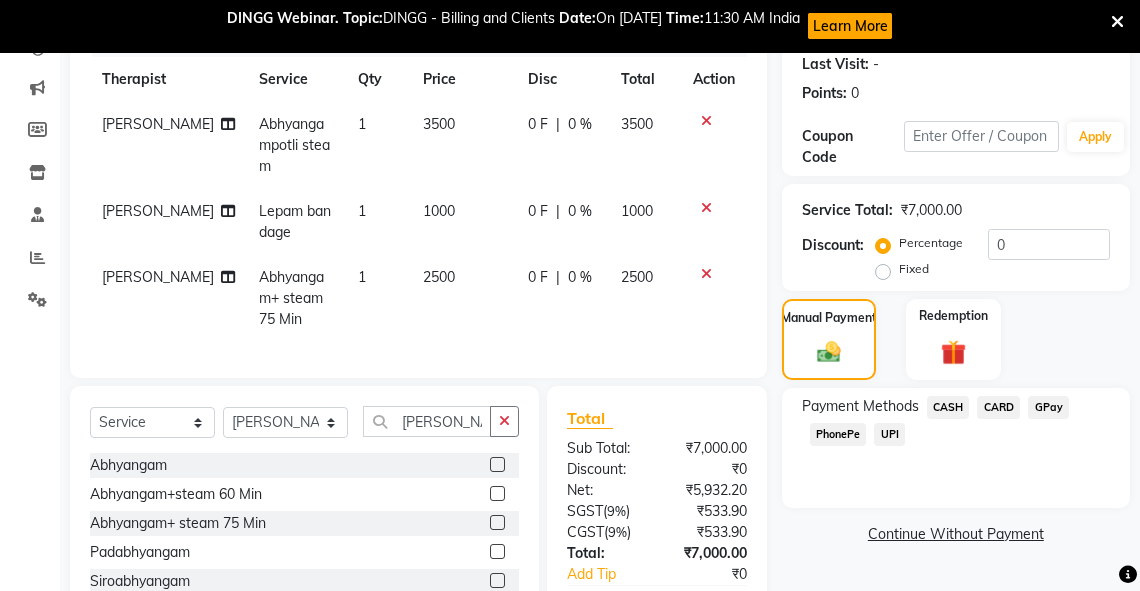 scroll, scrollTop: 268, scrollLeft: 0, axis: vertical 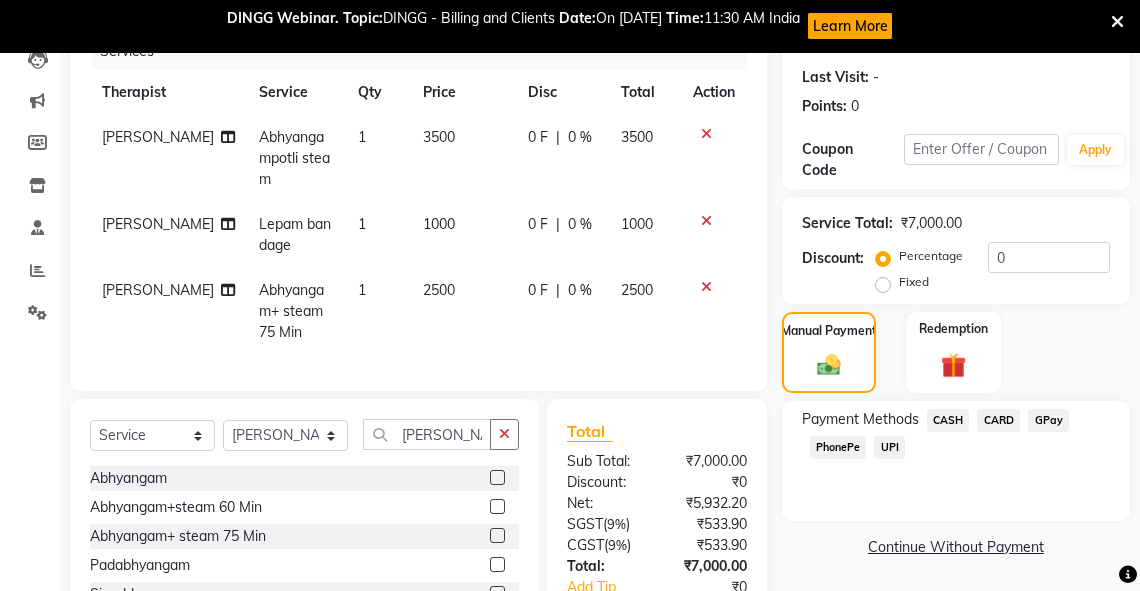 click on "1" 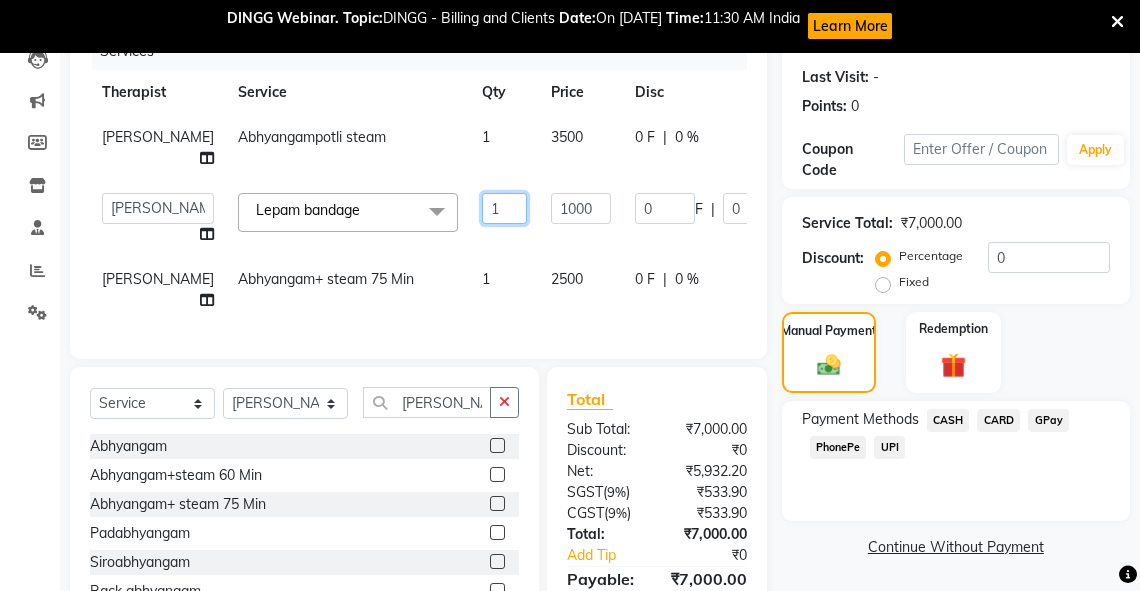 click on "1" 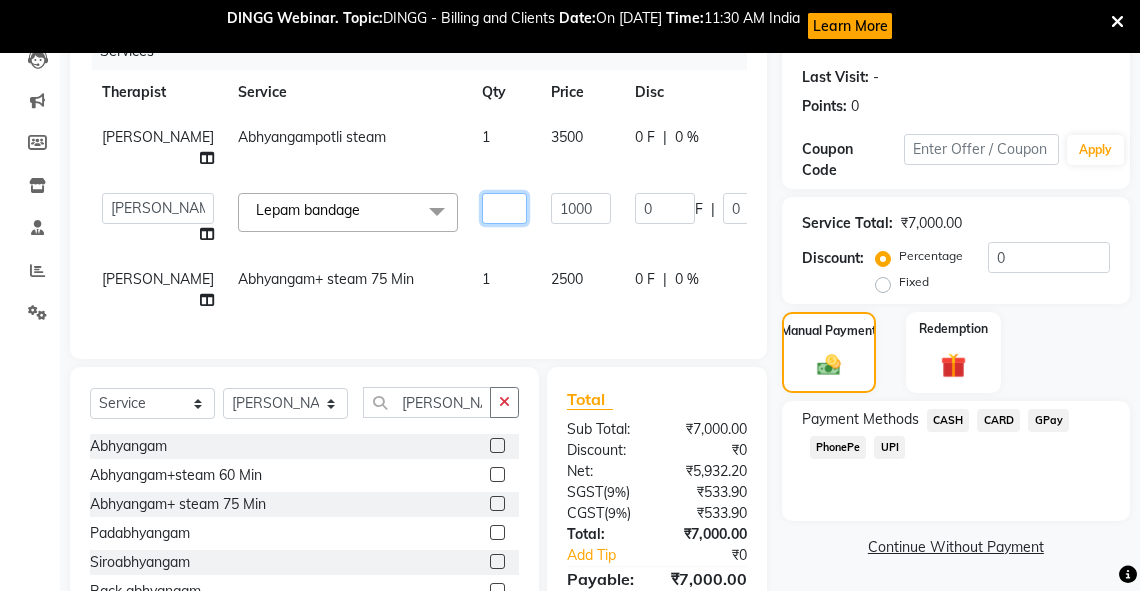type on "2" 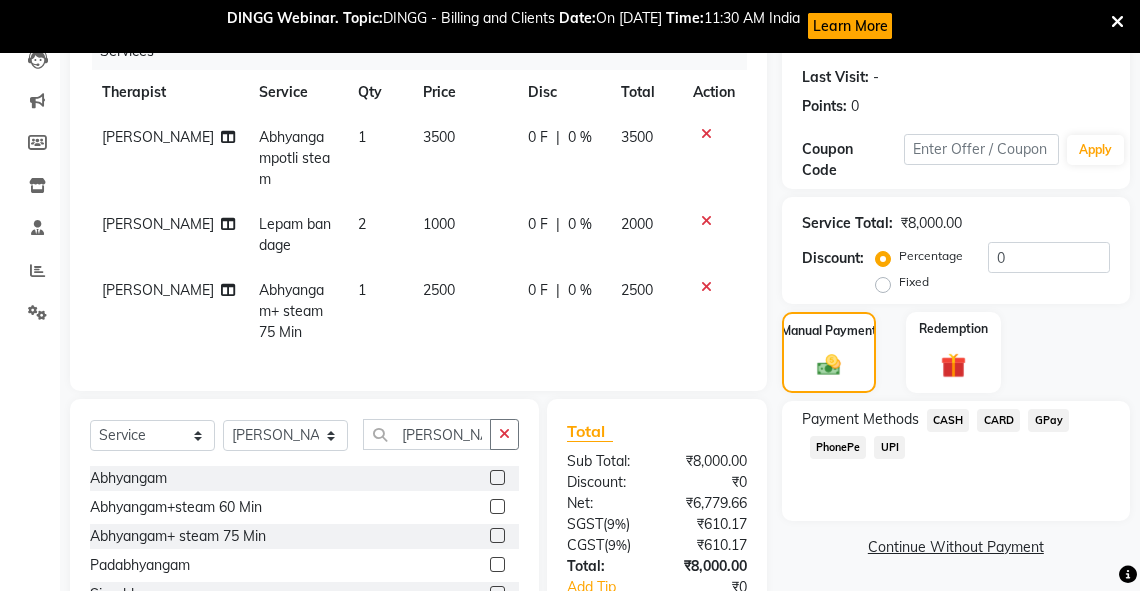 click on "[PERSON_NAME] Lepam bandage 2 1000 0 F | 0 % 2000" 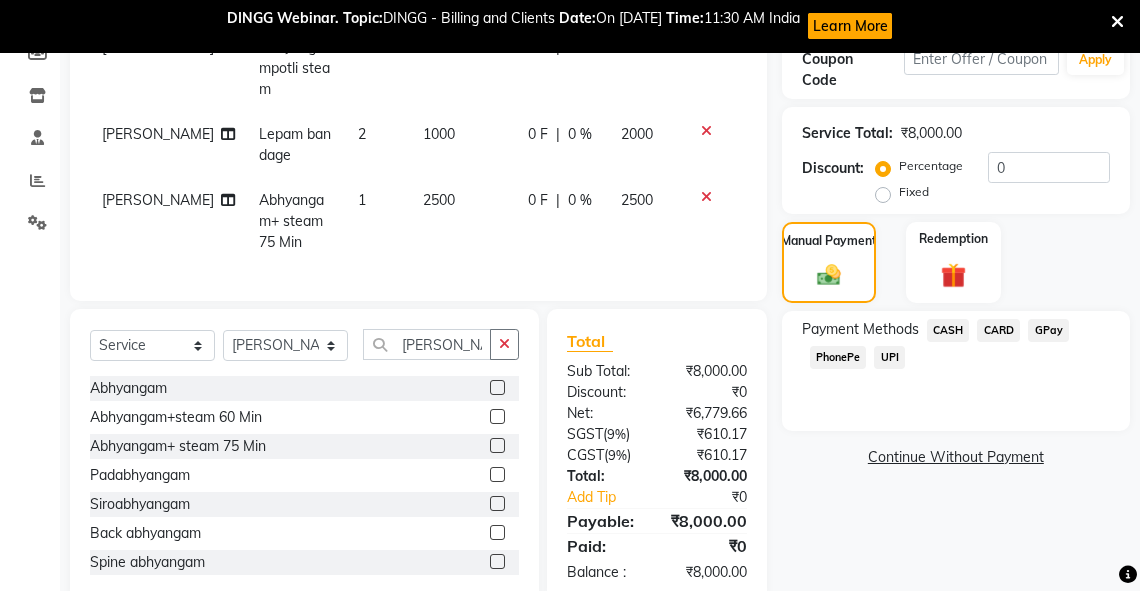 scroll, scrollTop: 413, scrollLeft: 0, axis: vertical 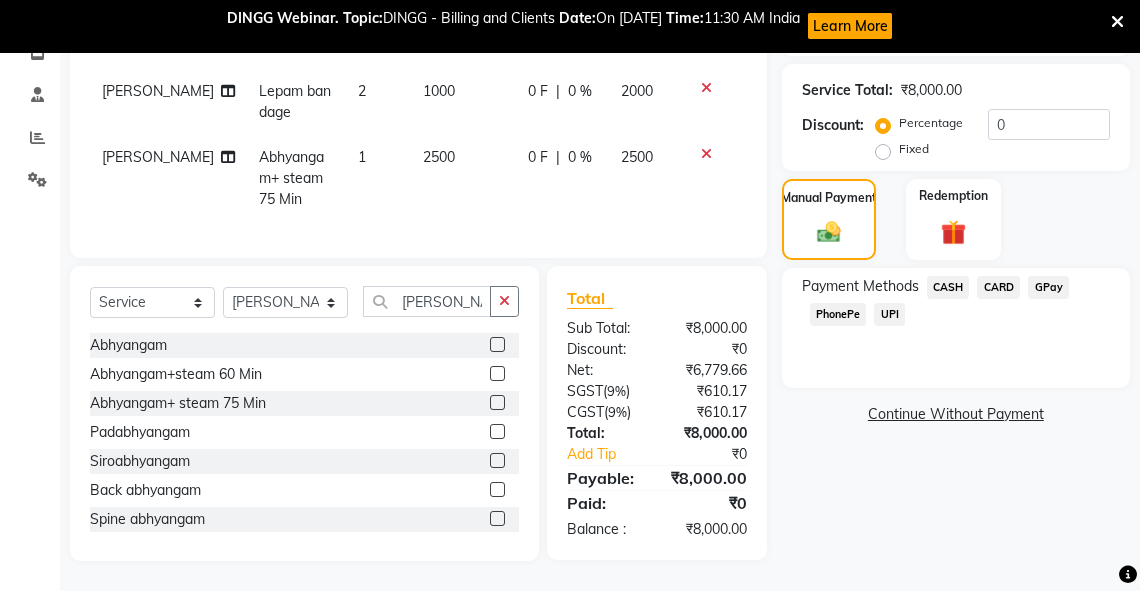 click on "CASH" 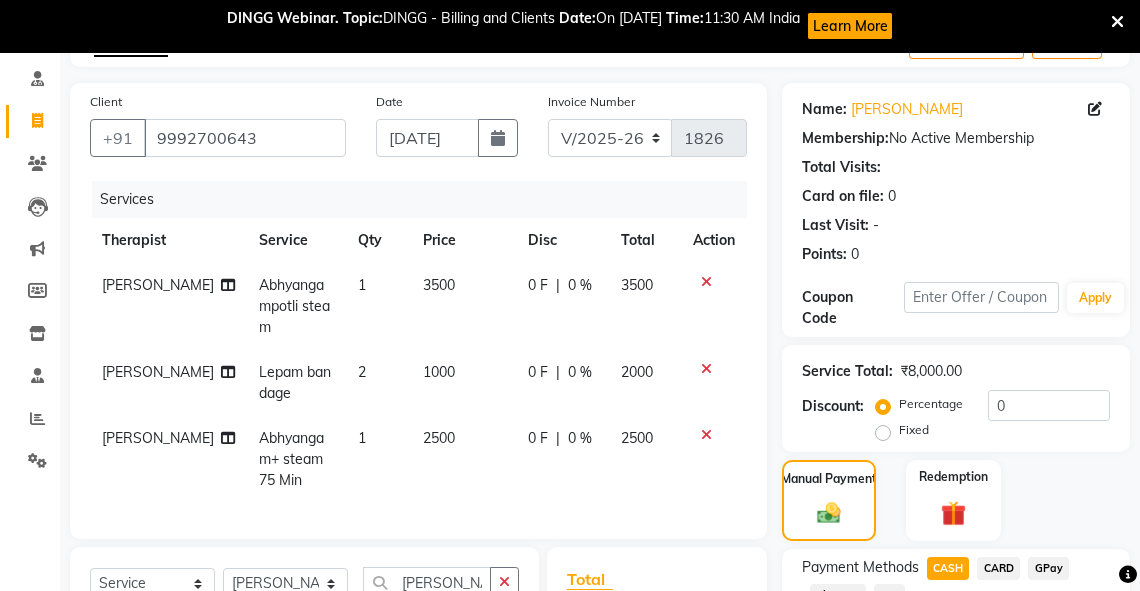 scroll, scrollTop: 56, scrollLeft: 0, axis: vertical 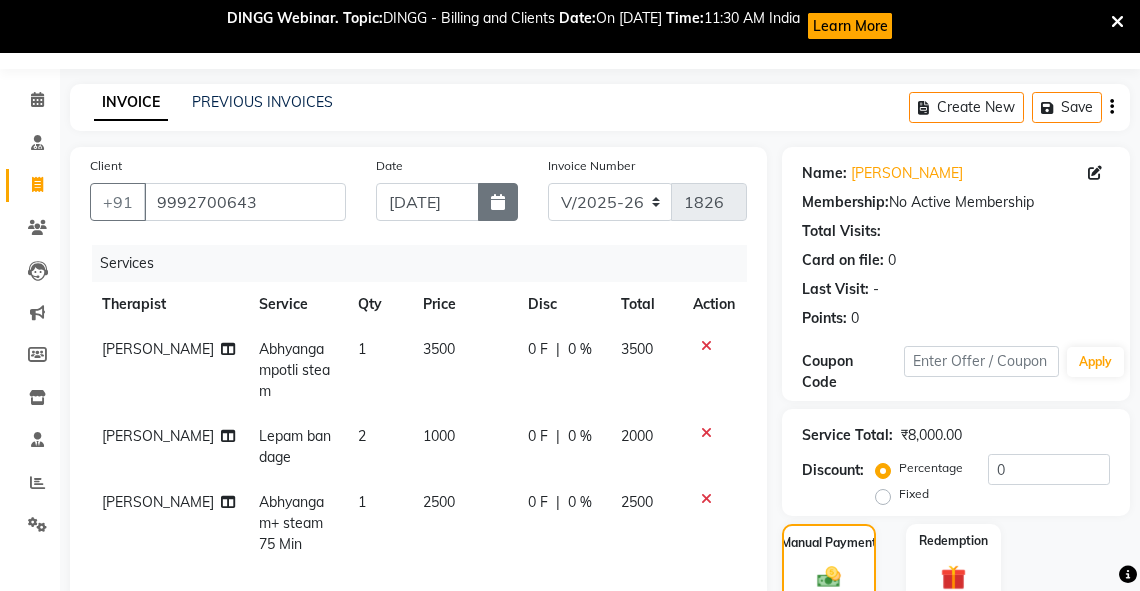 click 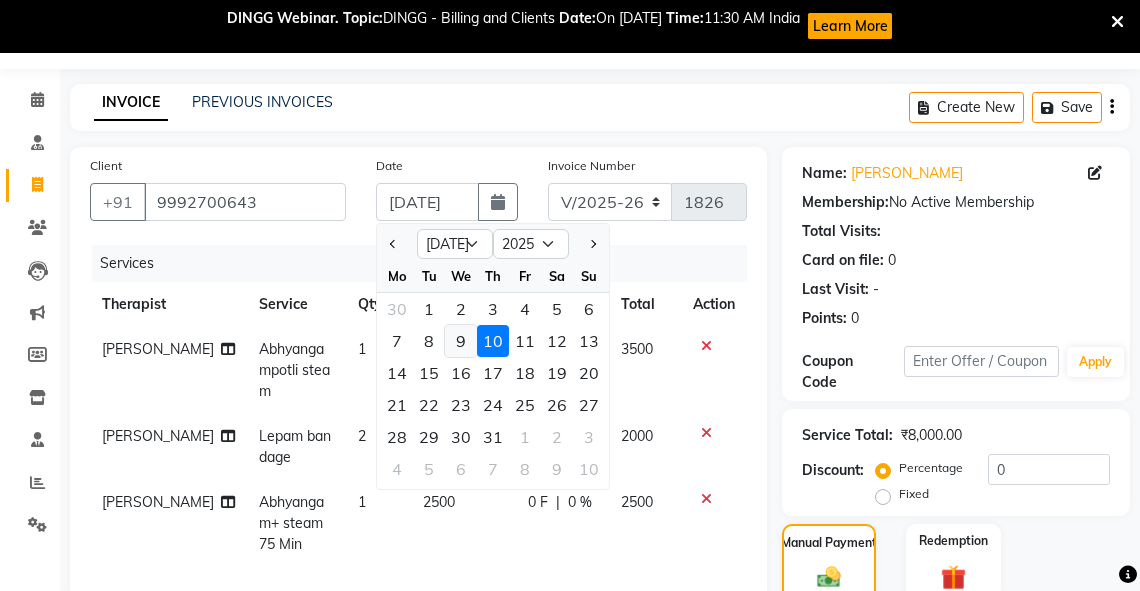 click on "9" 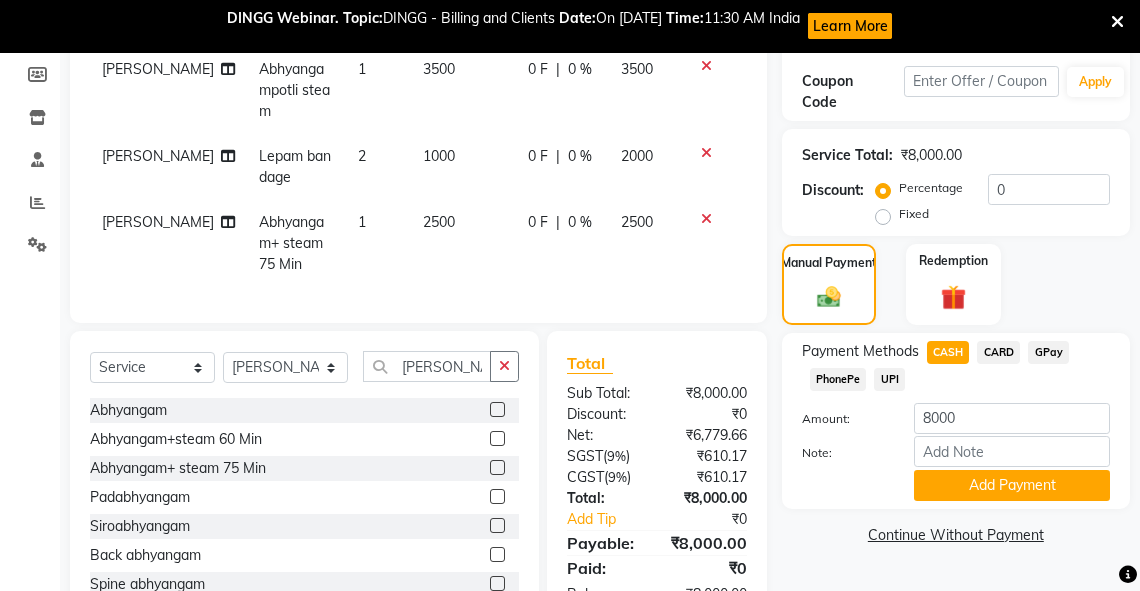 scroll, scrollTop: 413, scrollLeft: 0, axis: vertical 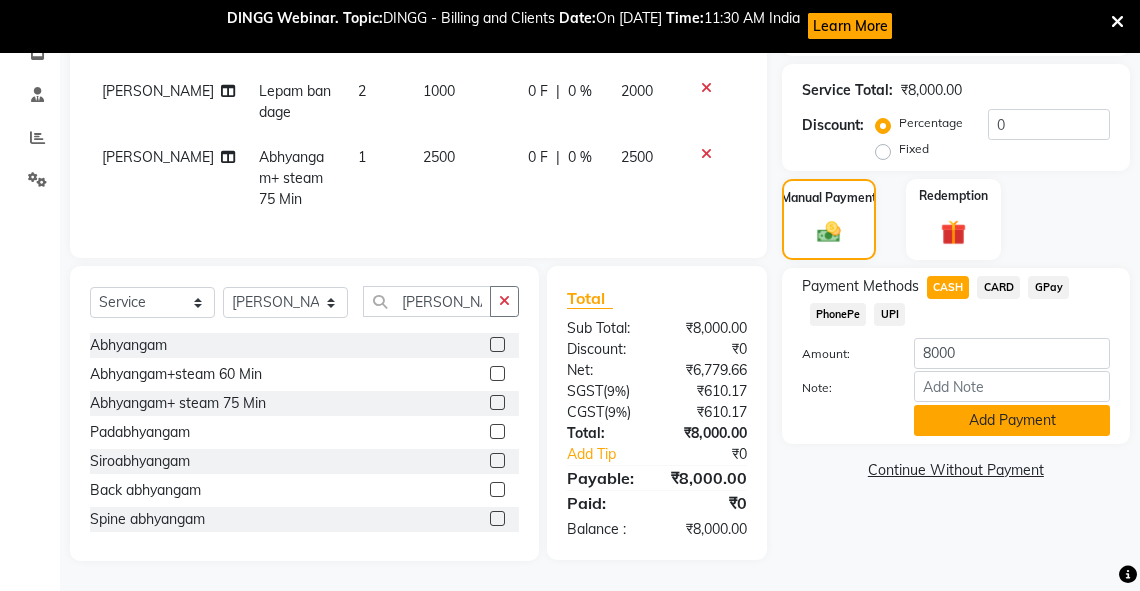 click on "Add Payment" 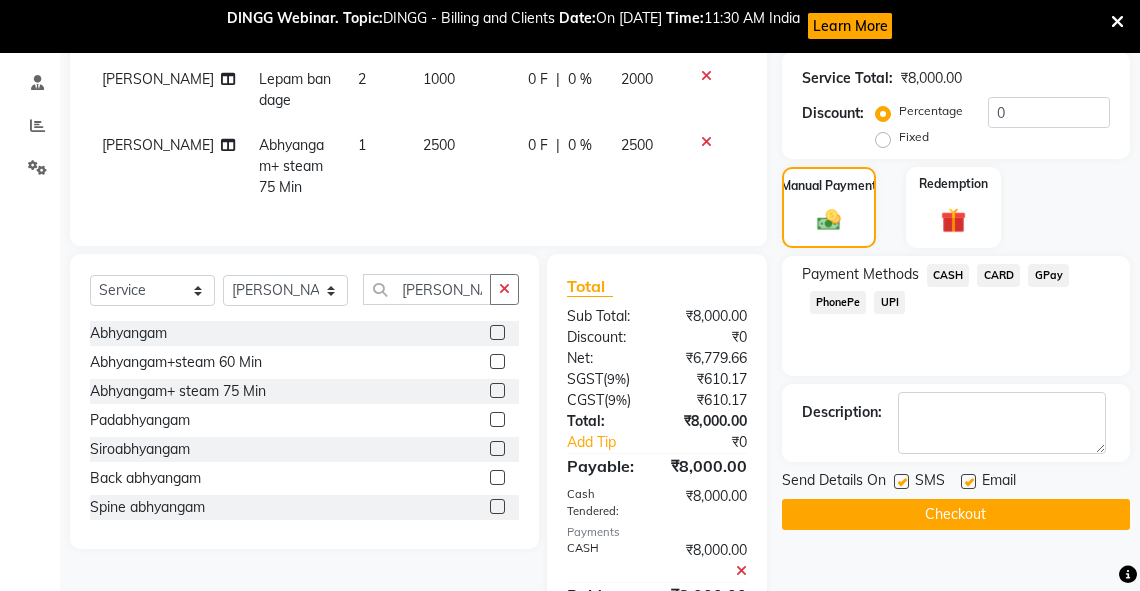 scroll, scrollTop: 516, scrollLeft: 0, axis: vertical 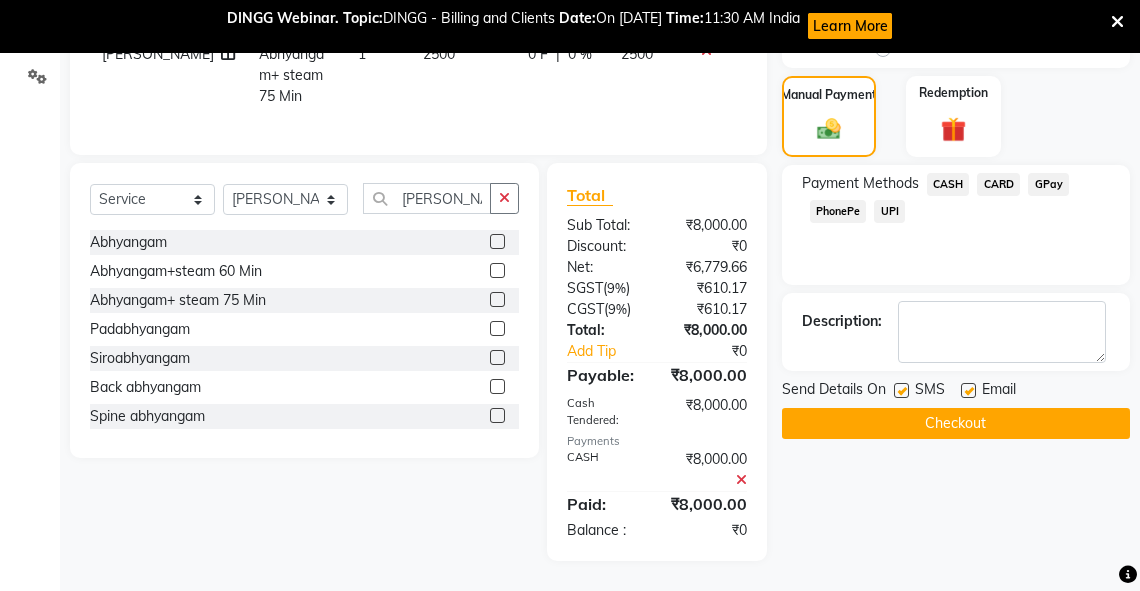 click on "Checkout" 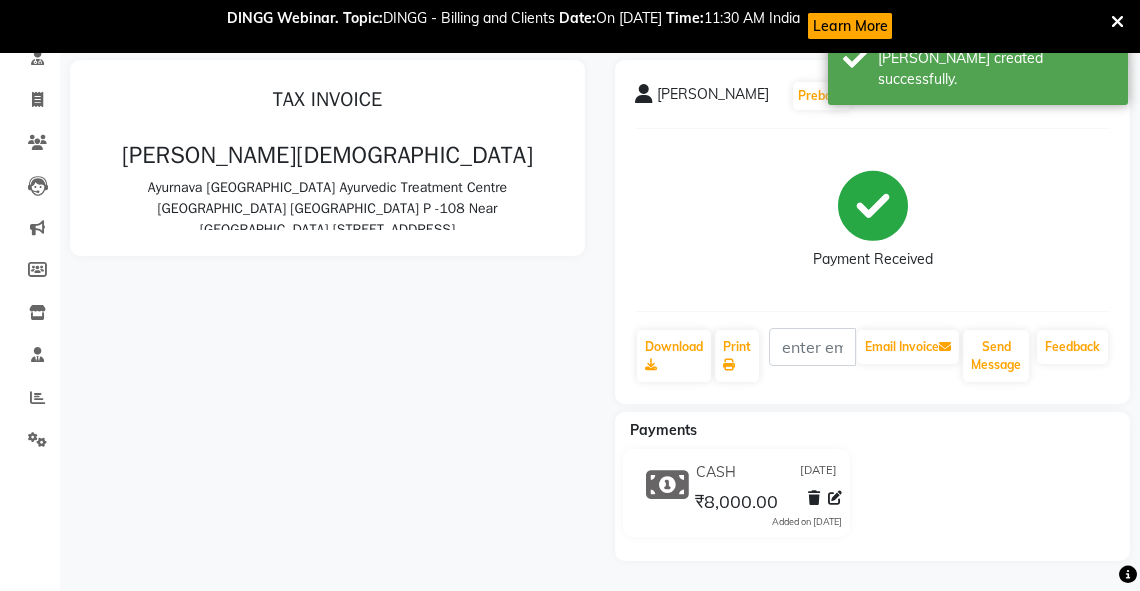 scroll, scrollTop: 0, scrollLeft: 0, axis: both 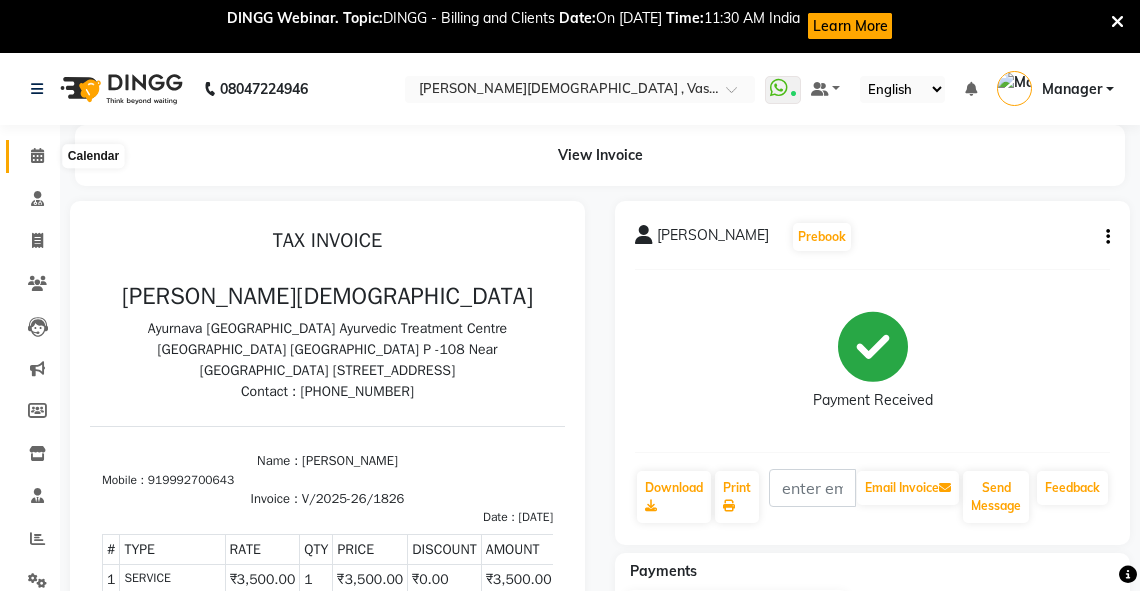 click 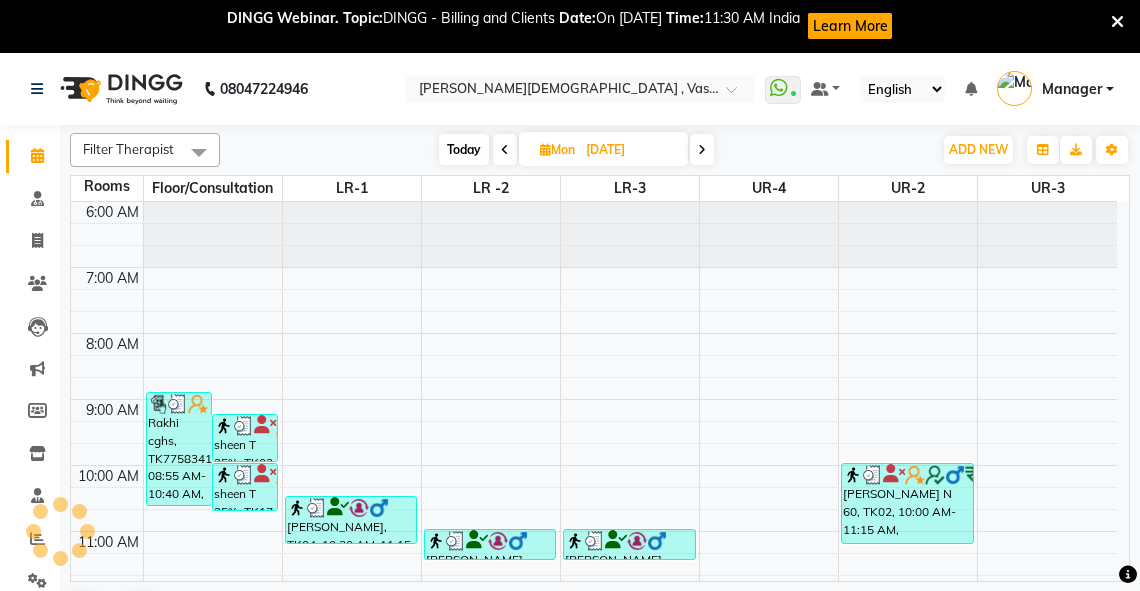 scroll, scrollTop: 0, scrollLeft: 0, axis: both 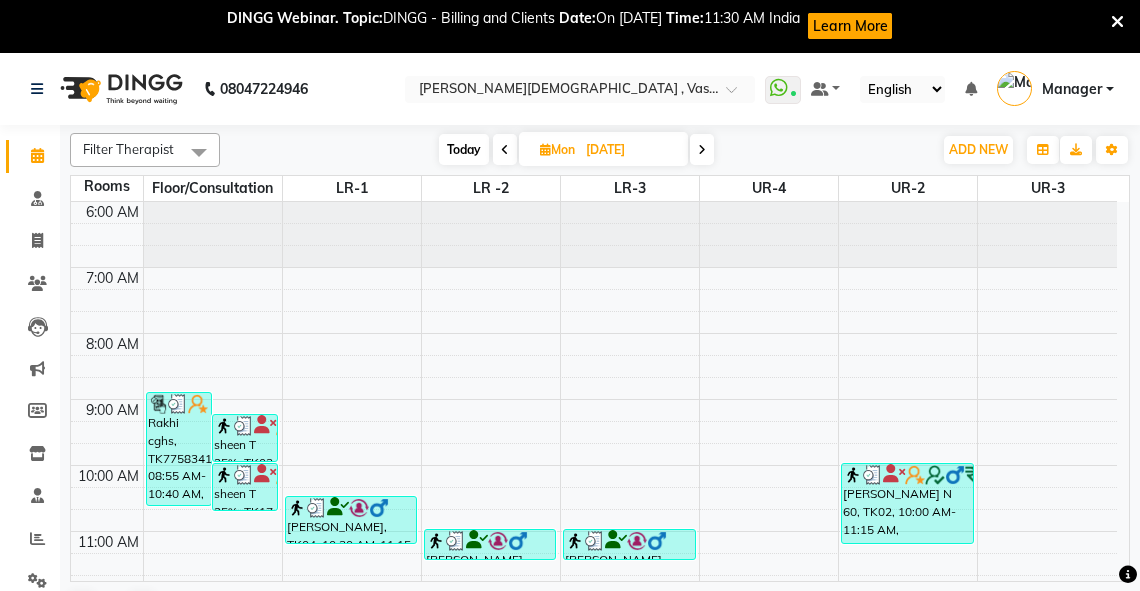 click at bounding box center (545, 149) 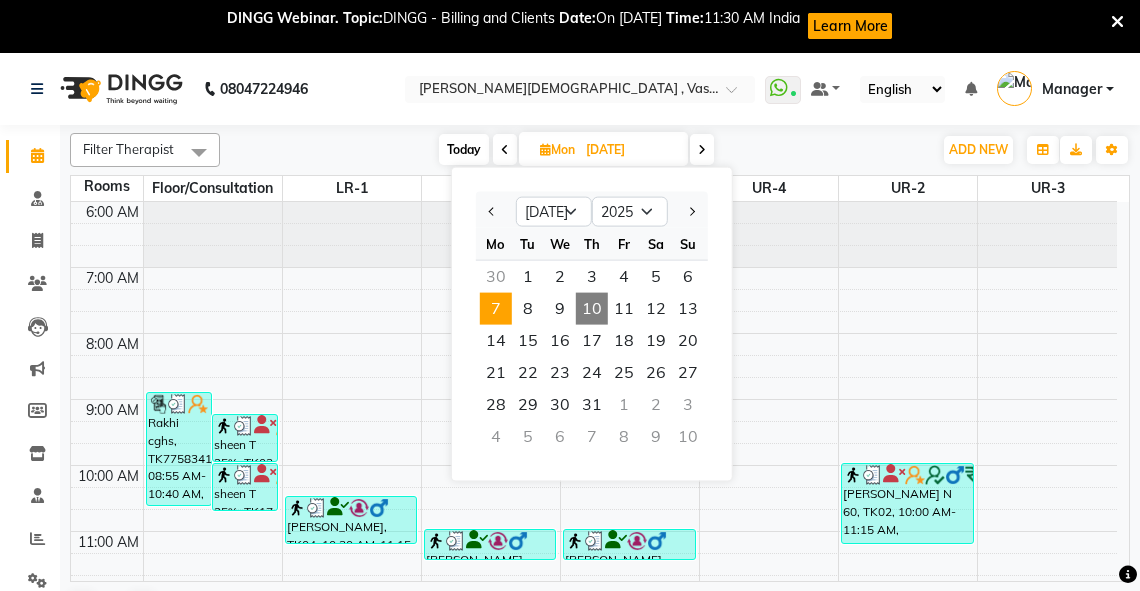 click on "10" at bounding box center [592, 309] 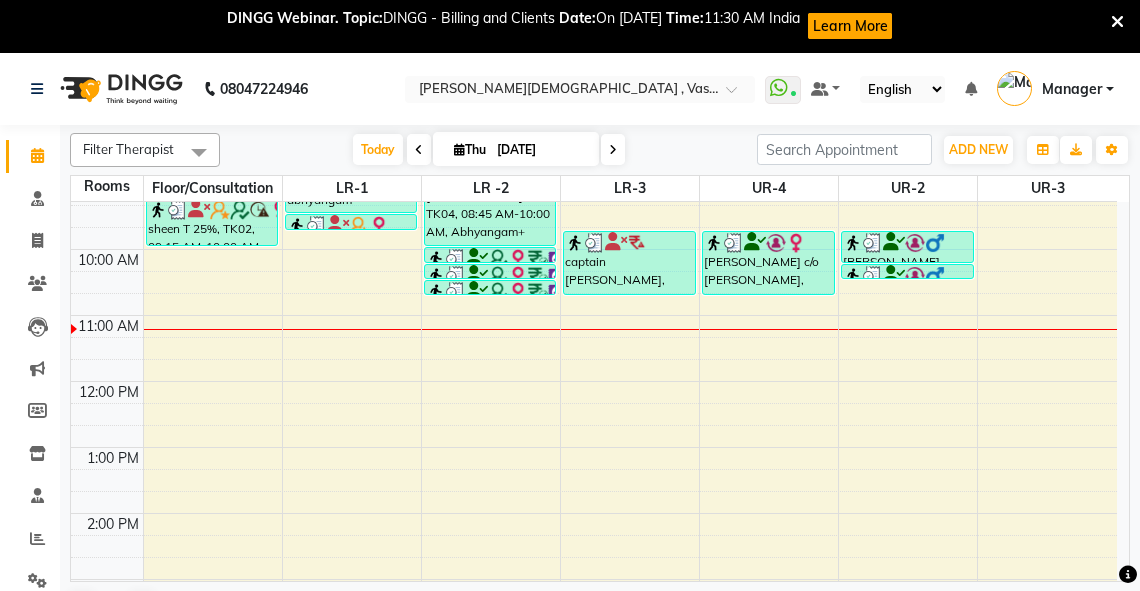 scroll, scrollTop: 0, scrollLeft: 0, axis: both 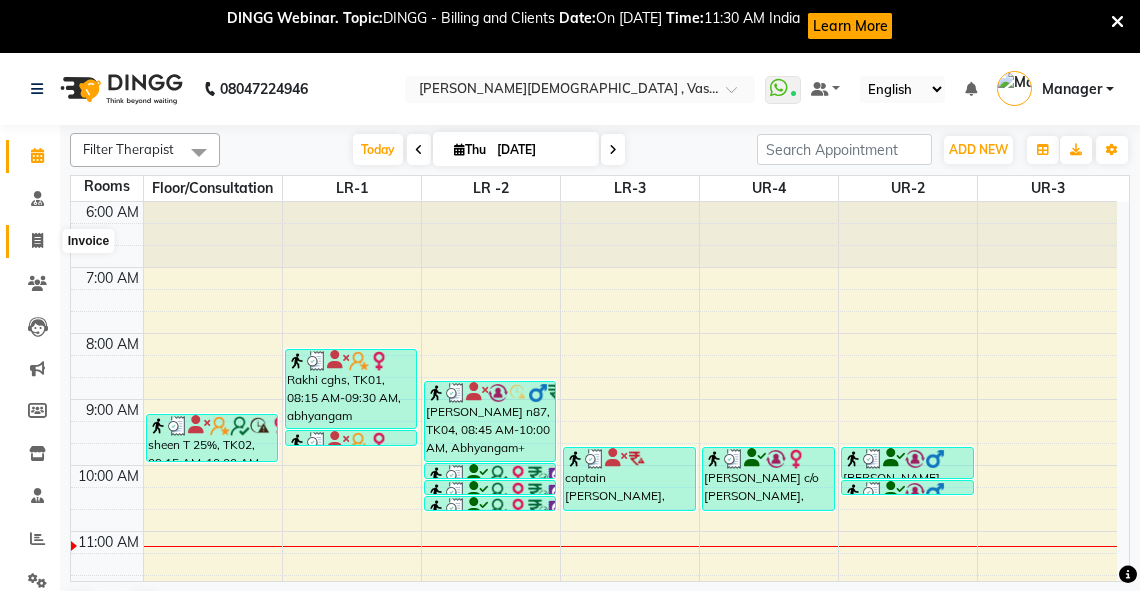 click 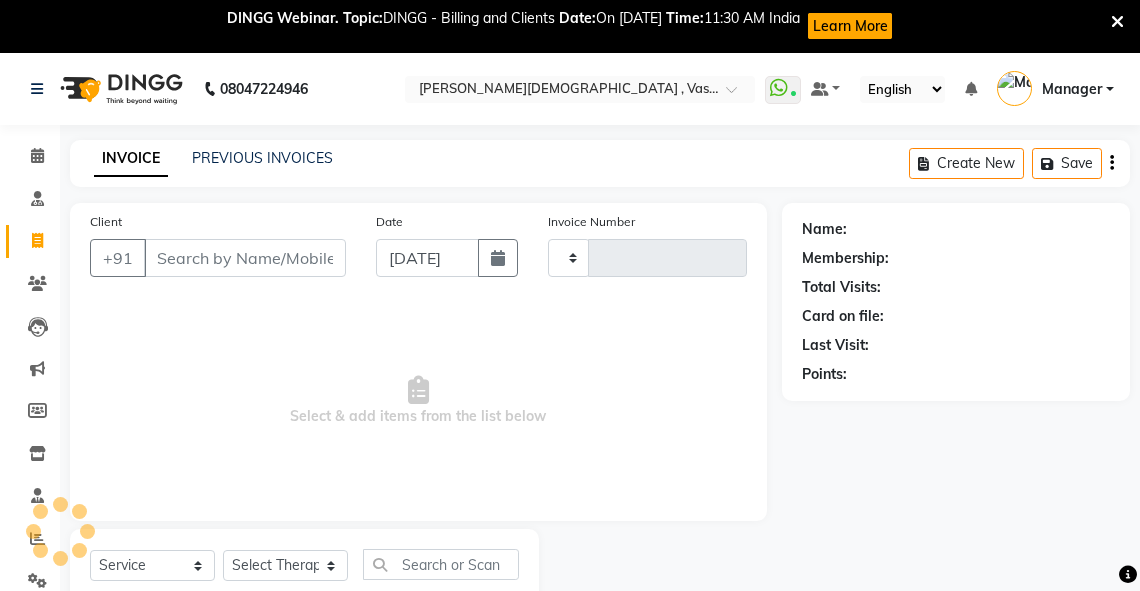 type on "1827" 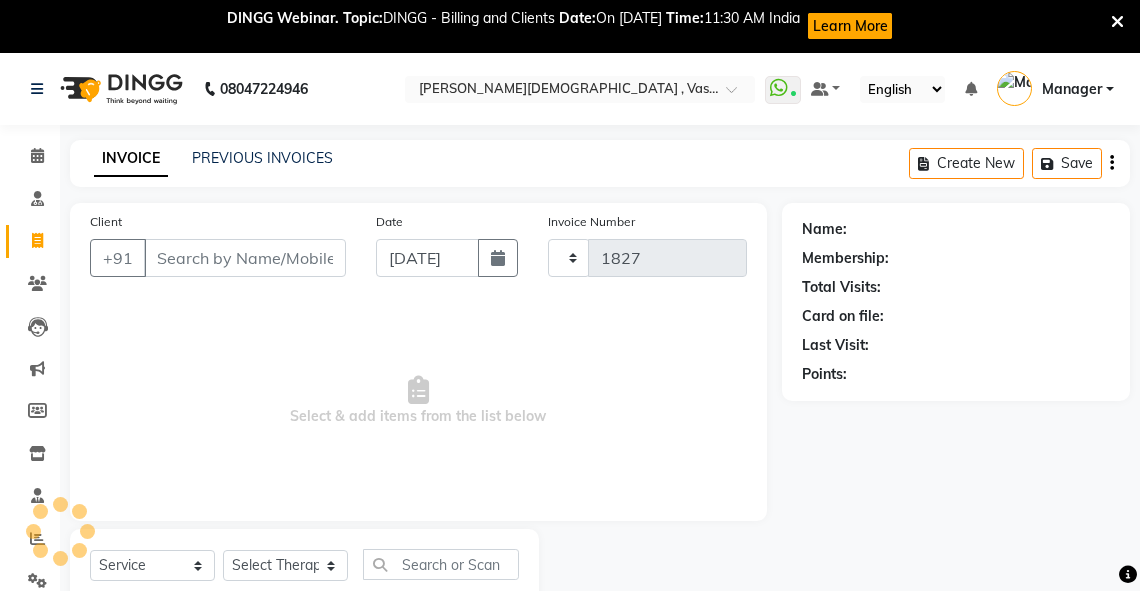 select on "5571" 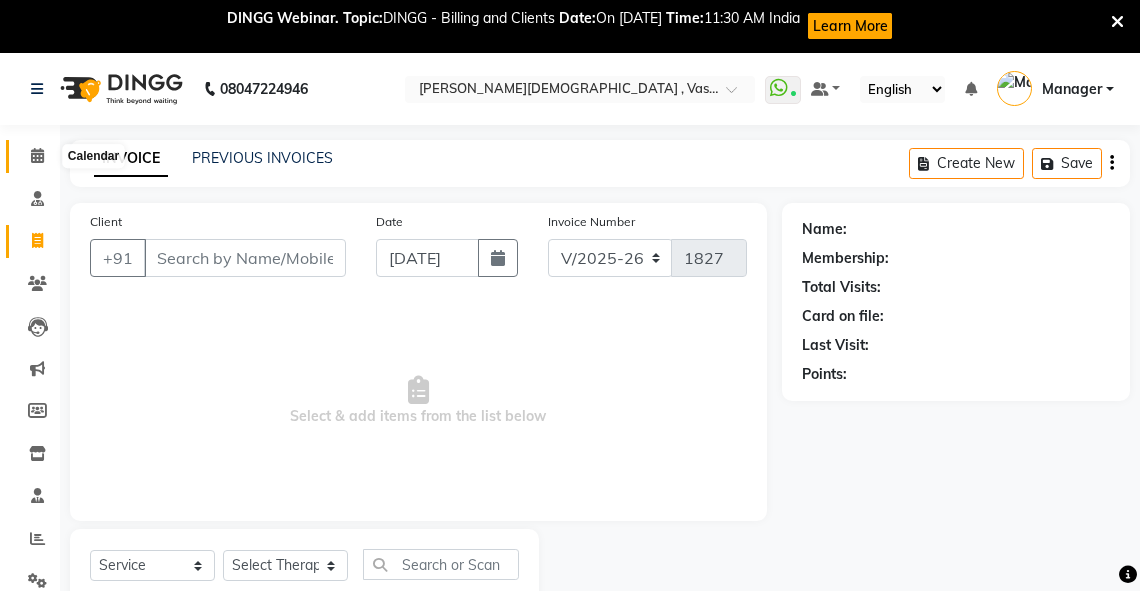 click 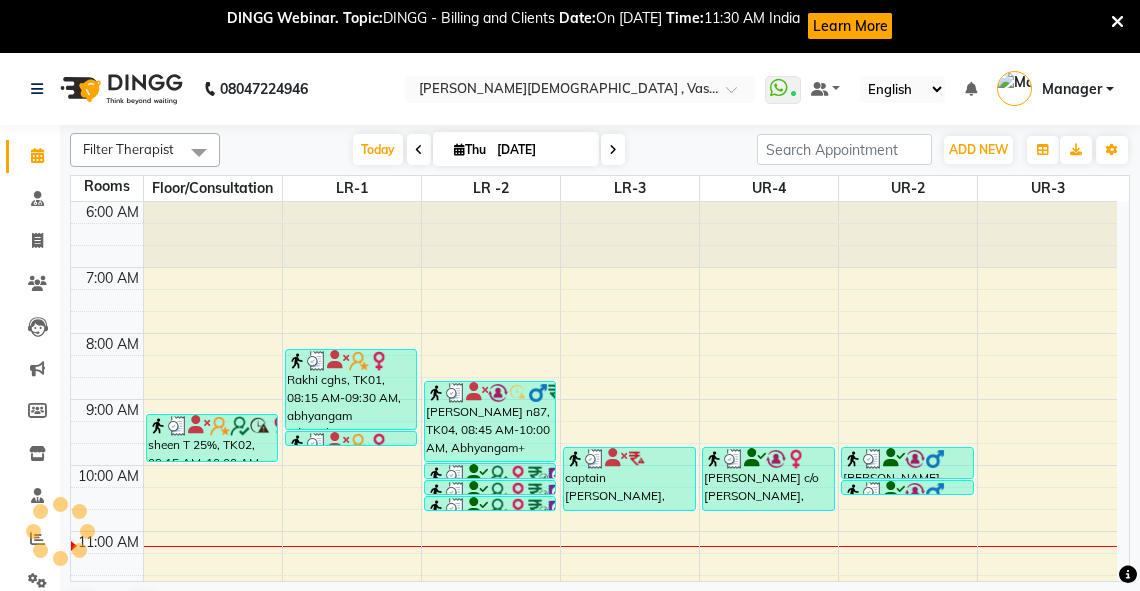 scroll, scrollTop: 0, scrollLeft: 0, axis: both 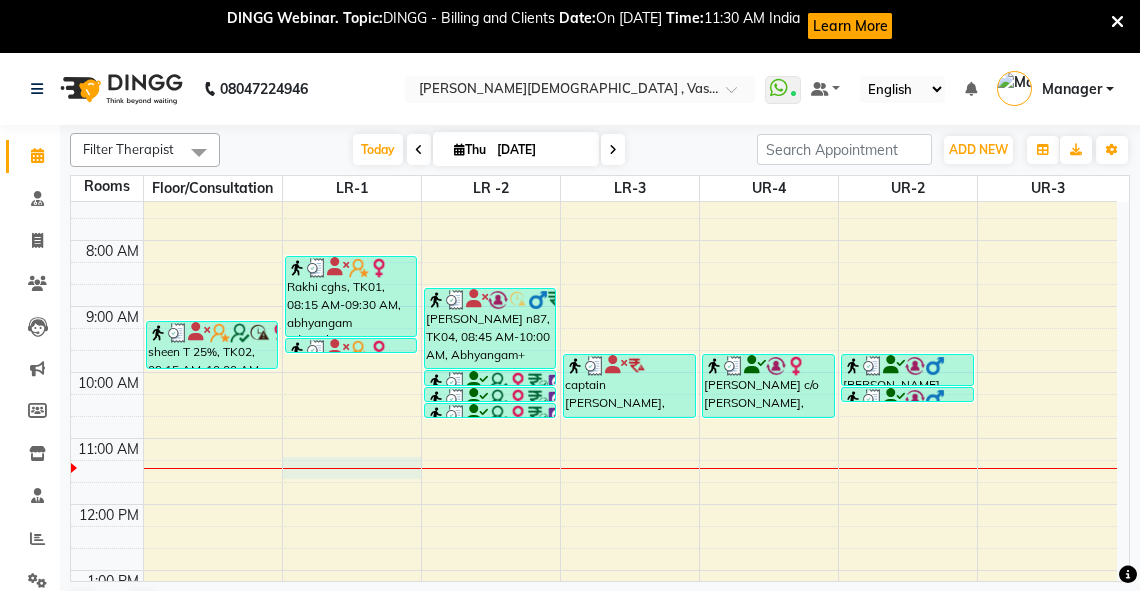 click on "6:00 AM 7:00 AM 8:00 AM 9:00 AM 10:00 AM 11:00 AM 12:00 PM 1:00 PM 2:00 PM 3:00 PM 4:00 PM 5:00 PM 6:00 PM 7:00 PM 8:00 PM     sheen T 25%, TK02, 09:15 AM-10:00 AM,  abhyangam(L)+[PERSON_NAME](L)     Rakhi cghs, TK01, 08:15 AM-09:30 AM, abhyangam udwarthanam STEAM     Rakhi cghs, TK01, 09:30 AM-09:45 AM, kashay [PERSON_NAME] n87, TK04, 08:45 AM-10:00 AM, Abhyangam+ steam 75 Min     dr [PERSON_NAME](B 148) 35%, TK03, 10:00 AM-10:15 AM, matra vasti     dr [PERSON_NAME](B 148) 35%, TK03, 10:15 AM-10:30 AM, matra vasti     dr [PERSON_NAME](B 148) 35%, TK03, 10:30 AM-10:45 AM, matra vasti     captain [PERSON_NAME], TK05, 09:45 AM-10:45 AM, [PERSON_NAME] c/o [PERSON_NAME], TK06, 09:45 AM-10:45 AM, [PERSON_NAME], TK07, 09:45 AM-10:15 AM, abhyangam swedam cghs     [PERSON_NAME], TK07, 10:15 AM-10:30 AM, snehavasti cghs" at bounding box center (594, 603) 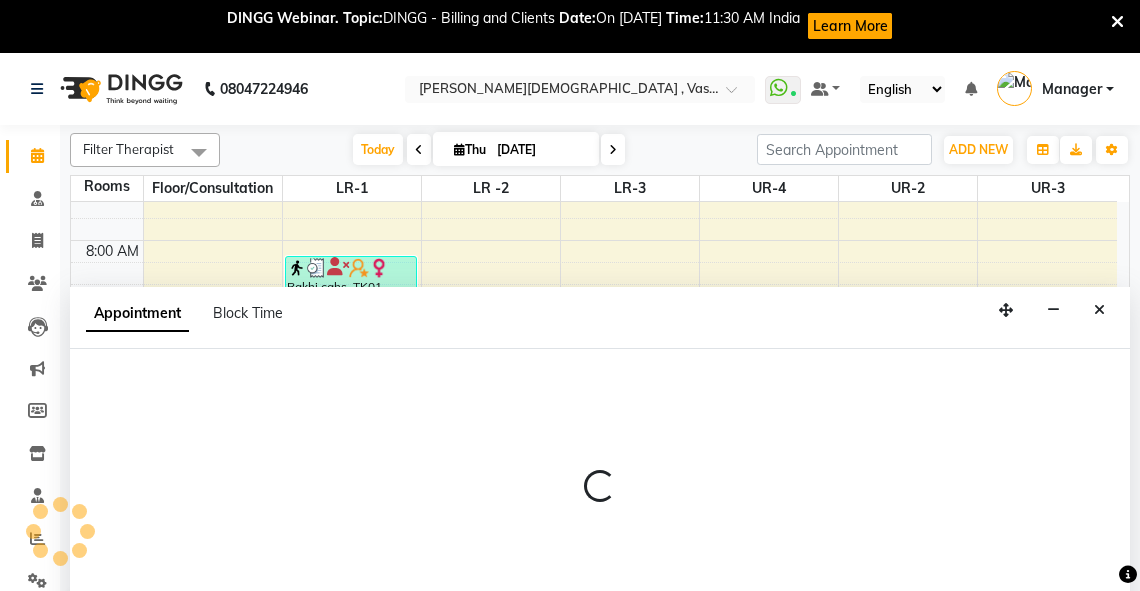 scroll, scrollTop: 52, scrollLeft: 0, axis: vertical 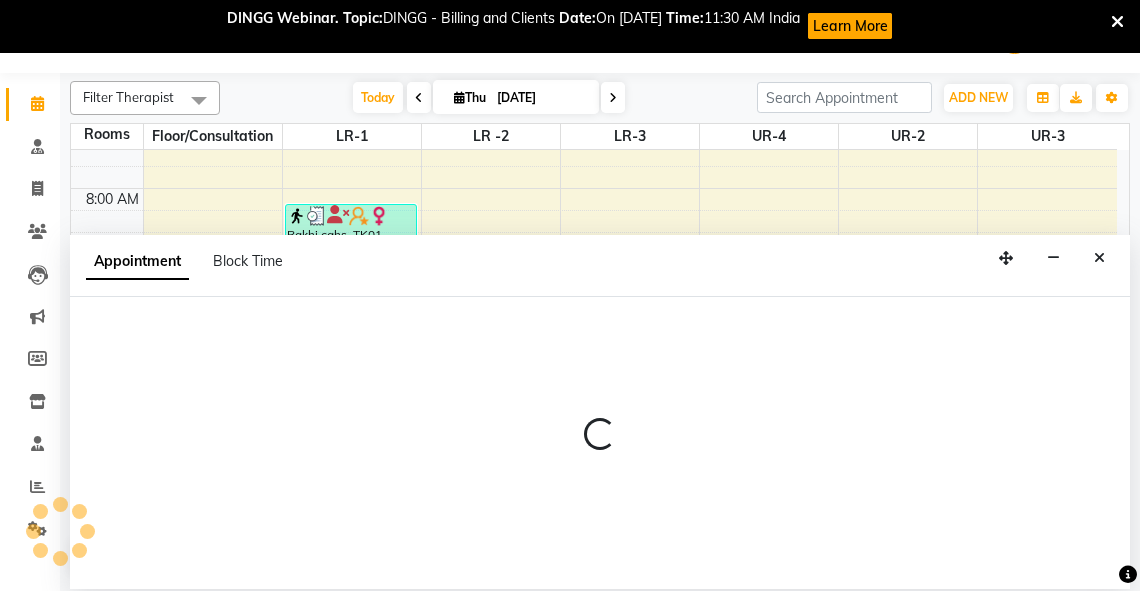 select on "675" 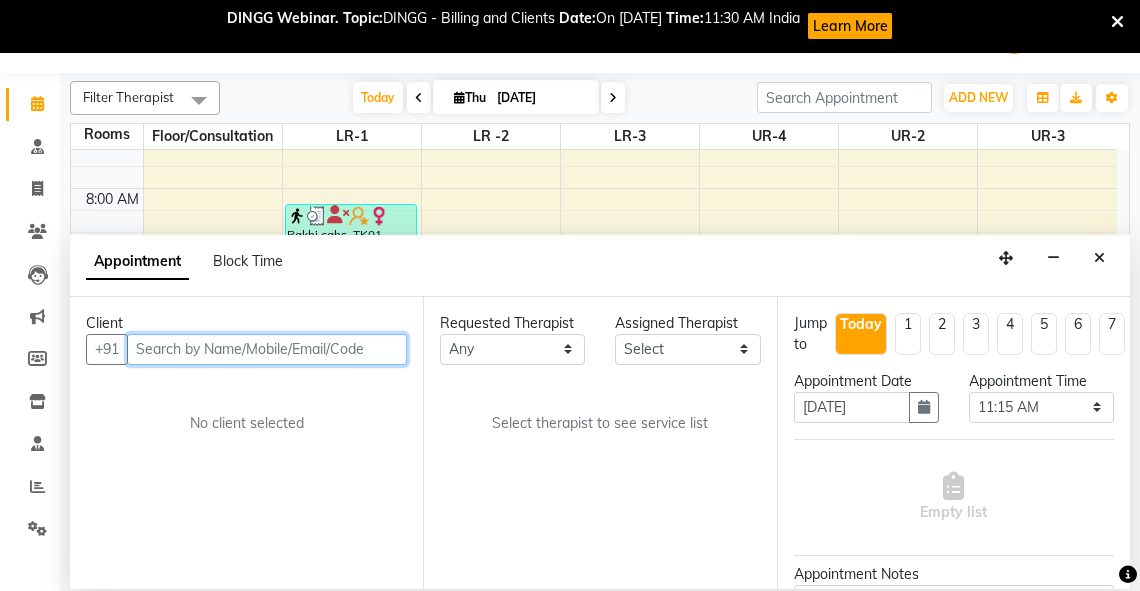 click at bounding box center [267, 349] 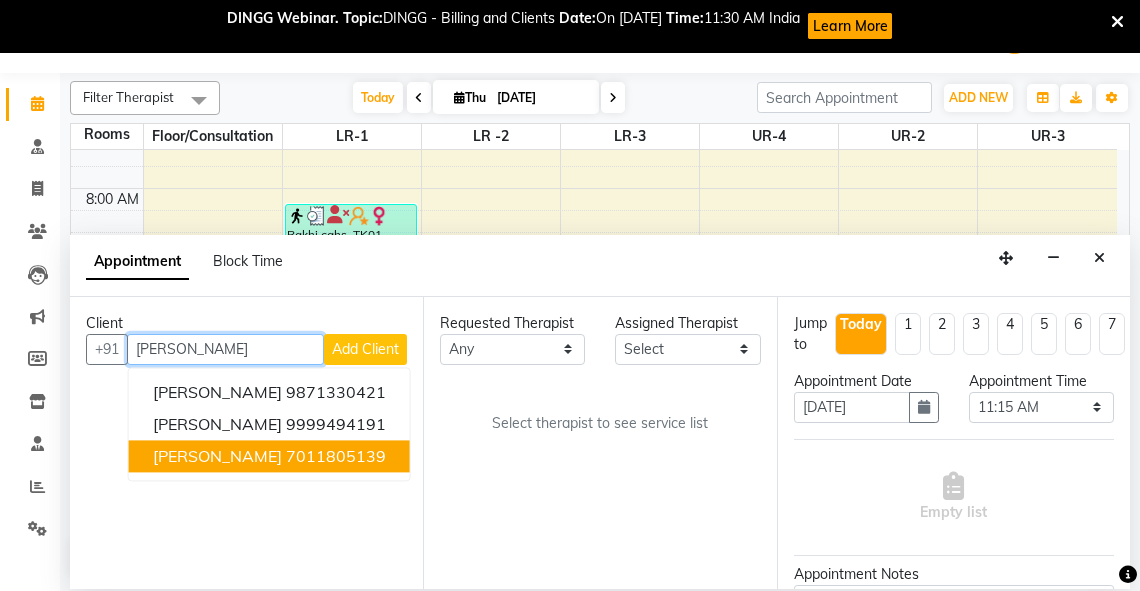 click on "7011805139" at bounding box center [336, 456] 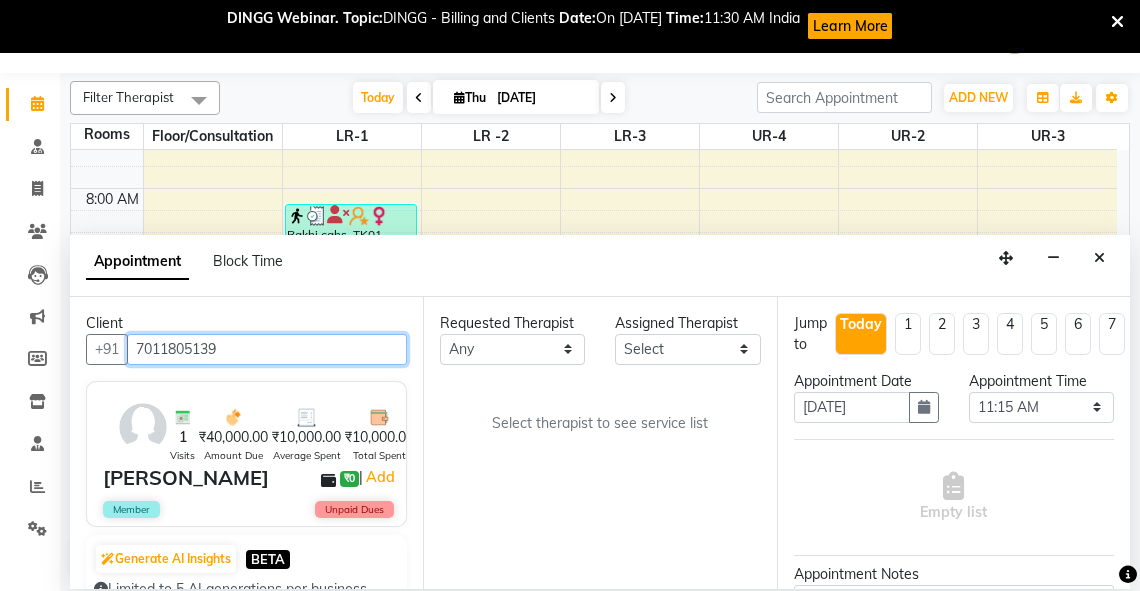 type on "7011805139" 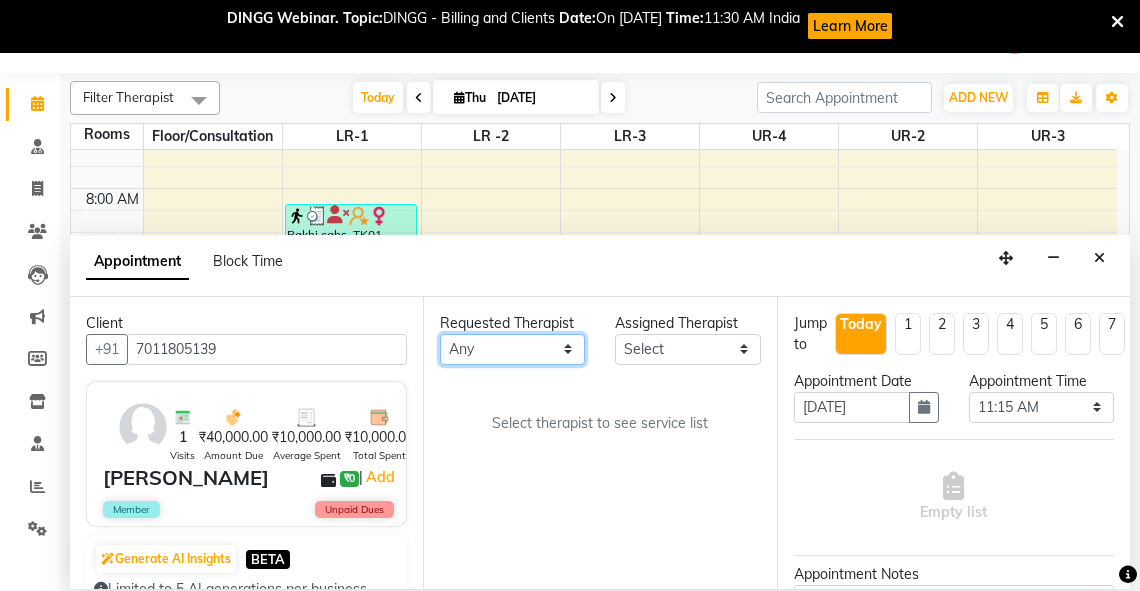 click on "Any [PERSON_NAME] V [PERSON_NAME] [PERSON_NAME] A K [PERSON_NAME] N [PERSON_NAME]  Dhaneesha [PERSON_NAME] K P [PERSON_NAME] [PERSON_NAME] [PERSON_NAME] [PERSON_NAME] [PERSON_NAME] a [PERSON_NAME] K M OTHER BRANCH Sardinia [PERSON_NAME] [PERSON_NAME] [PERSON_NAME] [PERSON_NAME]" at bounding box center [512, 349] 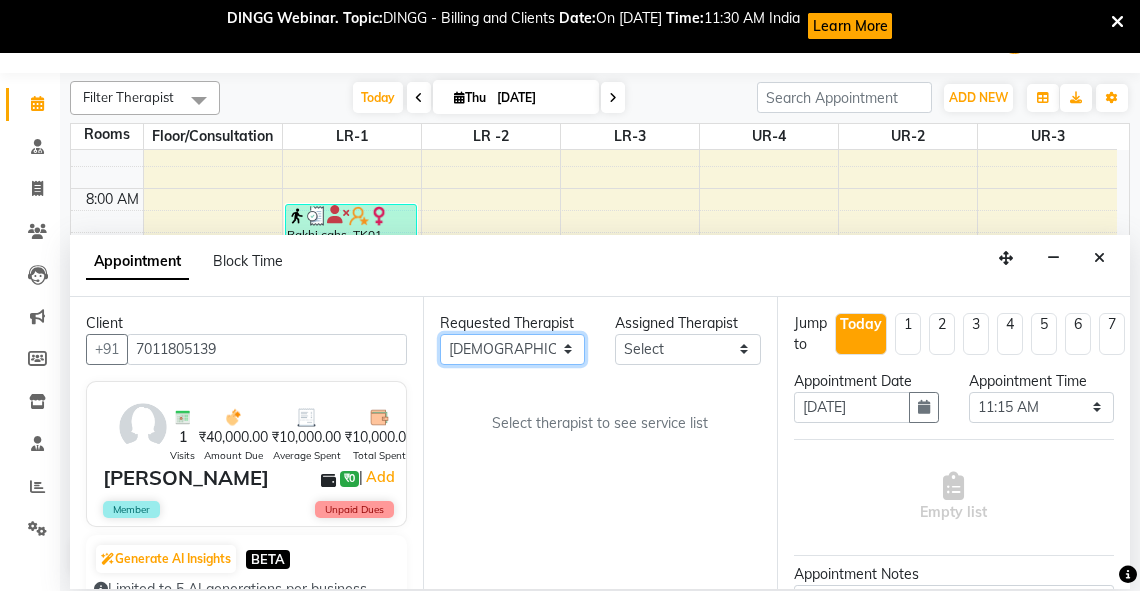 click on "Any [PERSON_NAME] V [PERSON_NAME] [PERSON_NAME] A K [PERSON_NAME] N [PERSON_NAME]  Dhaneesha [PERSON_NAME] K P [PERSON_NAME] [PERSON_NAME] [PERSON_NAME] [PERSON_NAME] [PERSON_NAME] a [PERSON_NAME] K M OTHER BRANCH Sardinia [PERSON_NAME] [PERSON_NAME] [PERSON_NAME] [PERSON_NAME]" at bounding box center [512, 349] 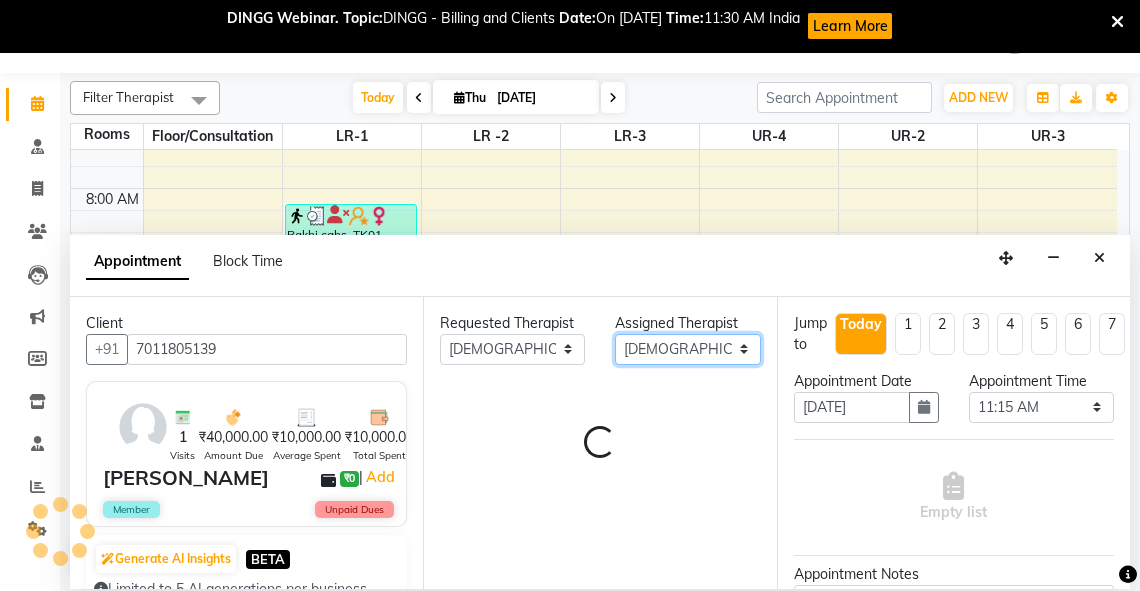 click on "Select [PERSON_NAME] V [PERSON_NAME] [PERSON_NAME] A K [PERSON_NAME] N [PERSON_NAME]  Dhaneesha [PERSON_NAME] K P [PERSON_NAME] [PERSON_NAME] [PERSON_NAME] [PERSON_NAME] [PERSON_NAME] a [PERSON_NAME] K M OTHER BRANCH Sardinia [PERSON_NAME] [PERSON_NAME] [PERSON_NAME] [PERSON_NAME]" at bounding box center [687, 349] 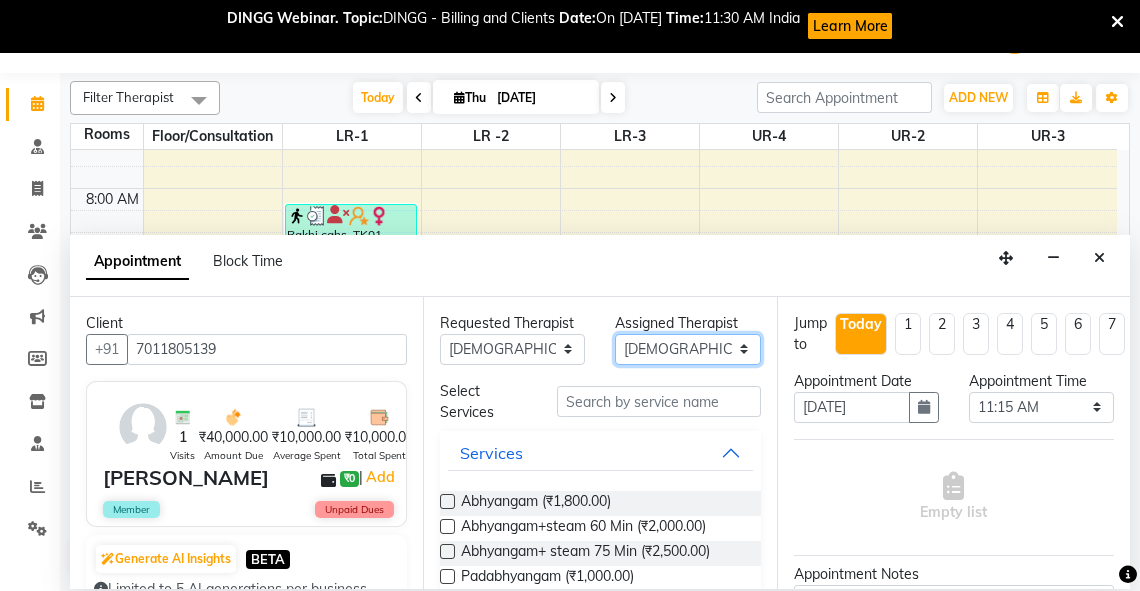 select on "71499" 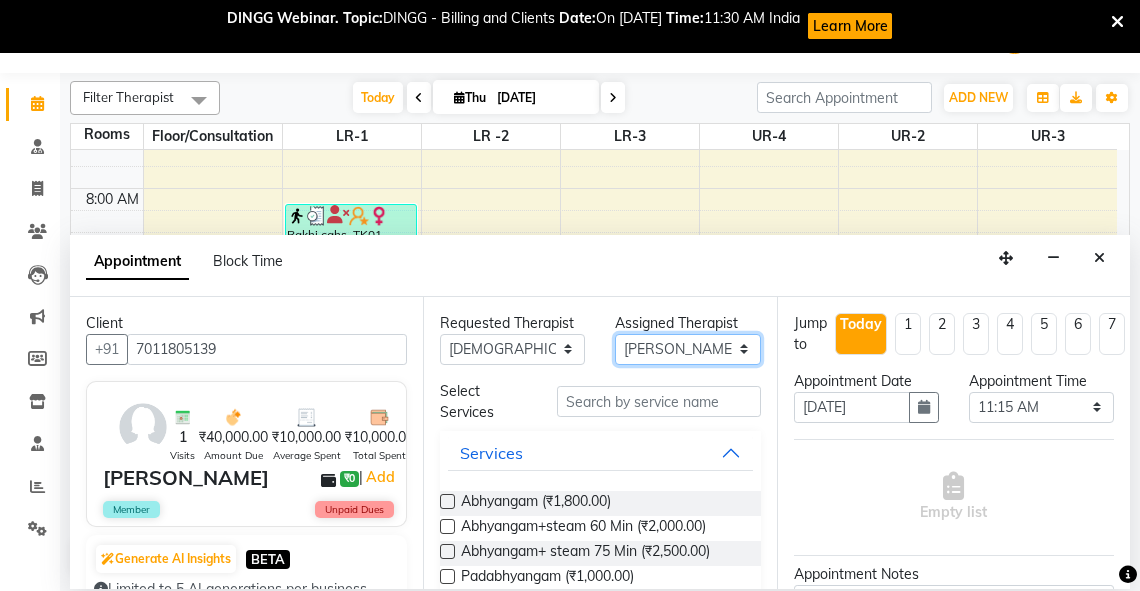 click on "Select [PERSON_NAME] V [PERSON_NAME] [PERSON_NAME] A K [PERSON_NAME] N [PERSON_NAME]  Dhaneesha [PERSON_NAME] K P [PERSON_NAME] [PERSON_NAME] [PERSON_NAME] [PERSON_NAME] [PERSON_NAME] a [PERSON_NAME] K M OTHER BRANCH Sardinia [PERSON_NAME] [PERSON_NAME] [PERSON_NAME] [PERSON_NAME]" at bounding box center (687, 349) 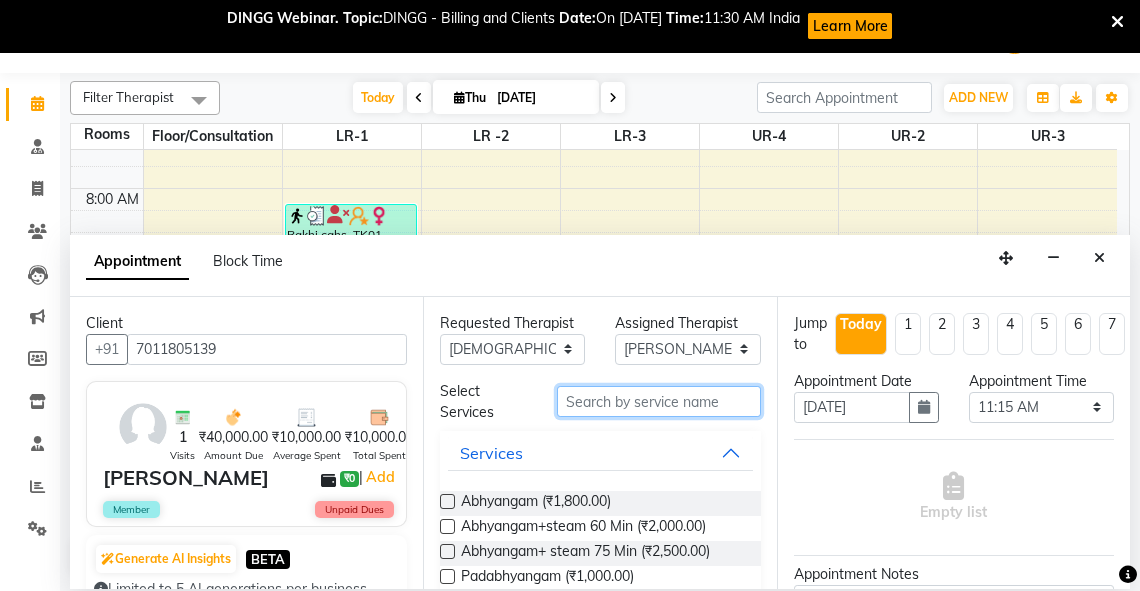 click at bounding box center [659, 401] 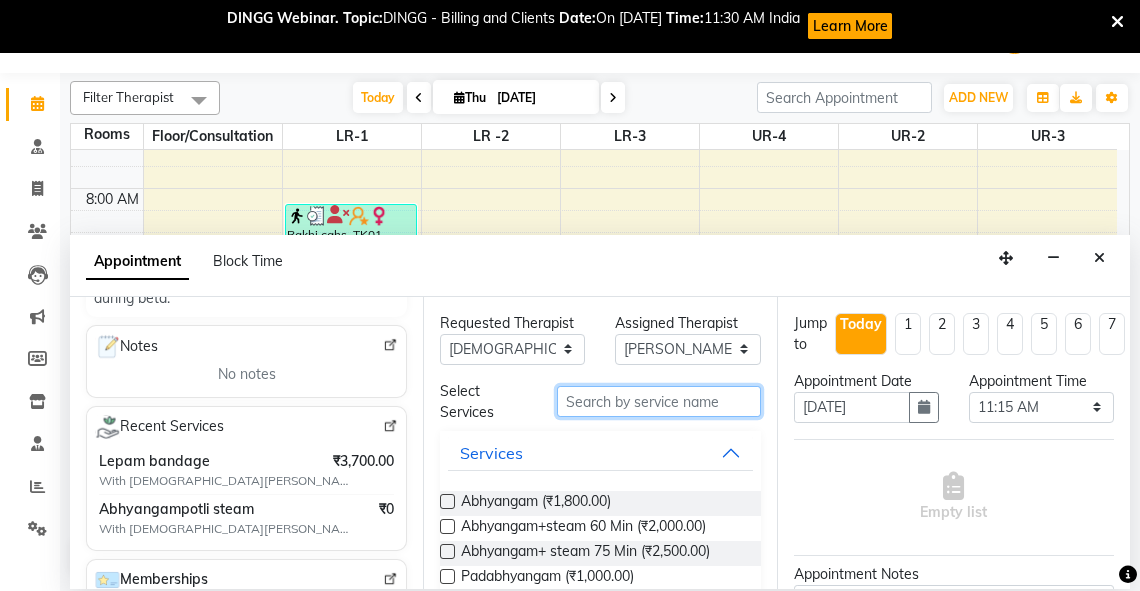 scroll, scrollTop: 315, scrollLeft: 0, axis: vertical 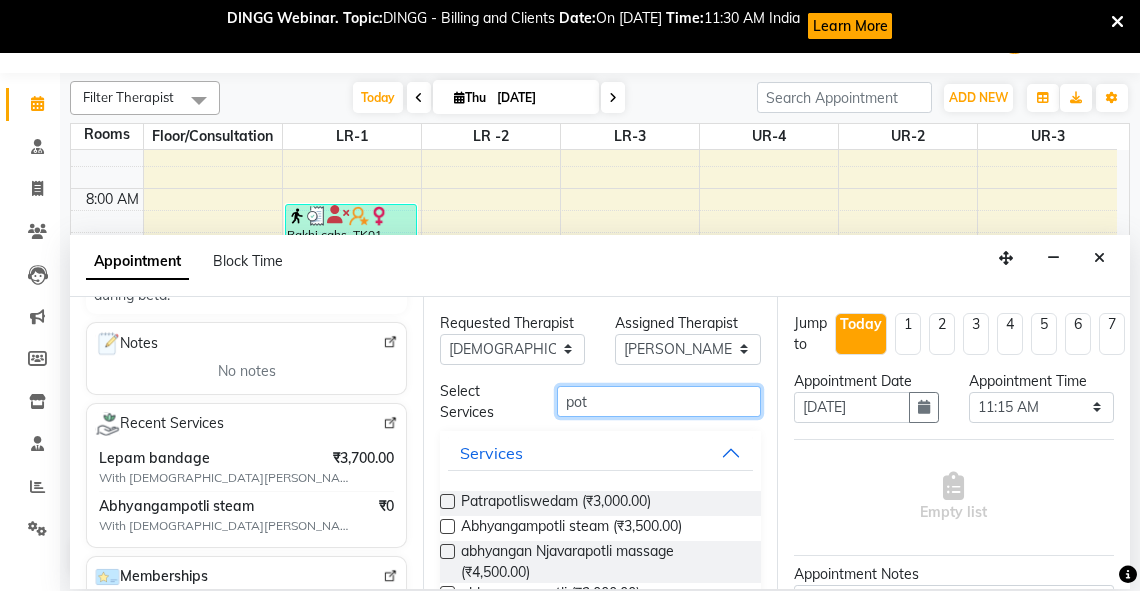 type on "pot" 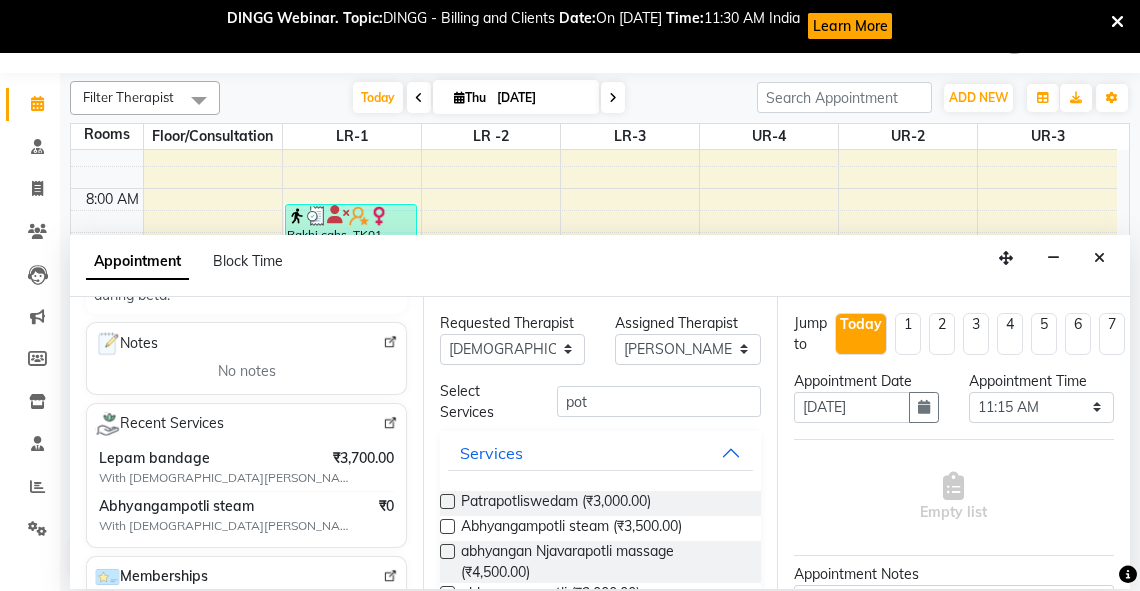 click at bounding box center [447, 526] 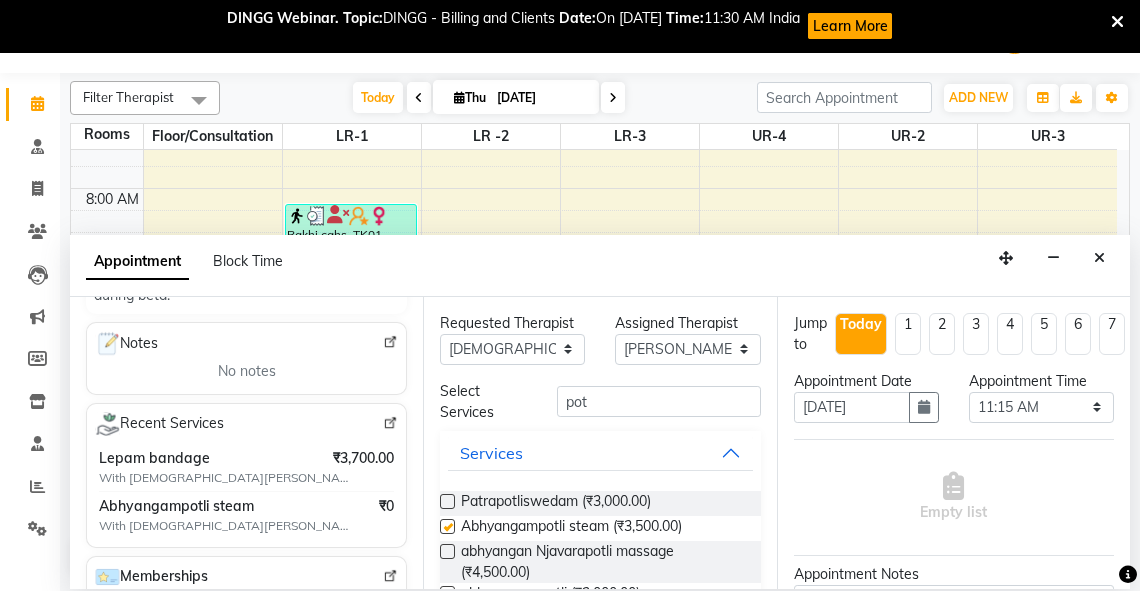 select on "2647" 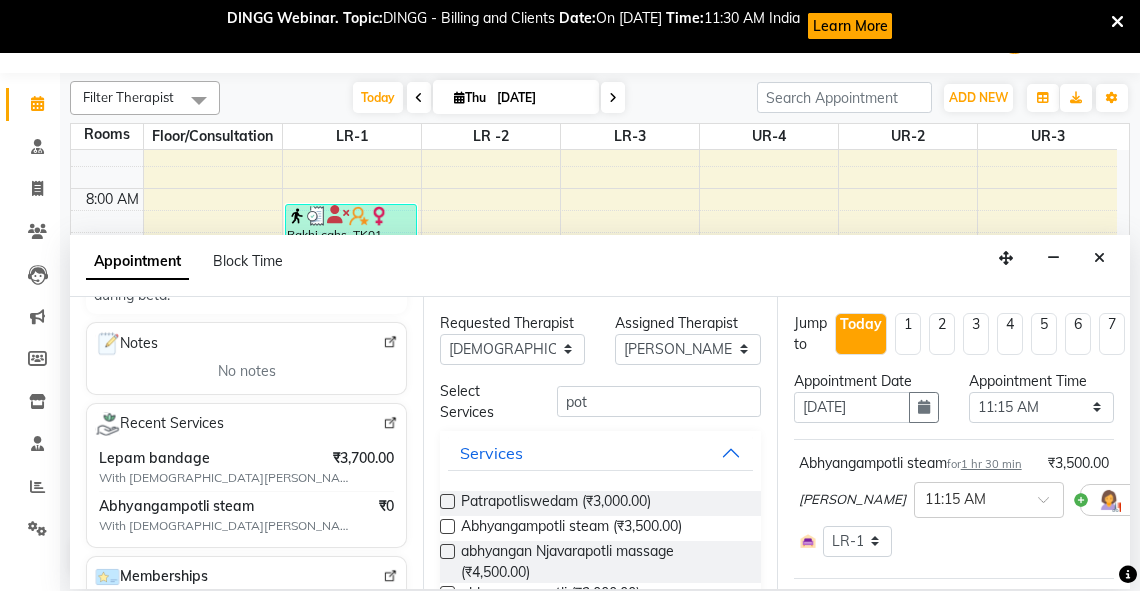 checkbox on "false" 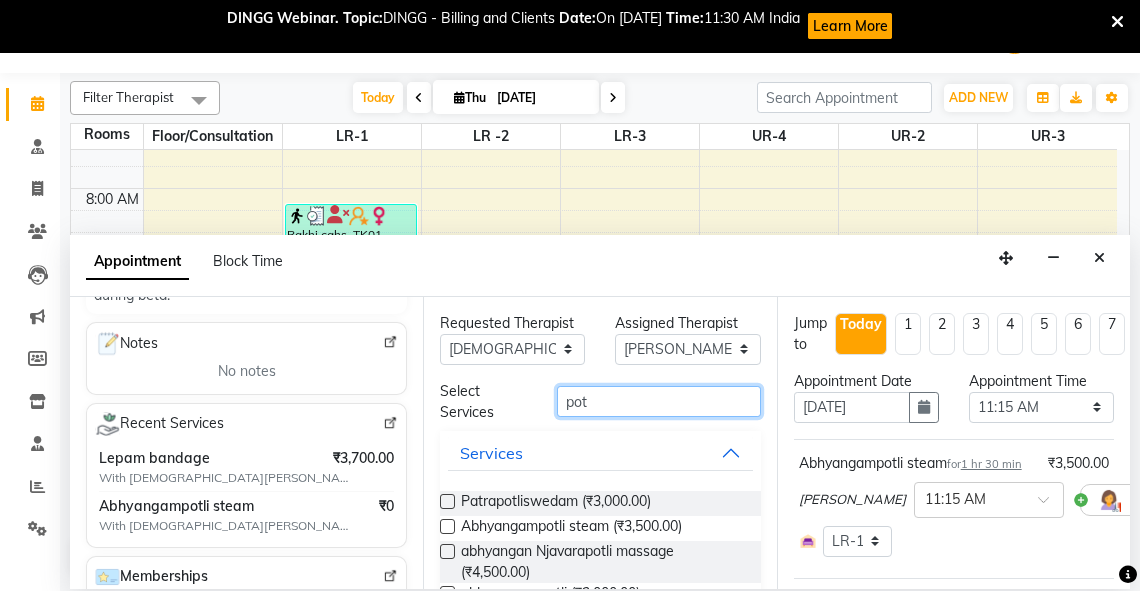 drag, startPoint x: 605, startPoint y: 402, endPoint x: 532, endPoint y: 404, distance: 73.02739 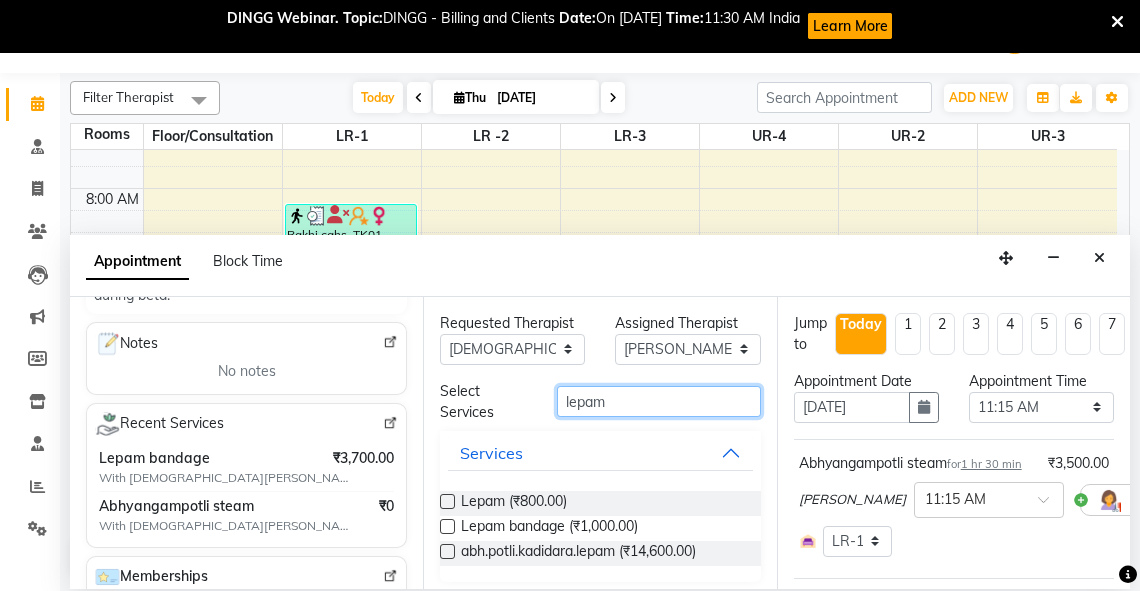 type on "lepam" 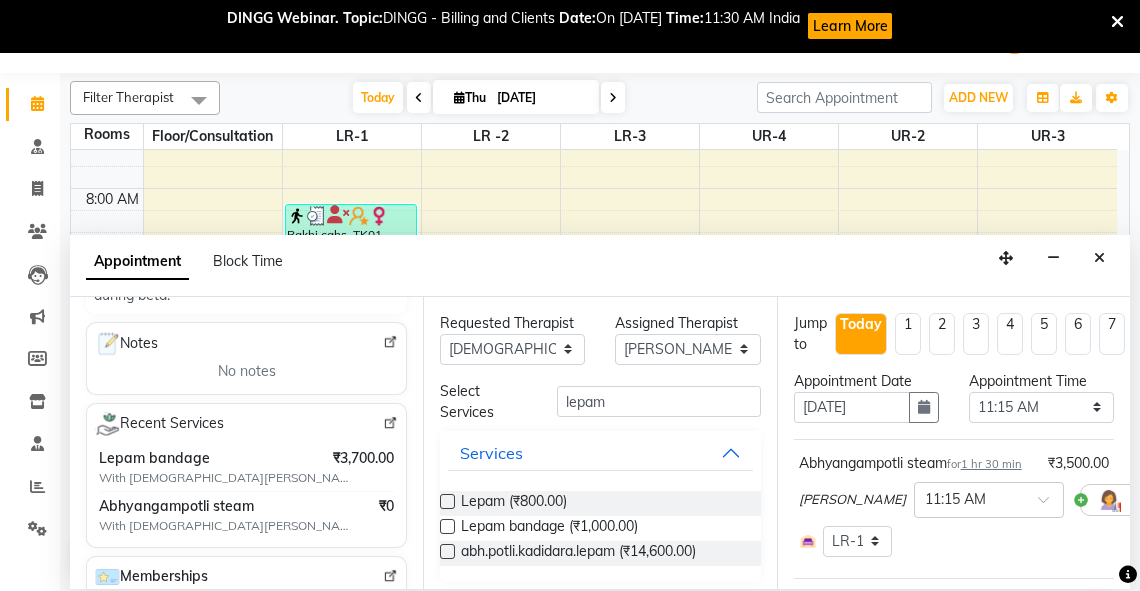 click at bounding box center [447, 526] 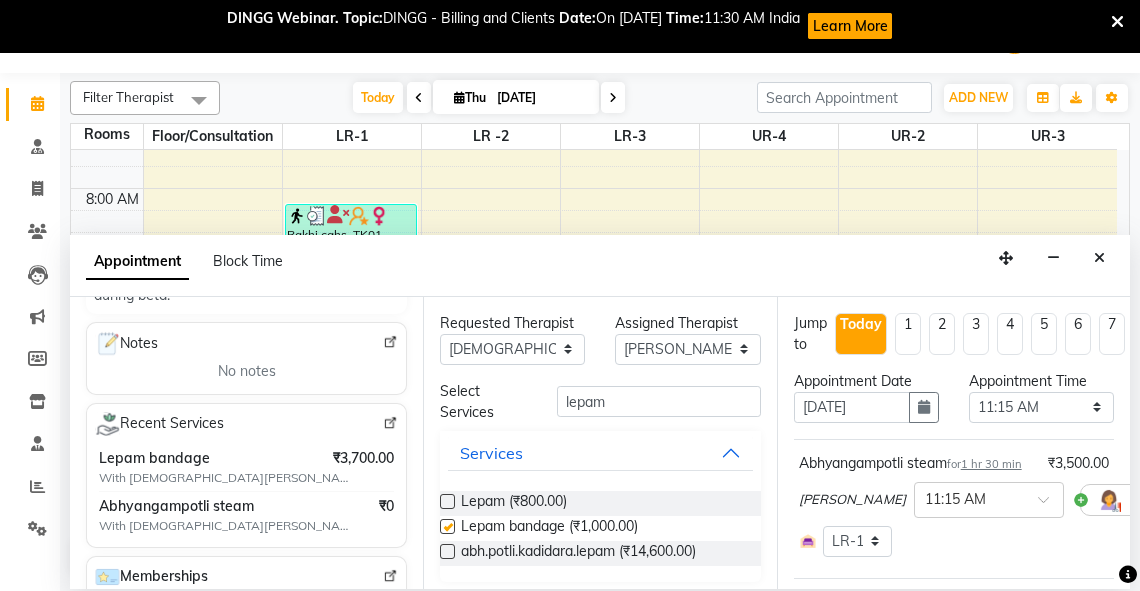 select on "2647" 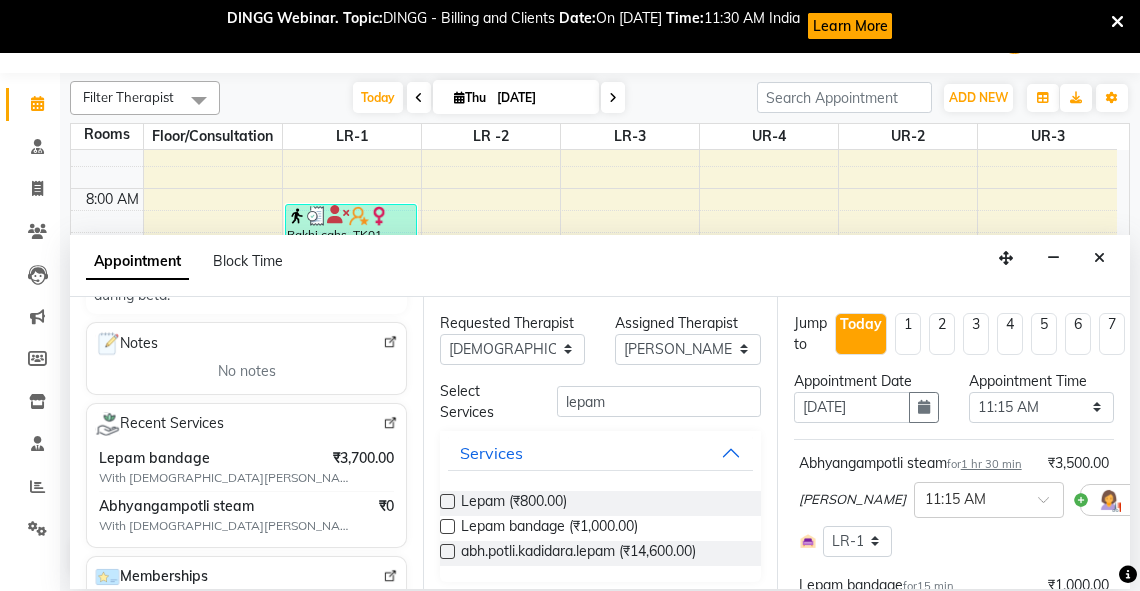 click at bounding box center (447, 526) 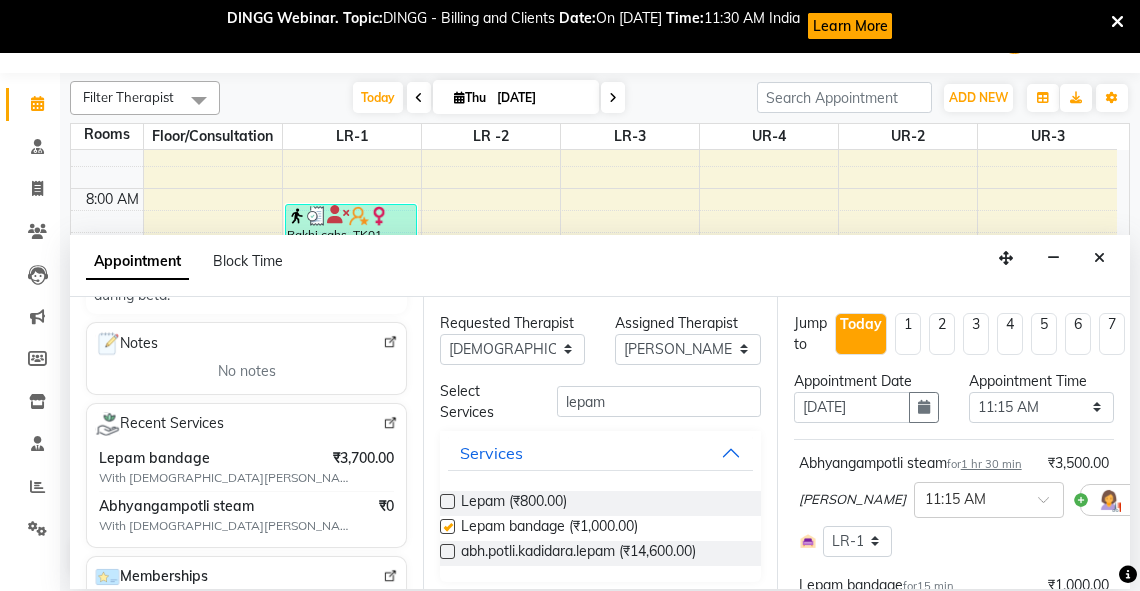 select on "2647" 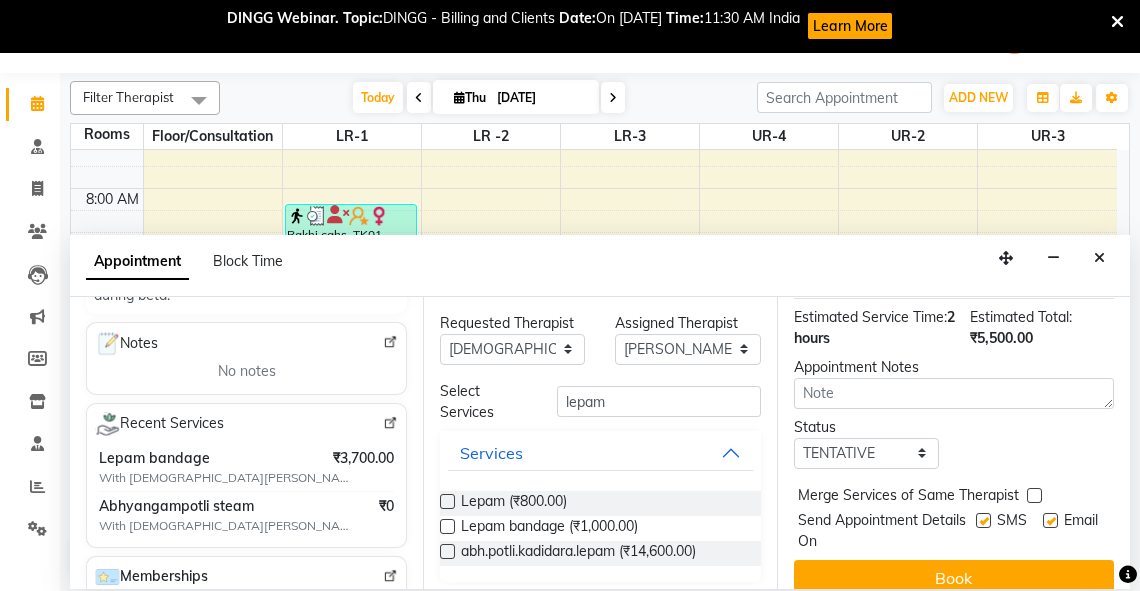 scroll, scrollTop: 579, scrollLeft: 0, axis: vertical 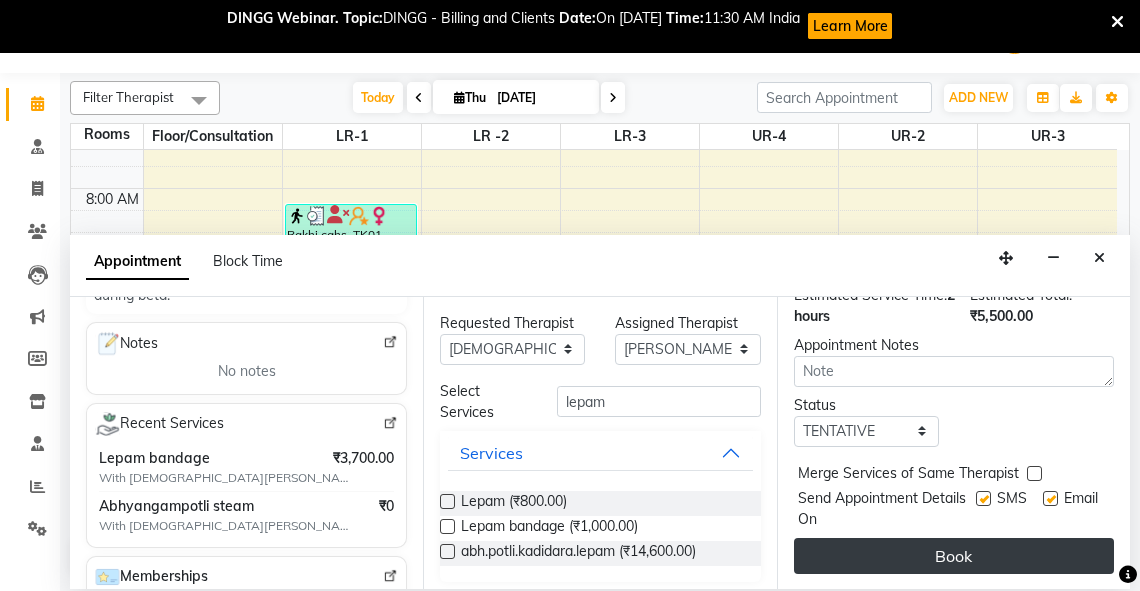 click on "Book" at bounding box center (954, 556) 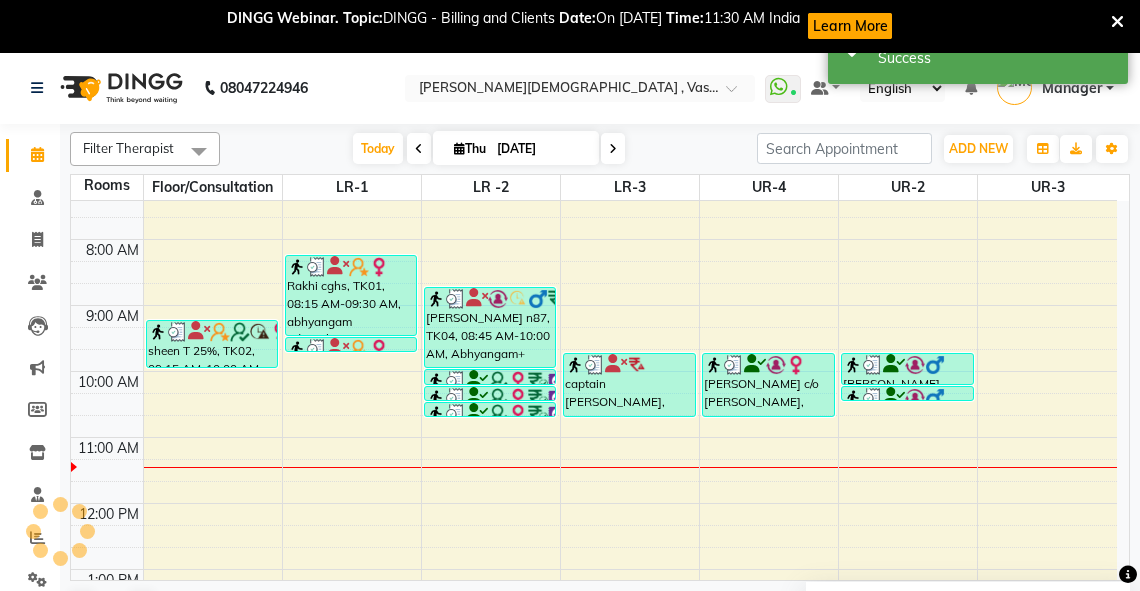scroll, scrollTop: 0, scrollLeft: 0, axis: both 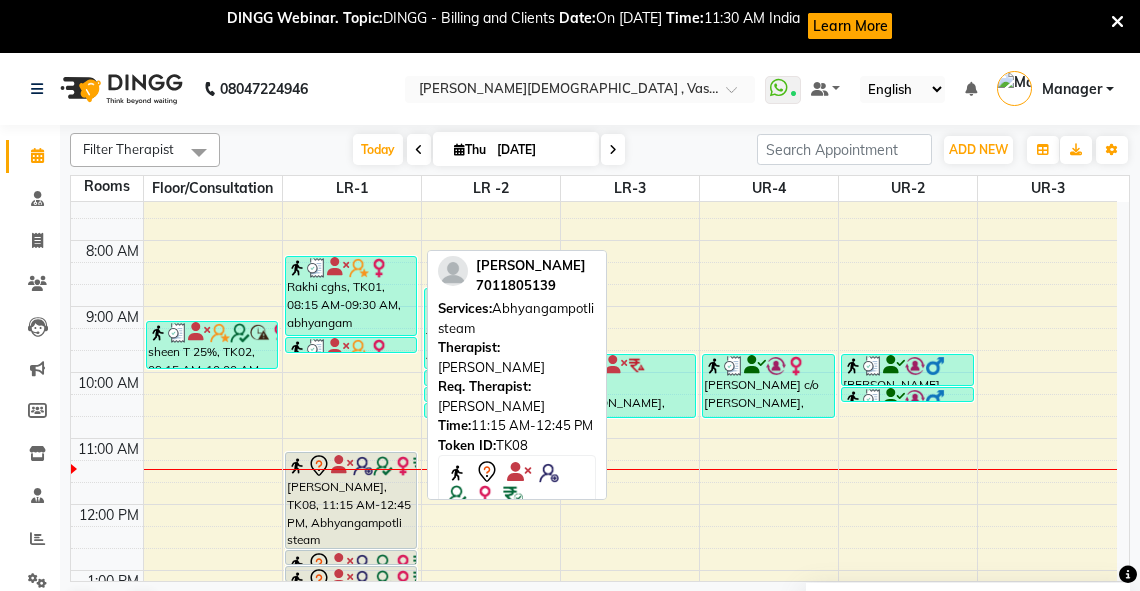 click on "[PERSON_NAME], TK08, 11:15 AM-12:45 PM, Abhyangampotli steam" at bounding box center (351, 500) 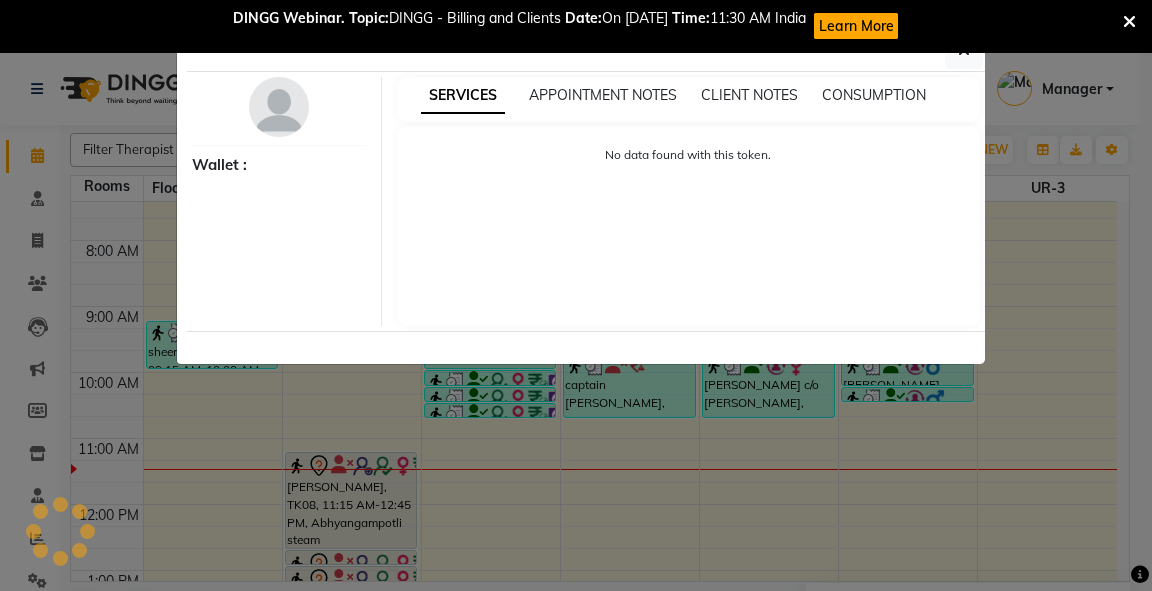 select on "7" 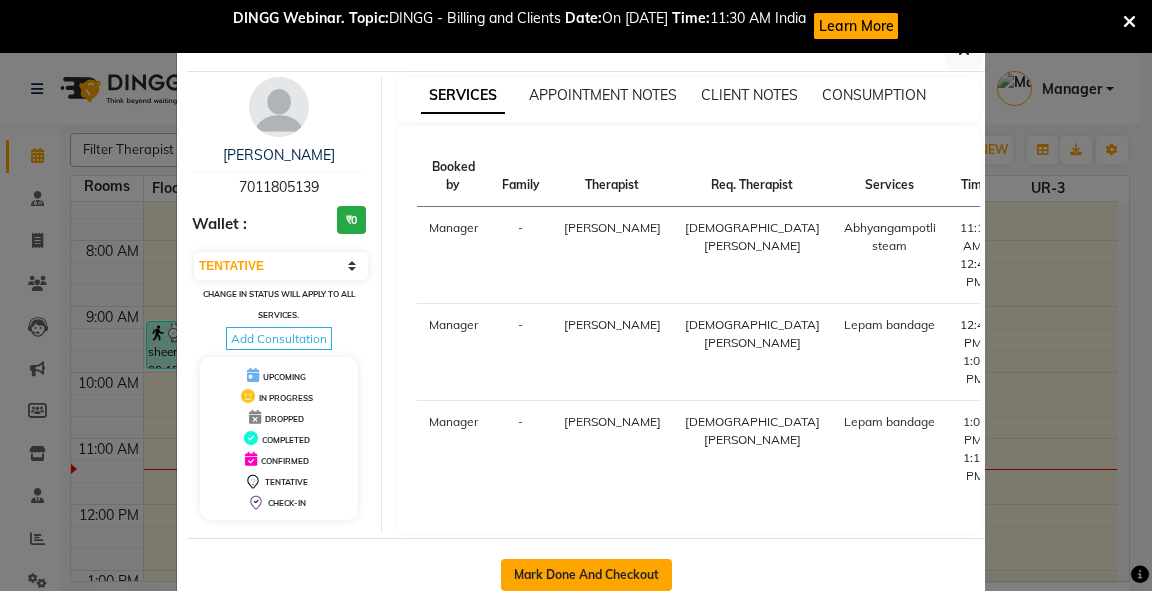 click on "Mark Done And Checkout" 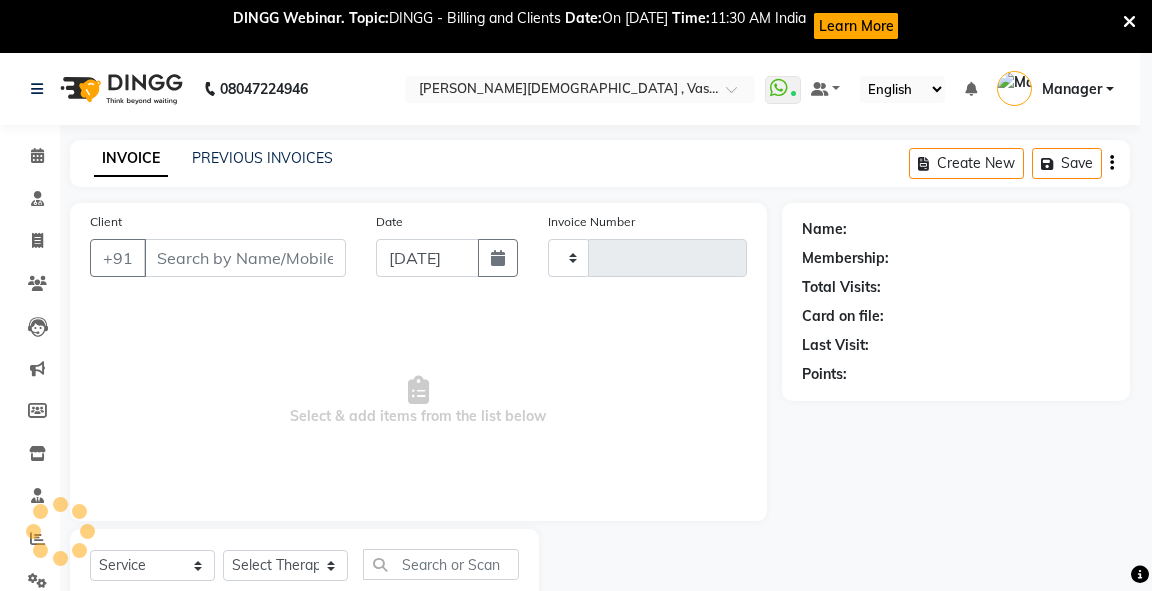 type on "1827" 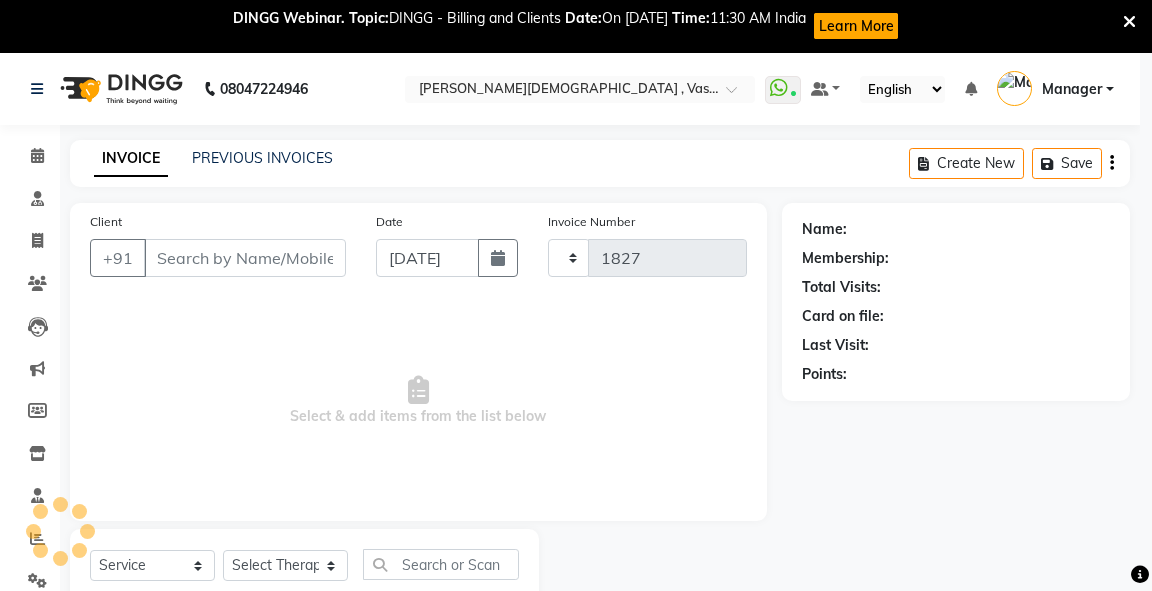 select on "5571" 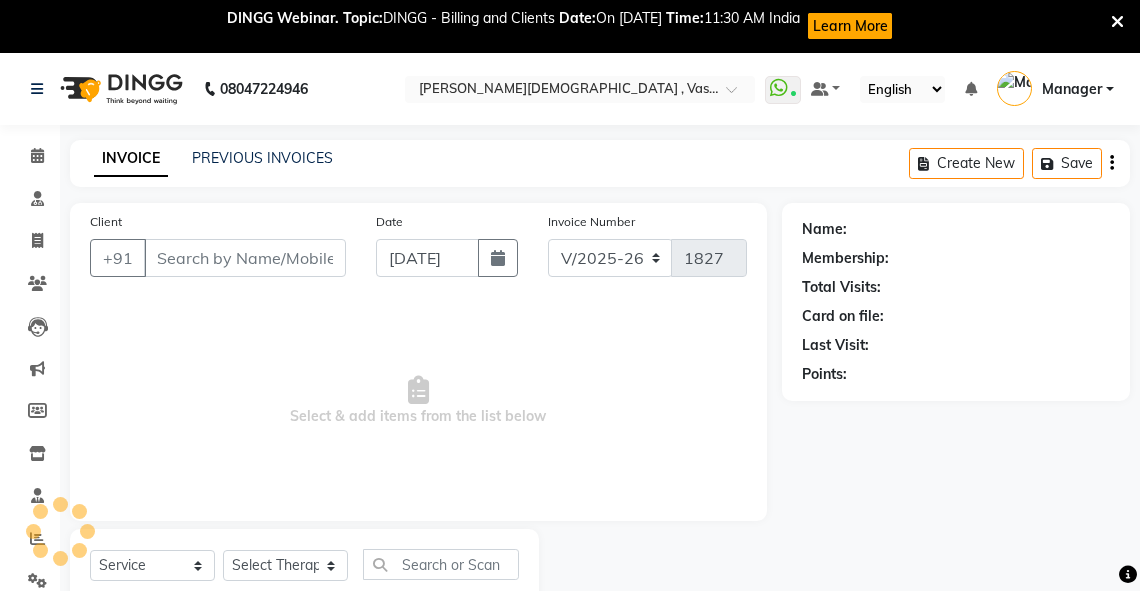 type on "7011805139" 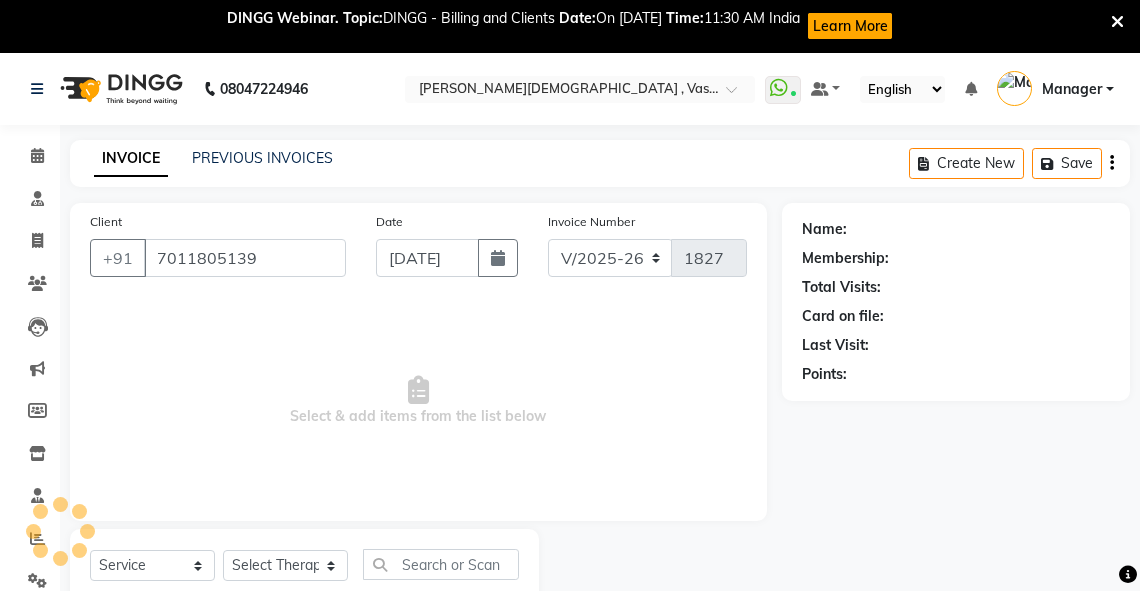 select on "71499" 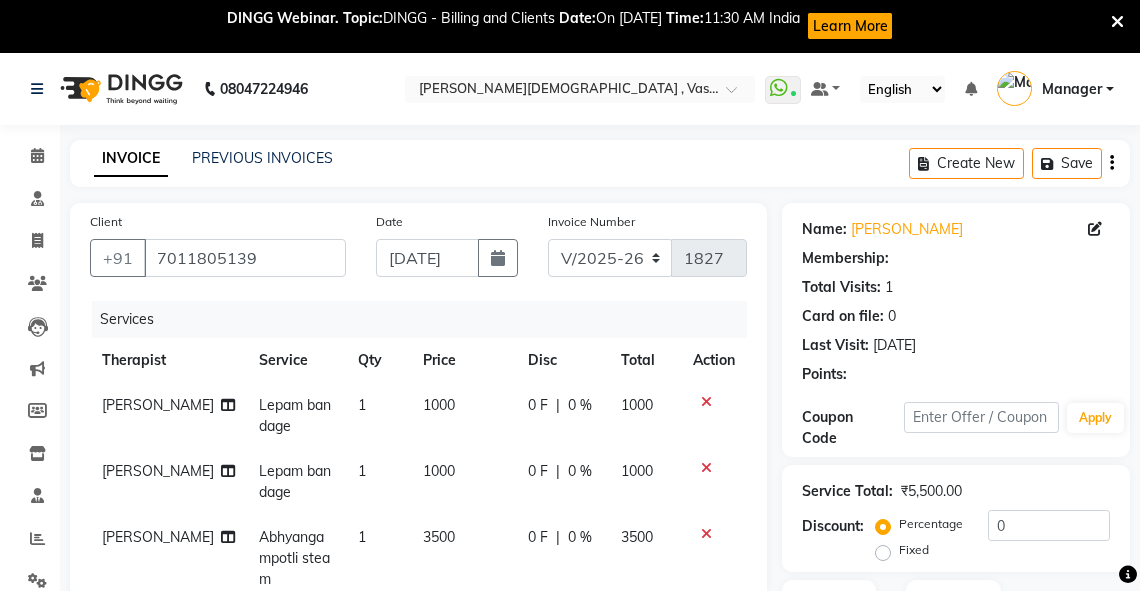 type on "40" 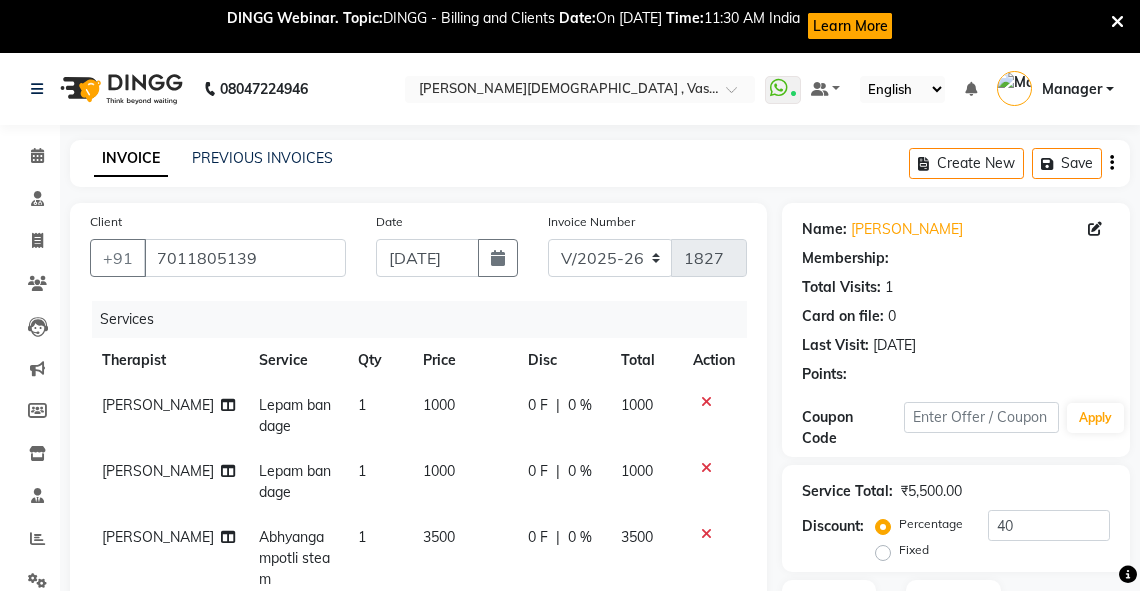 select on "1: Object" 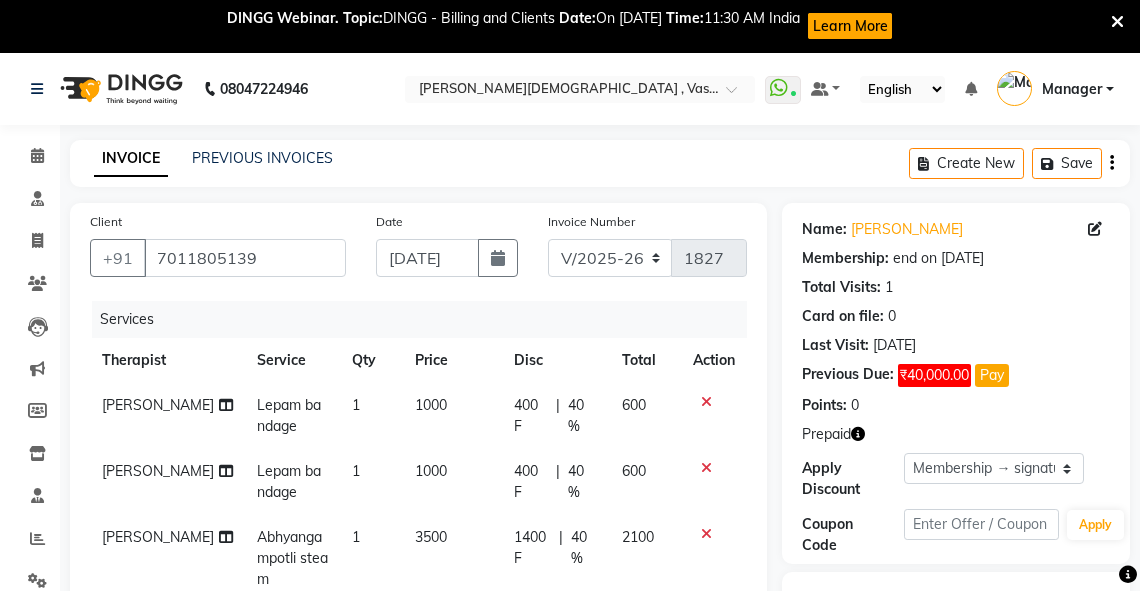 scroll, scrollTop: 392, scrollLeft: 0, axis: vertical 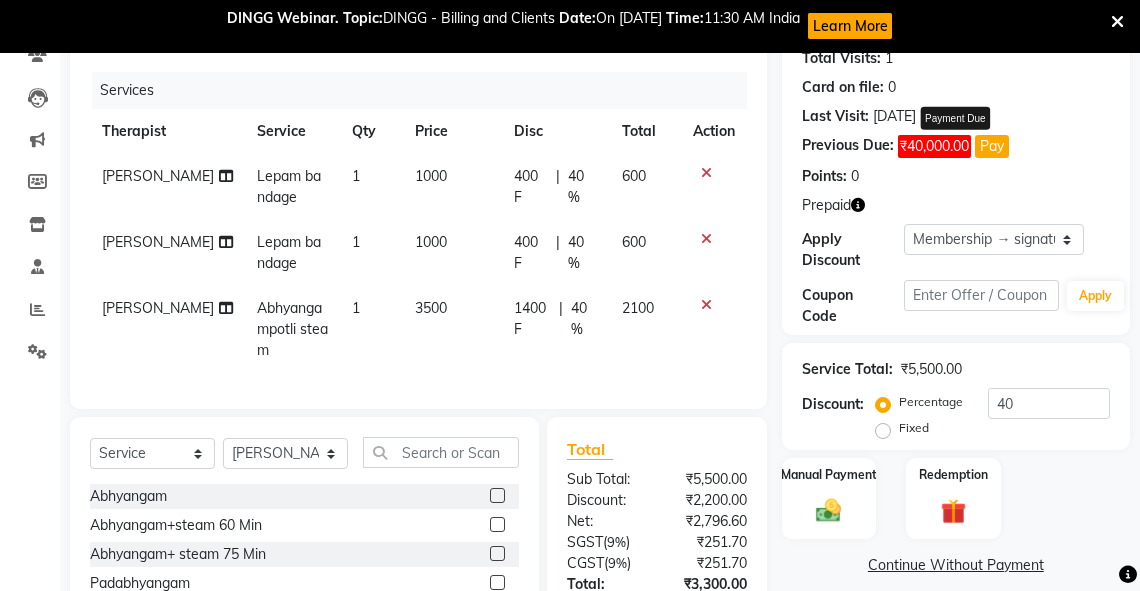 click on "Pay" 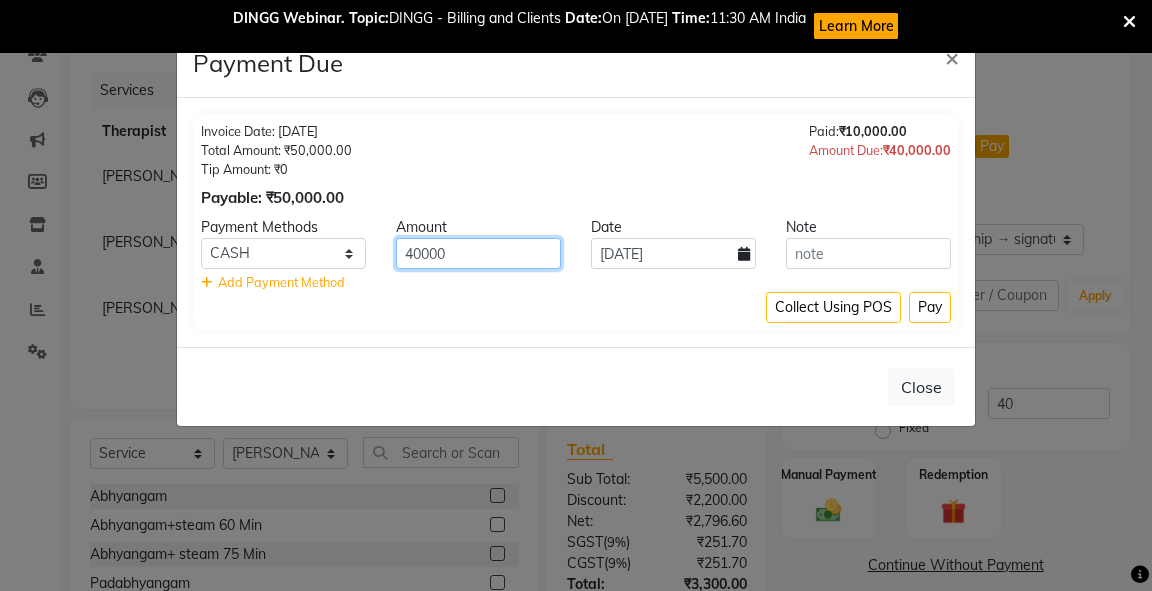 drag, startPoint x: 457, startPoint y: 253, endPoint x: 389, endPoint y: 264, distance: 68.88396 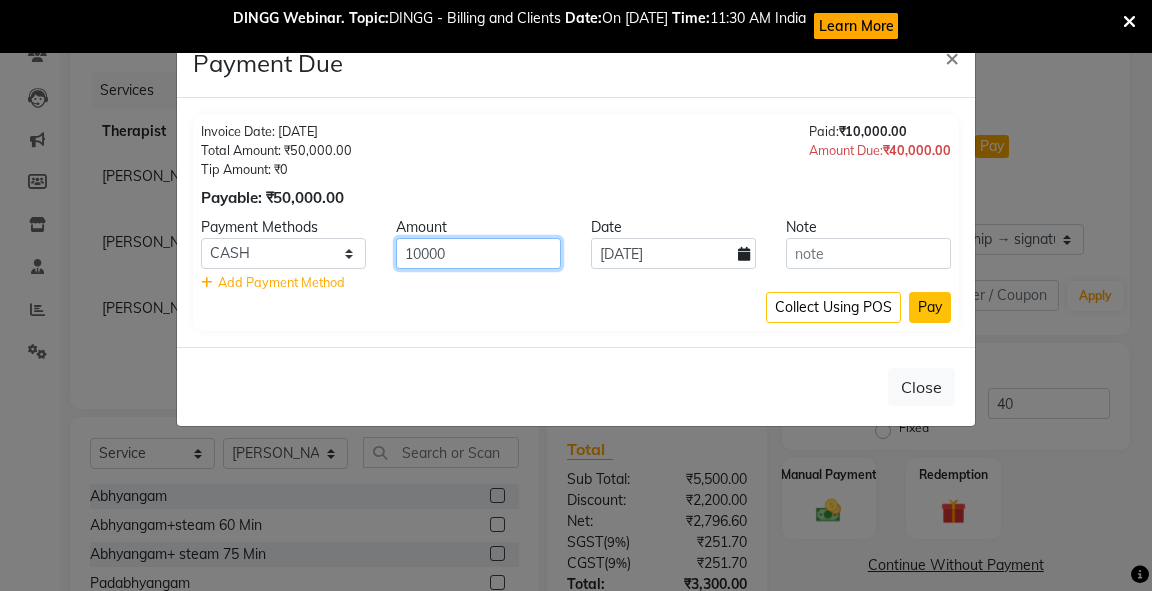 type on "10000" 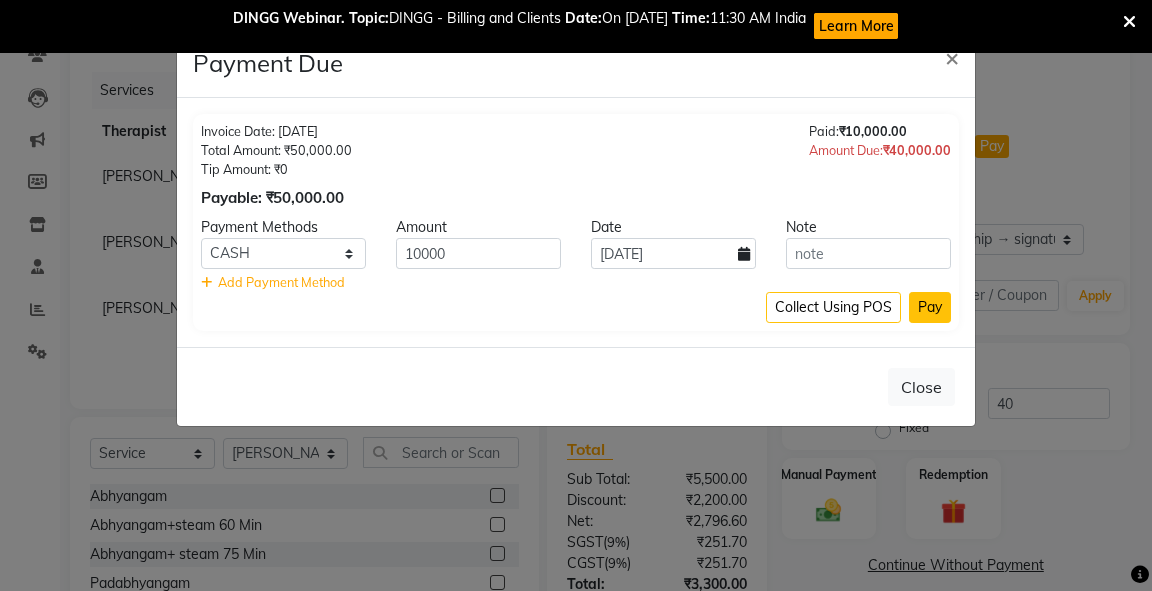 click on "Pay" 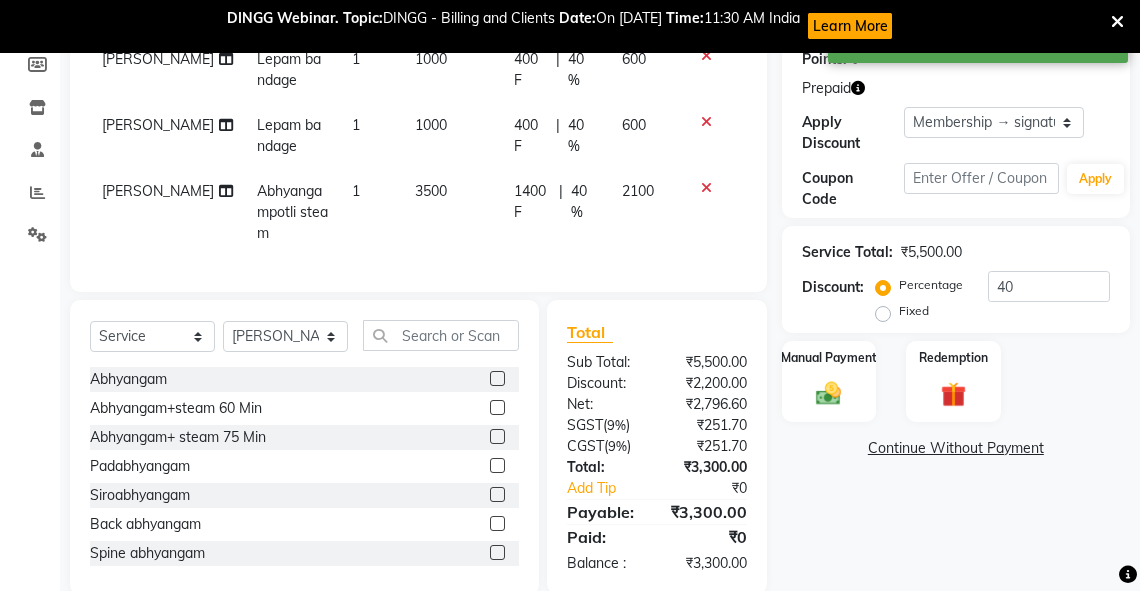scroll, scrollTop: 392, scrollLeft: 0, axis: vertical 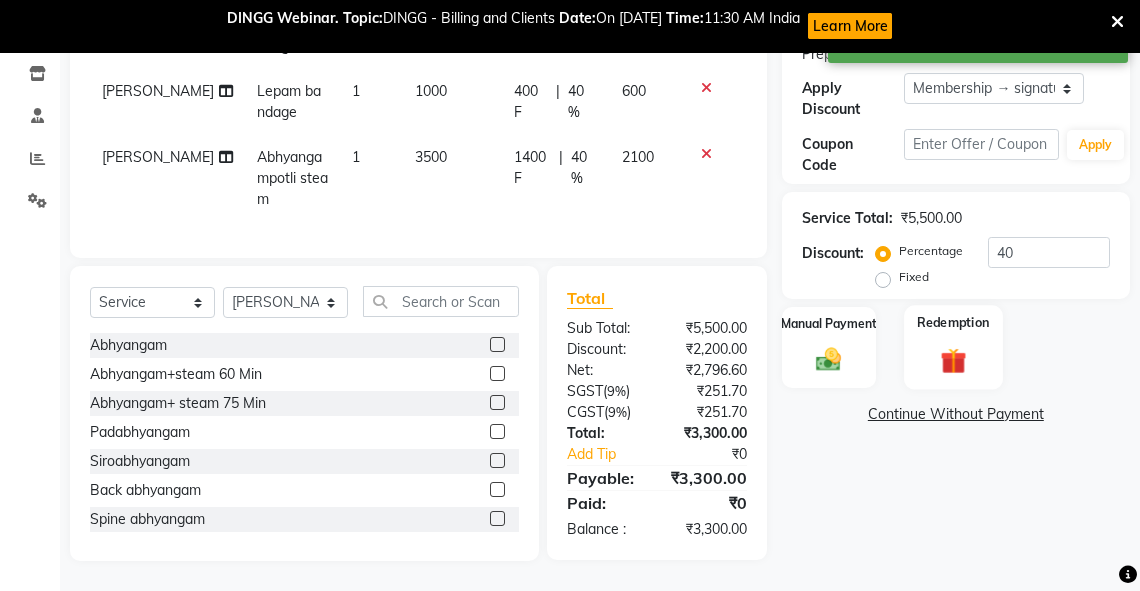 click on "Redemption" 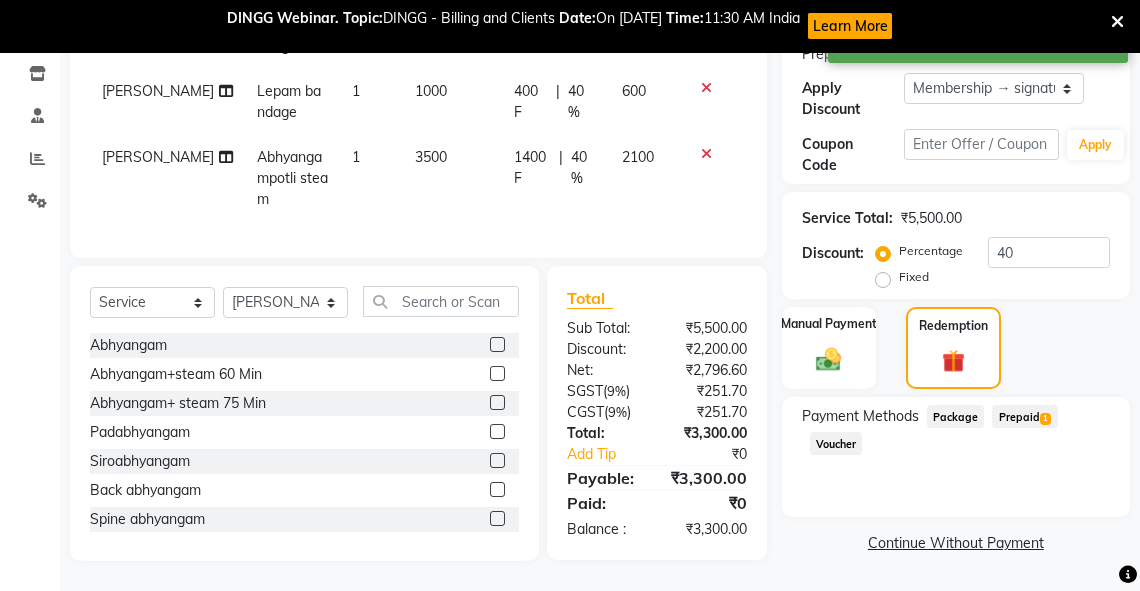click on "Prepaid  1" 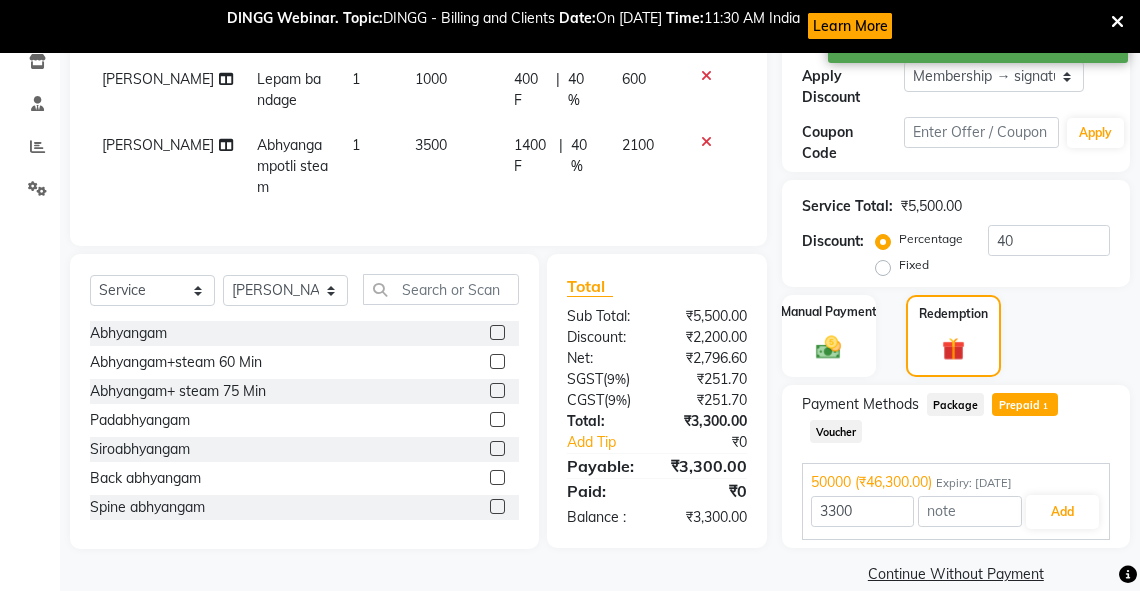 scroll, scrollTop: 420, scrollLeft: 0, axis: vertical 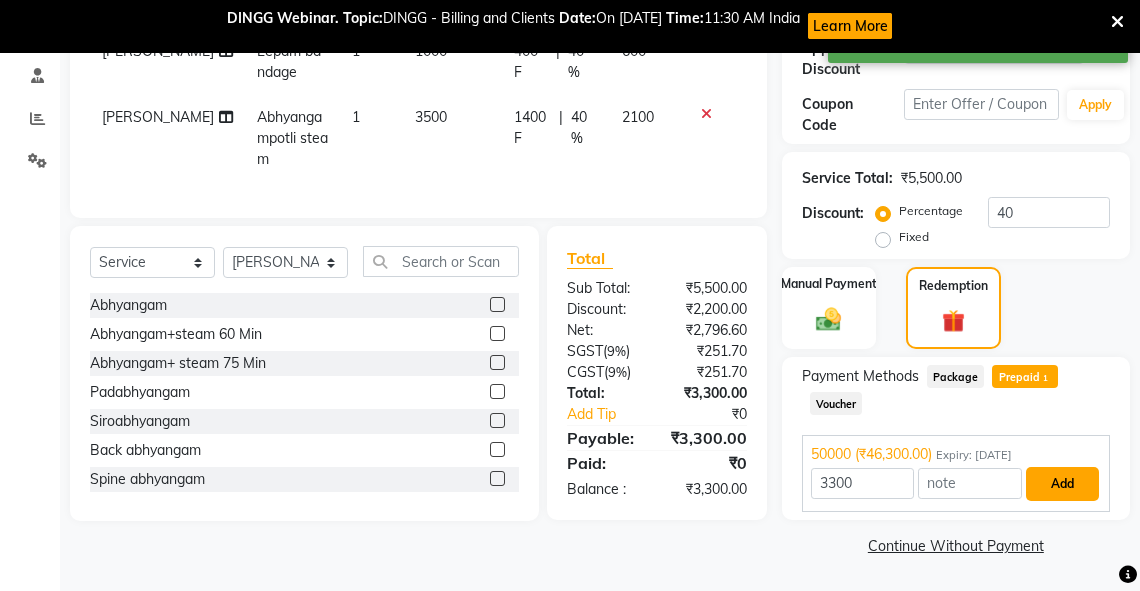 click on "Add" at bounding box center [1062, 484] 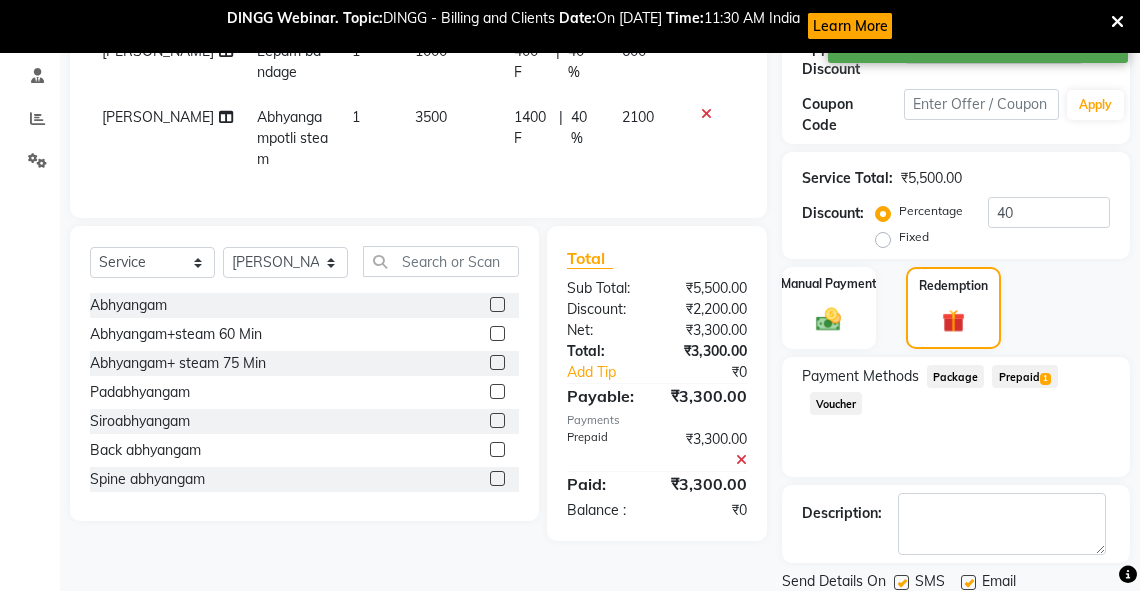 scroll, scrollTop: 488, scrollLeft: 0, axis: vertical 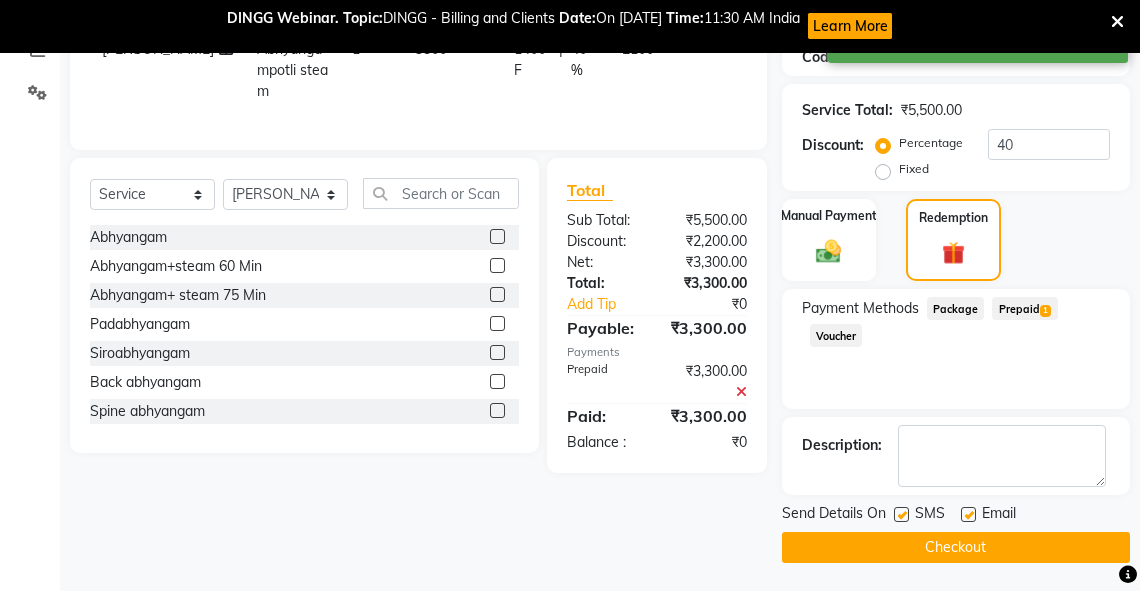 click on "Checkout" 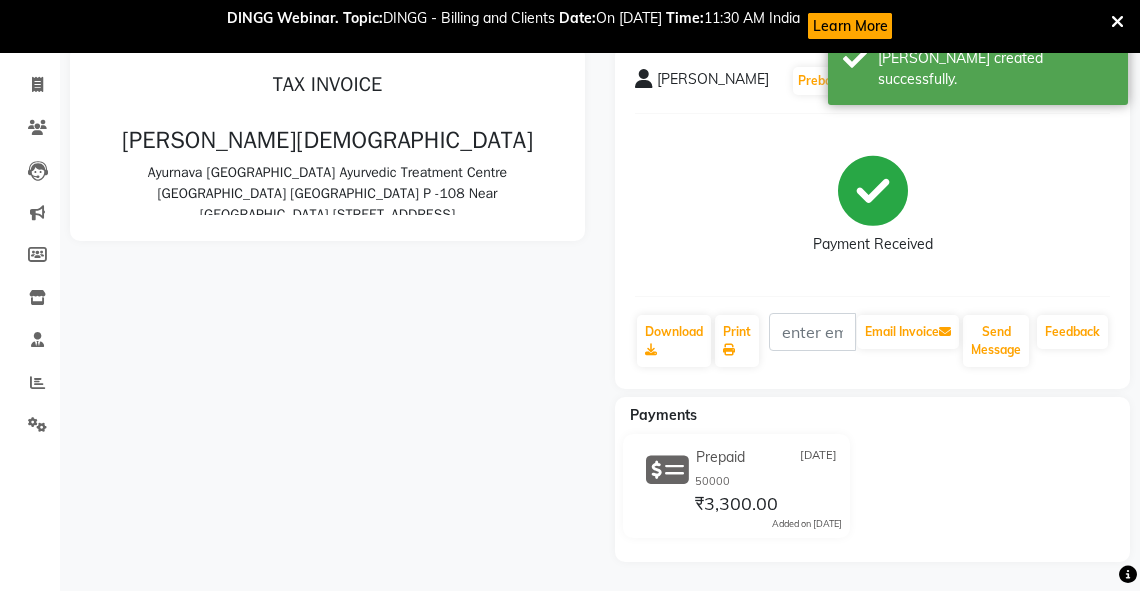 scroll, scrollTop: 416, scrollLeft: 0, axis: vertical 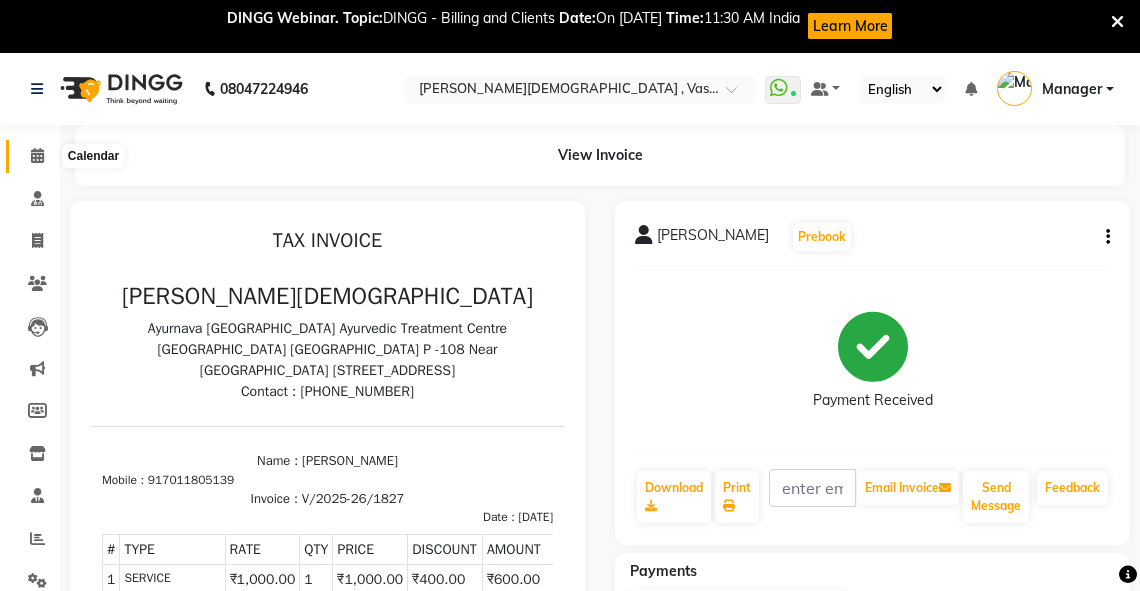 click 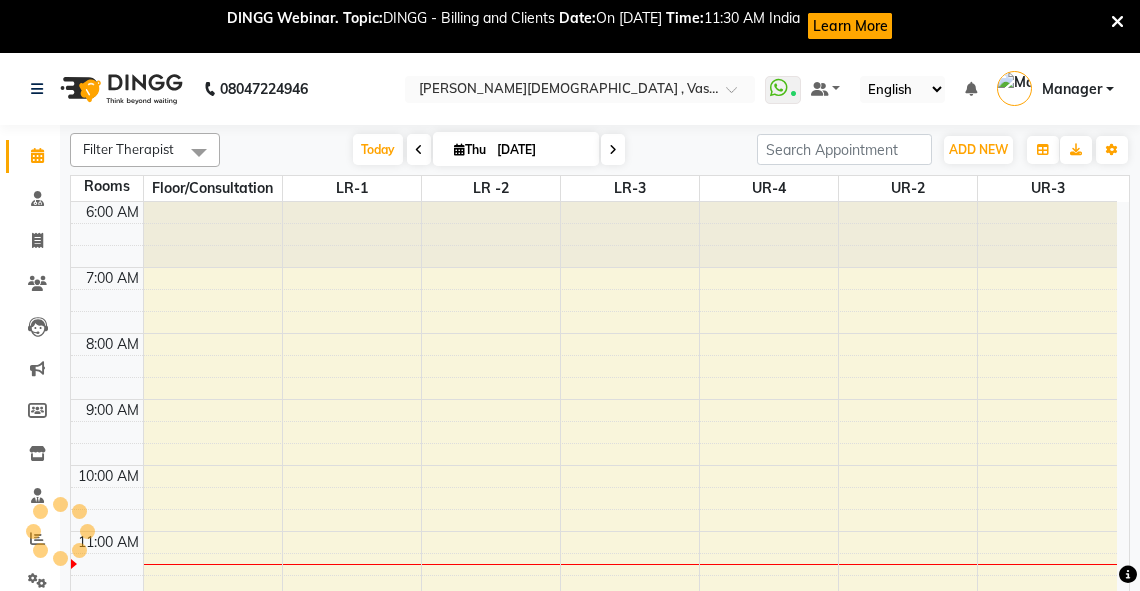 scroll, scrollTop: 0, scrollLeft: 0, axis: both 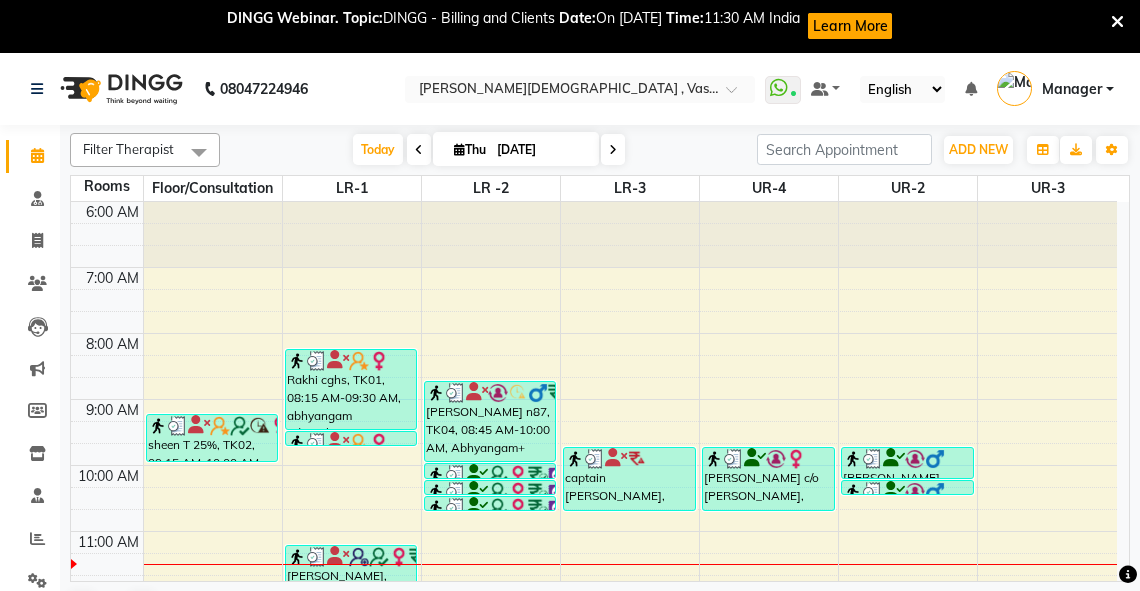 drag, startPoint x: 1115, startPoint y: 297, endPoint x: 1134, endPoint y: 407, distance: 111.62885 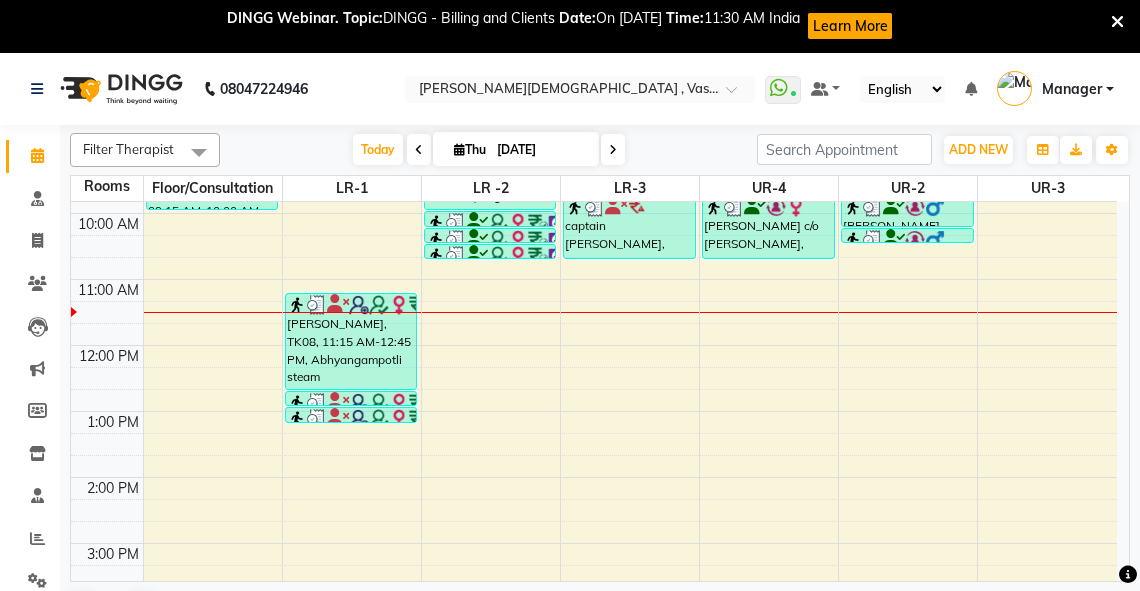 scroll, scrollTop: 238, scrollLeft: 0, axis: vertical 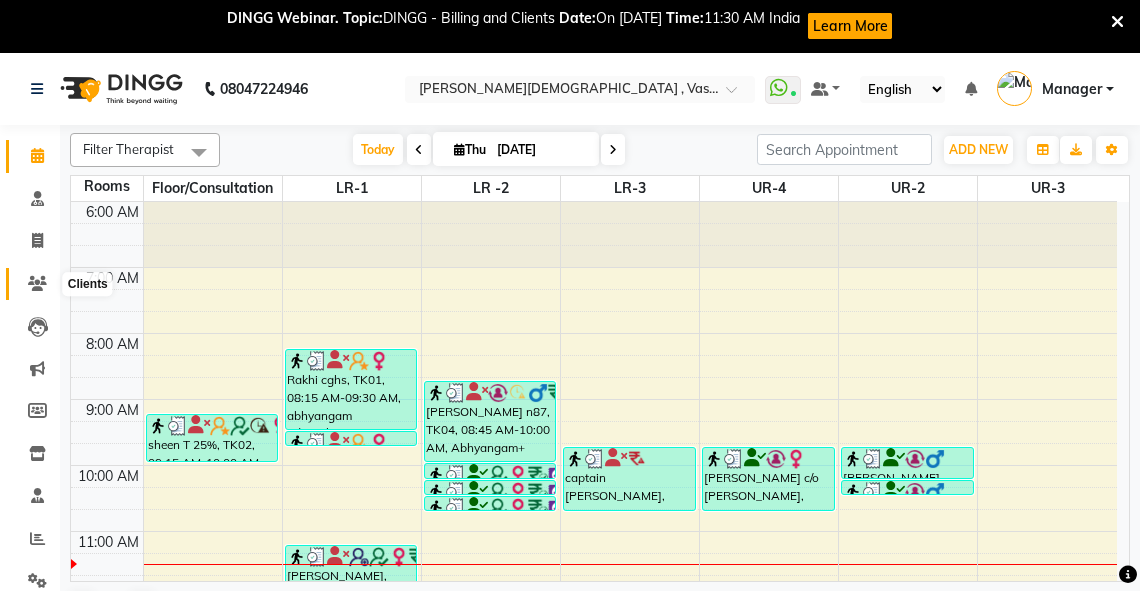 click 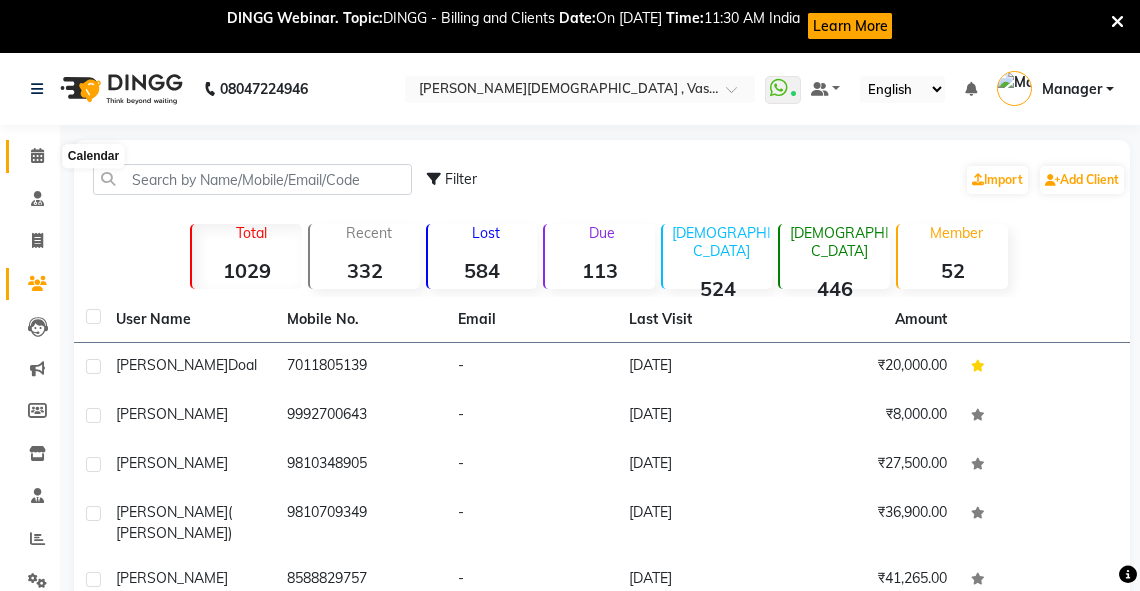 click 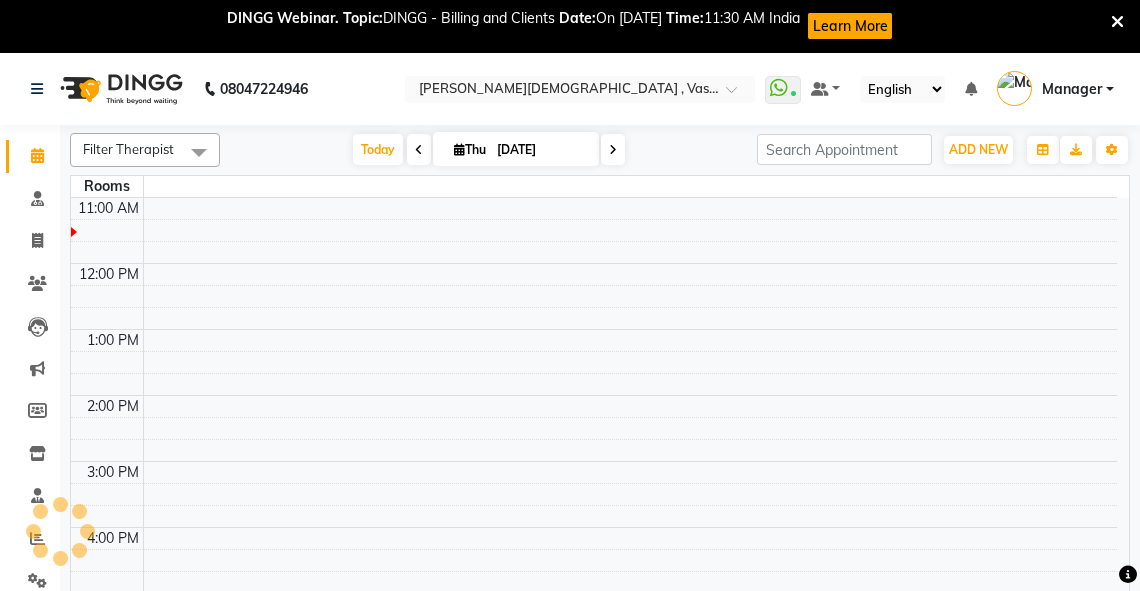 scroll, scrollTop: 0, scrollLeft: 0, axis: both 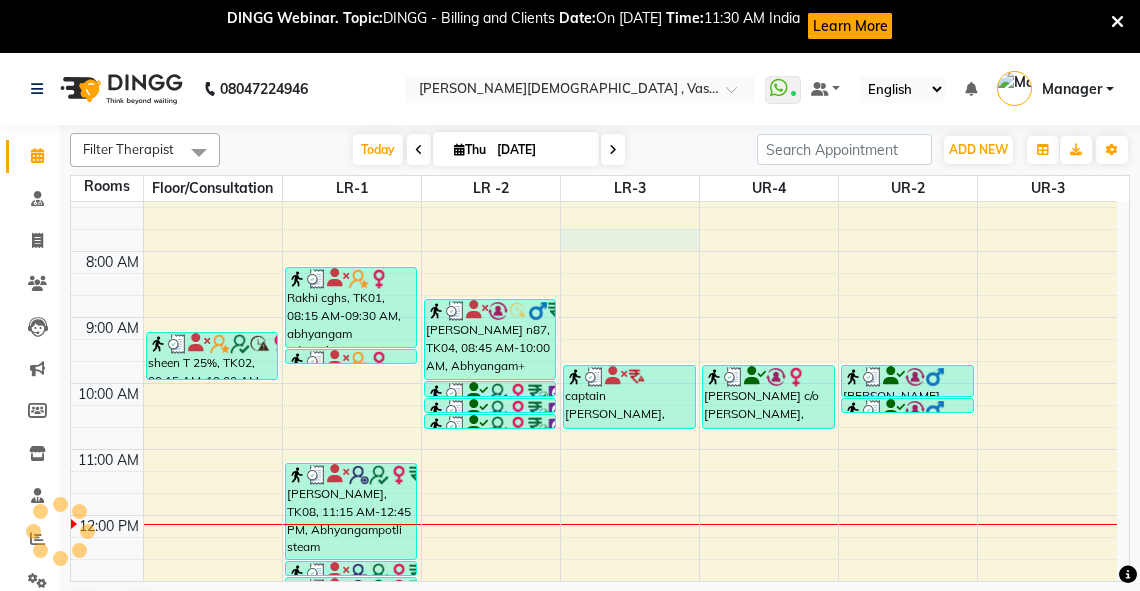 click on "6:00 AM 7:00 AM 8:00 AM 9:00 AM 10:00 AM 11:00 AM 12:00 PM 1:00 PM 2:00 PM 3:00 PM 4:00 PM 5:00 PM 6:00 PM 7:00 PM 8:00 PM     sheen T 25%, TK02, 09:15 AM-10:00 AM,  abhyangam(L)+[PERSON_NAME](L)     Rakhi cghs, TK01, 08:15 AM-09:30 AM, abhyangam udwarthanam STEAM     Rakhi cghs, TK01, 09:30 AM-09:45 AM, [PERSON_NAME]     [PERSON_NAME], TK08, 11:15 AM-12:45 PM, Abhyangampotli steam     [PERSON_NAME], TK08, 12:45 PM-01:00 PM, Lepam bandage     [PERSON_NAME], TK08, 01:00 PM-01:15 PM, Lepam bandage     [PERSON_NAME] n87, TK04, 08:45 AM-10:00 AM, Abhyangam+ steam 75 Min     dr [PERSON_NAME](B 148) 35%, TK03, 10:00 AM-10:15 AM, matra vasti     dr [PERSON_NAME](B 148) 35%, TK03, 10:15 AM-10:30 AM, matra vasti     dr [PERSON_NAME](B 148) 35%, TK03, 10:30 AM-10:45 AM, matra vasti     captain [PERSON_NAME], TK05, 09:45 AM-10:45 AM, [PERSON_NAME] c/o [PERSON_NAME], TK06, 09:45 AM-10:45 AM, [PERSON_NAME], TK07, 09:45 AM-10:15 AM, abhyangam swedam cghs     [PERSON_NAME], TK07, 10:15 AM-10:30 AM, snehavasti cghs" at bounding box center [594, 614] 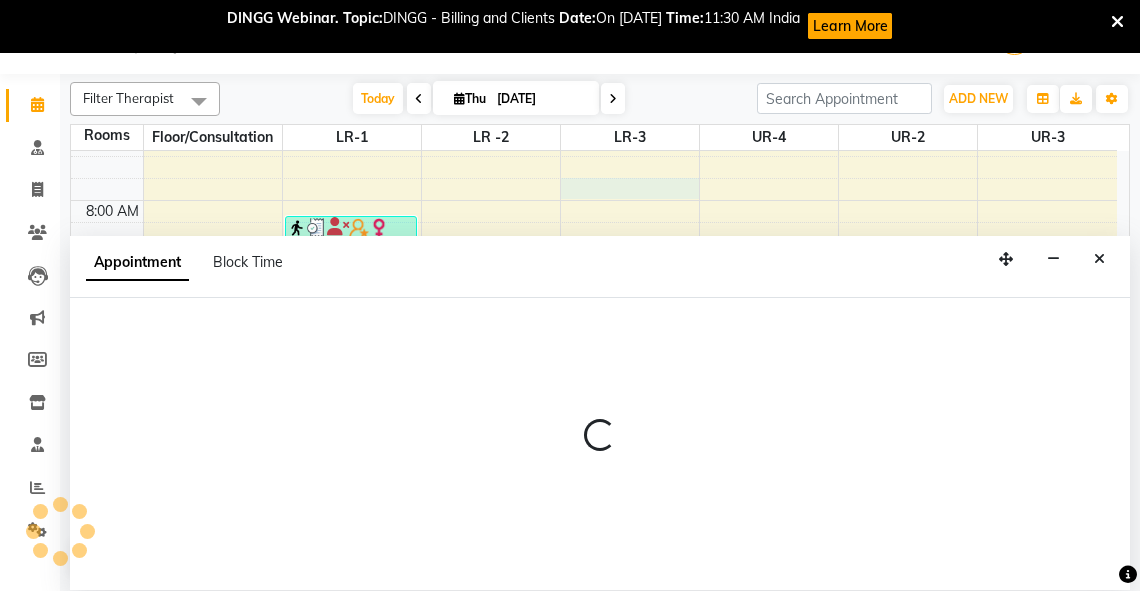 scroll, scrollTop: 52, scrollLeft: 0, axis: vertical 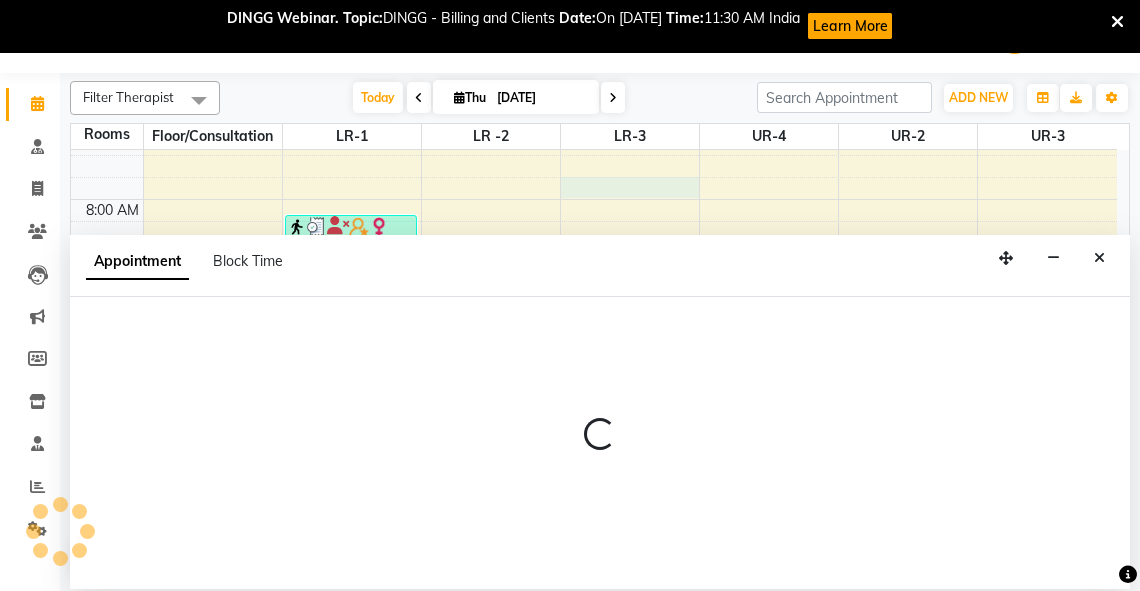 select on "465" 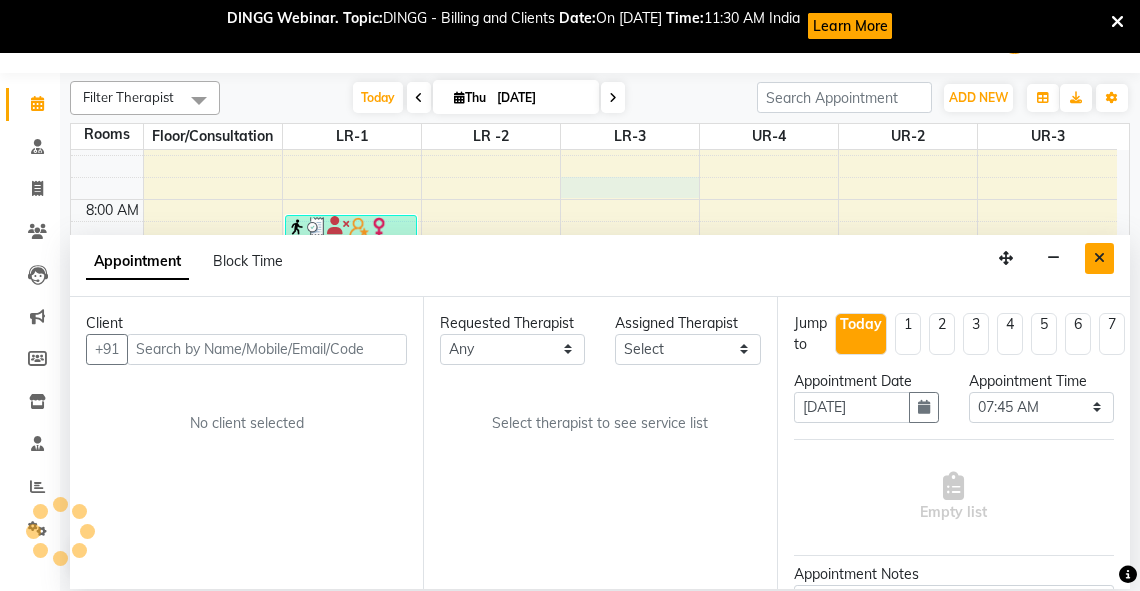 click at bounding box center (1099, 258) 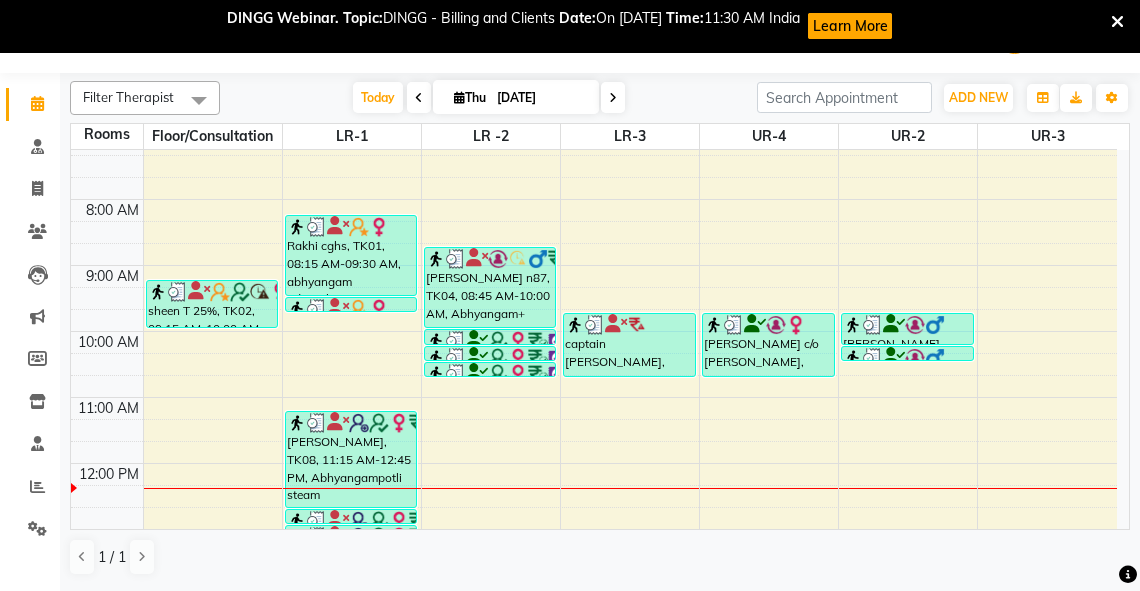 click on "08047224946 Select Location × Ayurnava Ayurveda , Vasant Kunj  WhatsApp Status  ✕ Status:  Connected Most Recent Message: [DATE]     09:54 AM Recent Service Activity: [DATE]     11:05 AM Default Panel My Panel English ENGLISH Español العربية मराठी हिंदी ગુજરાતી தமிழ் 中文 Notifications nothing to show Manager Manage Profile Change Password Sign out  Version:3.15.4  ☀ [PERSON_NAME] , Vasant Kunj  Calendar  Consultation  Invoice  Clients  Leads   Marketing  Members  Inventory  Staff  Reports  Settings Completed InProgress Upcoming Dropped Tentative Check-In Confirm Bookings Generate Report Segments Page Builder Filter Therapist Select All [PERSON_NAME] V [PERSON_NAME] [PERSON_NAME] A K [PERSON_NAME] N [PERSON_NAME]  Dhaneesha [PERSON_NAME] K P [PERSON_NAME] [PERSON_NAME] [PERSON_NAME] [PERSON_NAME] [PERSON_NAME] a [PERSON_NAME] K M OTHER BRANCH Sardinia [PERSON_NAME] [PERSON_NAME] [PERSON_NAME] [PERSON_NAME] [DATE]  [DATE] Toggle Dropdown Add Appointment Add Invoice Add Expense Zoom" at bounding box center [570, 243] 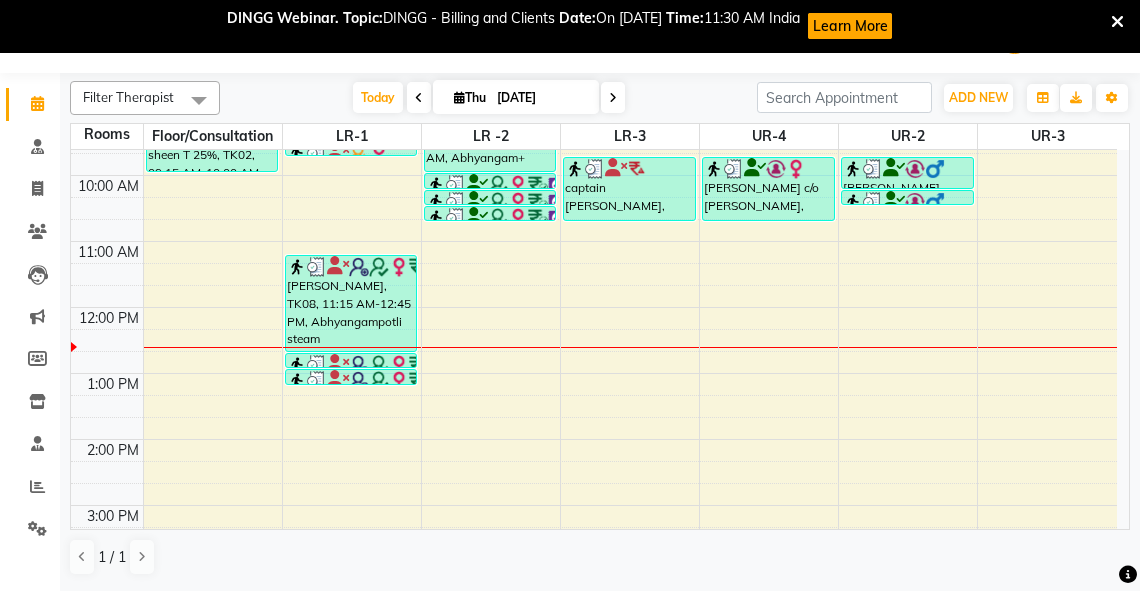 scroll, scrollTop: 276, scrollLeft: 0, axis: vertical 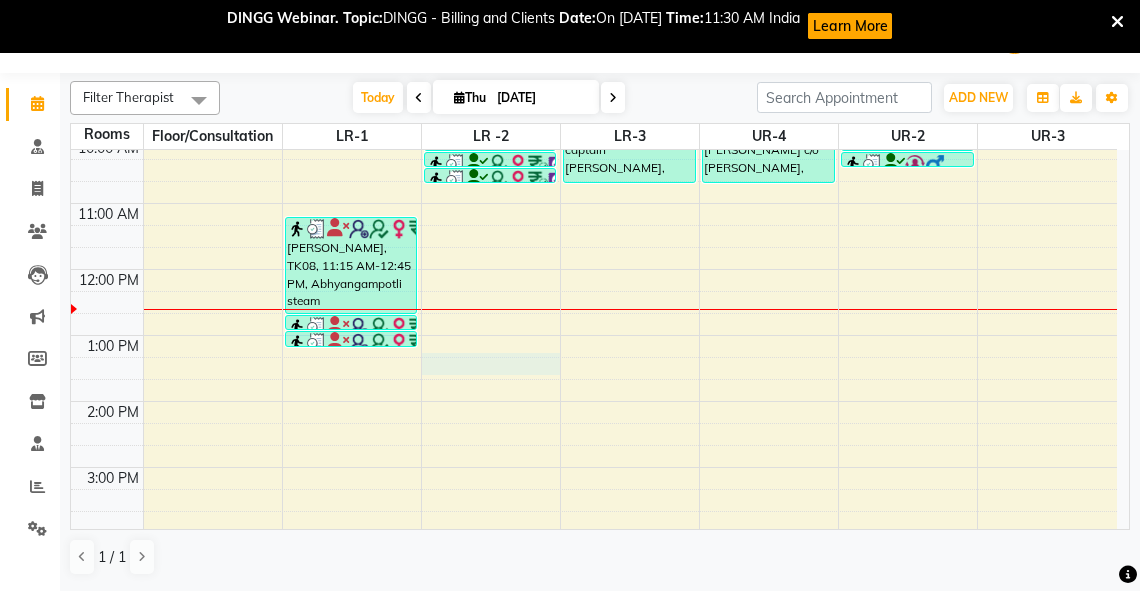 click on "6:00 AM 7:00 AM 8:00 AM 9:00 AM 10:00 AM 11:00 AM 12:00 PM 1:00 PM 2:00 PM 3:00 PM 4:00 PM 5:00 PM 6:00 PM 7:00 PM 8:00 PM     sheen T 25%, TK02, 09:15 AM-10:00 AM,  abhyangam(L)+[PERSON_NAME](L)     Rakhi cghs, TK01, 08:15 AM-09:30 AM, abhyangam udwarthanam STEAM     Rakhi cghs, TK01, 09:30 AM-09:45 AM, [PERSON_NAME]     [PERSON_NAME], TK08, 11:15 AM-12:45 PM, Abhyangampotli steam     [PERSON_NAME], TK08, 12:45 PM-01:00 PM, Lepam bandage     [PERSON_NAME], TK08, 01:00 PM-01:15 PM, Lepam bandage     [PERSON_NAME] n87, TK04, 08:45 AM-10:00 AM, Abhyangam+ steam 75 Min     dr [PERSON_NAME](B 148) 35%, TK03, 10:00 AM-10:15 AM, matra vasti     dr [PERSON_NAME](B 148) 35%, TK03, 10:15 AM-10:30 AM, matra vasti     dr [PERSON_NAME](B 148) 35%, TK03, 10:30 AM-10:45 AM, matra vasti     captain [PERSON_NAME], TK05, 09:45 AM-10:45 AM, [PERSON_NAME] c/o [PERSON_NAME], TK06, 09:45 AM-10:45 AM, [PERSON_NAME], TK07, 09:45 AM-10:15 AM, abhyangam swedam cghs     [PERSON_NAME], TK07, 10:15 AM-10:30 AM, snehavasti cghs" at bounding box center [594, 368] 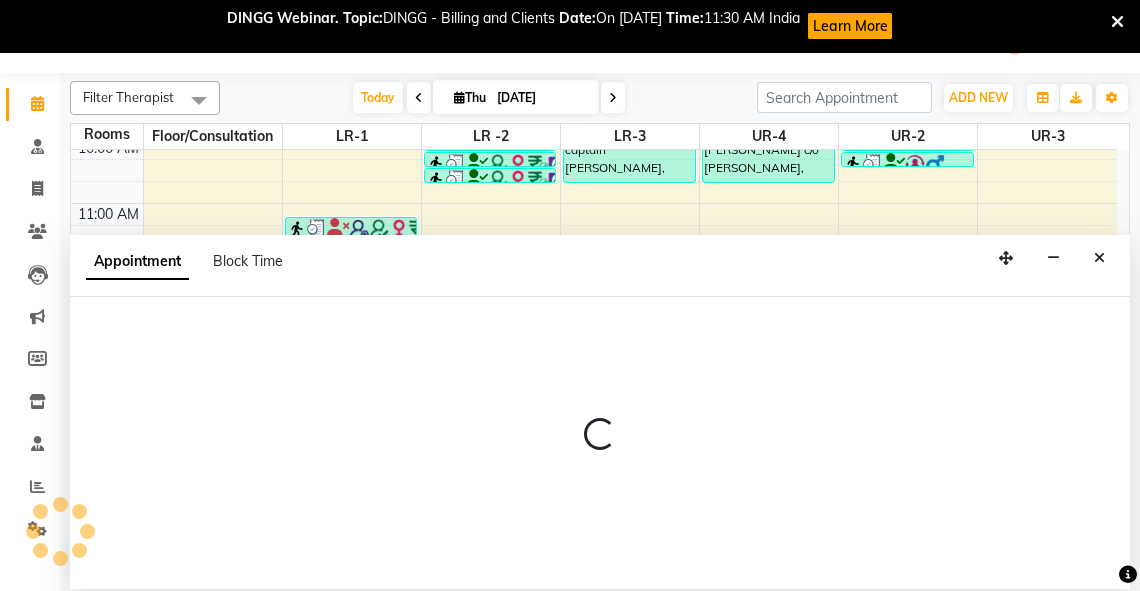 select on "tentative" 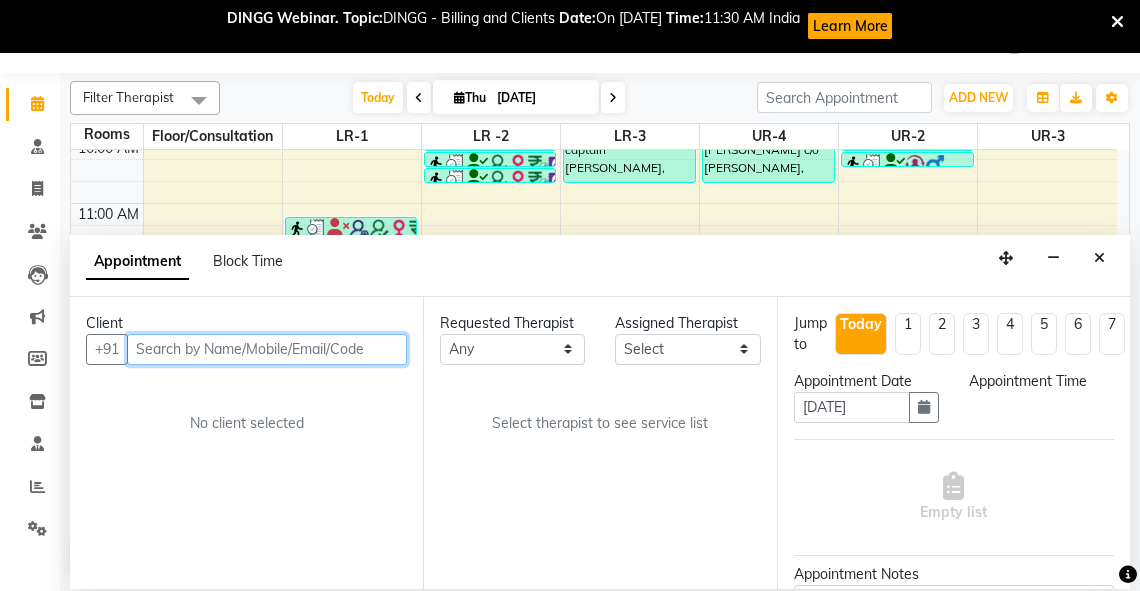 select on "795" 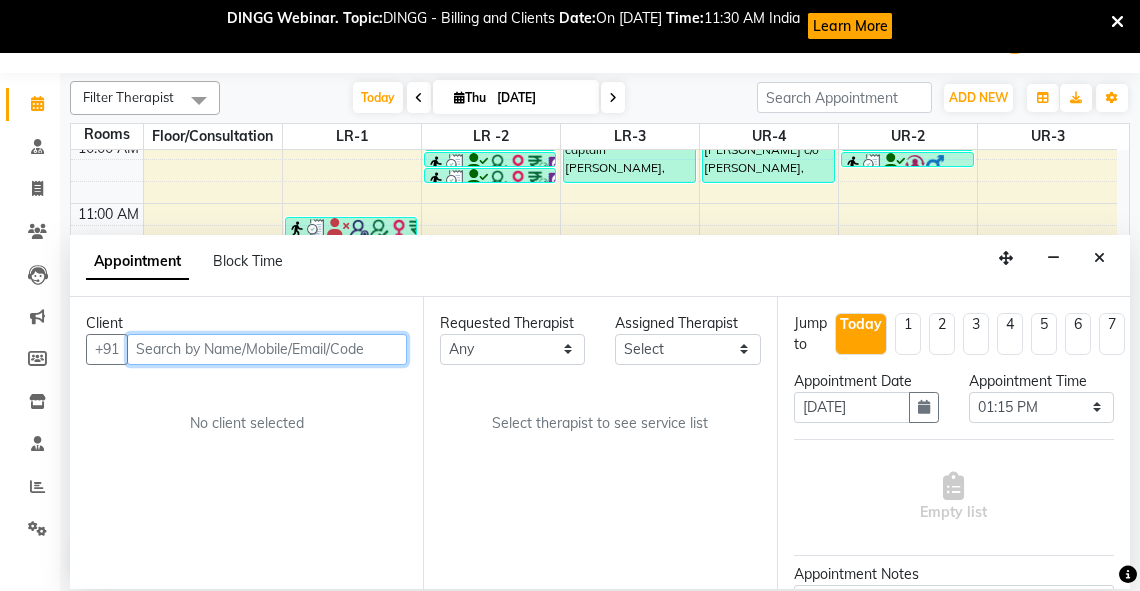 click at bounding box center [267, 349] 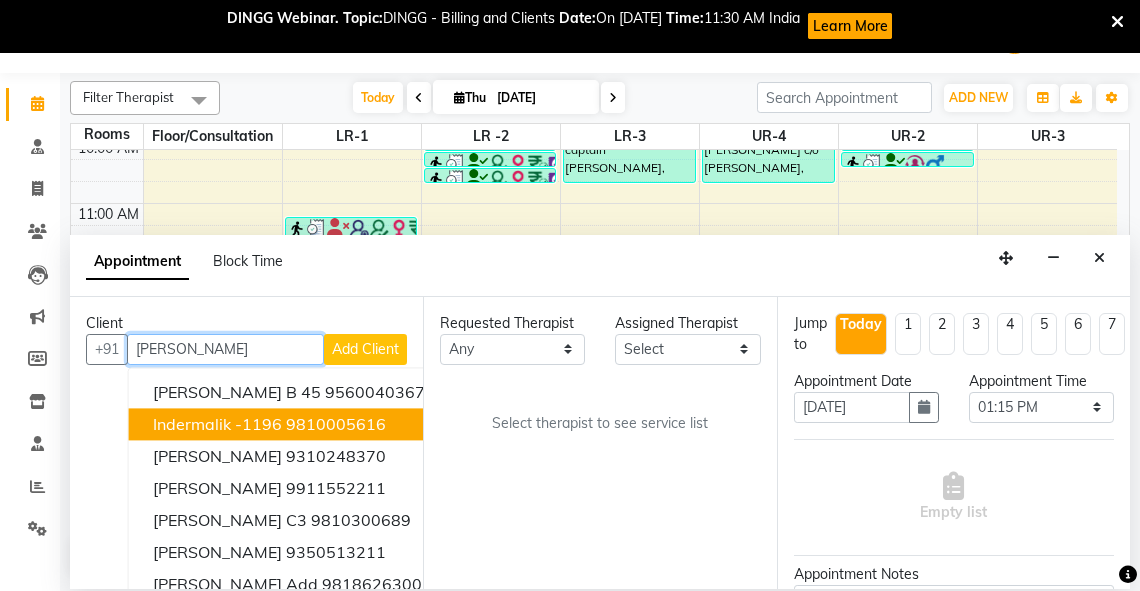 click on "indermalik -1196" at bounding box center (217, 424) 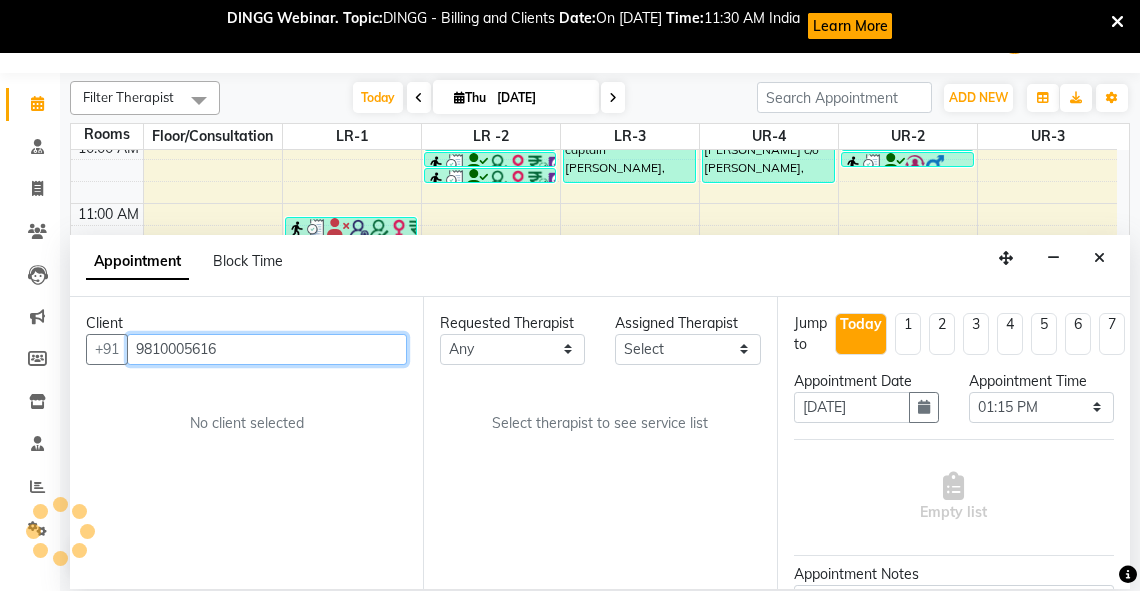 type on "9810005616" 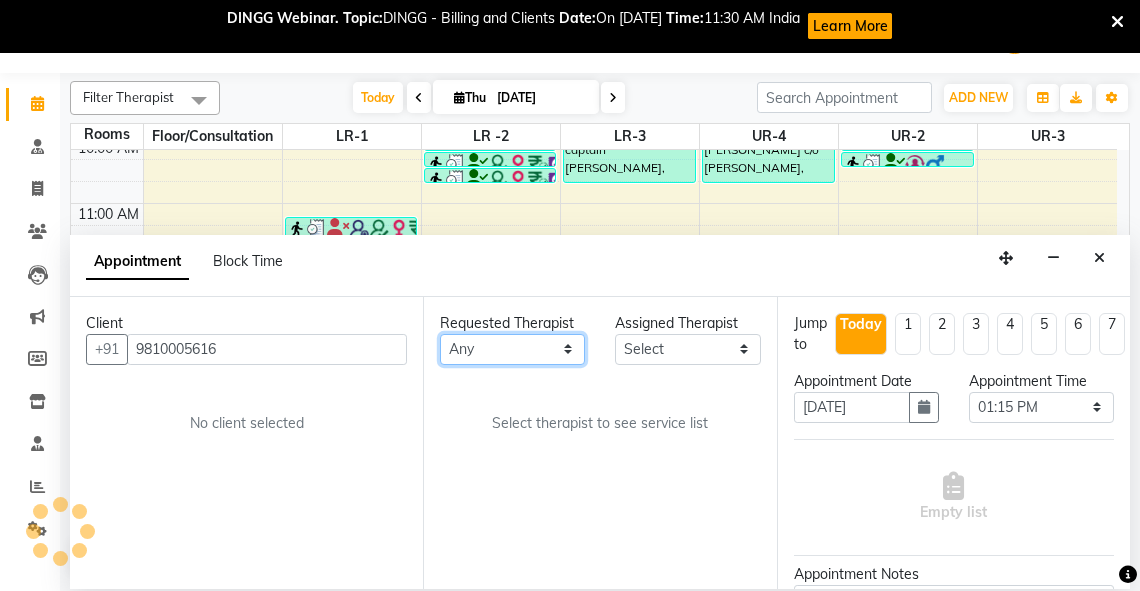 click on "Any [PERSON_NAME] V [PERSON_NAME] [PERSON_NAME] A K [PERSON_NAME] N [PERSON_NAME]  Dhaneesha [PERSON_NAME] K P [PERSON_NAME] [PERSON_NAME] [PERSON_NAME] [PERSON_NAME] [PERSON_NAME] a [PERSON_NAME] K M OTHER BRANCH Sardinia [PERSON_NAME] [PERSON_NAME] [PERSON_NAME] [PERSON_NAME]" at bounding box center (512, 349) 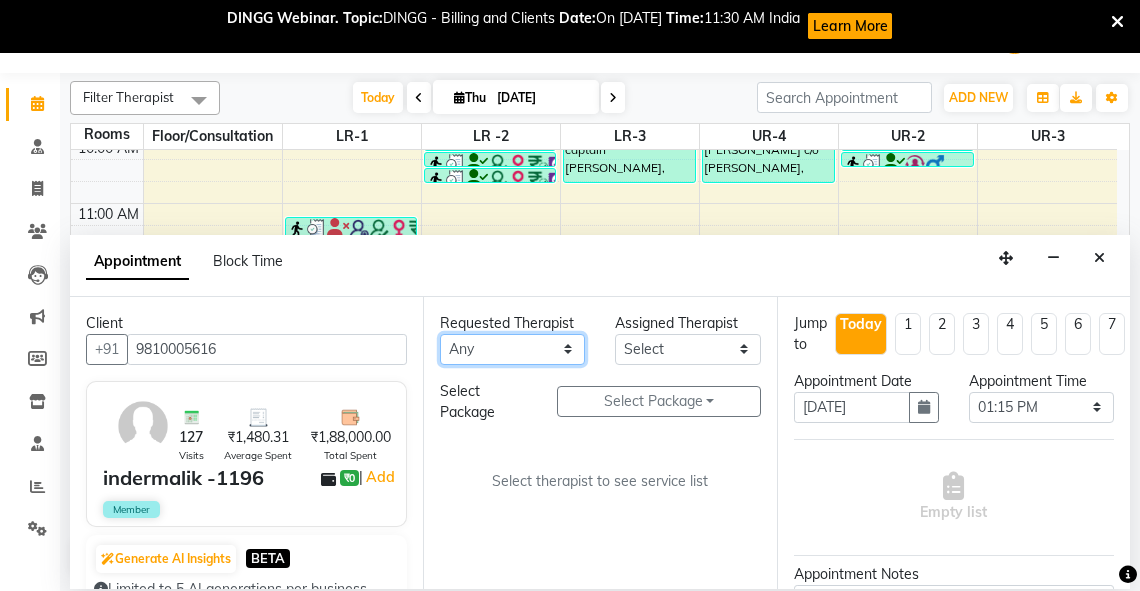 select on "39036" 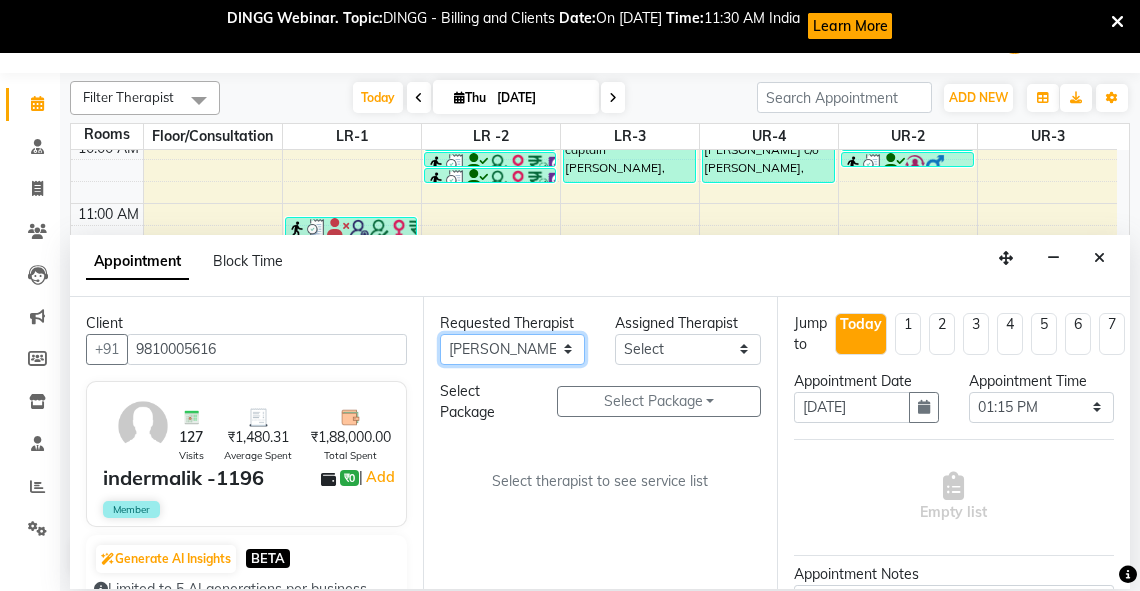 click on "Any [PERSON_NAME] V [PERSON_NAME] [PERSON_NAME] A K [PERSON_NAME] N [PERSON_NAME]  Dhaneesha [PERSON_NAME] K P [PERSON_NAME] [PERSON_NAME] [PERSON_NAME] [PERSON_NAME] [PERSON_NAME] a [PERSON_NAME] K M OTHER BRANCH Sardinia [PERSON_NAME] [PERSON_NAME] [PERSON_NAME] [PERSON_NAME]" at bounding box center (512, 349) 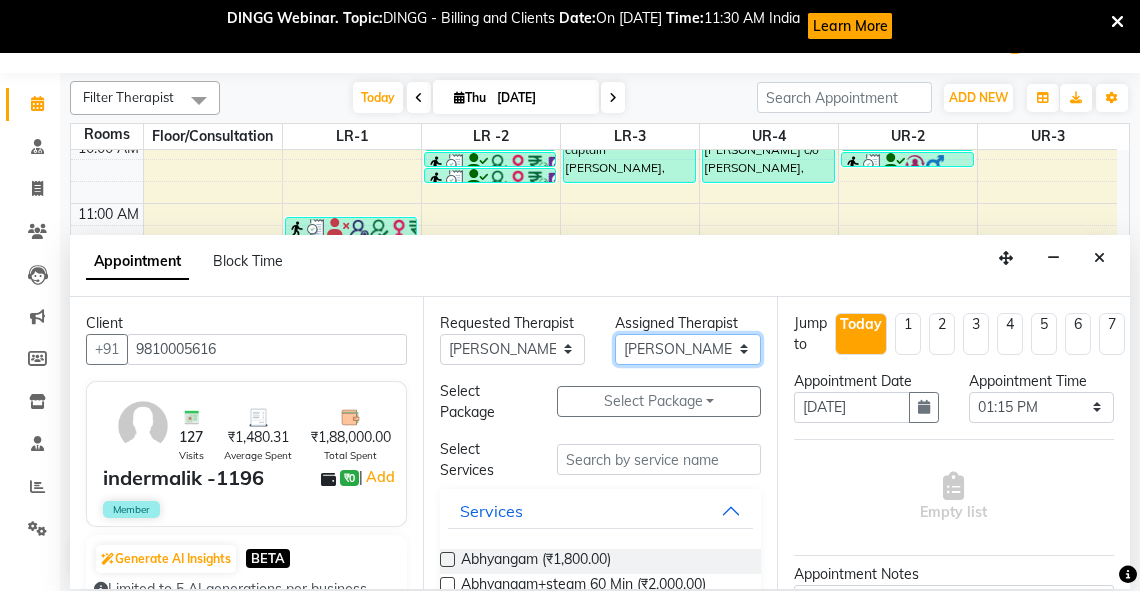 click on "Select [PERSON_NAME] V [PERSON_NAME] [PERSON_NAME] A K [PERSON_NAME] N [PERSON_NAME]  Dhaneesha [PERSON_NAME] K P [PERSON_NAME] [PERSON_NAME] [PERSON_NAME] [PERSON_NAME] [PERSON_NAME] a [PERSON_NAME] K M OTHER BRANCH Sardinia [PERSON_NAME] [PERSON_NAME] [PERSON_NAME] [PERSON_NAME]" at bounding box center [687, 349] 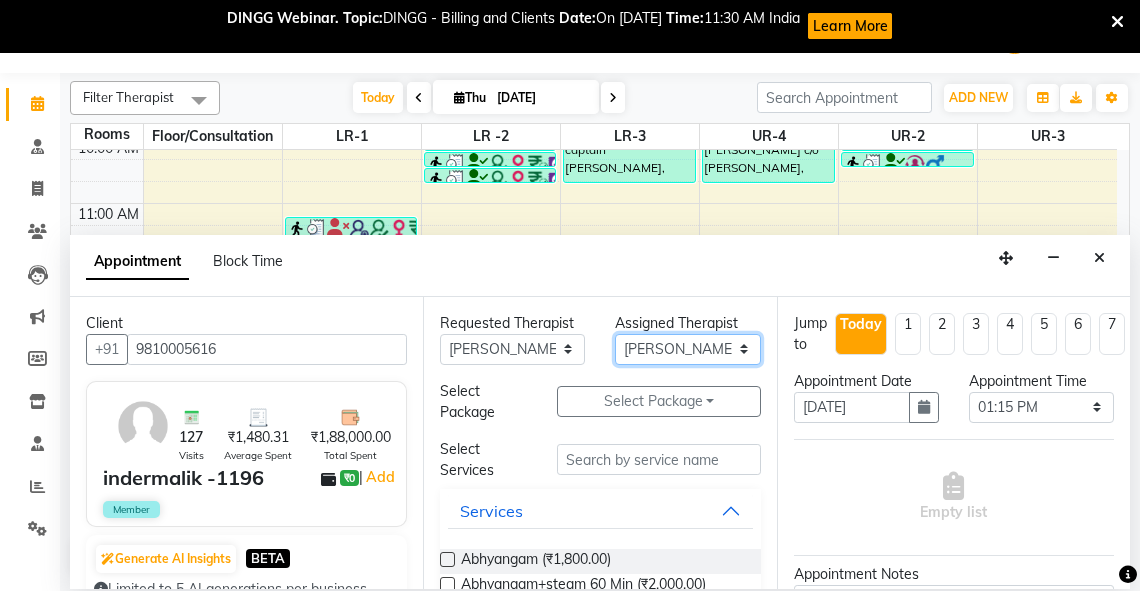 select on "81006" 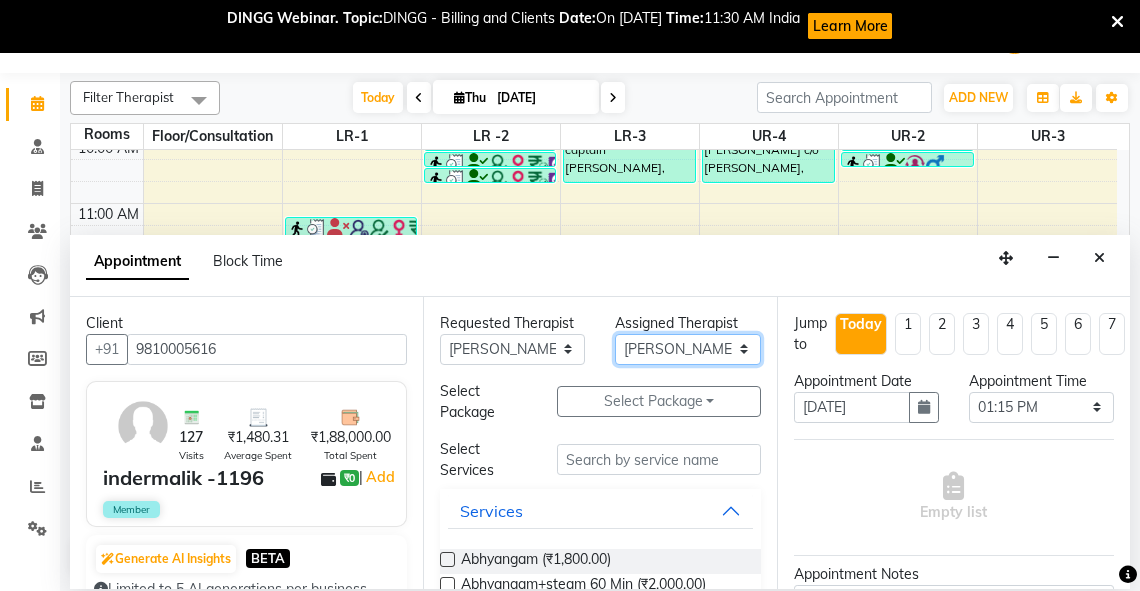 click on "Select [PERSON_NAME] V [PERSON_NAME] [PERSON_NAME] A K [PERSON_NAME] N [PERSON_NAME]  Dhaneesha [PERSON_NAME] K P [PERSON_NAME] [PERSON_NAME] [PERSON_NAME] [PERSON_NAME] [PERSON_NAME] a [PERSON_NAME] K M OTHER BRANCH Sardinia [PERSON_NAME] [PERSON_NAME] [PERSON_NAME] [PERSON_NAME]" at bounding box center [687, 349] 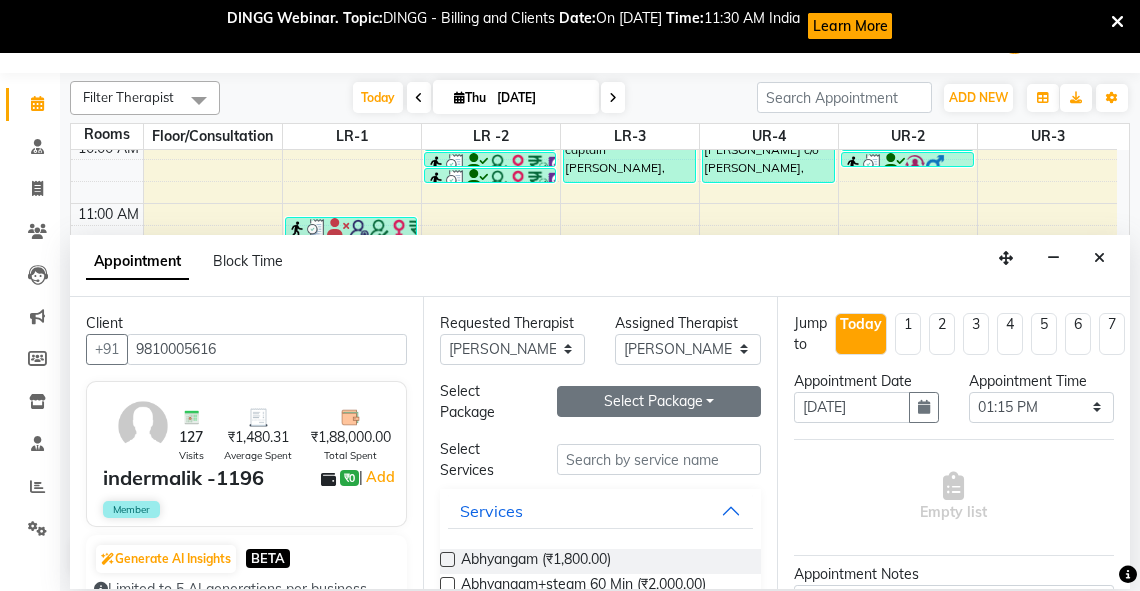 click on "Select Package  Toggle Dropdown" at bounding box center (659, 401) 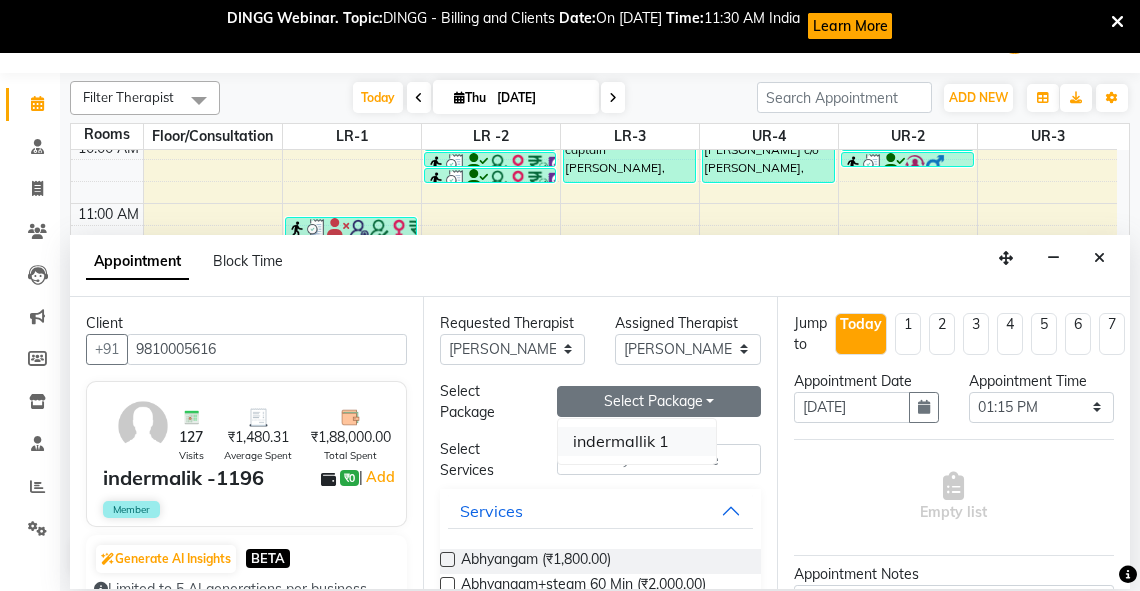 click on "indermallik 1" at bounding box center [637, 441] 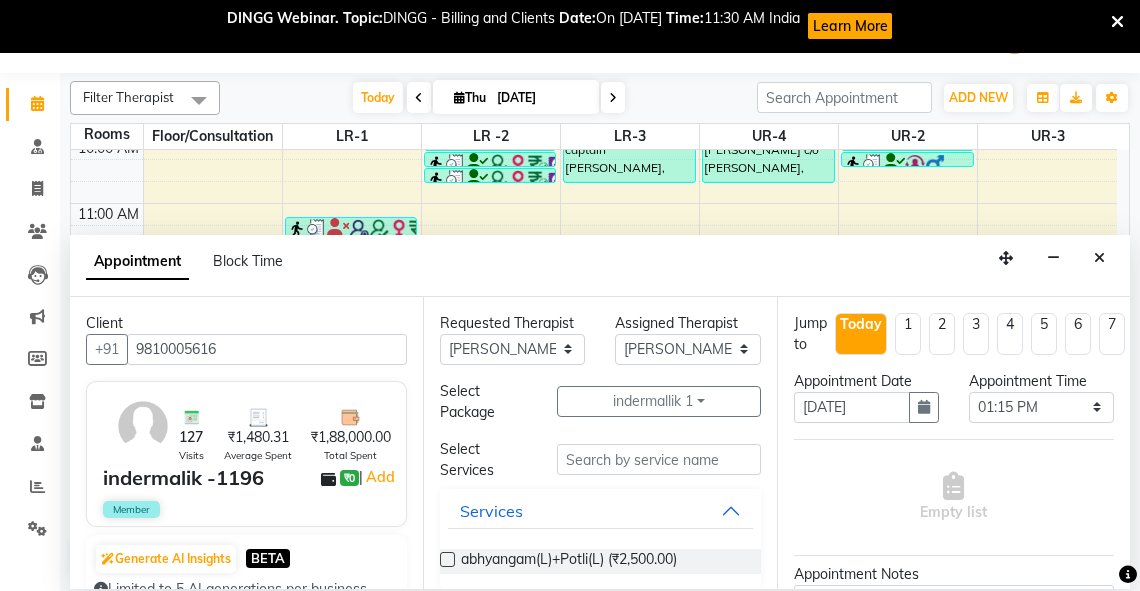 click at bounding box center (447, 559) 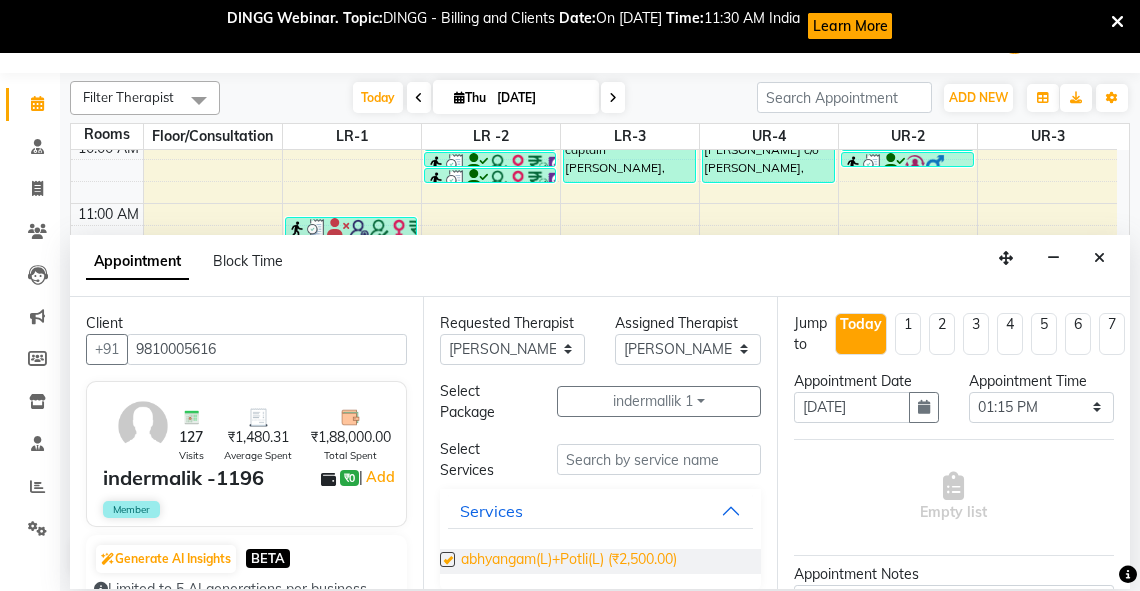 select on "2648" 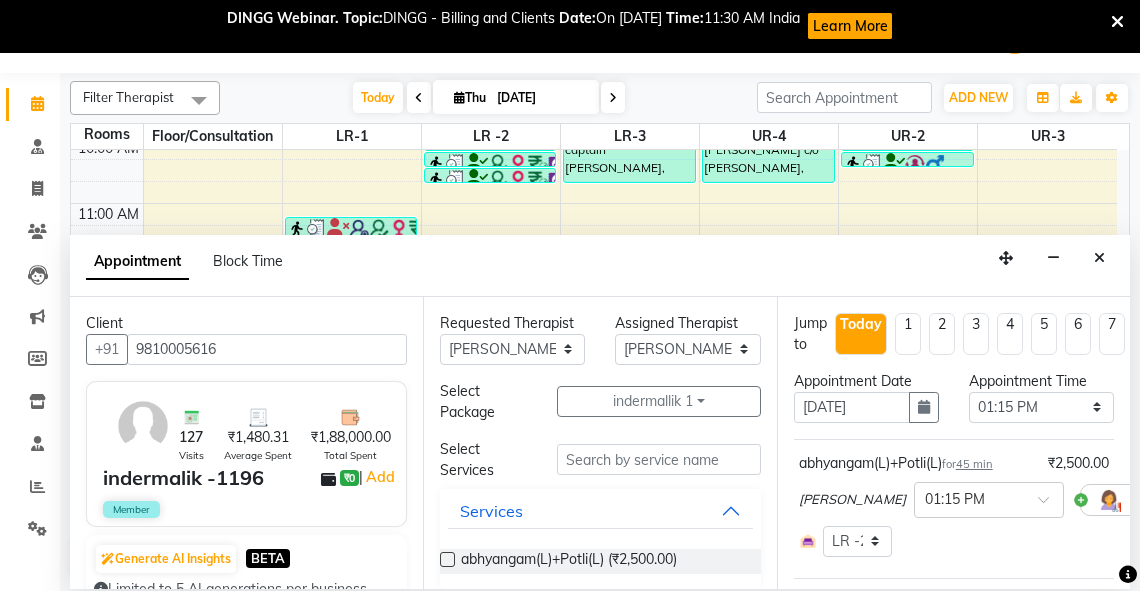 checkbox on "false" 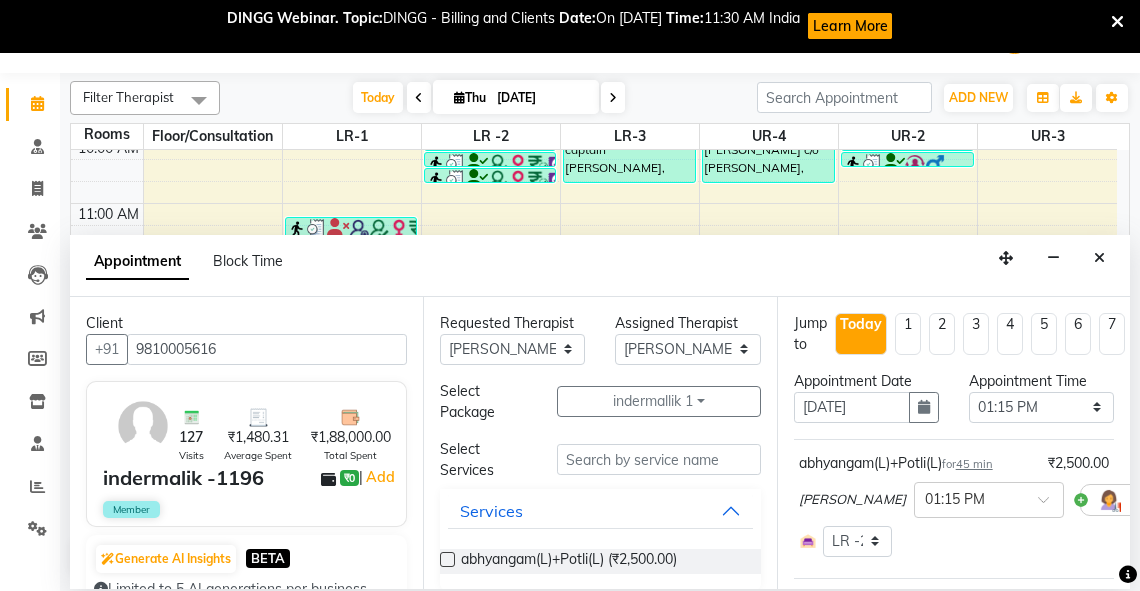 scroll, scrollTop: 316, scrollLeft: 0, axis: vertical 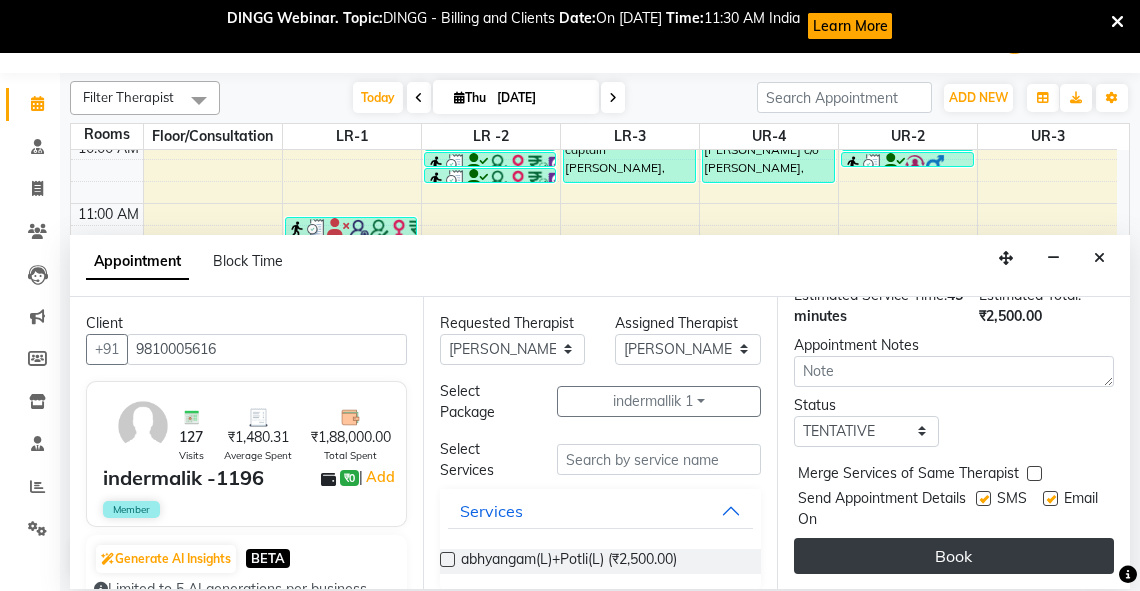 click on "Book" at bounding box center [954, 556] 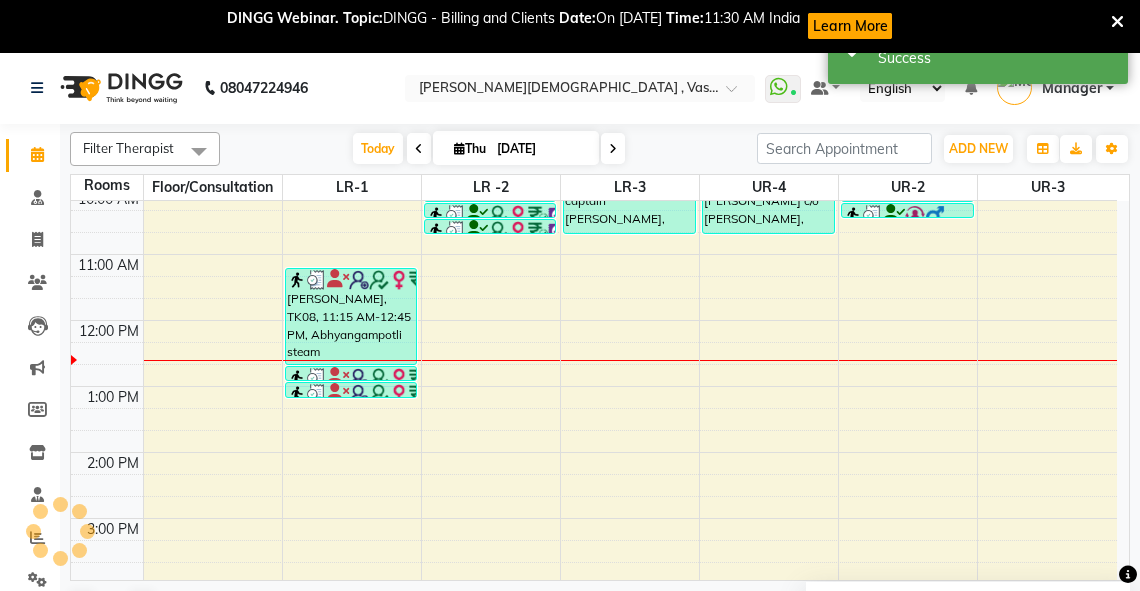 scroll, scrollTop: 0, scrollLeft: 0, axis: both 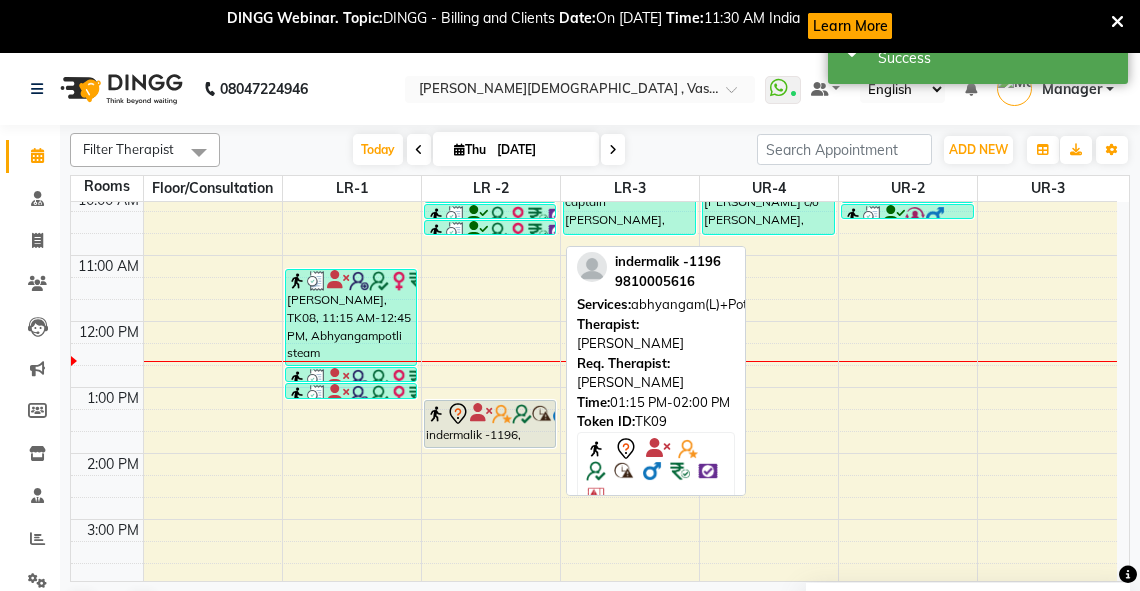 click at bounding box center [502, 414] 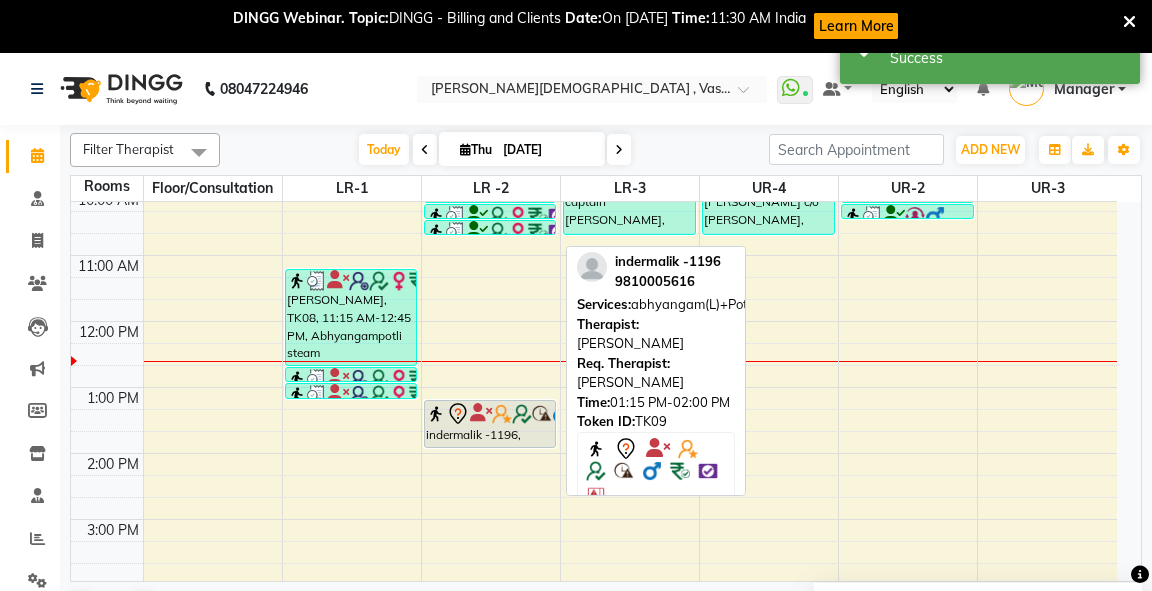 select on "7" 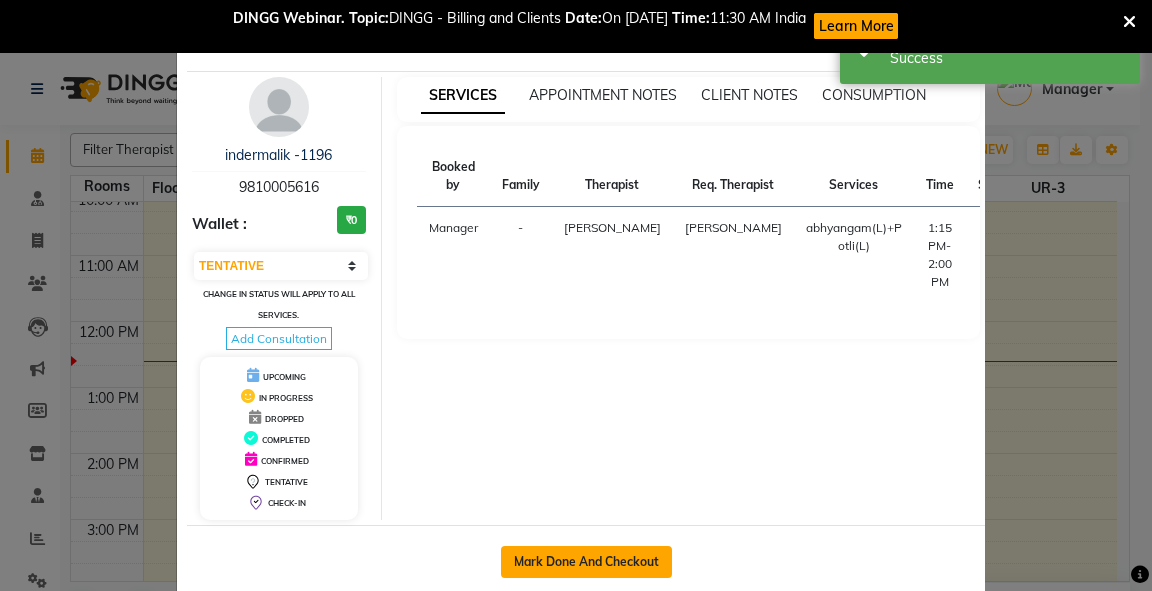 click on "Mark Done And Checkout" 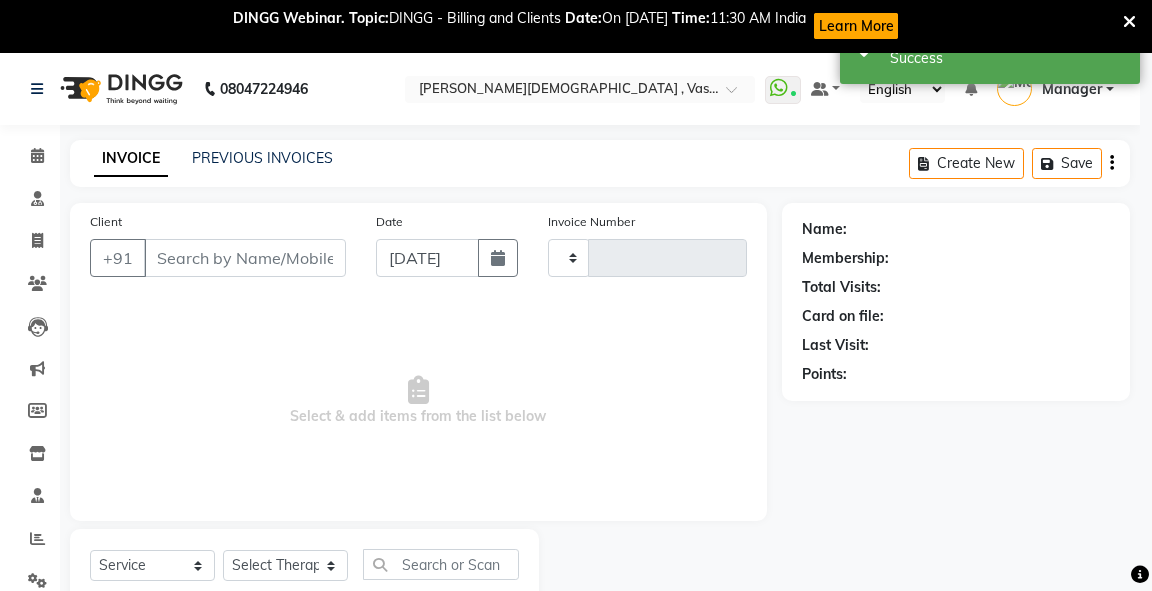 type on "1828" 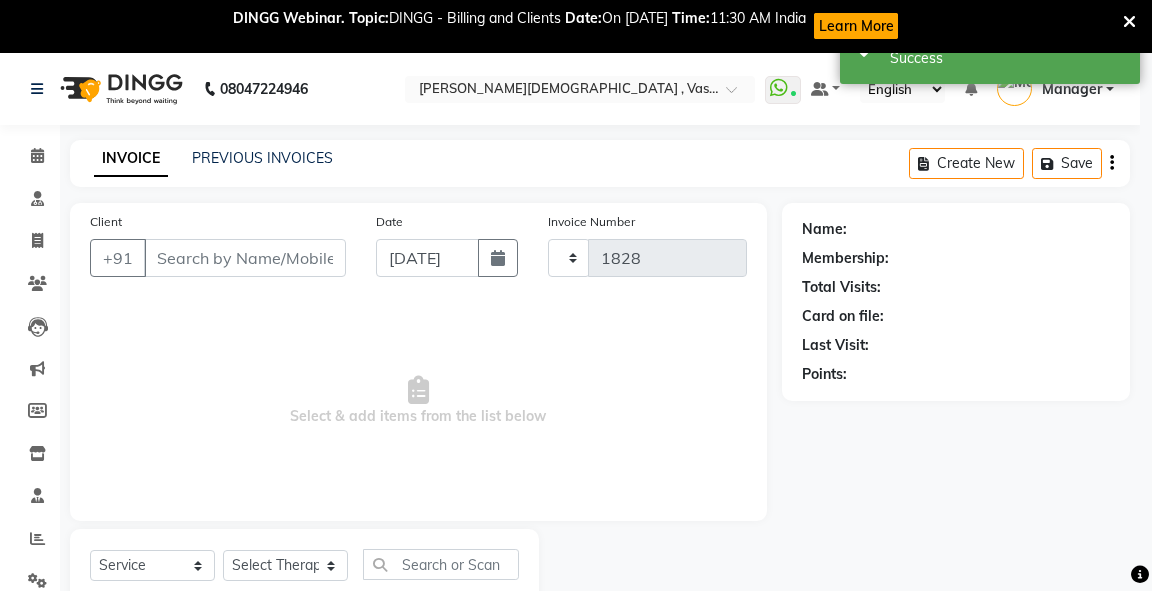 select on "3" 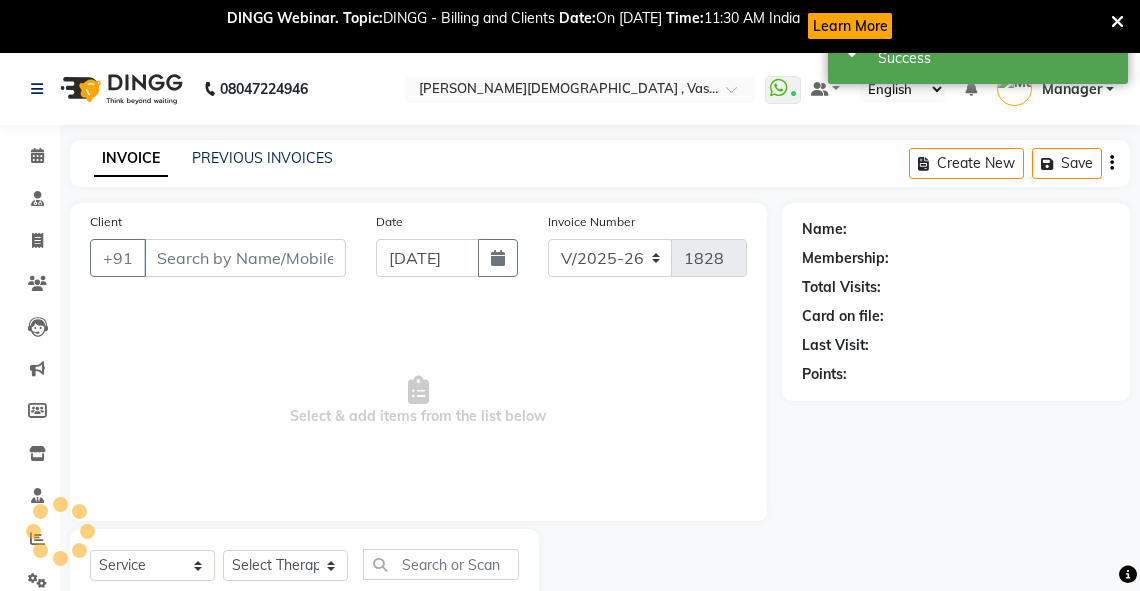 type on "9810005616" 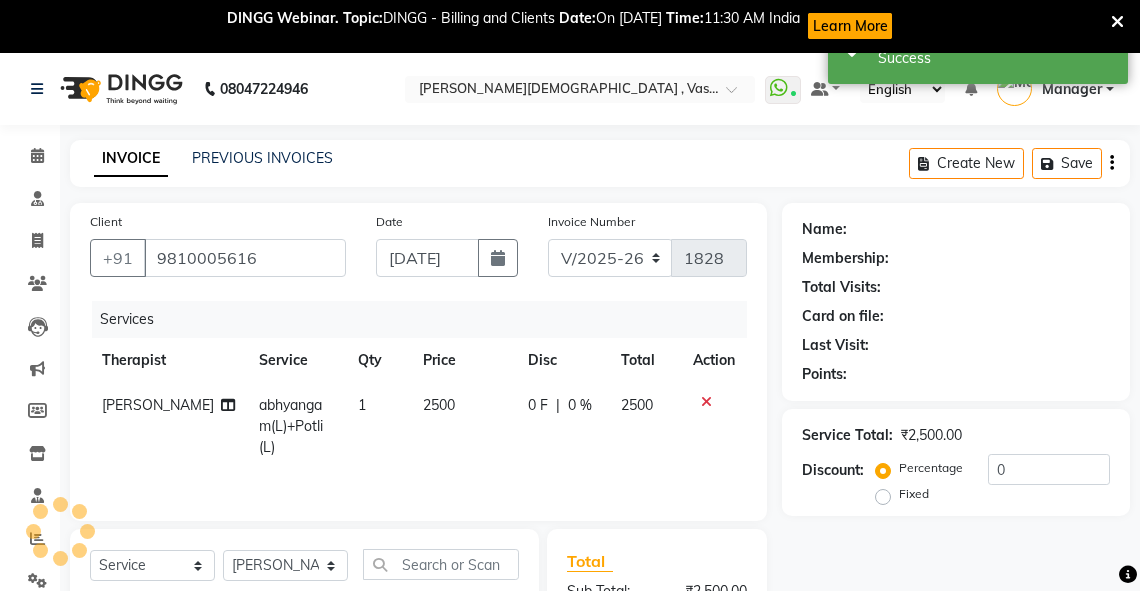 select on "1: Object" 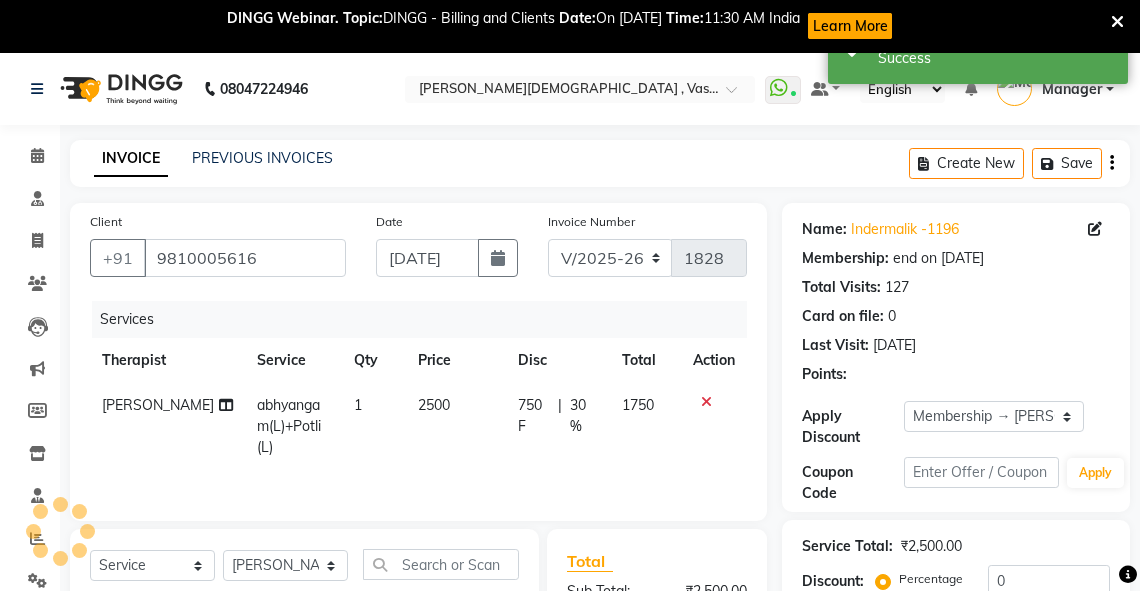 type on "30" 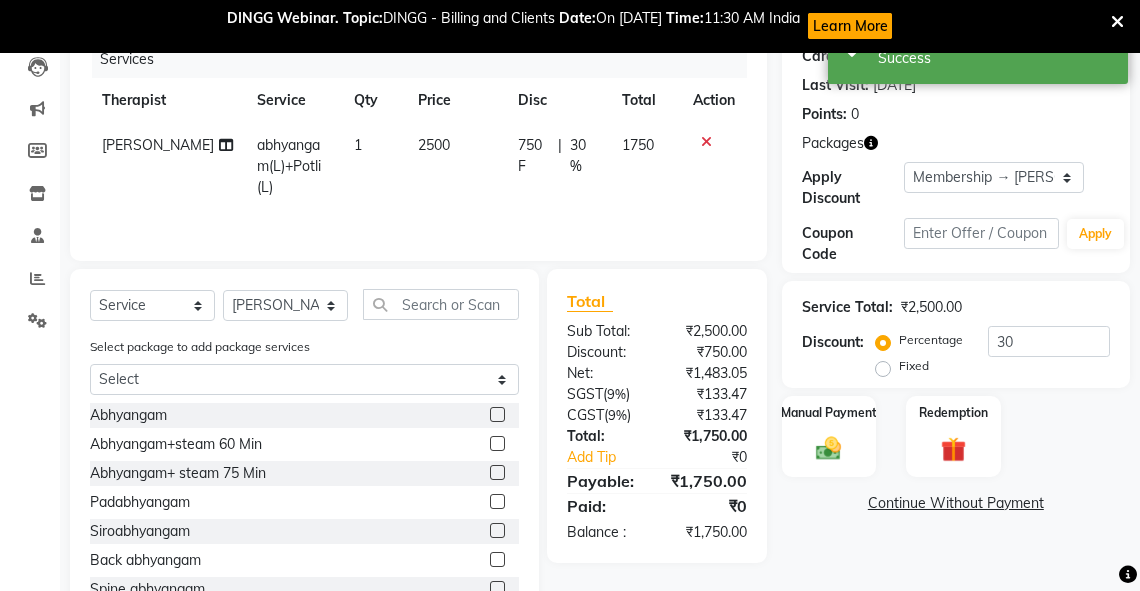 scroll, scrollTop: 332, scrollLeft: 0, axis: vertical 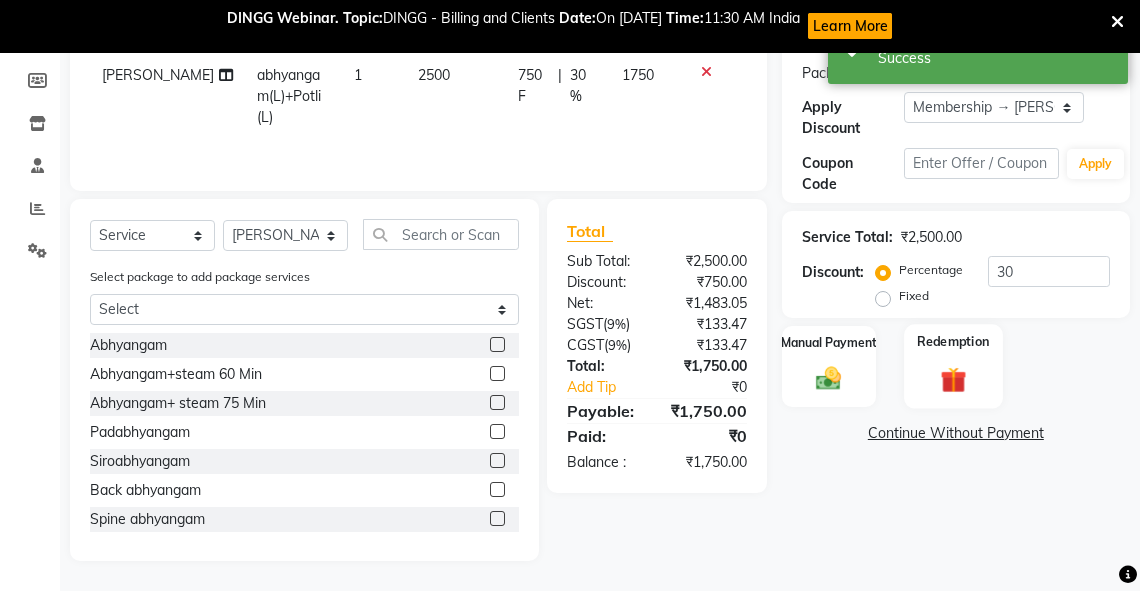 click on "Redemption" 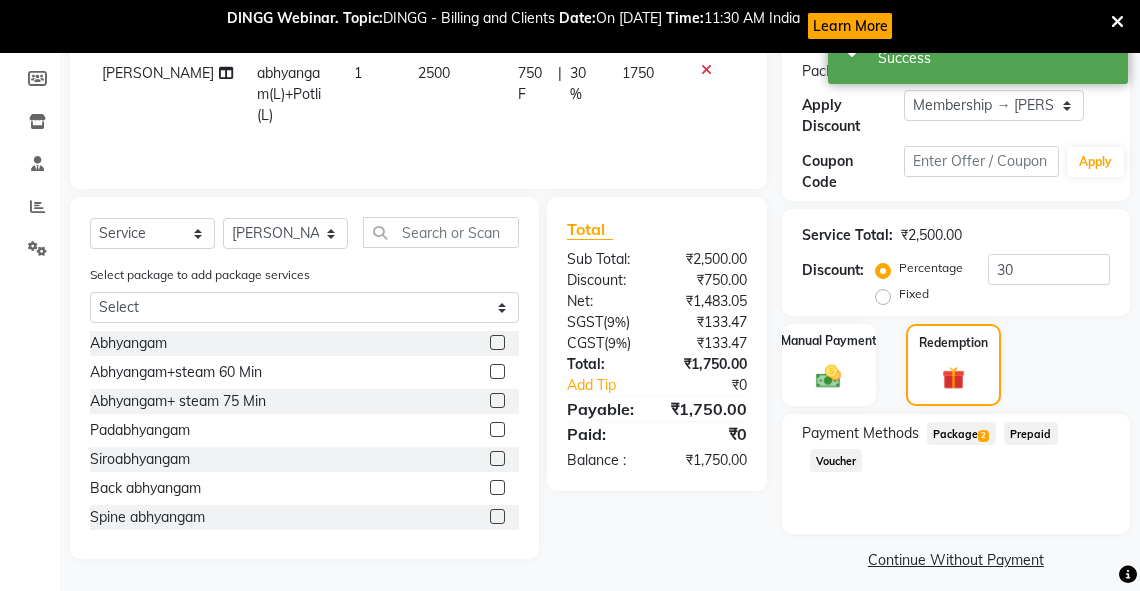 click on "Package  2" 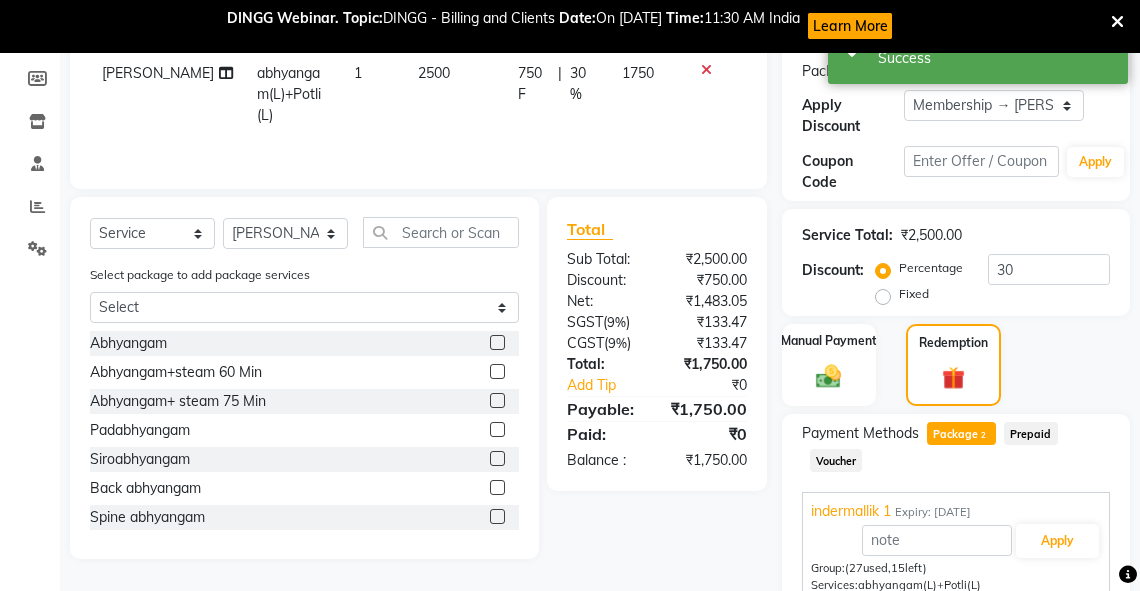 scroll, scrollTop: 486, scrollLeft: 0, axis: vertical 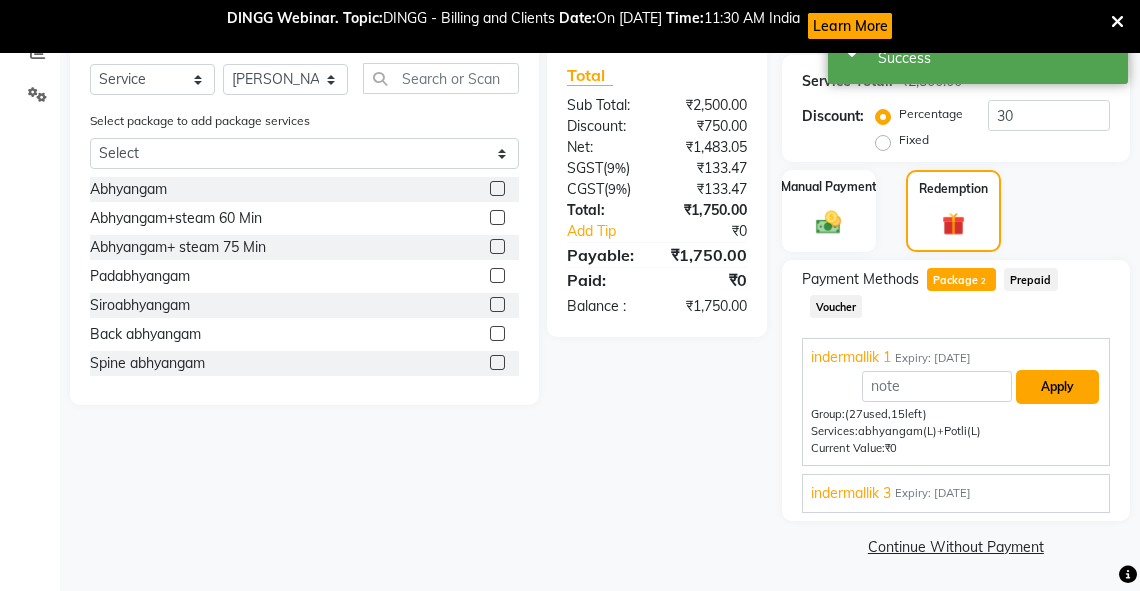 click on "Apply" at bounding box center [1057, 387] 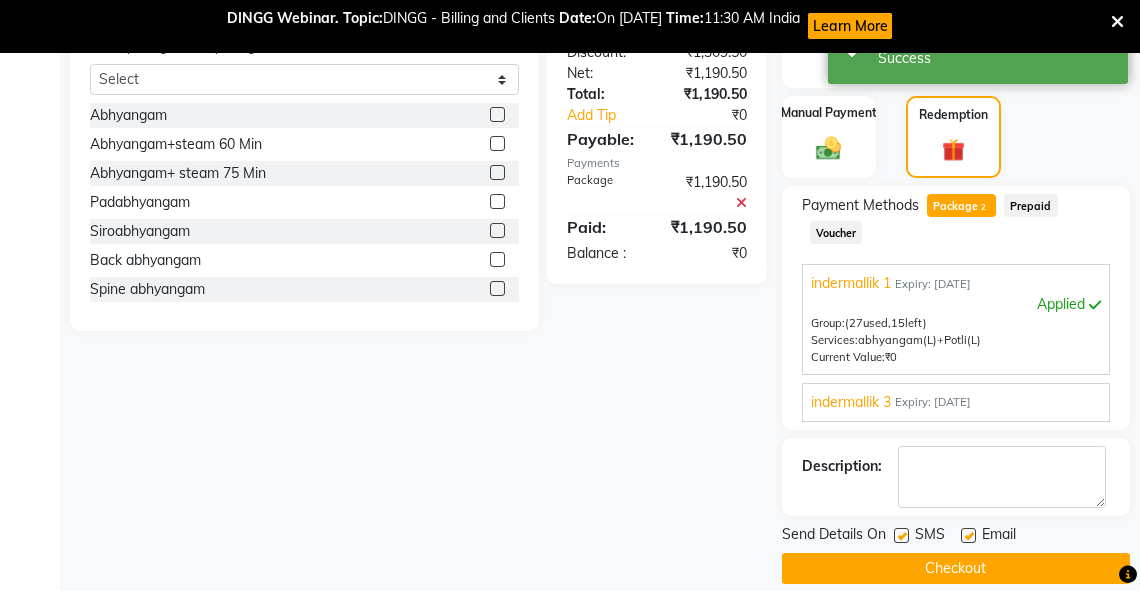scroll, scrollTop: 581, scrollLeft: 0, axis: vertical 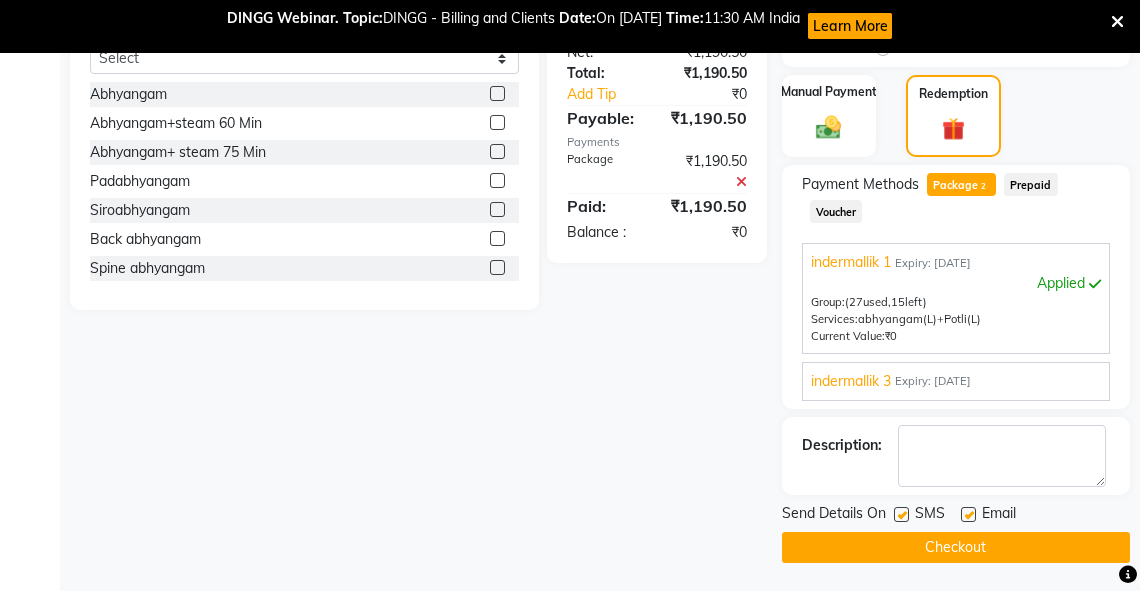 click on "Checkout" 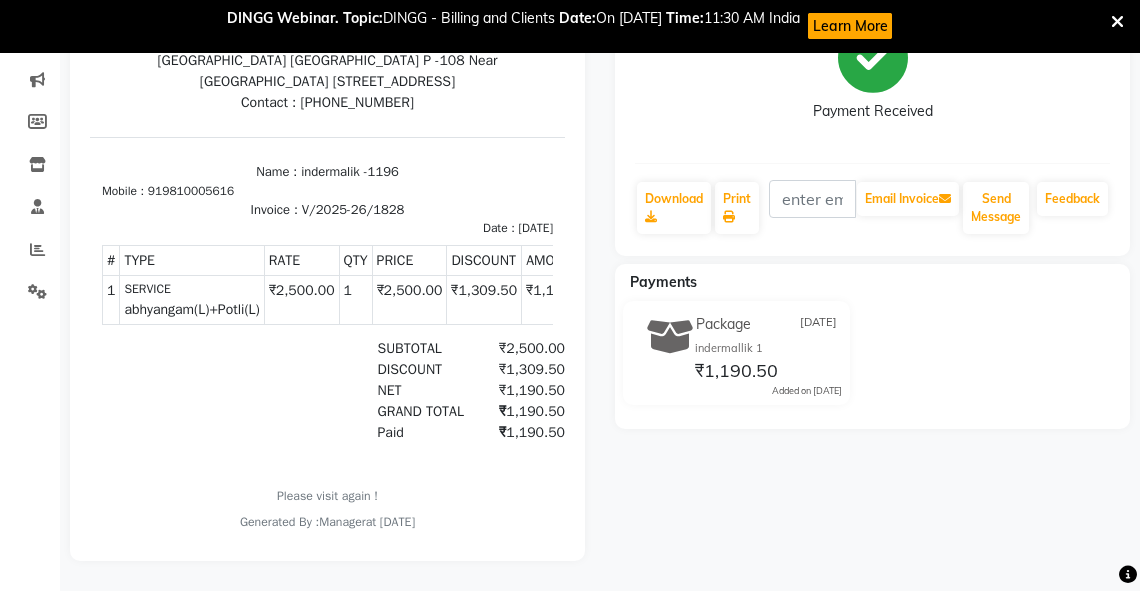 scroll, scrollTop: 0, scrollLeft: 0, axis: both 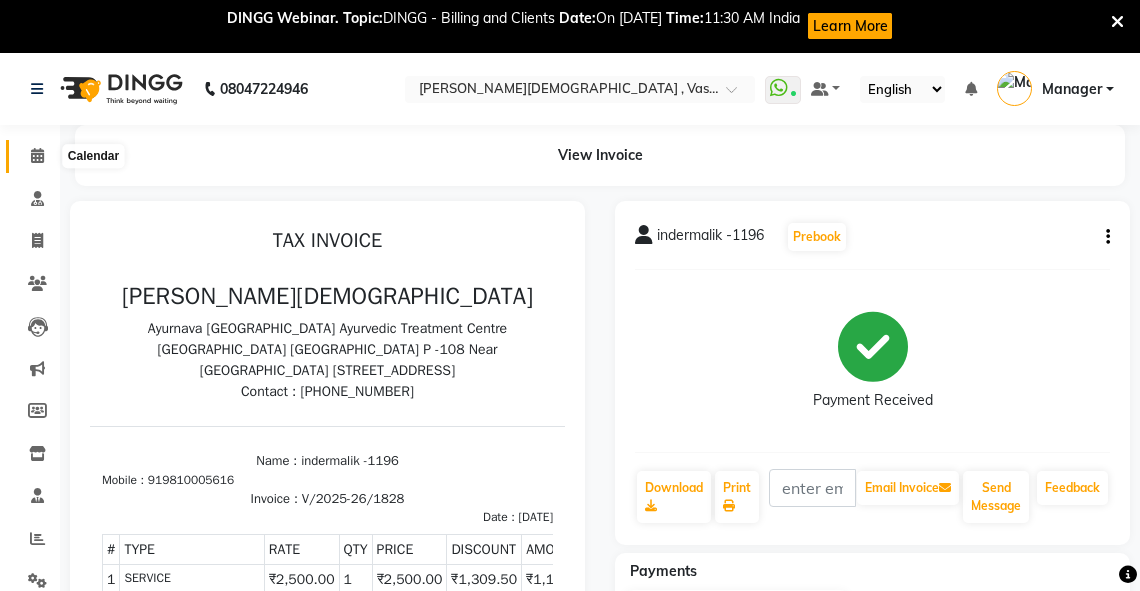 click 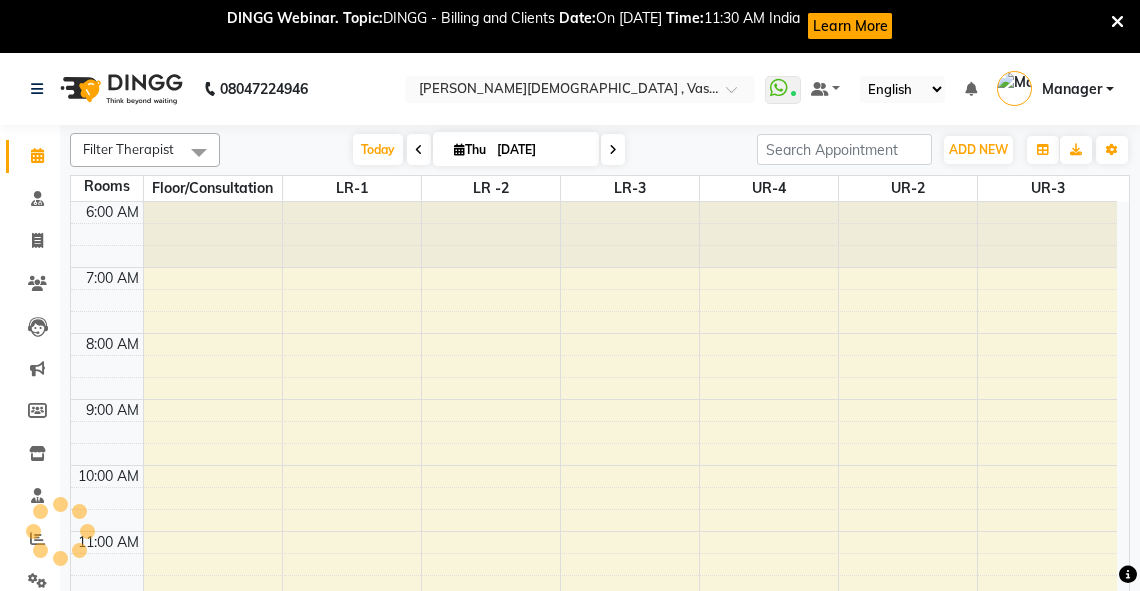 scroll, scrollTop: 0, scrollLeft: 0, axis: both 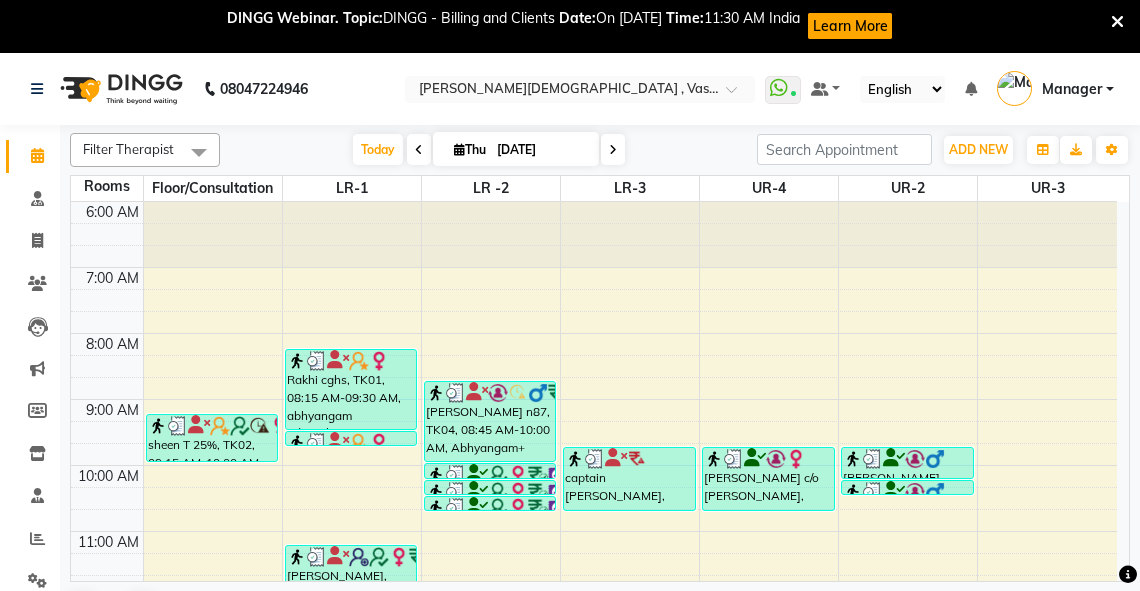 click on "6:00 AM 7:00 AM 8:00 AM 9:00 AM 10:00 AM 11:00 AM 12:00 PM 1:00 PM 2:00 PM 3:00 PM 4:00 PM 5:00 PM 6:00 PM 7:00 PM 8:00 PM     sheen T 25%, TK02, 09:15 AM-10:00 AM,  abhyangam(L)+[PERSON_NAME](L)     Rakhi cghs, TK01, 08:15 AM-09:30 AM, abhyangam udwarthanam STEAM     Rakhi cghs, TK01, 09:30 AM-09:45 AM, [PERSON_NAME]     [PERSON_NAME], TK08, 11:15 AM-12:45 PM, Abhyangampotli steam     [PERSON_NAME], TK08, 12:45 PM-01:00 PM, Lepam bandage     [PERSON_NAME], TK08, 01:00 PM-01:15 PM, Lepam bandage     [PERSON_NAME] n87, TK04, 08:45 AM-10:00 AM, Abhyangam+ steam 75 Min     dr [PERSON_NAME](B 148) 35%, TK03, 10:00 AM-10:15 AM, matra vasti     dr [PERSON_NAME](B 148) 35%, TK03, 10:15 AM-10:30 AM, matra vasti     dr [PERSON_NAME](B 148) 35%, TK03, 10:30 AM-10:45 AM, matra vasti     indermalik -1196, TK09, 01:15 PM-02:00 PM,  abhyangam(L)+[PERSON_NAME](L)     captain [PERSON_NAME], TK05, 09:45 AM-10:45 AM, [PERSON_NAME] c/o [PERSON_NAME], TK06, 09:45 AM-10:45 AM, [PERSON_NAME], TK07, 09:45 AM-10:15 AM, abhyangam swedam cghs" at bounding box center (594, 696) 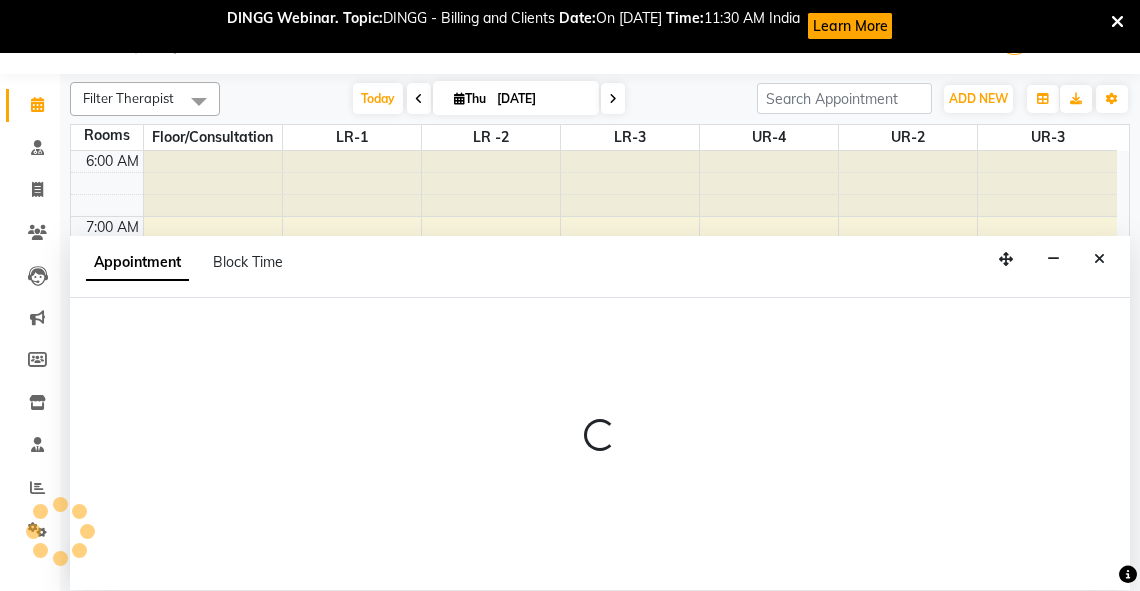 select on "tentative" 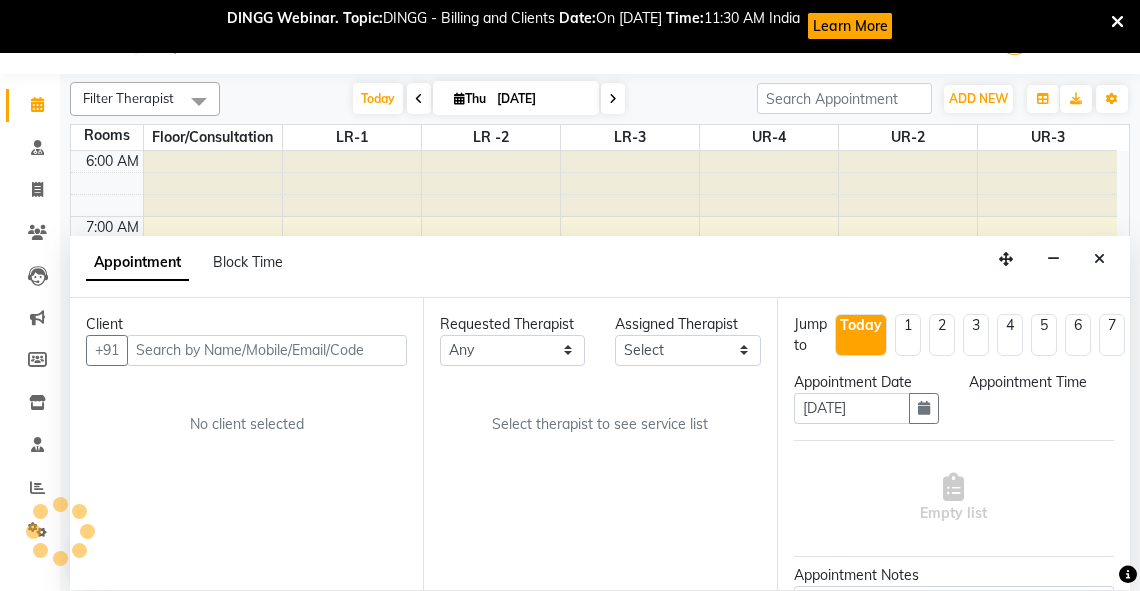 scroll, scrollTop: 52, scrollLeft: 0, axis: vertical 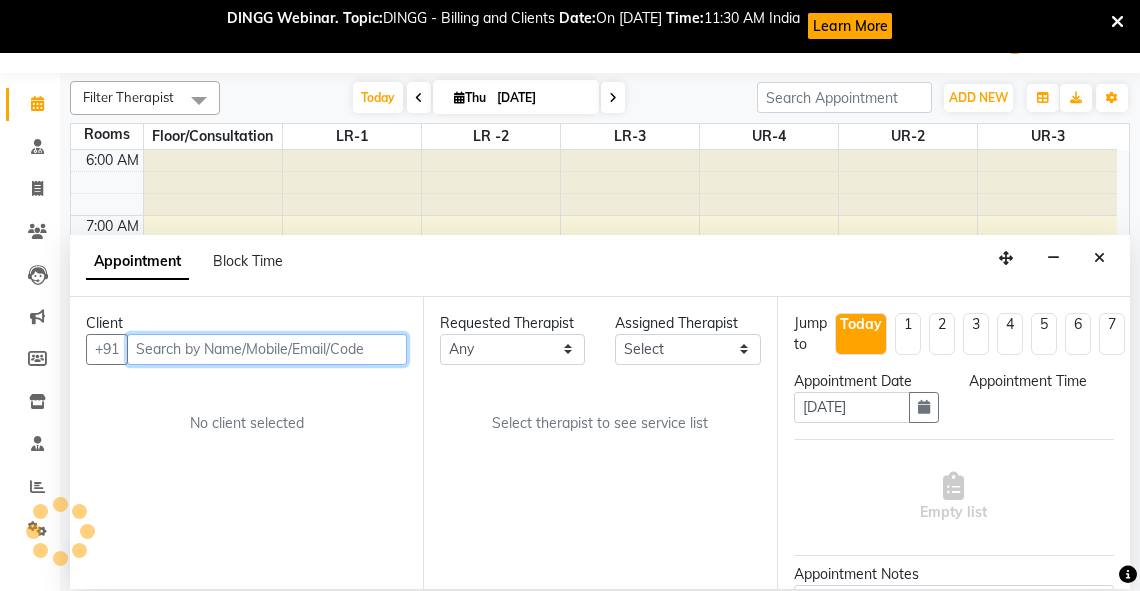 select on "465" 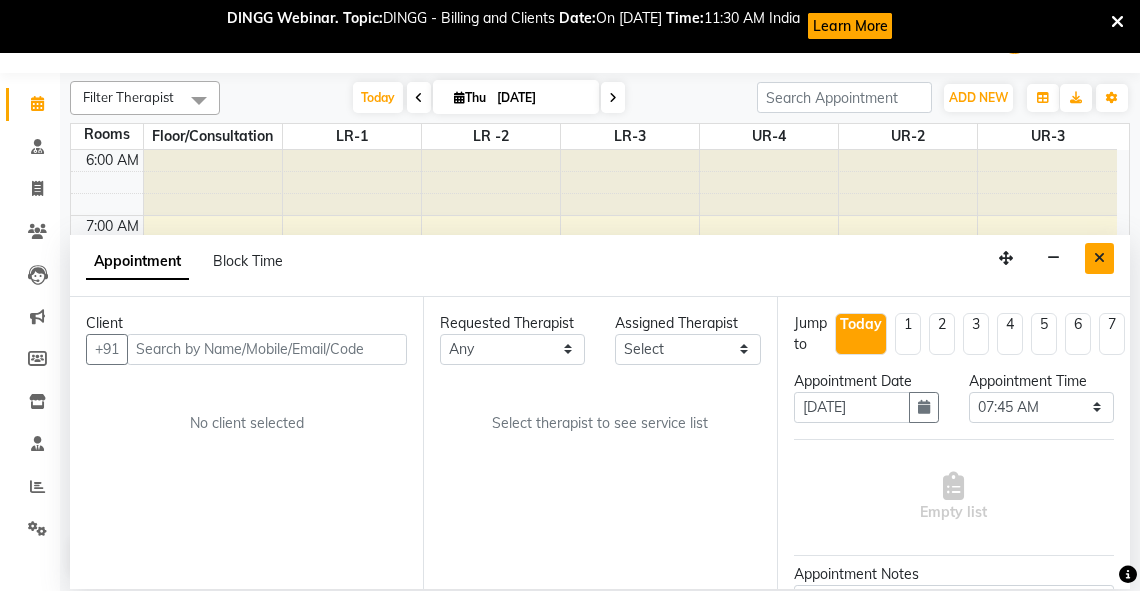 click at bounding box center (1099, 258) 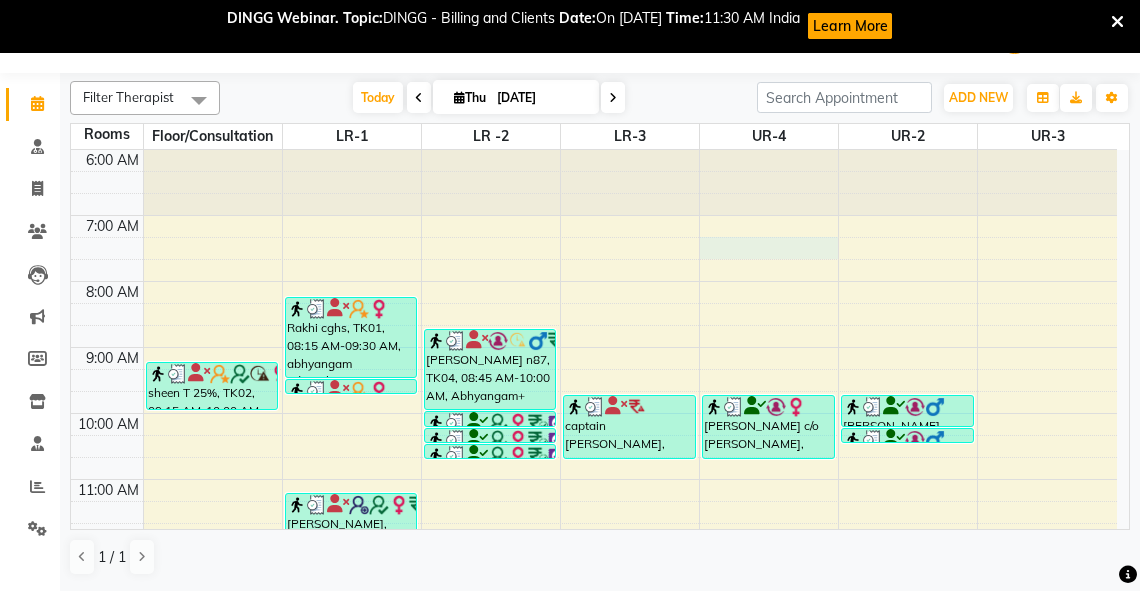 click on "6:00 AM 7:00 AM 8:00 AM 9:00 AM 10:00 AM 11:00 AM 12:00 PM 1:00 PM 2:00 PM 3:00 PM 4:00 PM 5:00 PM 6:00 PM 7:00 PM 8:00 PM     sheen T 25%, TK02, 09:15 AM-10:00 AM,  abhyangam(L)+[PERSON_NAME](L)     Rakhi cghs, TK01, 08:15 AM-09:30 AM, abhyangam udwarthanam STEAM     Rakhi cghs, TK01, 09:30 AM-09:45 AM, [PERSON_NAME]     [PERSON_NAME], TK08, 11:15 AM-12:45 PM, Abhyangampotli steam     [PERSON_NAME], TK08, 12:45 PM-01:00 PM, Lepam bandage     [PERSON_NAME], TK08, 01:00 PM-01:15 PM, Lepam bandage     [PERSON_NAME] n87, TK04, 08:45 AM-10:00 AM, Abhyangam+ steam 75 Min     dr [PERSON_NAME](B 148) 35%, TK03, 10:00 AM-10:15 AM, matra vasti     dr [PERSON_NAME](B 148) 35%, TK03, 10:15 AM-10:30 AM, matra vasti     dr [PERSON_NAME](B 148) 35%, TK03, 10:30 AM-10:45 AM, matra vasti     indermalik -1196, TK09, 01:15 PM-02:00 PM,  abhyangam(L)+[PERSON_NAME](L)     captain [PERSON_NAME], TK05, 09:45 AM-10:45 AM, [PERSON_NAME] c/o [PERSON_NAME], TK06, 09:45 AM-10:45 AM, [PERSON_NAME], TK07, 09:45 AM-10:15 AM, abhyangam swedam cghs" at bounding box center [594, 644] 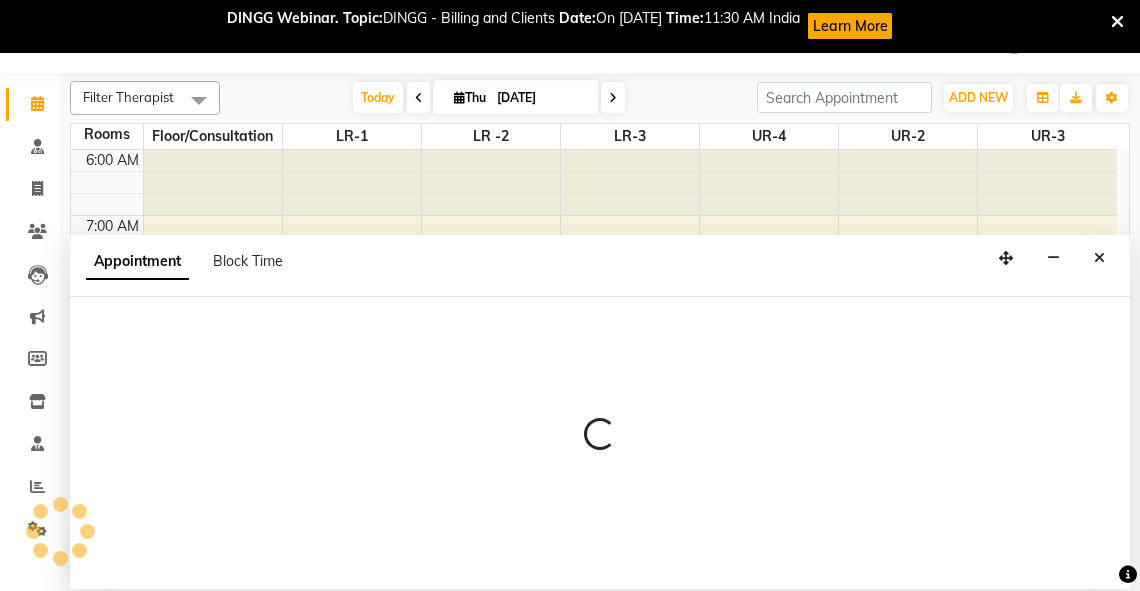 select on "435" 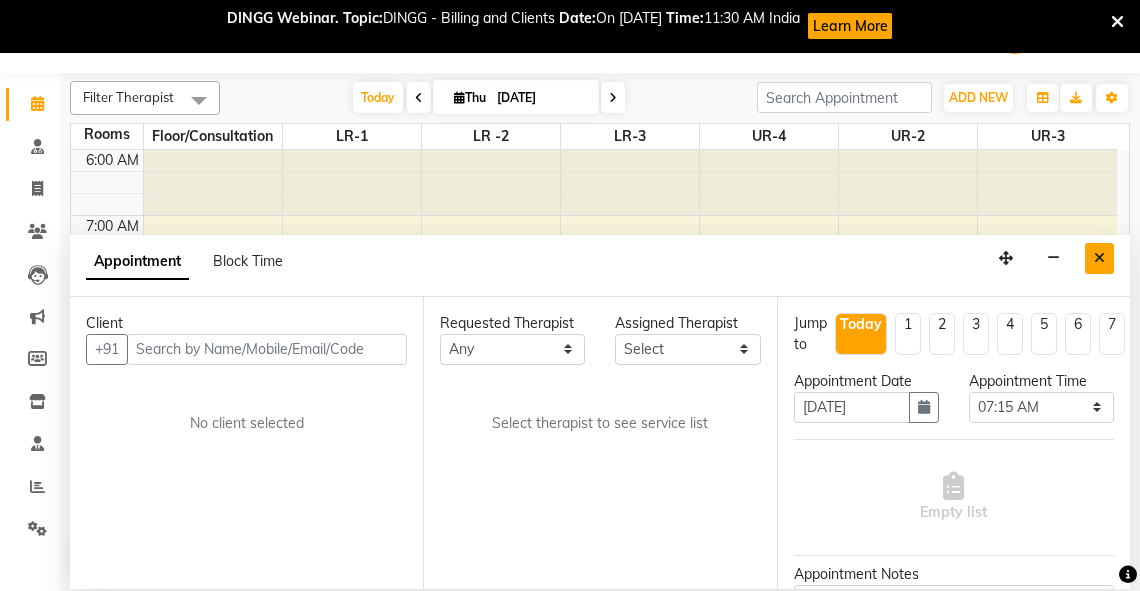 click at bounding box center [1099, 258] 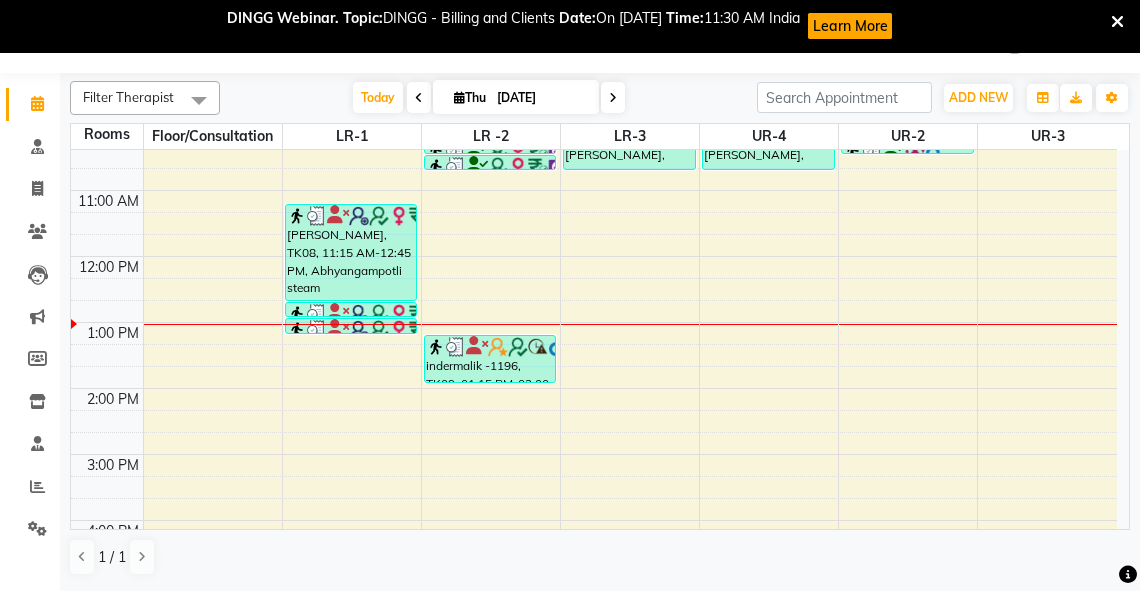 scroll, scrollTop: 299, scrollLeft: 0, axis: vertical 